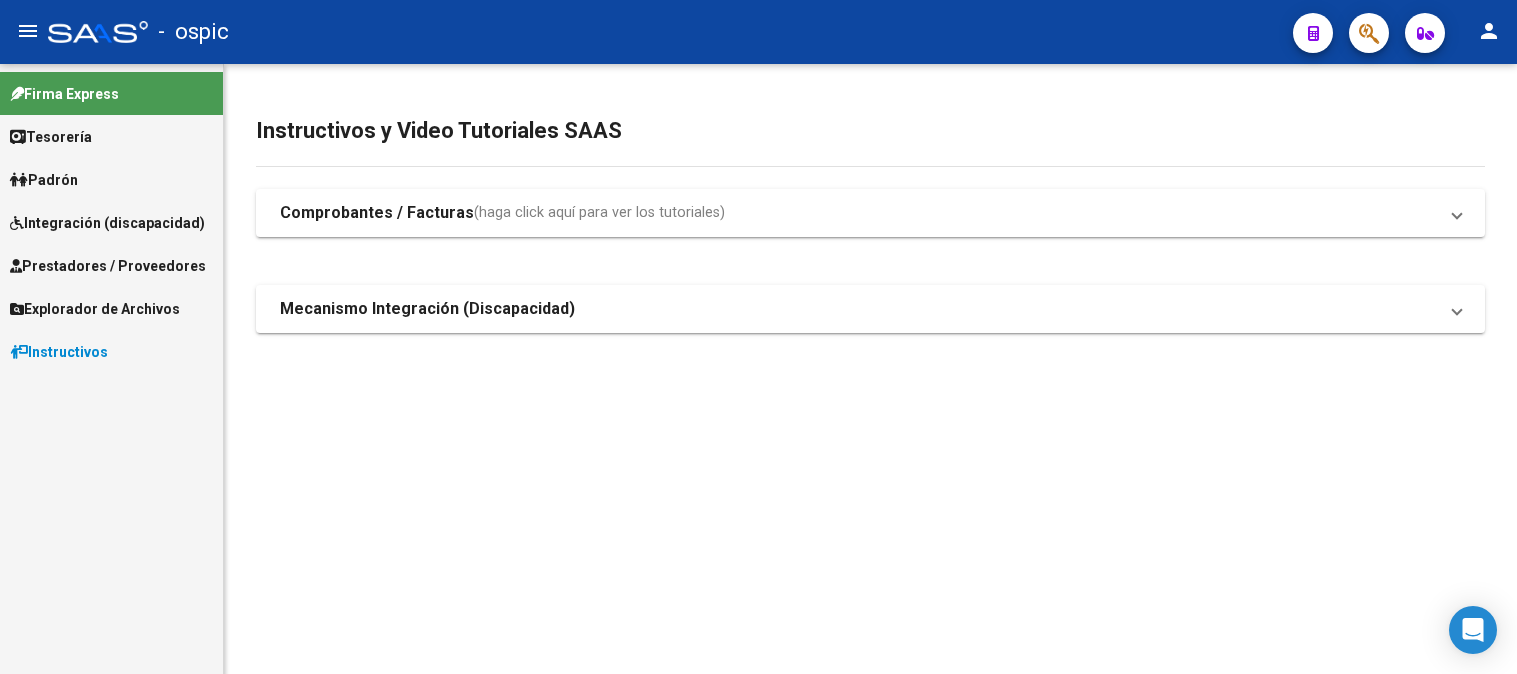 scroll, scrollTop: 0, scrollLeft: 0, axis: both 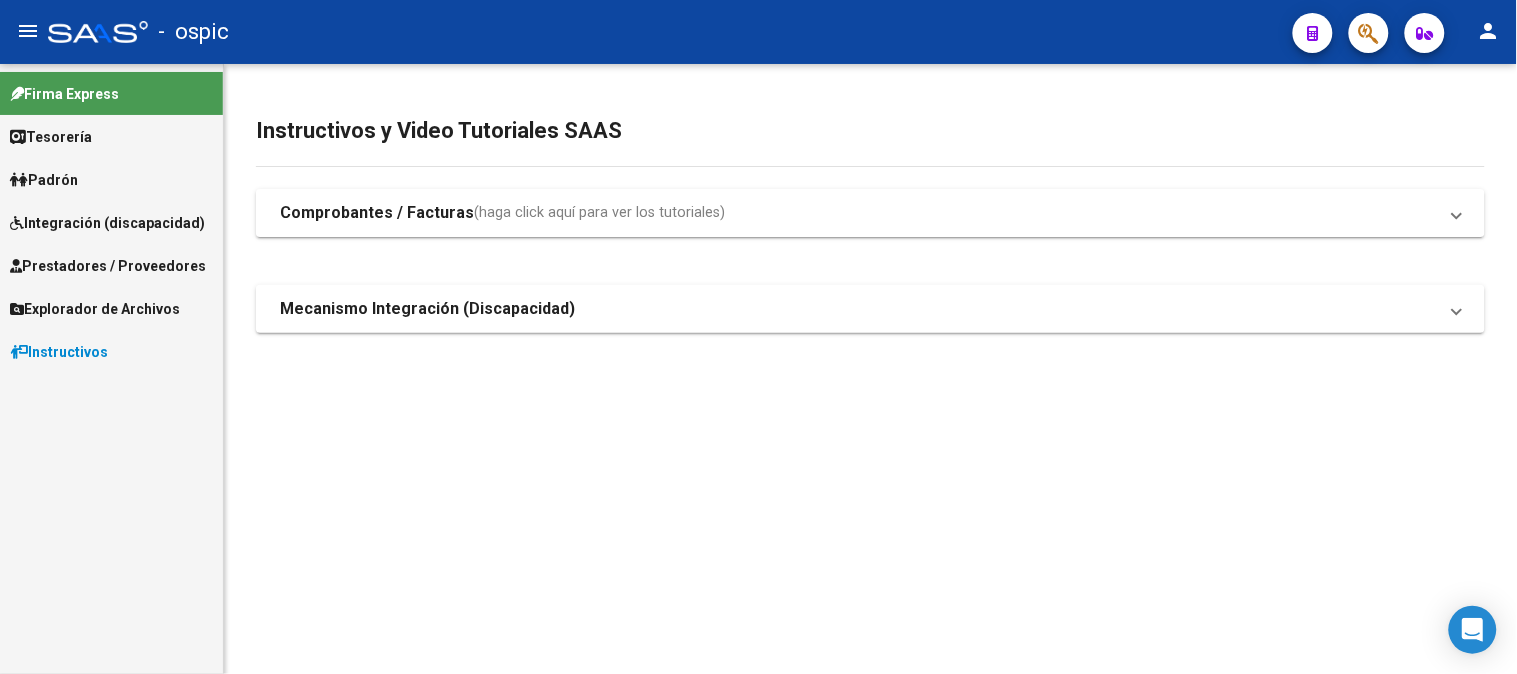 click on "Integración (discapacidad)" at bounding box center (107, 223) 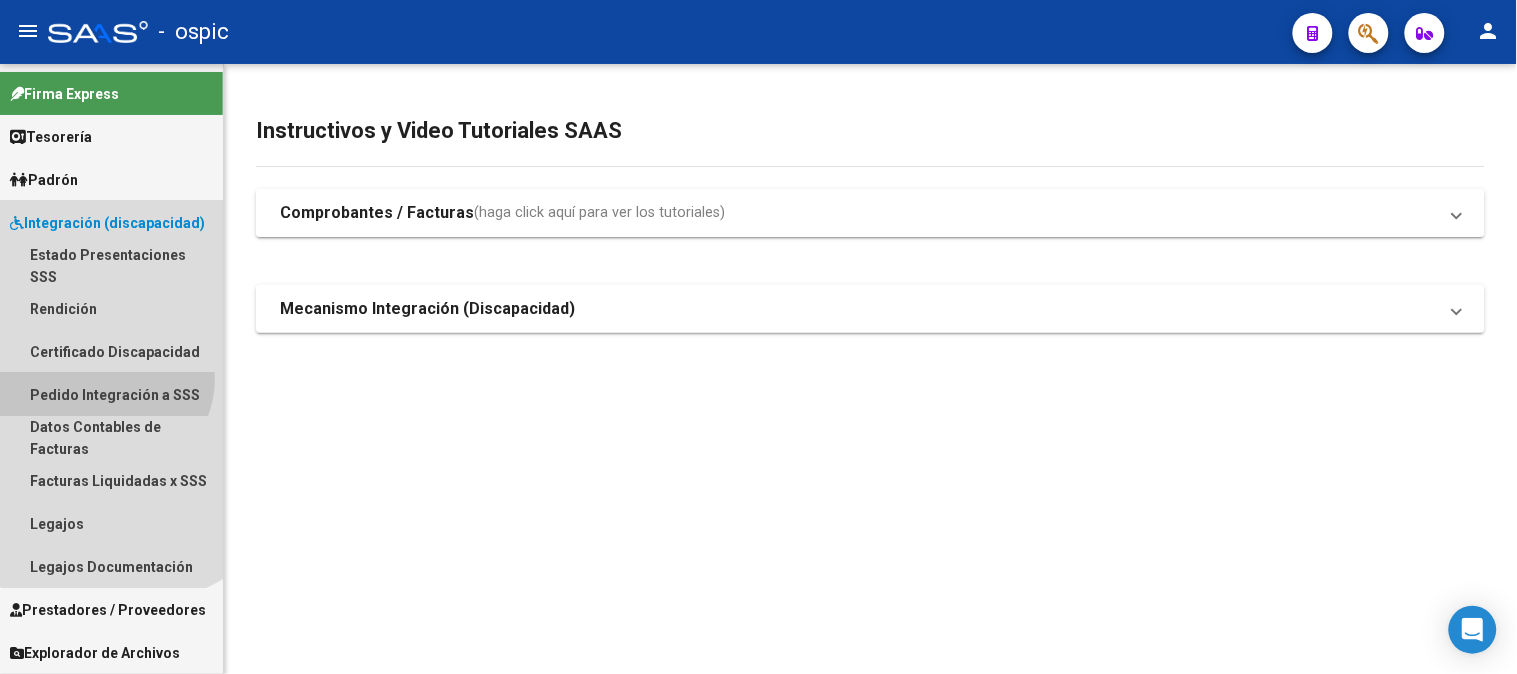 click on "Pedido Integración a SSS" at bounding box center [111, 394] 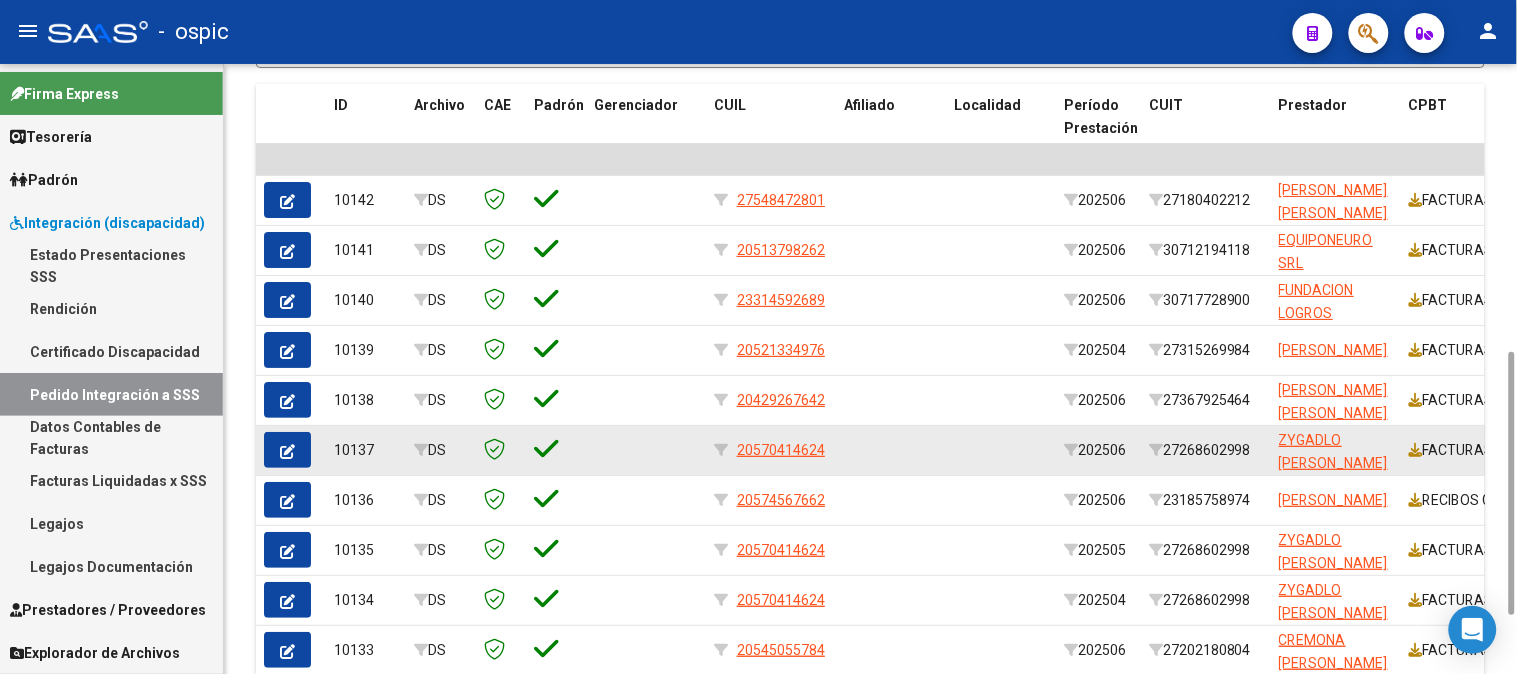 scroll, scrollTop: 804, scrollLeft: 0, axis: vertical 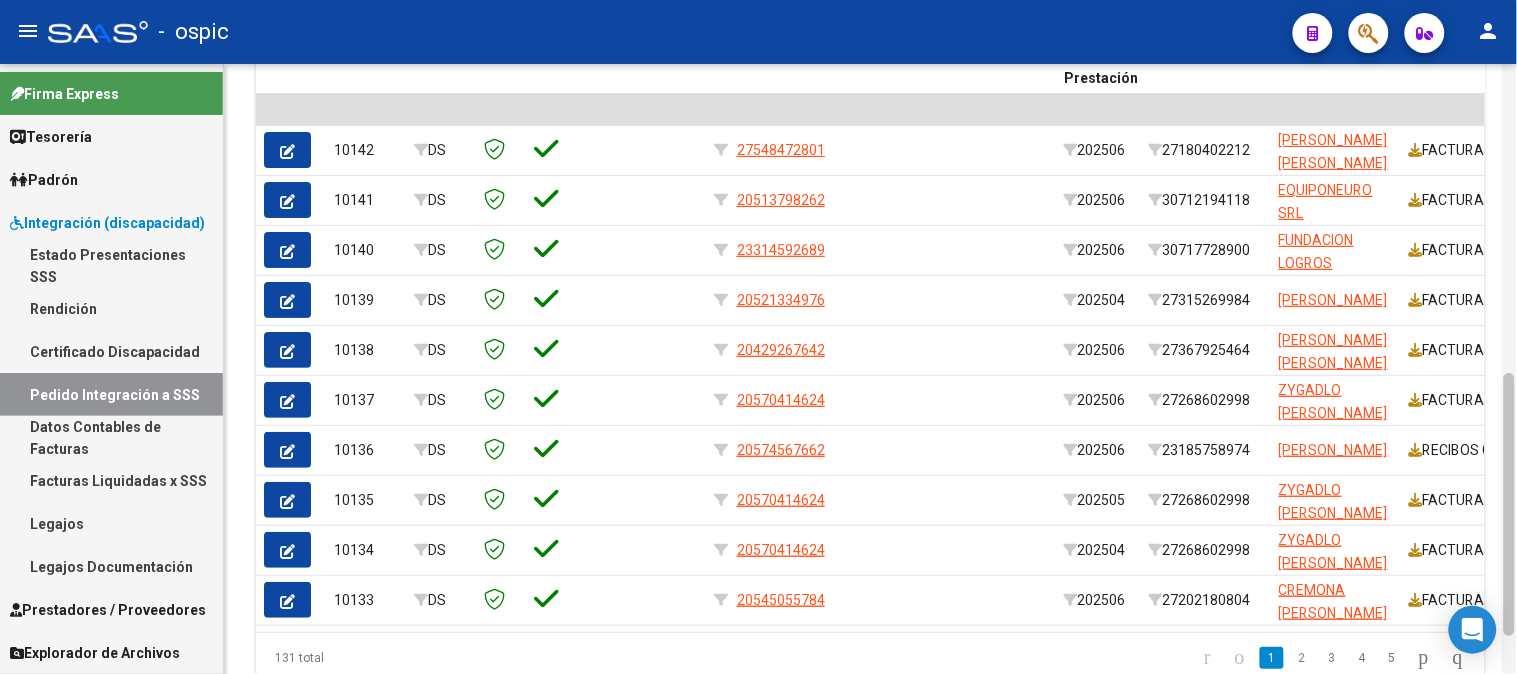 drag, startPoint x: 1507, startPoint y: 521, endPoint x: 1508, endPoint y: 483, distance: 38.013157 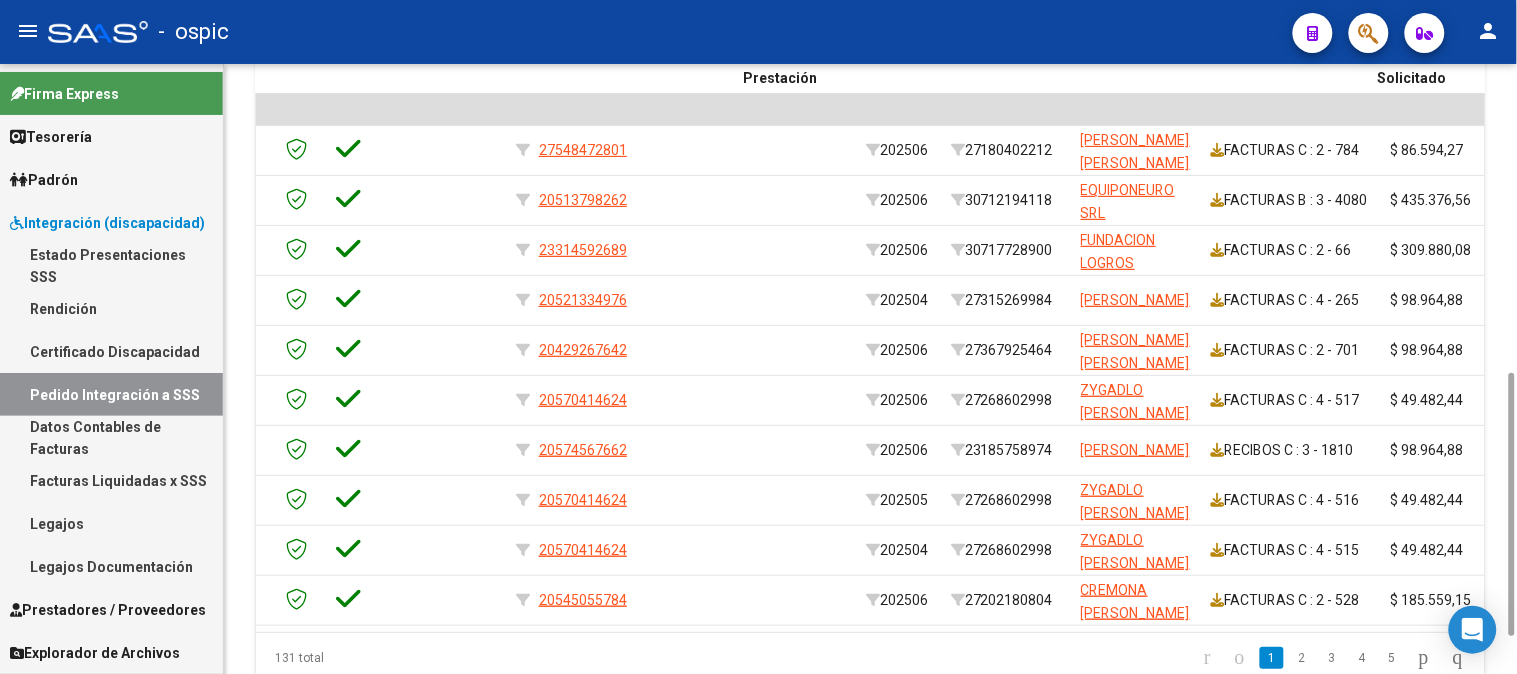 scroll, scrollTop: 0, scrollLeft: 336, axis: horizontal 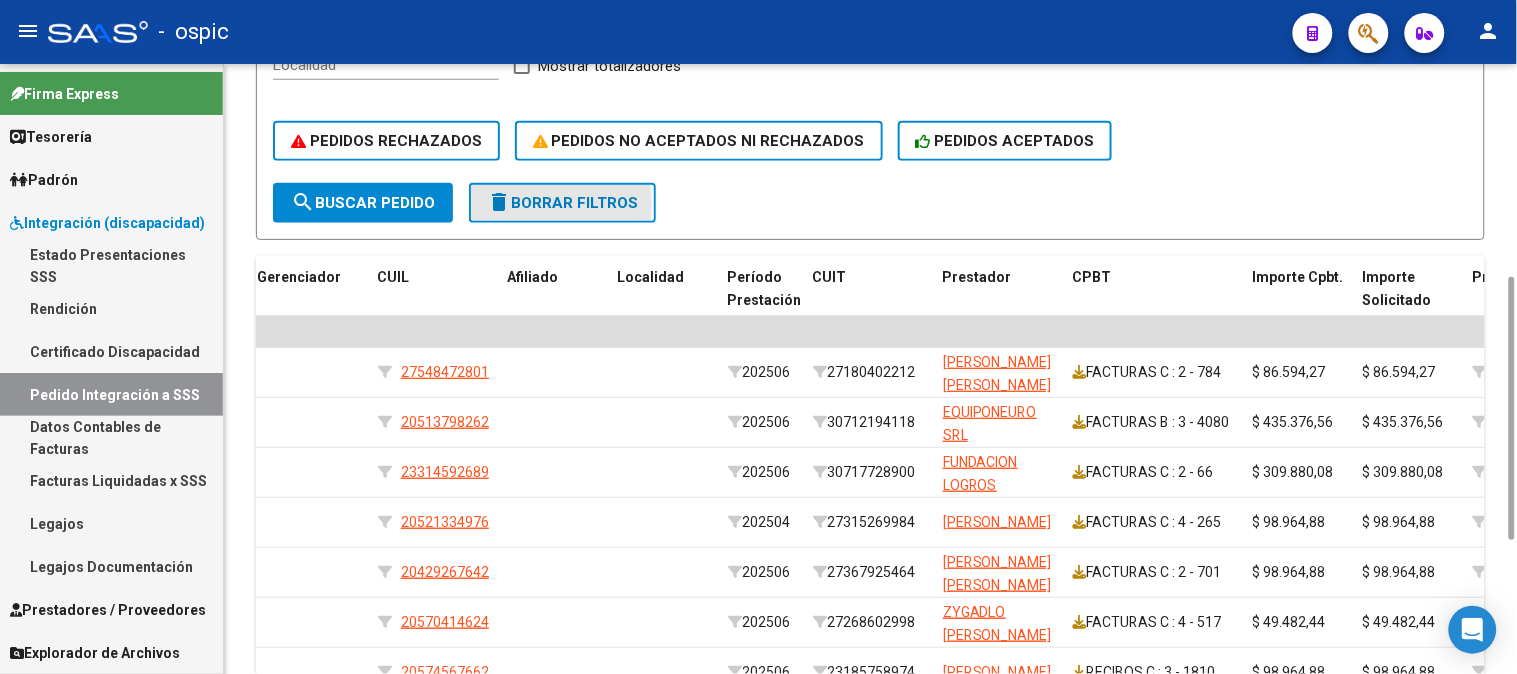 click on "delete  Borrar Filtros" 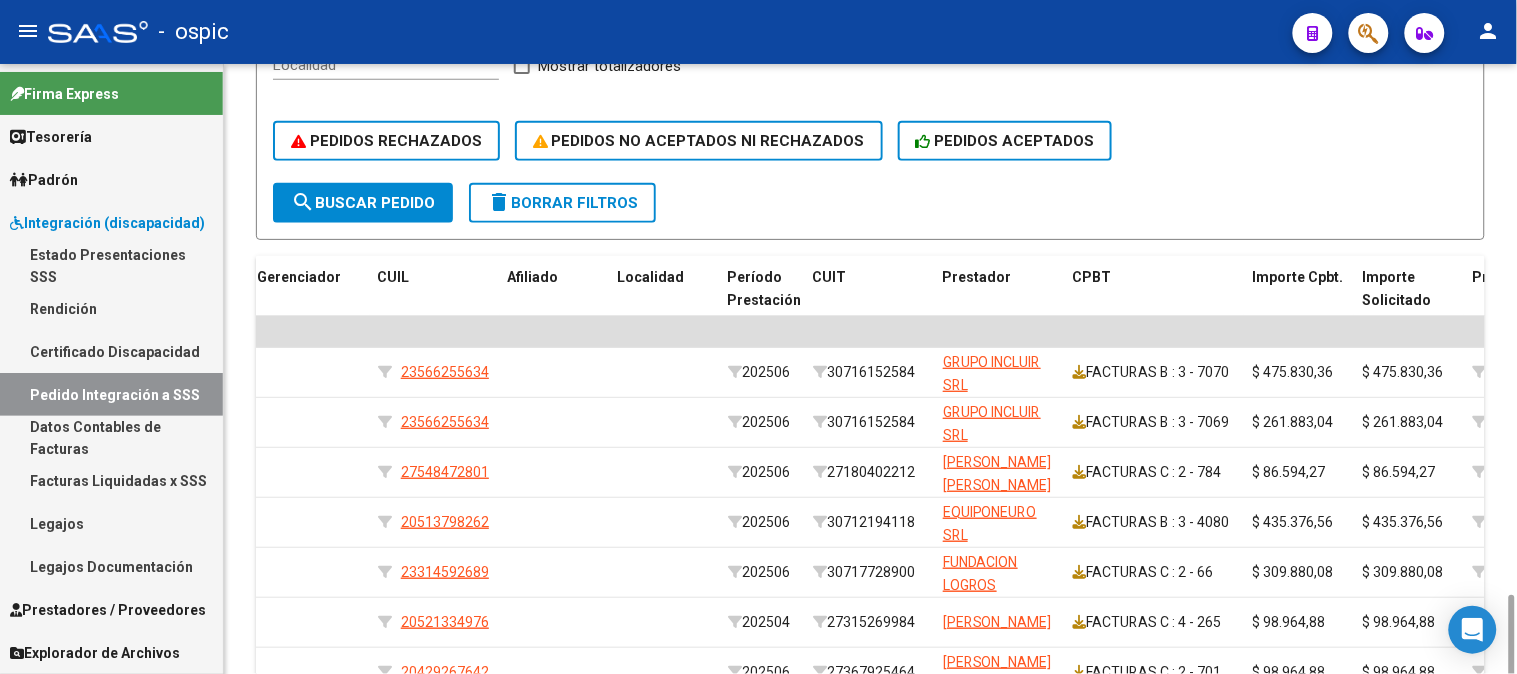 scroll, scrollTop: 716, scrollLeft: 0, axis: vertical 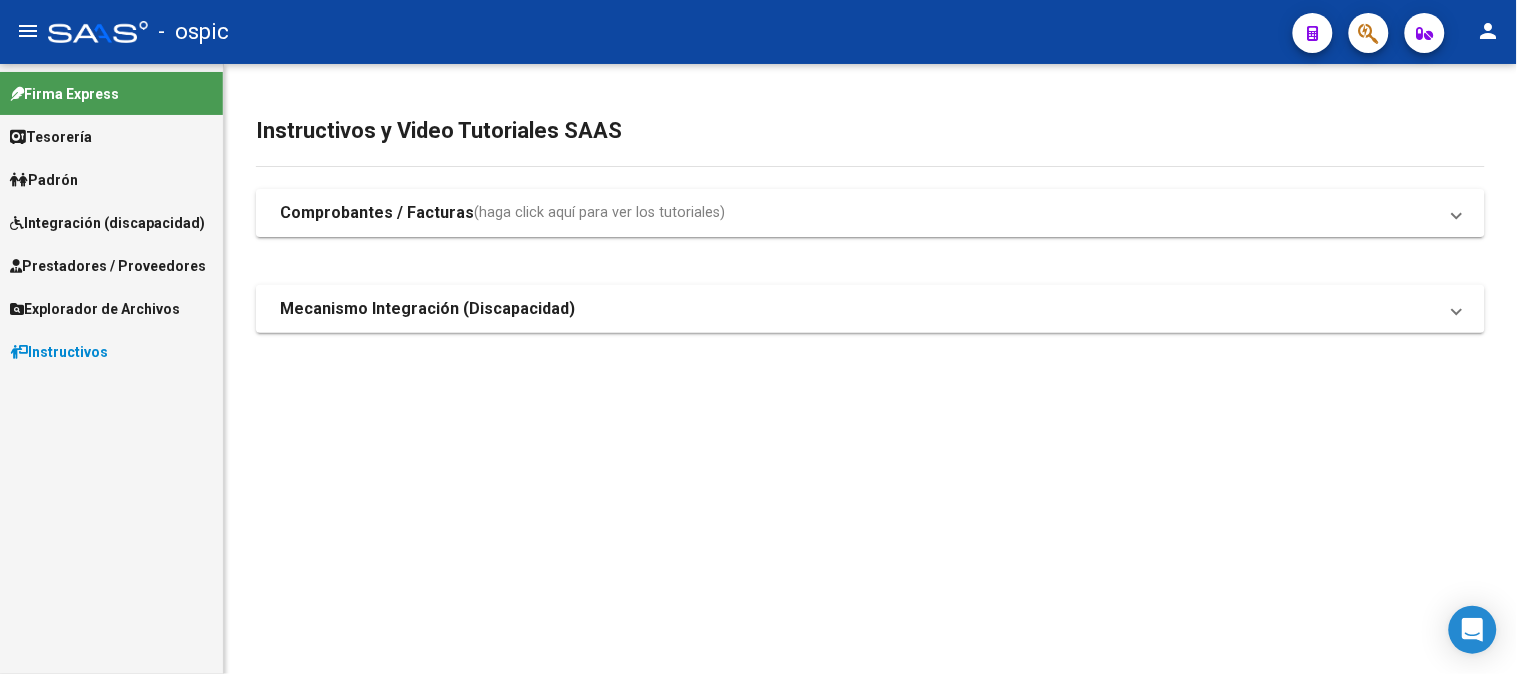 click on "Integración (discapacidad)" at bounding box center (107, 223) 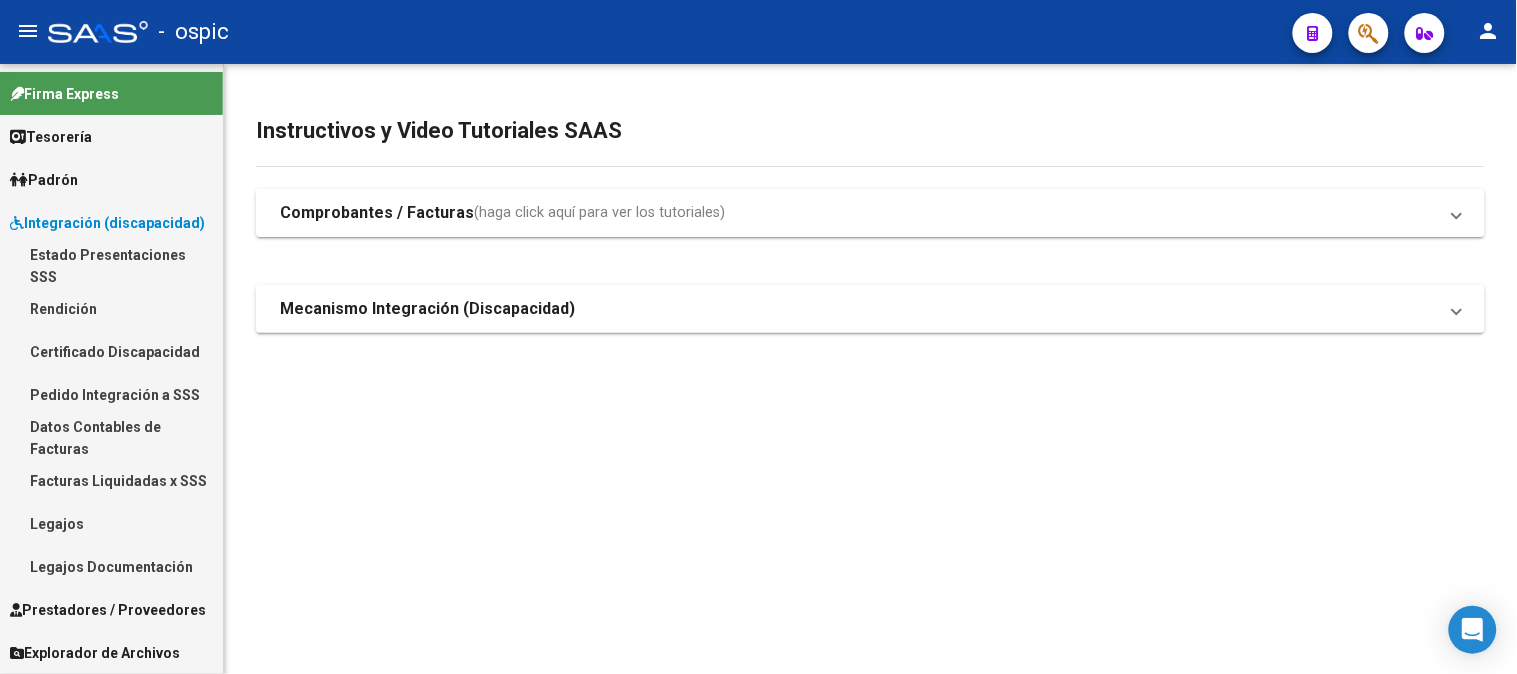 click on "Integración (discapacidad)" at bounding box center [107, 223] 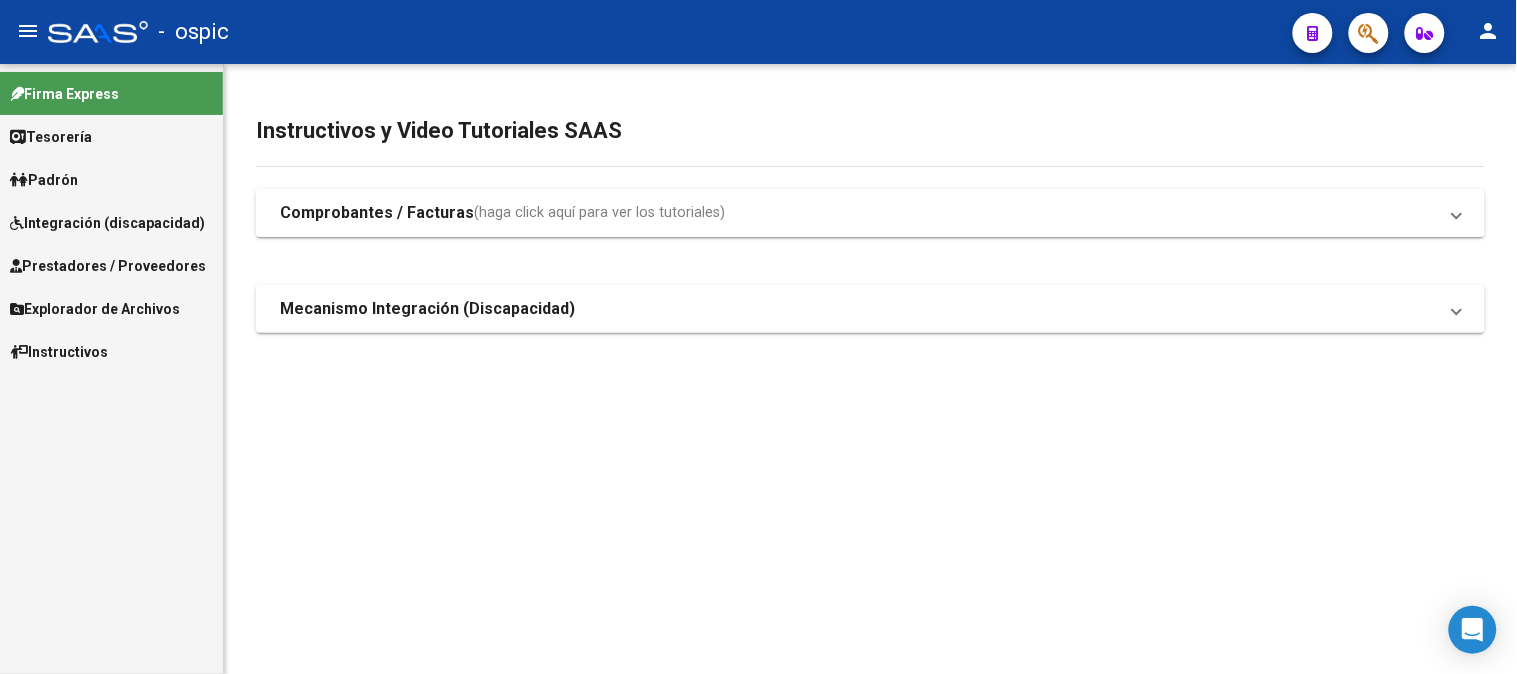 click on "Prestadores / Proveedores" at bounding box center (108, 266) 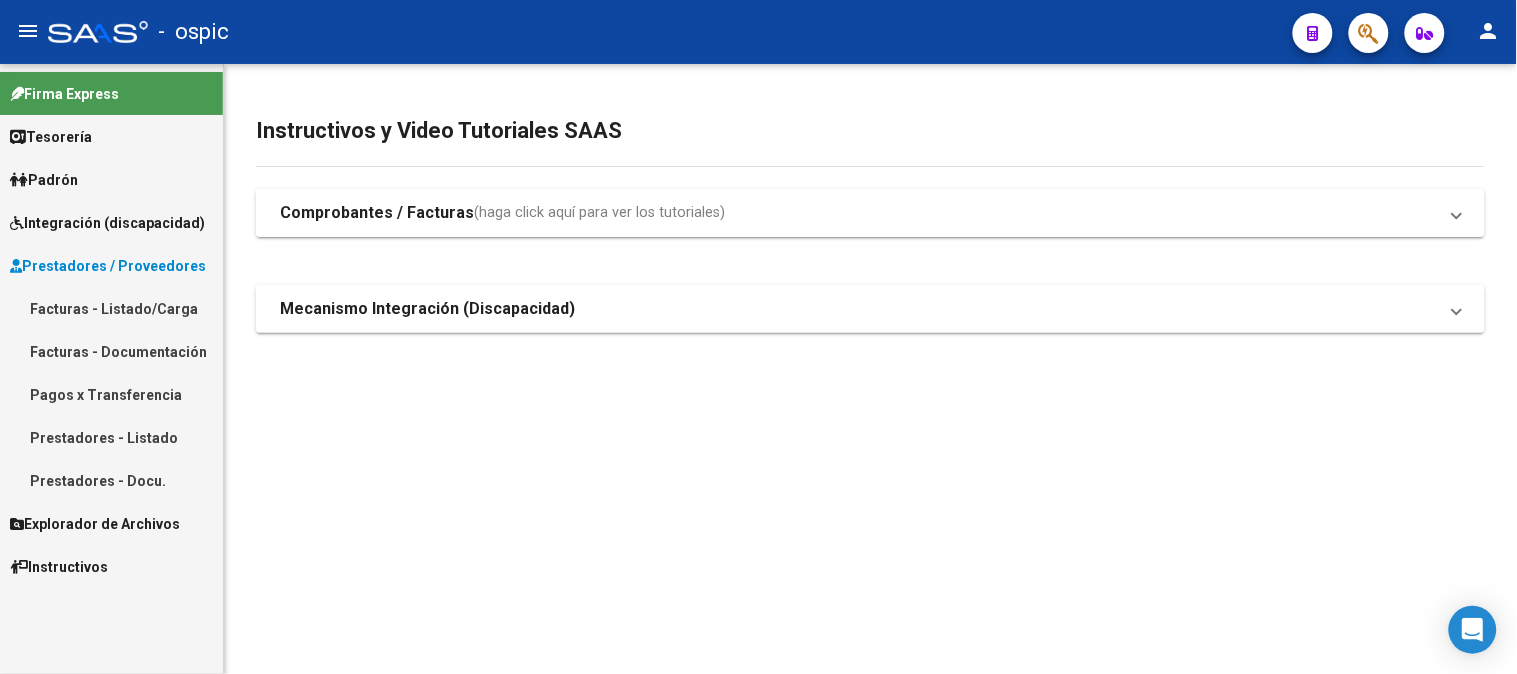 click on "Facturas - Listado/Carga" at bounding box center [111, 308] 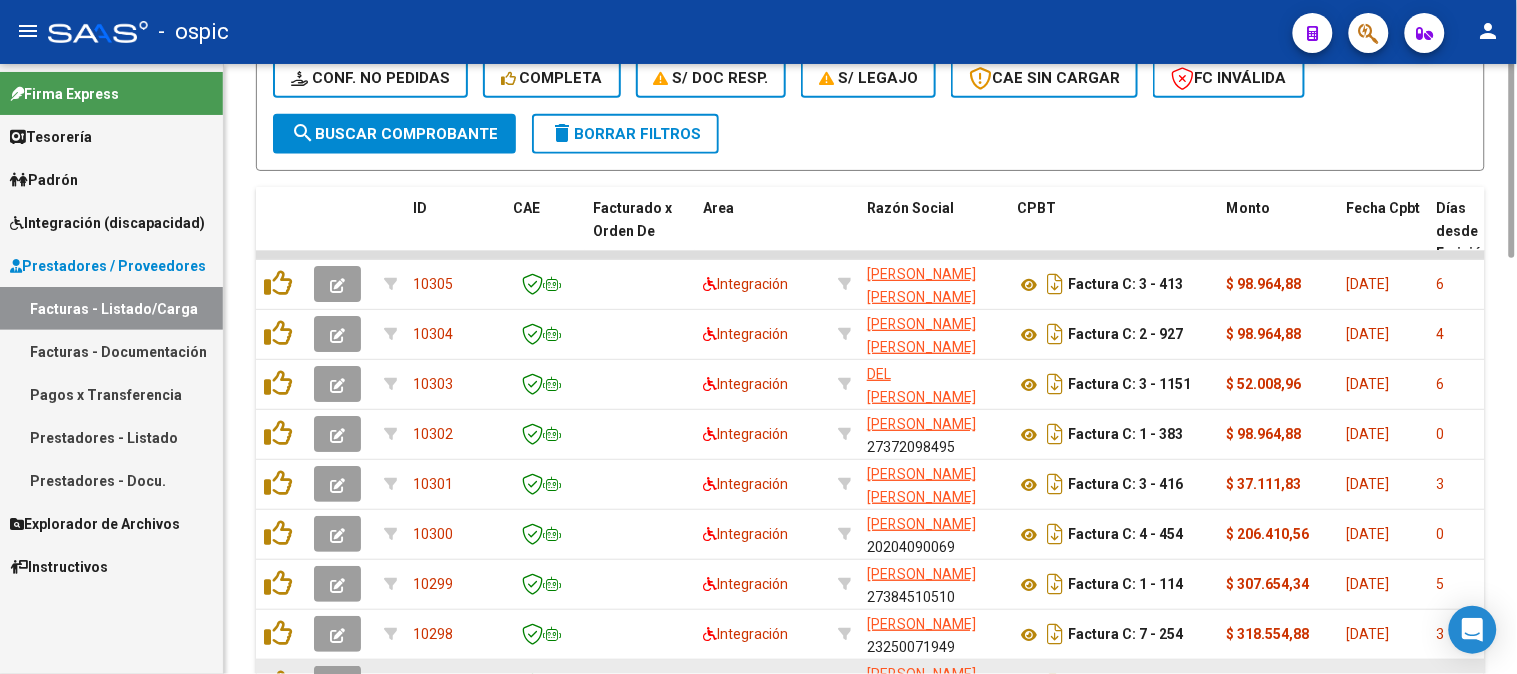 scroll, scrollTop: 348, scrollLeft: 0, axis: vertical 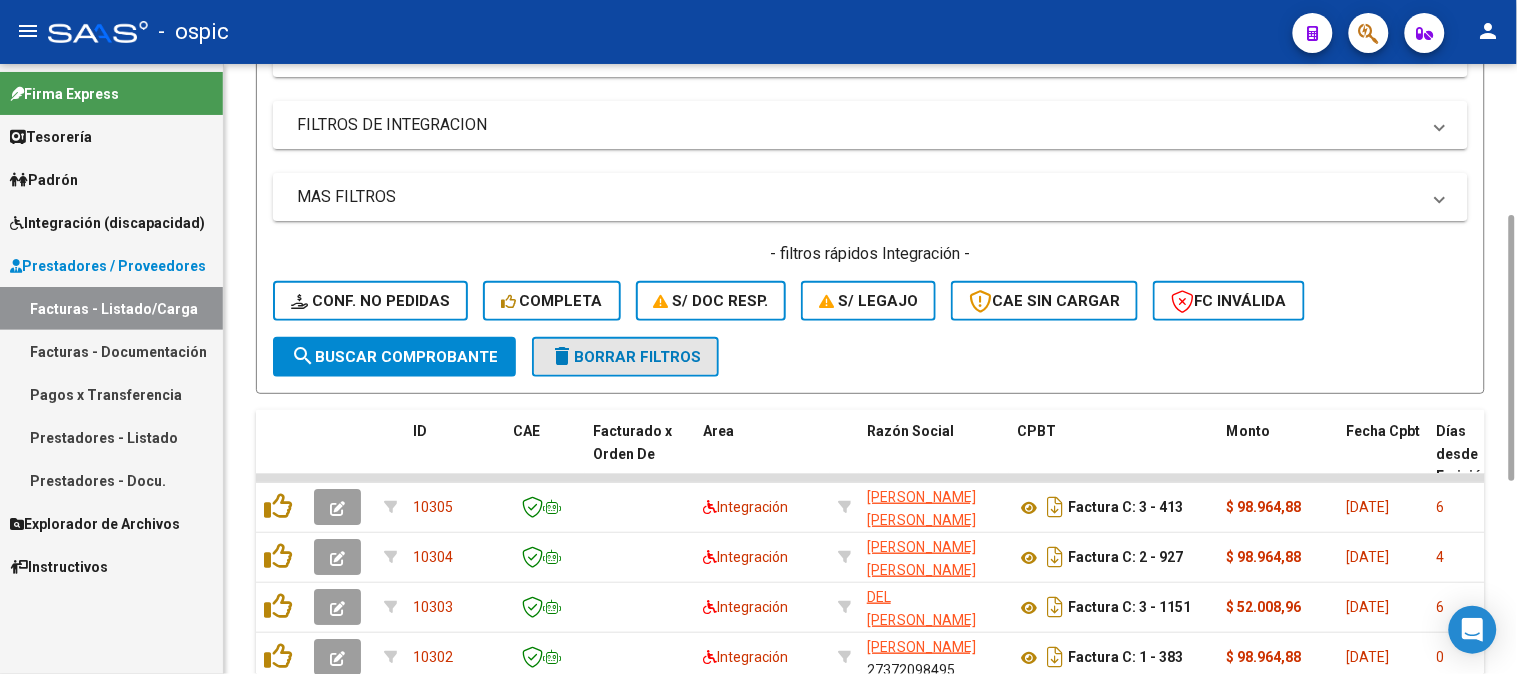 click on "delete  Borrar Filtros" 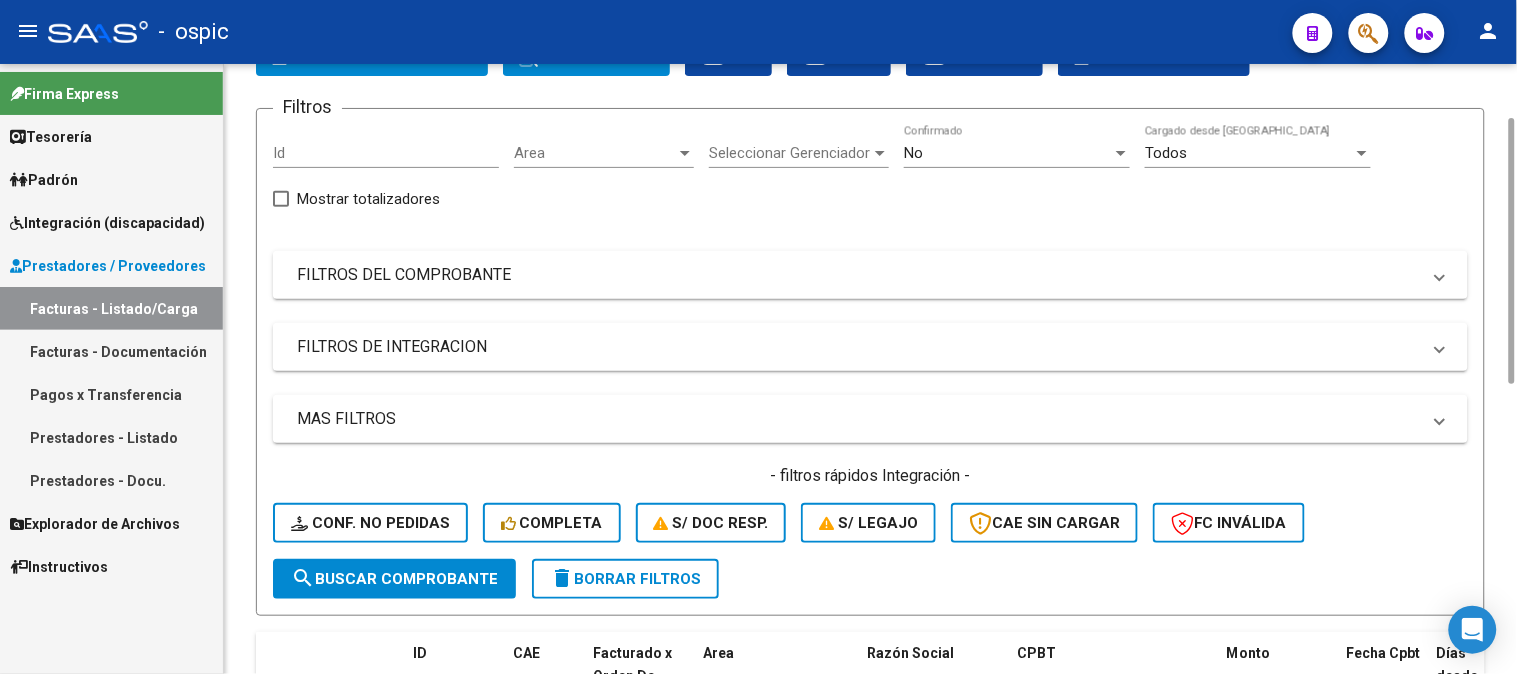 scroll, scrollTop: 348, scrollLeft: 0, axis: vertical 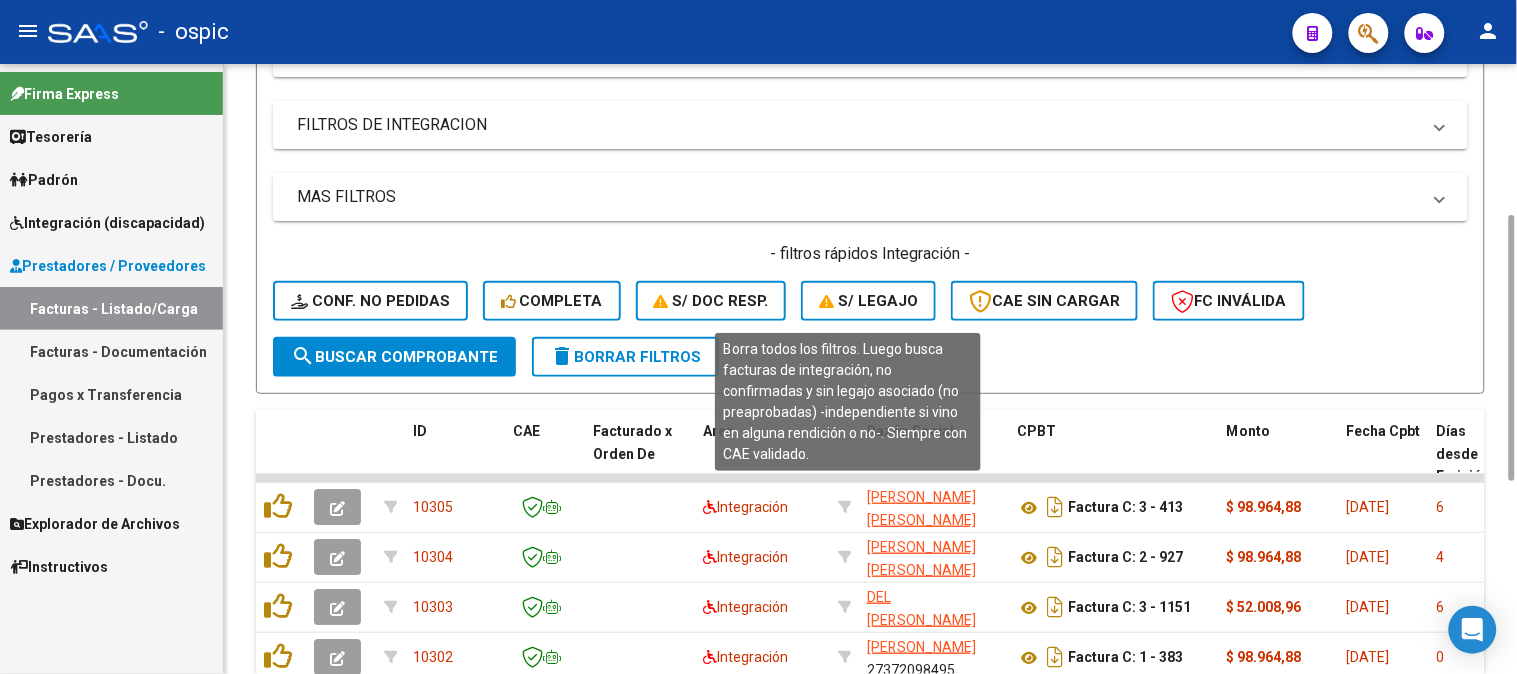 click on "S/ legajo" 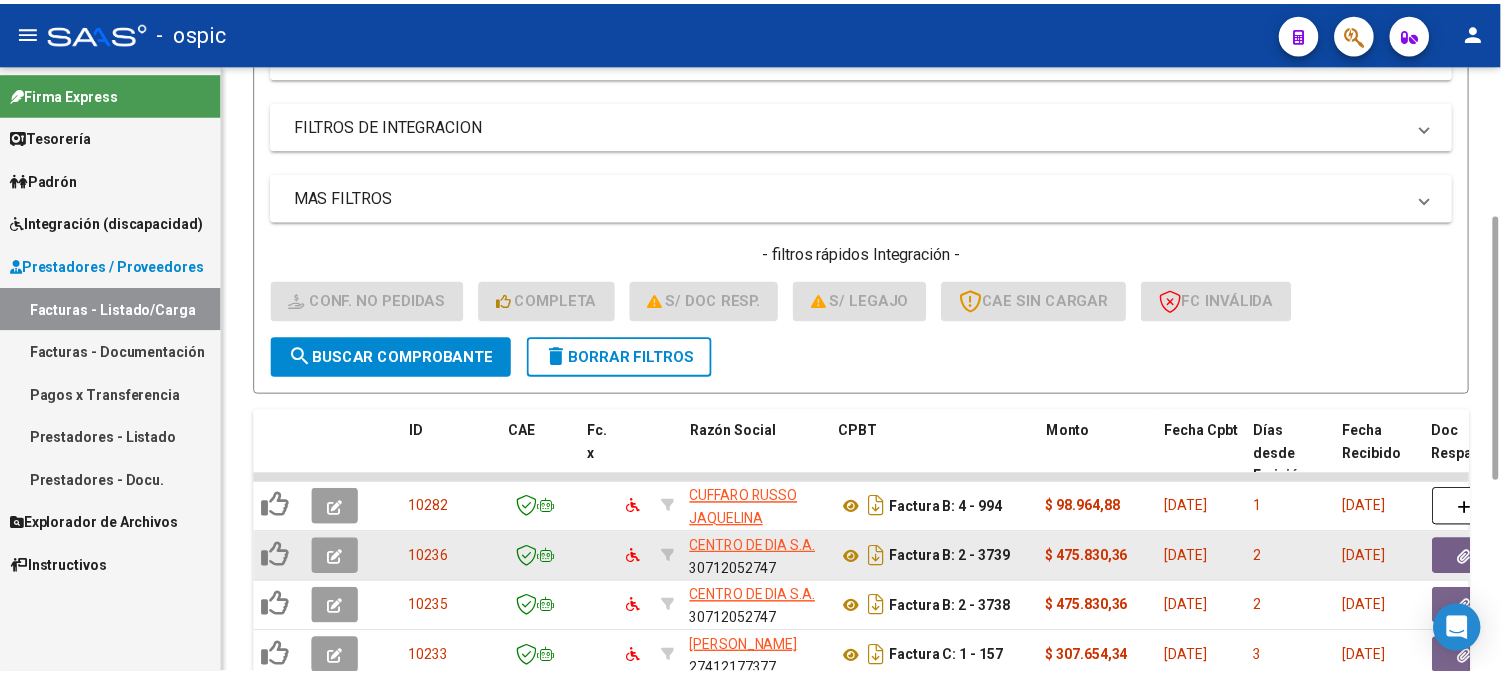 scroll, scrollTop: 543, scrollLeft: 0, axis: vertical 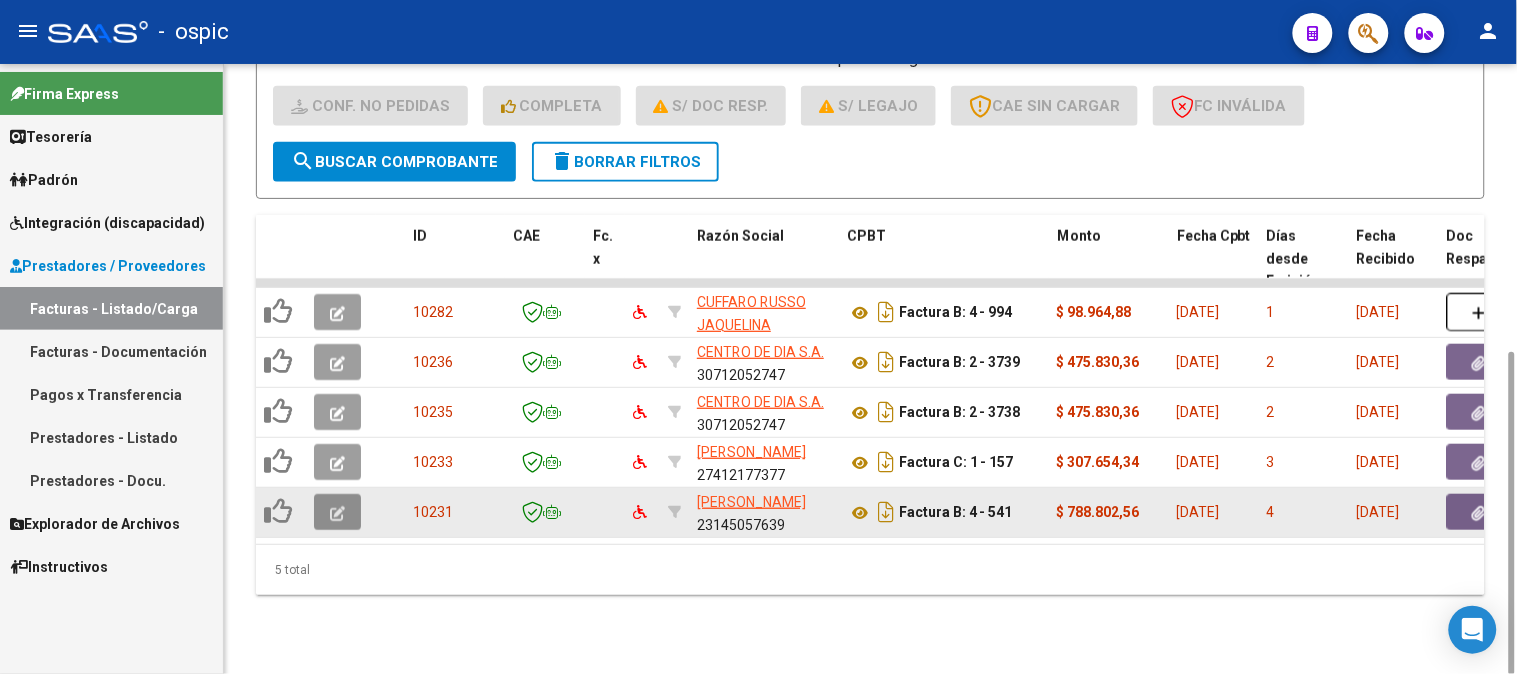 click 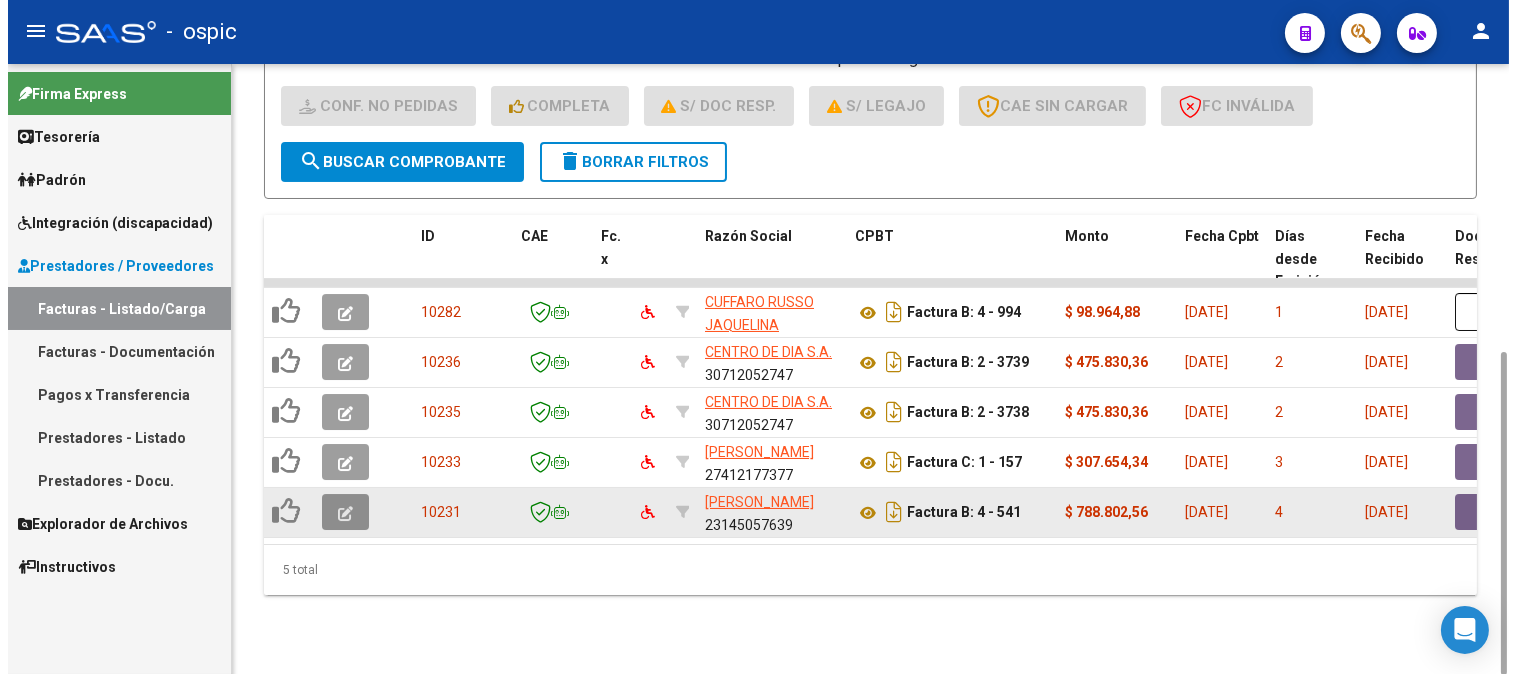scroll, scrollTop: 542, scrollLeft: 0, axis: vertical 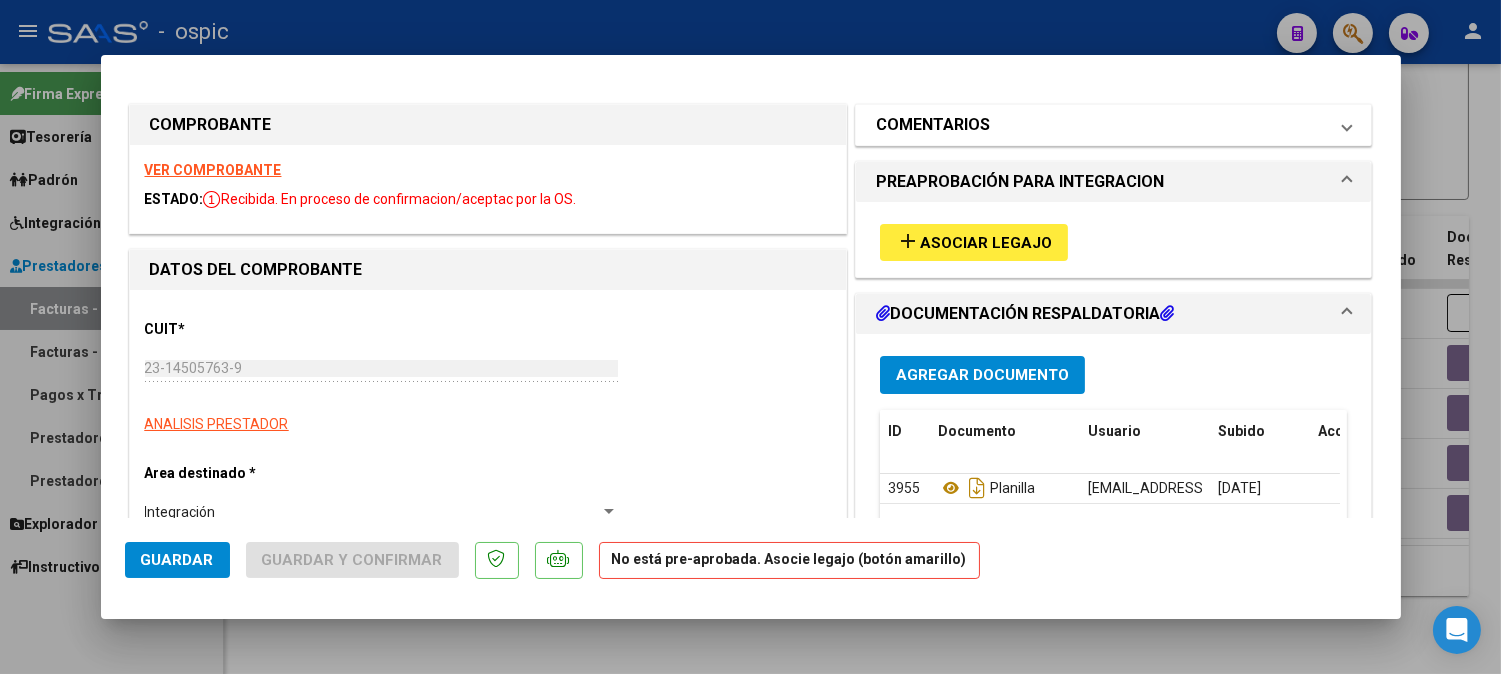 click on "COMENTARIOS" at bounding box center [933, 125] 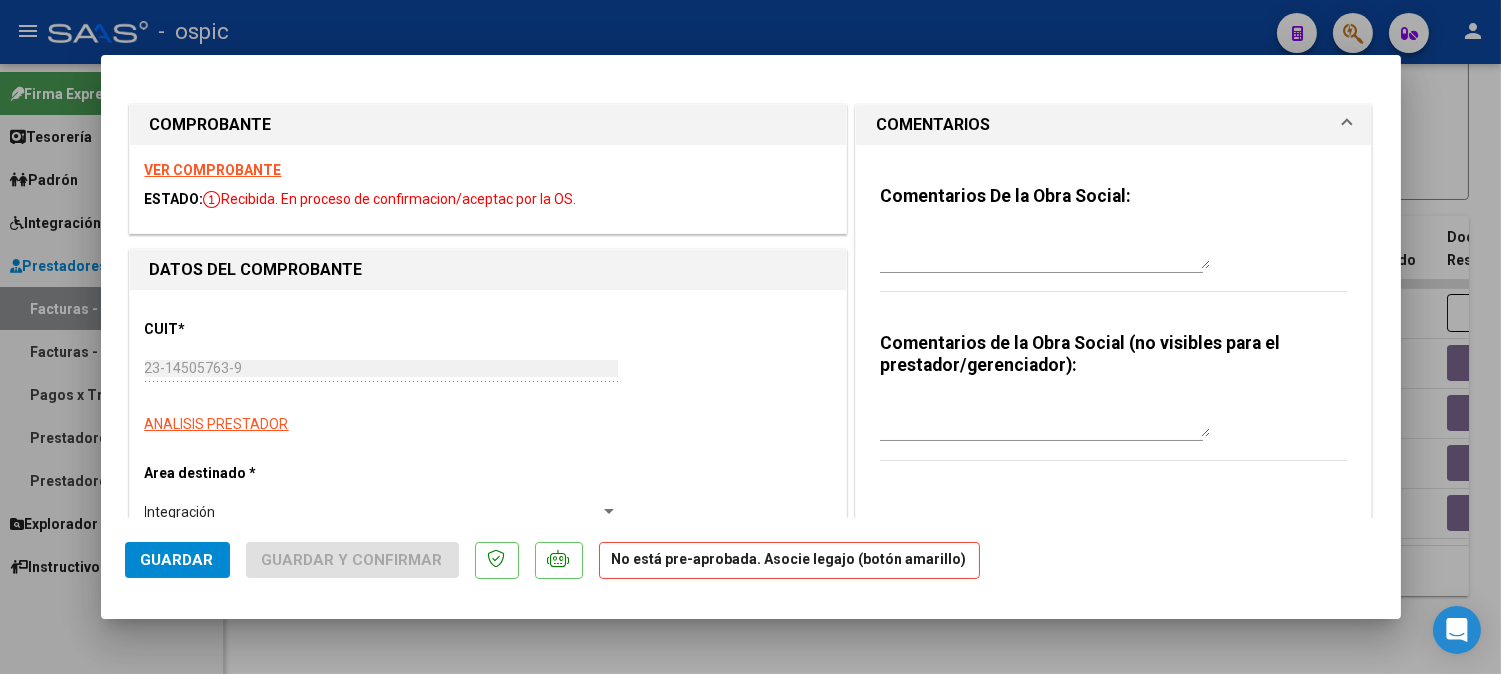 click at bounding box center [1045, 249] 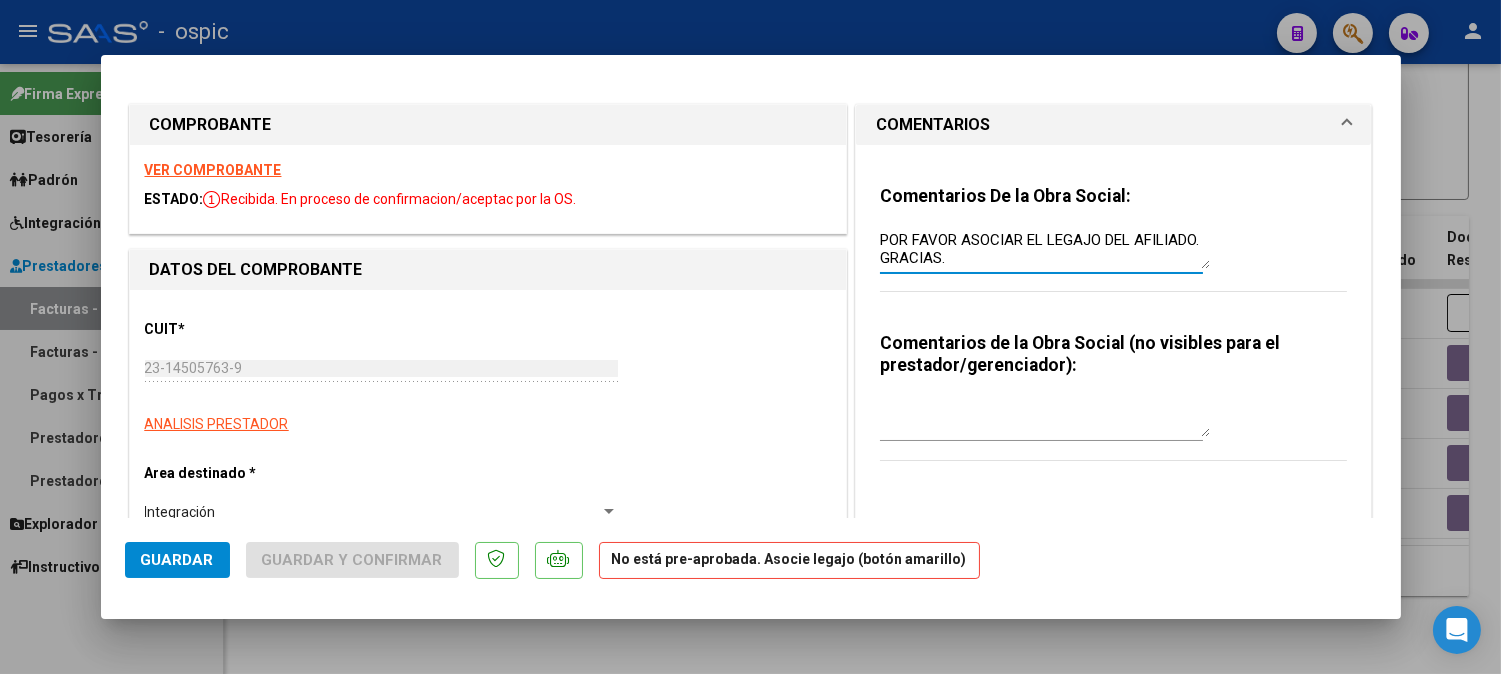drag, startPoint x: 1005, startPoint y: 244, endPoint x: 1003, endPoint y: 256, distance: 12.165525 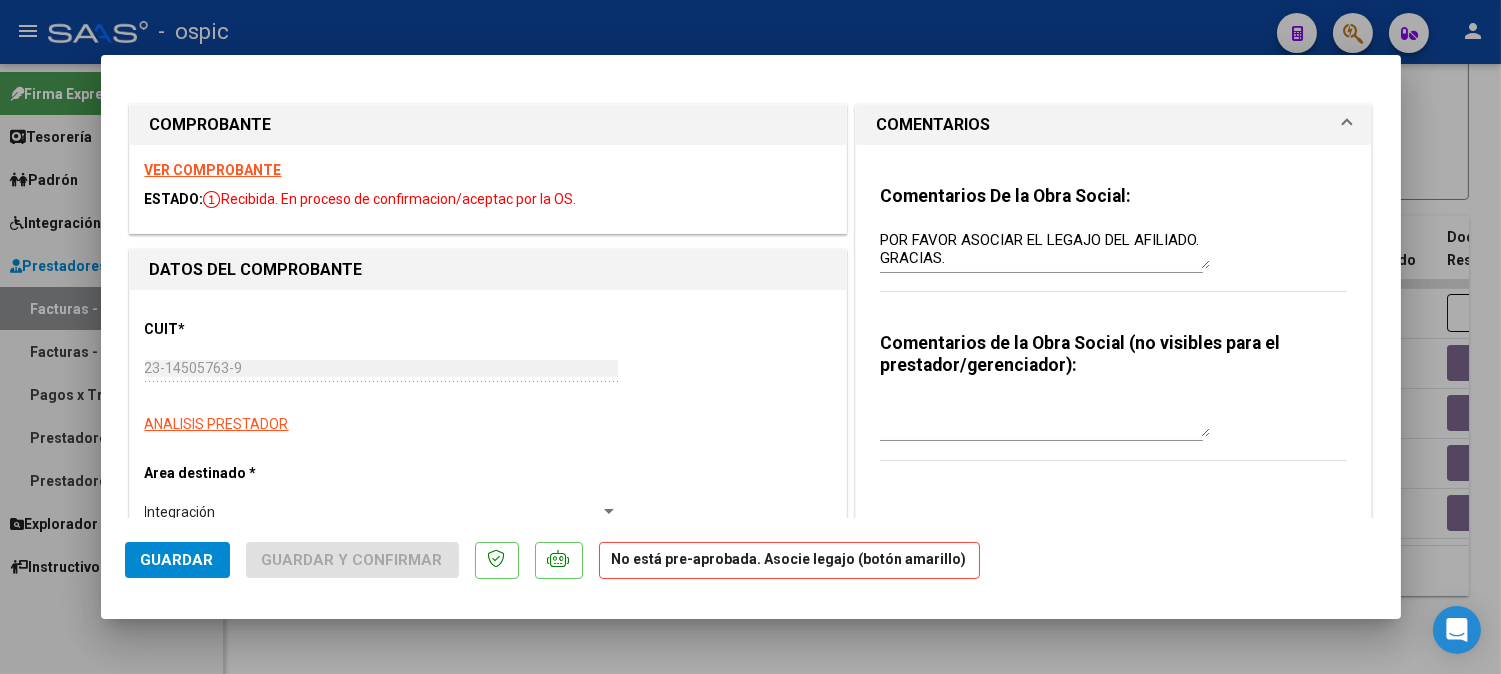 drag, startPoint x: 535, startPoint y: 406, endPoint x: 562, endPoint y: 397, distance: 28.460499 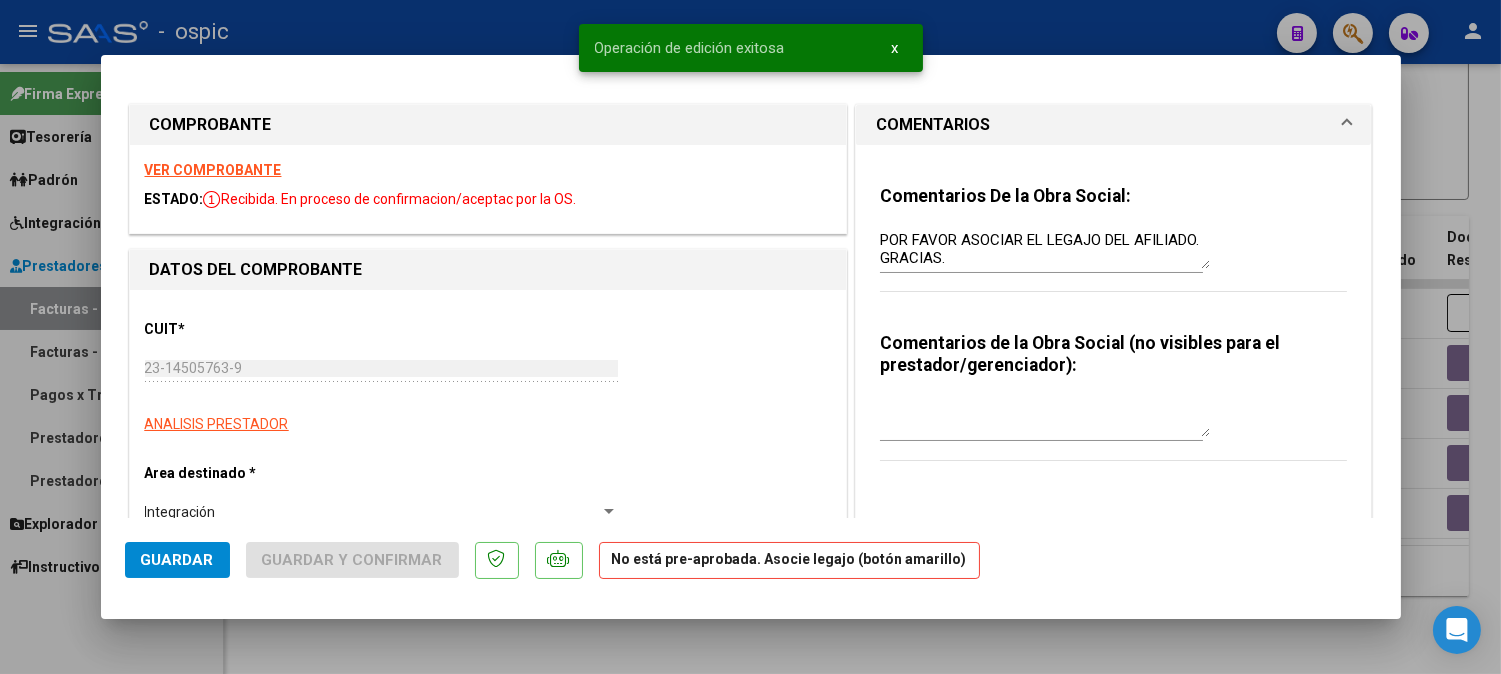type 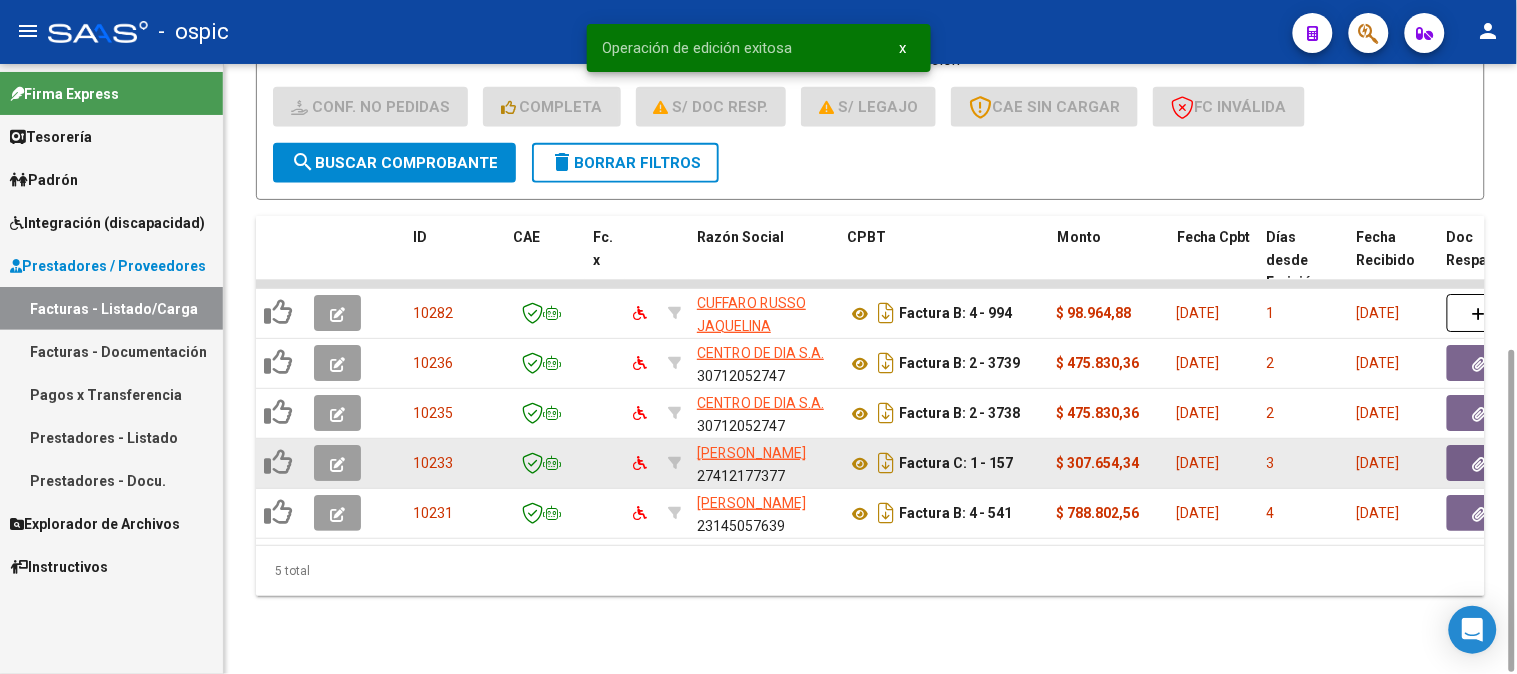click 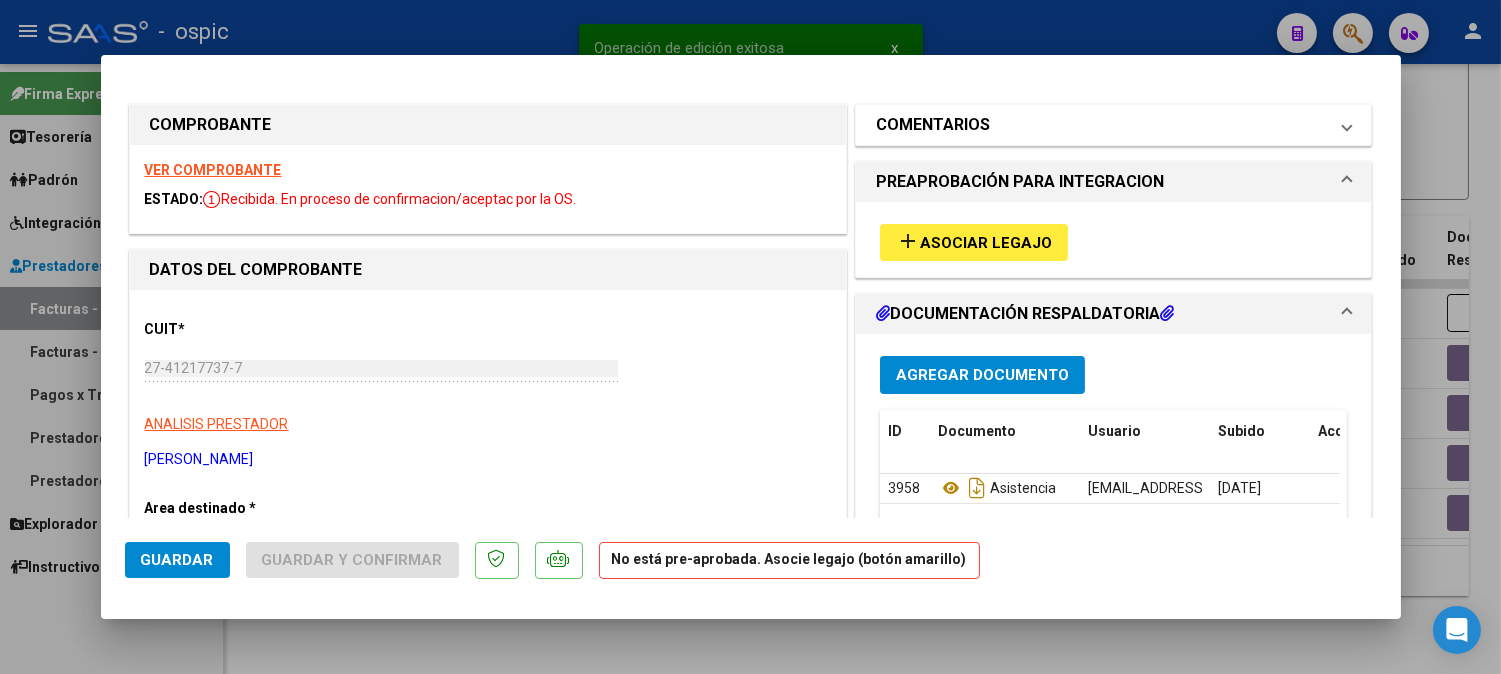 click on "COMENTARIOS" at bounding box center (933, 125) 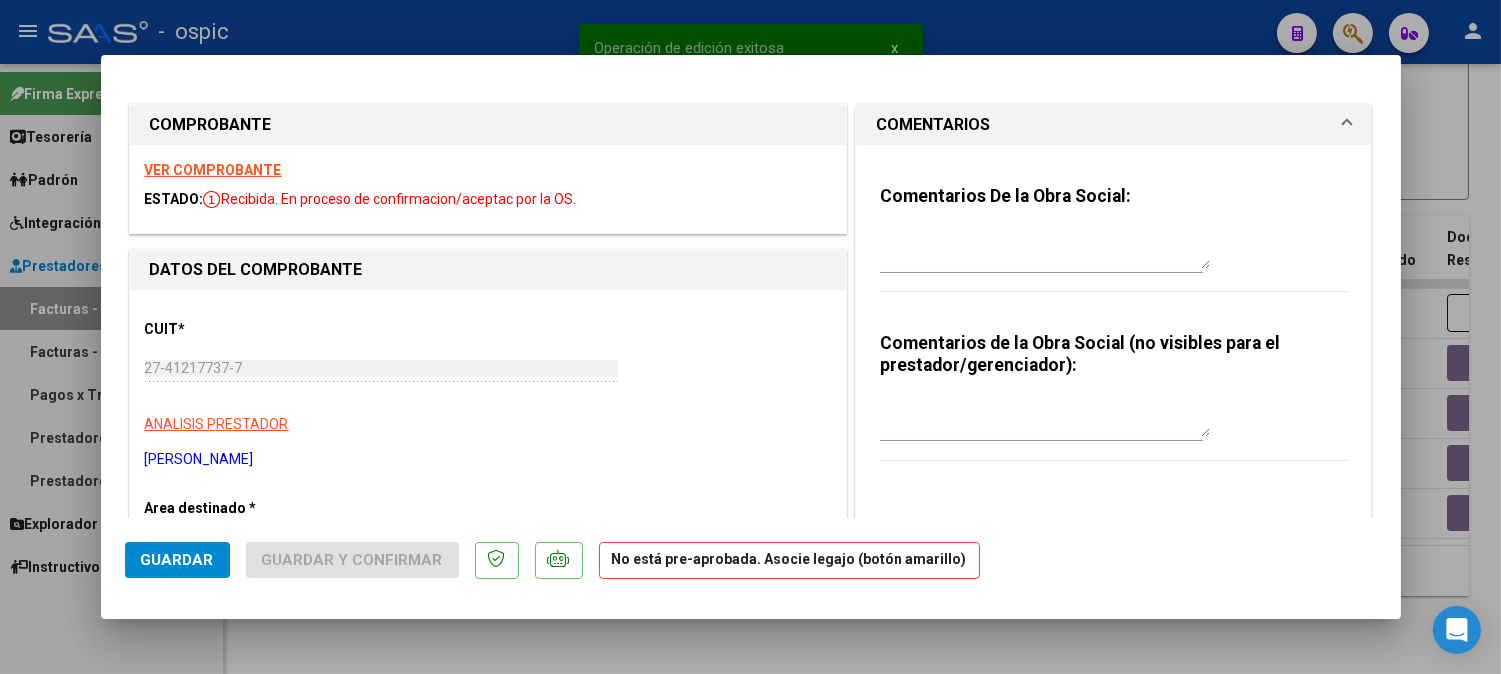 click at bounding box center [1045, 249] 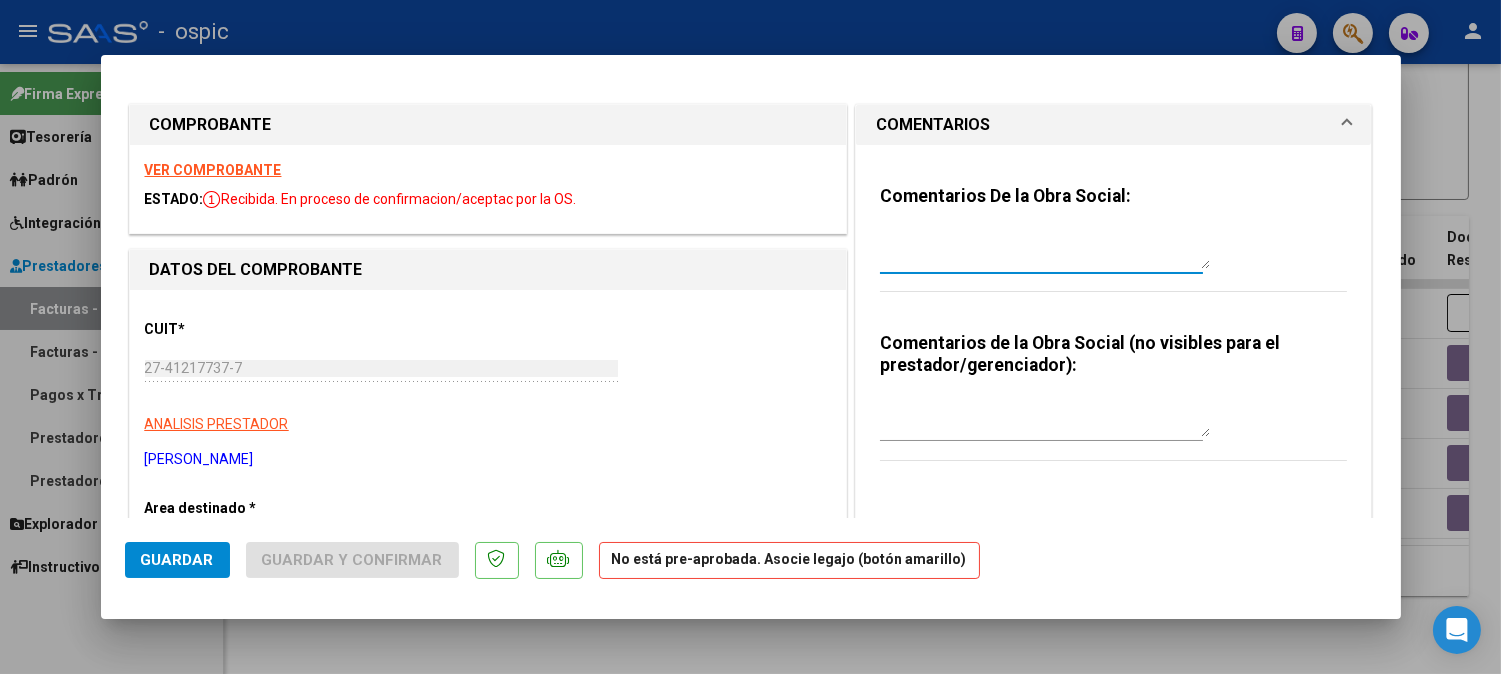 paste on "POR FAVOR ASOCIAR EL LEGAJO DEL AFILIADO. GRACIAS." 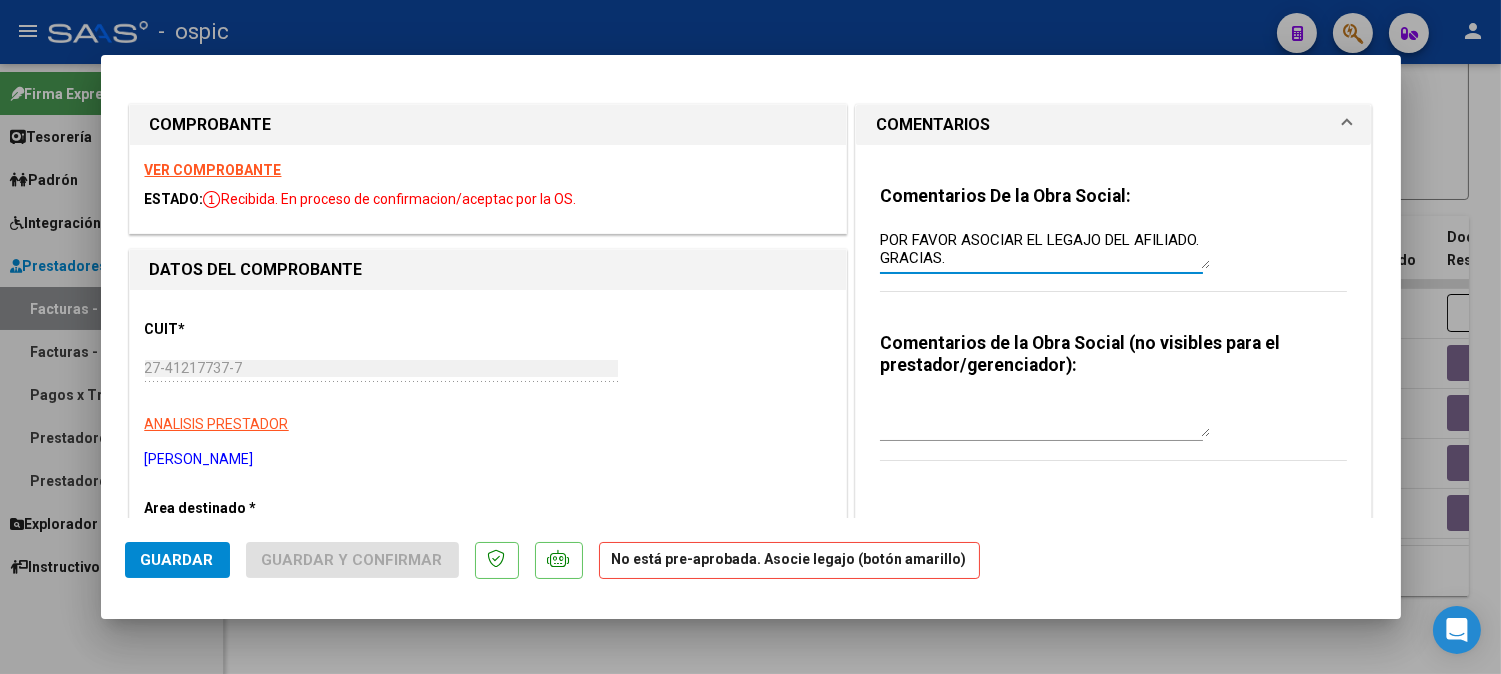 type on "POR FAVOR ASOCIAR EL LEGAJO DEL AFILIADO. GRACIAS." 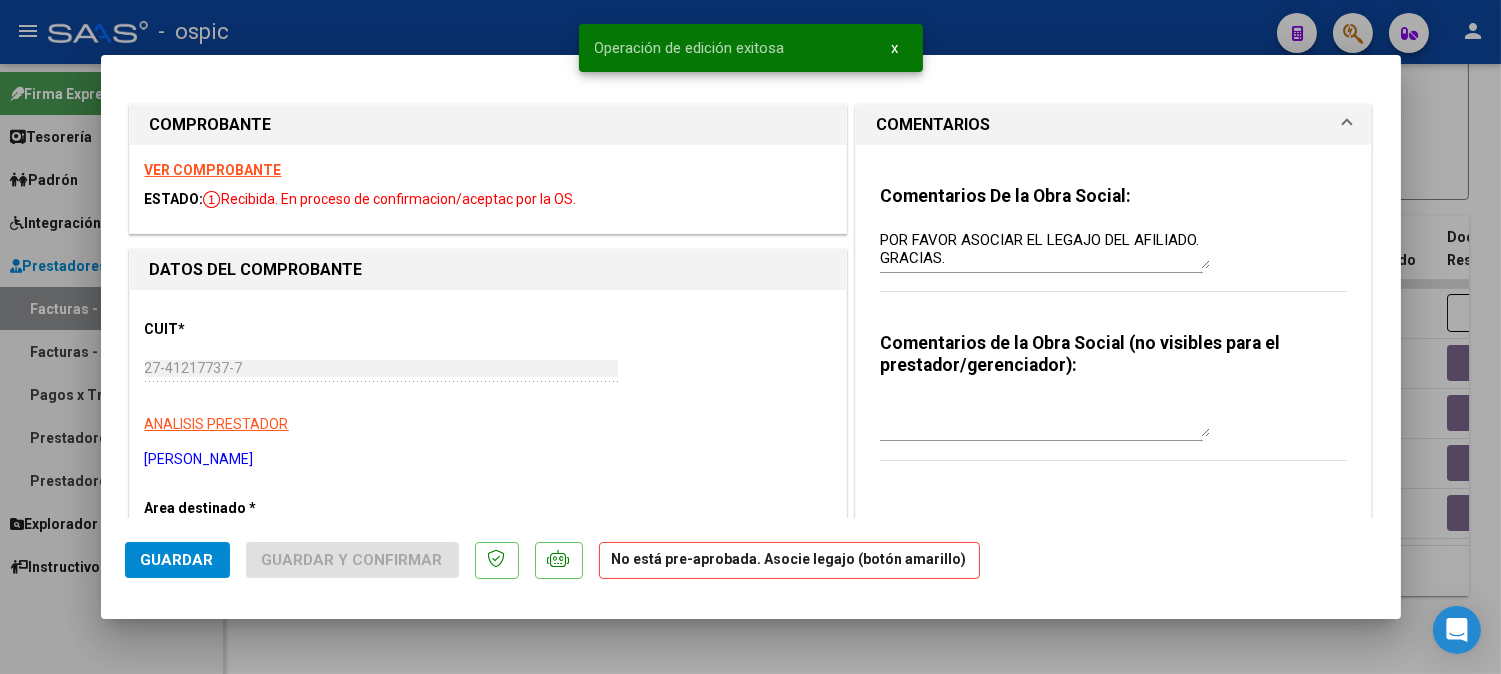 type 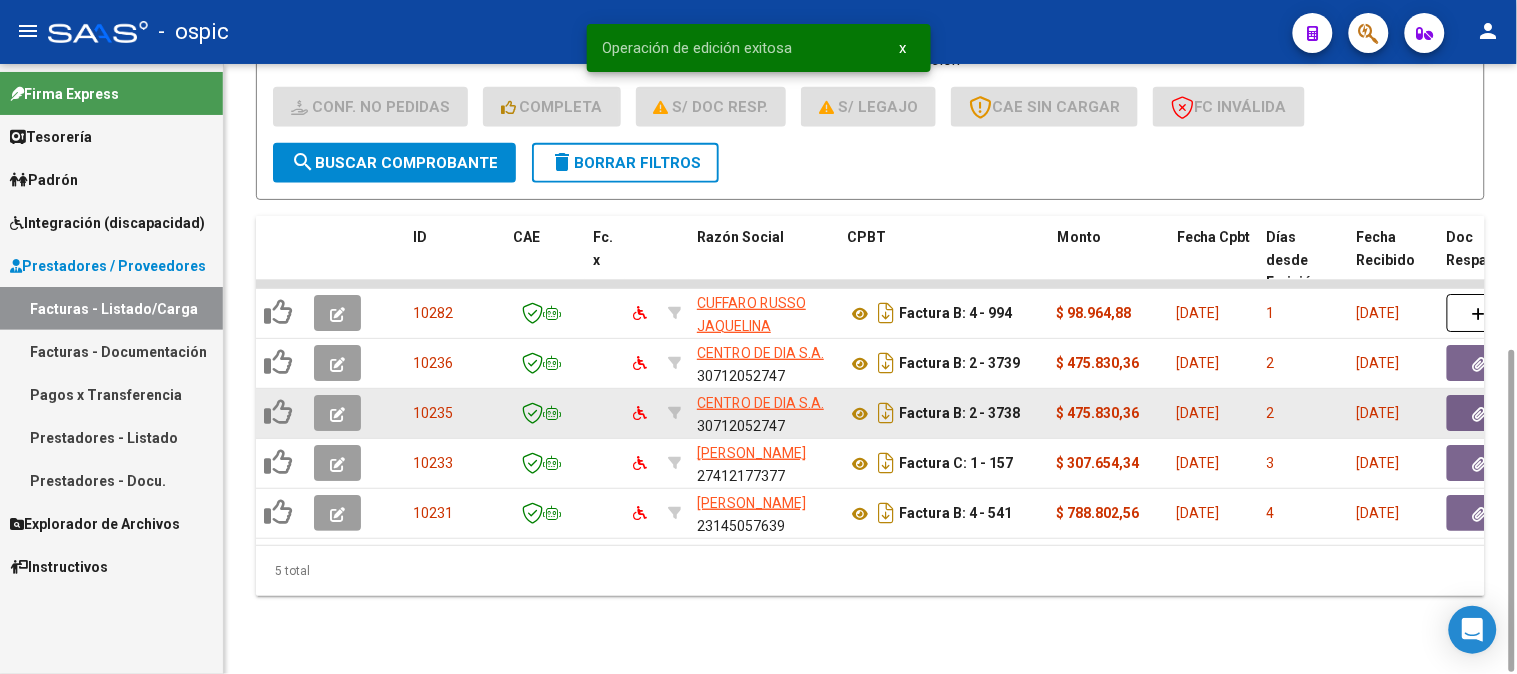click 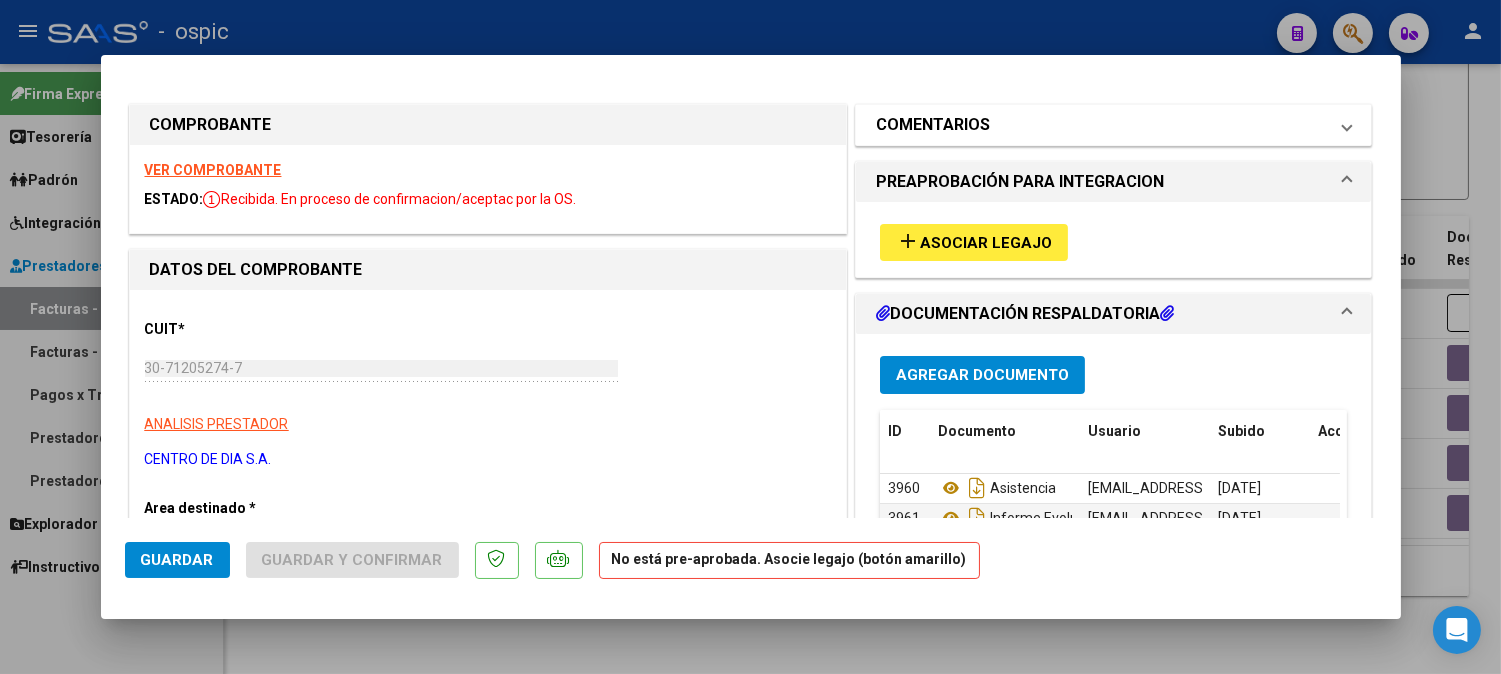 click on "COMENTARIOS" at bounding box center (933, 125) 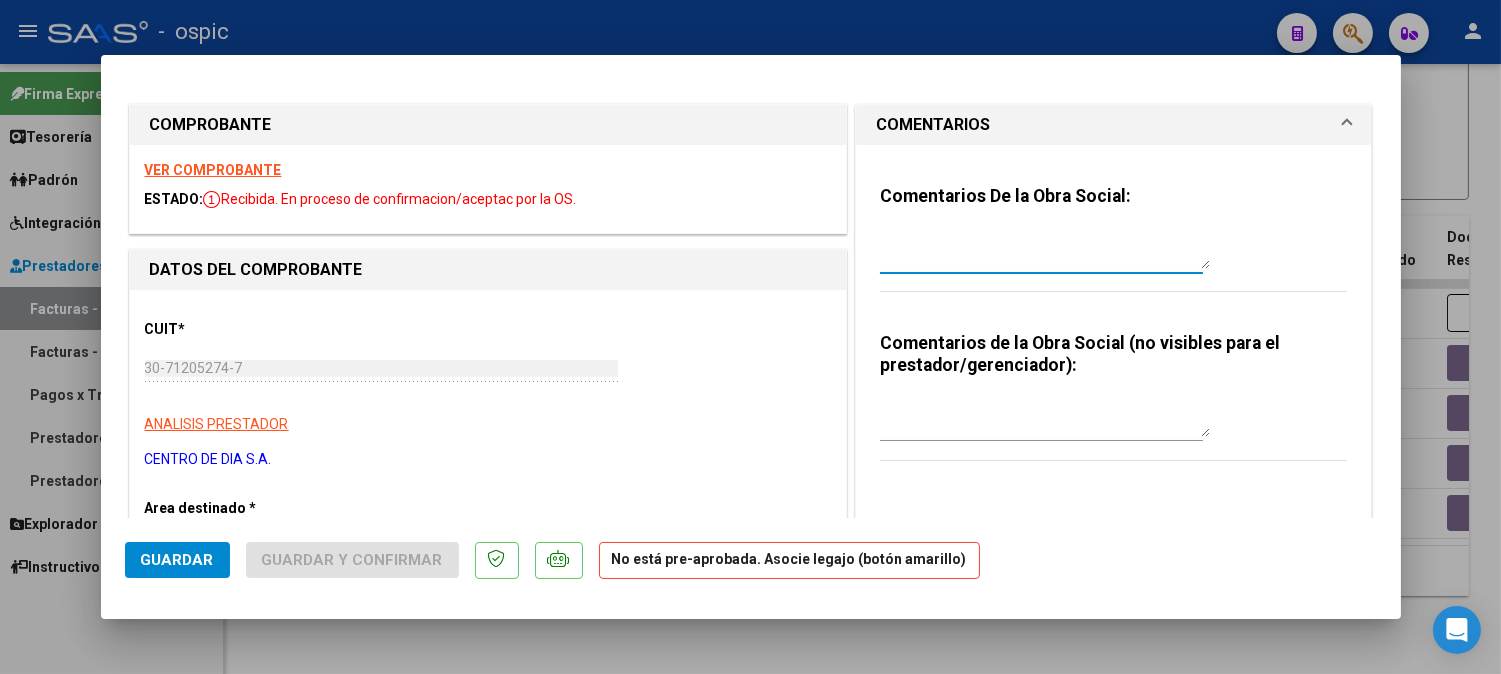 click at bounding box center [1045, 249] 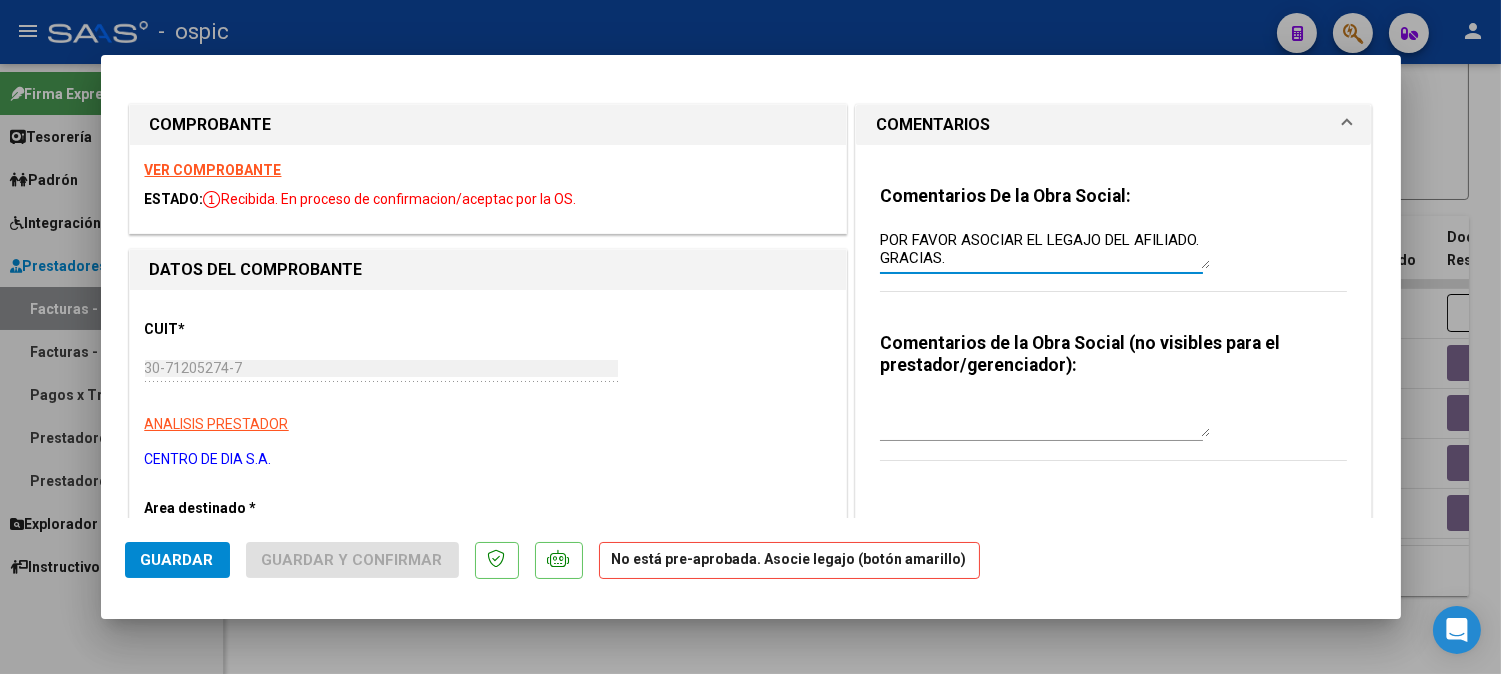 type on "POR FAVOR ASOCIAR EL LEGAJO DEL AFILIADO. GRACIAS." 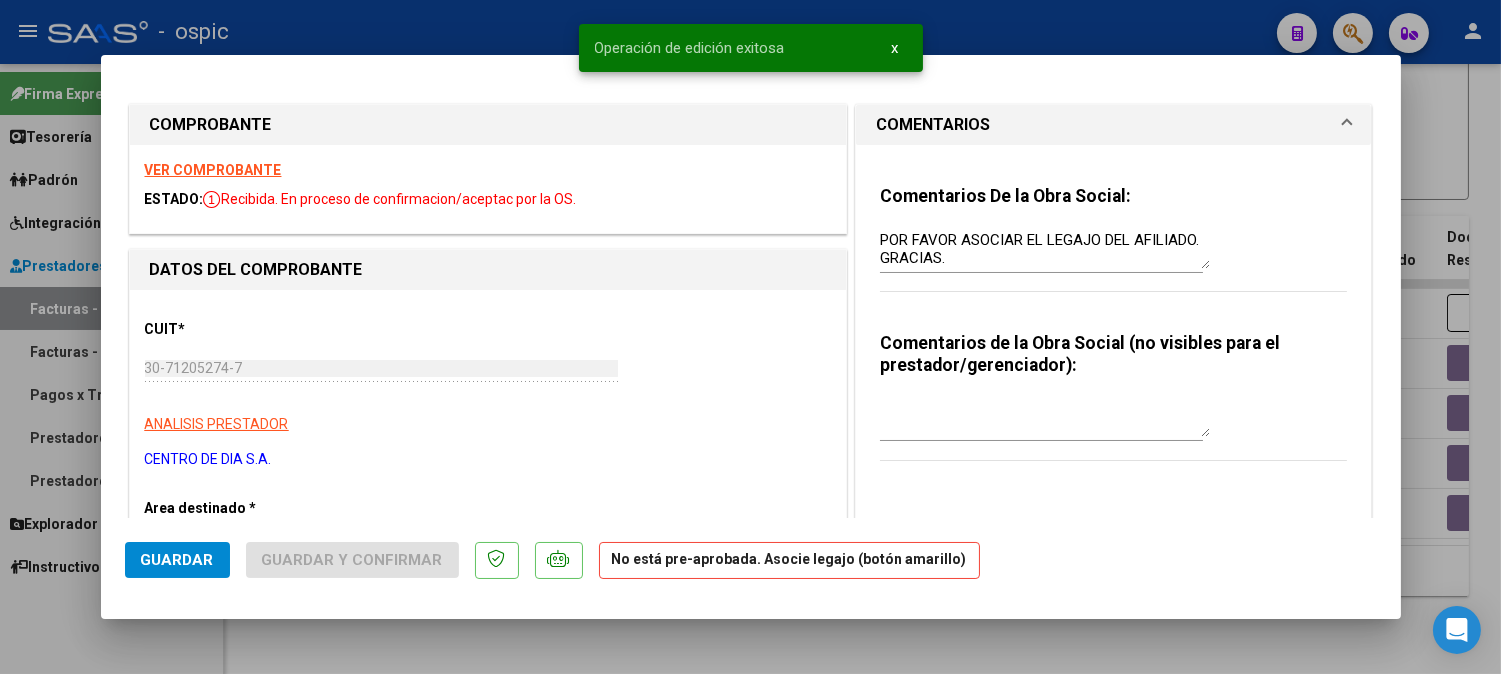 type 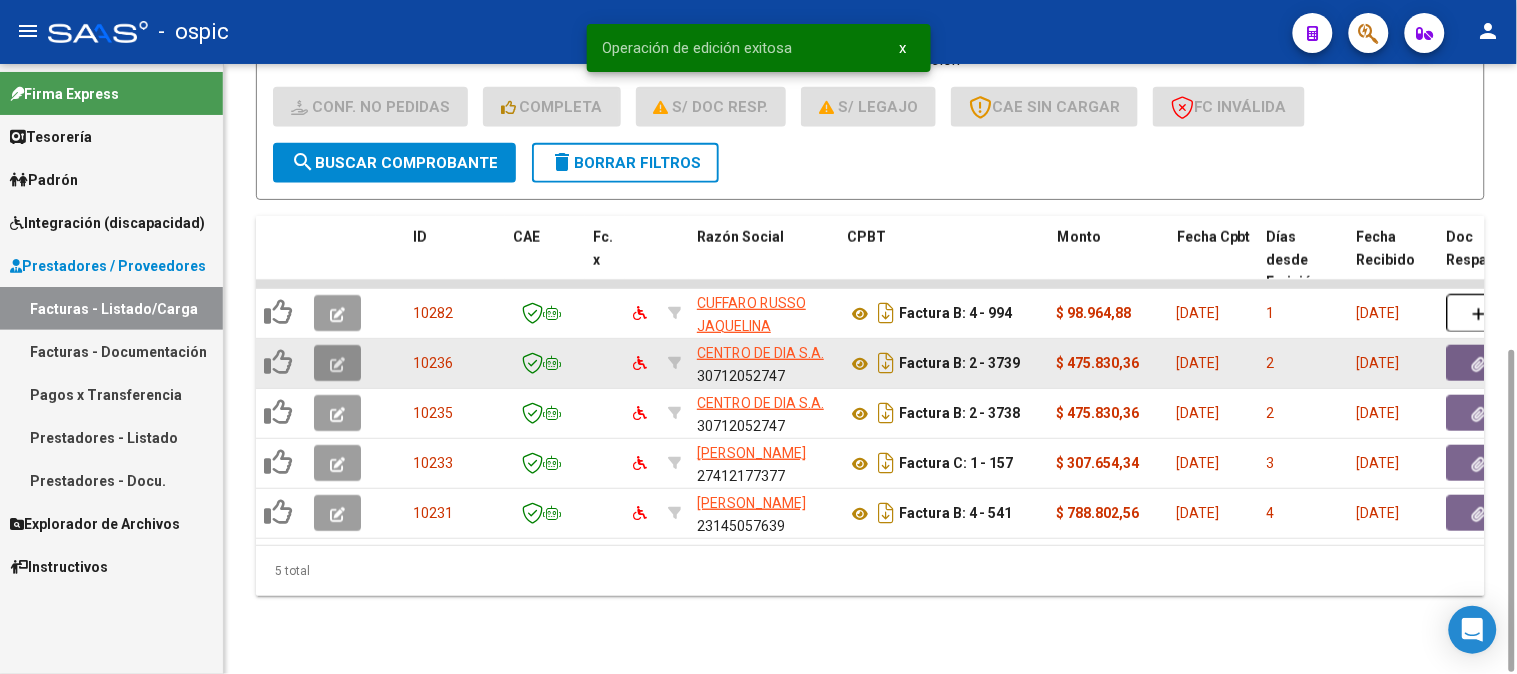 click 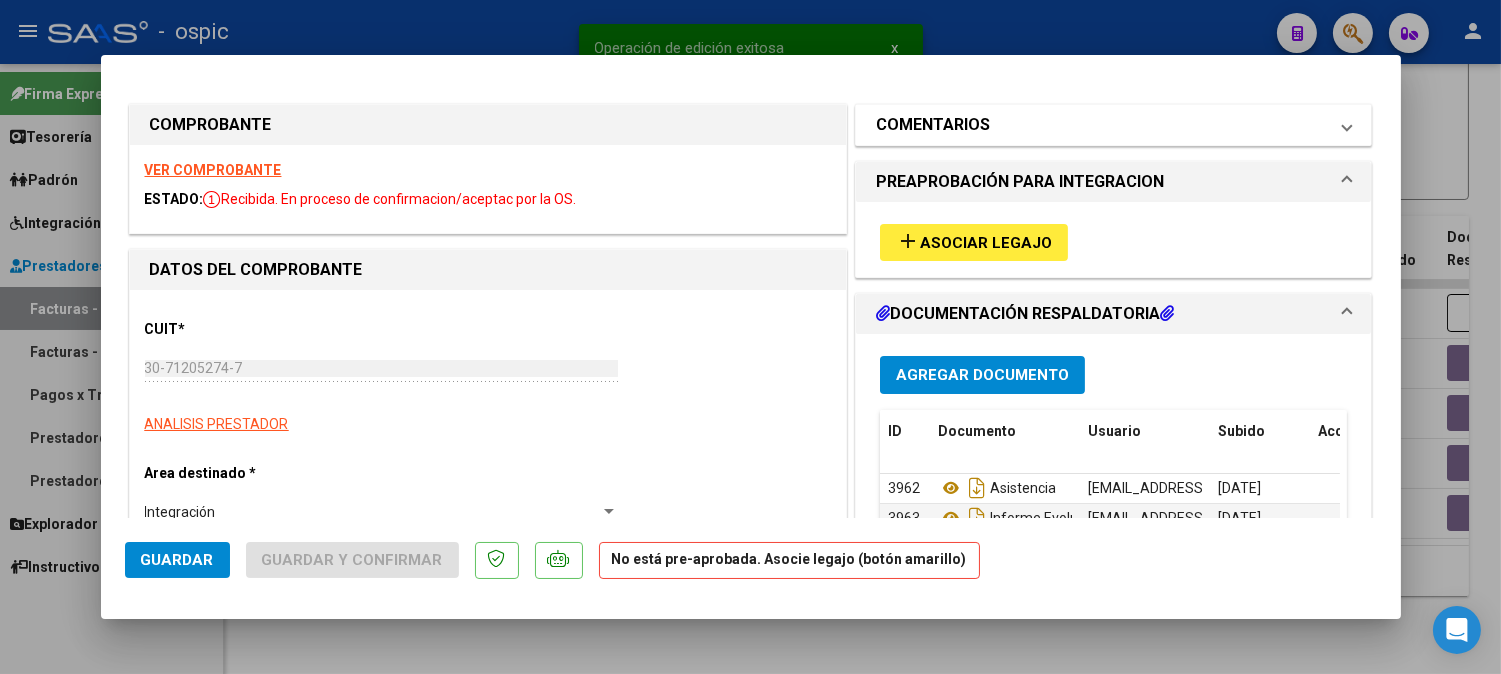 click on "COMENTARIOS" at bounding box center [933, 125] 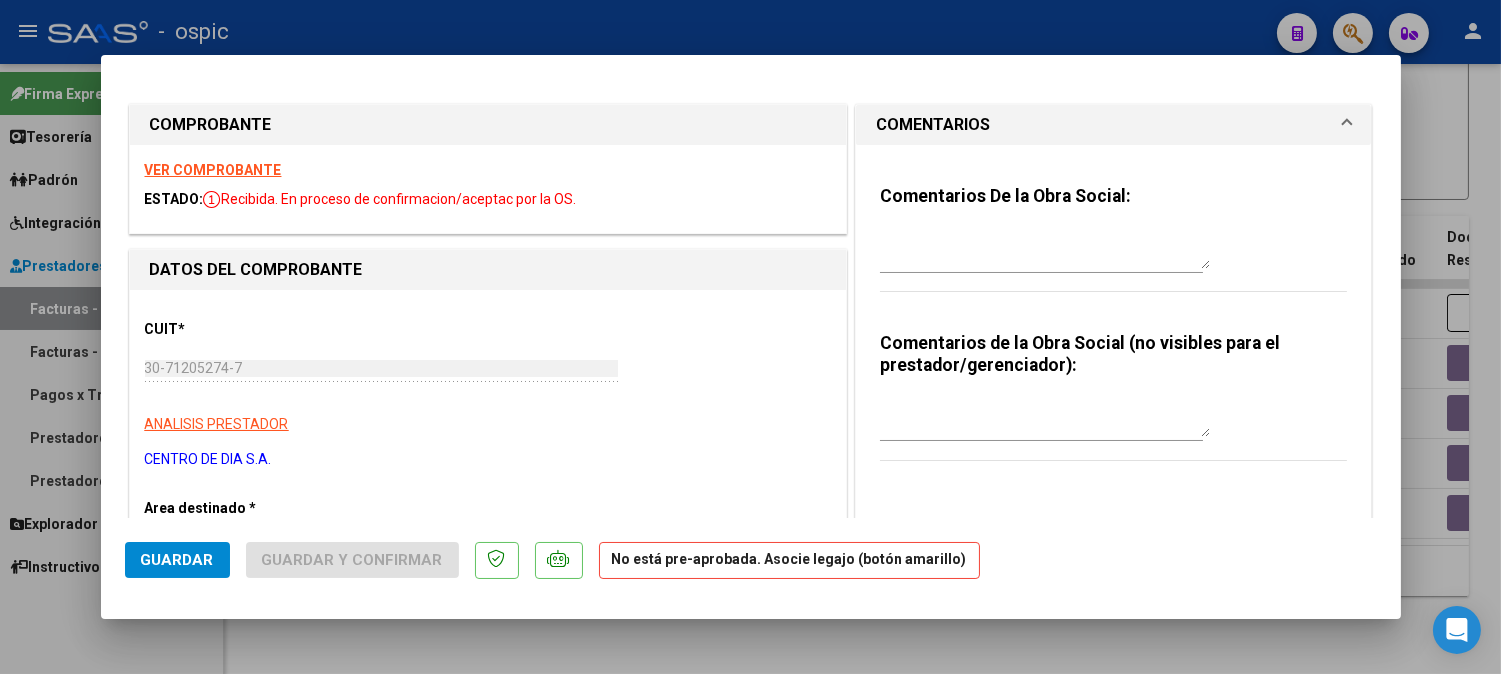 click at bounding box center (1045, 249) 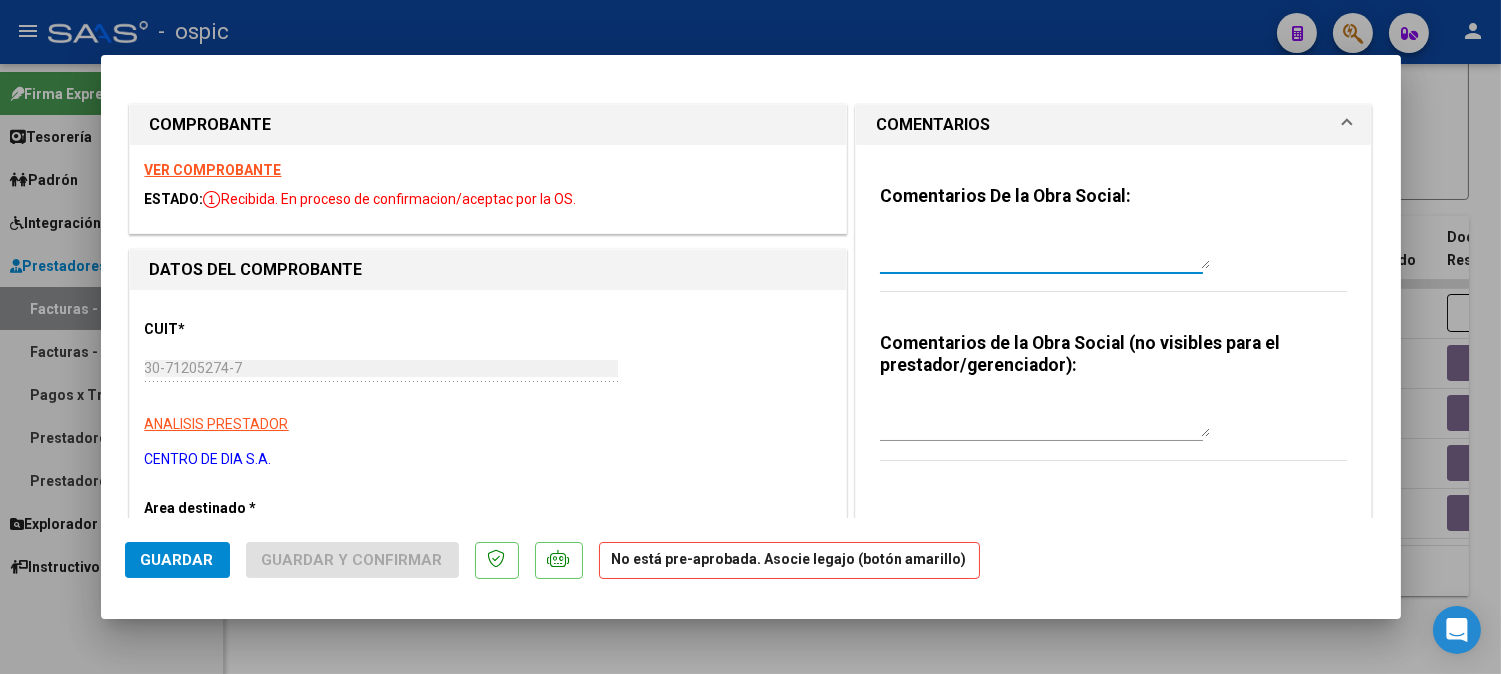 paste on "POR FAVOR ASOCIAR EL LEGAJO DEL AFILIADO. GRACIAS." 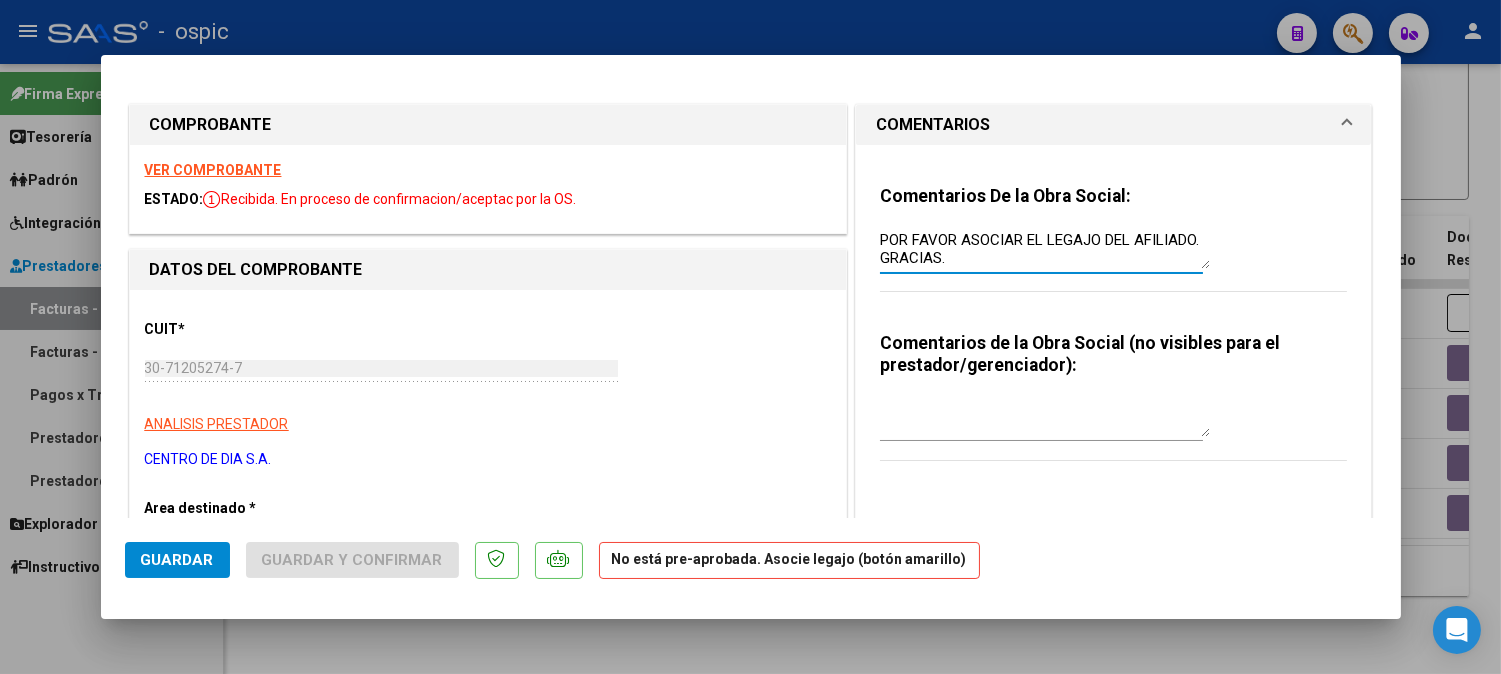 type on "POR FAVOR ASOCIAR EL LEGAJO DEL AFILIADO. GRACIAS." 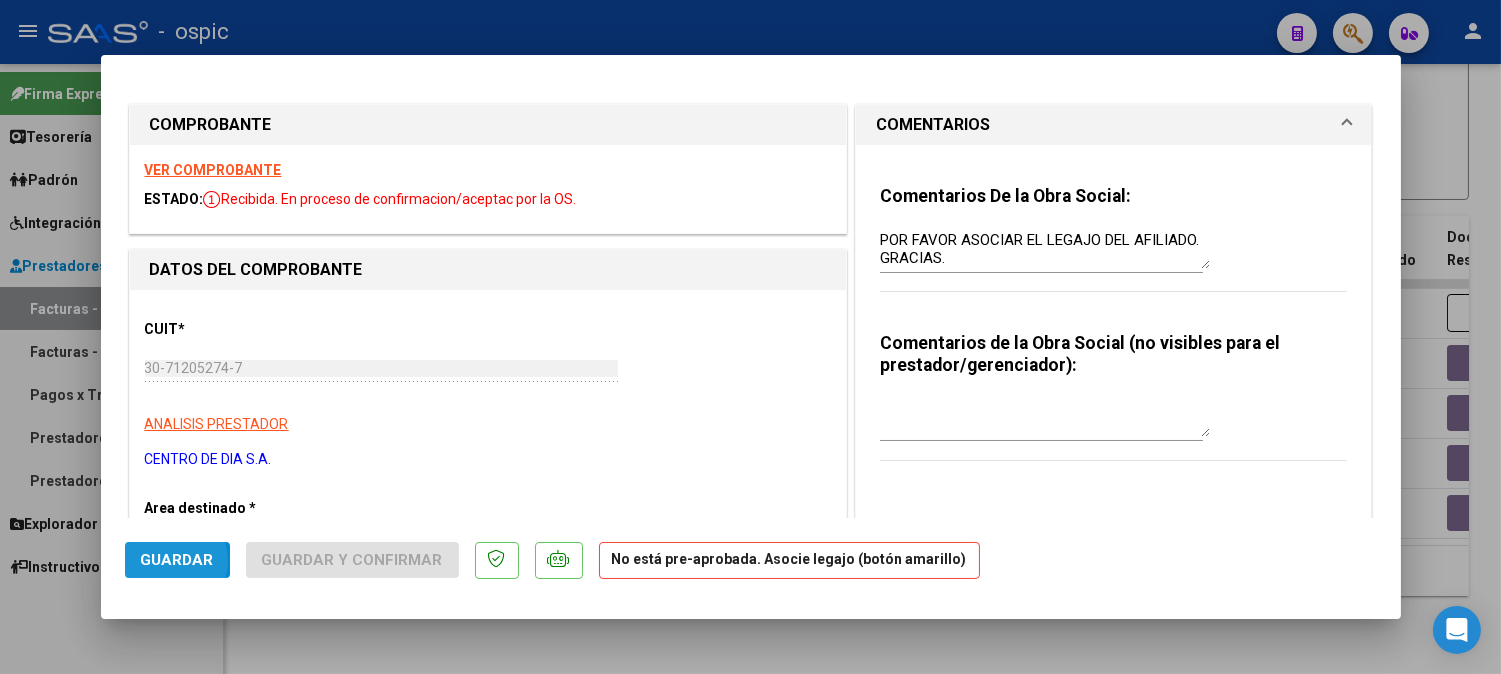 click on "Guardar" 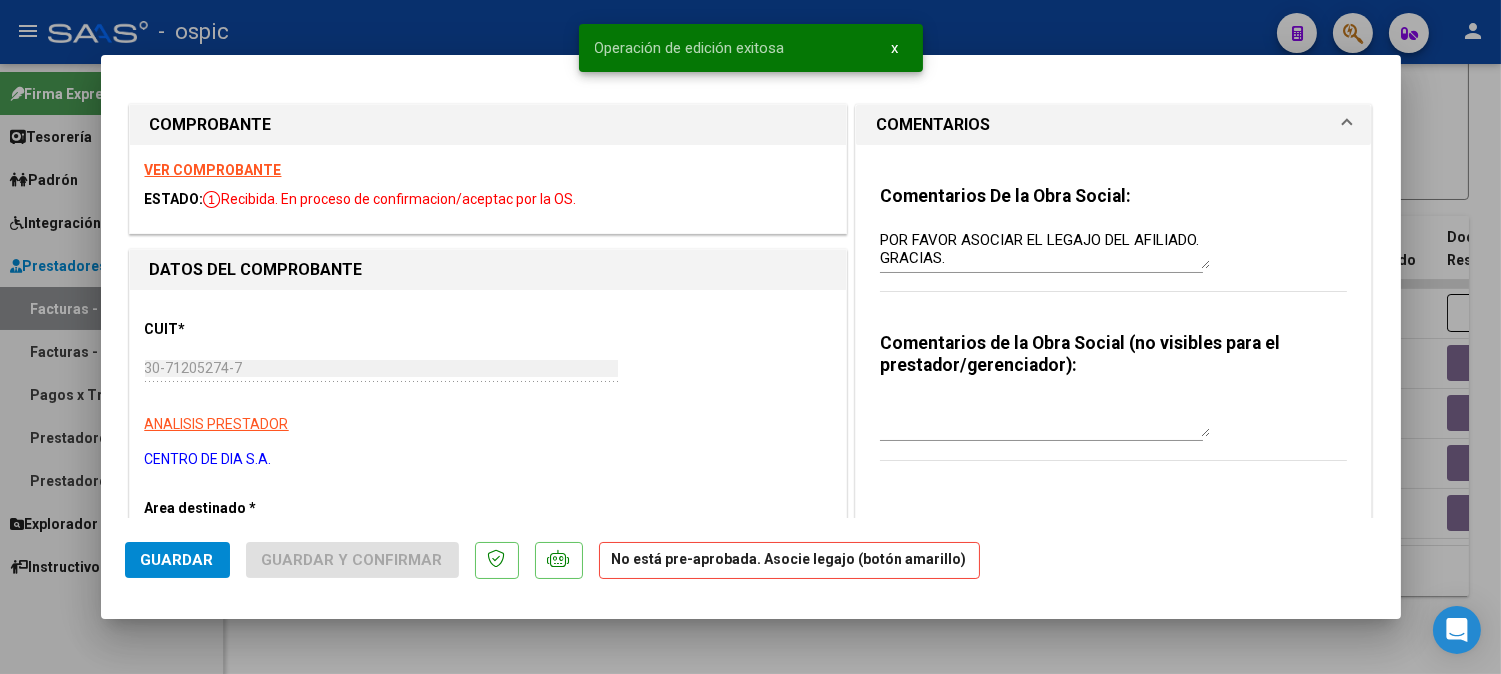 type 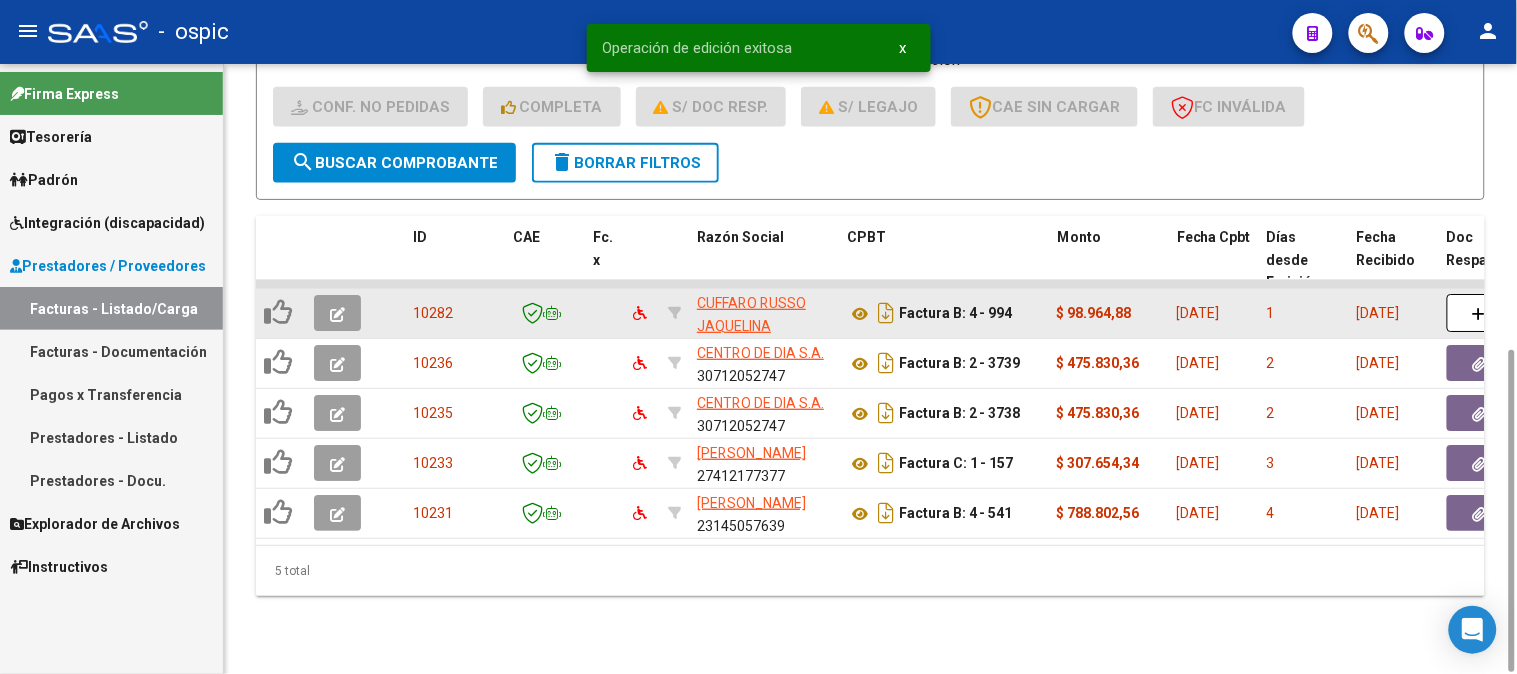 click 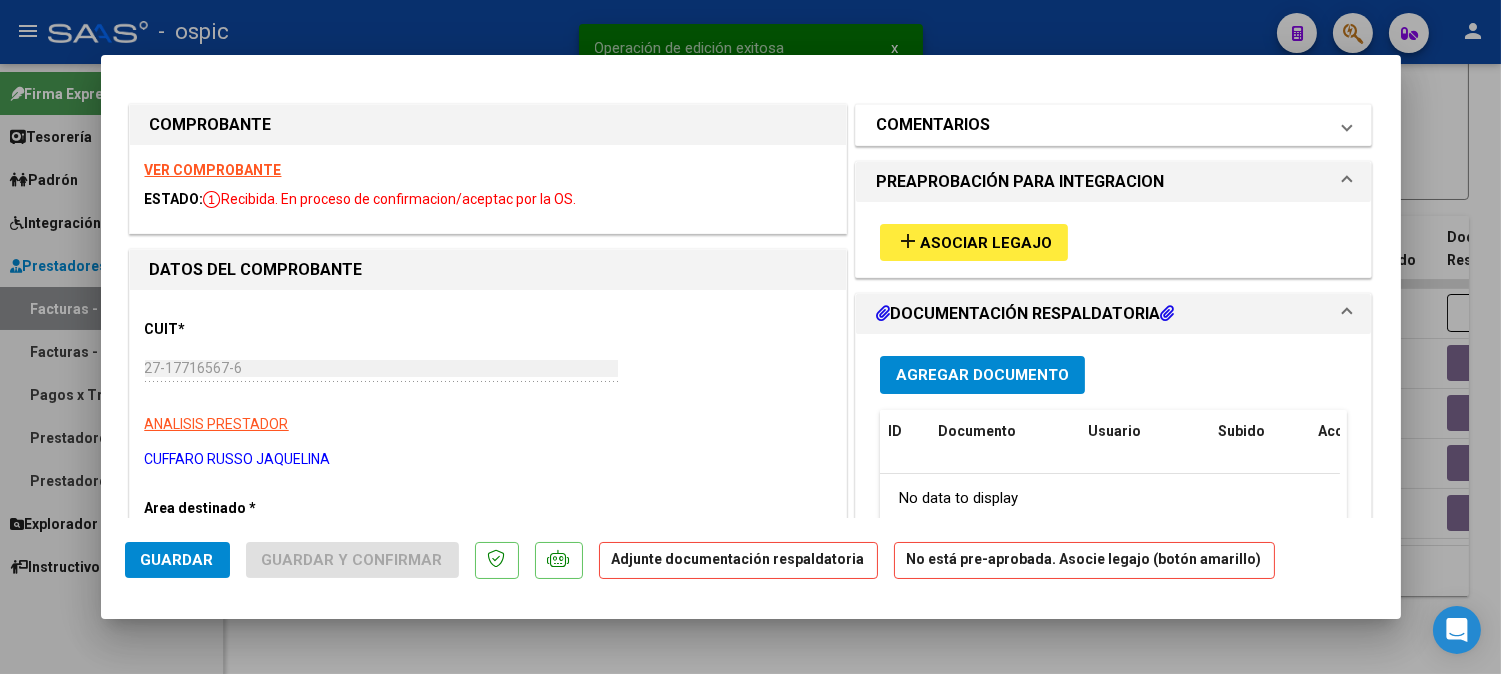click on "COMENTARIOS" at bounding box center (933, 125) 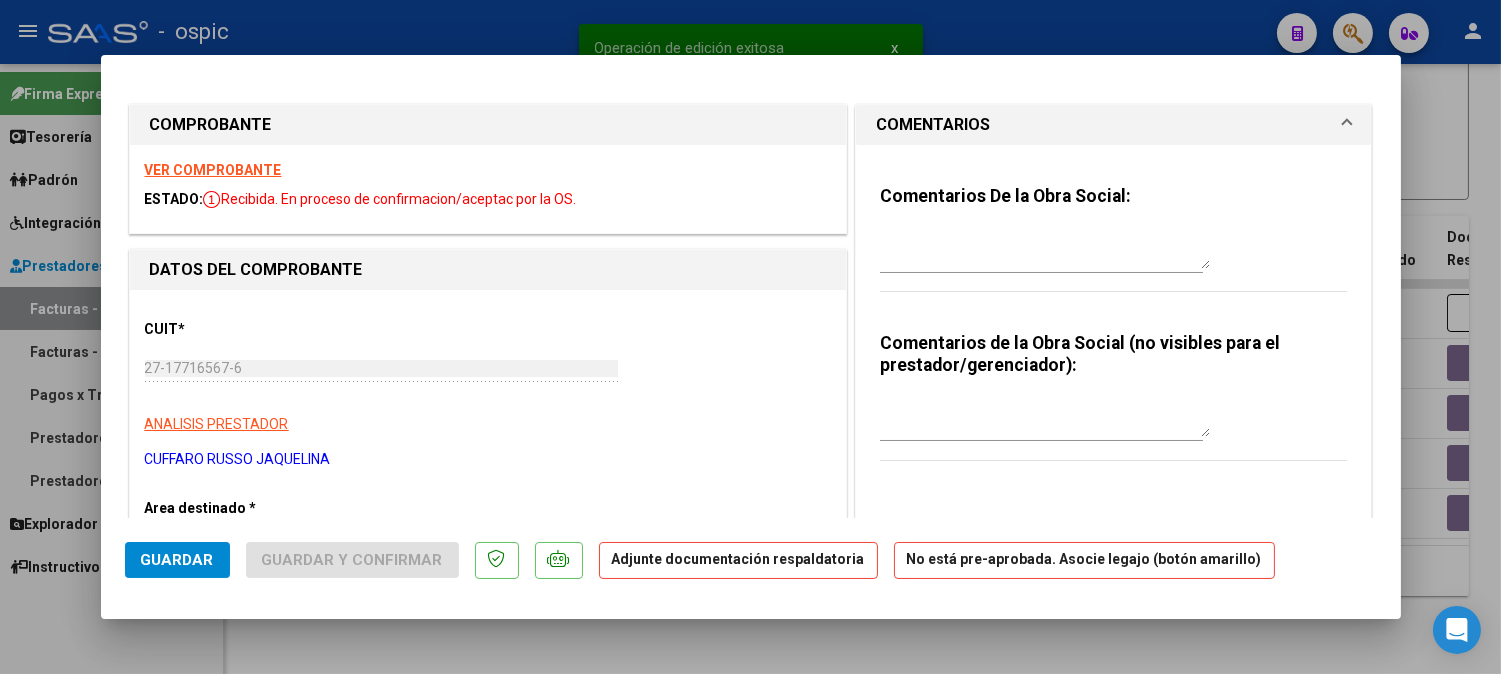click at bounding box center (1045, 249) 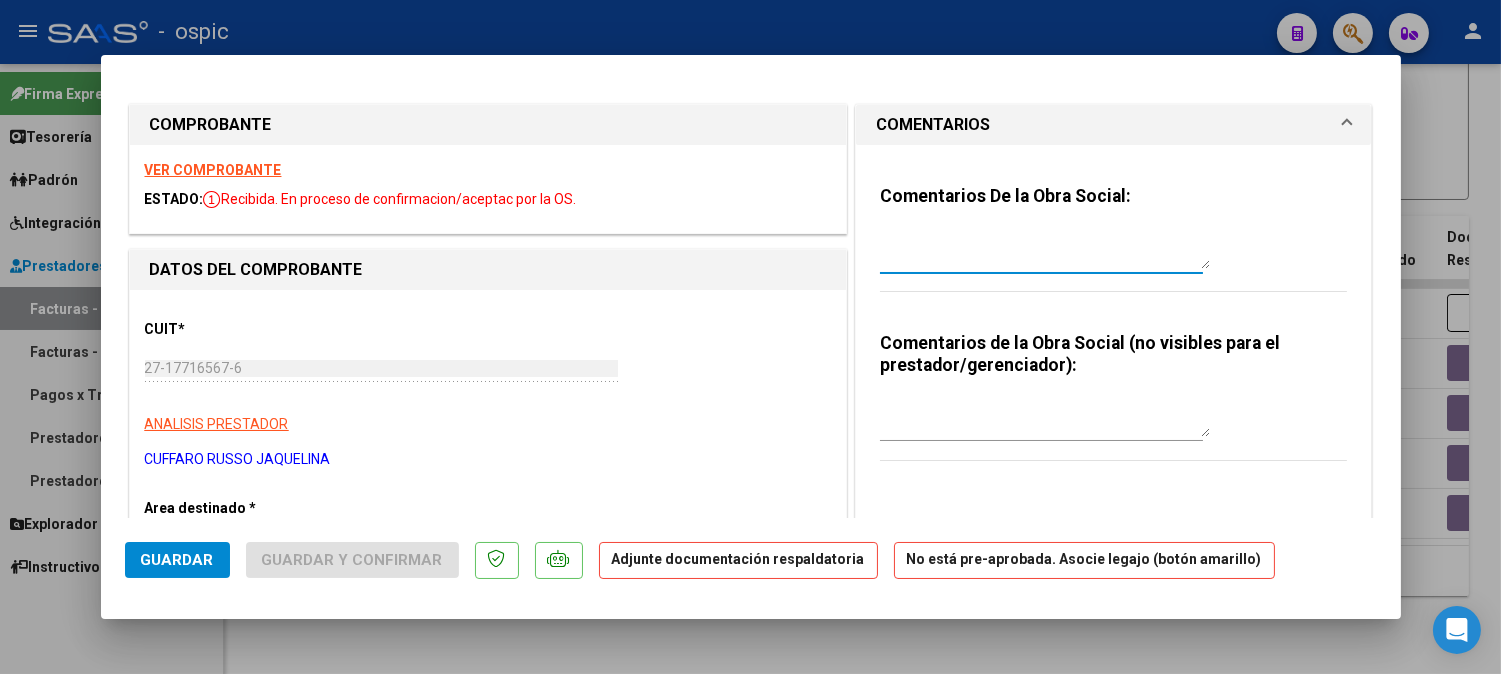 paste on "POR FAVOR ASOCIAR EL LEGAJO DEL AFILIADO. GRACIAS." 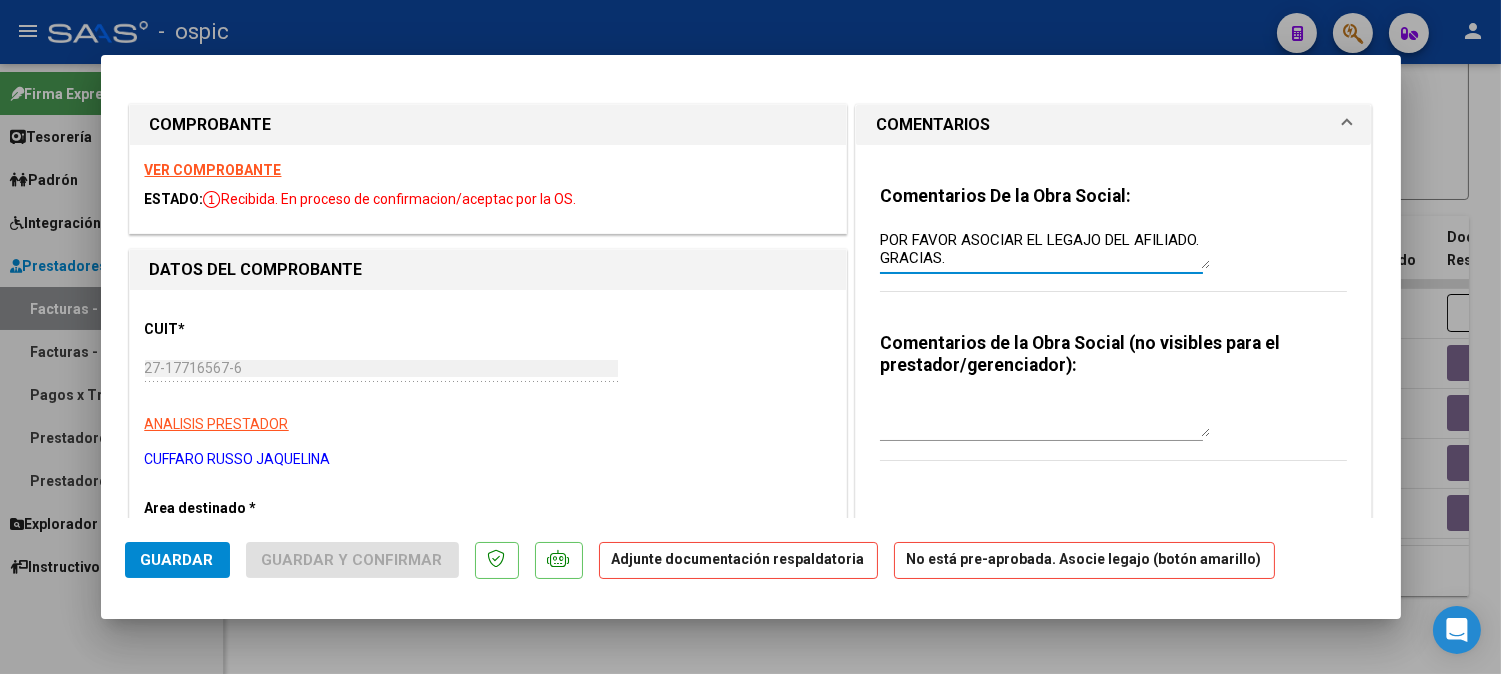 type on "POR FAVOR ASOCIAR EL LEGAJO DEL AFILIADO. GRACIAS." 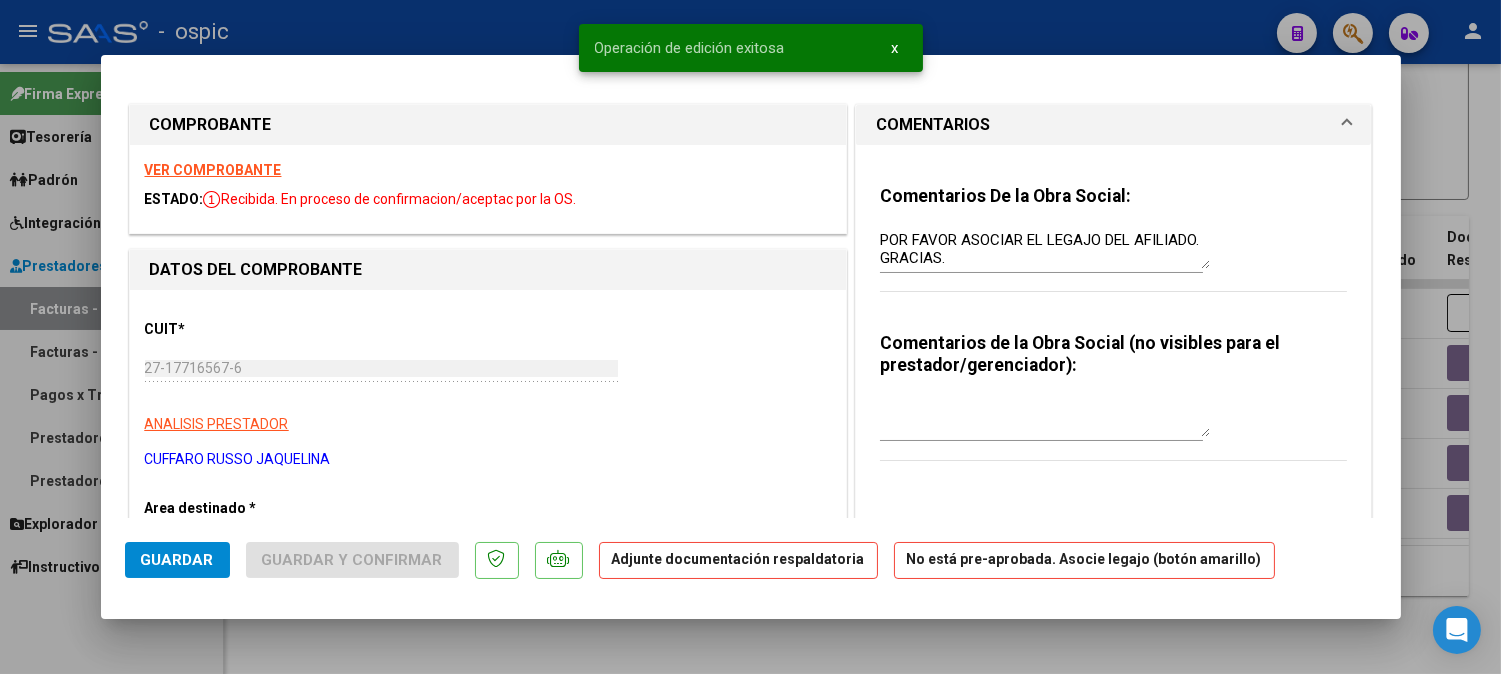 type 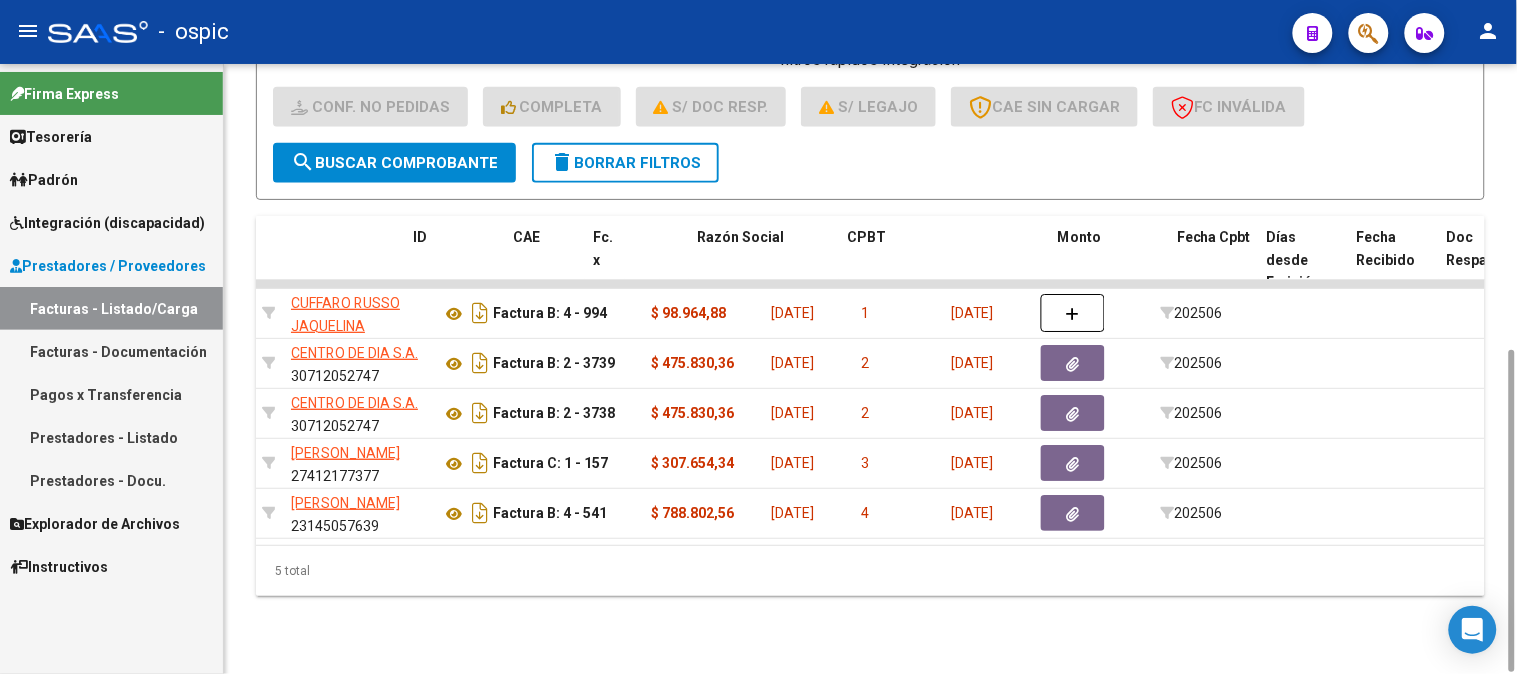 scroll, scrollTop: 0, scrollLeft: 0, axis: both 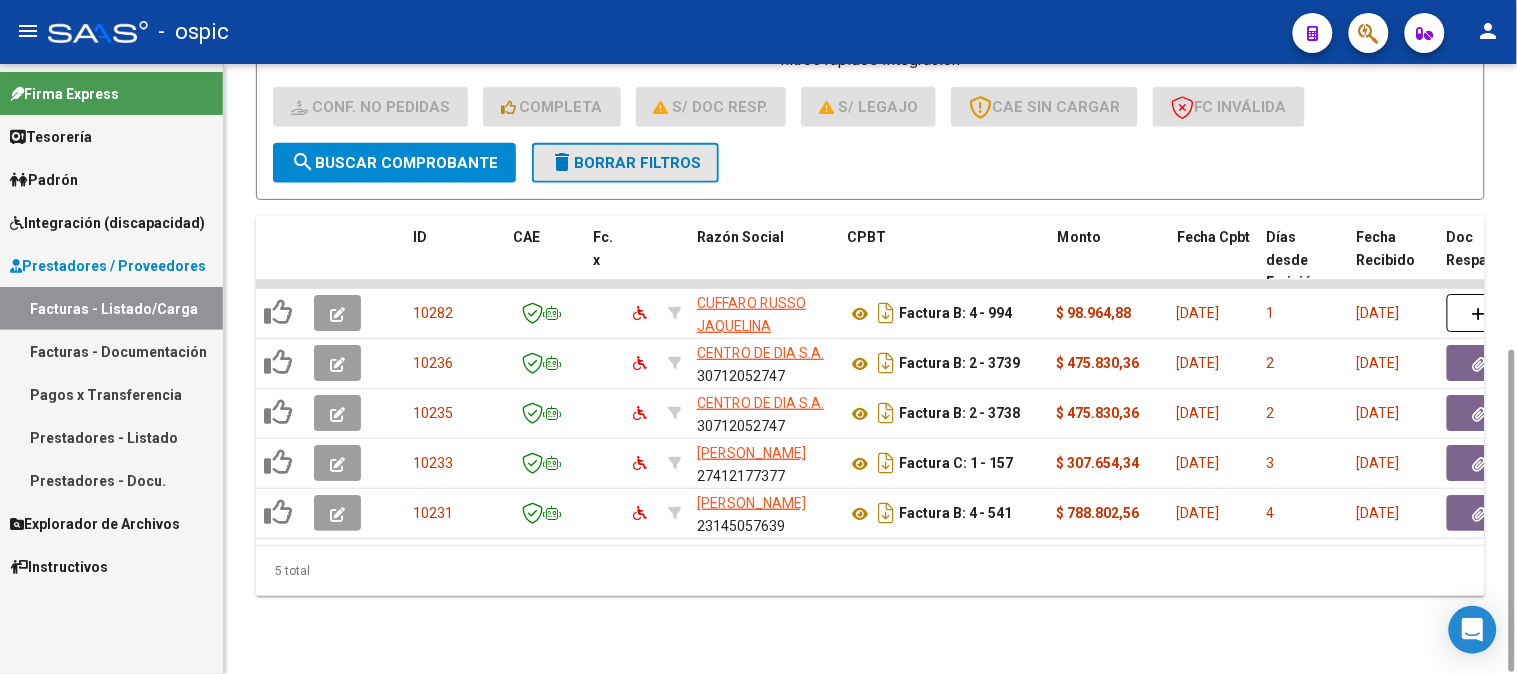 click on "delete  Borrar Filtros" 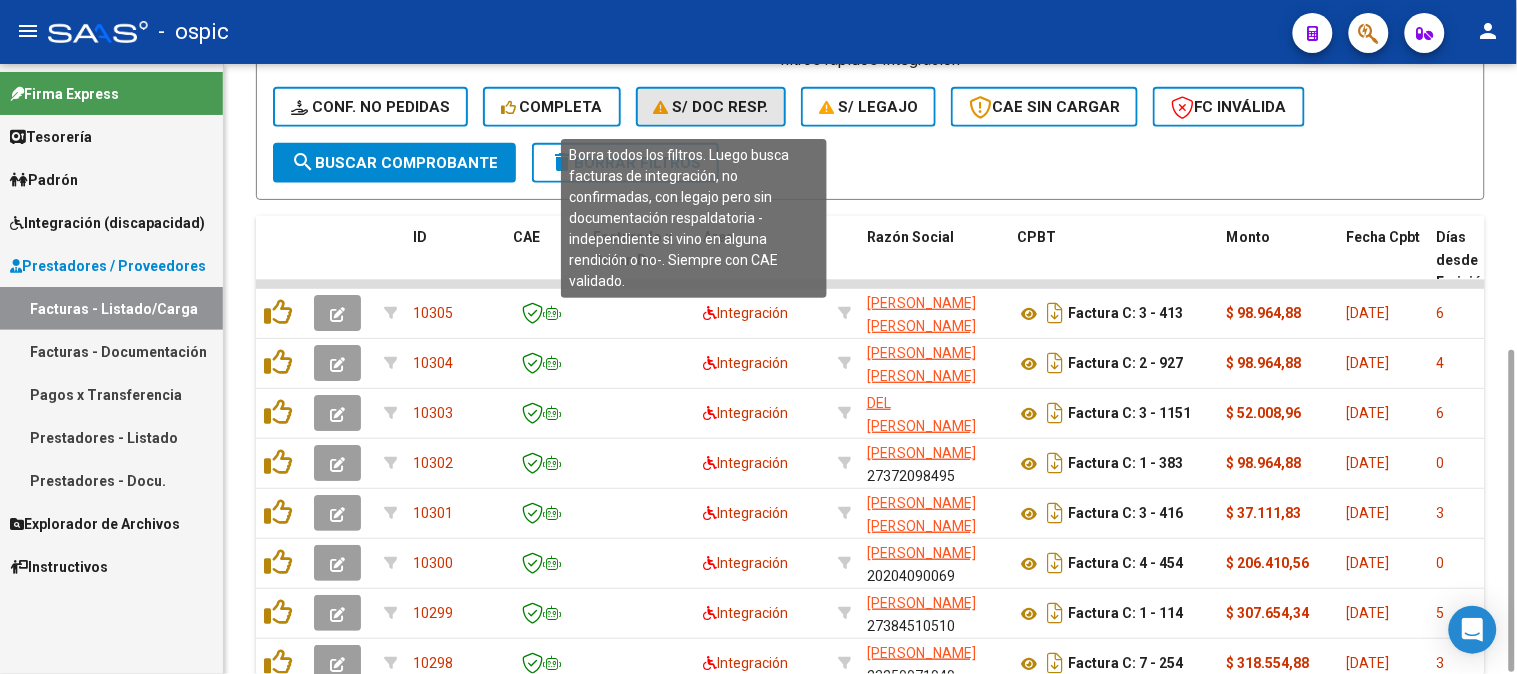 click on "S/ Doc Resp." 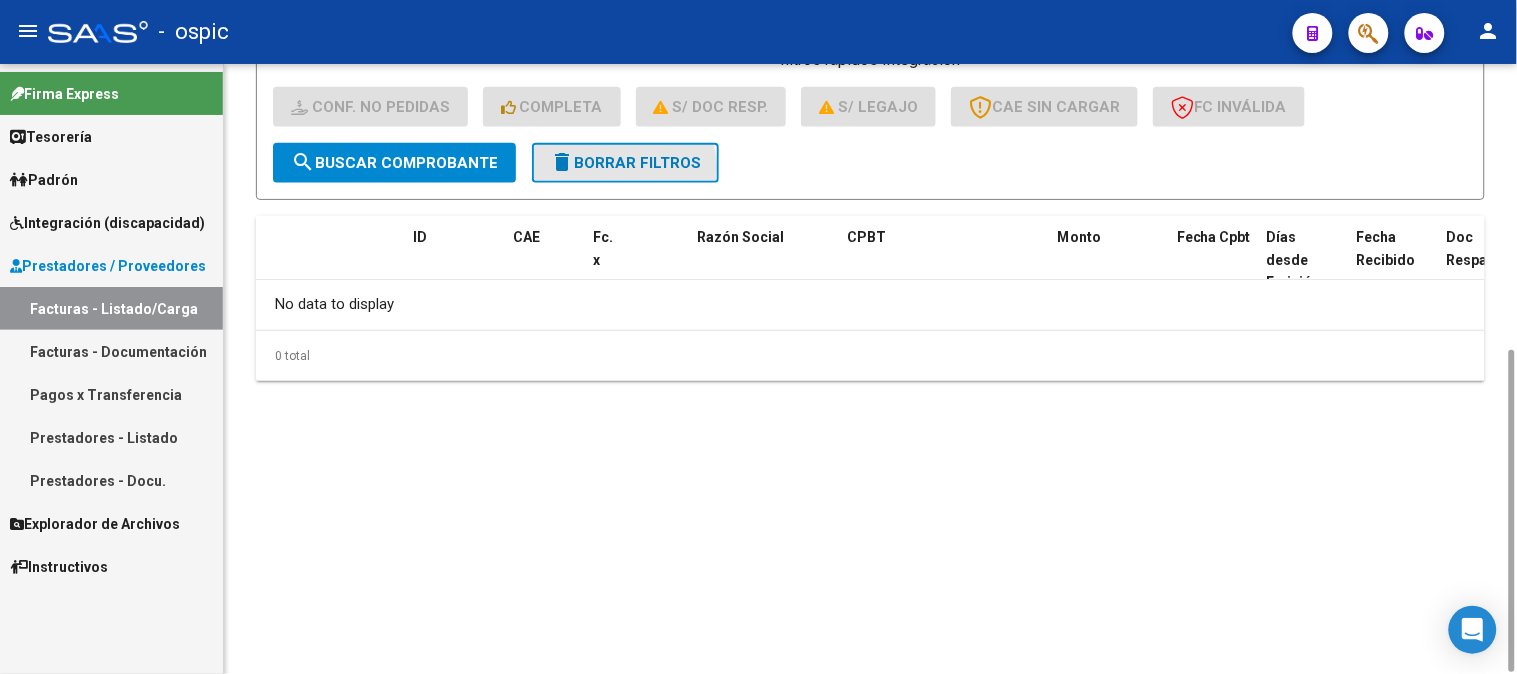click on "delete  Borrar Filtros" 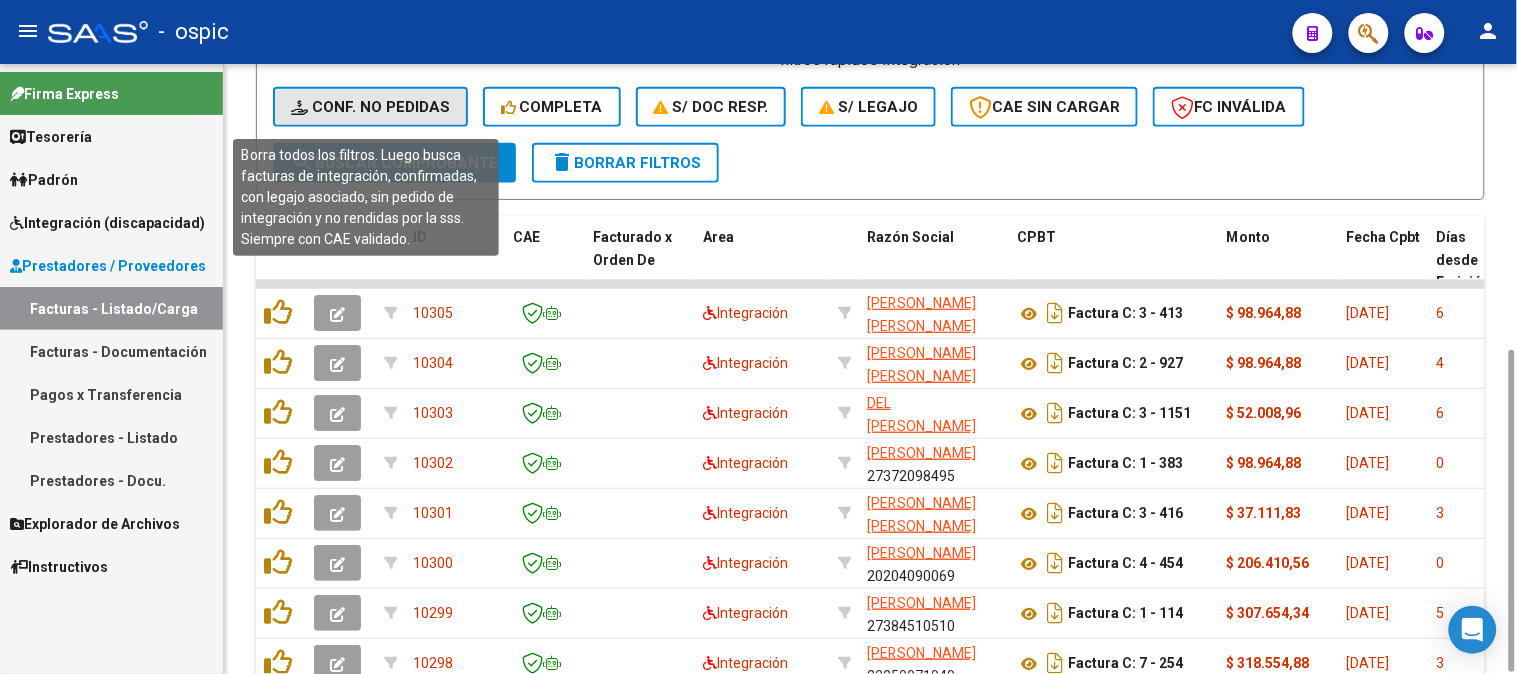 click on "Conf. no pedidas" 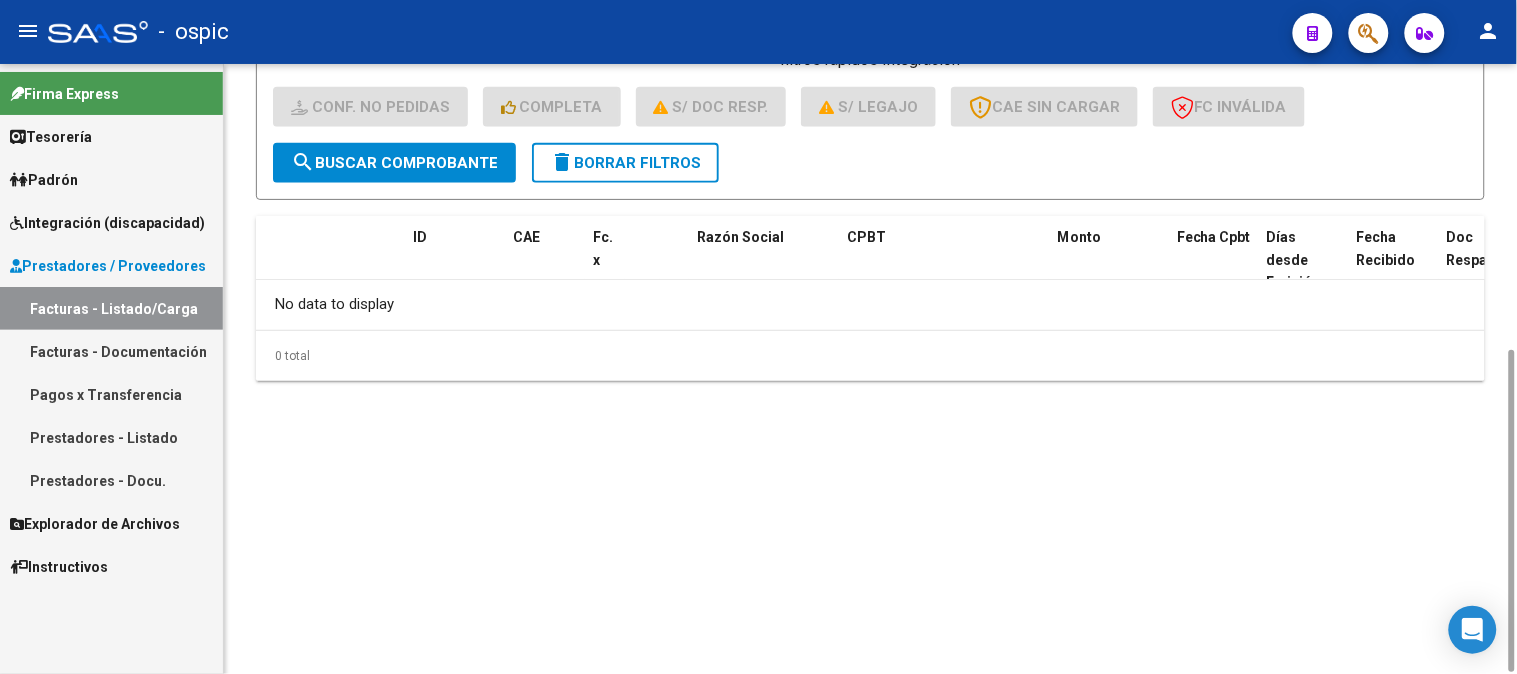 click on "delete" 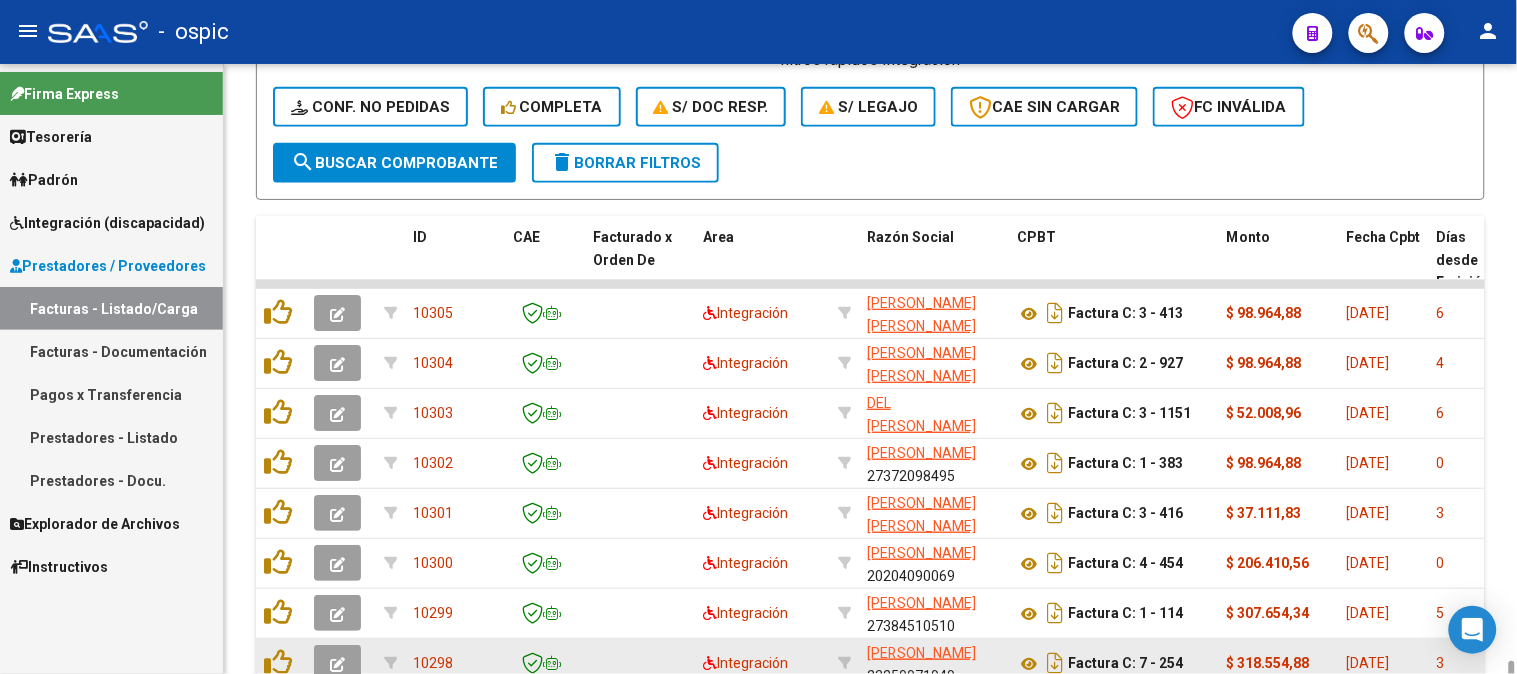 scroll, scrollTop: 793, scrollLeft: 0, axis: vertical 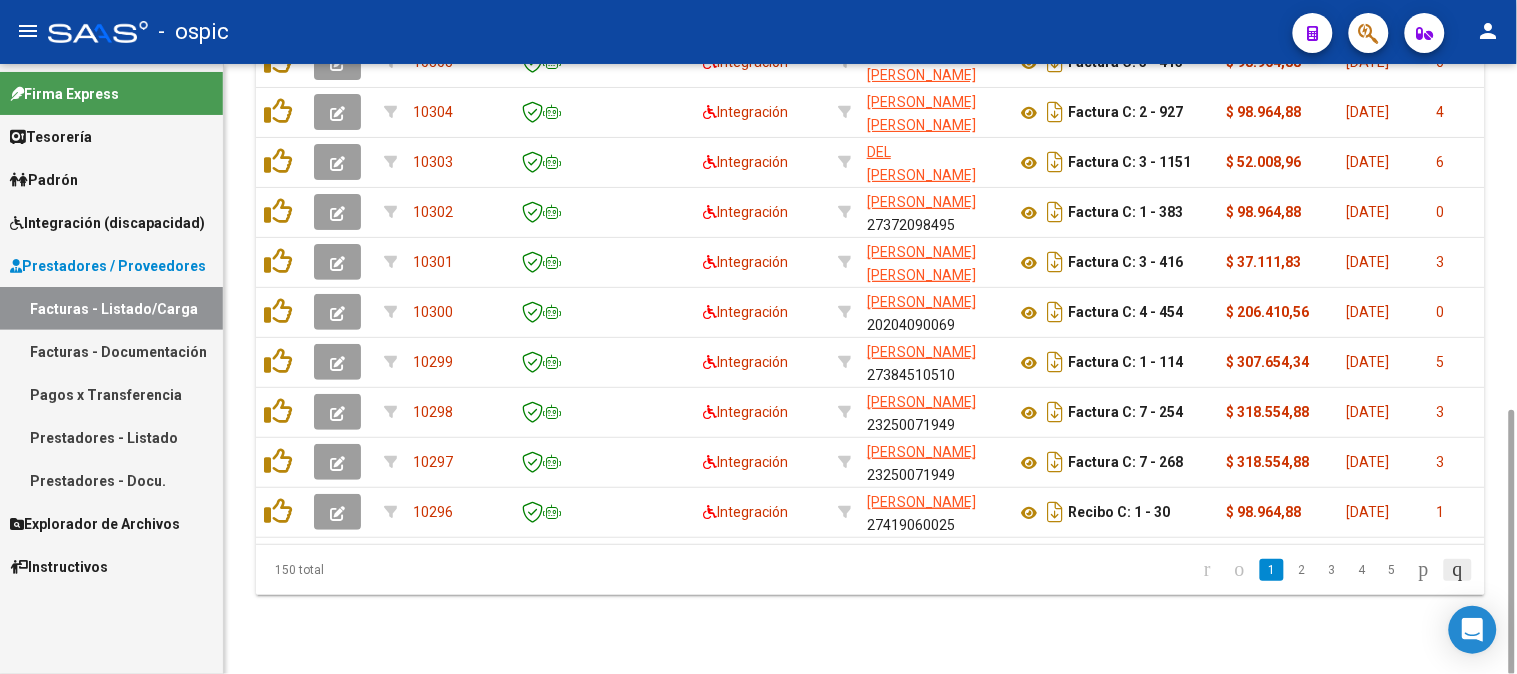click 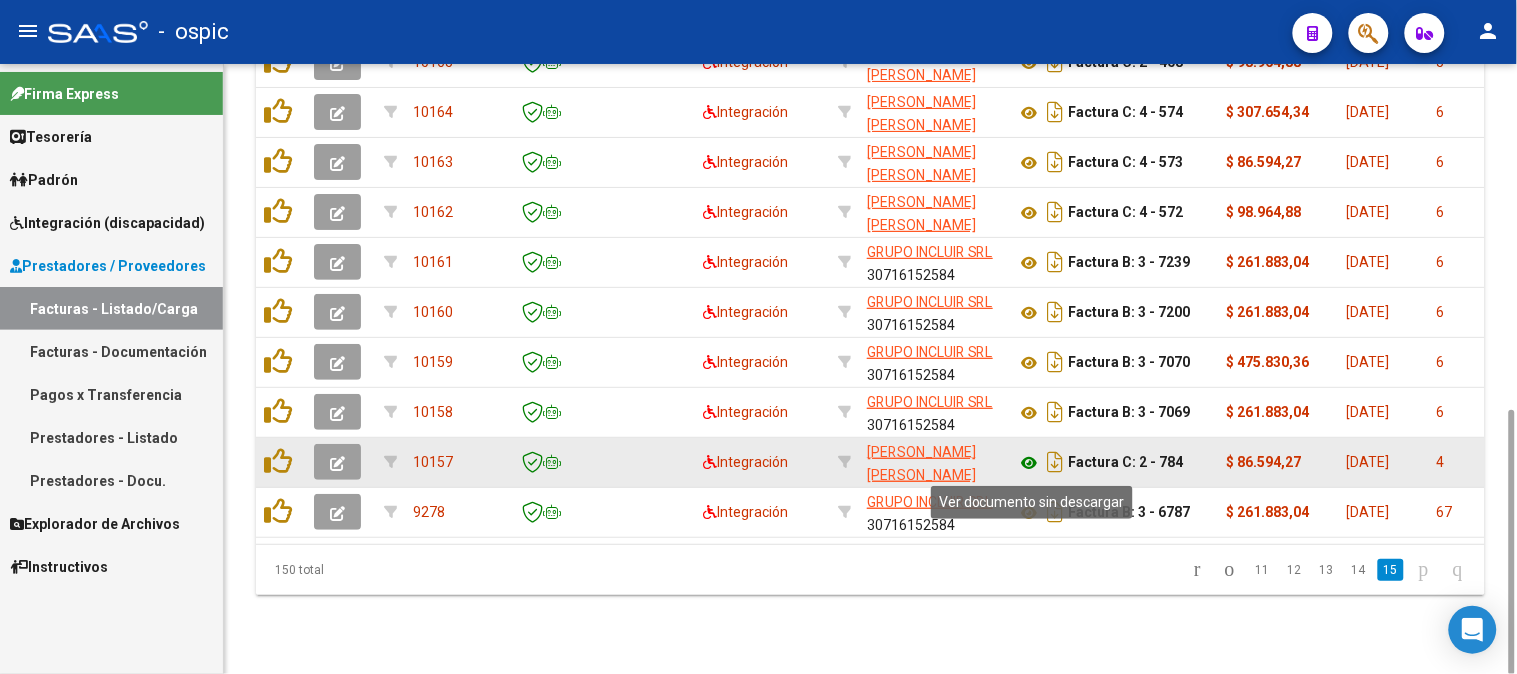 click 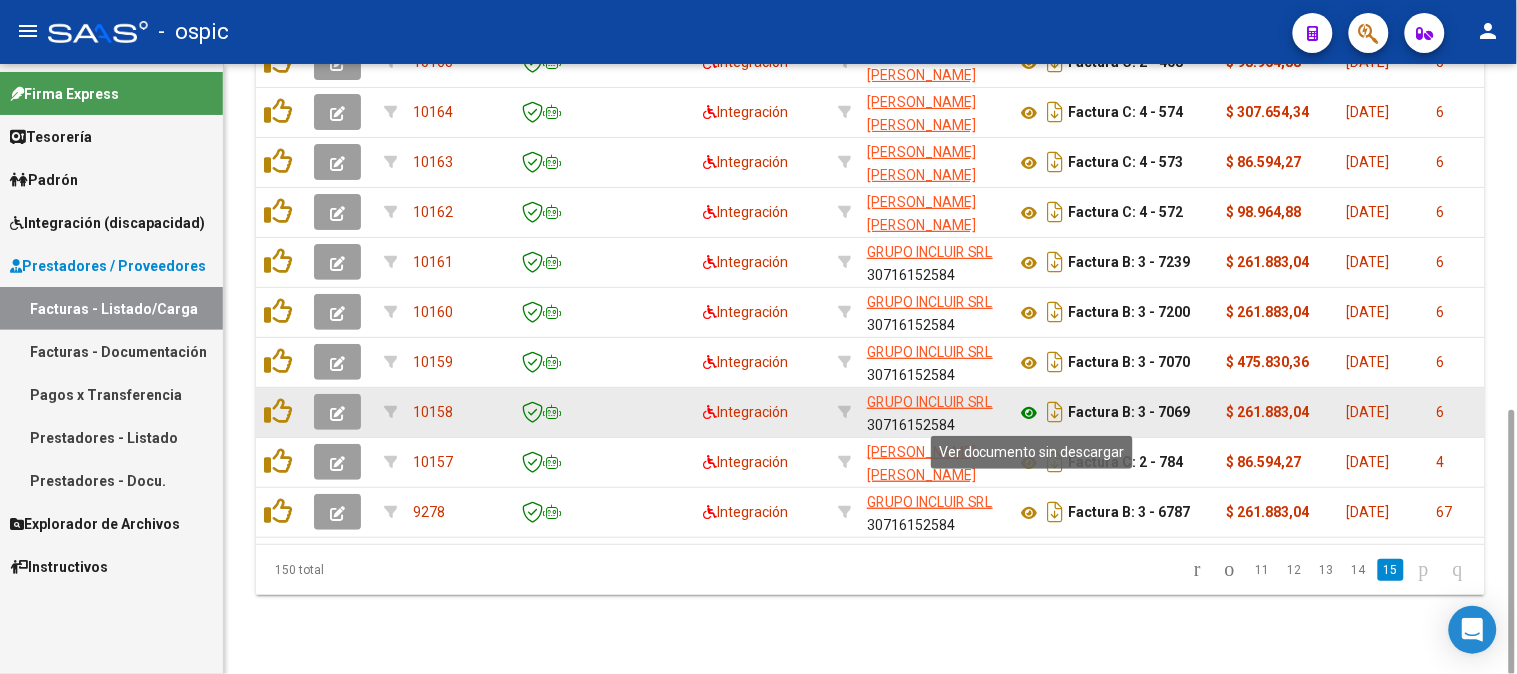 click 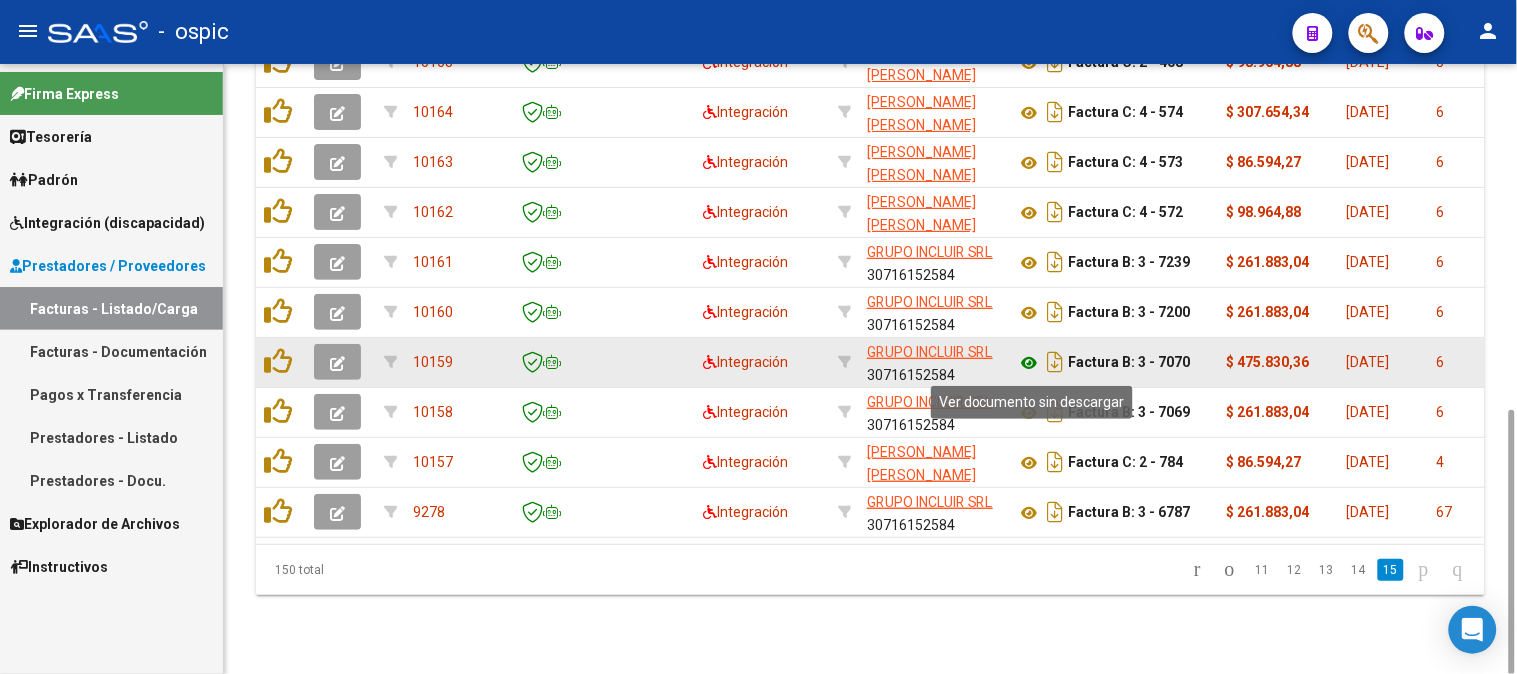 click 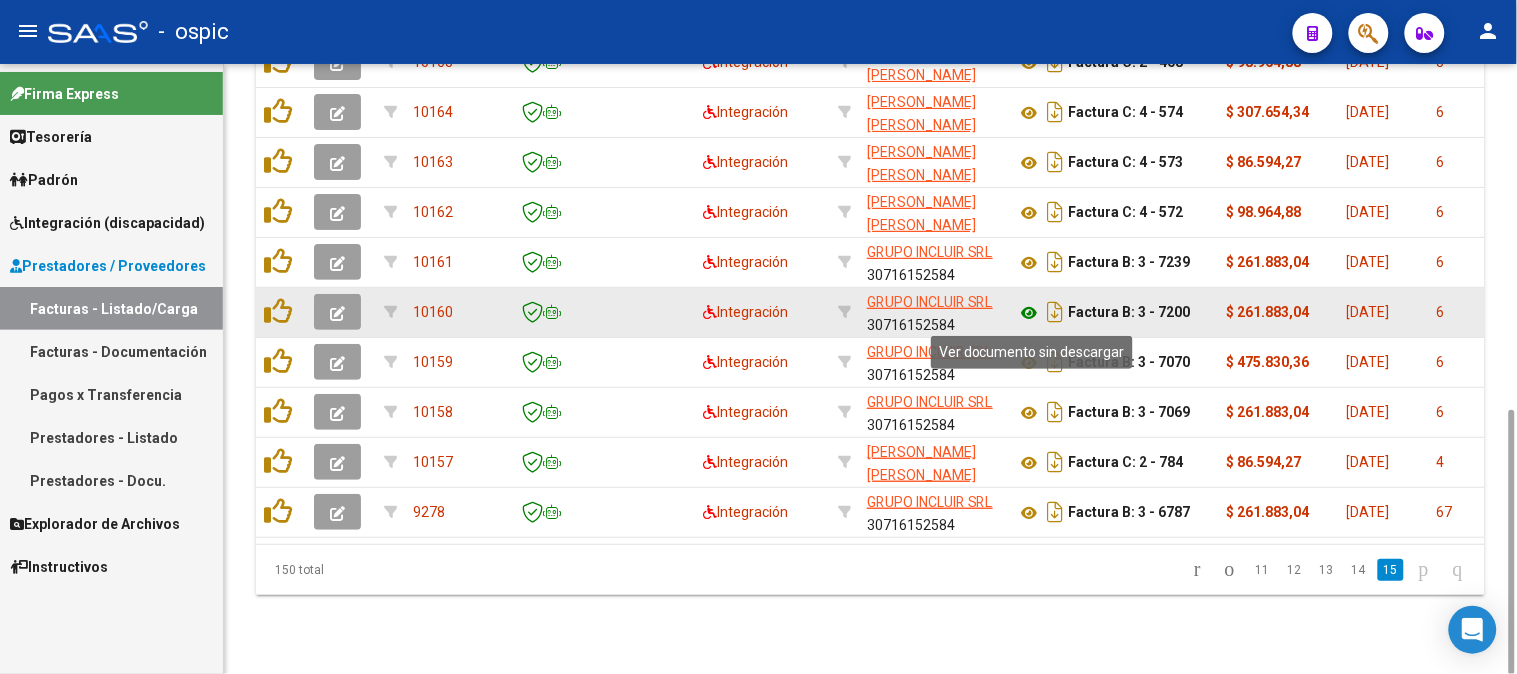 click 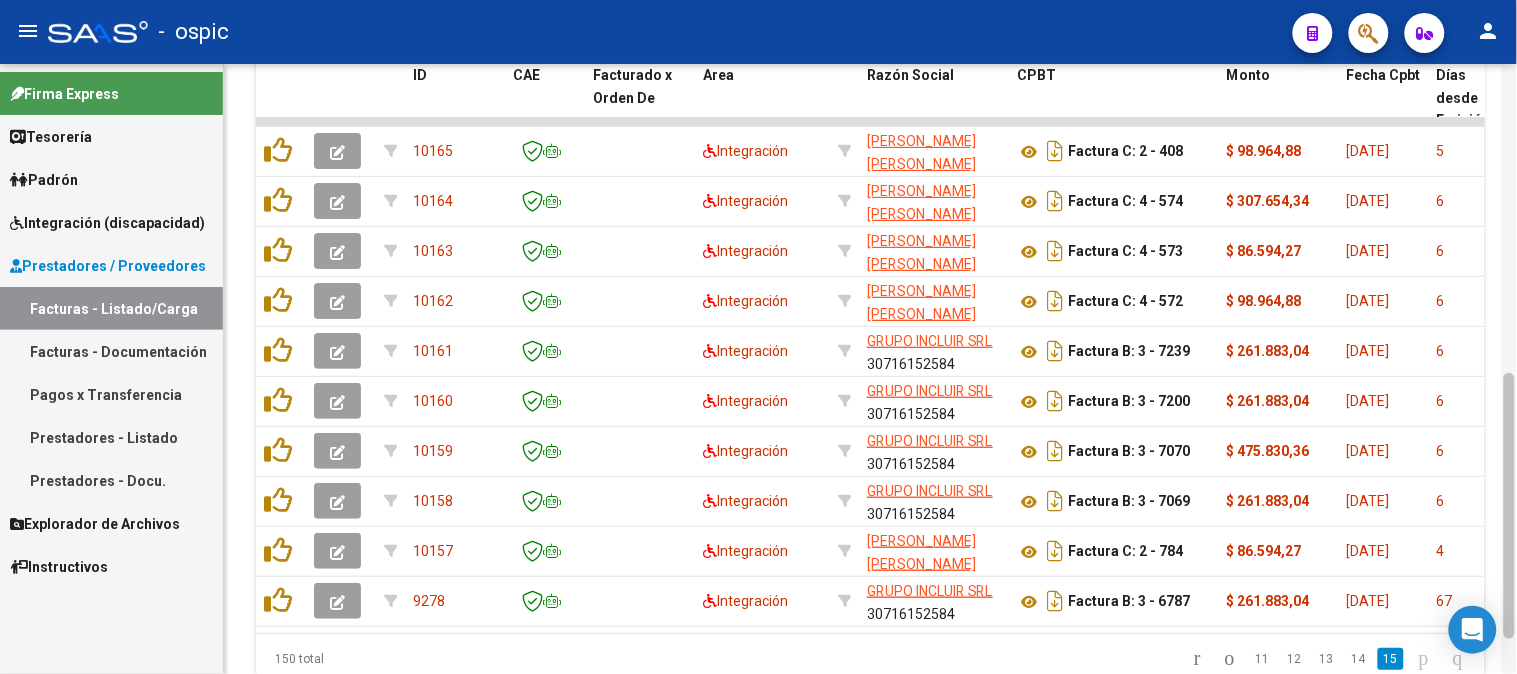 scroll, scrollTop: 687, scrollLeft: 0, axis: vertical 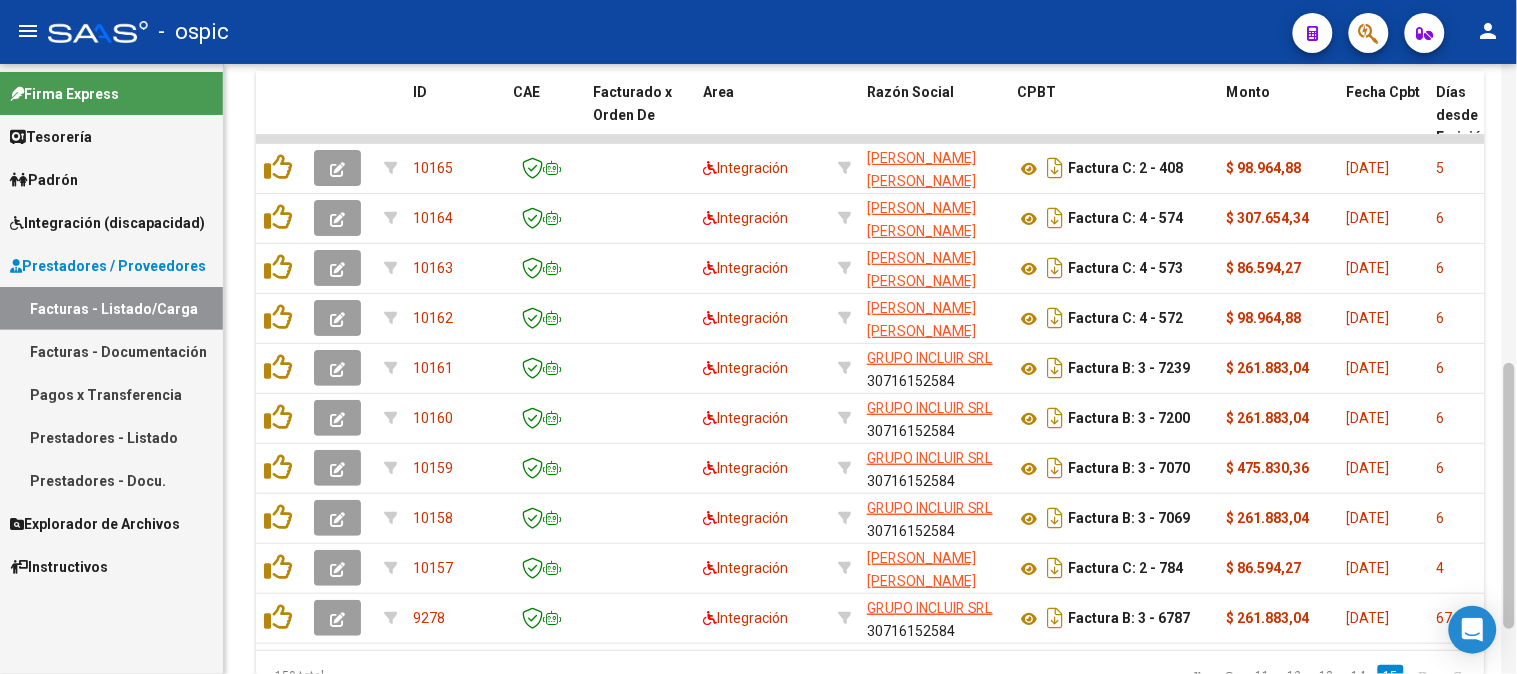 drag, startPoint x: 1511, startPoint y: 544, endPoint x: 1516, endPoint y: 498, distance: 46.270943 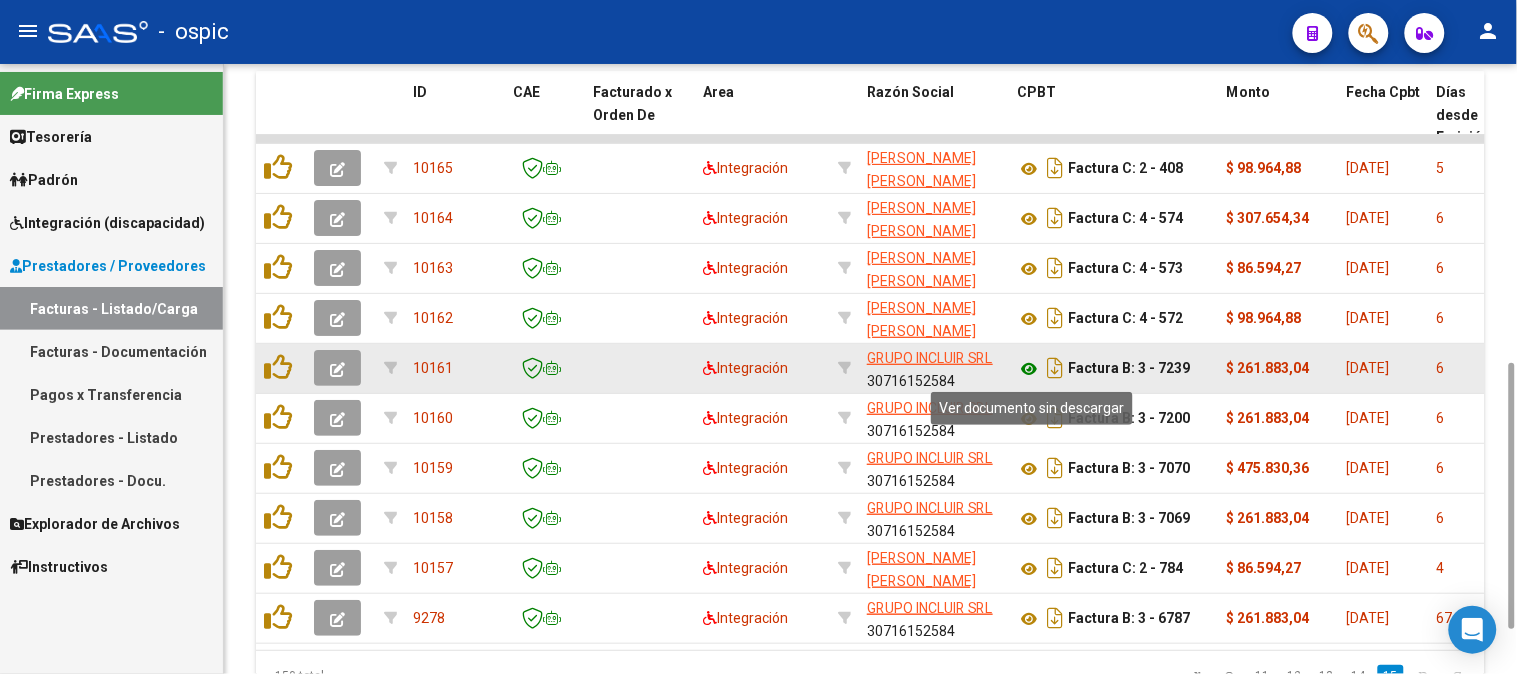 click 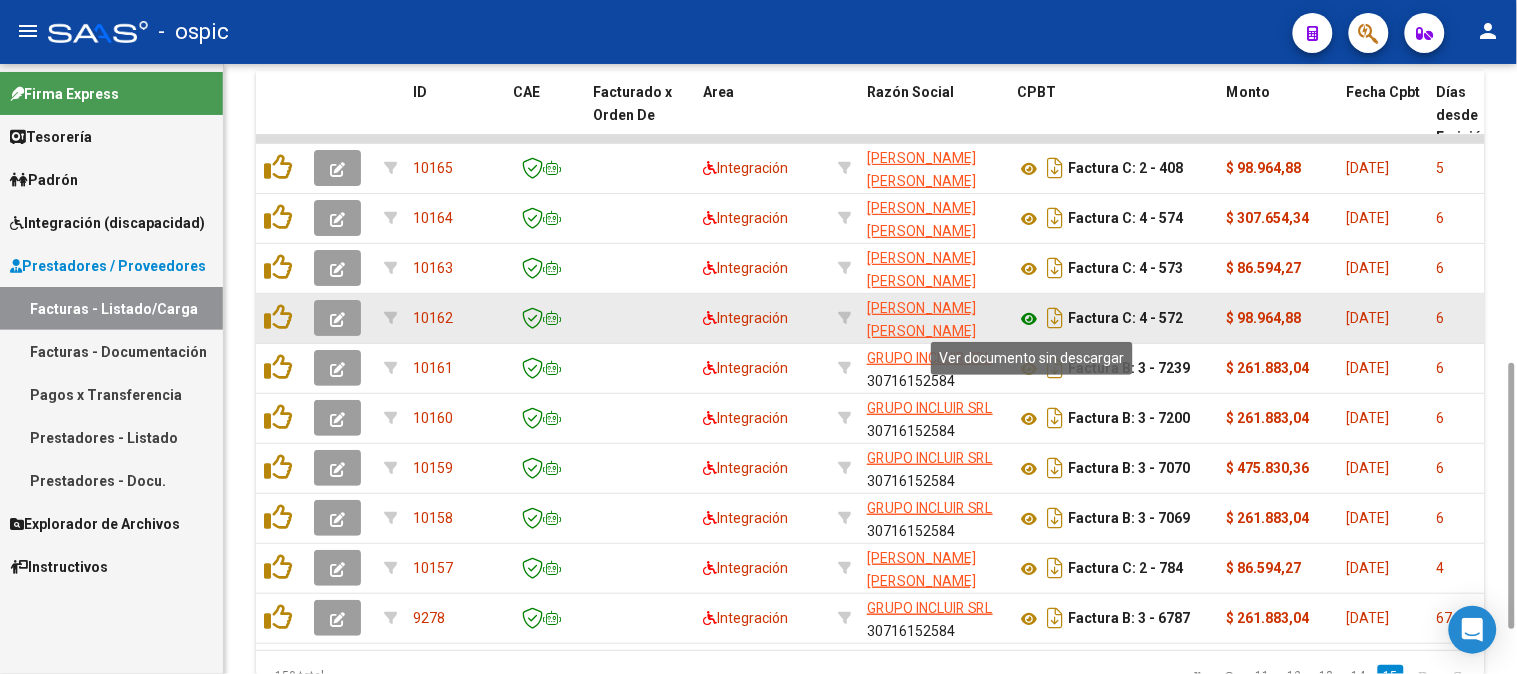 click 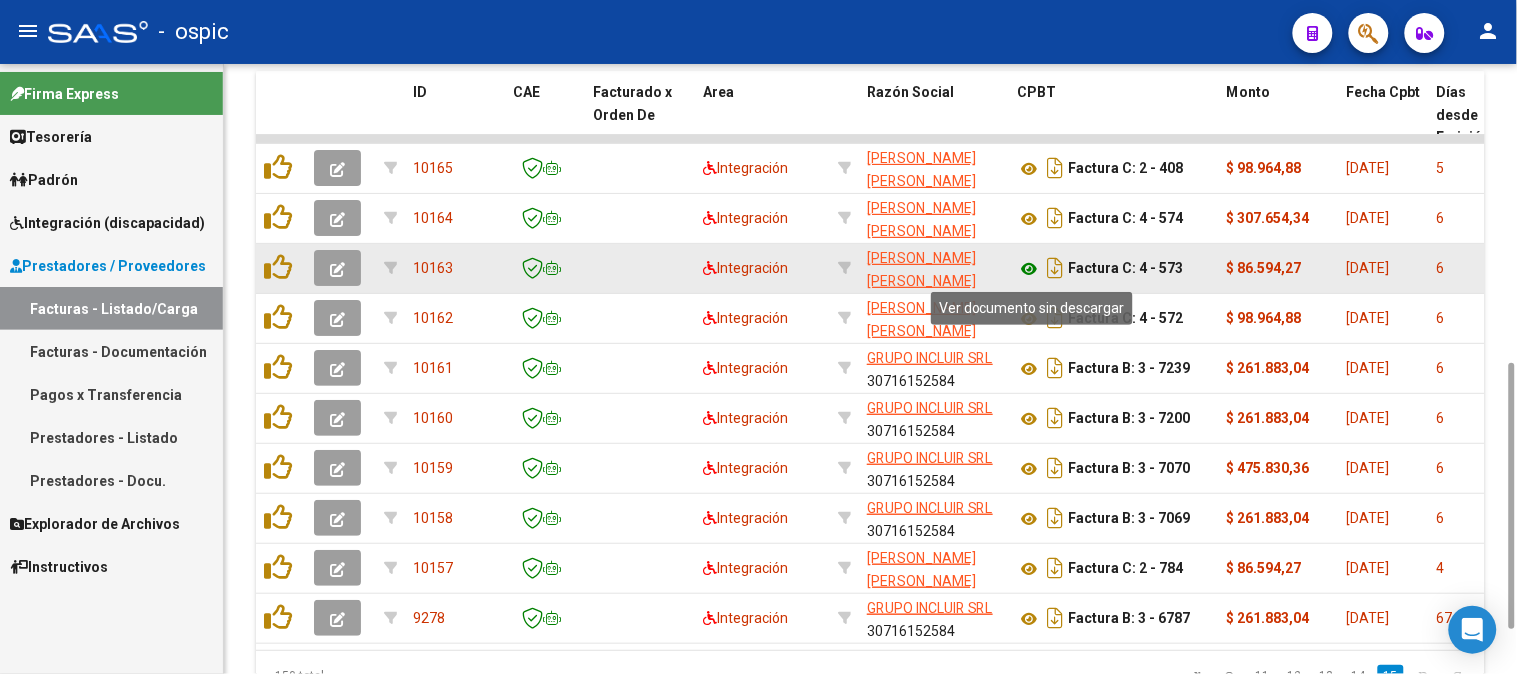 click 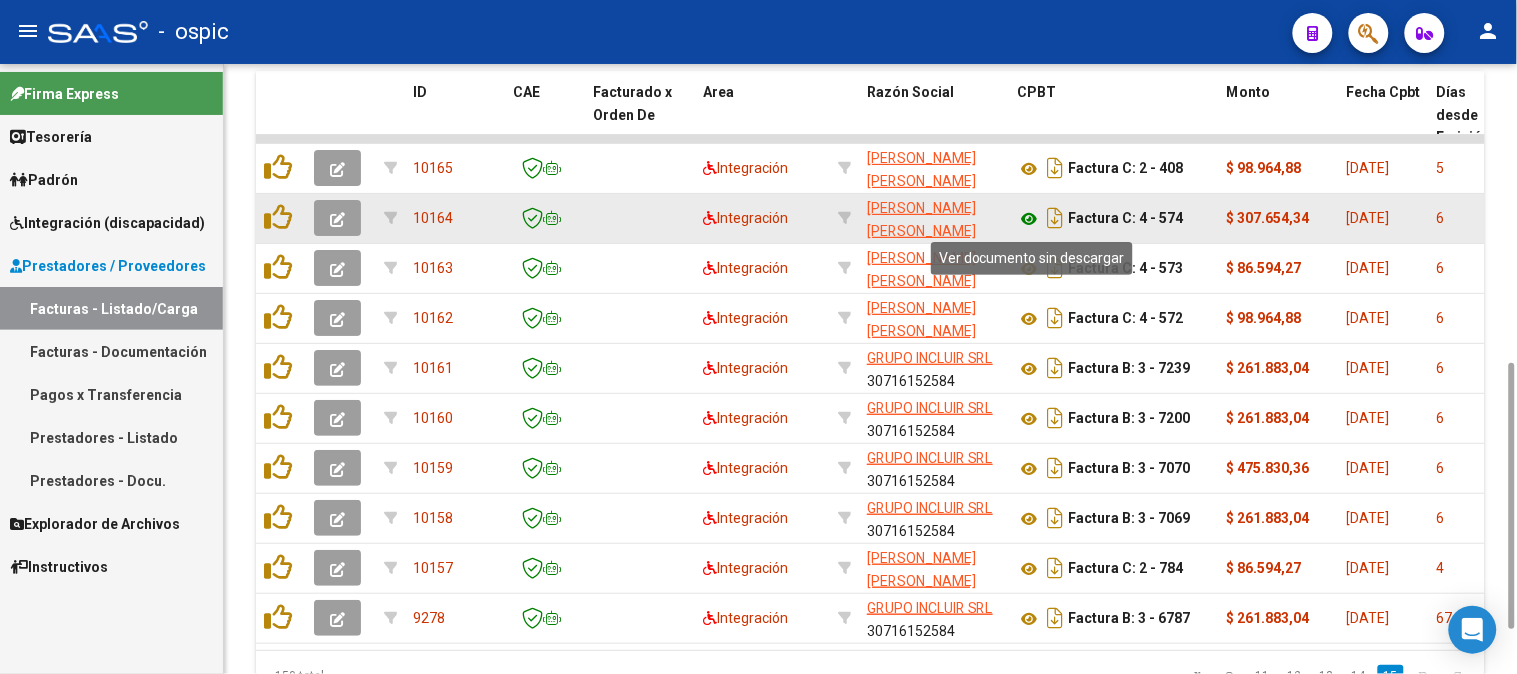 click 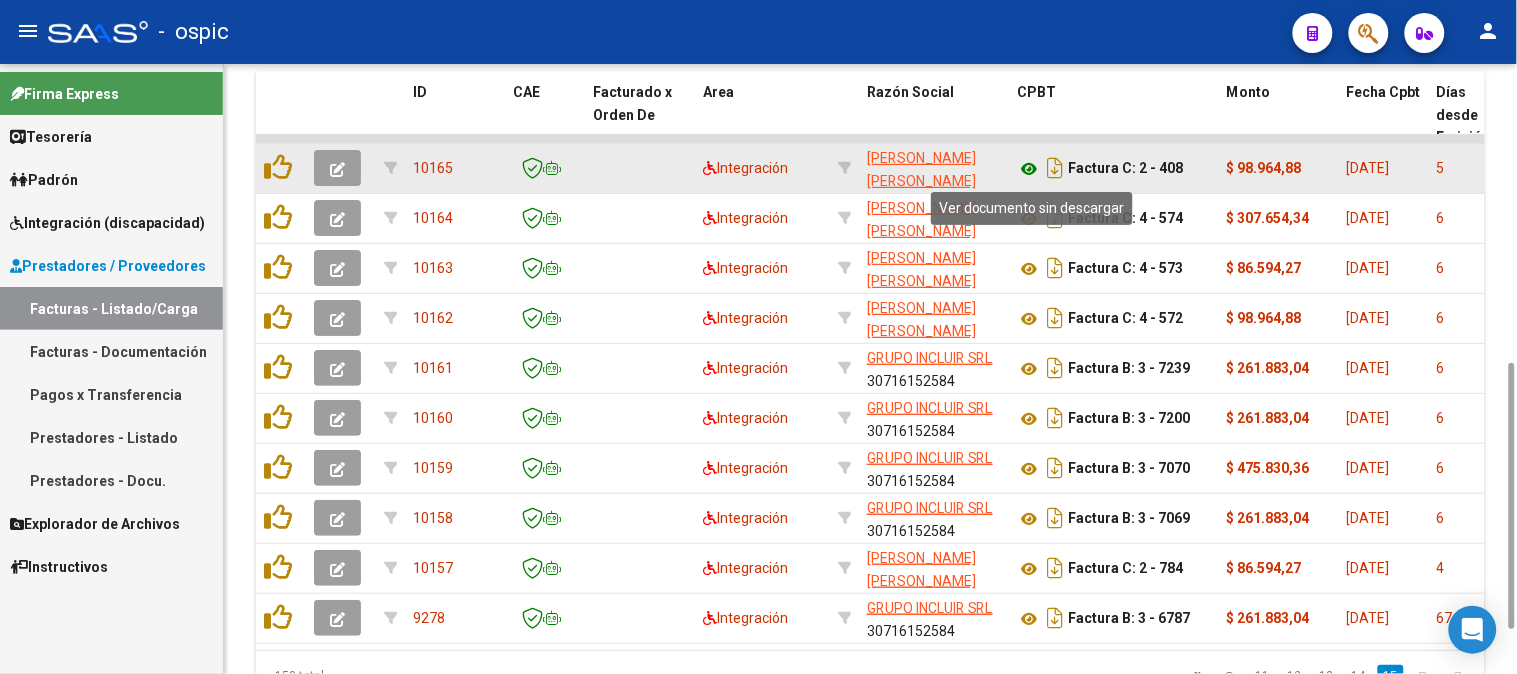 click 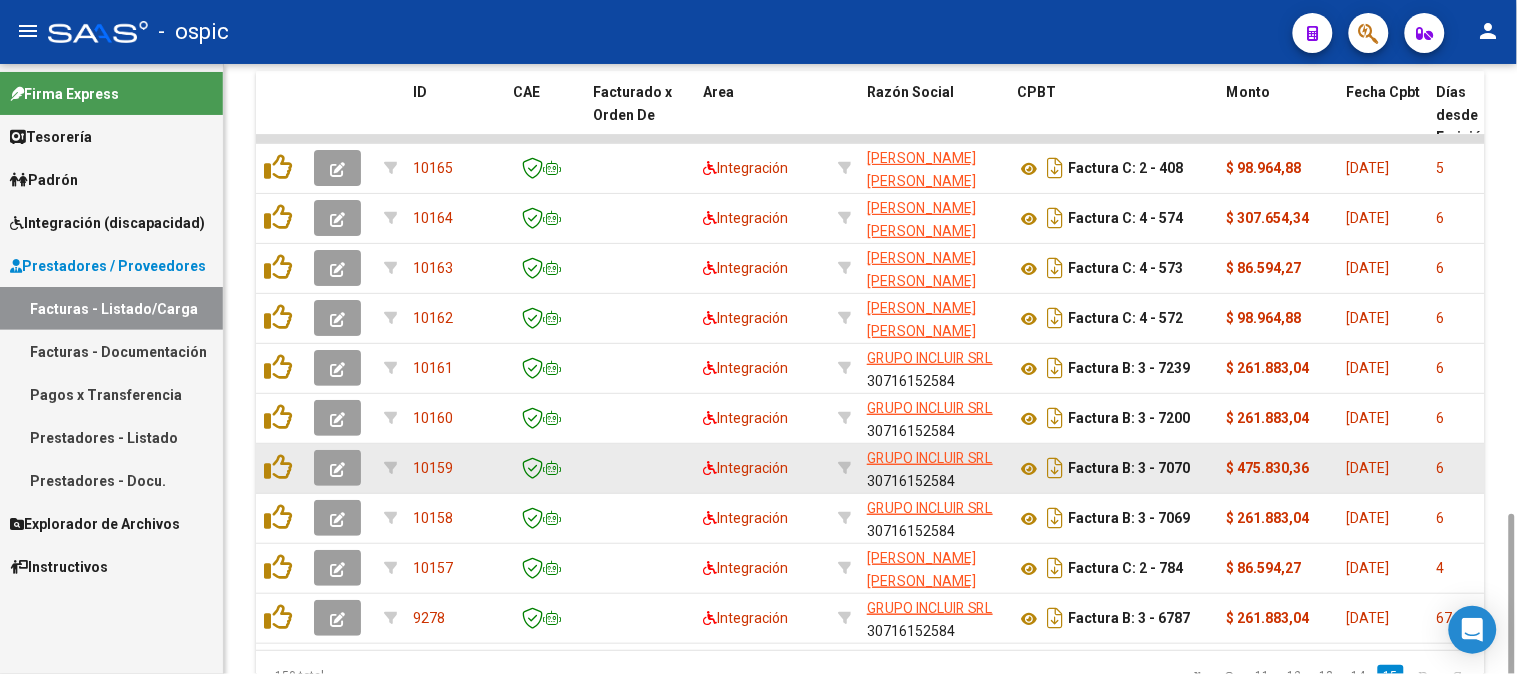 scroll, scrollTop: 792, scrollLeft: 0, axis: vertical 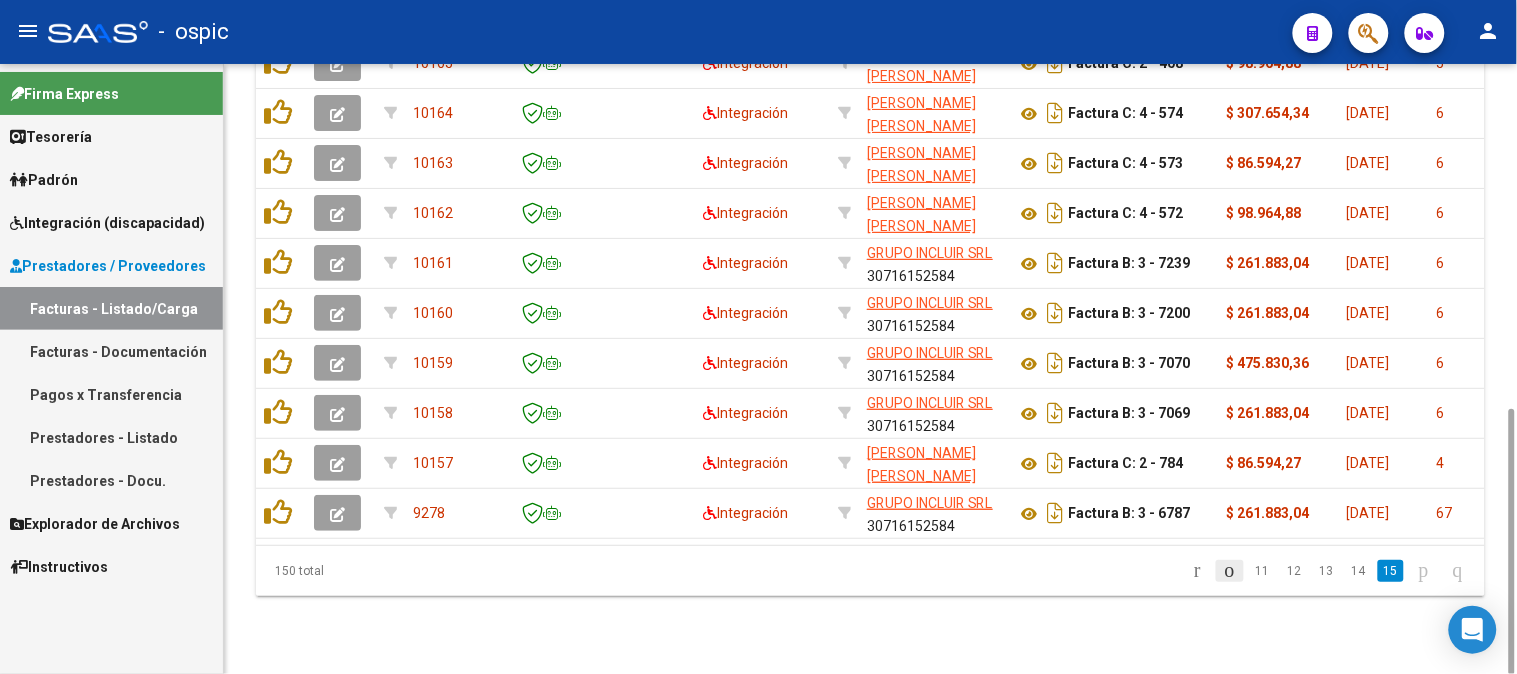 click 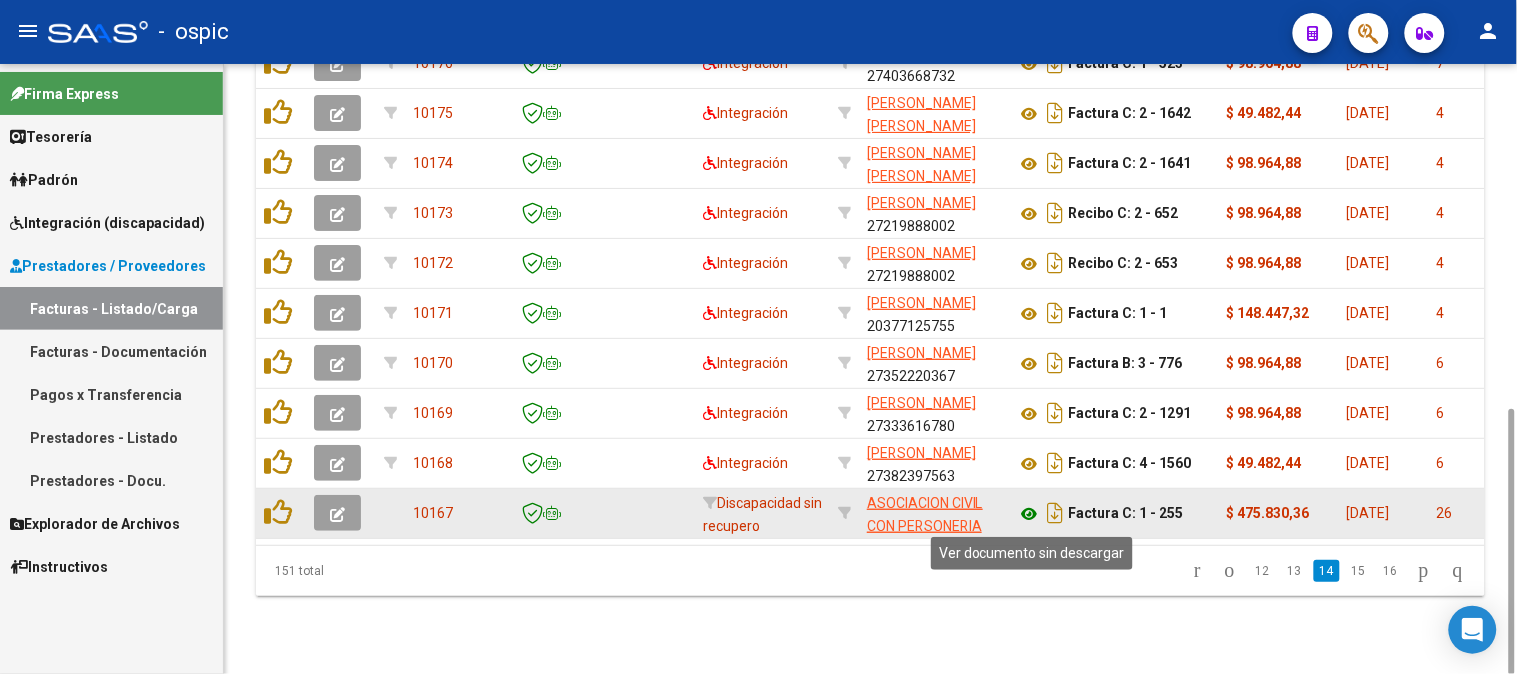 click 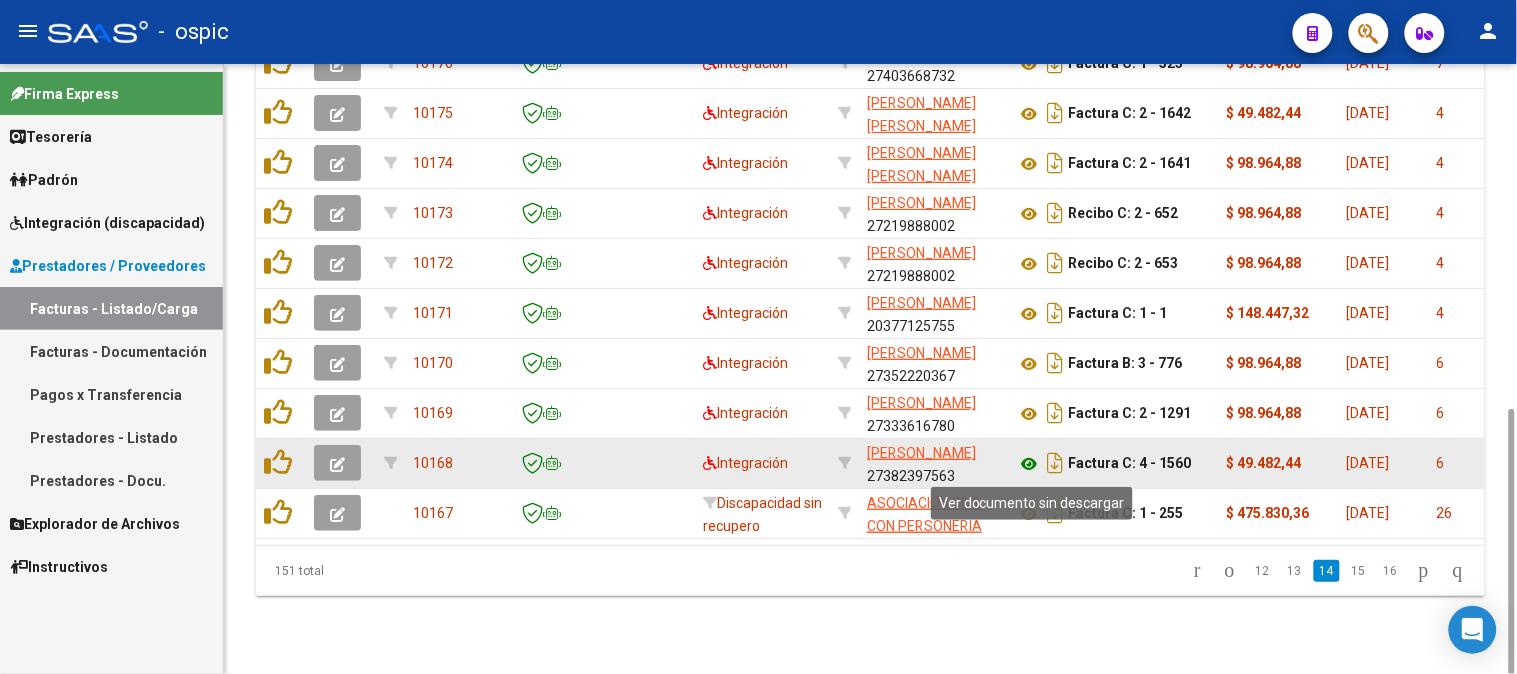 click 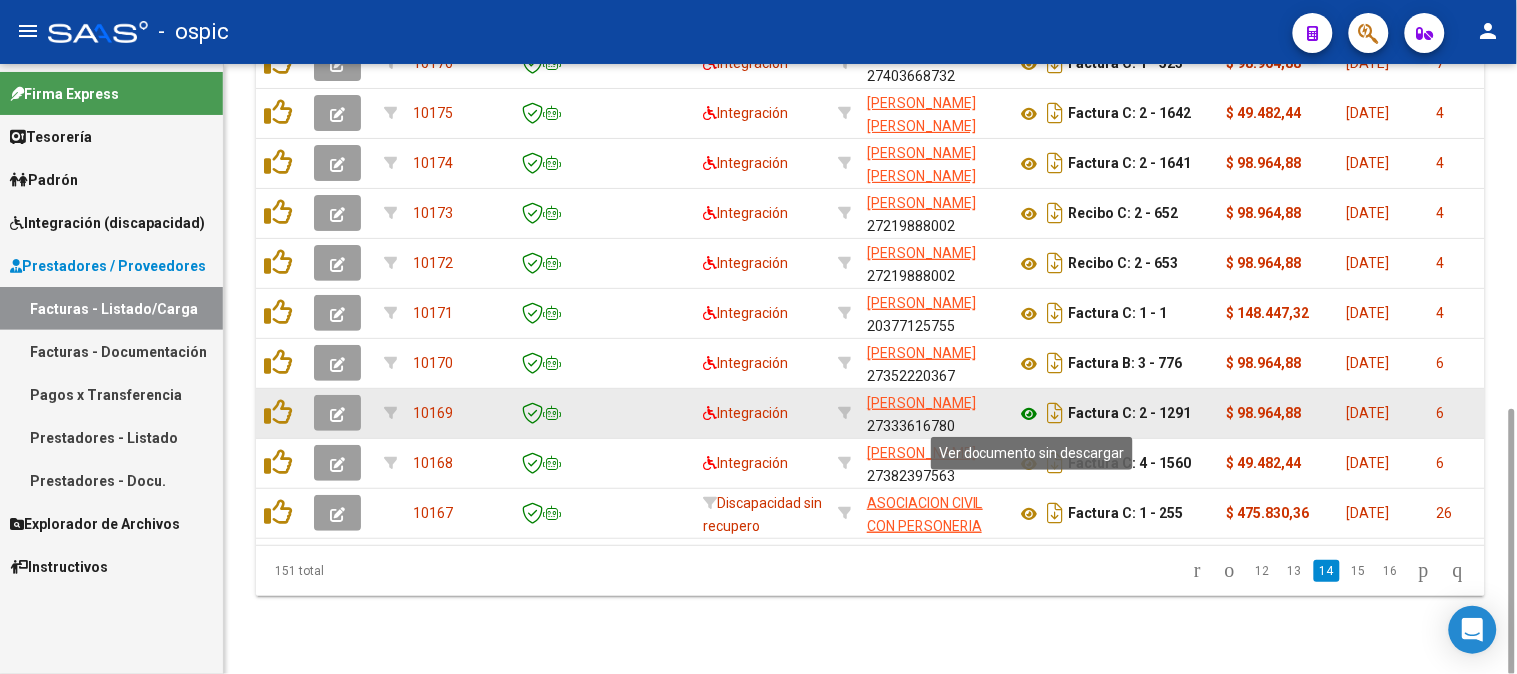 click 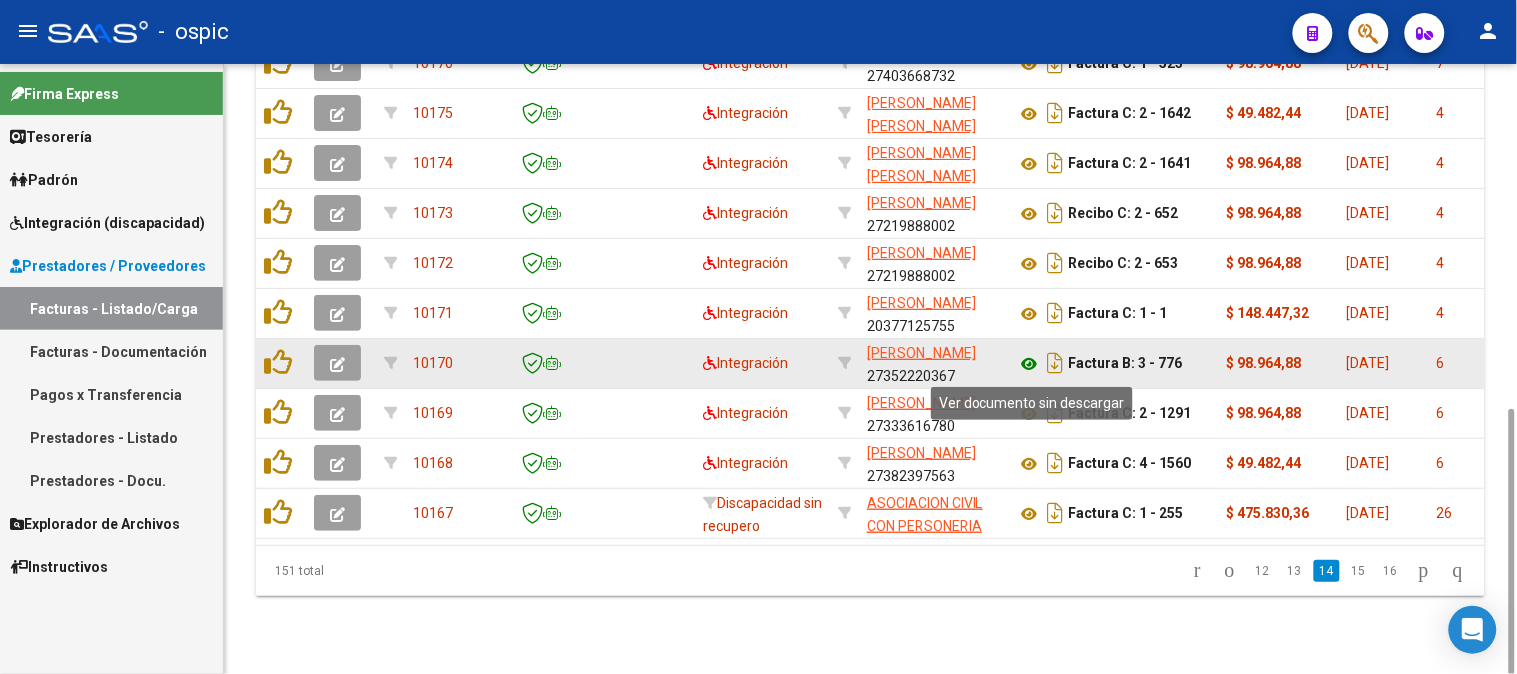 click 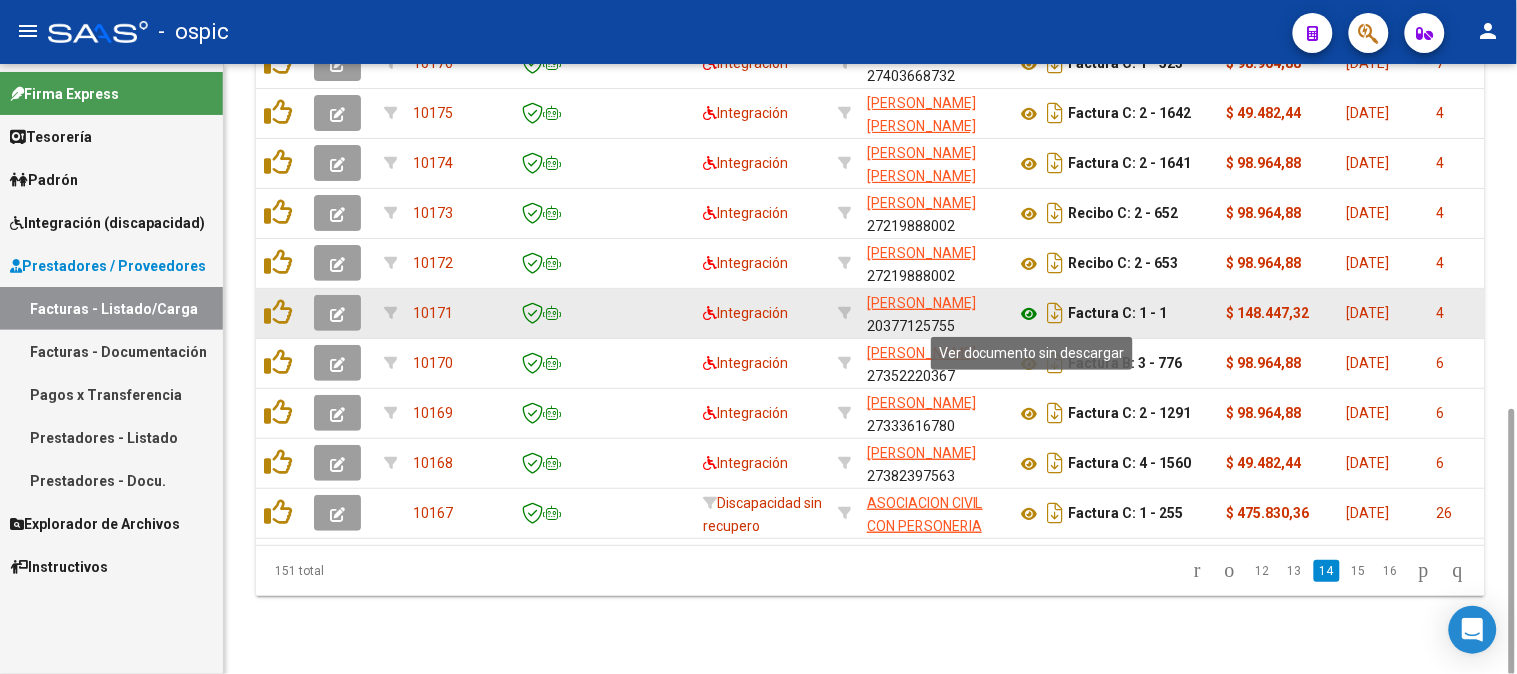 click 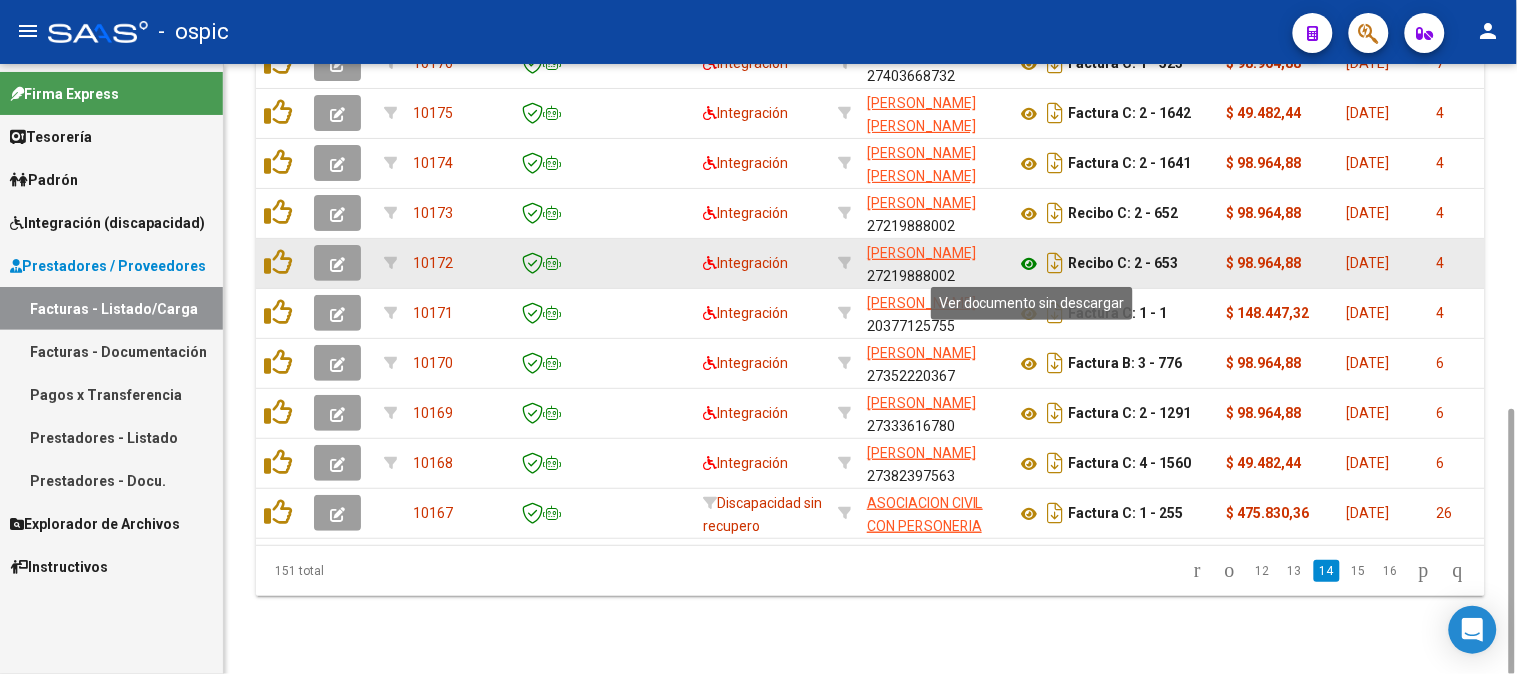 click 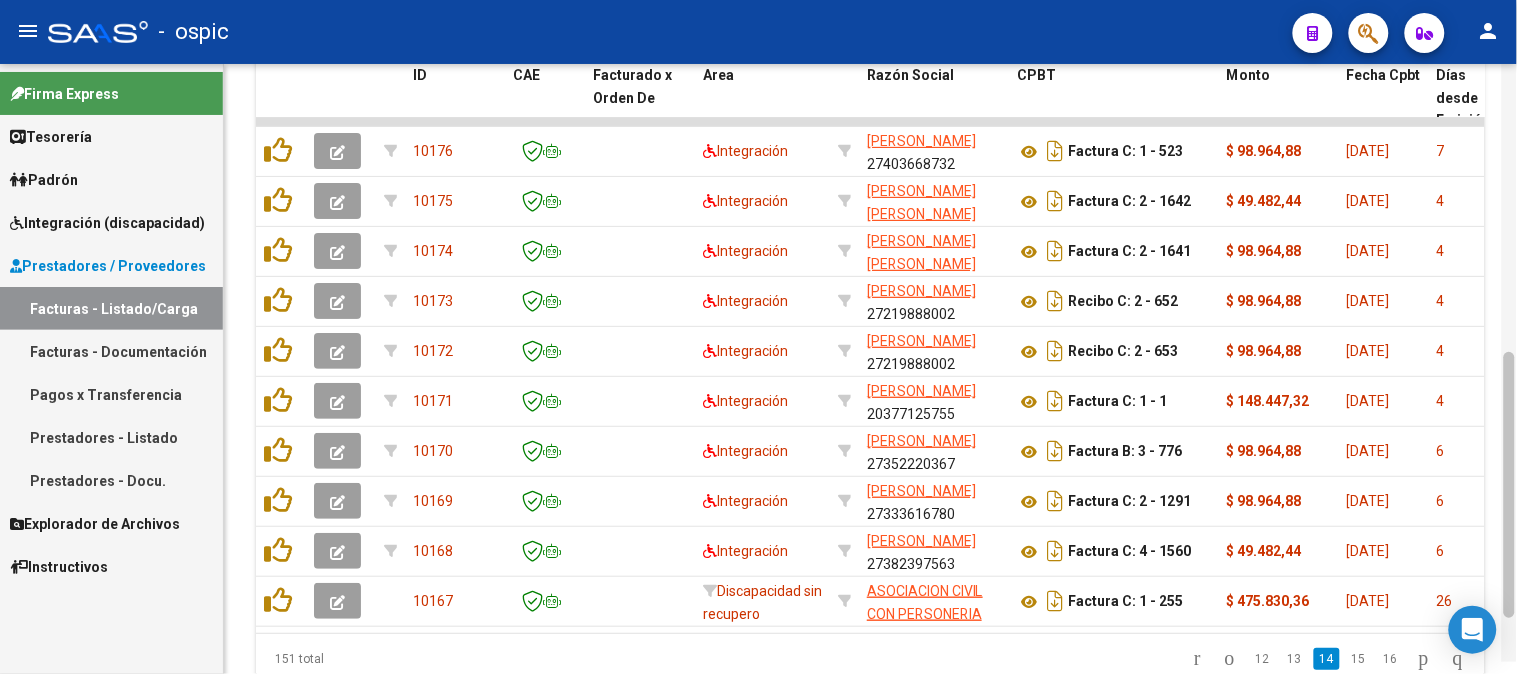 scroll, scrollTop: 691, scrollLeft: 0, axis: vertical 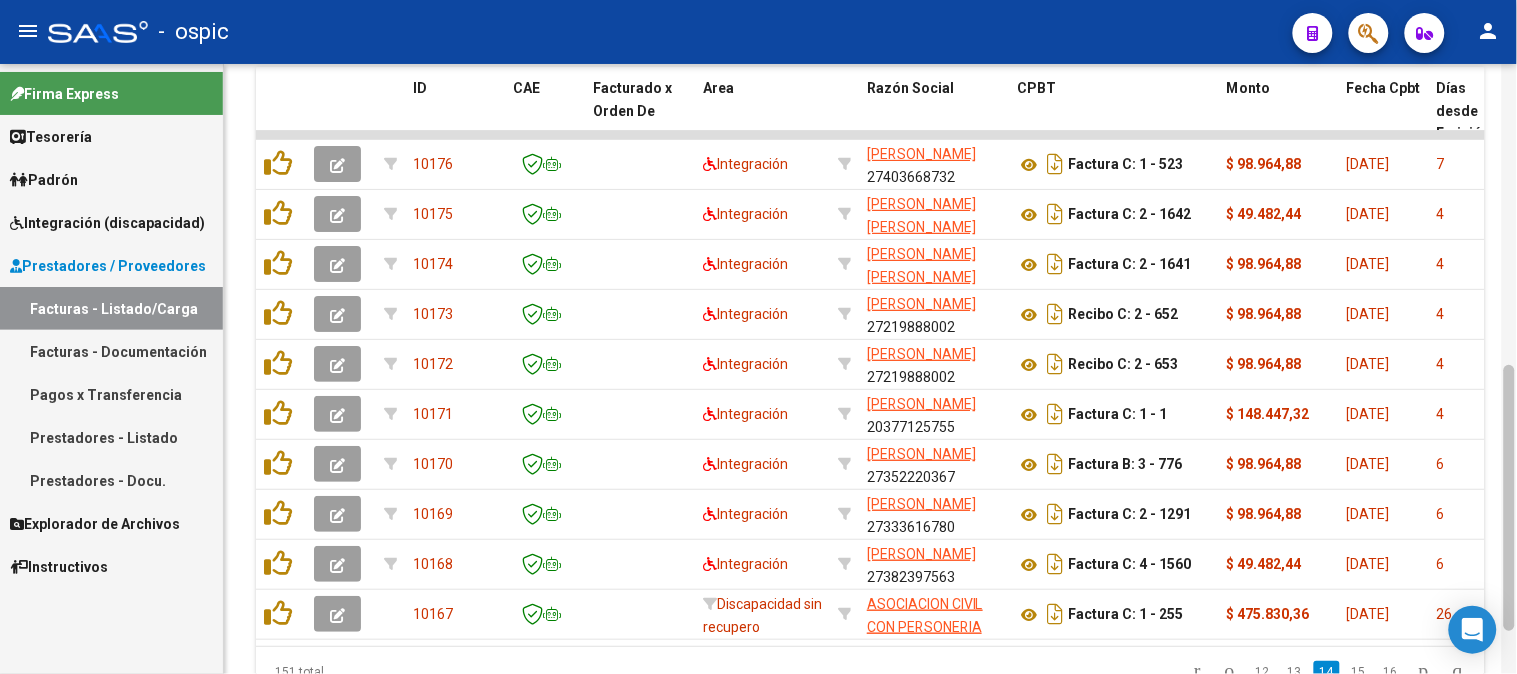 drag, startPoint x: 1511, startPoint y: 453, endPoint x: 1516, endPoint y: 421, distance: 32.38827 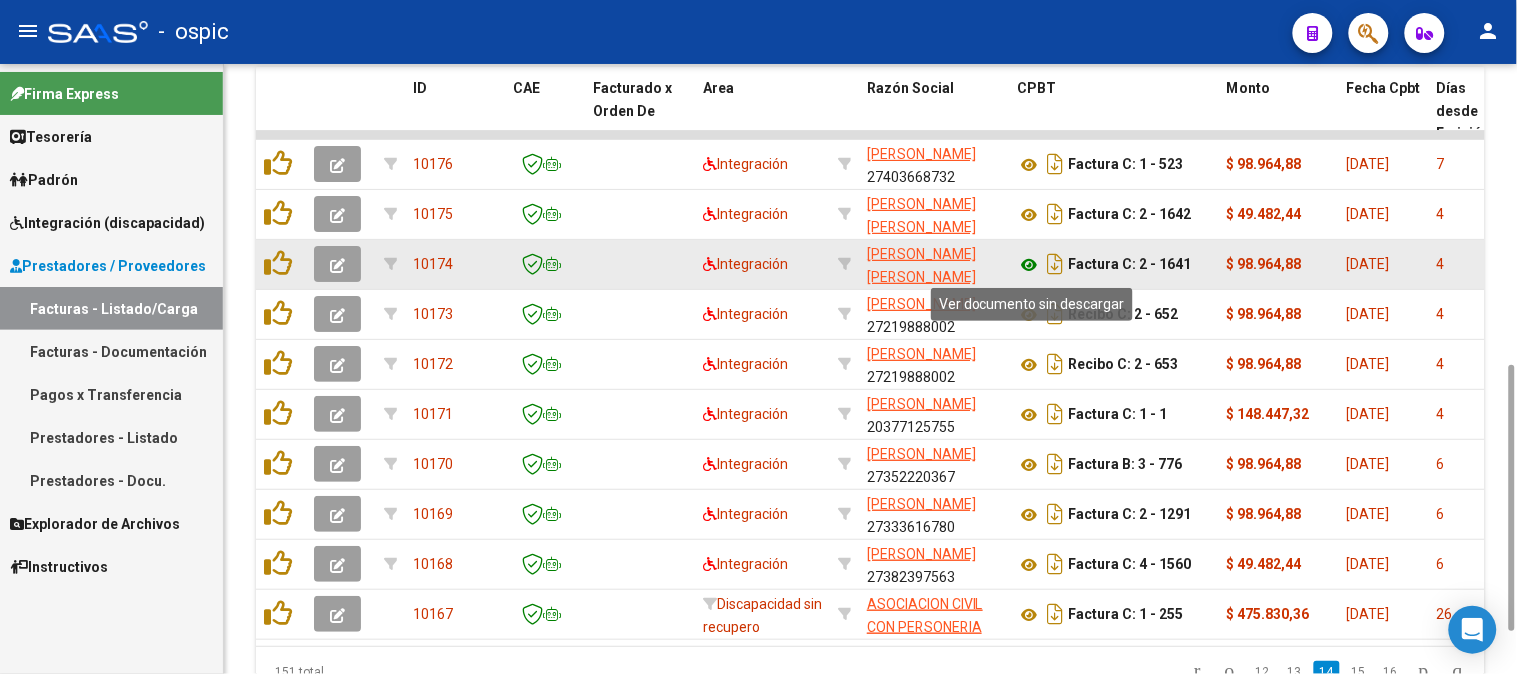 click 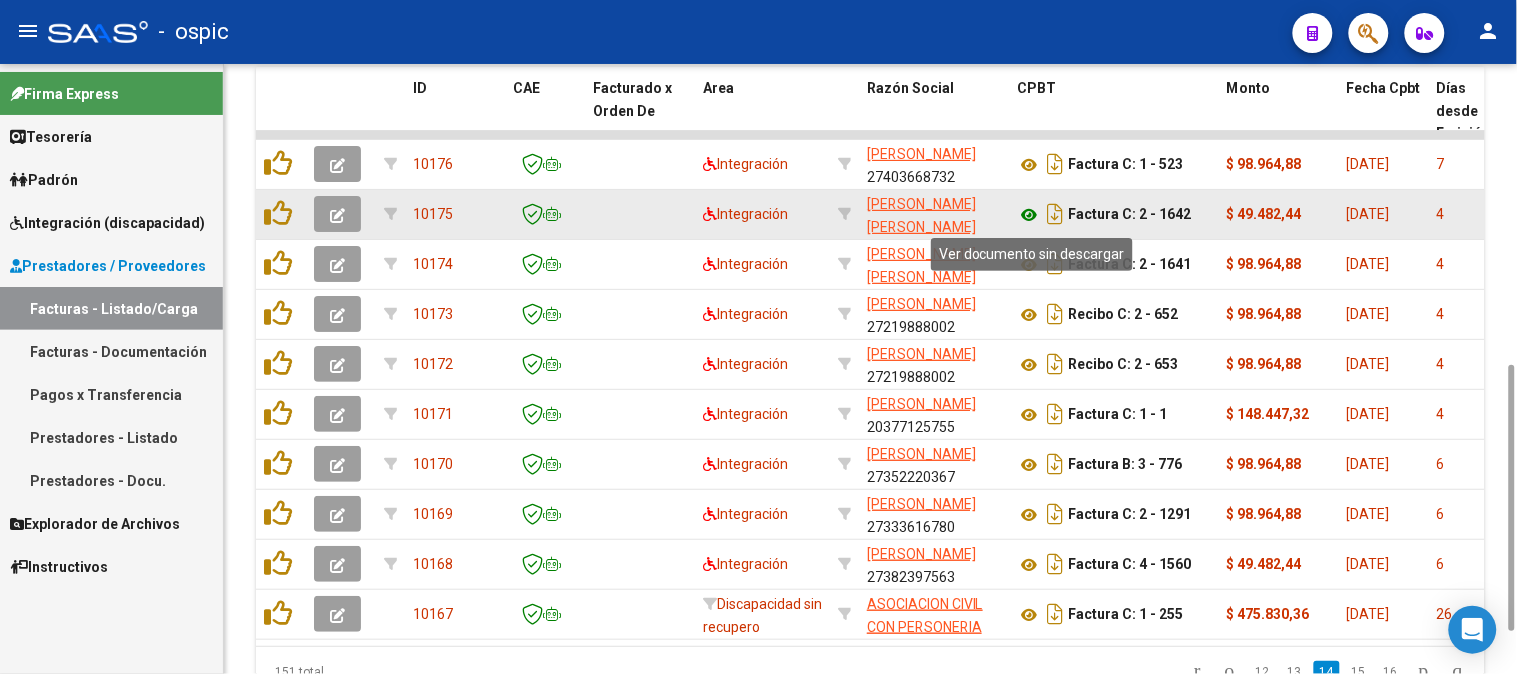 click 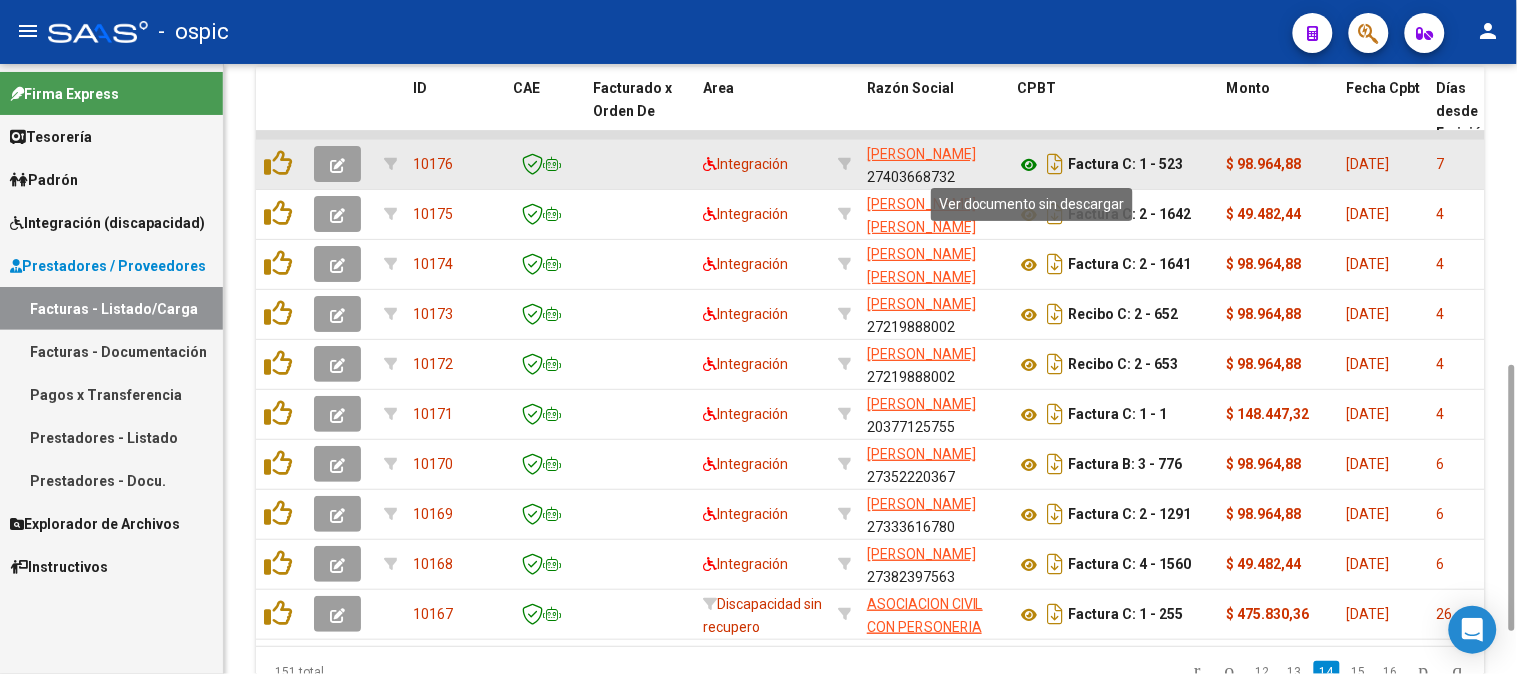 click 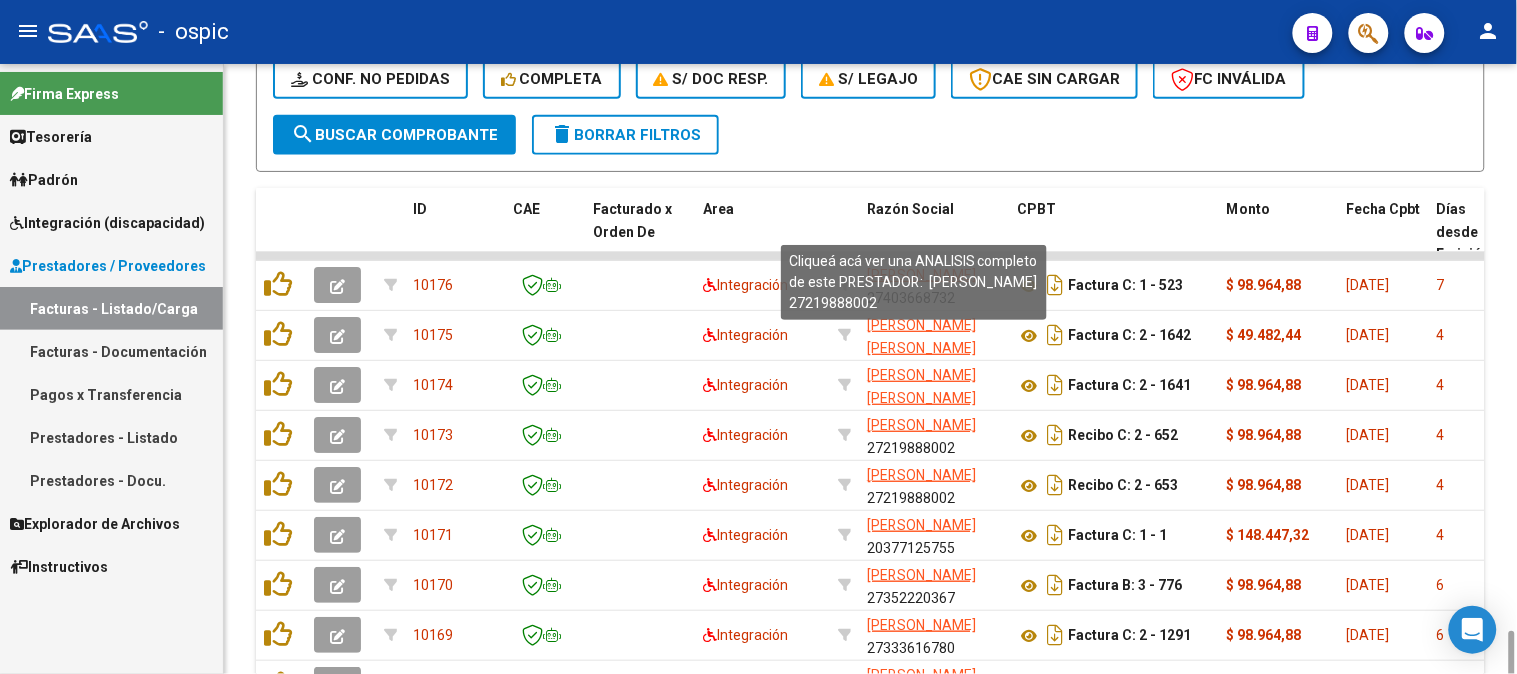 scroll, scrollTop: 792, scrollLeft: 0, axis: vertical 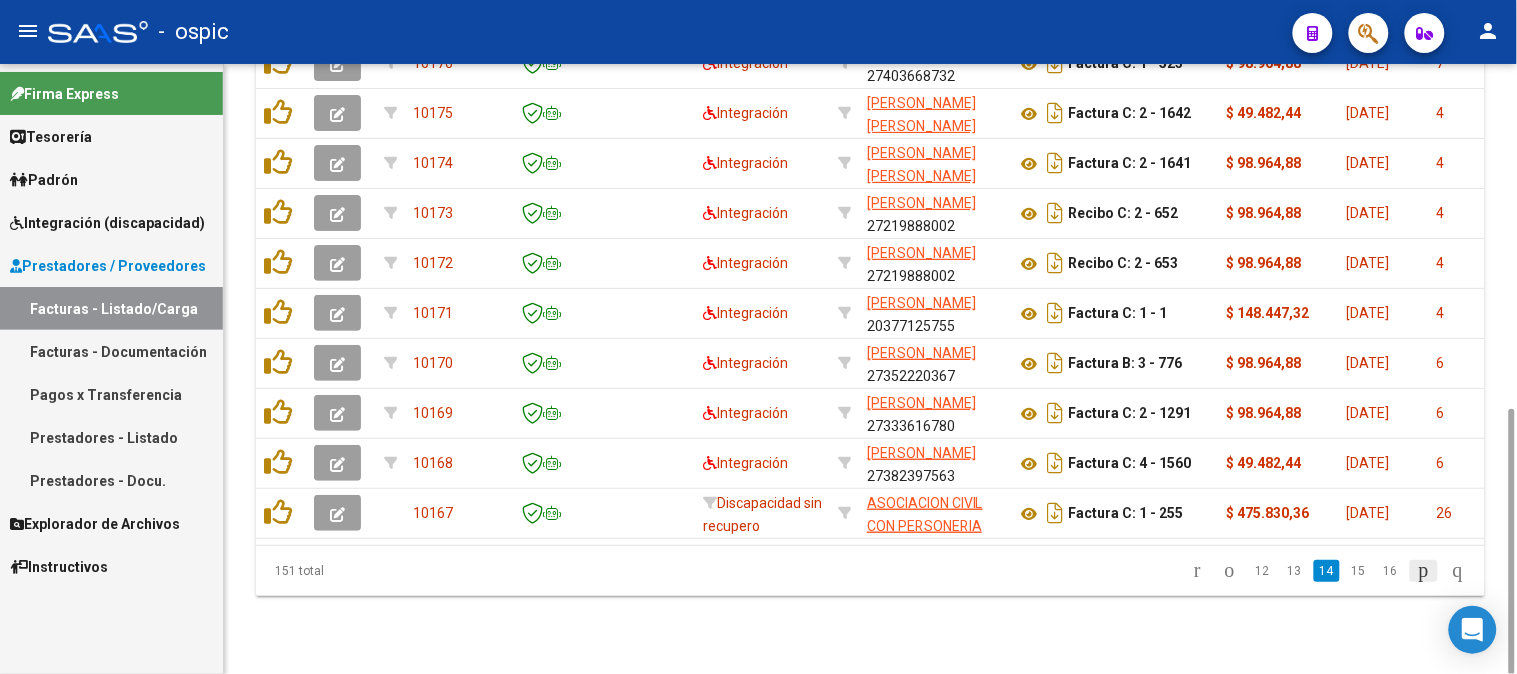 click 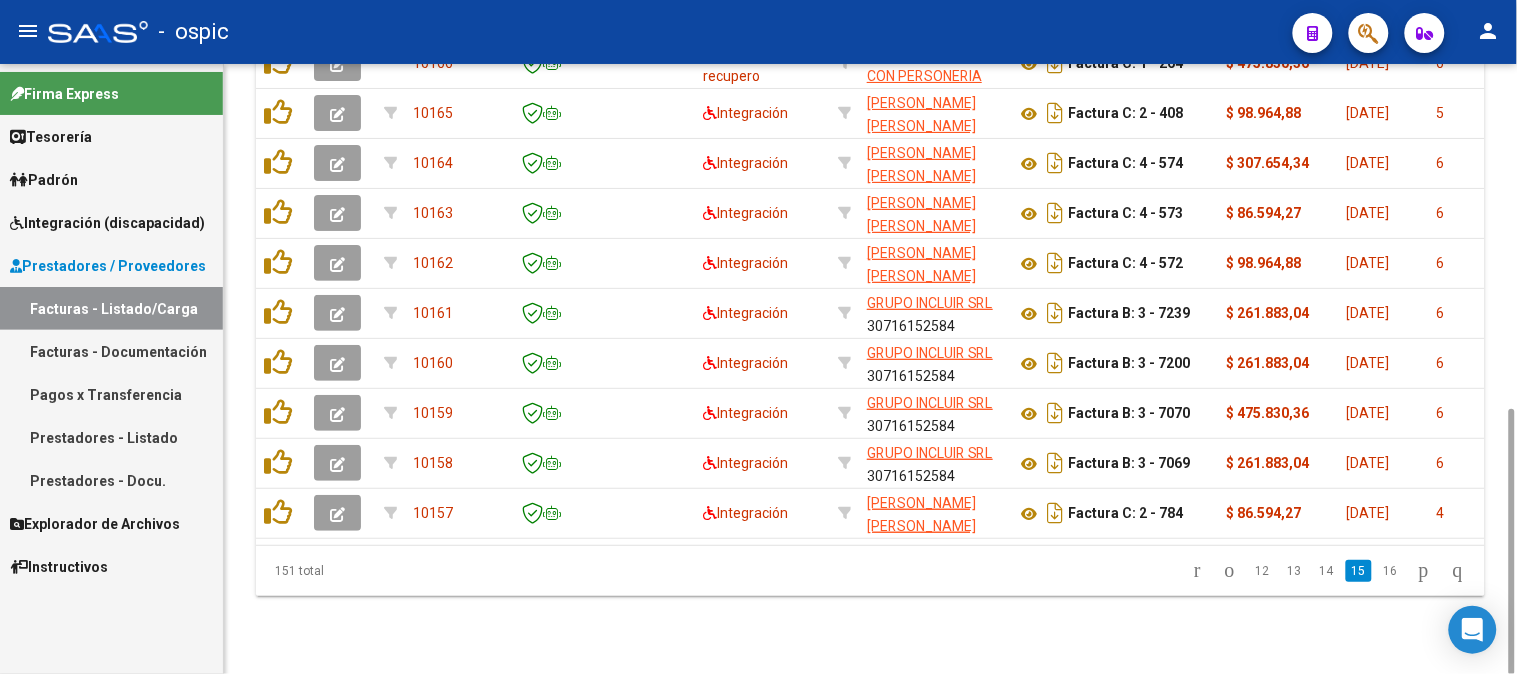 click 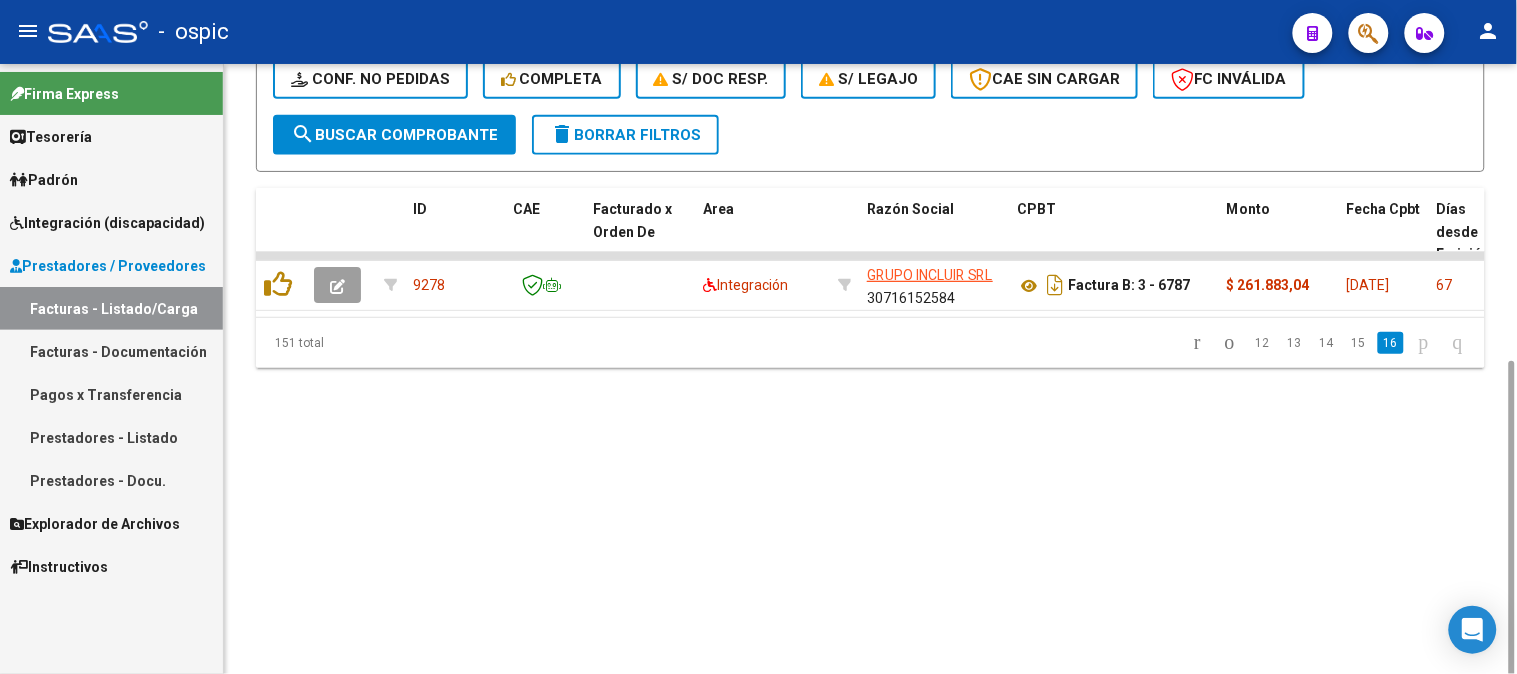 scroll, scrollTop: 572, scrollLeft: 0, axis: vertical 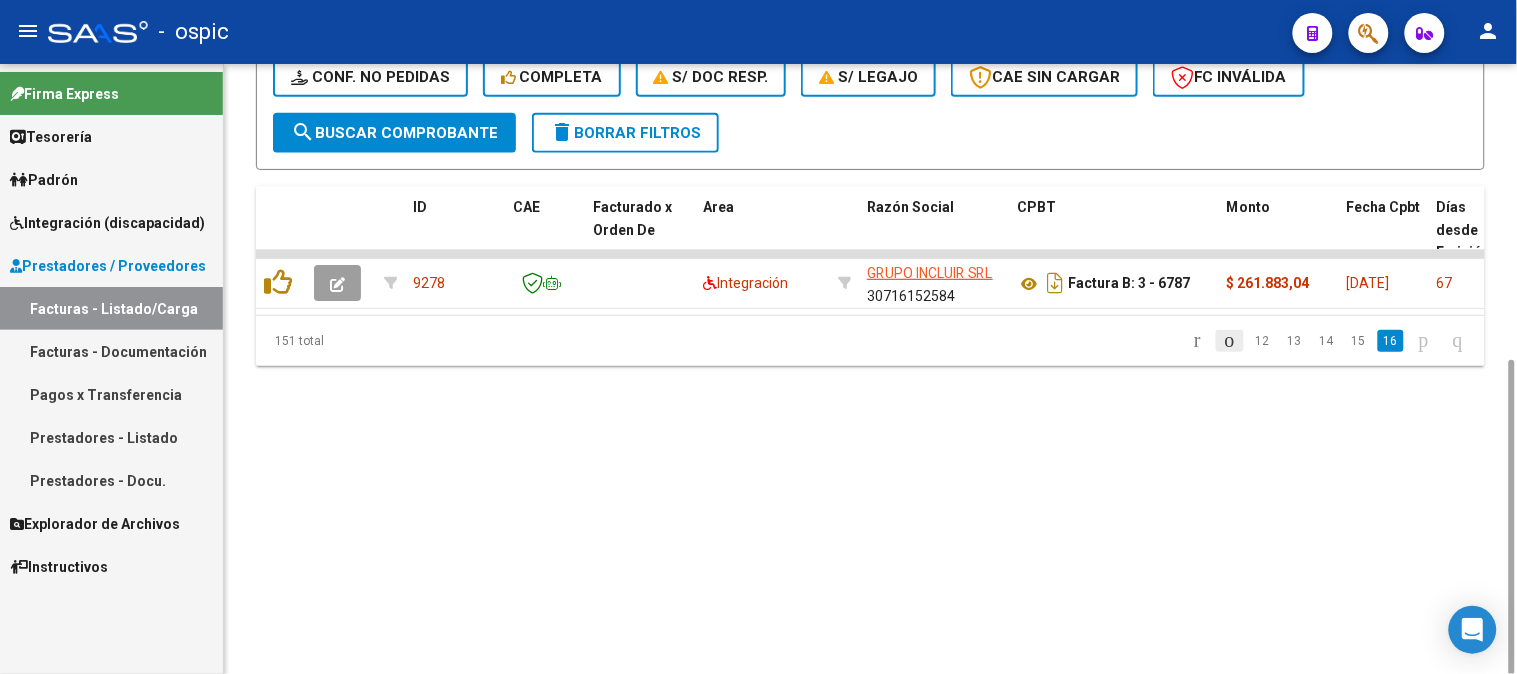click 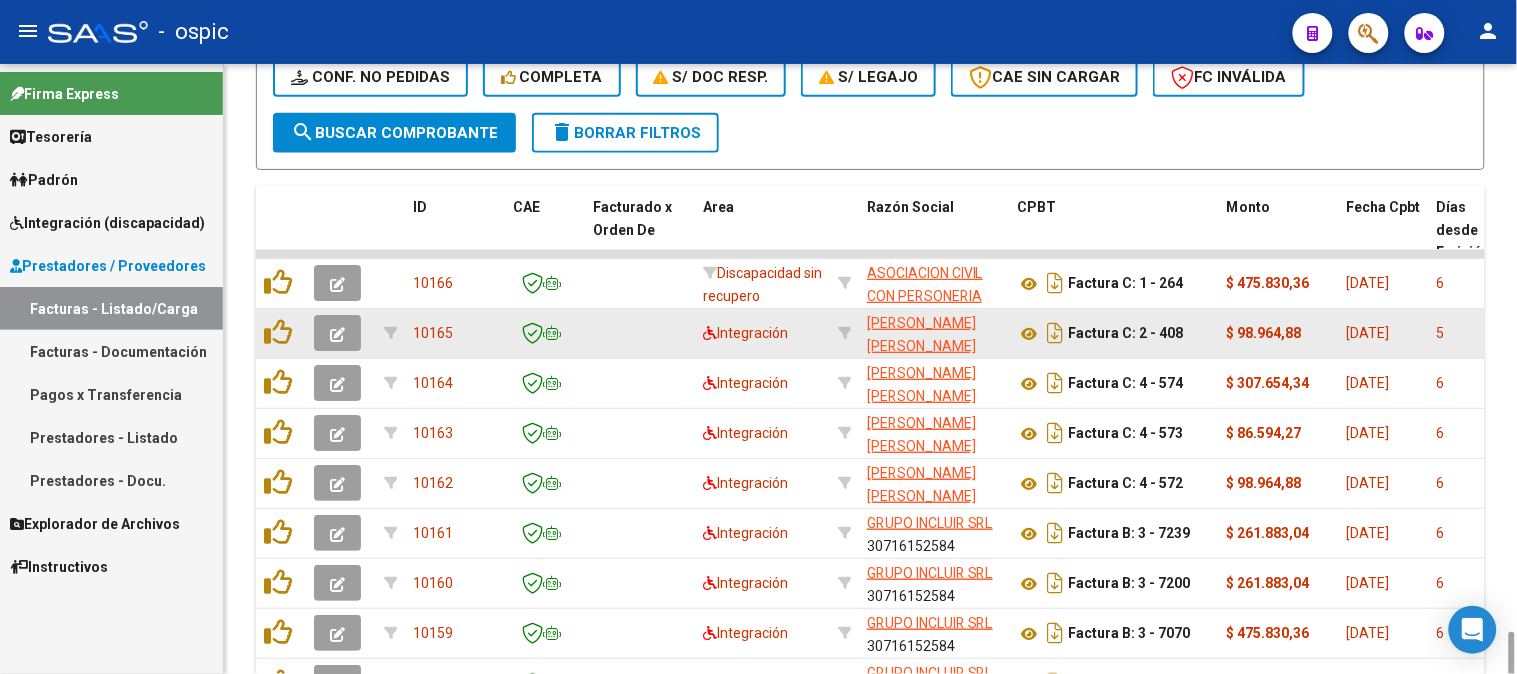 scroll, scrollTop: 794, scrollLeft: 0, axis: vertical 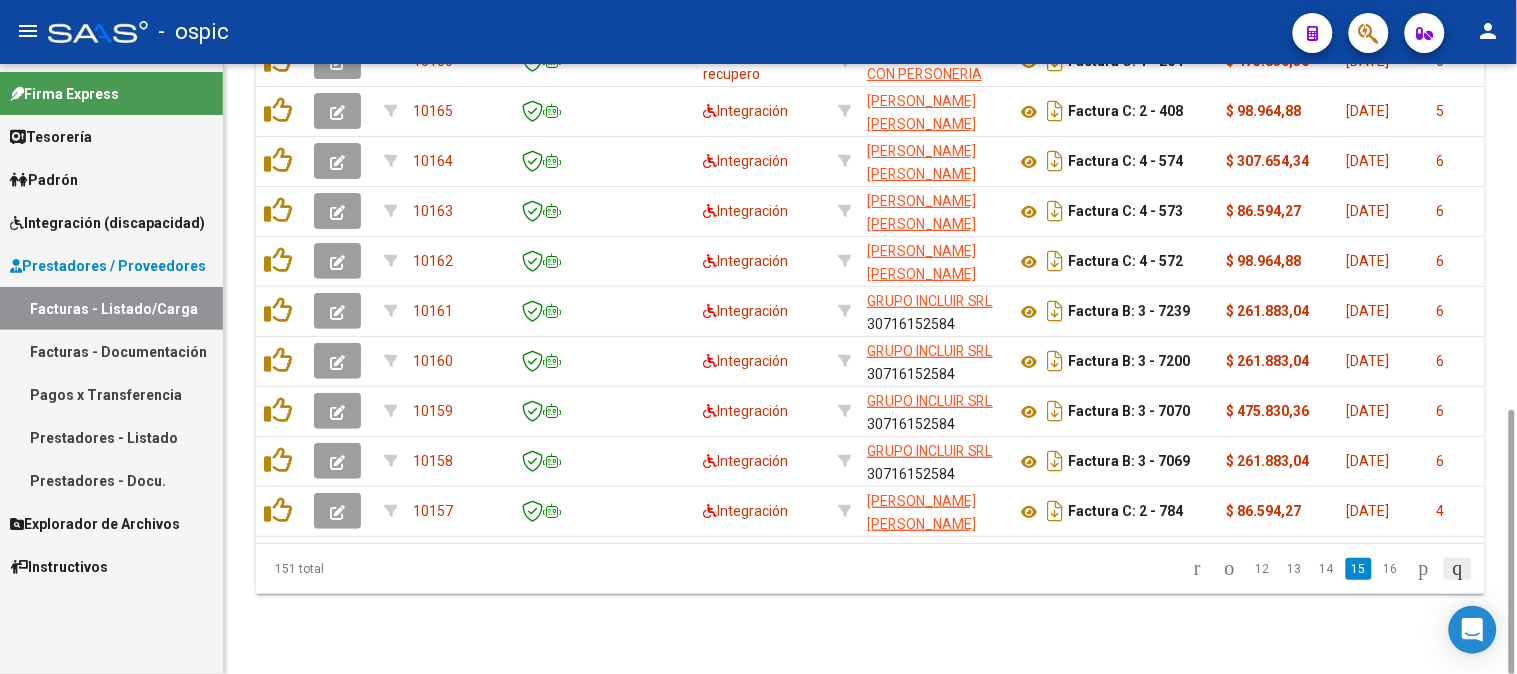 click 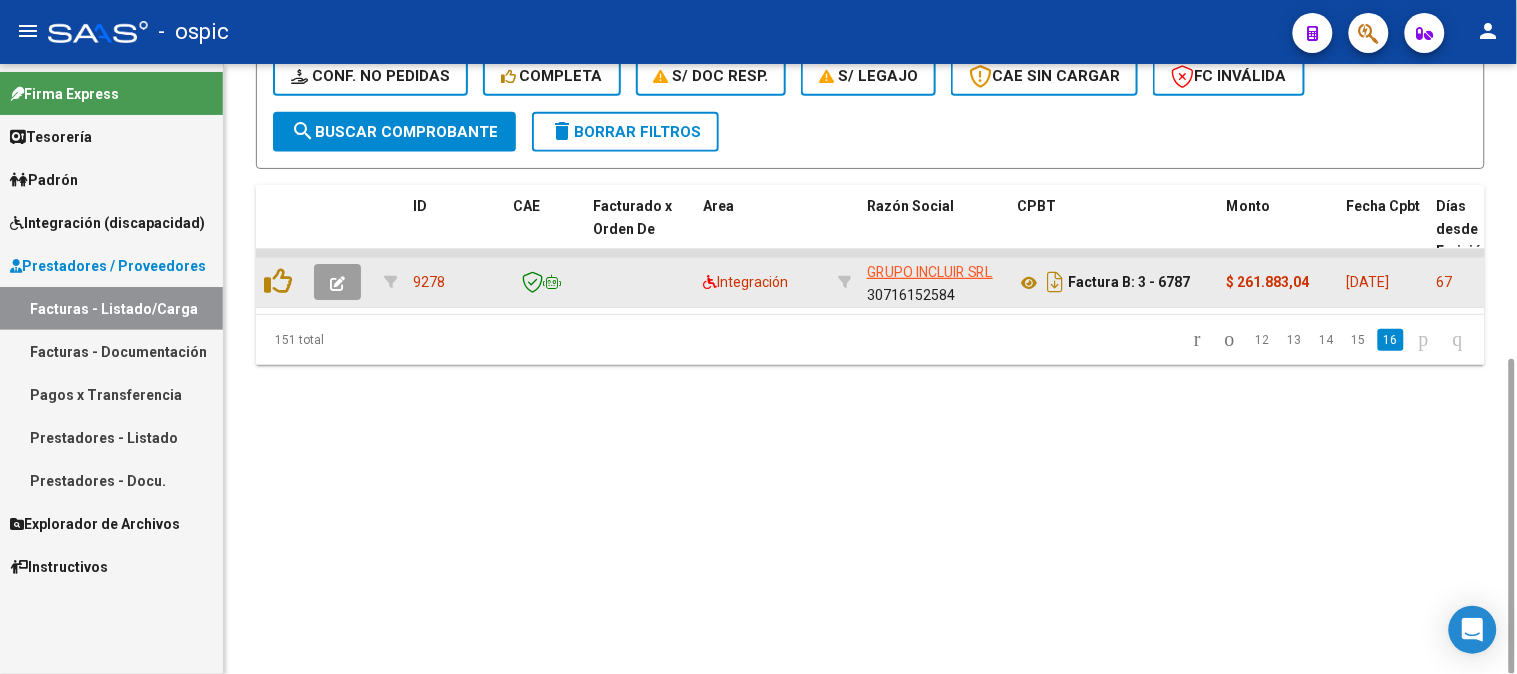 scroll, scrollTop: 572, scrollLeft: 0, axis: vertical 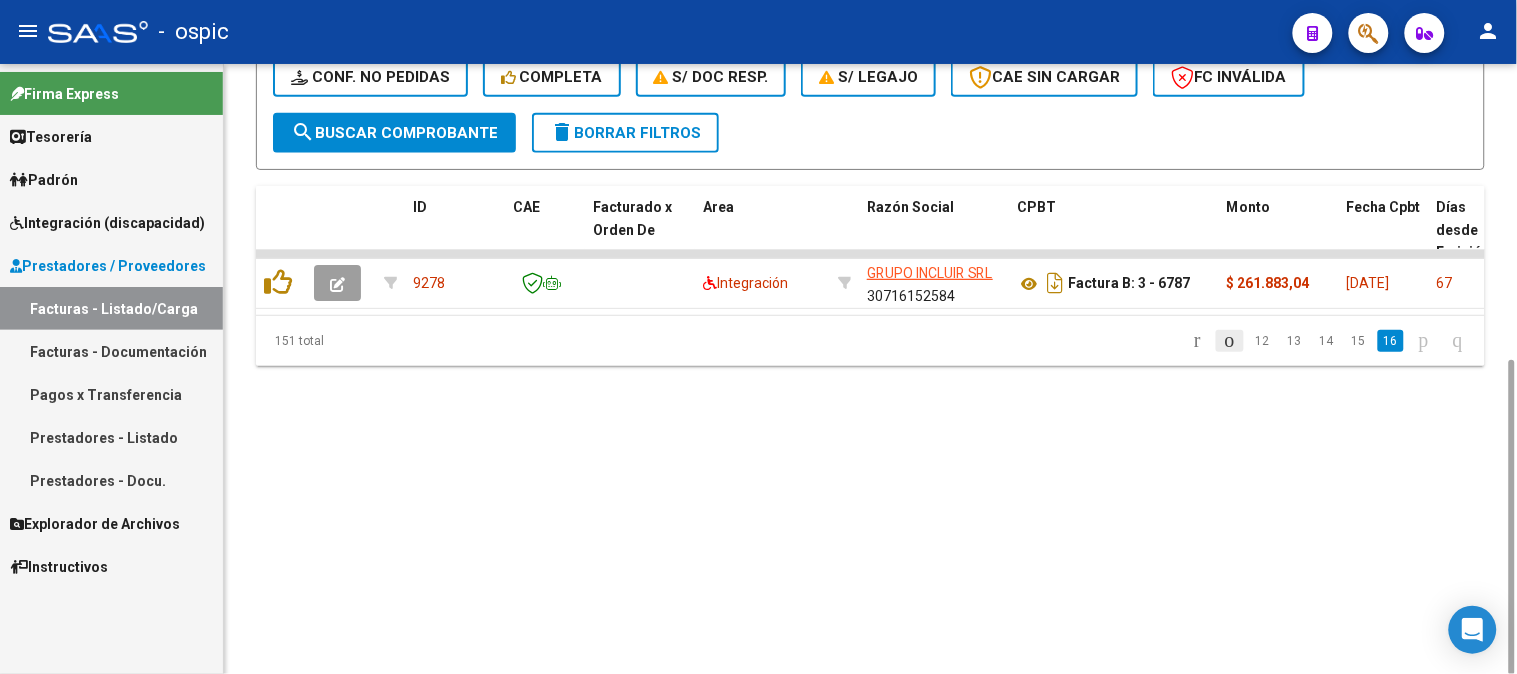 click 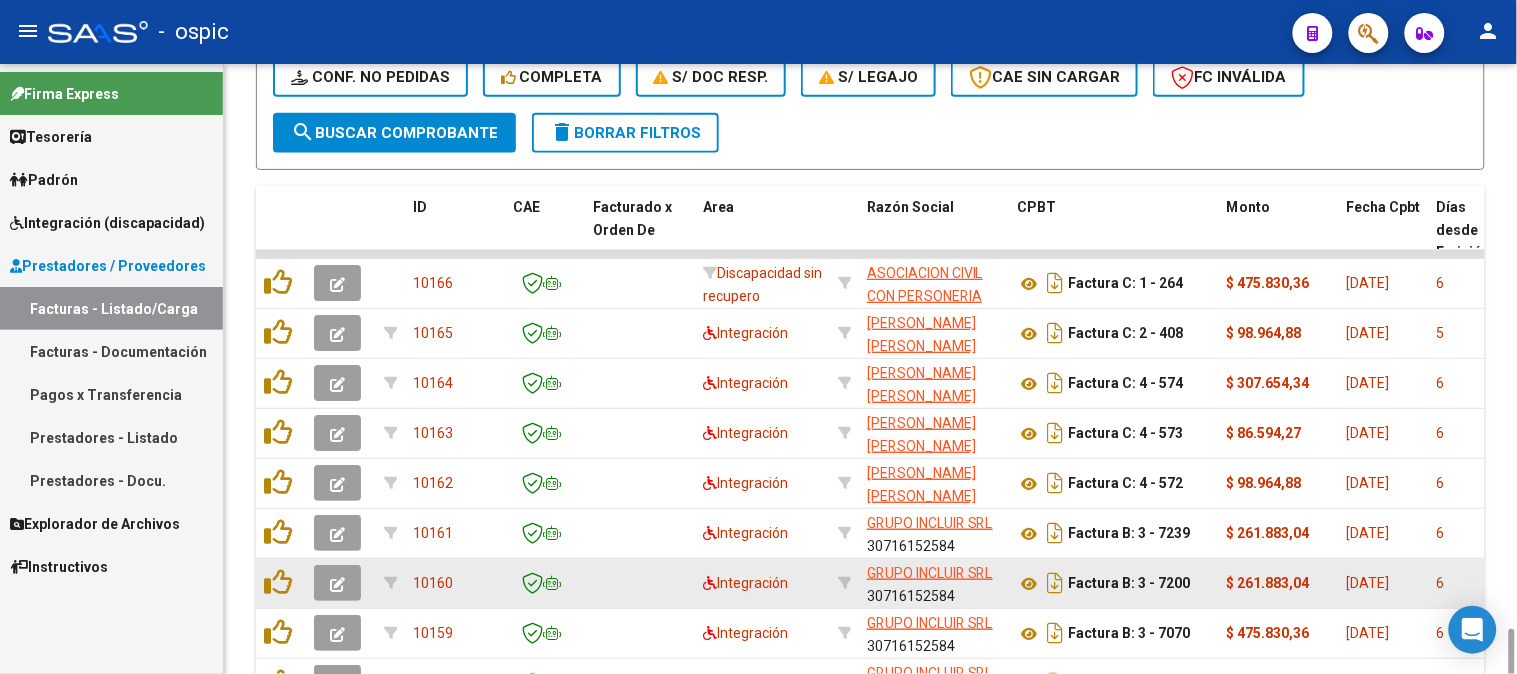 scroll, scrollTop: 793, scrollLeft: 0, axis: vertical 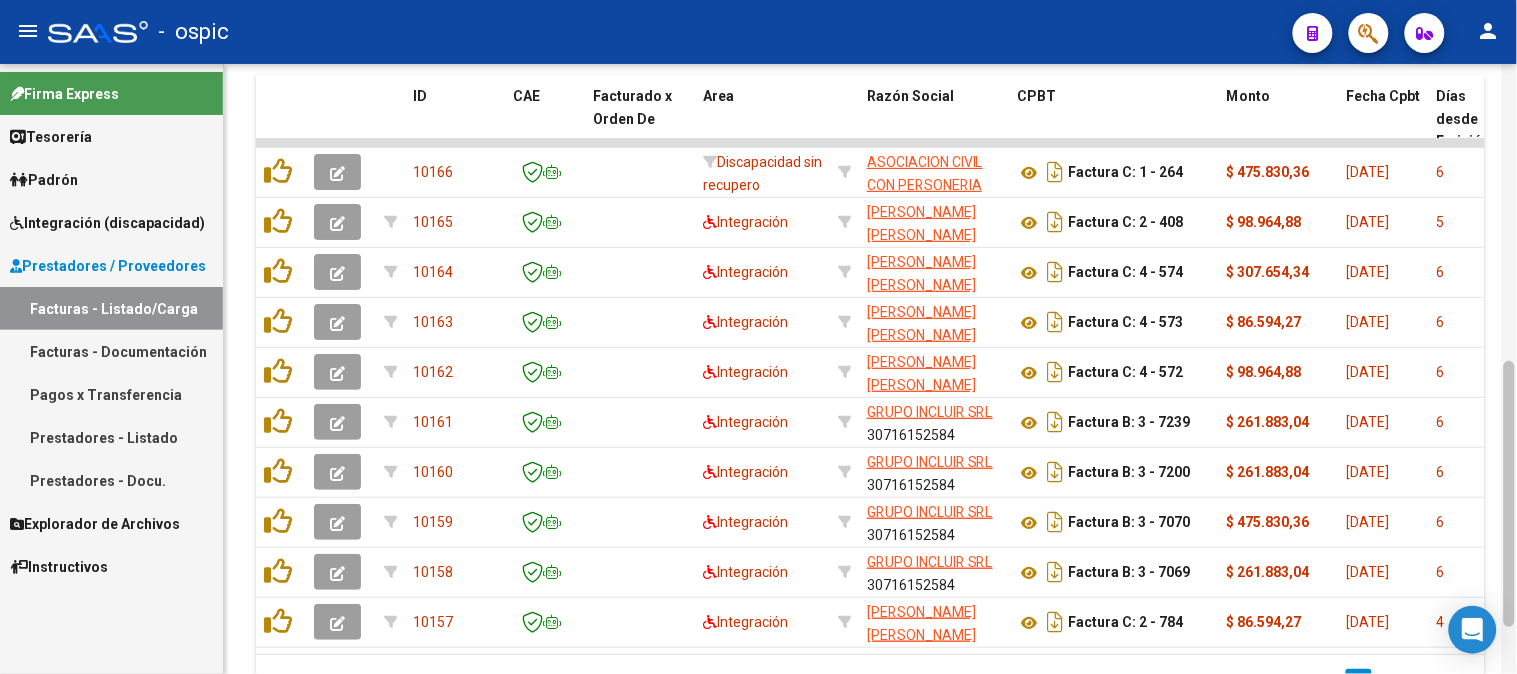 drag, startPoint x: 1510, startPoint y: 465, endPoint x: 1515, endPoint y: 417, distance: 48.259712 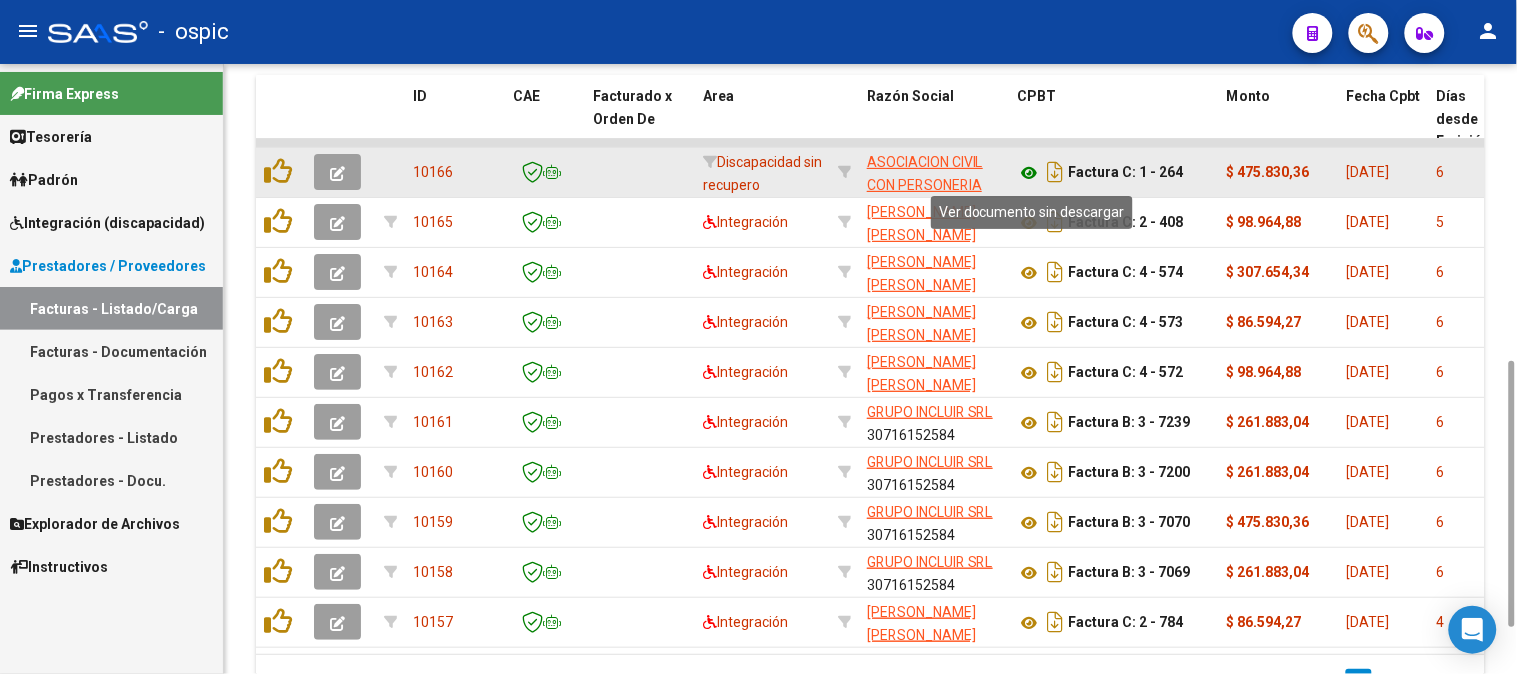 click 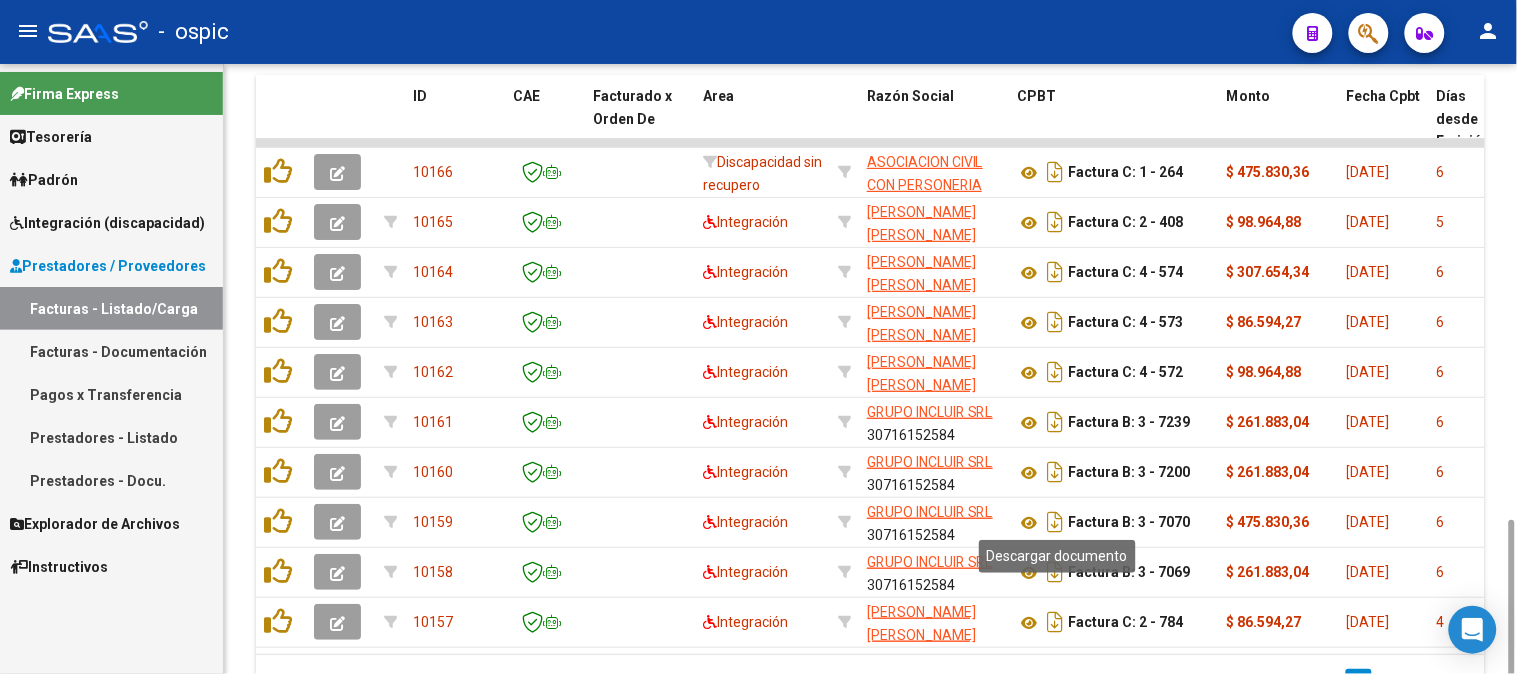 scroll, scrollTop: 793, scrollLeft: 0, axis: vertical 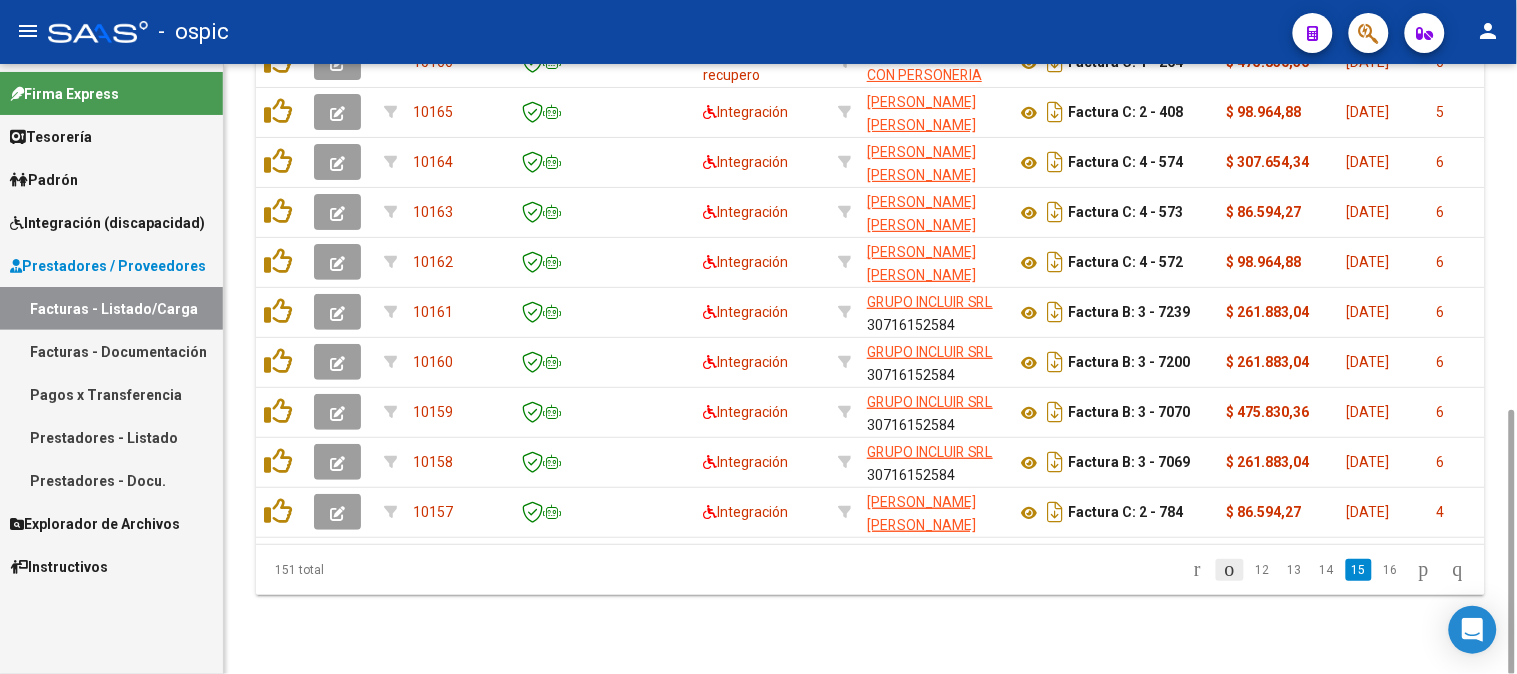 click 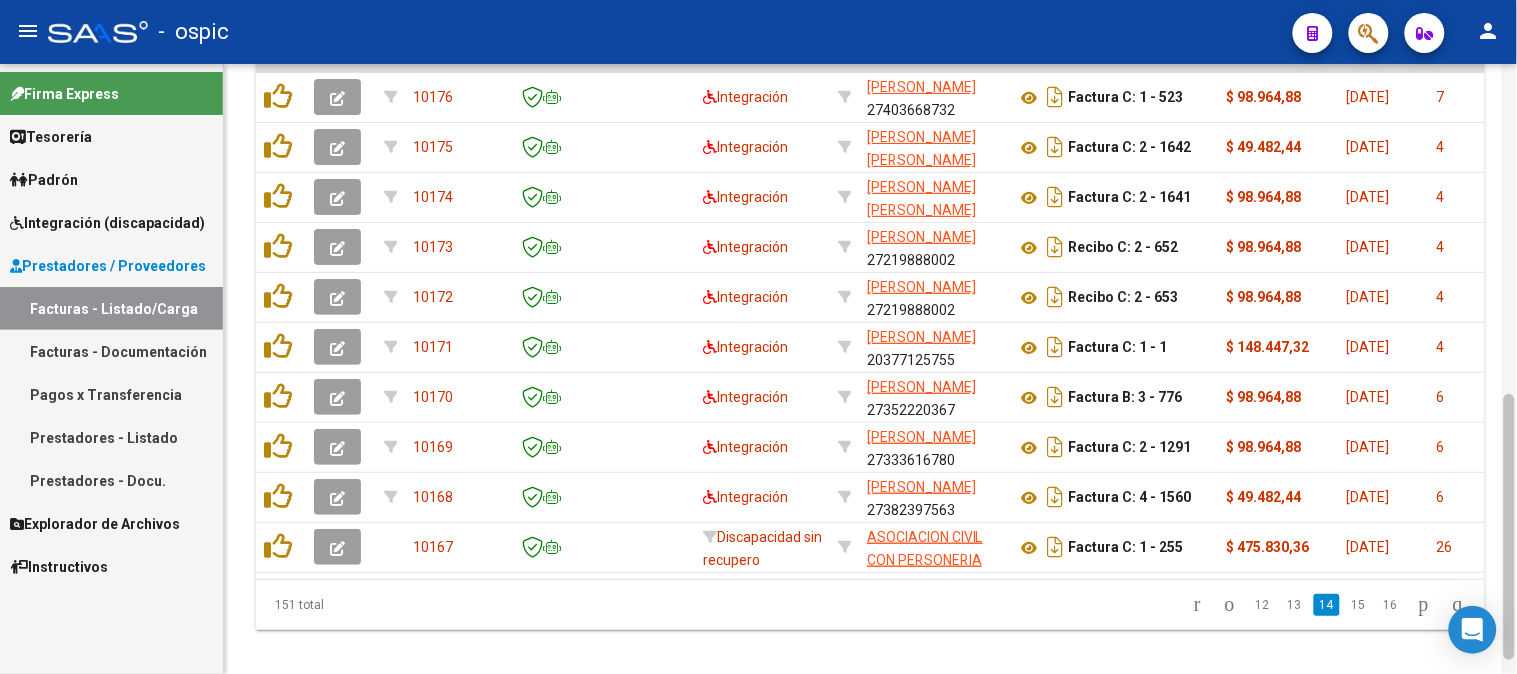 drag, startPoint x: 1510, startPoint y: 555, endPoint x: 1514, endPoint y: 530, distance: 25.317978 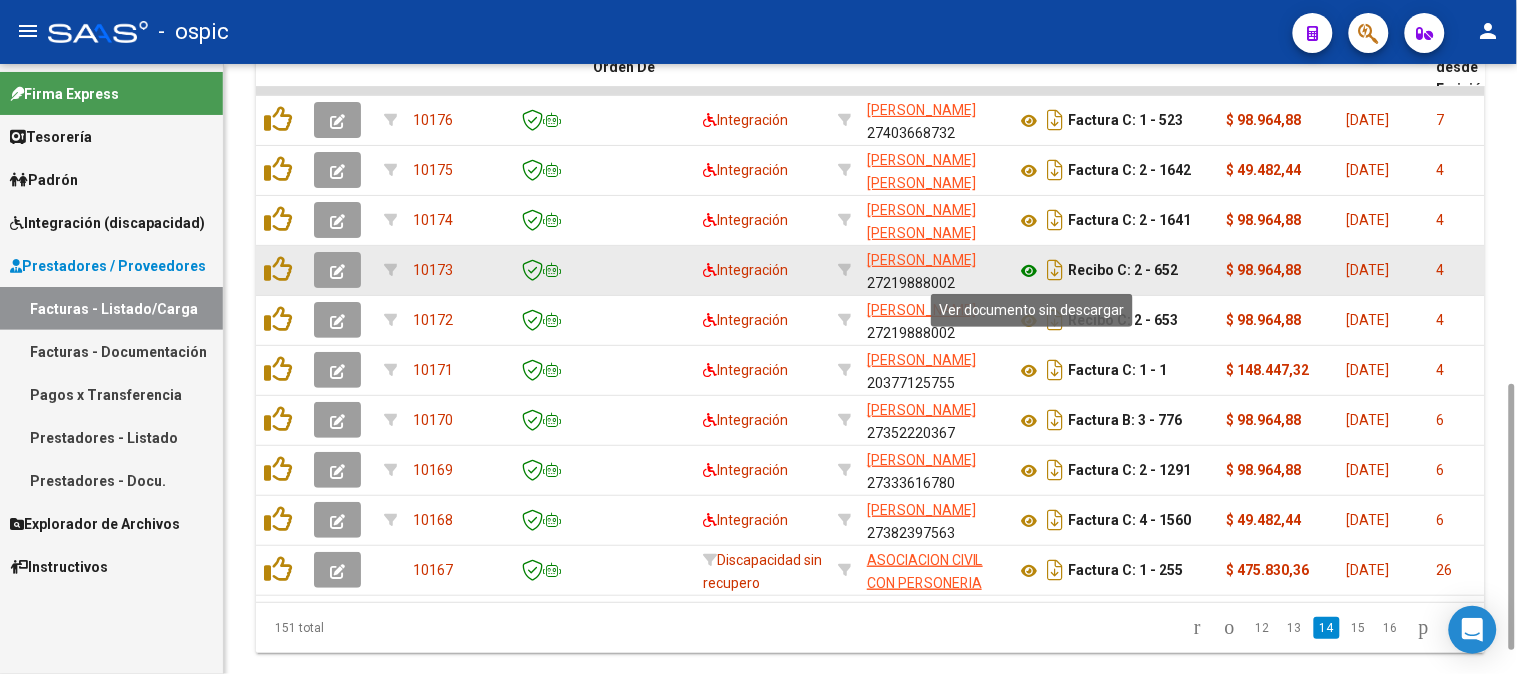 click 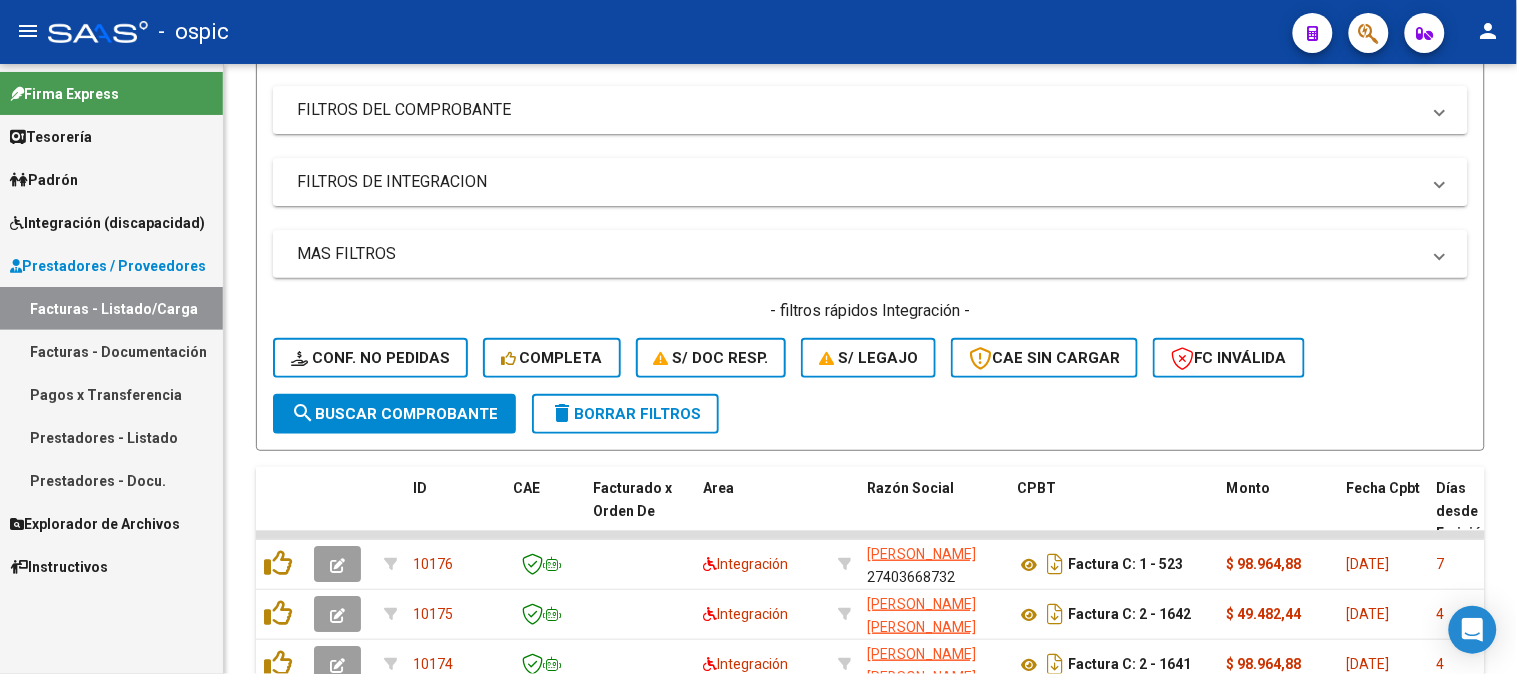 scroll, scrollTop: 0, scrollLeft: 0, axis: both 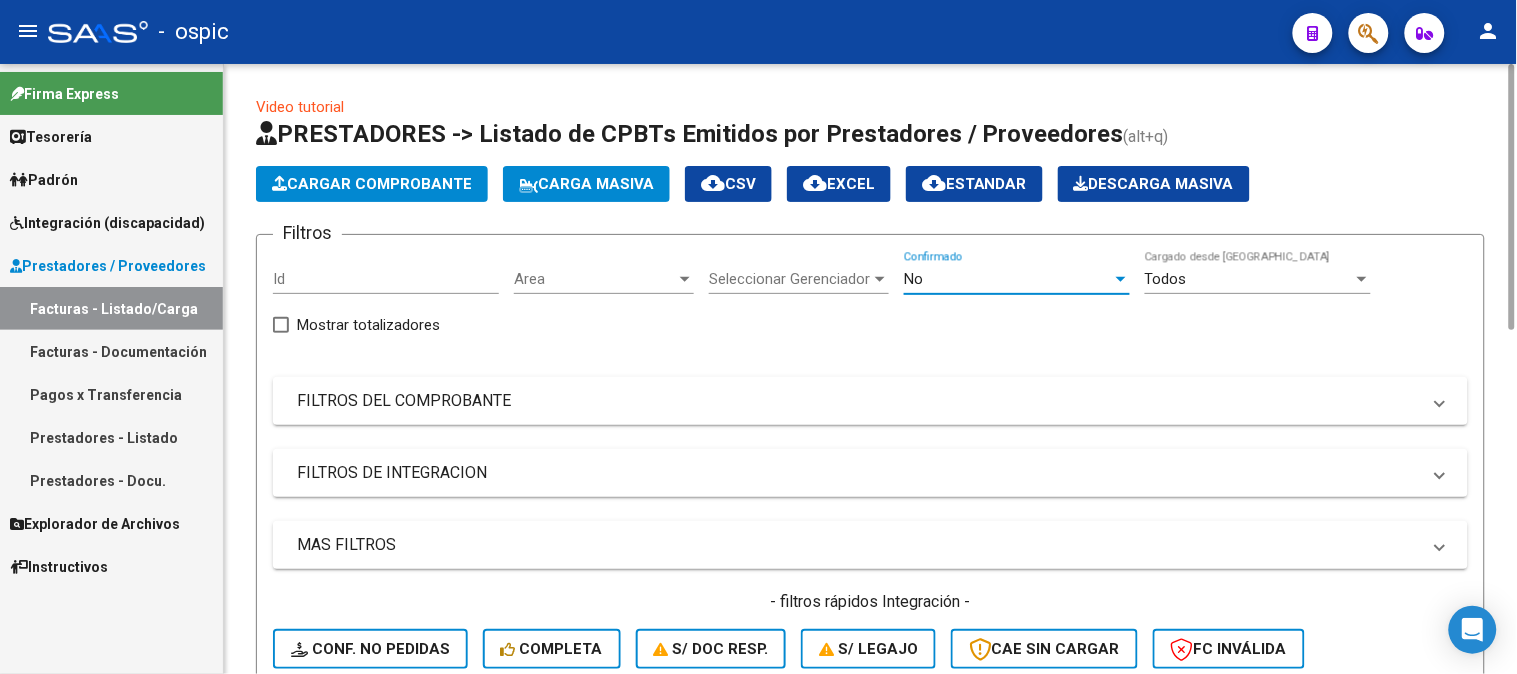 click on "No" at bounding box center (1008, 279) 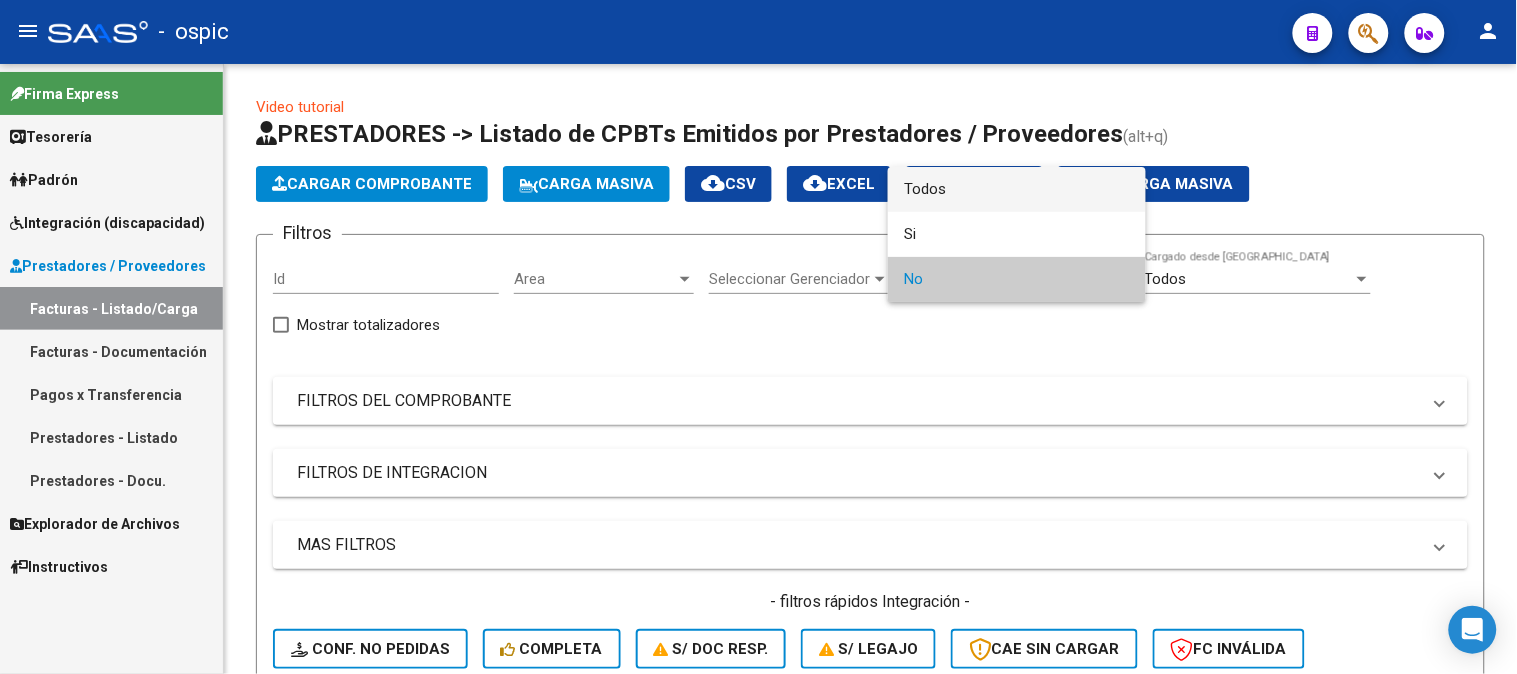 click on "Todos" at bounding box center [1017, 189] 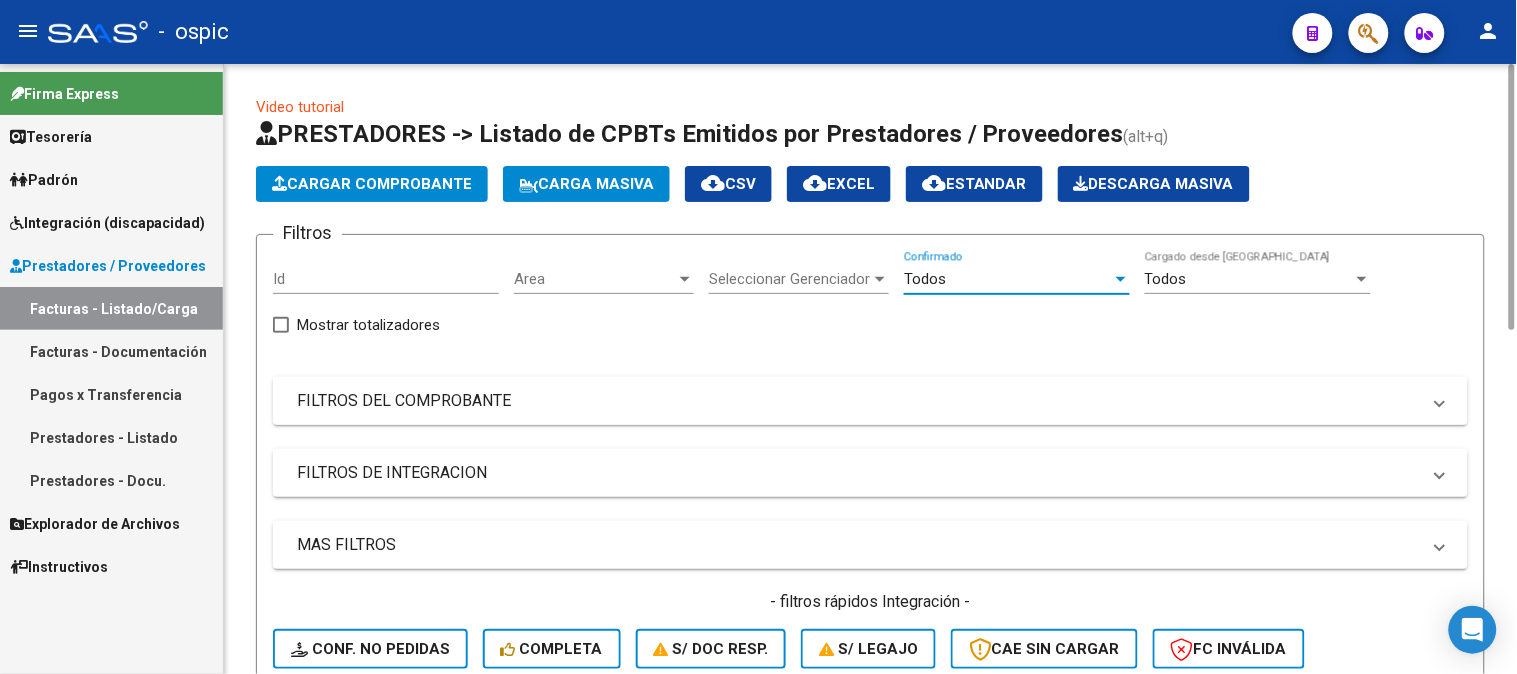 click on "FILTROS DEL COMPROBANTE" at bounding box center (858, 401) 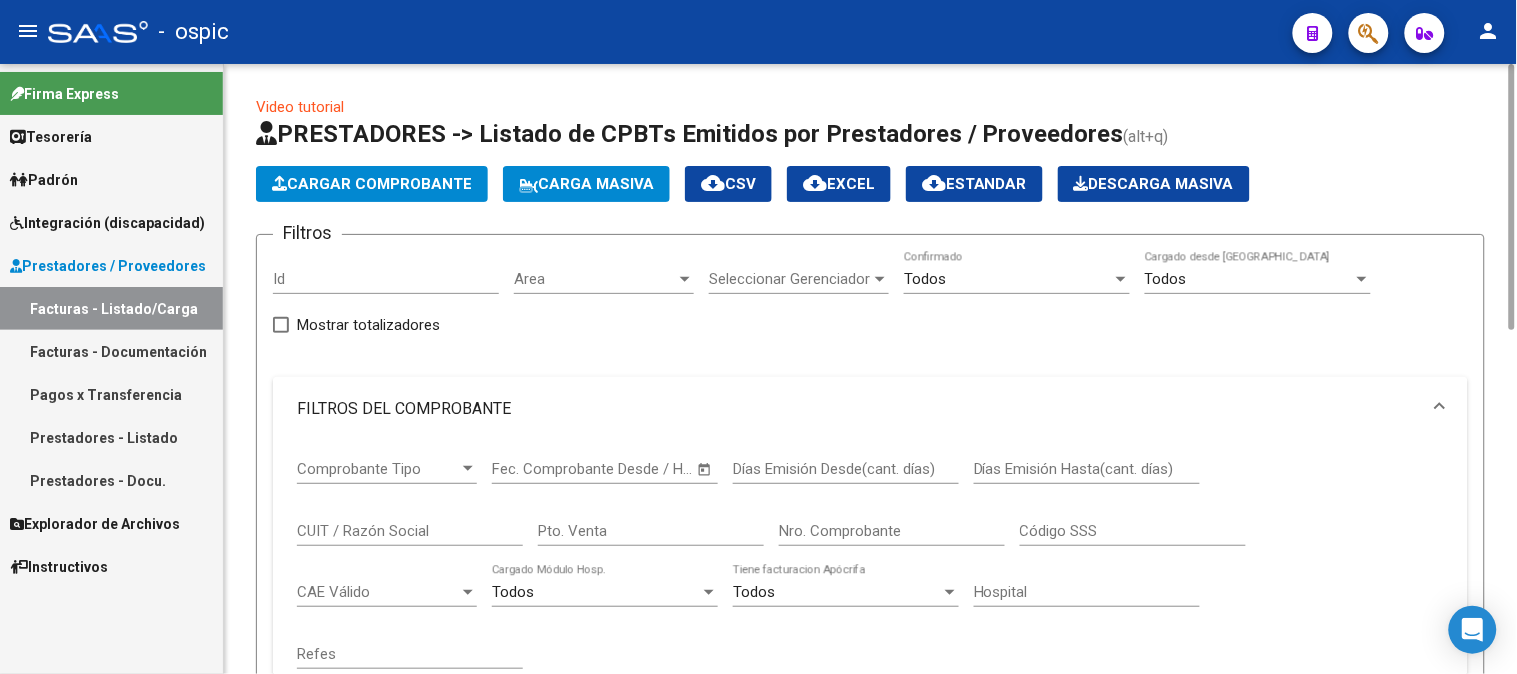 click on "CUIT / Razón Social" at bounding box center [410, 531] 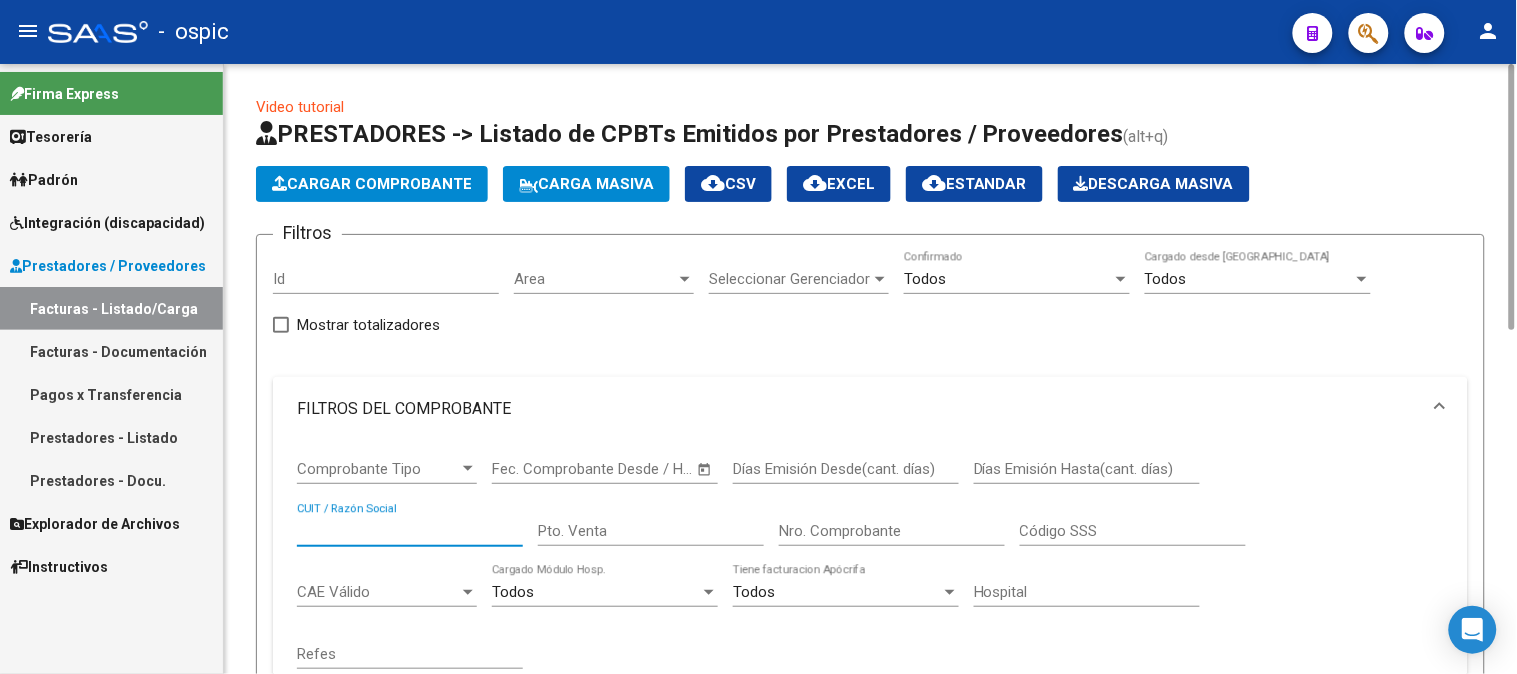 click on "Pto. Venta" at bounding box center (651, 531) 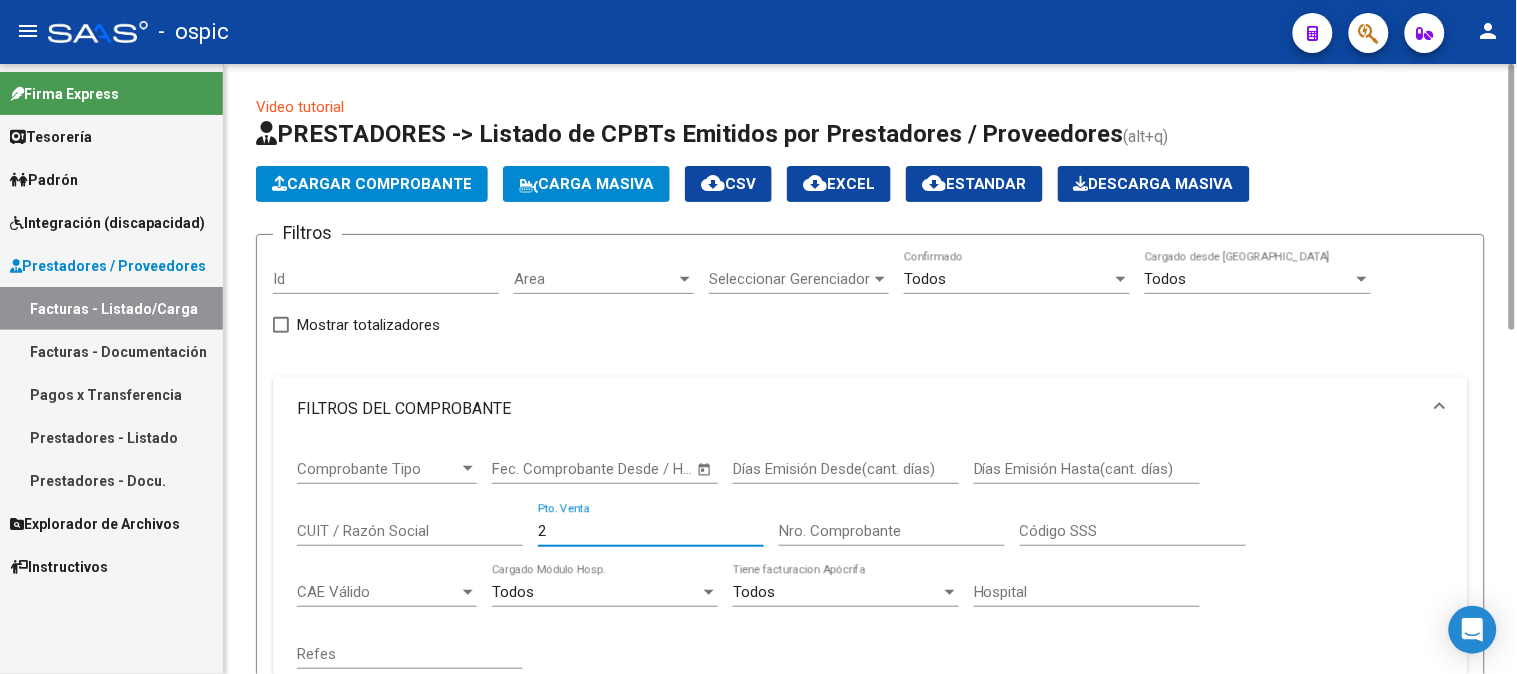 type on "2" 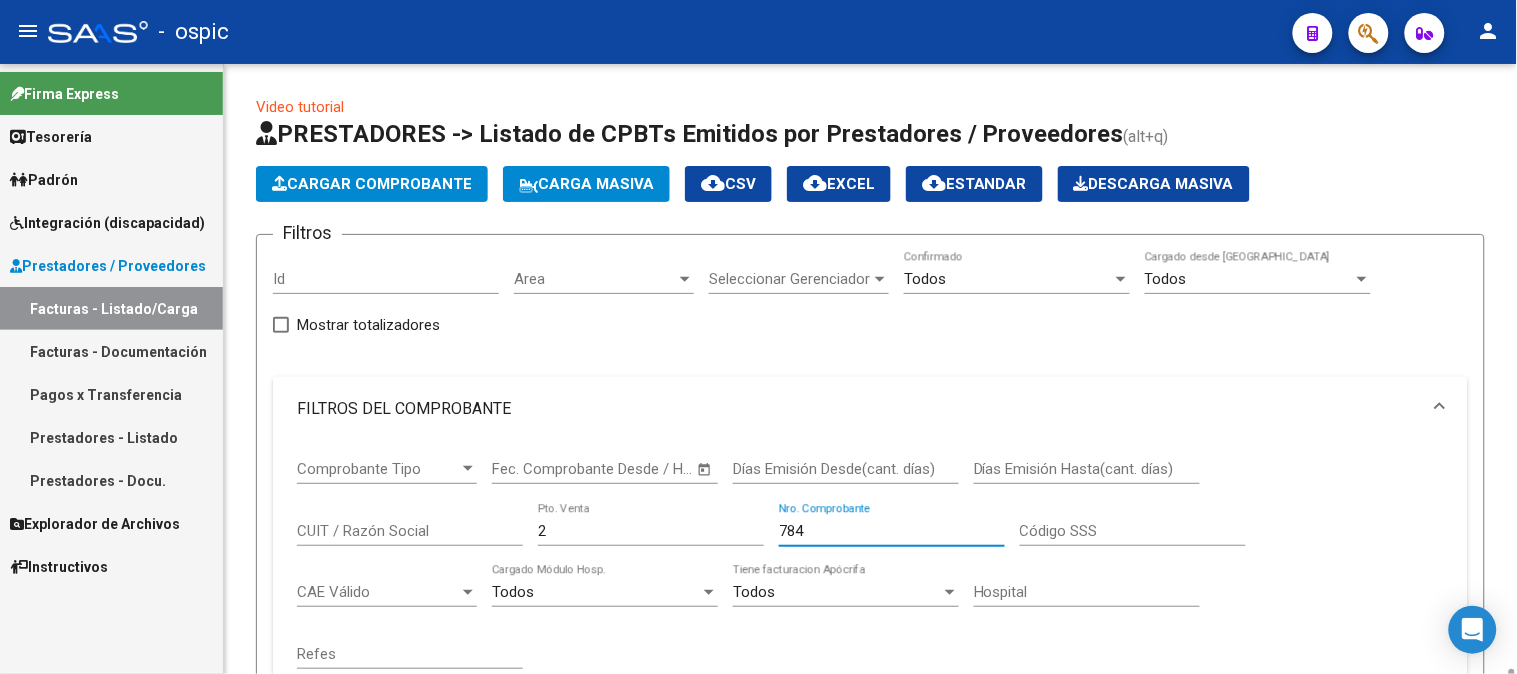 scroll, scrollTop: 444, scrollLeft: 0, axis: vertical 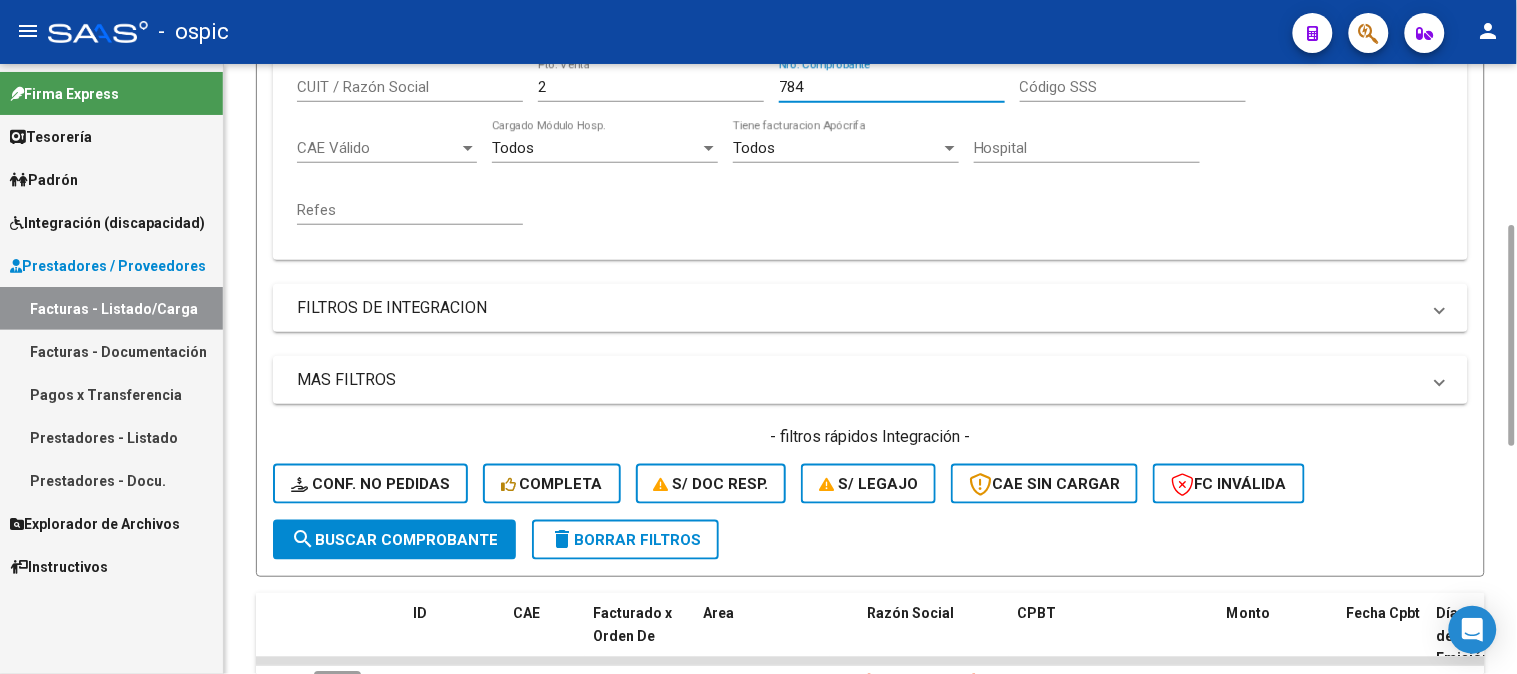 type on "784" 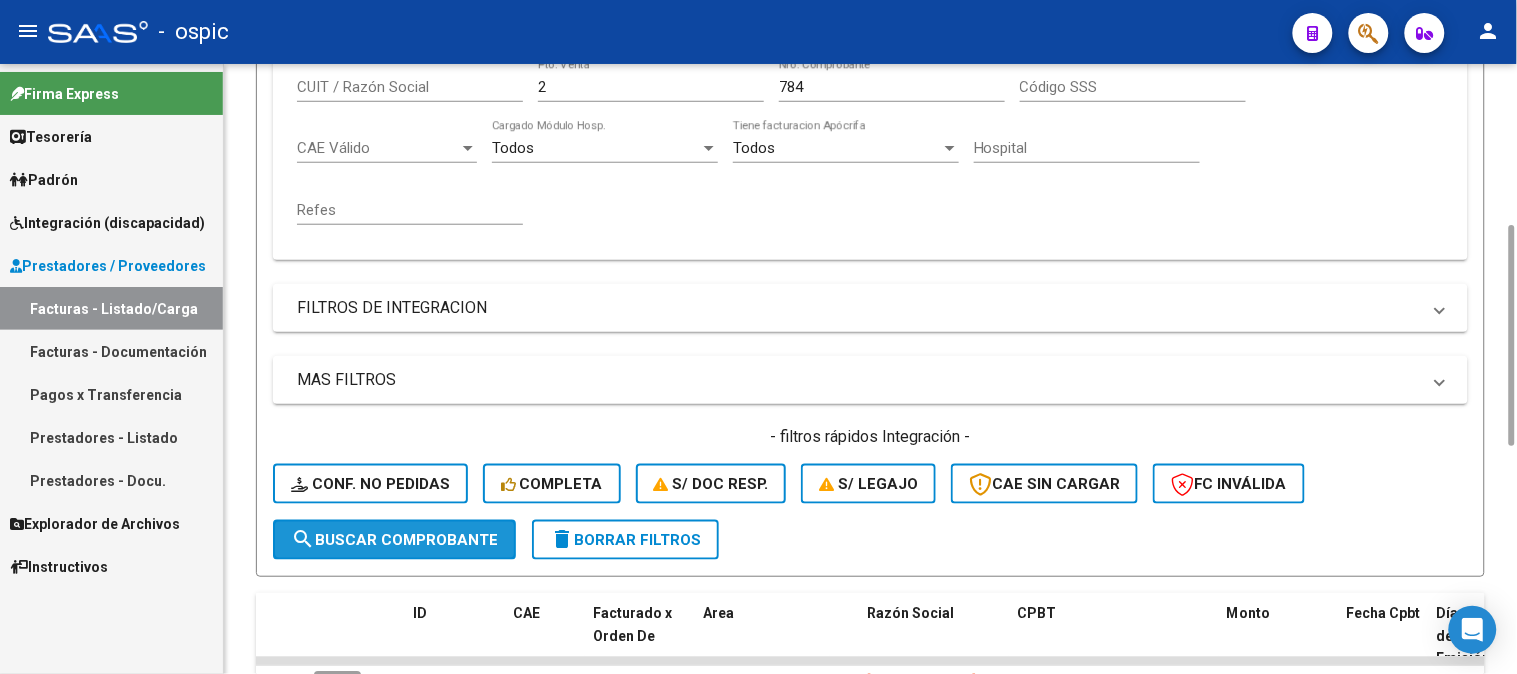 click on "search  Buscar Comprobante" 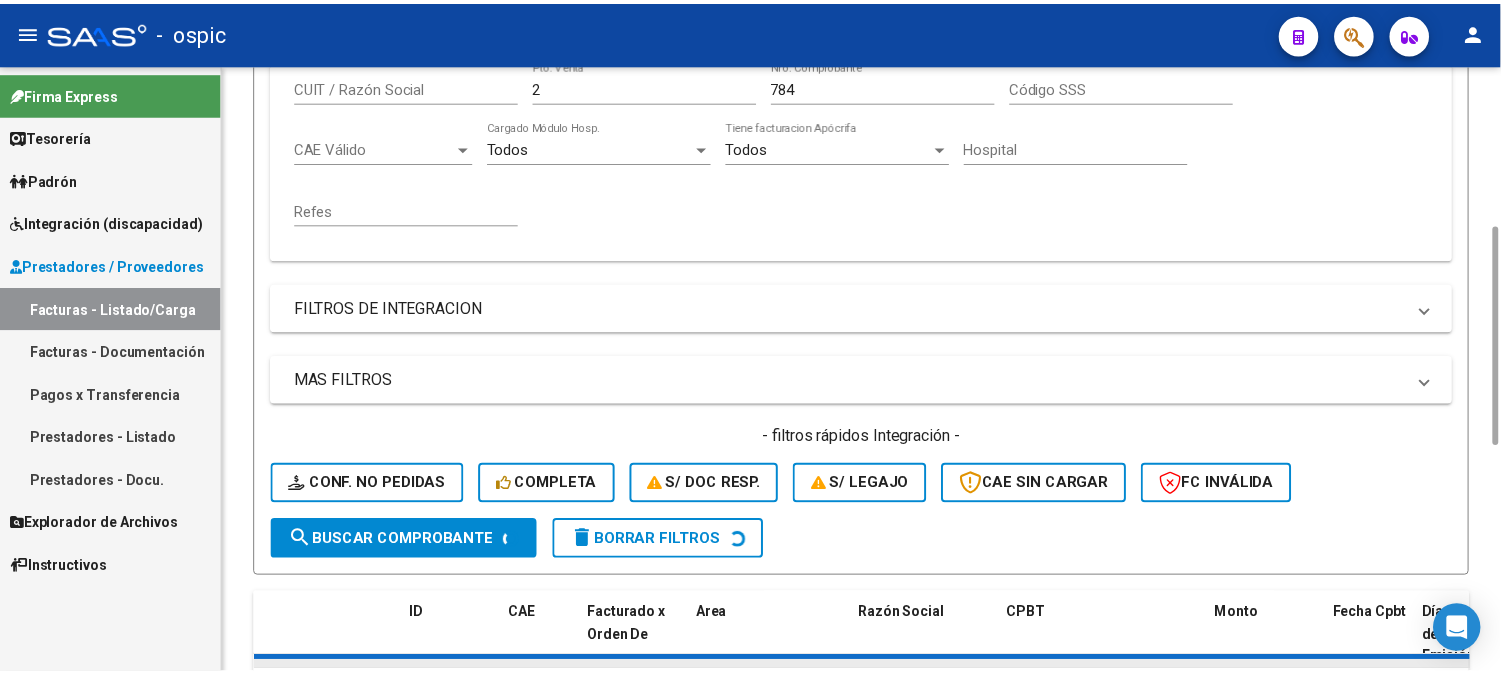 scroll, scrollTop: 666, scrollLeft: 0, axis: vertical 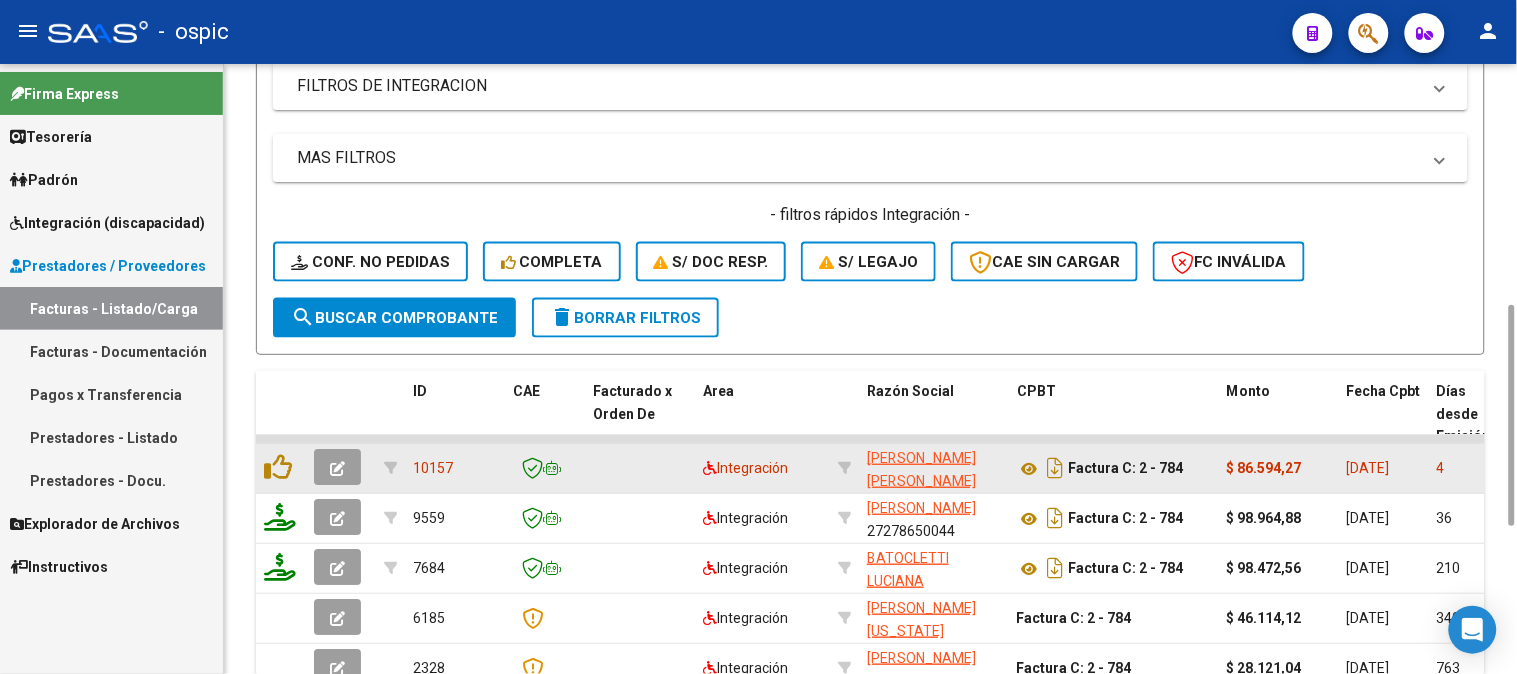 click 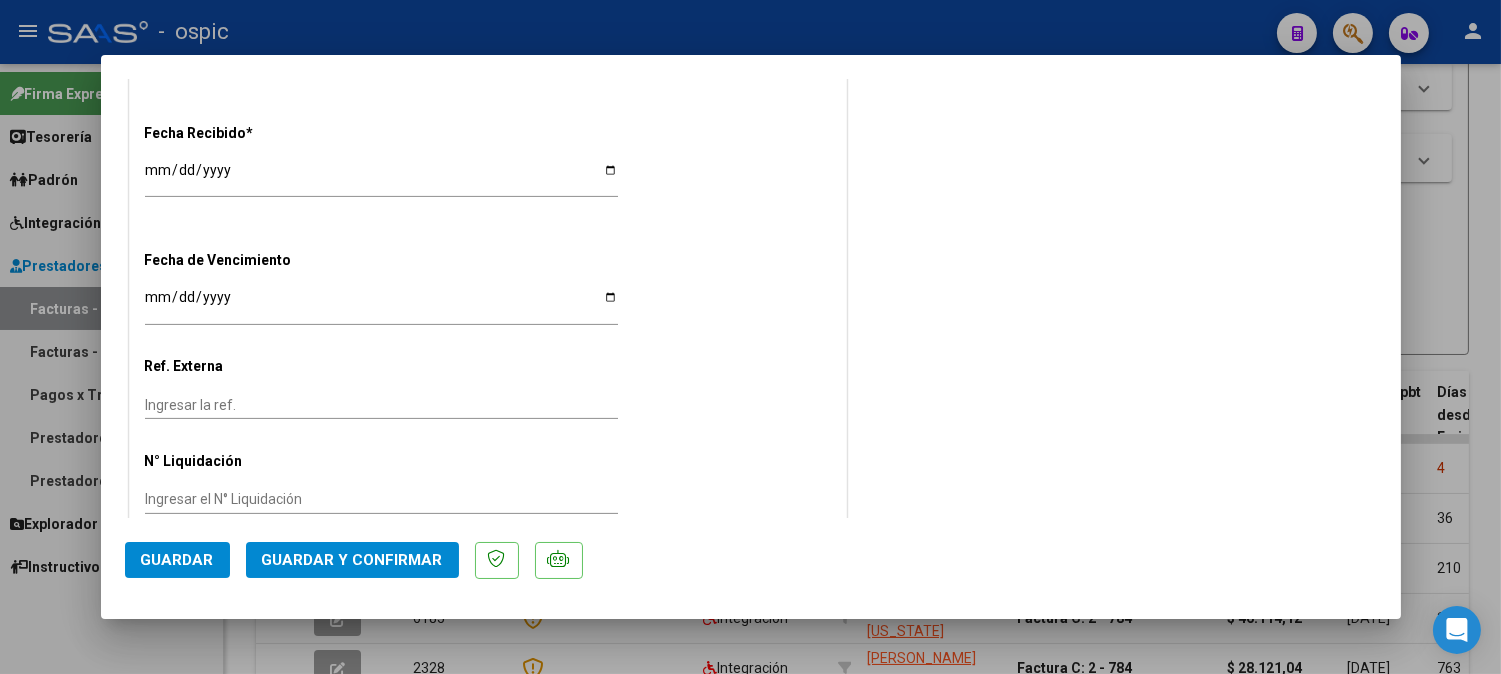 scroll, scrollTop: 1283, scrollLeft: 0, axis: vertical 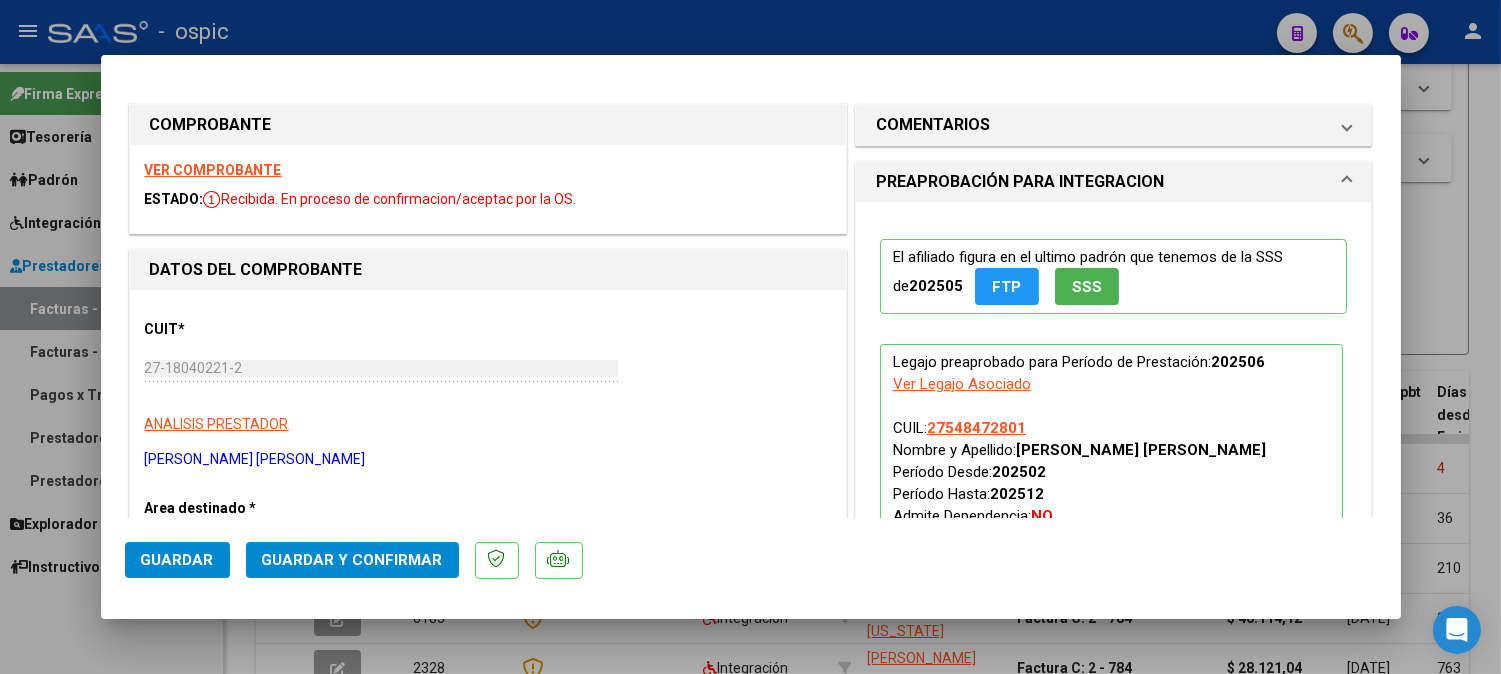 drag, startPoint x: 1034, startPoint y: 110, endPoint x: 1024, endPoint y: 200, distance: 90.55385 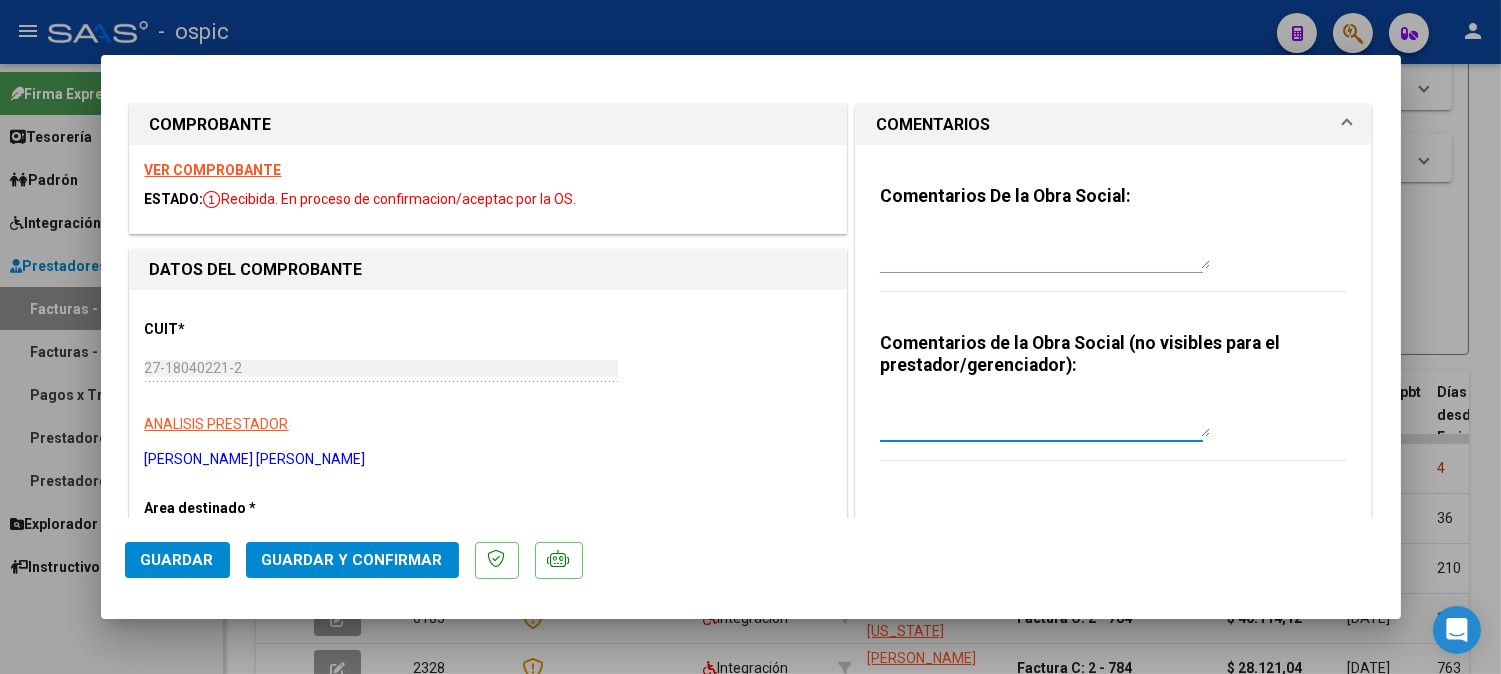 drag, startPoint x: 1001, startPoint y: 412, endPoint x: 1420, endPoint y: 416, distance: 419.0191 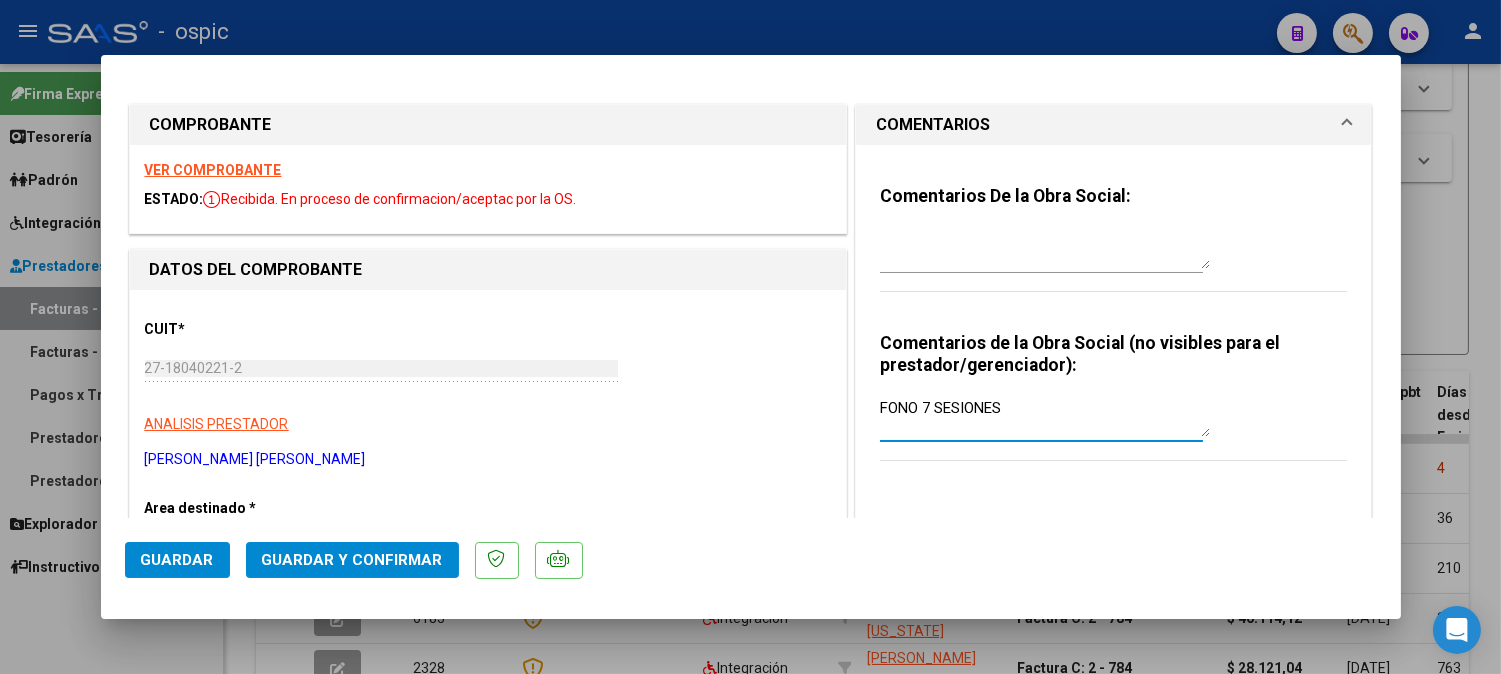type on "FONO 7 SESIONES" 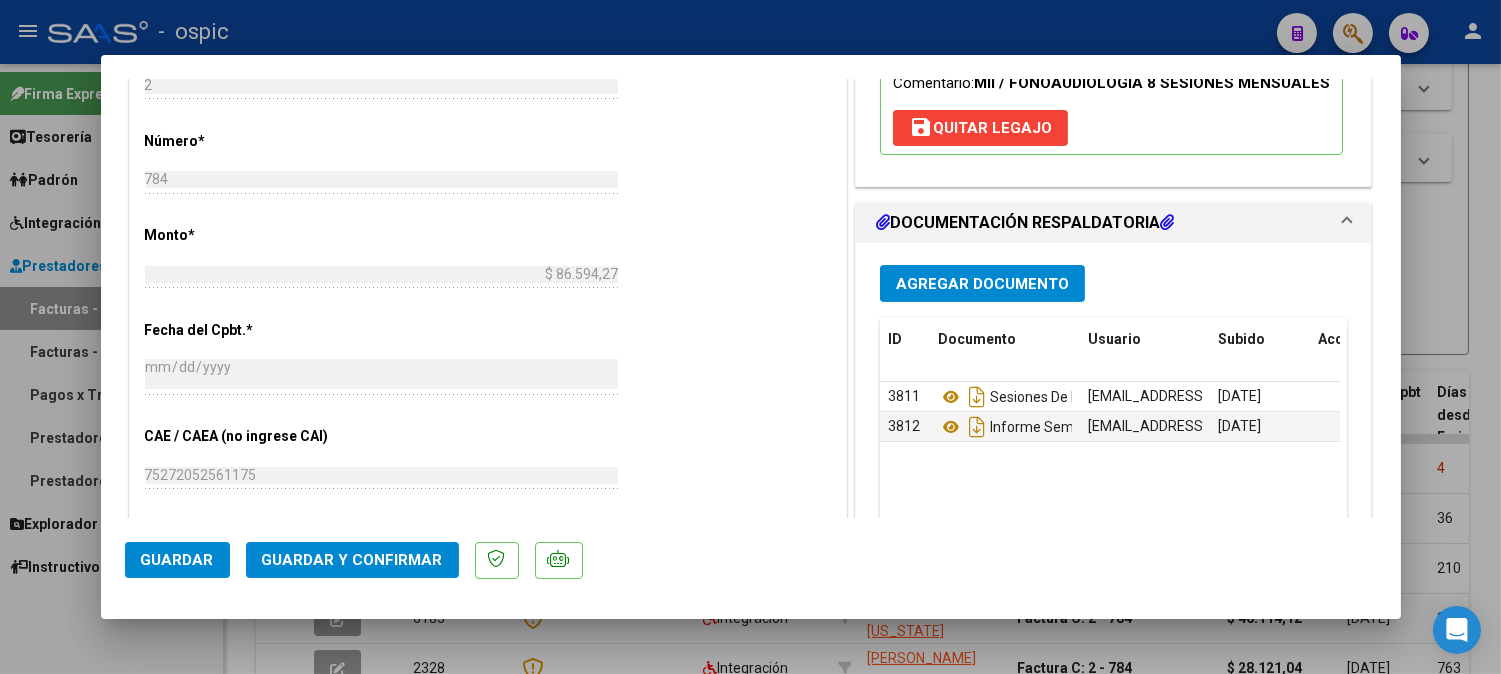 scroll, scrollTop: 845, scrollLeft: 0, axis: vertical 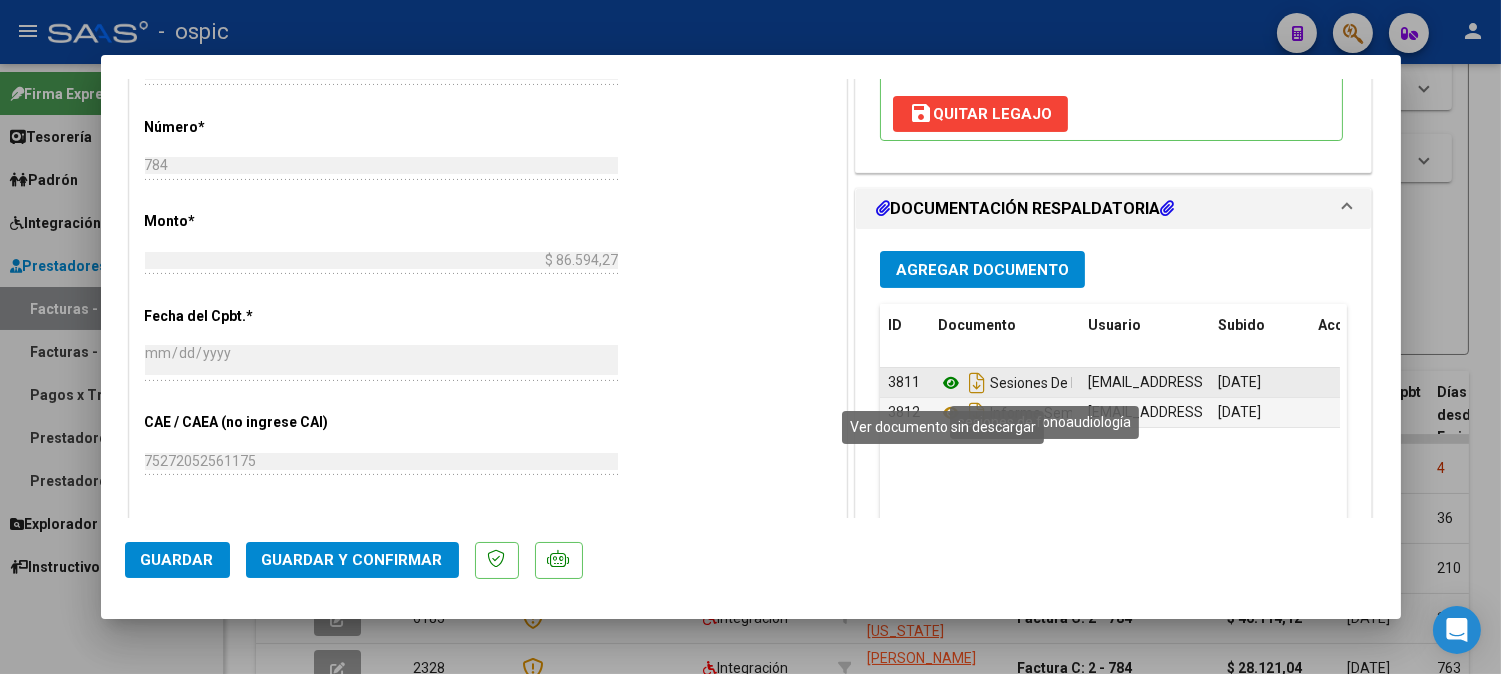 click 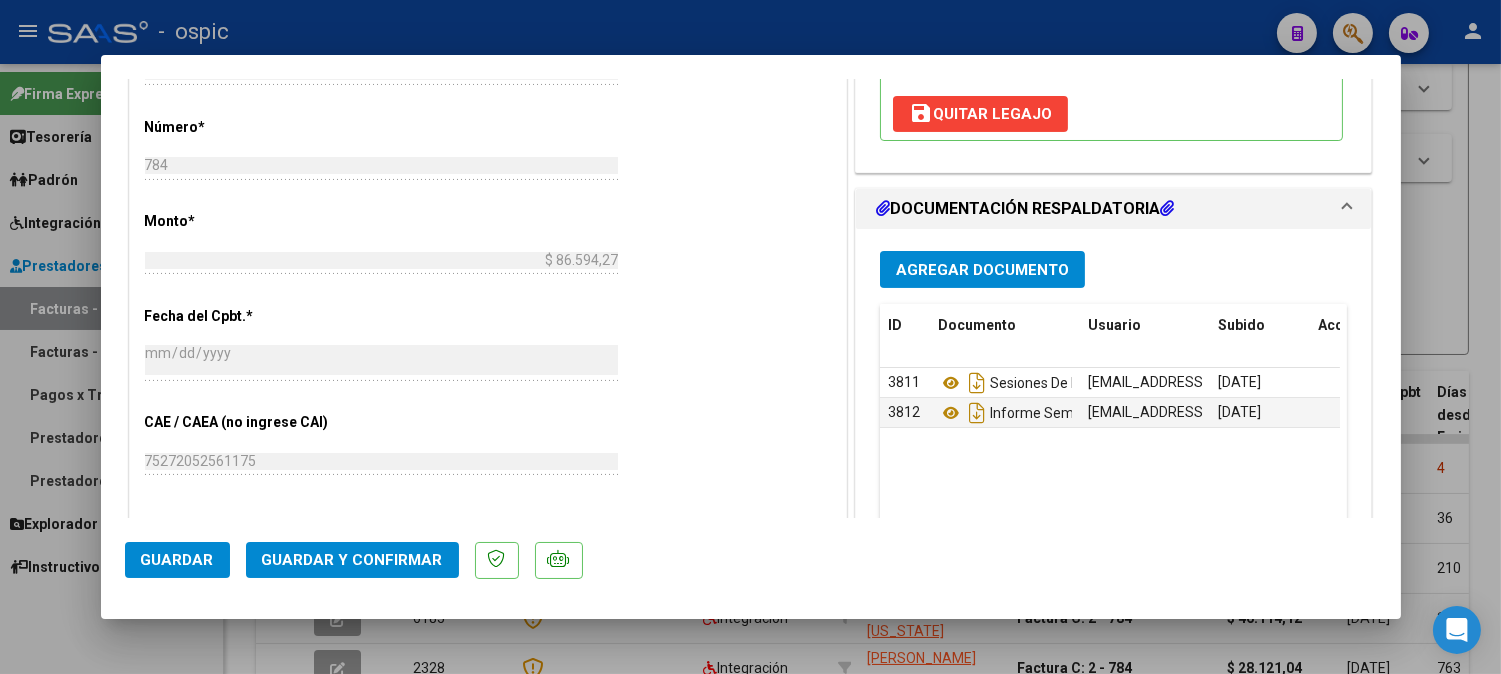 click on "Guardar y Confirmar" 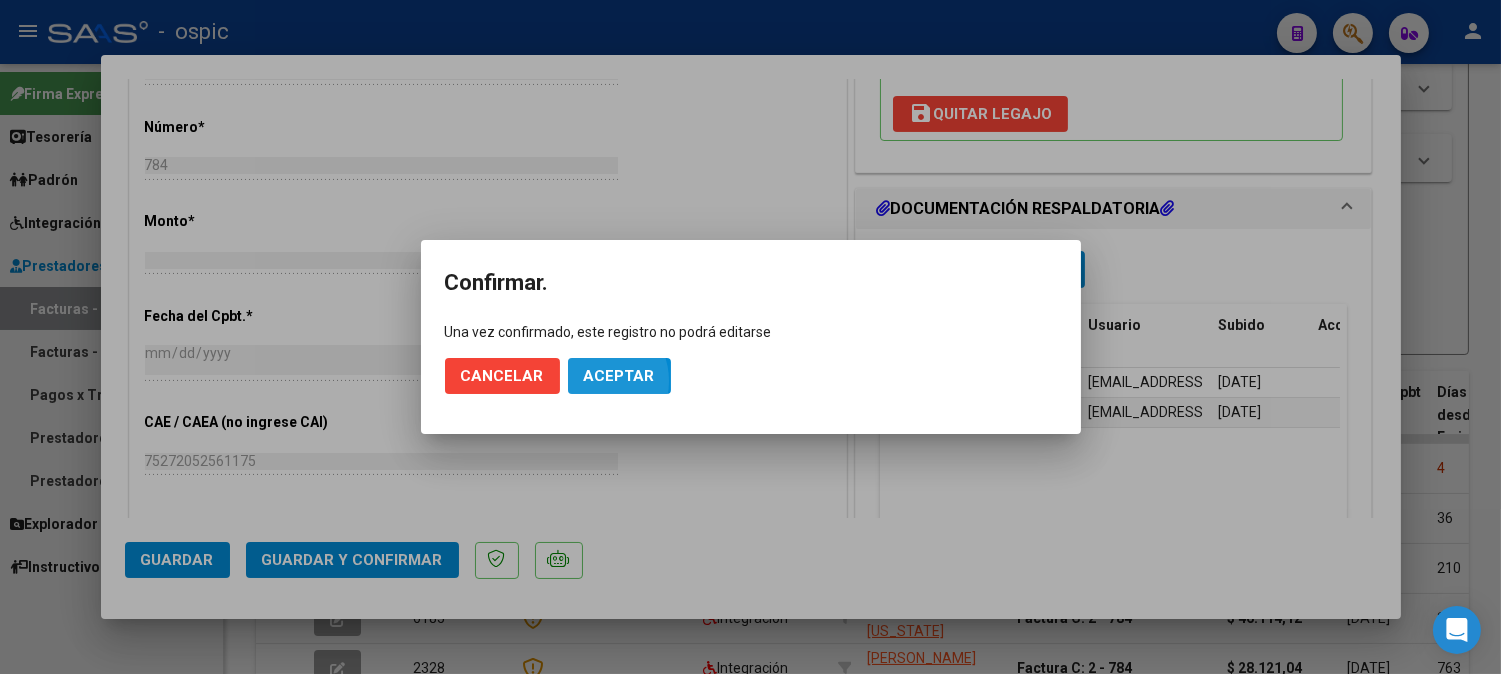 click on "Aceptar" 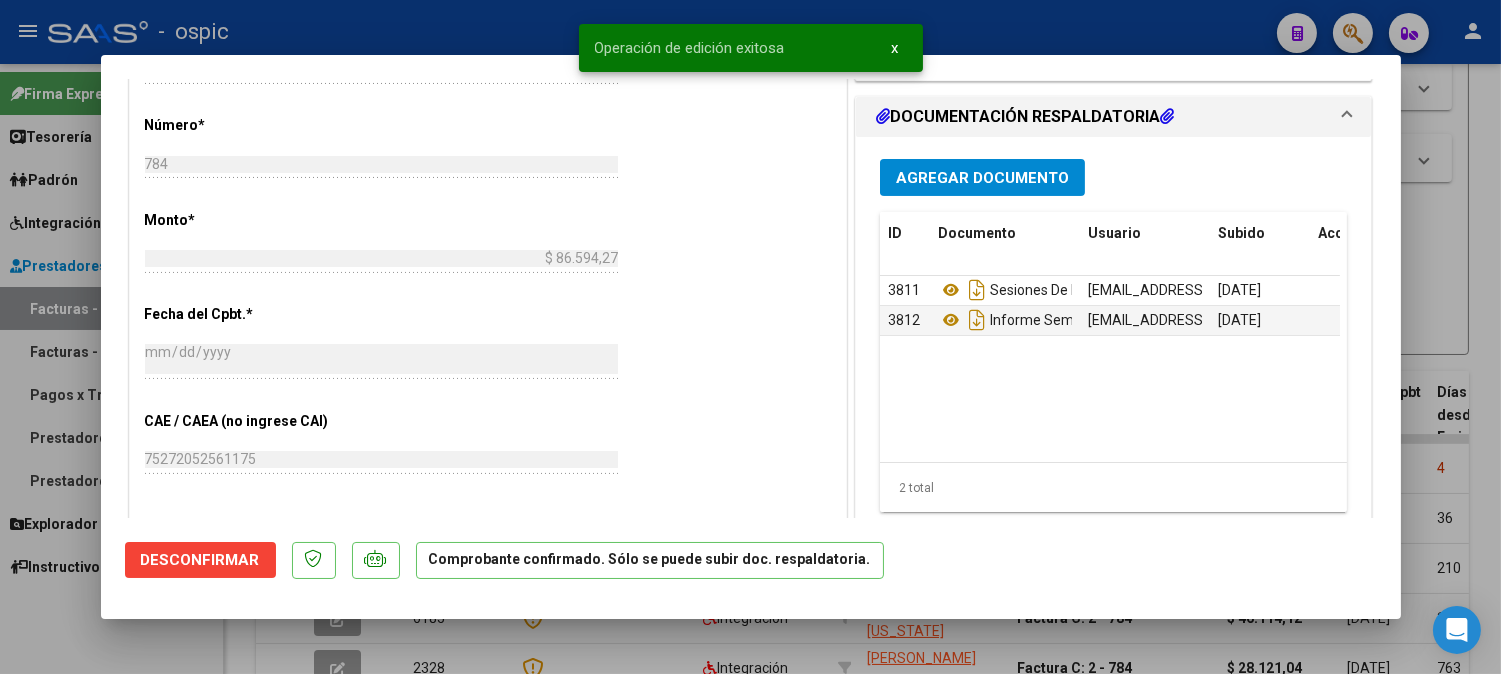 type 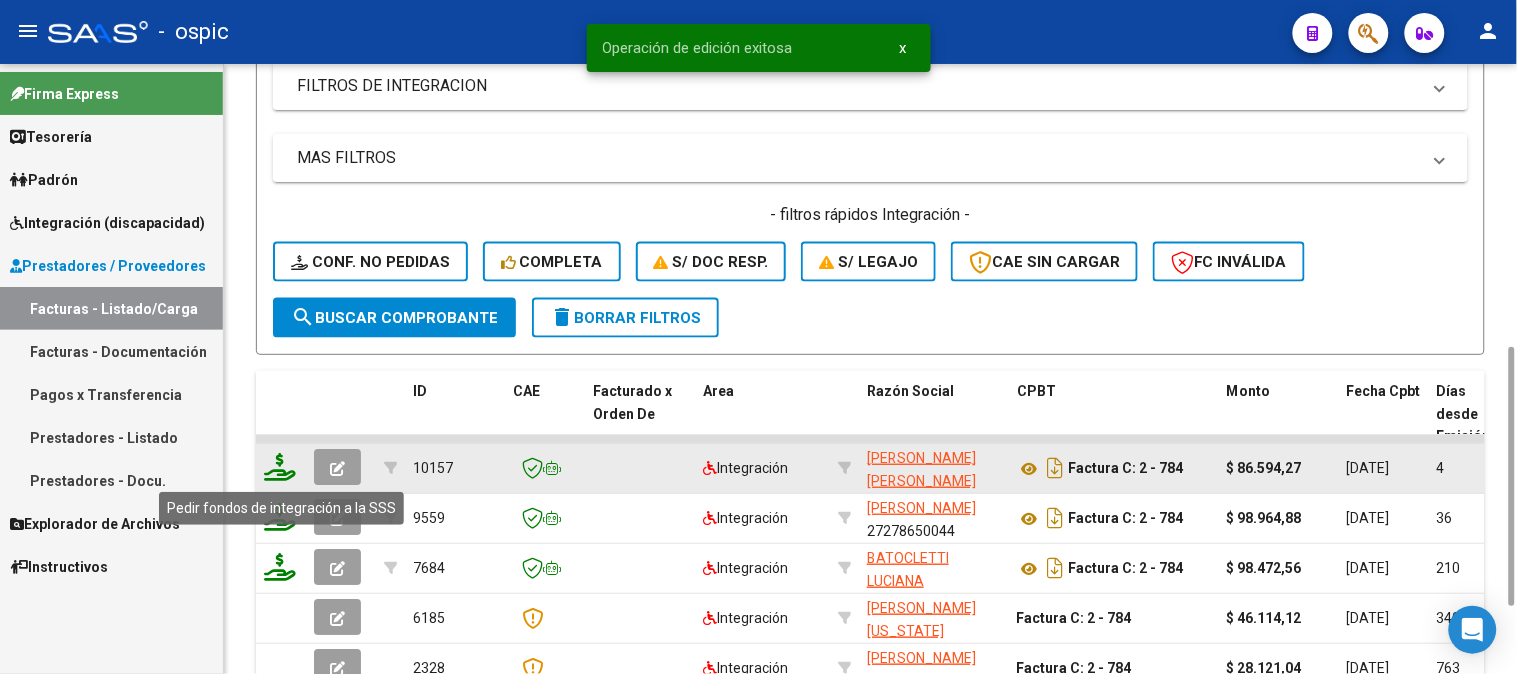 click 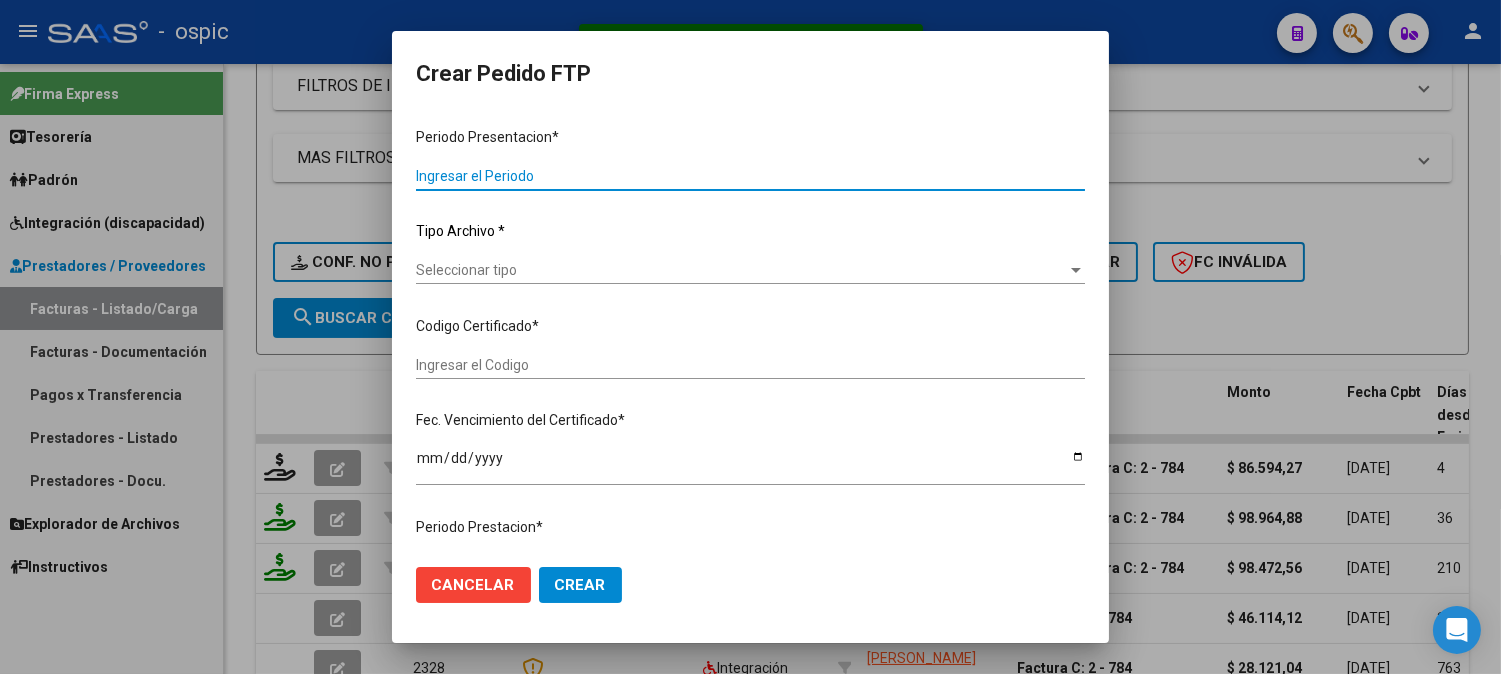 type on "202506" 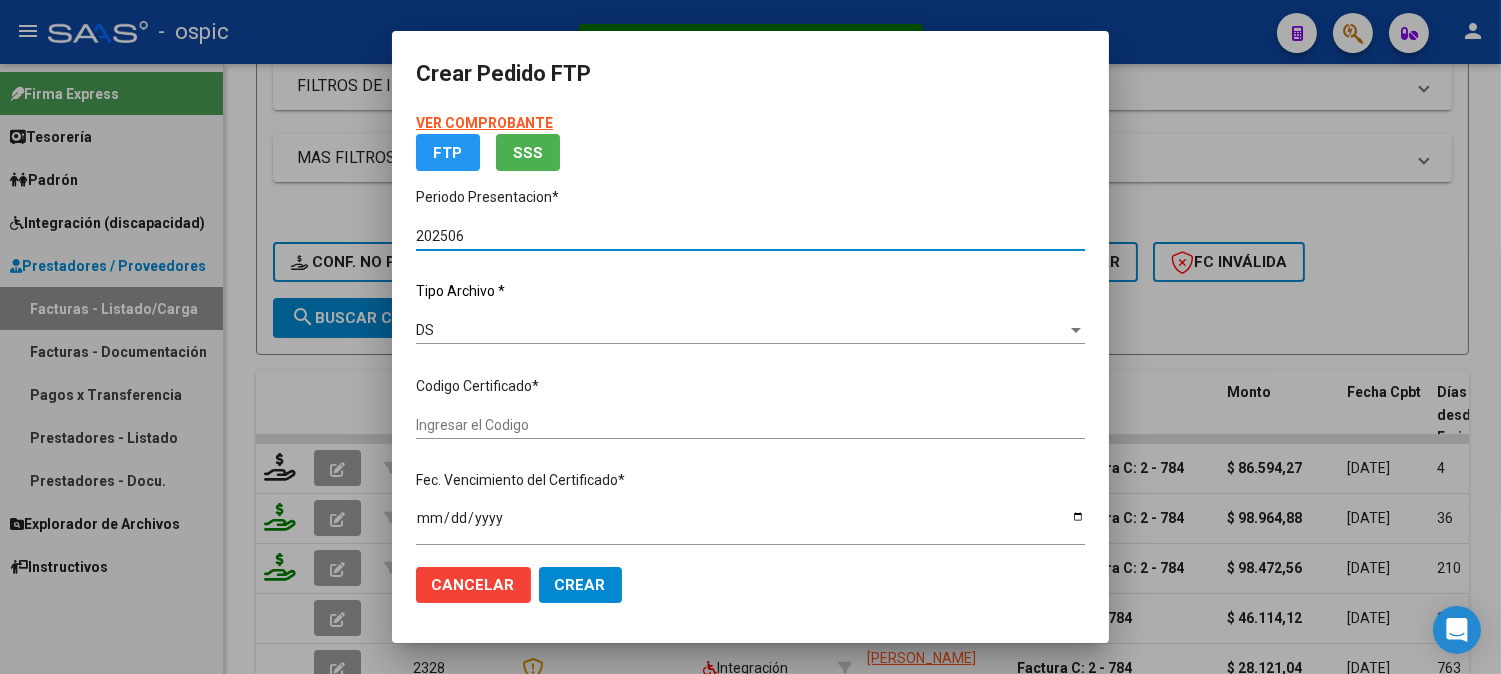 type on "0000000000000000000000000000009069200712" 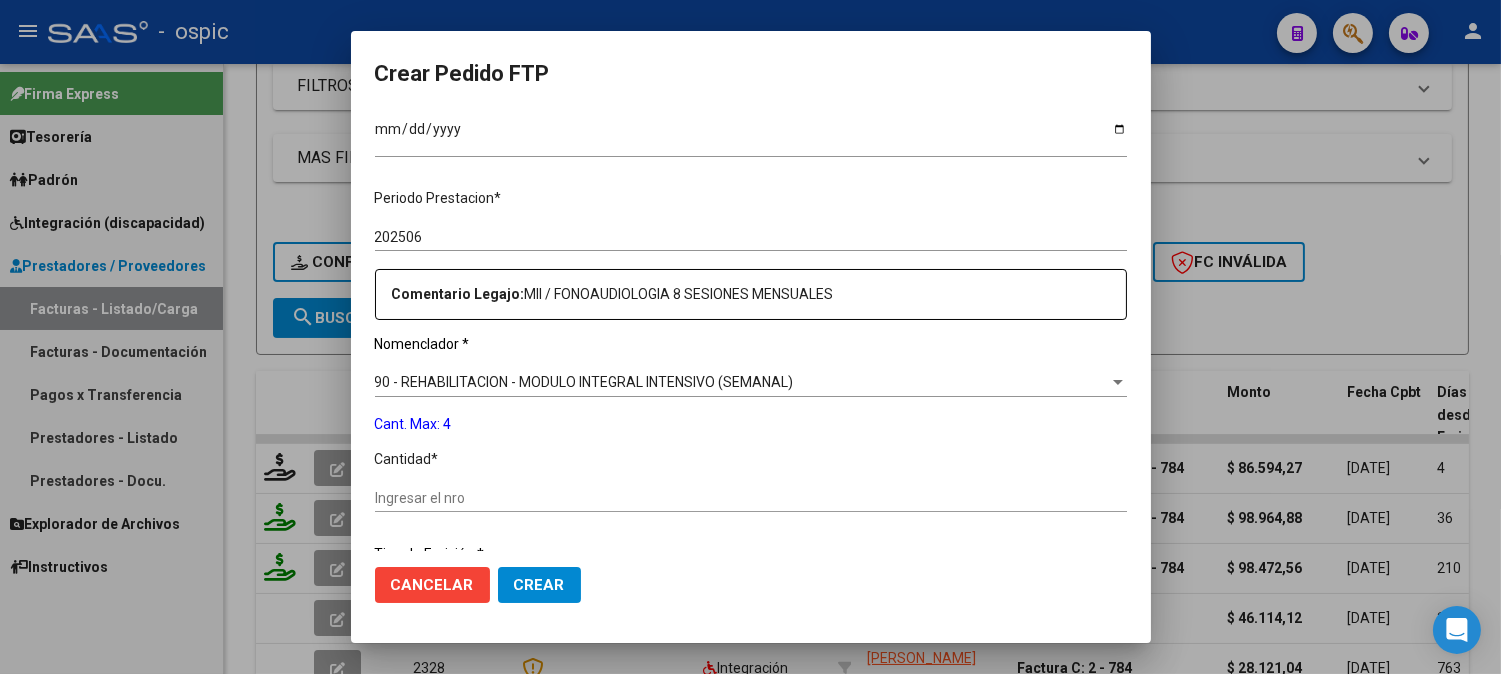 scroll, scrollTop: 556, scrollLeft: 0, axis: vertical 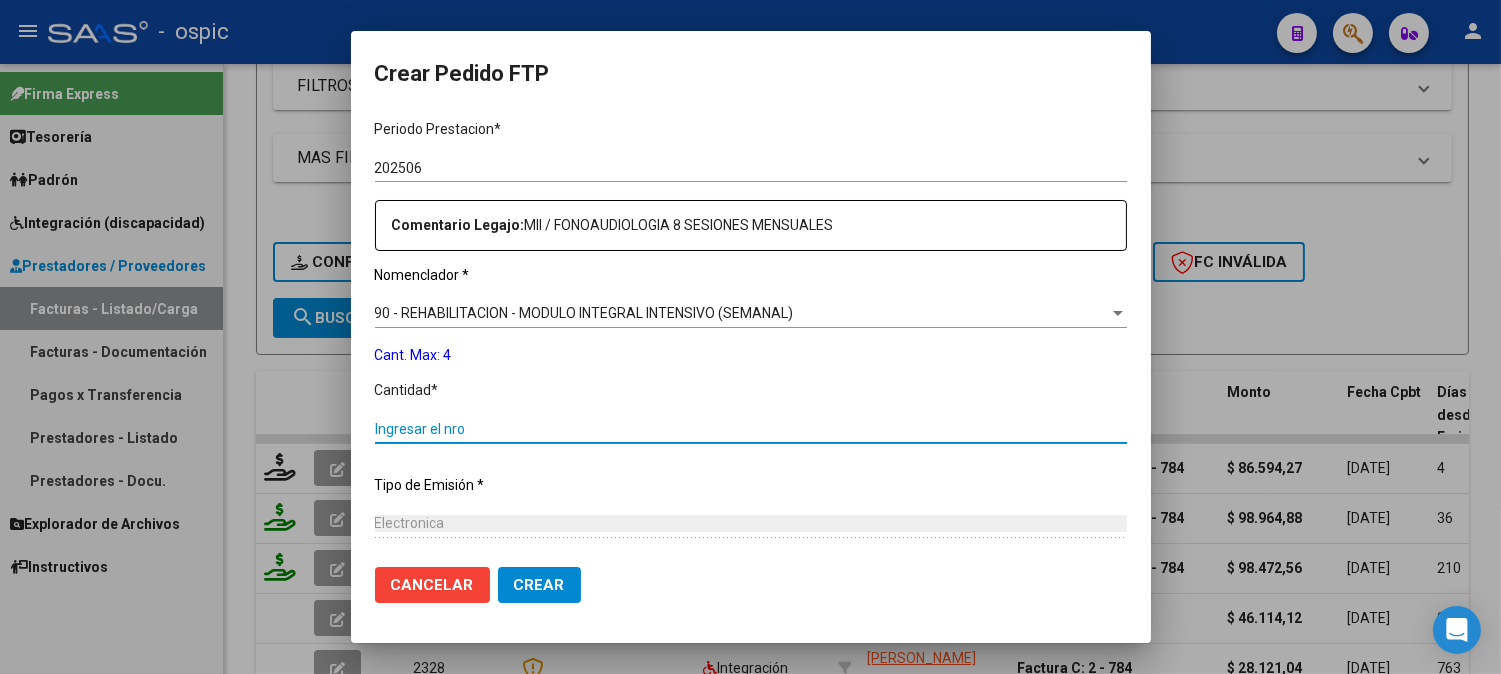 click on "Ingresar el nro" at bounding box center [751, 429] 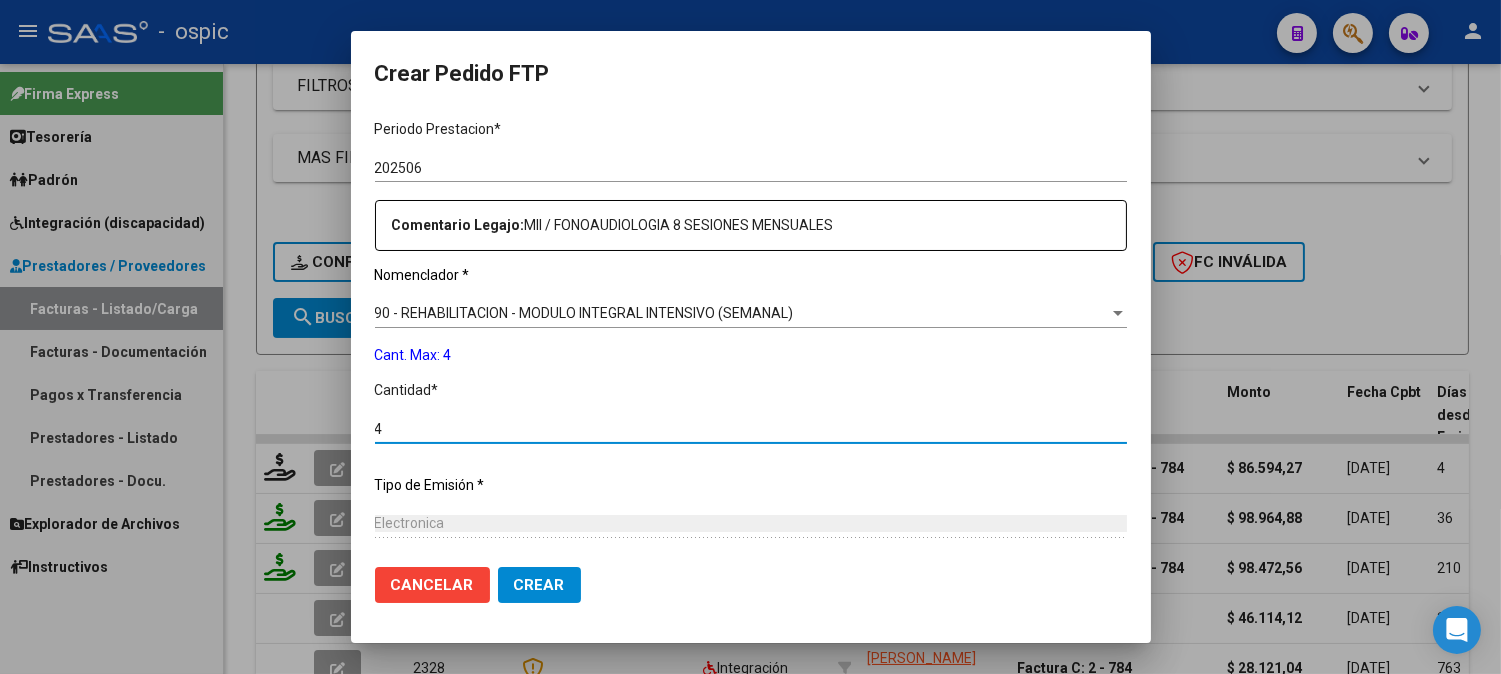 type on "4" 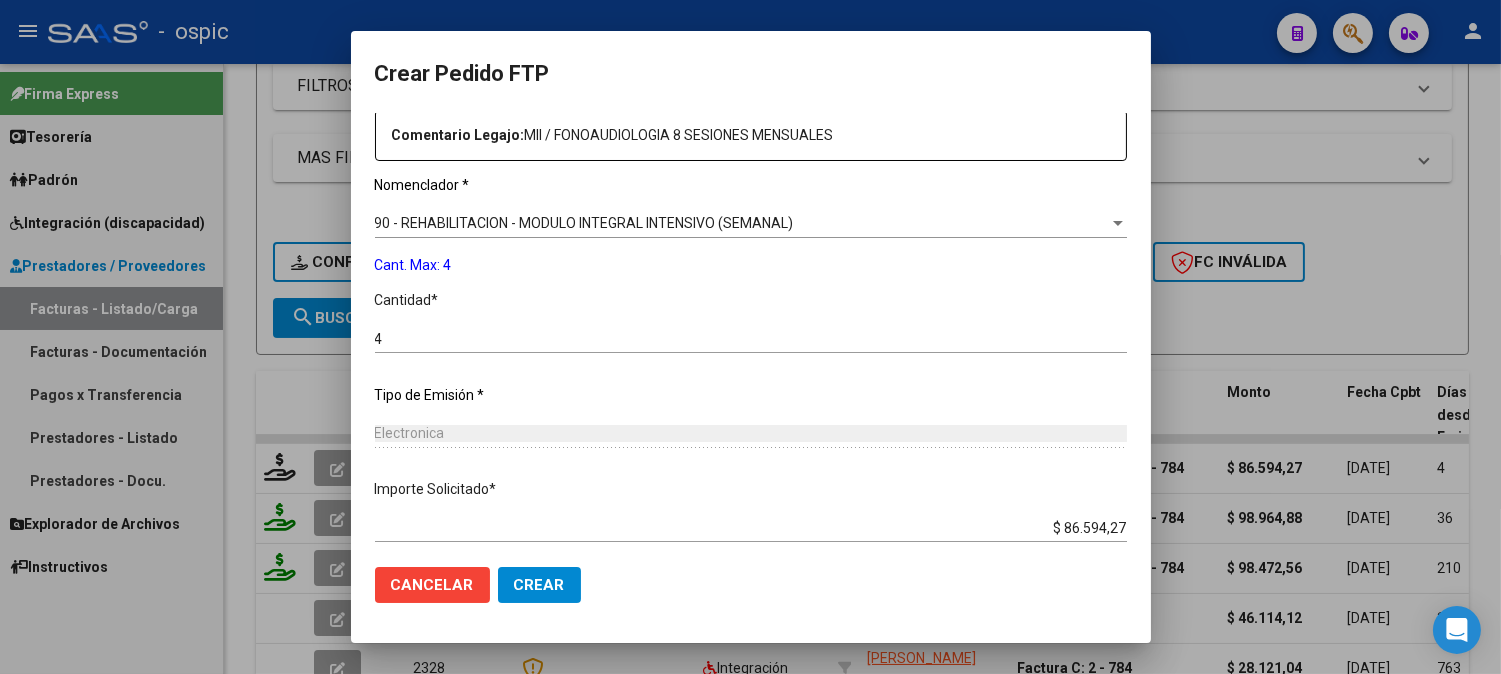 scroll, scrollTop: 793, scrollLeft: 0, axis: vertical 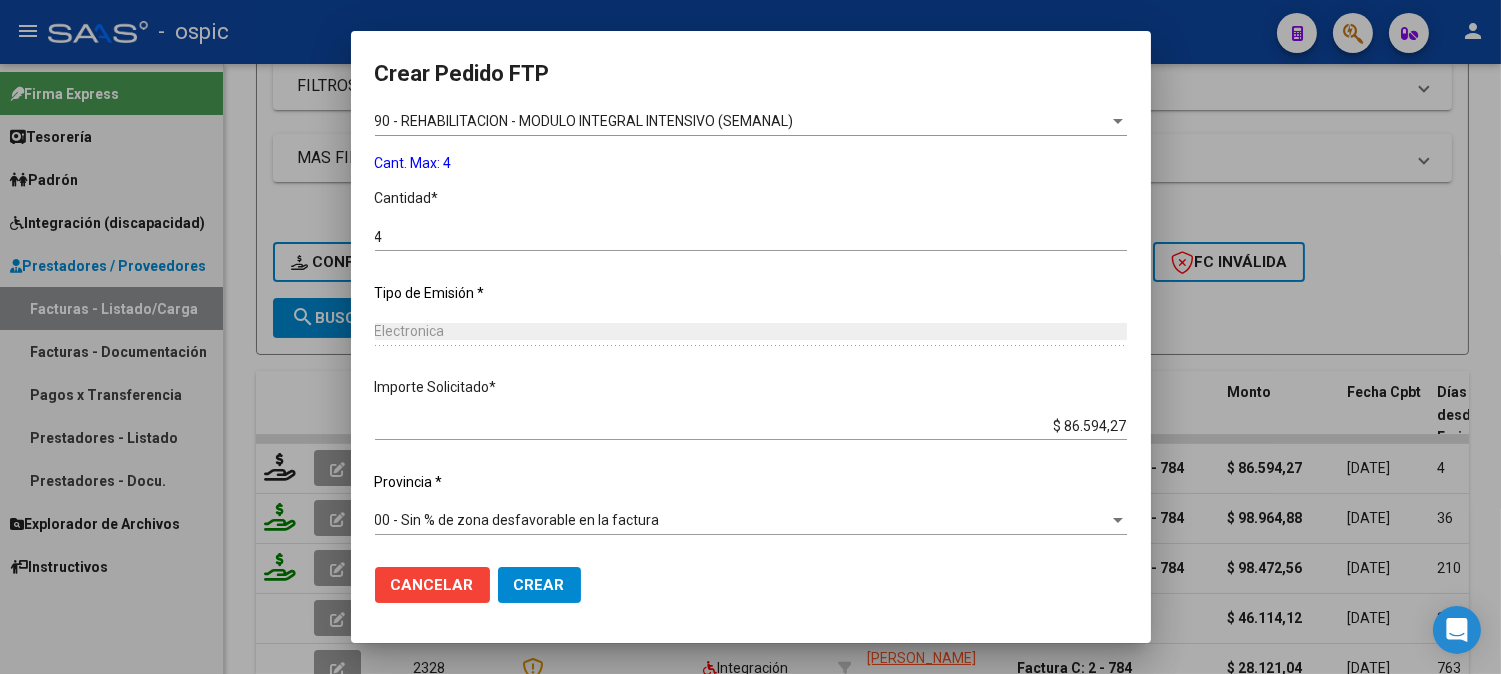 click on "Crear" 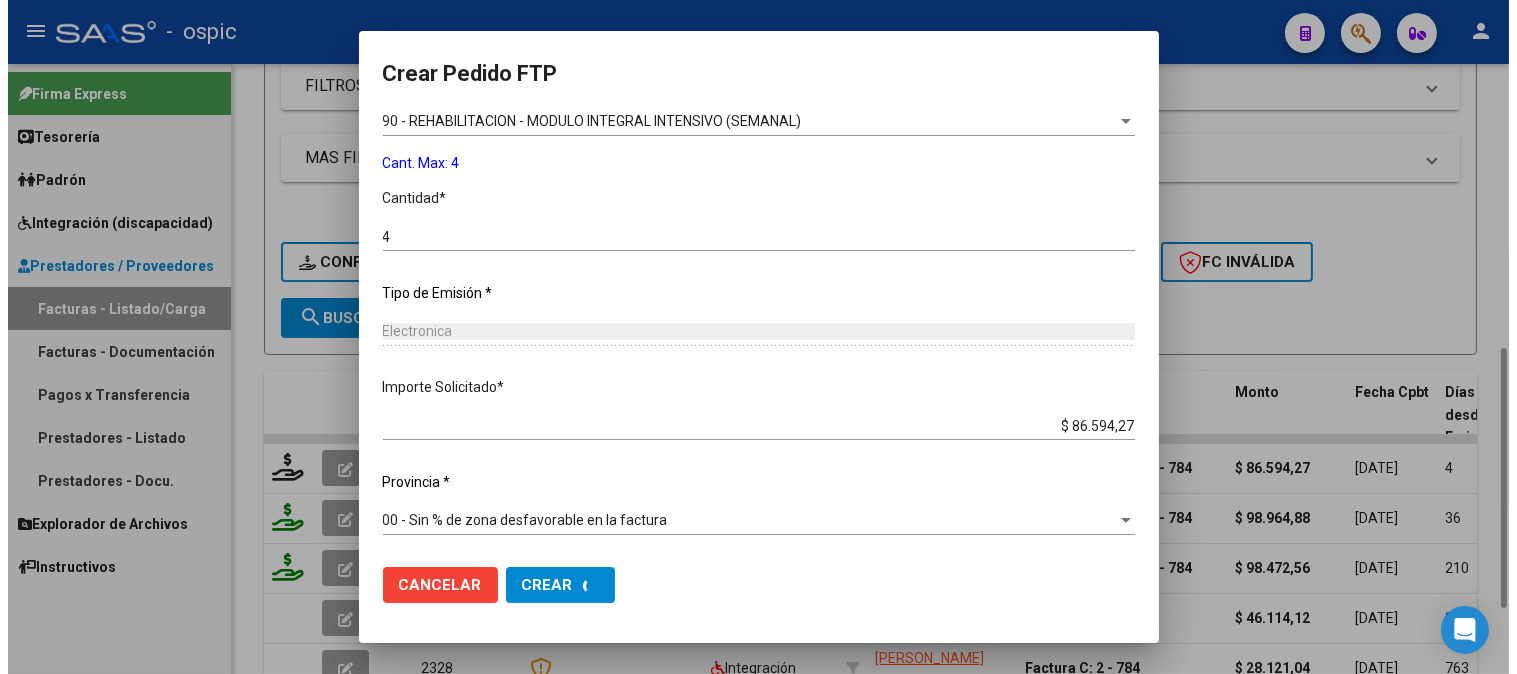 scroll, scrollTop: 0, scrollLeft: 0, axis: both 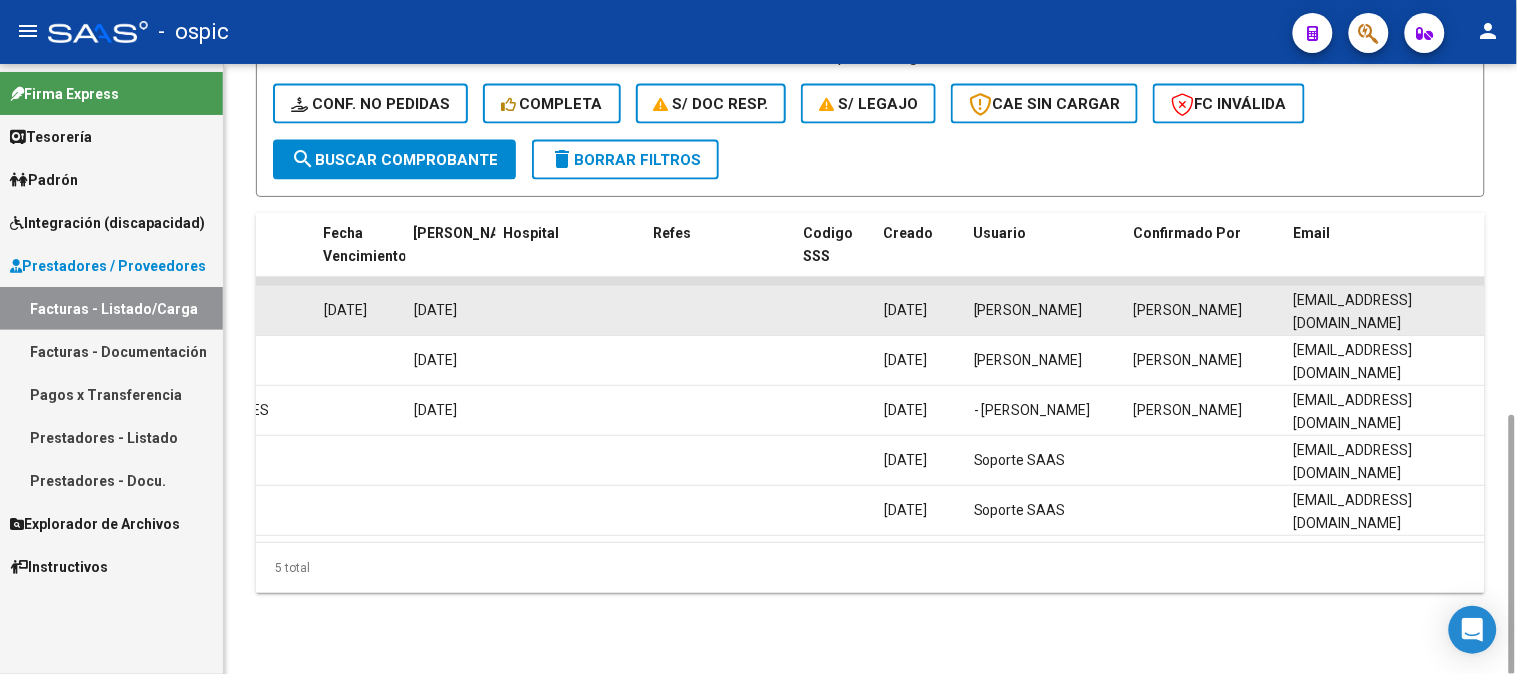 drag, startPoint x: 1295, startPoint y: 304, endPoint x: 1460, endPoint y: 305, distance: 165.00304 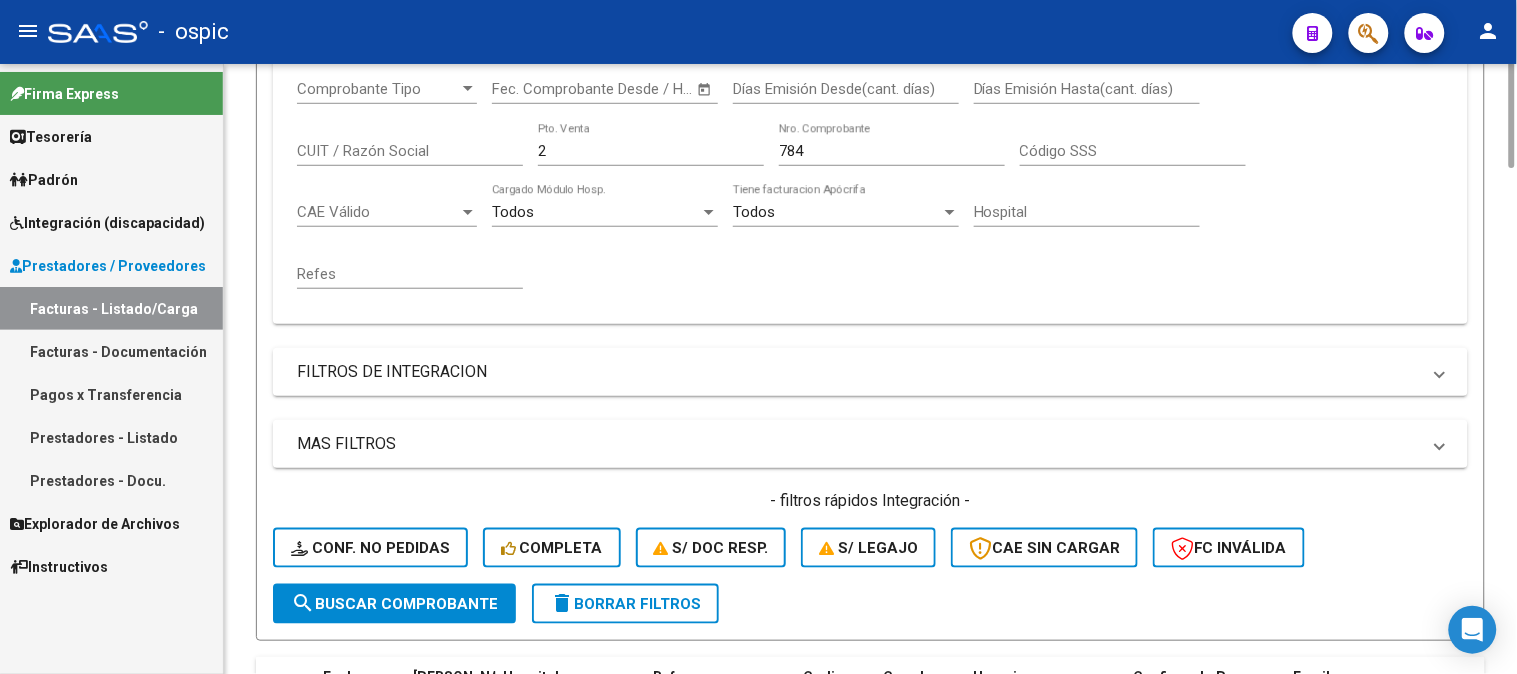 scroll, scrollTop: 157, scrollLeft: 0, axis: vertical 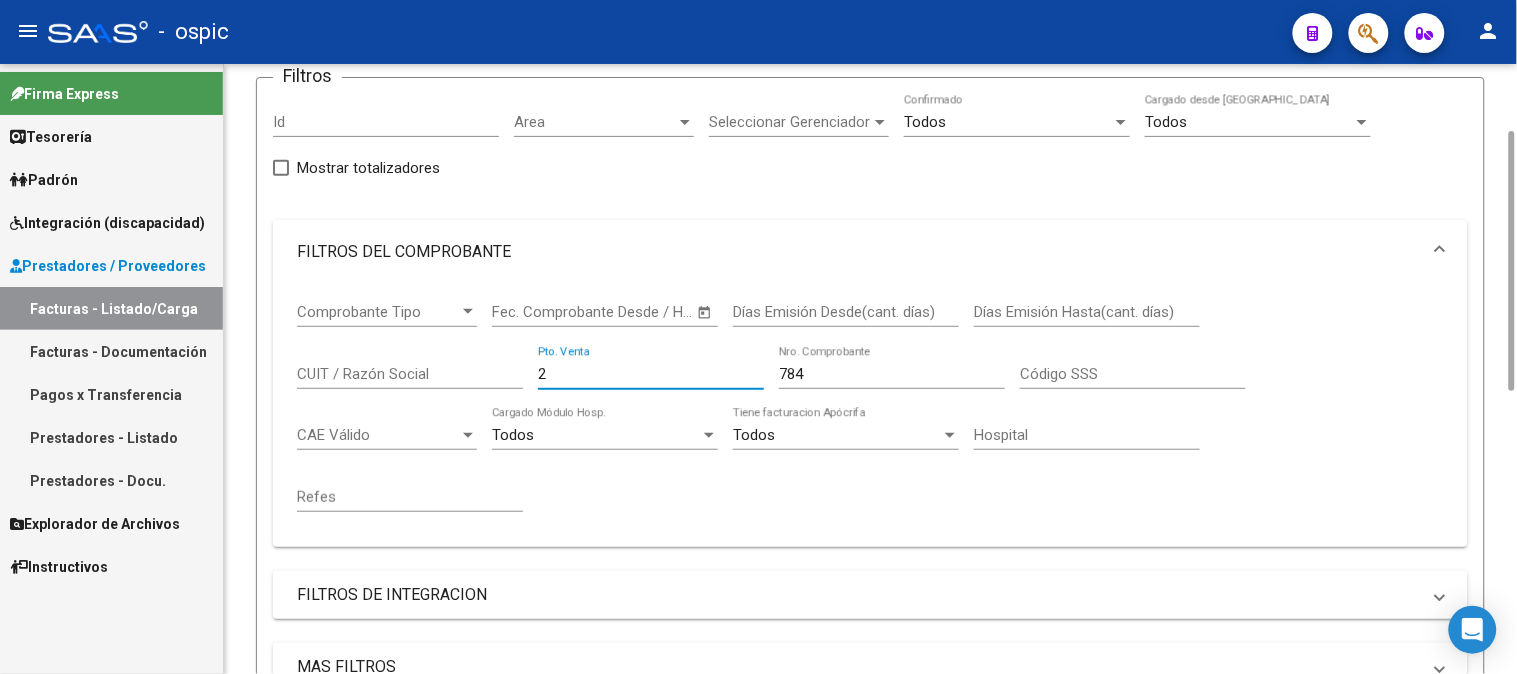 drag, startPoint x: 566, startPoint y: 371, endPoint x: 360, endPoint y: 371, distance: 206 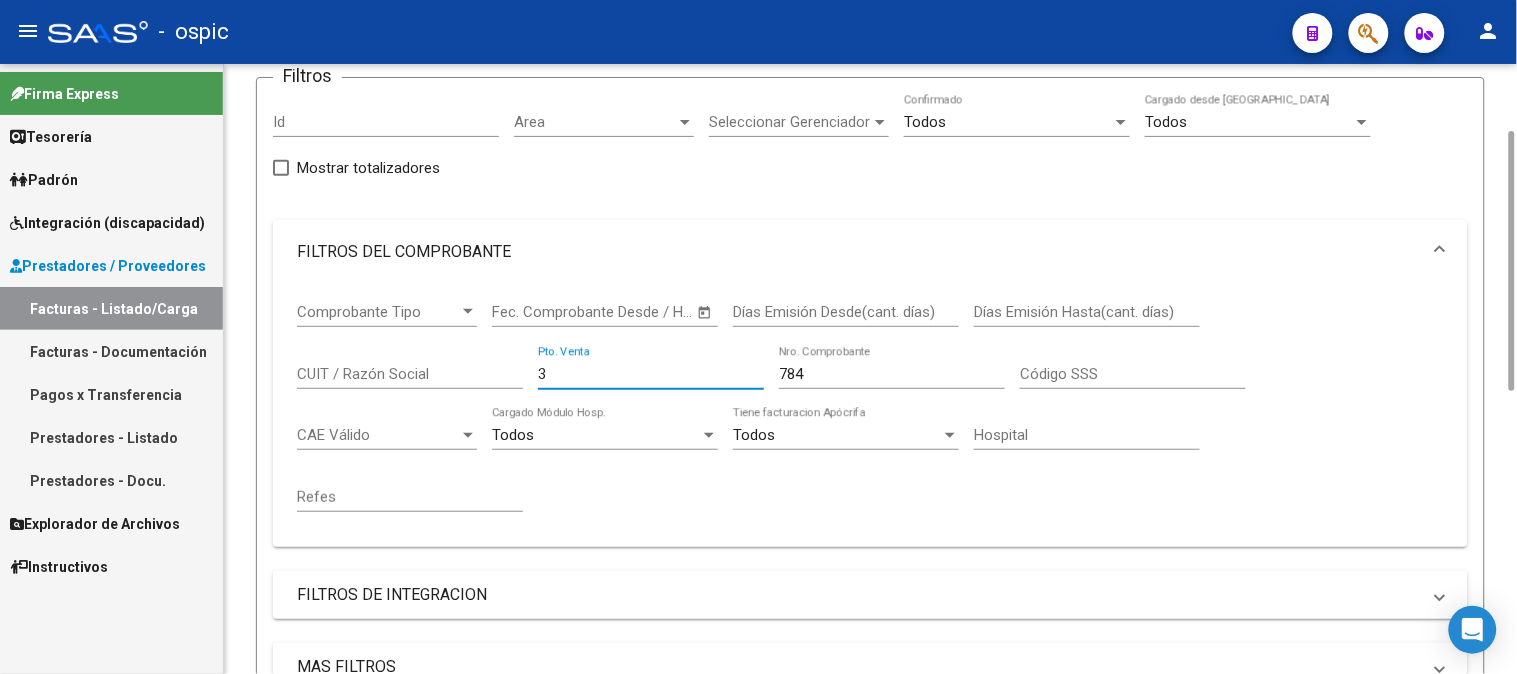type on "3" 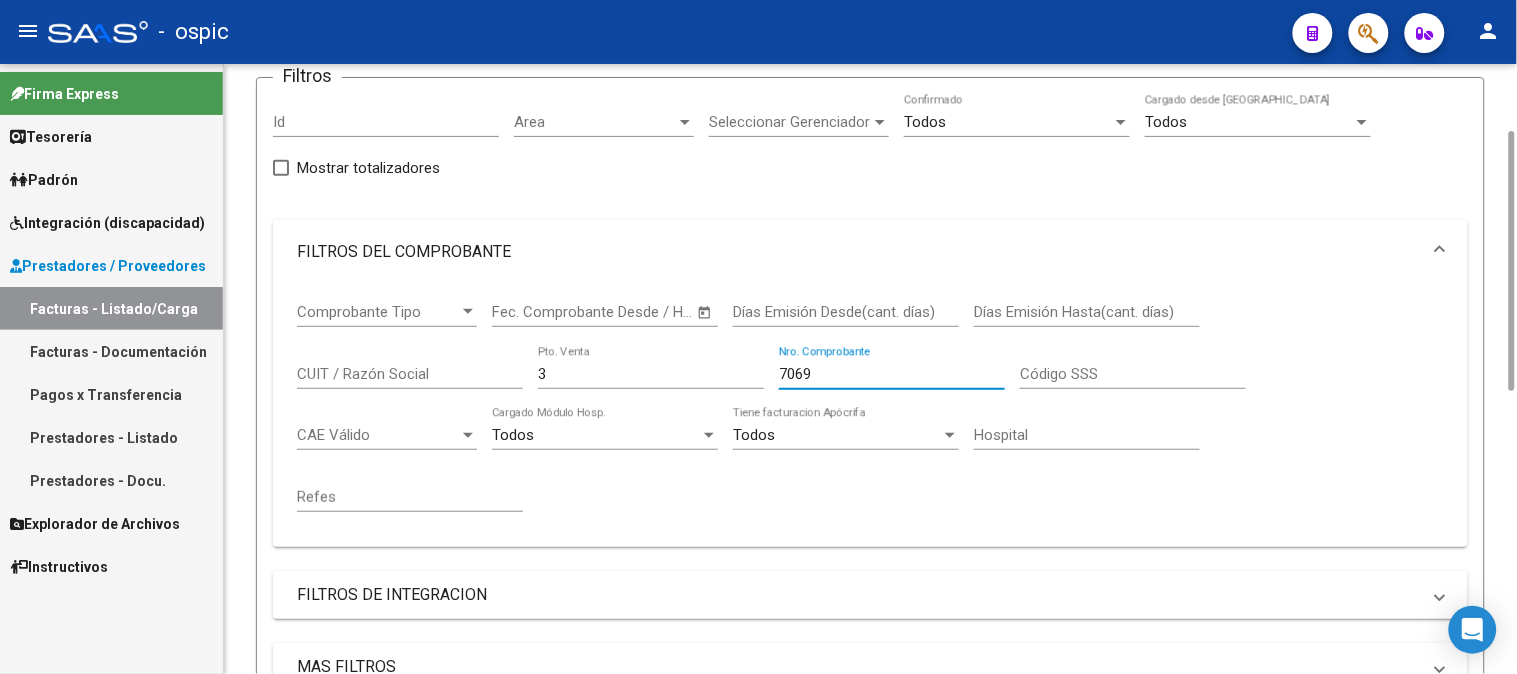 scroll, scrollTop: 822, scrollLeft: 0, axis: vertical 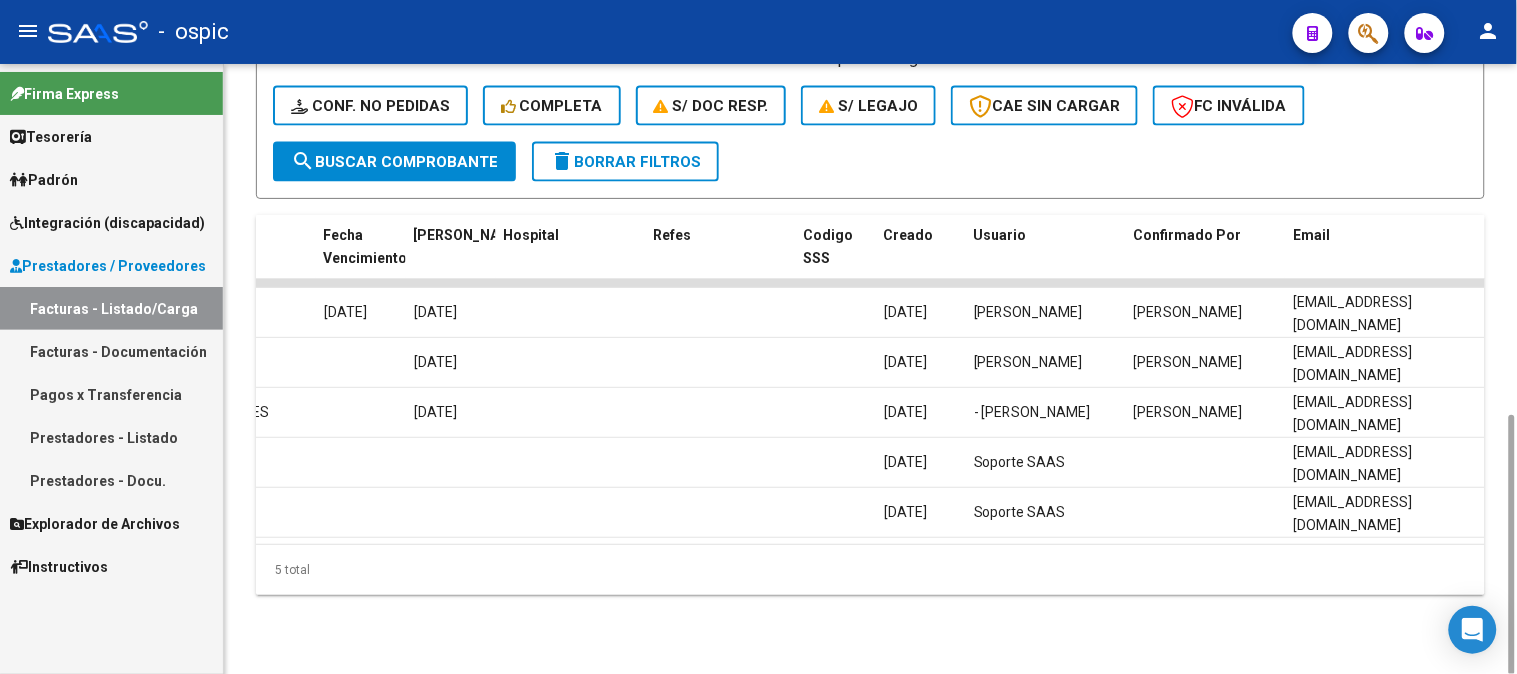 type on "7069" 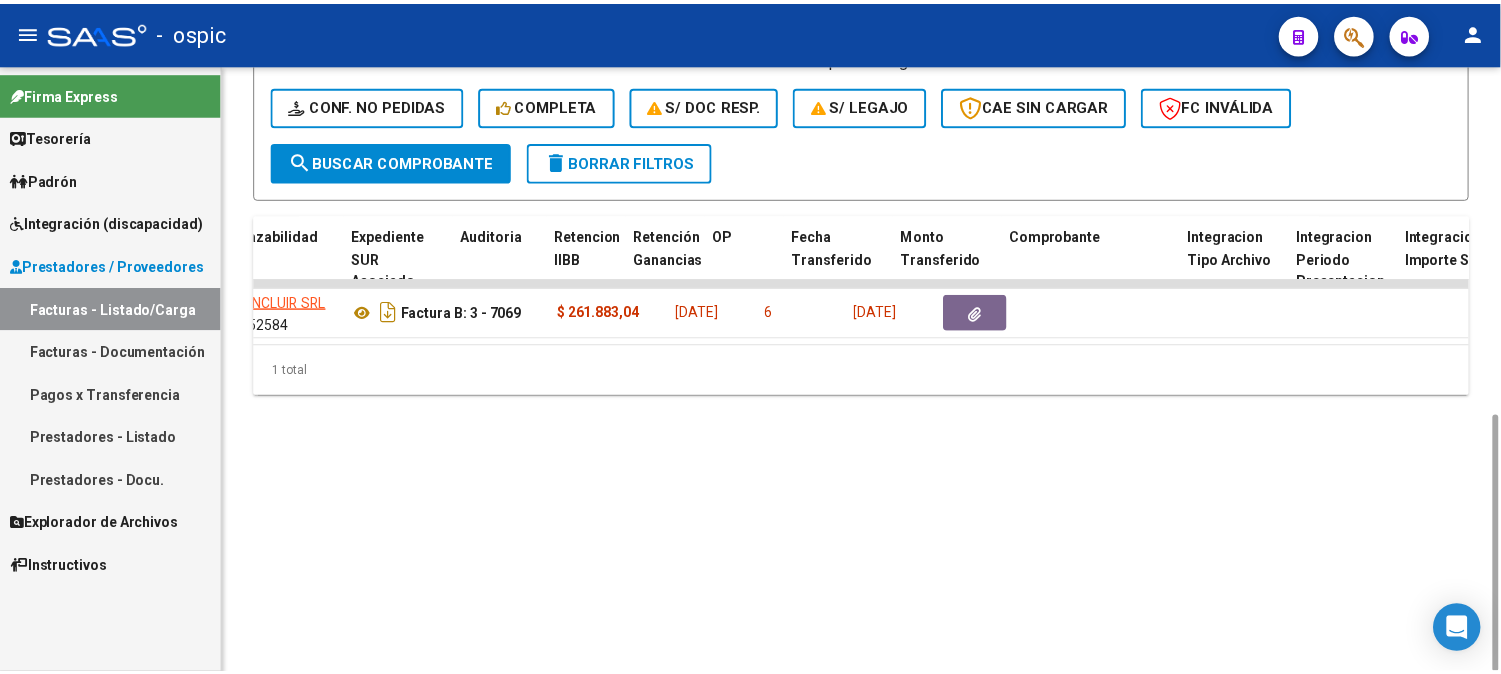 scroll, scrollTop: 0, scrollLeft: 0, axis: both 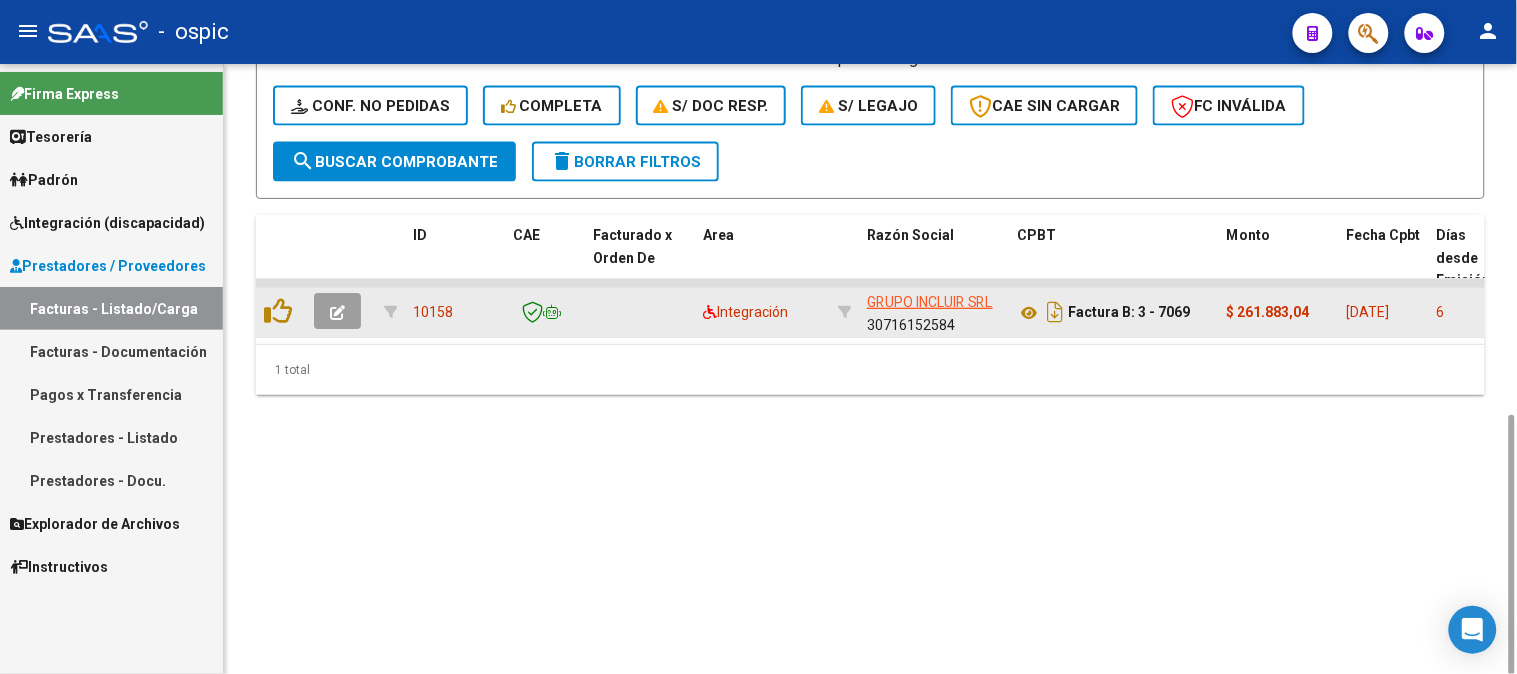 click 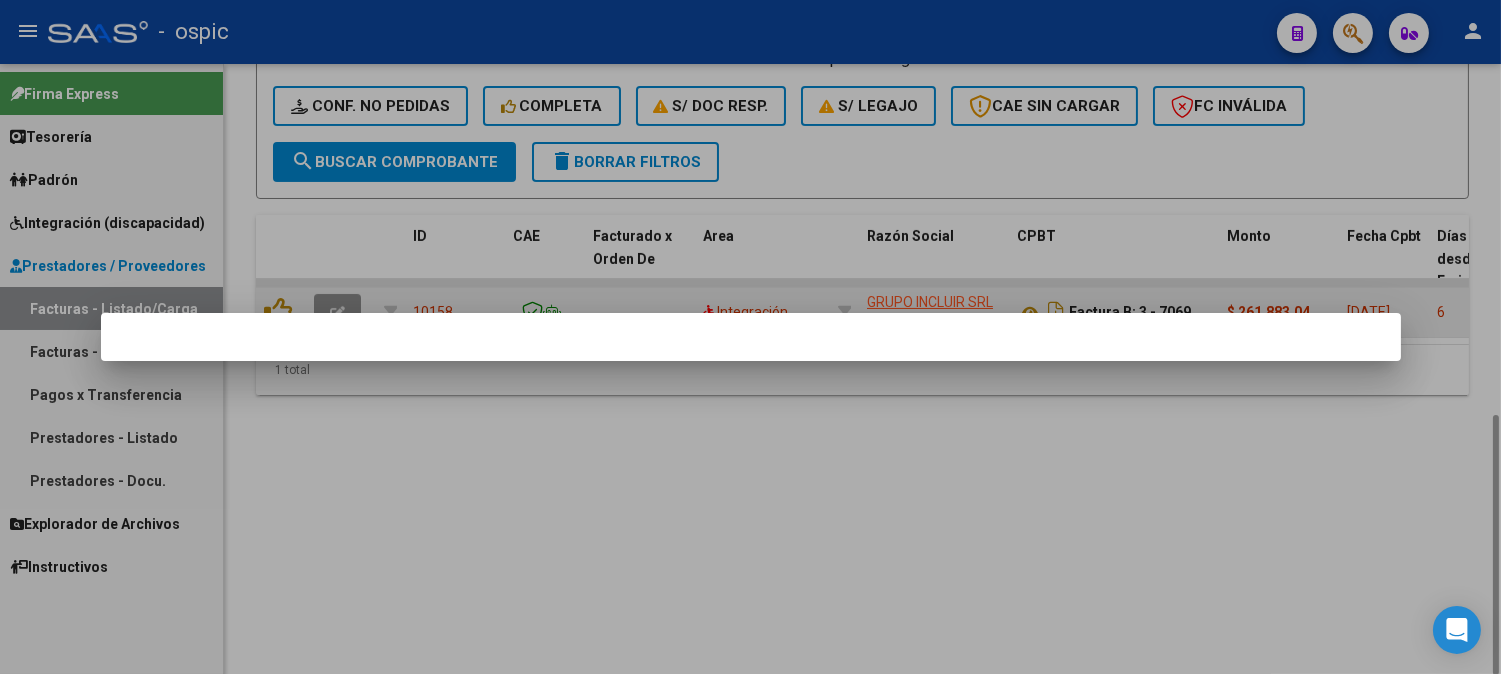 scroll, scrollTop: 622, scrollLeft: 0, axis: vertical 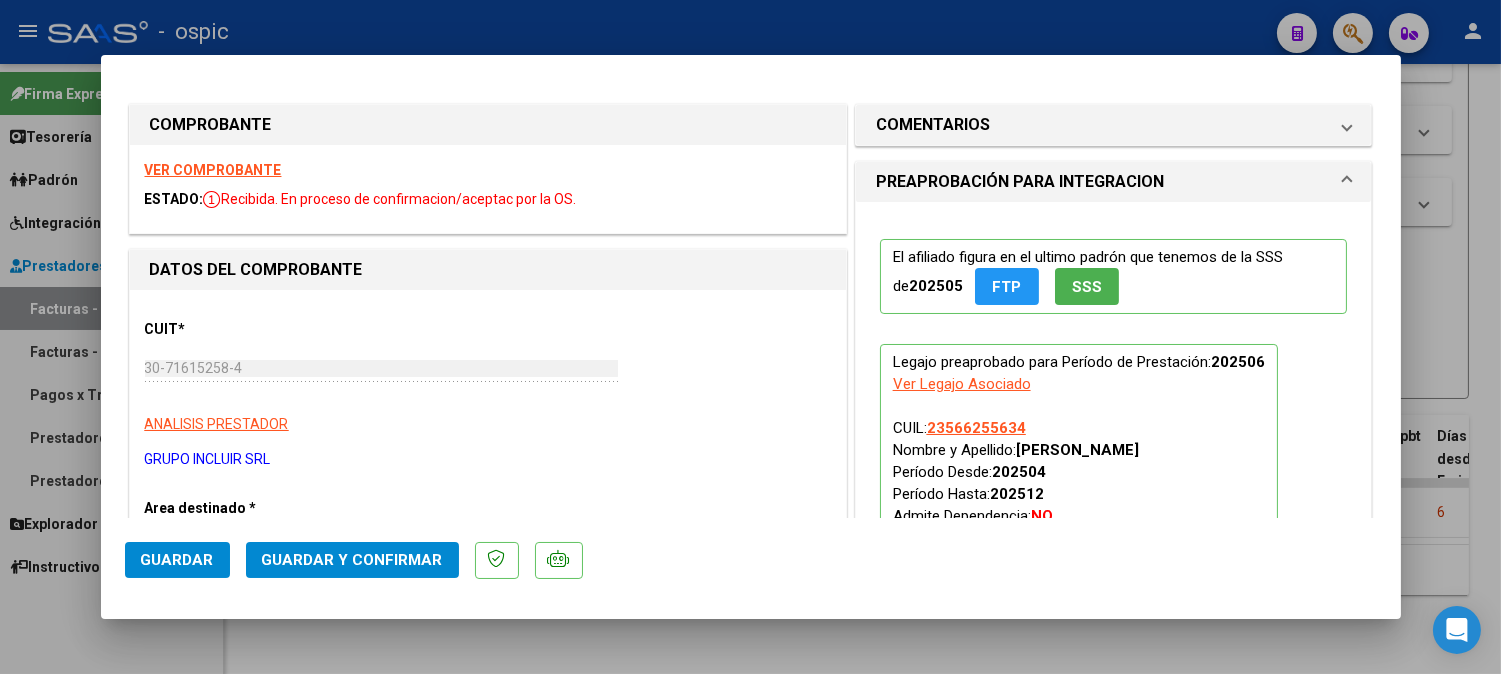 click on "COMENTARIOS Comentarios De la Obra Social: Comentarios de la Obra Social (no visibles para el prestador/gerenciador):" at bounding box center (1114, 125) 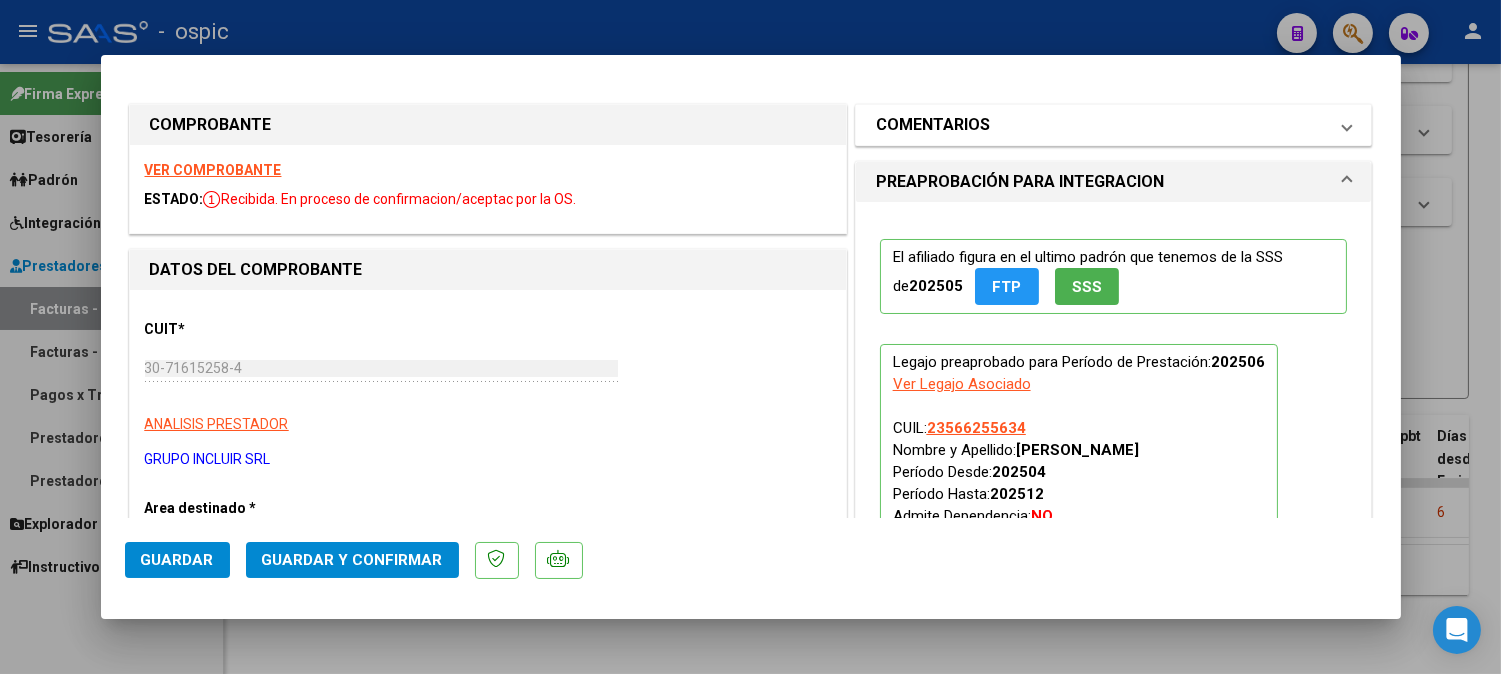 click on "COMENTARIOS" at bounding box center (933, 125) 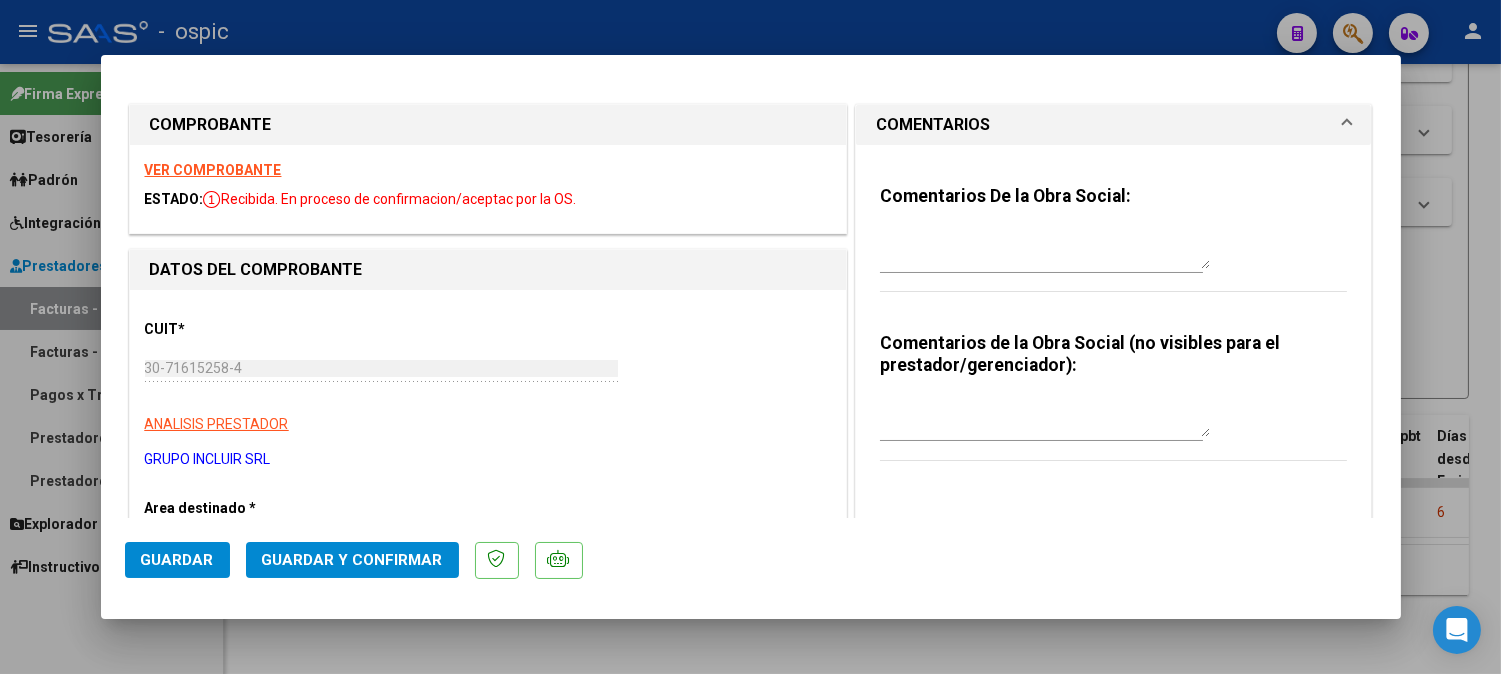 click at bounding box center (1045, 417) 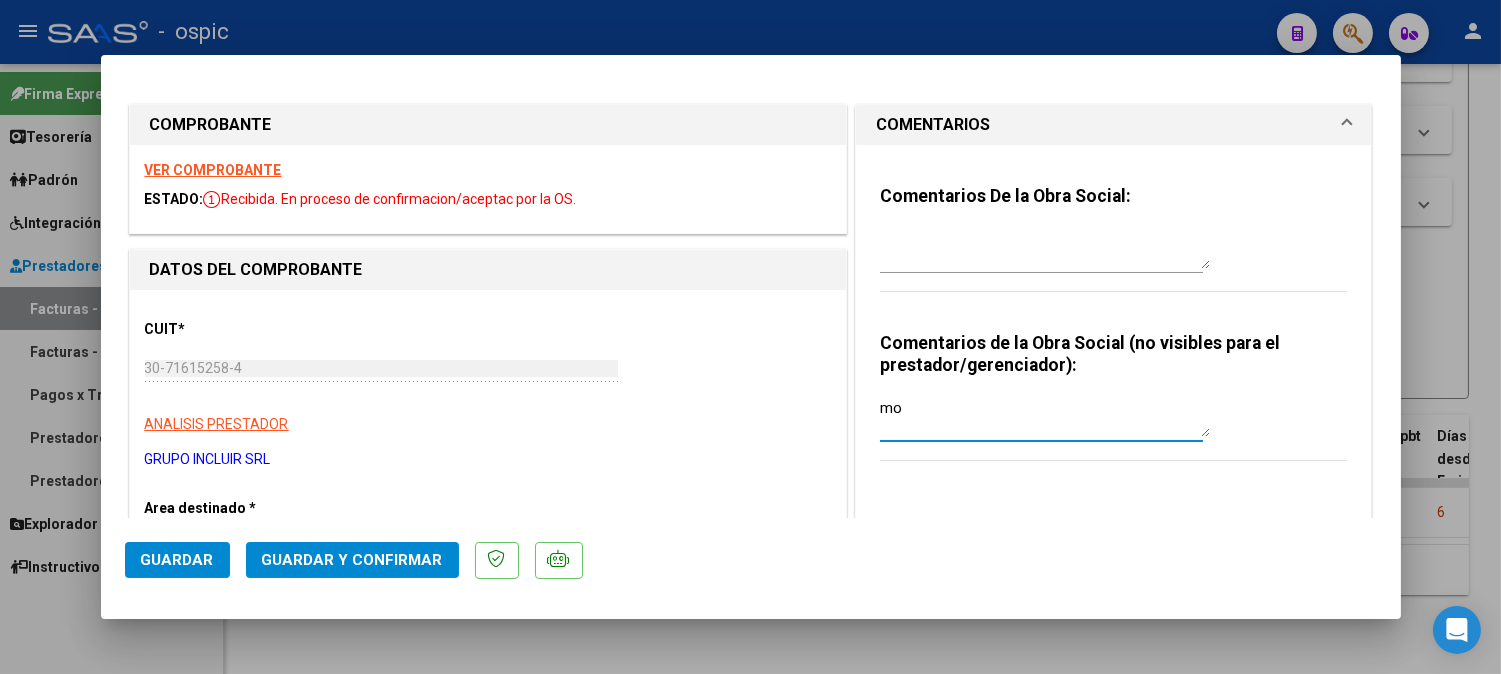 type on "m" 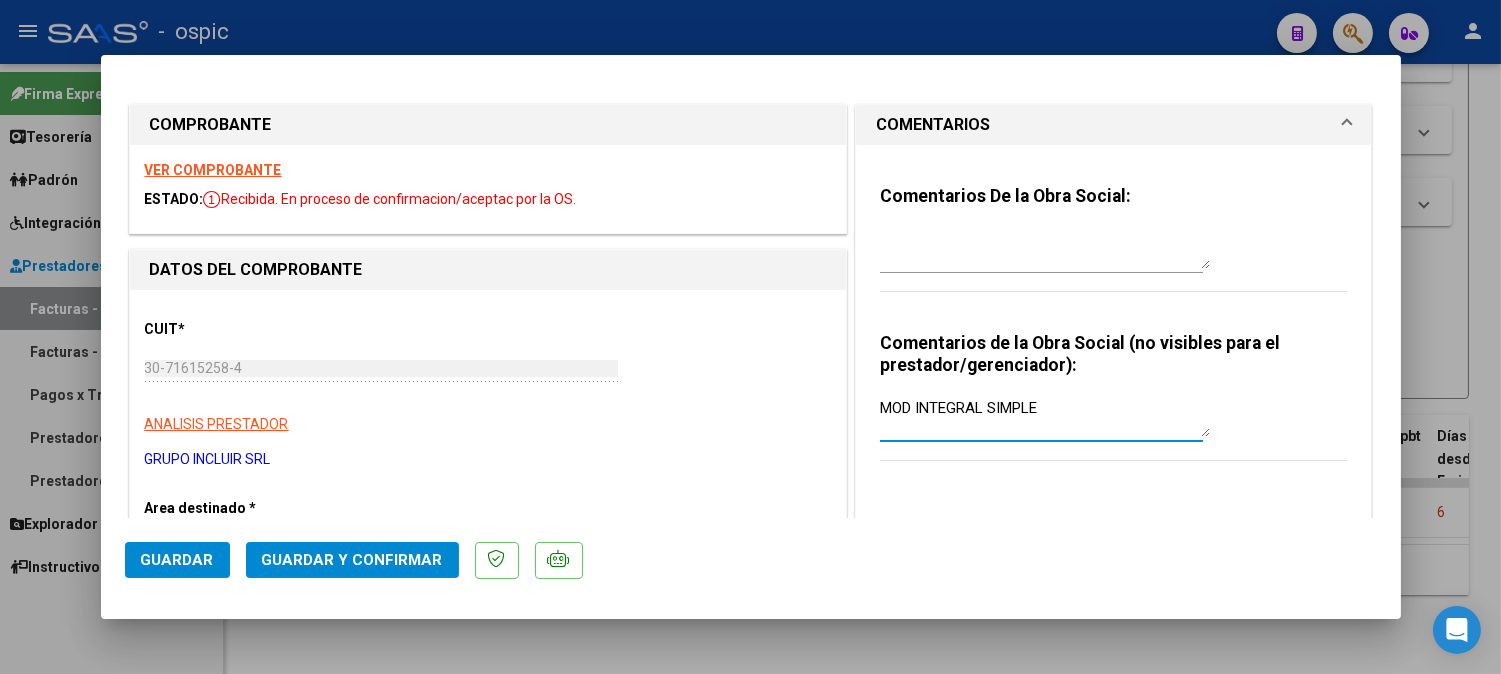 type on "MOD INTEGRAL SIMPLE" 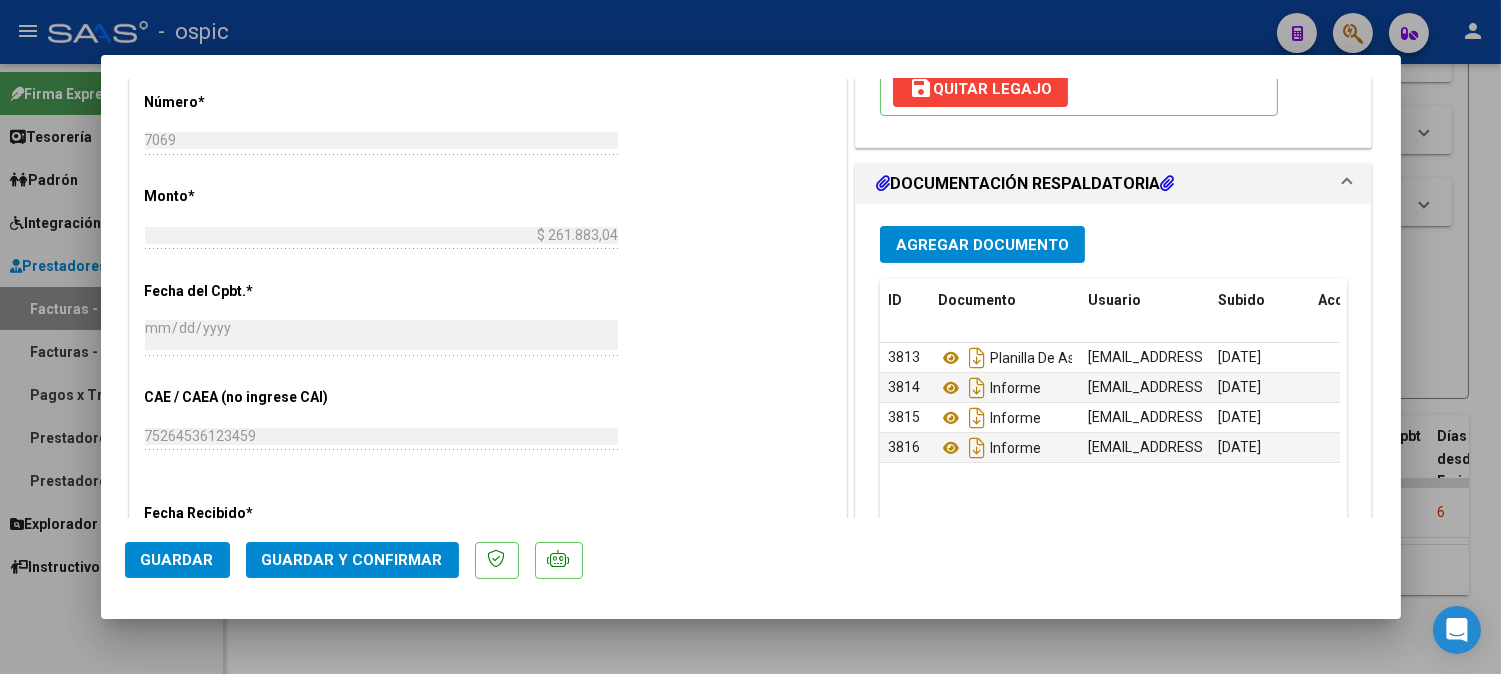 scroll, scrollTop: 865, scrollLeft: 0, axis: vertical 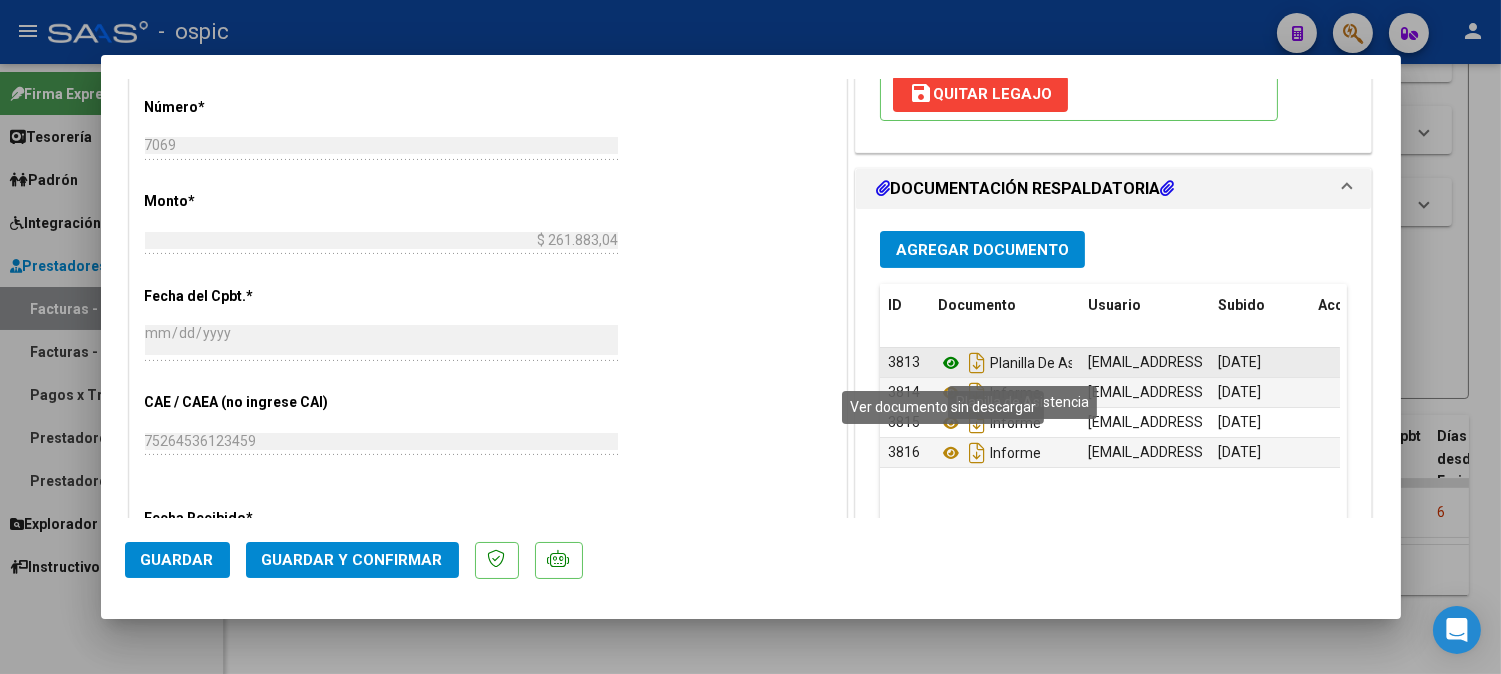 click 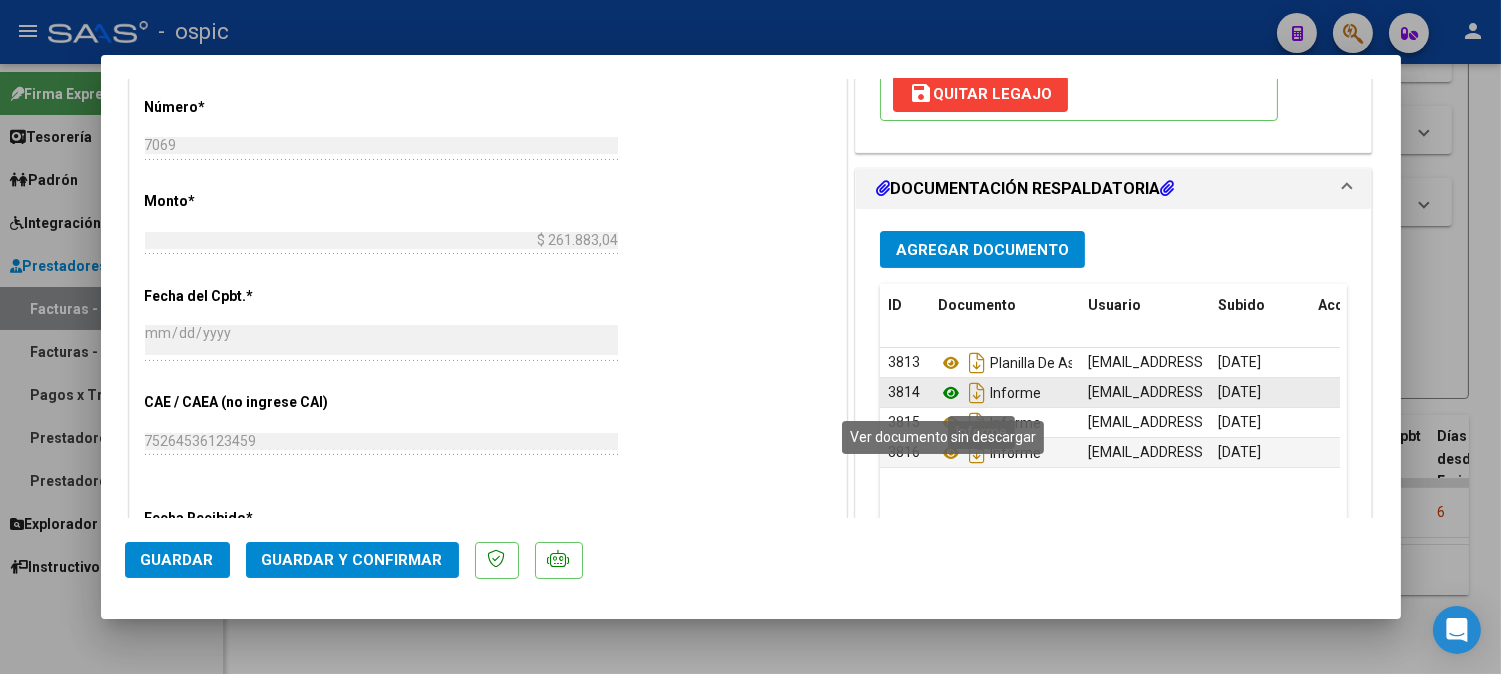 click 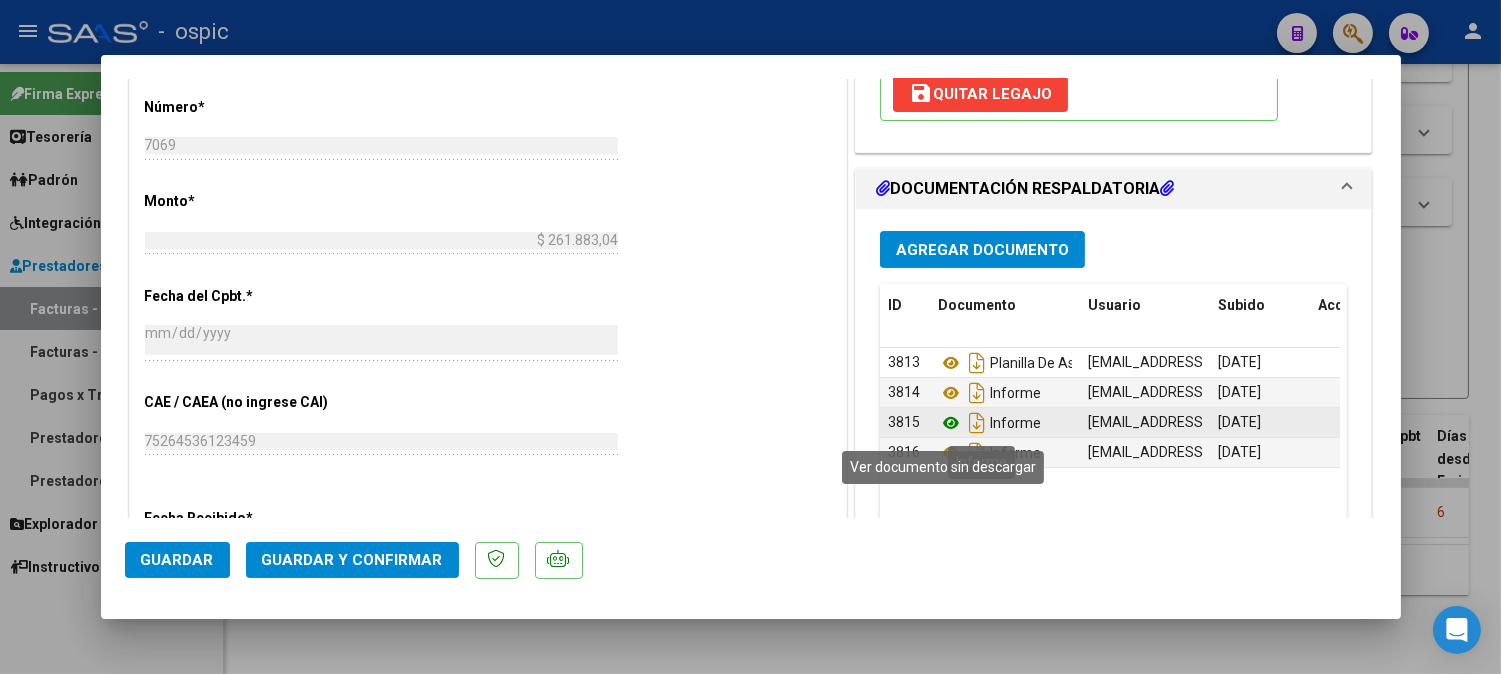 click 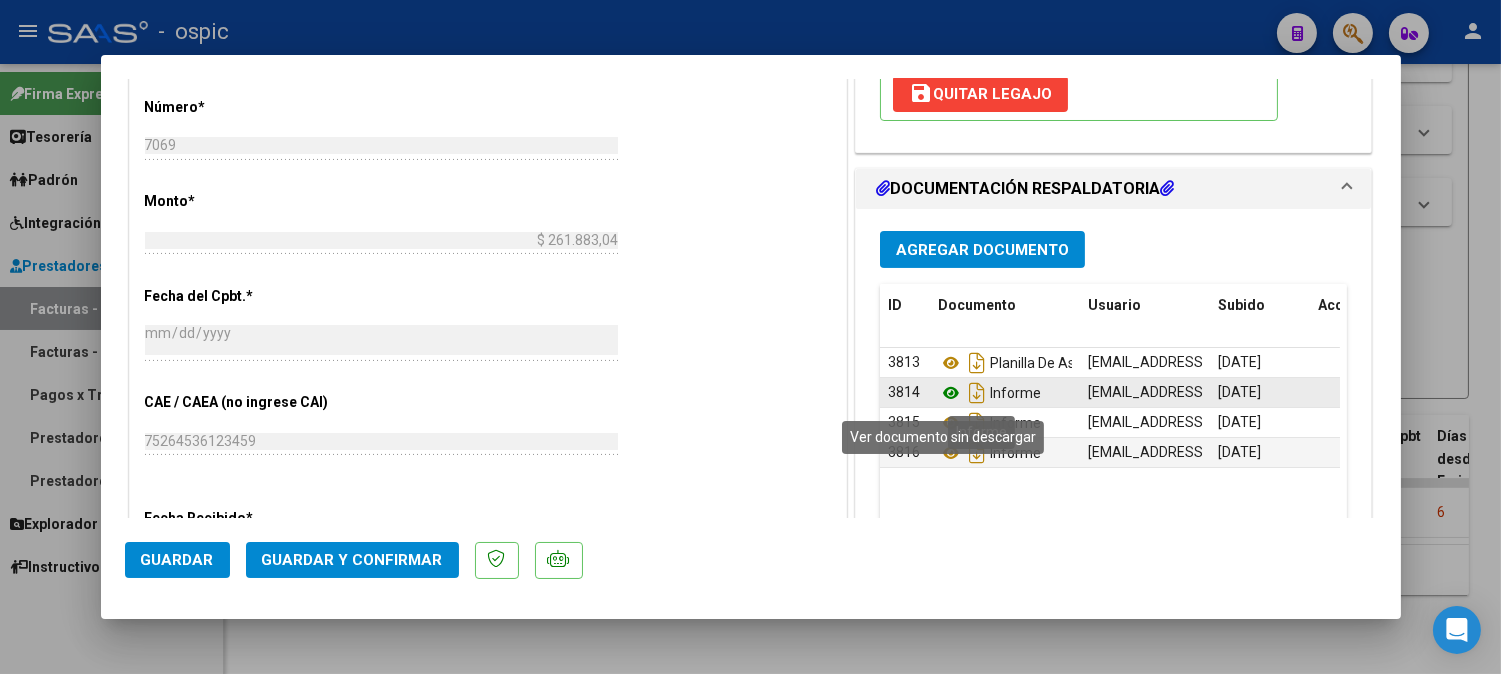 click 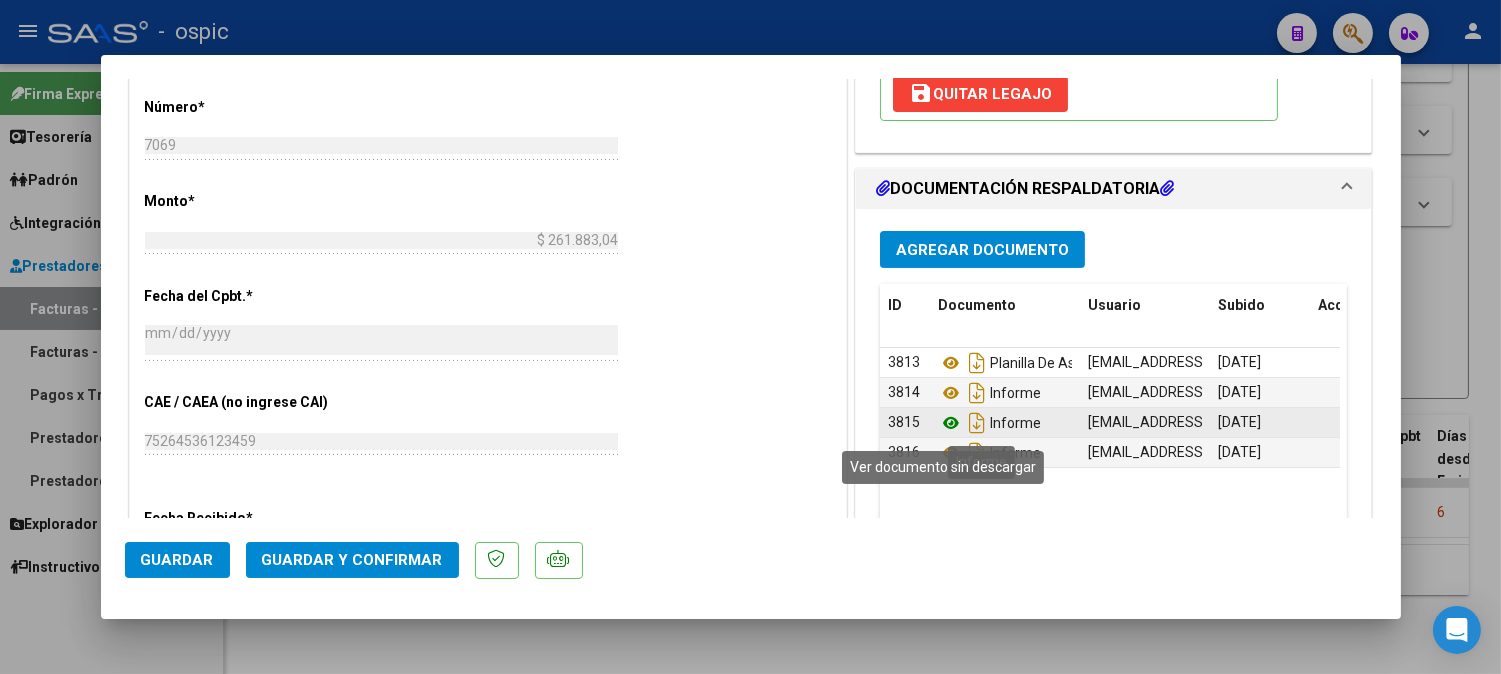 click 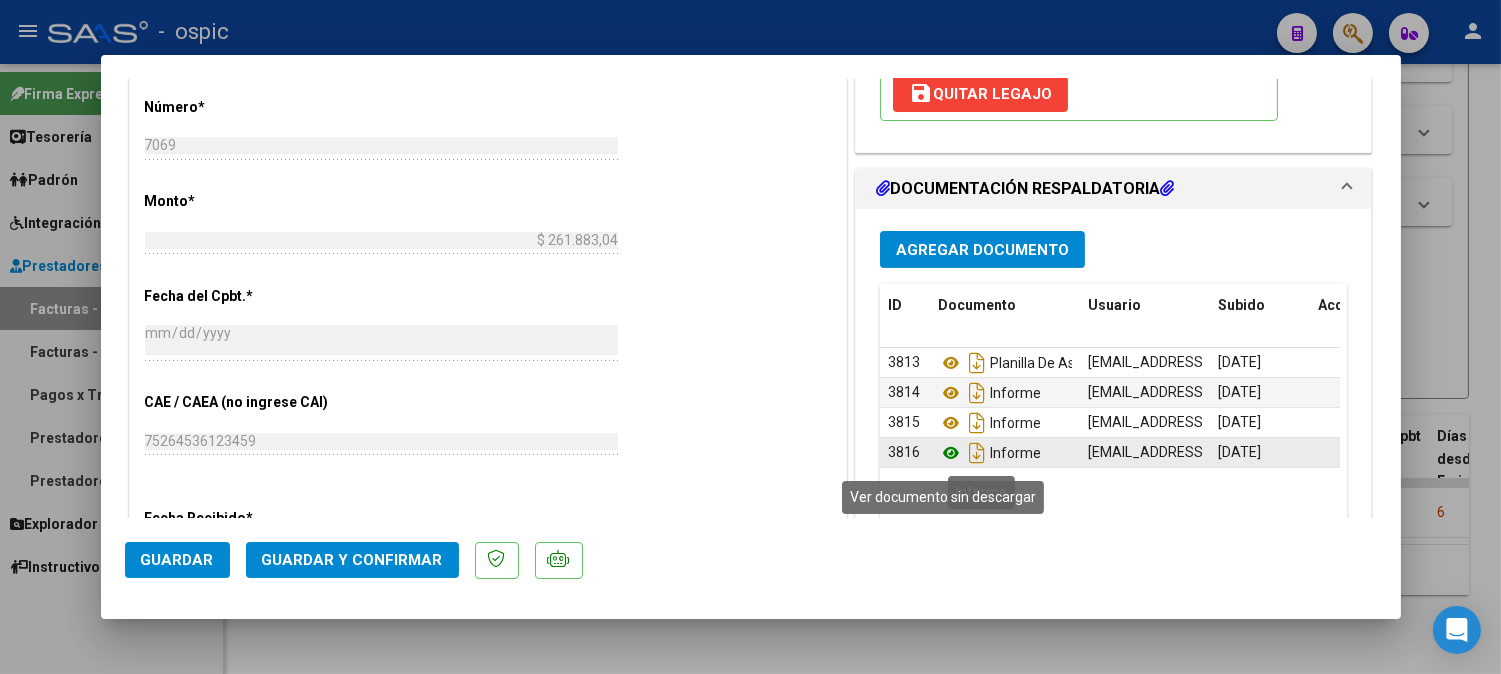 click 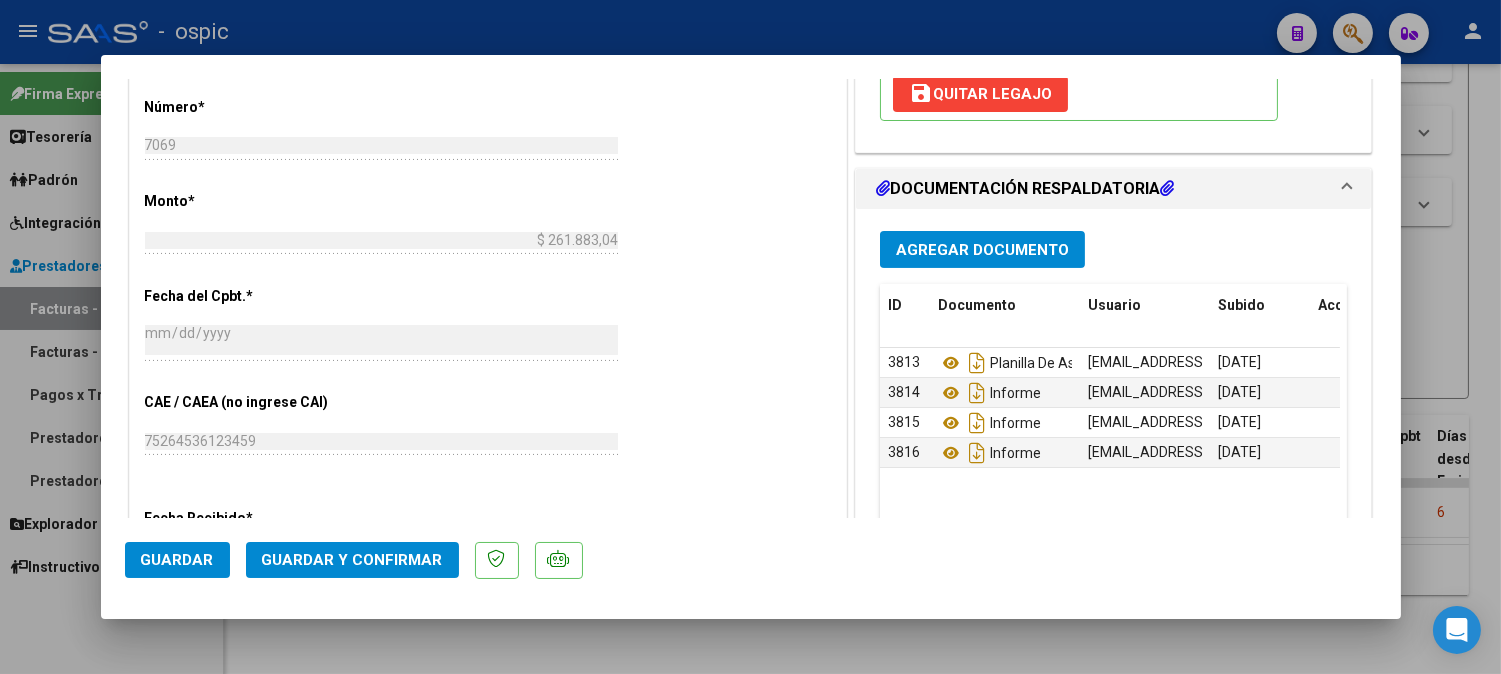 click on "Guardar y Confirmar" 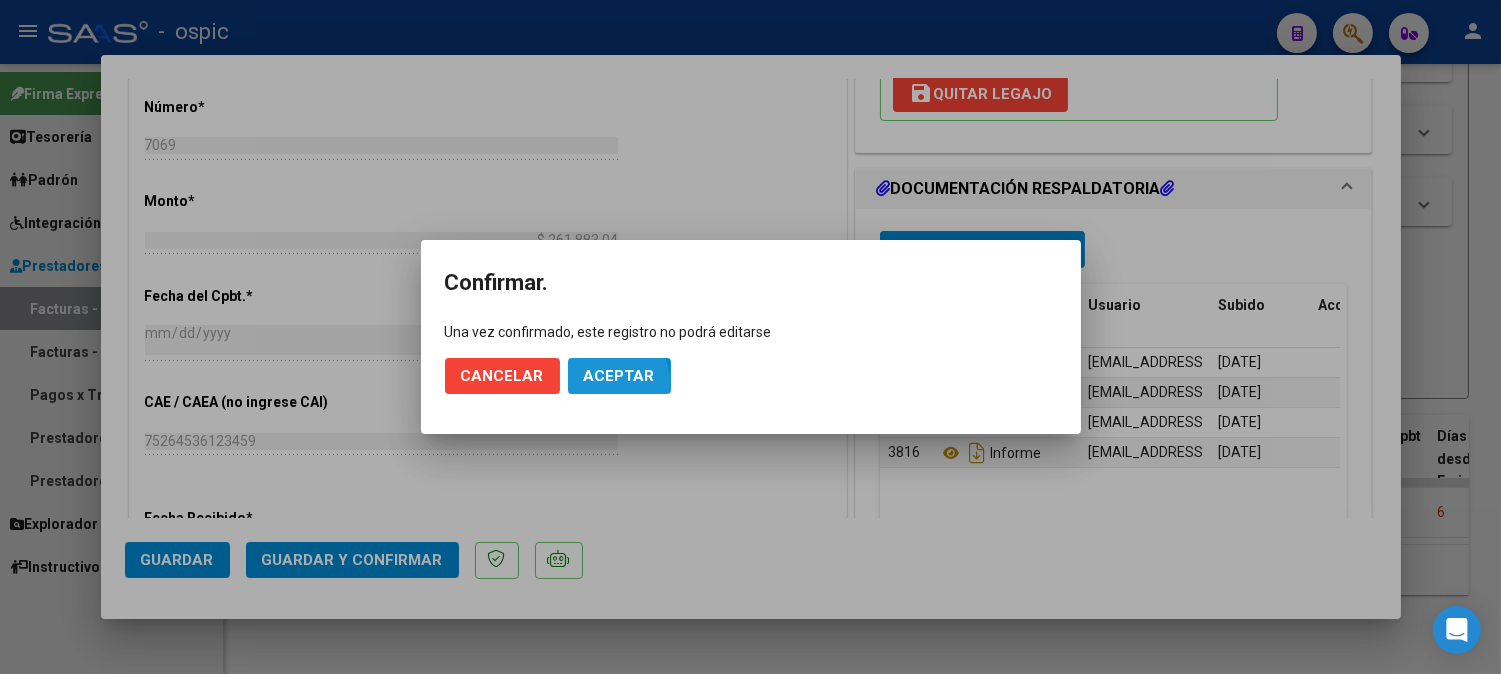 click on "Aceptar" 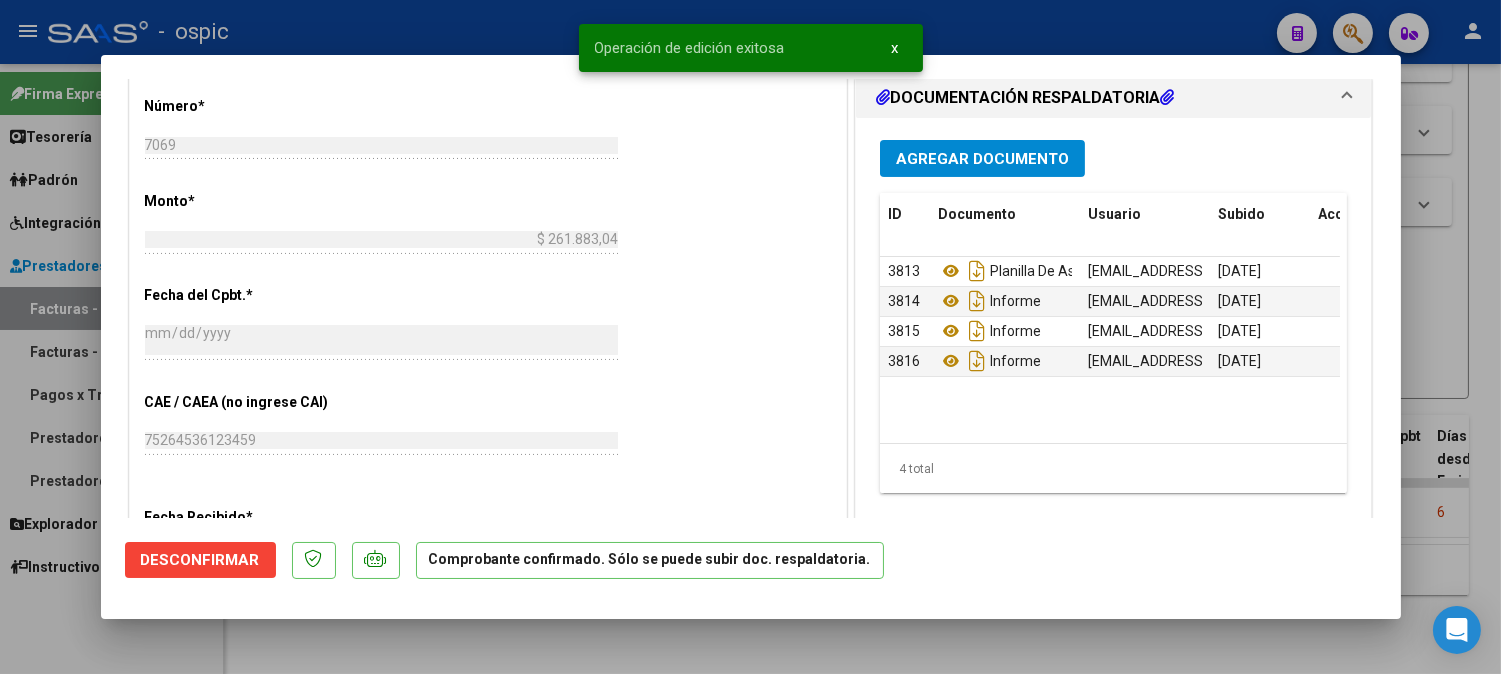 type 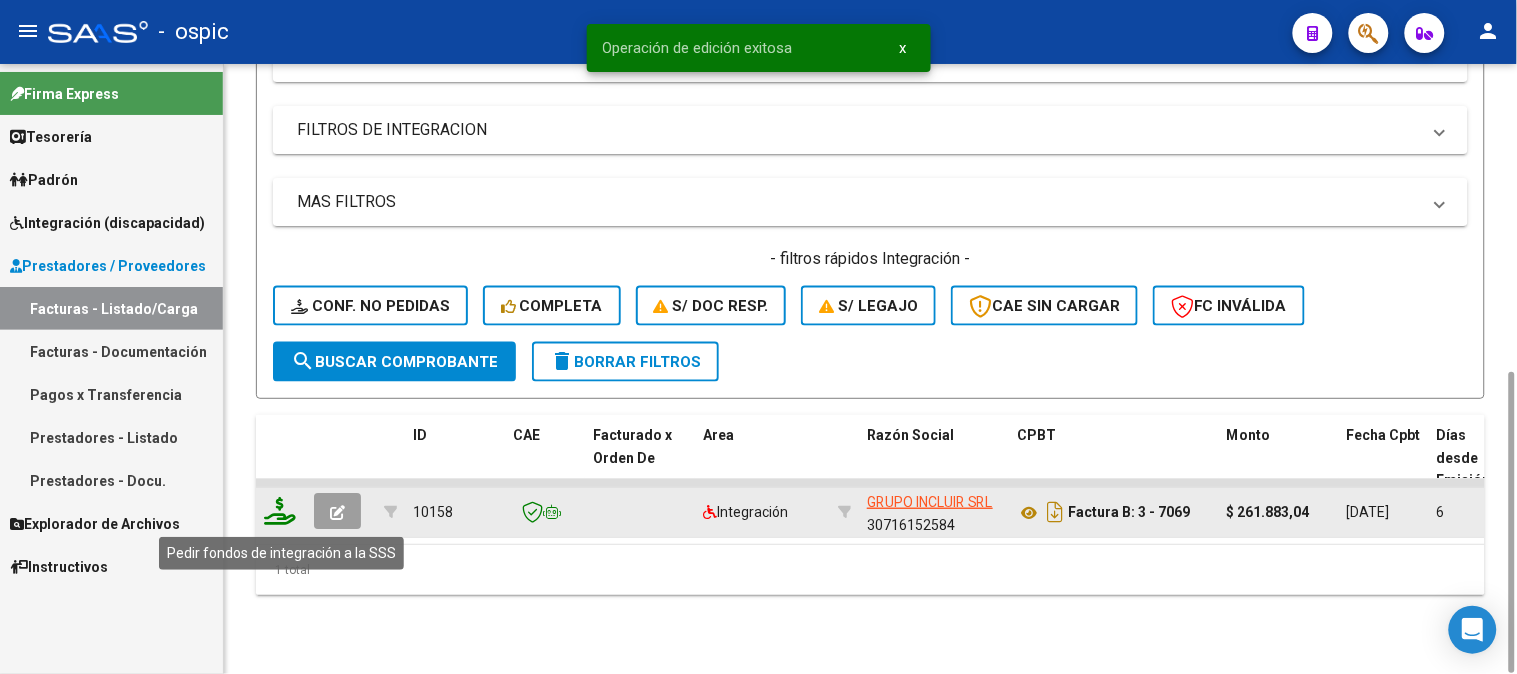 click 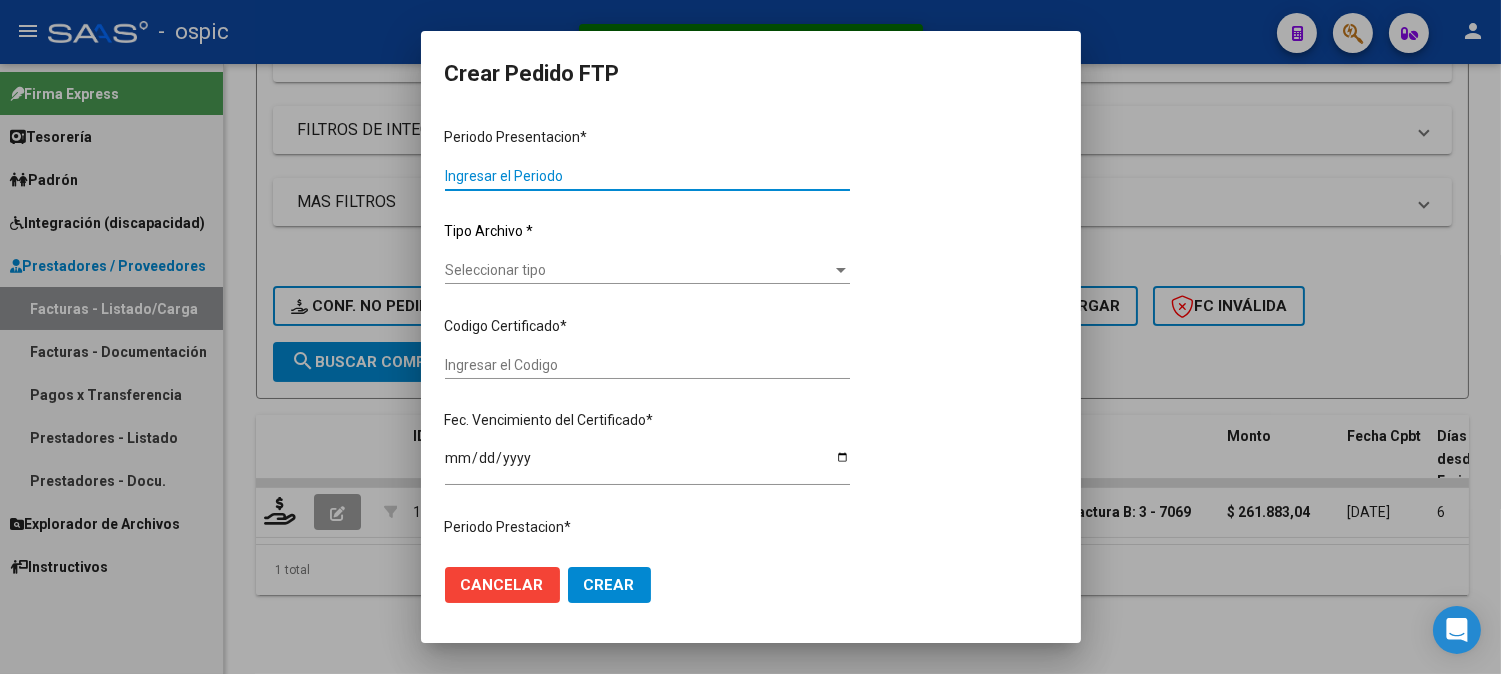 type on "202506" 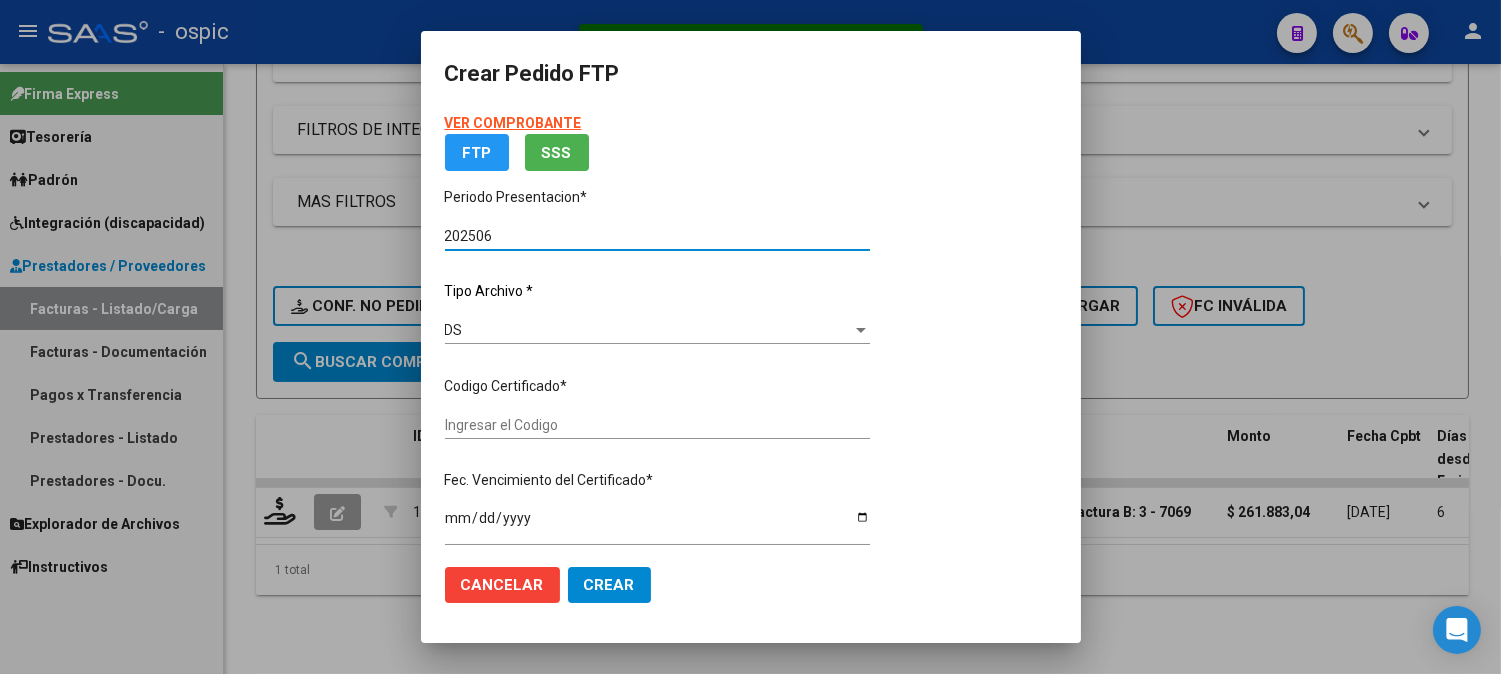 type on "5339683322" 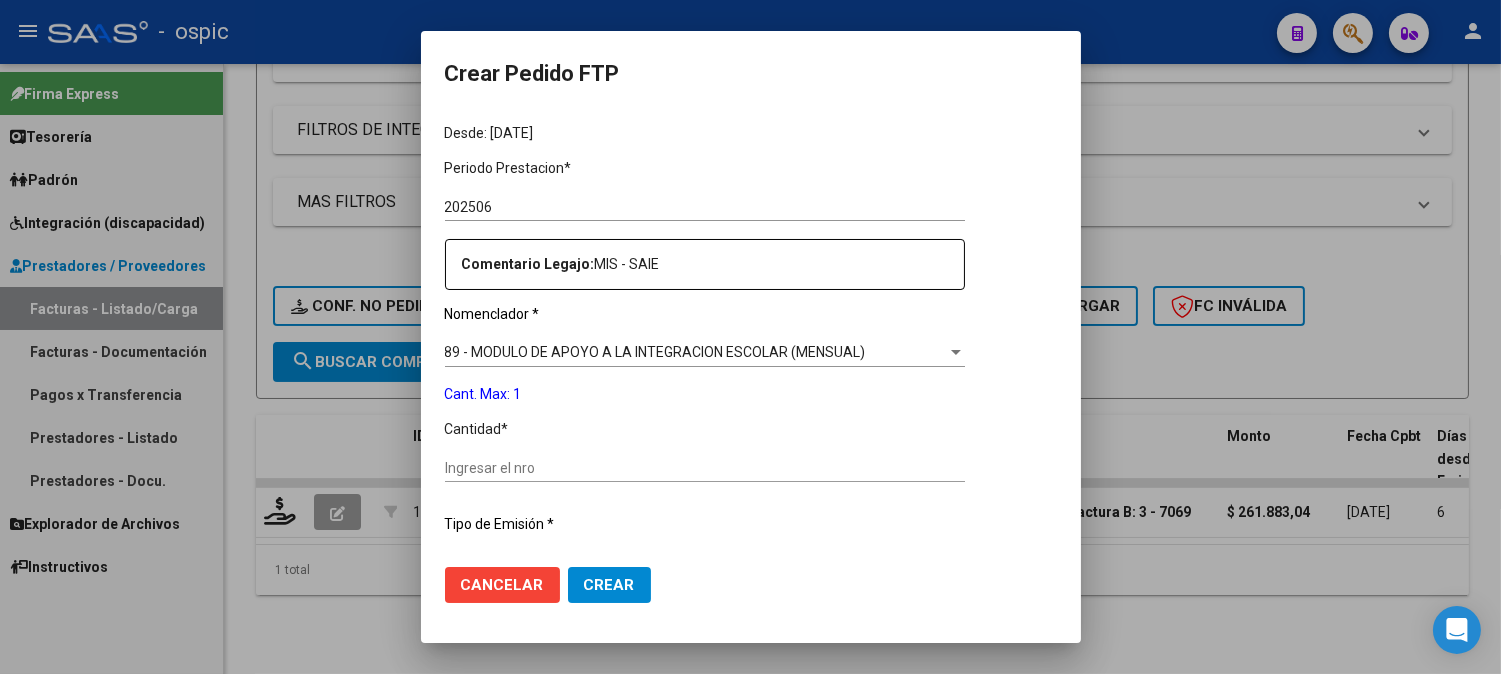 scroll, scrollTop: 594, scrollLeft: 0, axis: vertical 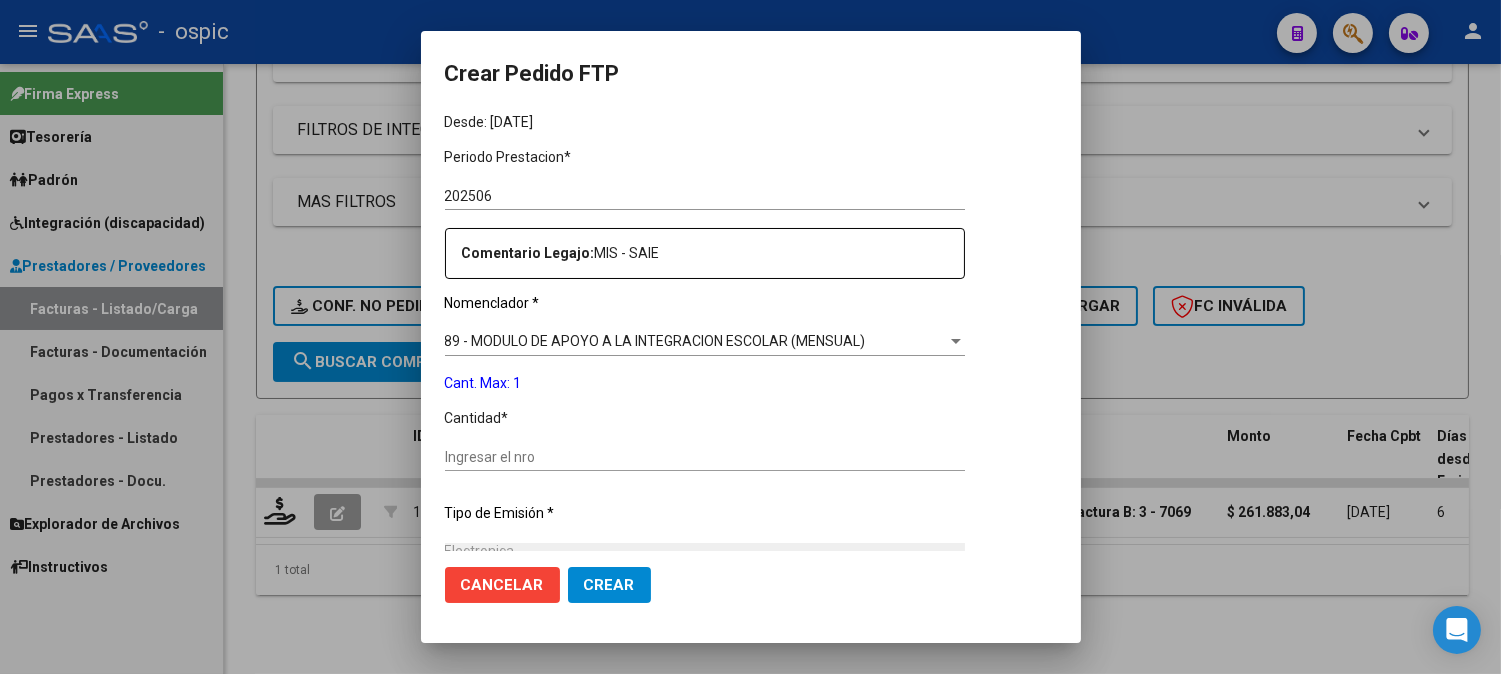 click on "89 - MODULO DE APOYO A LA INTEGRACION ESCOLAR (MENSUAL)" at bounding box center (655, 341) 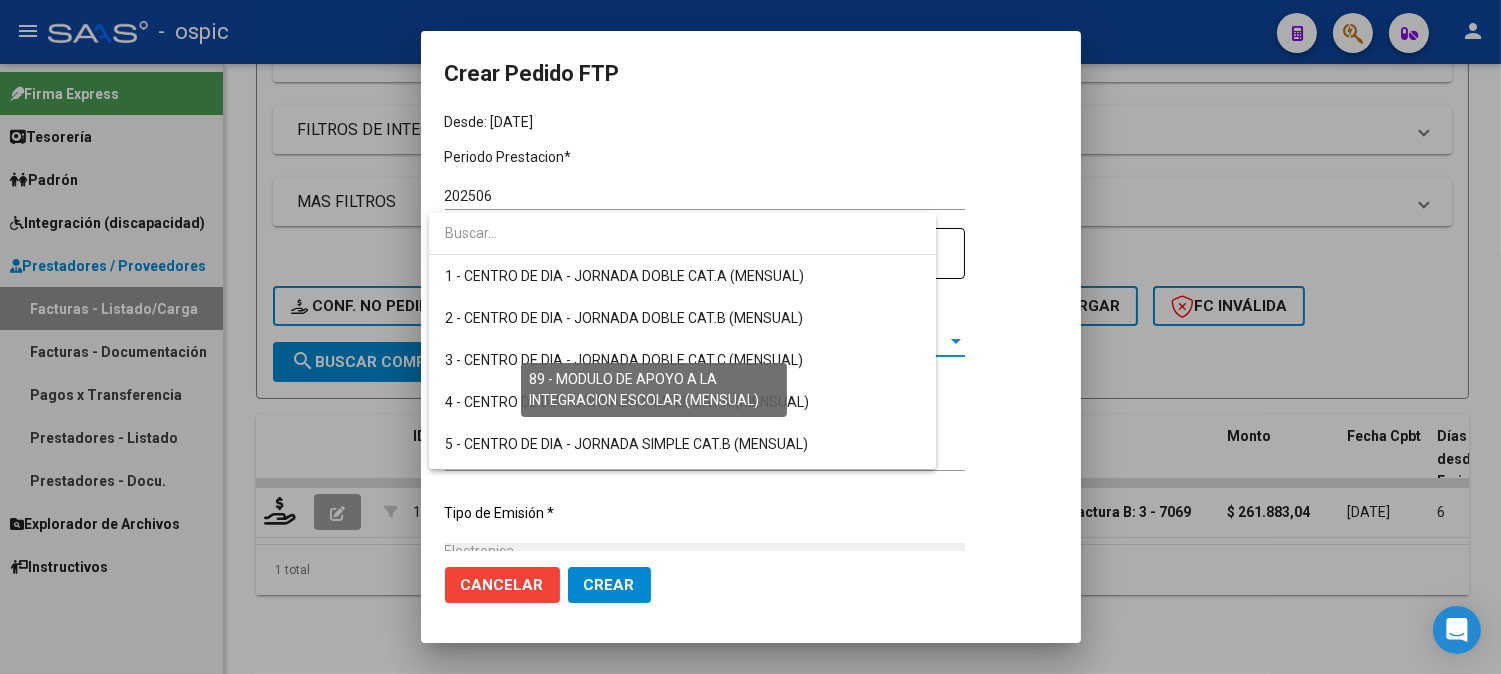 scroll, scrollTop: 3631, scrollLeft: 0, axis: vertical 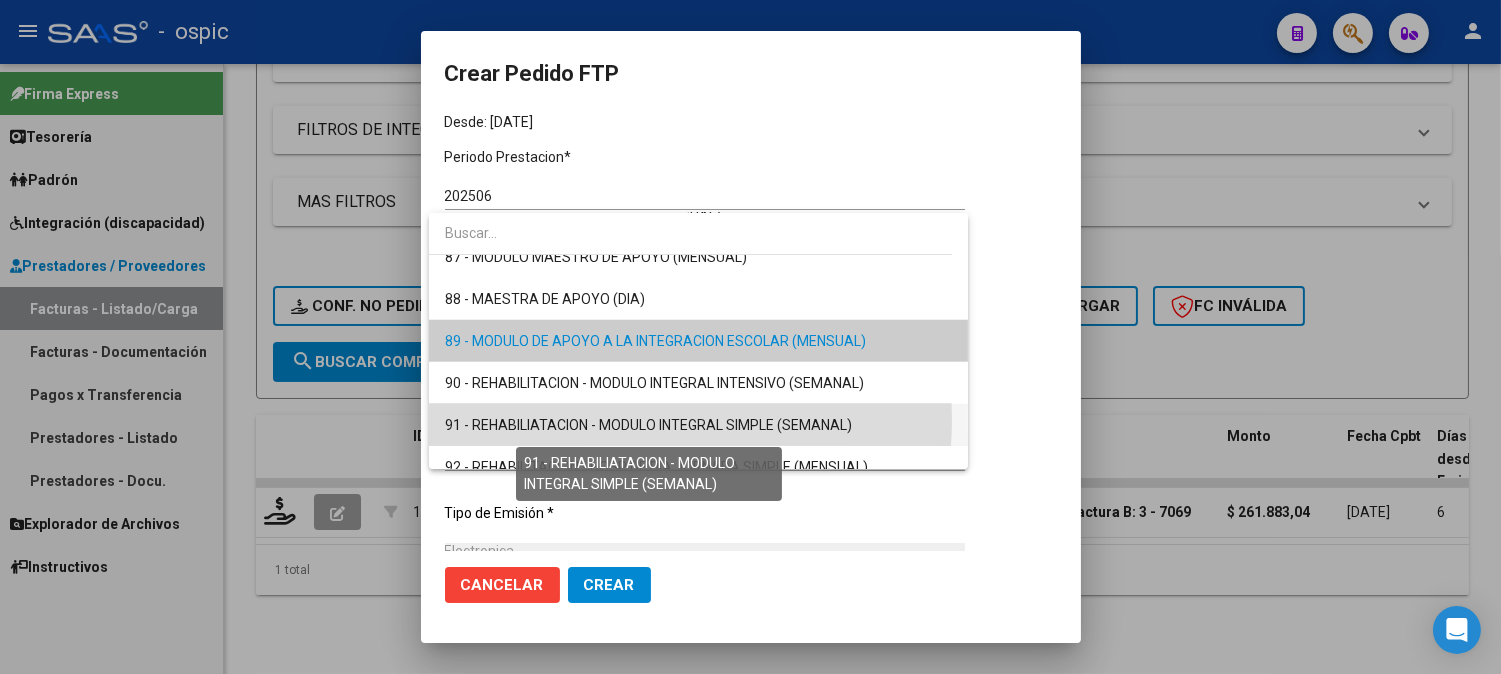 click on "91 - REHABILIATACION - MODULO INTEGRAL SIMPLE (SEMANAL)" at bounding box center [648, 425] 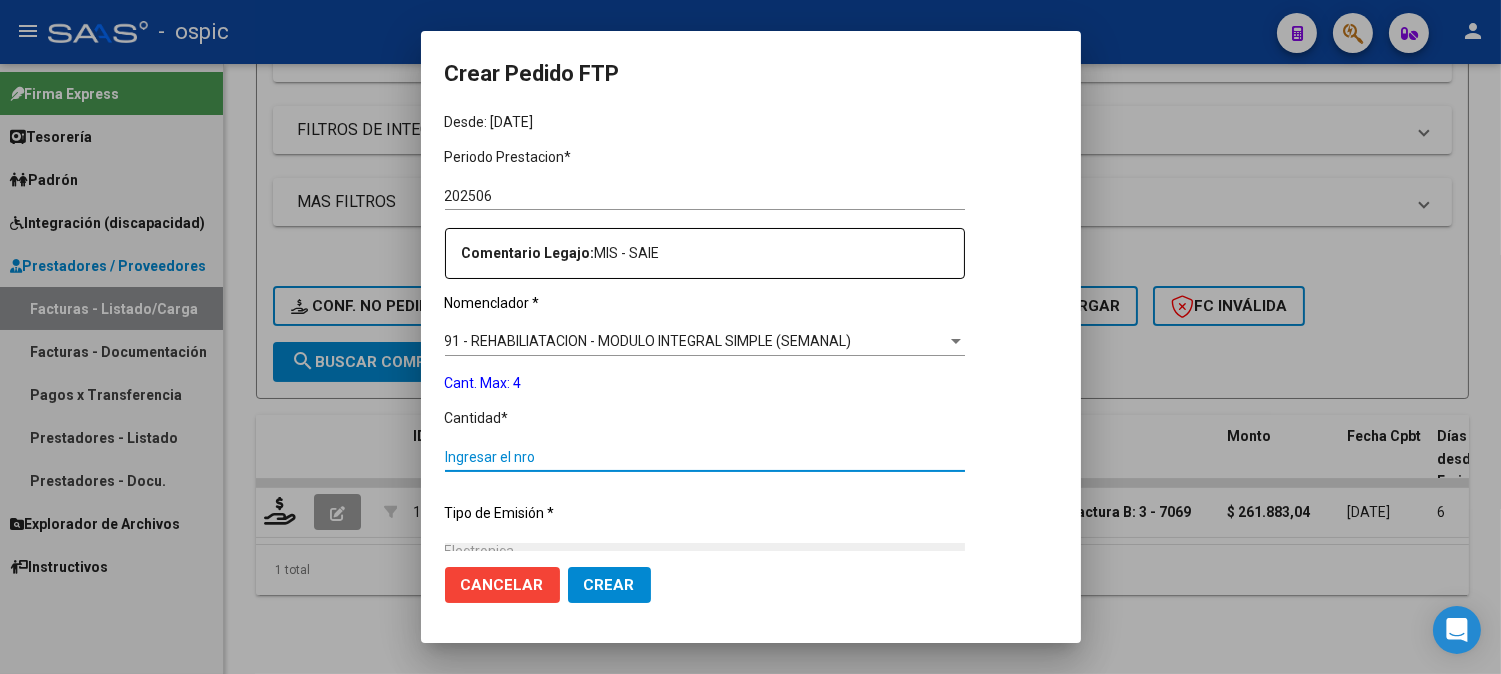 click on "Ingresar el nro" at bounding box center (705, 457) 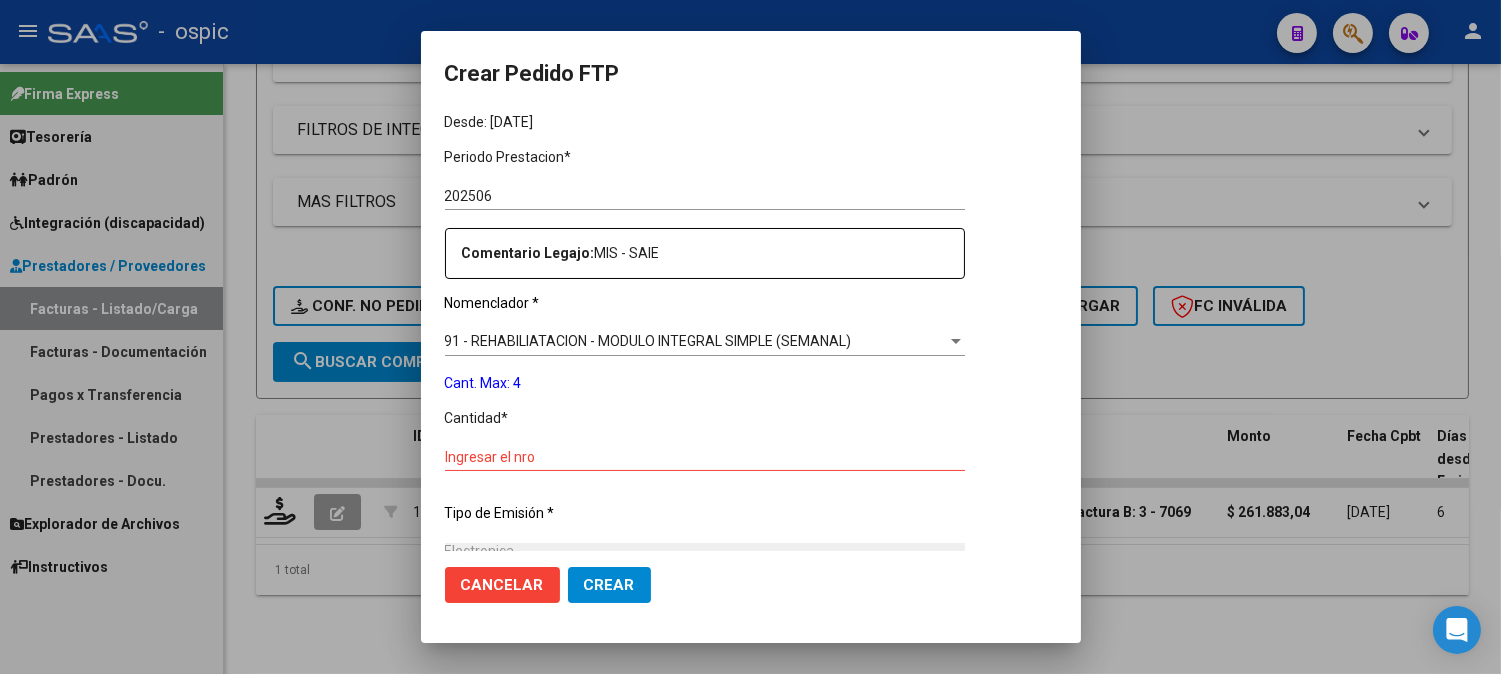 scroll, scrollTop: 0, scrollLeft: 0, axis: both 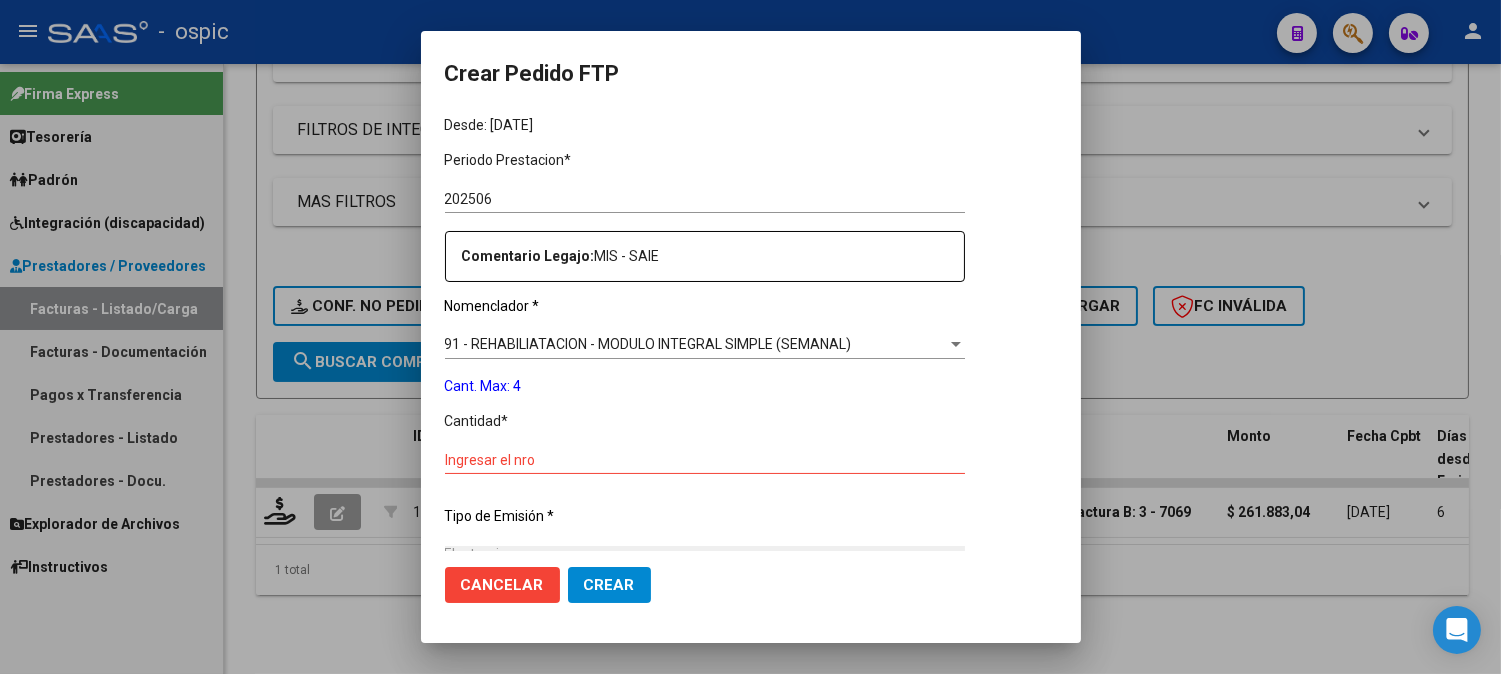 click on "Ingresar el nro" at bounding box center (705, 460) 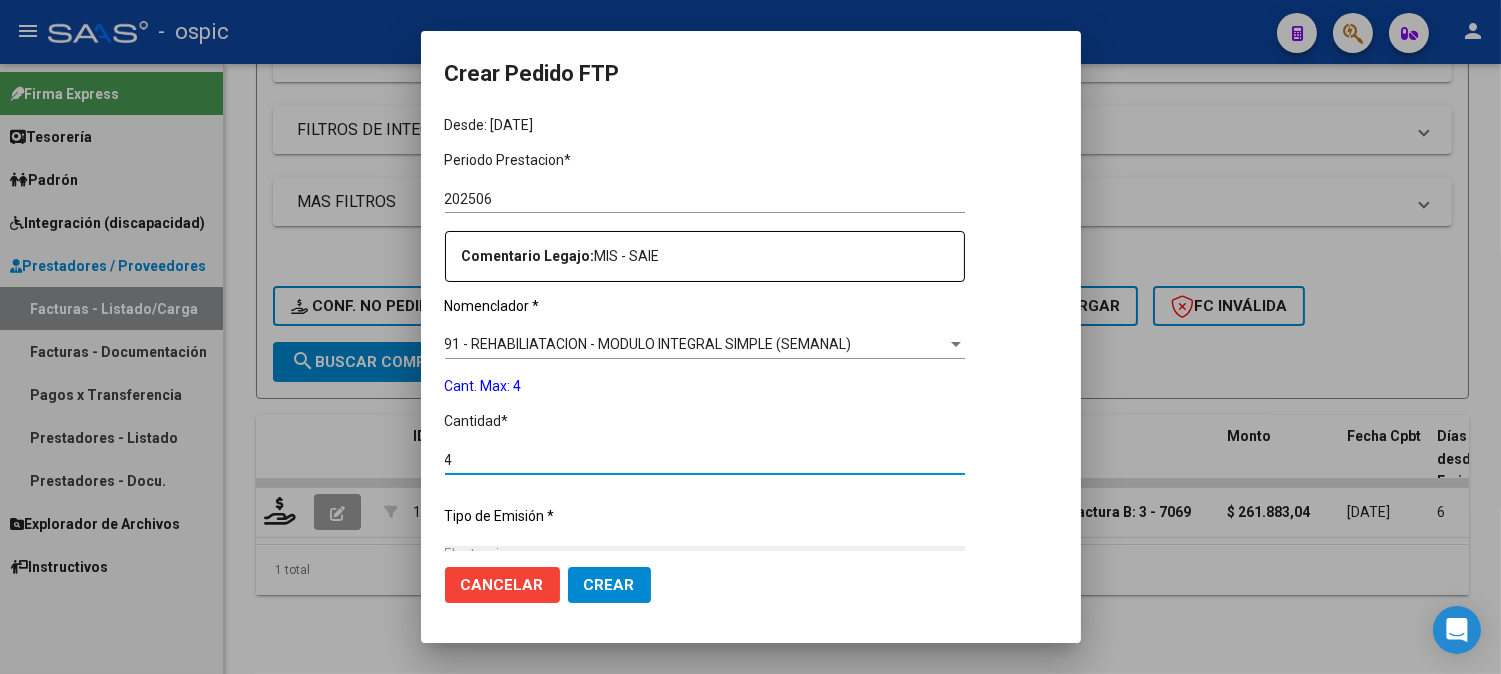 type on "4" 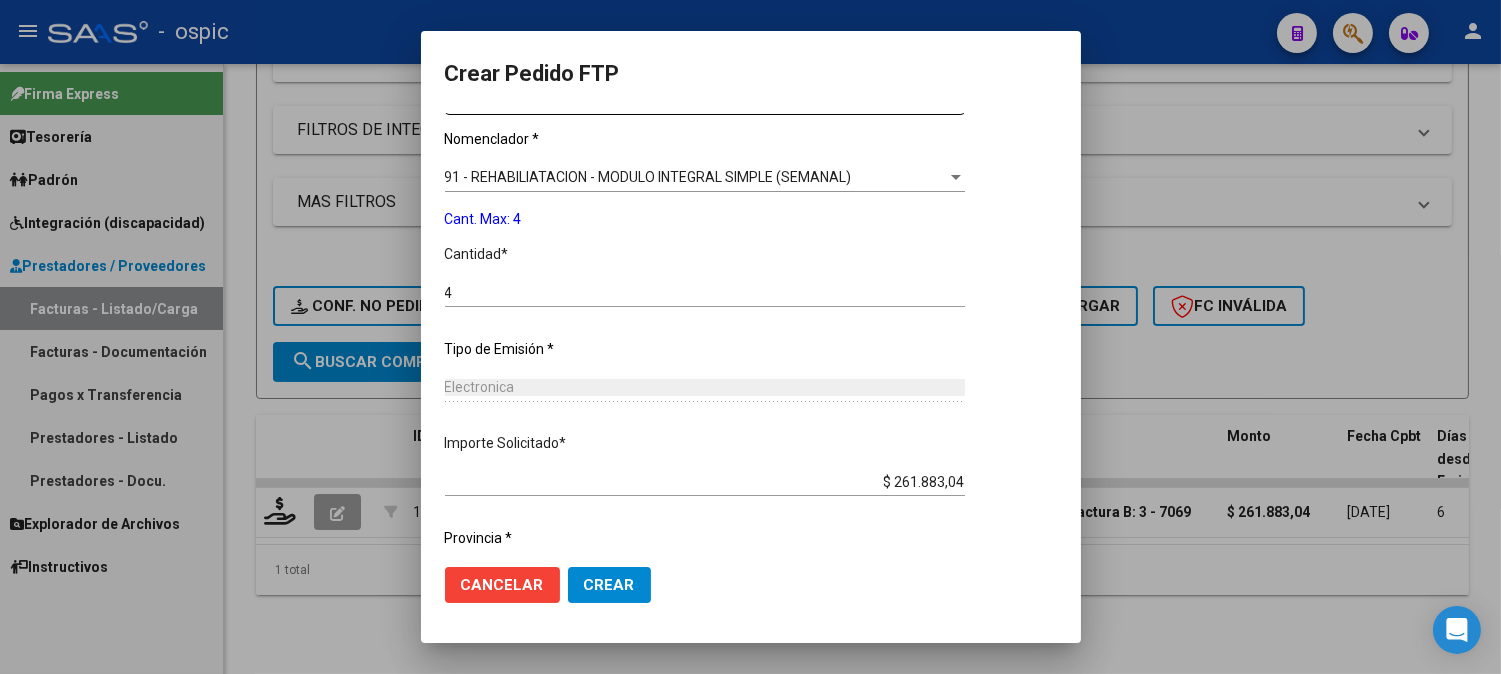 scroll, scrollTop: 814, scrollLeft: 0, axis: vertical 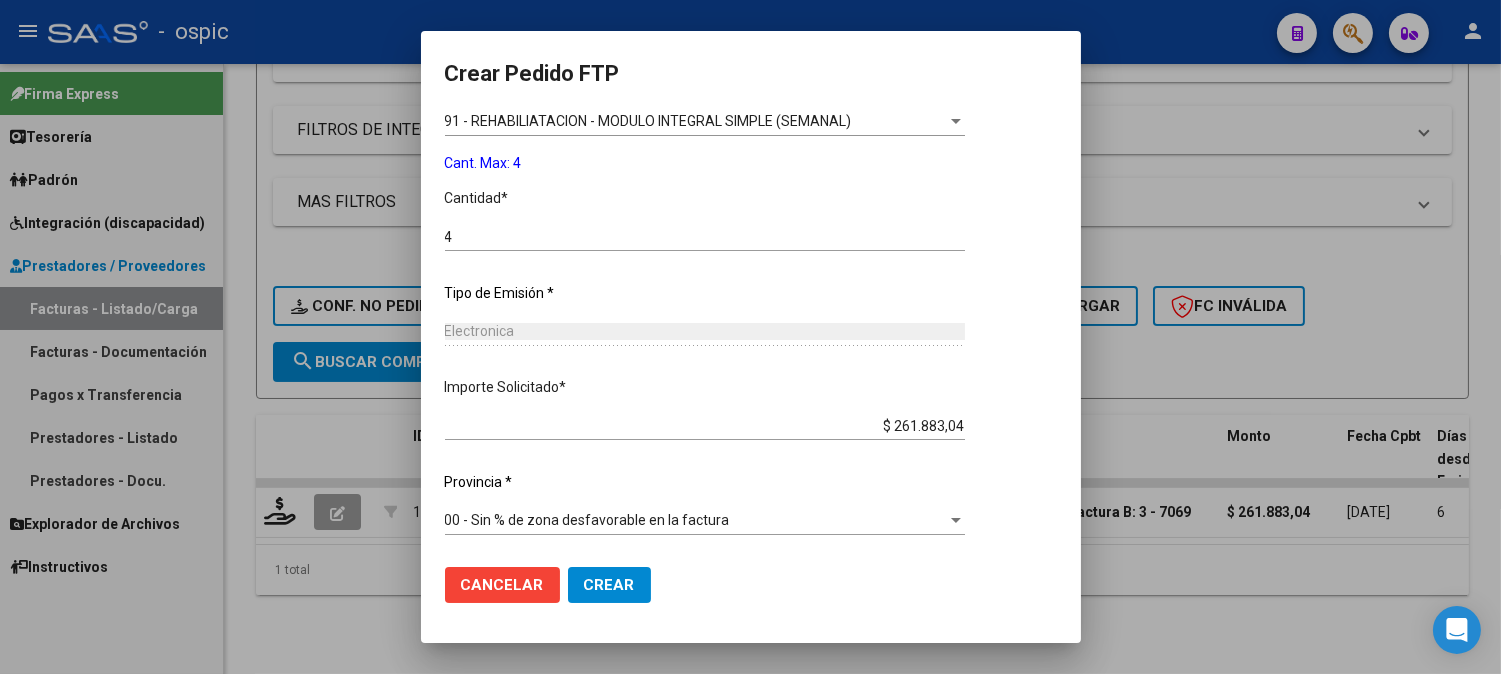 click on "Crear" 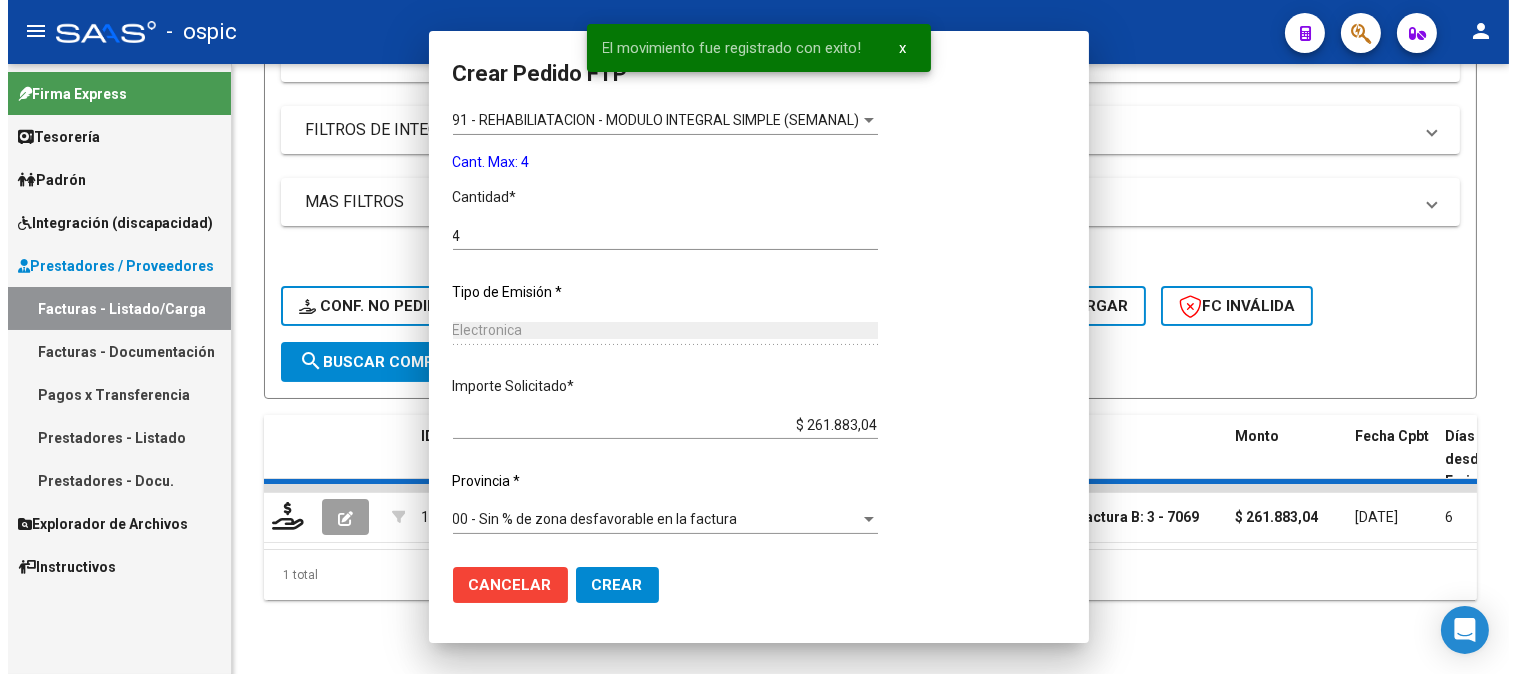 scroll, scrollTop: 0, scrollLeft: 0, axis: both 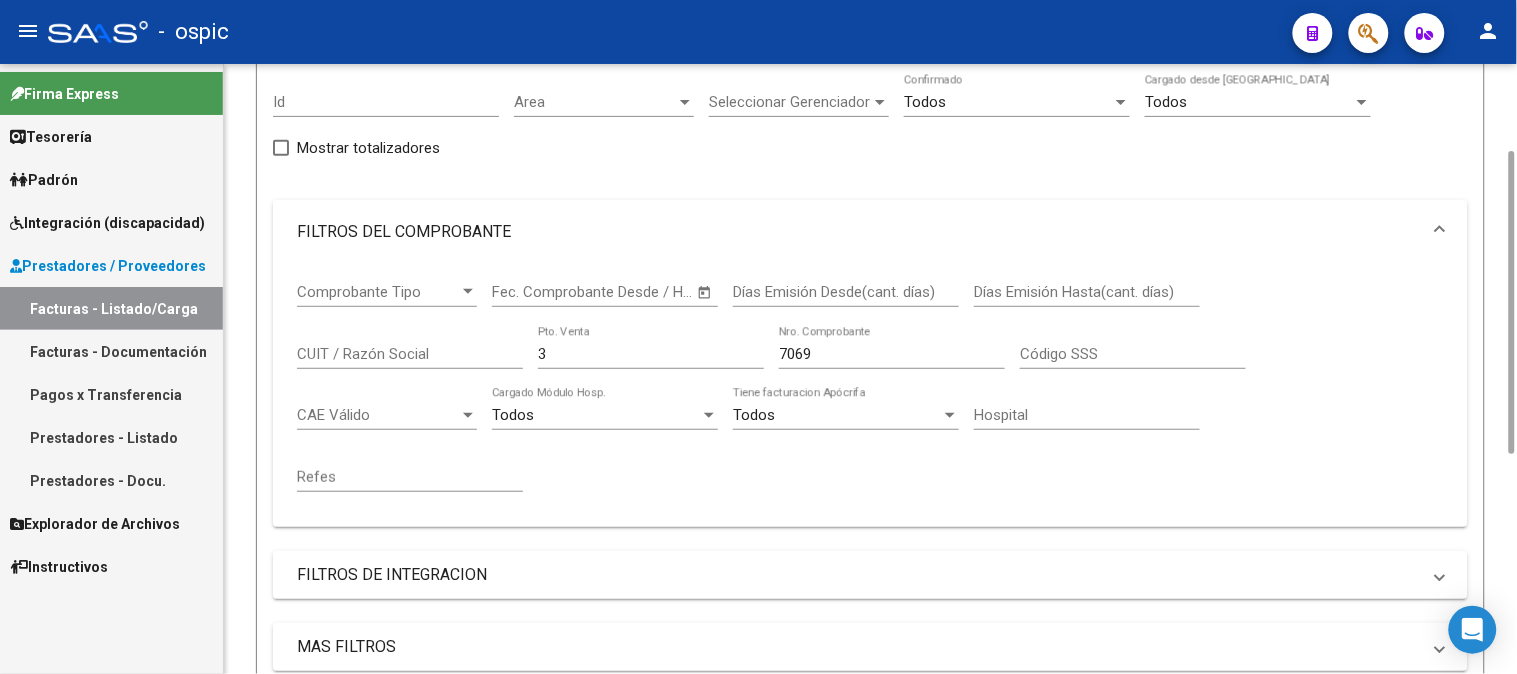 click on "Comprobante Tipo Comprobante Tipo Start date – Fec. Comprobante Desde / Hasta Días Emisión Desde(cant. días) Días Emisión Hasta(cant. días) CUIT / Razón Social 3 Pto. Venta 7069 Nro. Comprobante Código SSS CAE Válido CAE Válido Todos  Cargado Módulo Hosp. Todos  Tiene facturacion Apócrifa Hospital Refes" at bounding box center [870, 387] 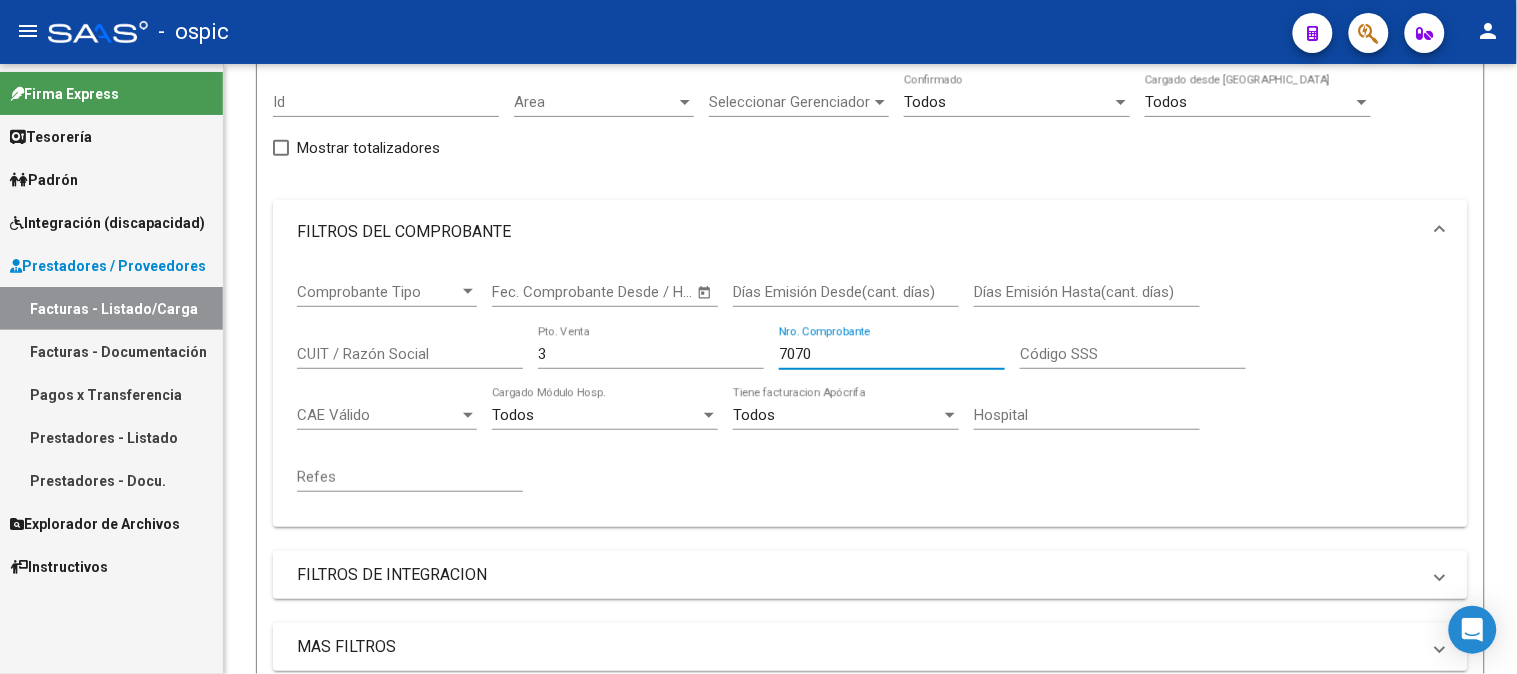 scroll, scrollTop: 623, scrollLeft: 0, axis: vertical 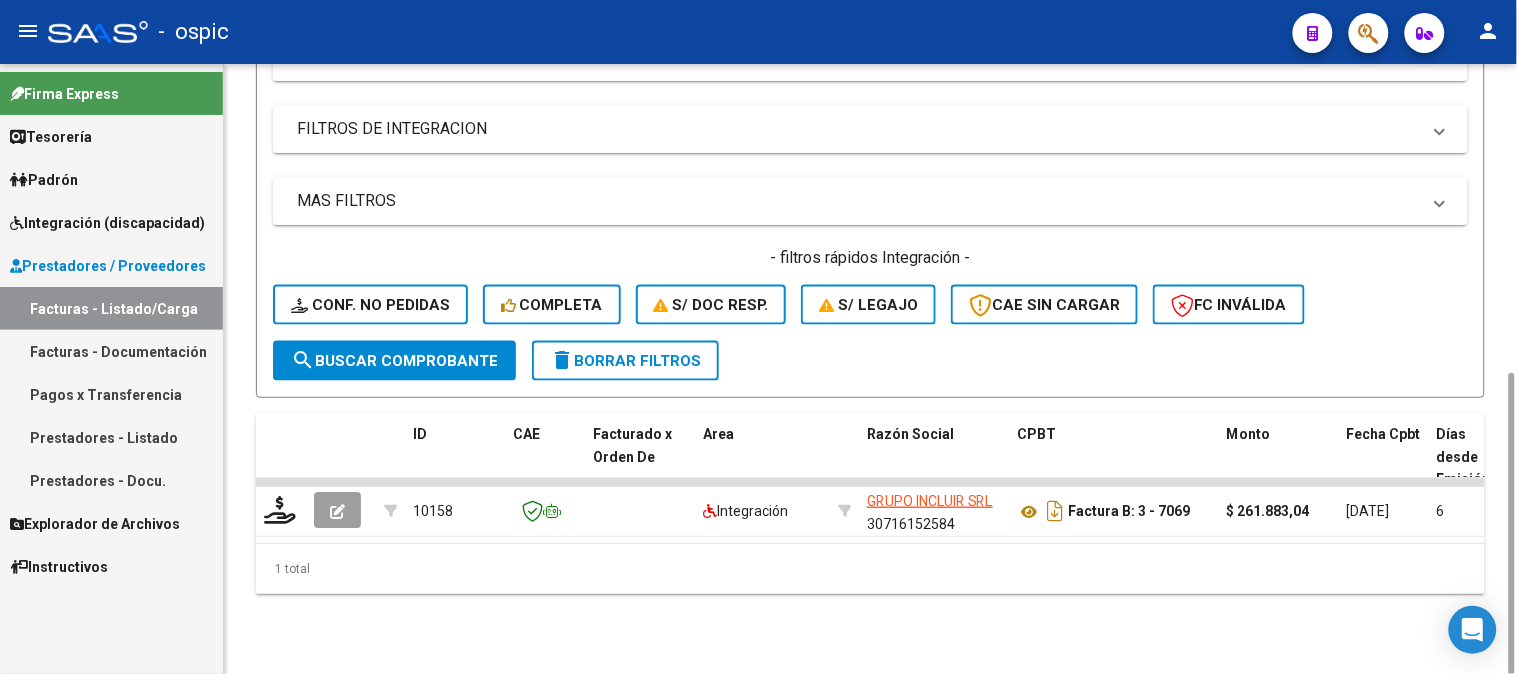 type on "7070" 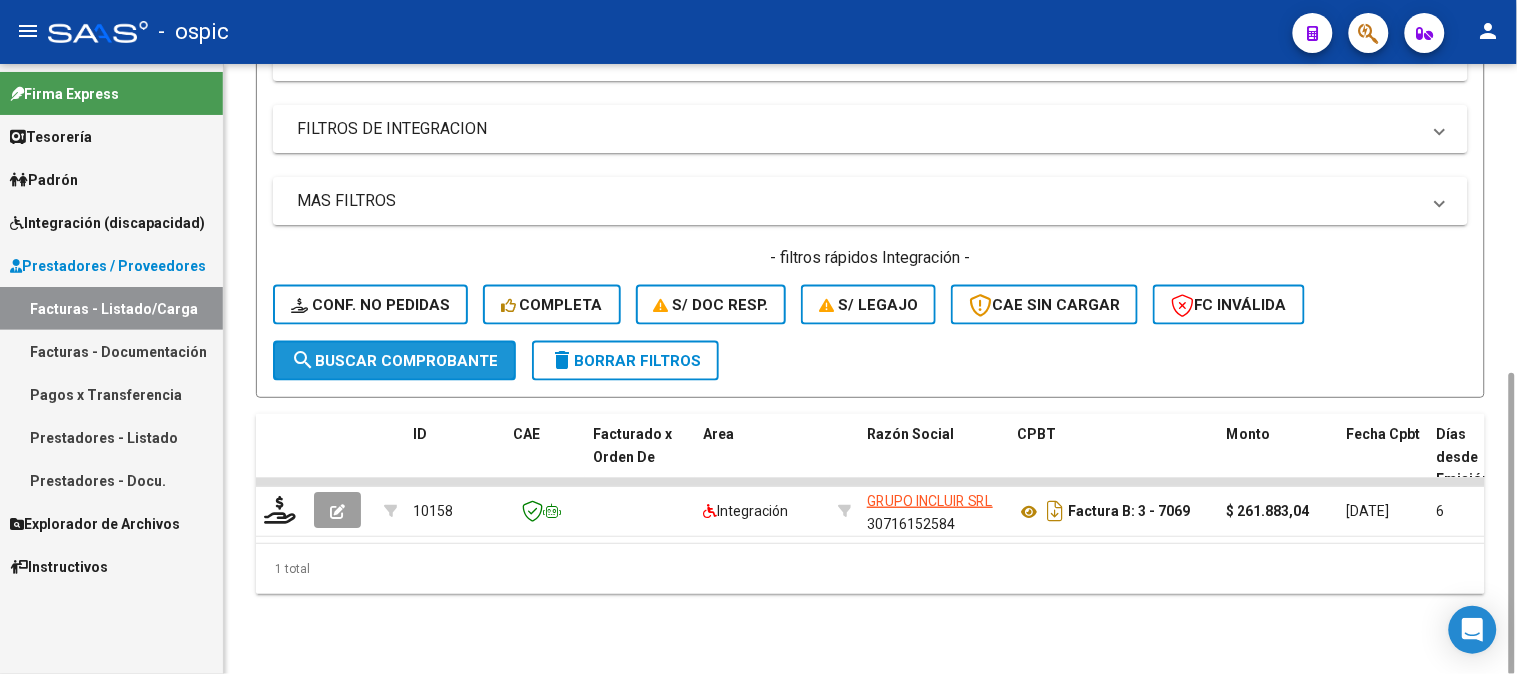 click on "search  Buscar Comprobante" 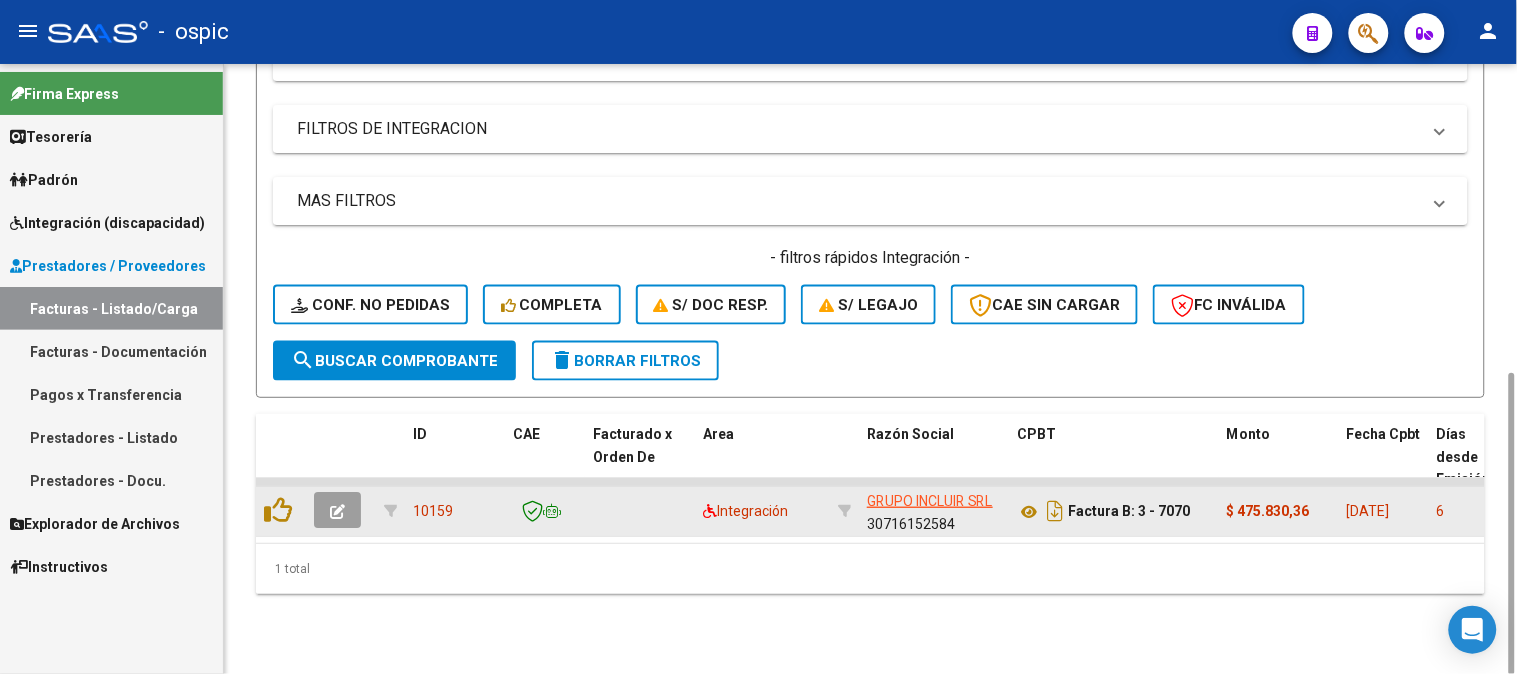 click 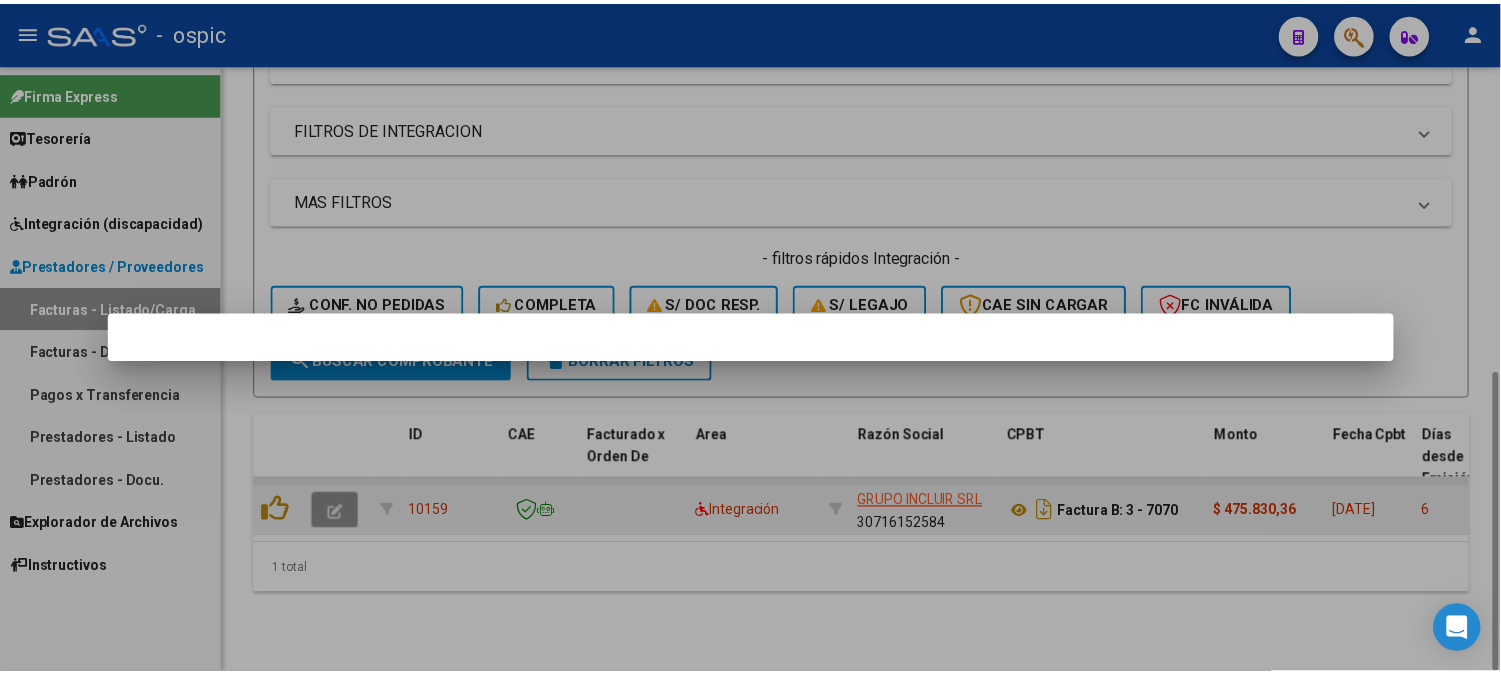 scroll, scrollTop: 622, scrollLeft: 0, axis: vertical 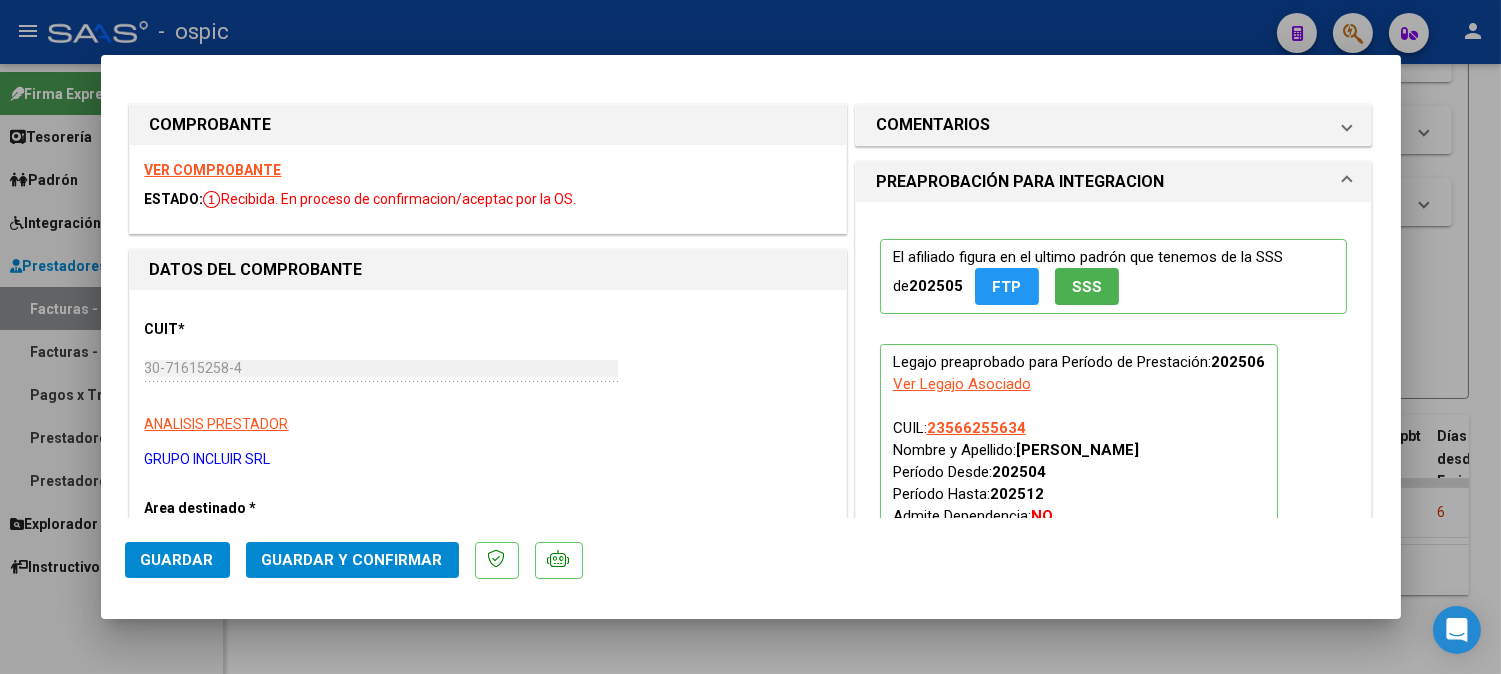 click on "COMENTARIOS Comentarios De la Obra Social: Comentarios de la Obra Social (no visibles para el prestador/gerenciador): PREAPROBACIÓN PARA INTEGRACION  El afiliado figura en el ultimo padrón que tenemos de la SSS de  202505     FTP SSS  Legajo preaprobado para Período de Prestación:  202506 Ver Legajo Asociado  CUIL:  23566255634  Nombre y Apellido:  ACUÑA EMMA  Período Desde:  202504  Período Hasta:  202512  Admite Dependencia:   NO  Comentario:  MIS - SAIE save  Quitar Legajo   DOCUMENTACIÓN RESPALDATORIA  Agregar Documento ID Documento Usuario Subido Acción 3817  Informe   contacto@centroayun.com.ar - - GRUPO INCLUIR SRL   03/07/2025  3818  Planilla De Asistencia   contacto@centroayun.com.ar - - GRUPO INCLUIR SRL   03/07/2025   2 total   1" at bounding box center [1114, 950] 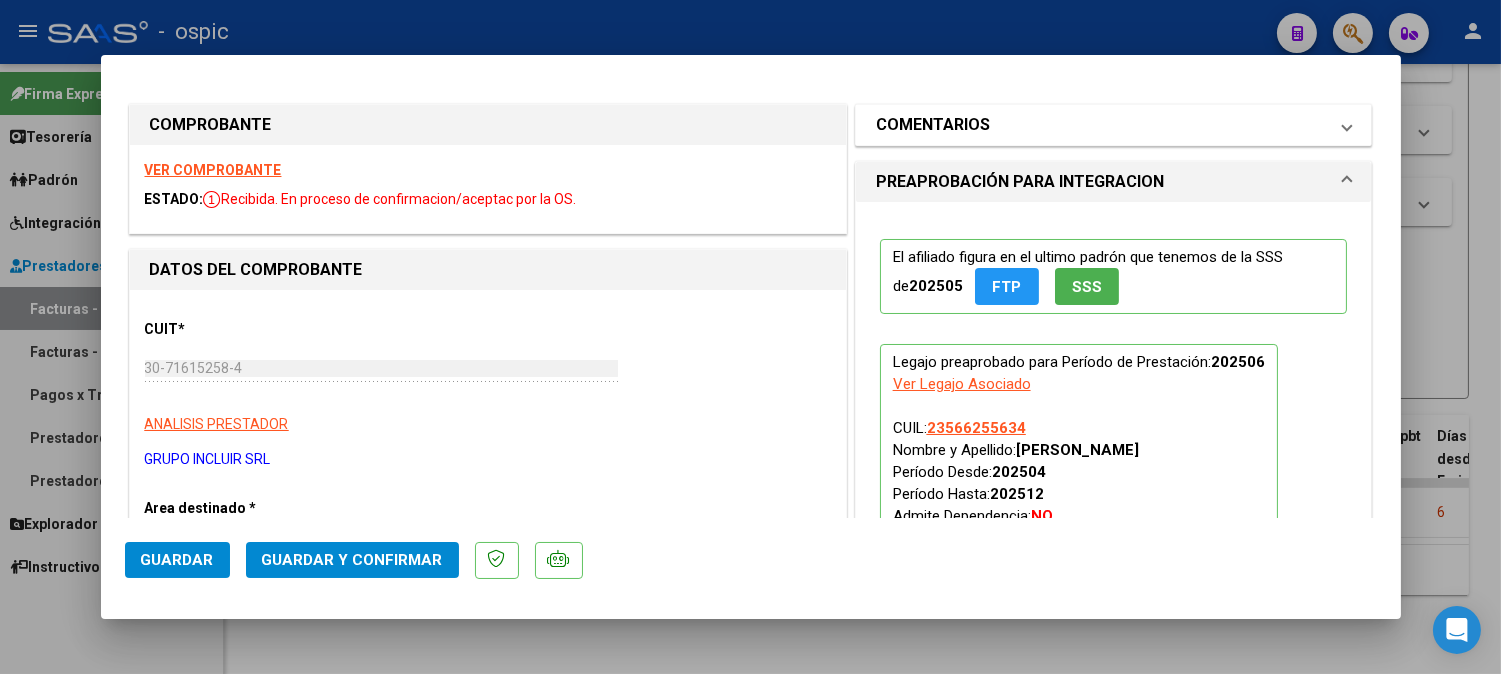 click on "COMENTARIOS" at bounding box center [1102, 125] 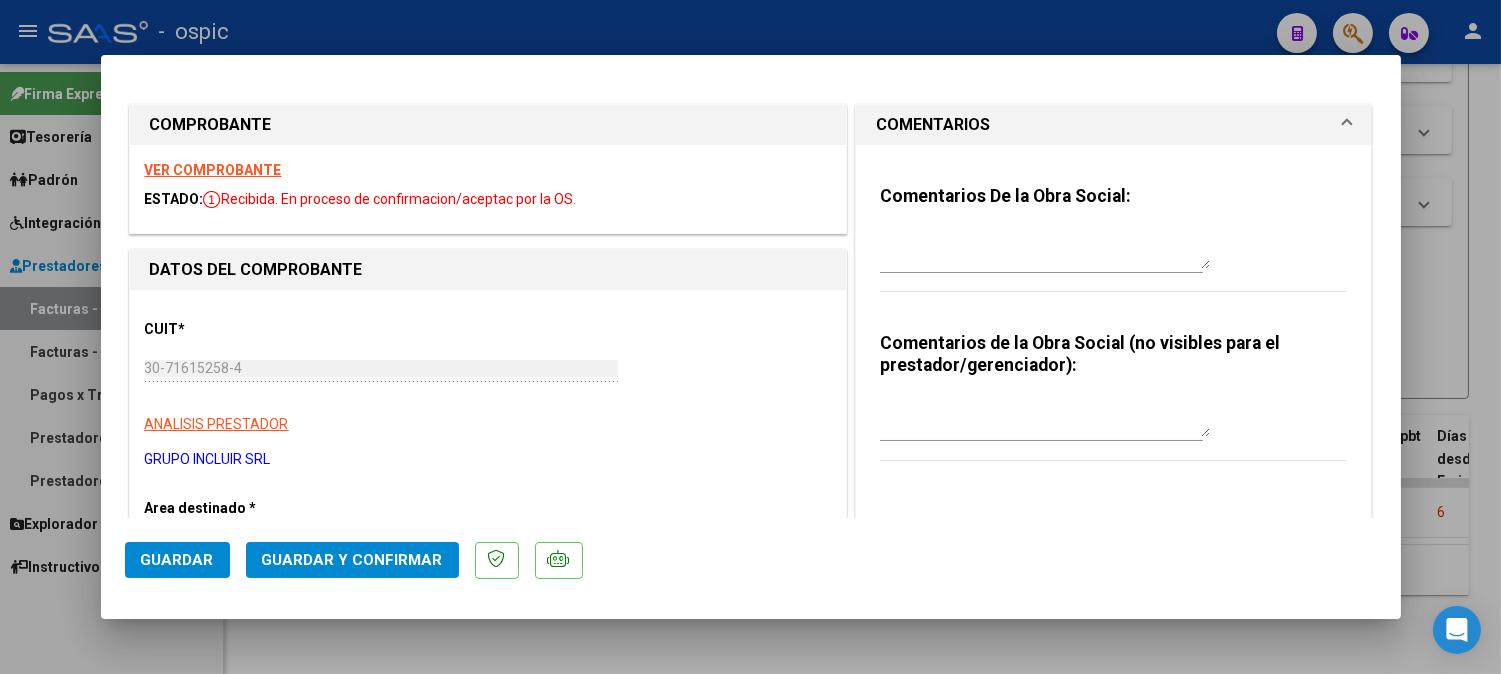 click at bounding box center (1045, 417) 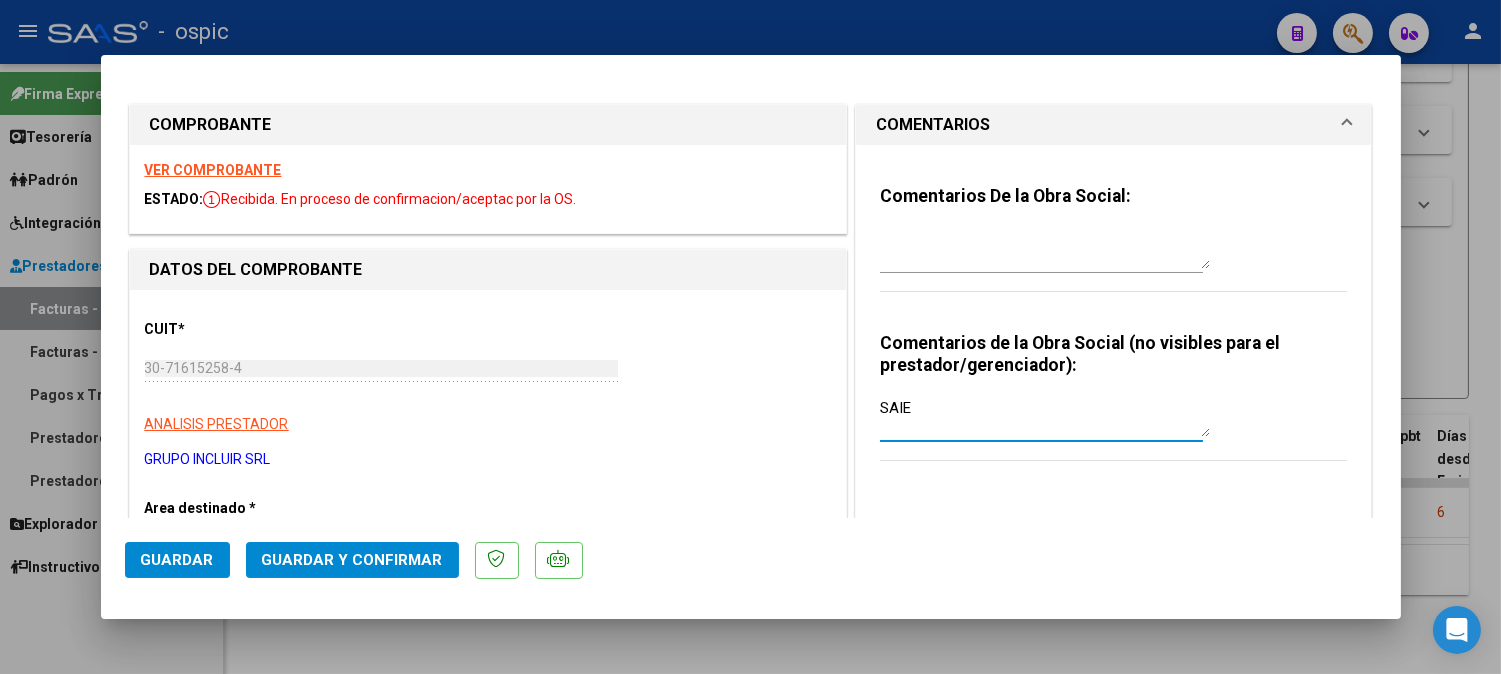 type on "SAIE" 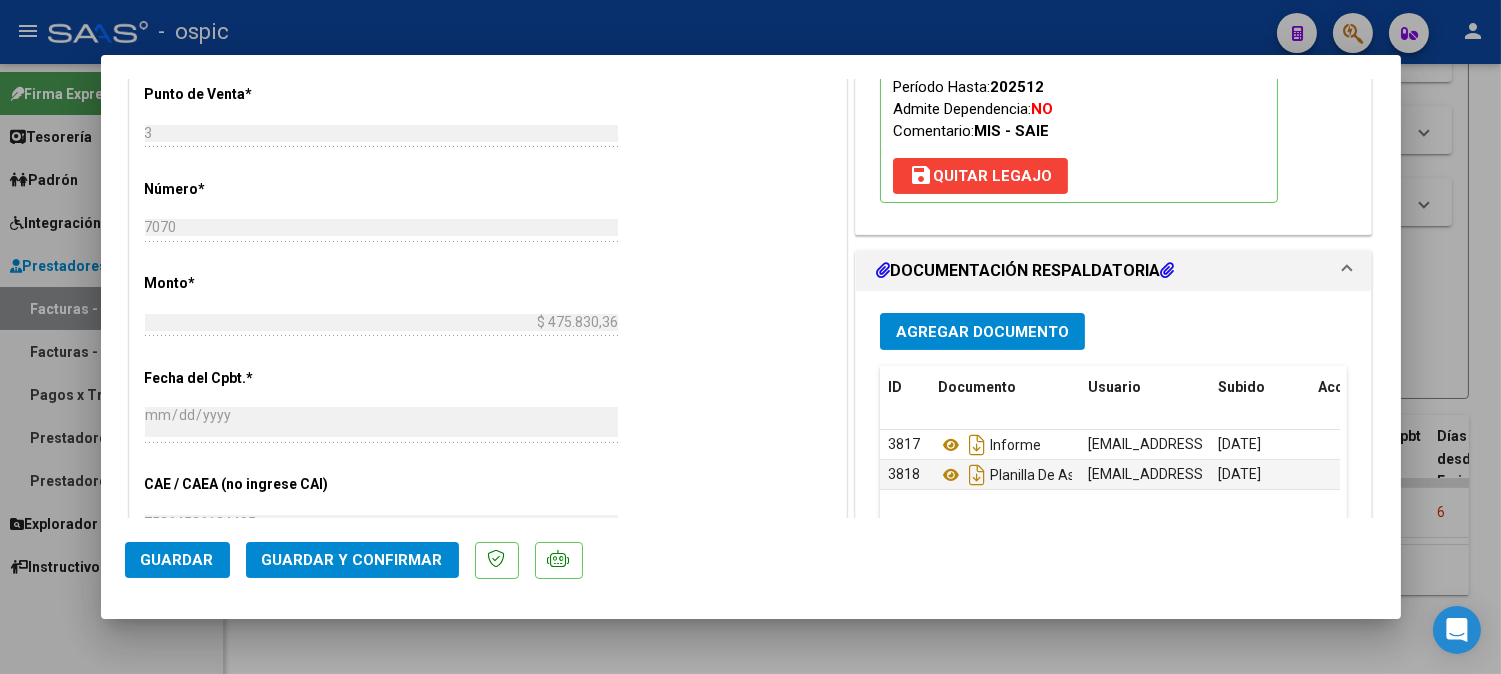 scroll, scrollTop: 870, scrollLeft: 0, axis: vertical 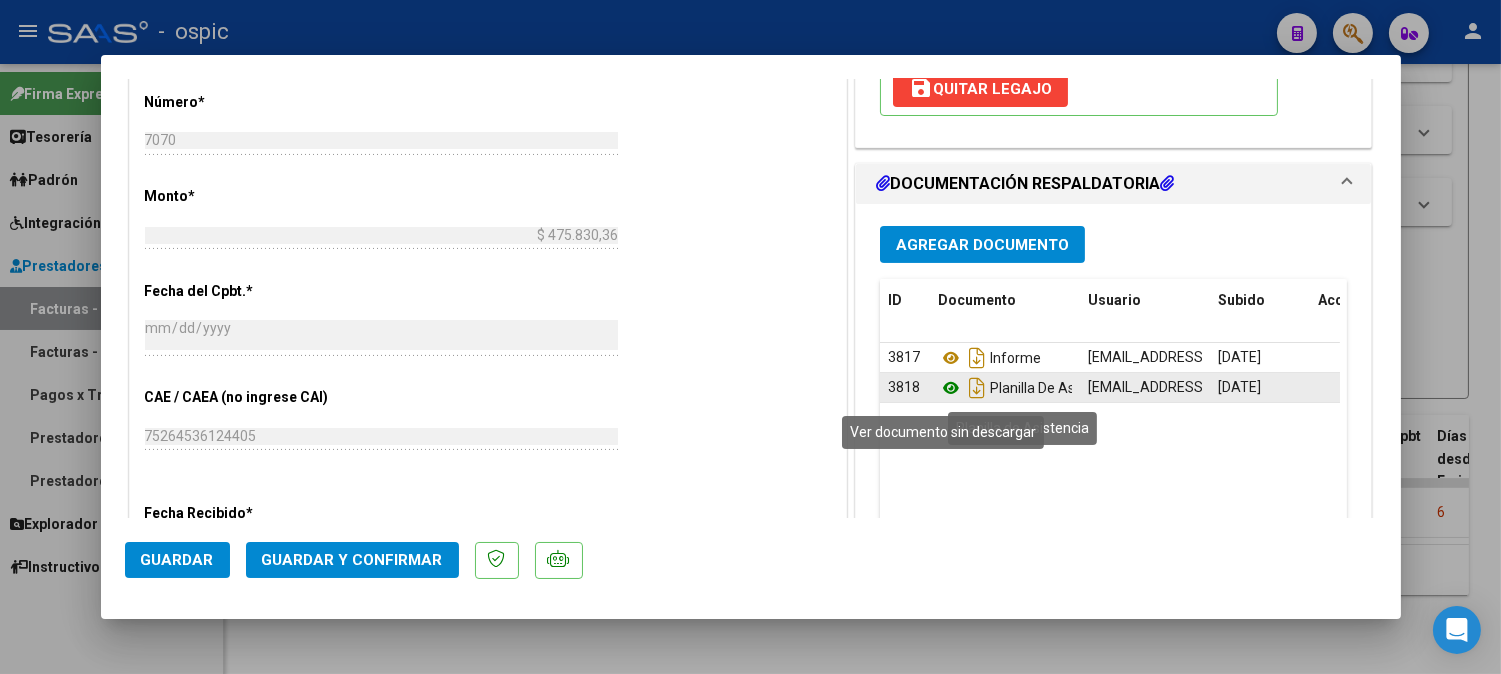 click 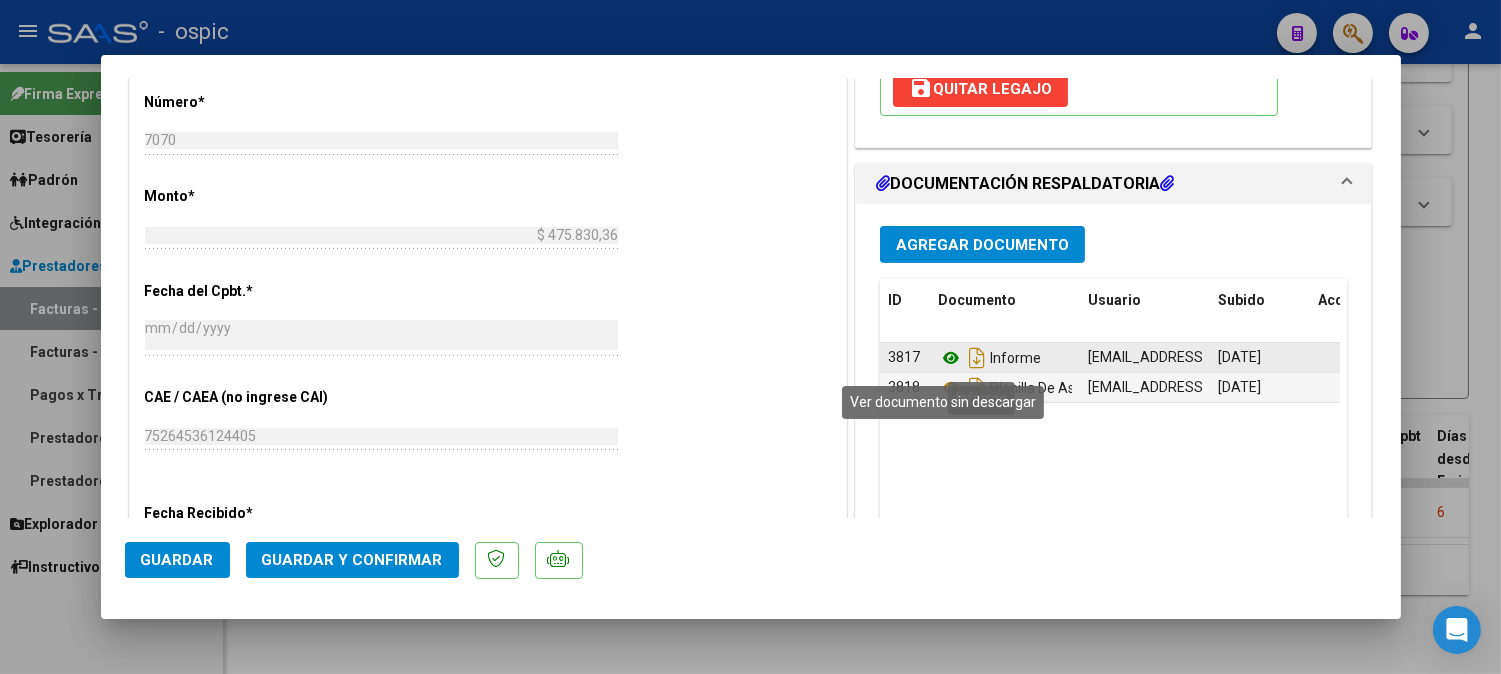 click 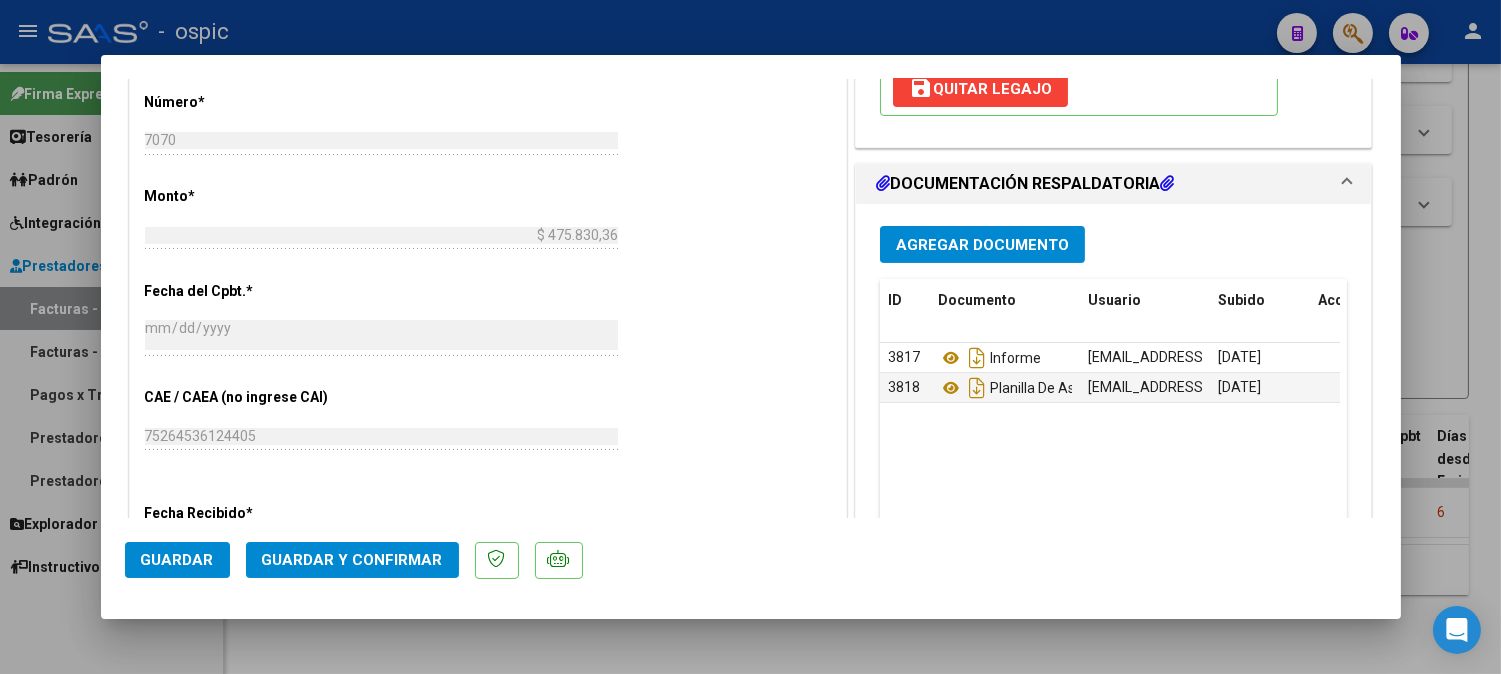 click on "Guardar y Confirmar" 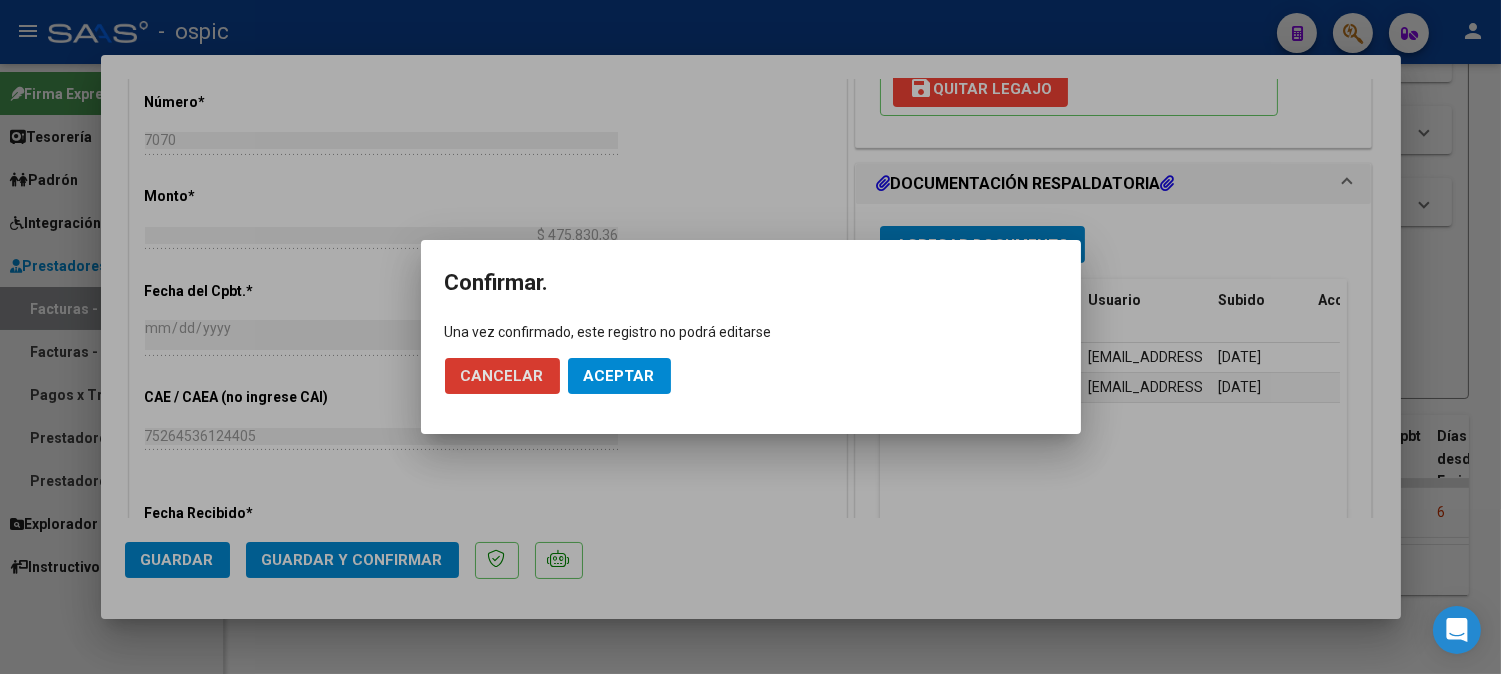 click on "Aceptar" 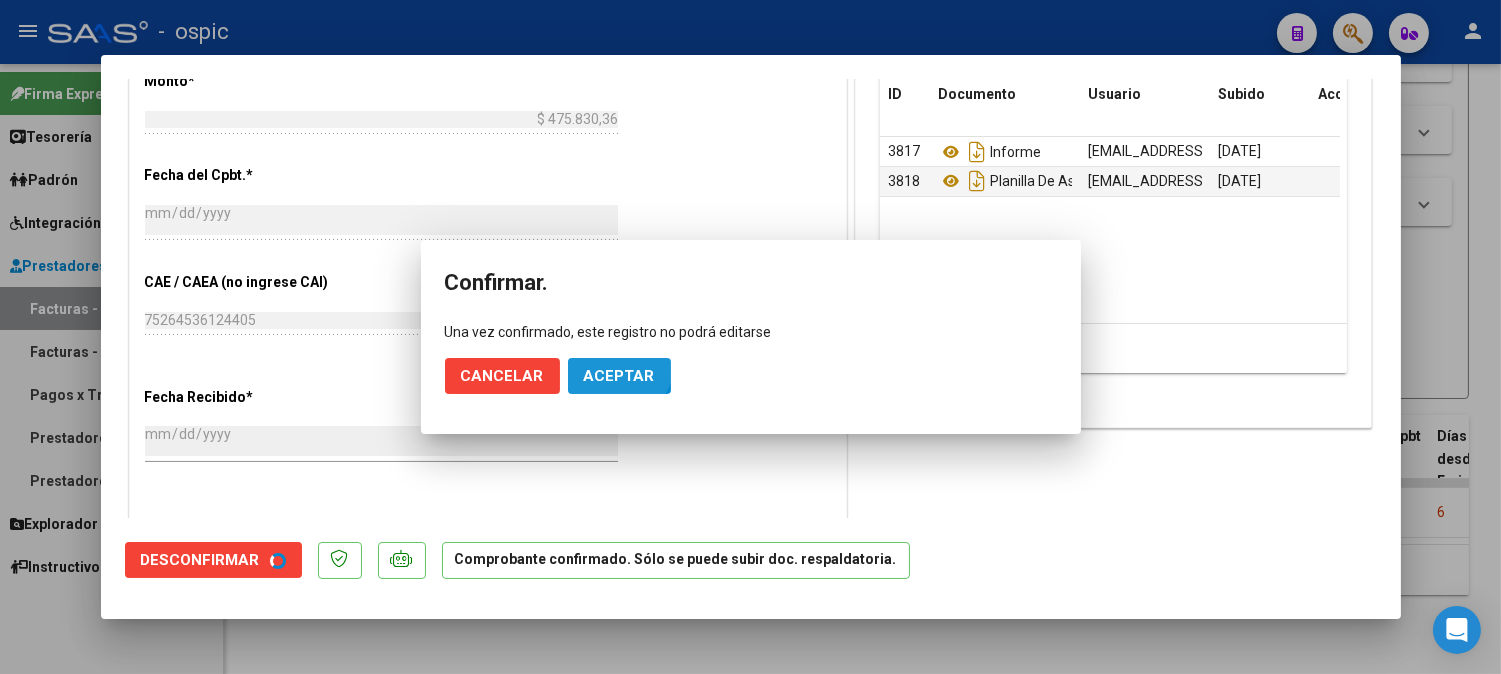 scroll, scrollTop: 754, scrollLeft: 0, axis: vertical 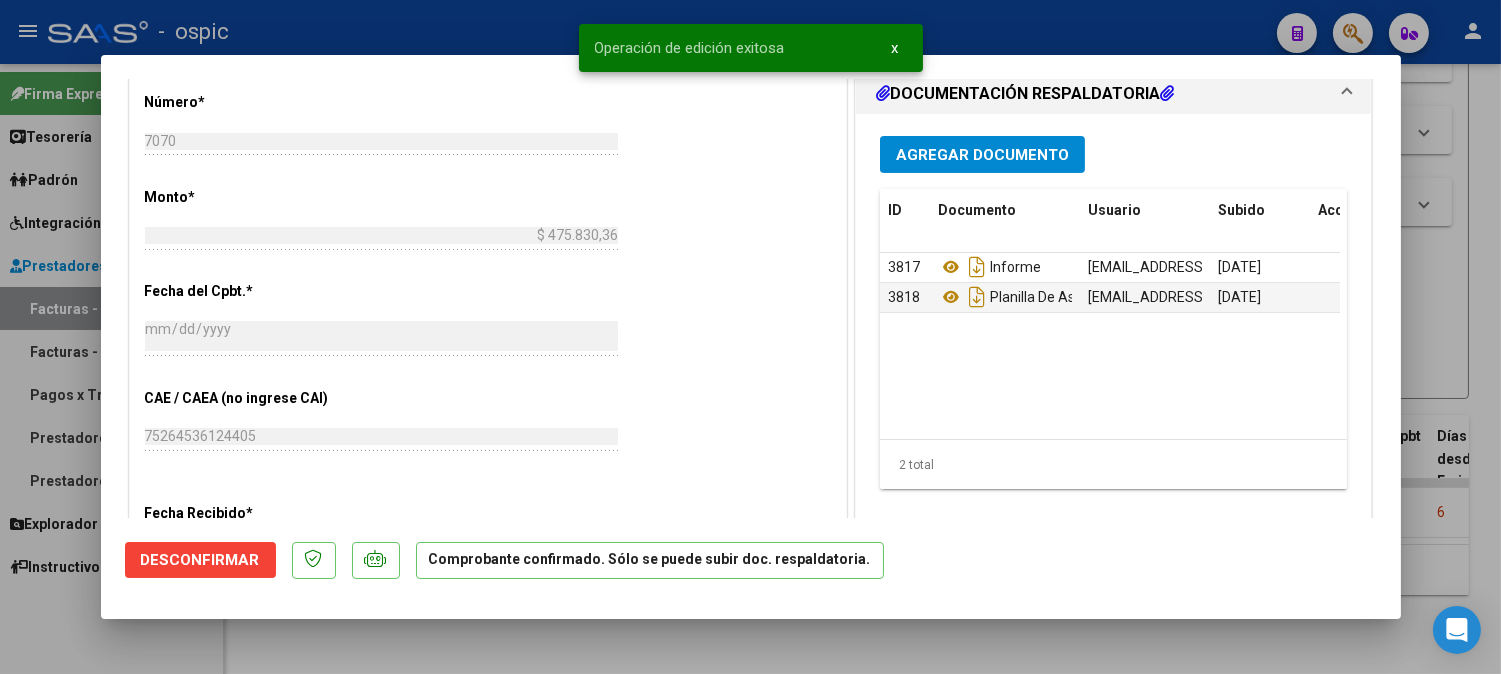 type 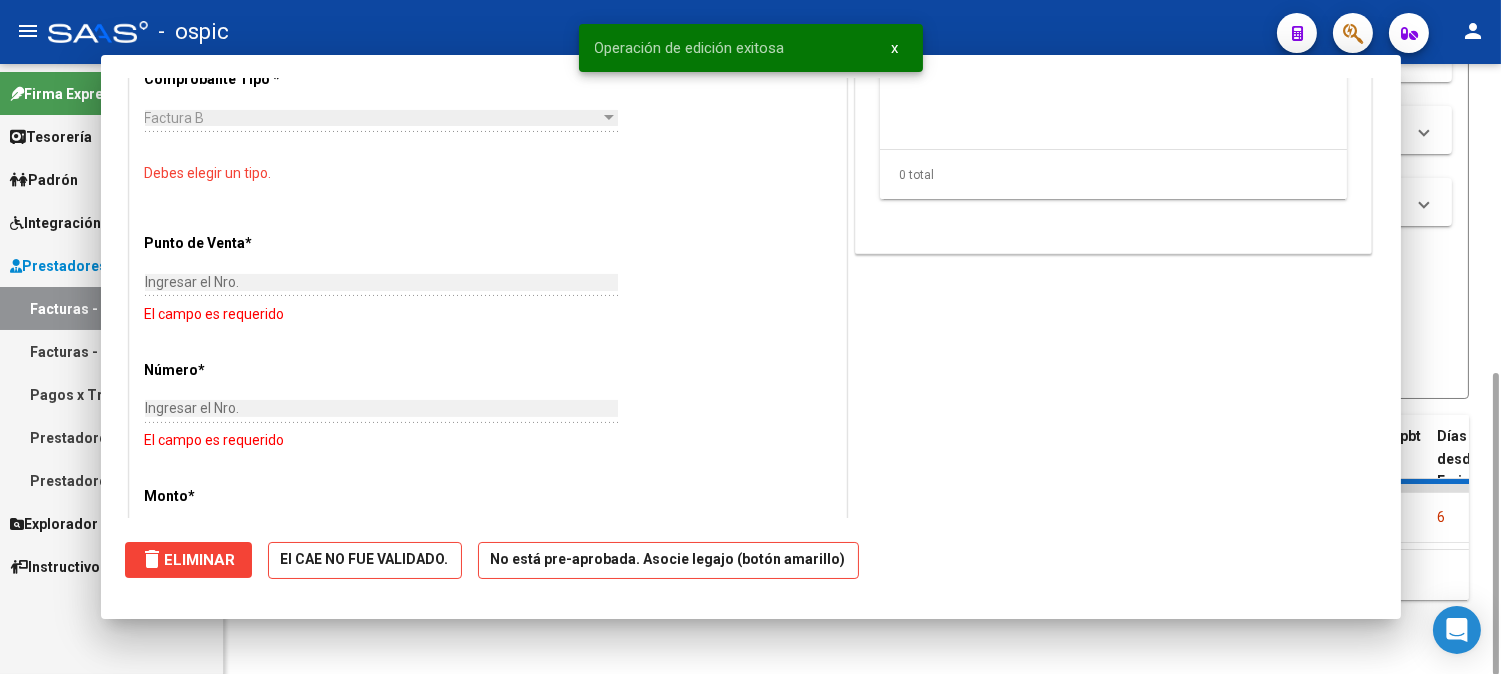 scroll, scrollTop: 0, scrollLeft: 0, axis: both 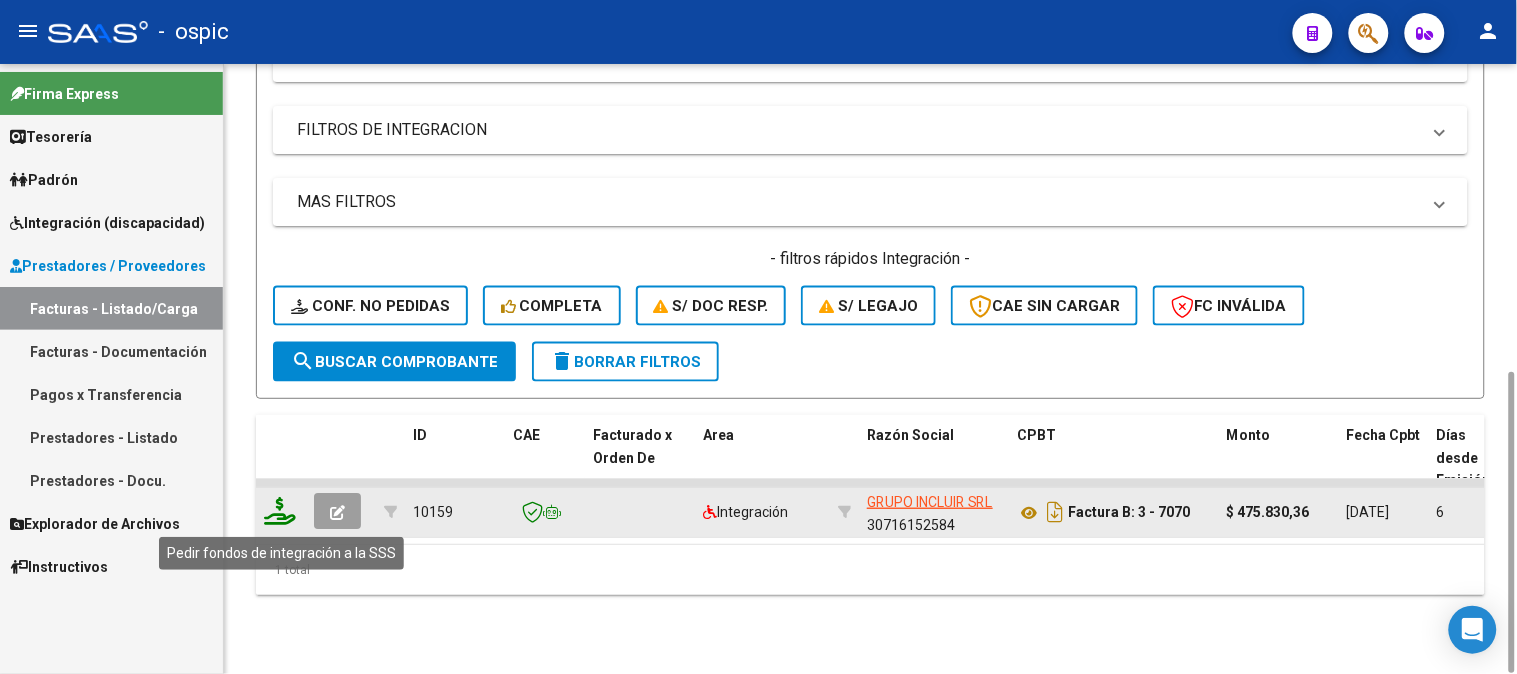 click 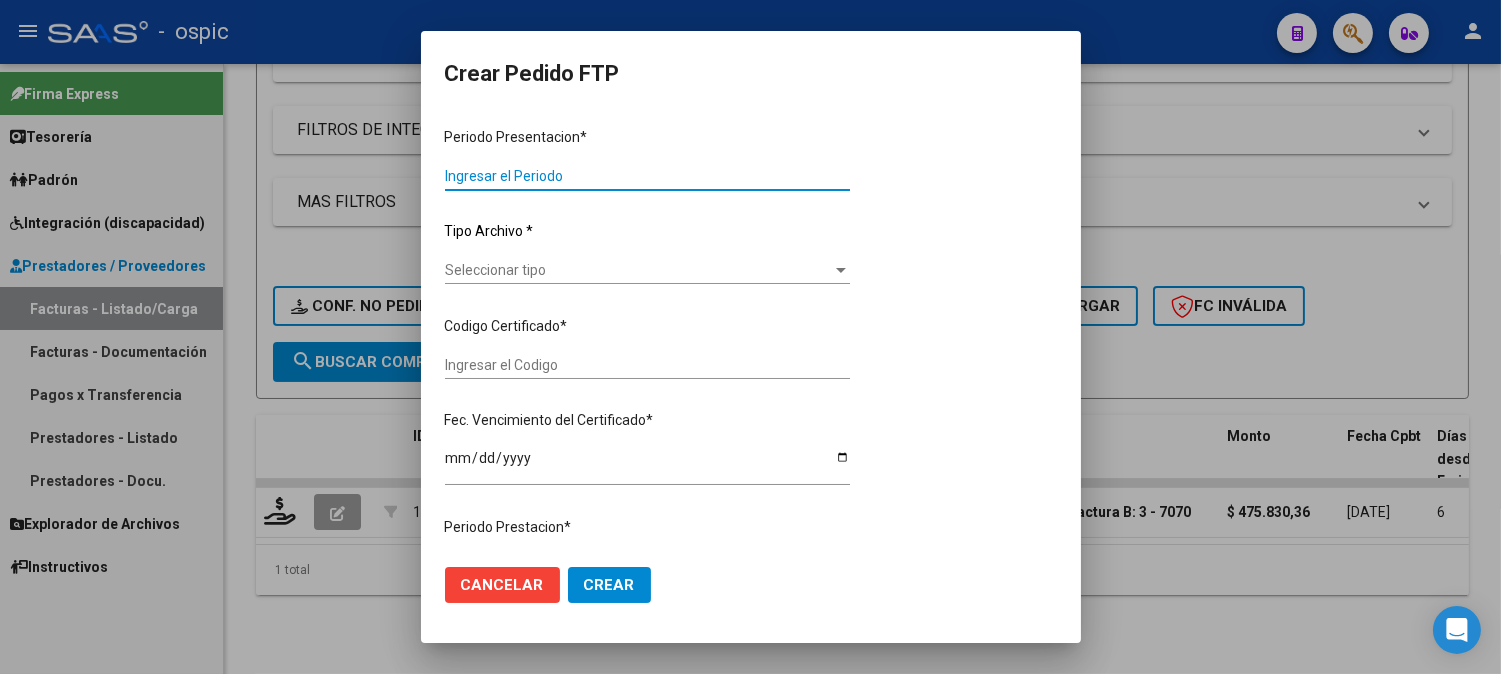 type on "202506" 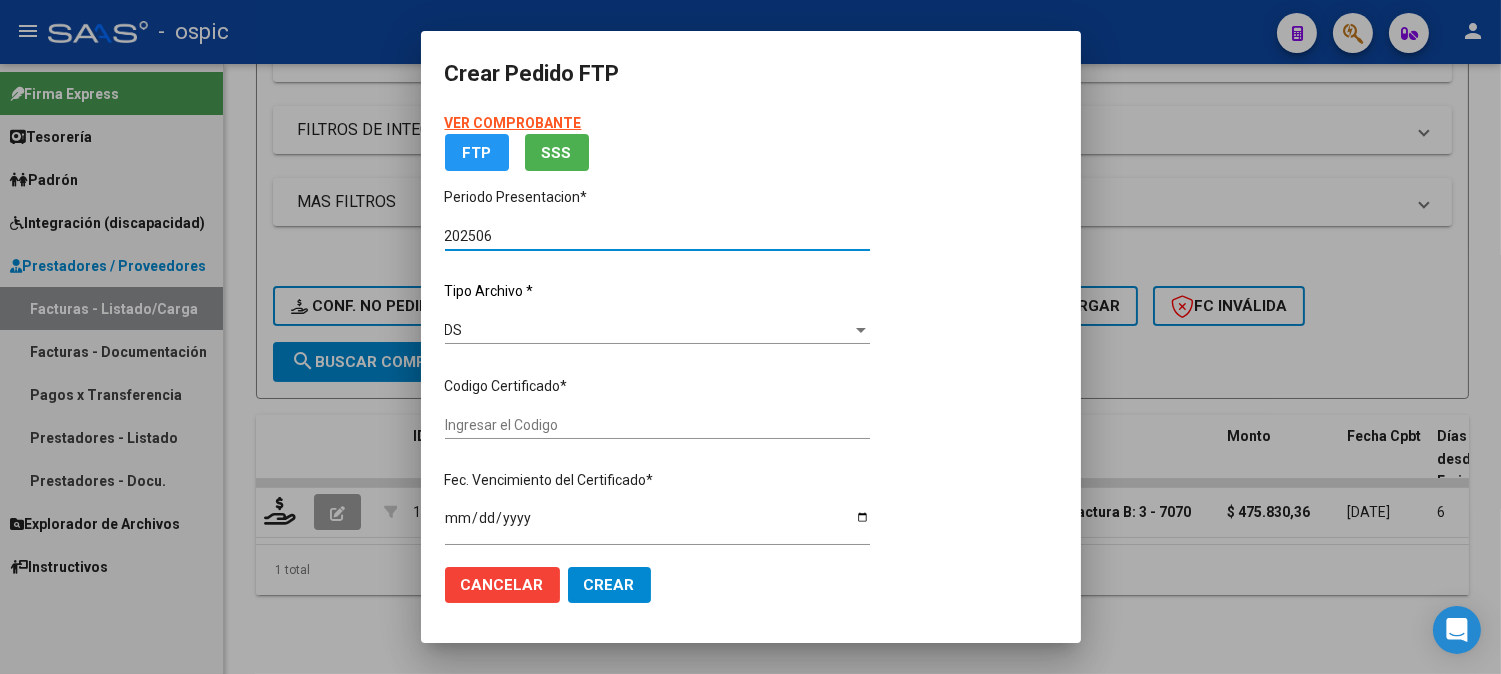 type on "5339683322" 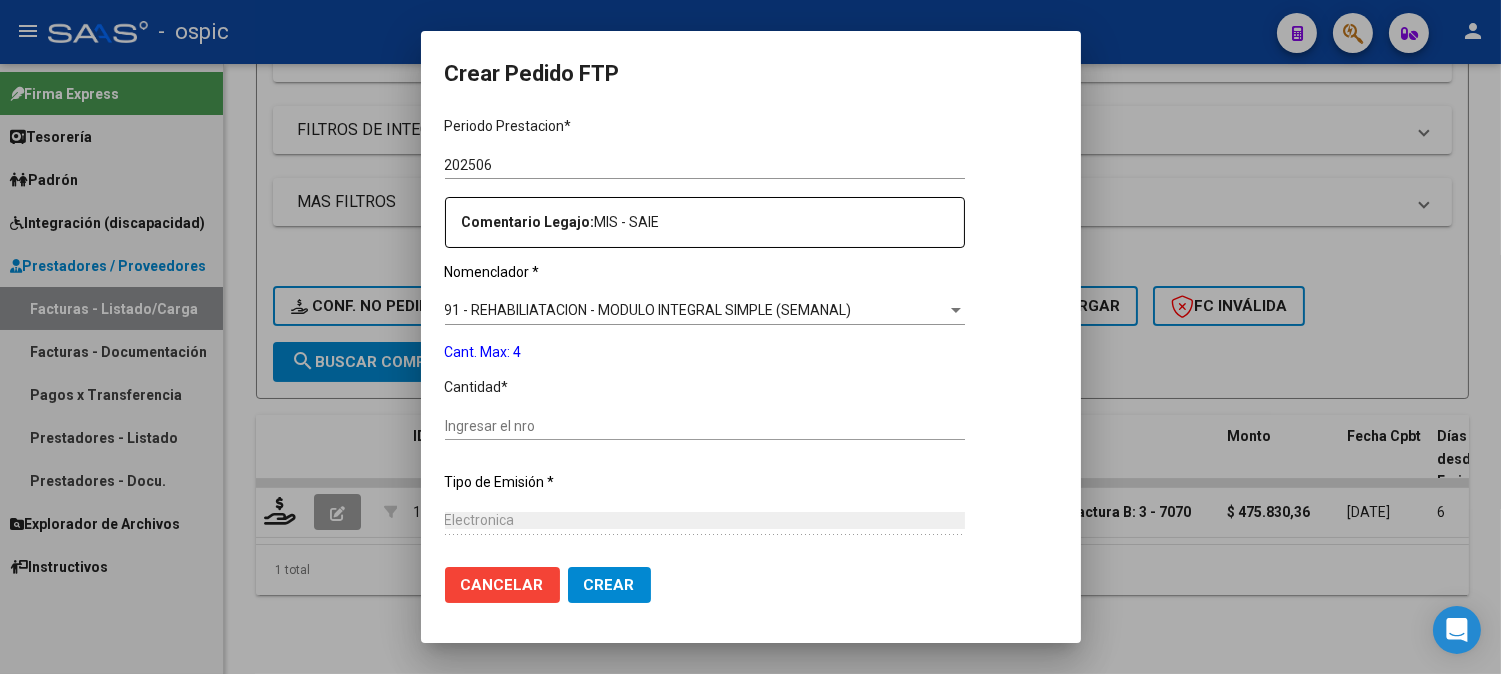 scroll, scrollTop: 636, scrollLeft: 0, axis: vertical 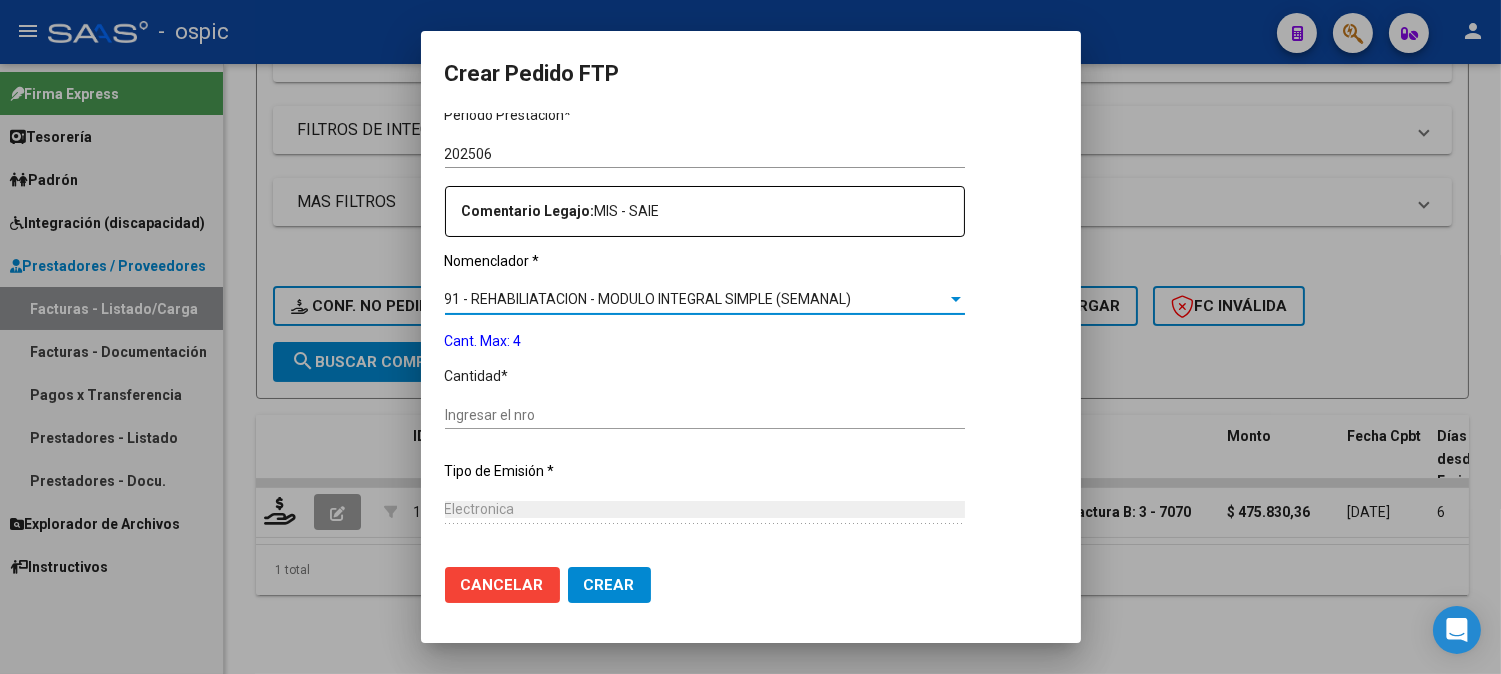 click on "91 - REHABILIATACION - MODULO INTEGRAL SIMPLE (SEMANAL)" at bounding box center (648, 299) 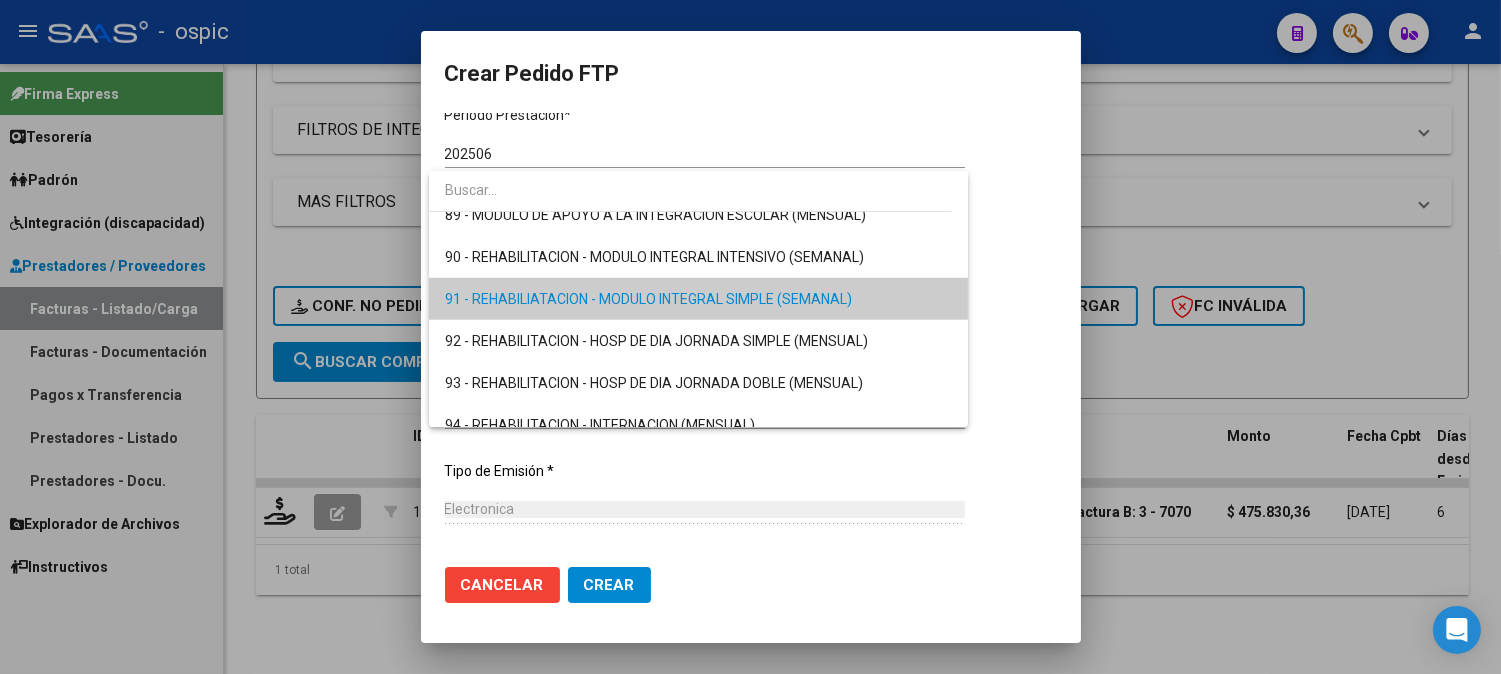 scroll, scrollTop: 3604, scrollLeft: 0, axis: vertical 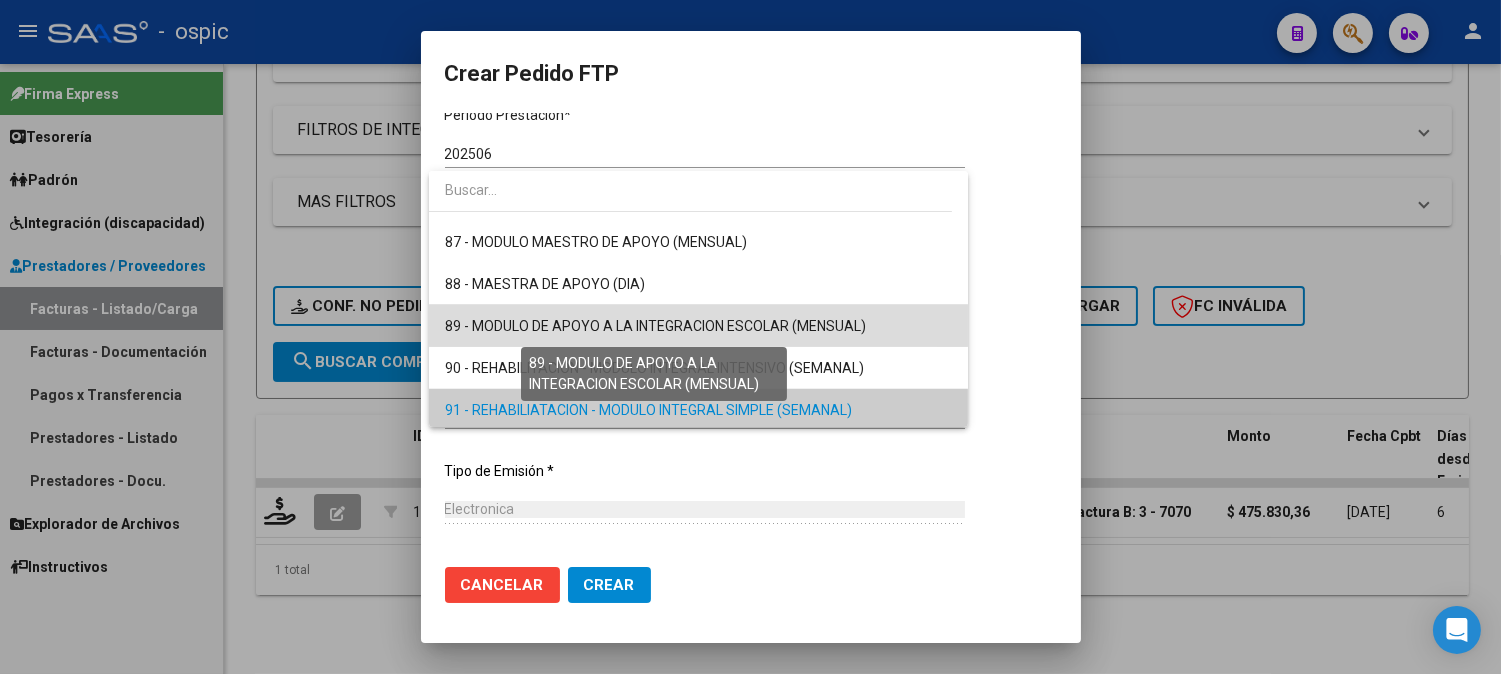 click on "89 - MODULO DE APOYO A LA INTEGRACION ESCOLAR (MENSUAL)" at bounding box center (655, 326) 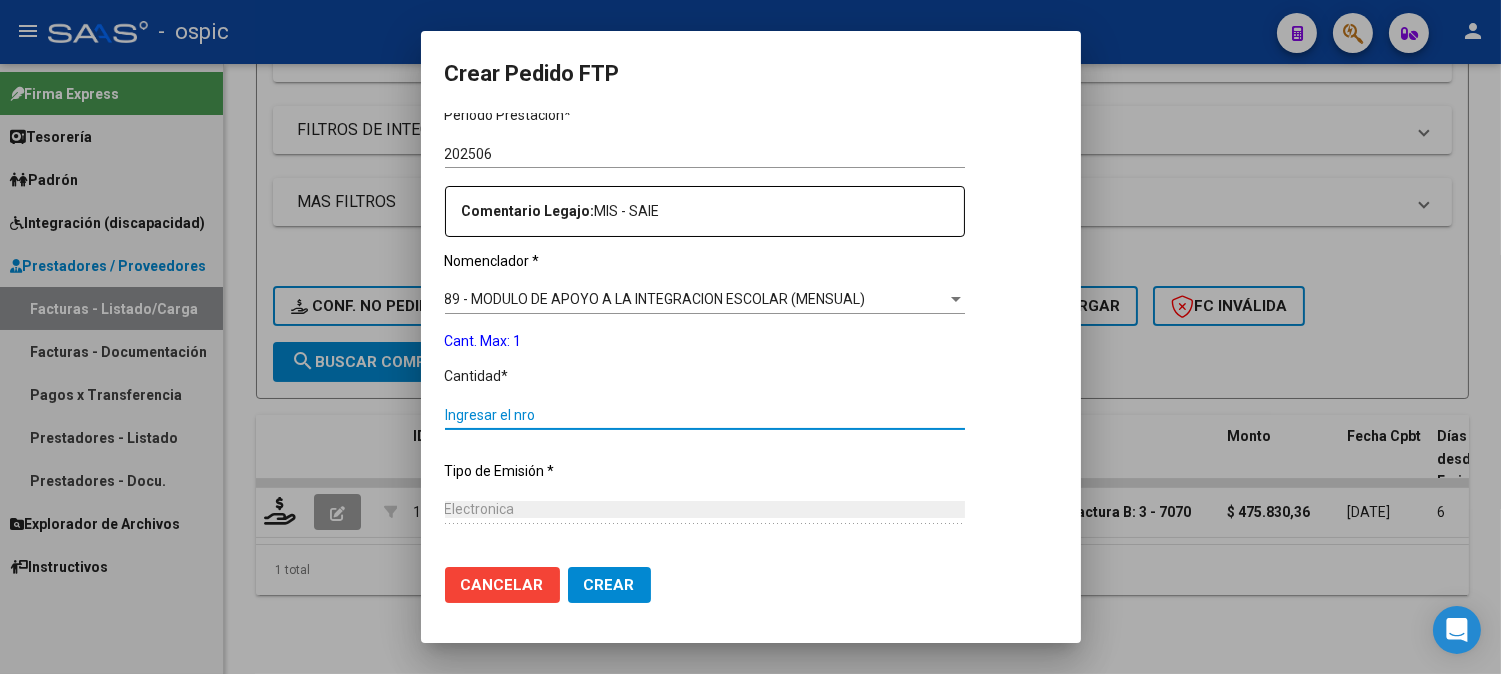 click on "Ingresar el nro" at bounding box center [705, 415] 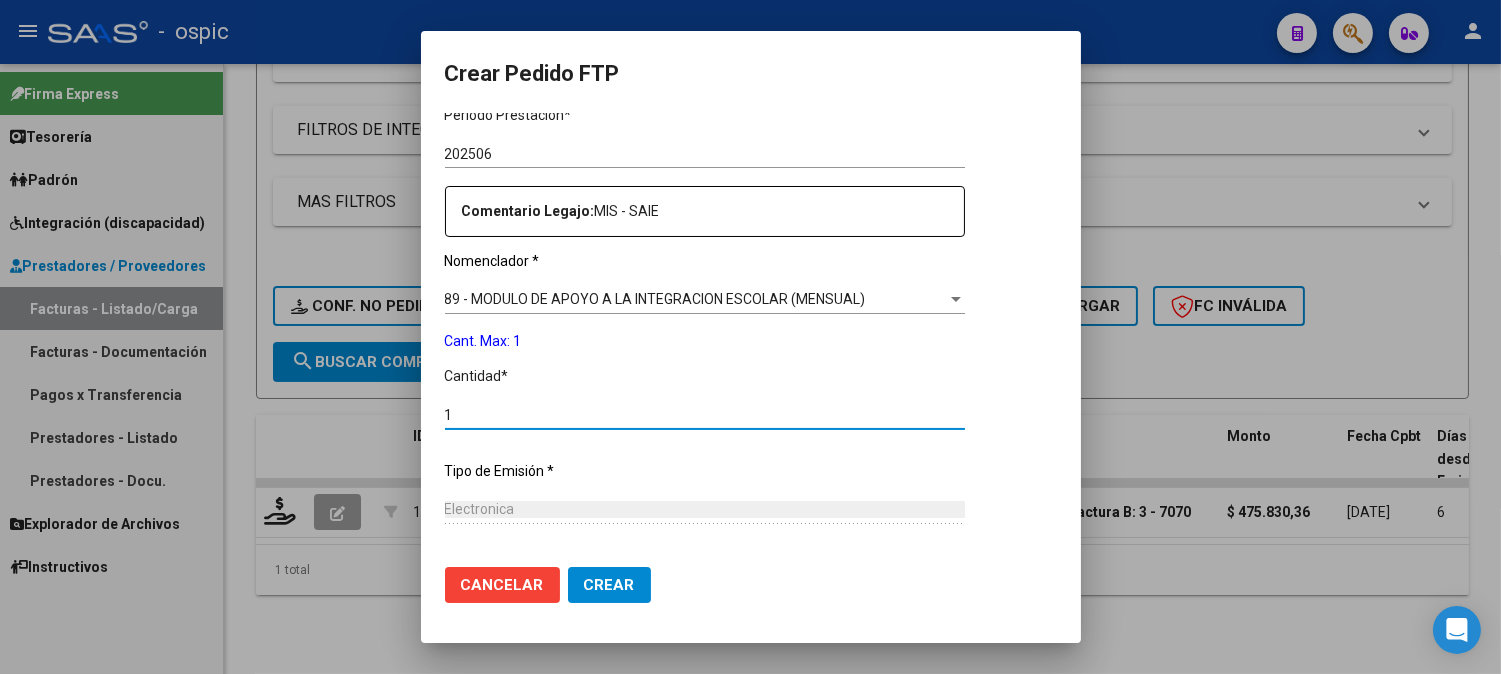 type on "1" 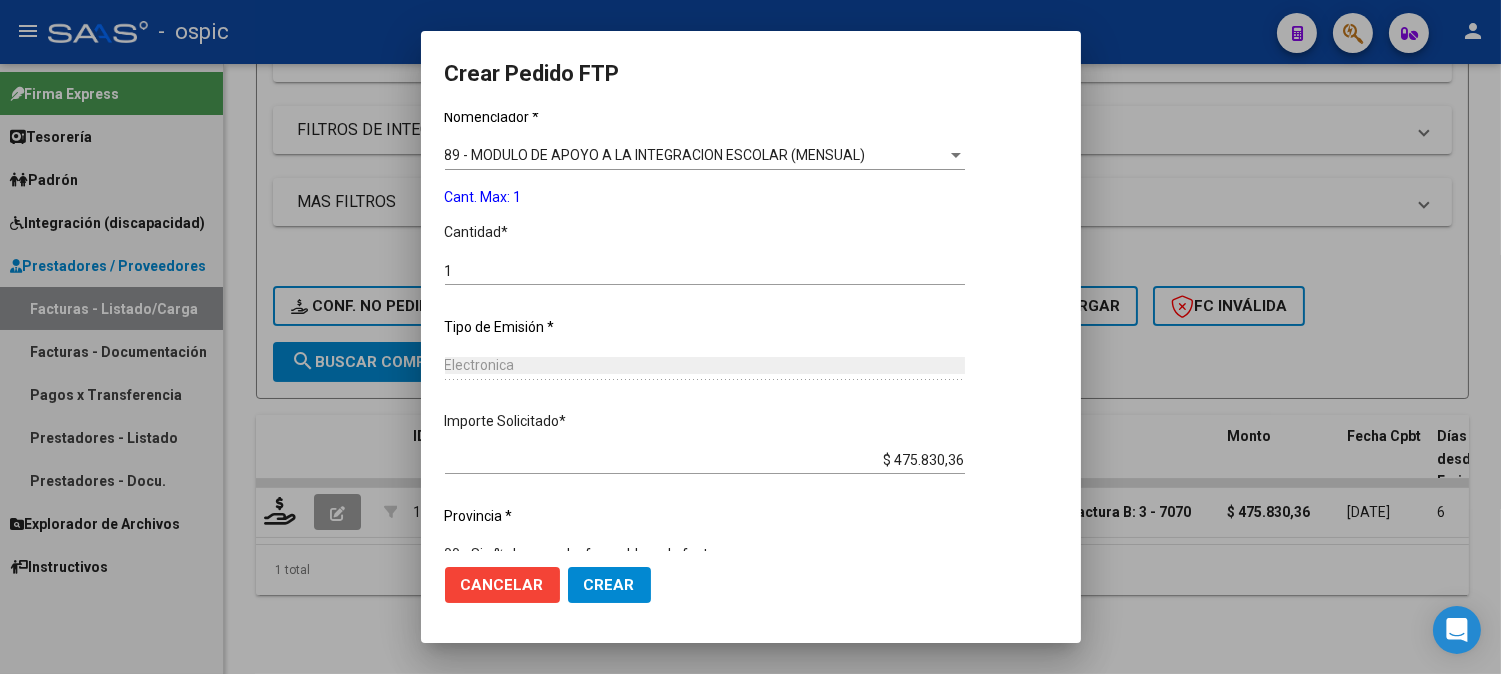 scroll, scrollTop: 814, scrollLeft: 0, axis: vertical 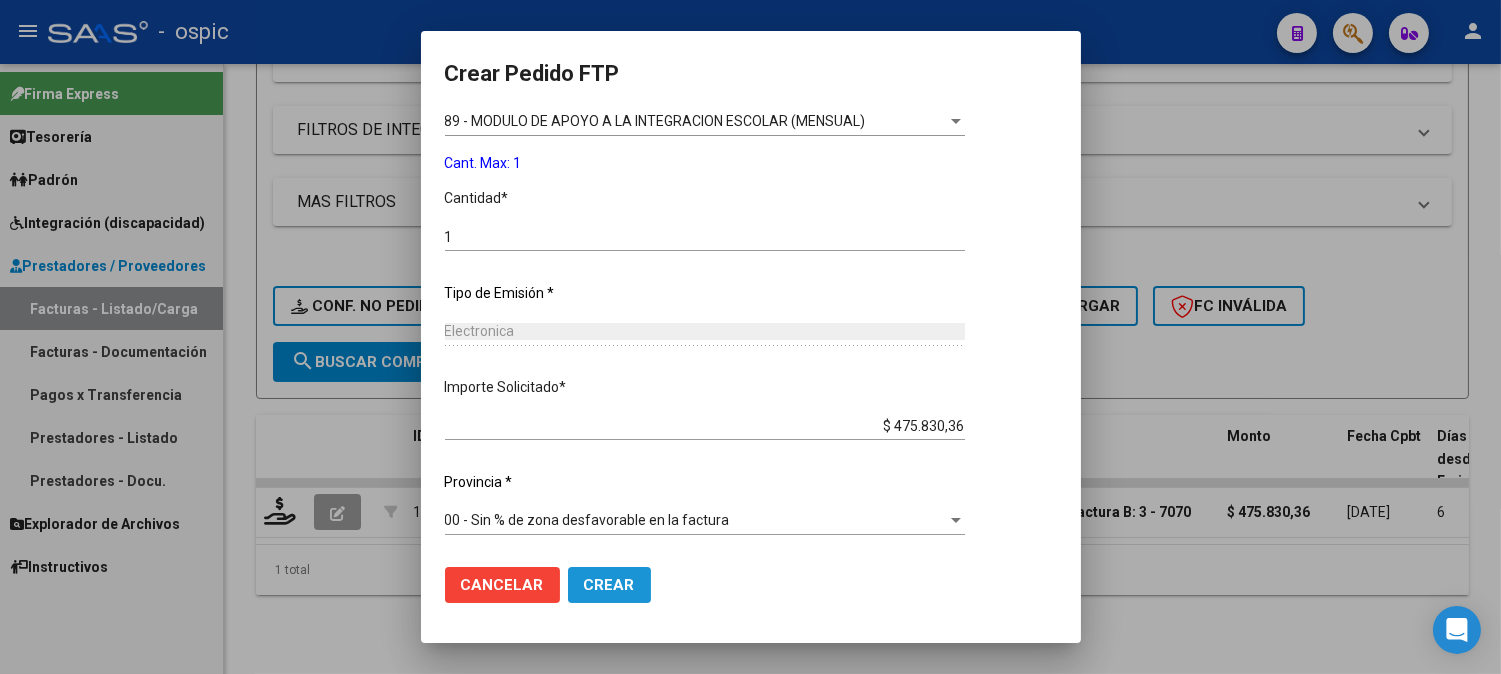 click on "Crear" 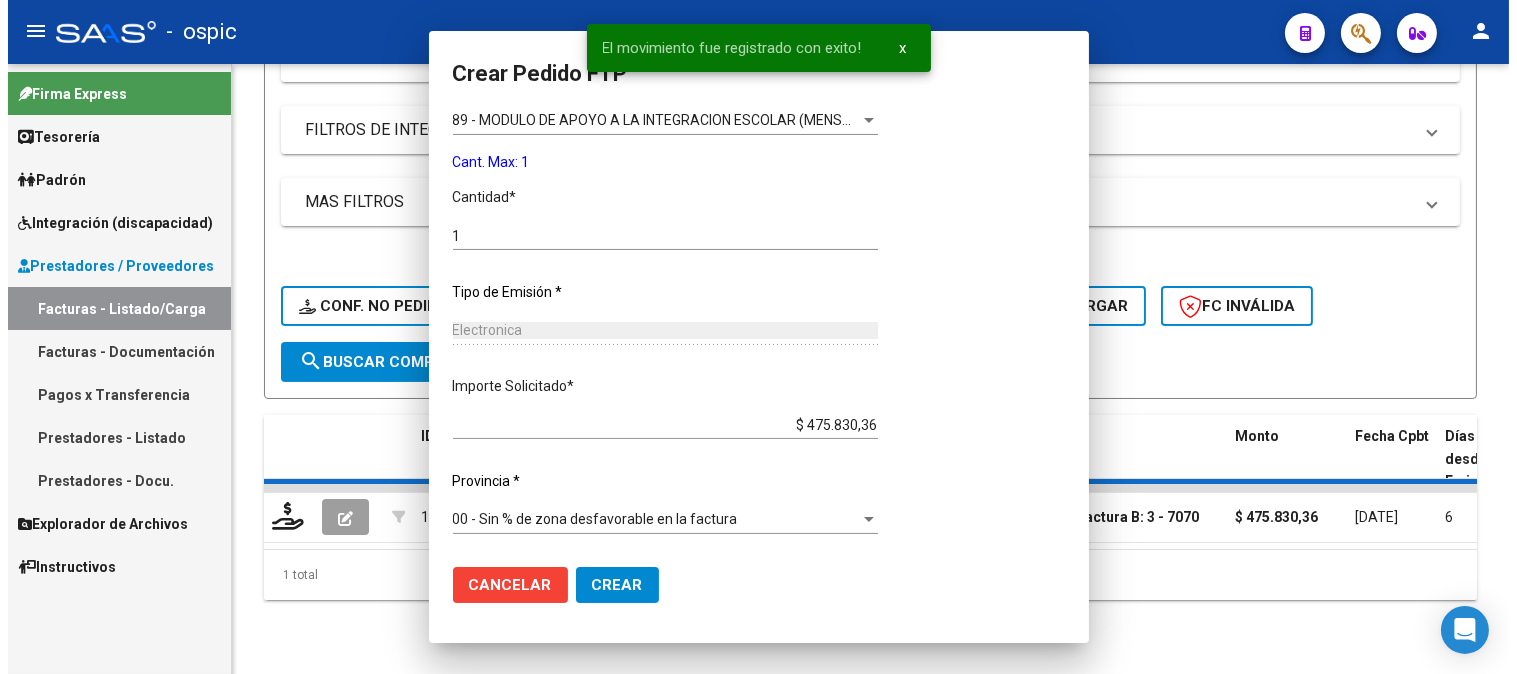 scroll, scrollTop: 704, scrollLeft: 0, axis: vertical 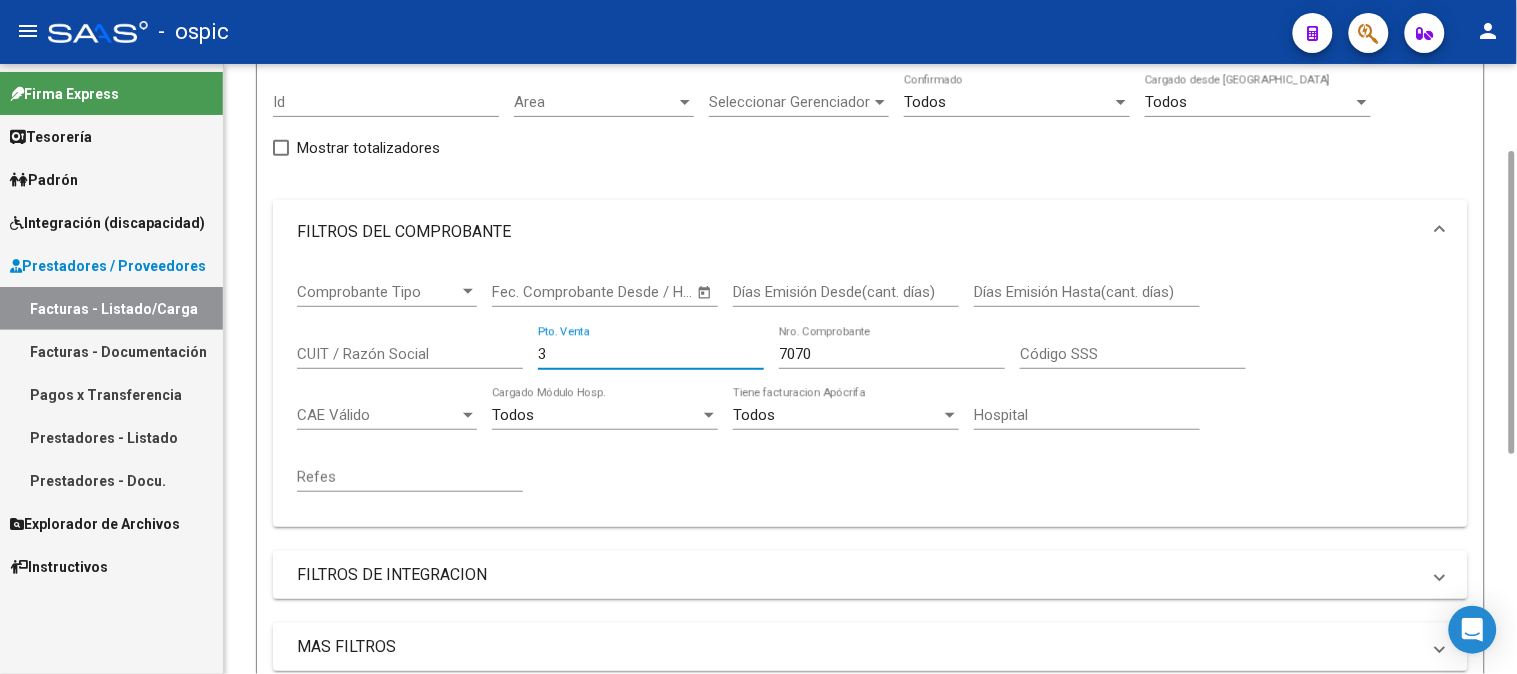 drag, startPoint x: 600, startPoint y: 354, endPoint x: 376, endPoint y: 342, distance: 224.3212 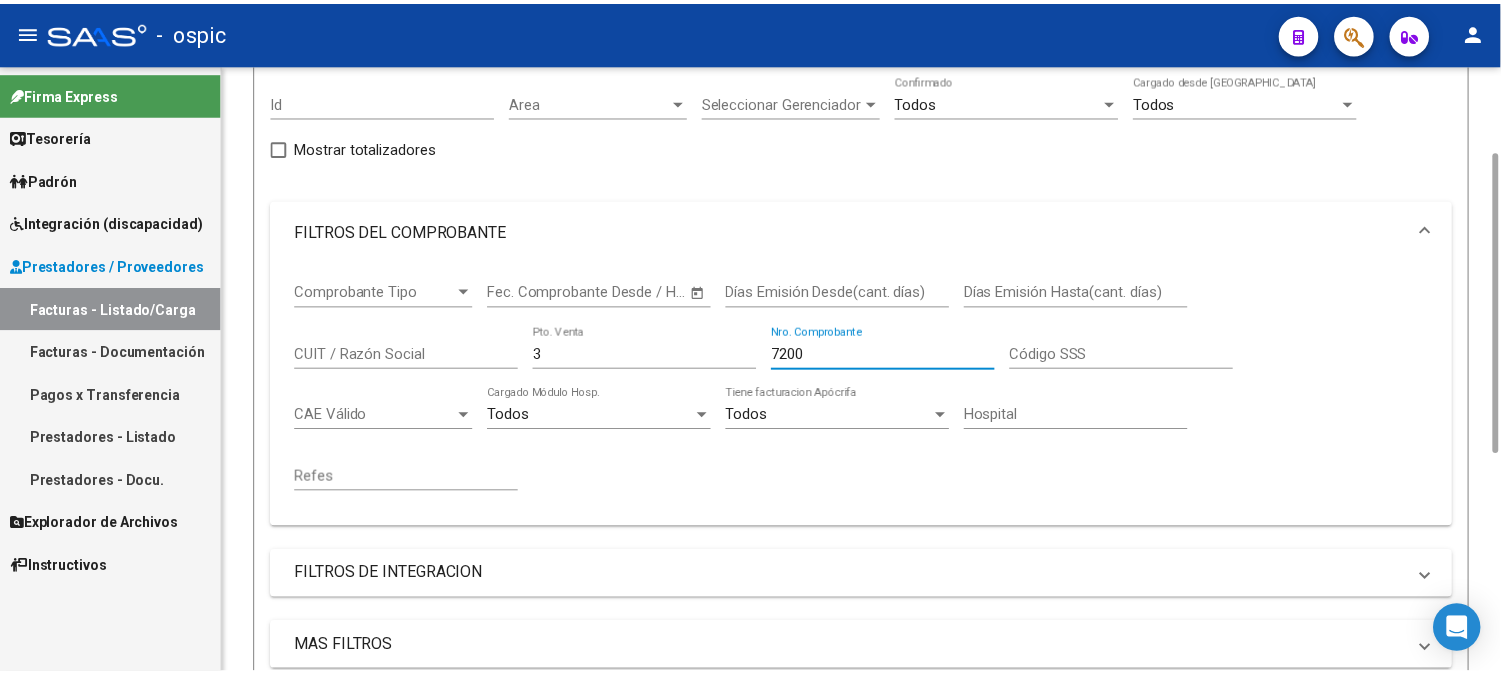 scroll, scrollTop: 623, scrollLeft: 0, axis: vertical 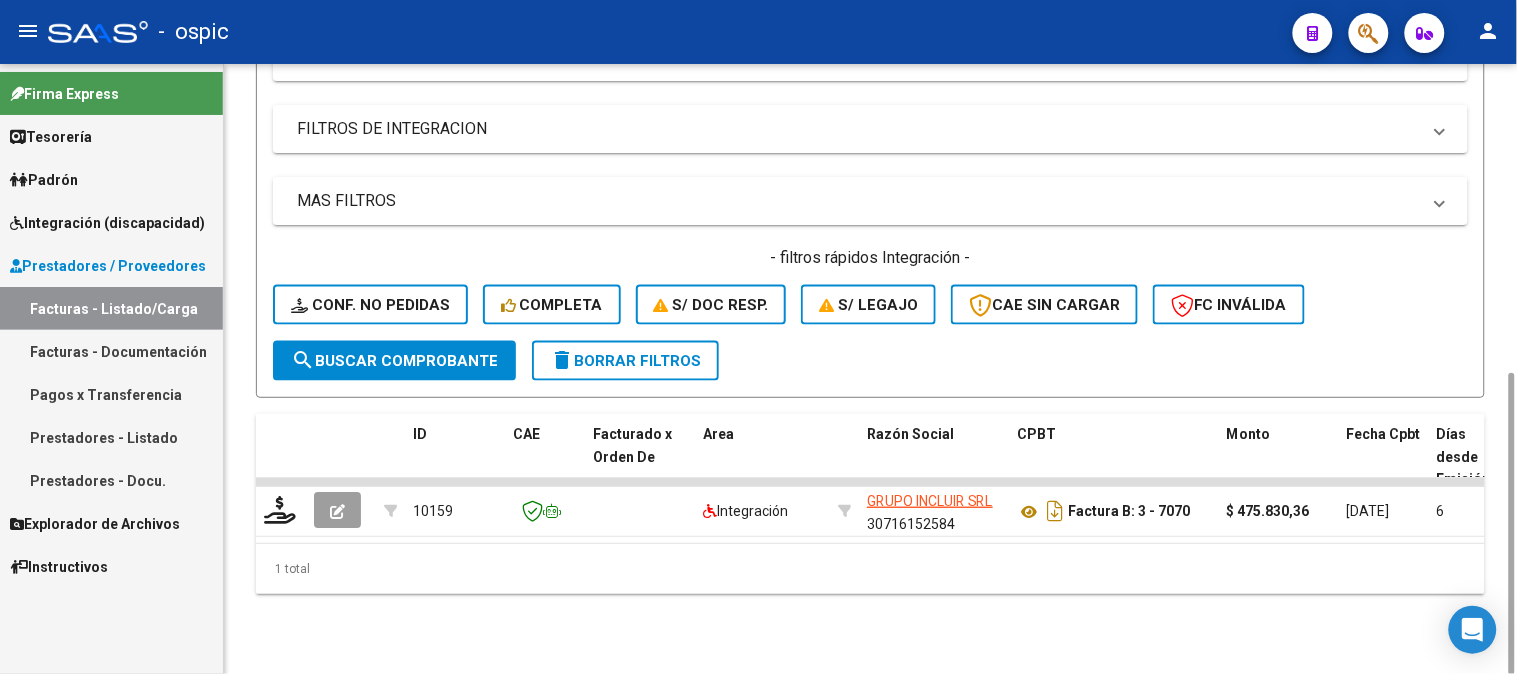 type on "7200" 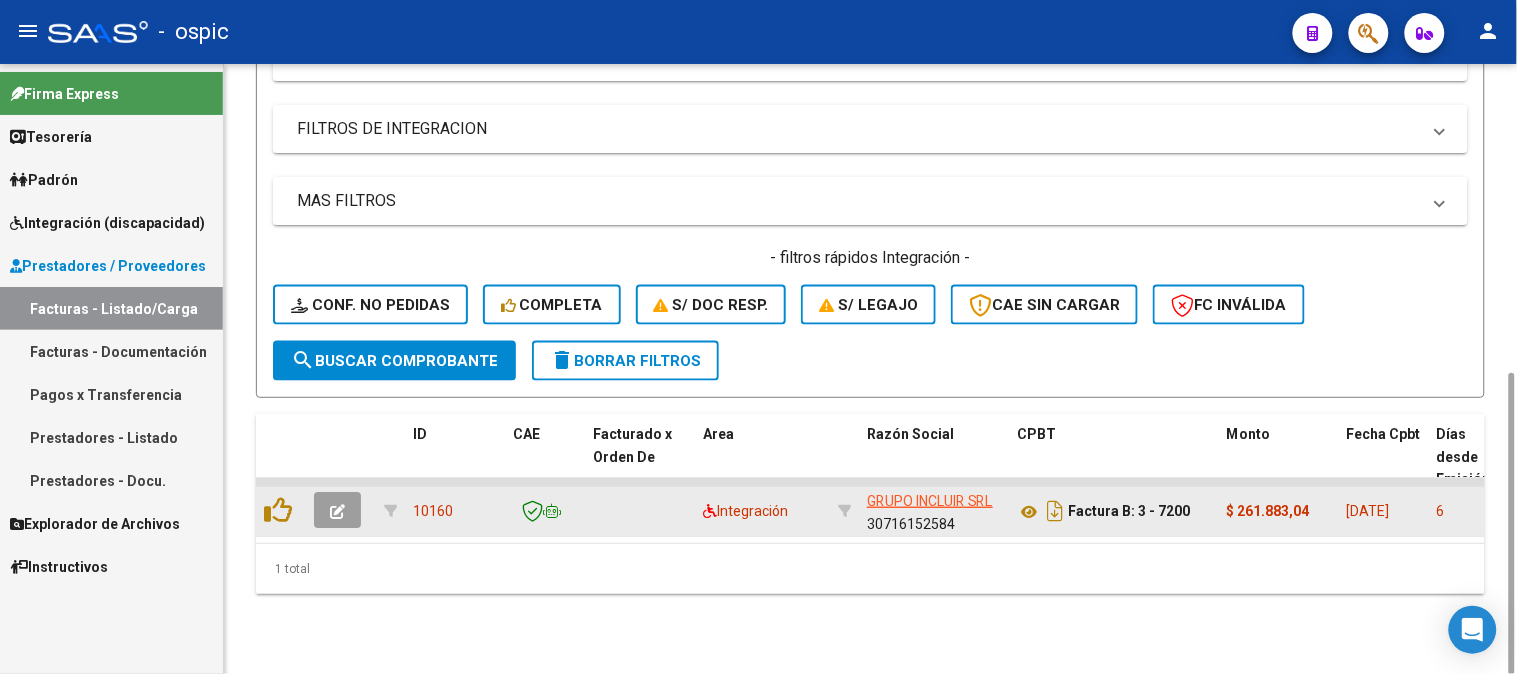 click 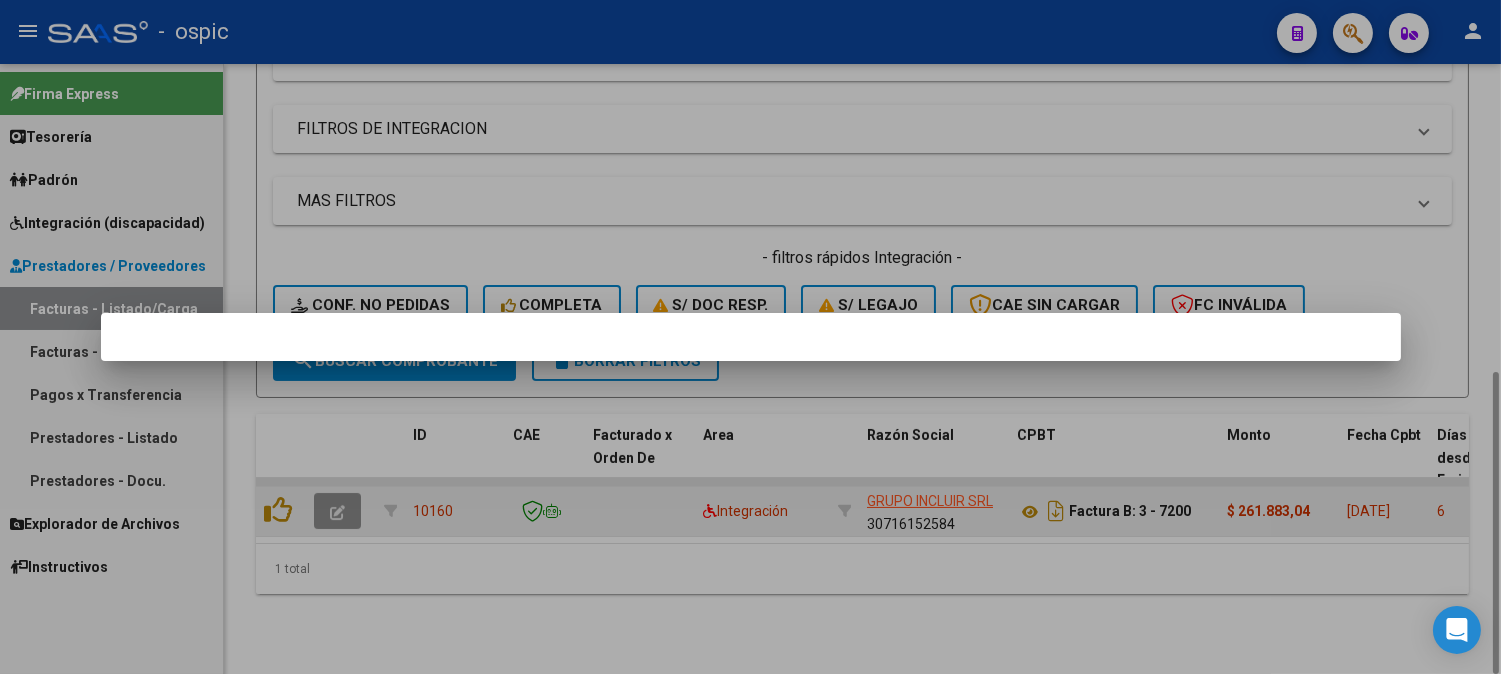 scroll, scrollTop: 622, scrollLeft: 0, axis: vertical 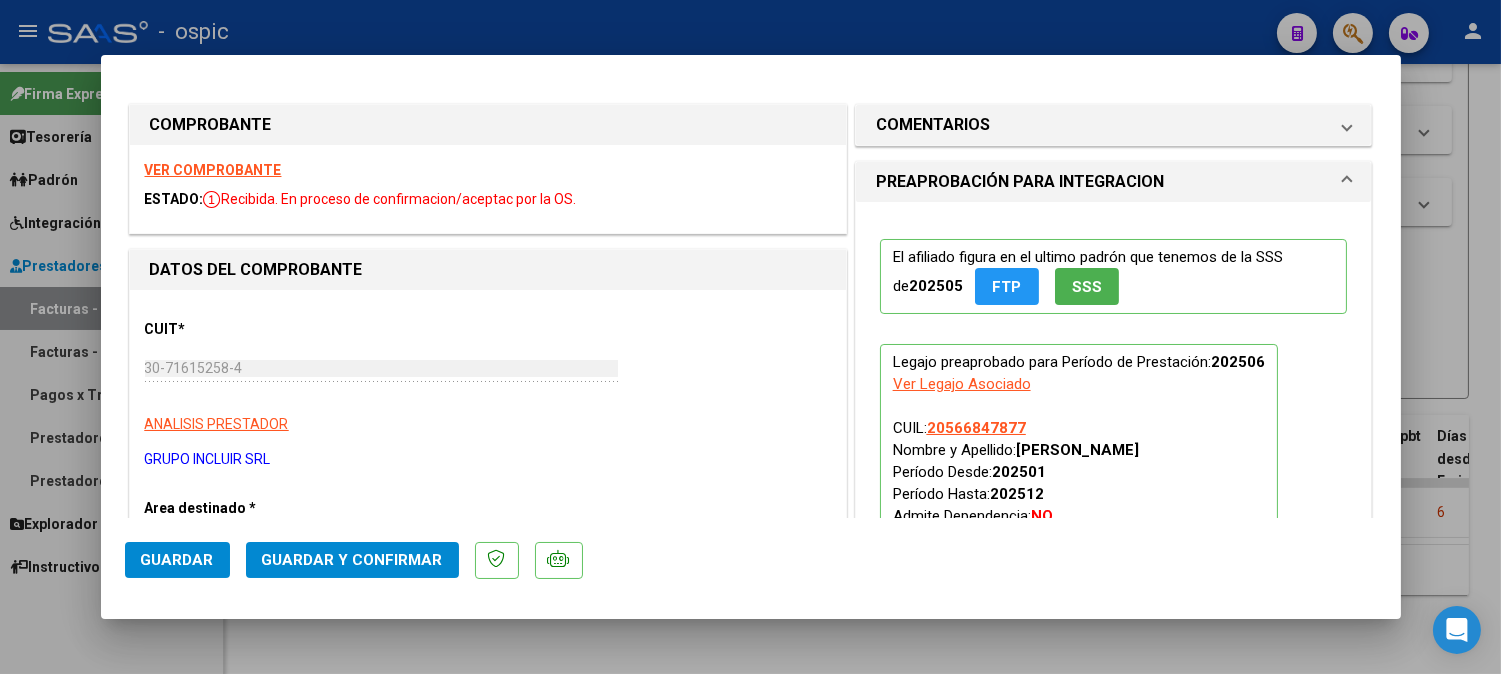 click on "COMENTARIOS" at bounding box center (1102, 125) 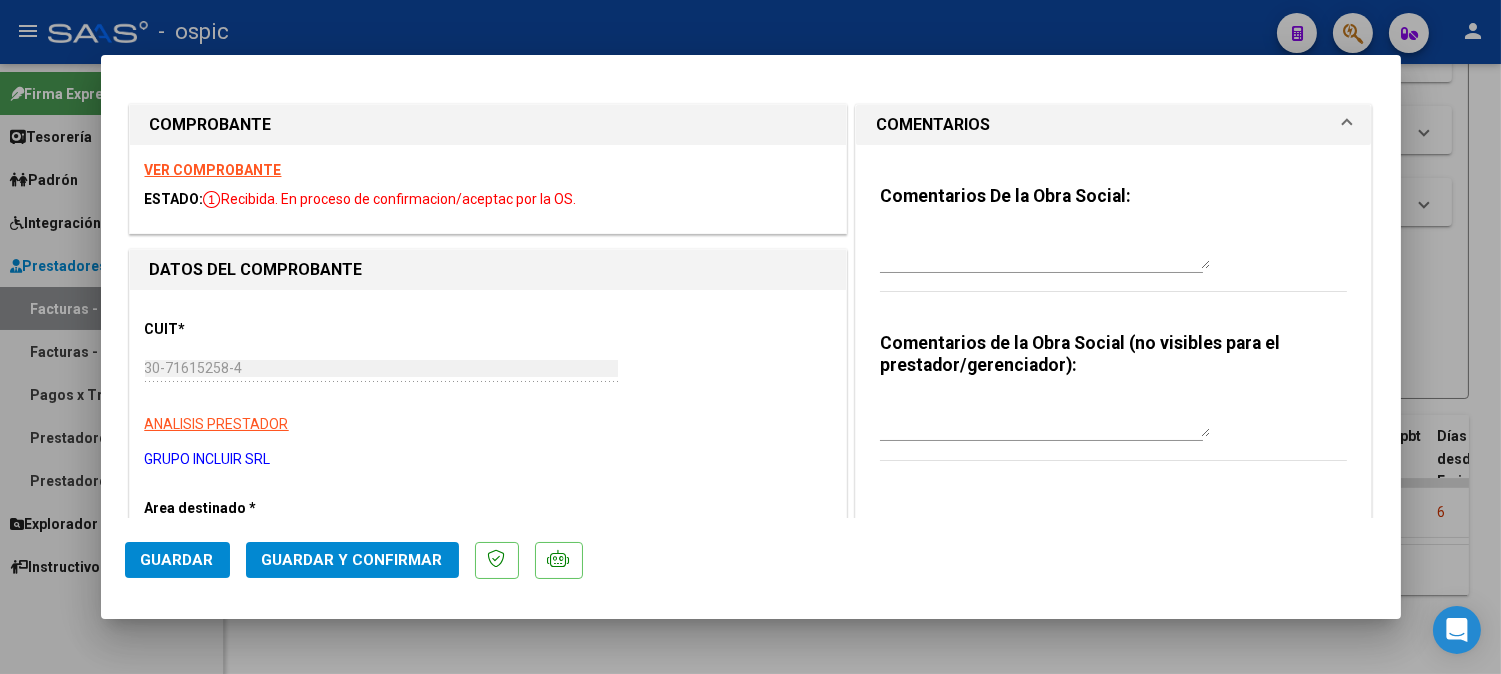 click at bounding box center [1045, 417] 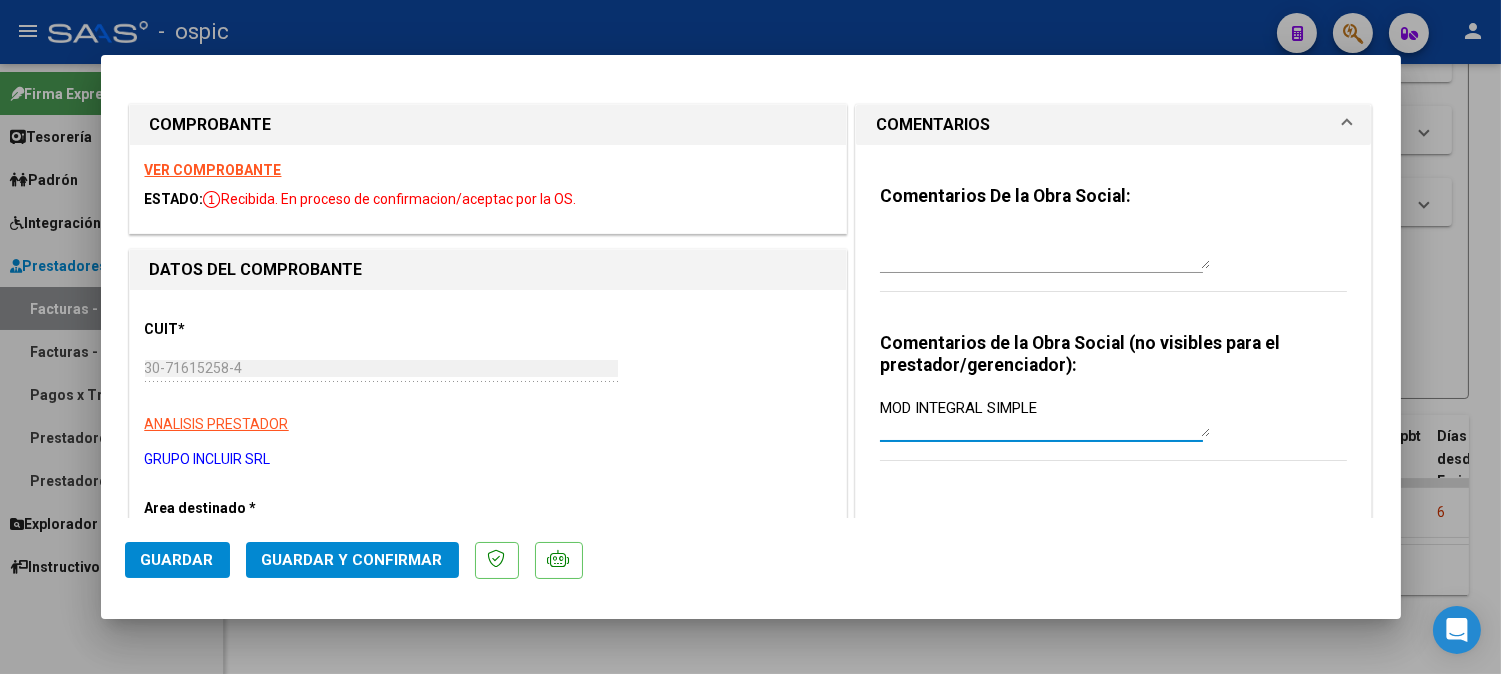 type on "MOD INTEGRAL SIMPLE" 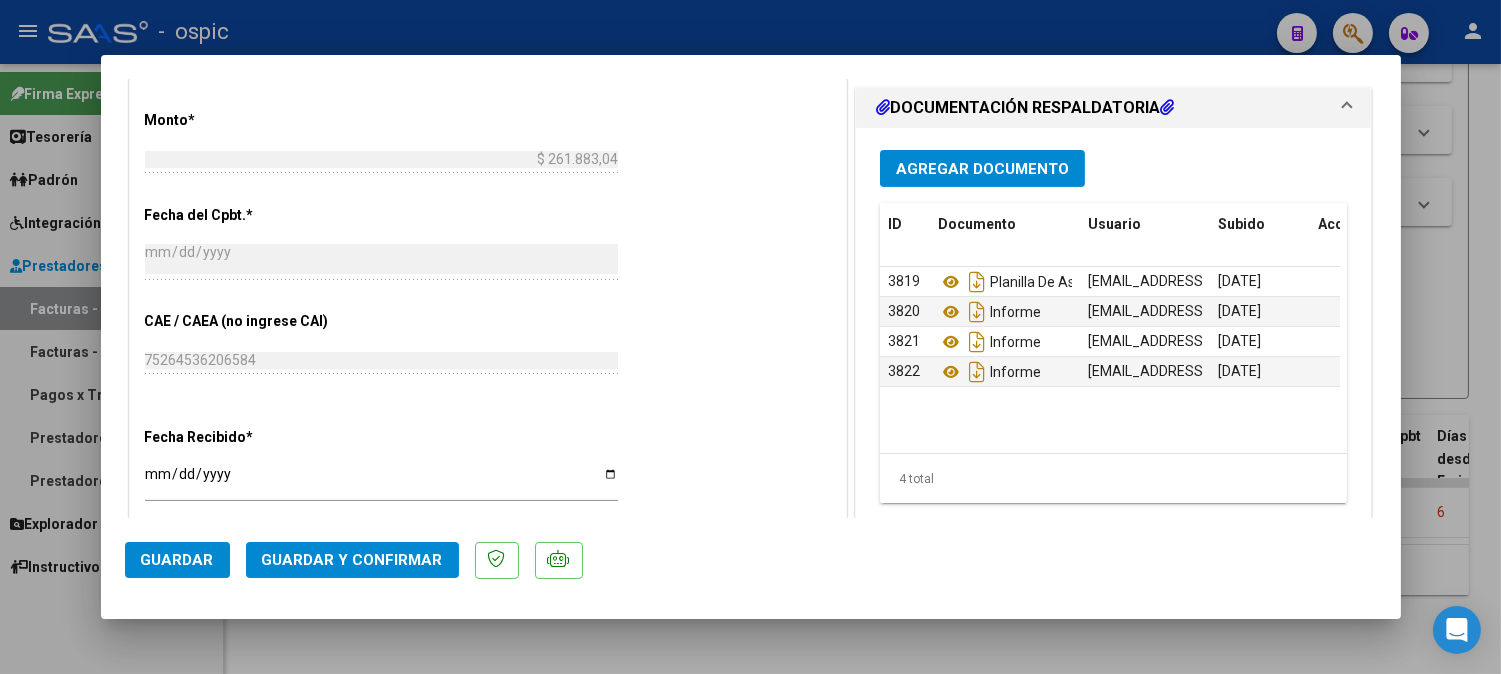 scroll, scrollTop: 952, scrollLeft: 0, axis: vertical 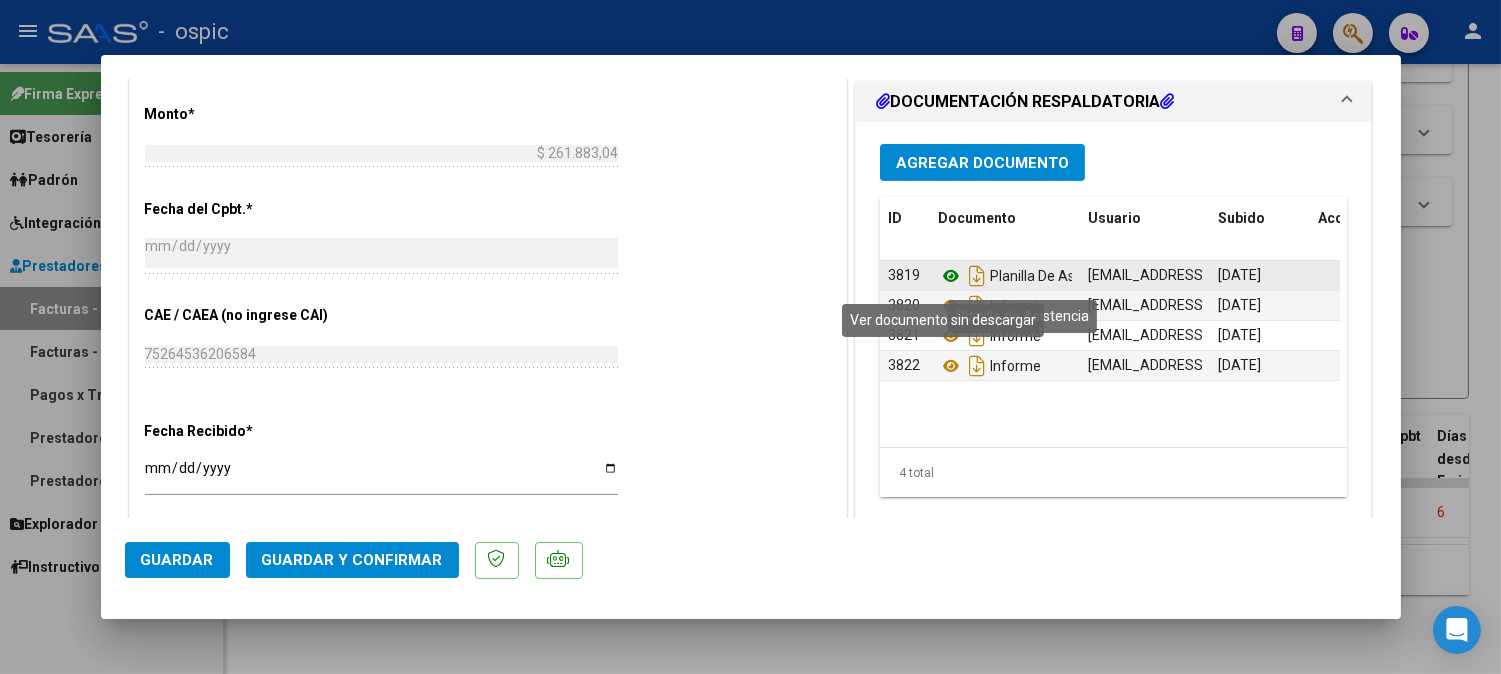 click 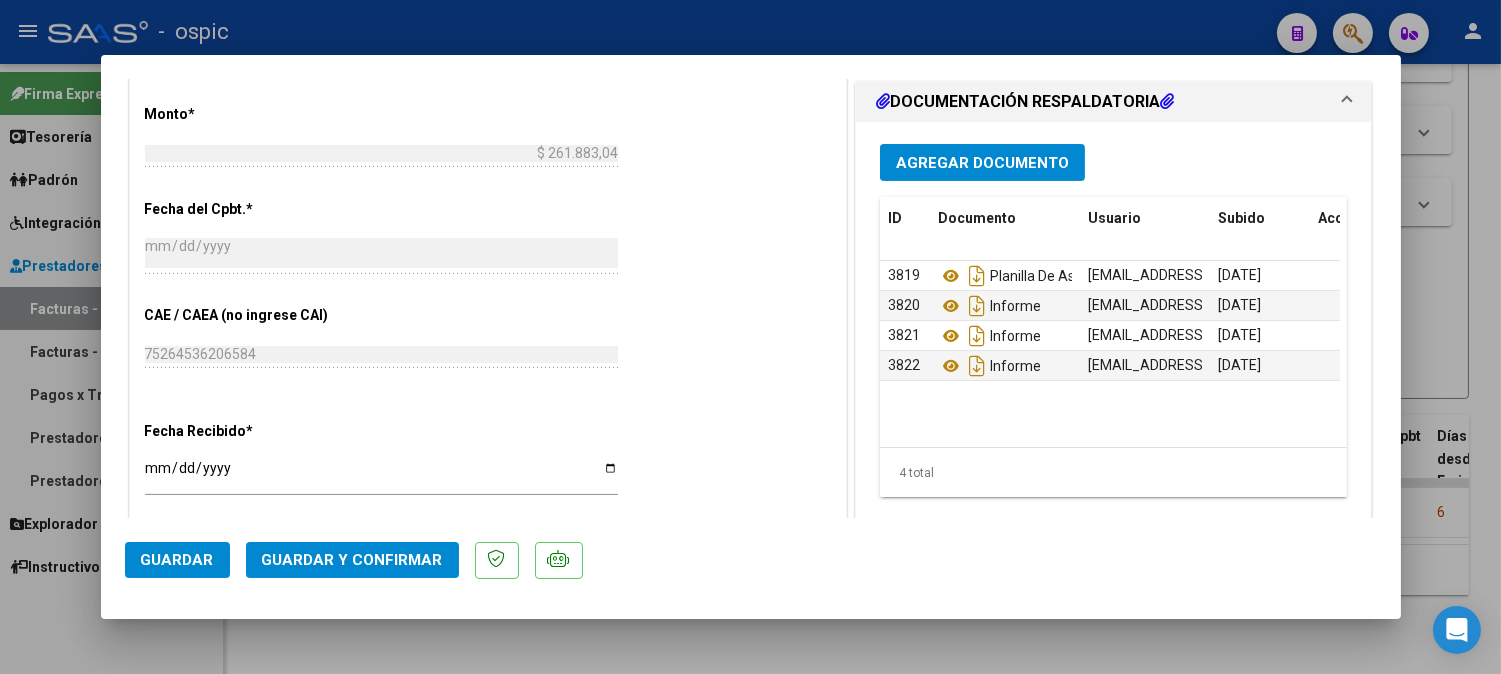 click on "Guardar y Confirmar" 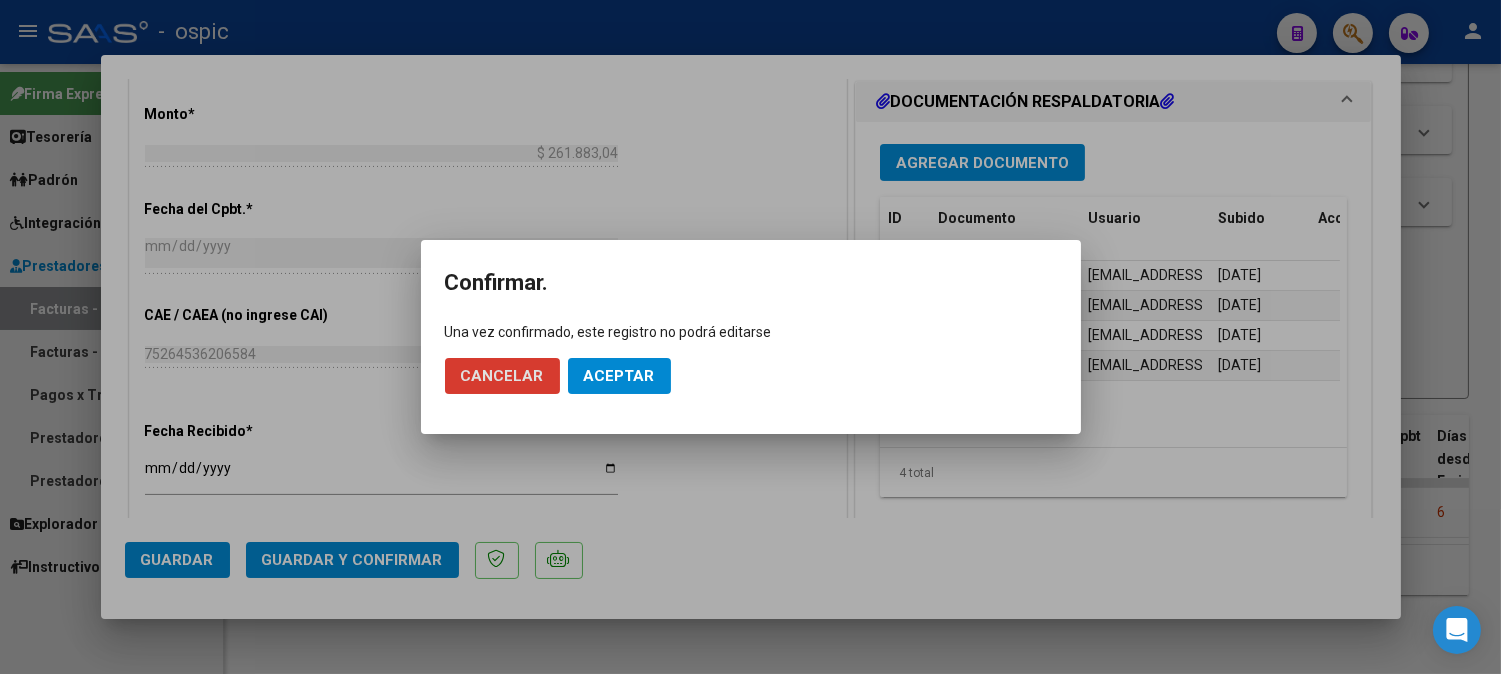 click on "Aceptar" 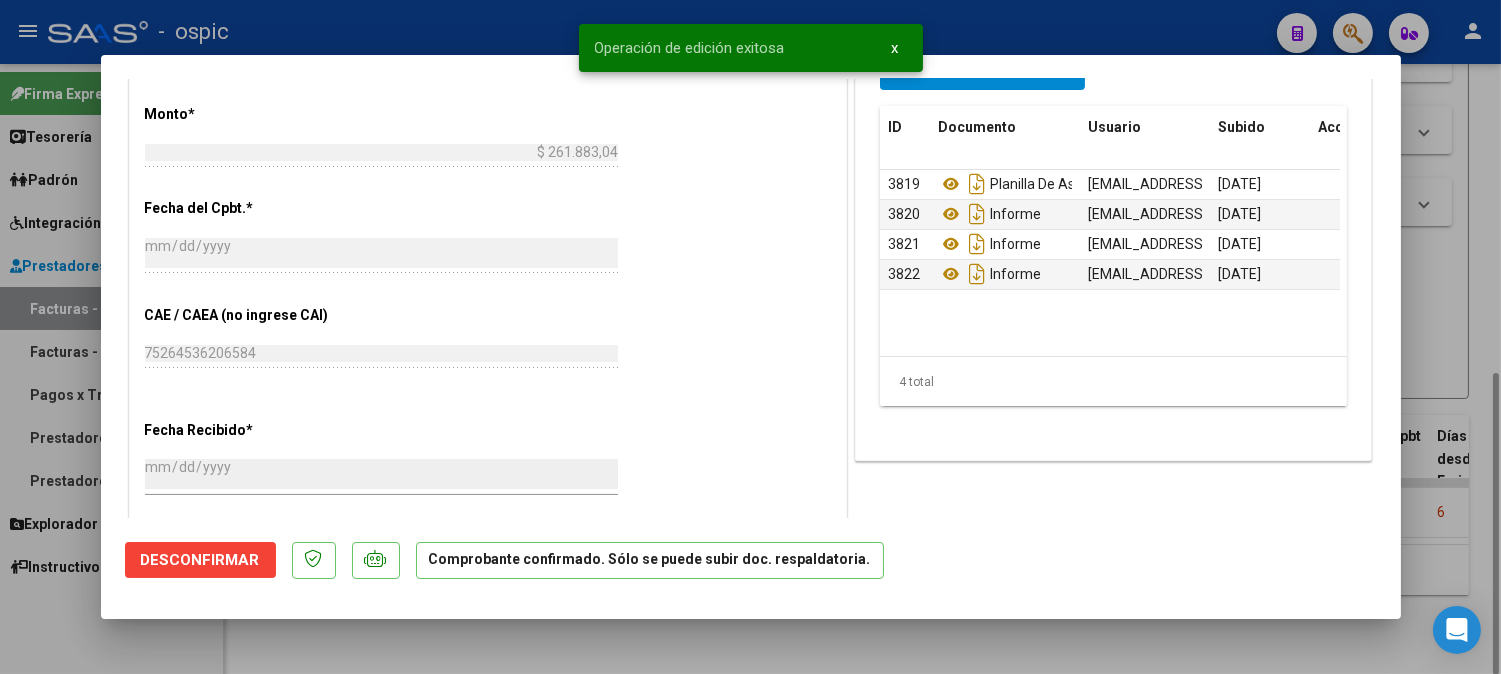 type 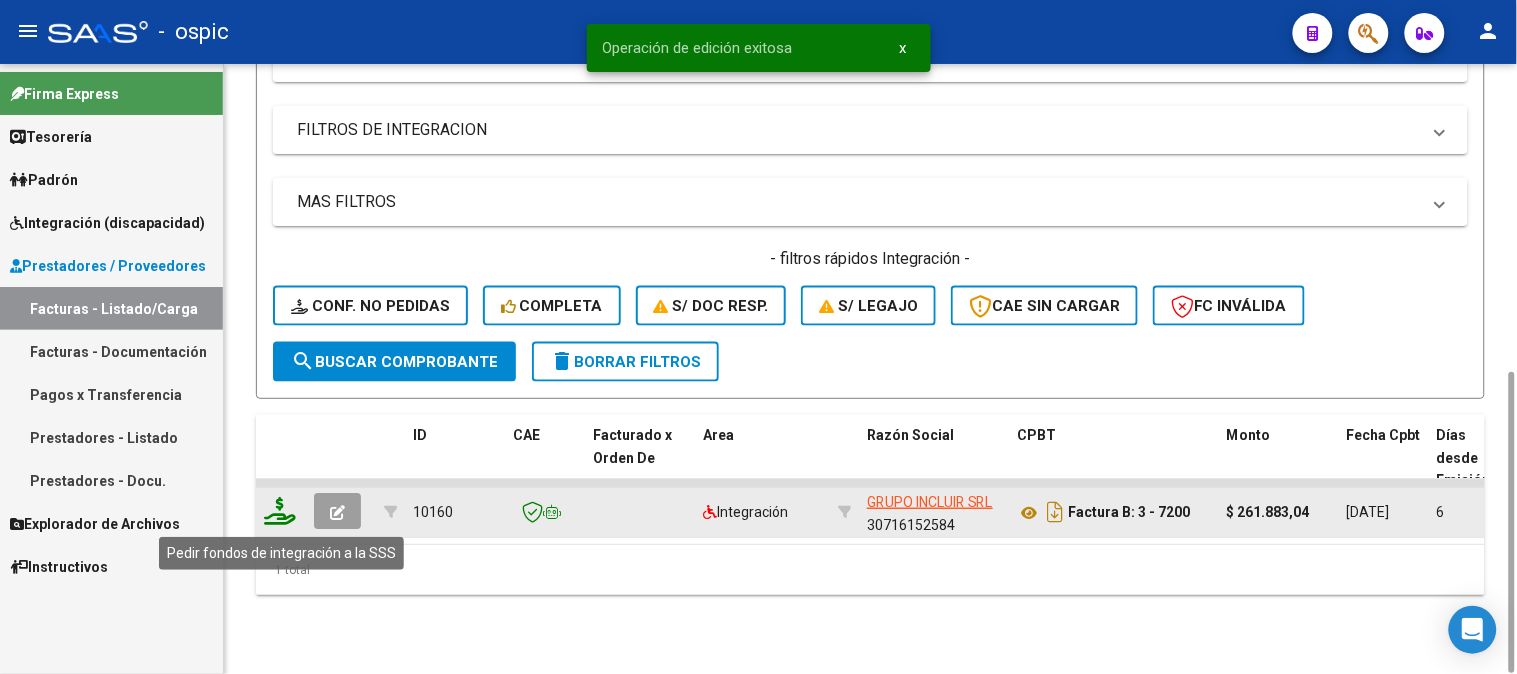 click 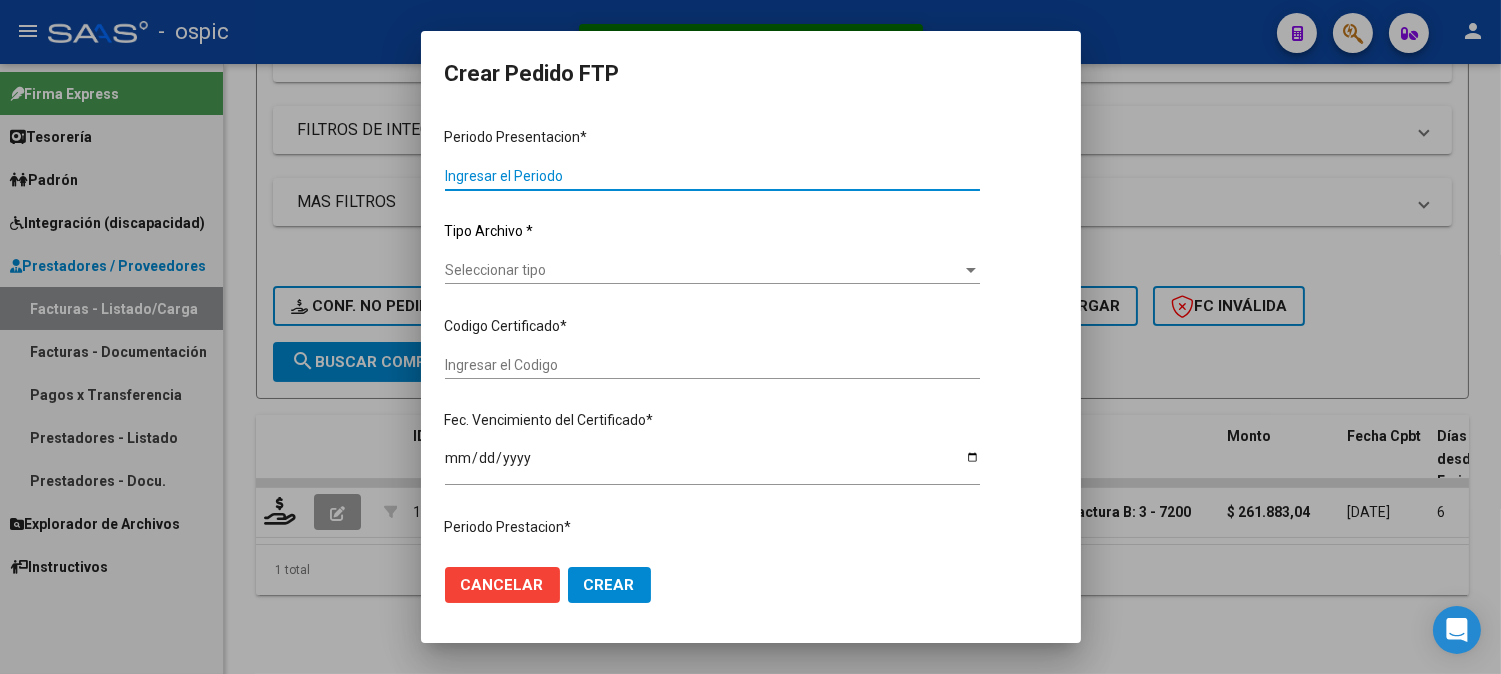 type on "202506" 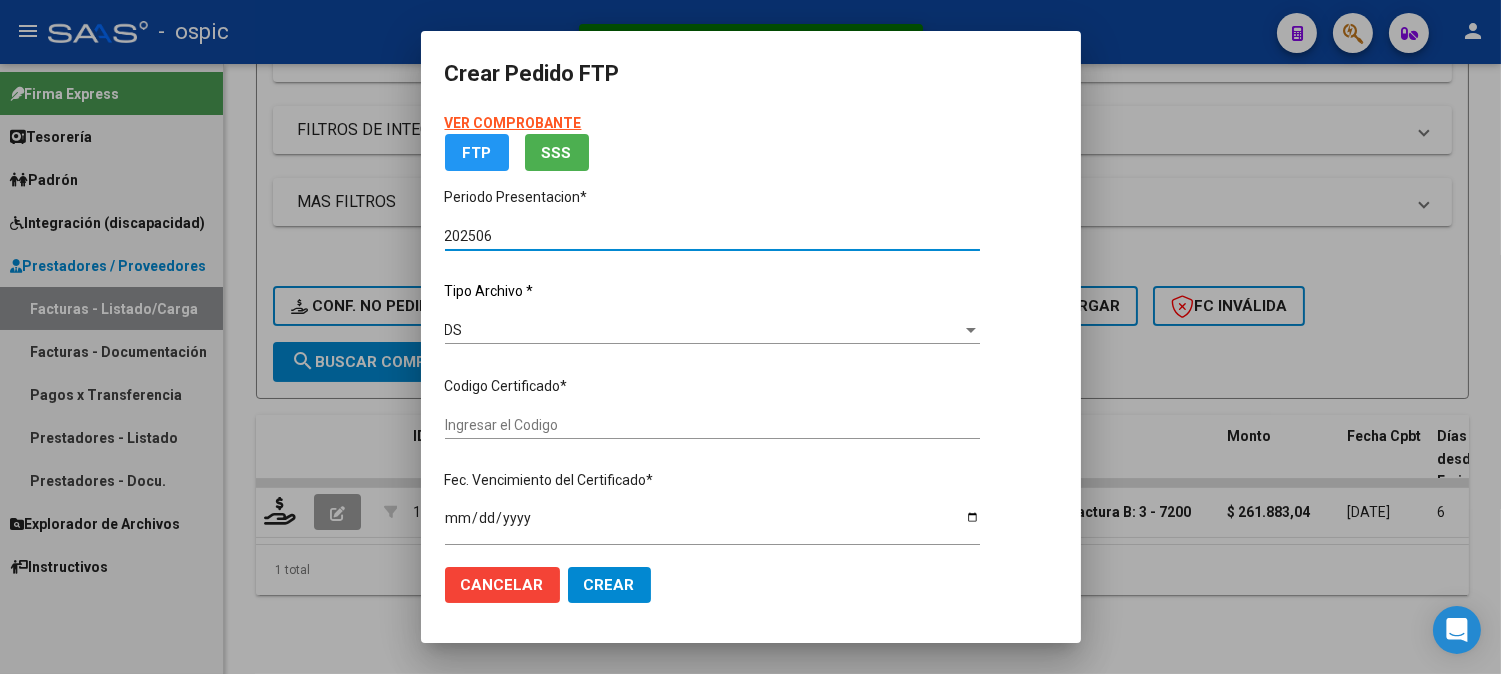 type on "0000000000000000000000000000008962423619" 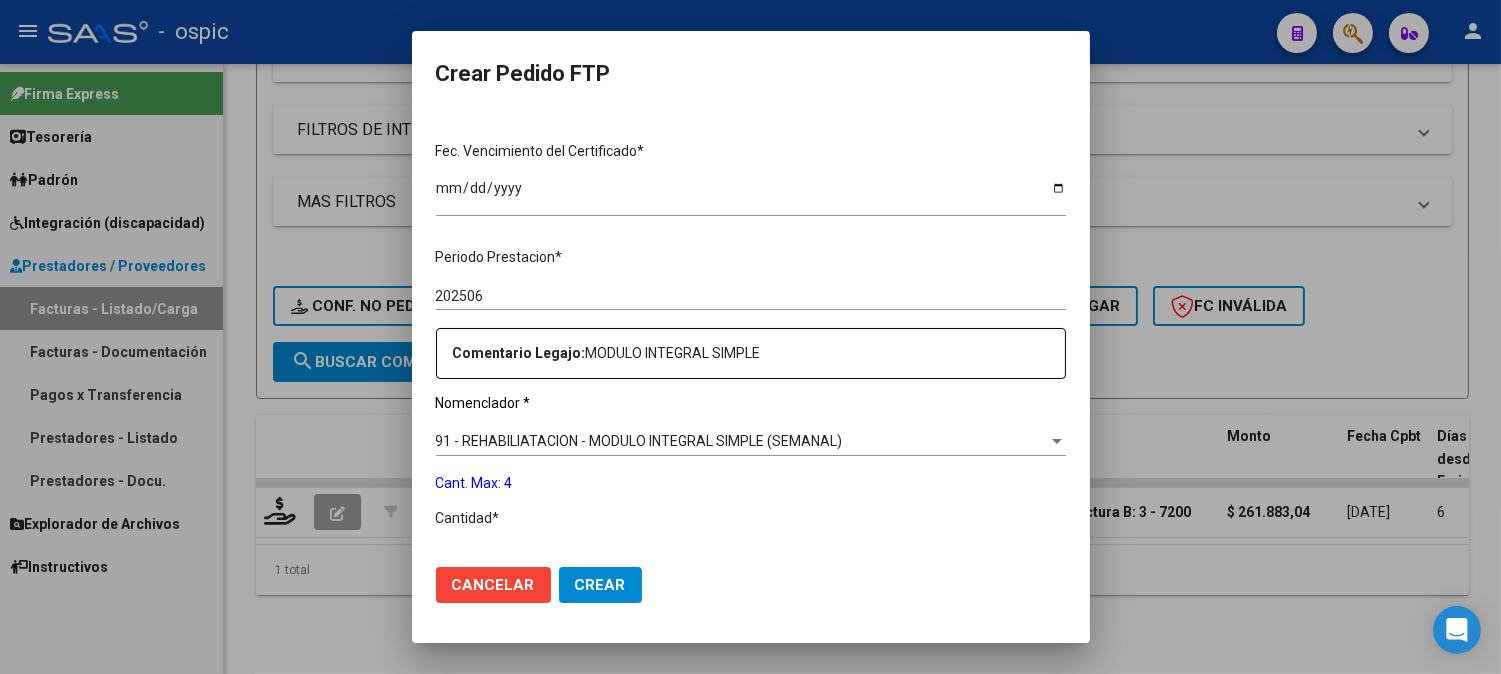 scroll, scrollTop: 514, scrollLeft: 0, axis: vertical 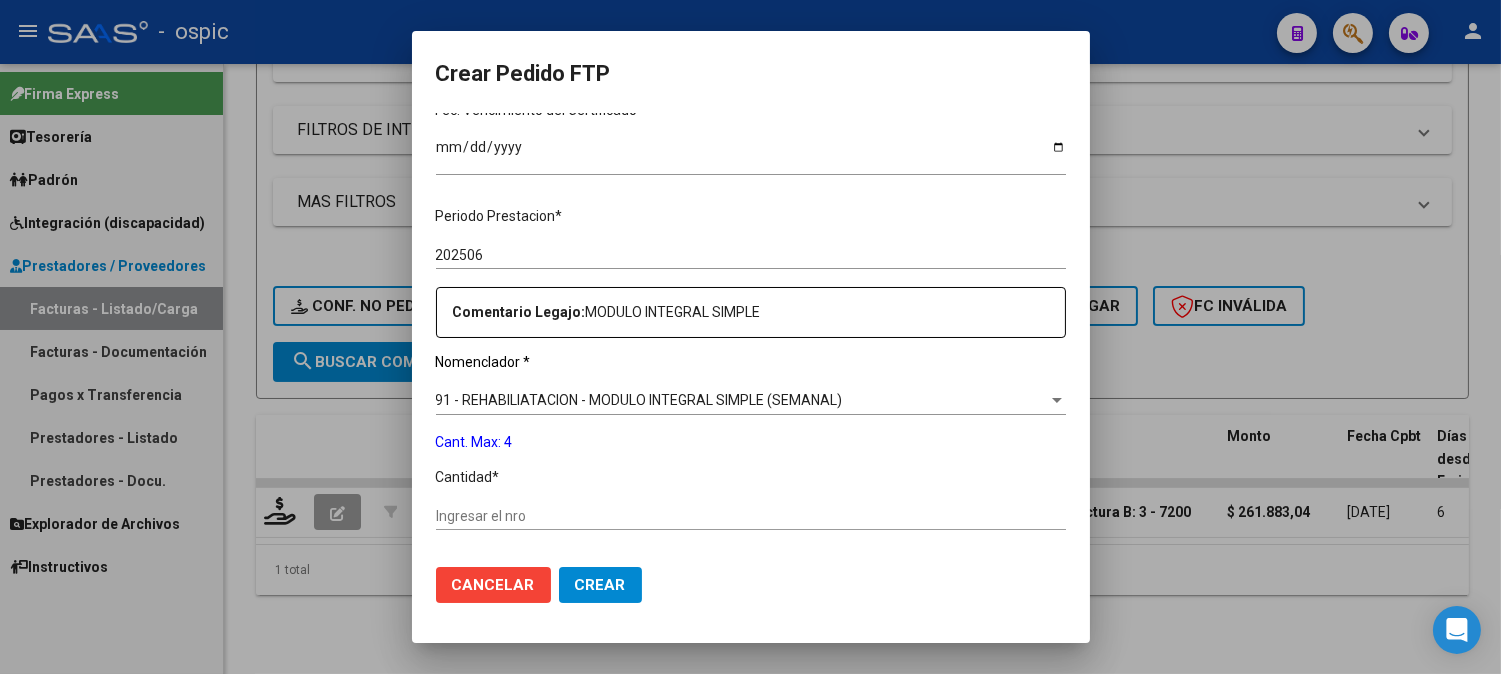 click on "Ingresar el nro" 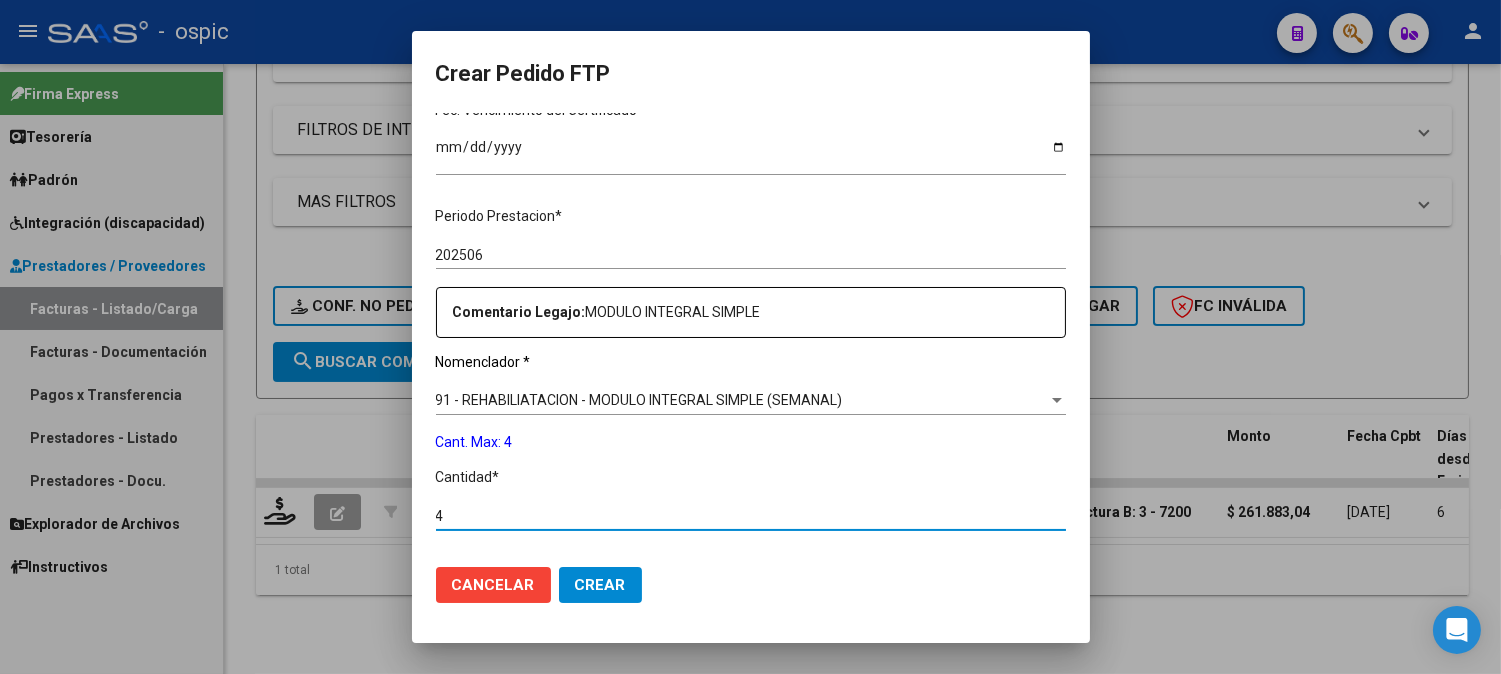 type on "4" 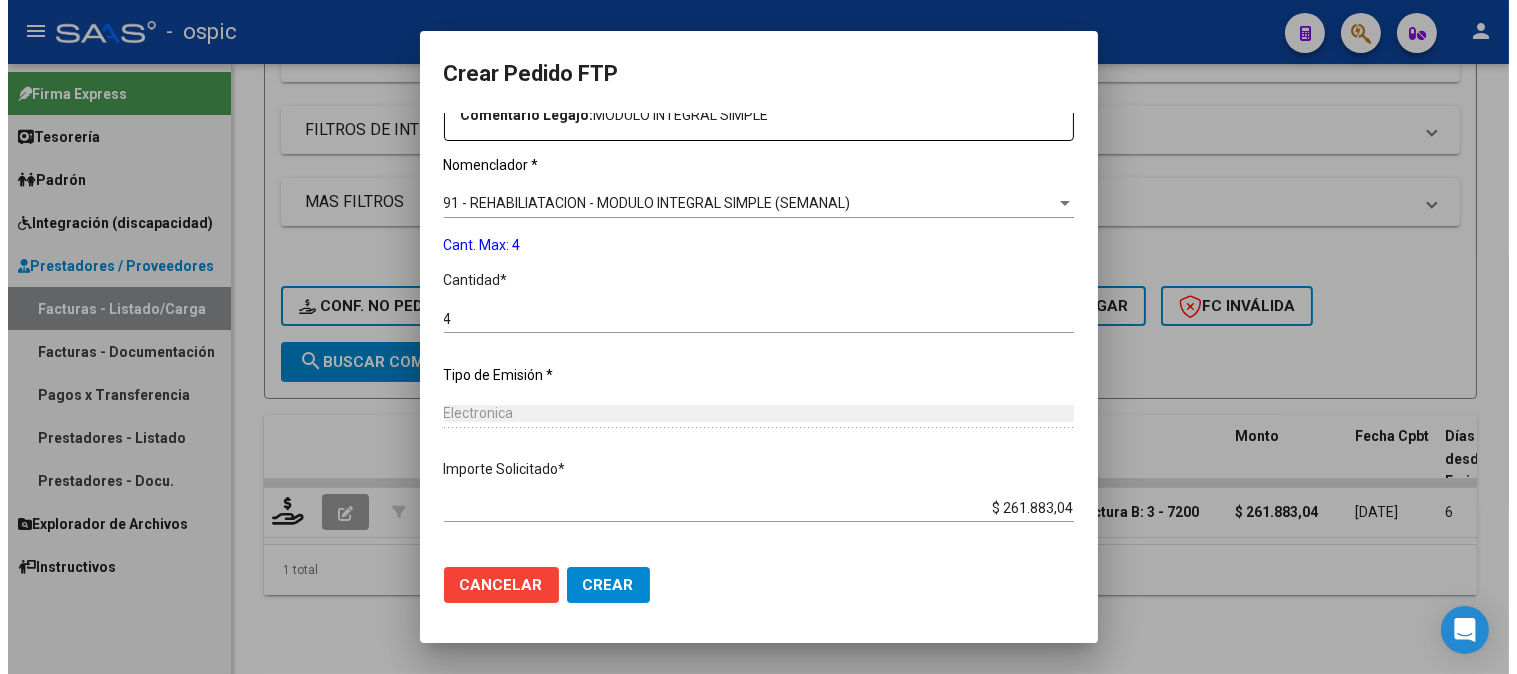 scroll, scrollTop: 793, scrollLeft: 0, axis: vertical 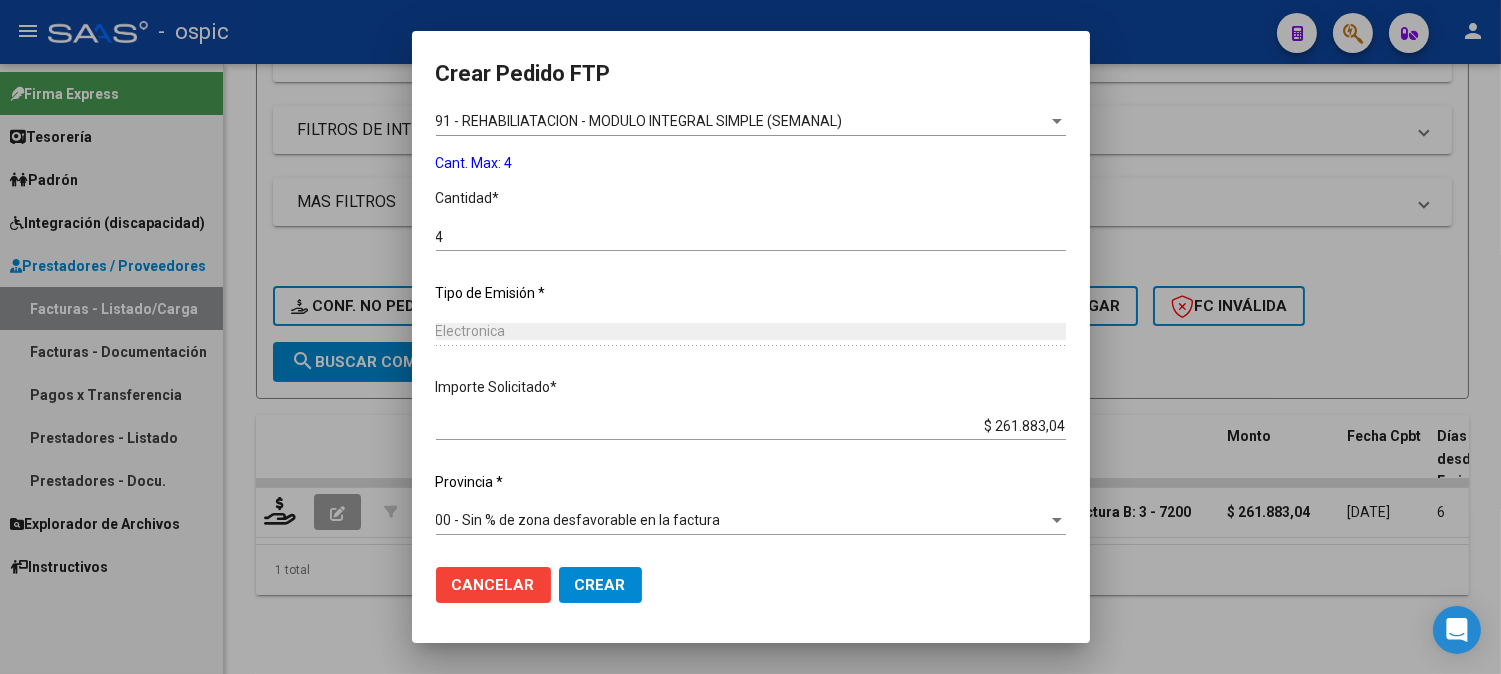 click on "Crear" 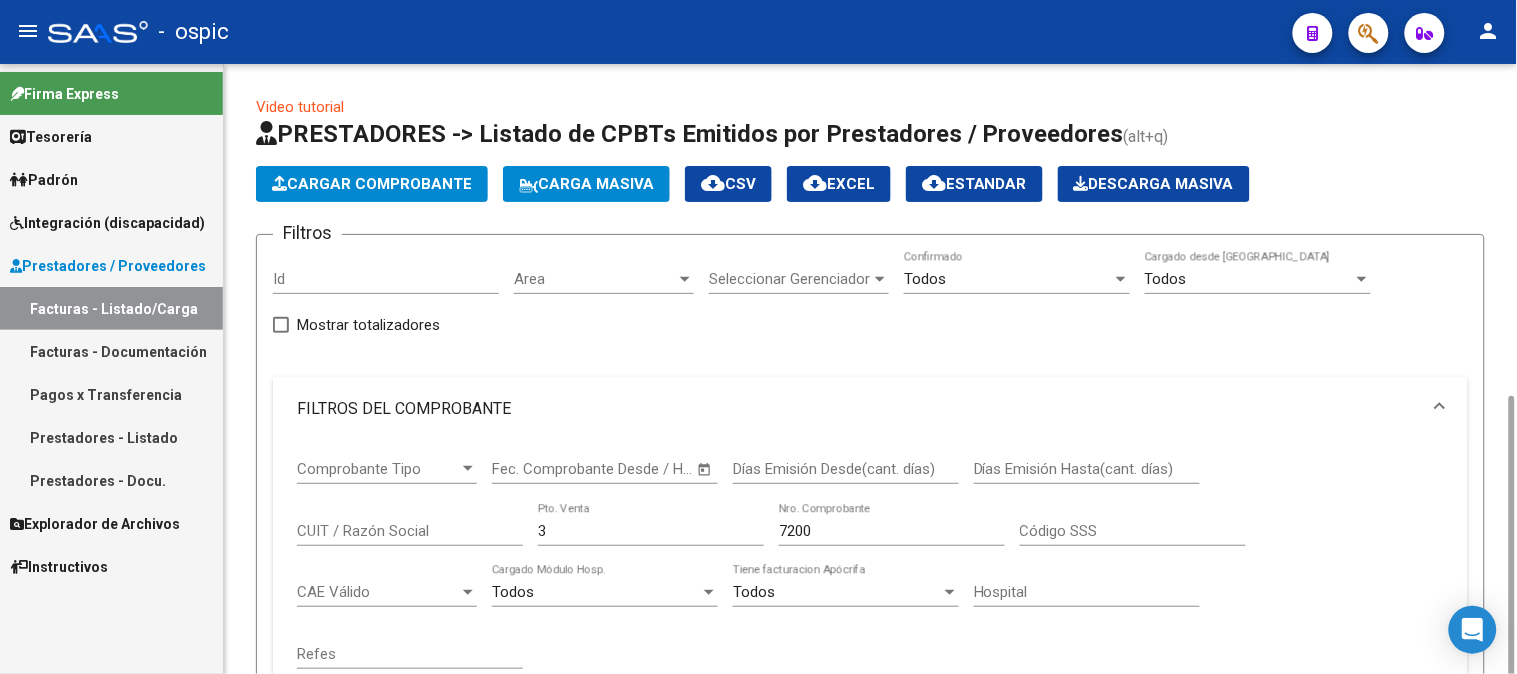 scroll, scrollTop: 222, scrollLeft: 0, axis: vertical 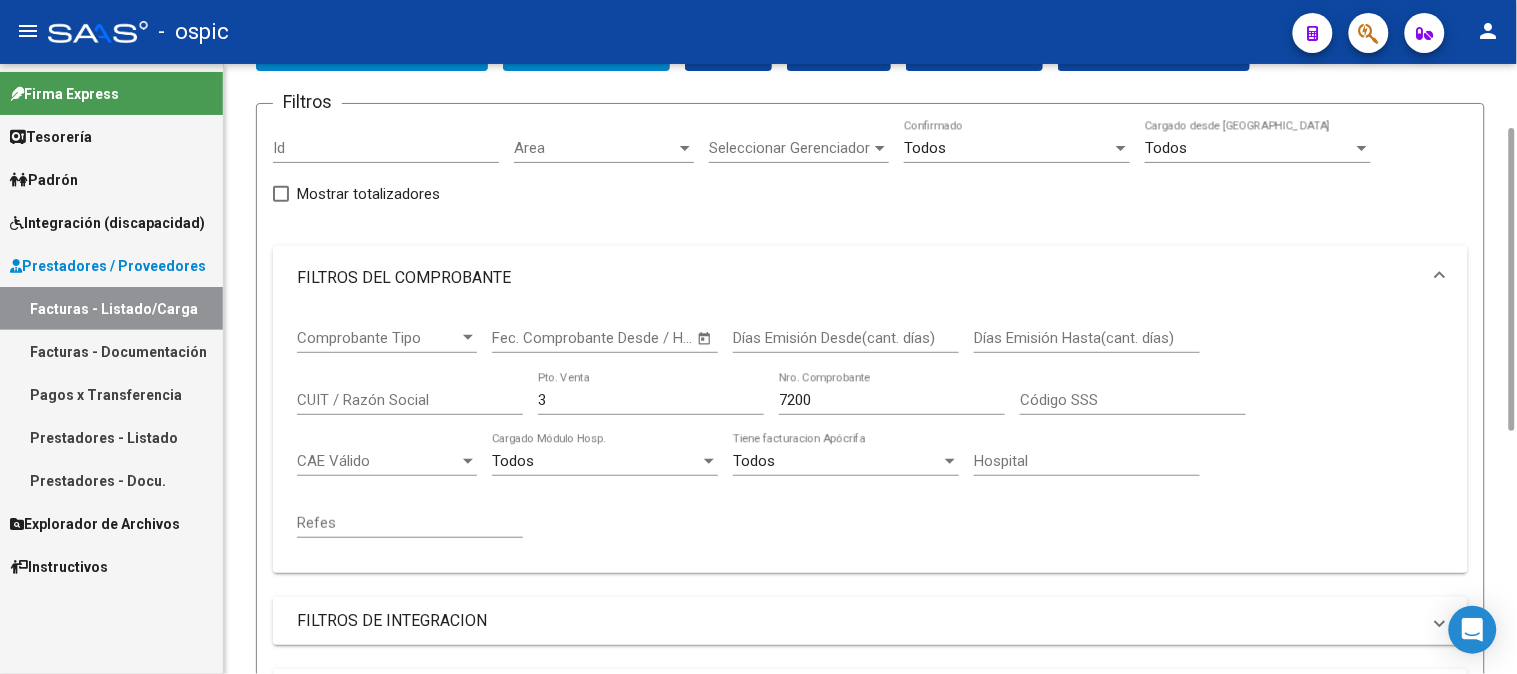 drag, startPoint x: 1510, startPoint y: 330, endPoint x: 996, endPoint y: 430, distance: 523.63727 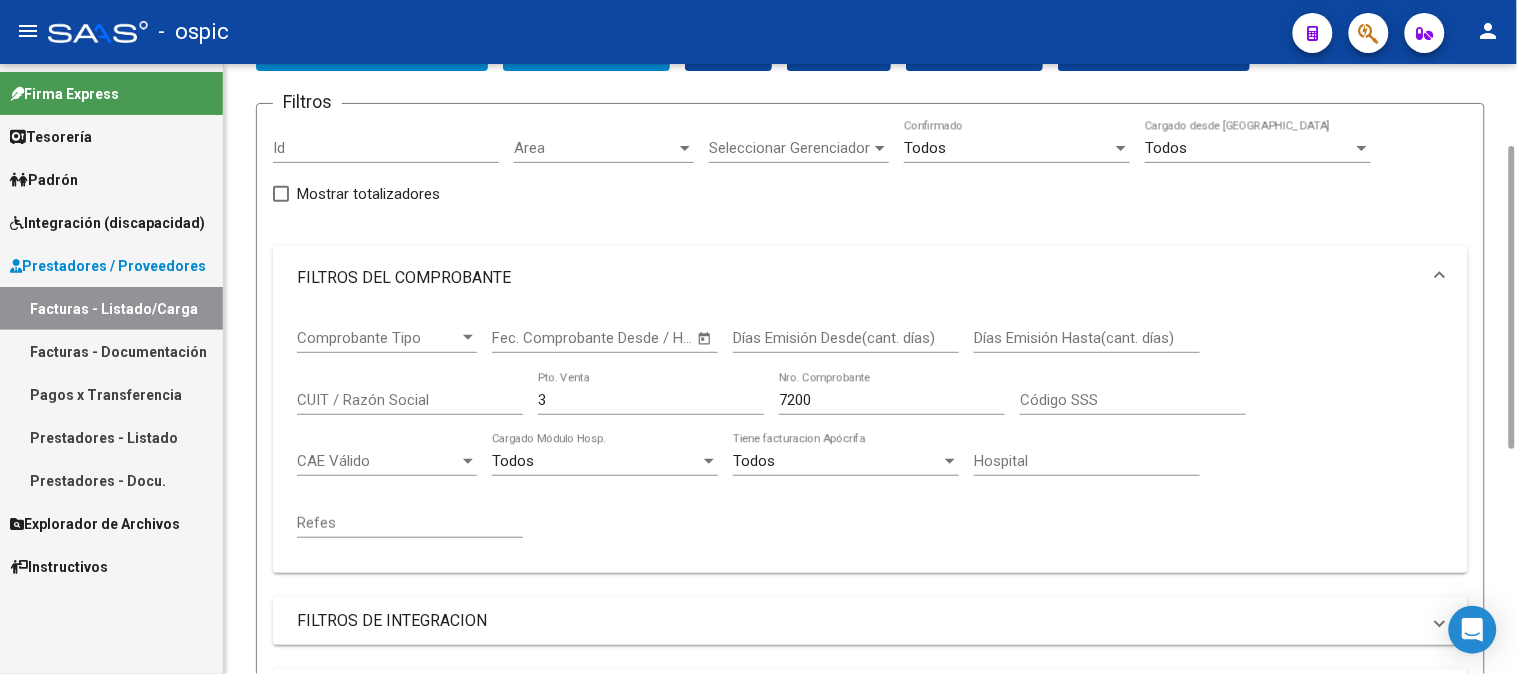 scroll, scrollTop: 143, scrollLeft: 0, axis: vertical 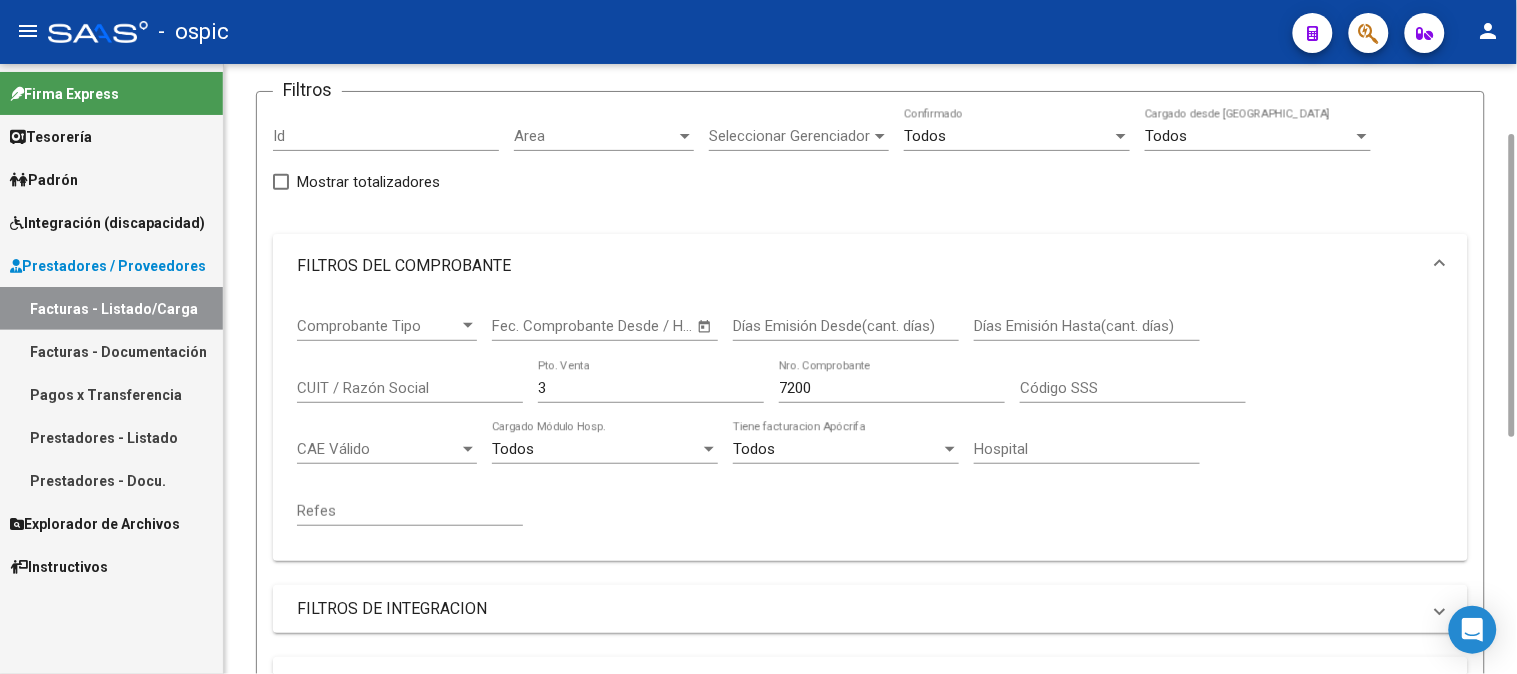 drag, startPoint x: 478, startPoint y: 382, endPoint x: 445, endPoint y: 374, distance: 33.955853 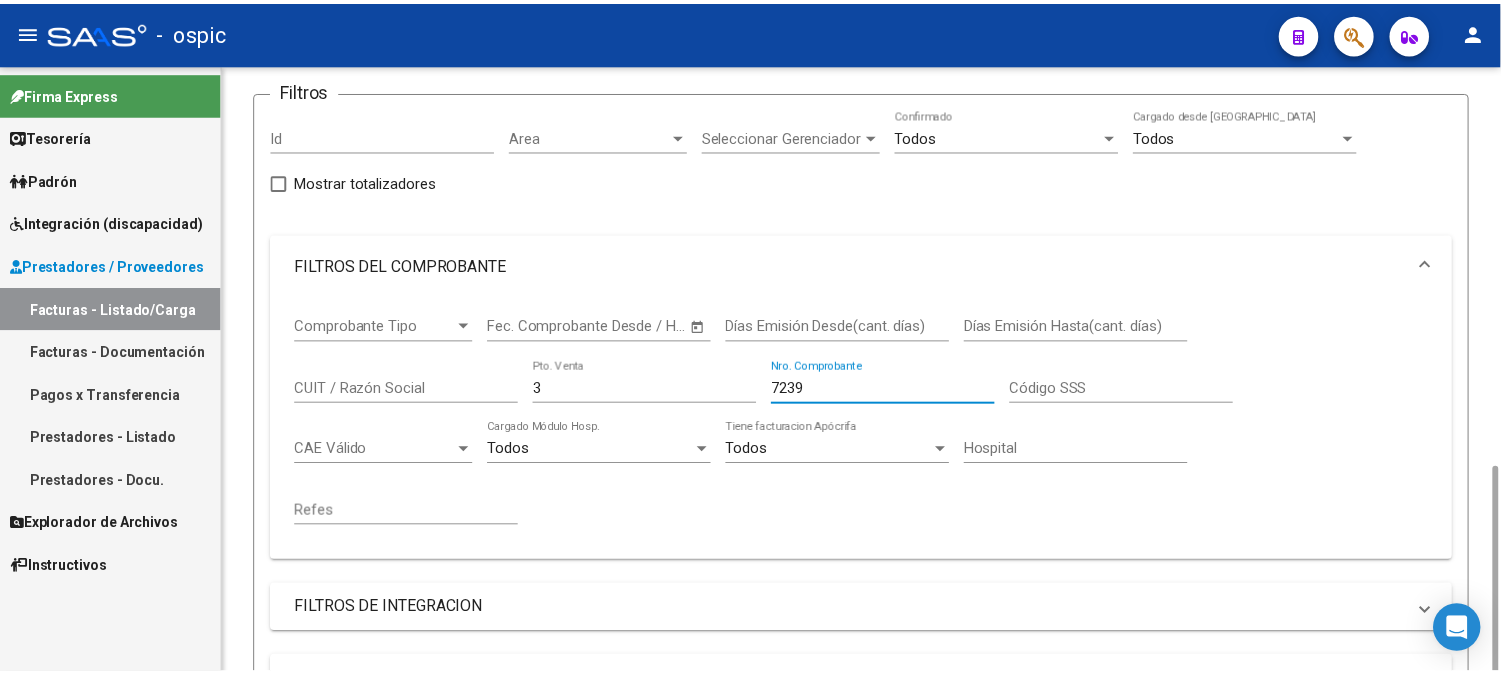 scroll, scrollTop: 587, scrollLeft: 0, axis: vertical 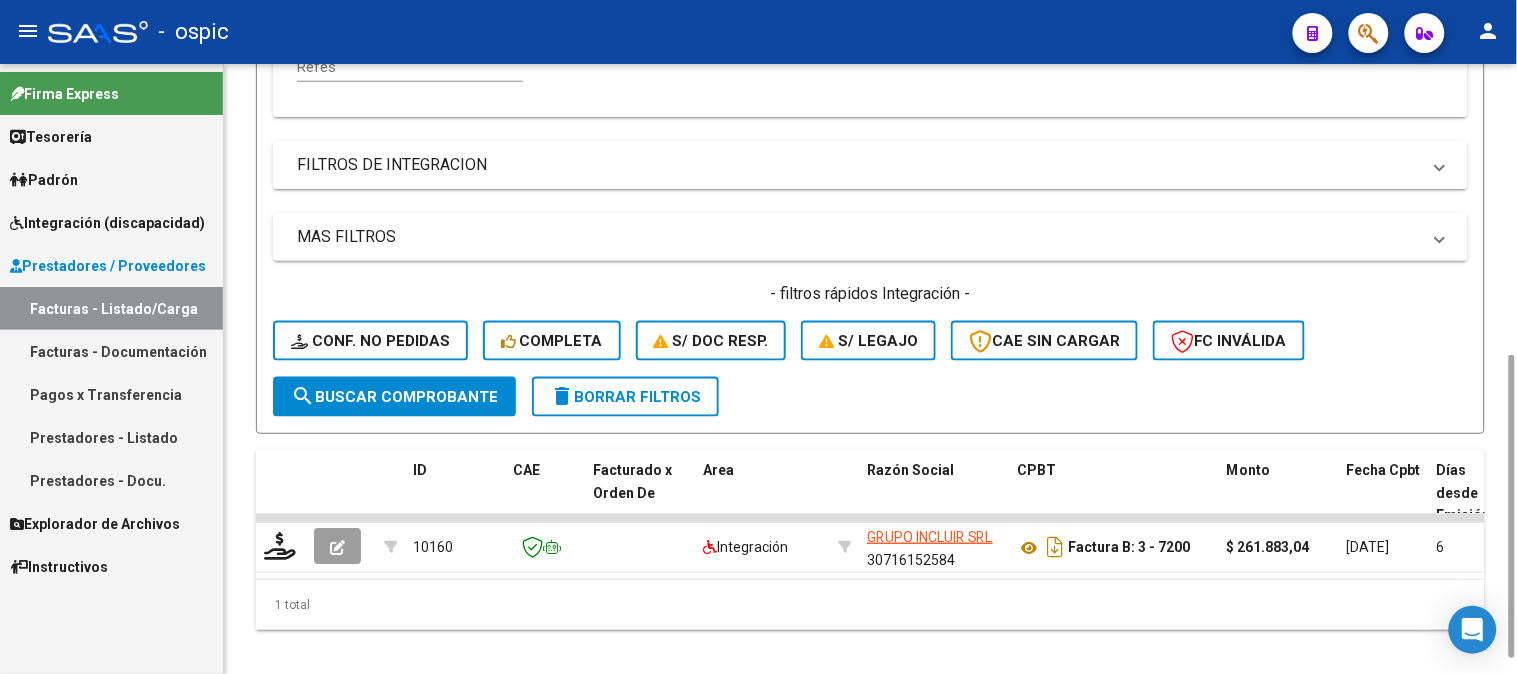 type on "7239" 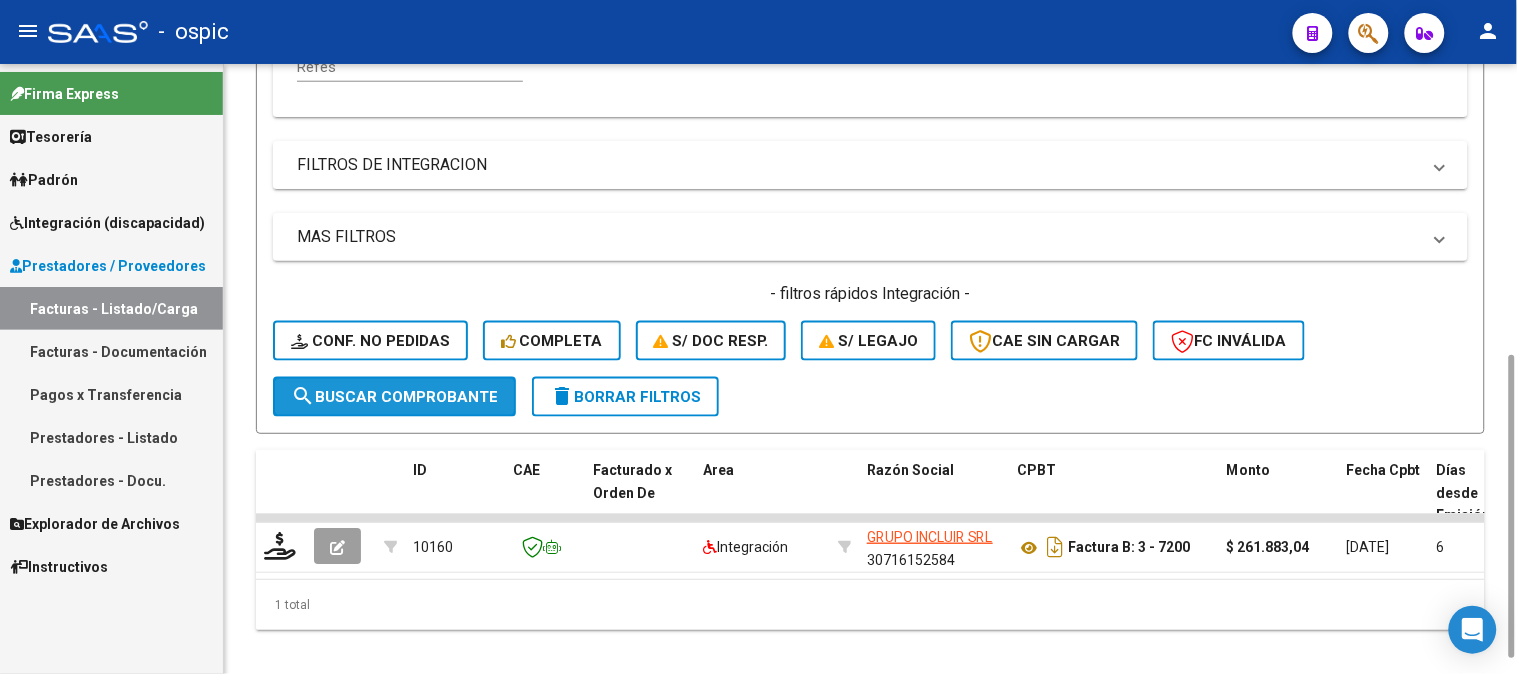 click on "search  Buscar Comprobante" 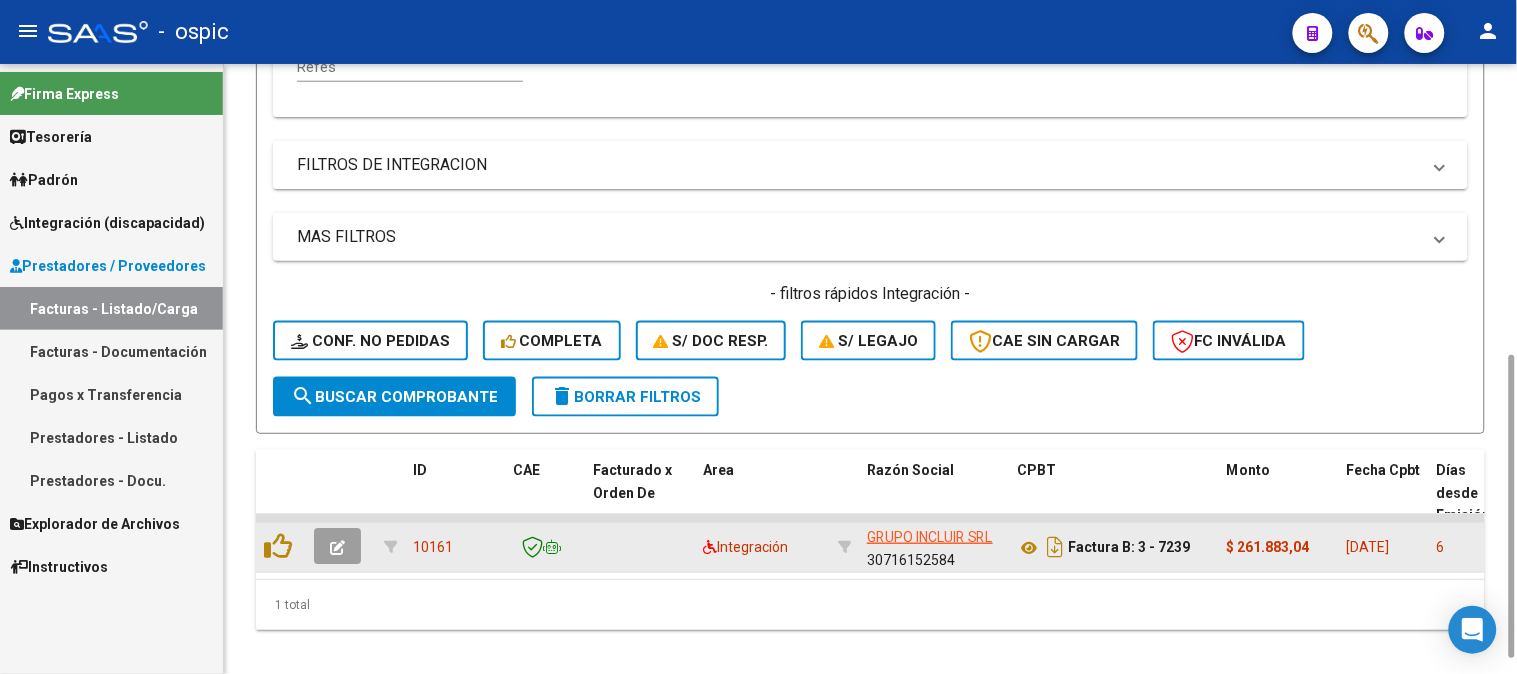 click 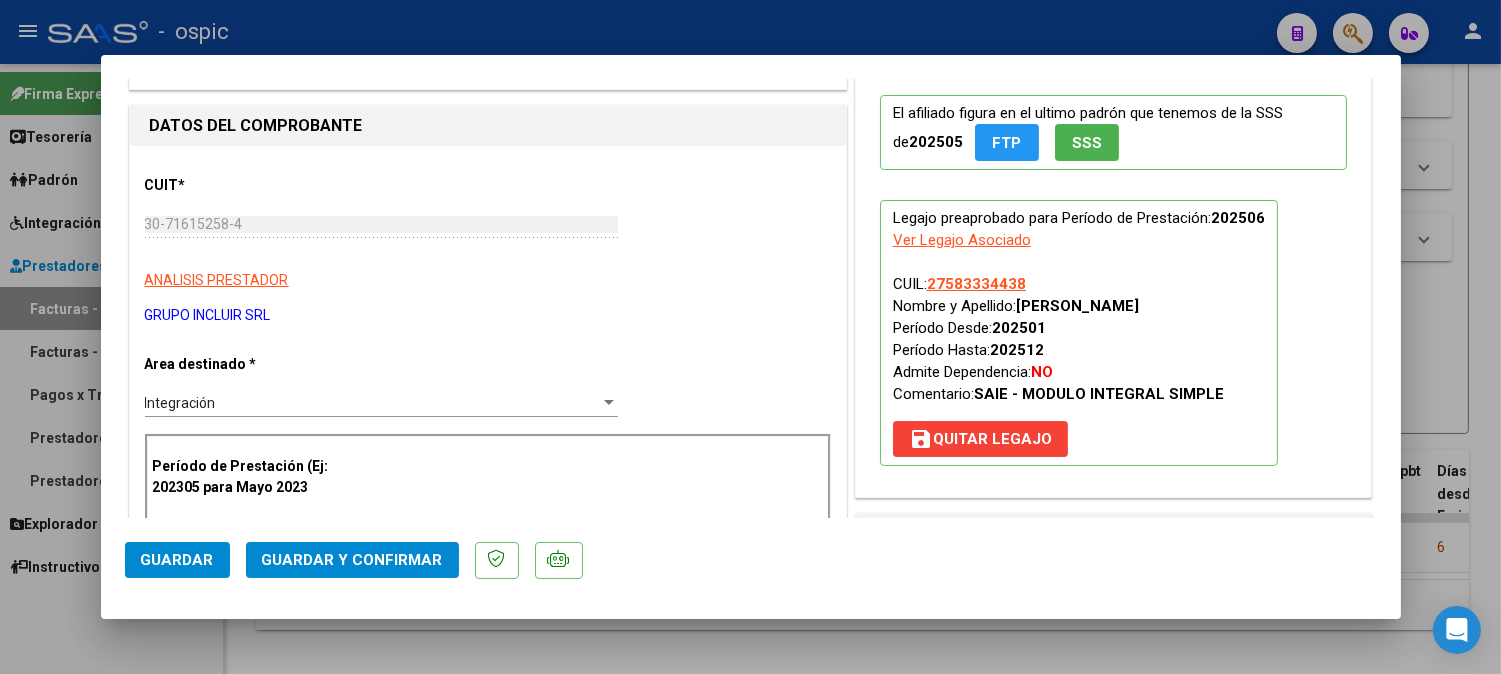 scroll, scrollTop: 0, scrollLeft: 0, axis: both 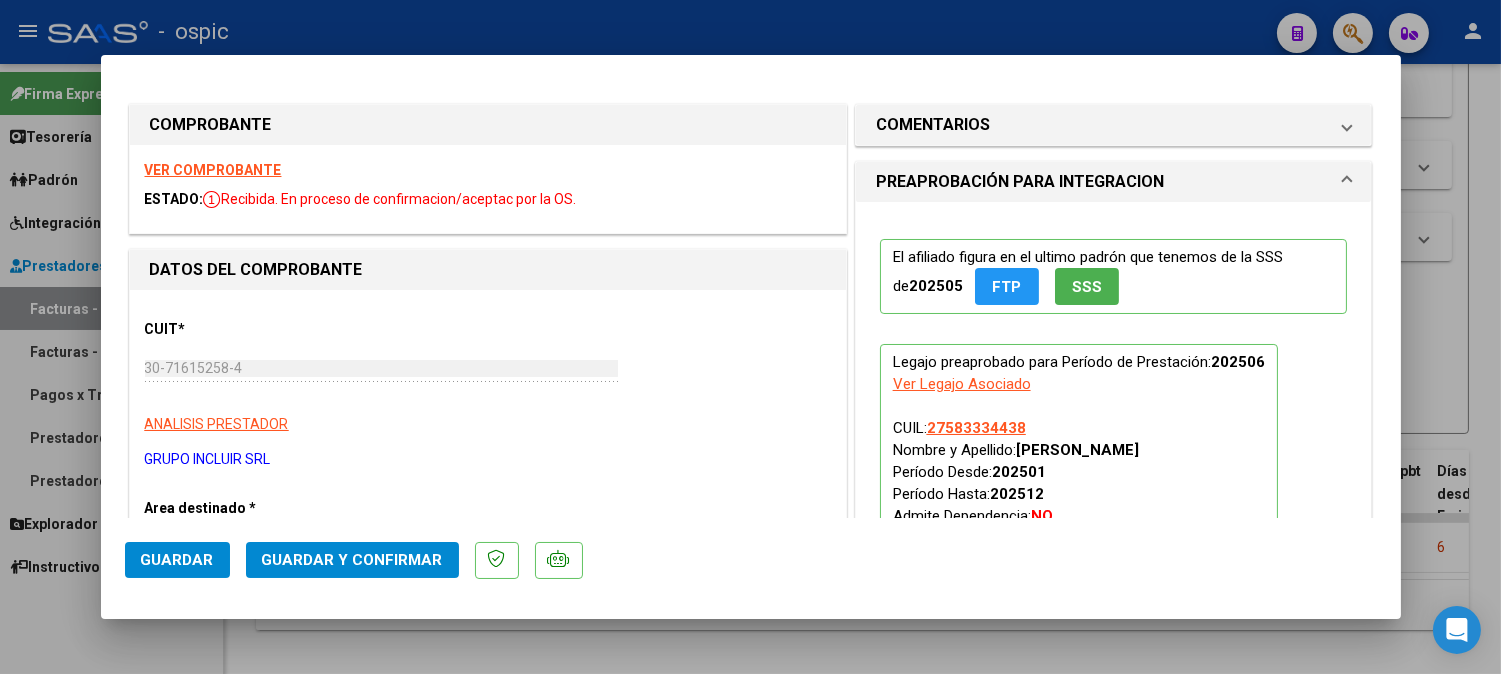 drag, startPoint x: 1013, startPoint y: 122, endPoint x: 976, endPoint y: 294, distance: 175.93465 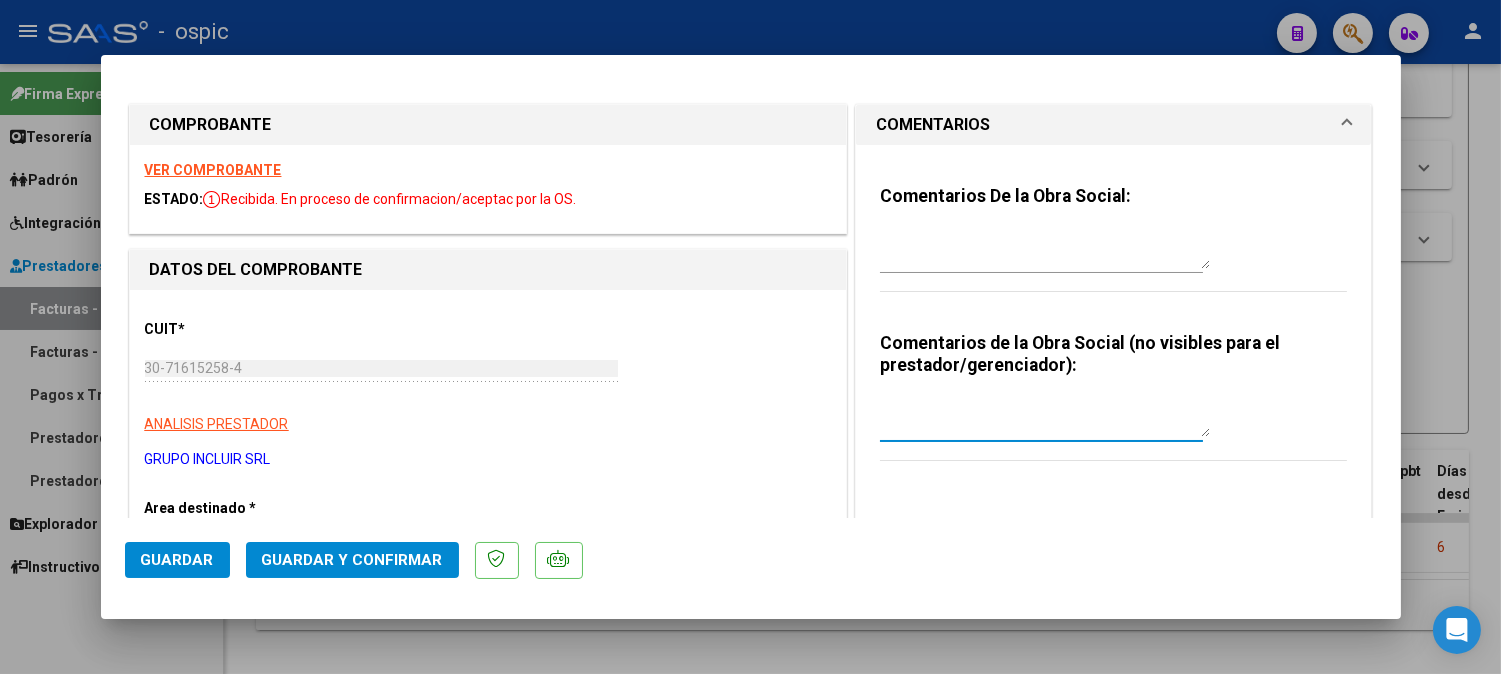 click at bounding box center [1045, 417] 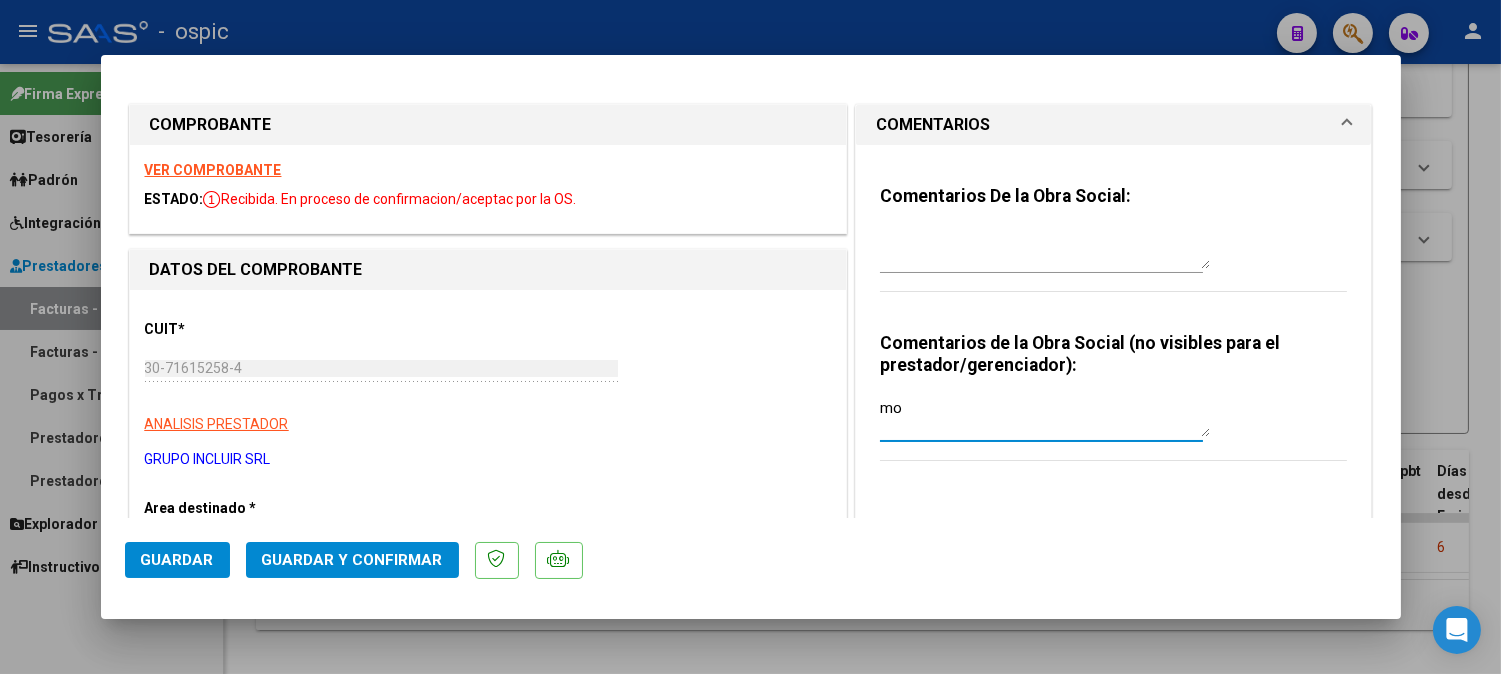 type on "m" 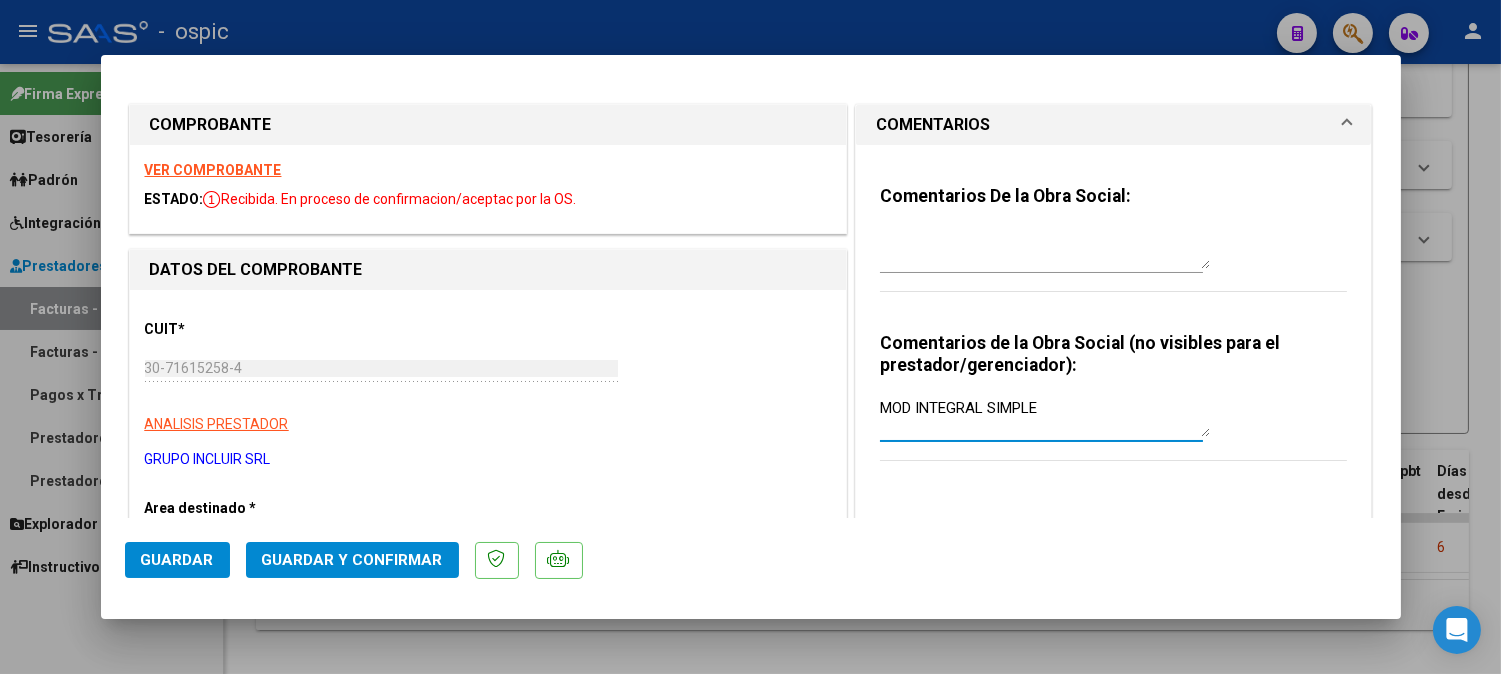 type on "MOD INTEGRAL SIMPLE" 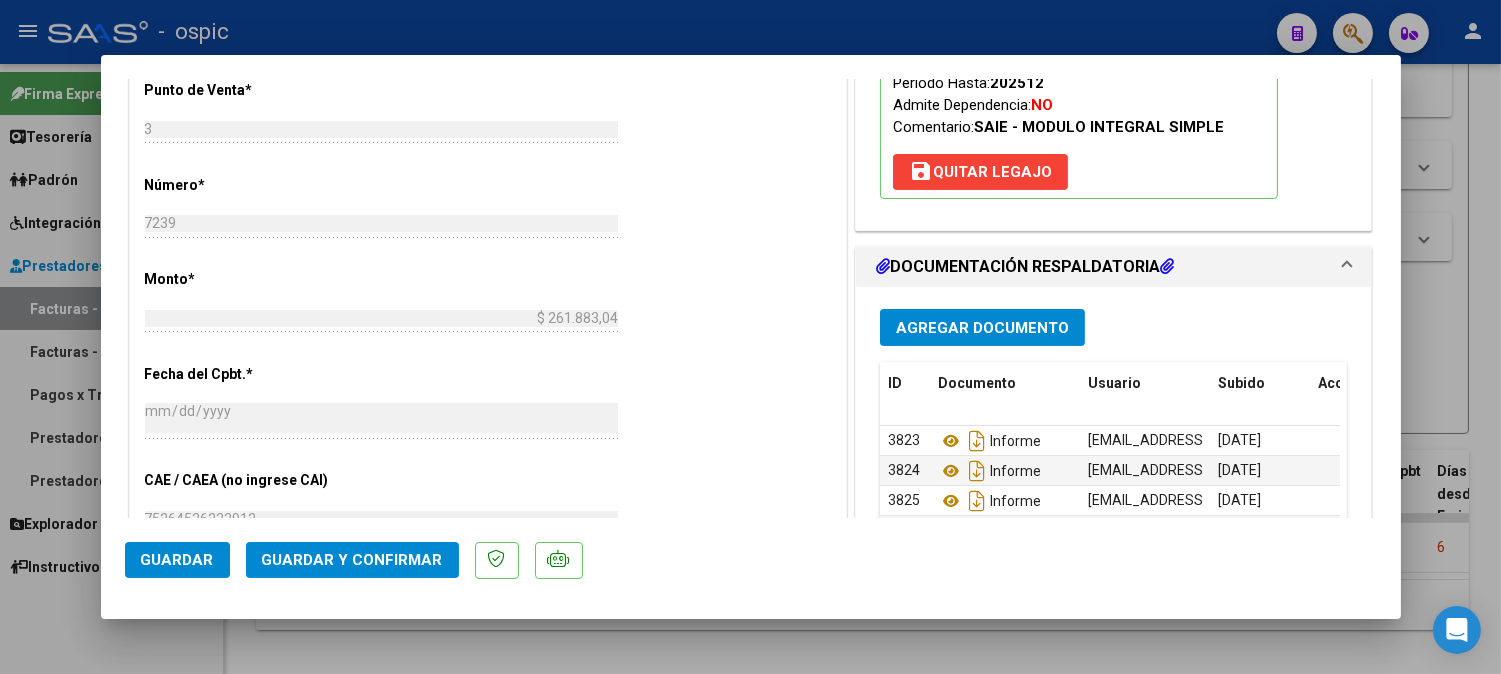 scroll, scrollTop: 822, scrollLeft: 0, axis: vertical 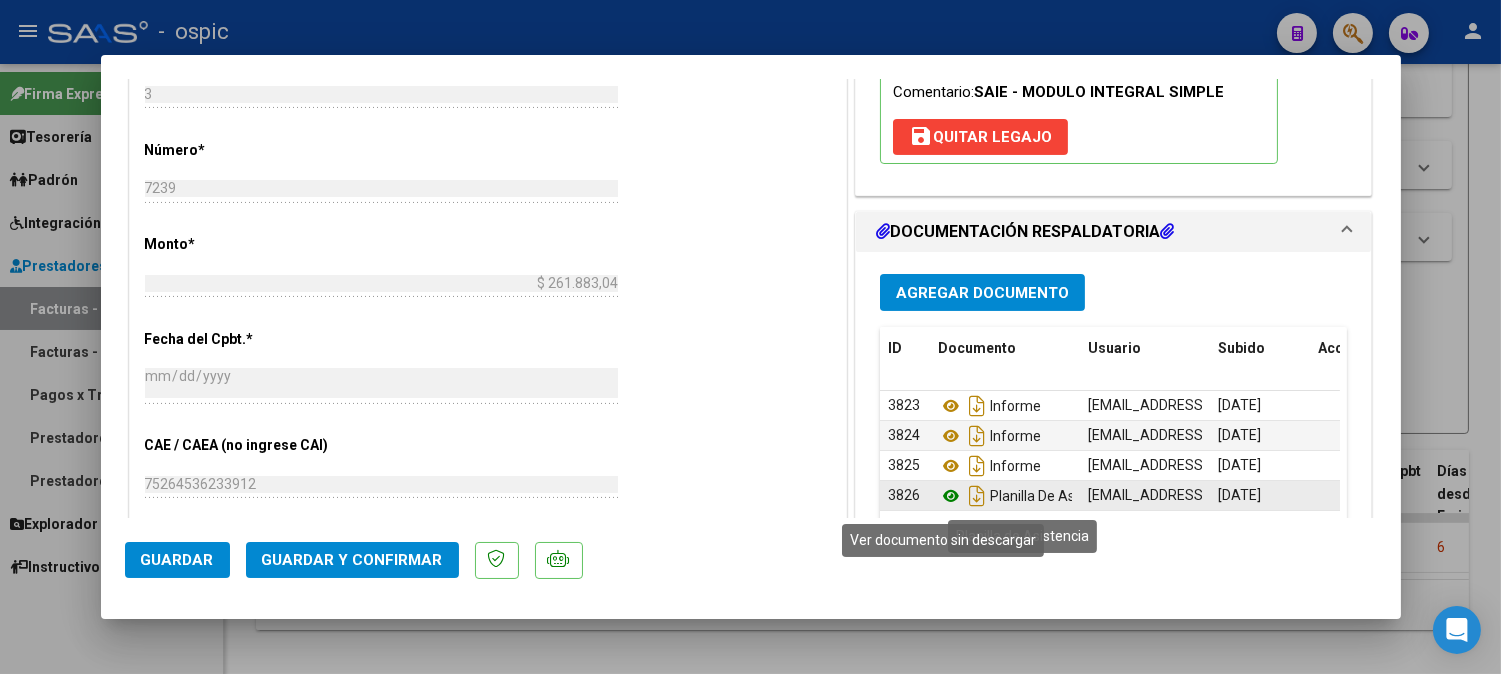 click 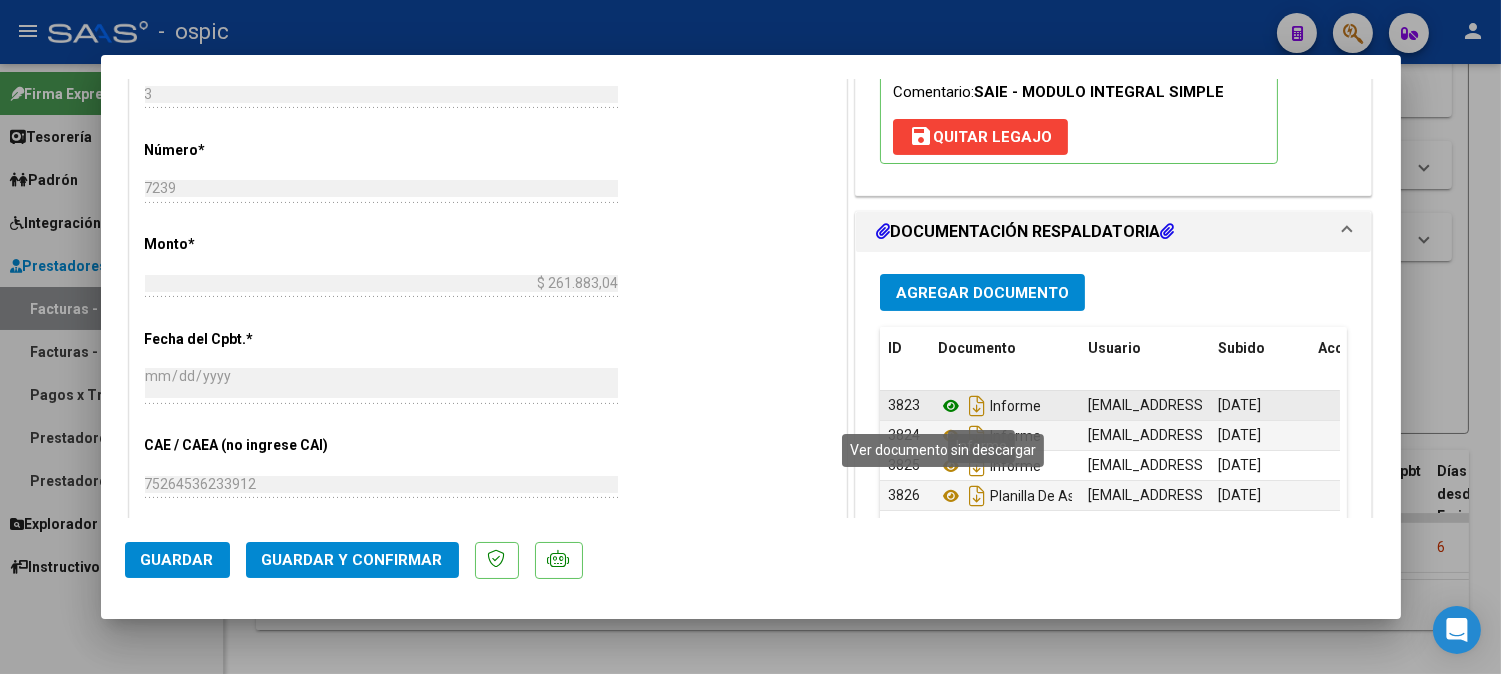 click 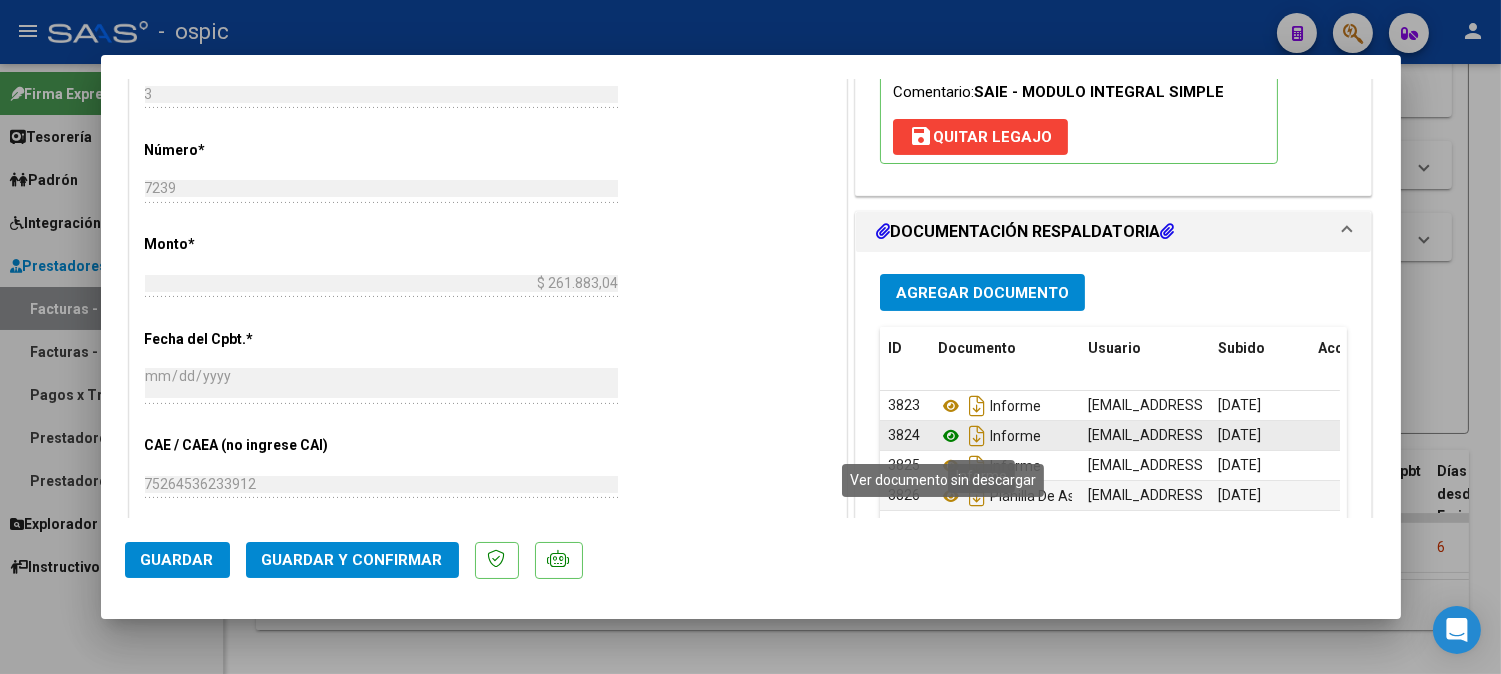click 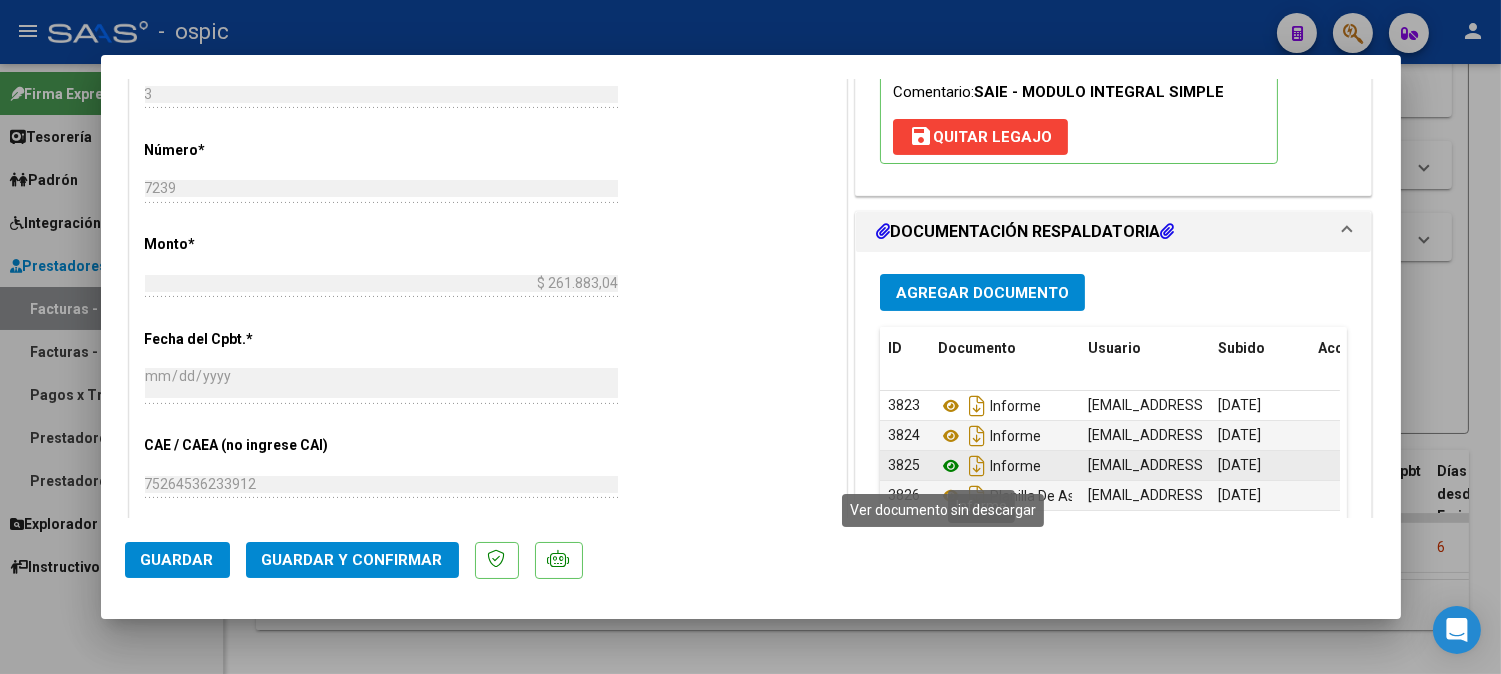 click 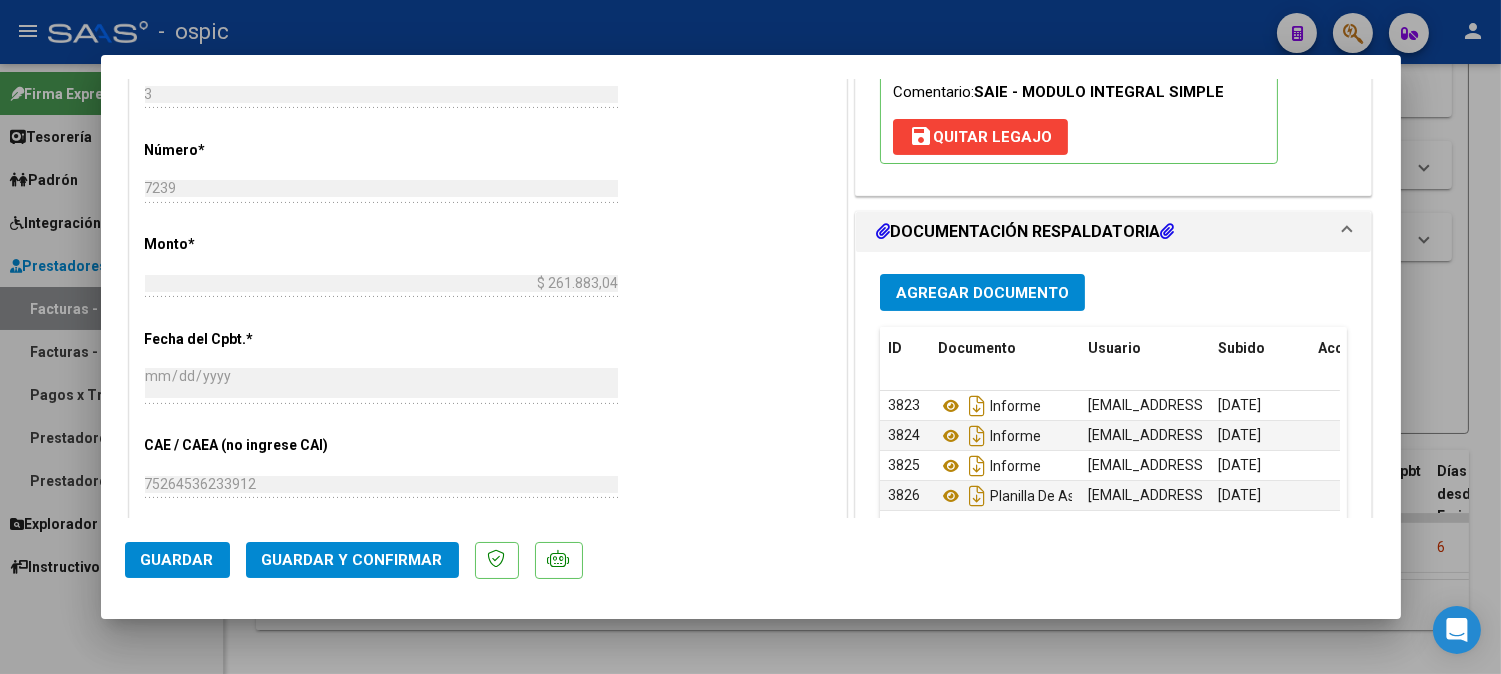 click on "Guardar y Confirmar" 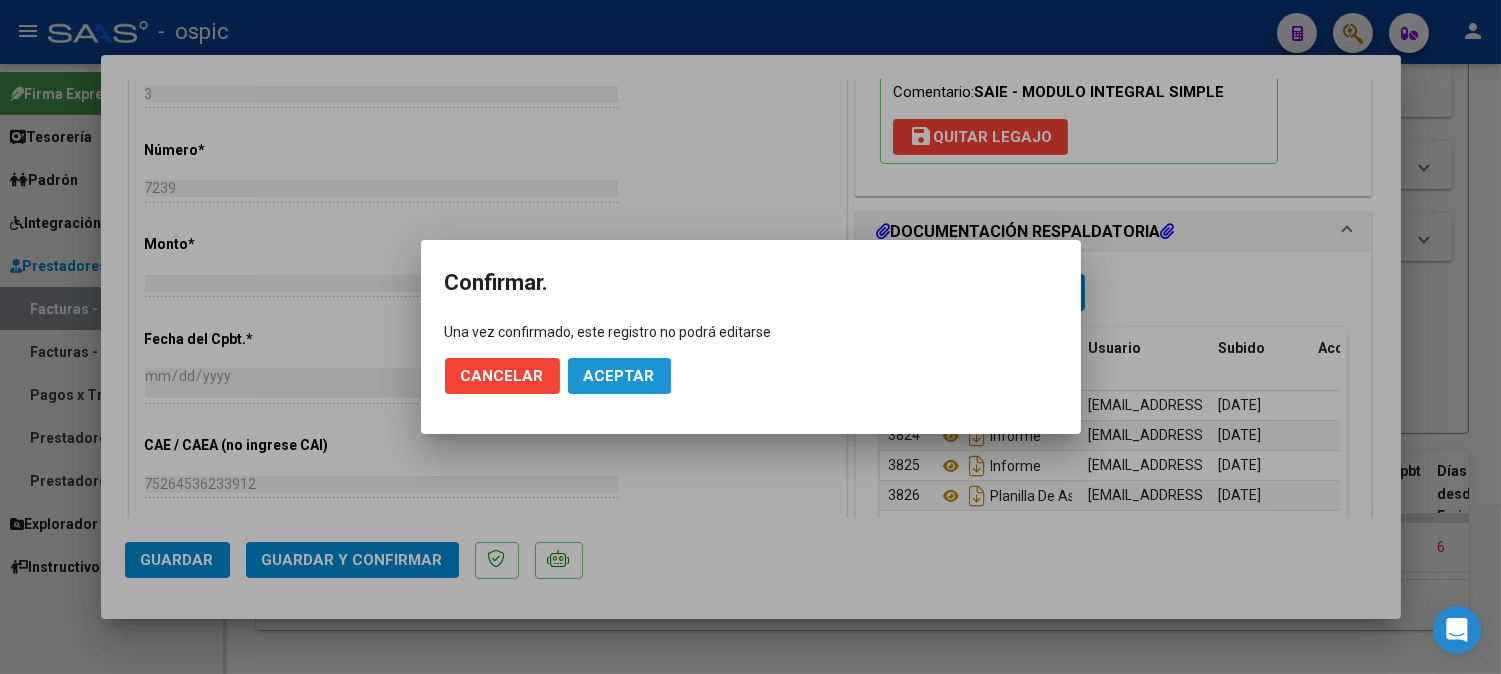 click on "Aceptar" 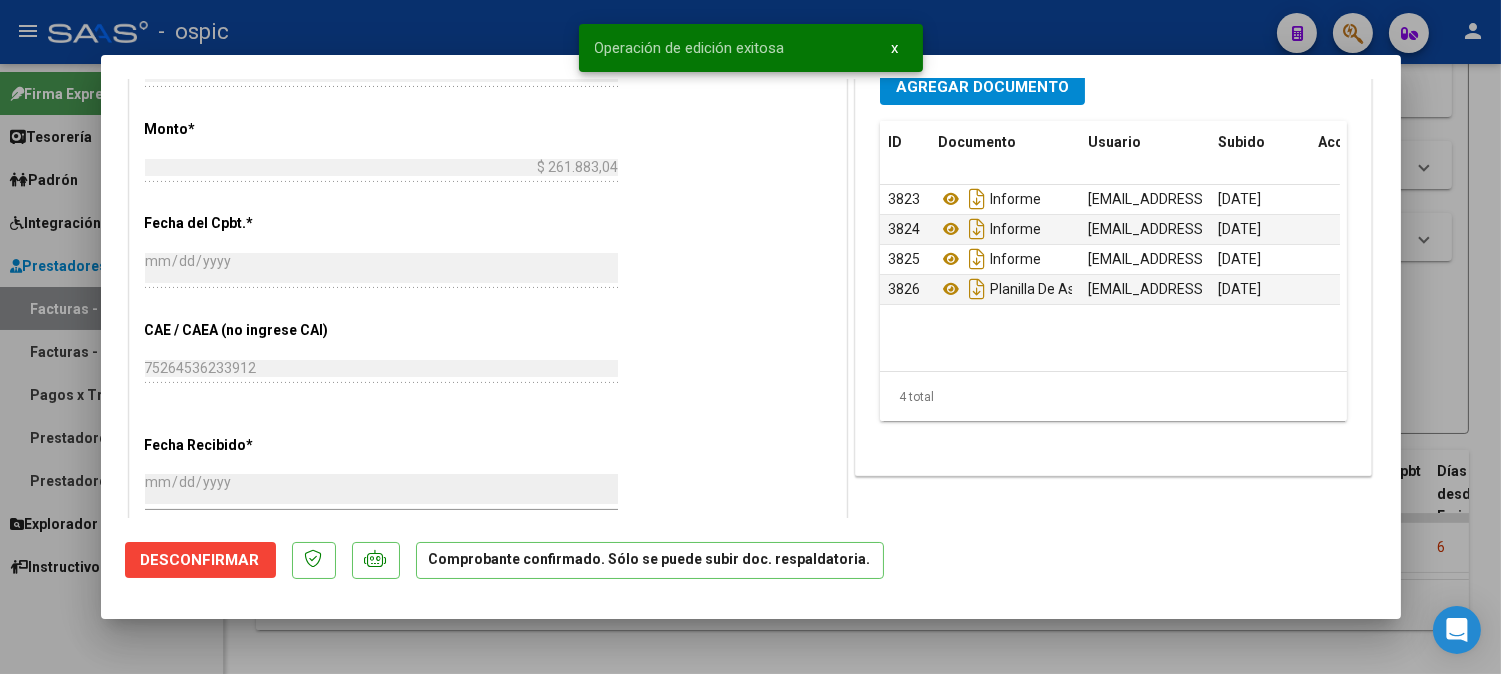 type 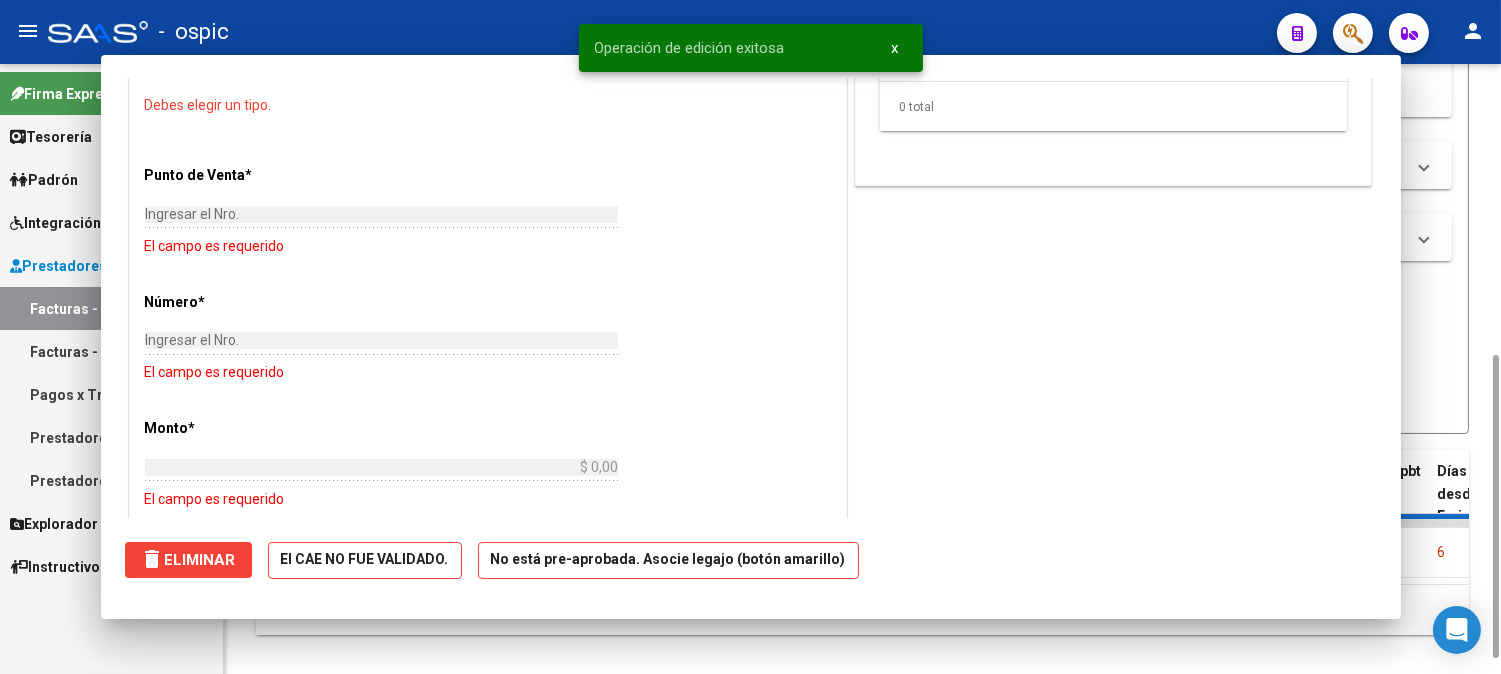 scroll, scrollTop: 854, scrollLeft: 0, axis: vertical 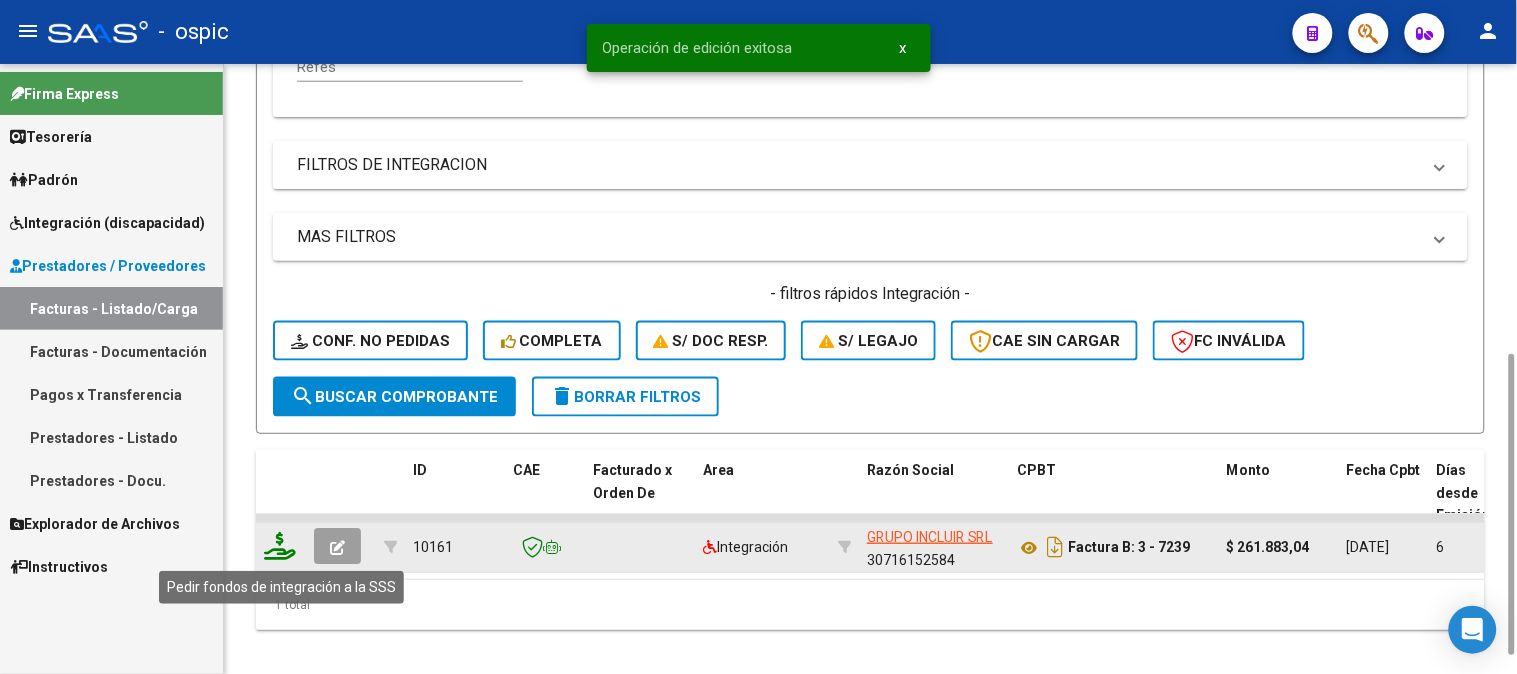 click 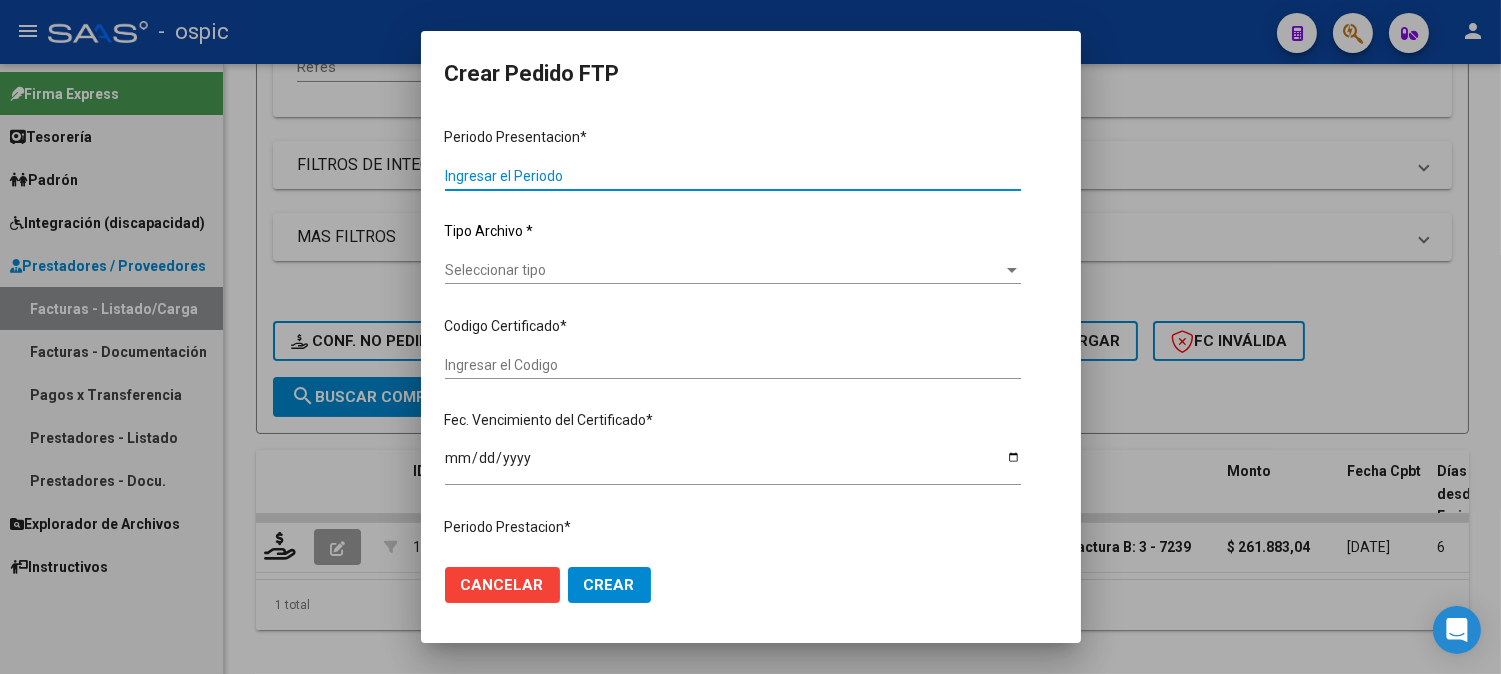 type on "202506" 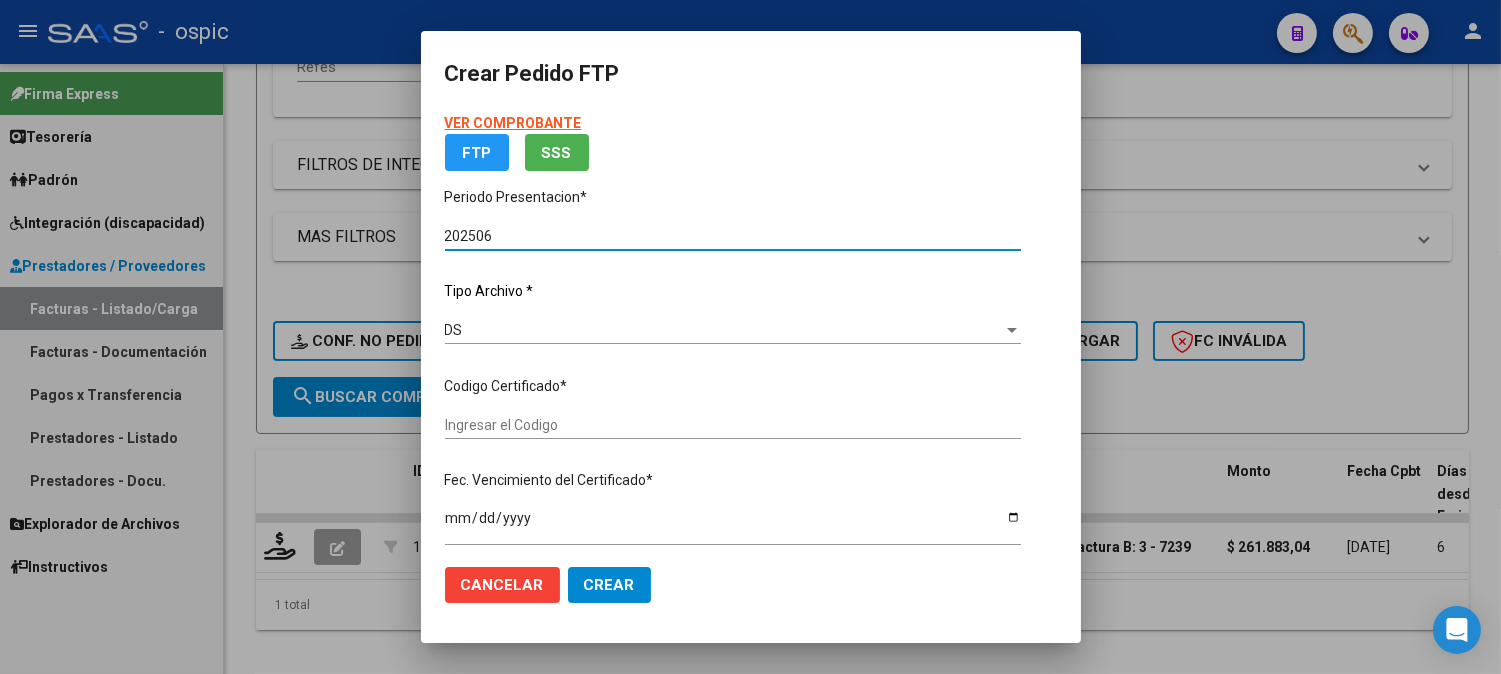 type on "0000000000000000000000000000002937431092" 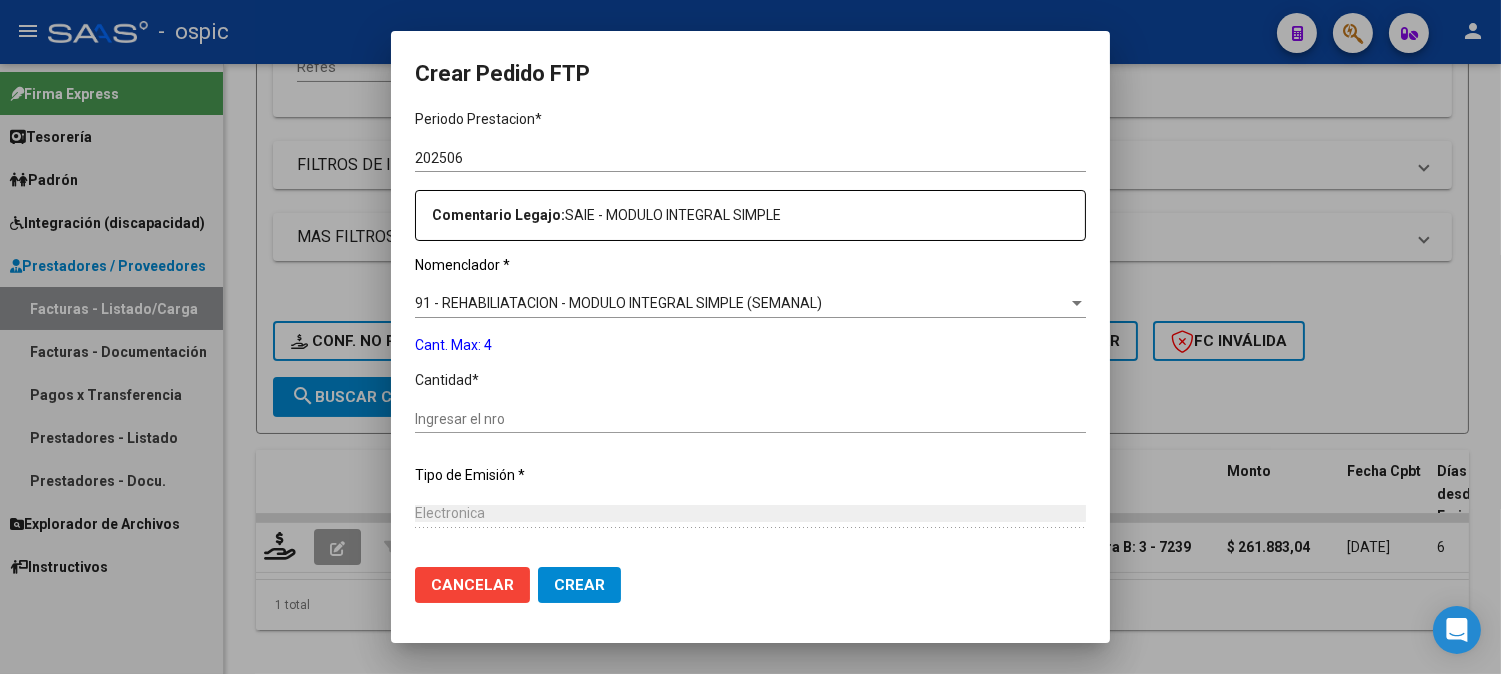 scroll, scrollTop: 617, scrollLeft: 0, axis: vertical 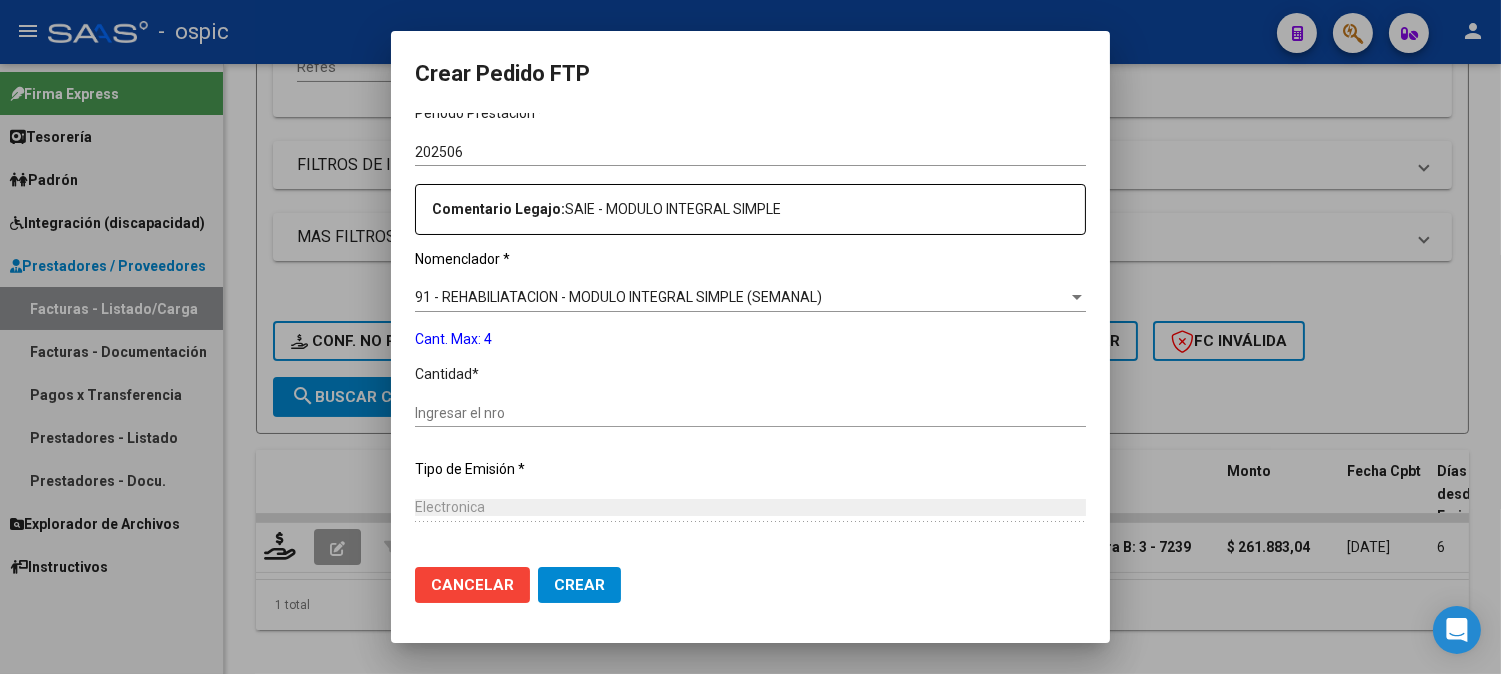 click on "Ingresar el nro" at bounding box center (750, 413) 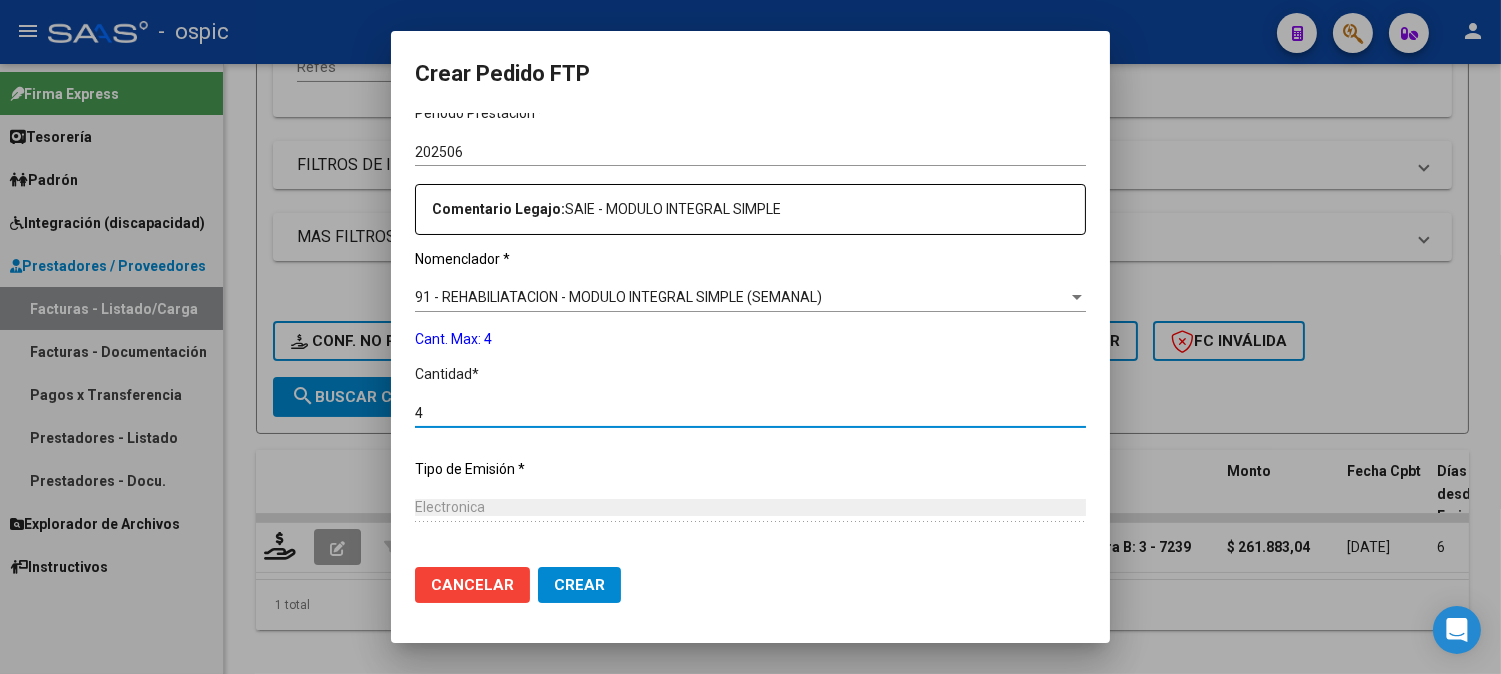type on "4" 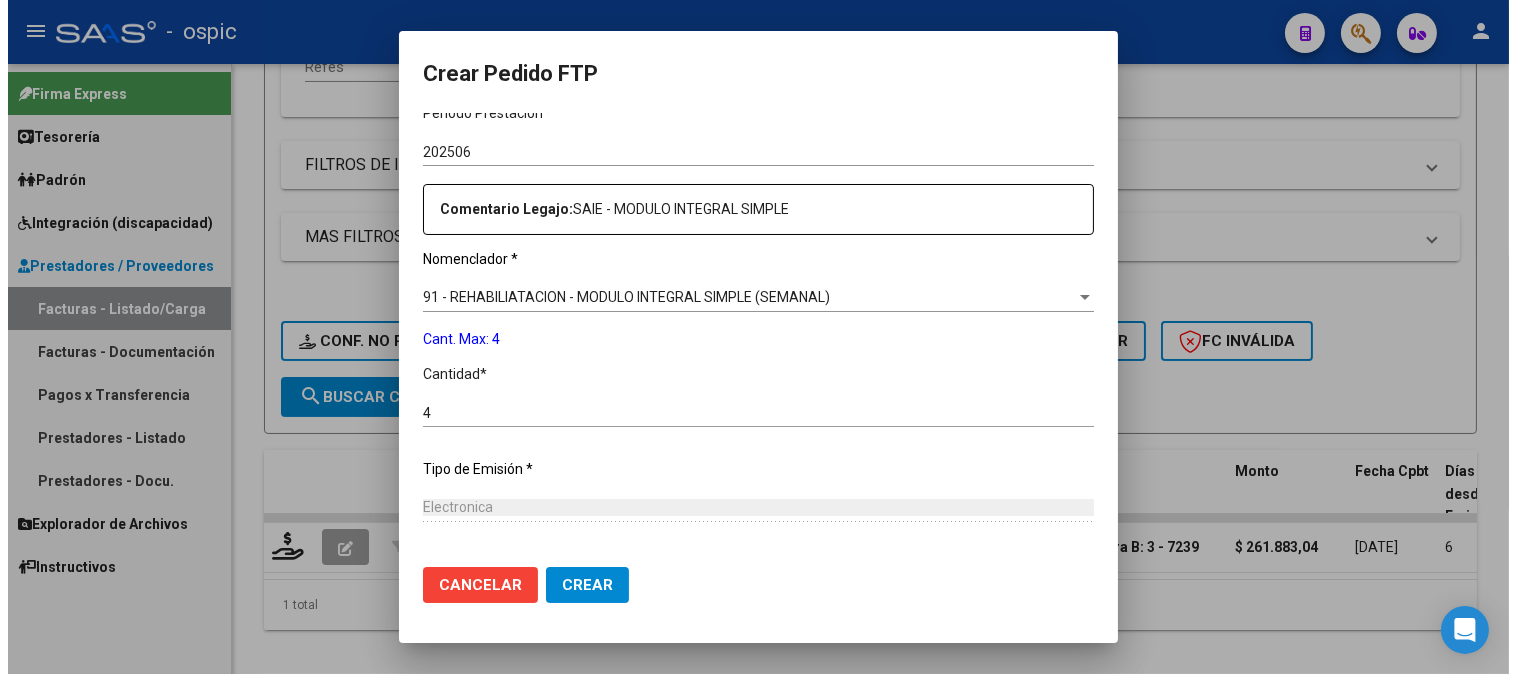 scroll, scrollTop: 793, scrollLeft: 0, axis: vertical 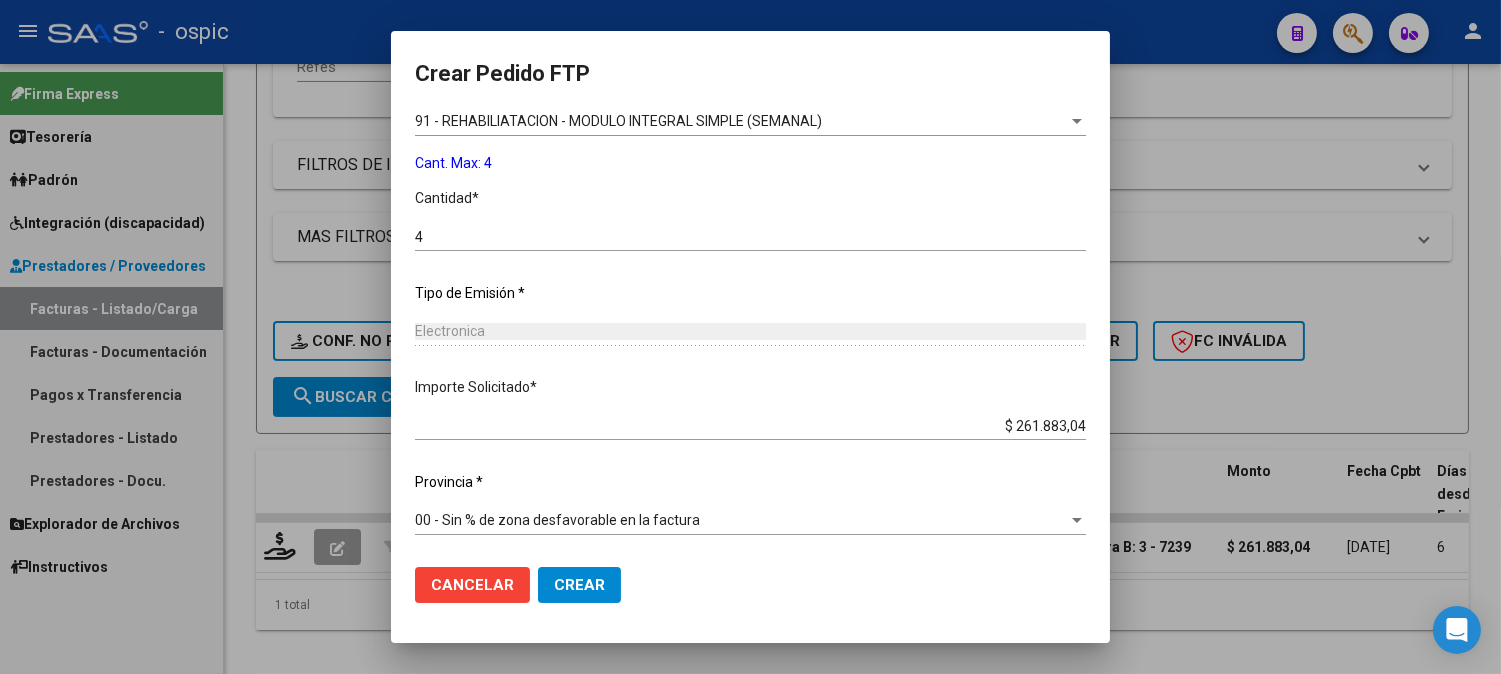 click on "Crear" 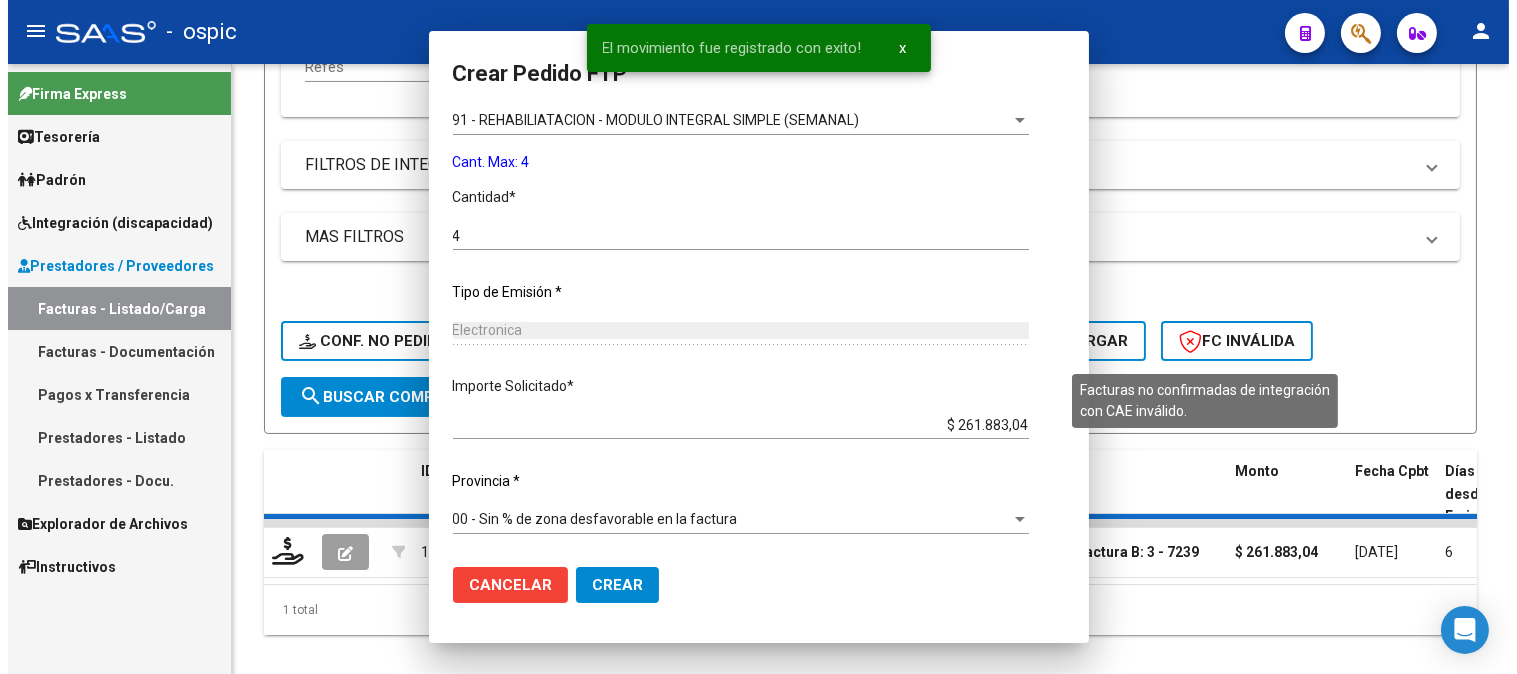 scroll, scrollTop: 0, scrollLeft: 0, axis: both 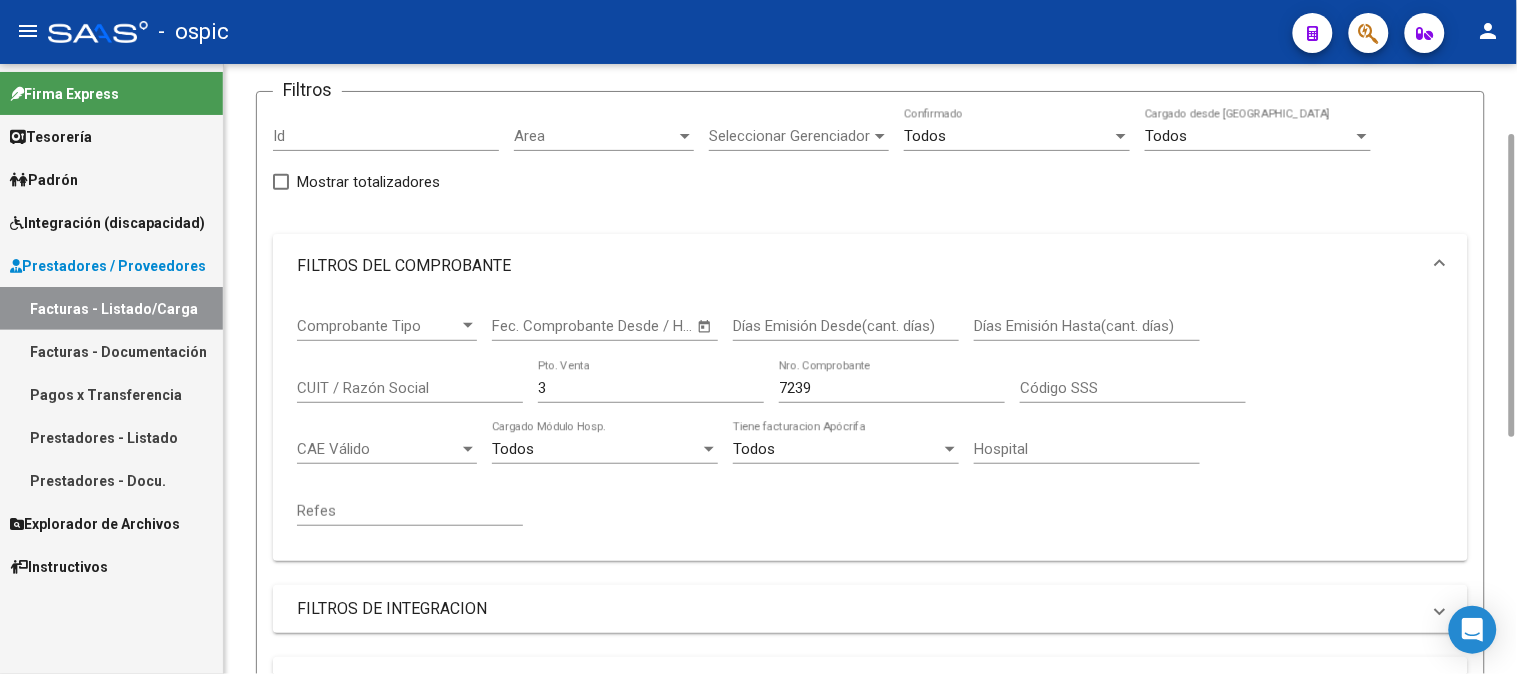 drag, startPoint x: 530, startPoint y: 387, endPoint x: 405, endPoint y: 375, distance: 125.57468 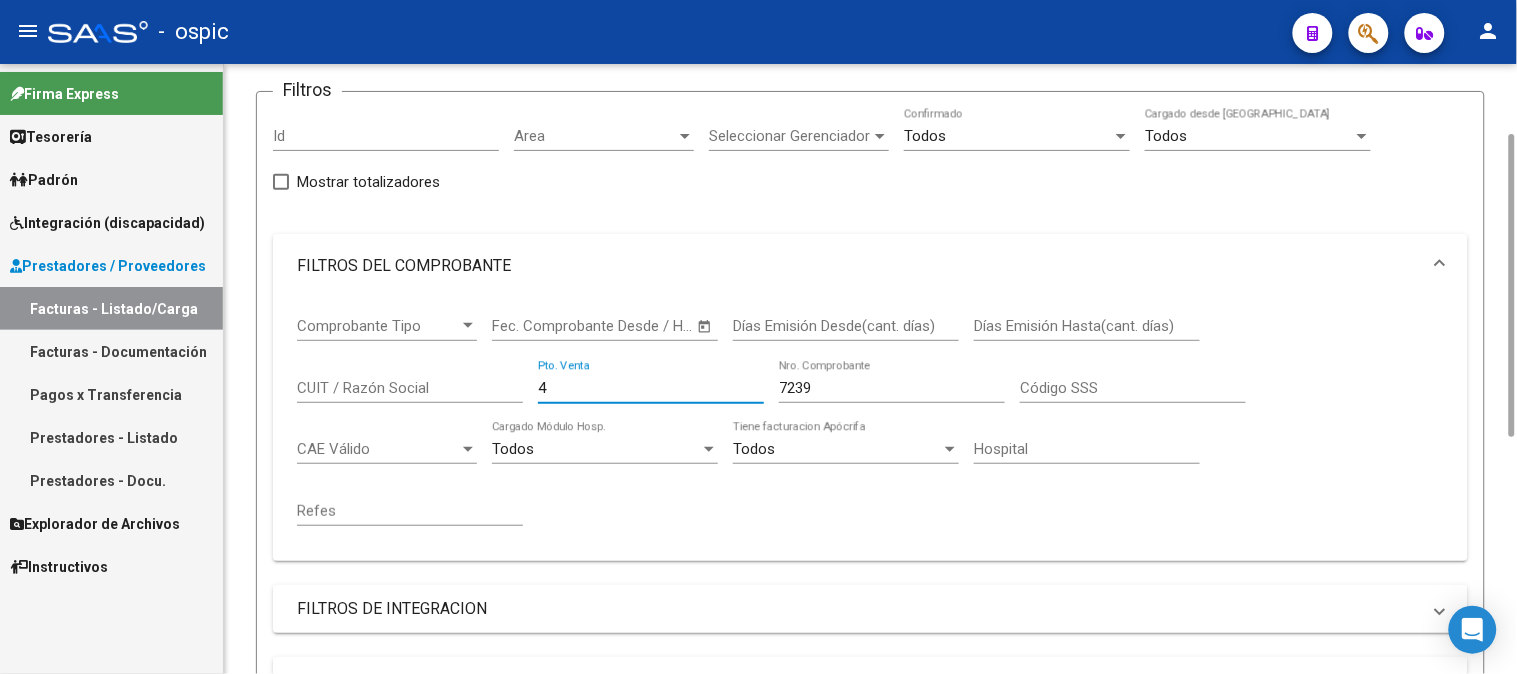 type on "4" 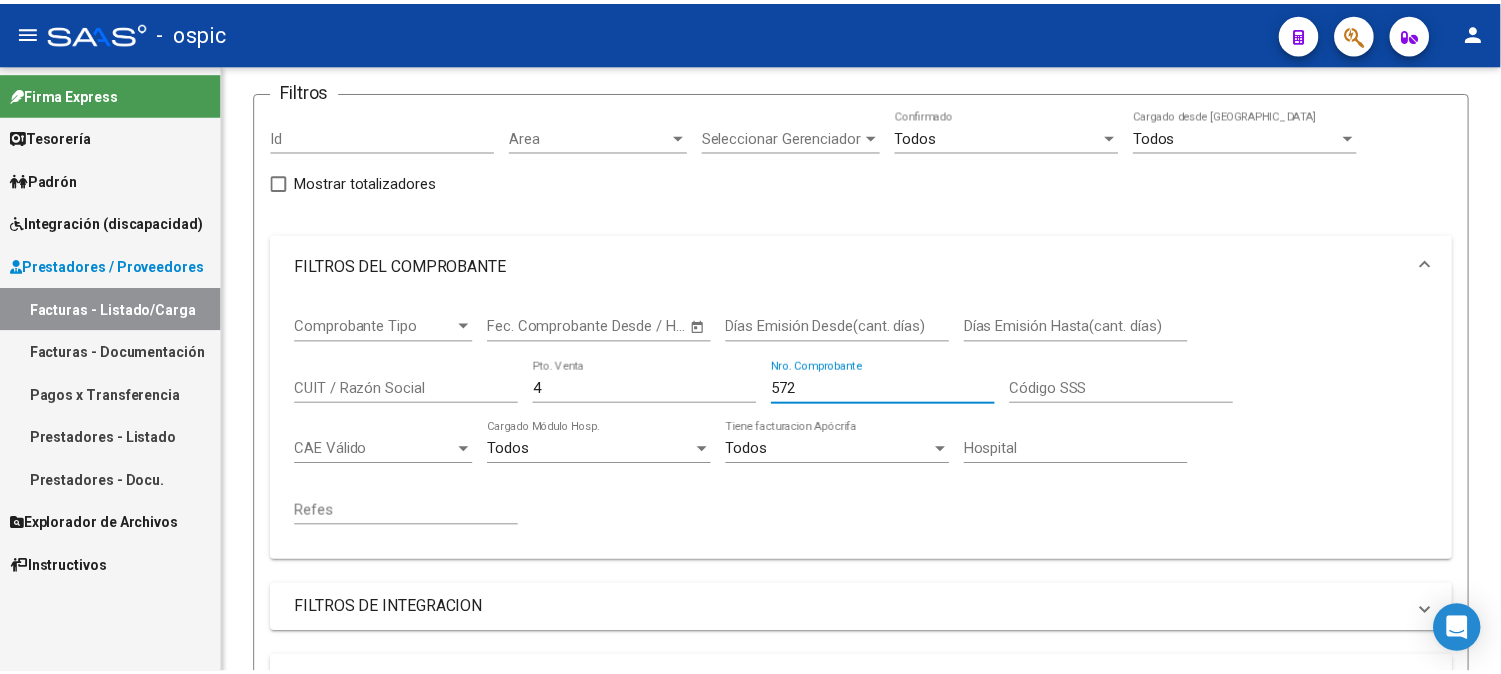 scroll, scrollTop: 587, scrollLeft: 0, axis: vertical 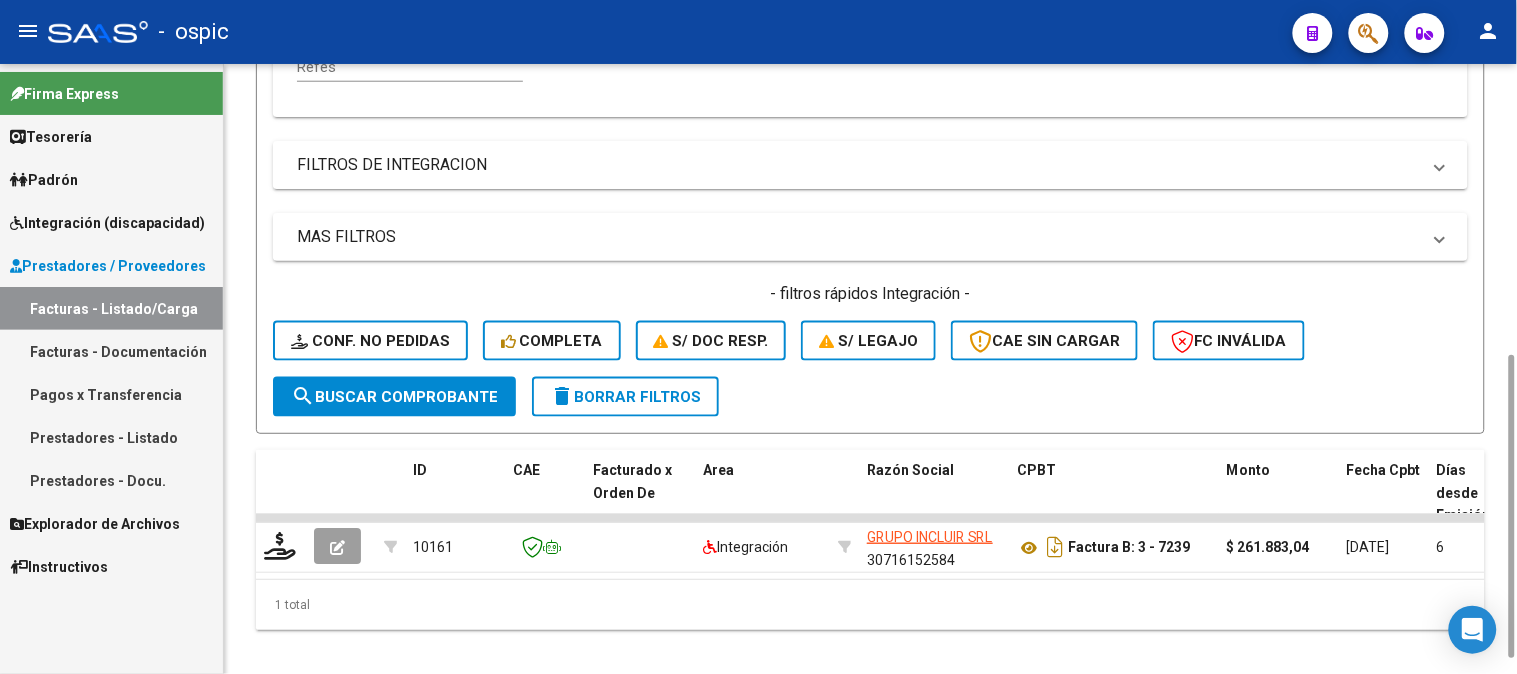 type on "572" 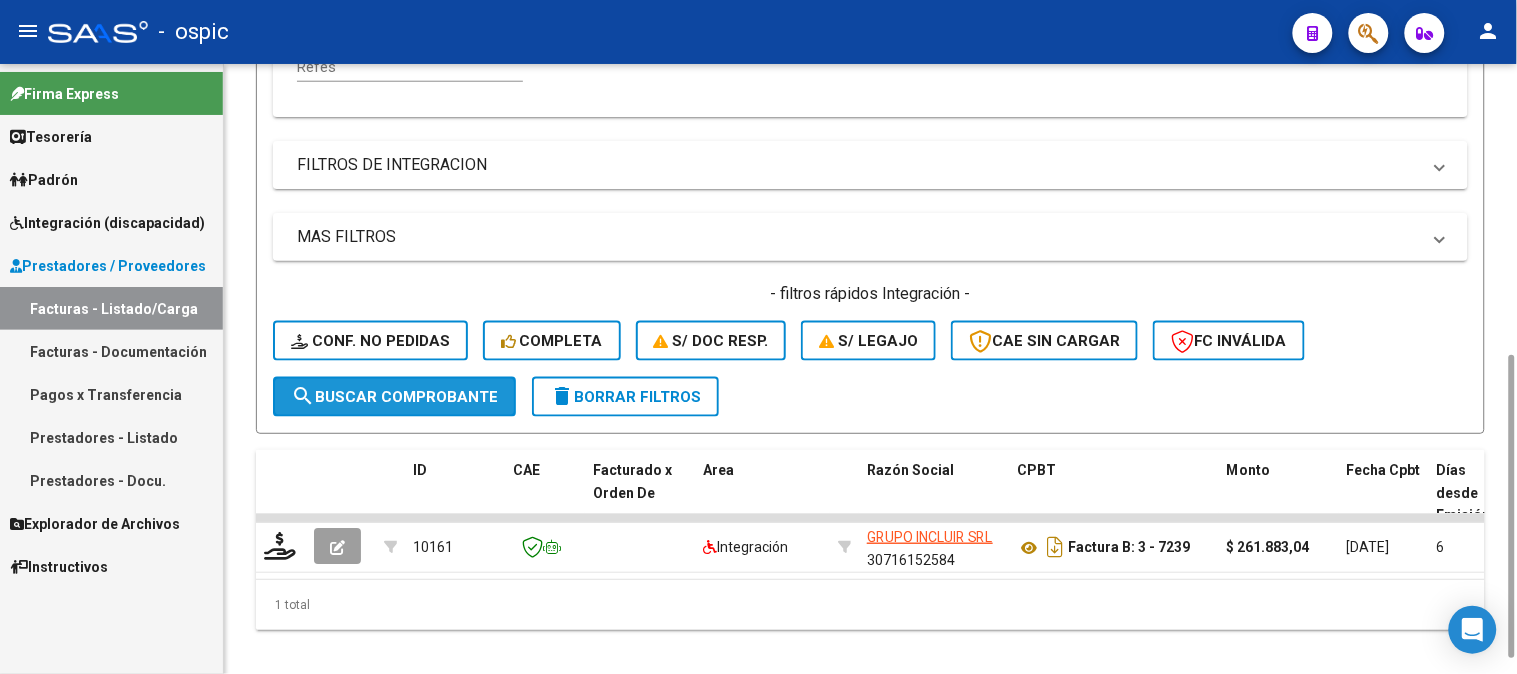 drag, startPoint x: 470, startPoint y: 402, endPoint x: 457, endPoint y: 387, distance: 19.849434 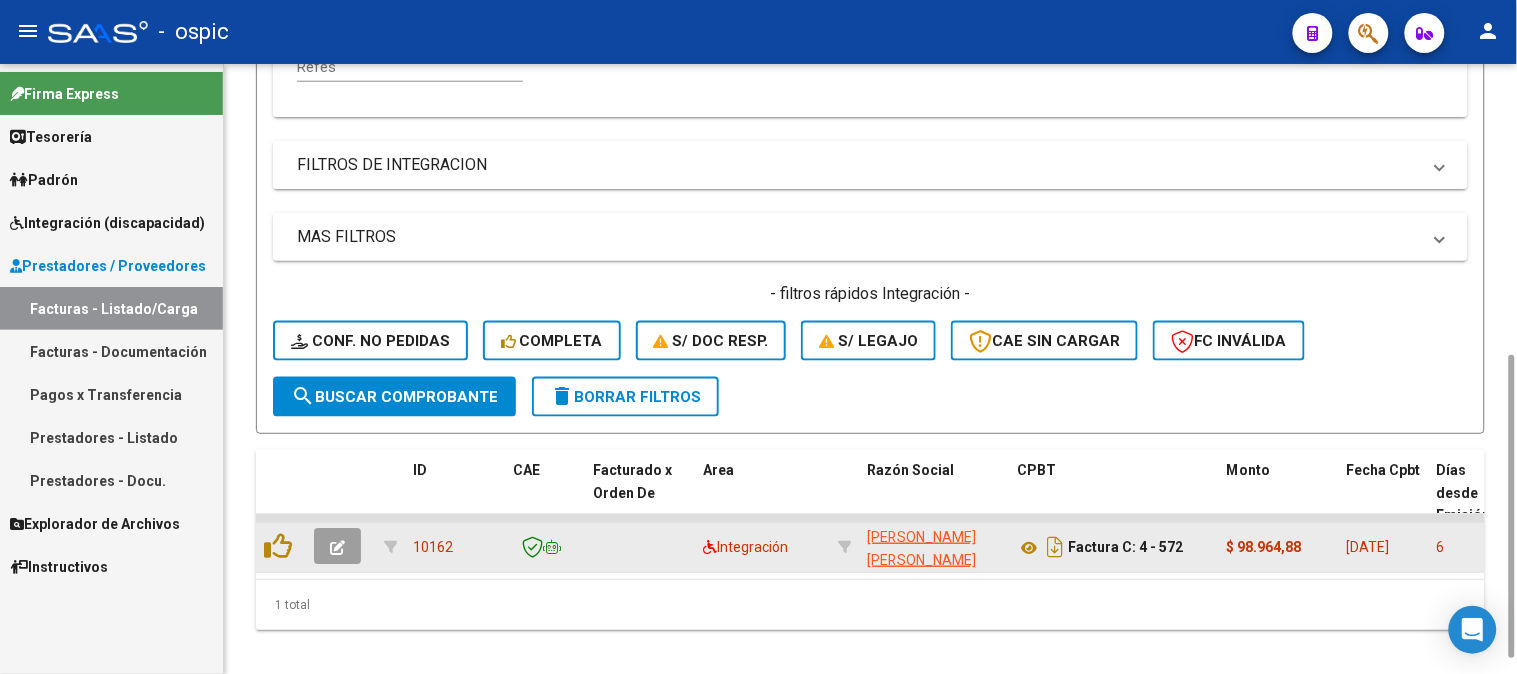 click 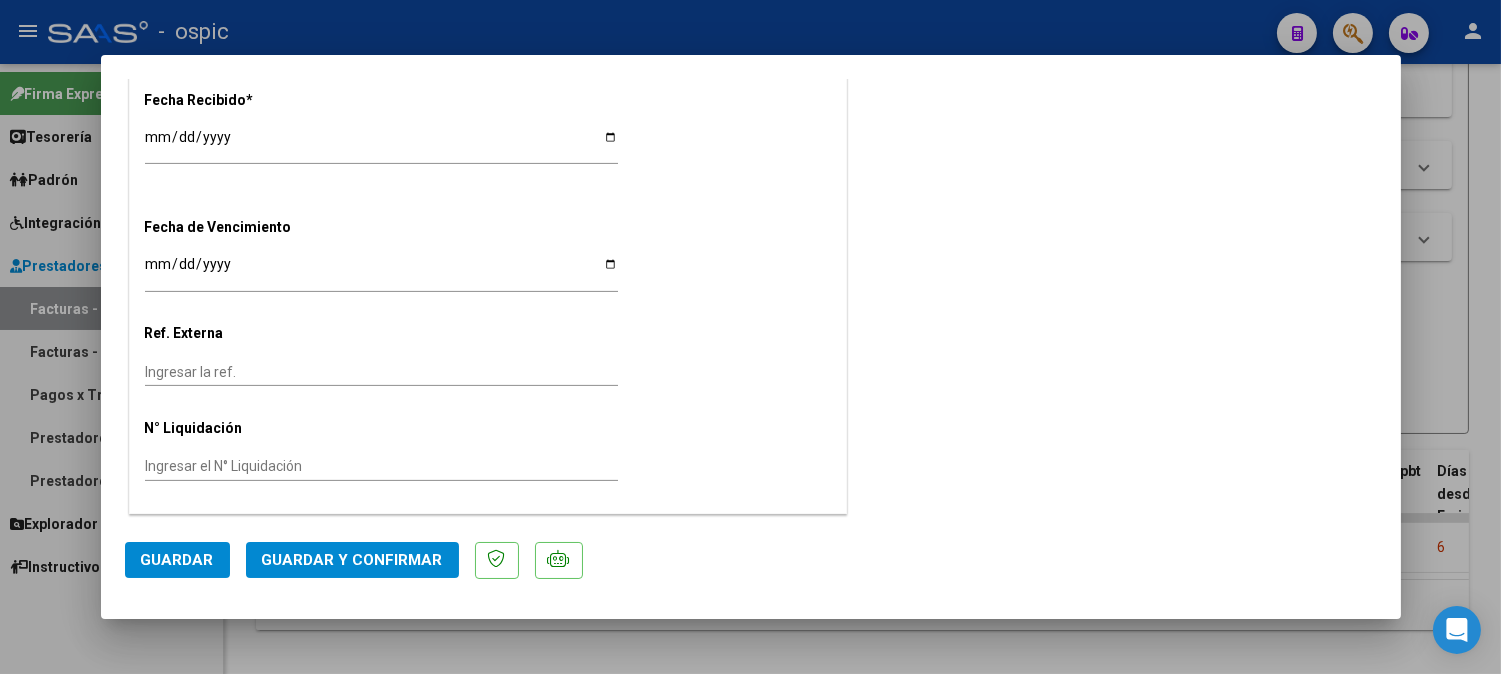 scroll, scrollTop: 0, scrollLeft: 0, axis: both 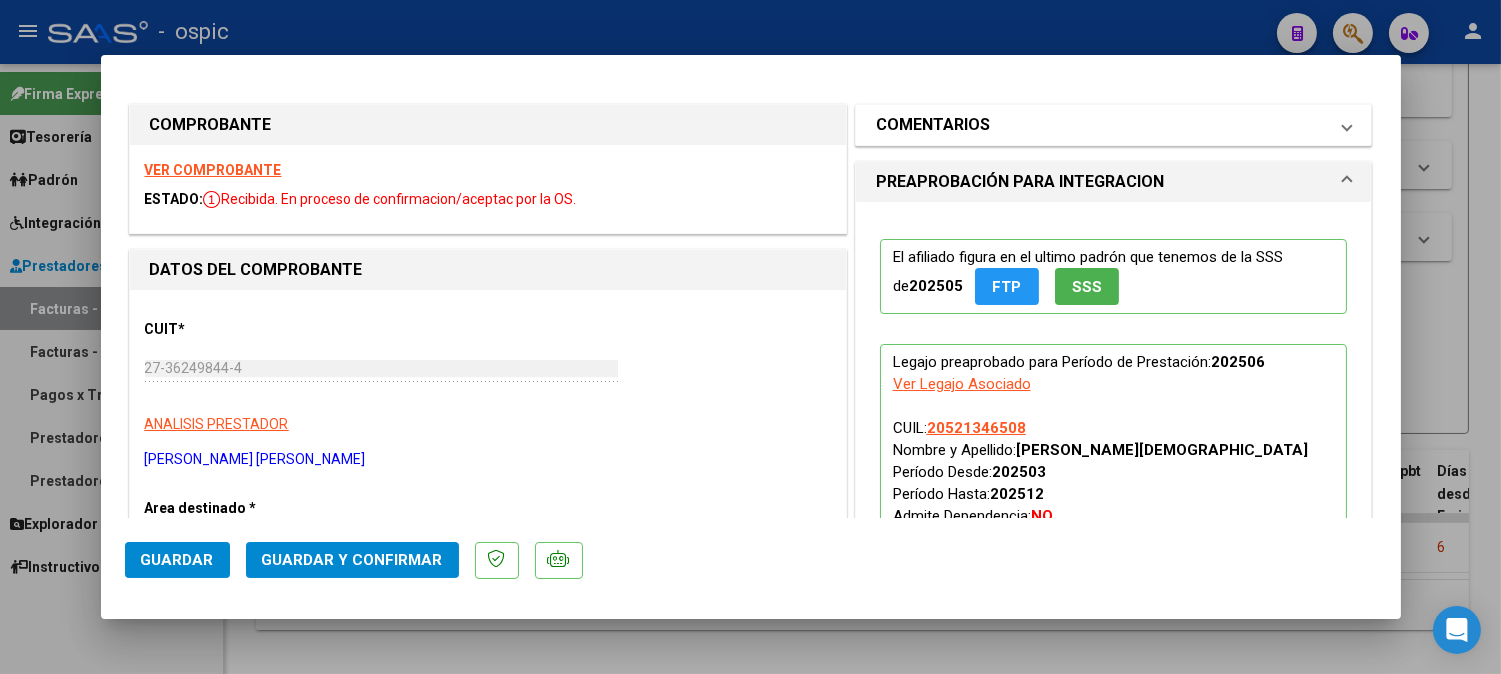 click on "COMENTARIOS" at bounding box center (933, 125) 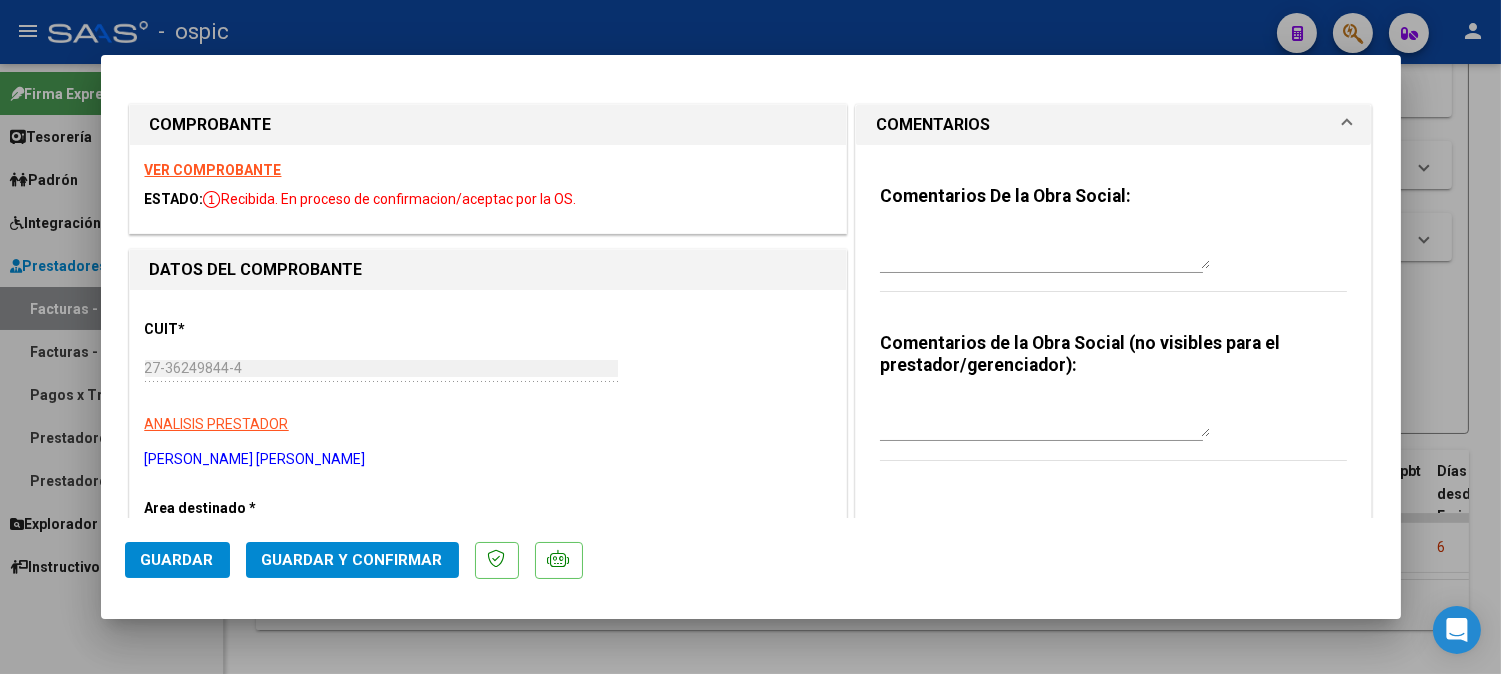 click at bounding box center (1045, 417) 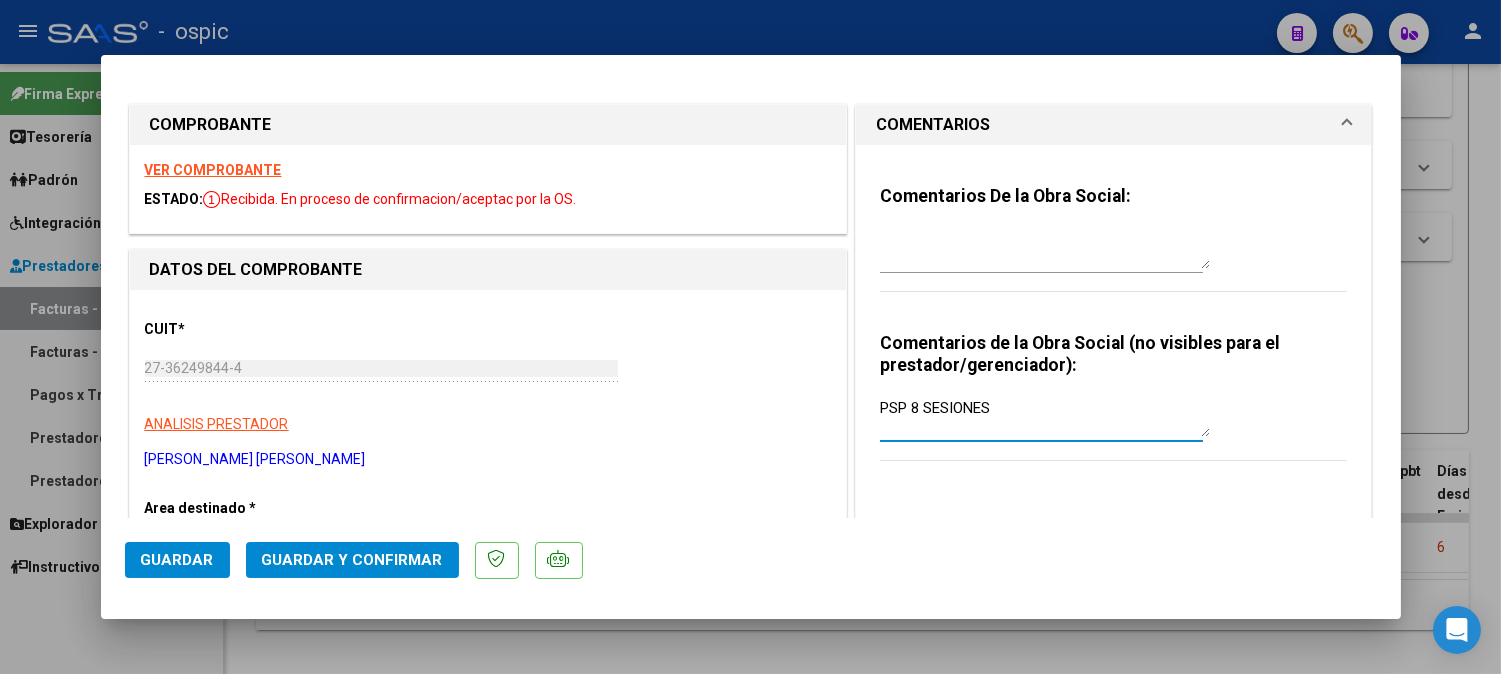 type on "PSP 8 SESIONES" 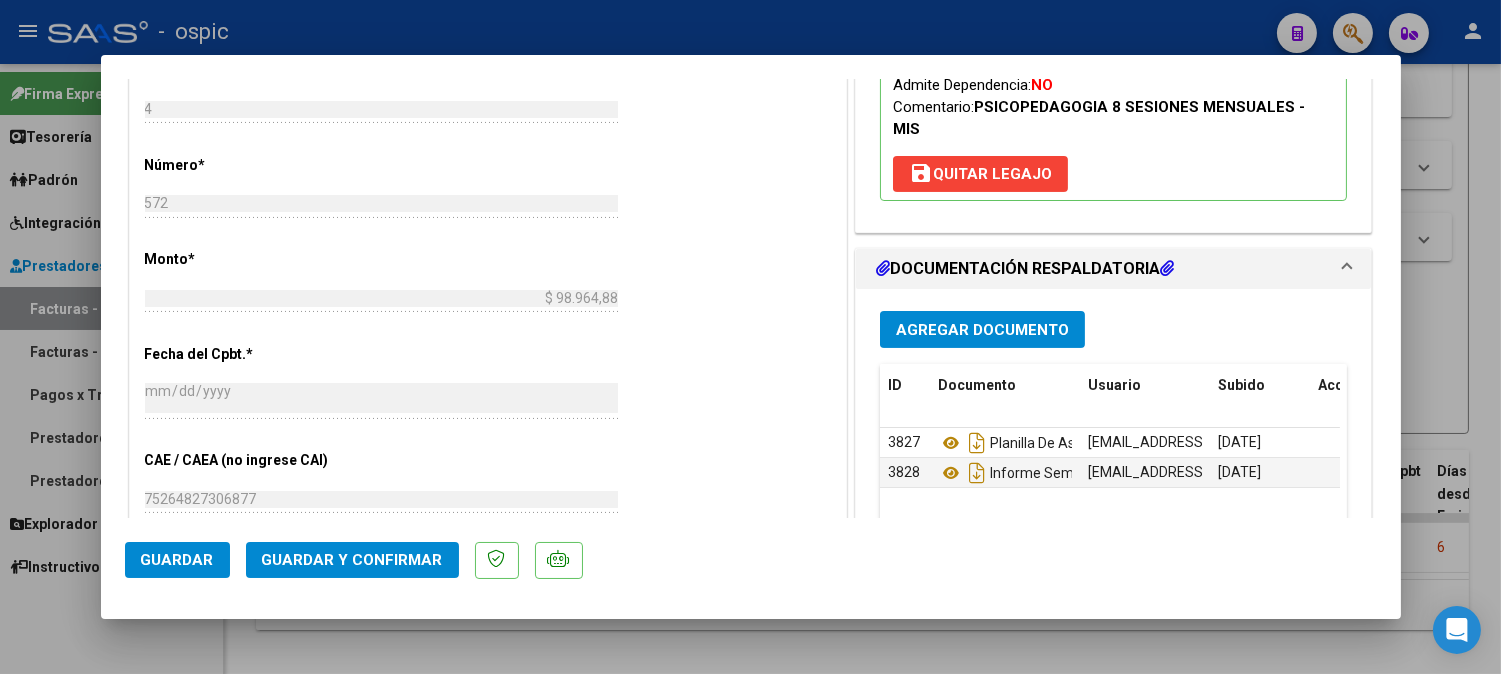 scroll, scrollTop: 831, scrollLeft: 0, axis: vertical 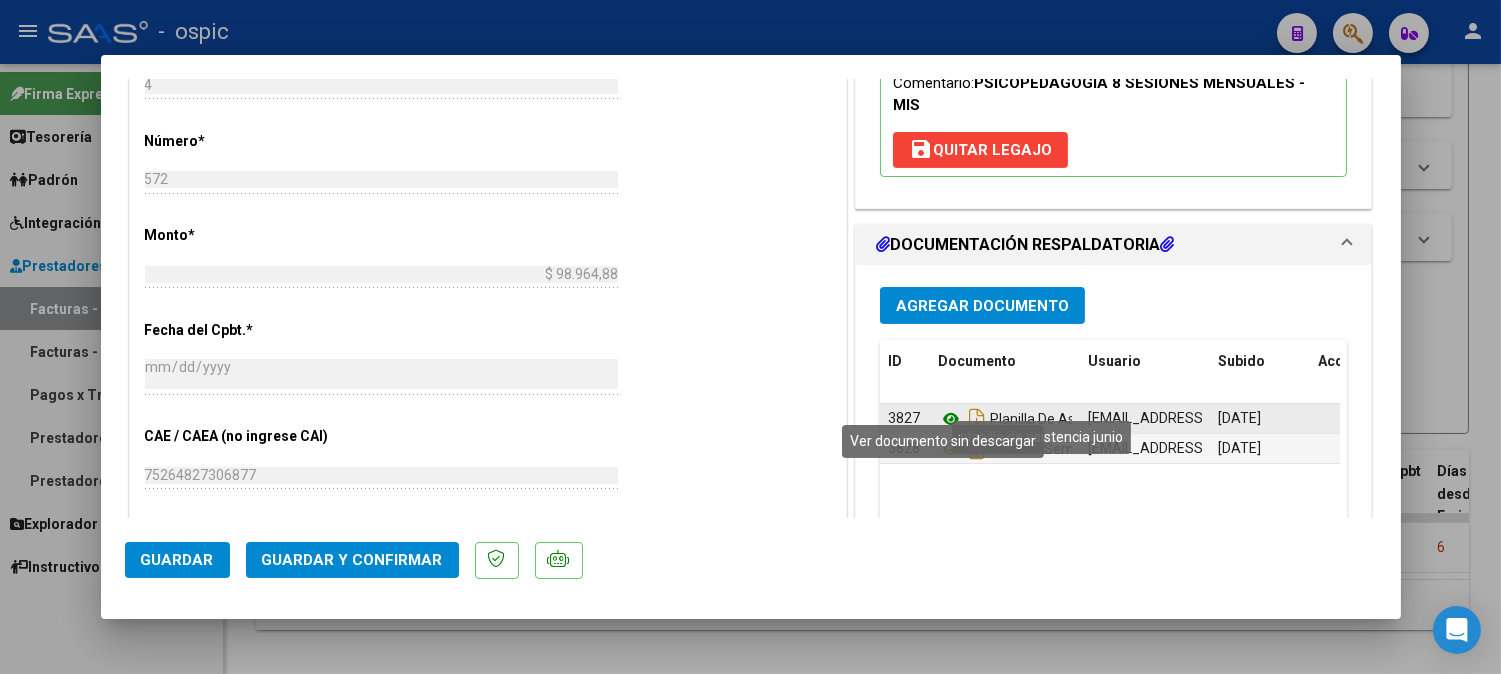 click 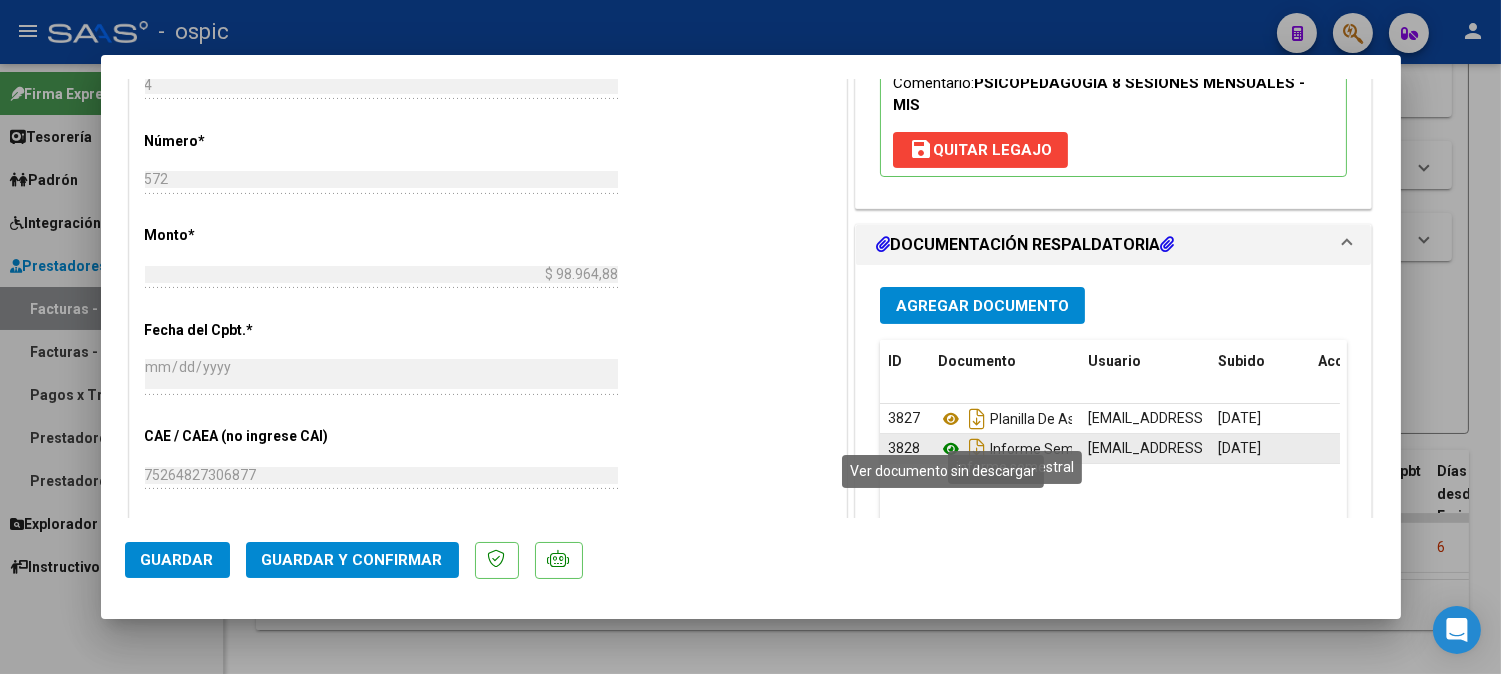 click 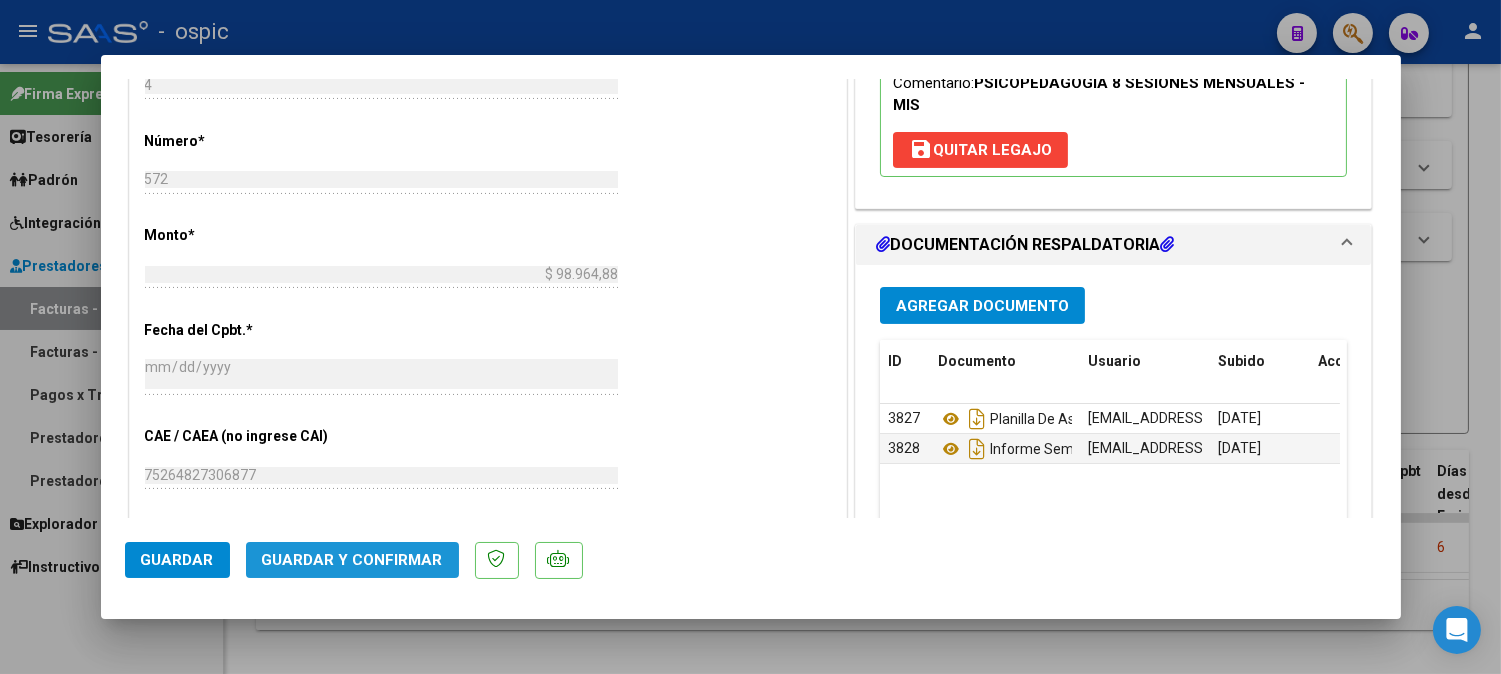 click on "Guardar y Confirmar" 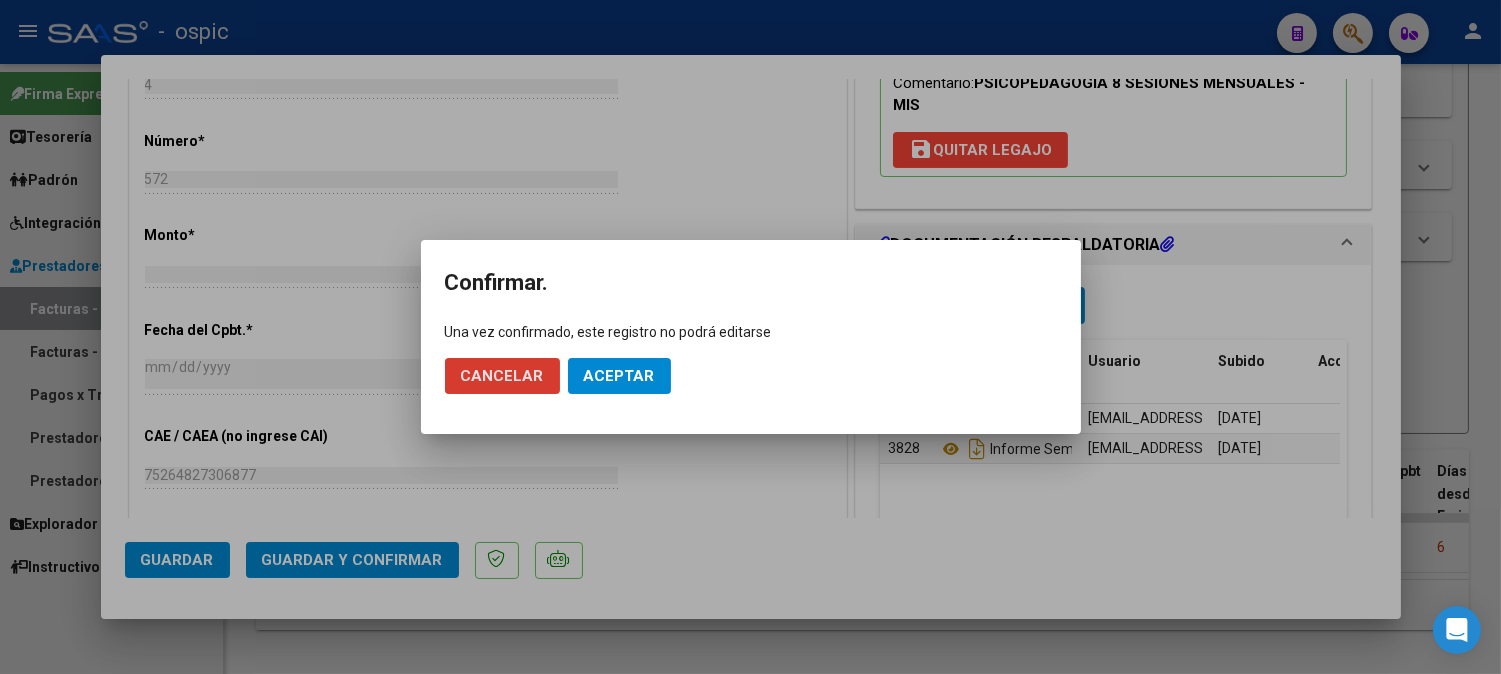 click on "Aceptar" 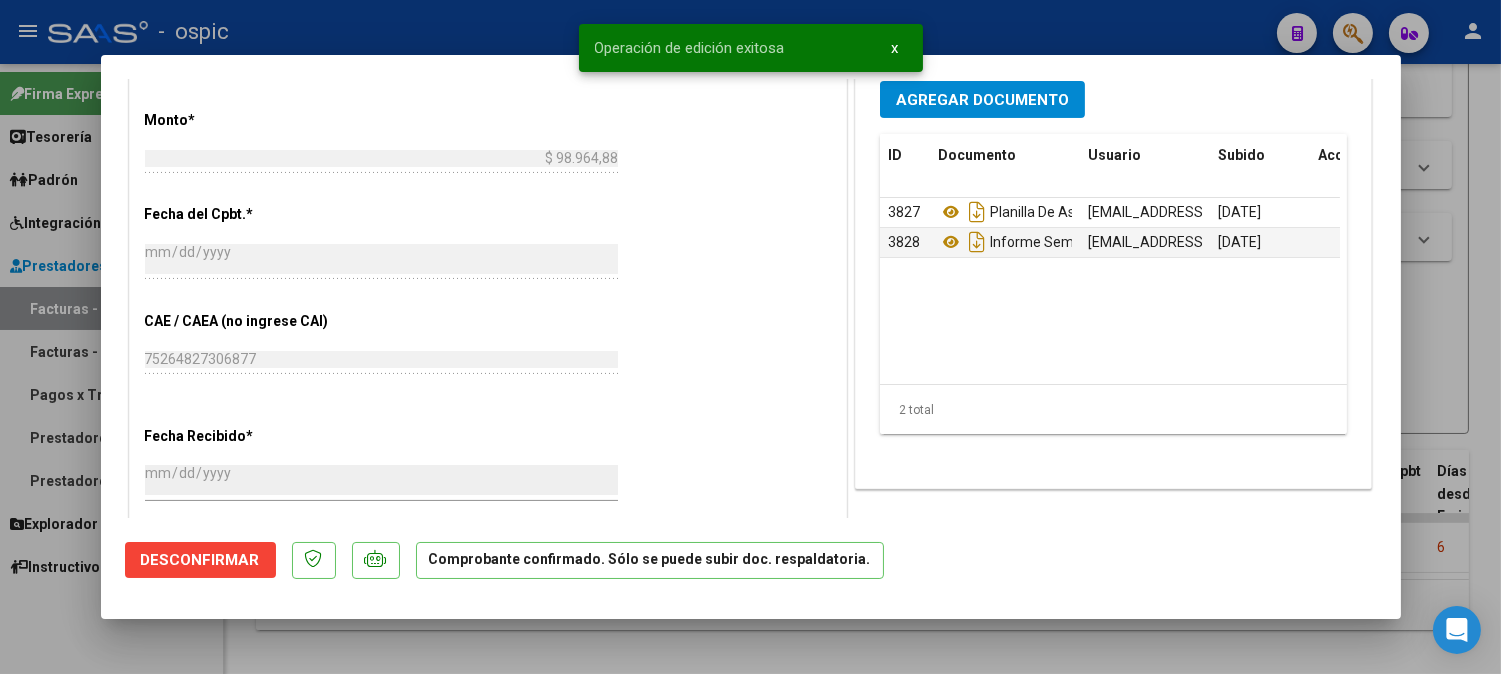 type 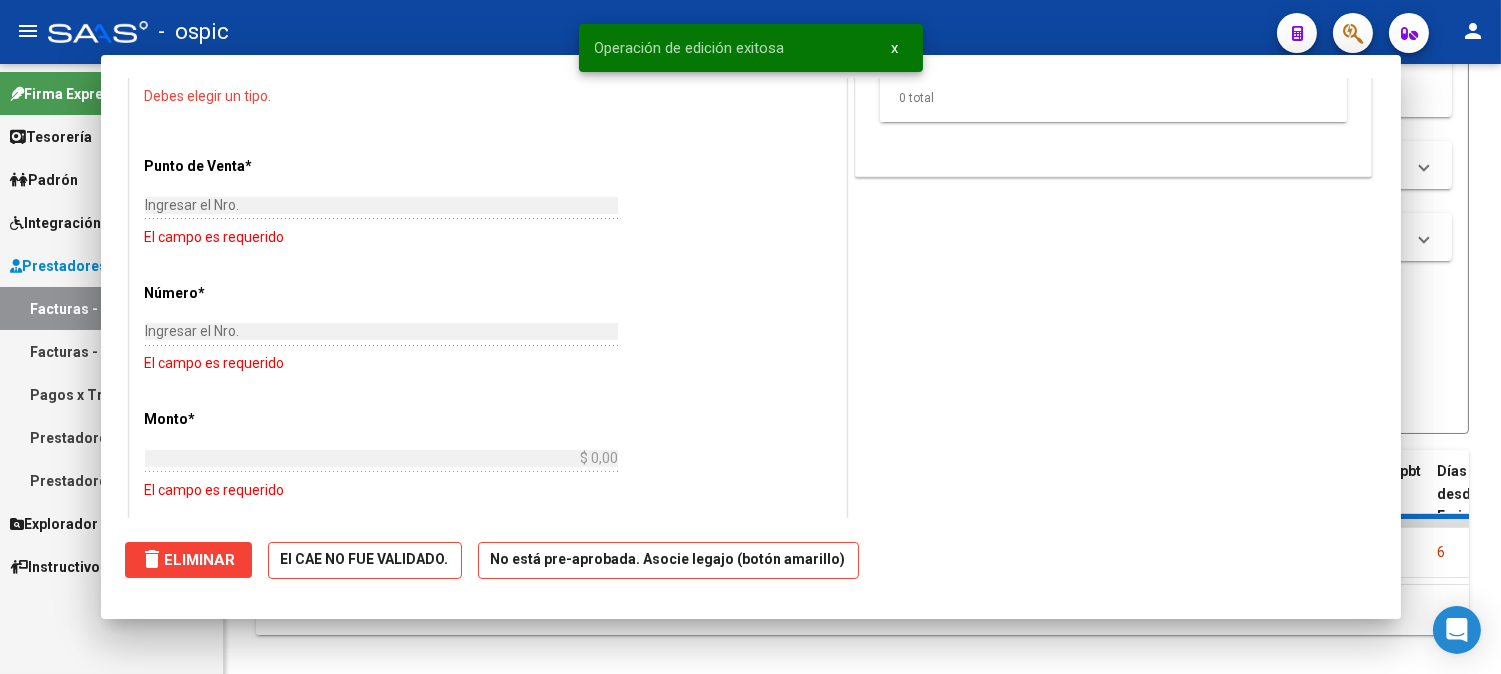 scroll, scrollTop: 0, scrollLeft: 0, axis: both 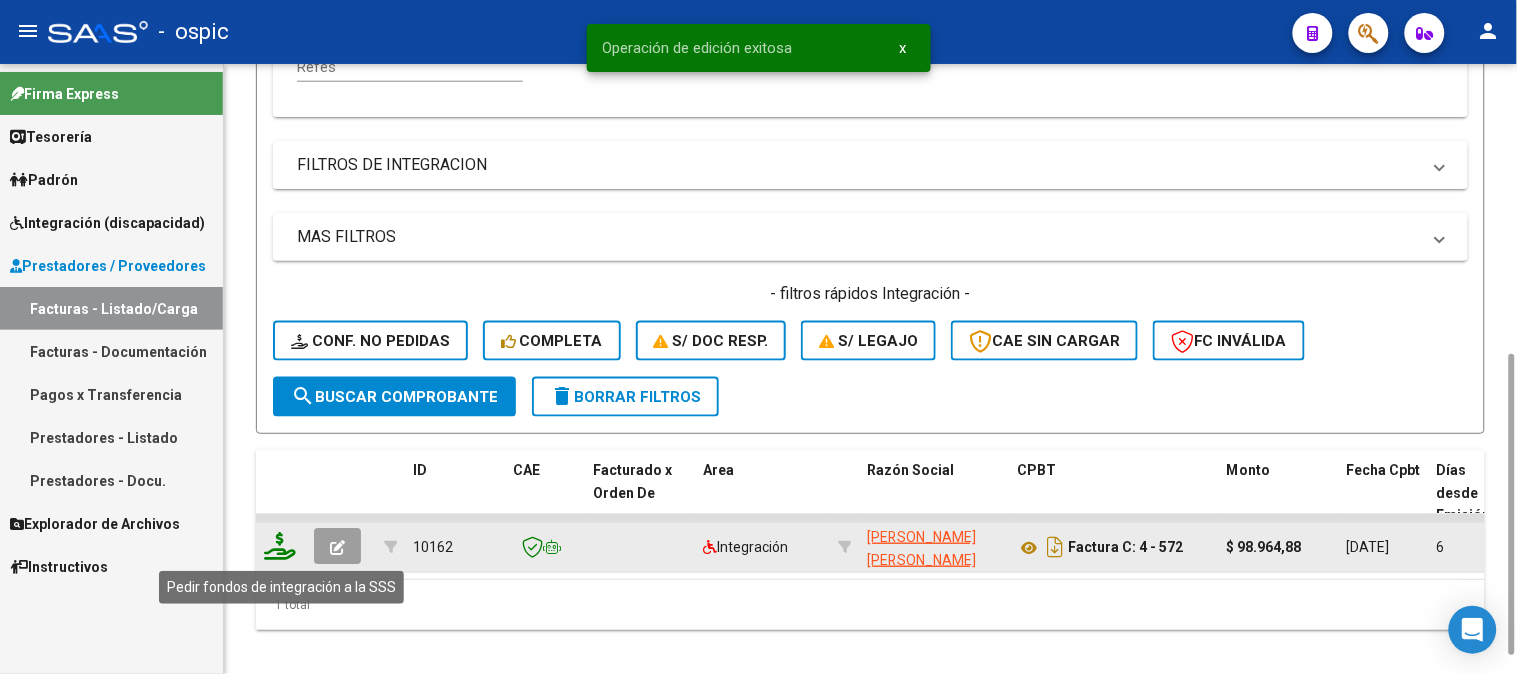 click 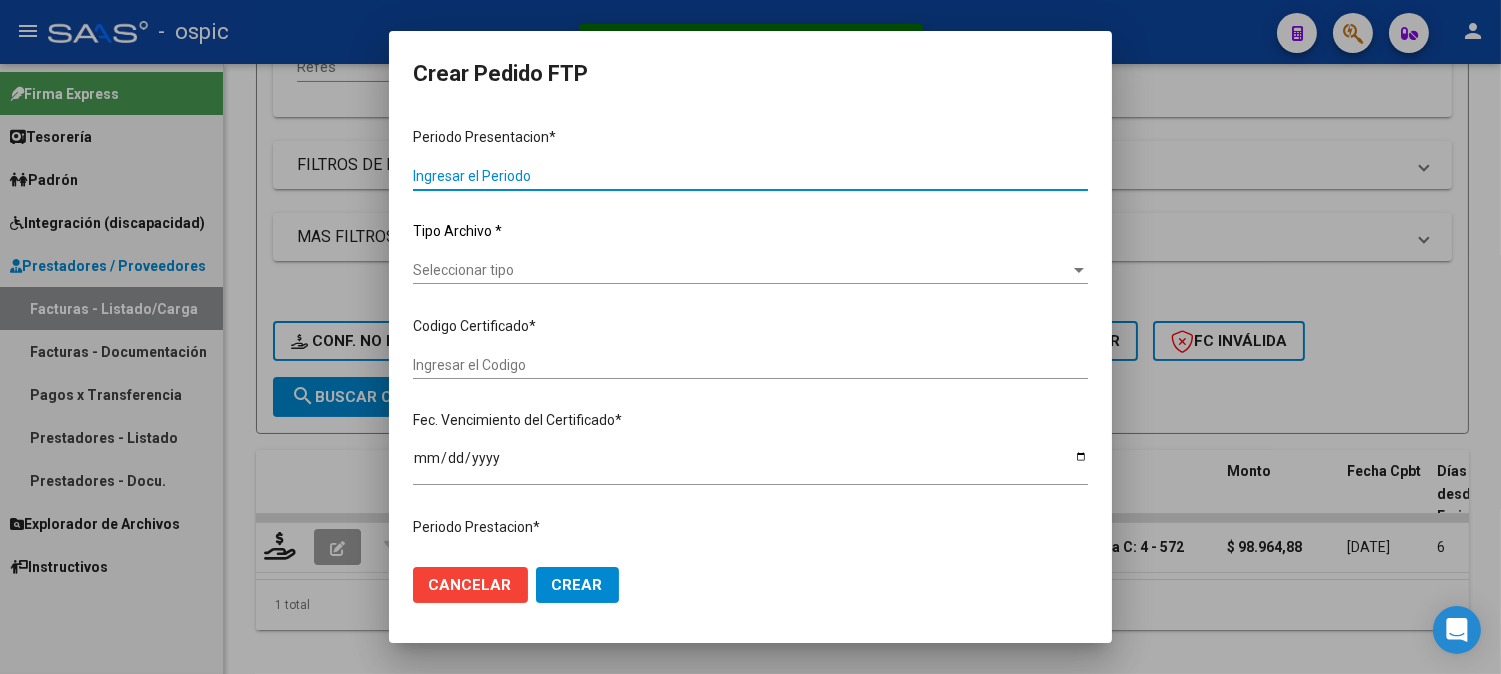type on "202506" 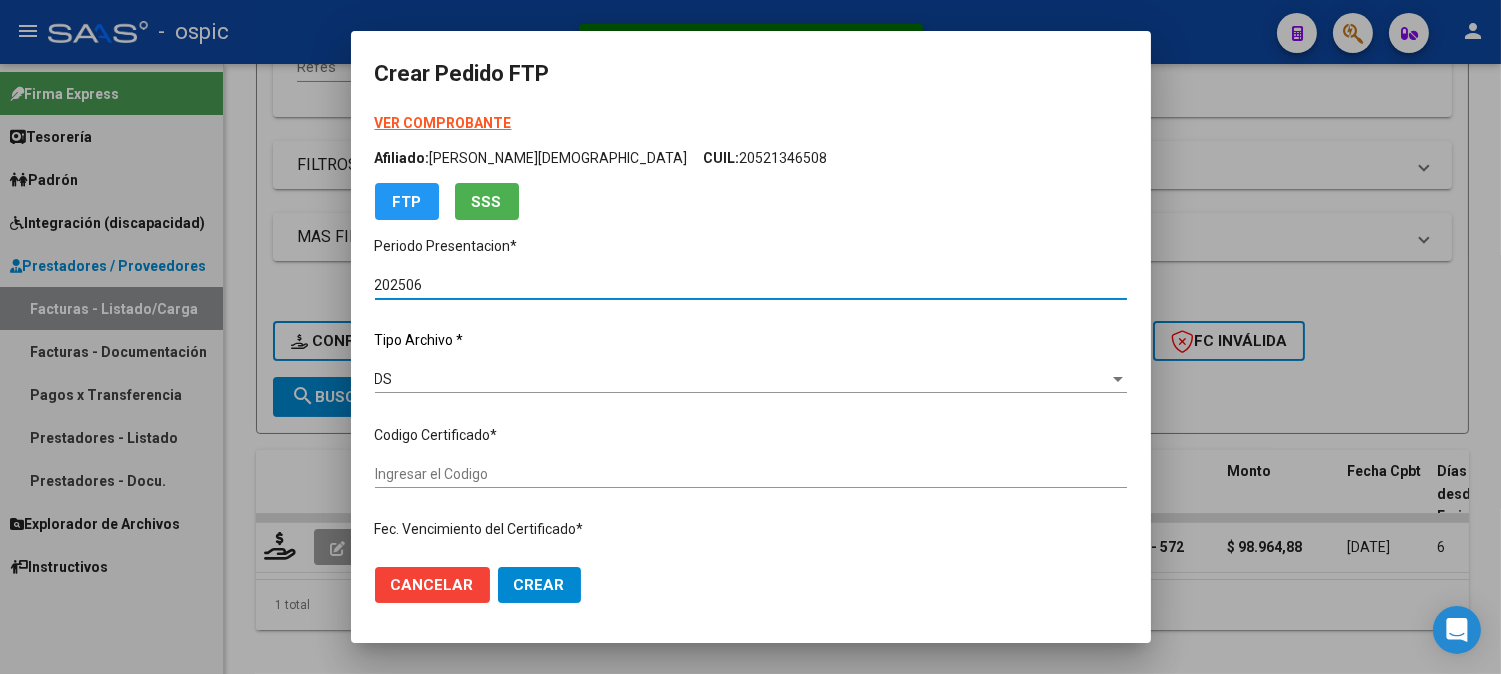 type on "6481310480" 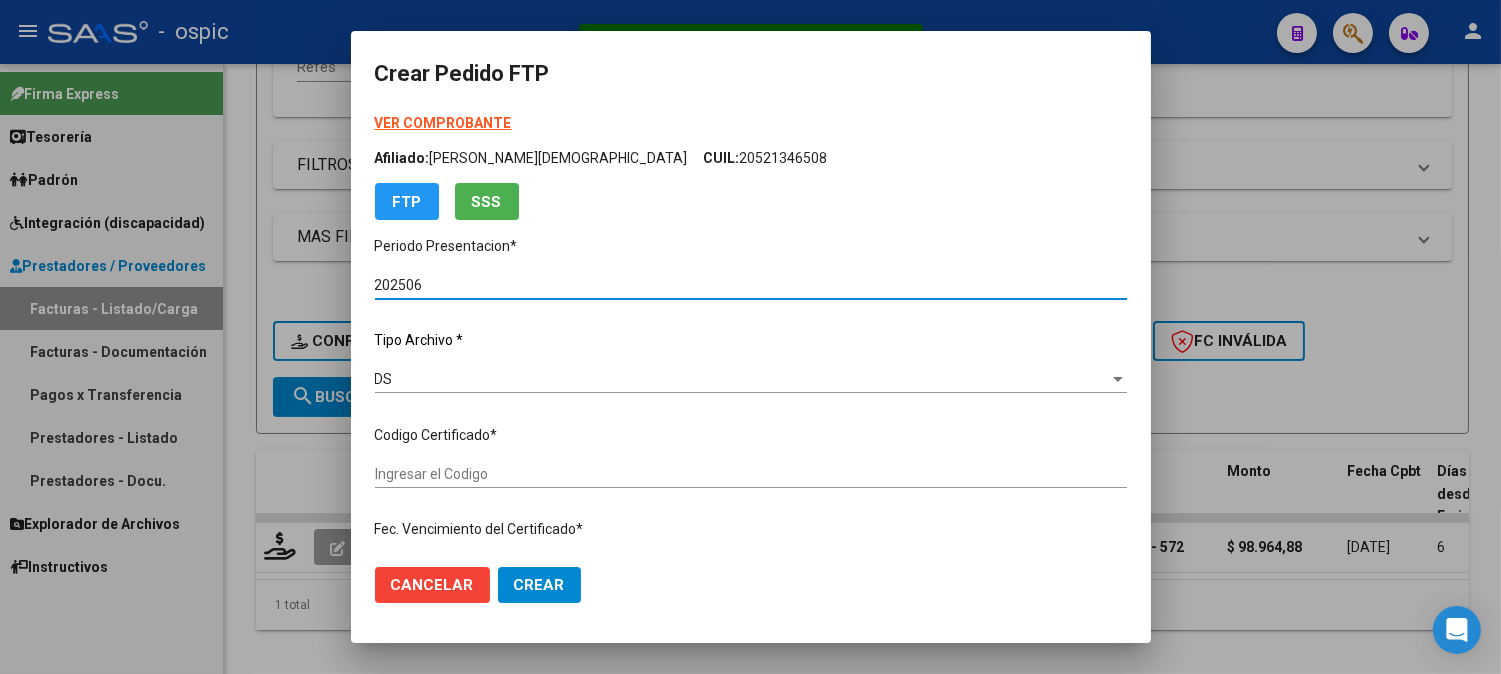 type on "2025-10-31" 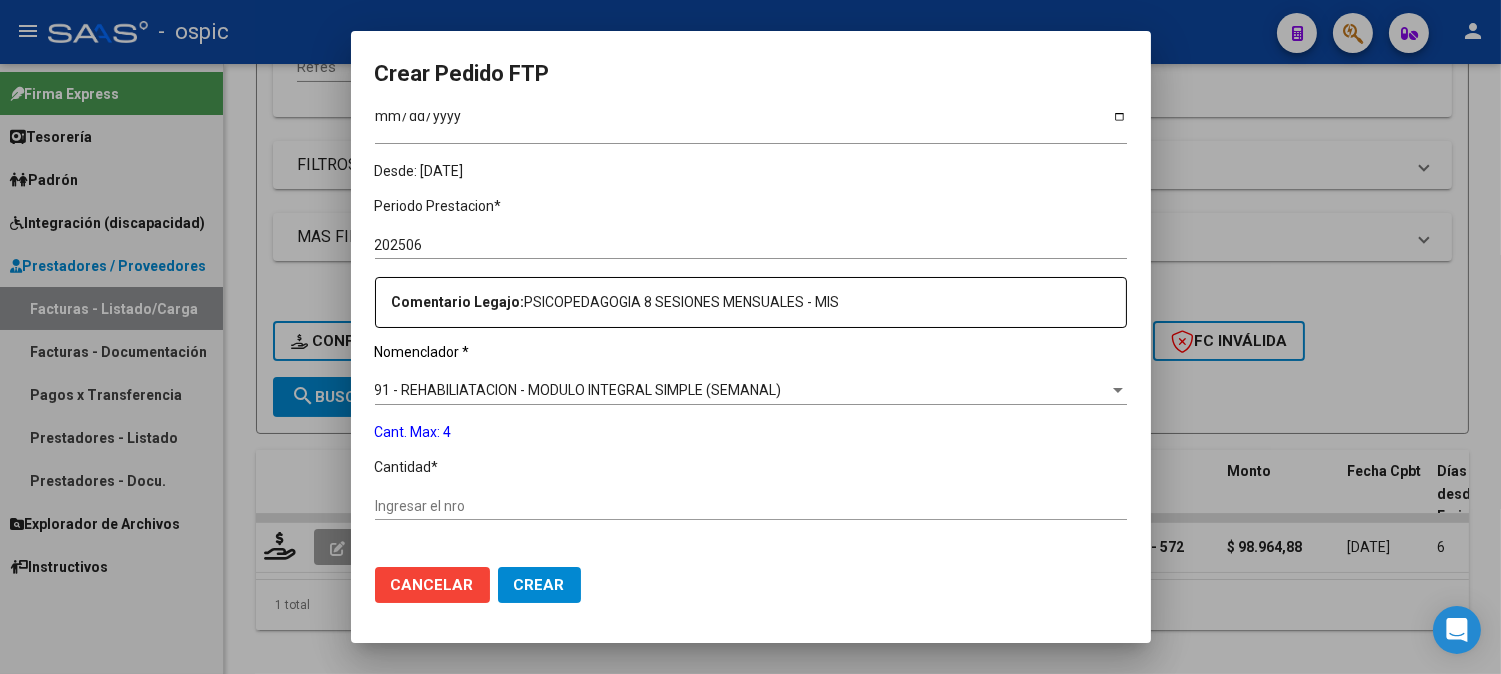 scroll, scrollTop: 548, scrollLeft: 0, axis: vertical 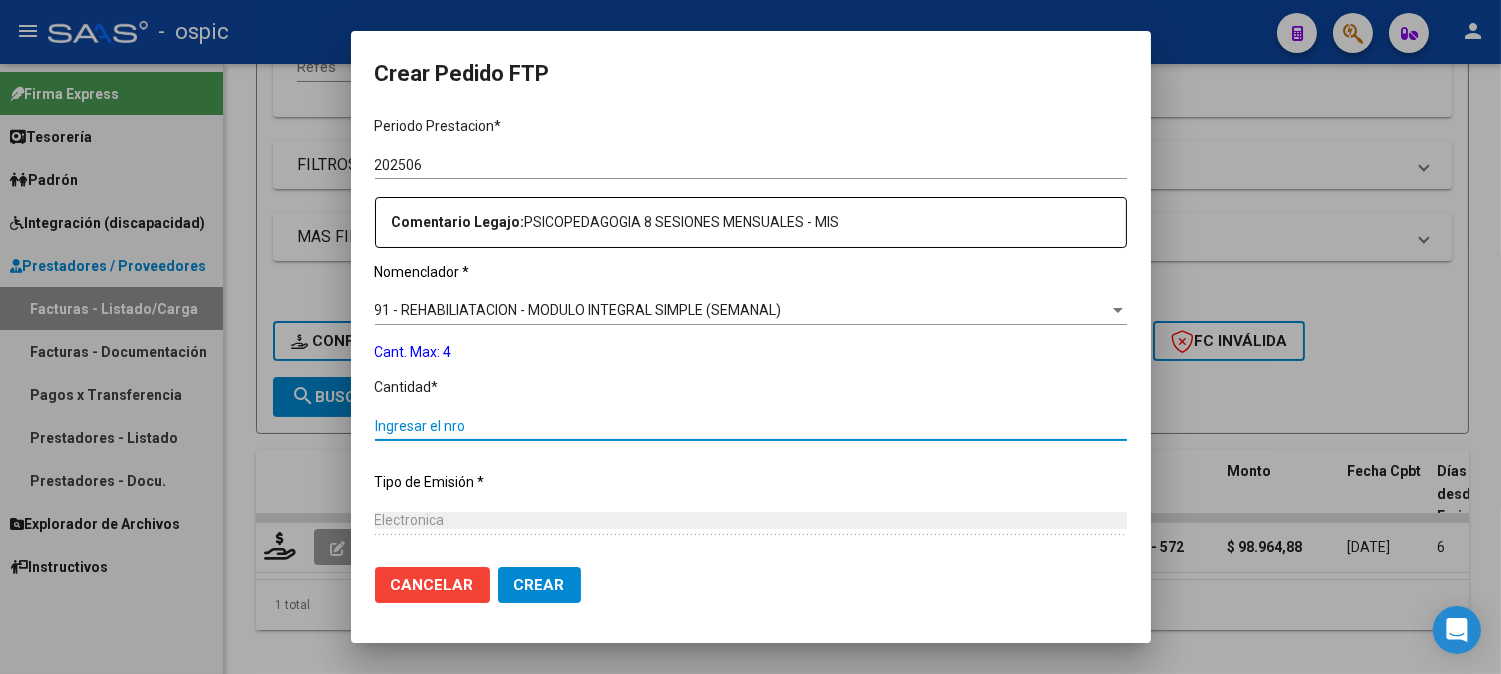 click on "Ingresar el nro" at bounding box center [751, 426] 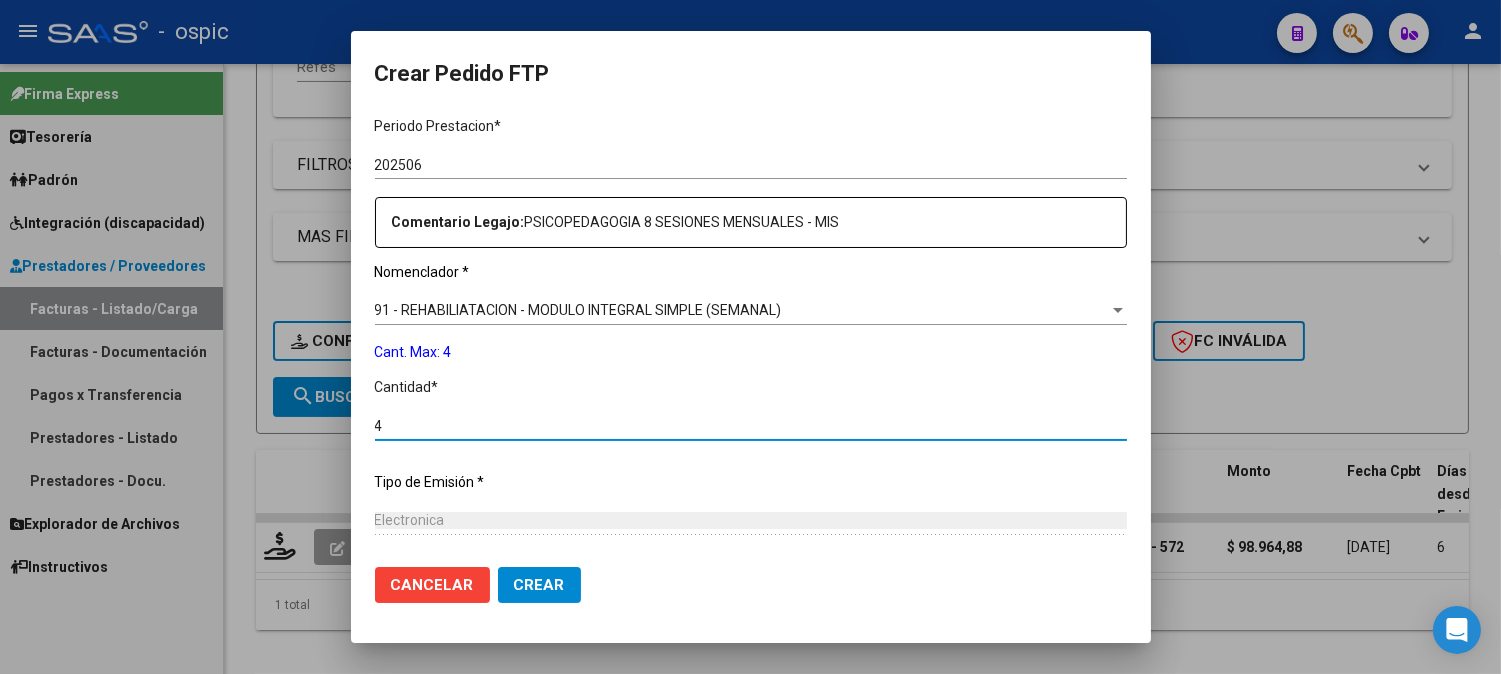 type on "4" 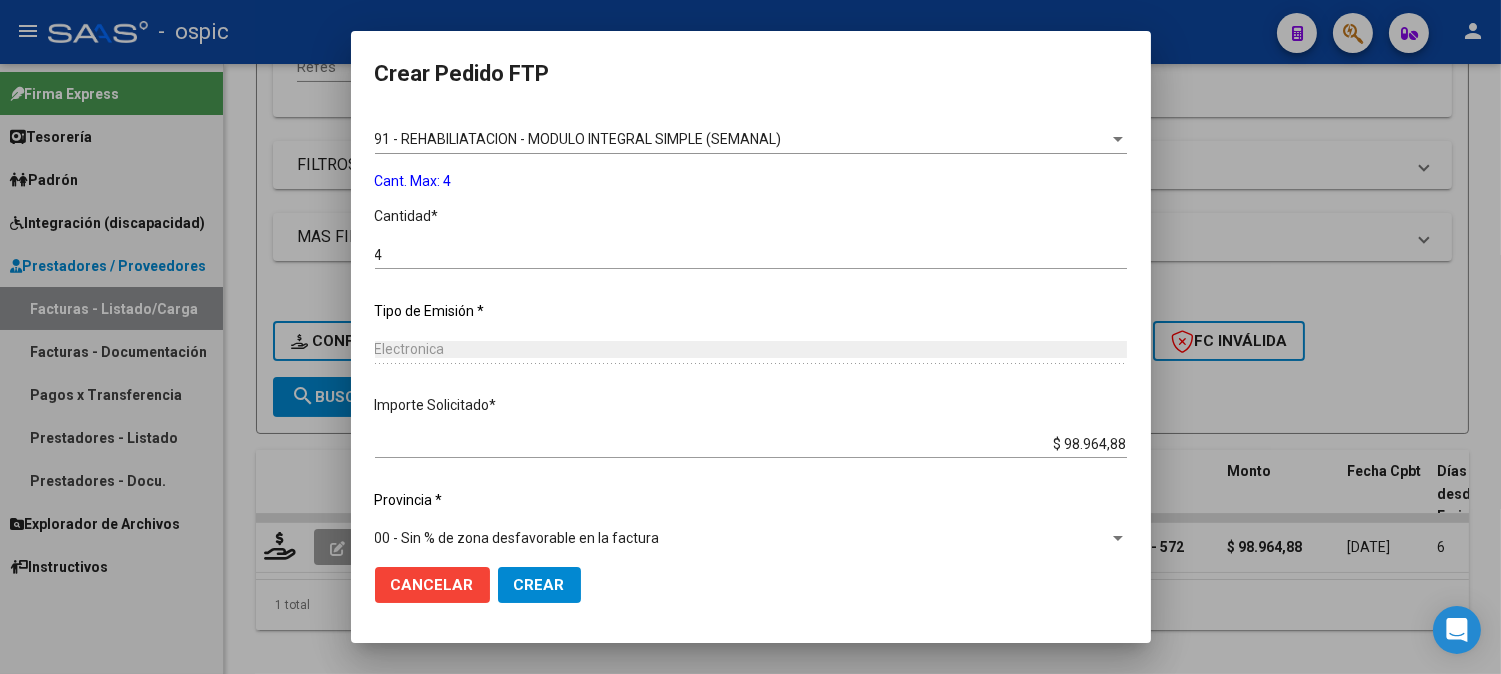scroll, scrollTop: 814, scrollLeft: 0, axis: vertical 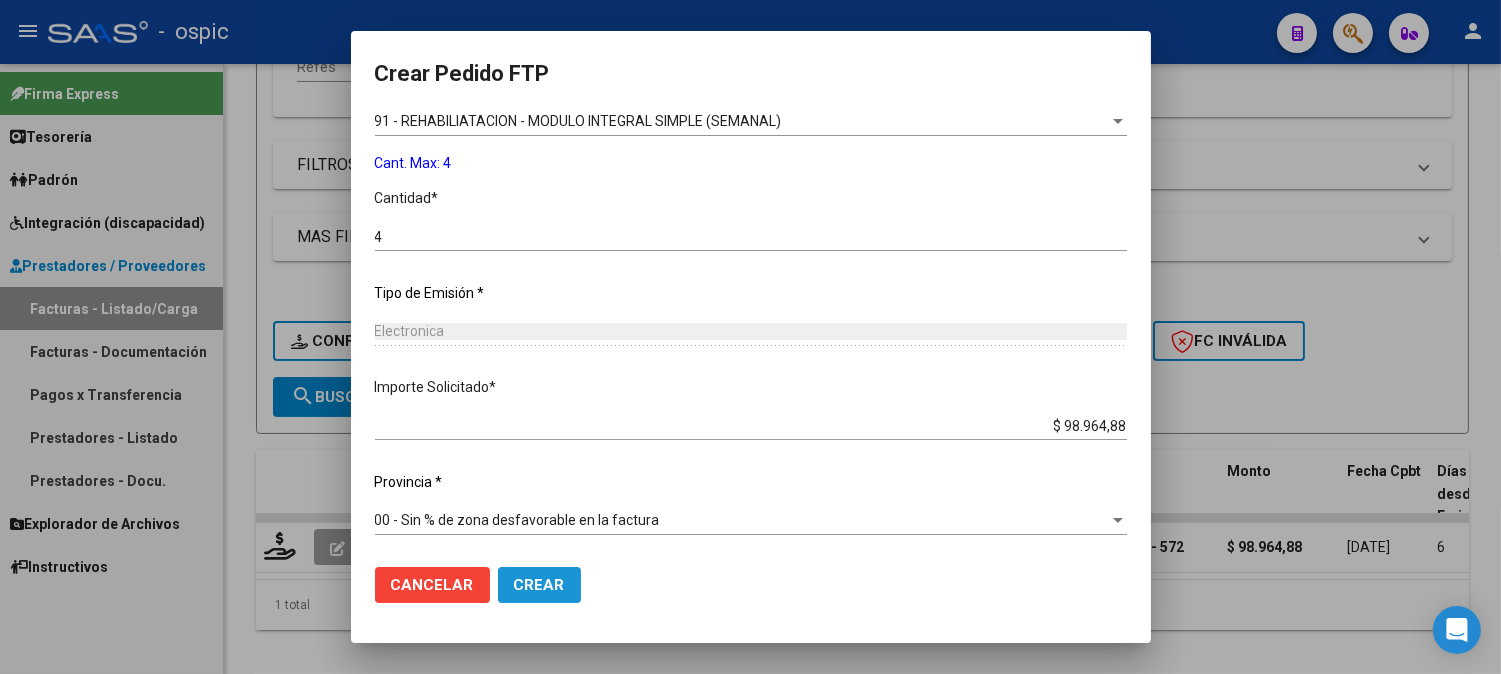 click on "Crear" 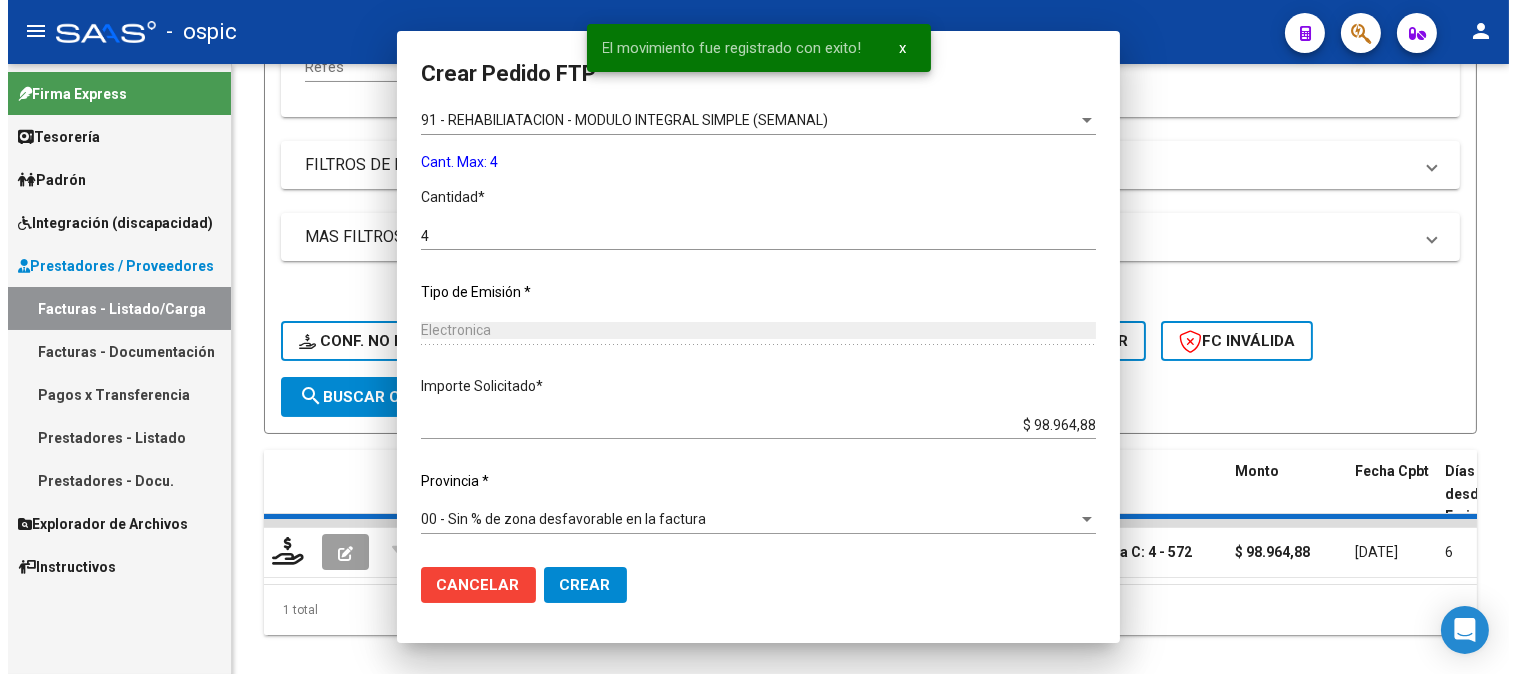 scroll, scrollTop: 704, scrollLeft: 0, axis: vertical 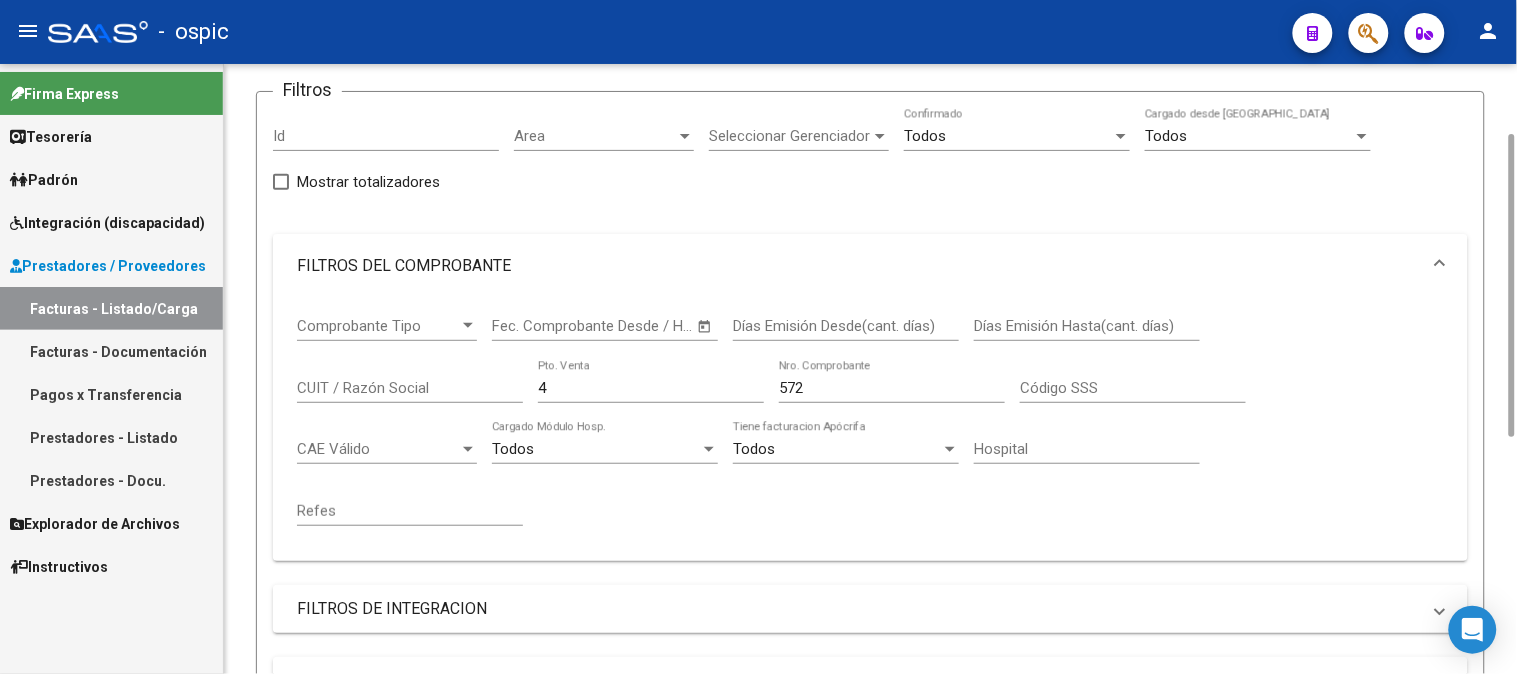 drag, startPoint x: 544, startPoint y: 384, endPoint x: 434, endPoint y: 376, distance: 110.29053 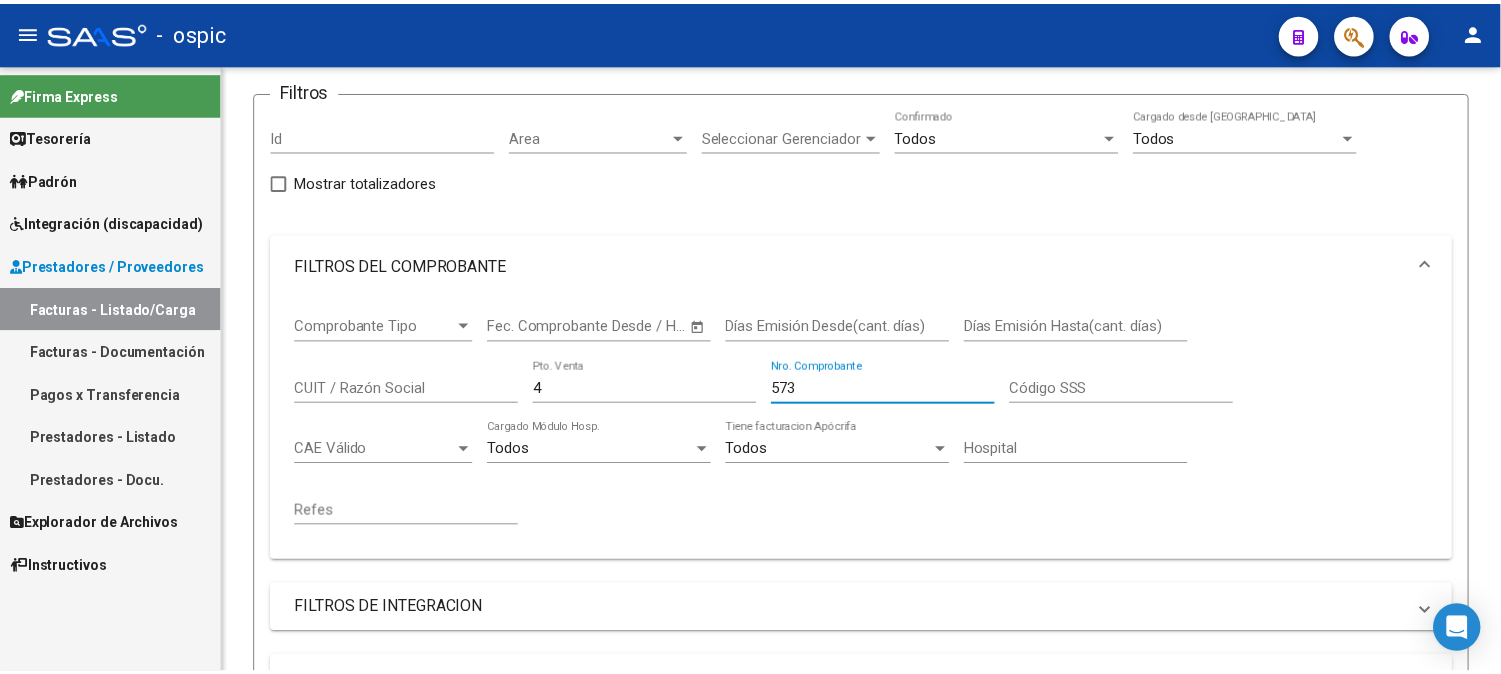 scroll, scrollTop: 622, scrollLeft: 0, axis: vertical 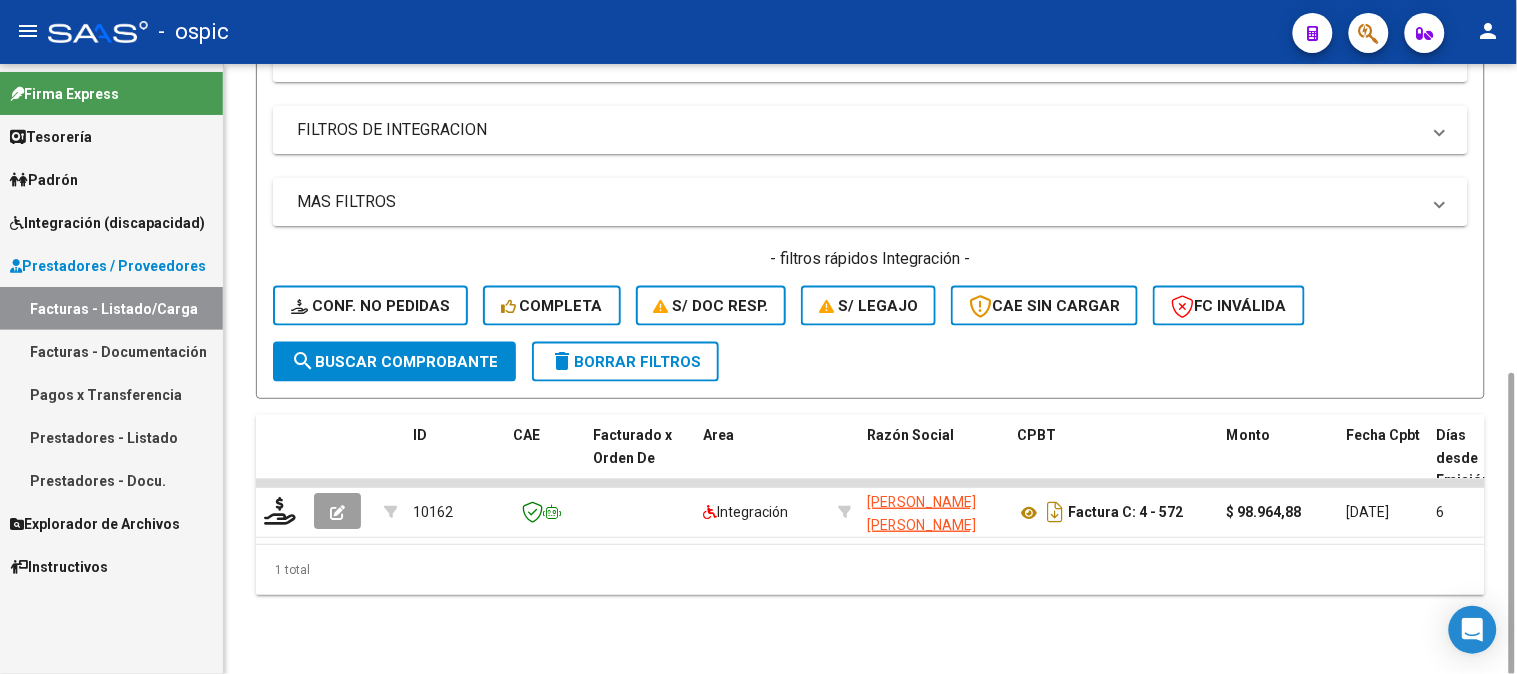 type on "573" 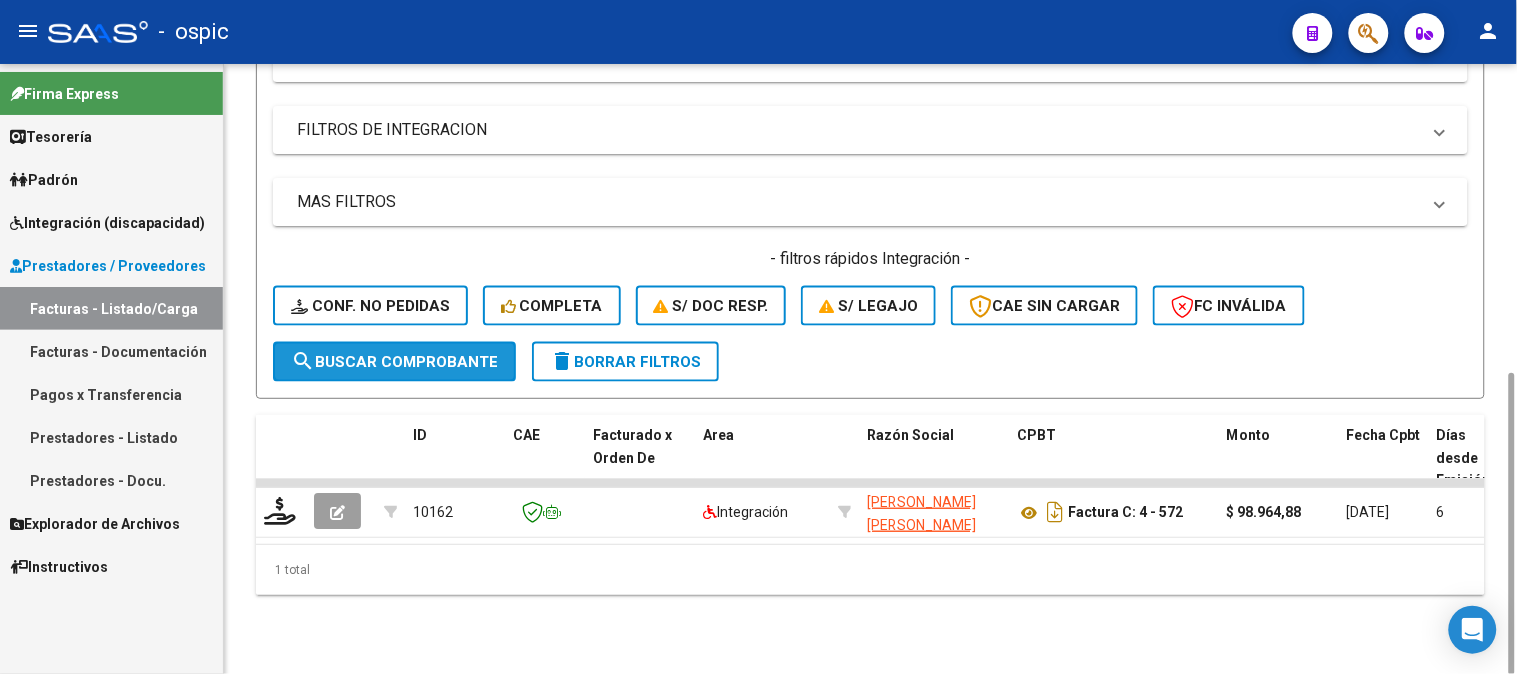 click on "search  Buscar Comprobante" 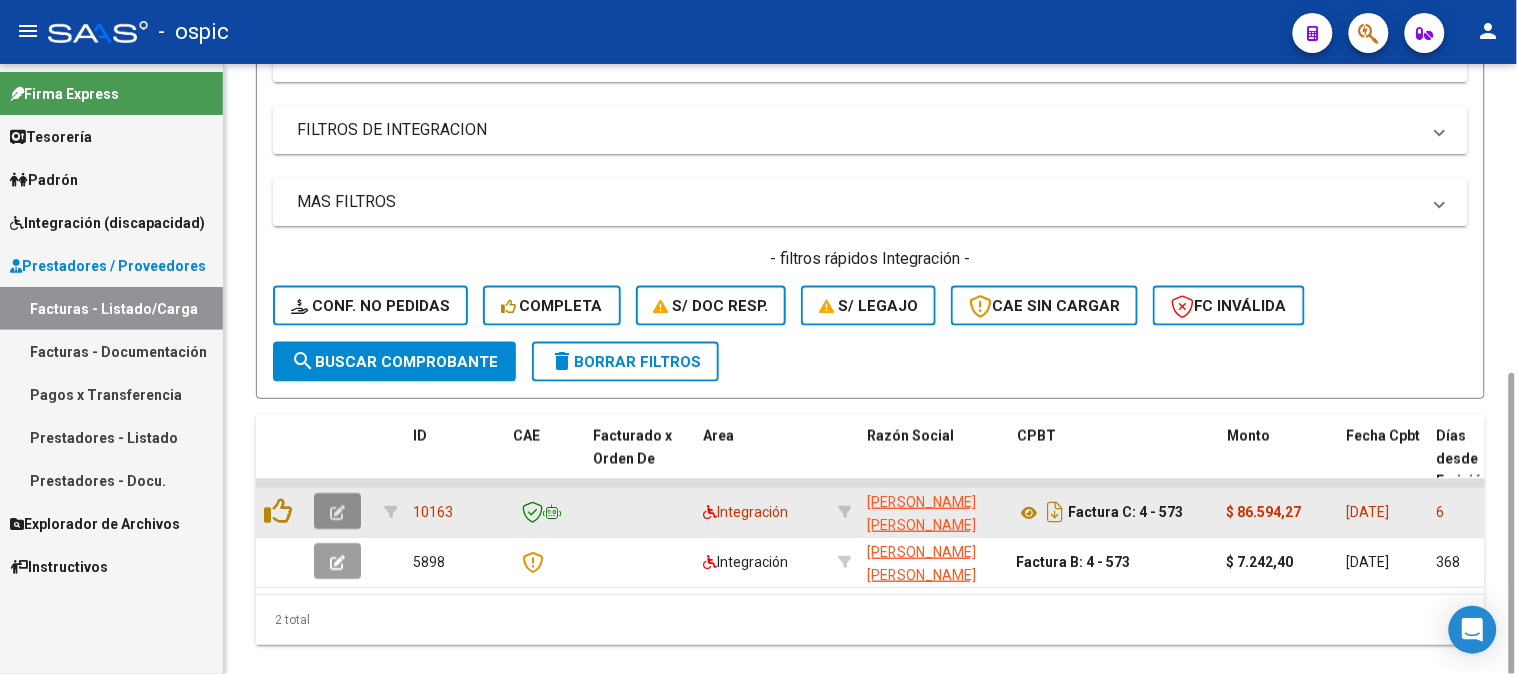 click 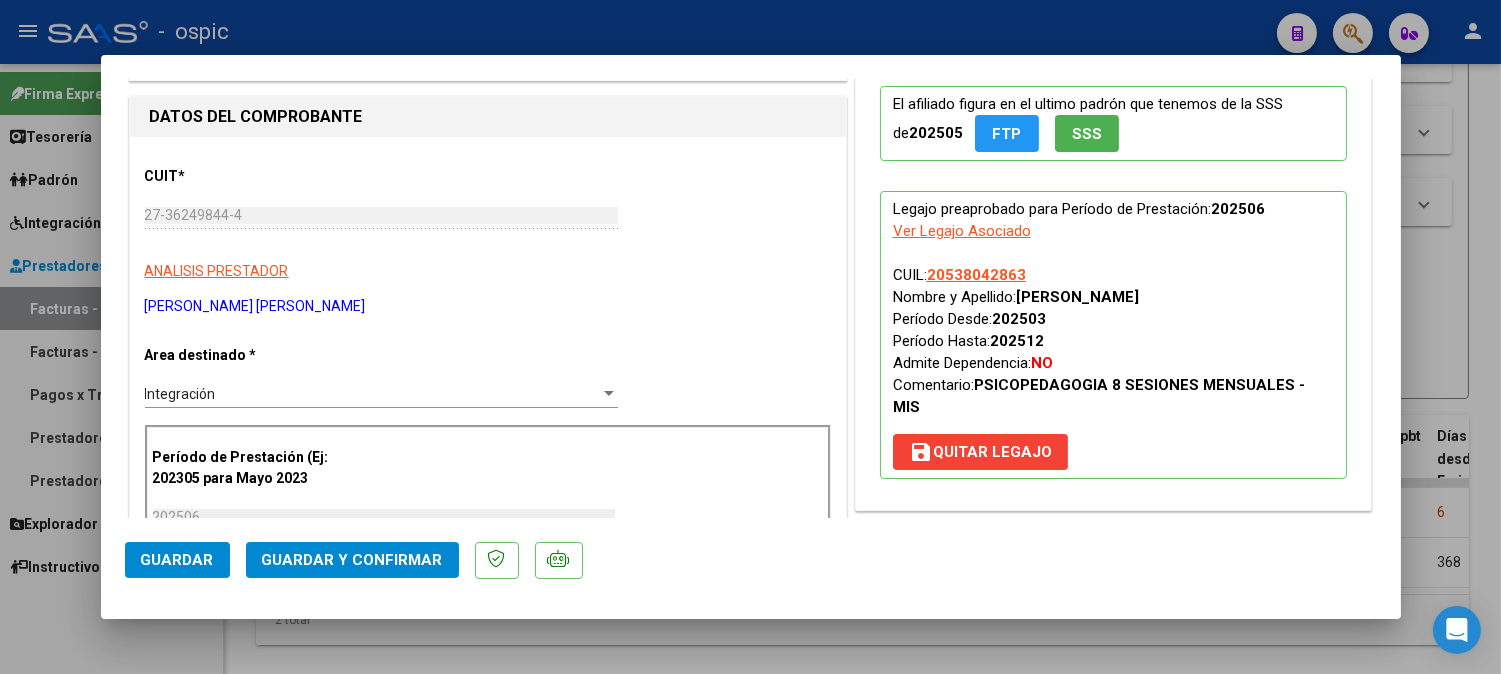 scroll, scrollTop: 0, scrollLeft: 0, axis: both 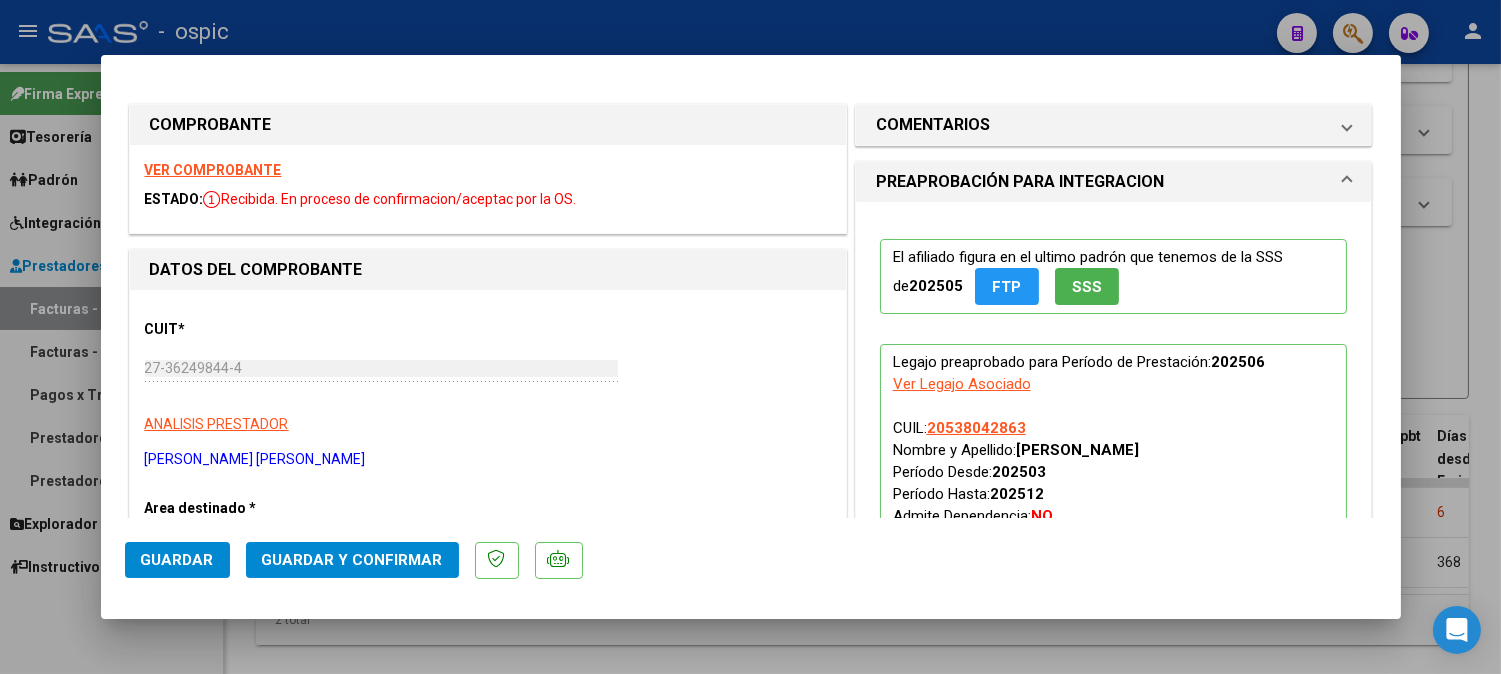 drag, startPoint x: 1017, startPoint y: 126, endPoint x: 977, endPoint y: 398, distance: 274.92545 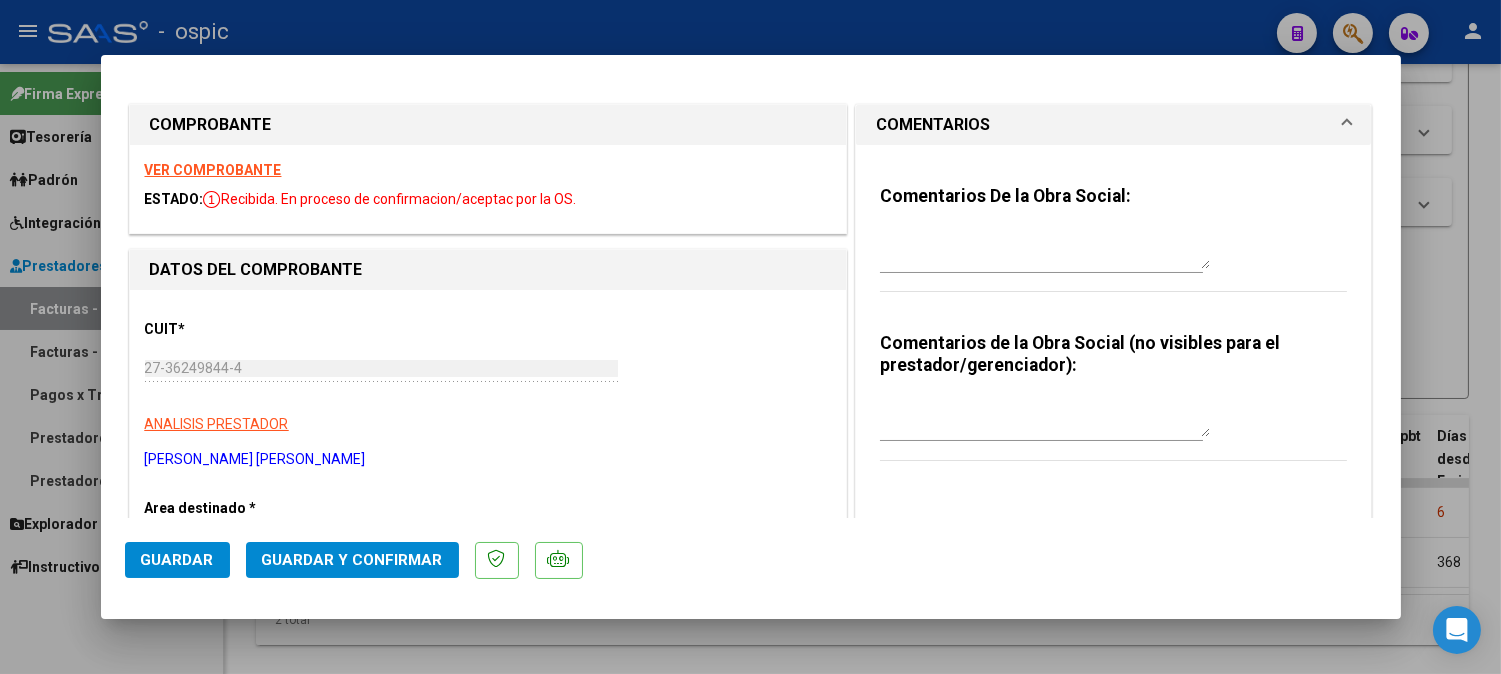 click at bounding box center (1045, 417) 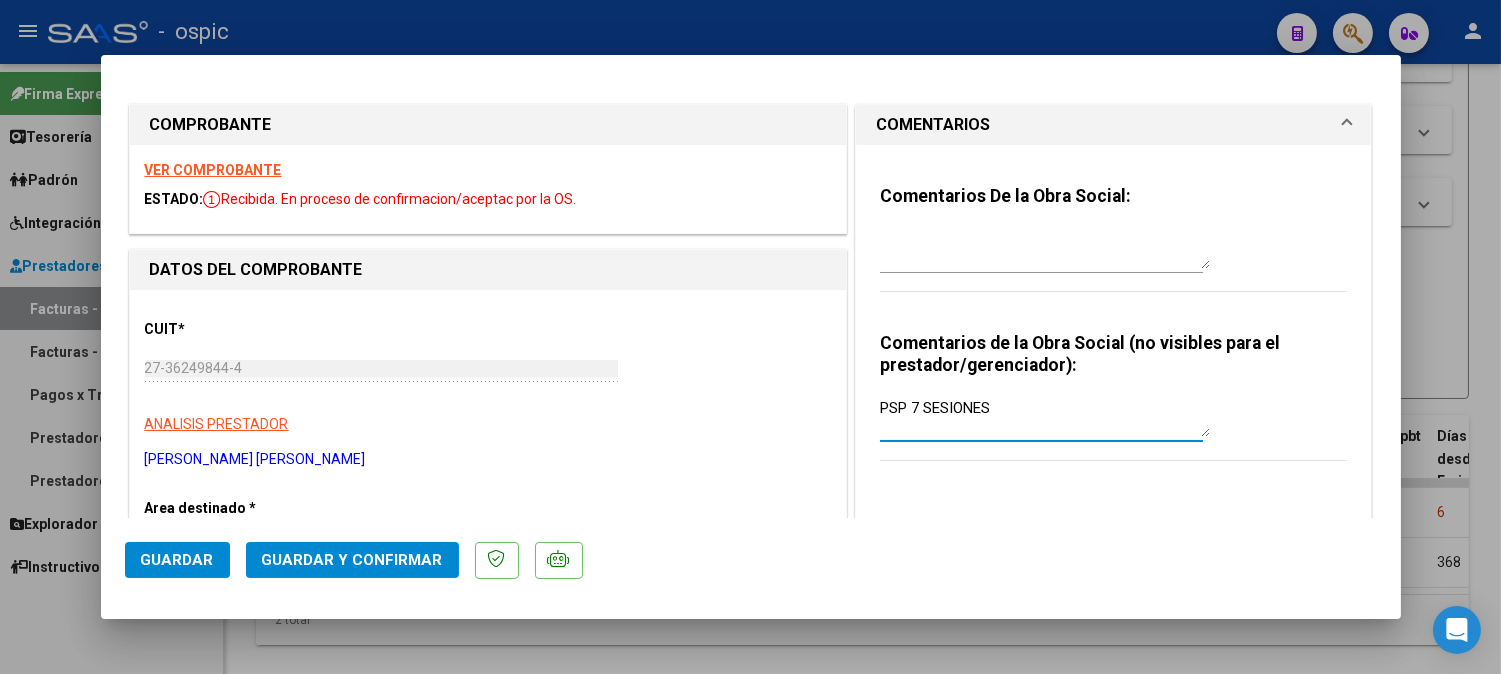type on "PSP 7 SESIONES" 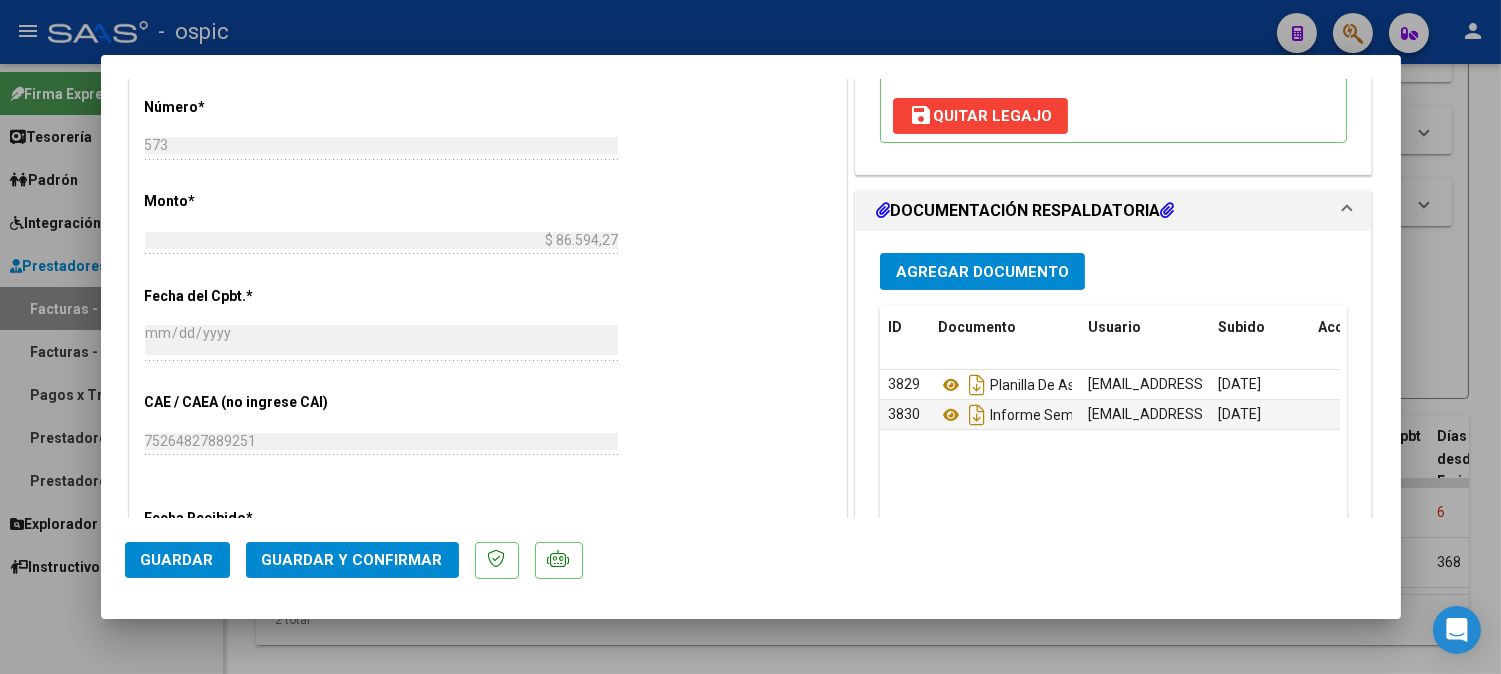 scroll, scrollTop: 894, scrollLeft: 0, axis: vertical 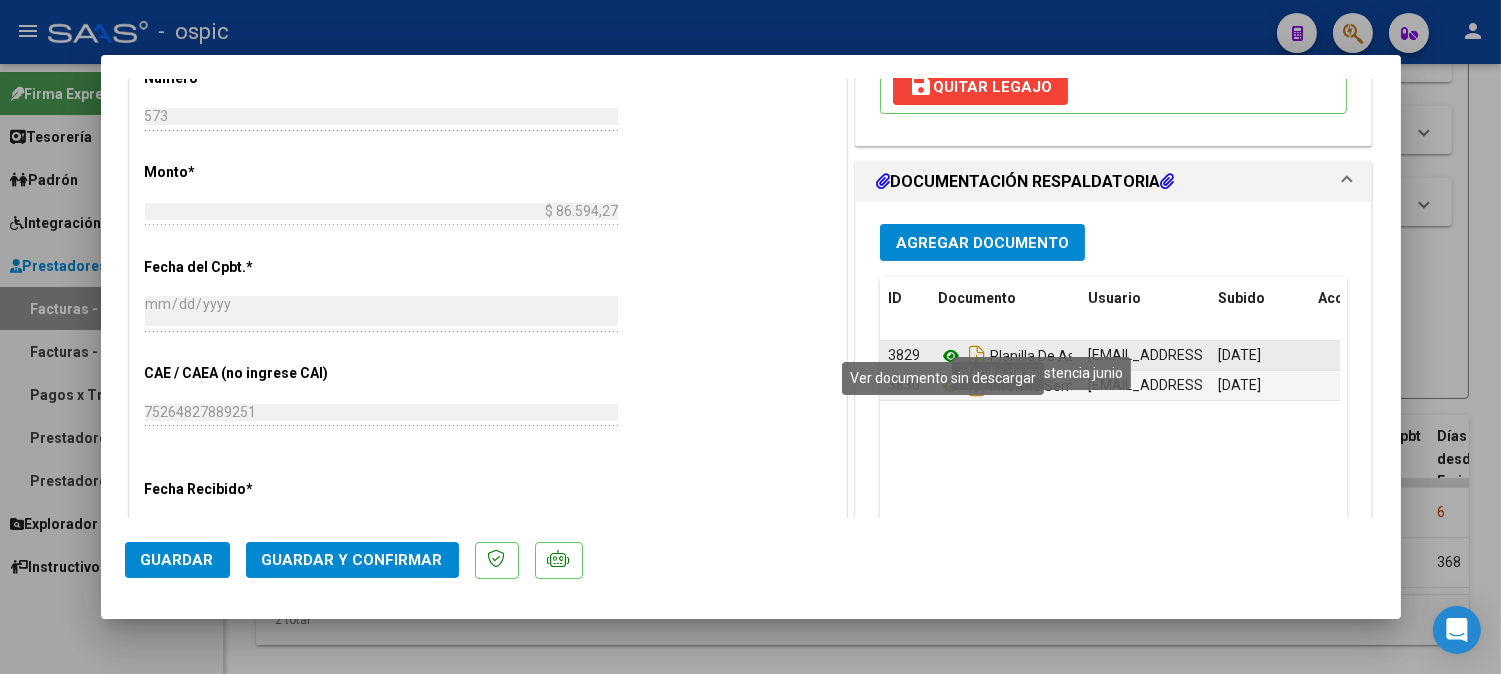 click 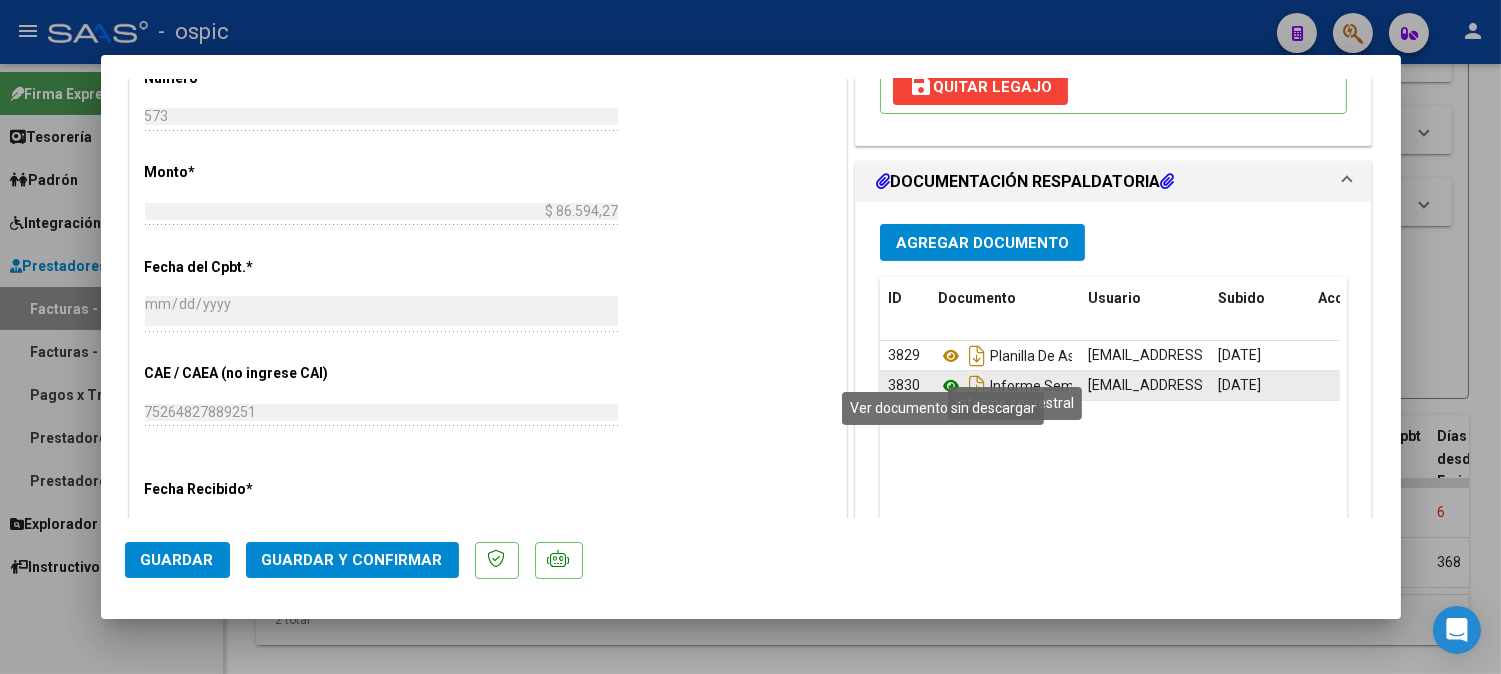 click 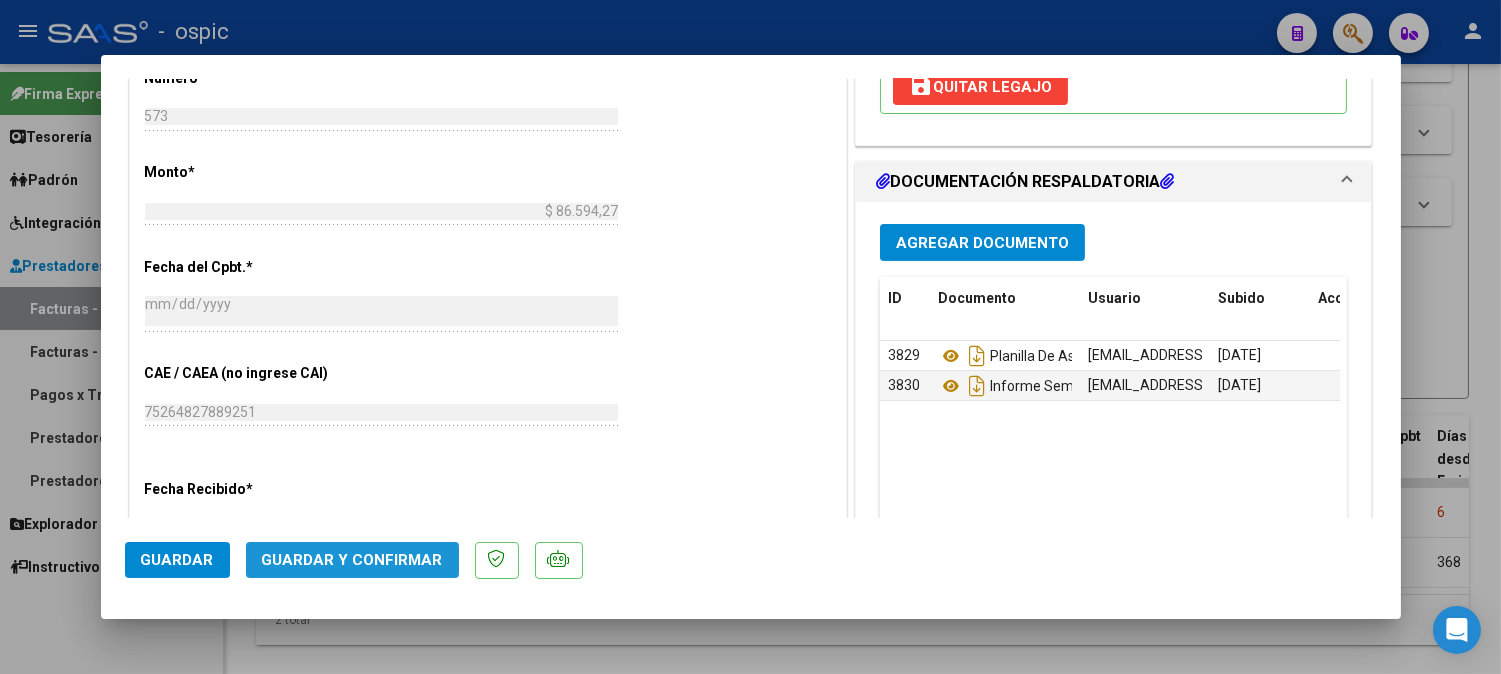 click on "Guardar y Confirmar" 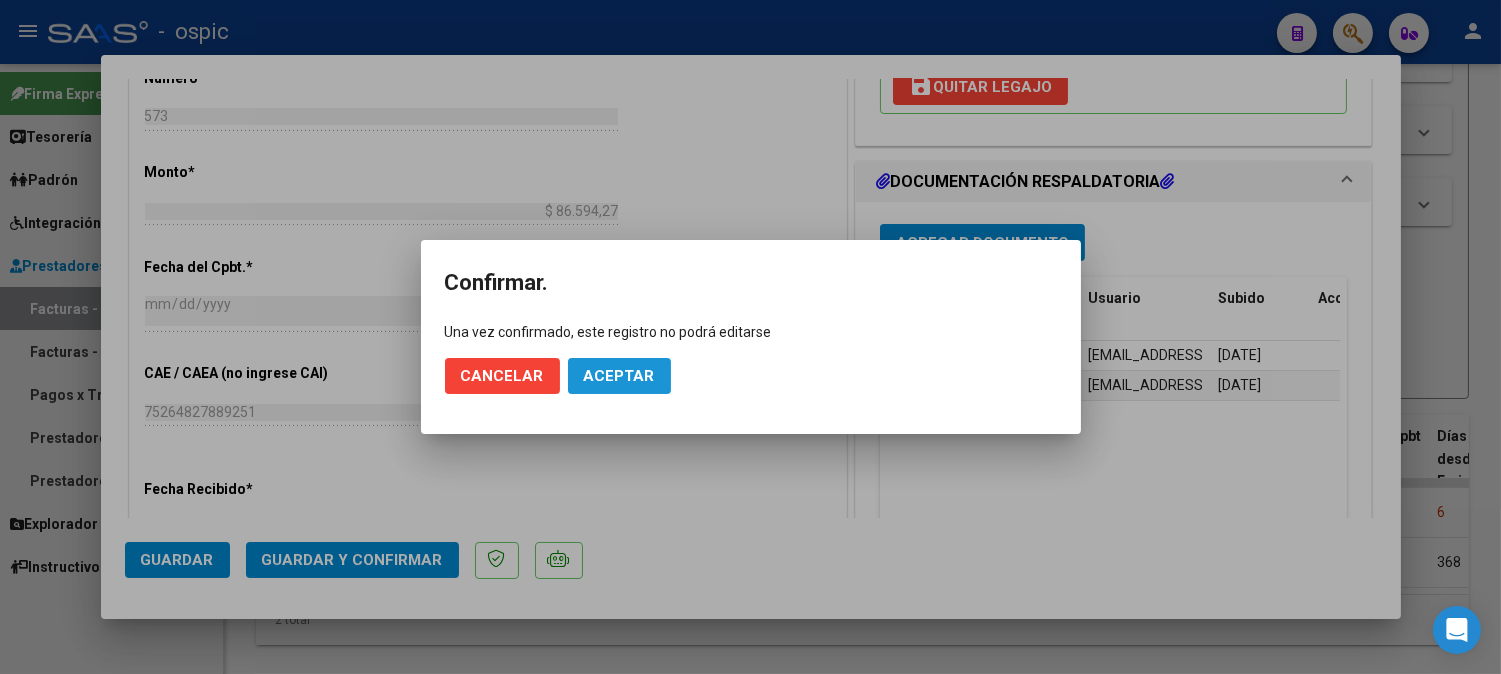 click on "Aceptar" 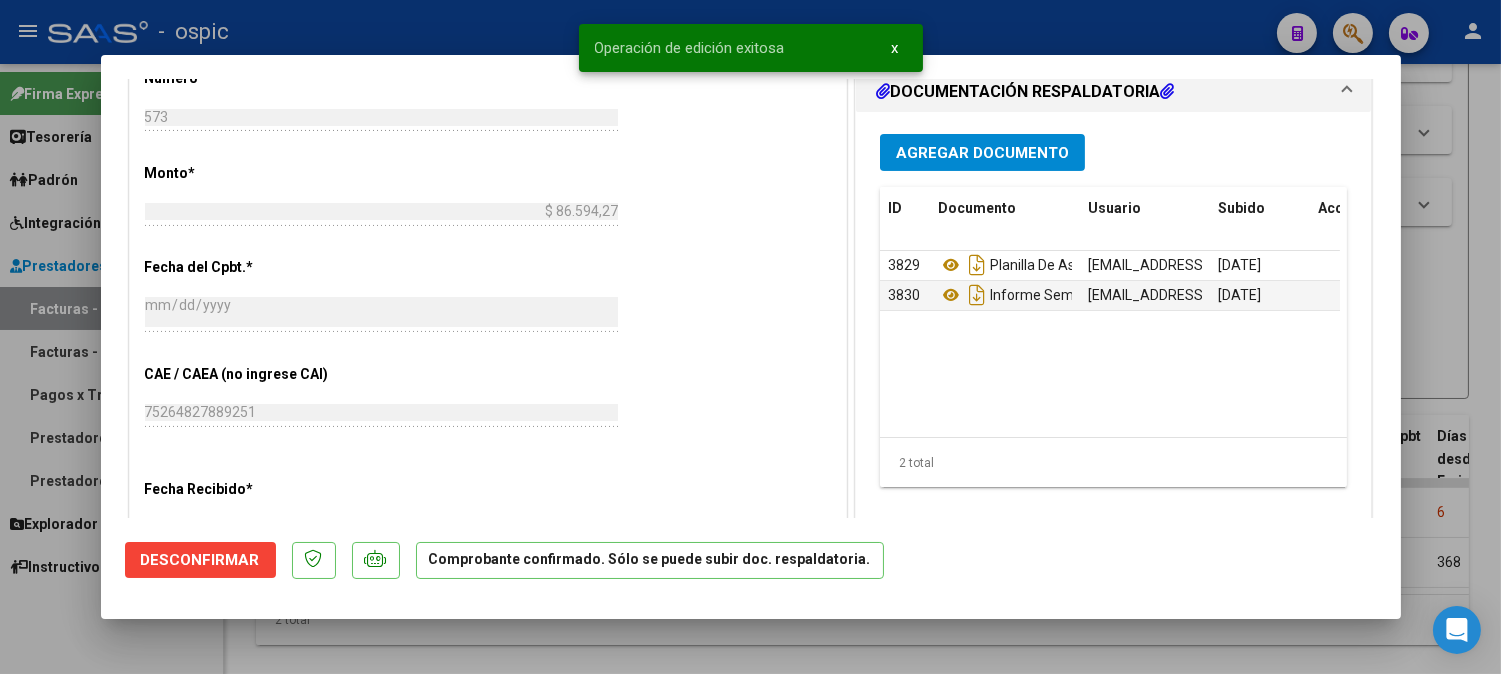 type 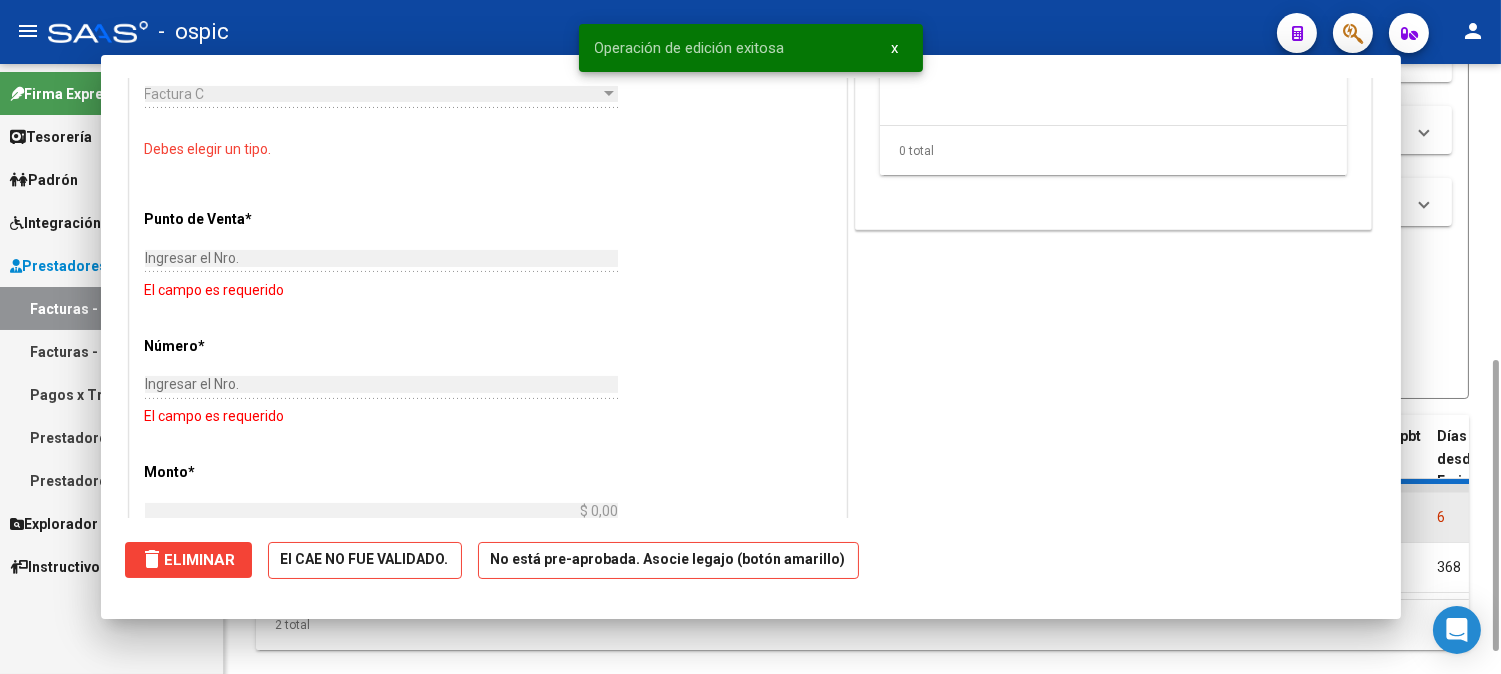 scroll, scrollTop: 1121, scrollLeft: 0, axis: vertical 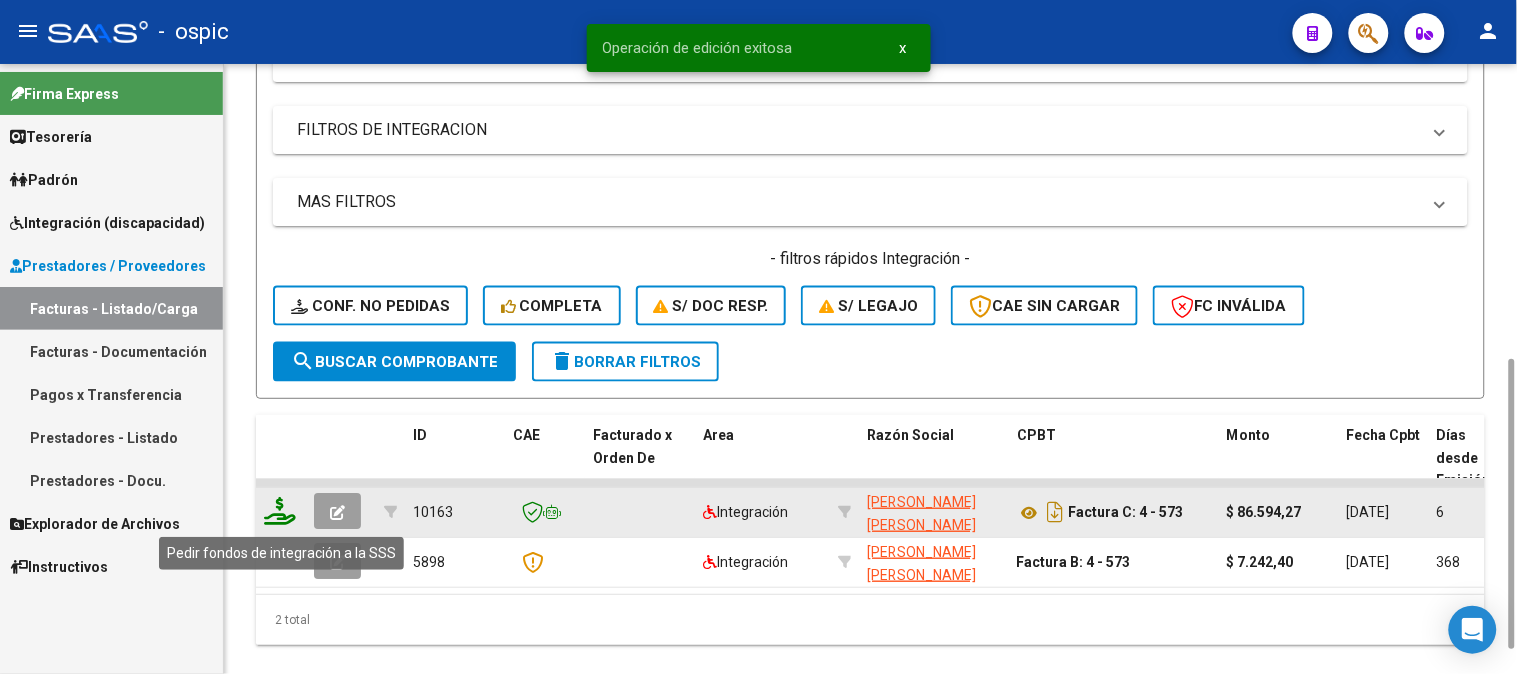 click 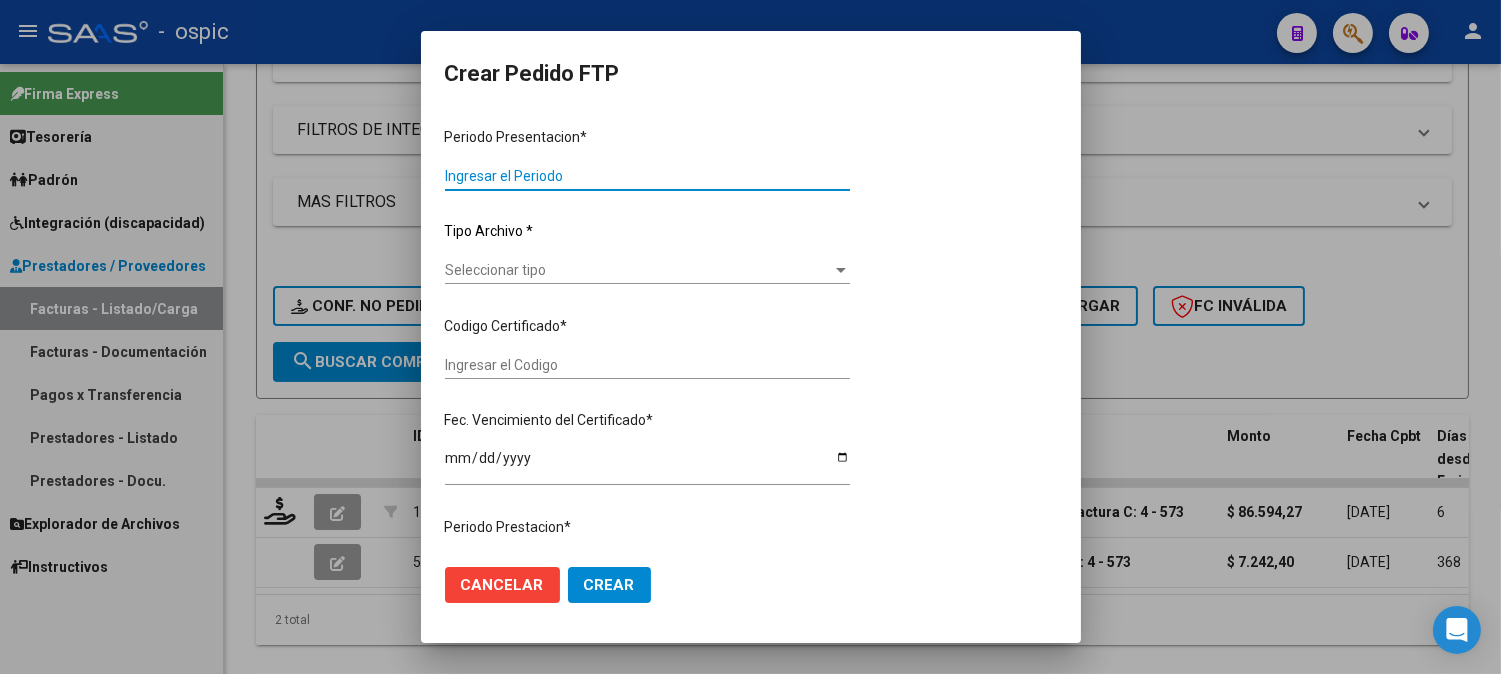 type on "202506" 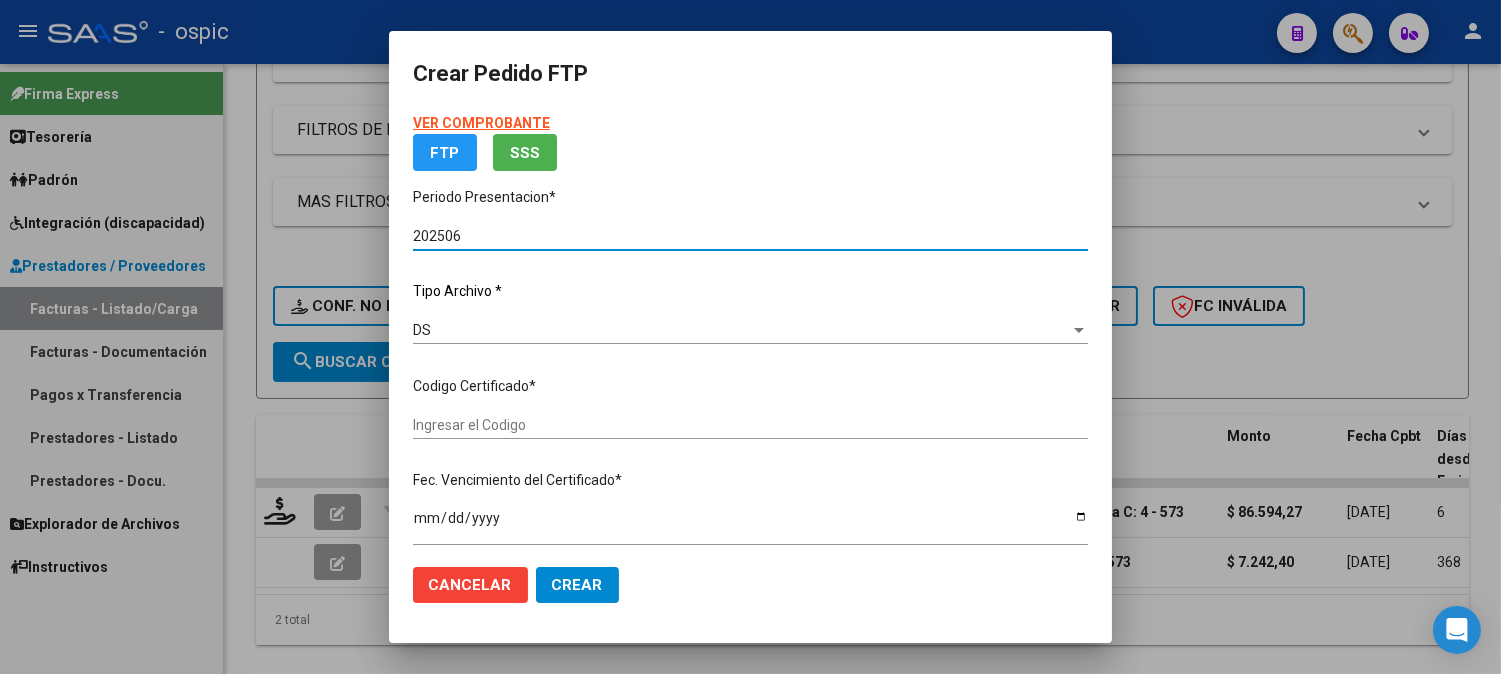 type on "20538042863" 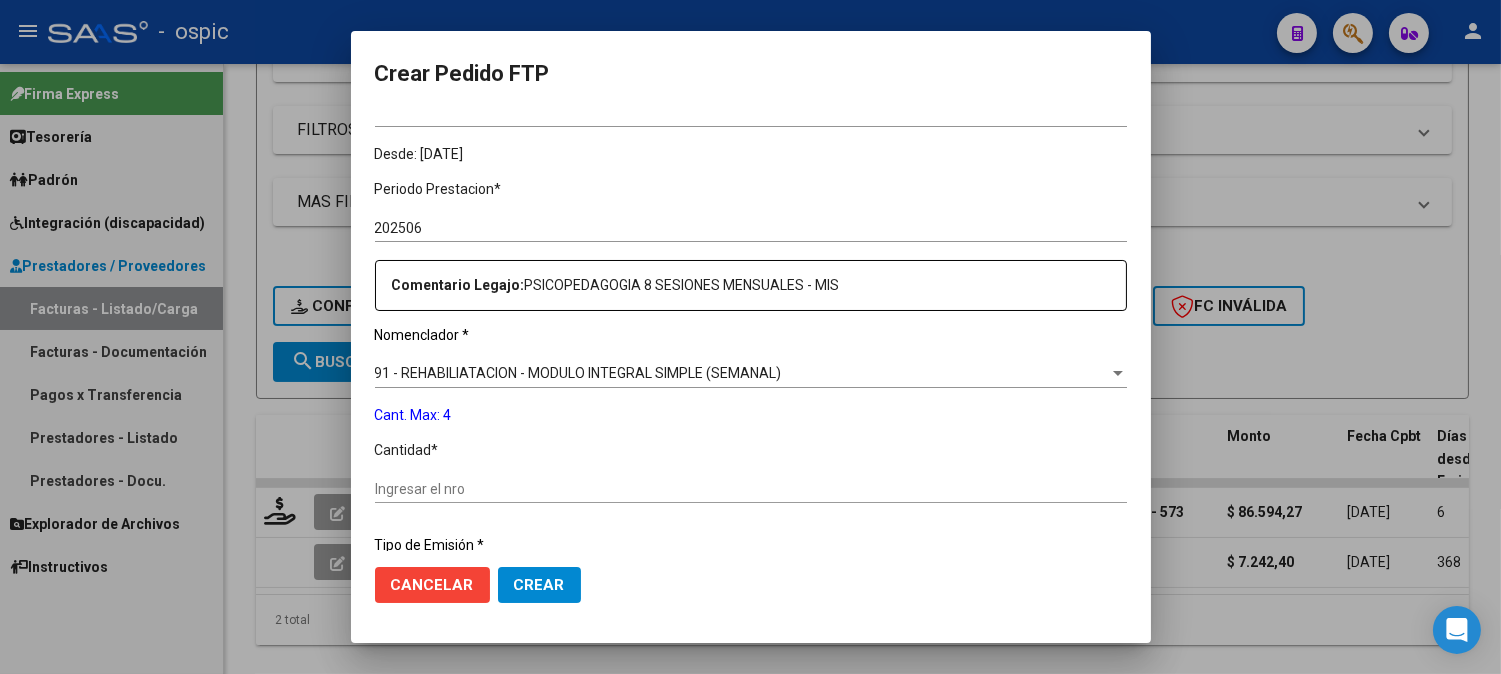 scroll, scrollTop: 594, scrollLeft: 0, axis: vertical 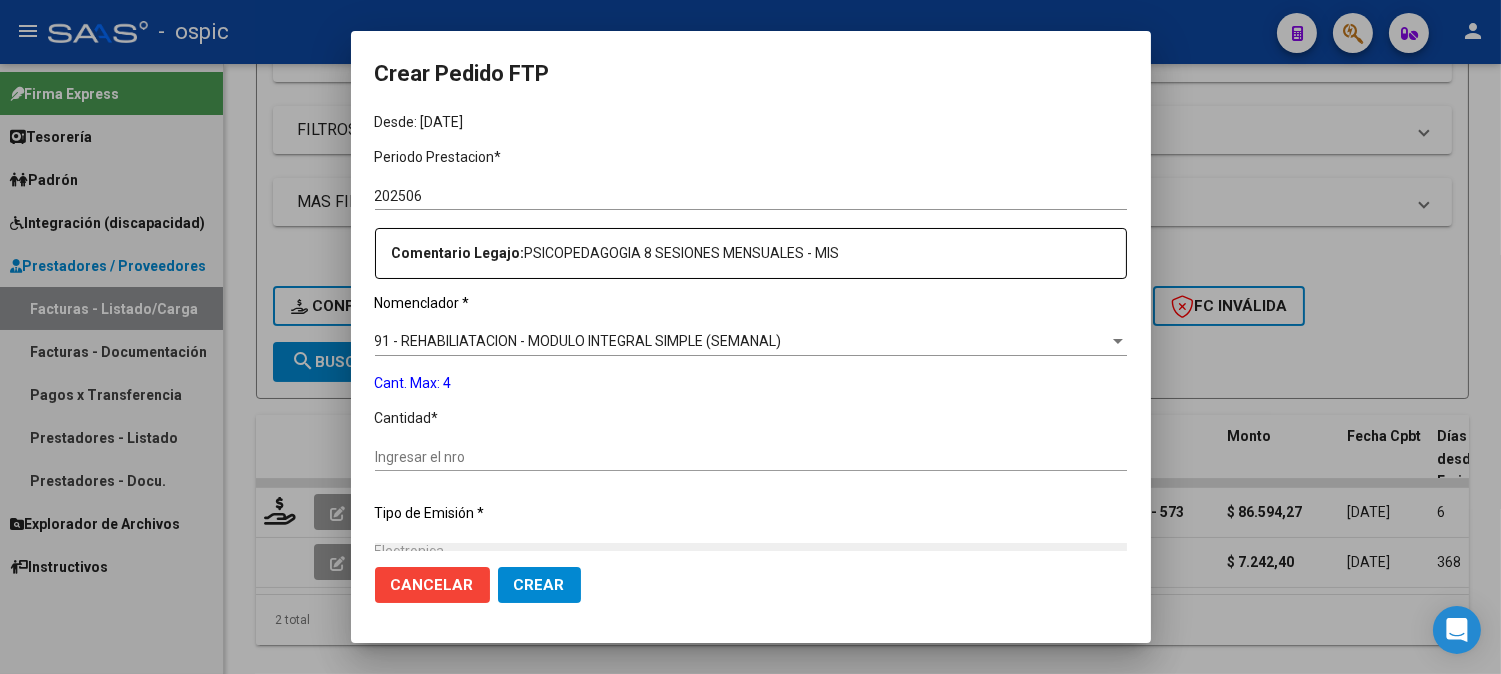 click on "Ingresar el nro" at bounding box center [751, 457] 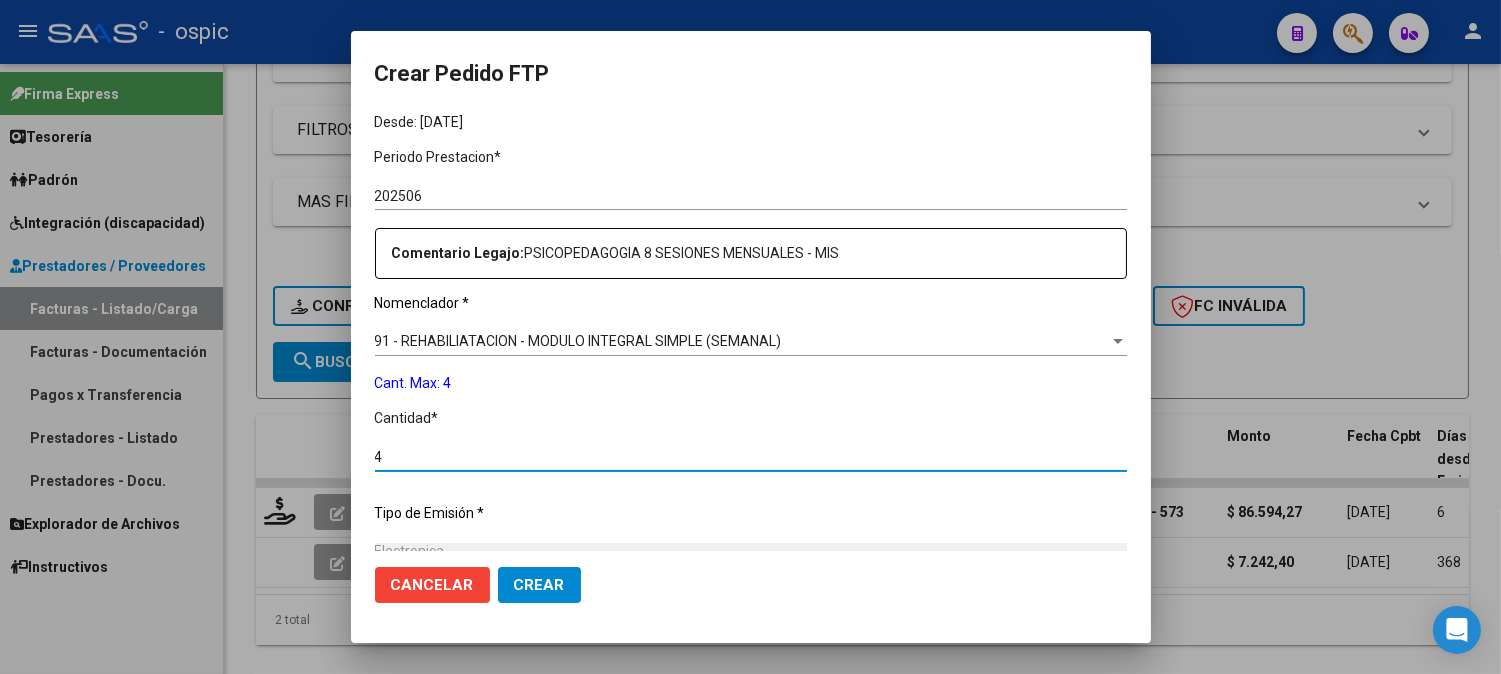 type on "4" 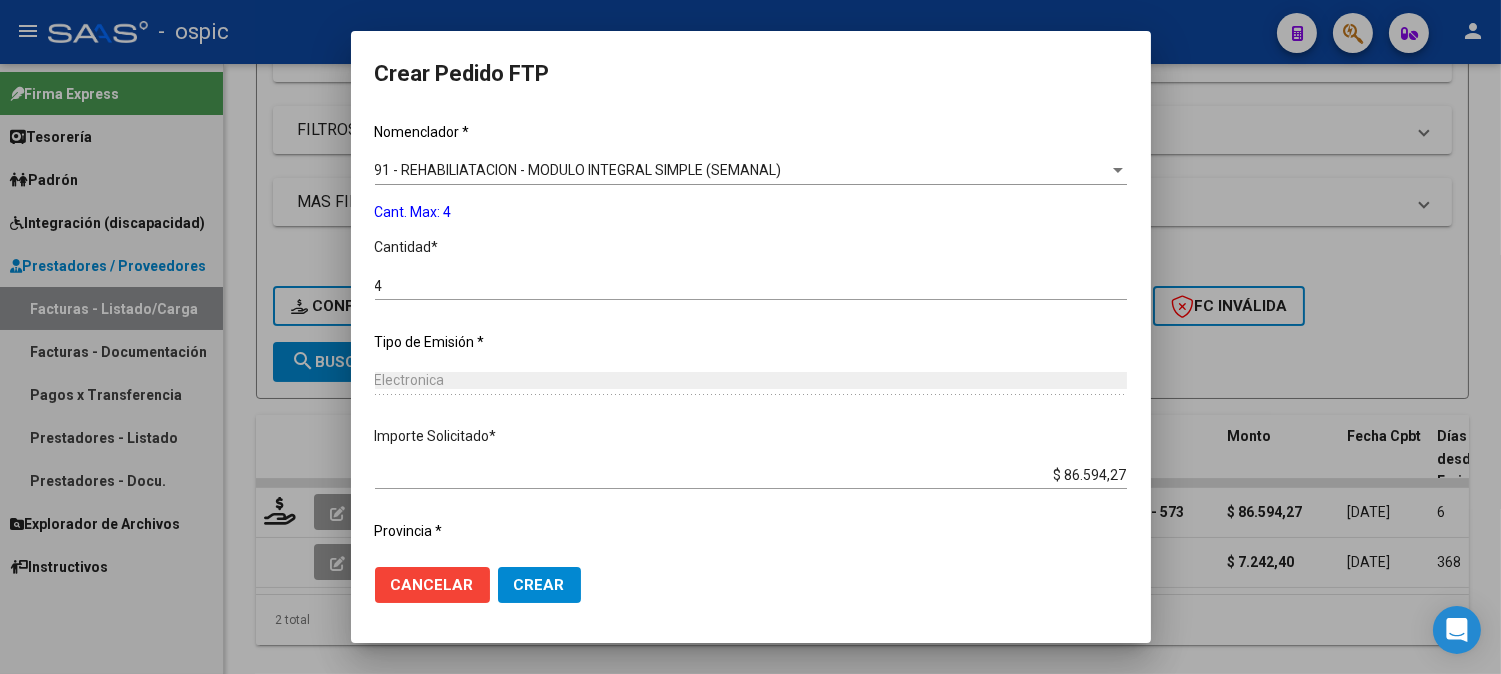 scroll, scrollTop: 814, scrollLeft: 0, axis: vertical 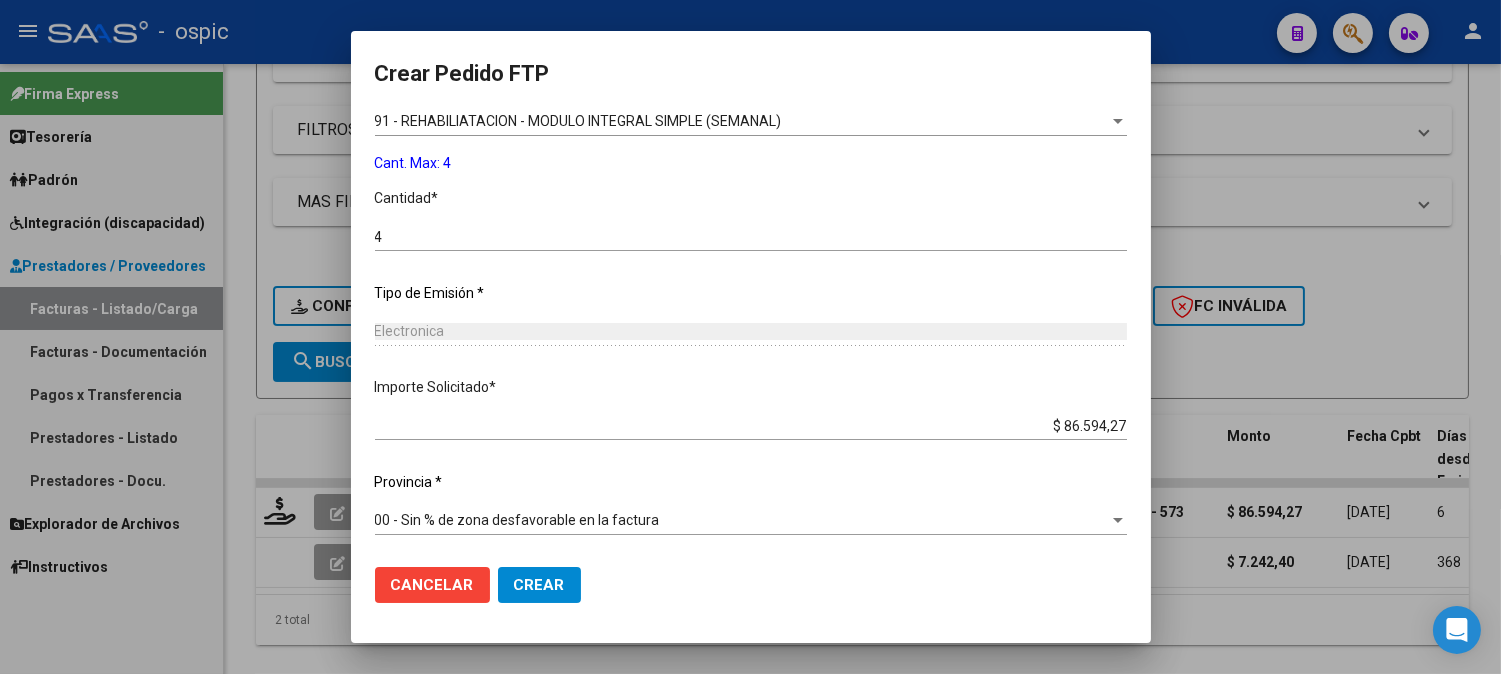 click on "Crear" 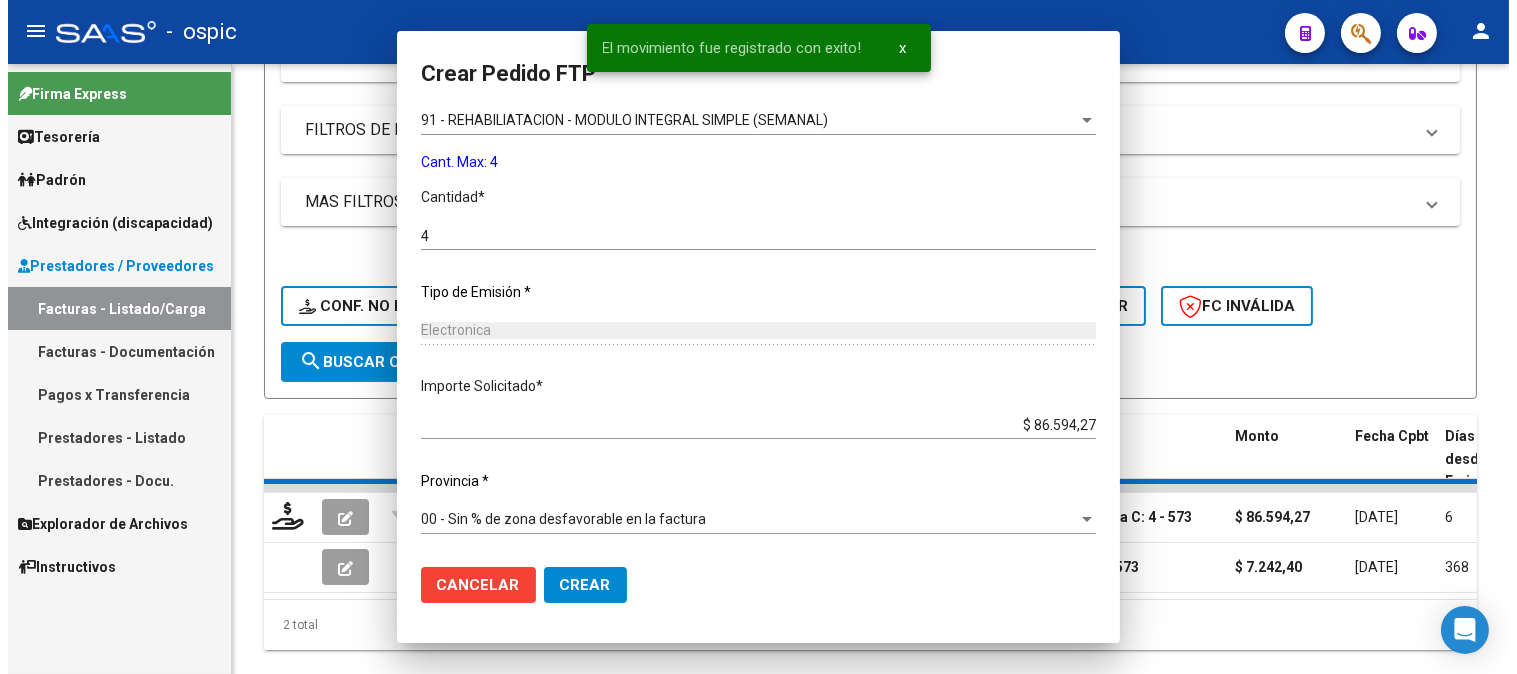scroll, scrollTop: 704, scrollLeft: 0, axis: vertical 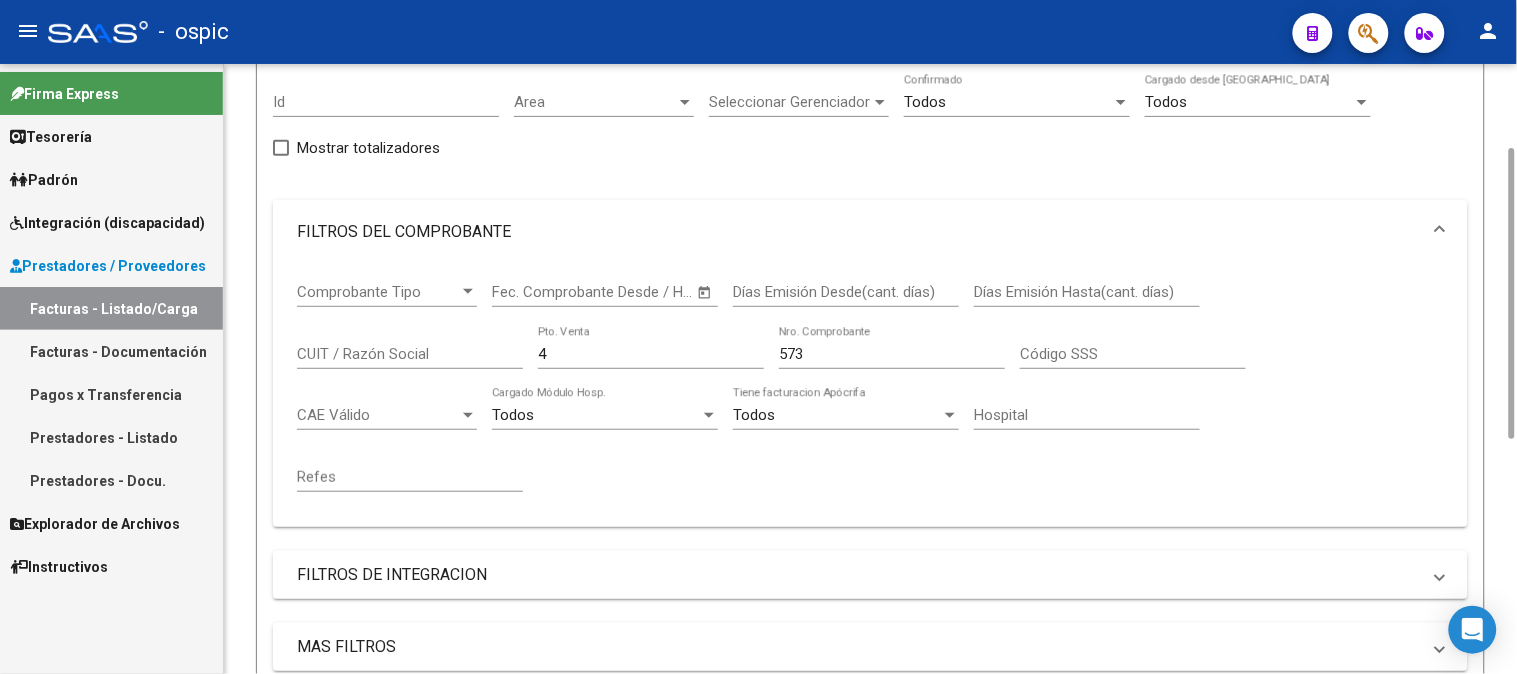 click on "Comprobante Tipo Comprobante Tipo Start date – Fec. Comprobante Desde / Hasta Días Emisión Desde(cant. días) Días Emisión Hasta(cant. días) CUIT / Razón Social 4 Pto. Venta 573 Nro. Comprobante Código SSS CAE Válido CAE Válido Todos  Cargado Módulo Hosp. Todos  Tiene facturacion Apócrifa Hospital Refes" at bounding box center (870, 387) 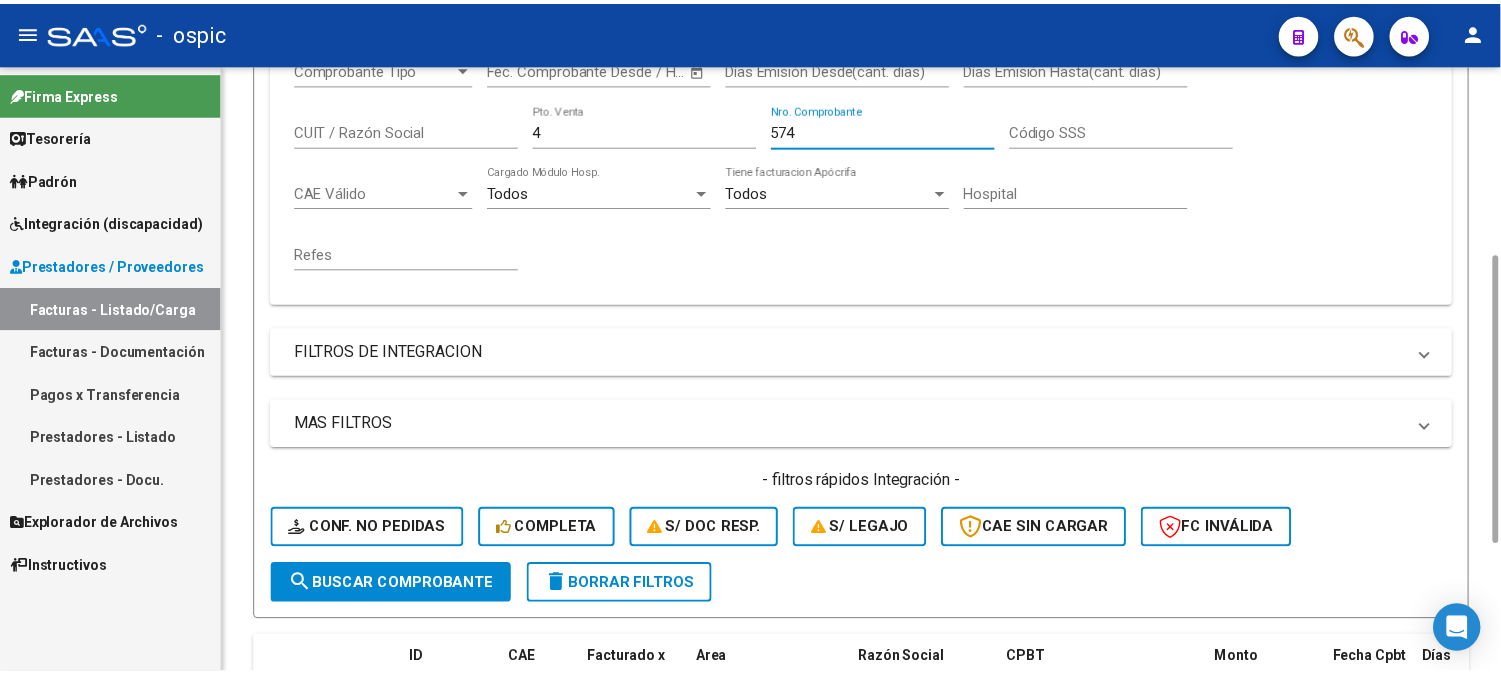 scroll, scrollTop: 622, scrollLeft: 0, axis: vertical 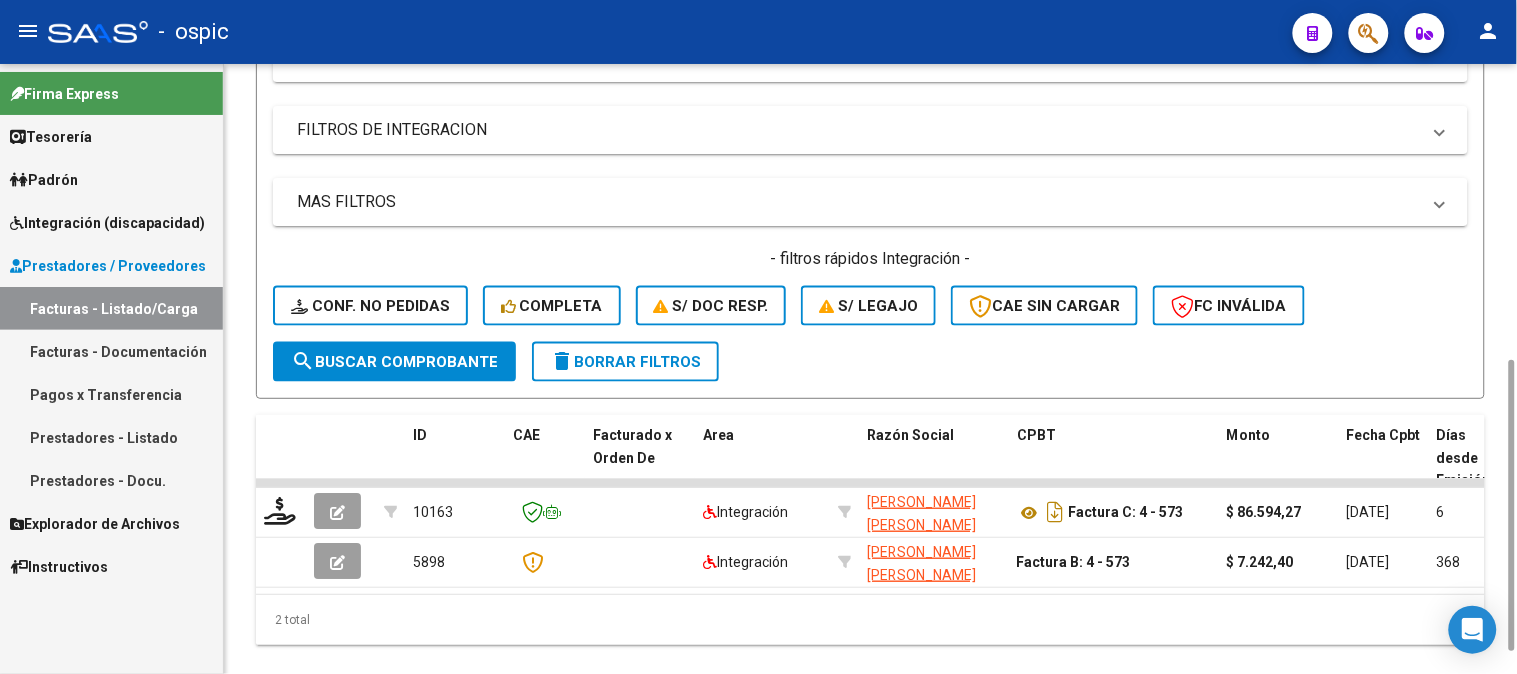type on "574" 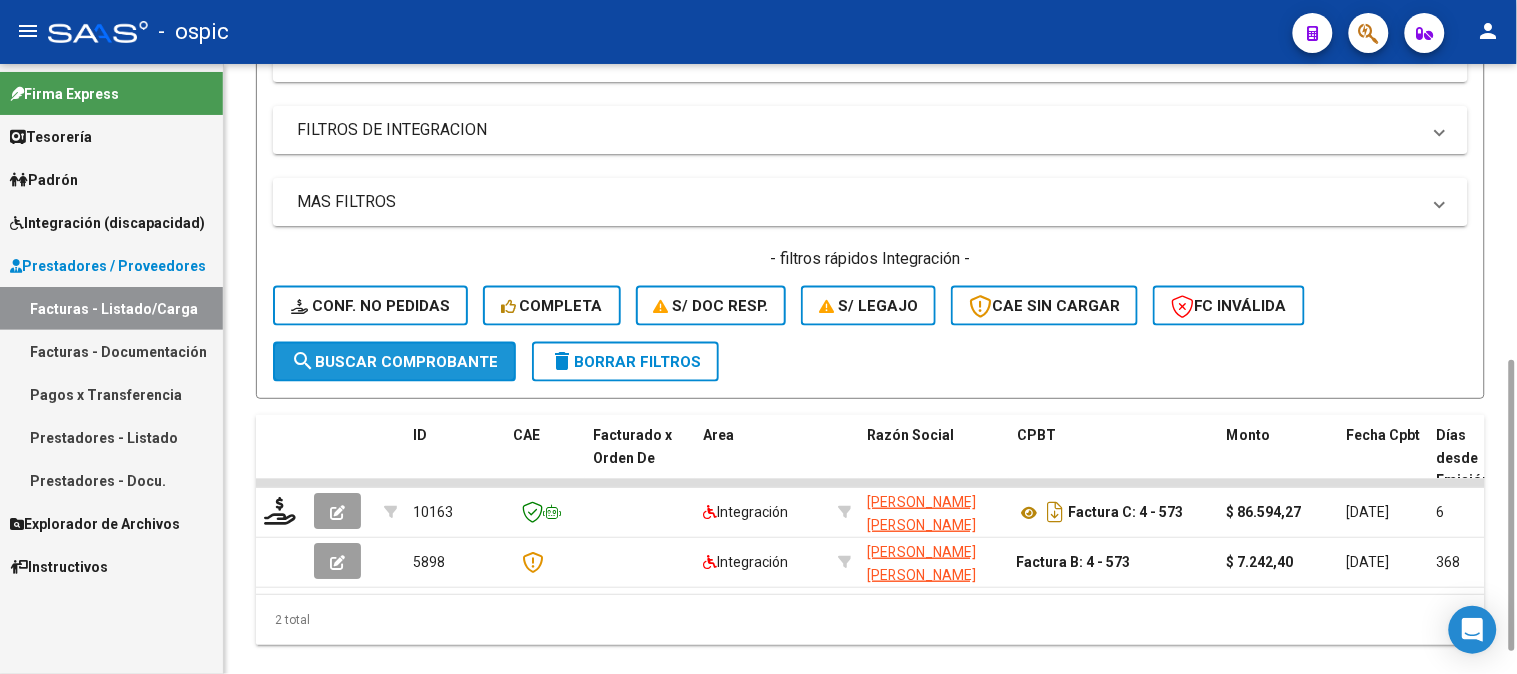 click on "search  Buscar Comprobante" 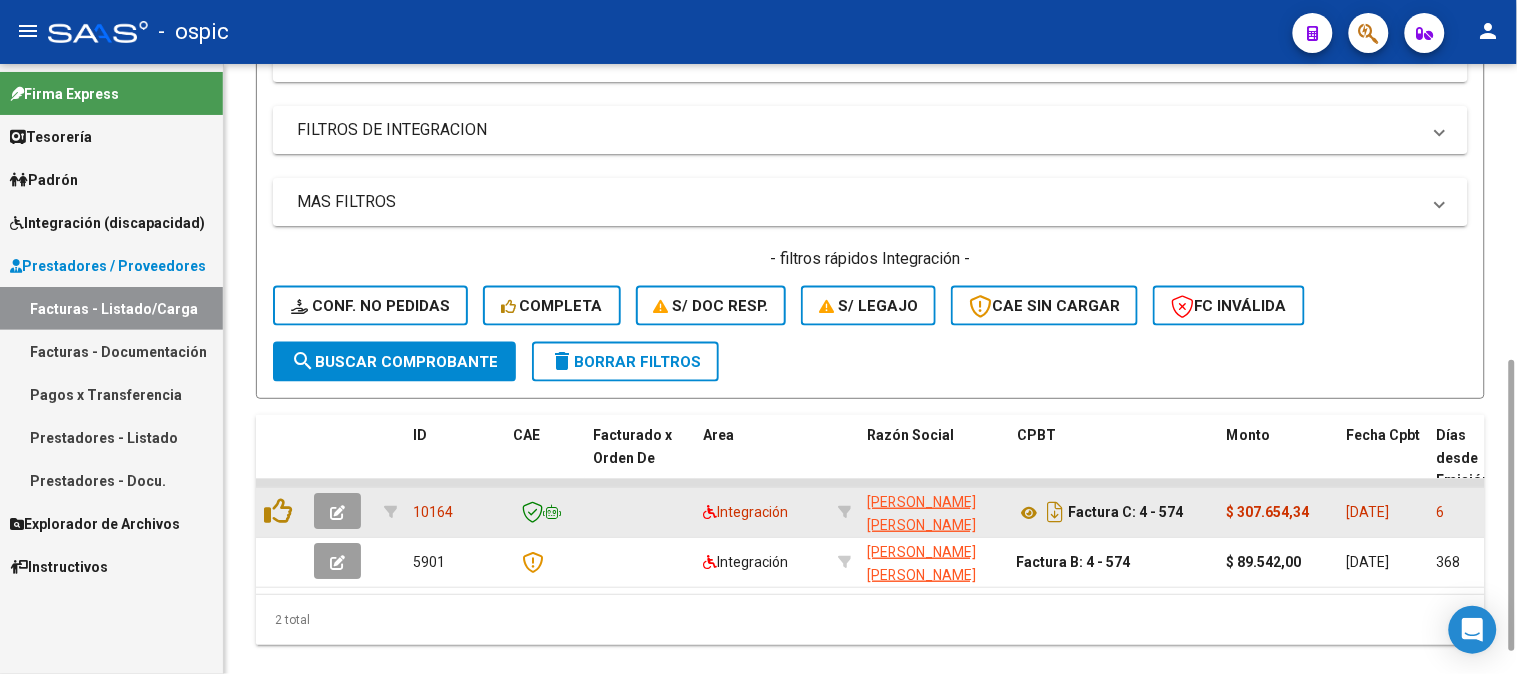 click 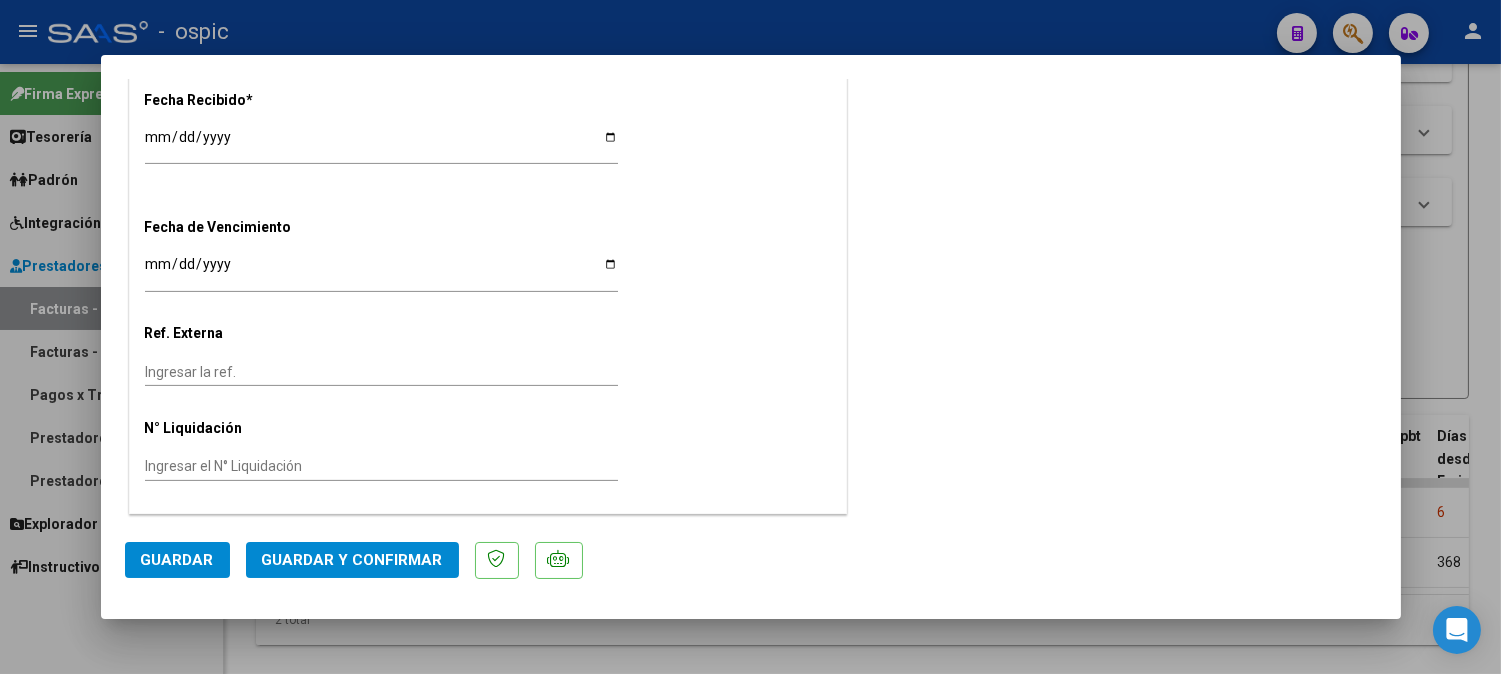 scroll, scrollTop: 0, scrollLeft: 0, axis: both 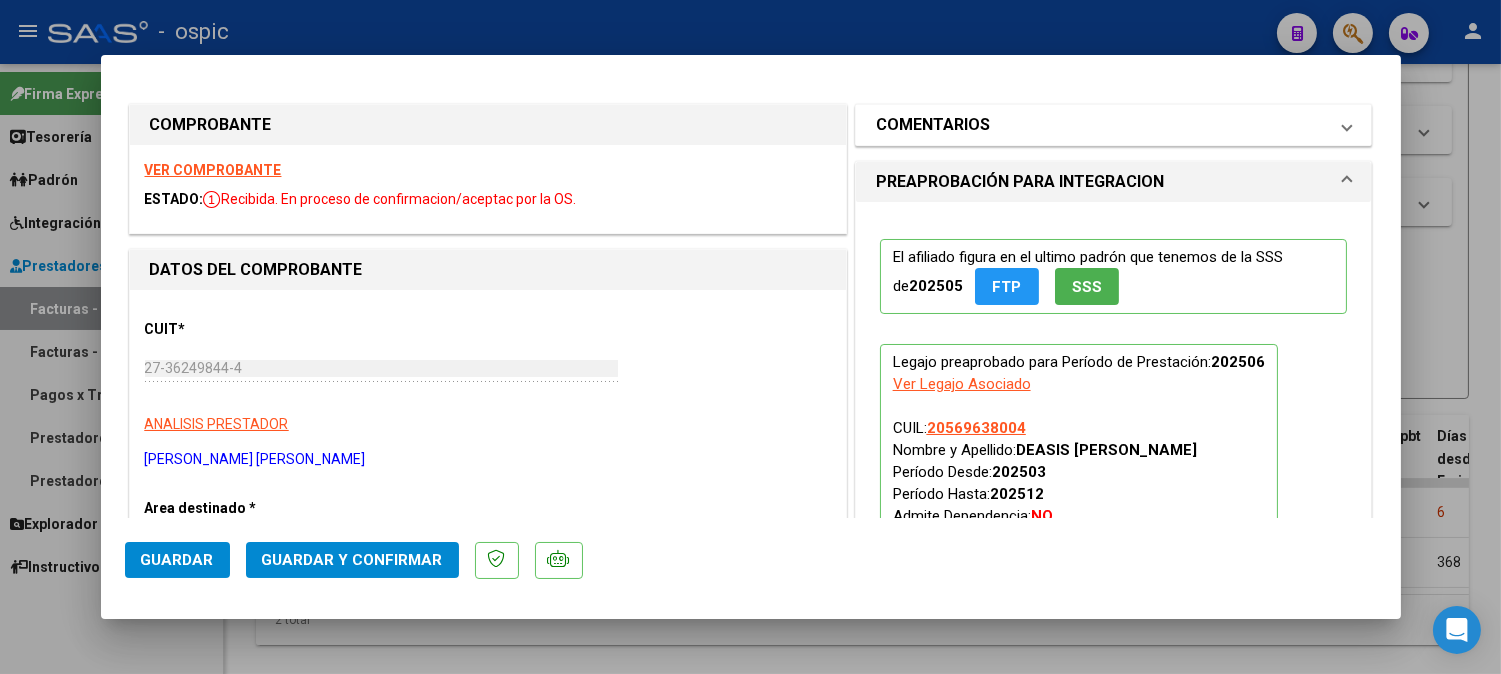 click on "COMENTARIOS" at bounding box center (933, 125) 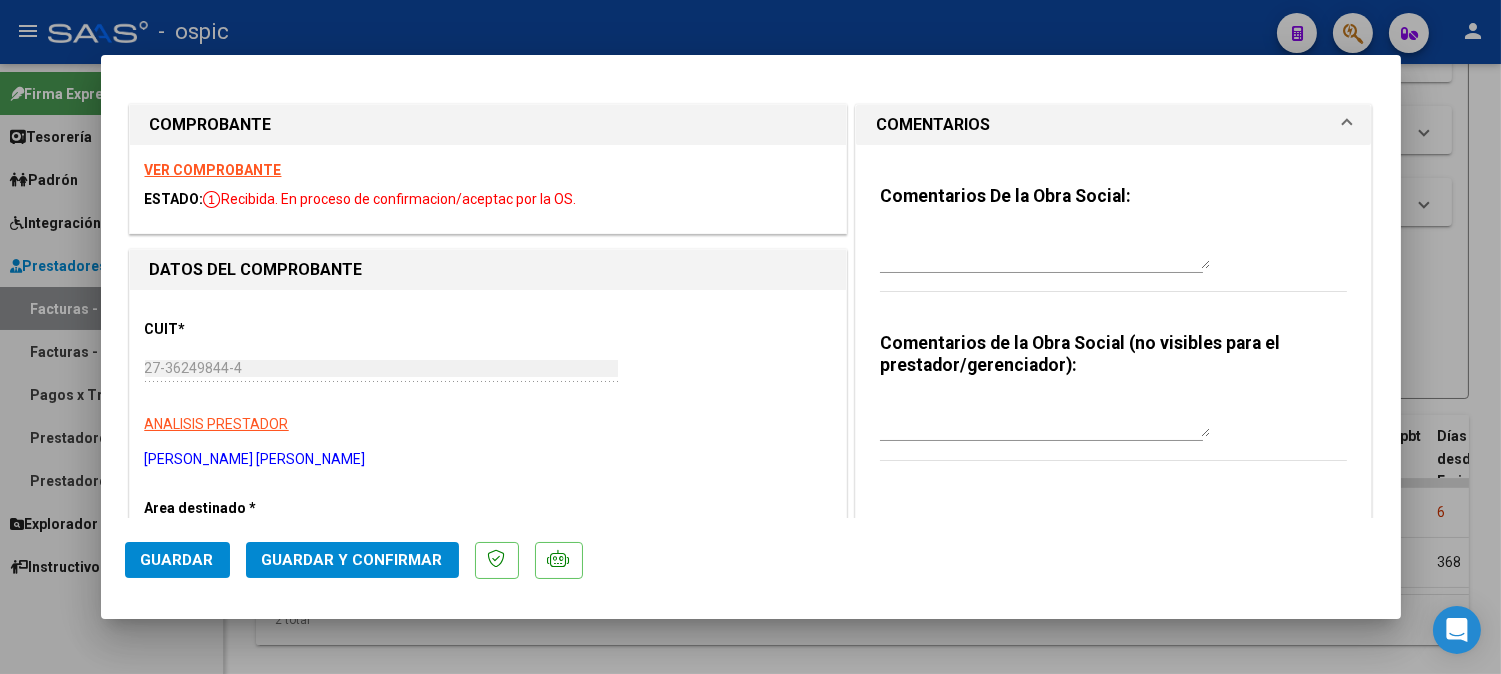 click on "Comentarios de la Obra Social (no visibles para el prestador/gerenciador):" at bounding box center (1114, 407) 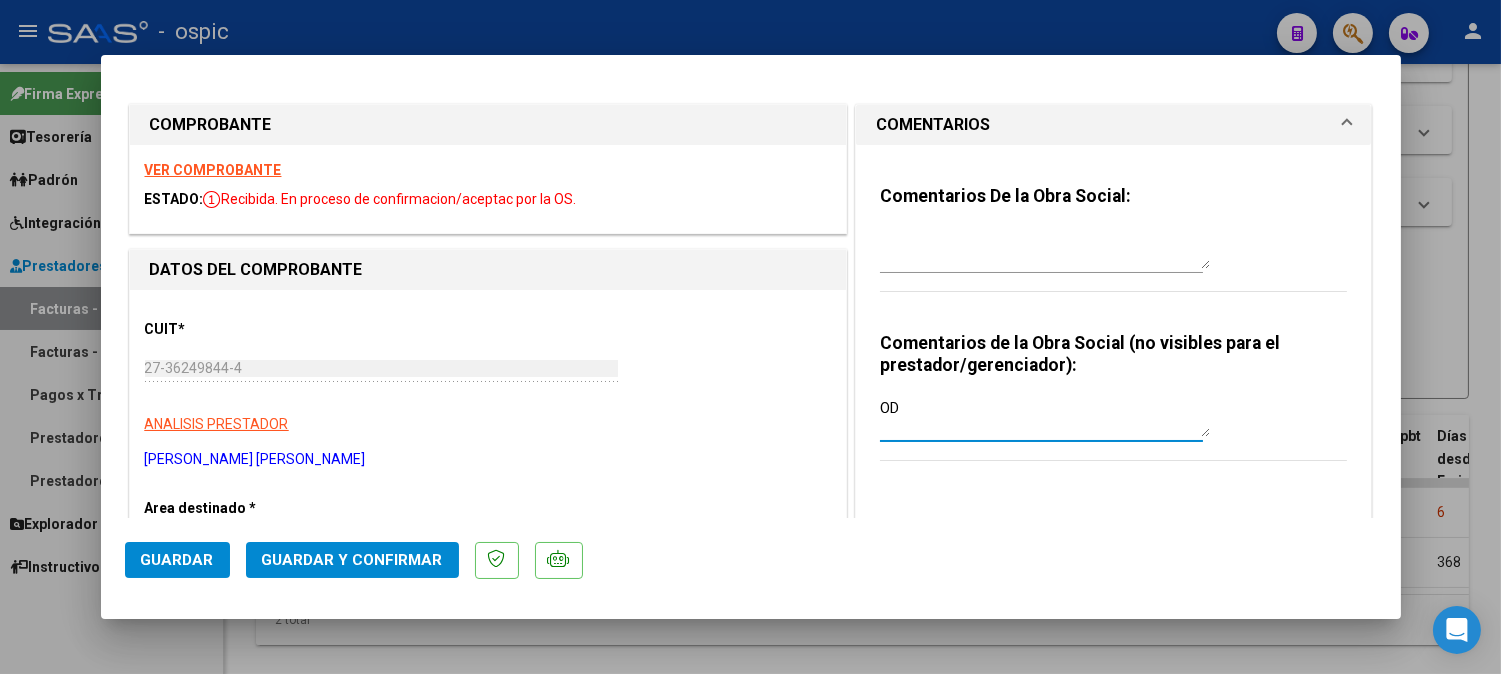 type on "O" 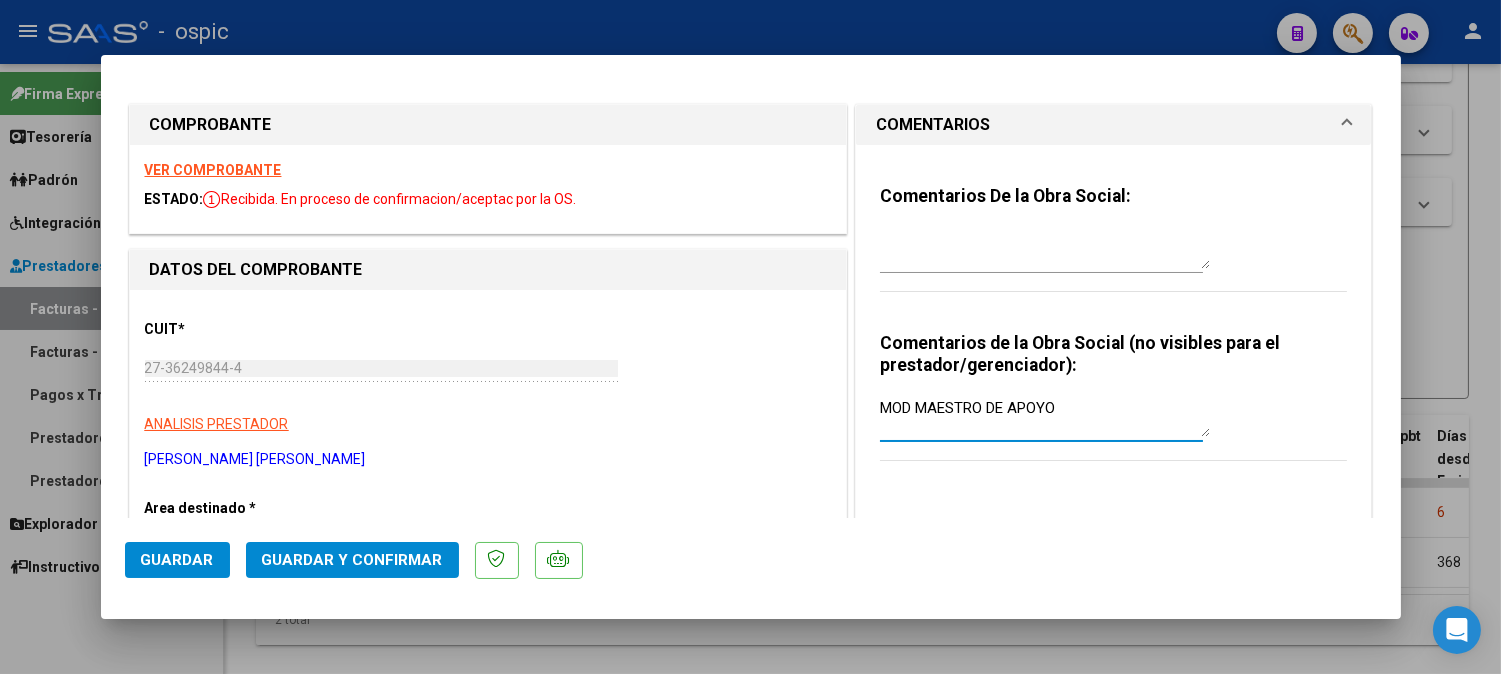 type on "MOD MAESTRO DE APOYO" 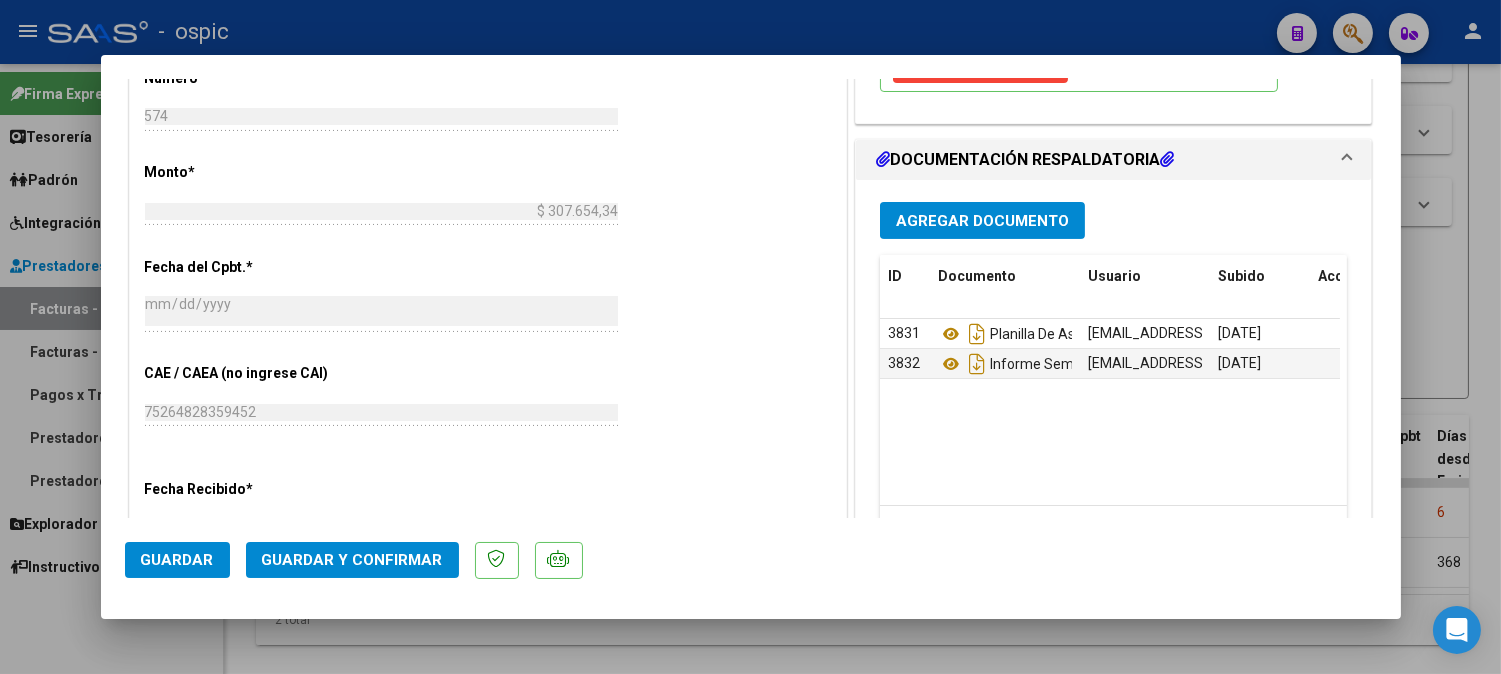 scroll, scrollTop: 898, scrollLeft: 0, axis: vertical 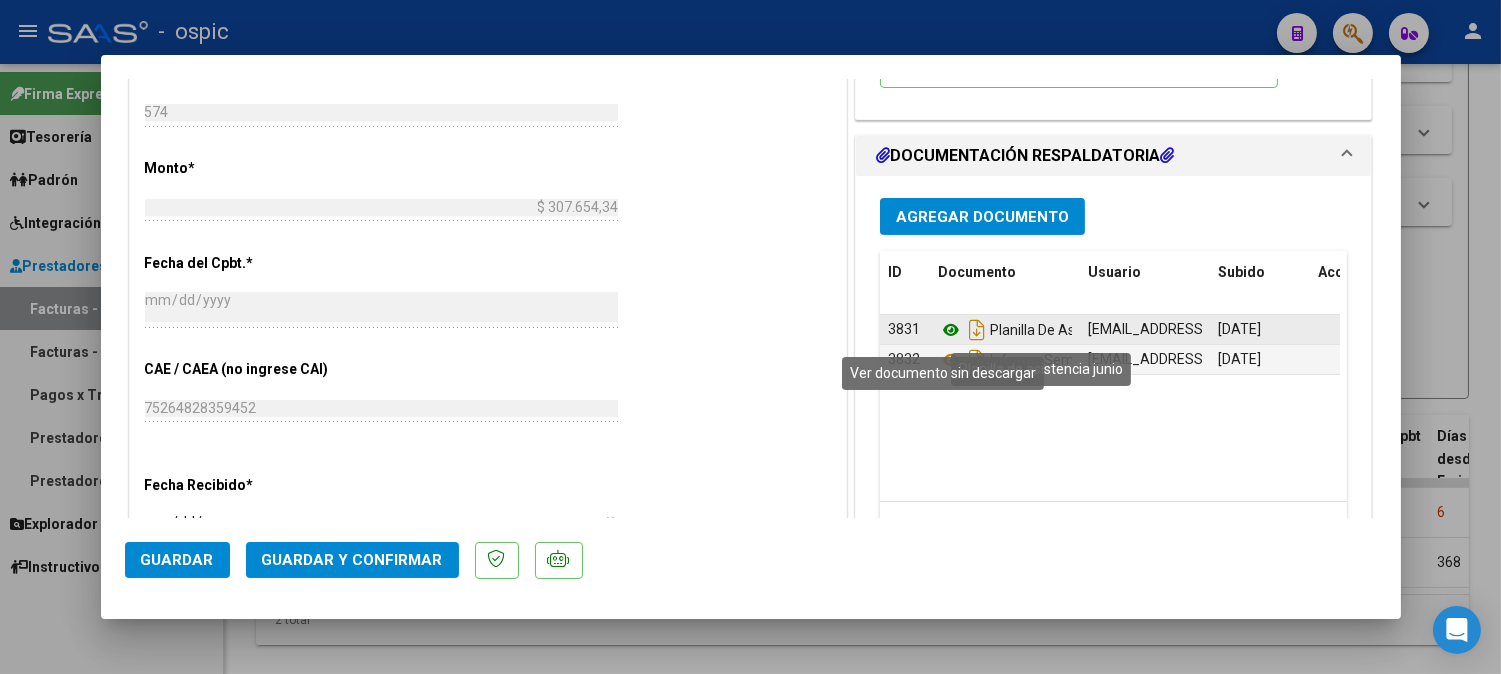 click 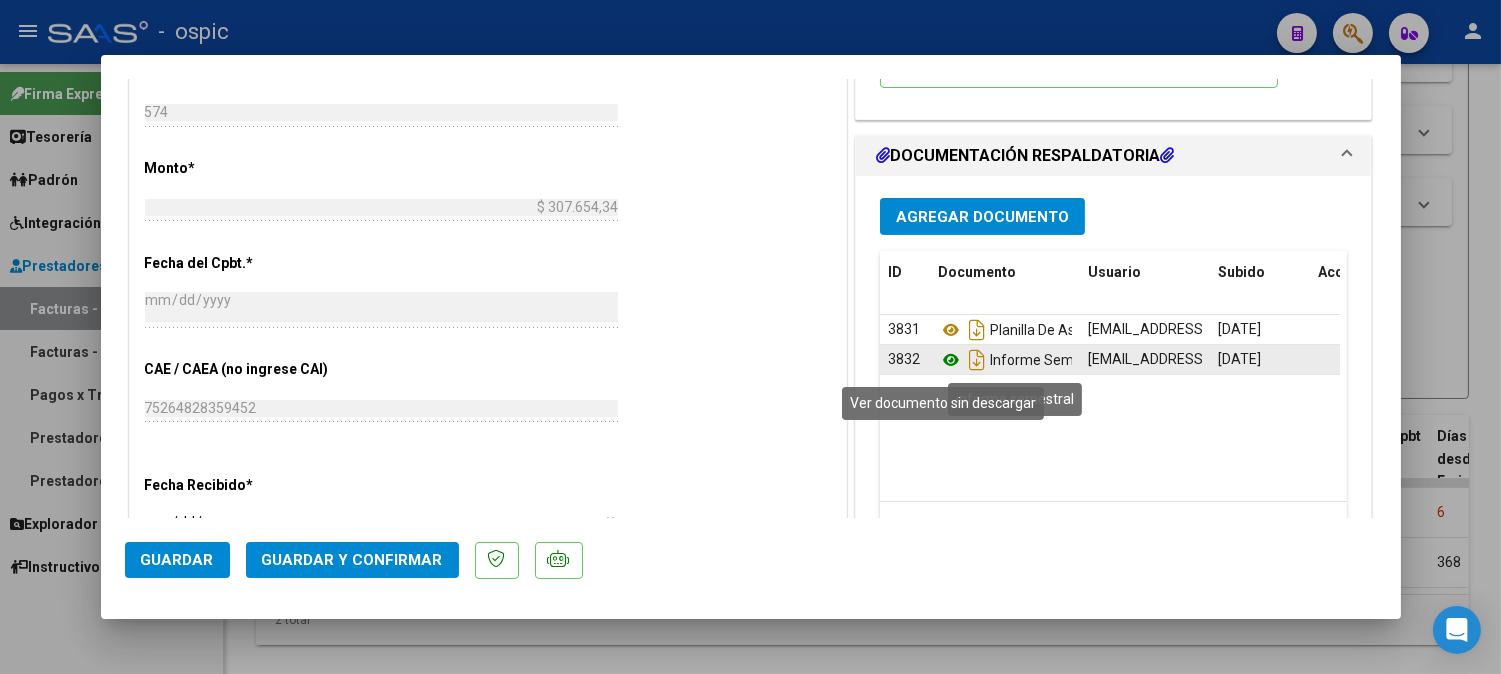click 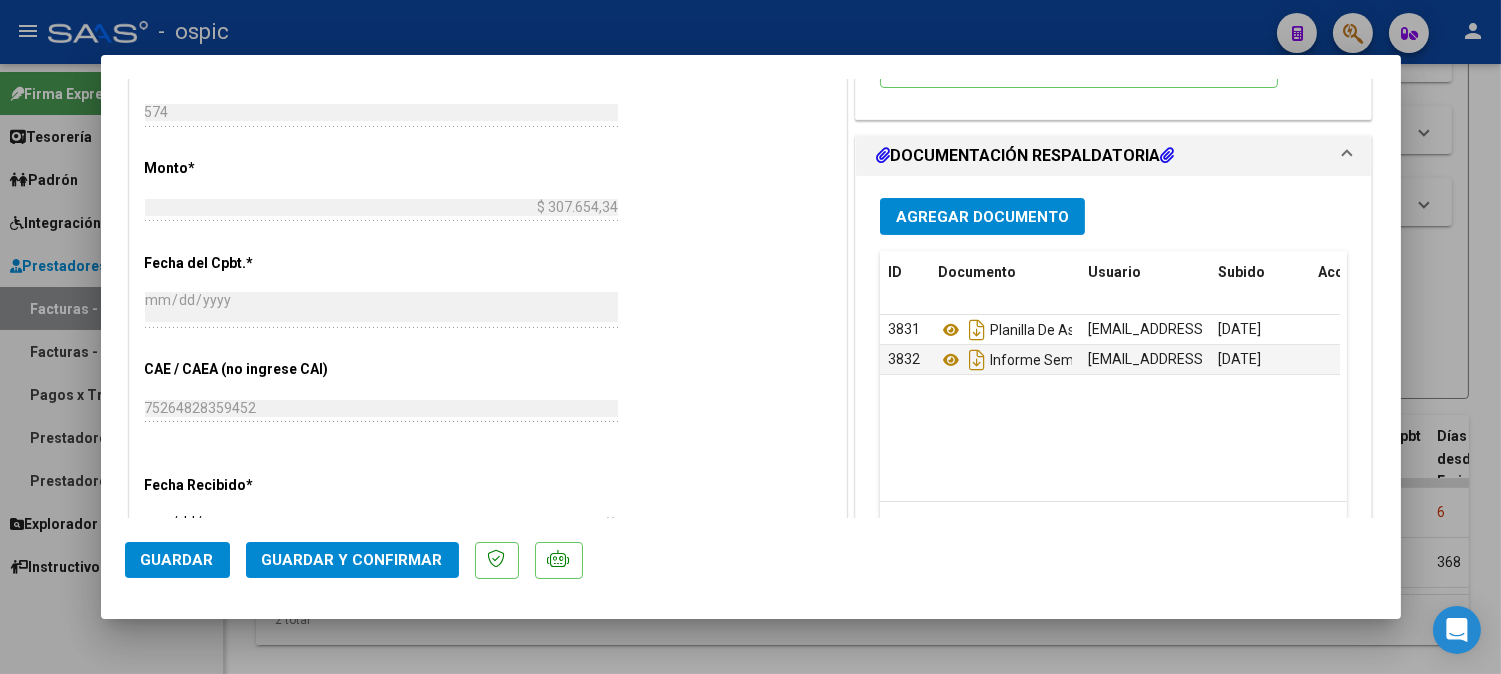 click on "Guardar y Confirmar" 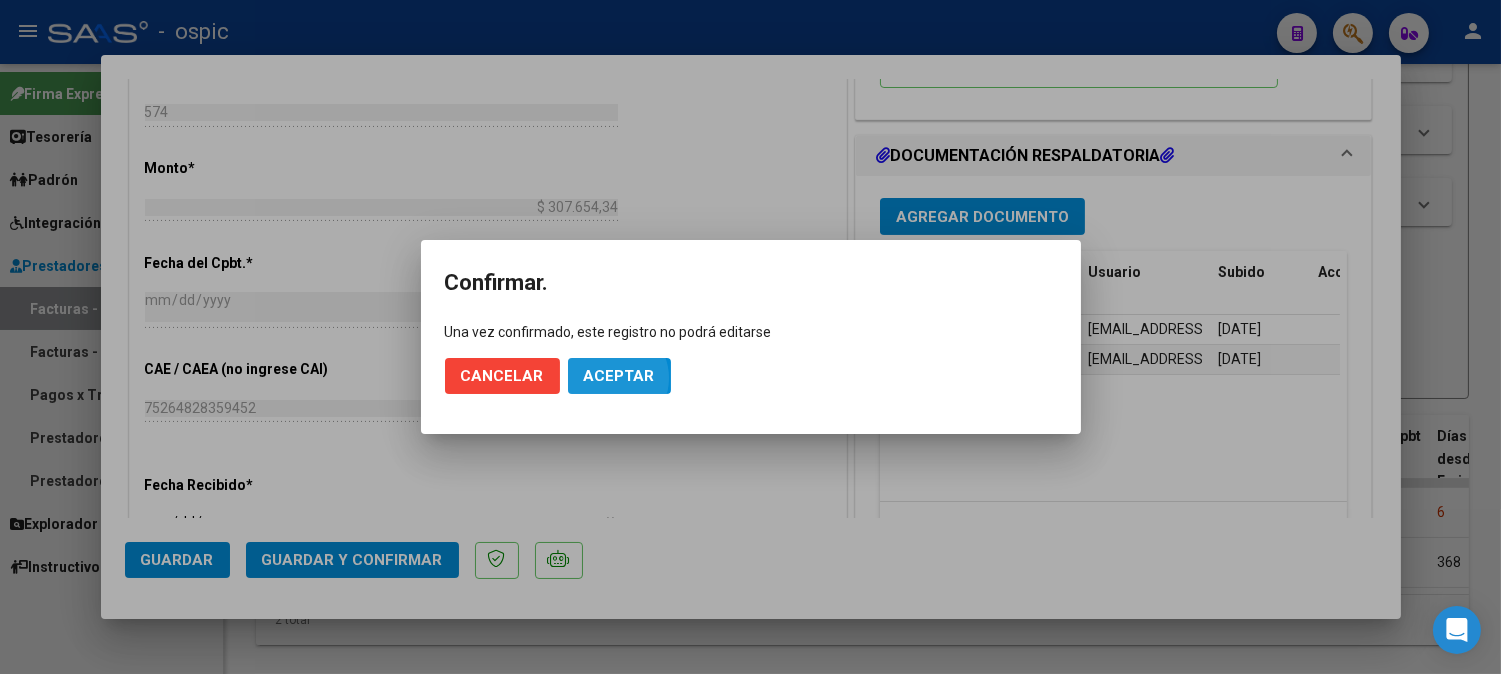 click on "Aceptar" 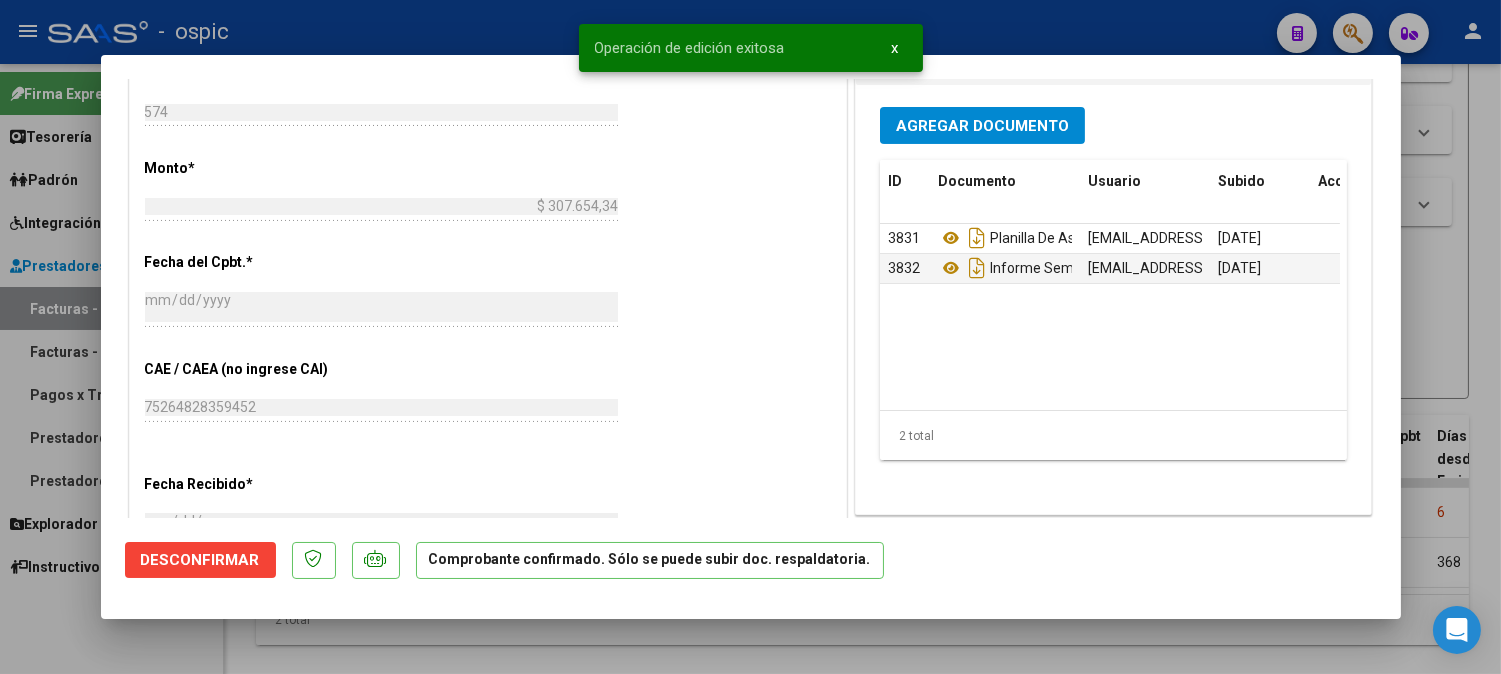 type 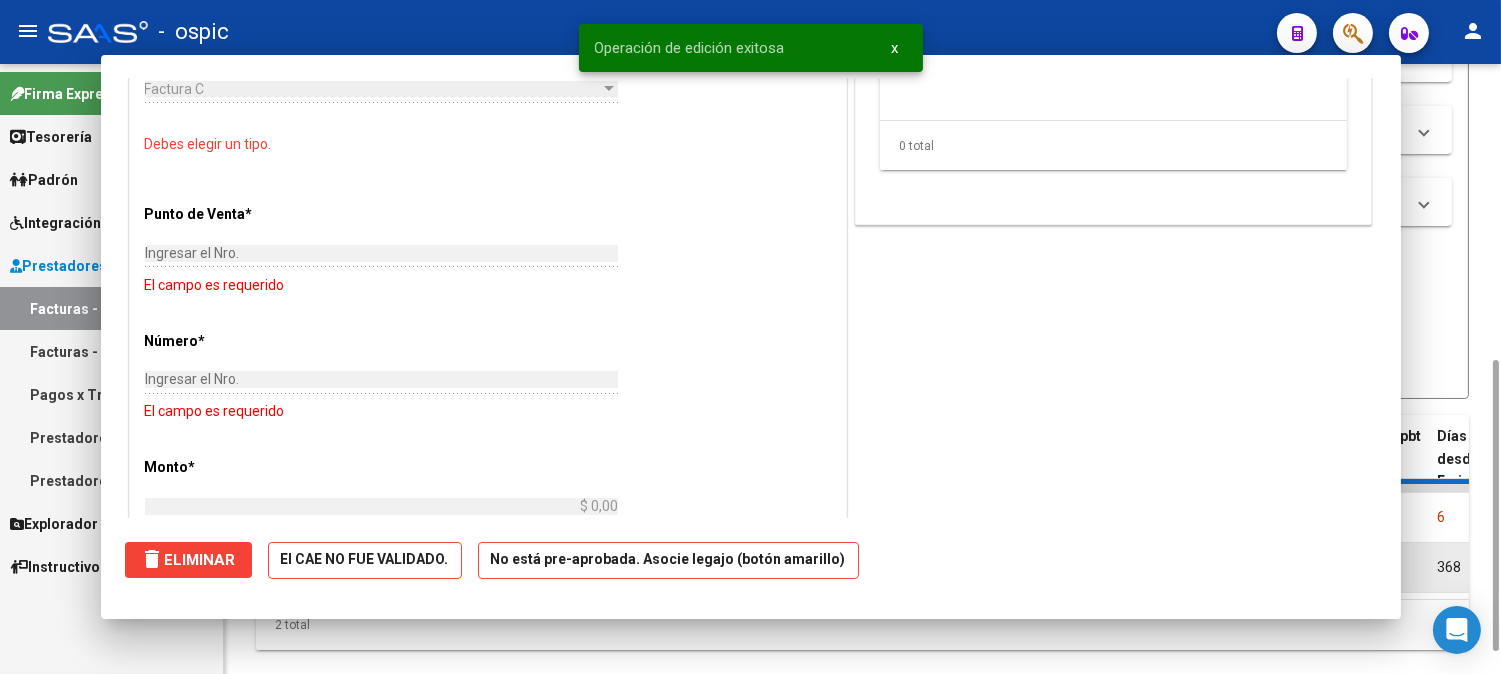 scroll, scrollTop: 0, scrollLeft: 0, axis: both 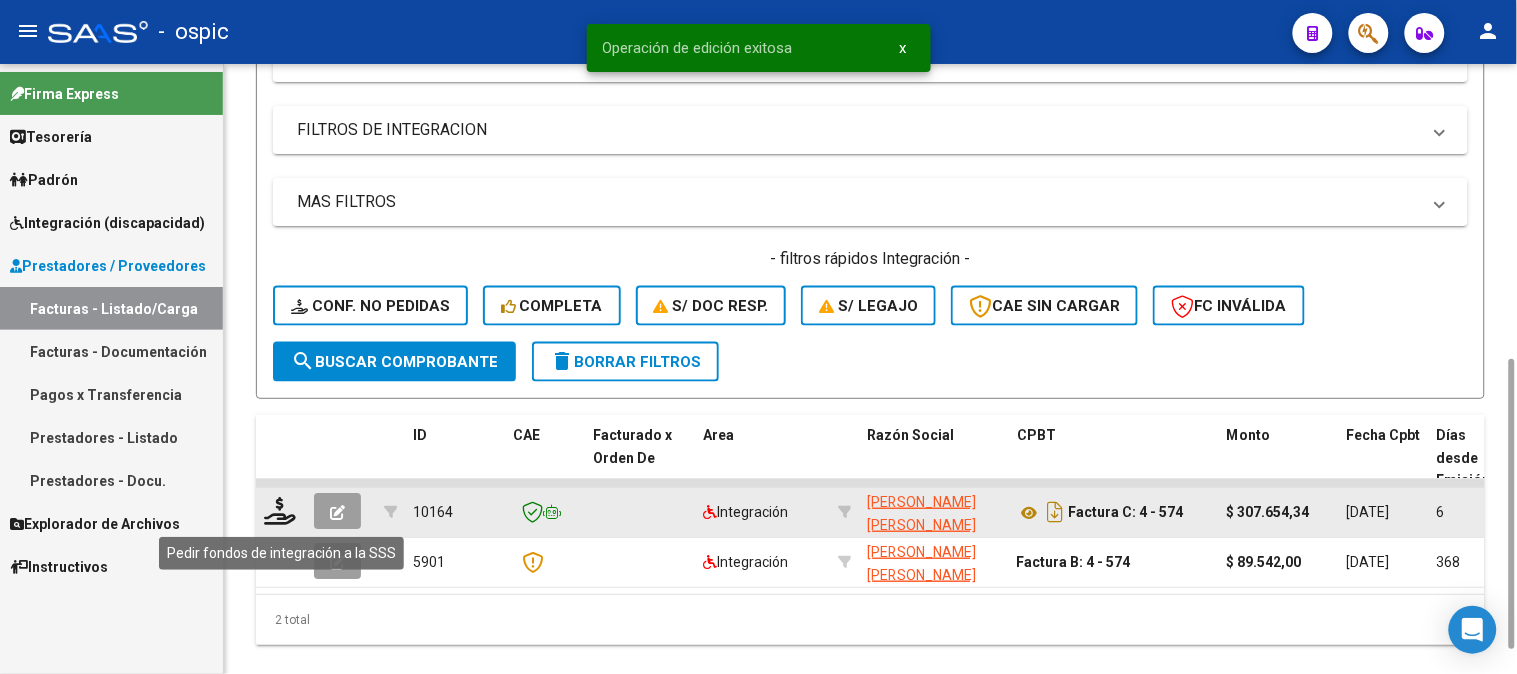 click 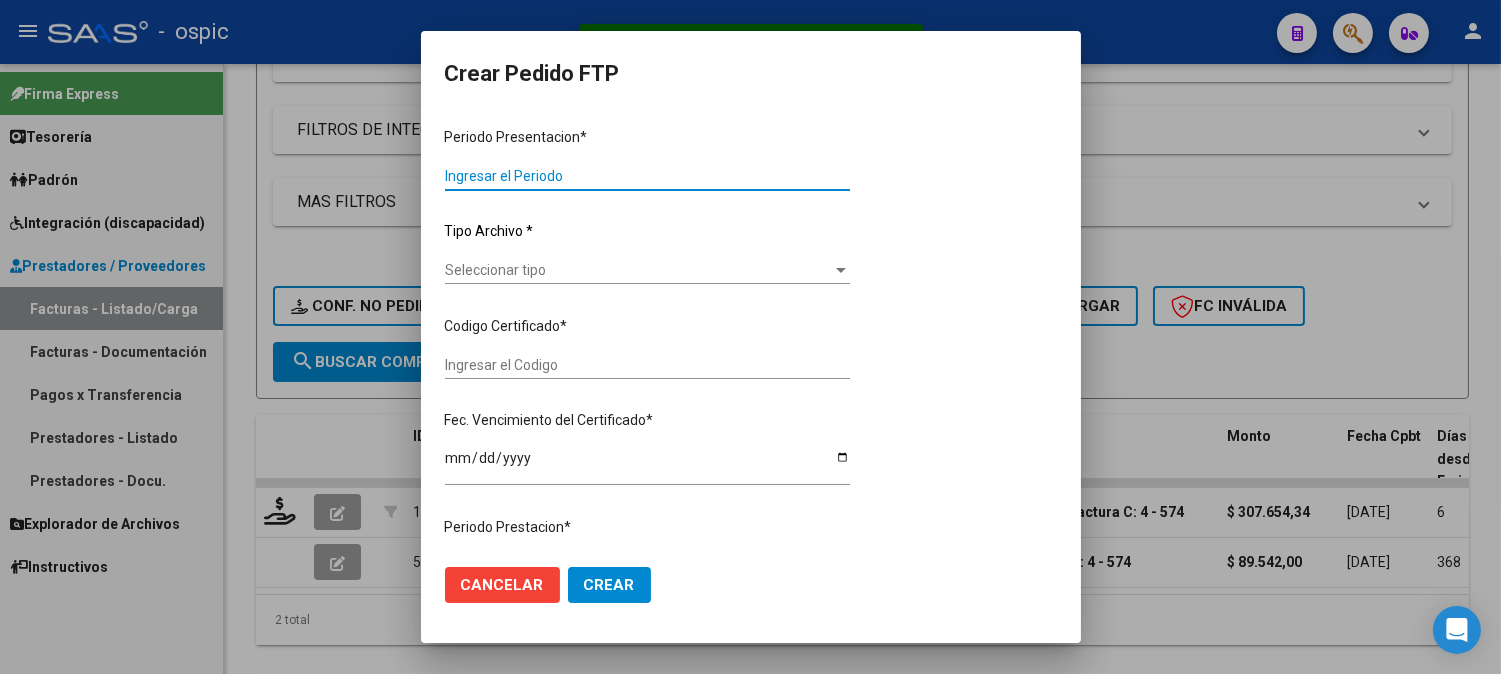 type on "202506" 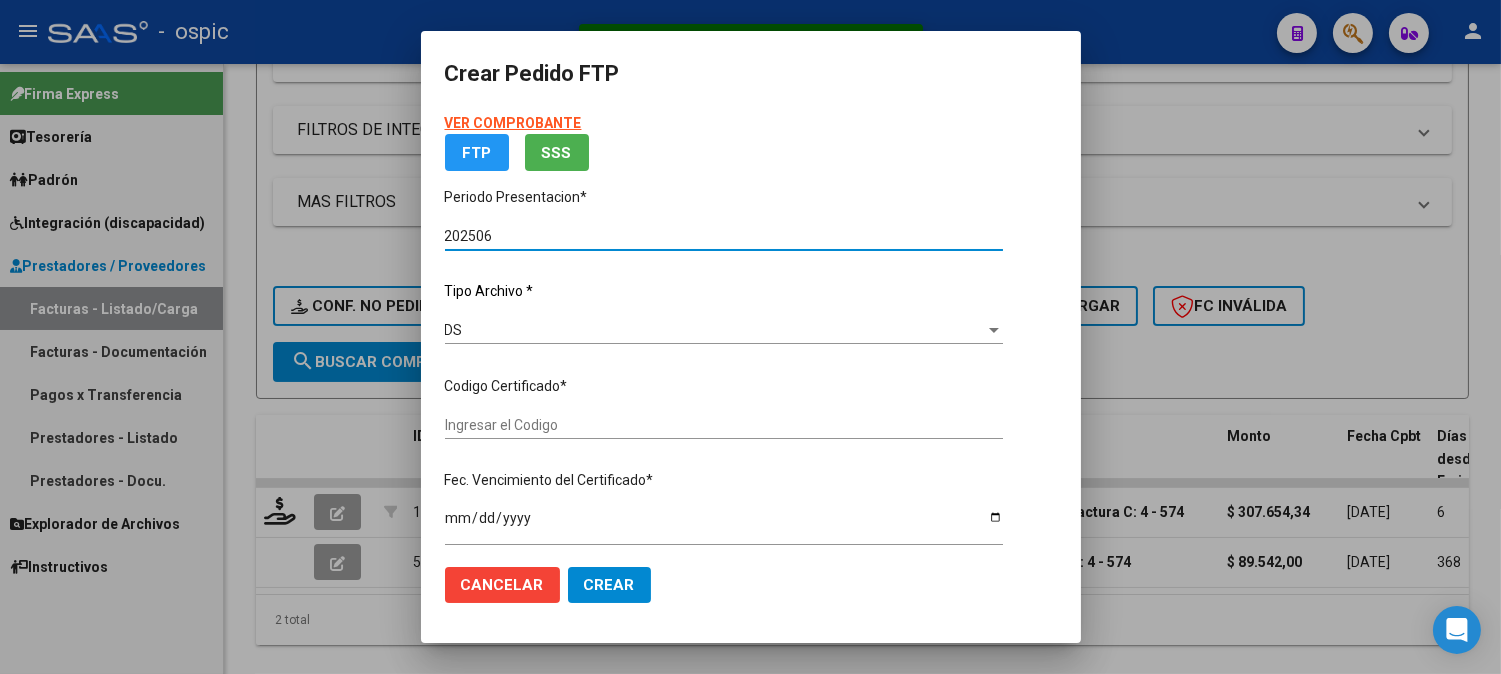 type on "3585647982" 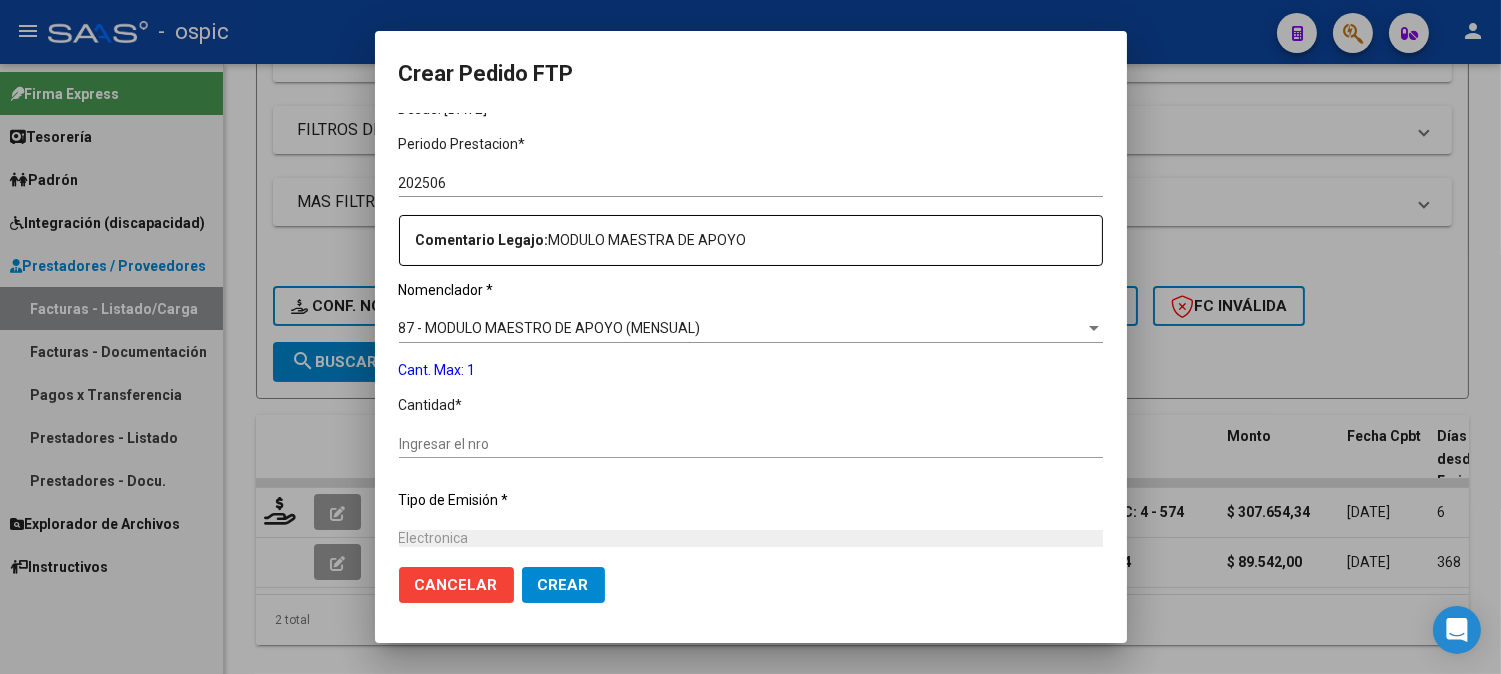 scroll, scrollTop: 615, scrollLeft: 0, axis: vertical 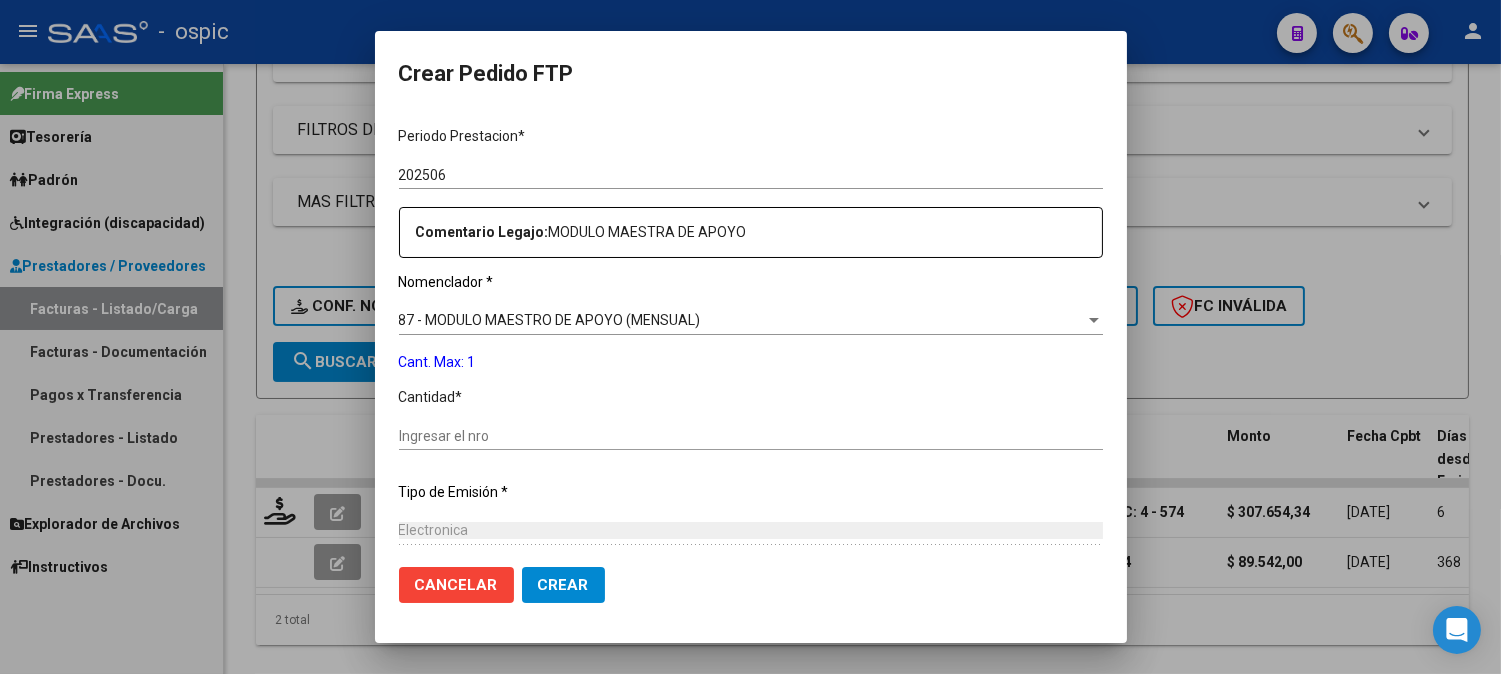 click on "Ingresar el nro" at bounding box center [751, 436] 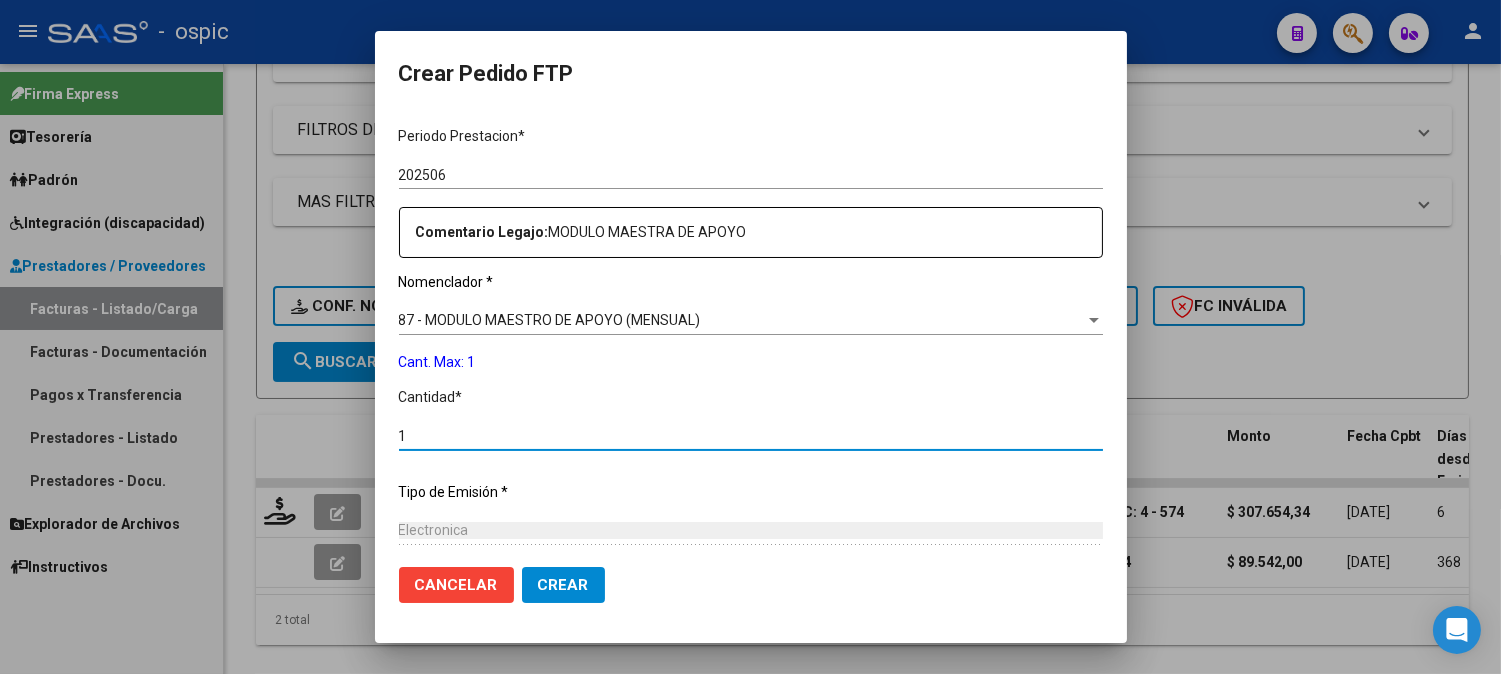 type on "1" 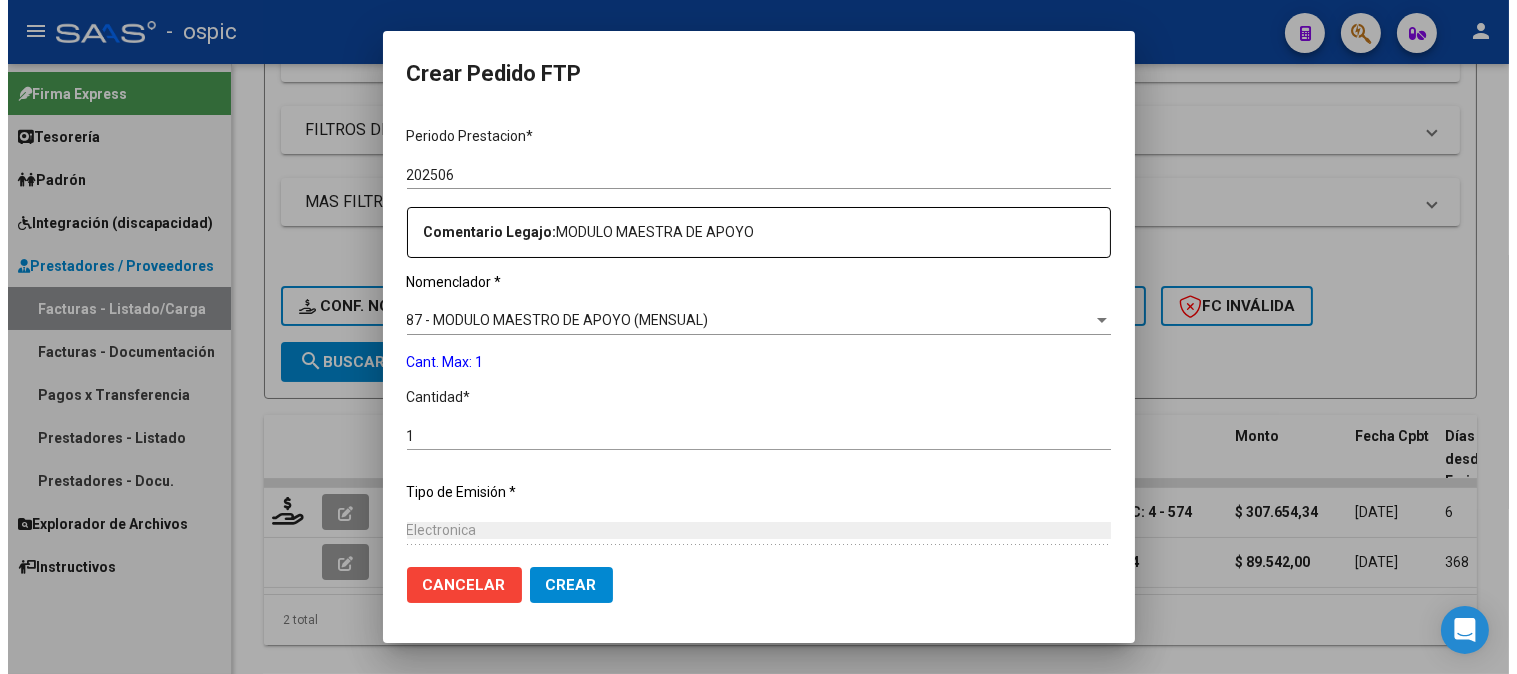 scroll, scrollTop: 814, scrollLeft: 0, axis: vertical 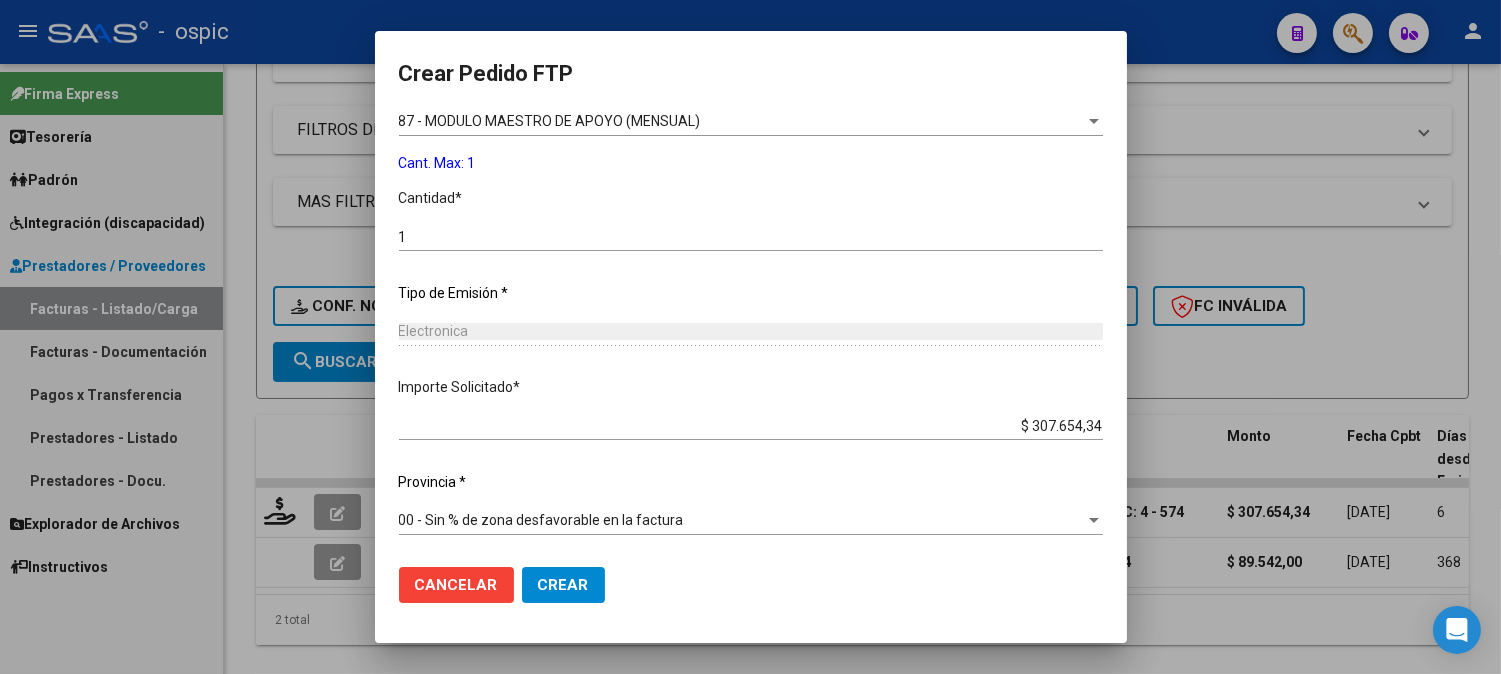 click on "Crear" 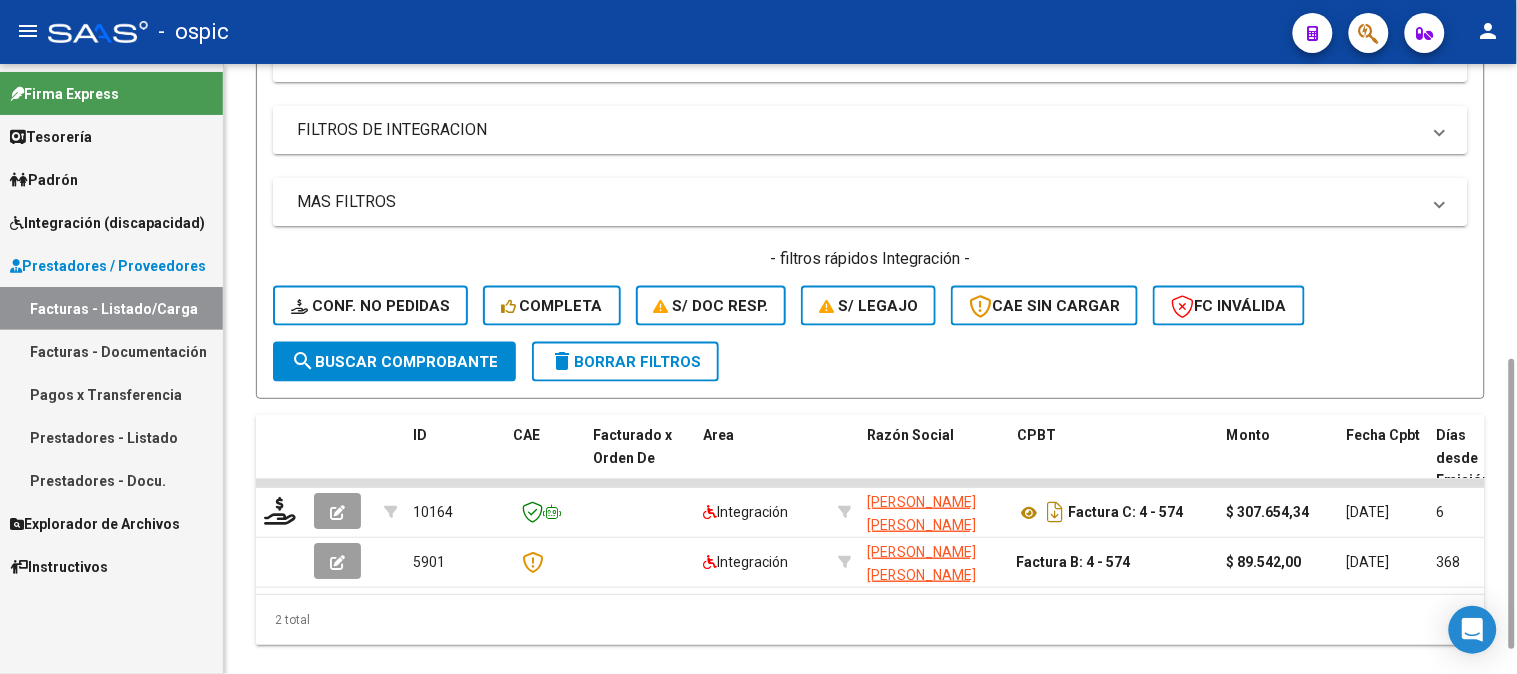 scroll, scrollTop: 177, scrollLeft: 0, axis: vertical 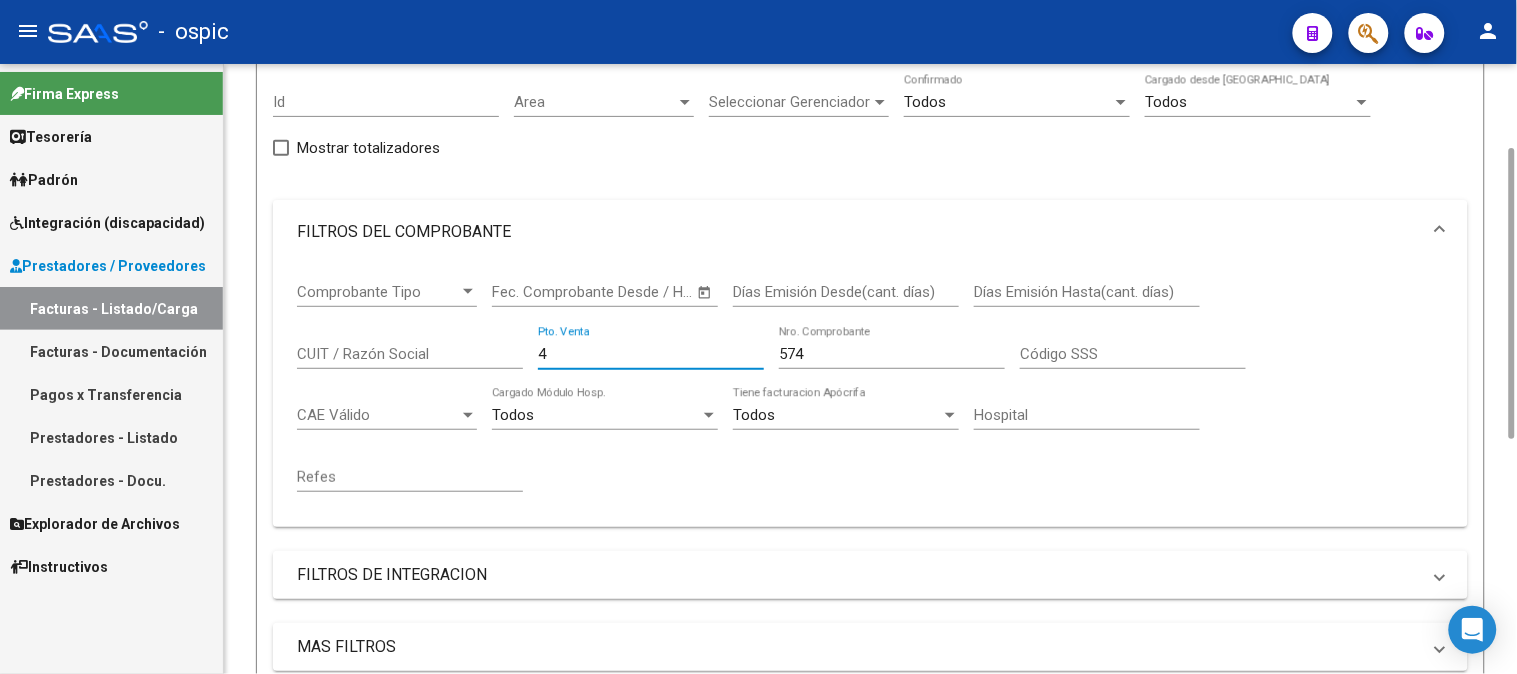 drag, startPoint x: 584, startPoint y: 357, endPoint x: 227, endPoint y: 342, distance: 357.31497 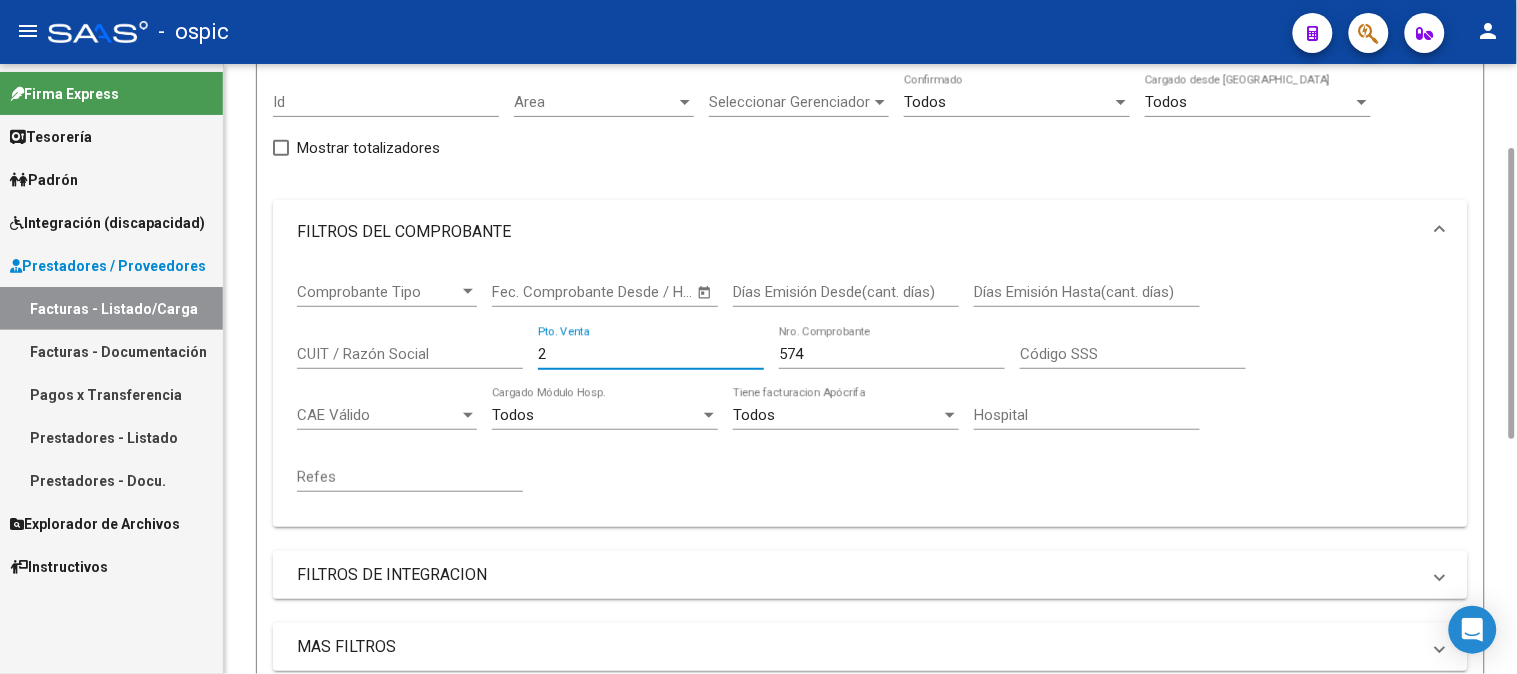 type on "2" 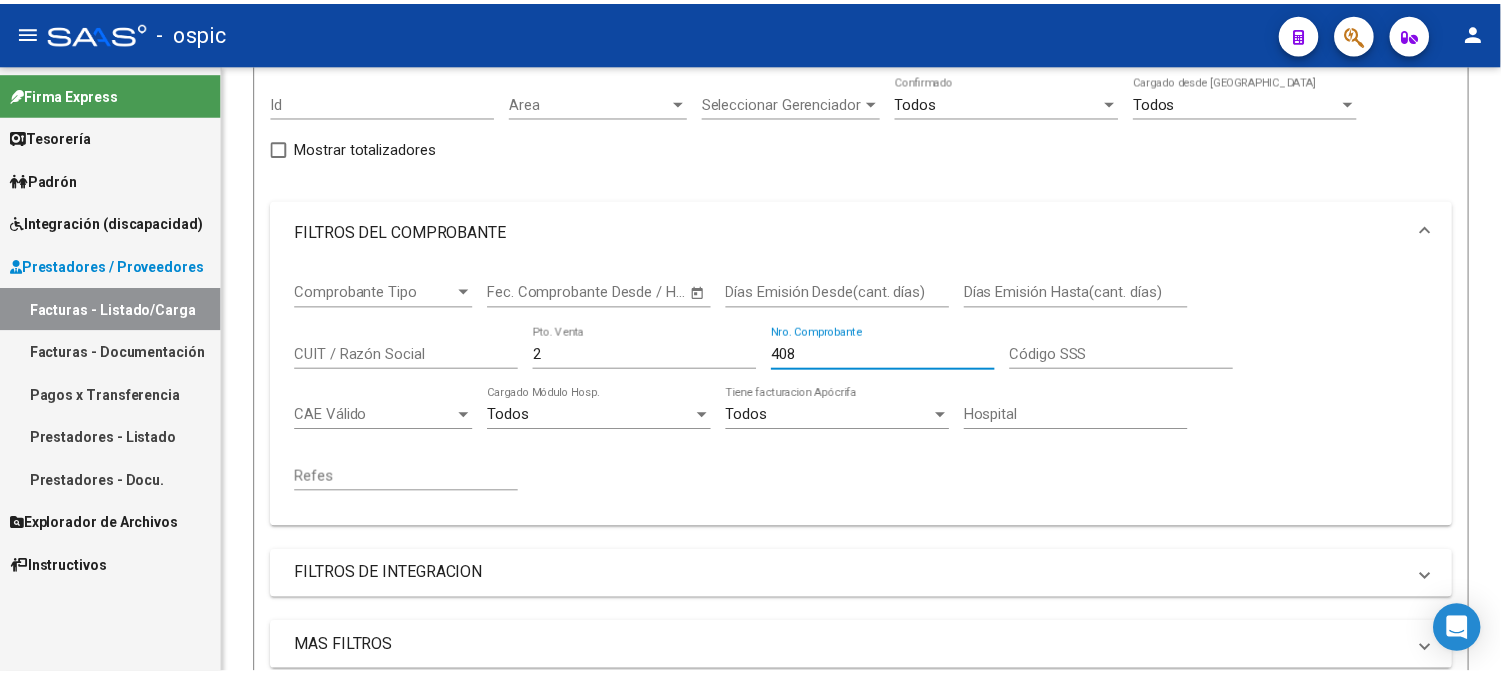 scroll, scrollTop: 672, scrollLeft: 0, axis: vertical 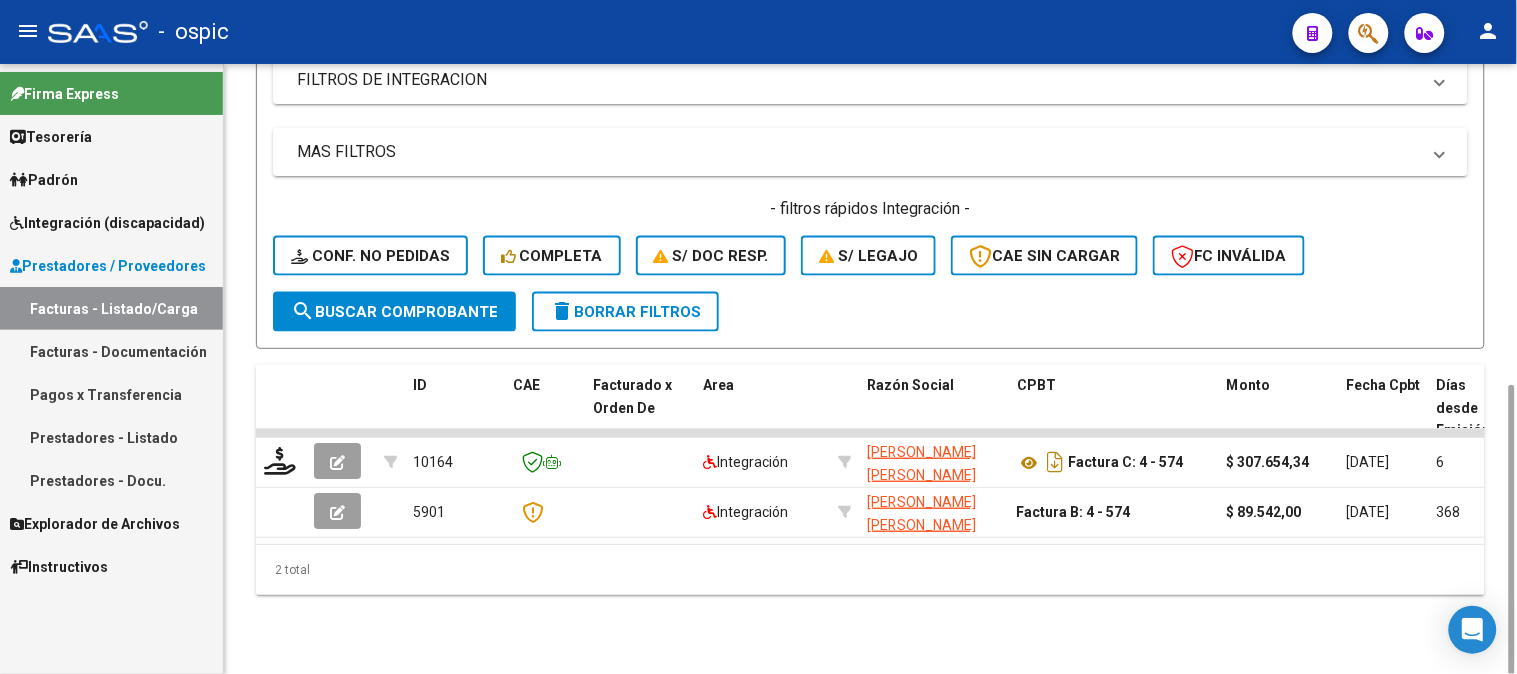 type on "408" 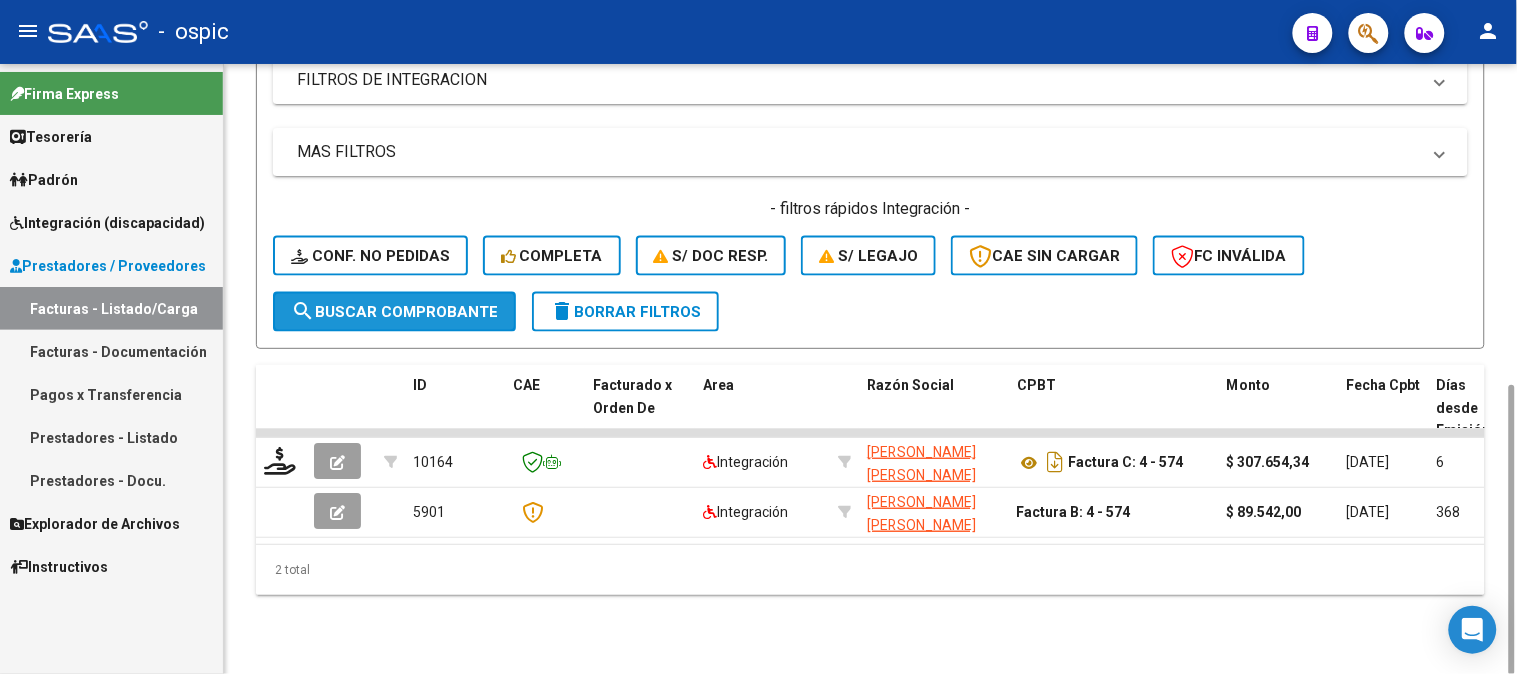 click on "search  Buscar Comprobante" 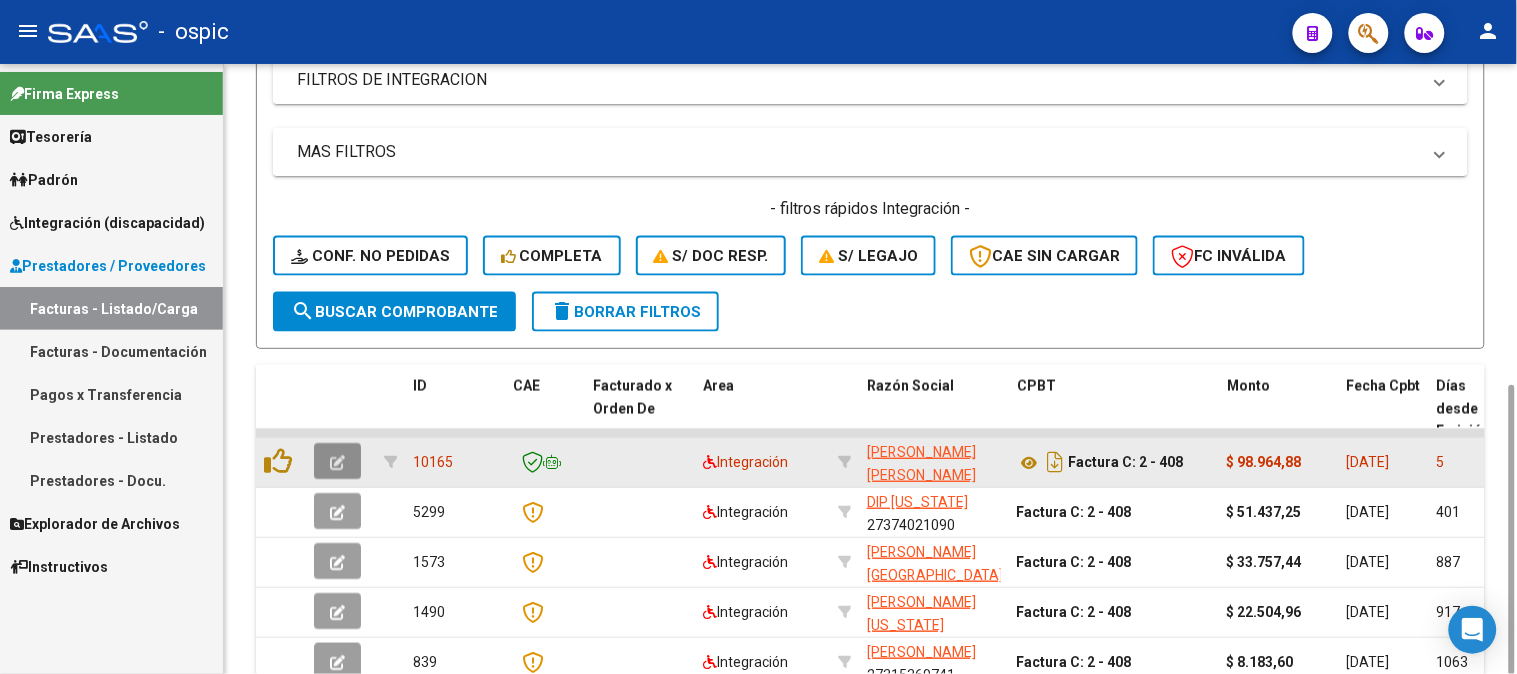 click 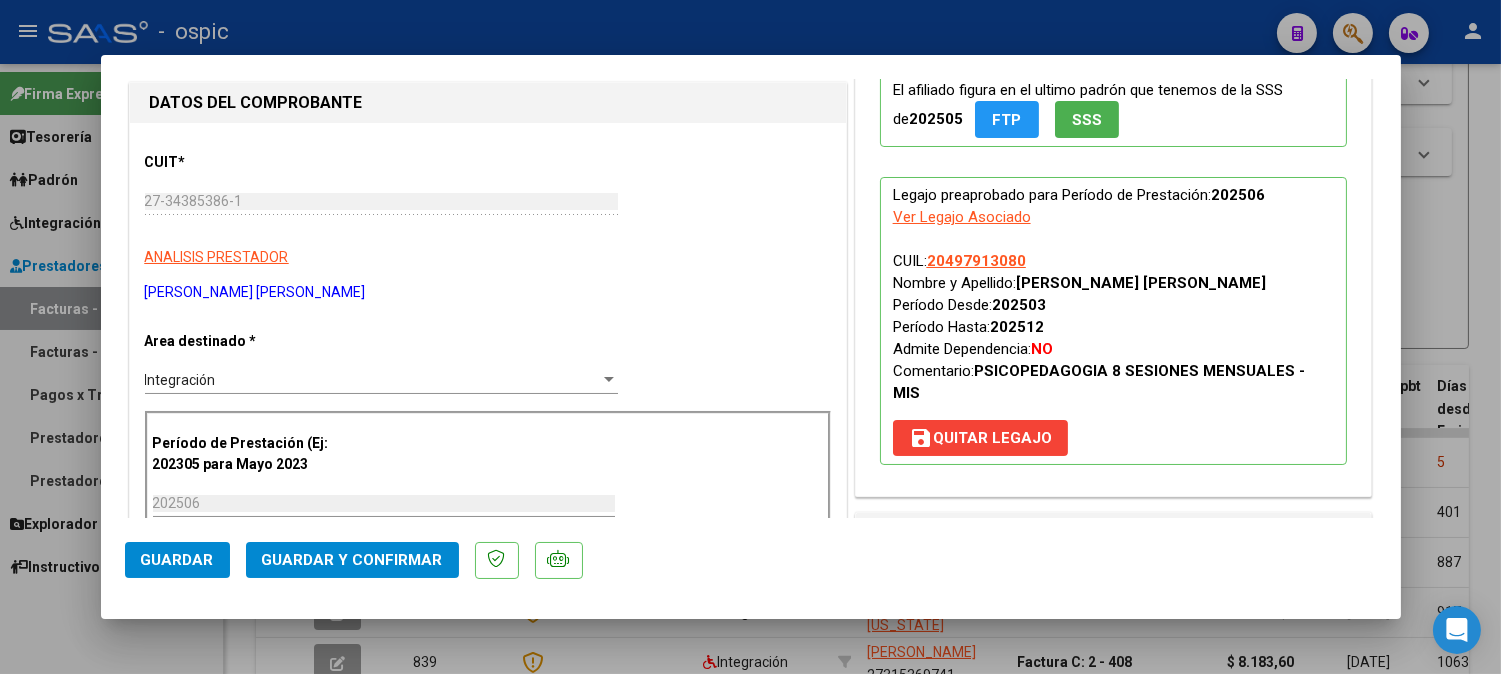 scroll, scrollTop: 0, scrollLeft: 0, axis: both 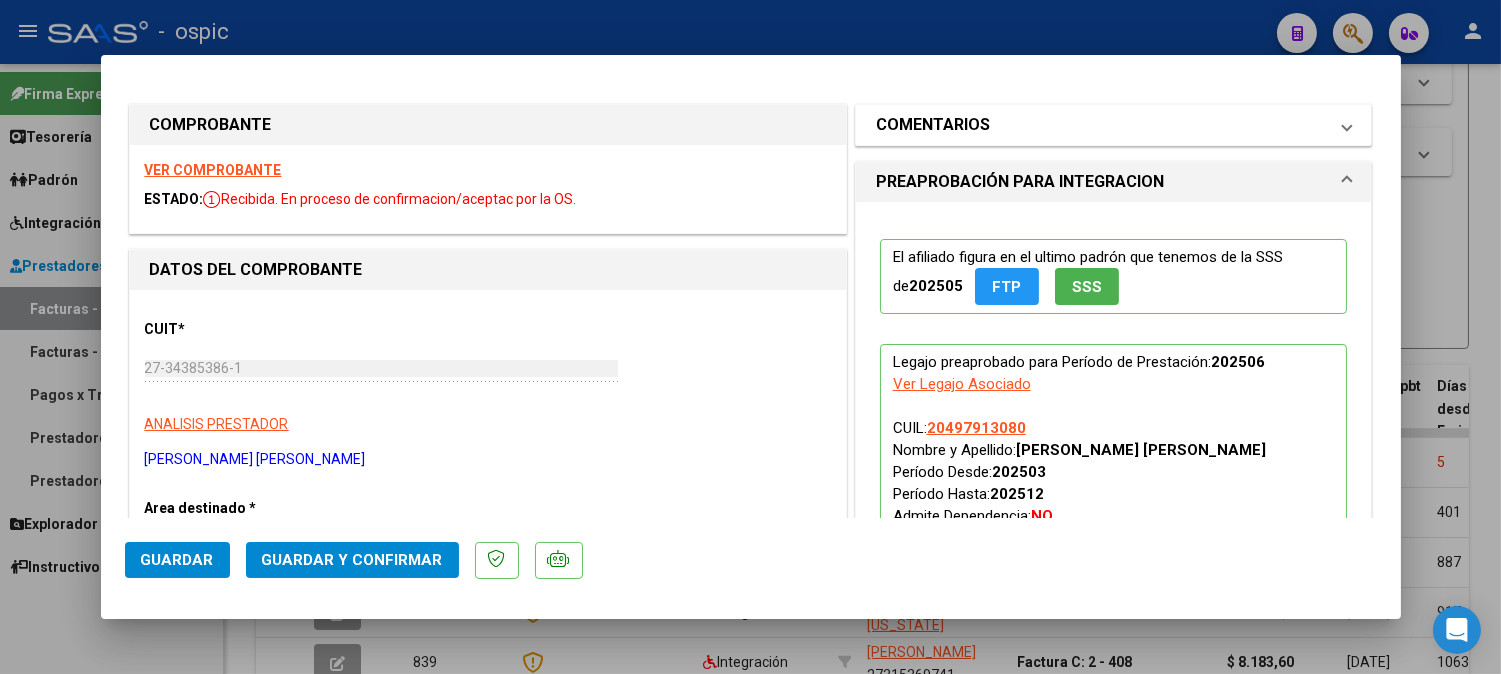 drag, startPoint x: 1033, startPoint y: 116, endPoint x: 1031, endPoint y: 126, distance: 10.198039 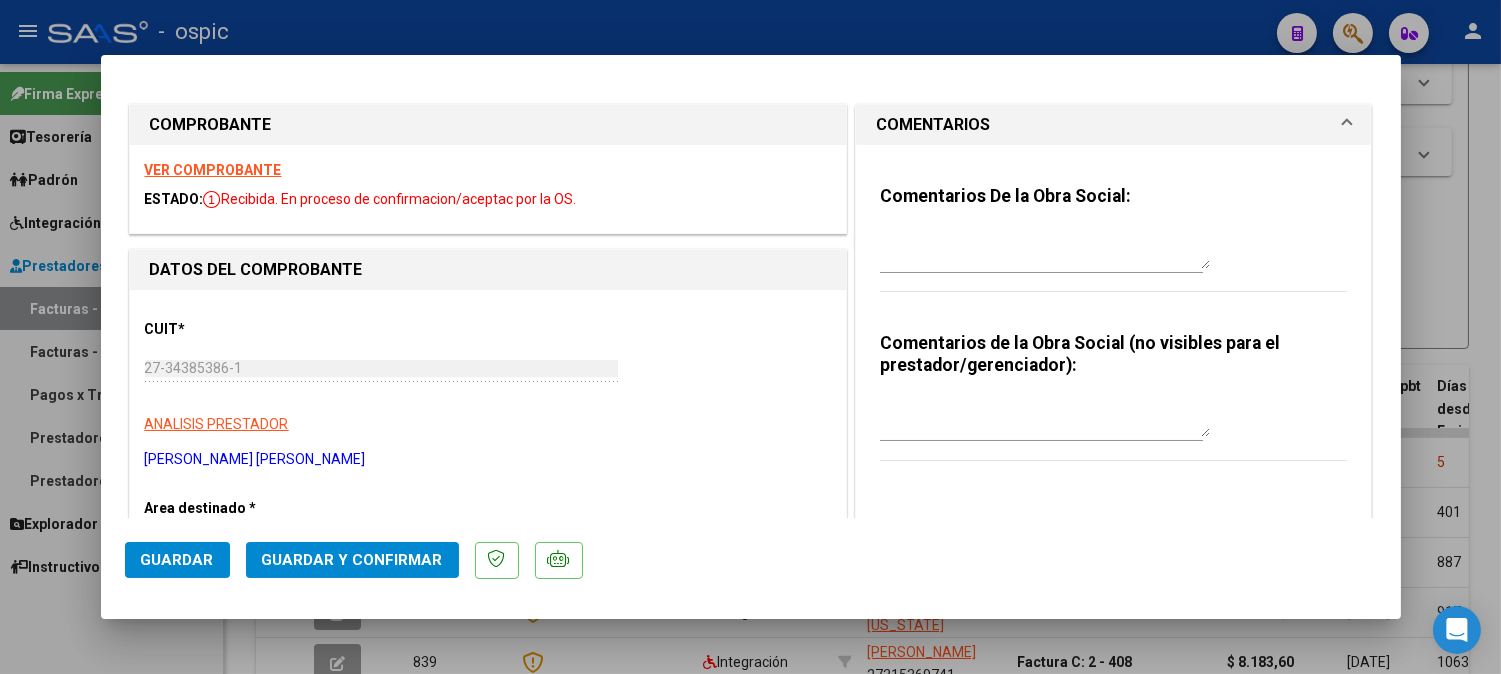 click at bounding box center [1045, 417] 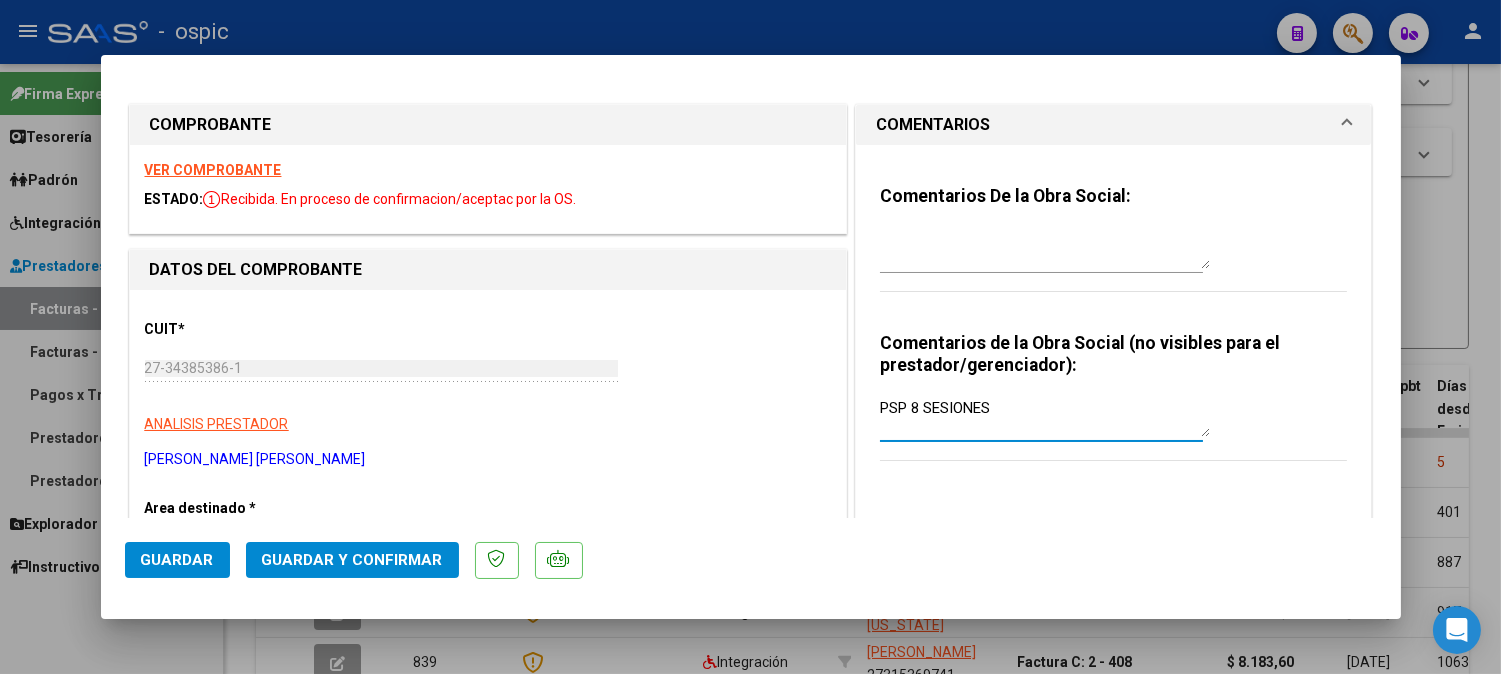 type on "PSP 8 SESIONES" 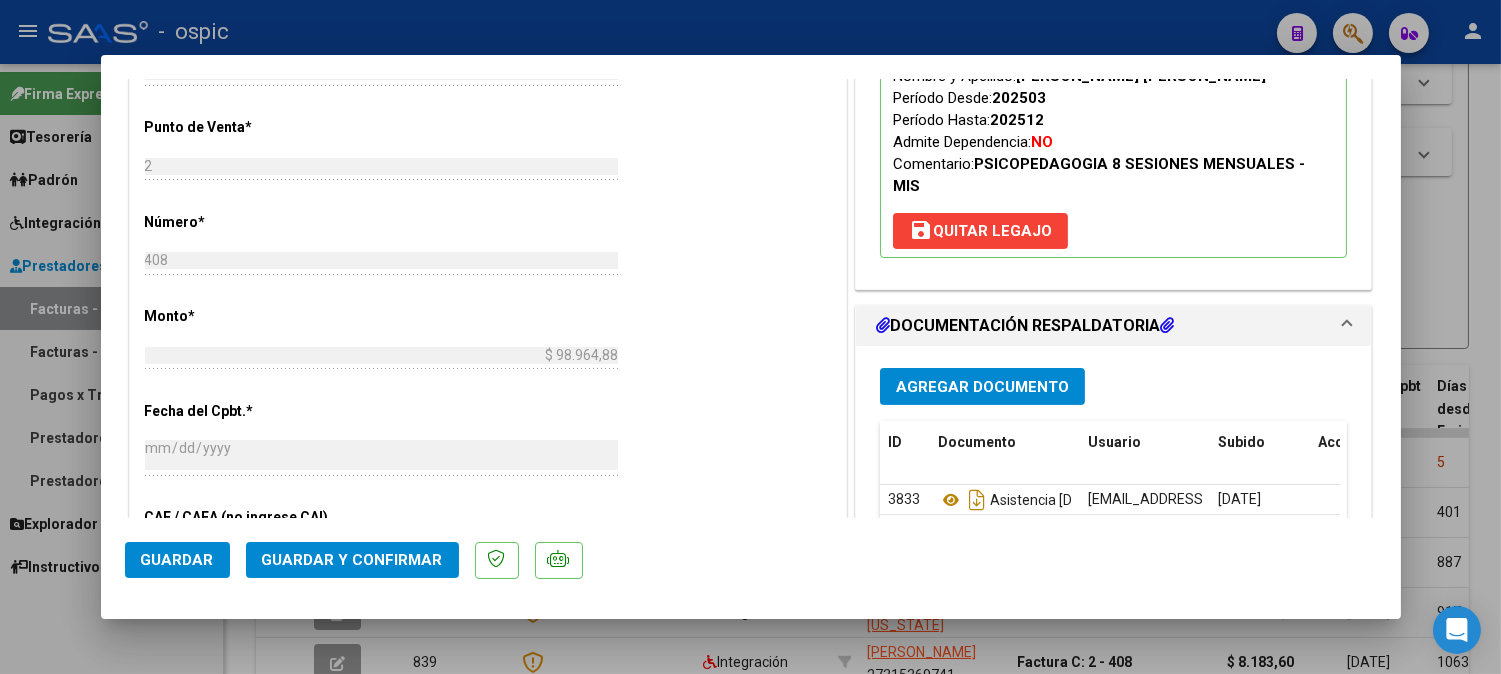 scroll, scrollTop: 812, scrollLeft: 0, axis: vertical 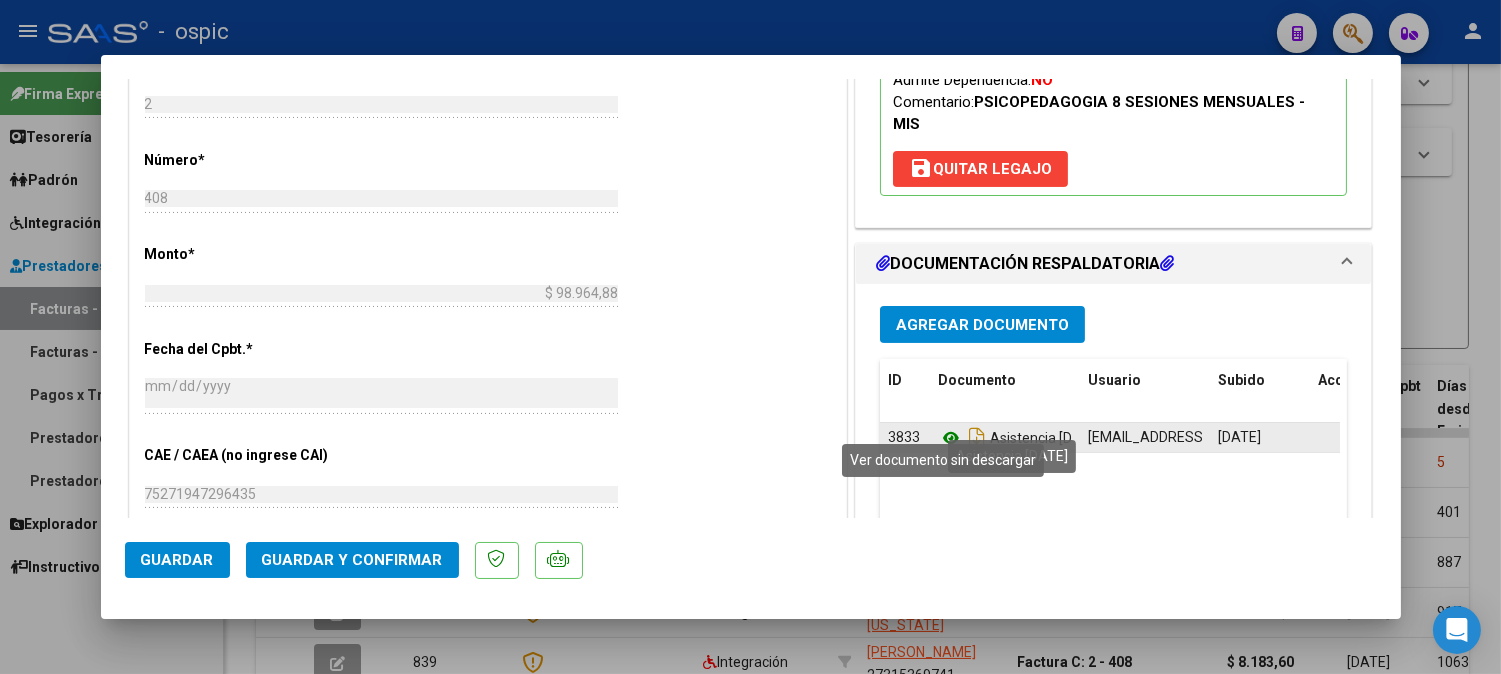 click 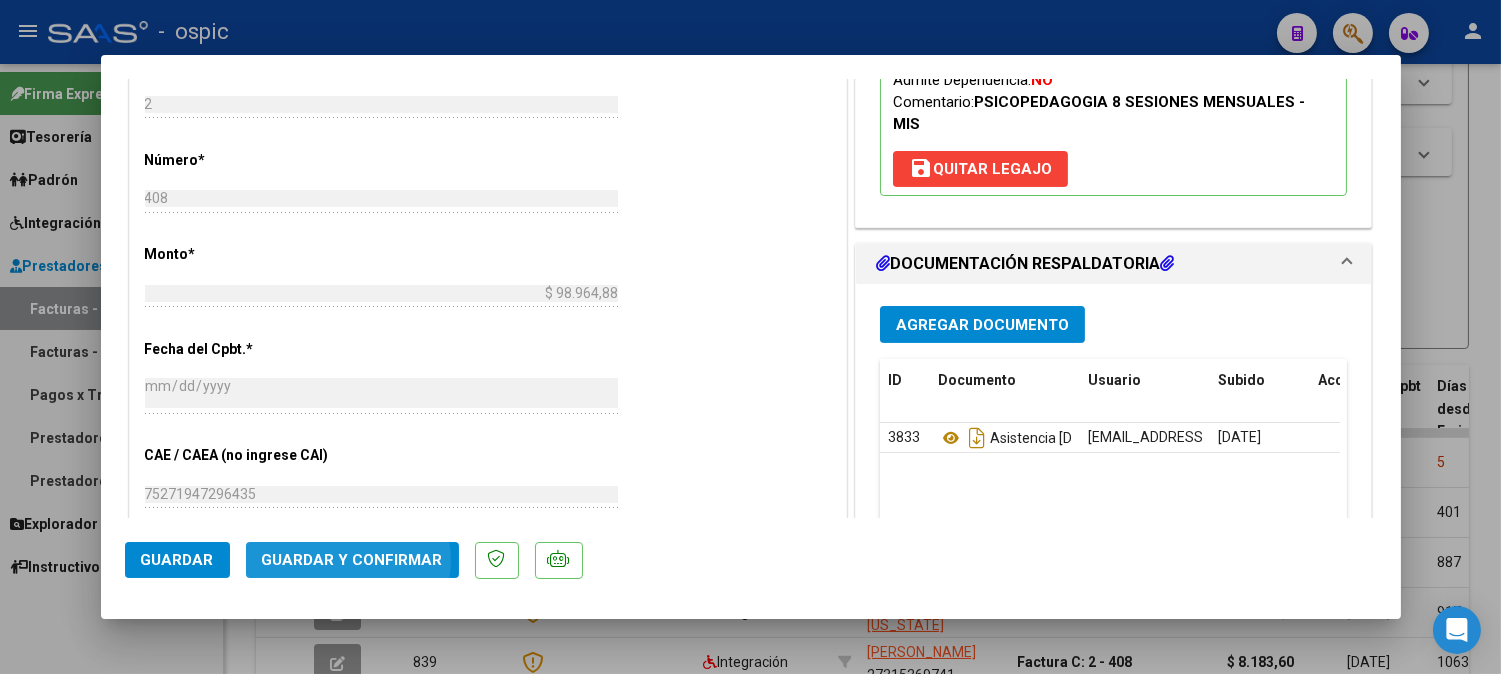 click on "Guardar y Confirmar" 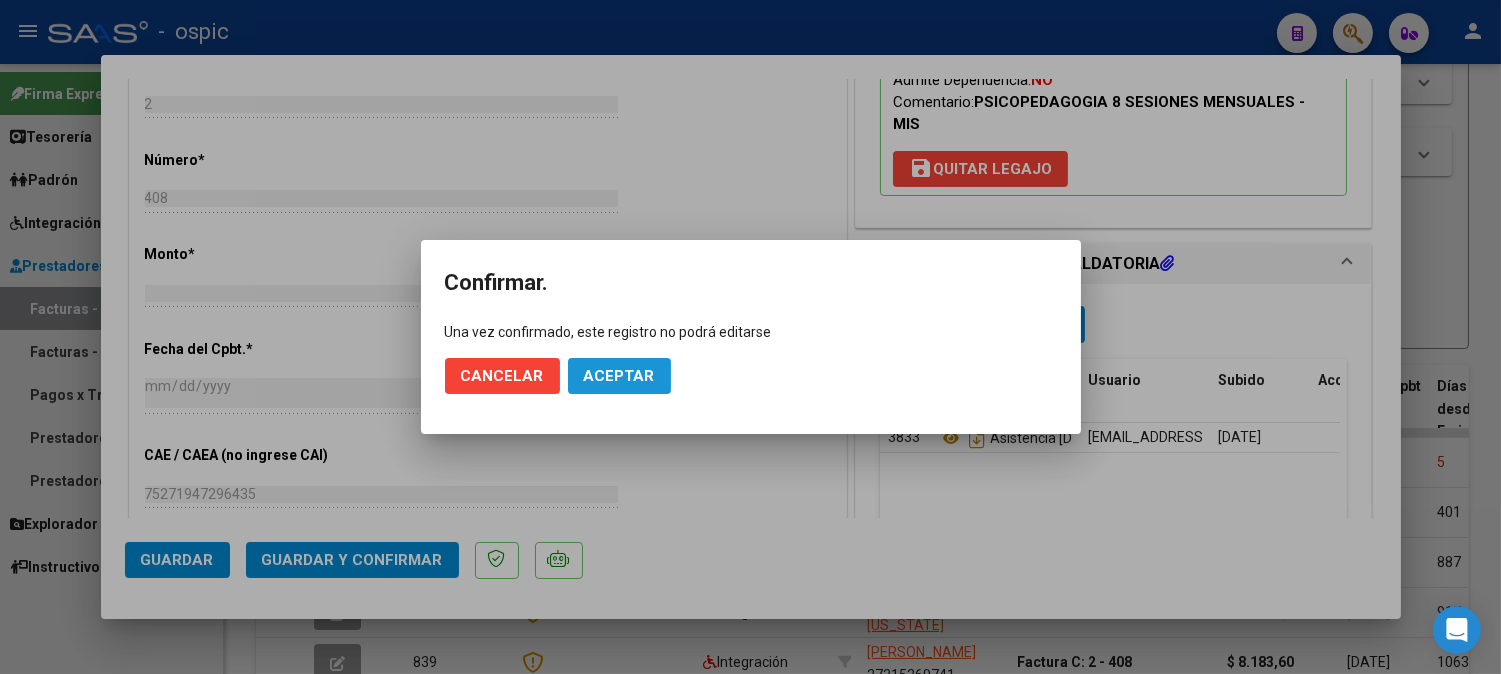 click on "Aceptar" 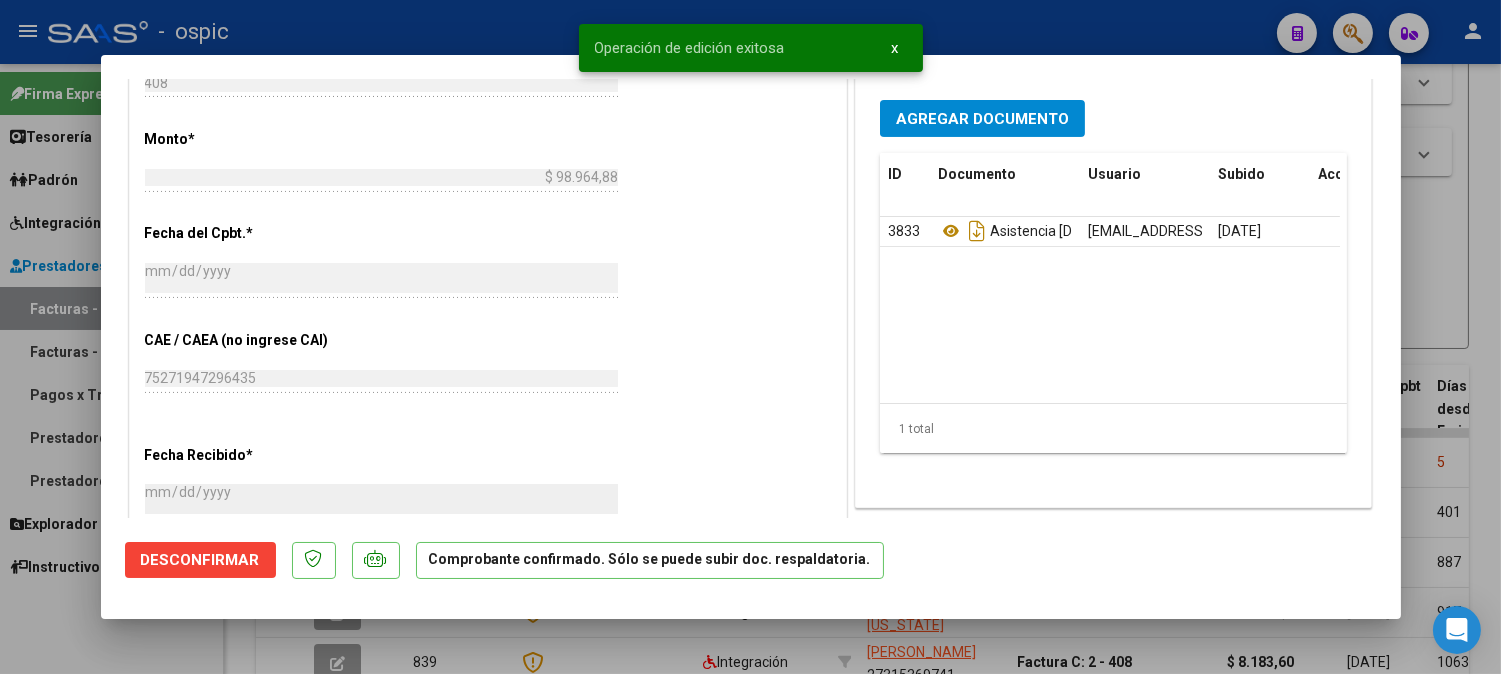type 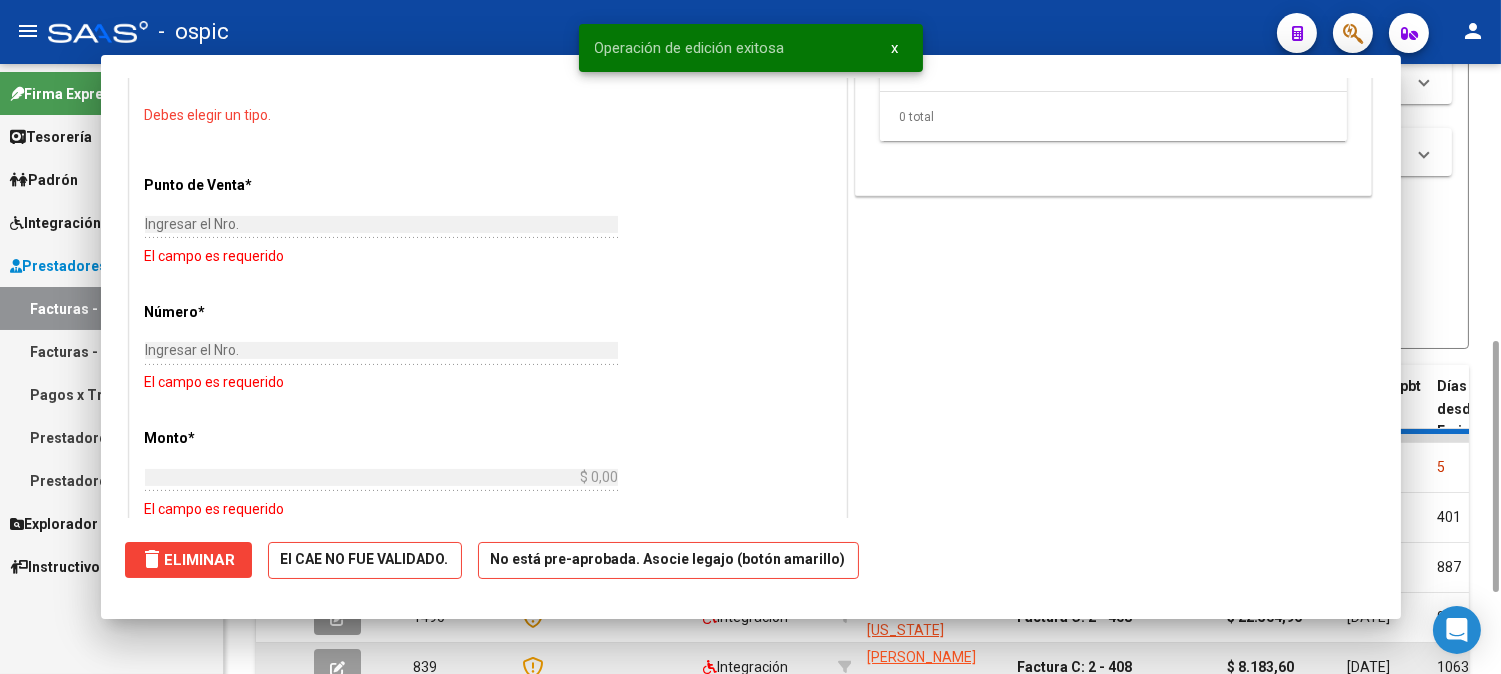 scroll, scrollTop: 844, scrollLeft: 0, axis: vertical 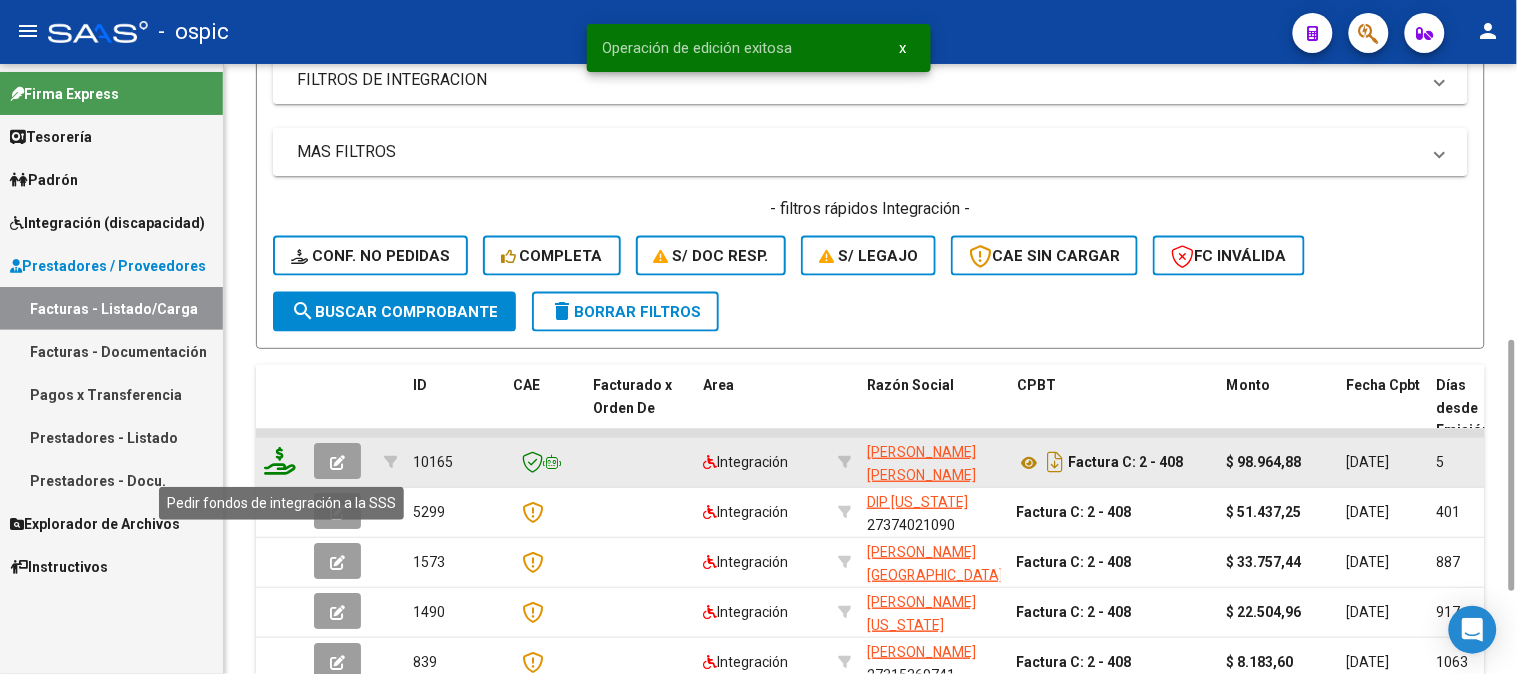 click 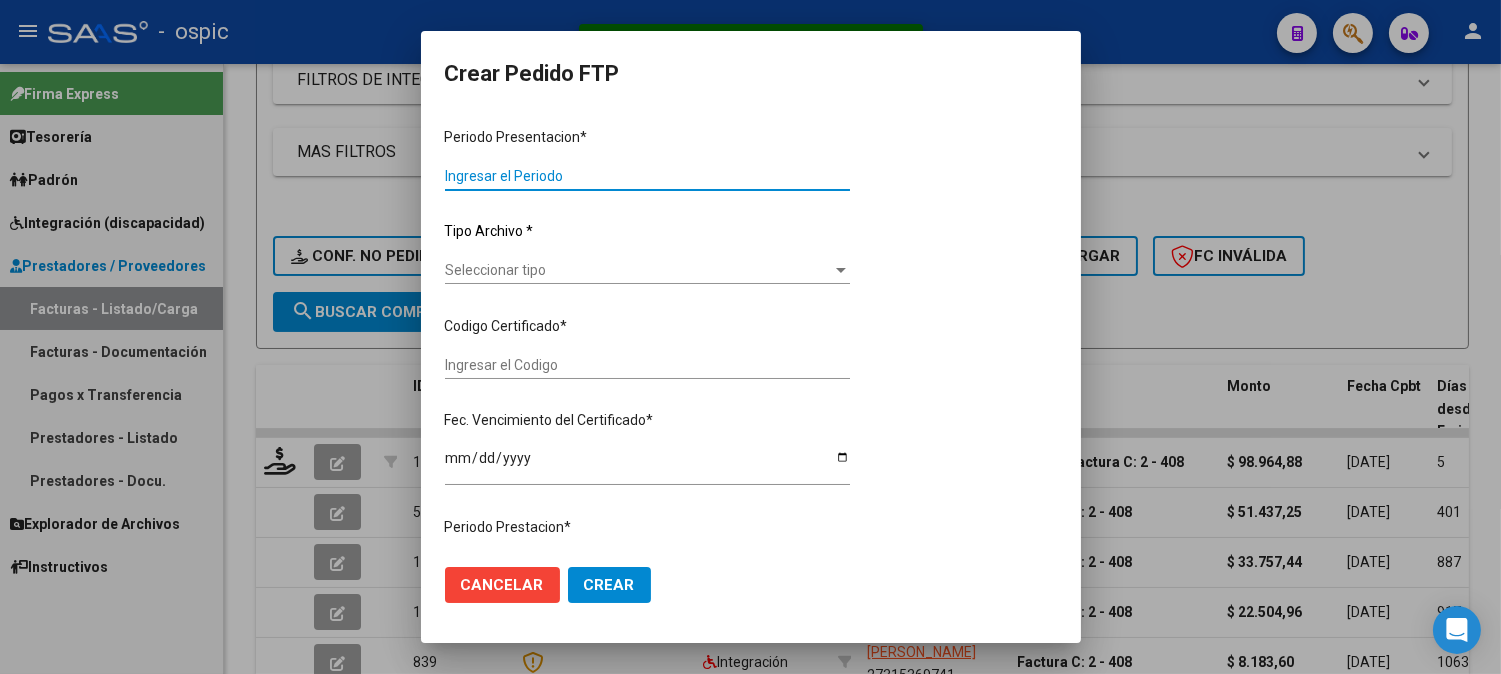 type on "202506" 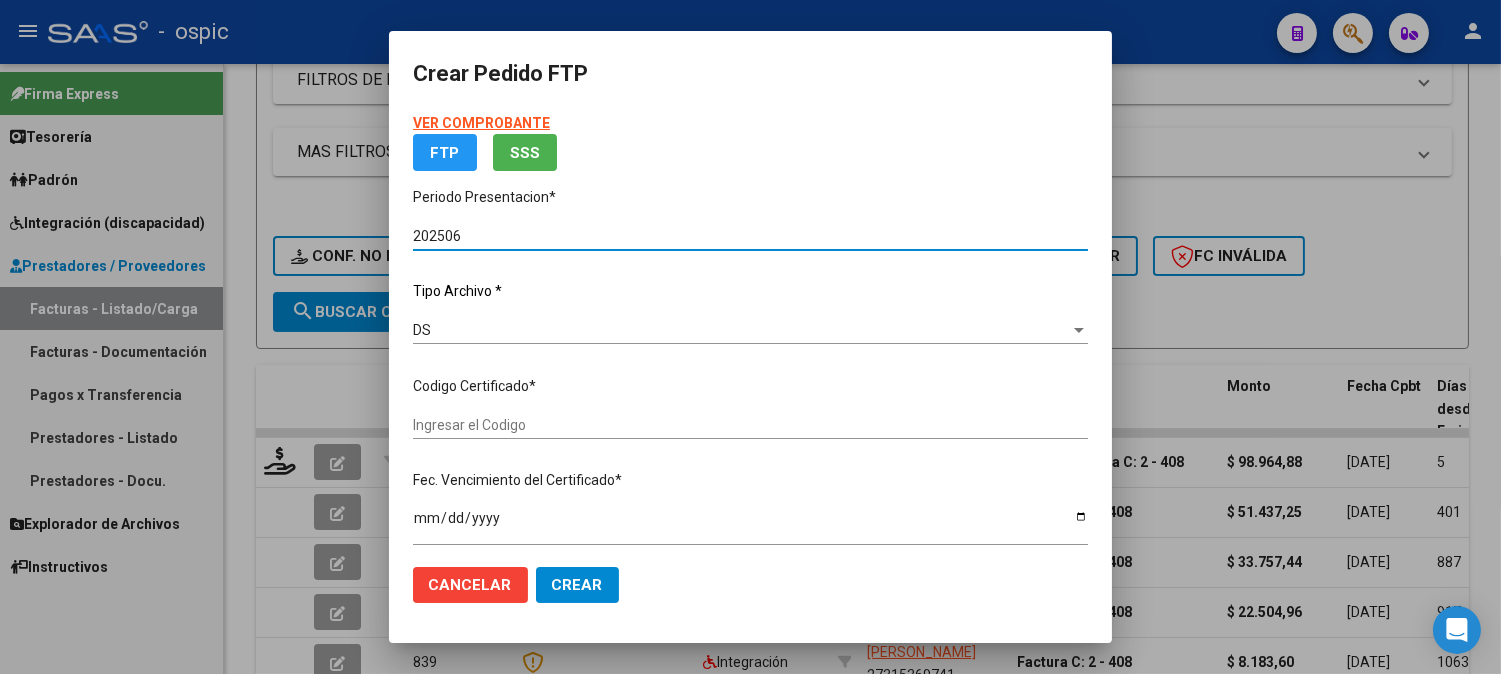 type on "3730734368" 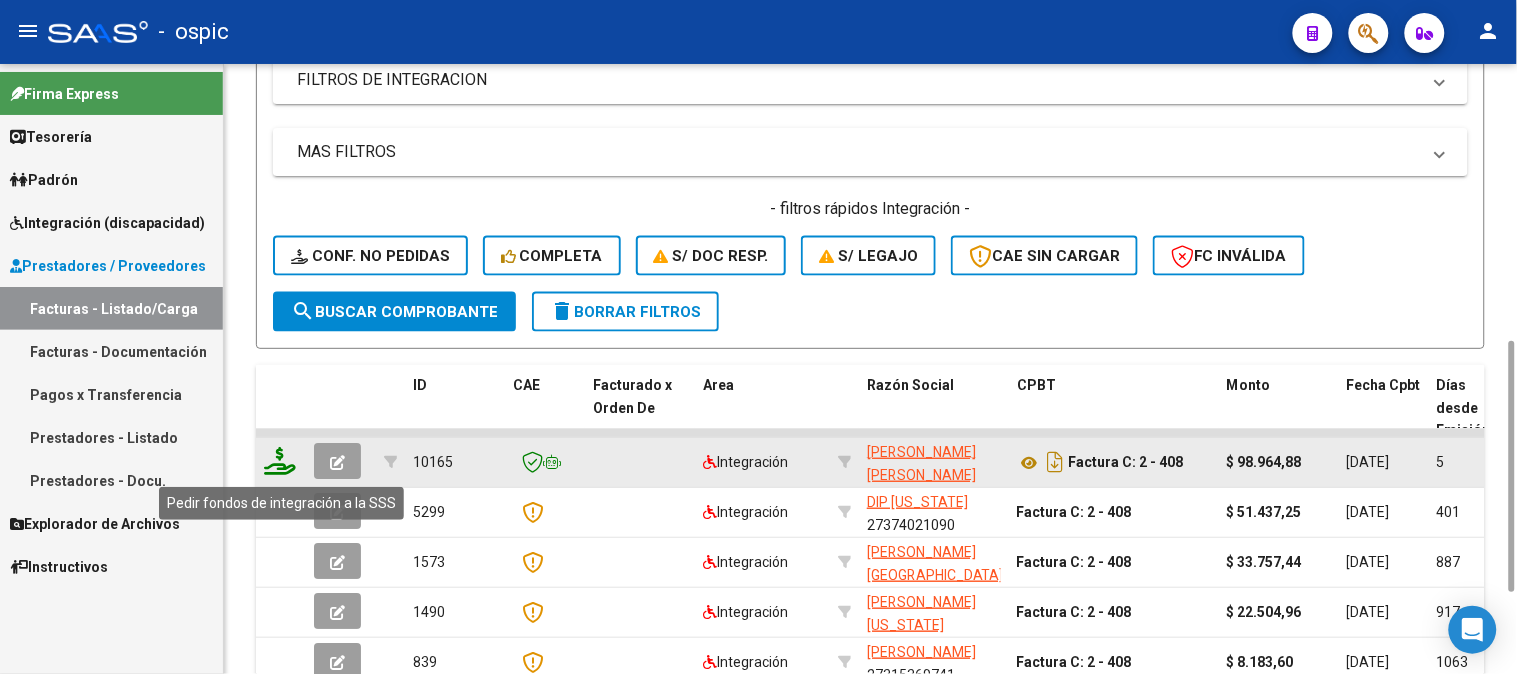 click 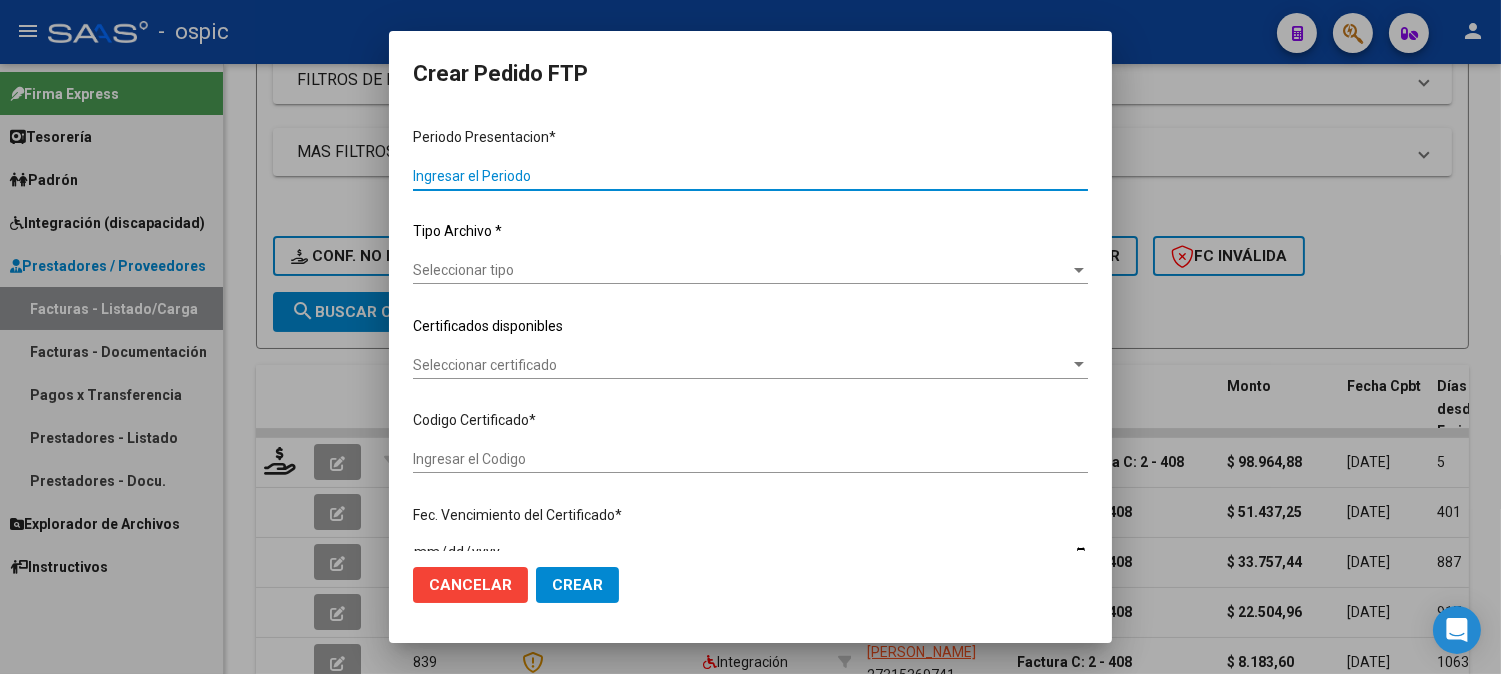 type on "202506" 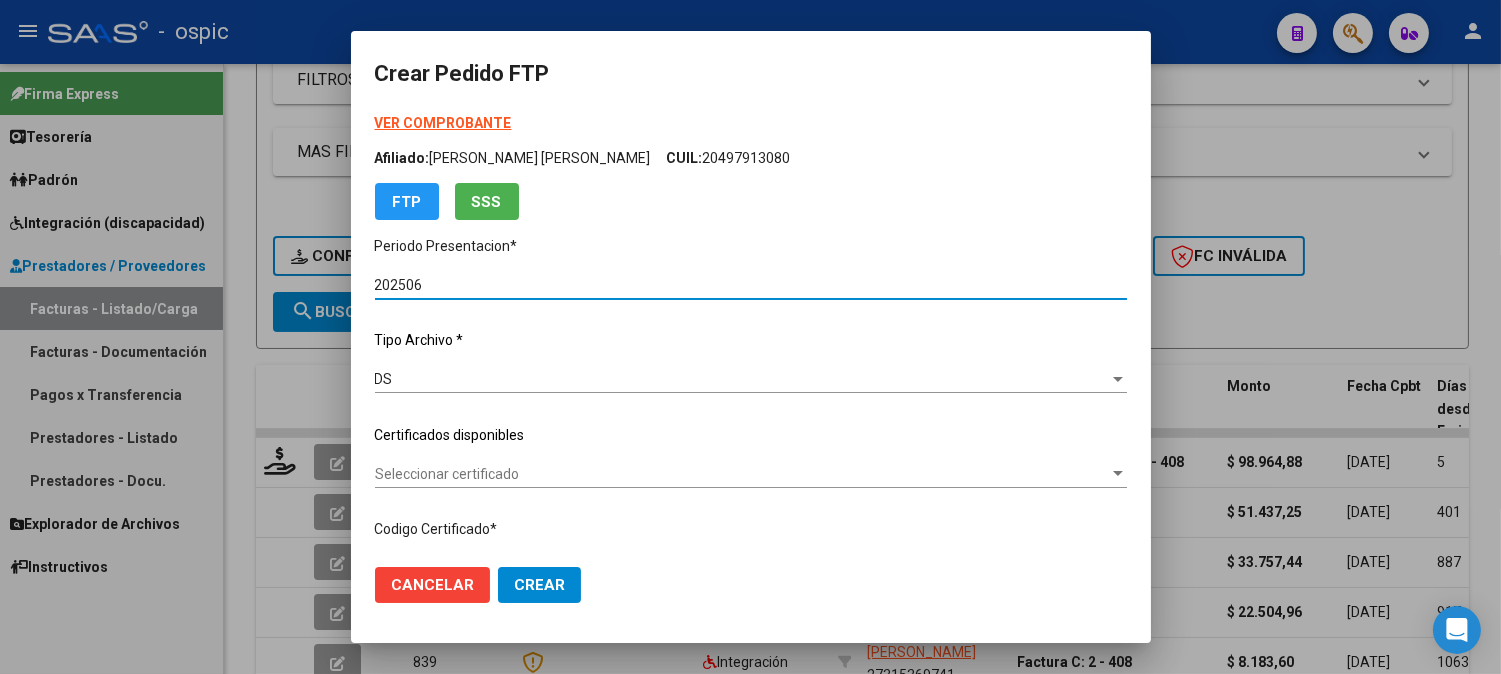 type on "3730734368" 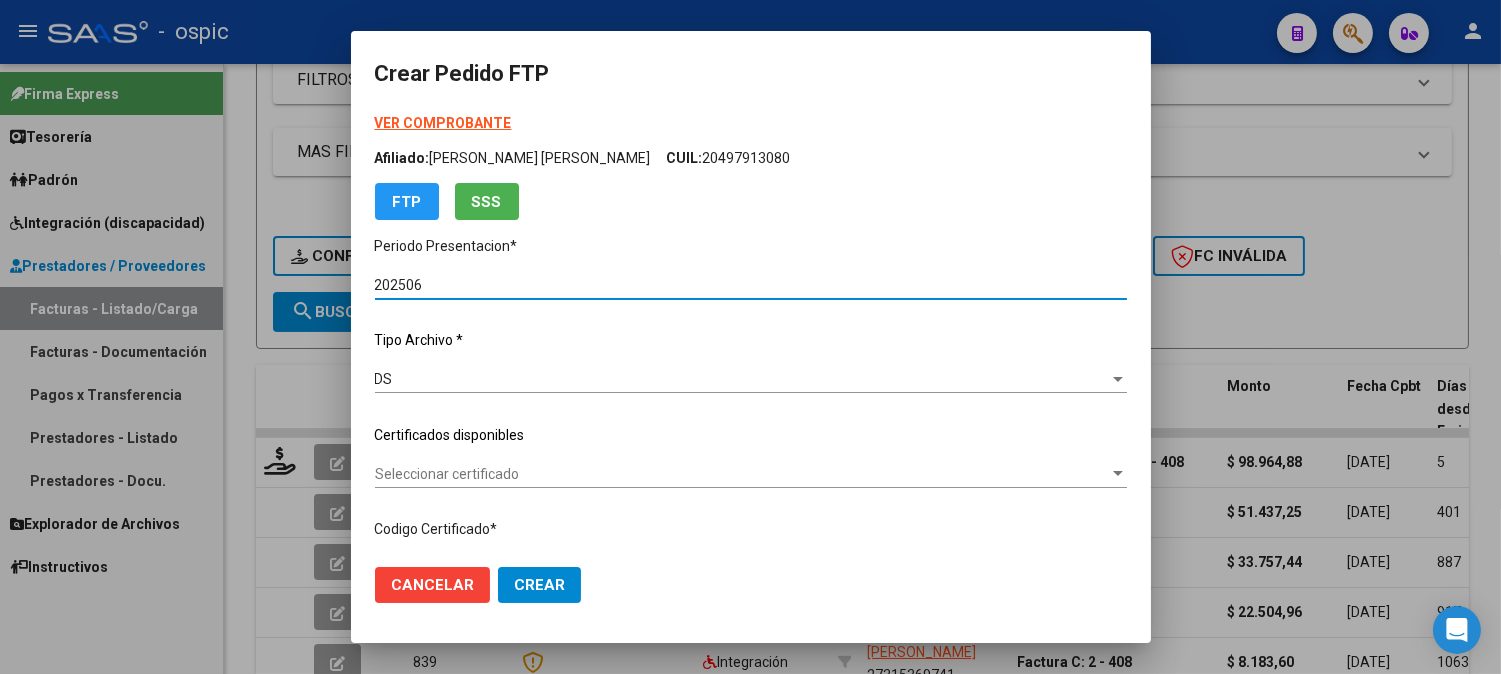 type on "2034-04-24" 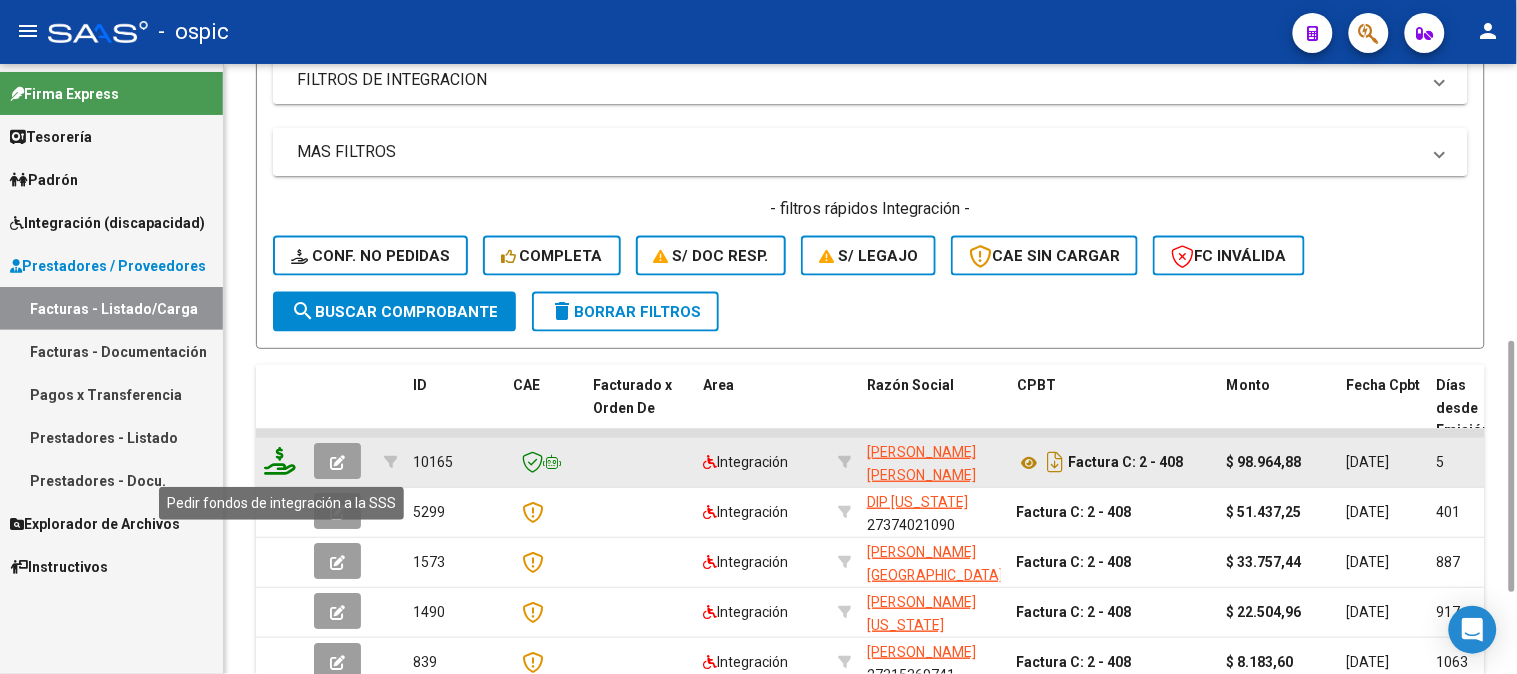 click 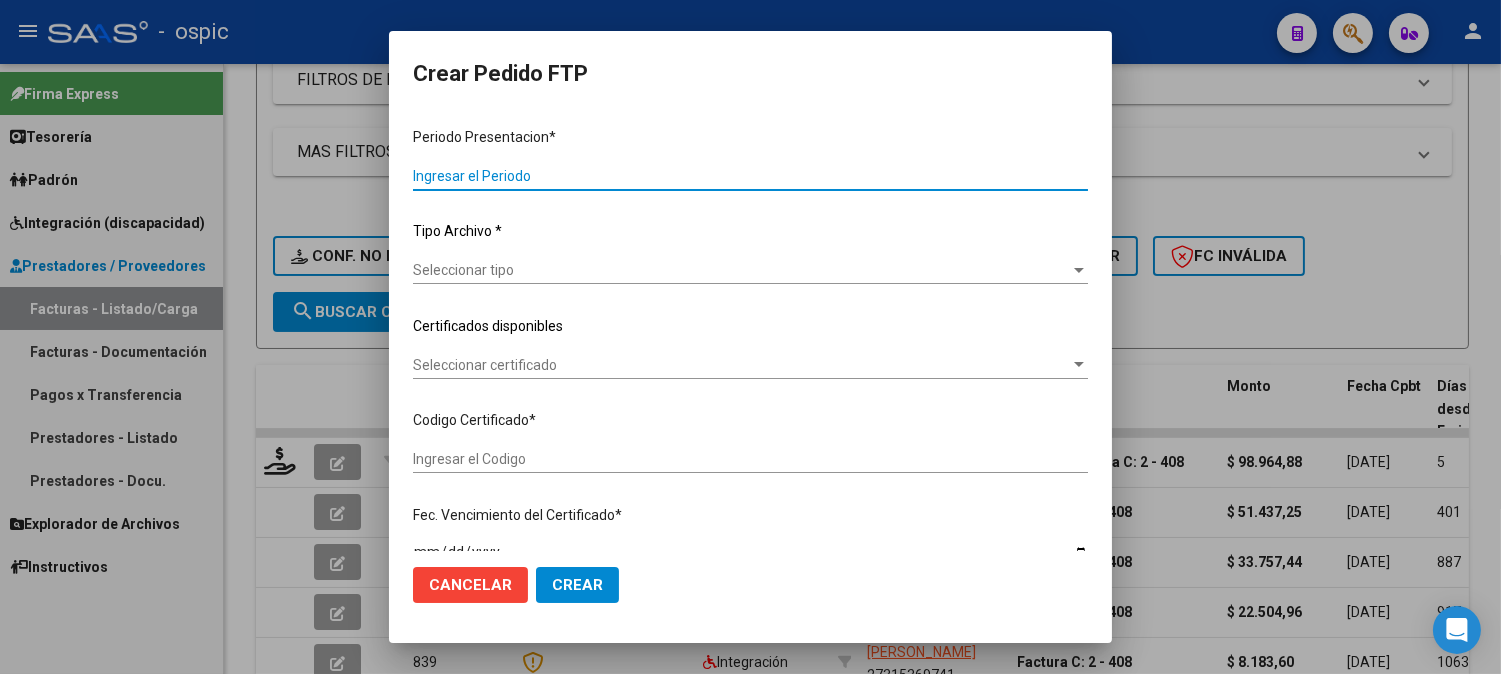 type on "202506" 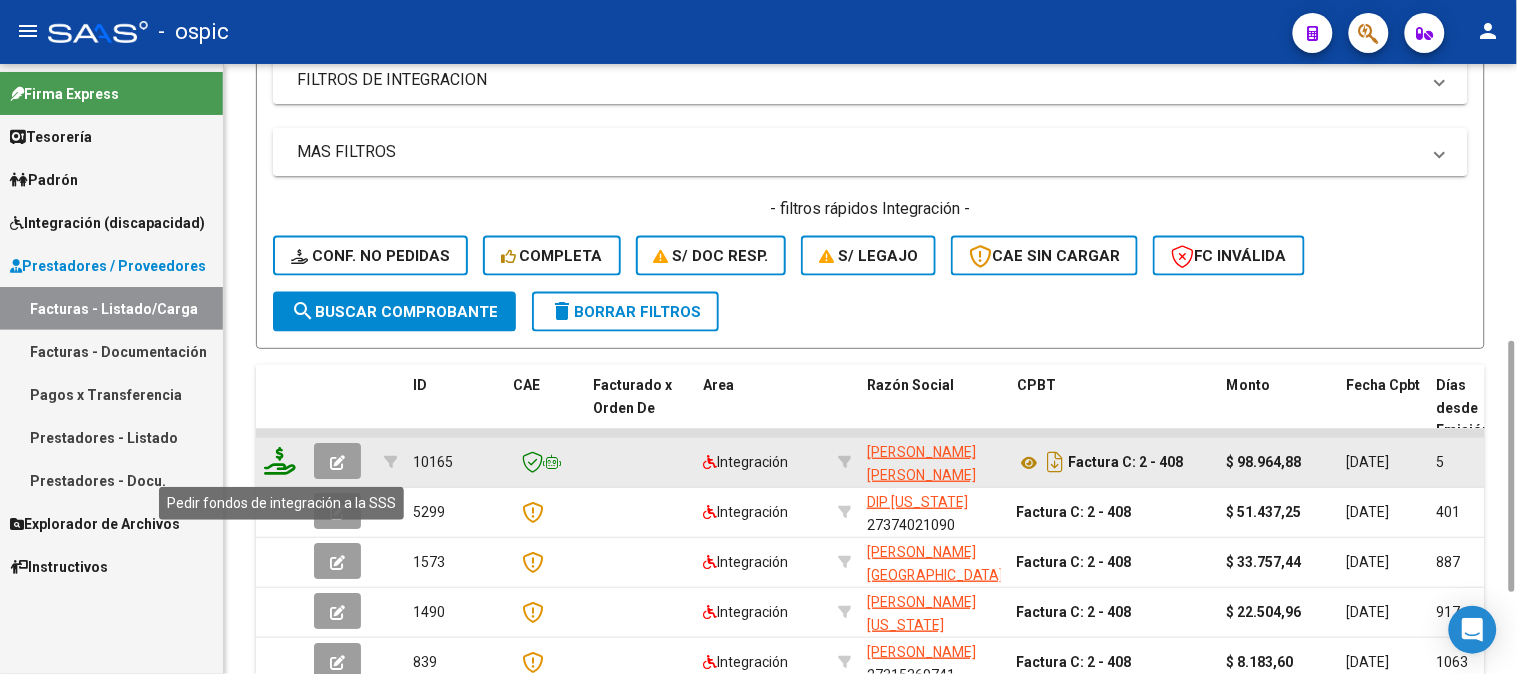 click 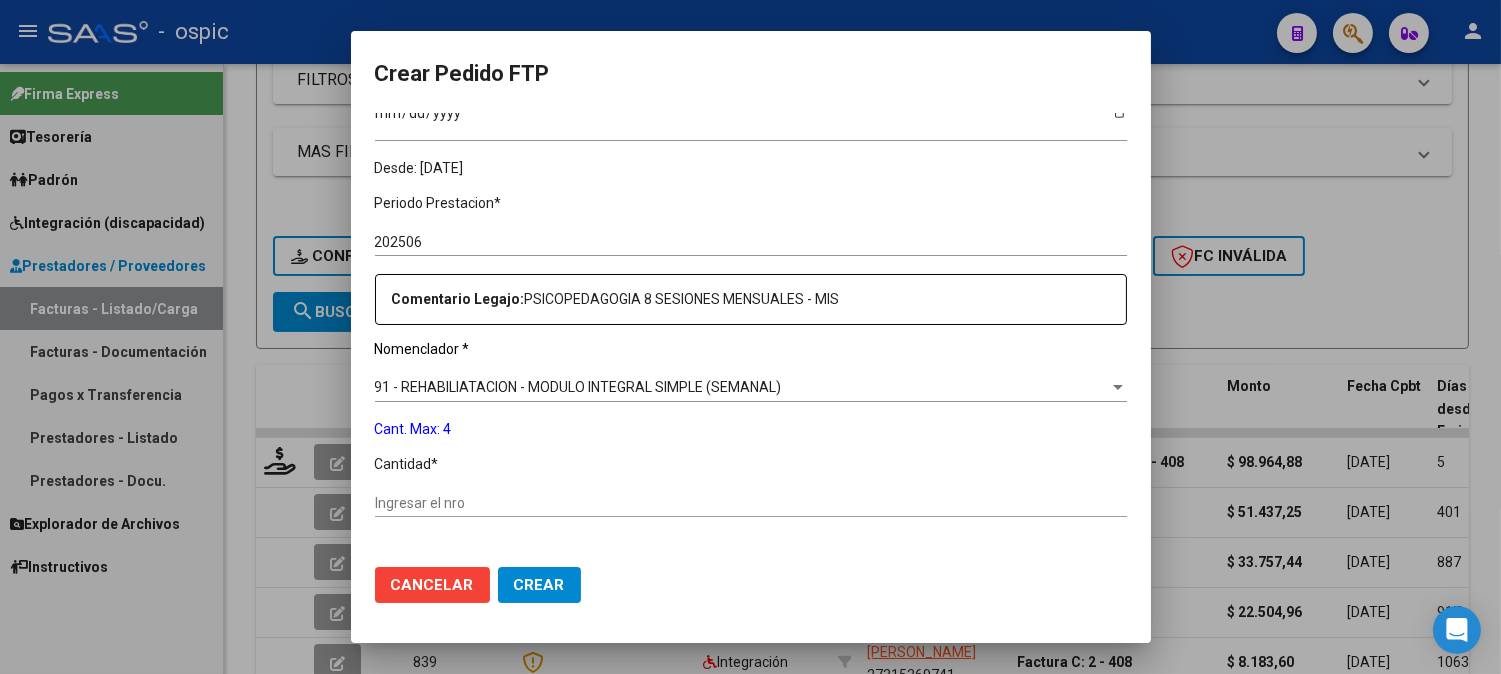 scroll, scrollTop: 552, scrollLeft: 0, axis: vertical 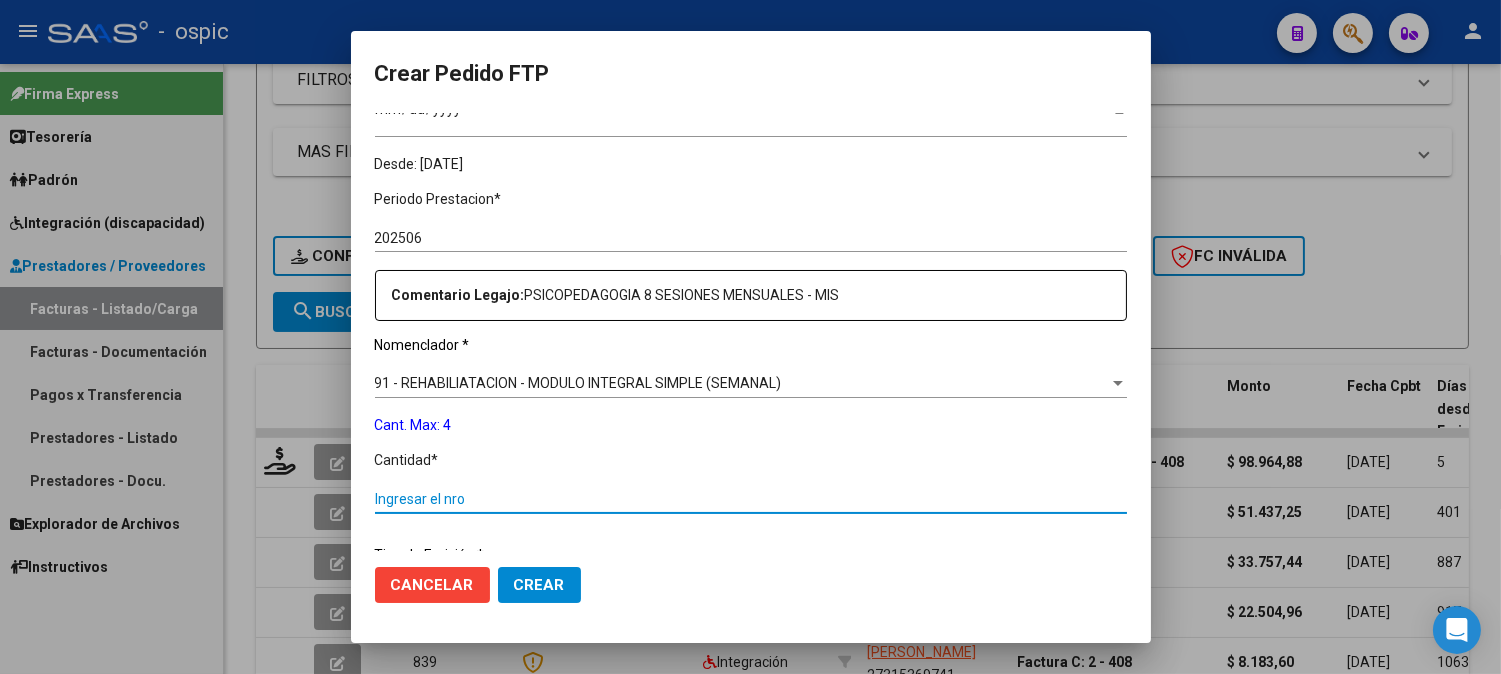 click on "Ingresar el nro" at bounding box center [751, 499] 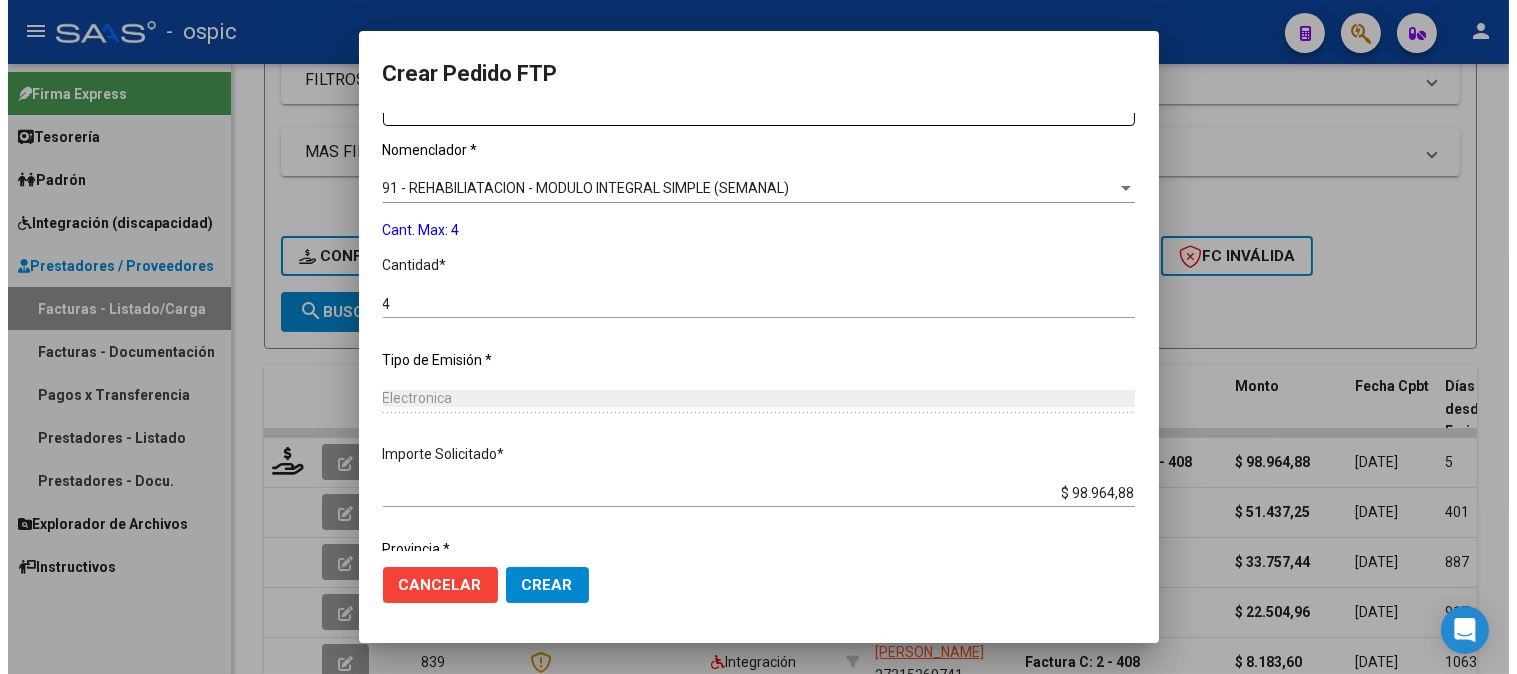 scroll, scrollTop: 814, scrollLeft: 0, axis: vertical 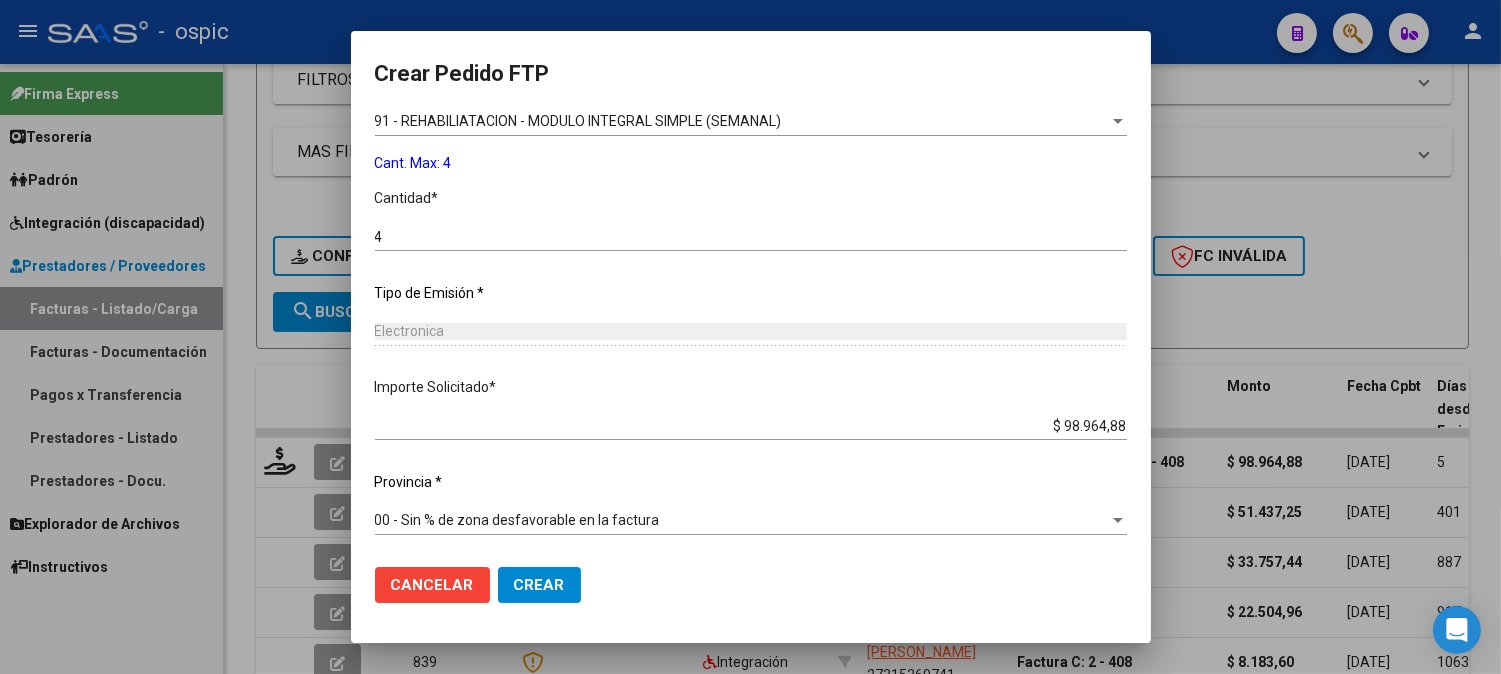 click on "Crear" 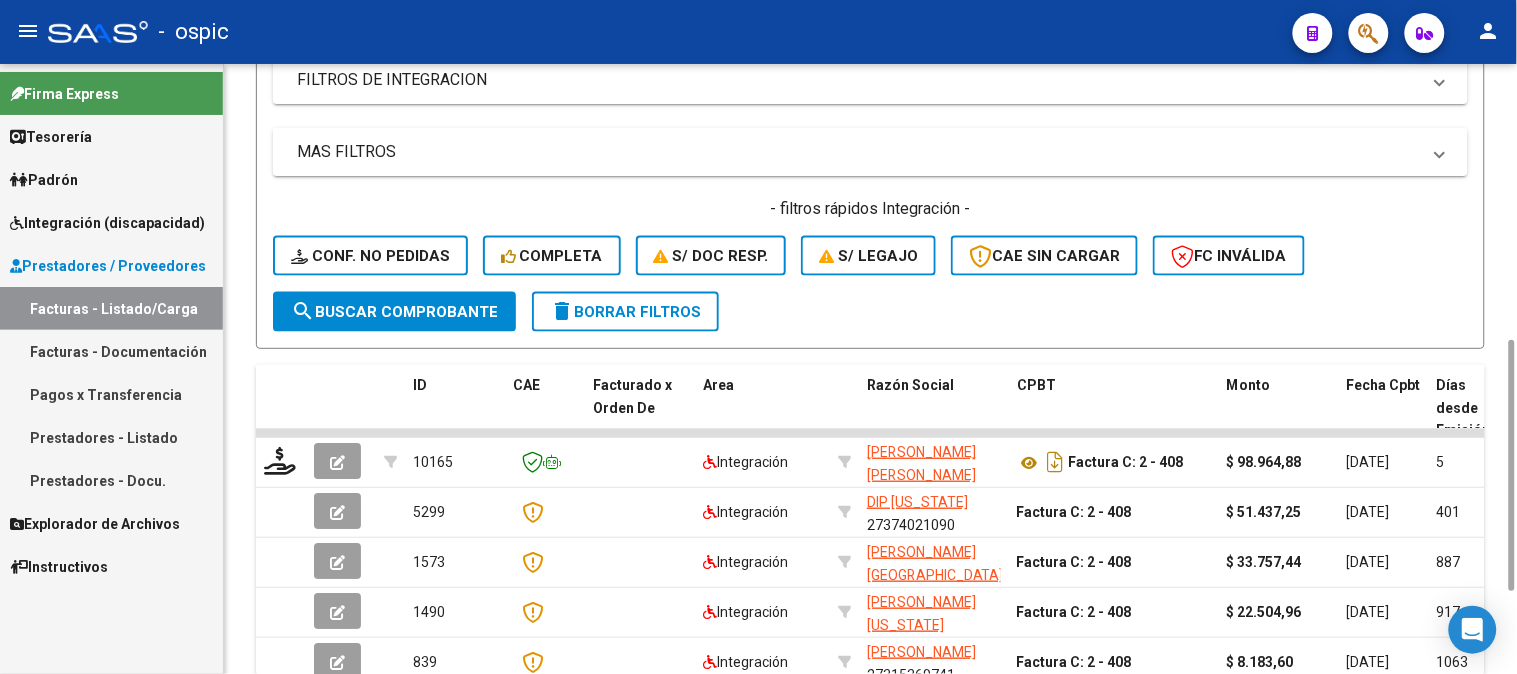 scroll, scrollTop: 5, scrollLeft: 0, axis: vertical 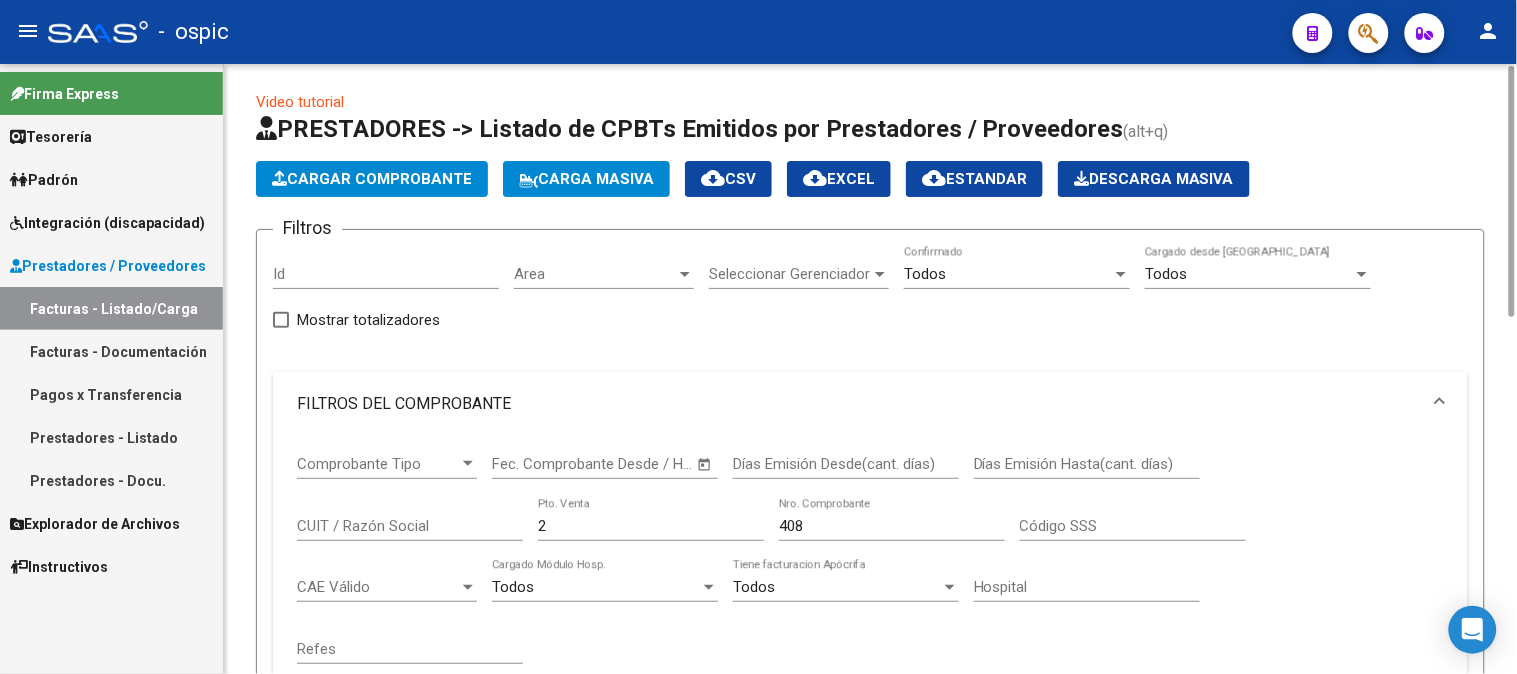 click on "Comprobante Tipo Comprobante Tipo Start date – Fec. Comprobante Desde / Hasta Días Emisión Desde(cant. días) Días Emisión Hasta(cant. días) CUIT / Razón Social 2 Pto. Venta 408 Nro. Comprobante Código SSS CAE Válido CAE Válido Todos  Cargado Módulo Hosp. Todos  Tiene facturacion Apócrifa Hospital Refes" at bounding box center [870, 559] 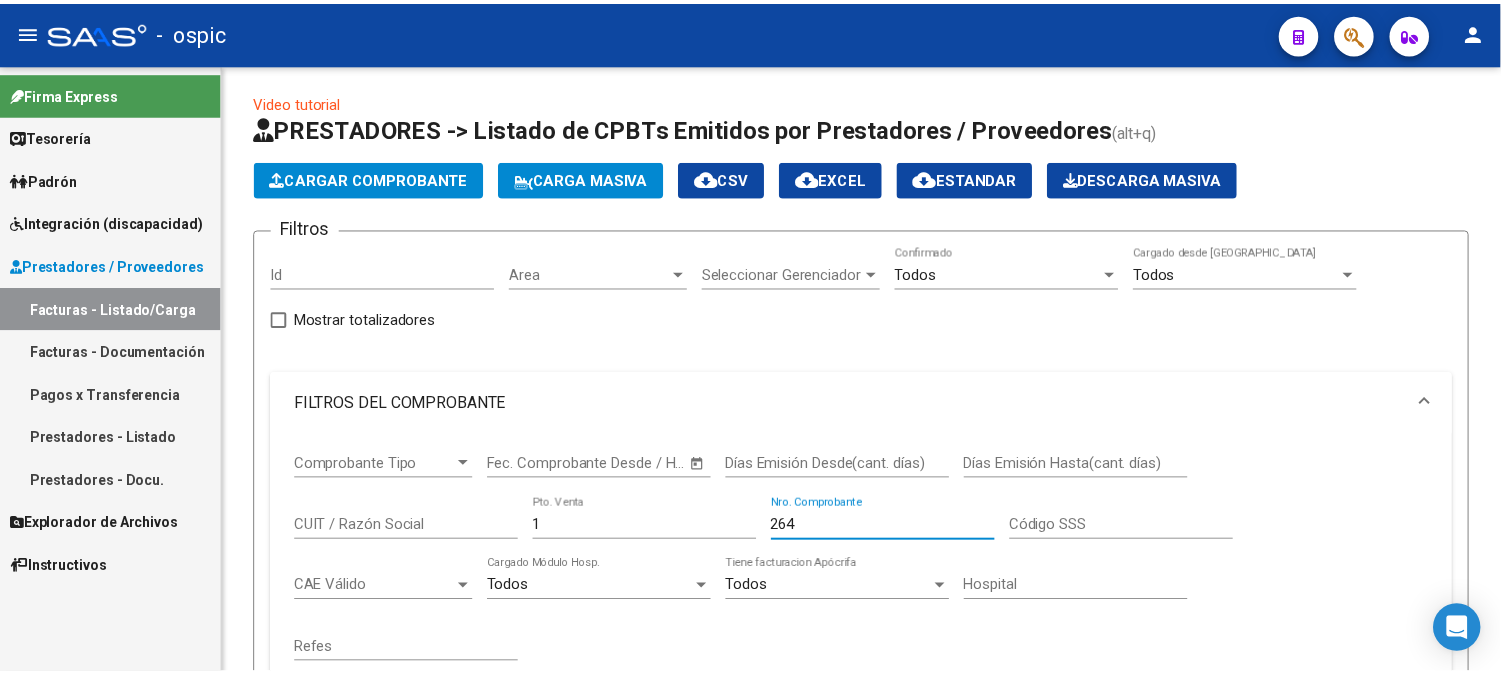 scroll, scrollTop: 872, scrollLeft: 0, axis: vertical 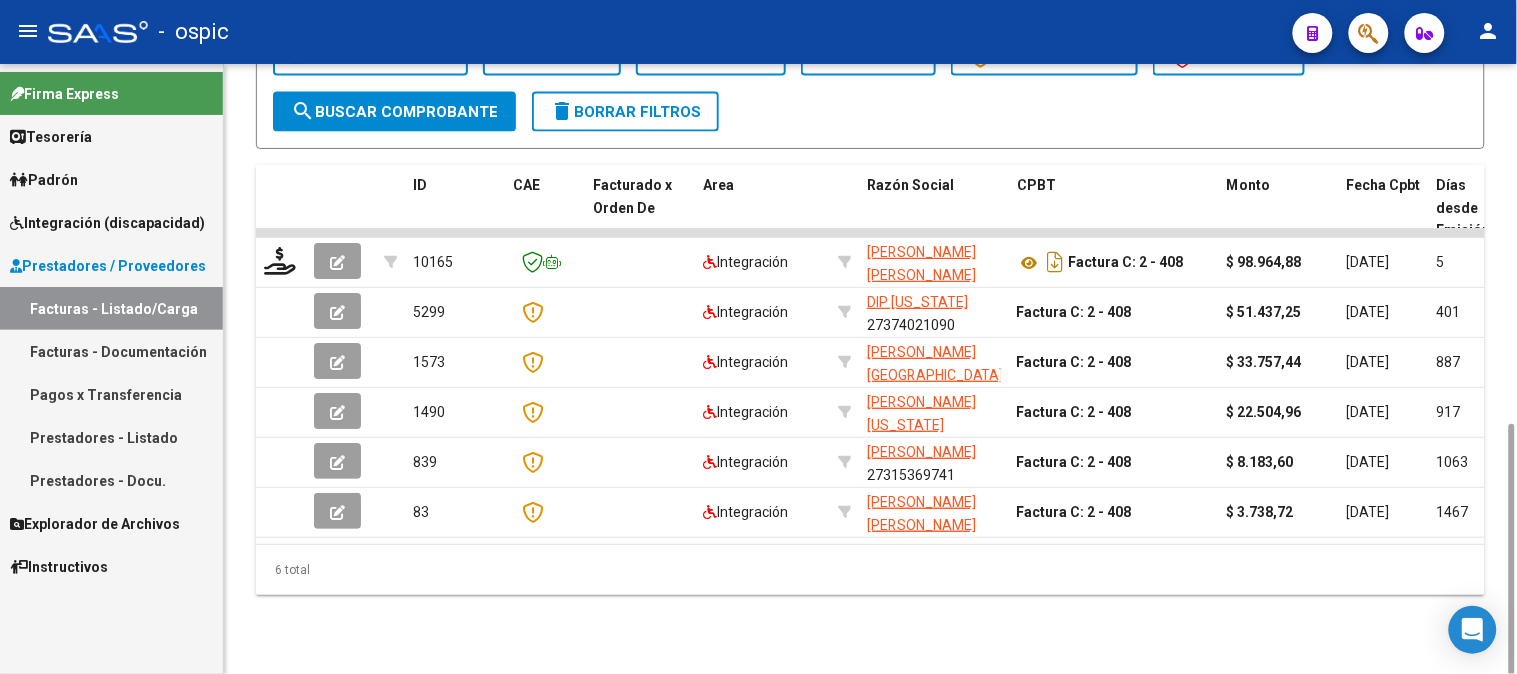 click on "search  Buscar Comprobante" 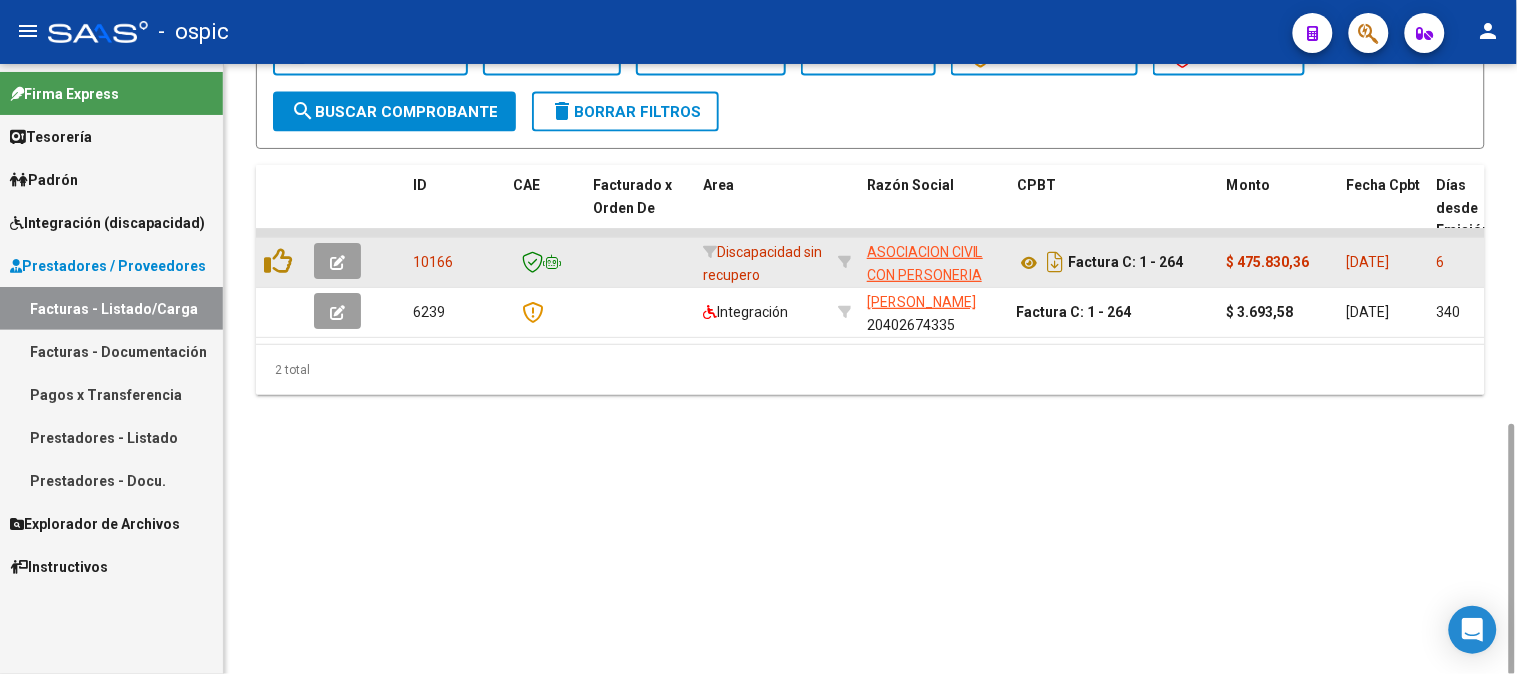 click 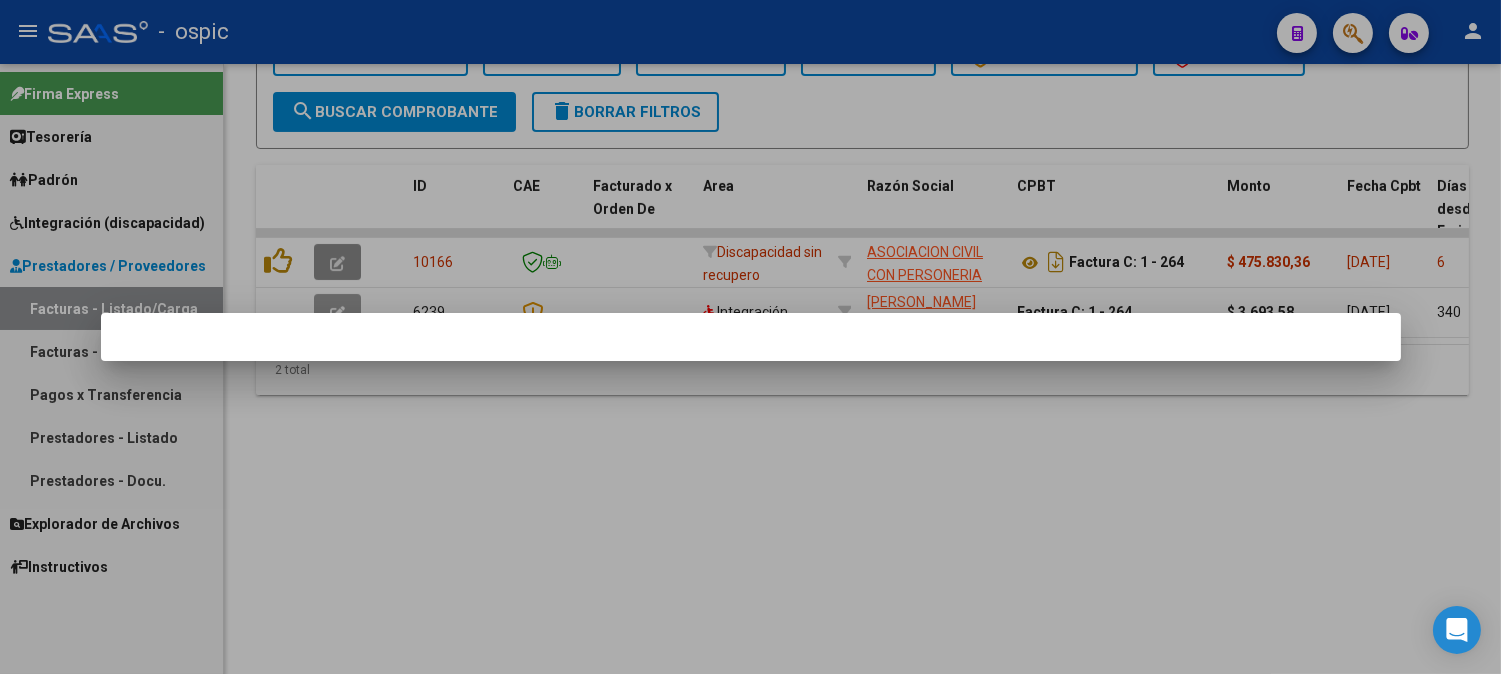 scroll, scrollTop: 672, scrollLeft: 0, axis: vertical 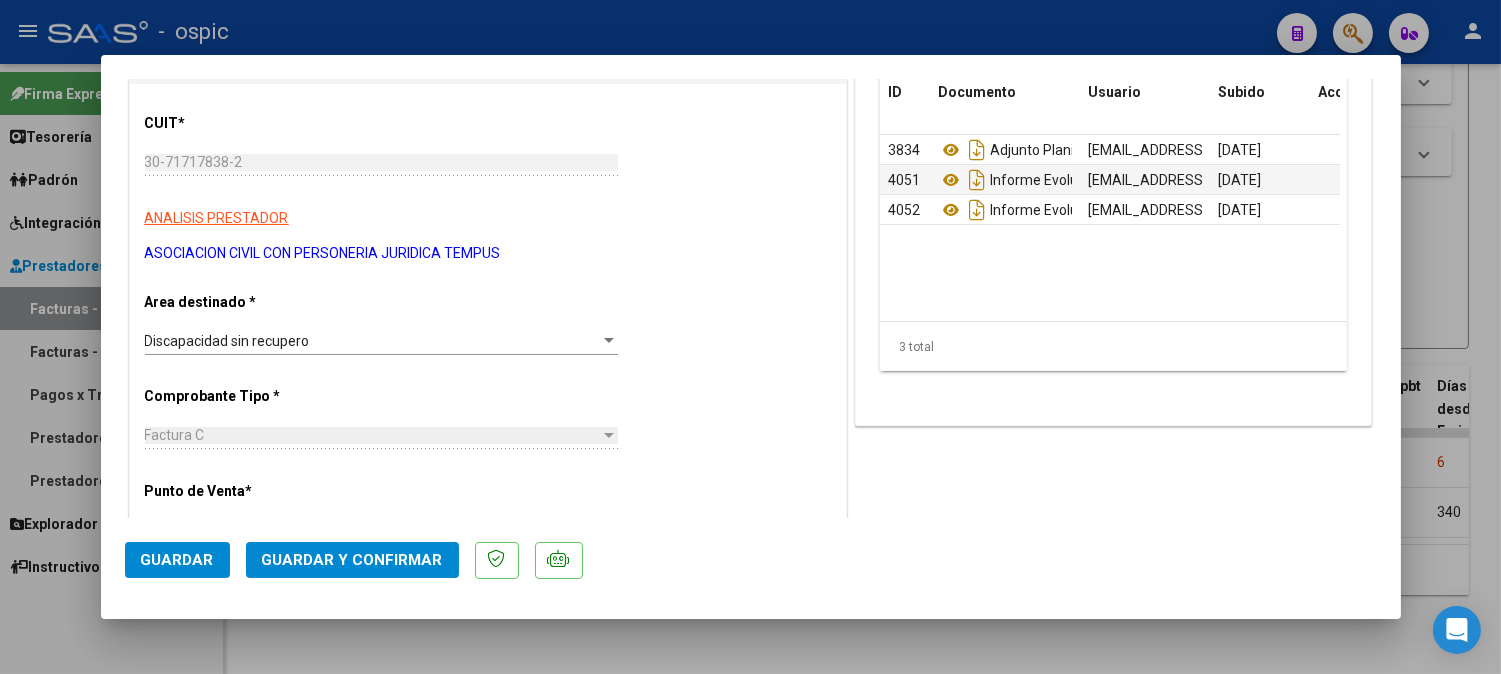 click on "Discapacidad sin recupero Seleccionar Area" at bounding box center [381, 341] 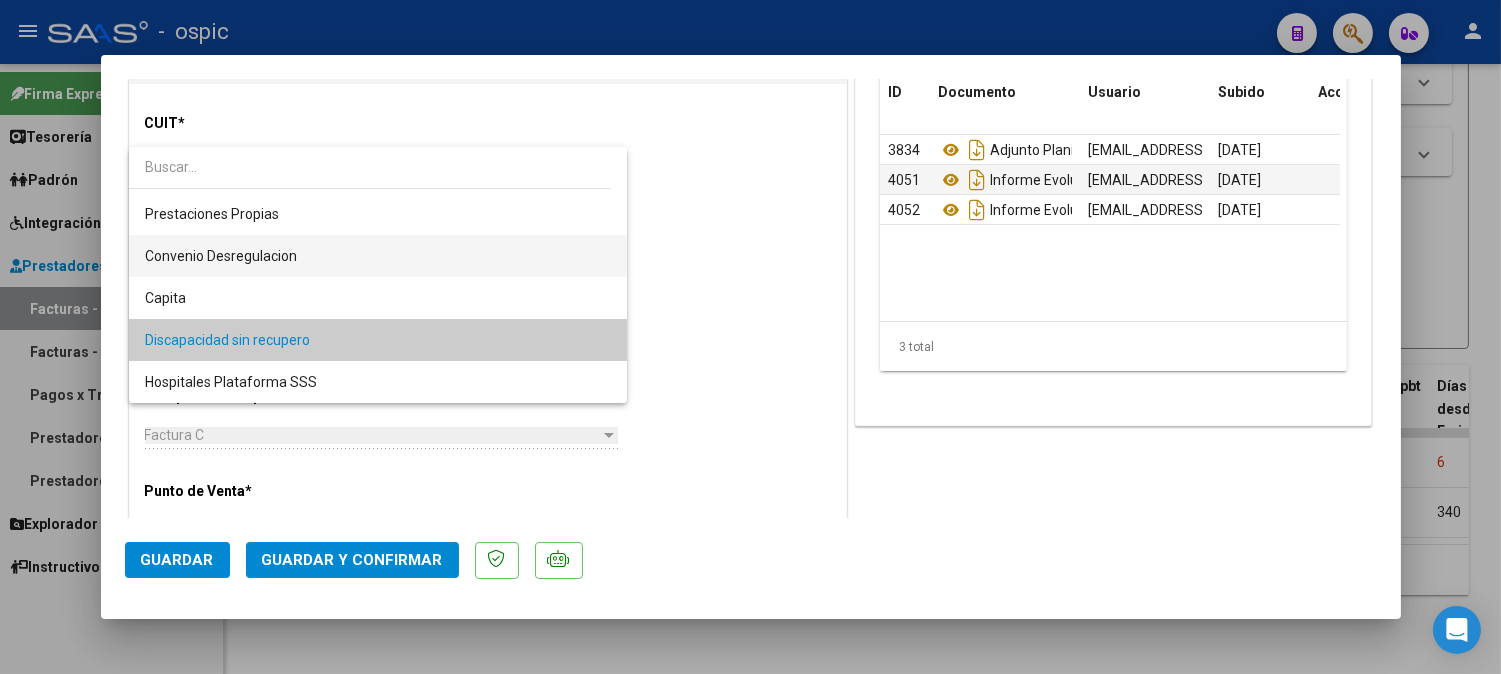 scroll, scrollTop: 0, scrollLeft: 0, axis: both 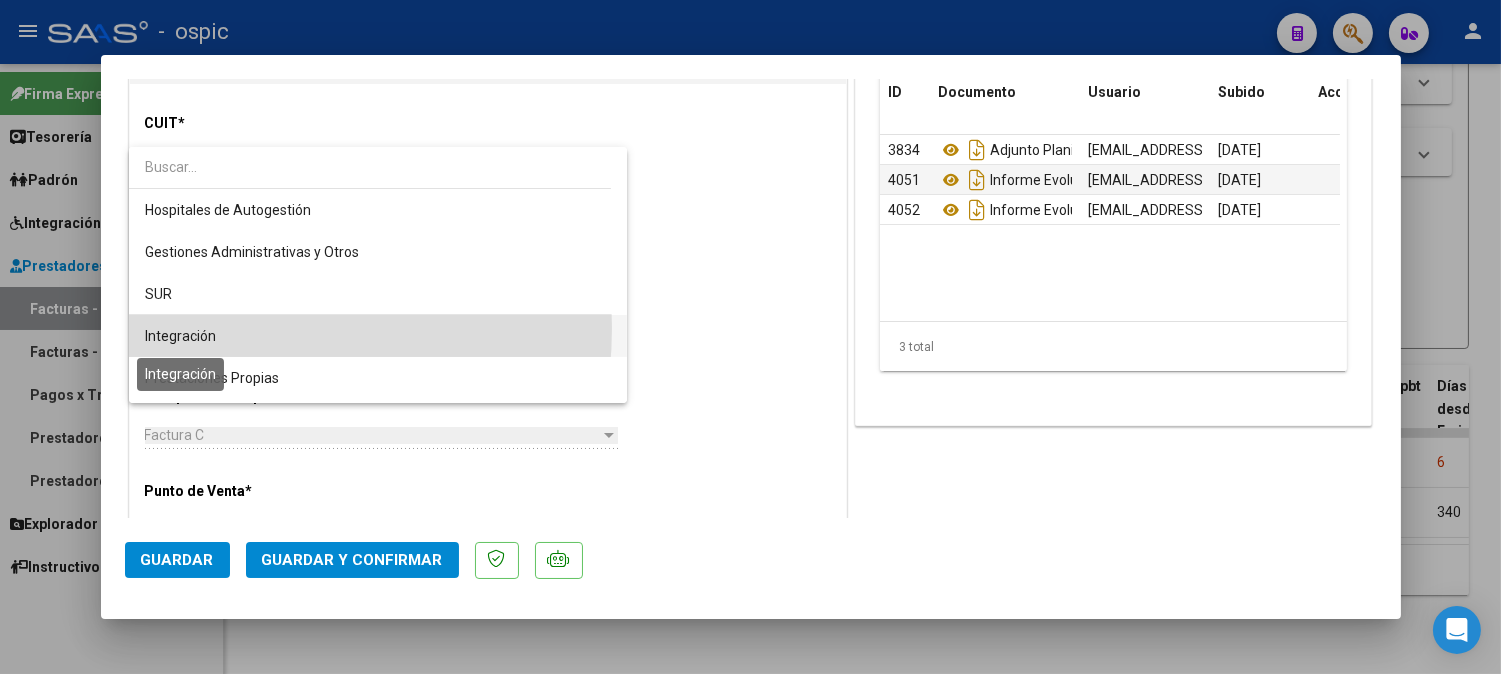 click on "Integración" at bounding box center [180, 336] 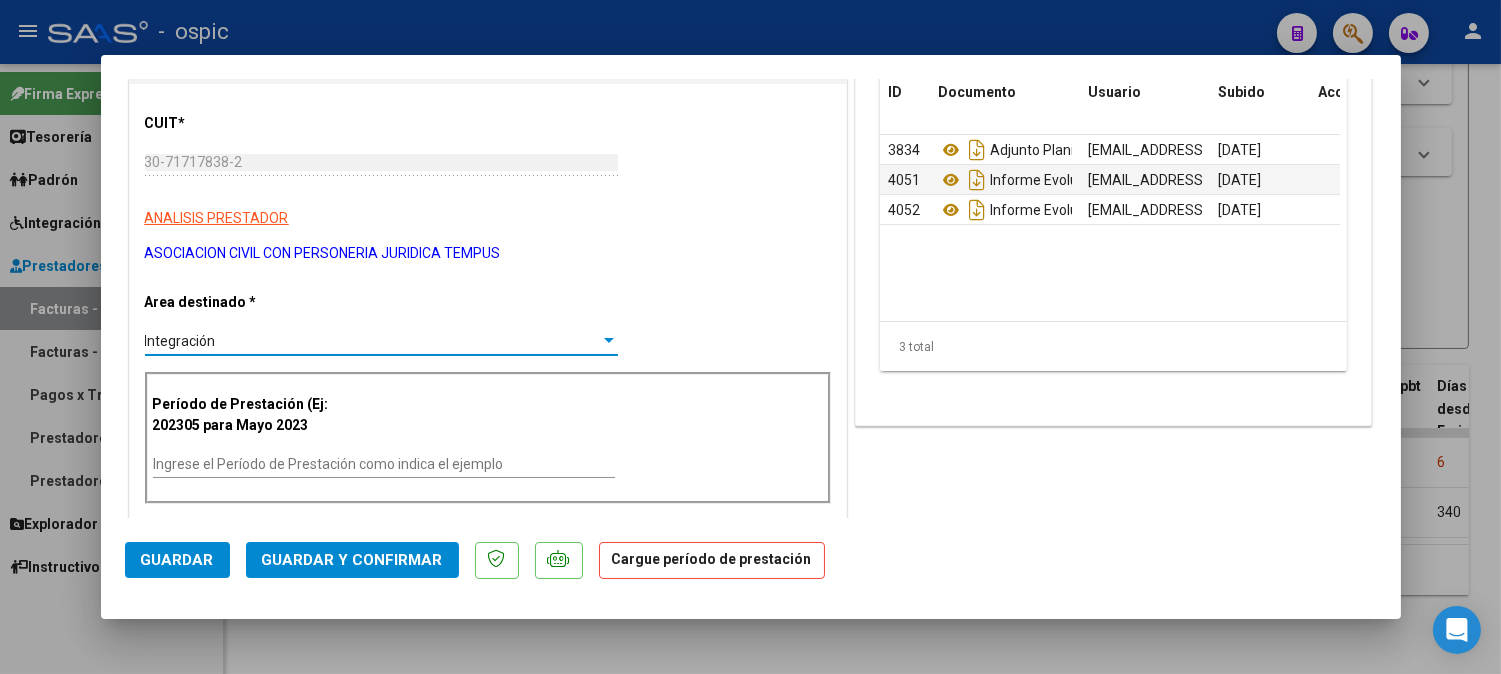 click on "Ingrese el Período de Prestación como indica el ejemplo" at bounding box center (384, 464) 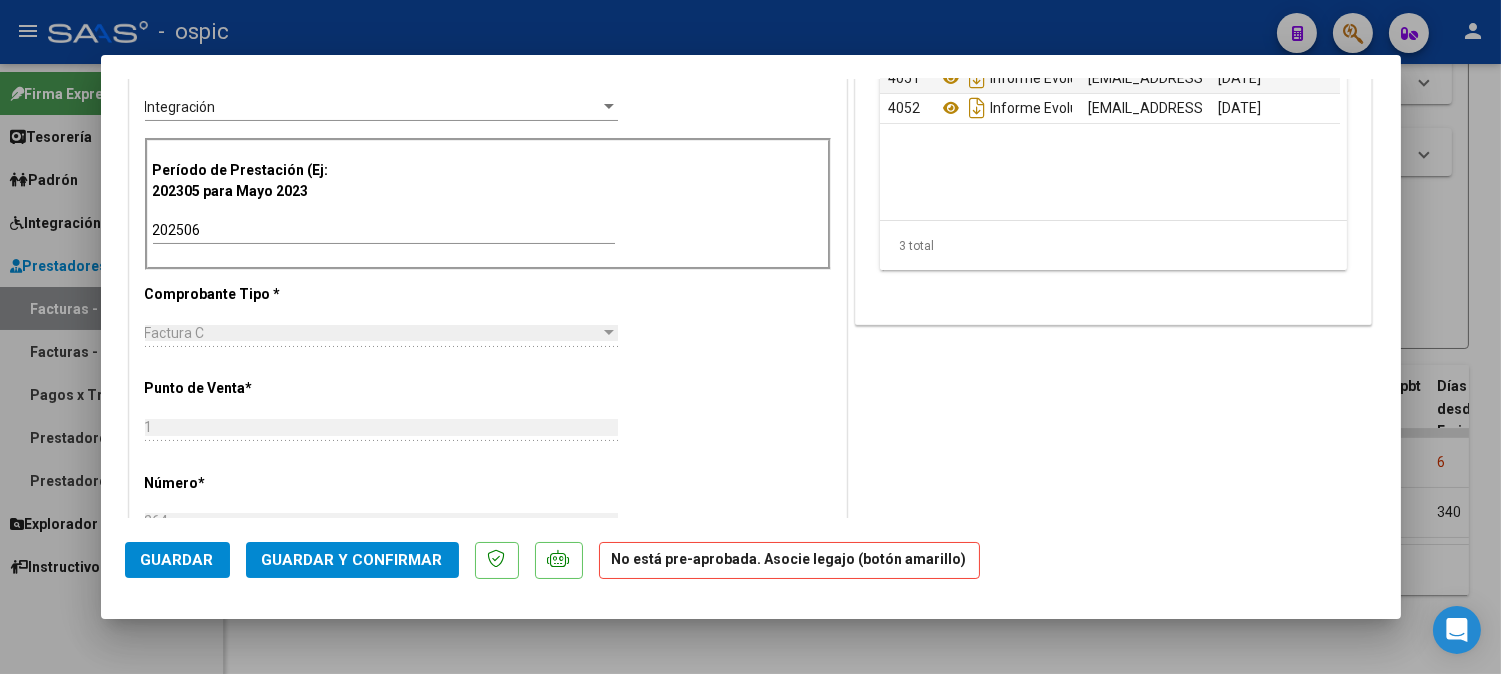 scroll, scrollTop: 0, scrollLeft: 0, axis: both 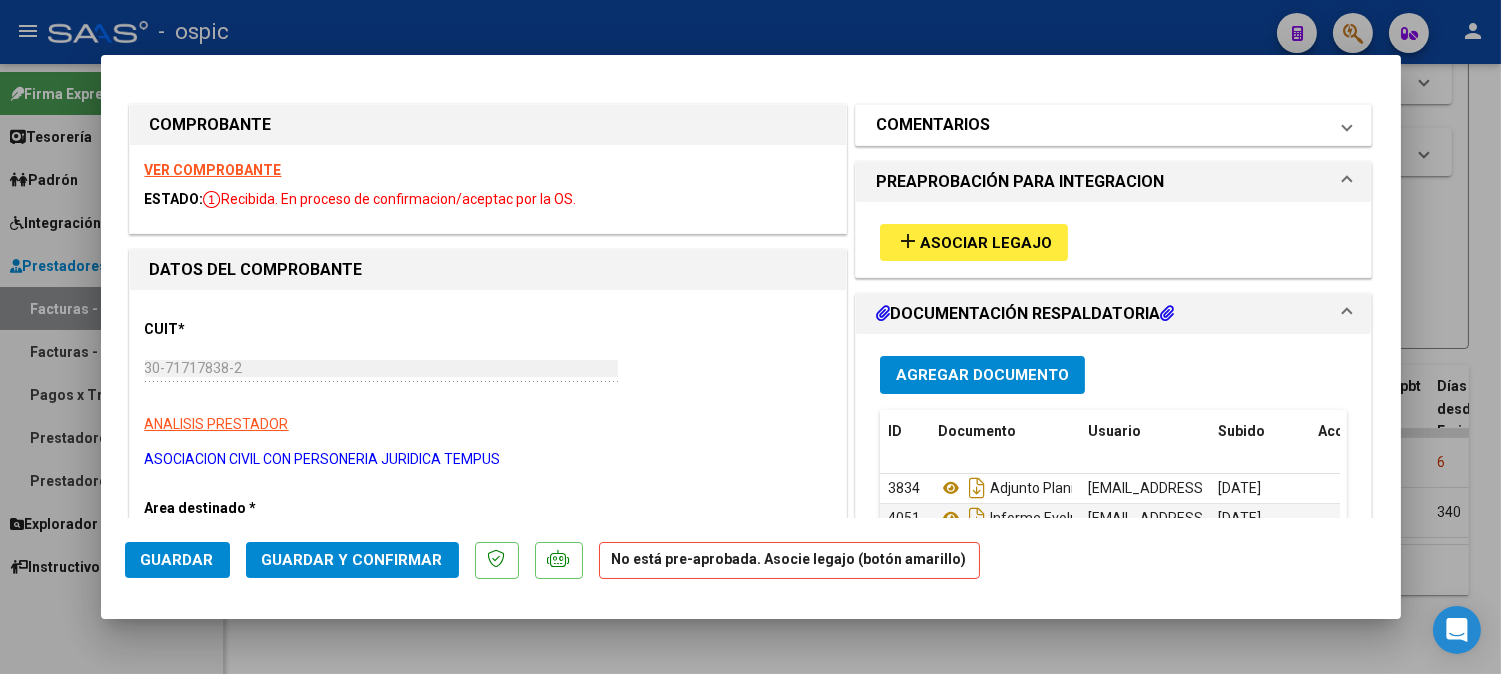 click on "COMENTARIOS" at bounding box center (933, 125) 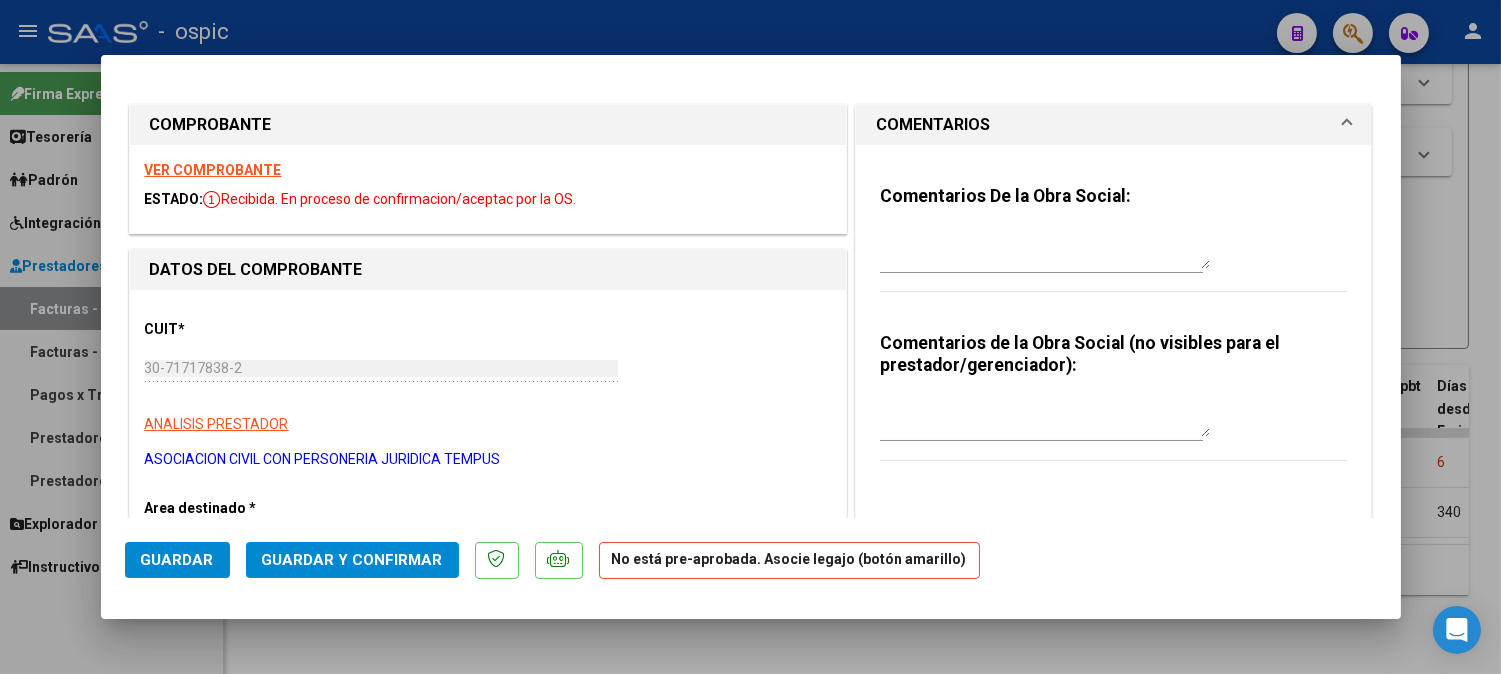 click at bounding box center [1045, 417] 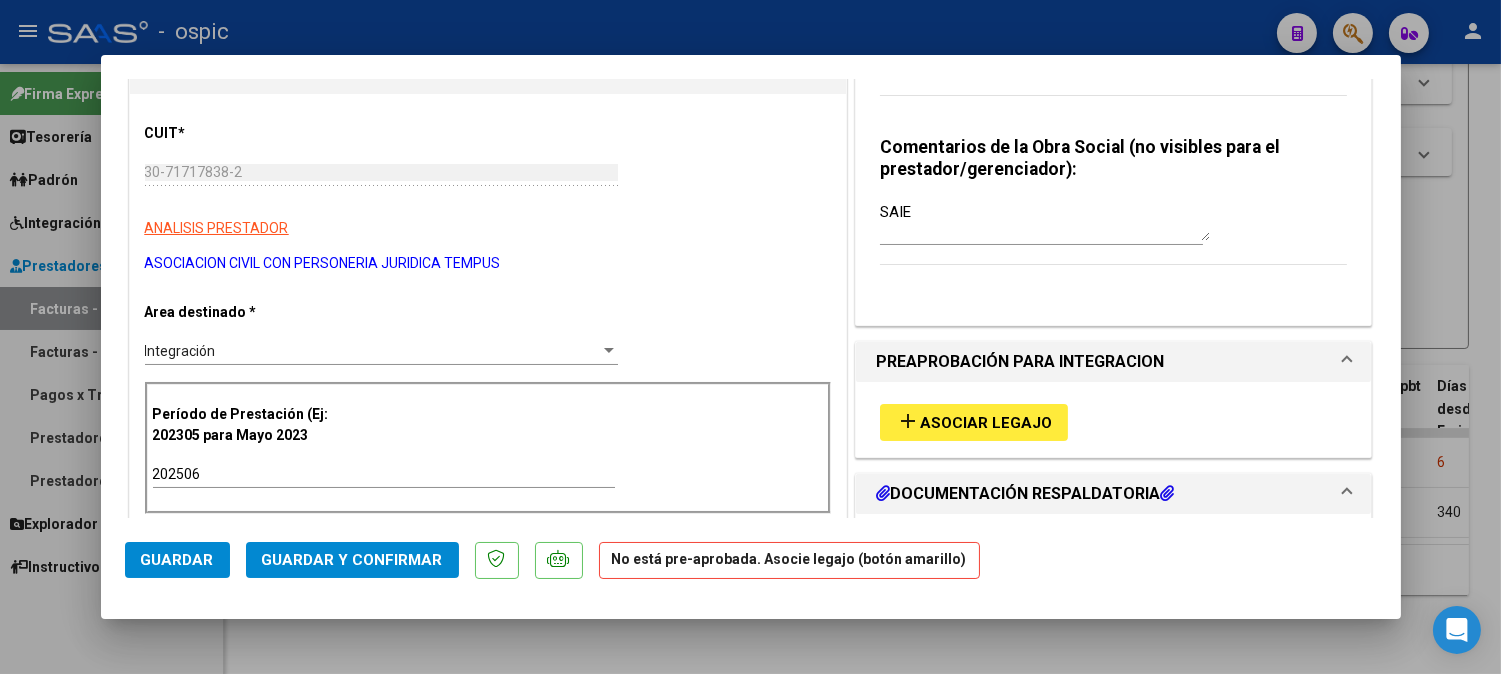 scroll, scrollTop: 4, scrollLeft: 0, axis: vertical 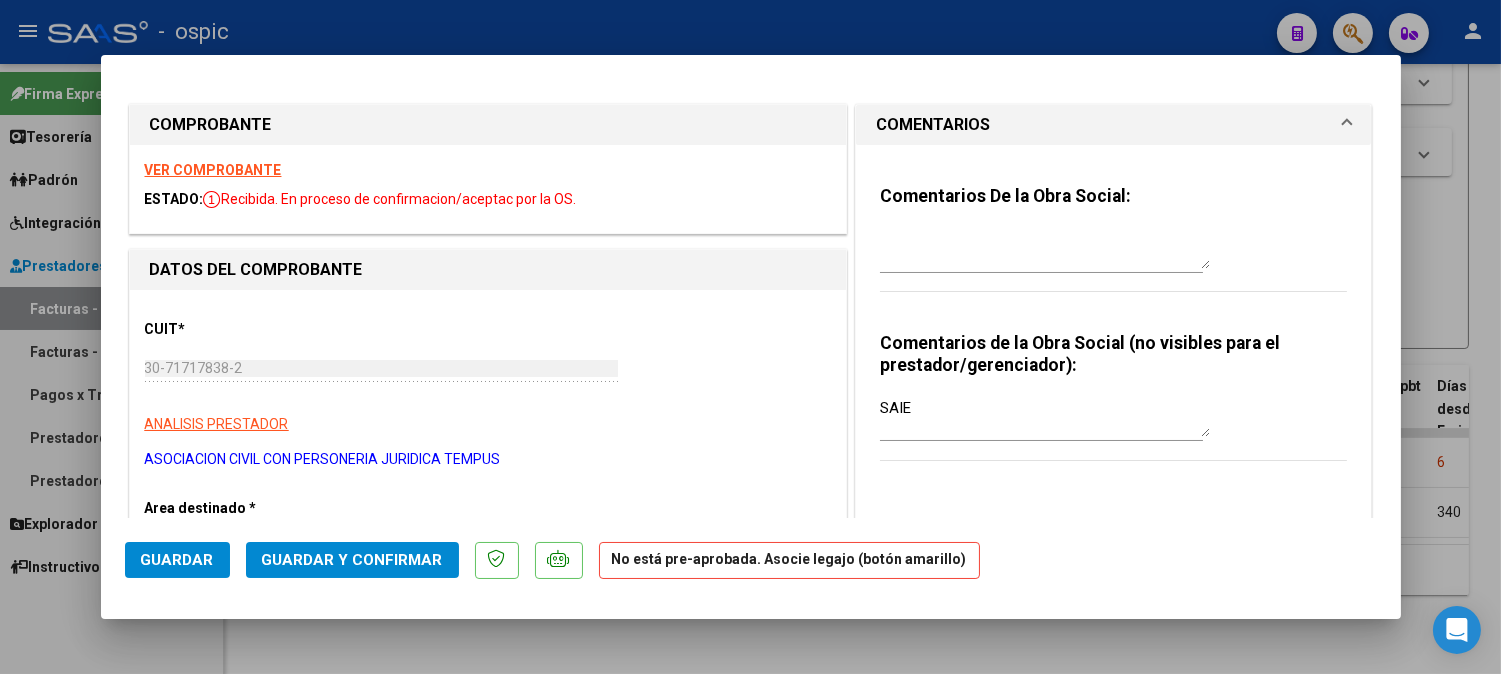 click at bounding box center [1045, 249] 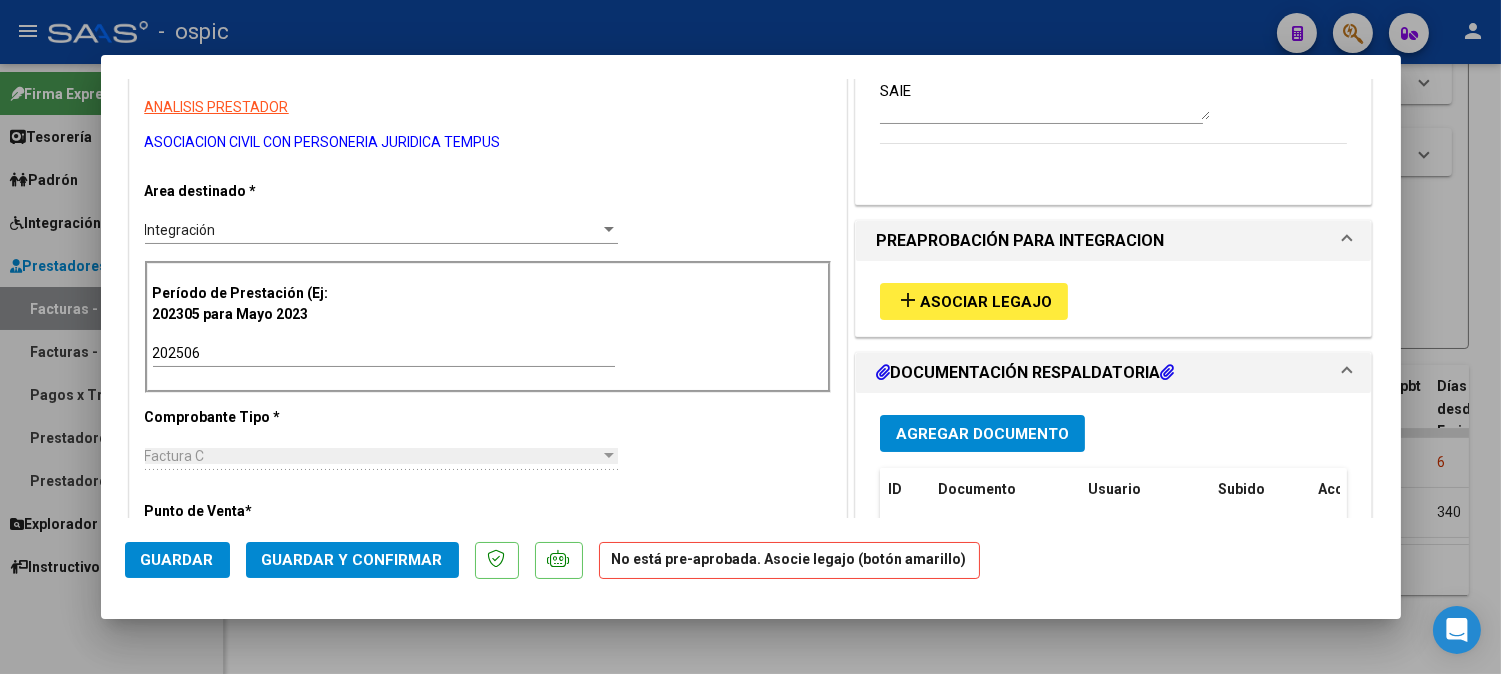 scroll, scrollTop: 327, scrollLeft: 0, axis: vertical 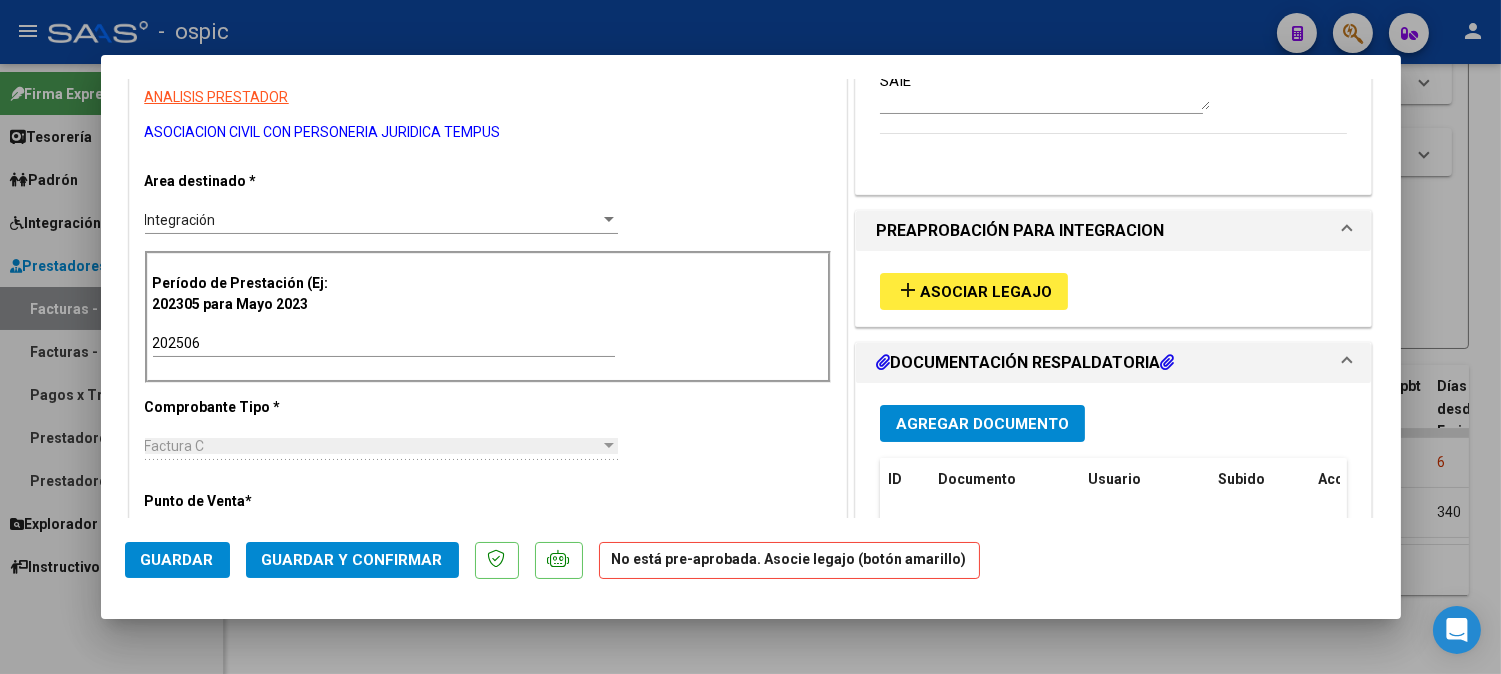 click on "Asociar Legajo" at bounding box center (986, 292) 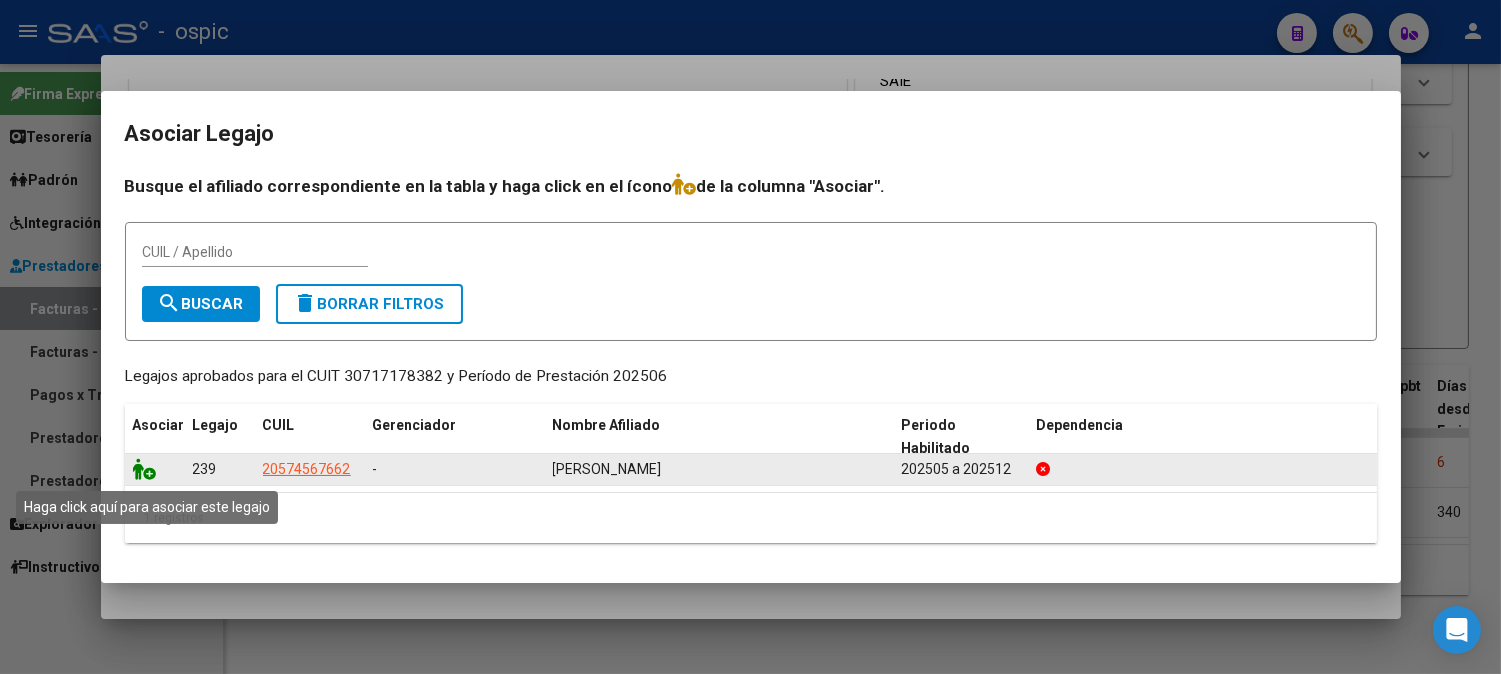 click 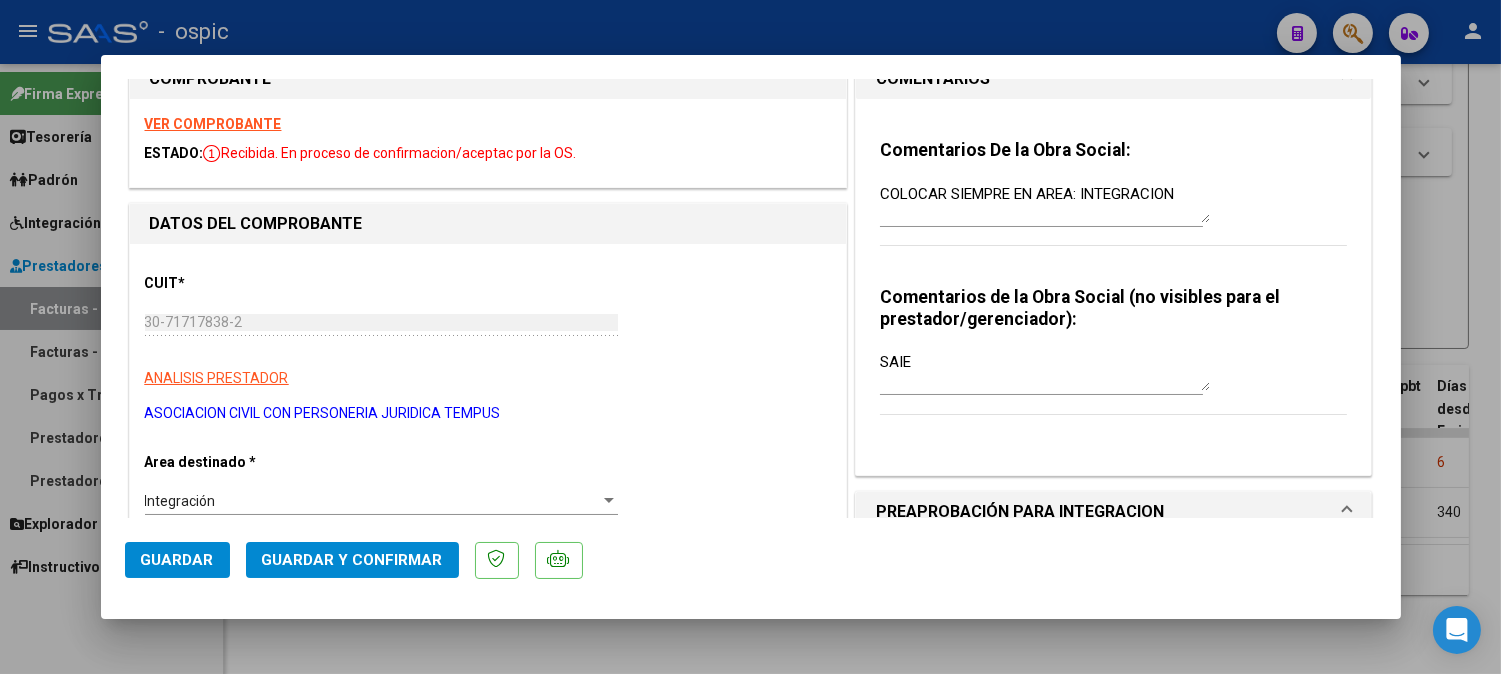 scroll, scrollTop: 0, scrollLeft: 0, axis: both 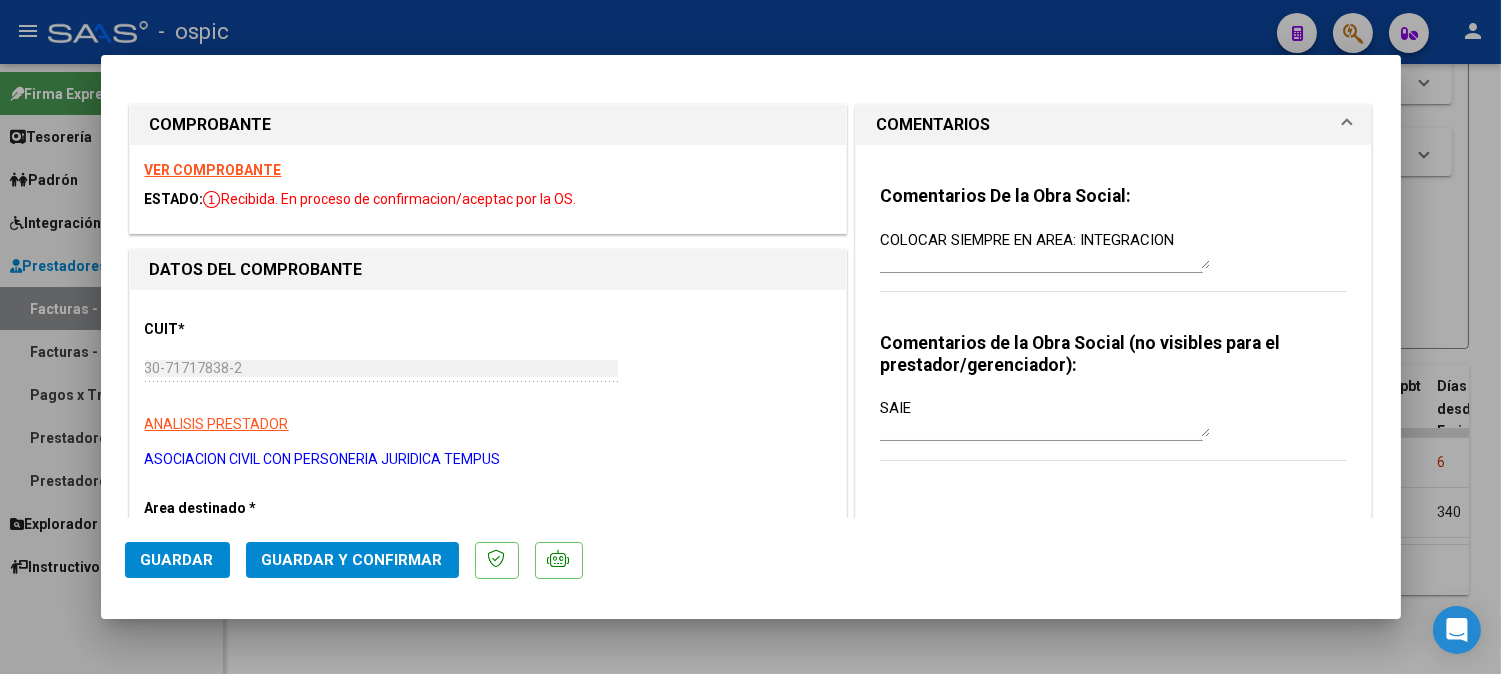 click on "COLOCAR SIEMPRE EN AREA: INTEGRACION" at bounding box center (1045, 249) 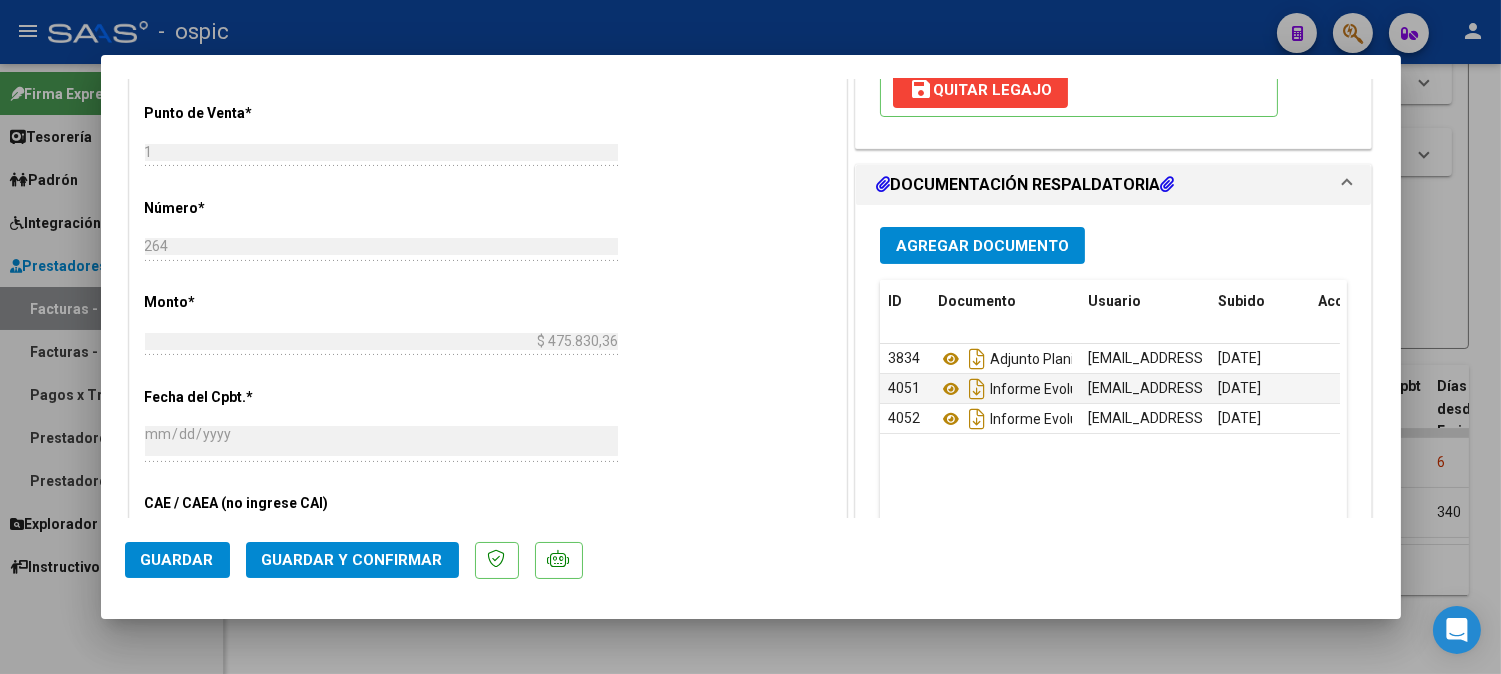 scroll, scrollTop: 773, scrollLeft: 0, axis: vertical 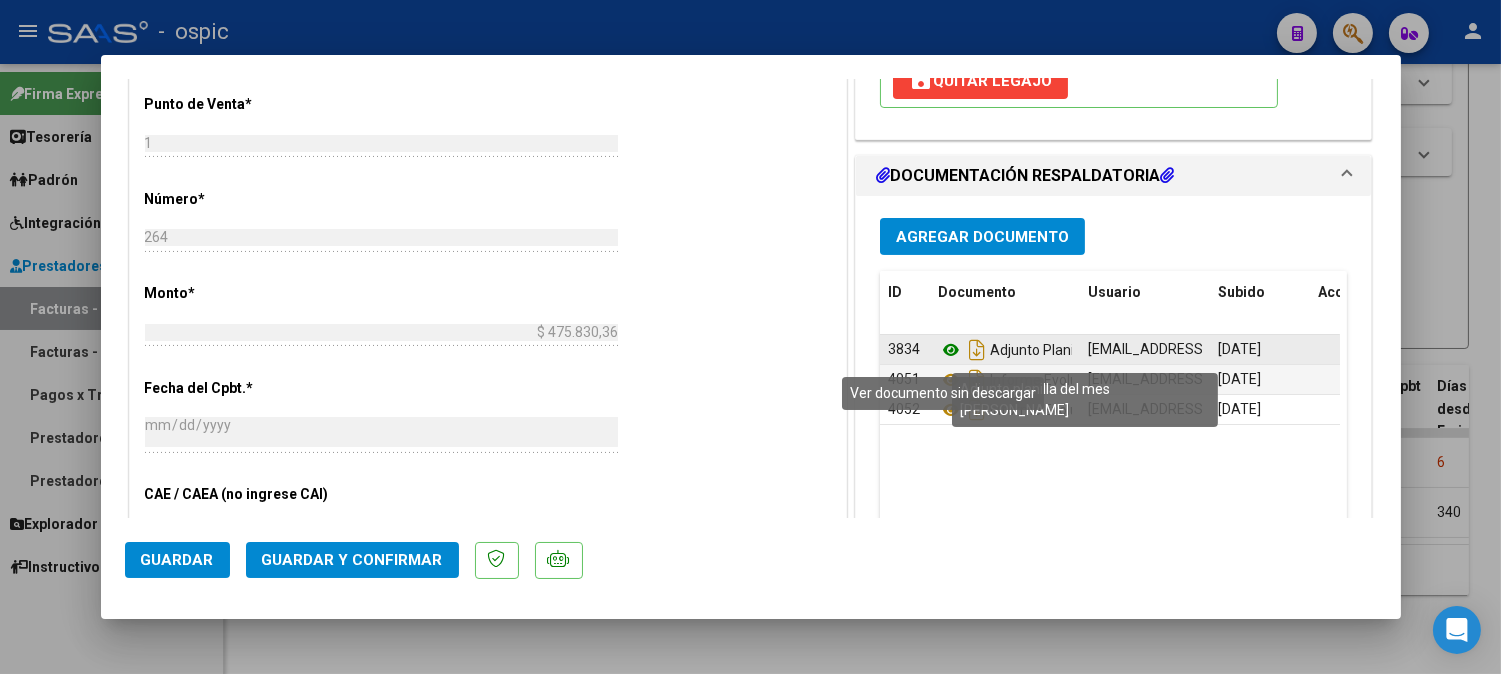 click 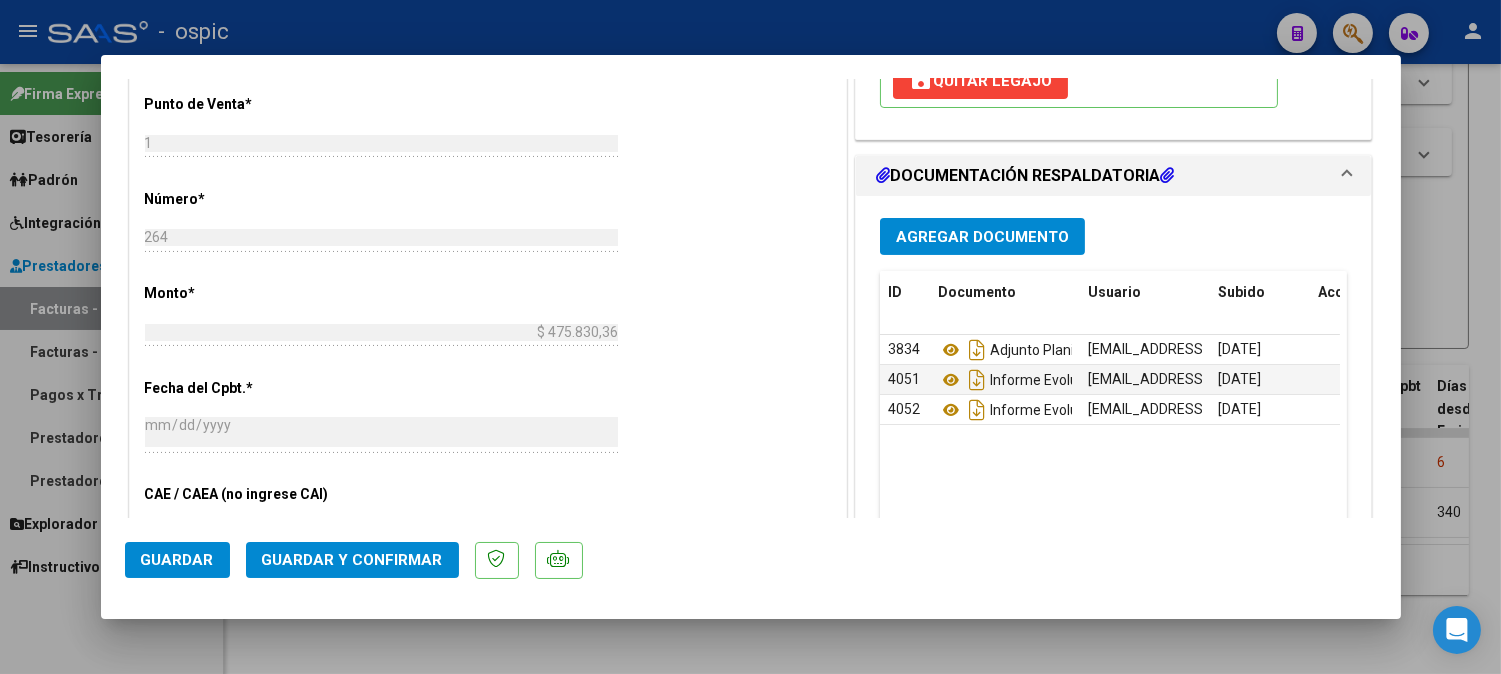 click on "Guardar y Confirmar" 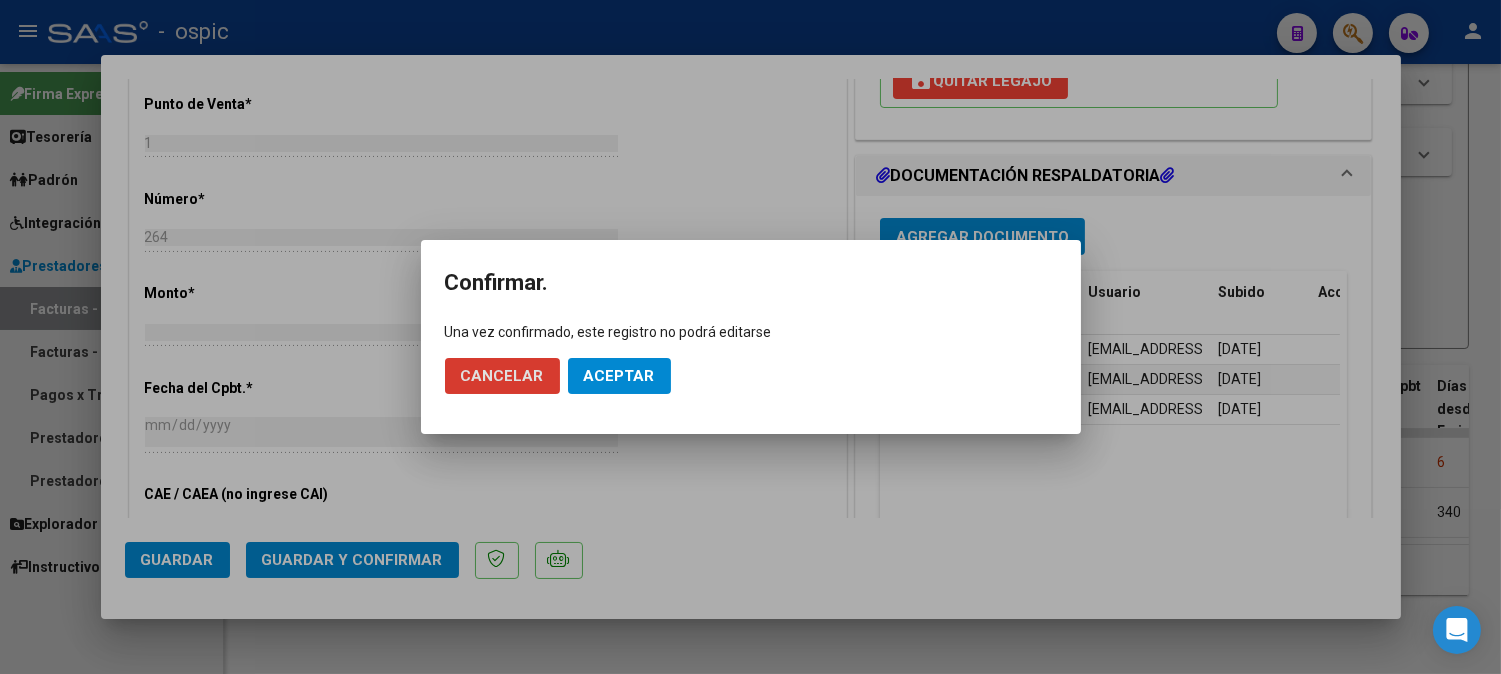 click on "Aceptar" 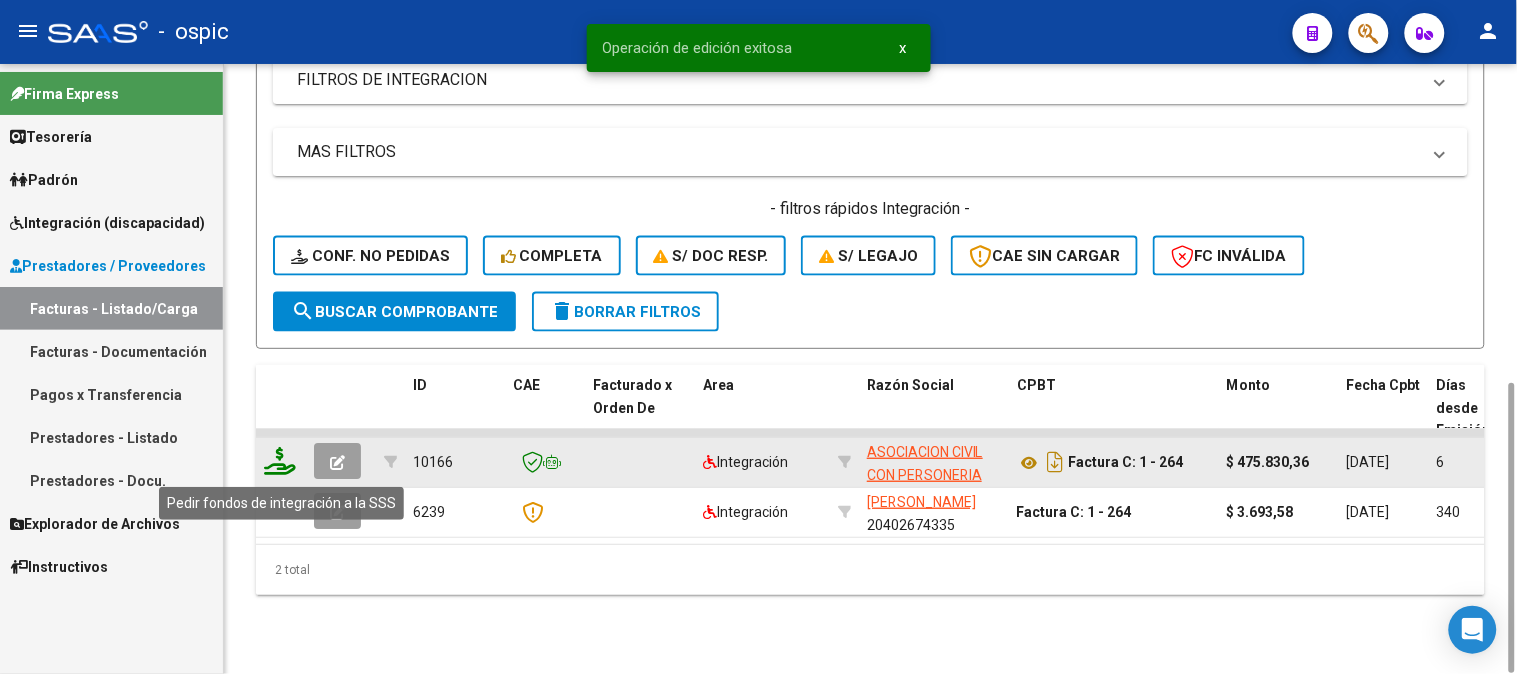 click 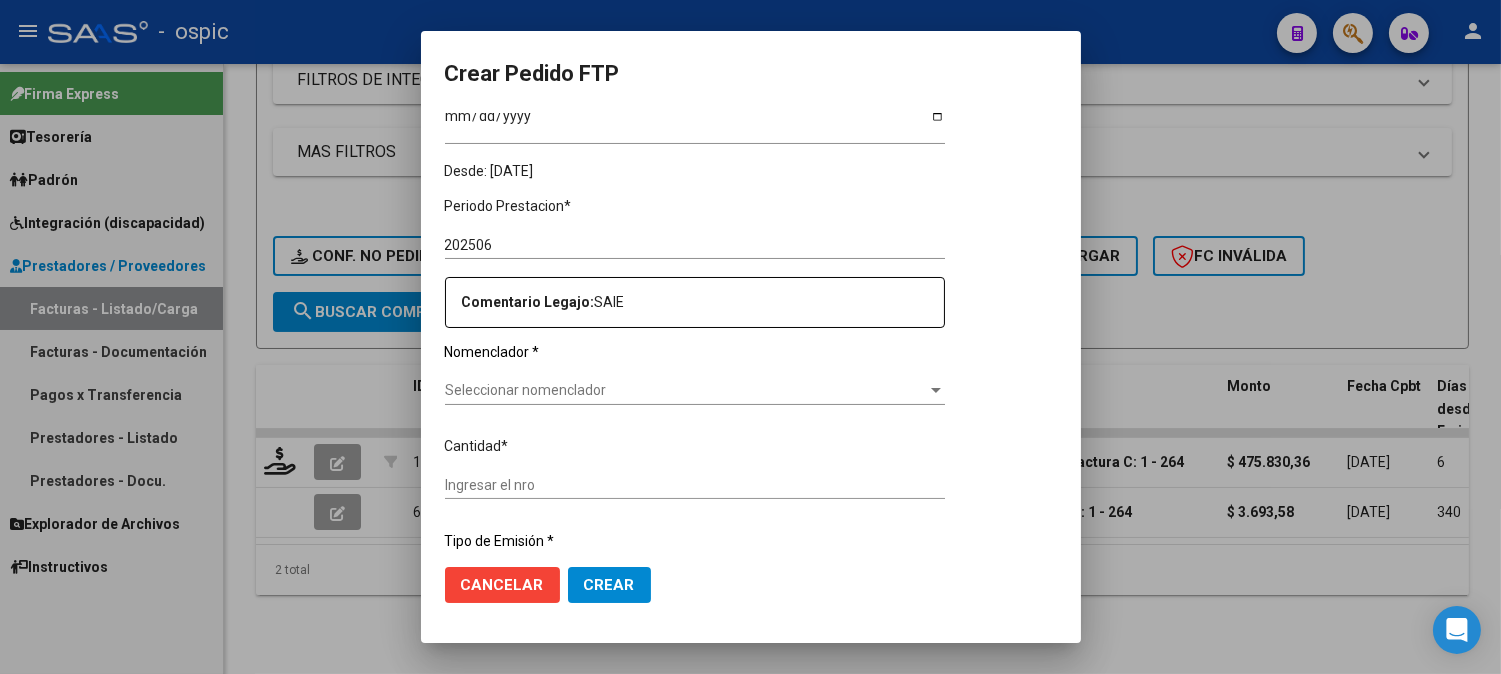 scroll, scrollTop: 548, scrollLeft: 0, axis: vertical 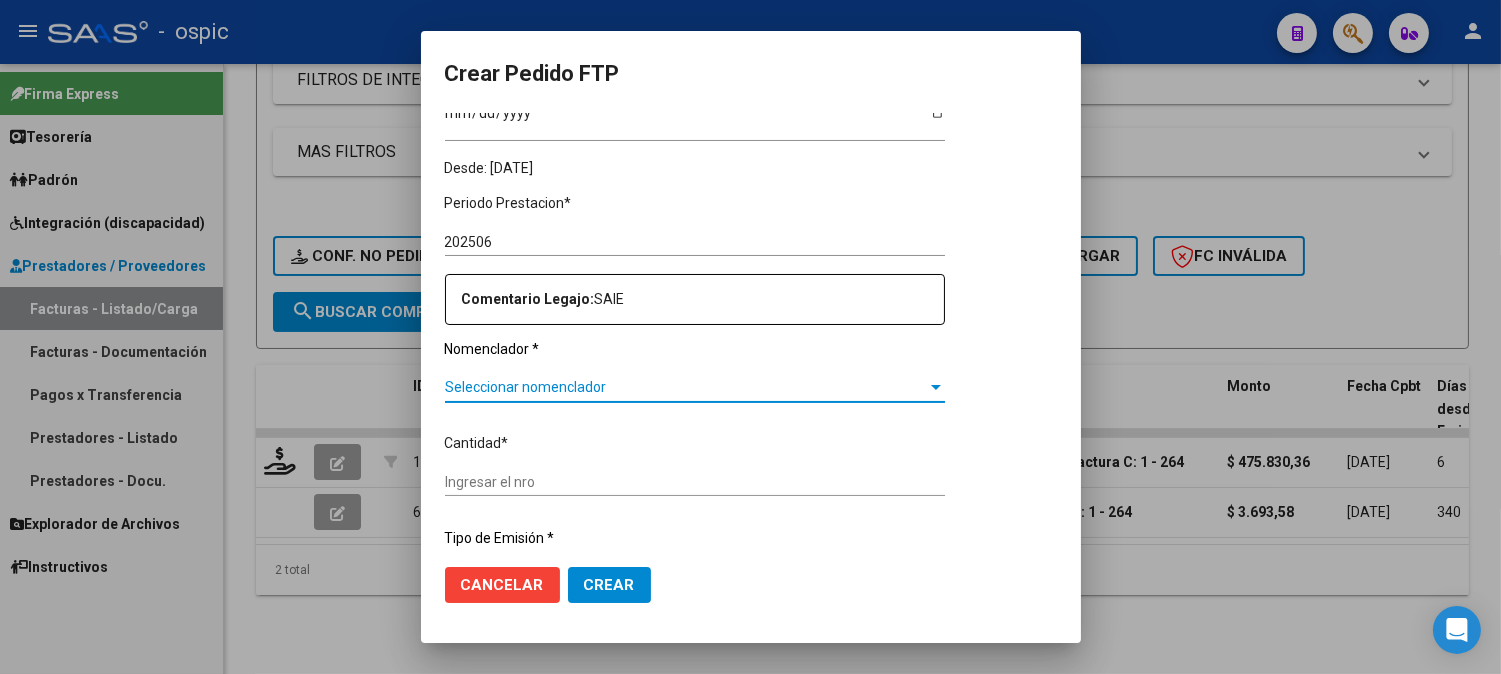 click on "Seleccionar nomenclador" at bounding box center [686, 387] 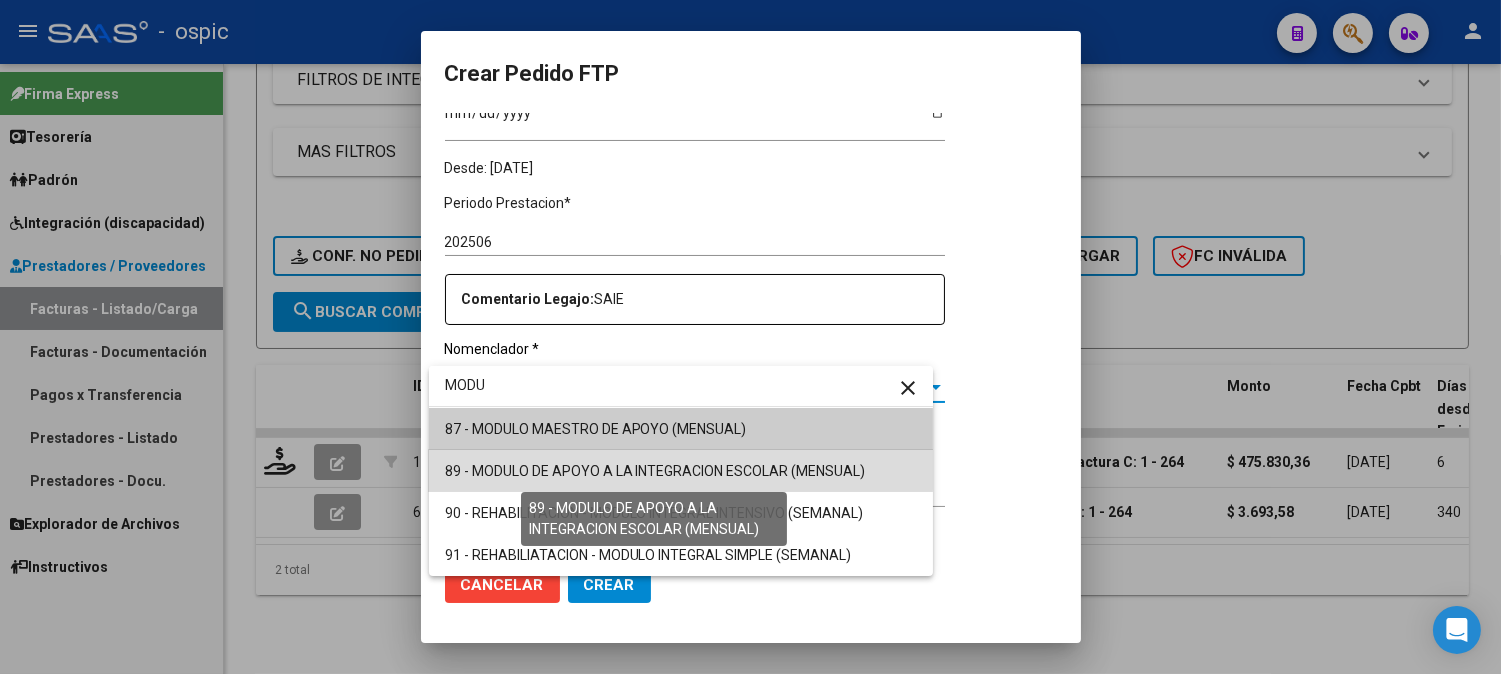 click on "89 - MODULO DE APOYO A LA INTEGRACION ESCOLAR (MENSUAL)" at bounding box center (655, 471) 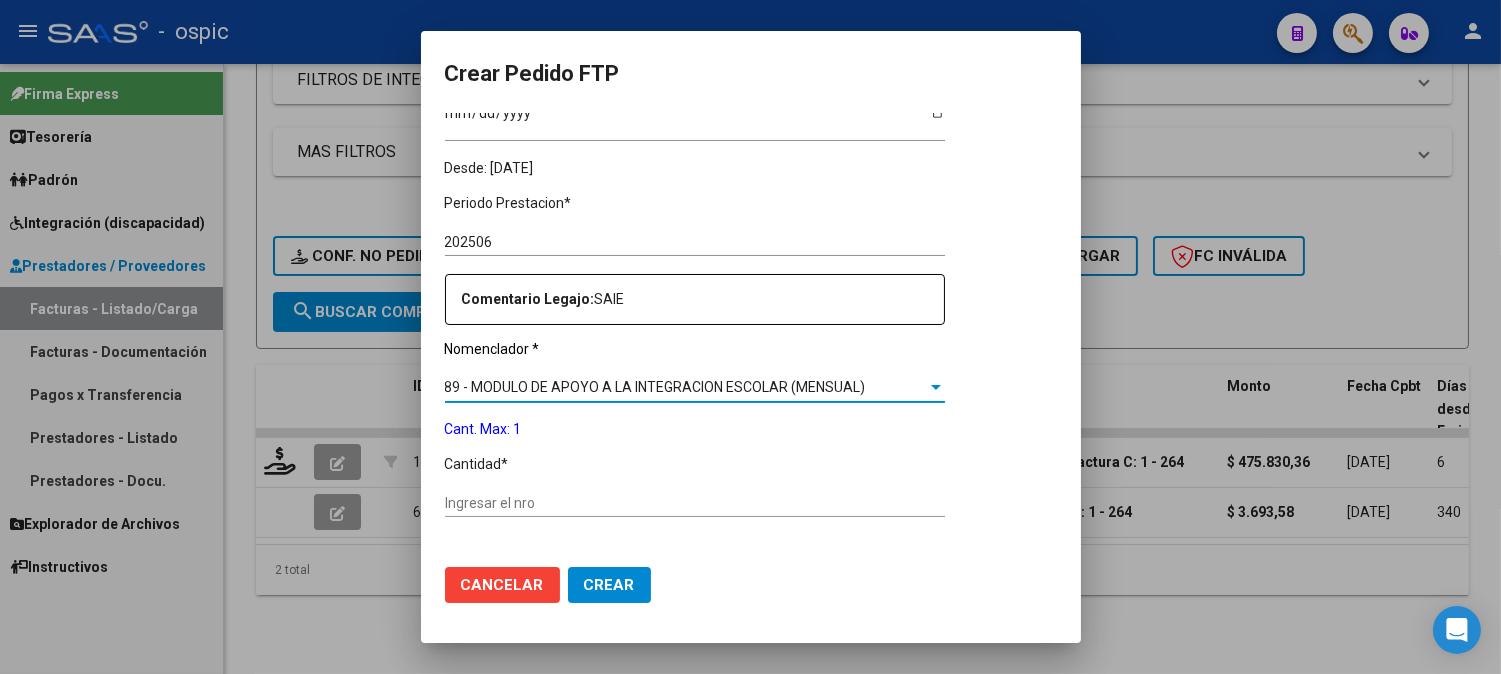 click on "Ingresar el nro" at bounding box center [695, 503] 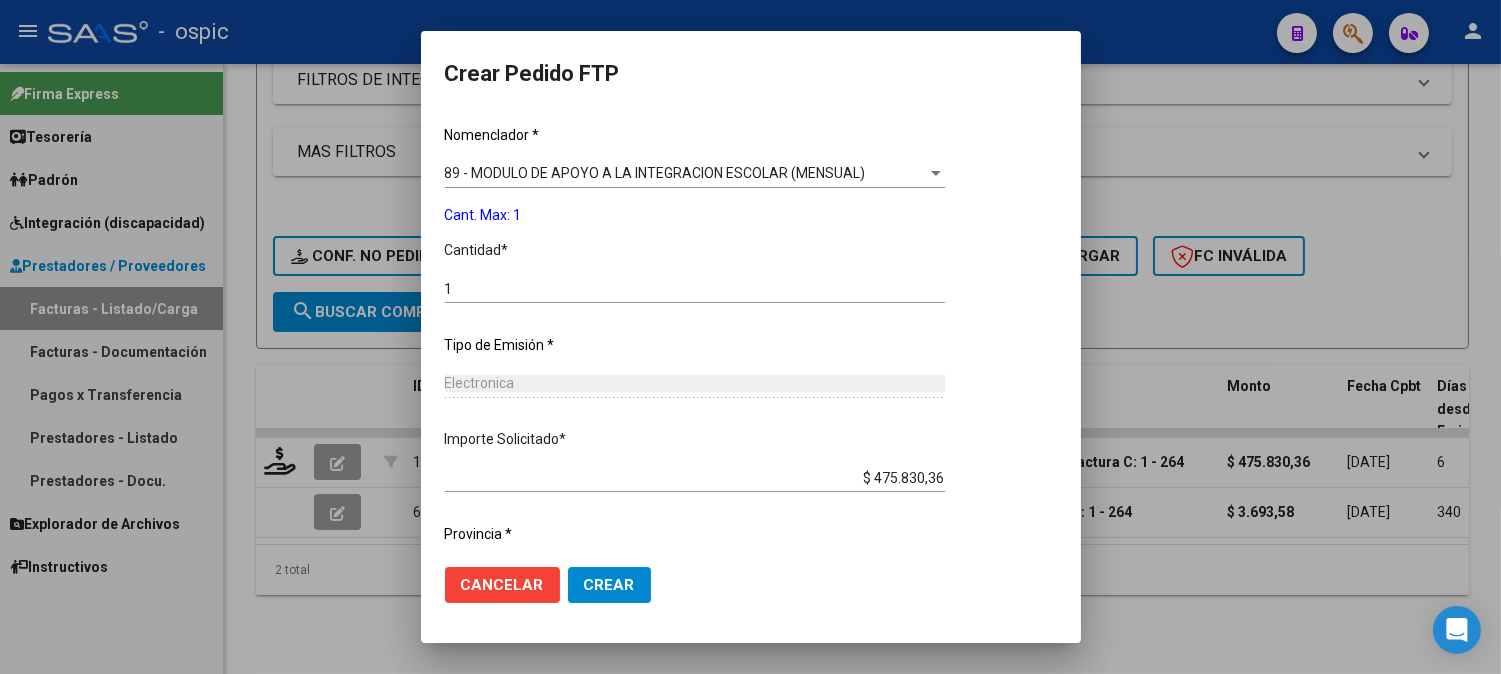 scroll, scrollTop: 814, scrollLeft: 0, axis: vertical 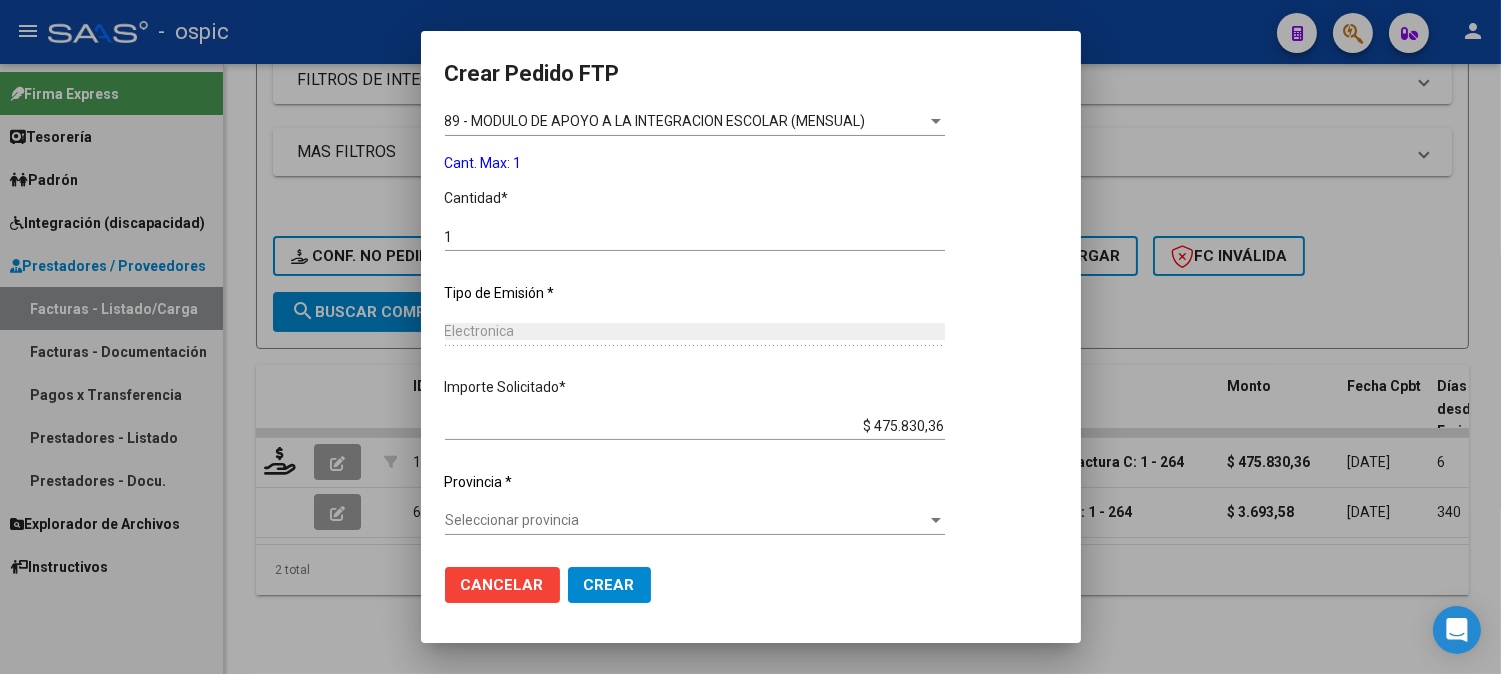 click on "Crear" 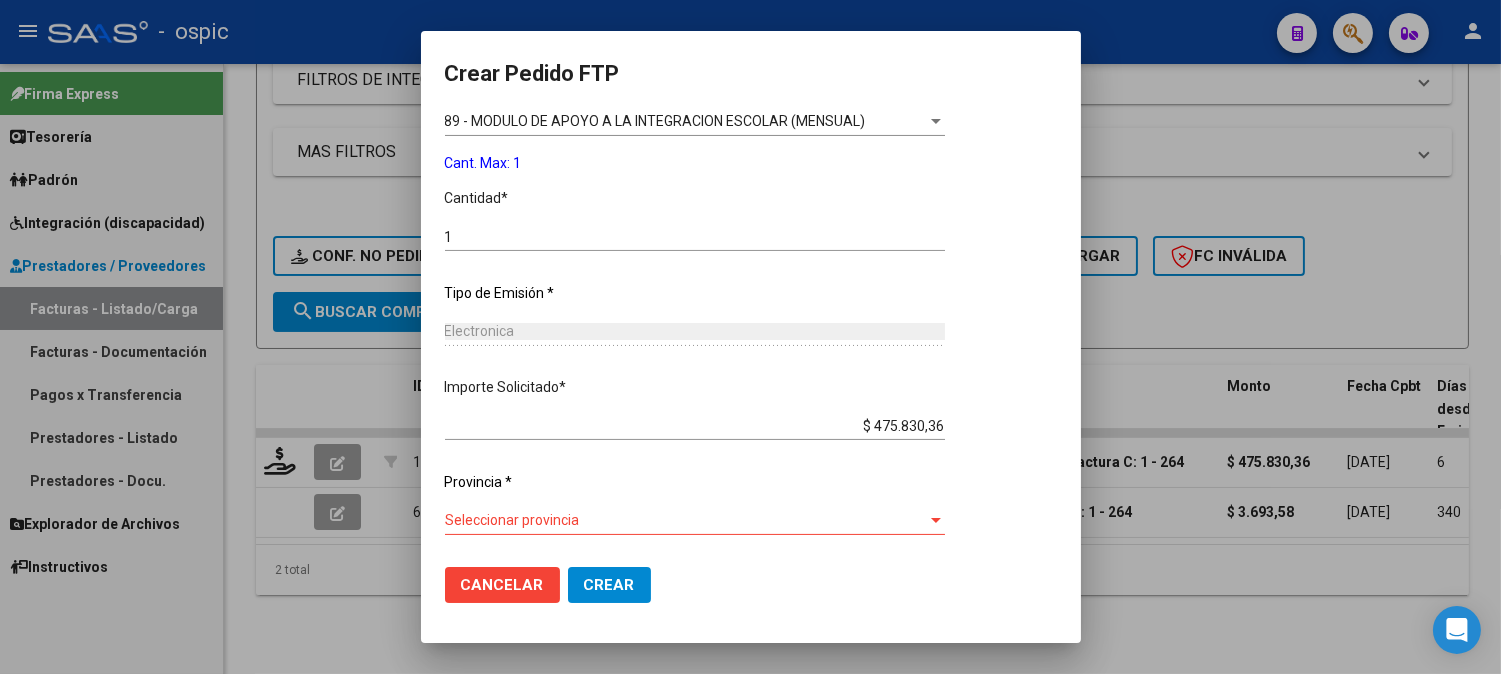 click on "Seleccionar provincia Seleccionar provincia" 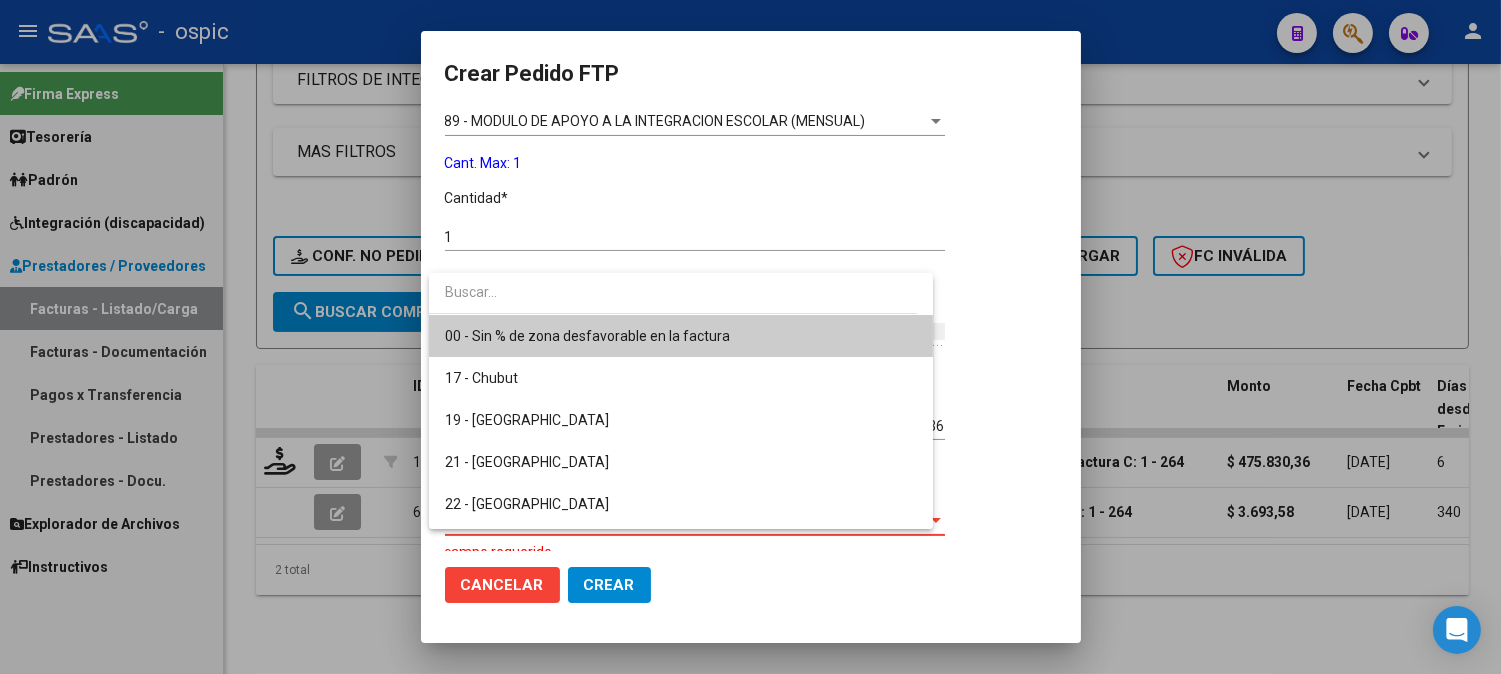 click on "00 - Sin % de zona desfavorable en la factura" at bounding box center [681, 336] 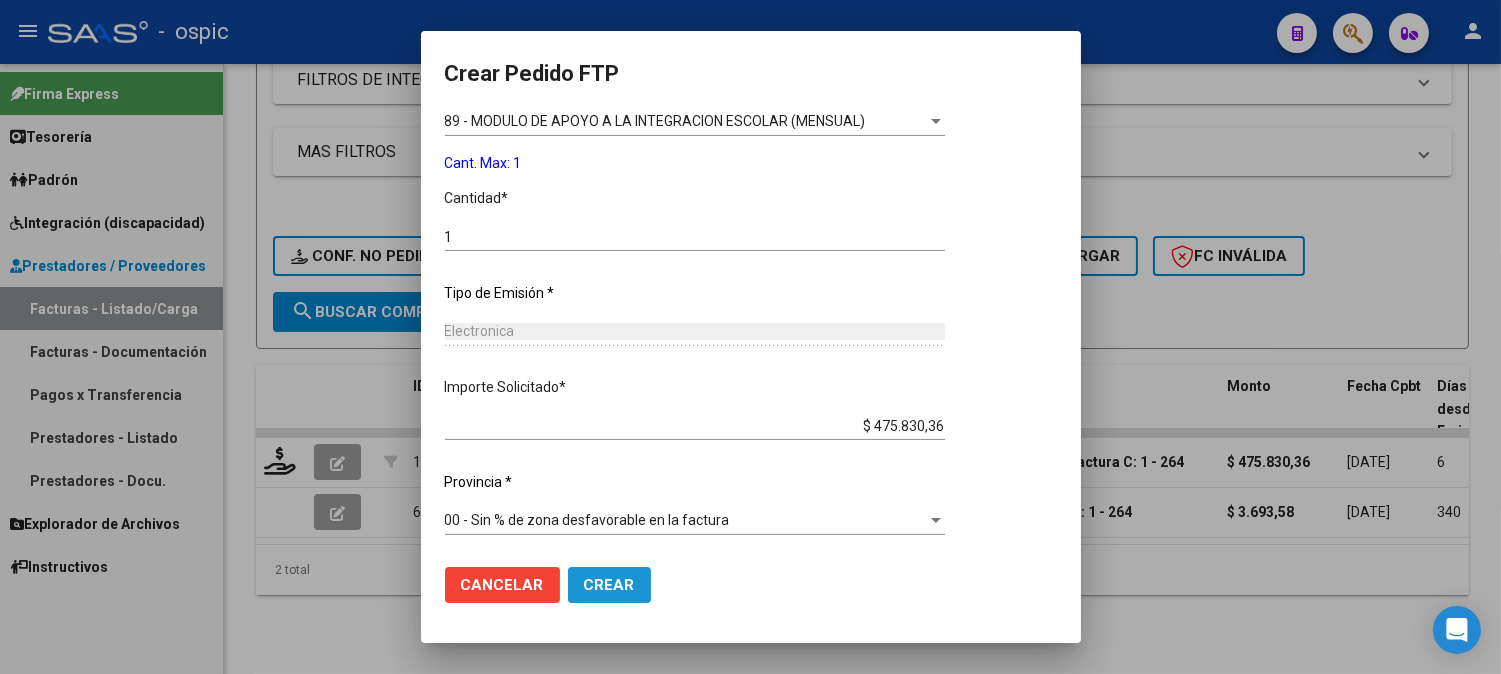 click on "Crear" 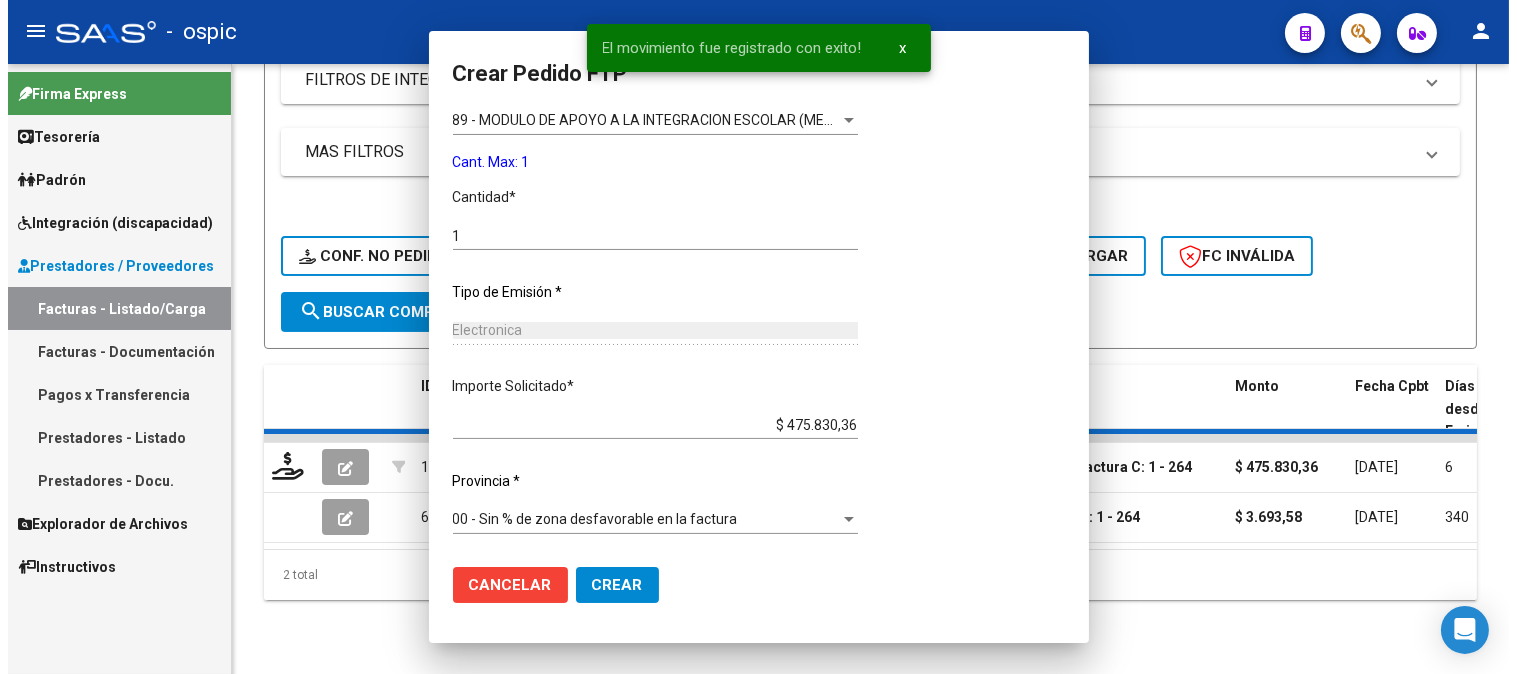 scroll, scrollTop: 704, scrollLeft: 0, axis: vertical 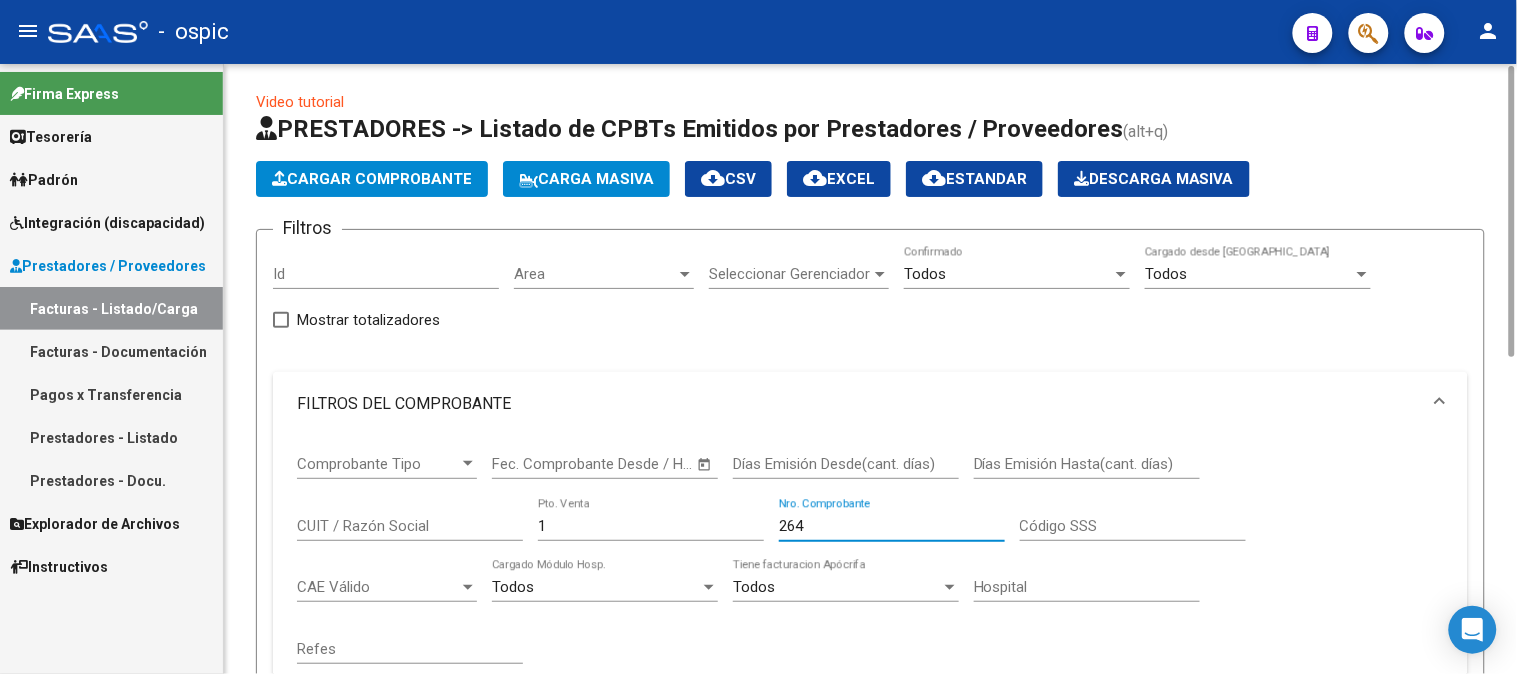 drag, startPoint x: 715, startPoint y: 526, endPoint x: 654, endPoint y: 533, distance: 61.400326 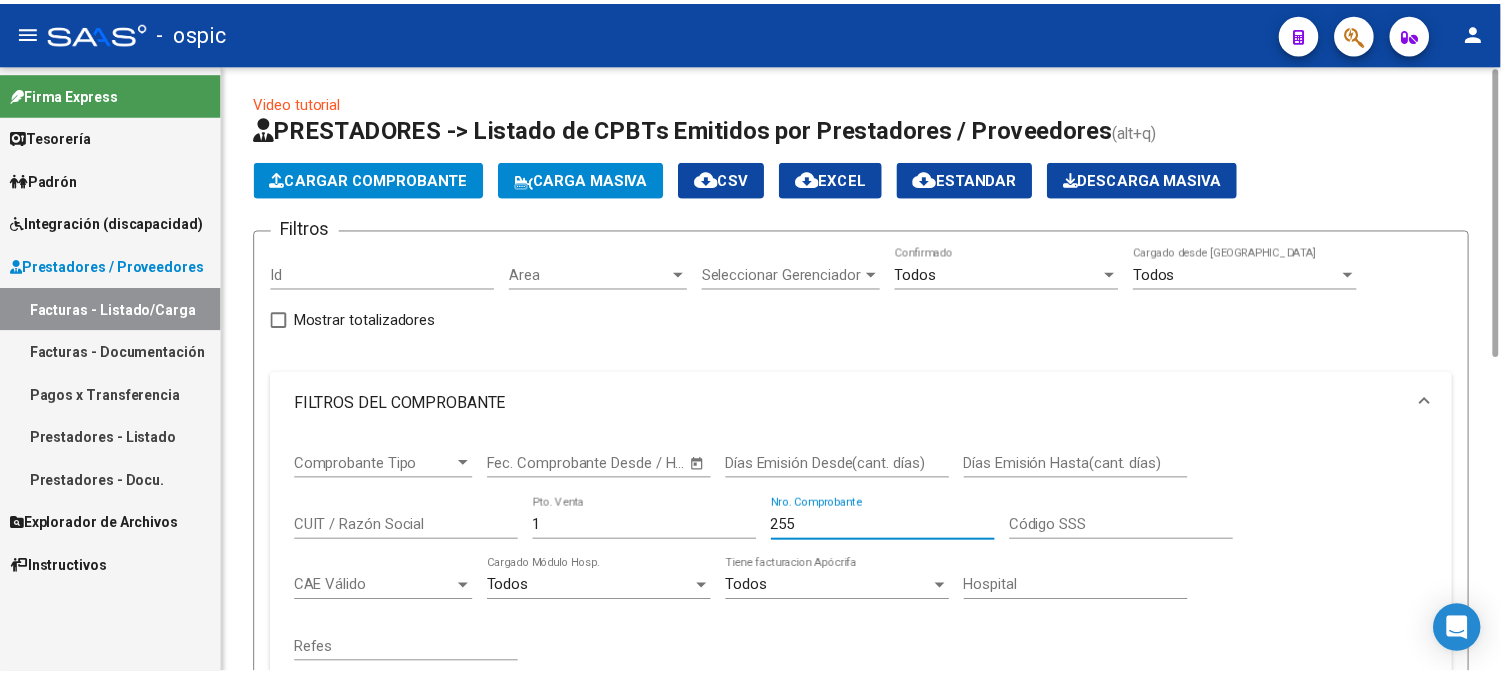 scroll, scrollTop: 672, scrollLeft: 0, axis: vertical 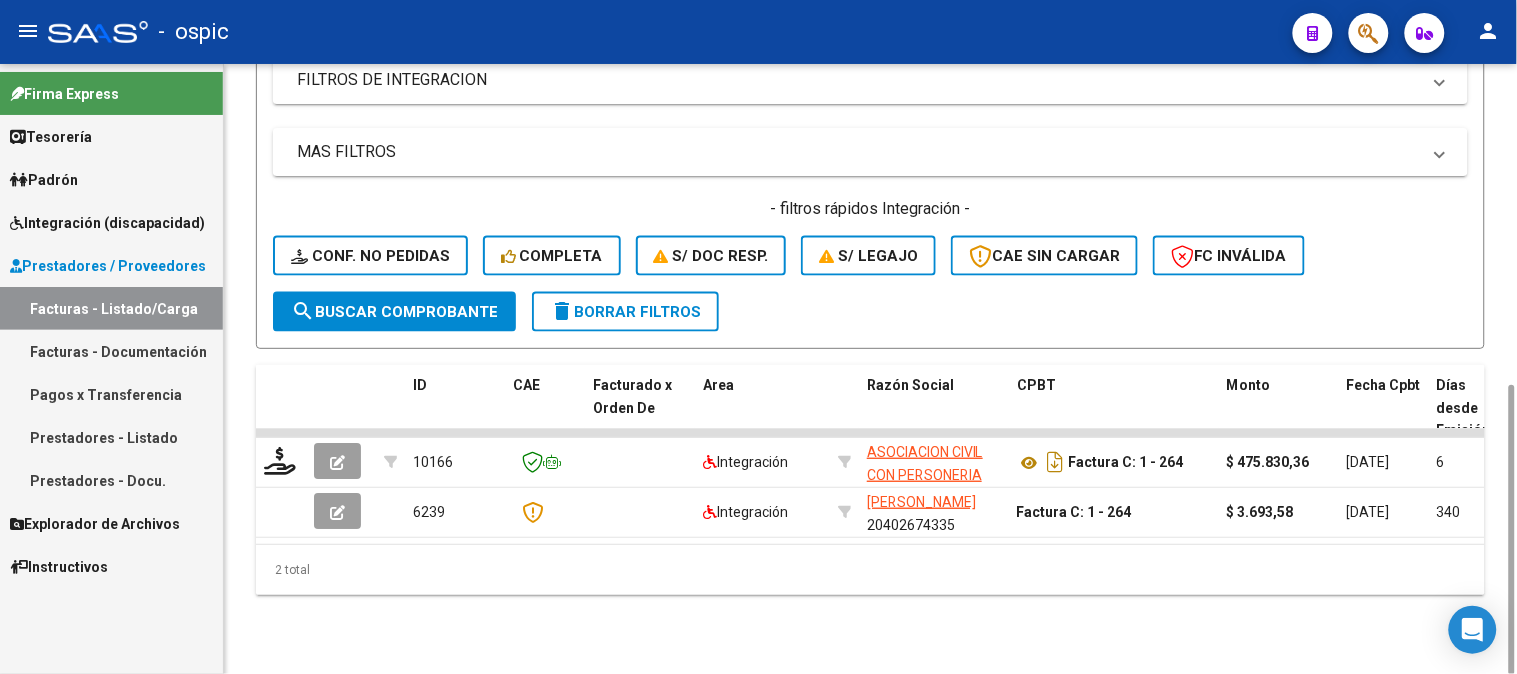 click on "search  Buscar Comprobante" 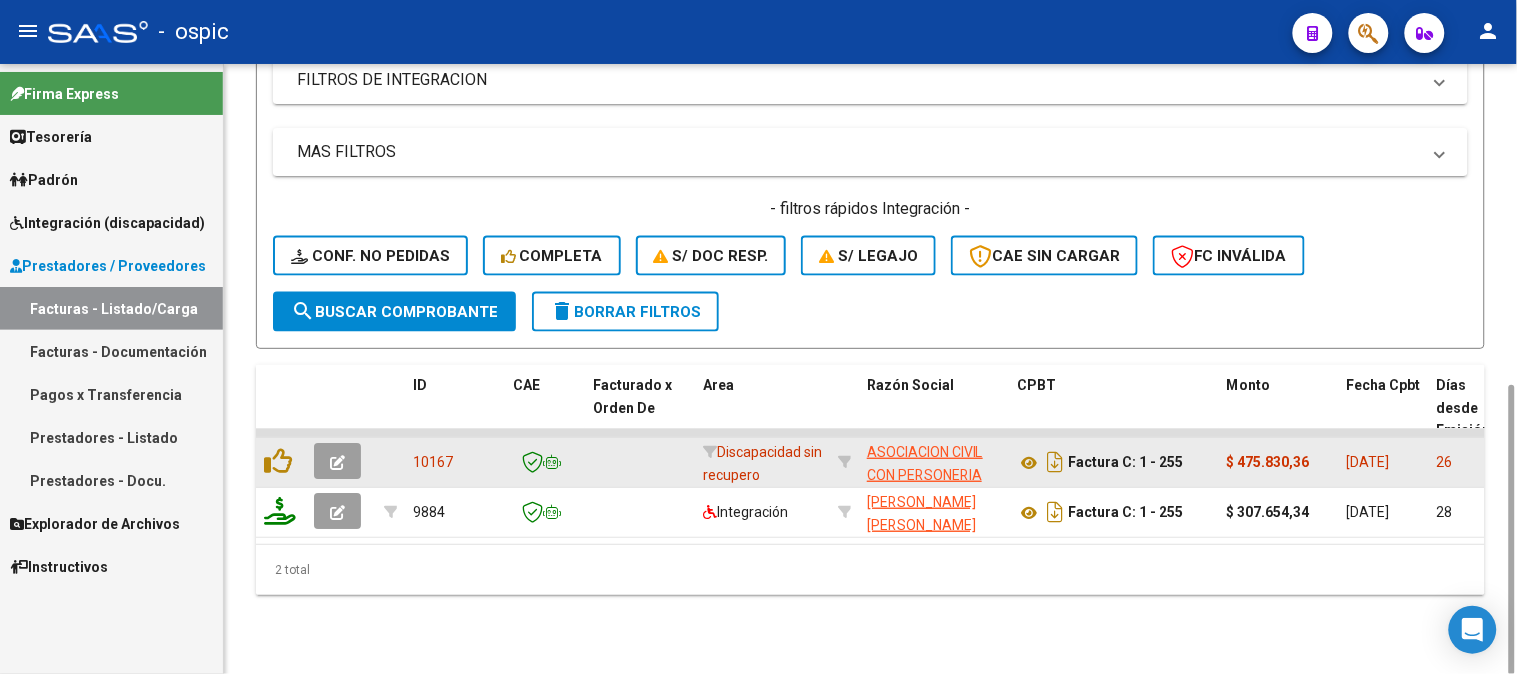 click 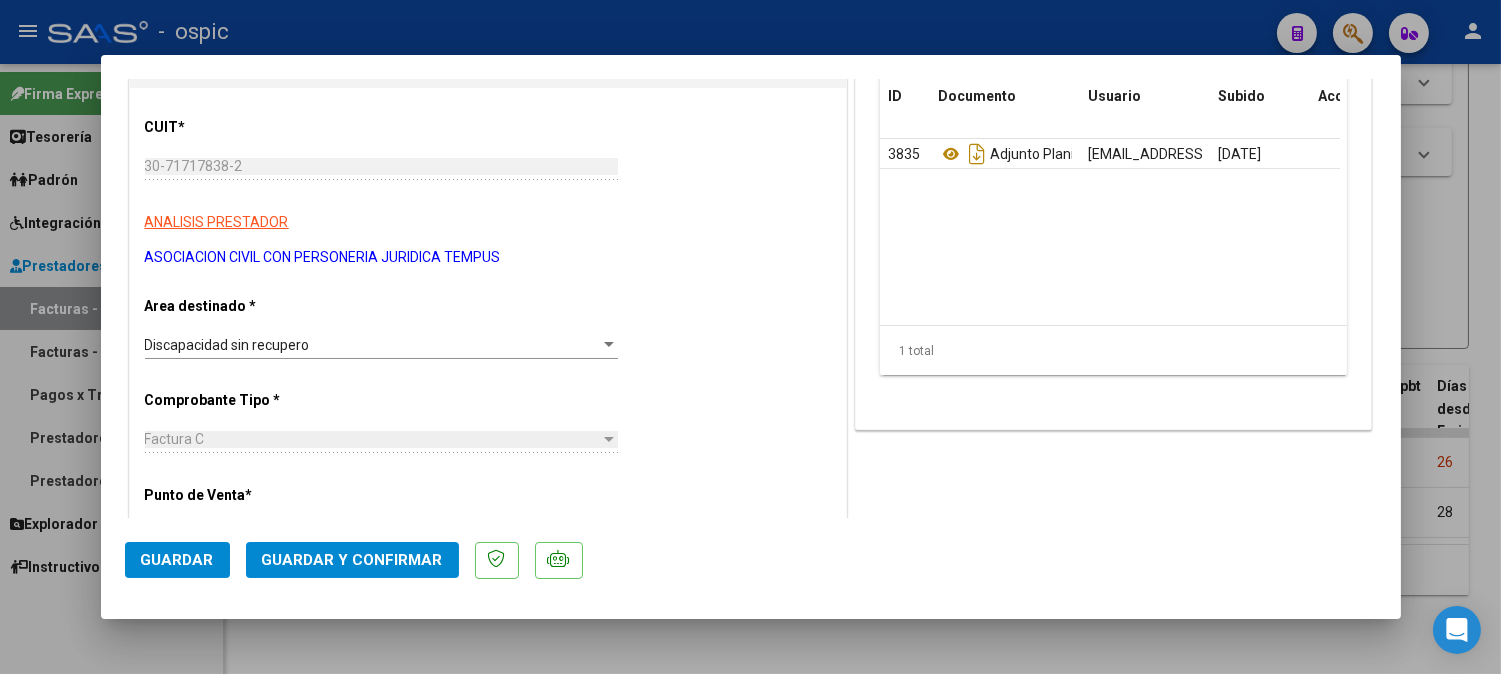 scroll, scrollTop: 206, scrollLeft: 0, axis: vertical 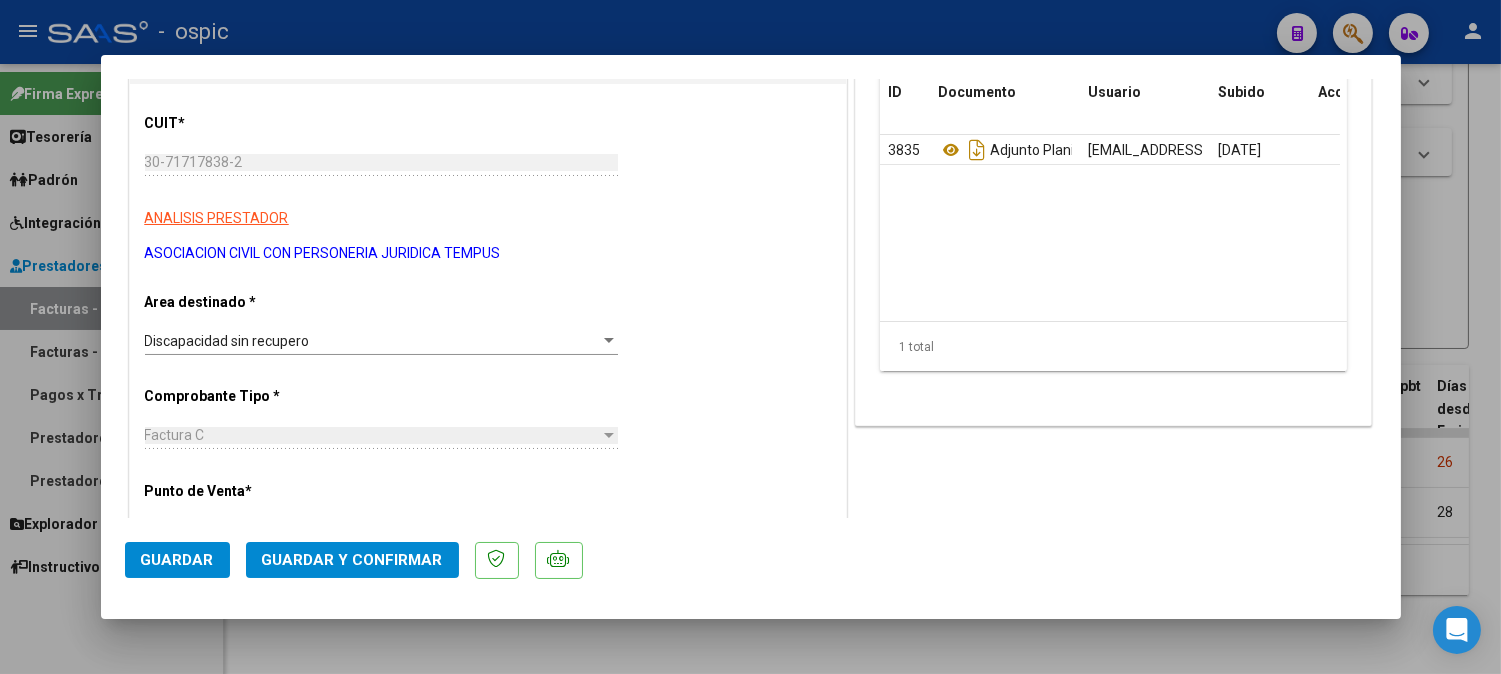 click on "Discapacidad sin recupero" at bounding box center (372, 341) 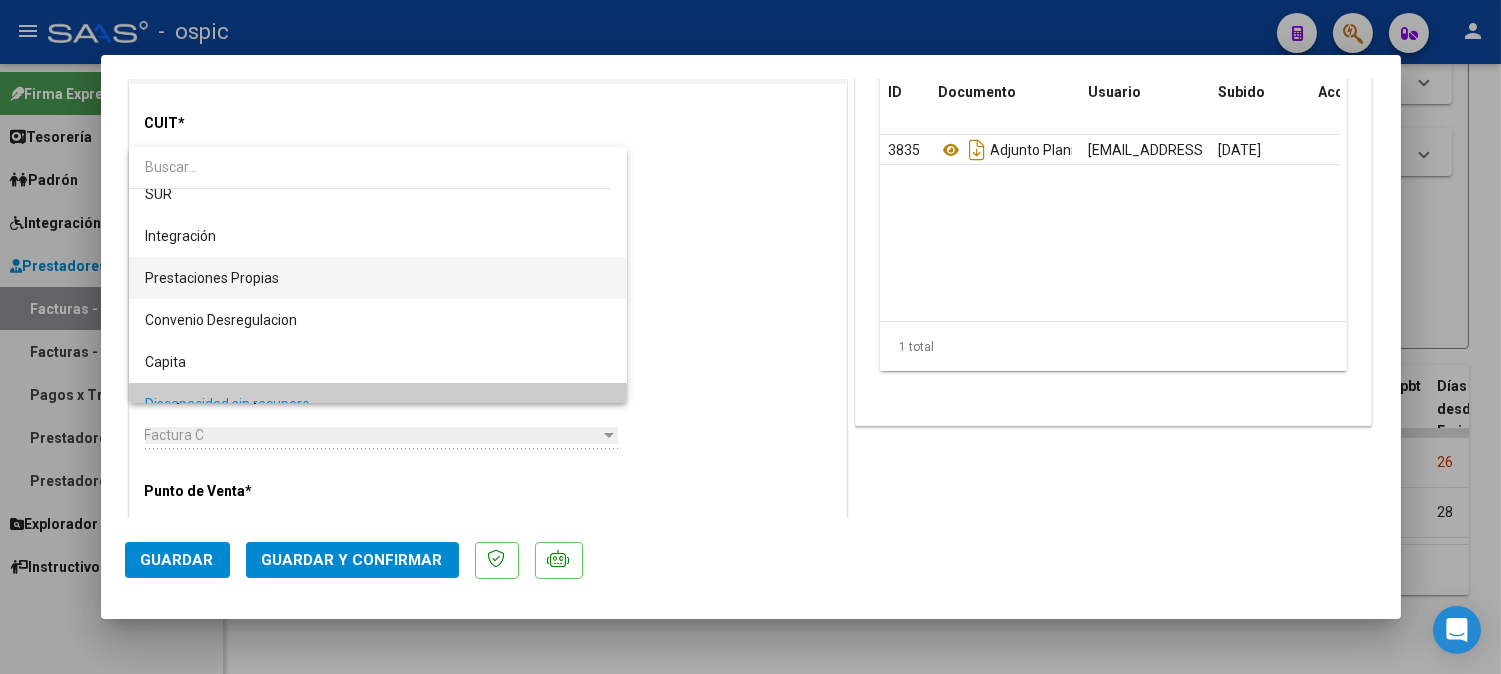 scroll, scrollTop: 53, scrollLeft: 0, axis: vertical 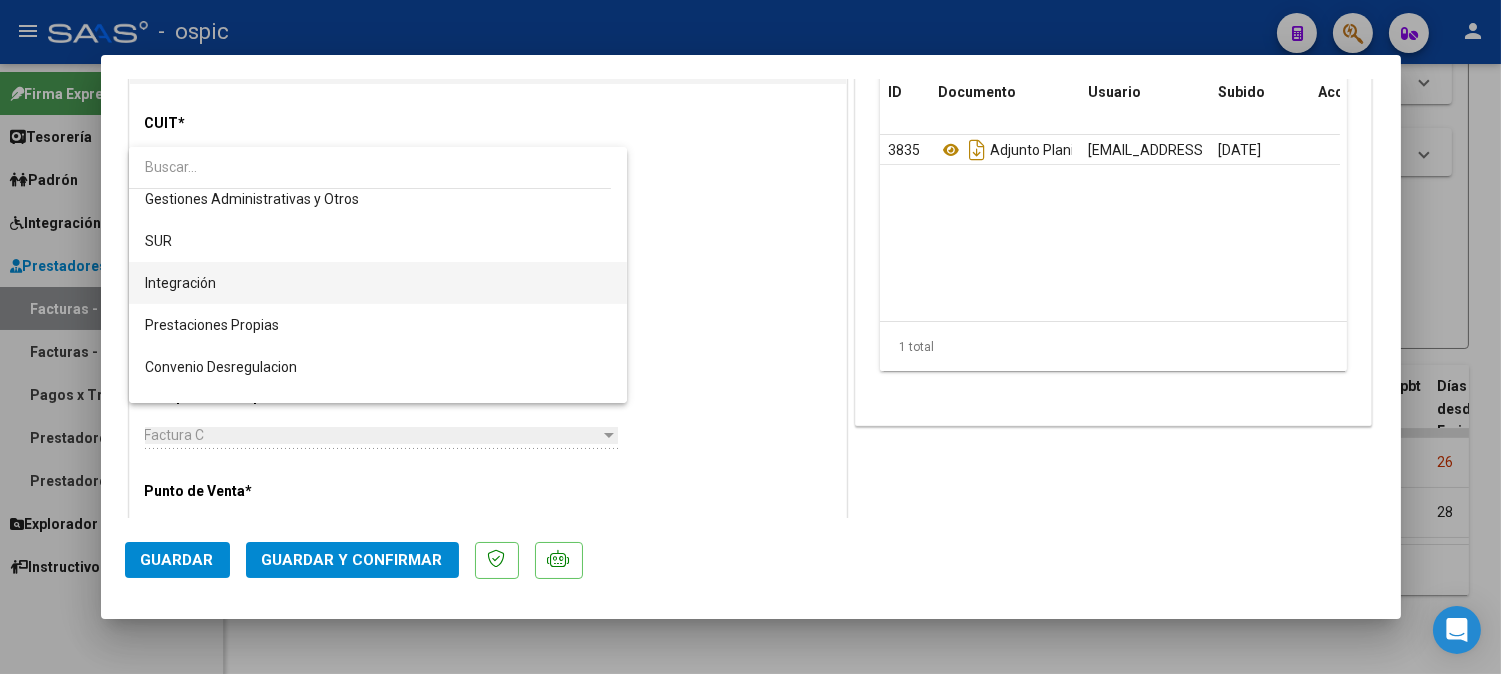 click on "Integración" at bounding box center (378, 283) 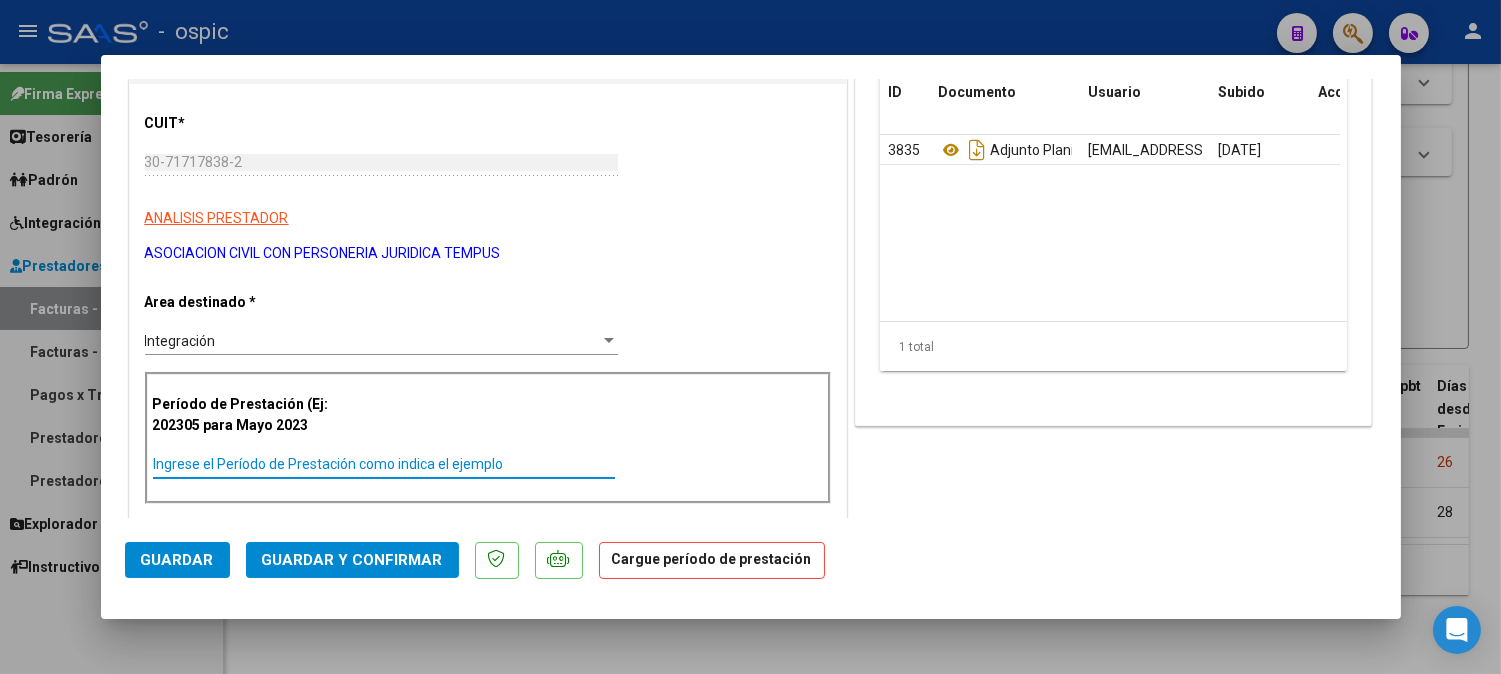 click on "Ingrese el Período de Prestación como indica el ejemplo" at bounding box center (384, 464) 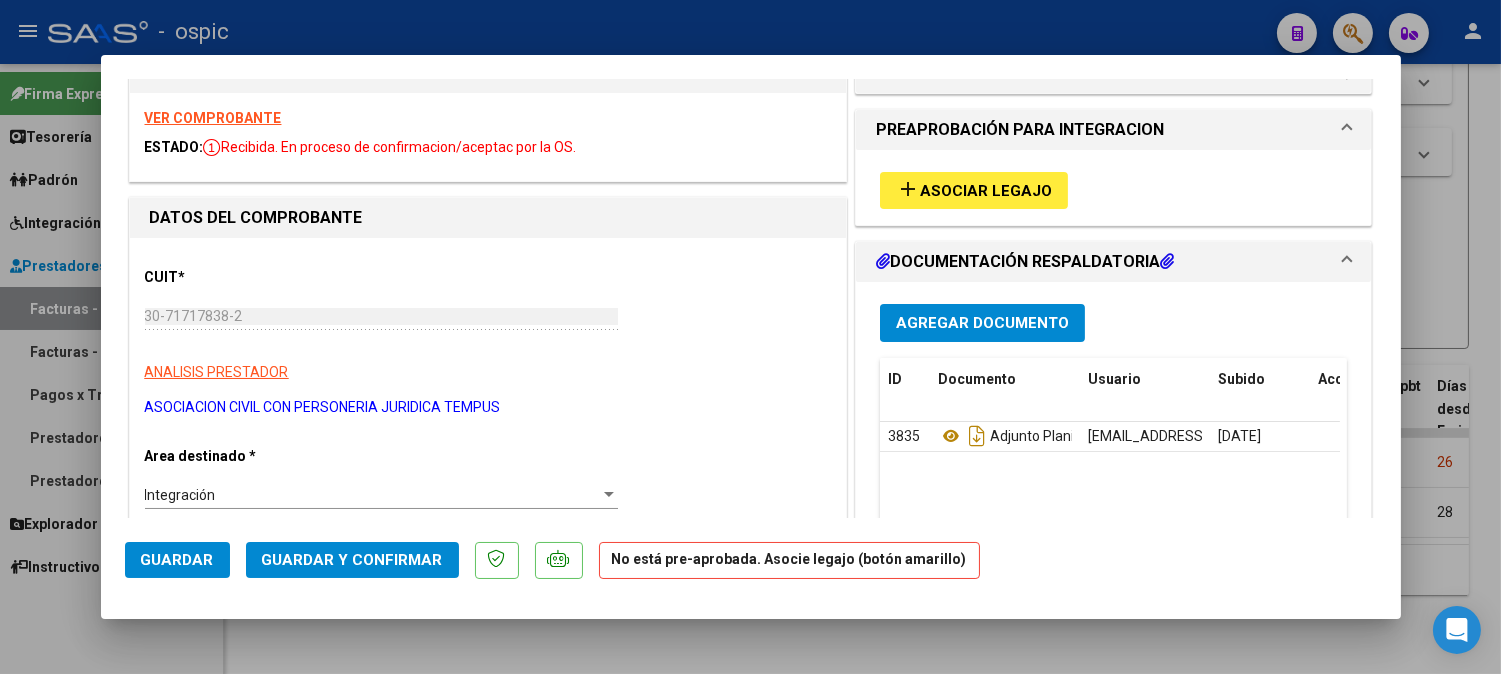 scroll, scrollTop: 0, scrollLeft: 0, axis: both 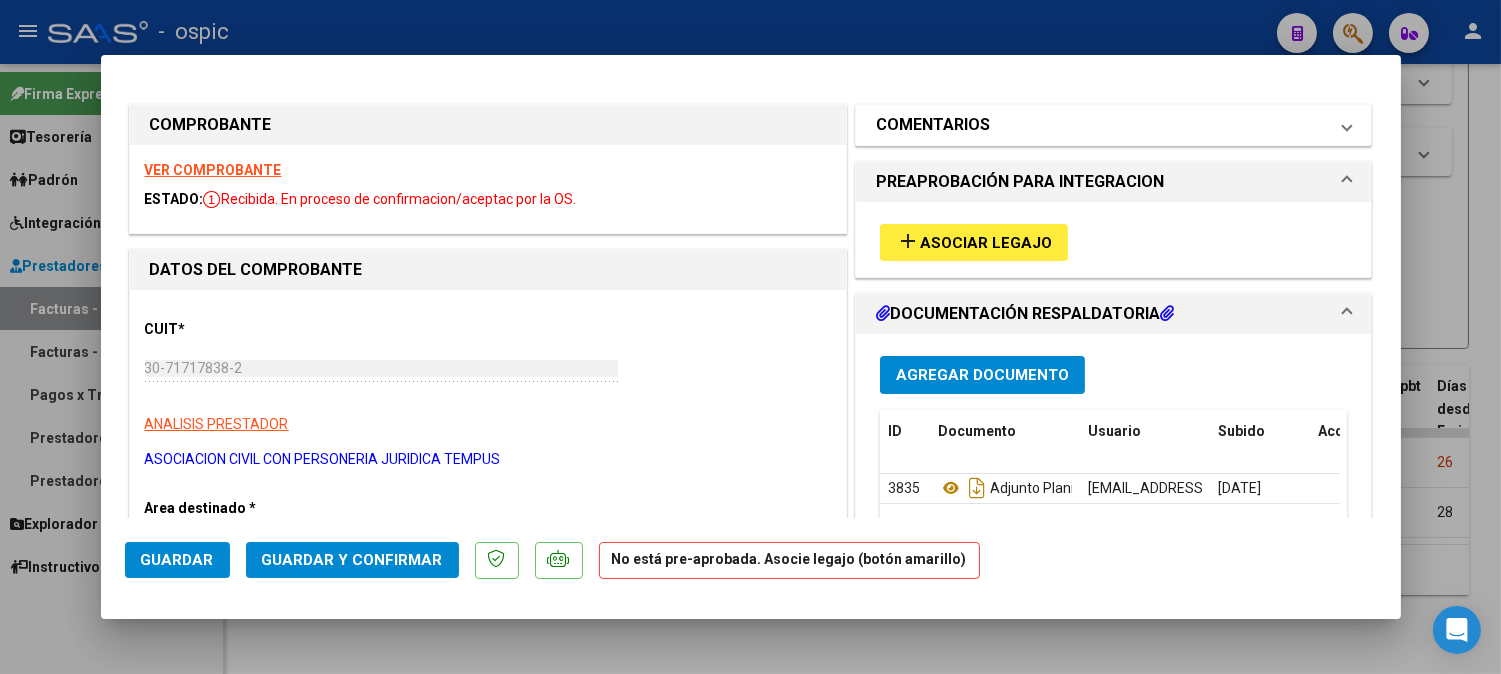click on "COMENTARIOS" at bounding box center [1102, 125] 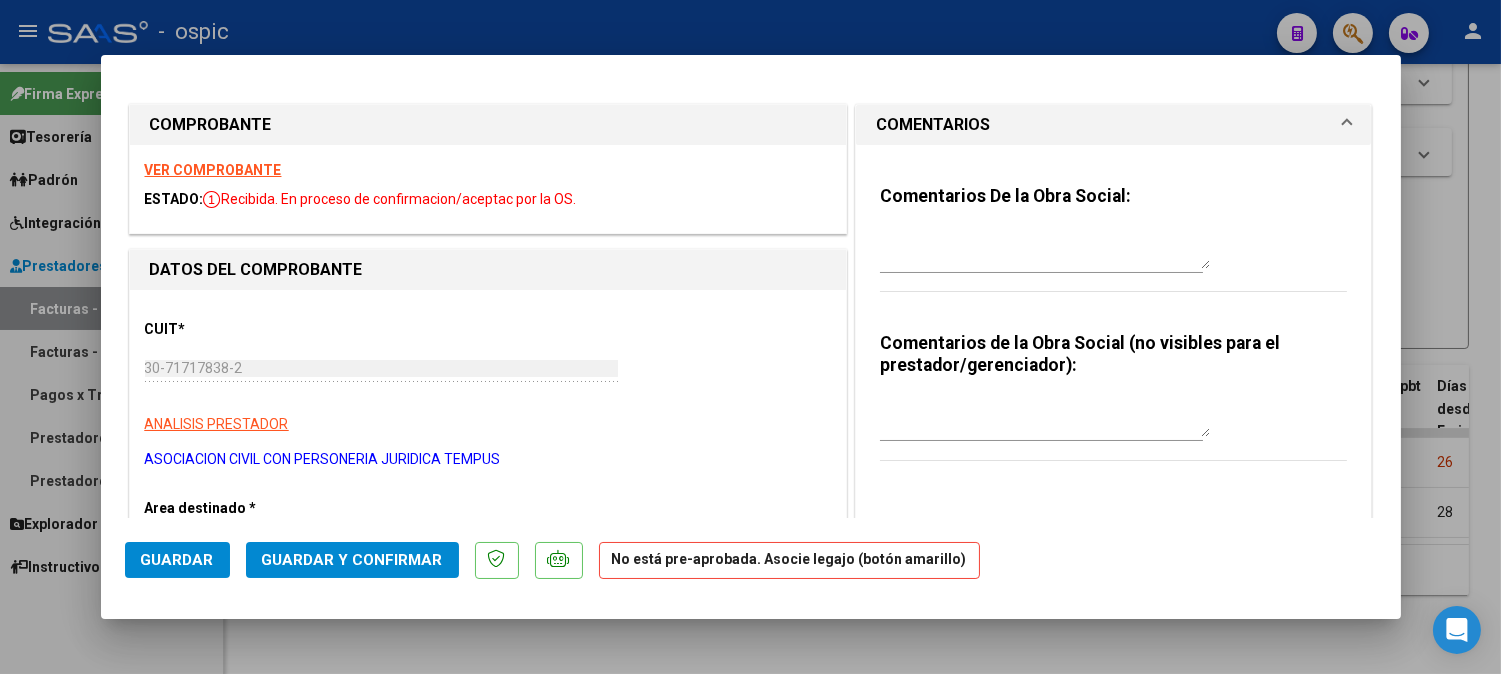 click at bounding box center (1045, 249) 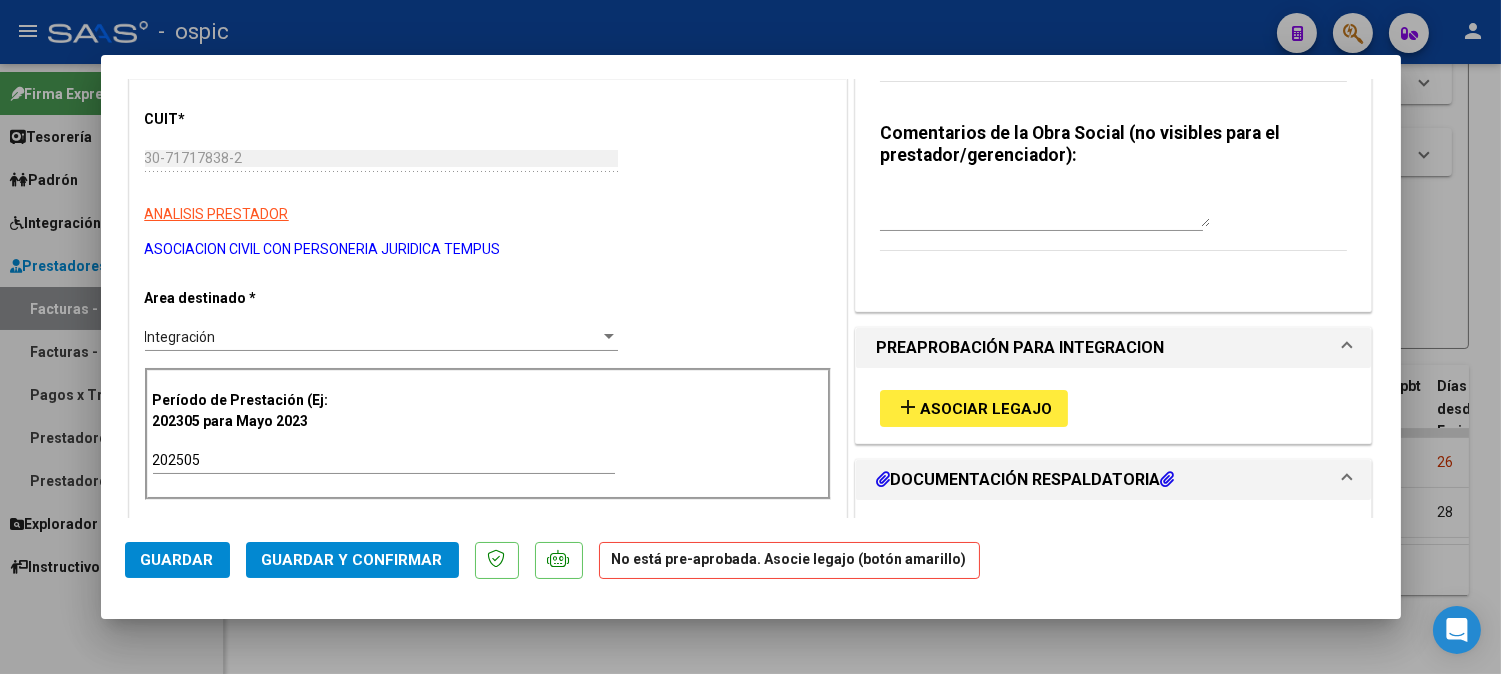 scroll, scrollTop: 215, scrollLeft: 0, axis: vertical 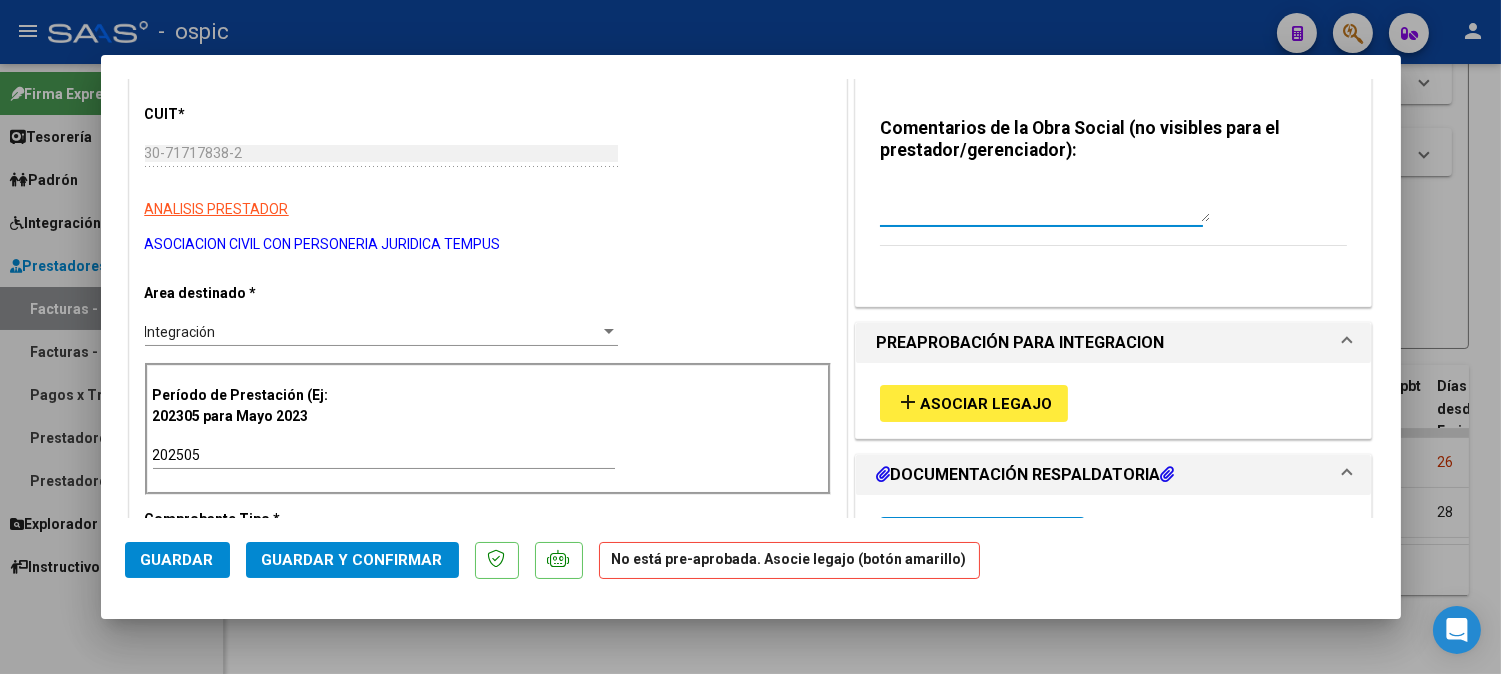 click at bounding box center (1045, 202) 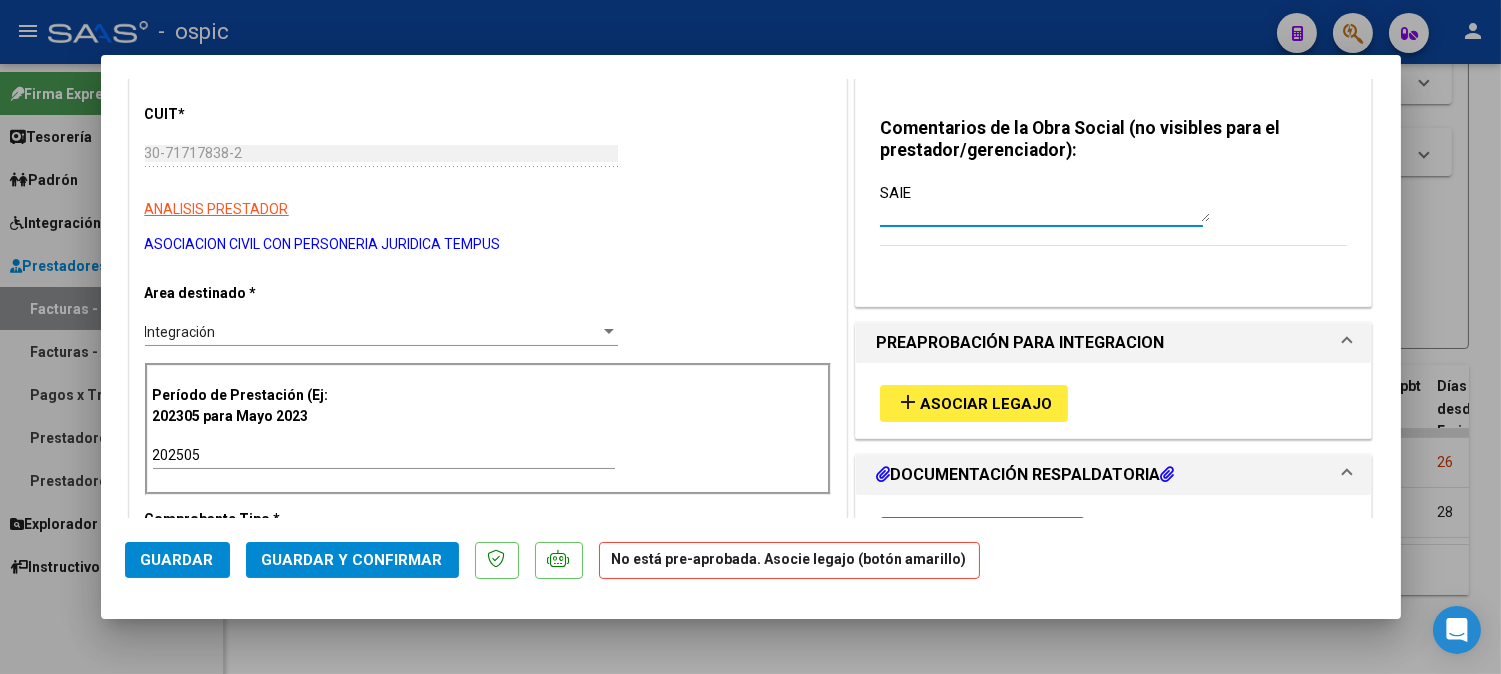 click on "add Asociar Legajo" at bounding box center [974, 403] 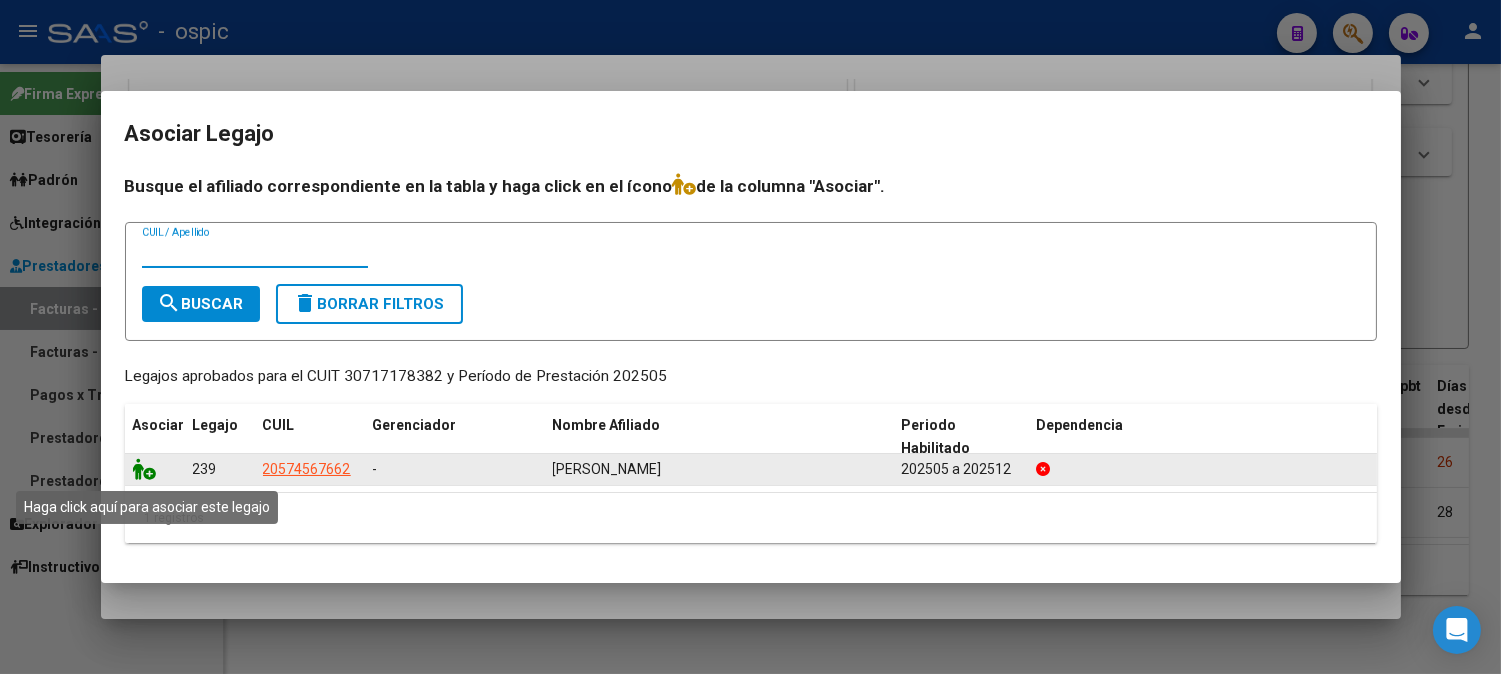 click 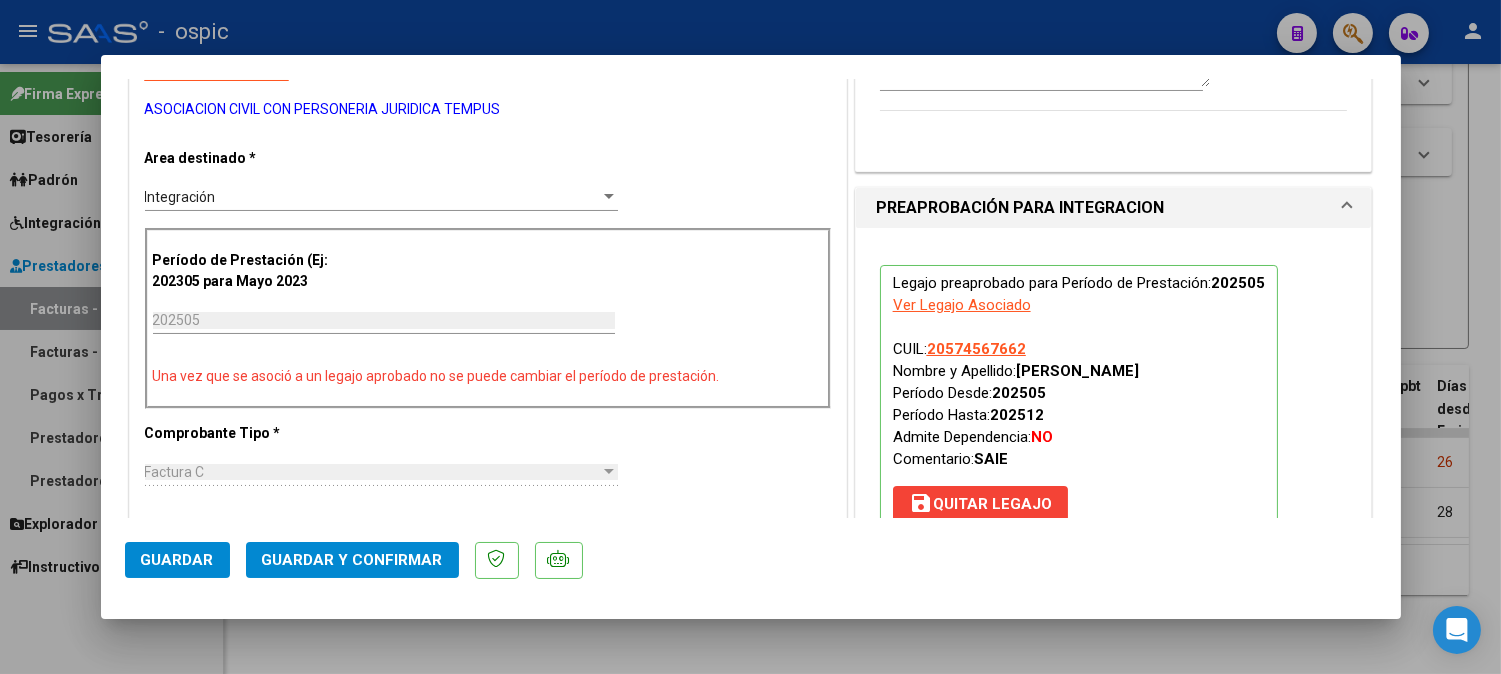 scroll, scrollTop: 354, scrollLeft: 0, axis: vertical 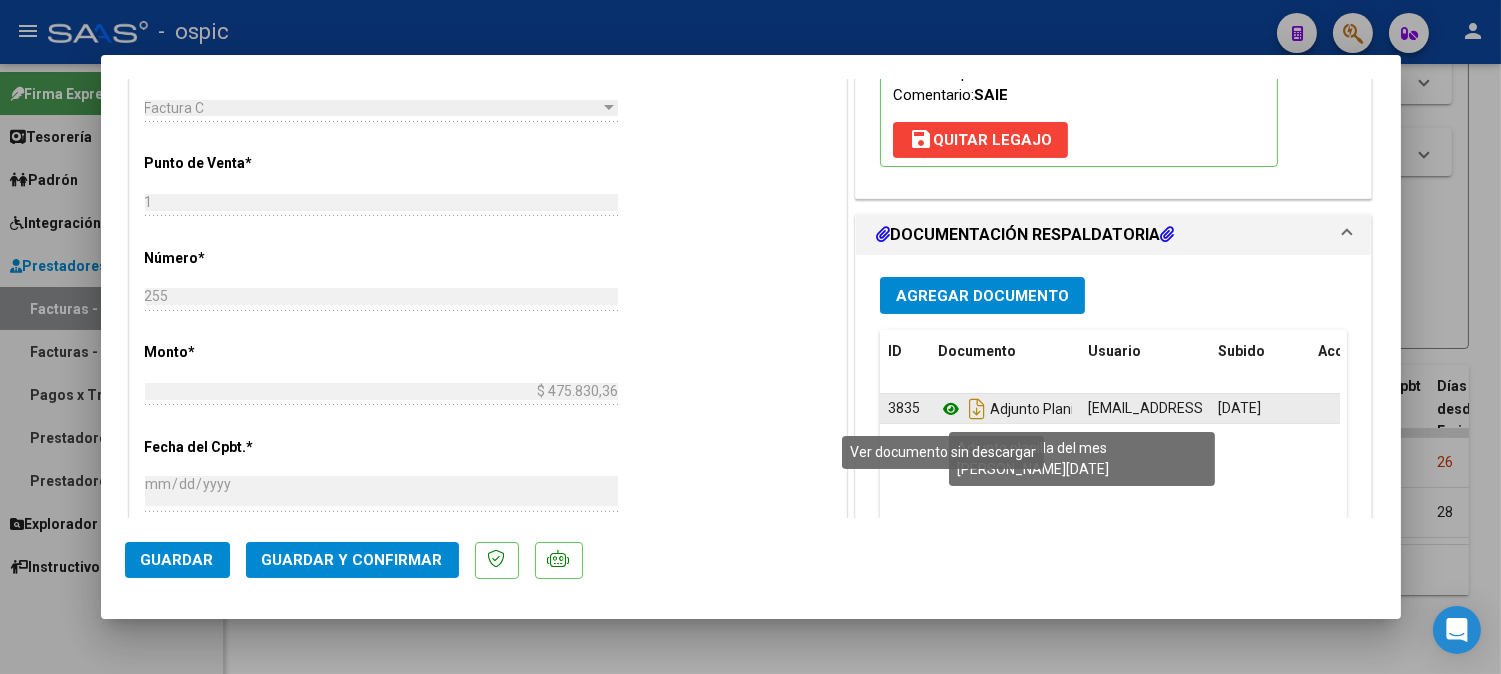 click 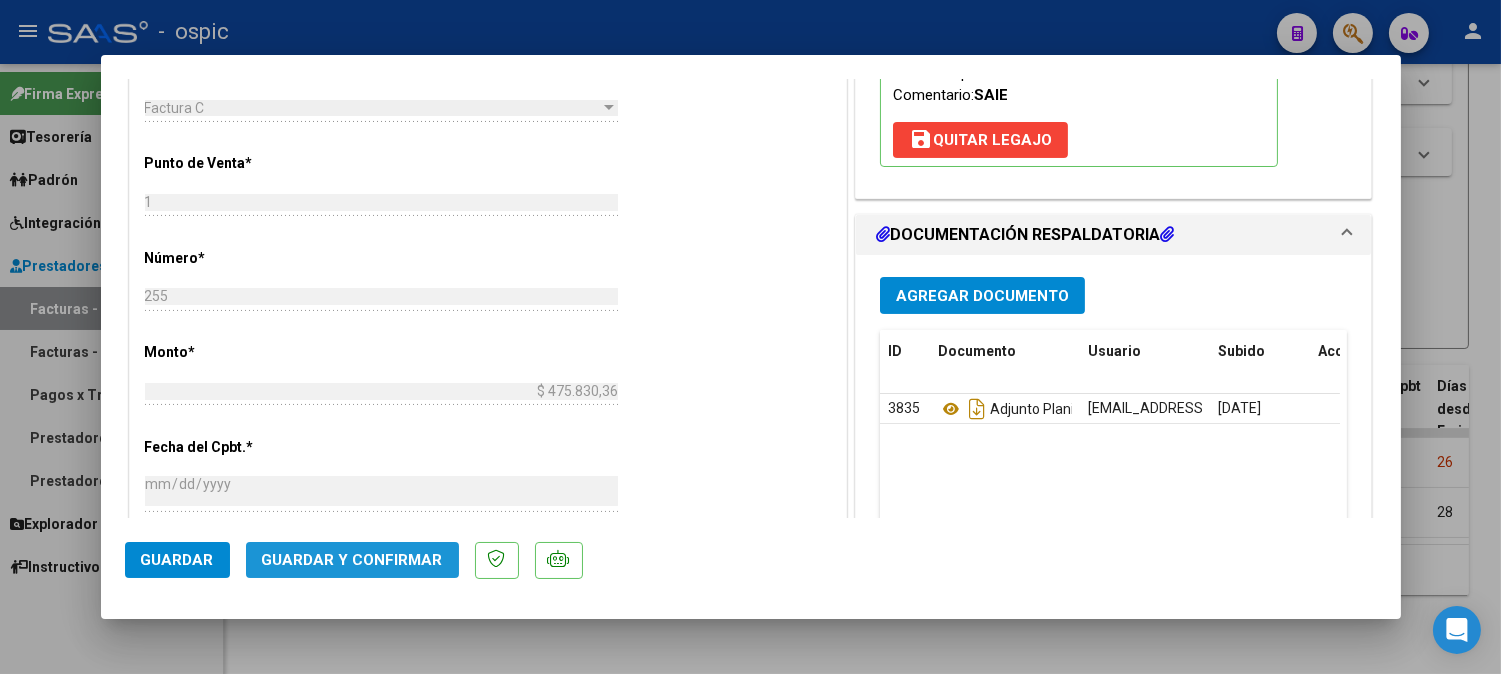click on "Guardar y Confirmar" 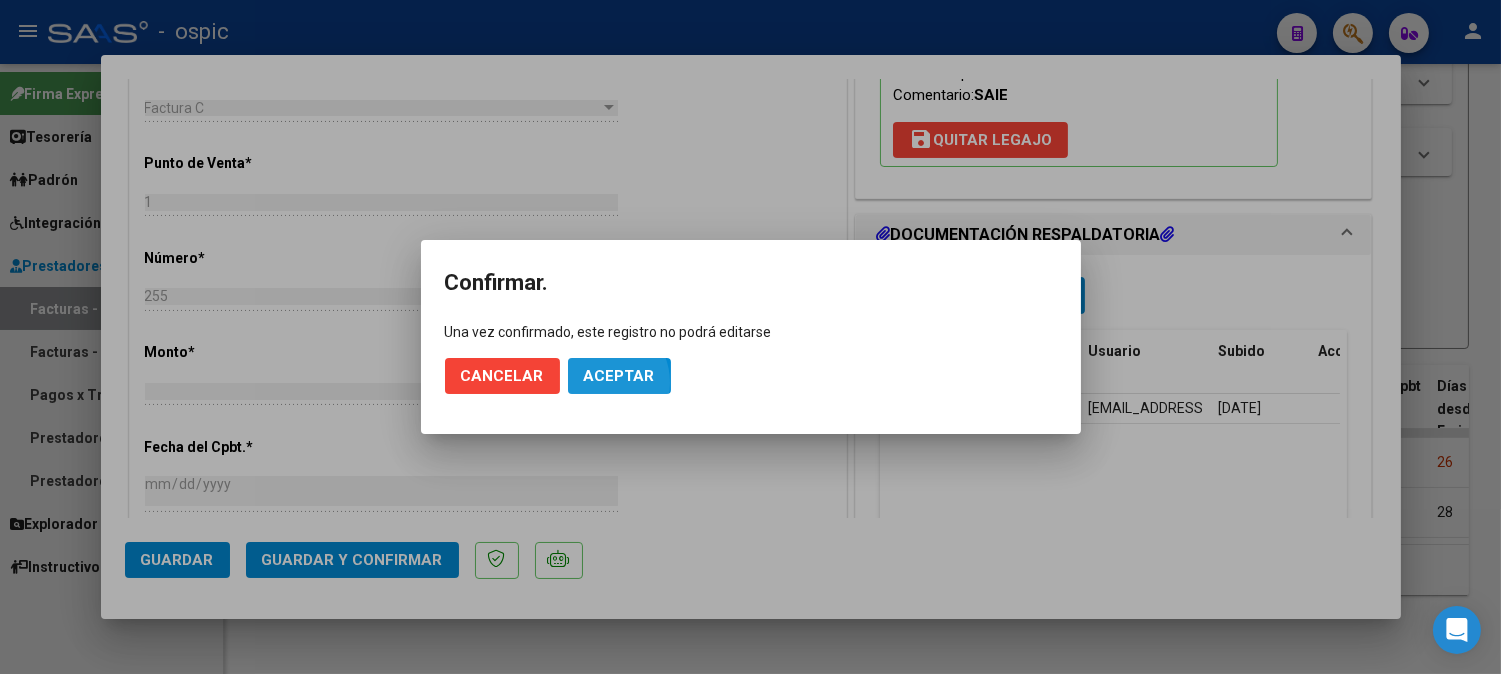 click on "Aceptar" 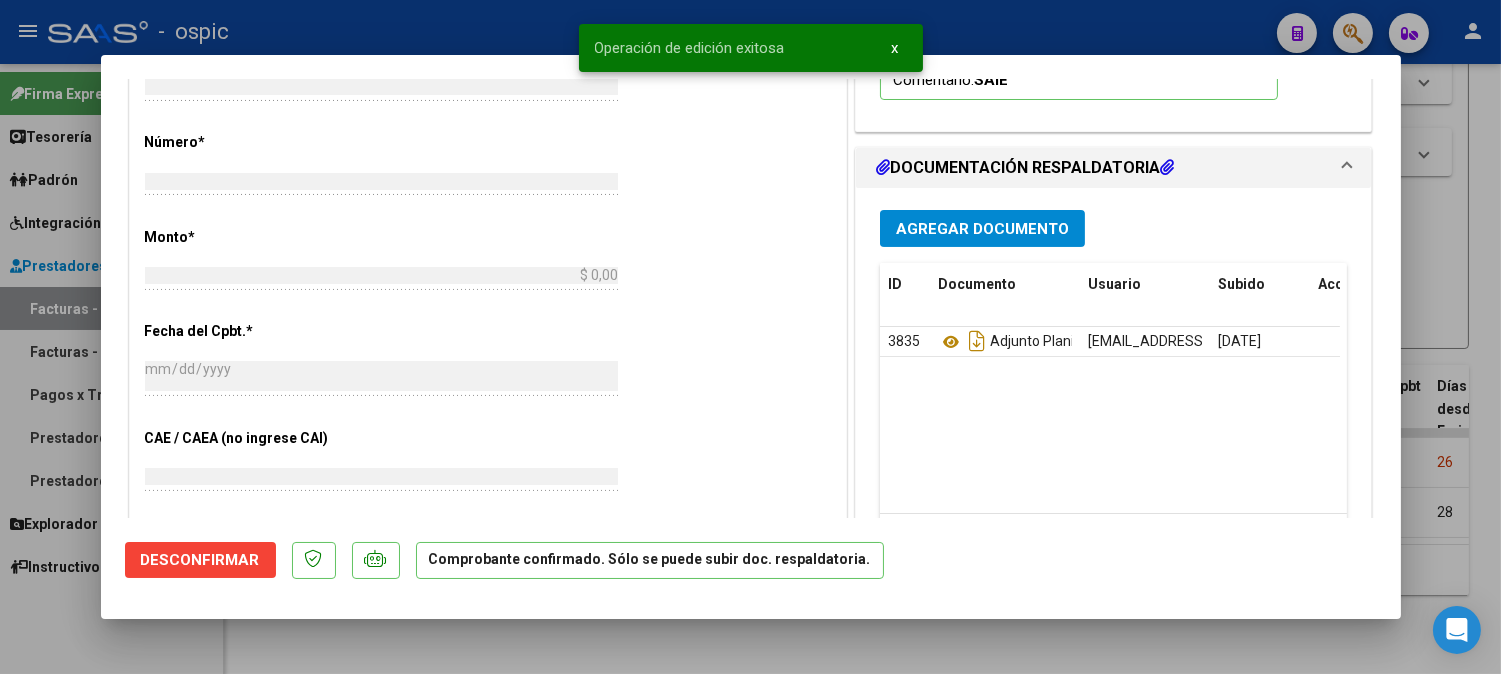 scroll, scrollTop: 746, scrollLeft: 0, axis: vertical 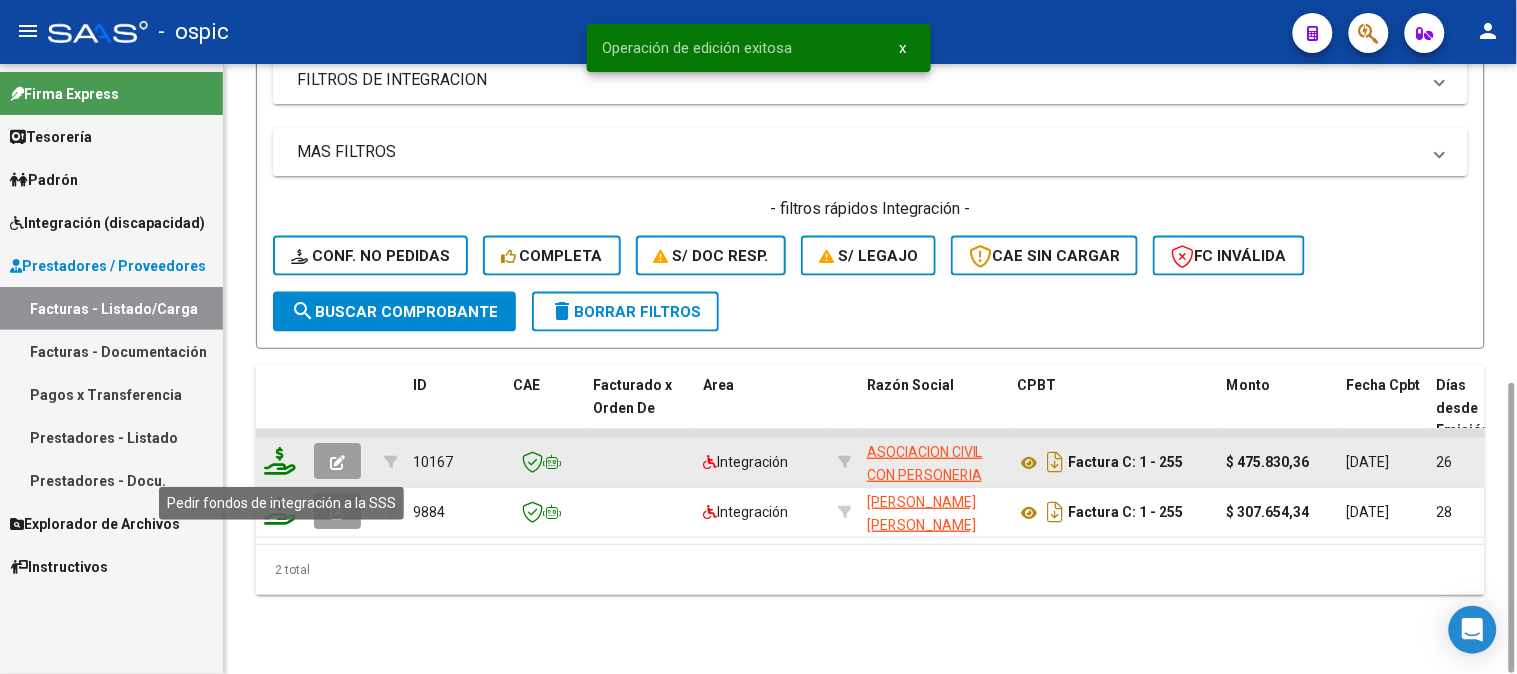 click 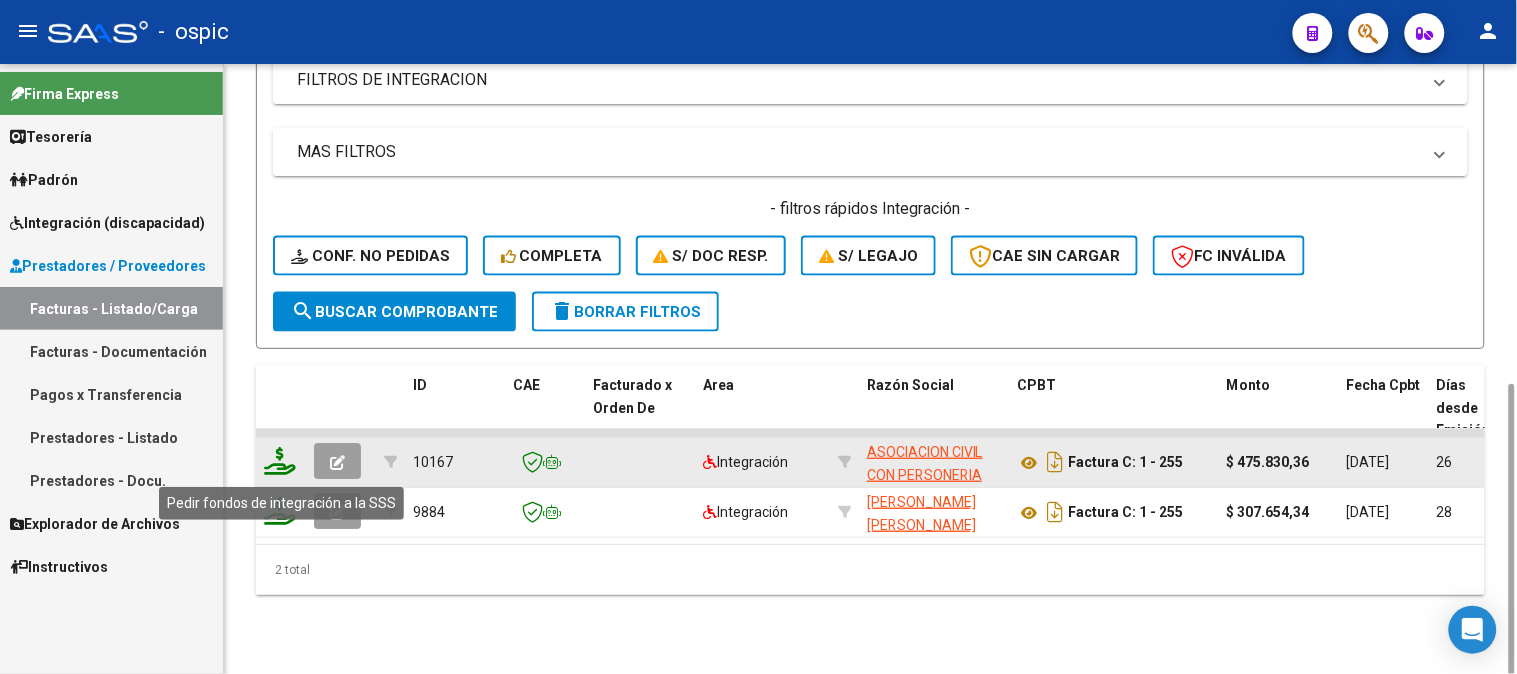 click 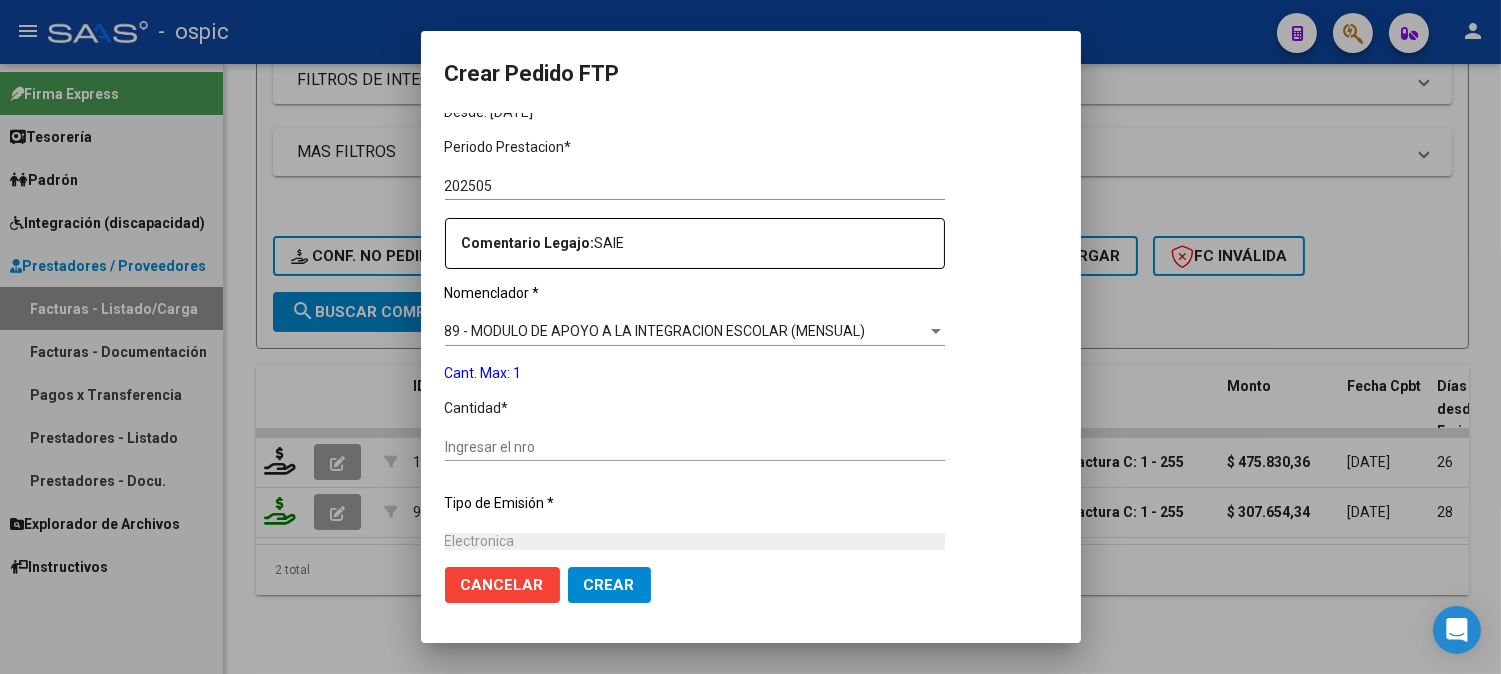 scroll, scrollTop: 625, scrollLeft: 0, axis: vertical 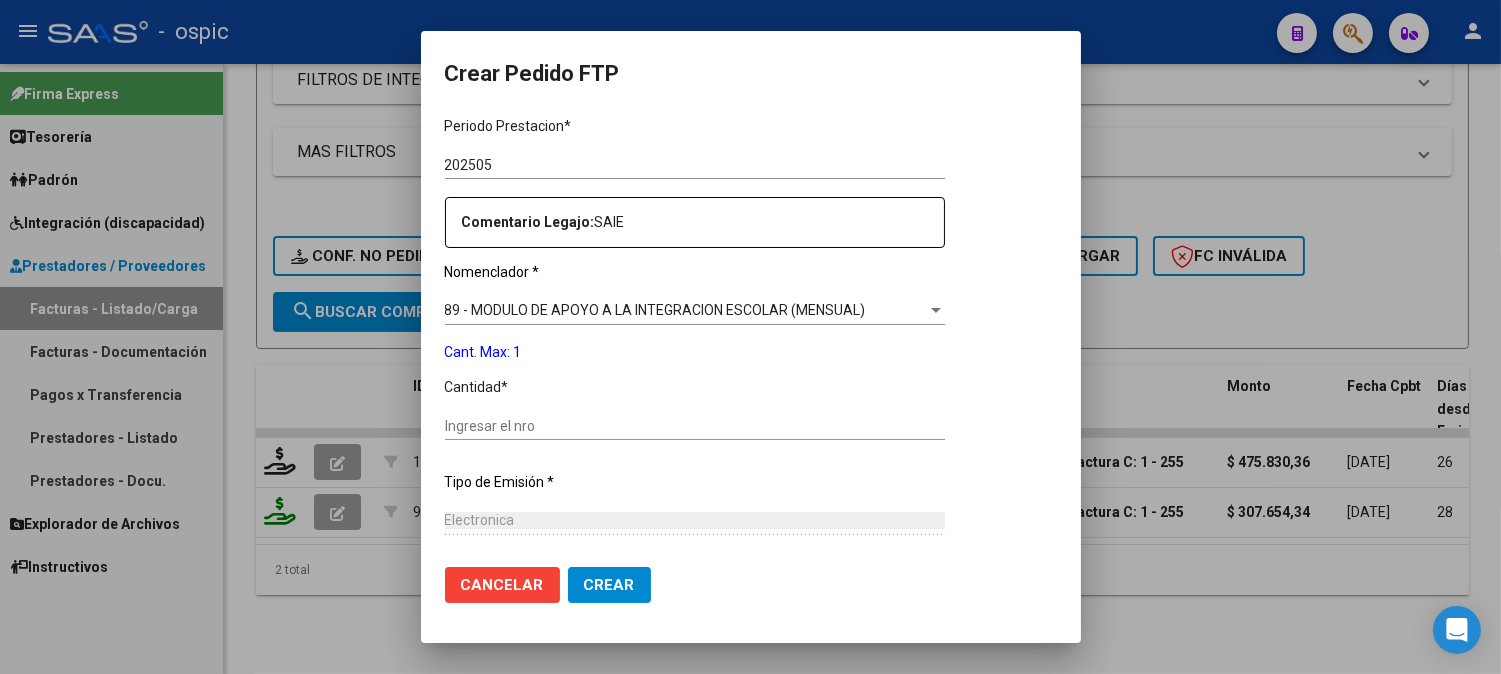 click on "Ingresar el nro" at bounding box center [695, 426] 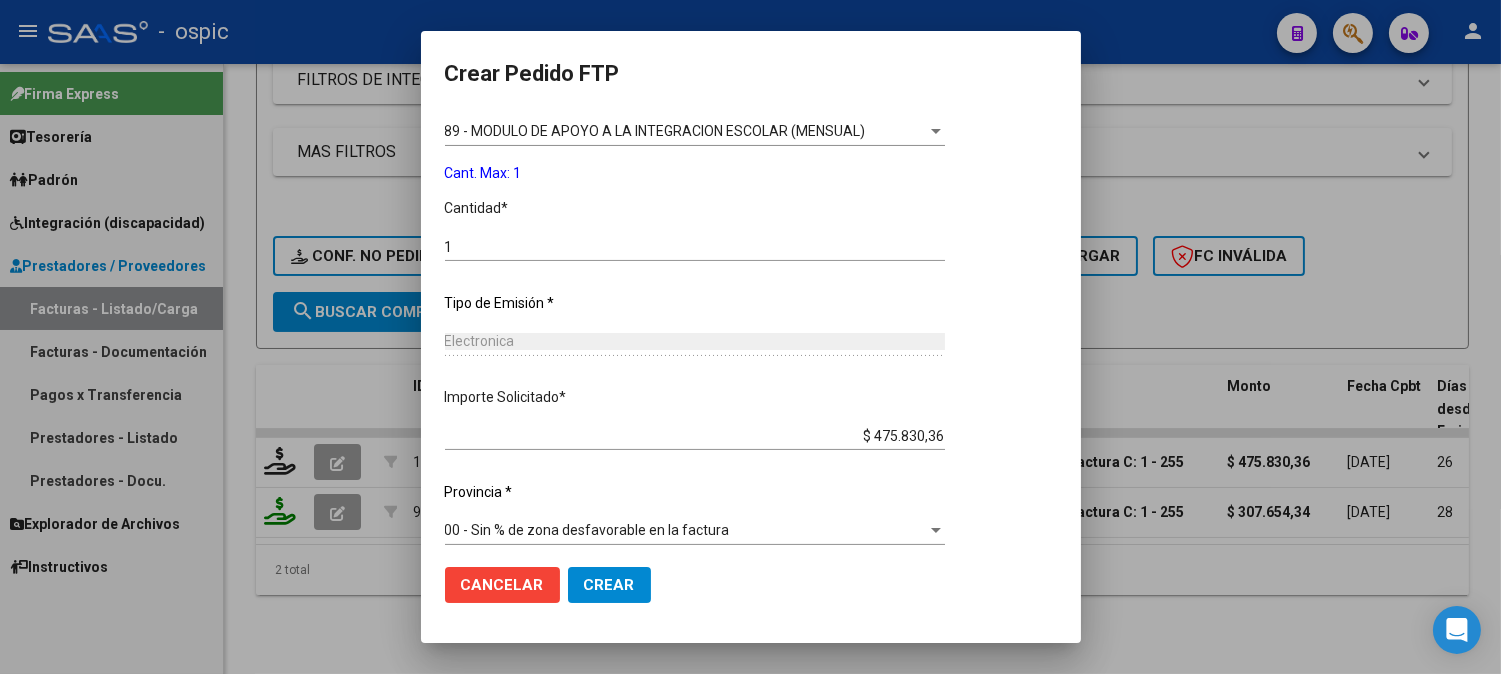 scroll, scrollTop: 814, scrollLeft: 0, axis: vertical 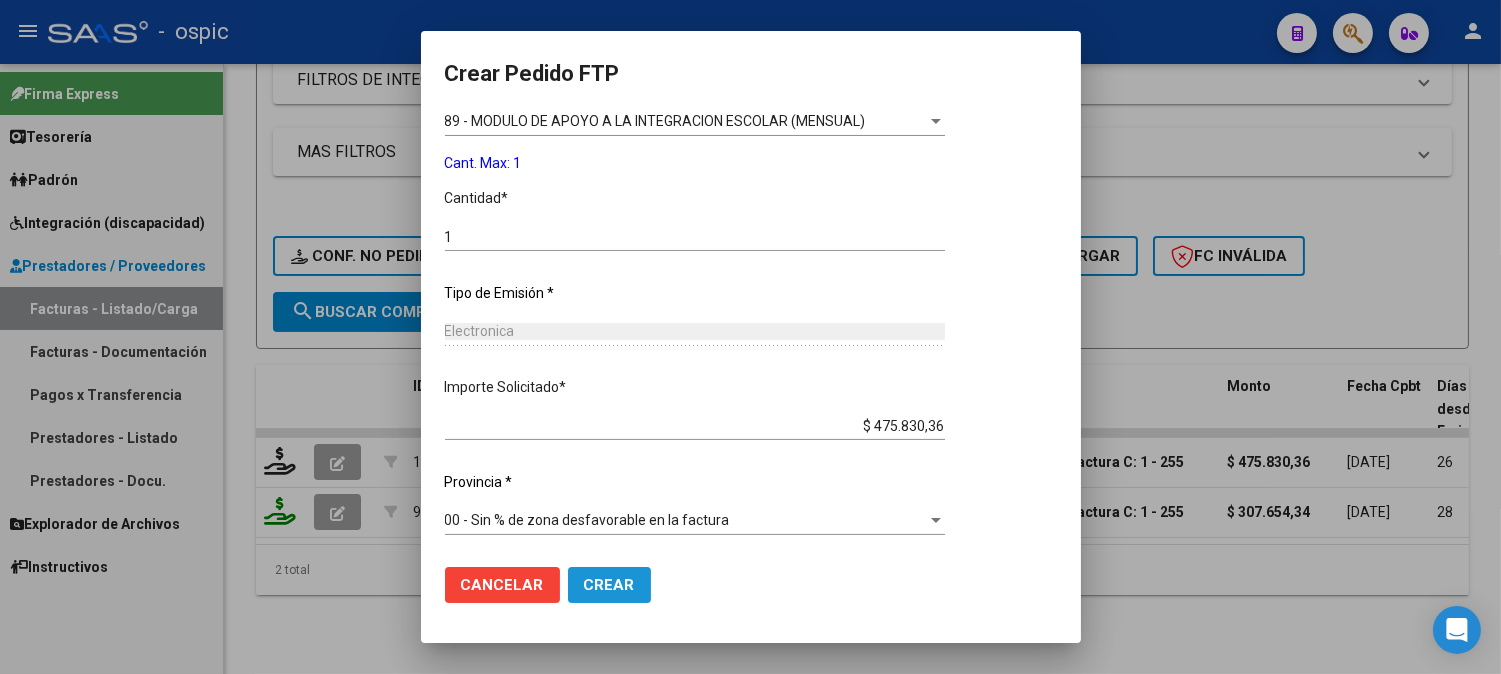 click on "Crear" 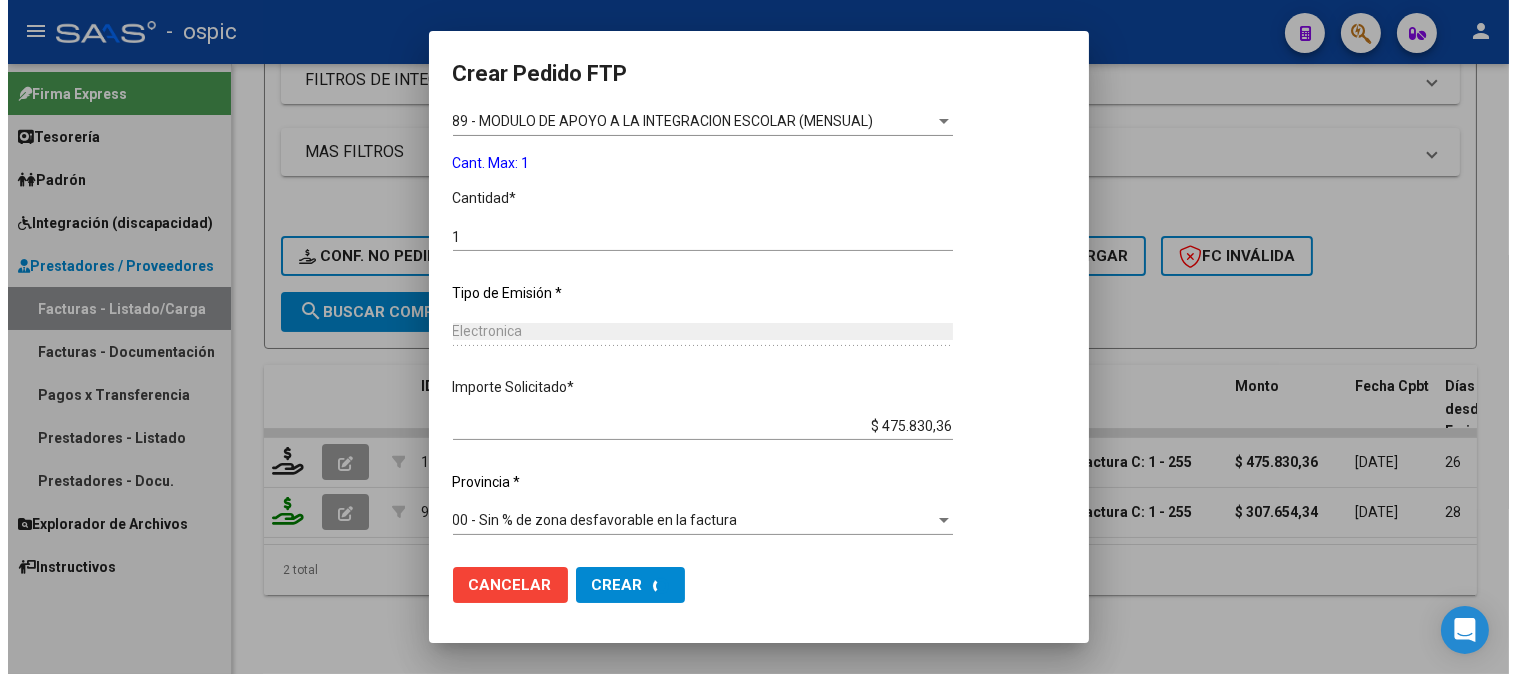 scroll, scrollTop: 0, scrollLeft: 0, axis: both 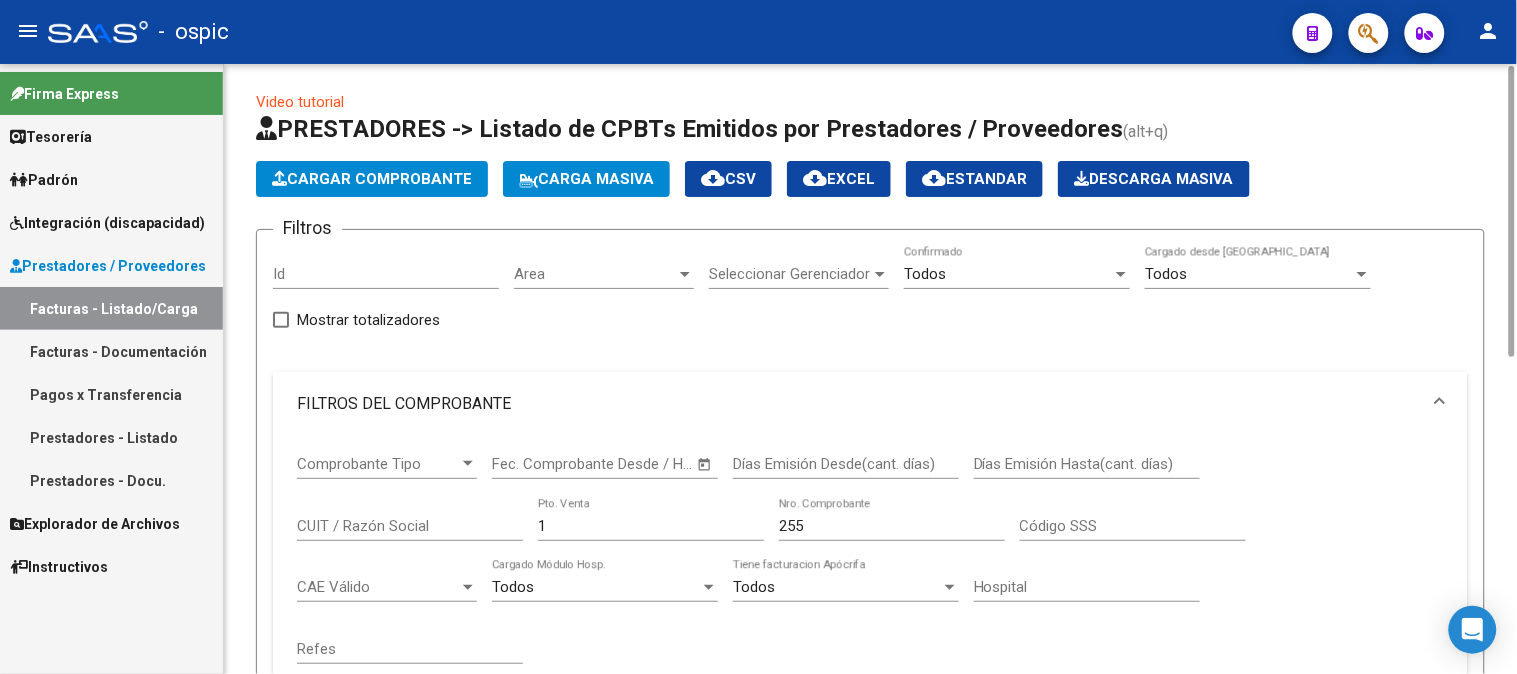 drag, startPoint x: 490, startPoint y: 520, endPoint x: 474, endPoint y: 520, distance: 16 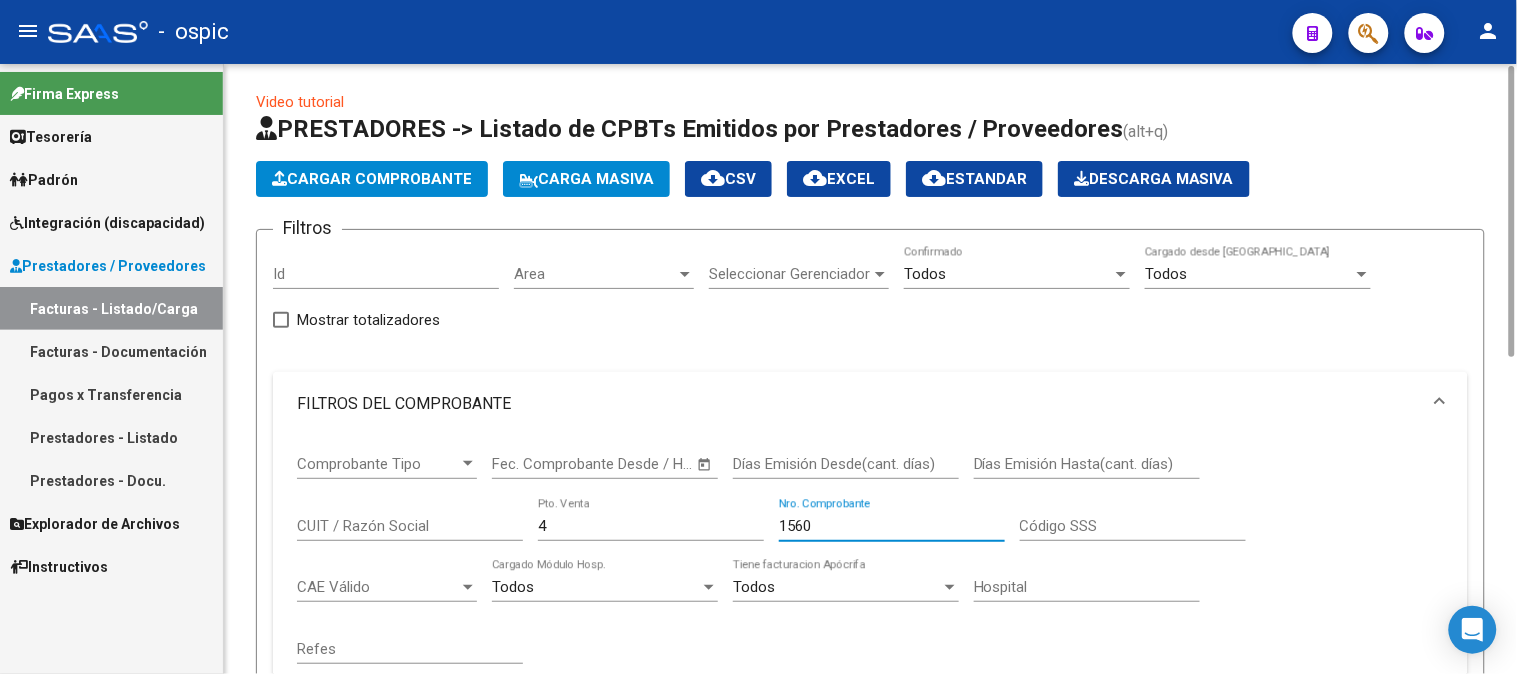 scroll, scrollTop: 450, scrollLeft: 0, axis: vertical 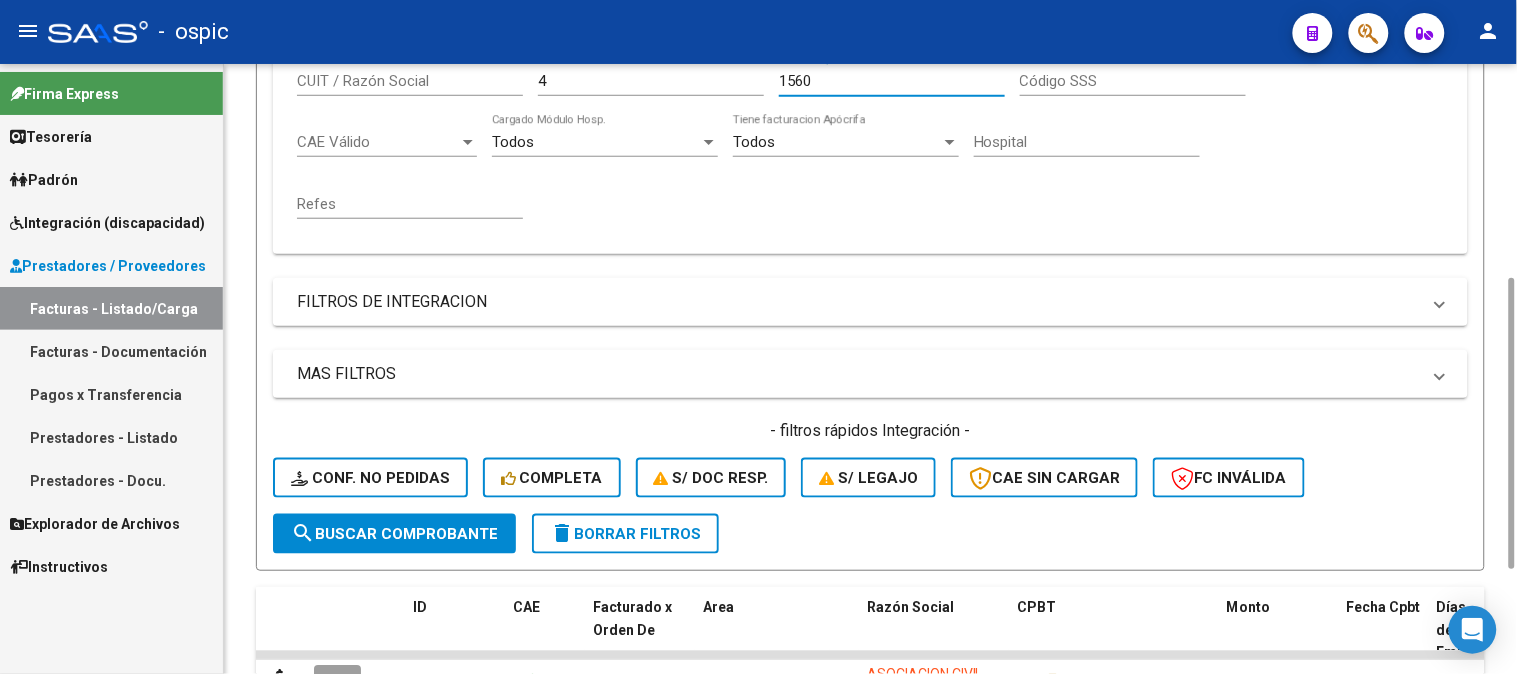 click on "search  Buscar Comprobante" 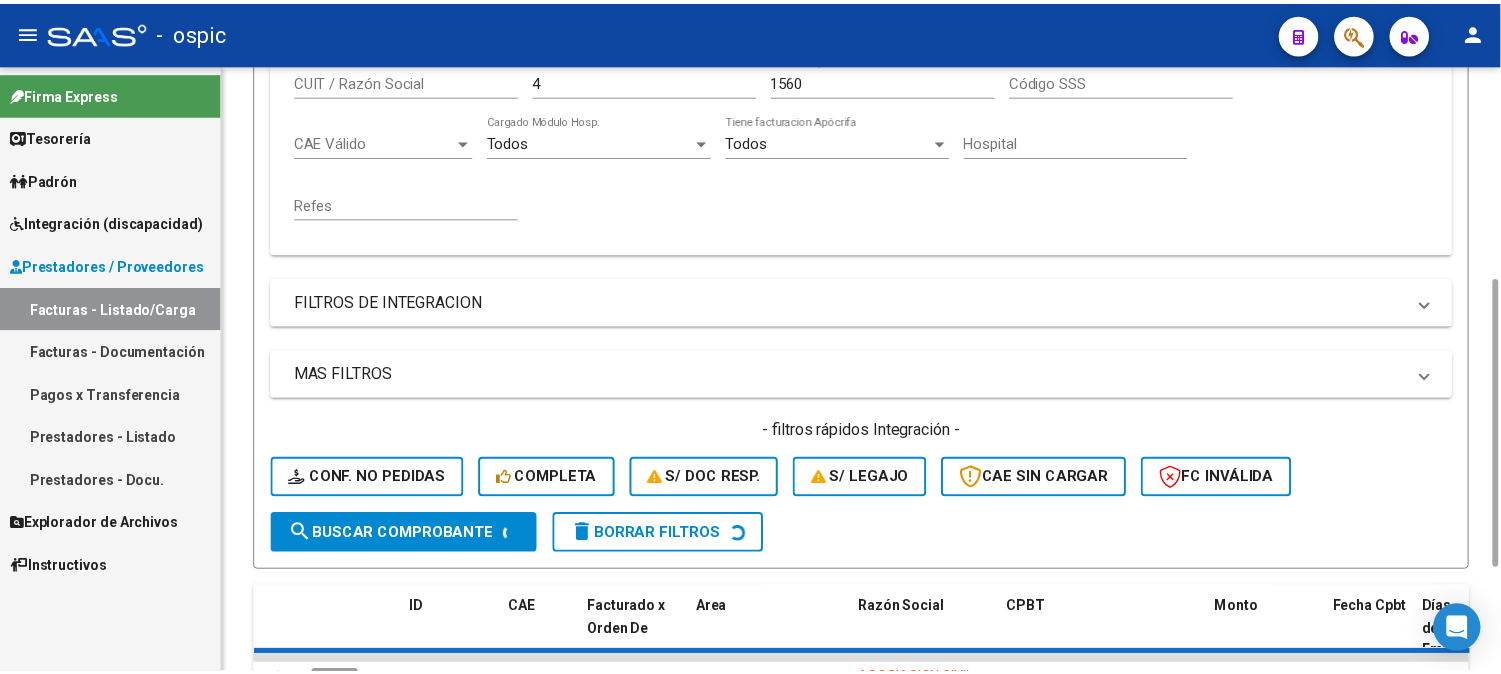 scroll, scrollTop: 672, scrollLeft: 0, axis: vertical 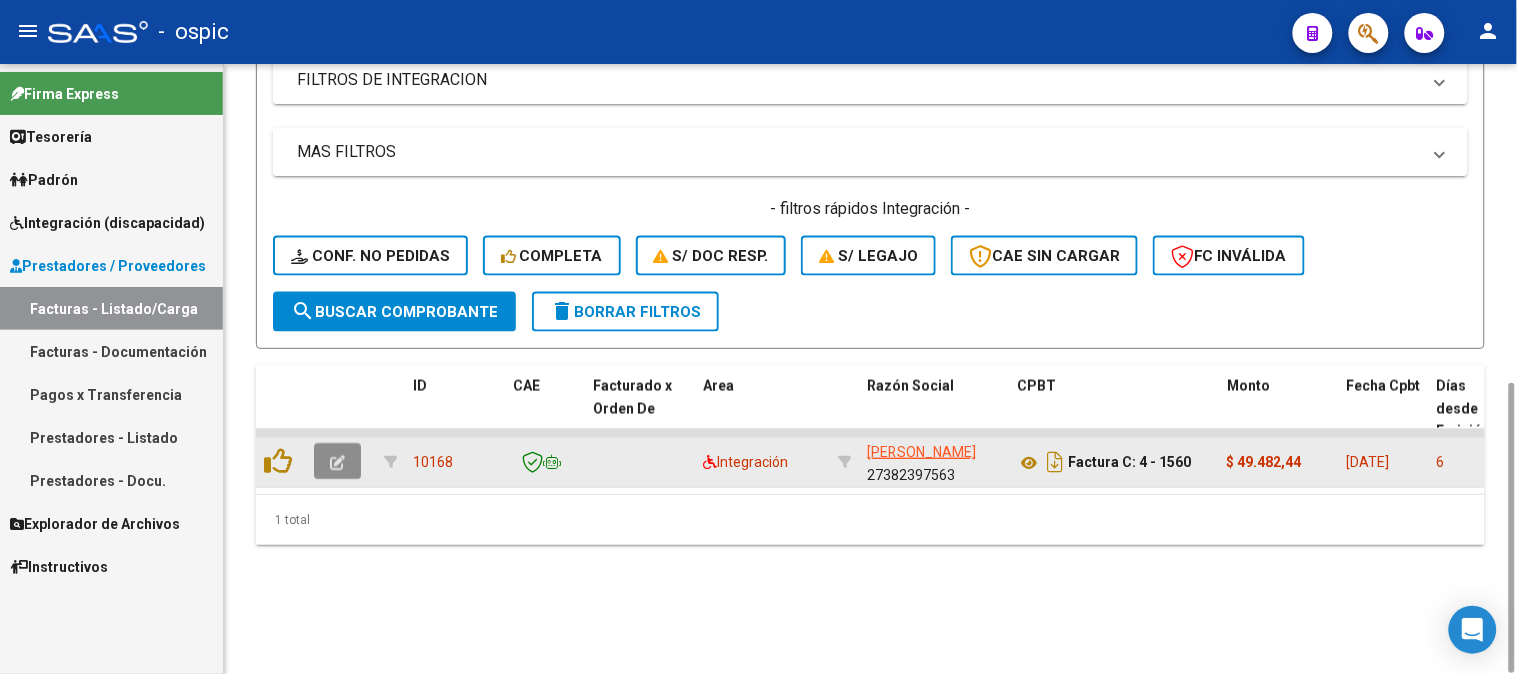 click 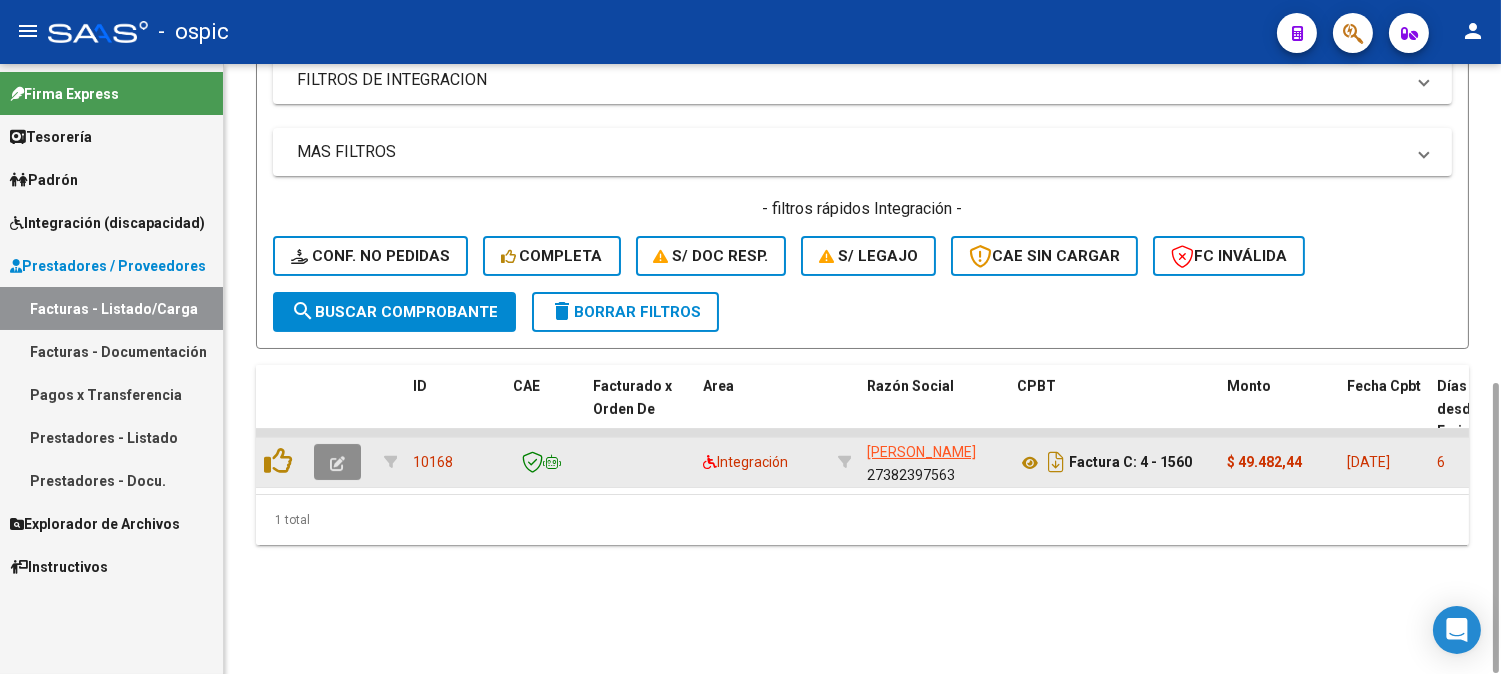 scroll, scrollTop: 622, scrollLeft: 0, axis: vertical 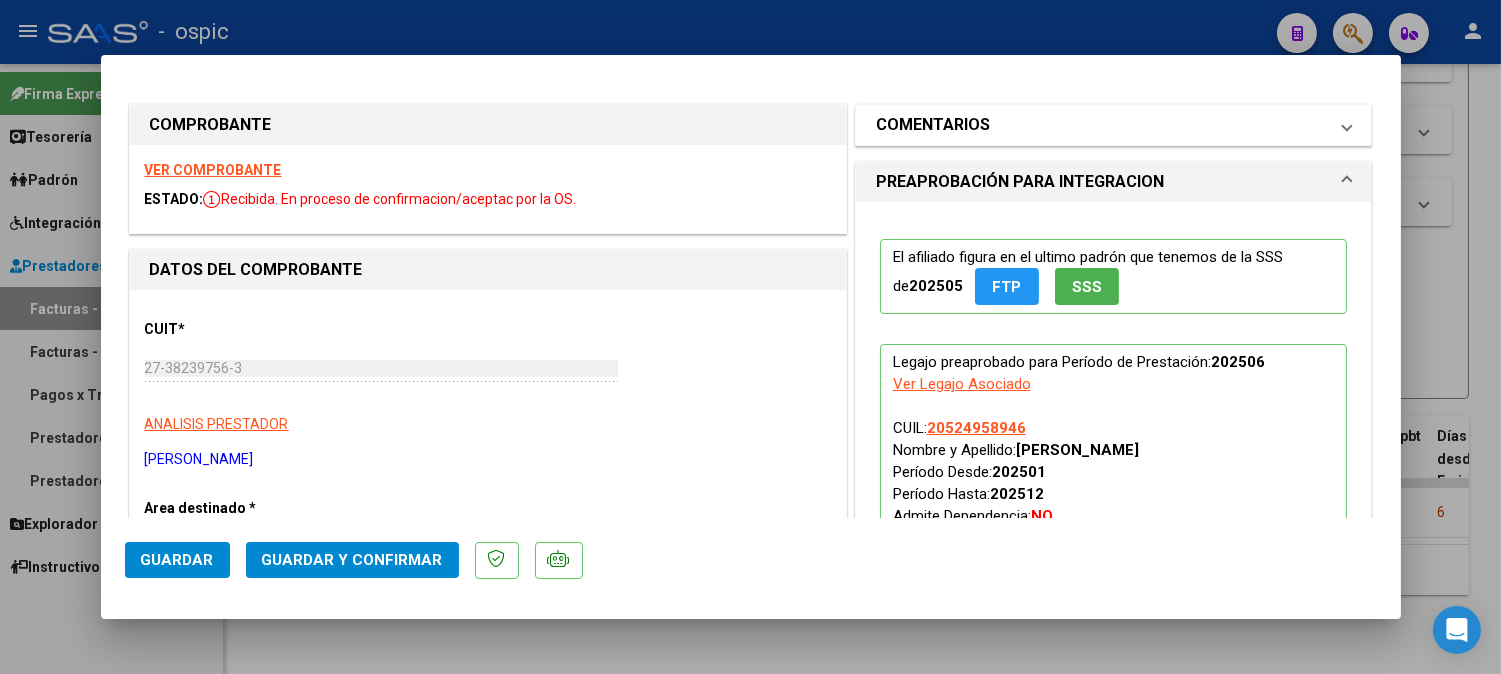 click on "COMENTARIOS" at bounding box center (1102, 125) 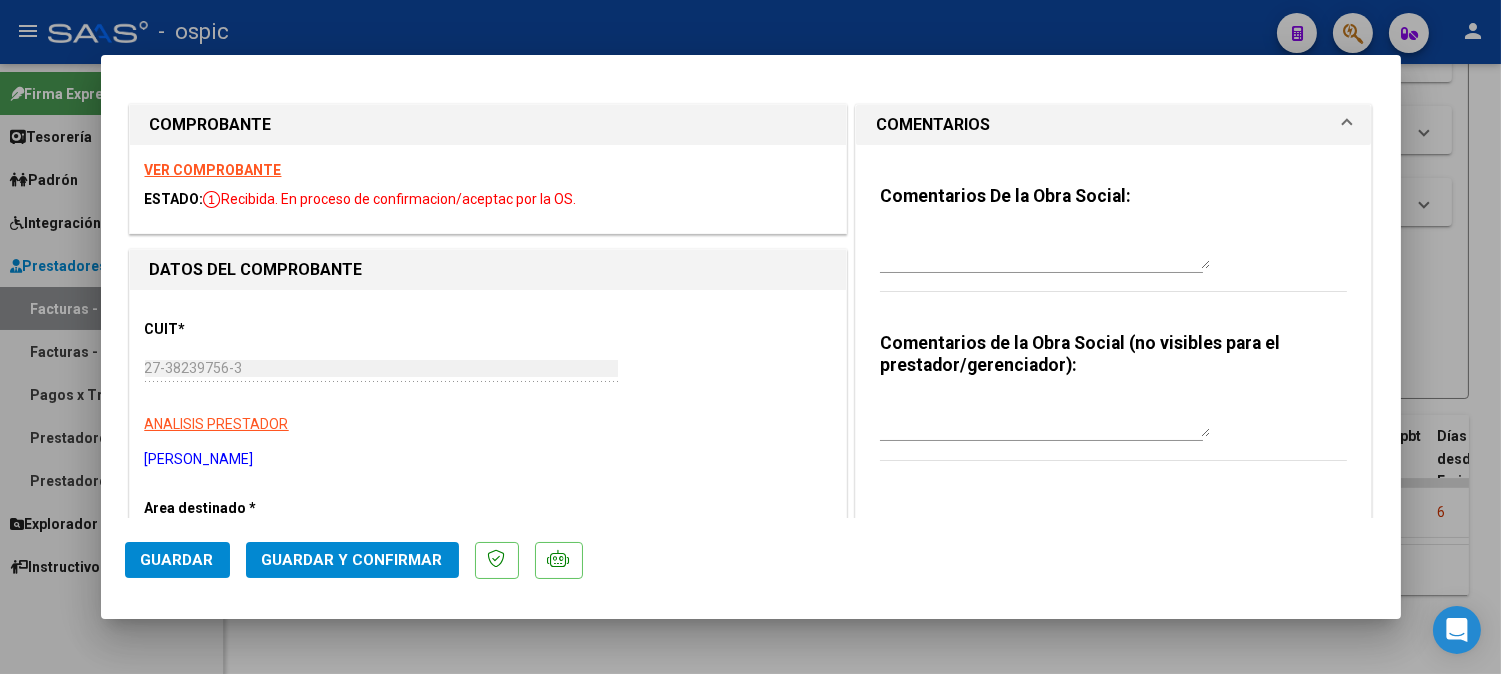 click on "Comentarios de la Obra Social (no visibles para el prestador/gerenciador):" at bounding box center [1114, 407] 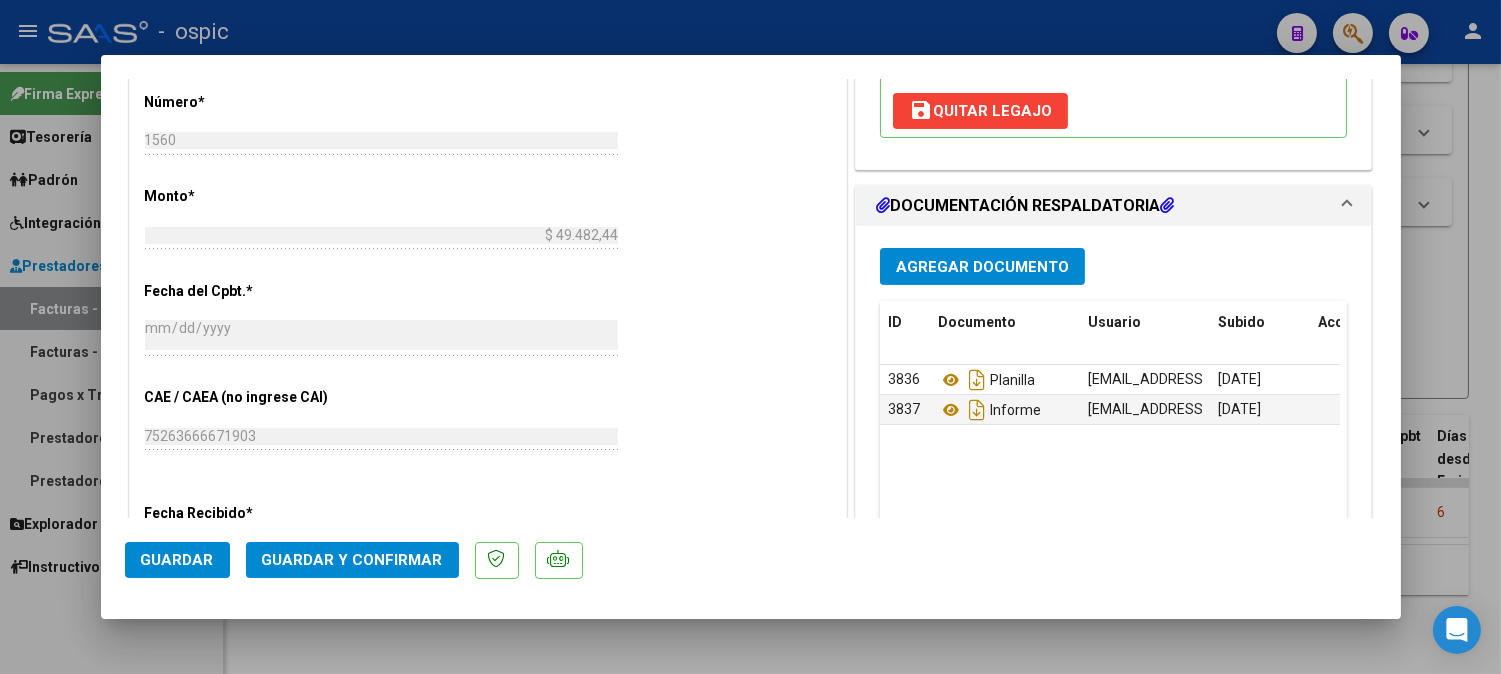 scroll, scrollTop: 884, scrollLeft: 0, axis: vertical 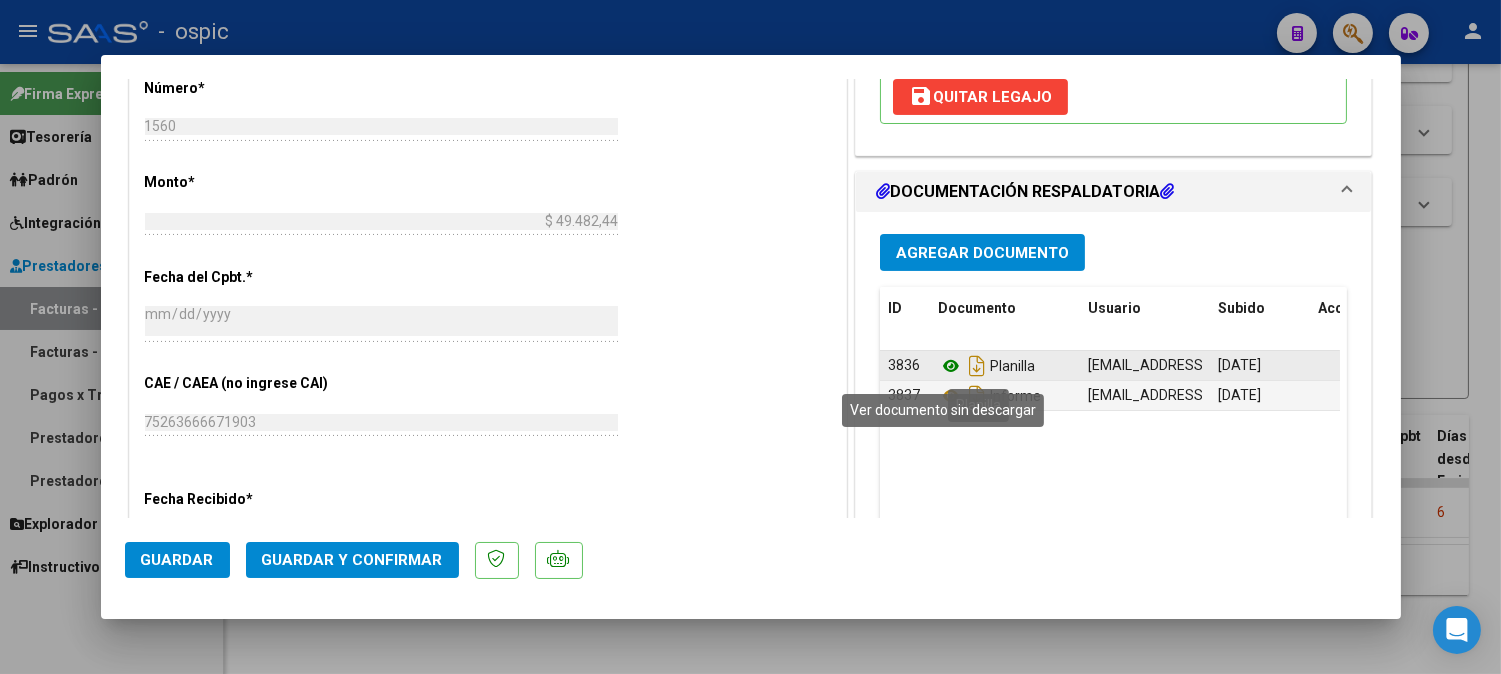 click 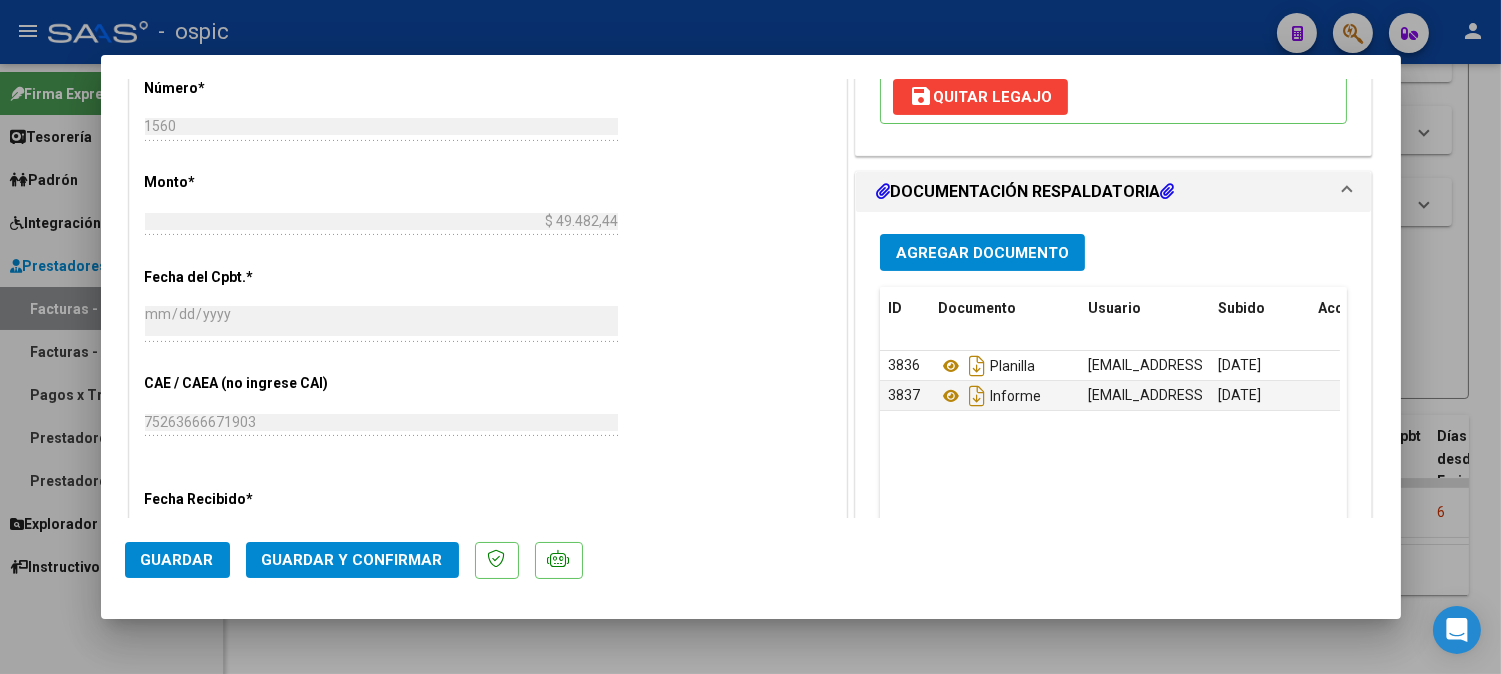 click on "Guardar y Confirmar" 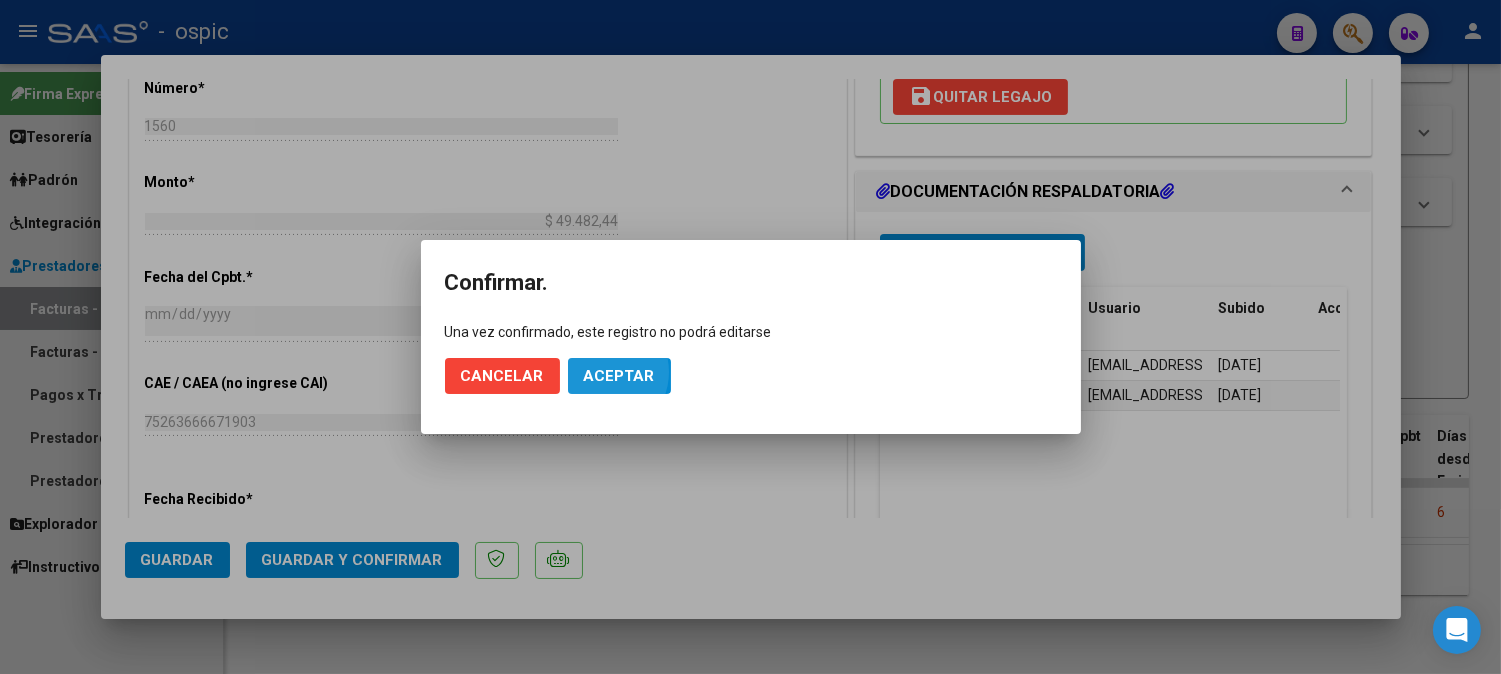 click on "Aceptar" 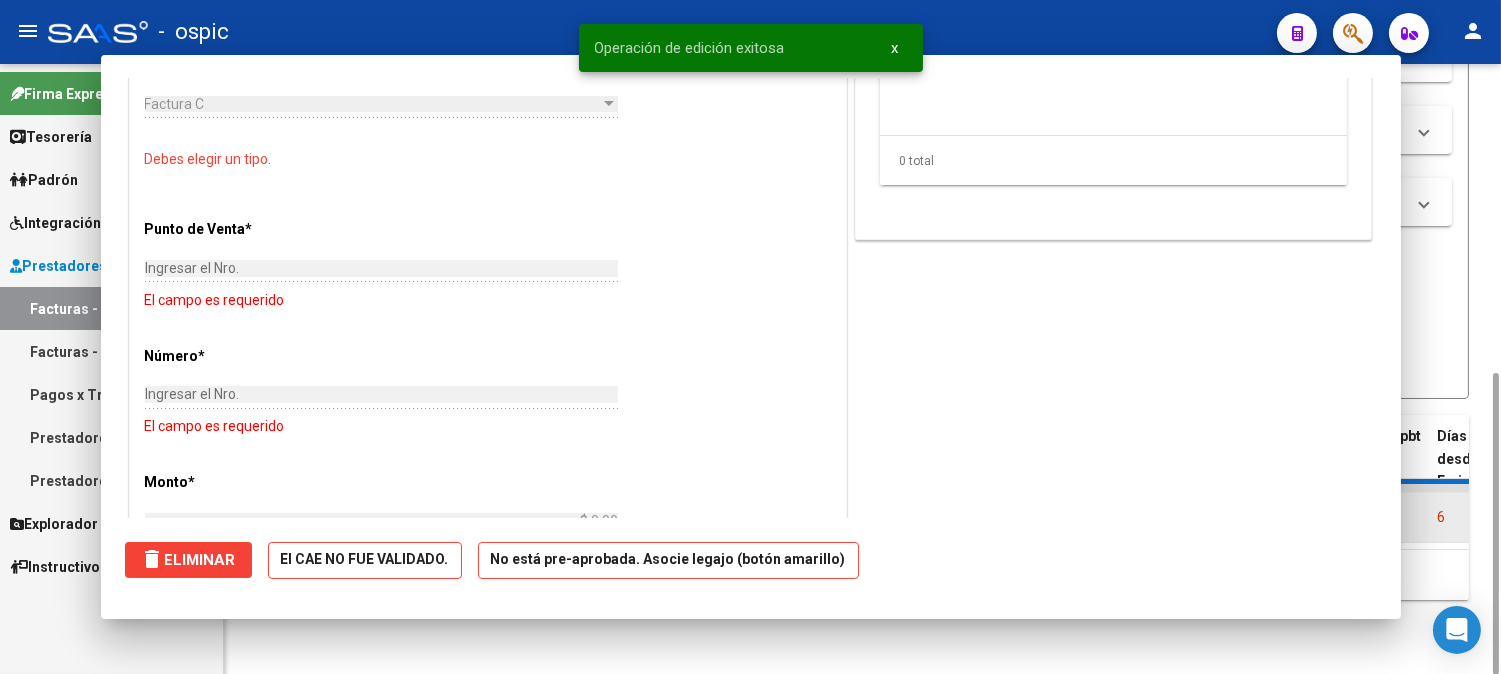 scroll, scrollTop: 0, scrollLeft: 0, axis: both 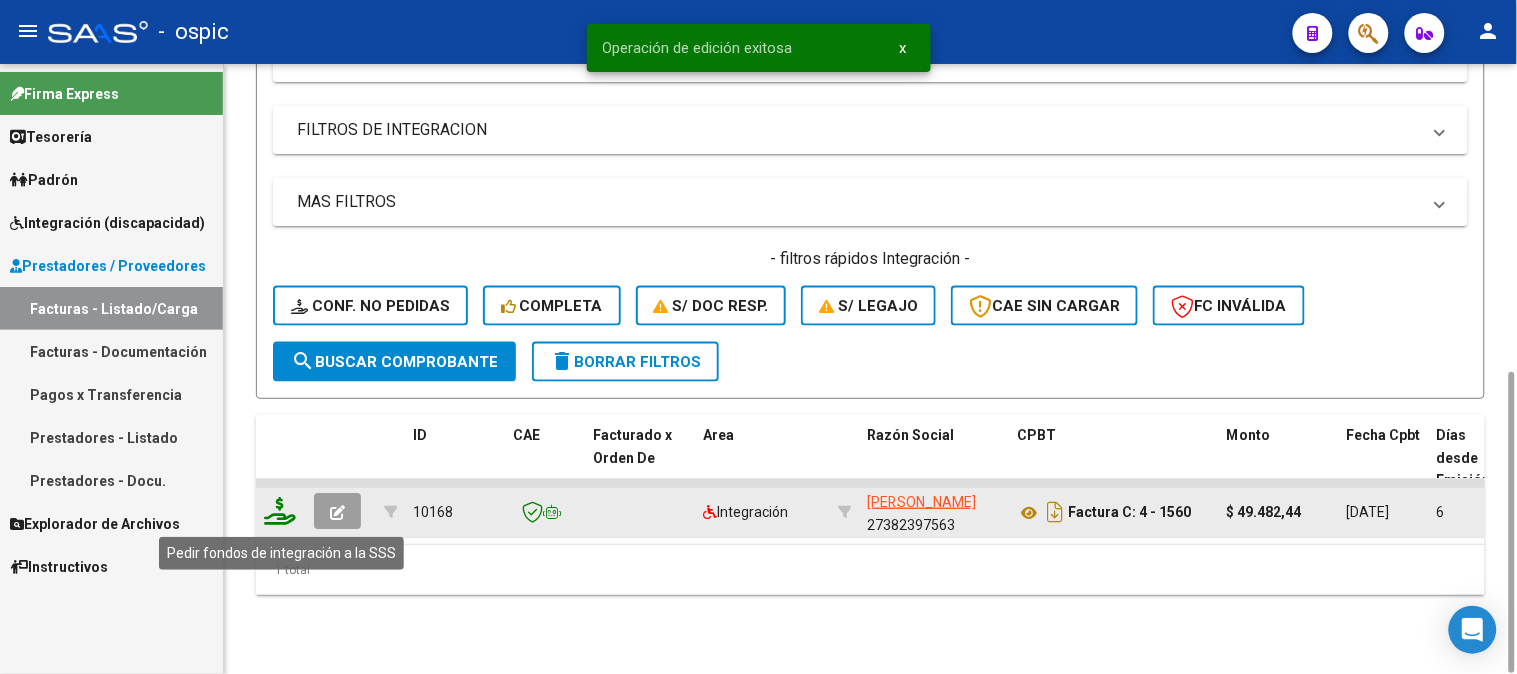 click 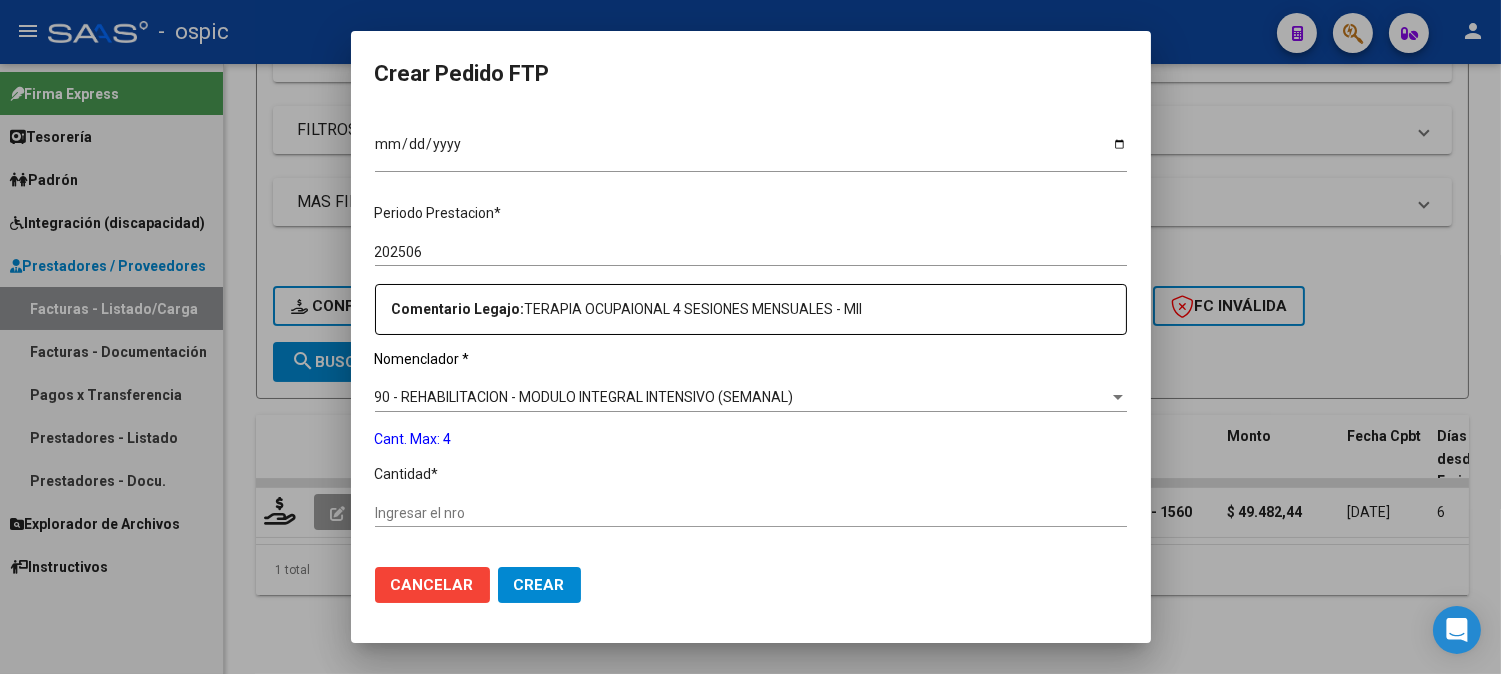 scroll, scrollTop: 521, scrollLeft: 0, axis: vertical 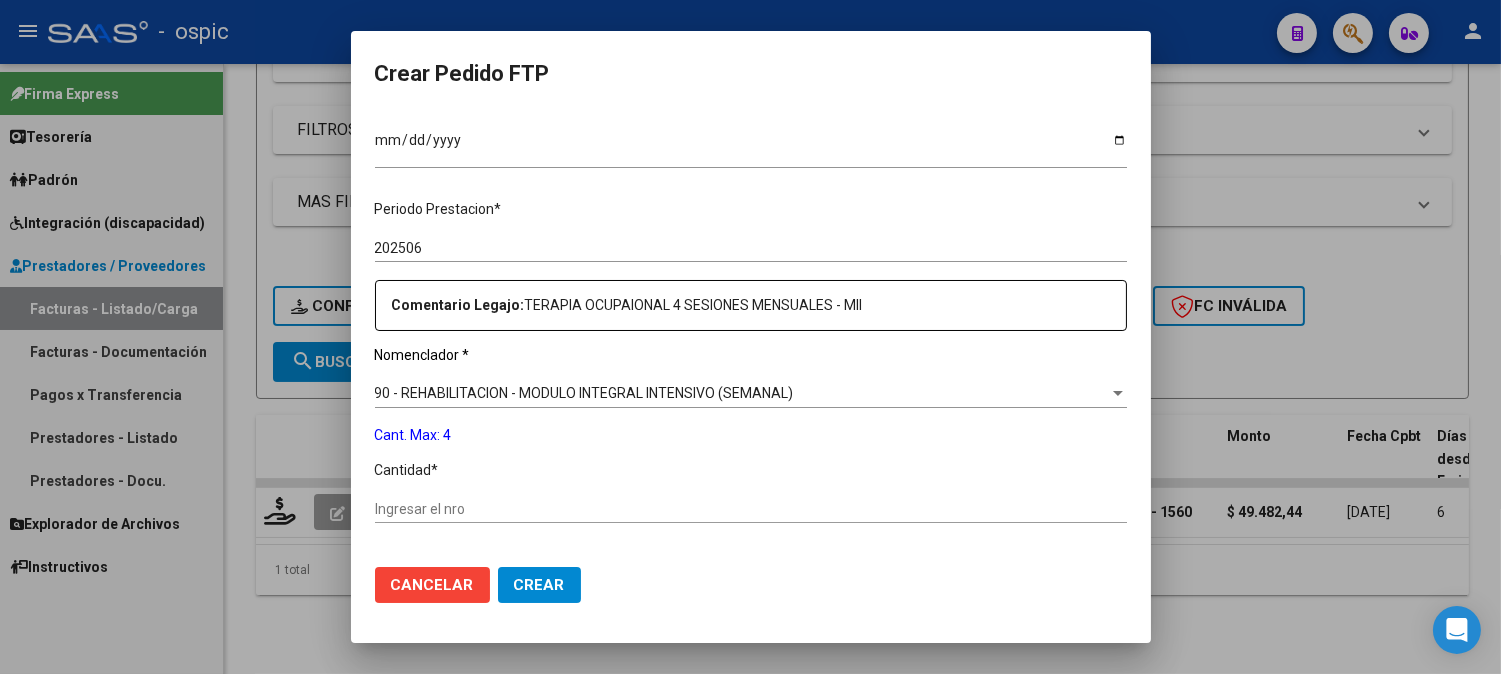 click on "Ingresar el nro" at bounding box center [751, 509] 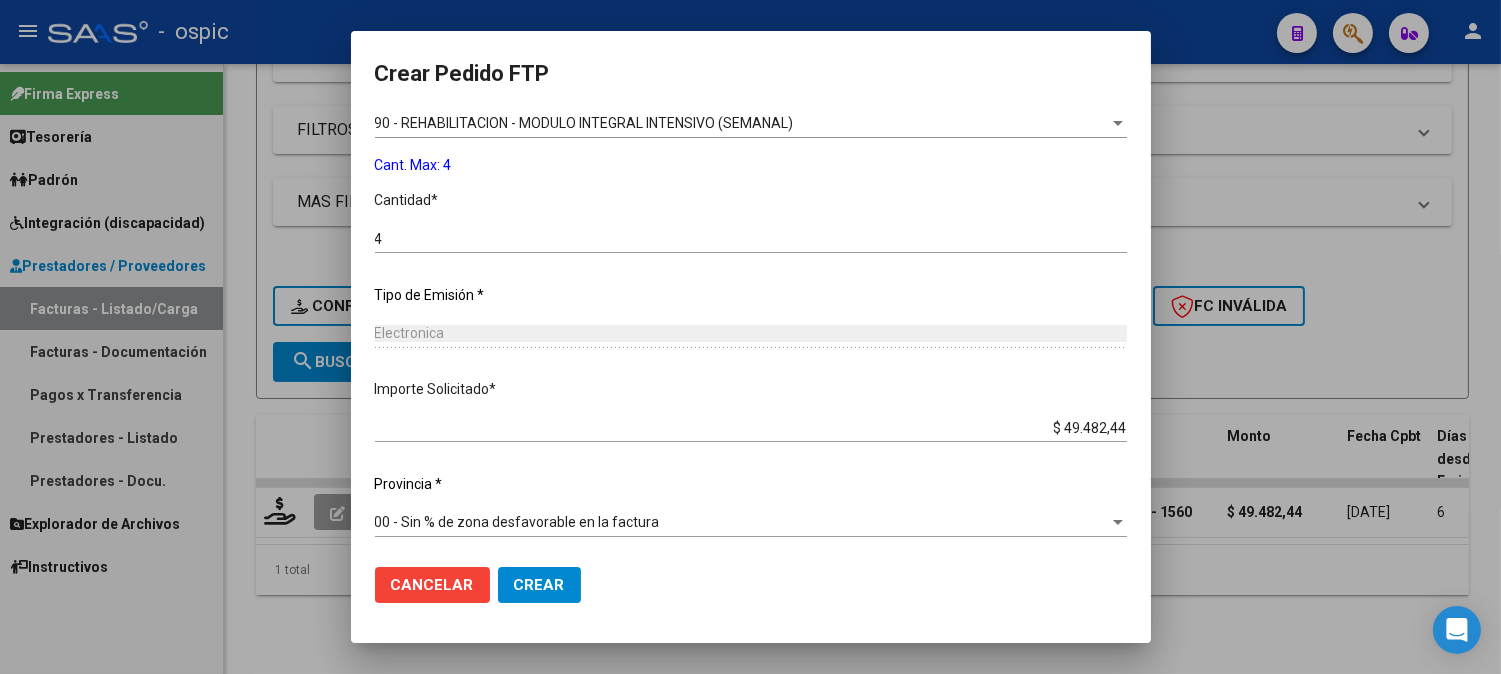 scroll, scrollTop: 793, scrollLeft: 0, axis: vertical 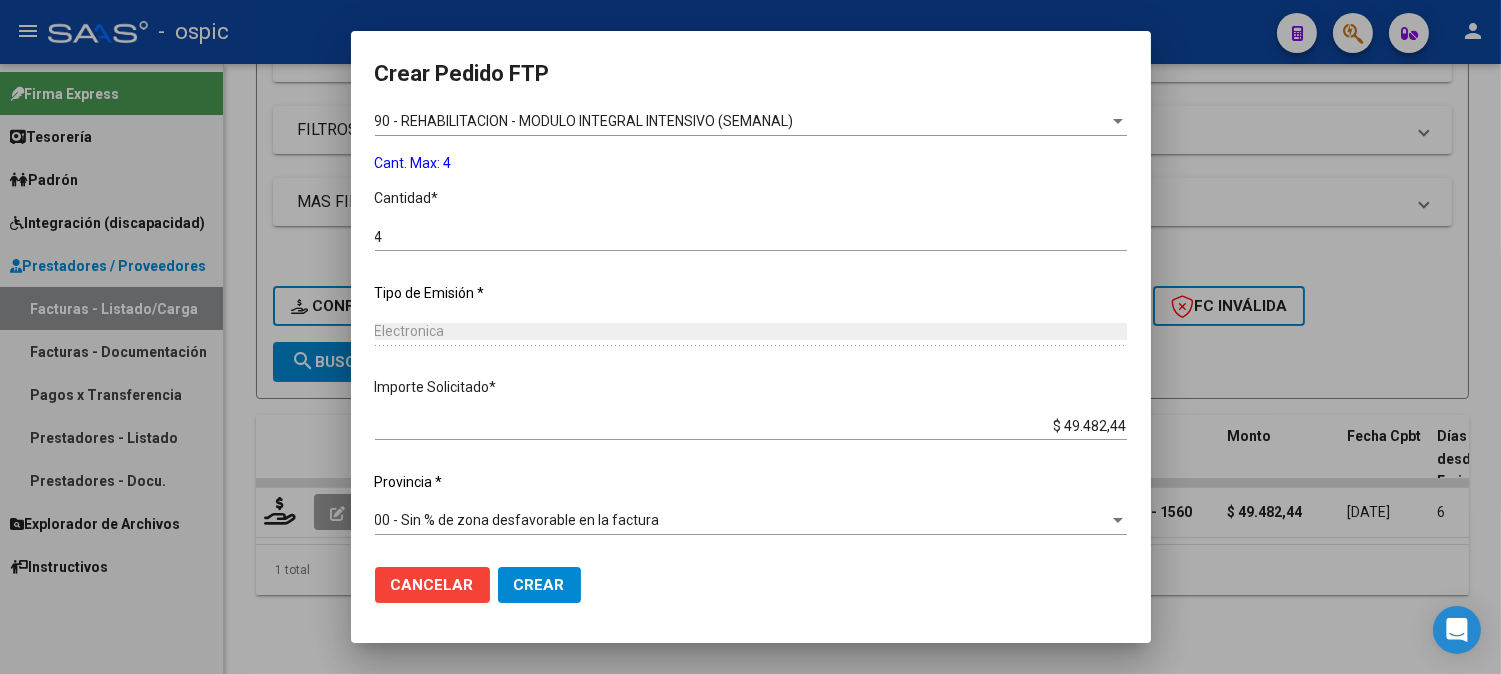 drag, startPoint x: 541, startPoint y: 577, endPoint x: 610, endPoint y: 551, distance: 73.736015 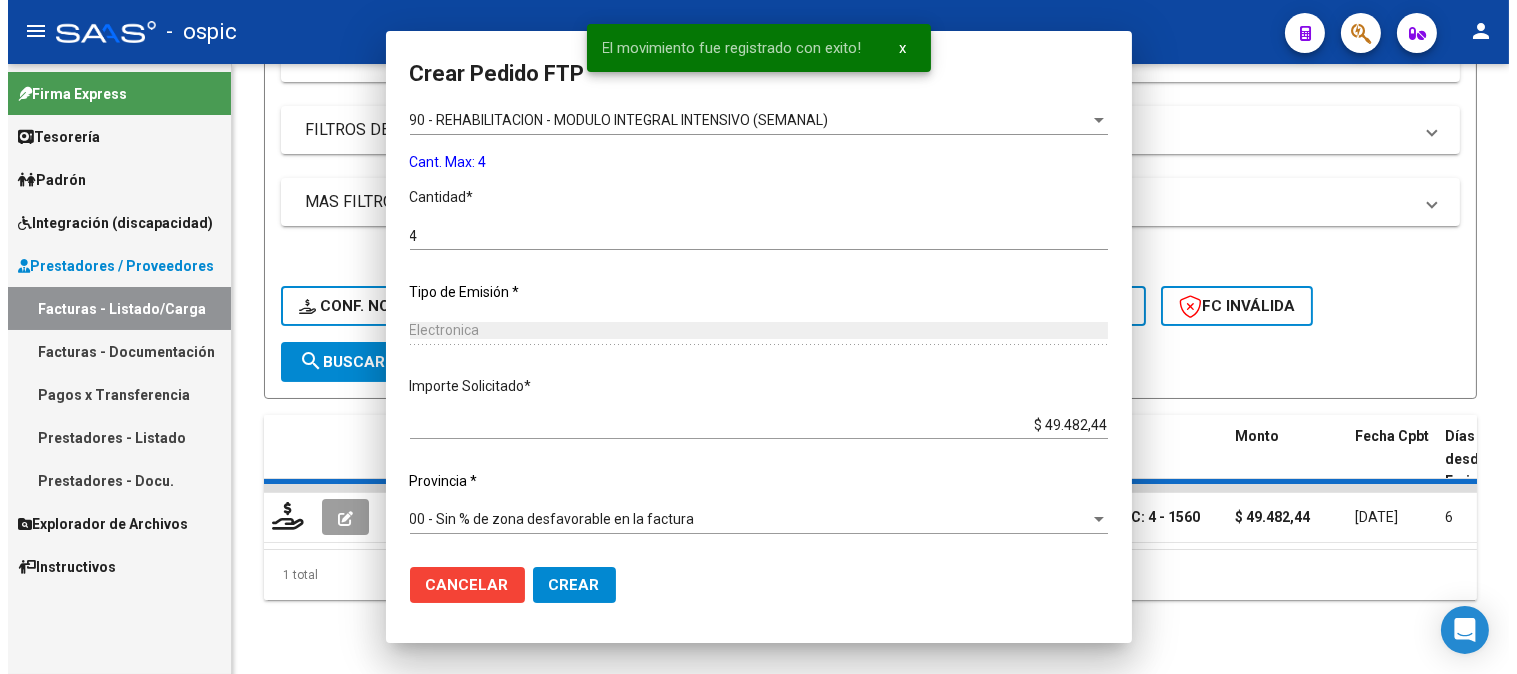 scroll, scrollTop: 0, scrollLeft: 0, axis: both 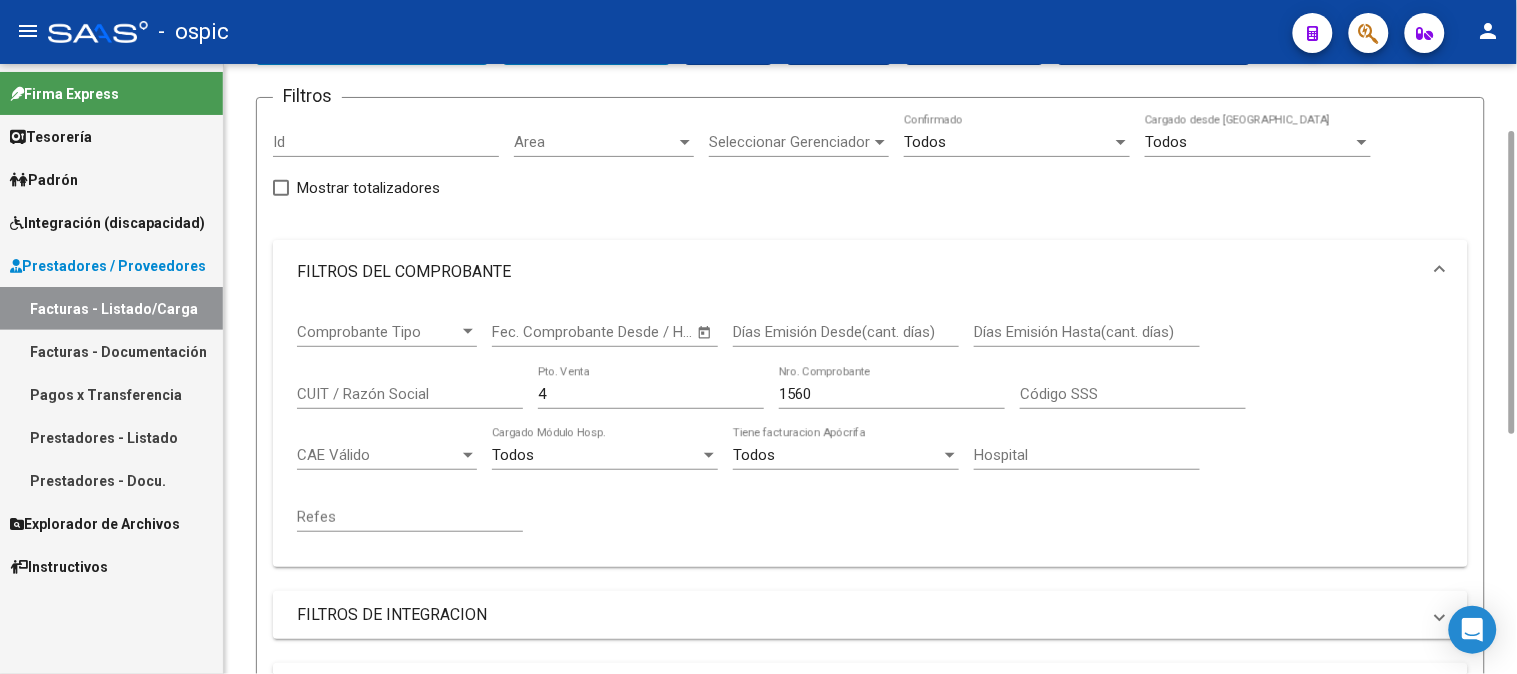 drag, startPoint x: 1505, startPoint y: 282, endPoint x: 641, endPoint y: 380, distance: 869.5401 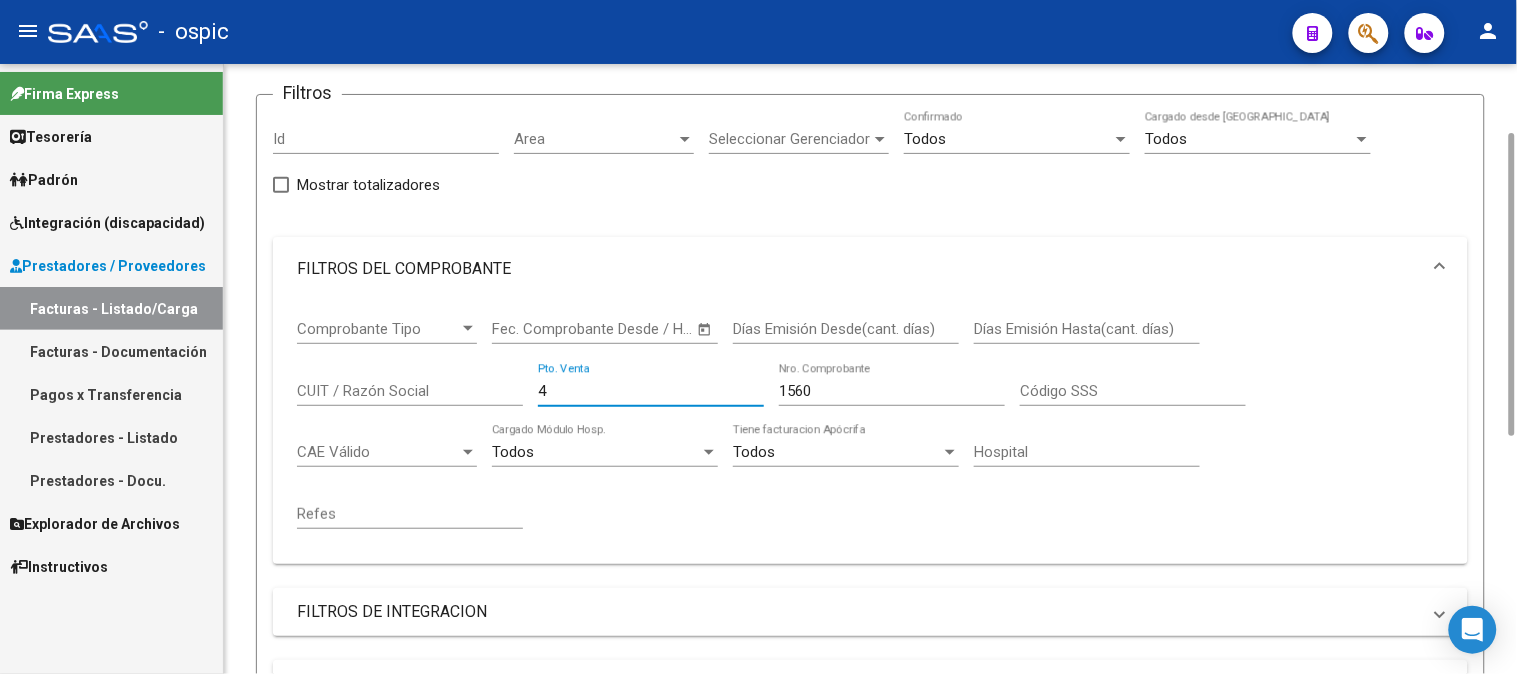drag, startPoint x: 558, startPoint y: 387, endPoint x: 498, endPoint y: 390, distance: 60.074955 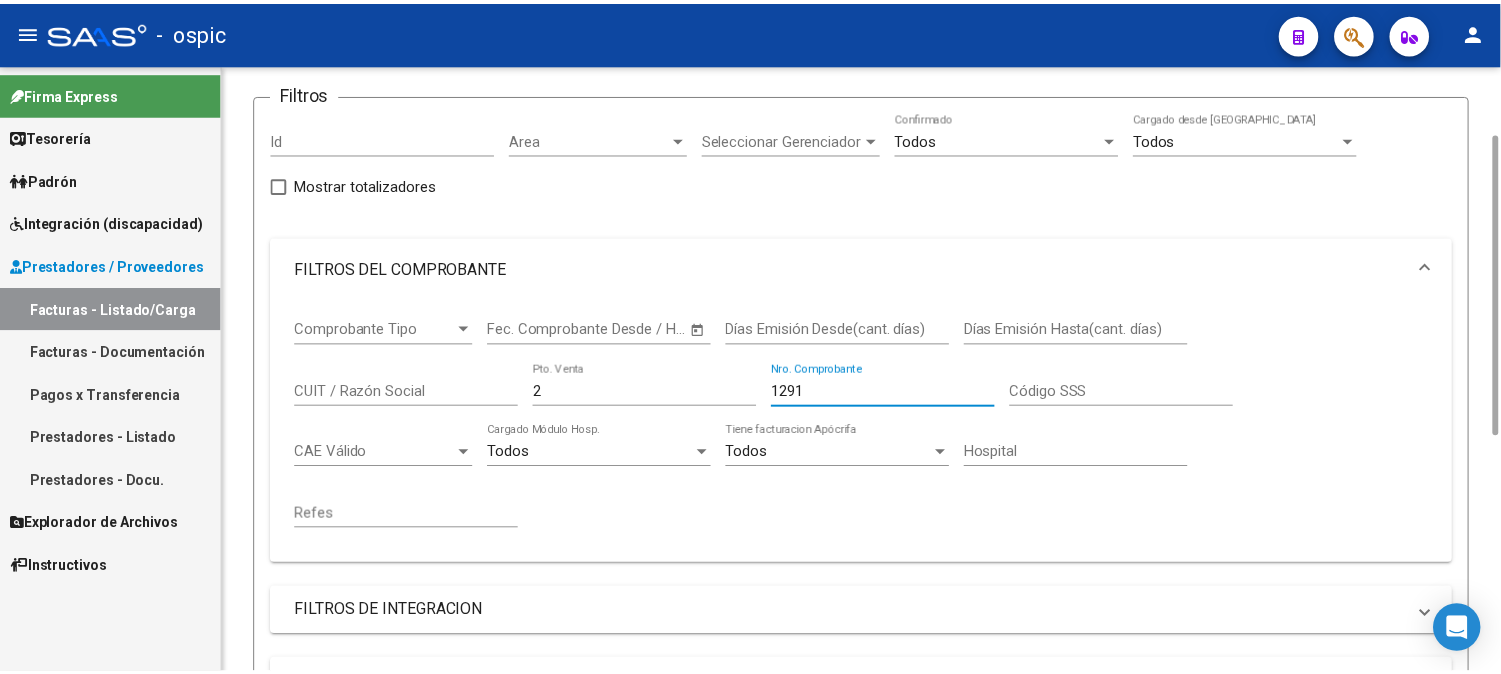 scroll, scrollTop: 584, scrollLeft: 0, axis: vertical 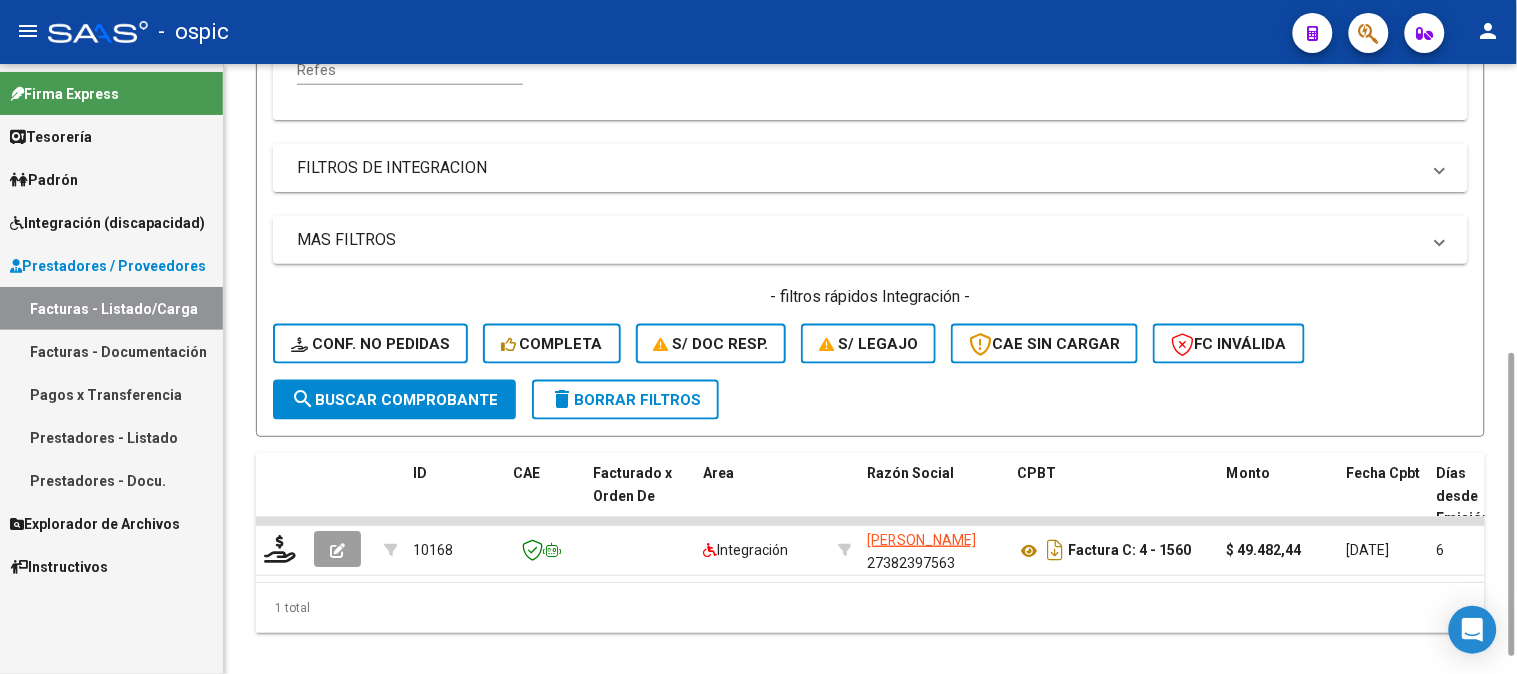 click on "search  Buscar Comprobante" 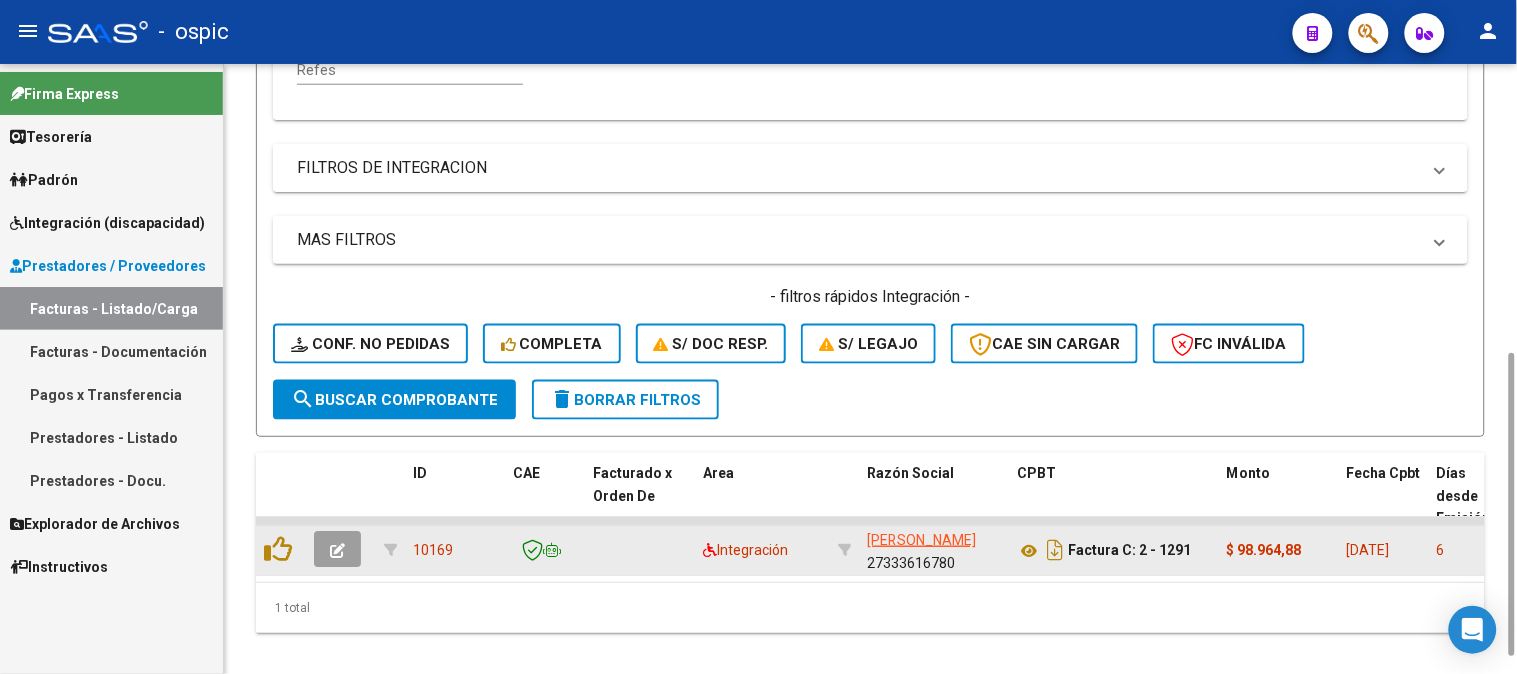 click 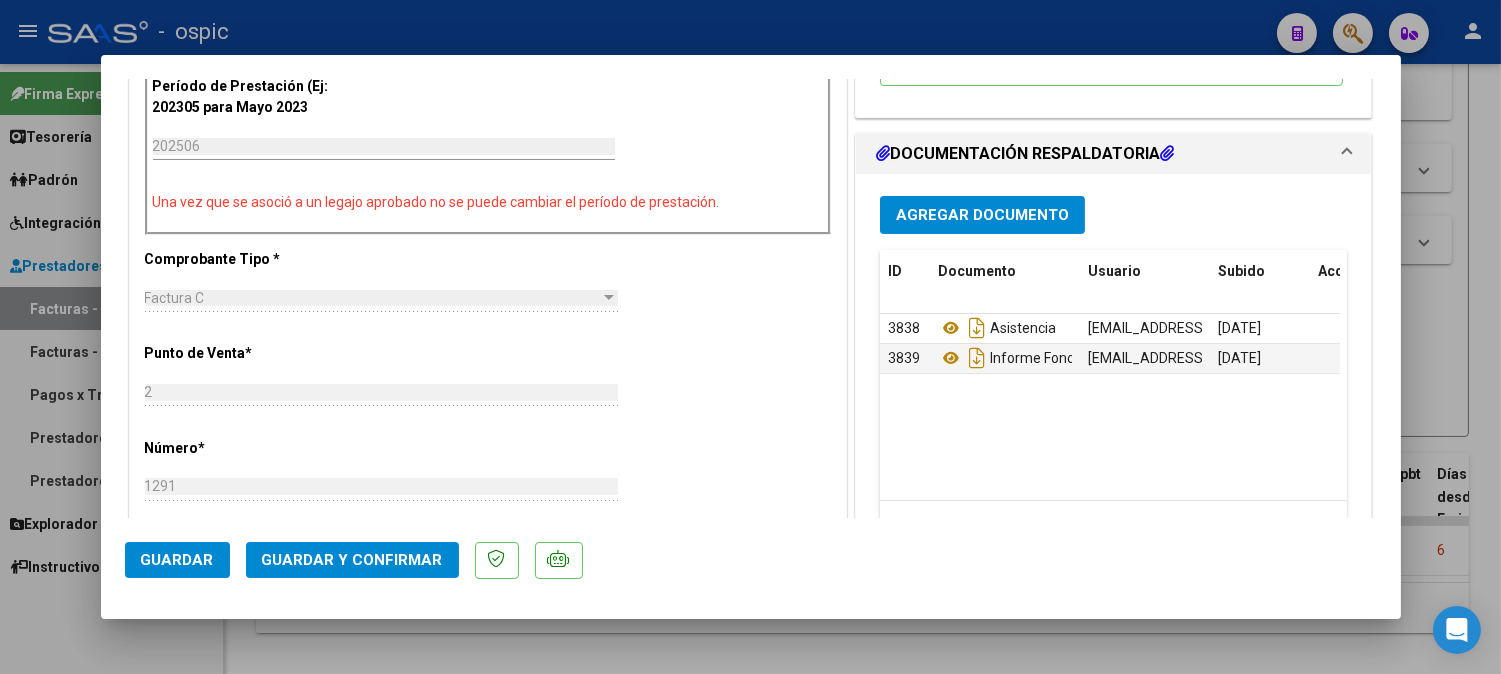 scroll, scrollTop: 0, scrollLeft: 0, axis: both 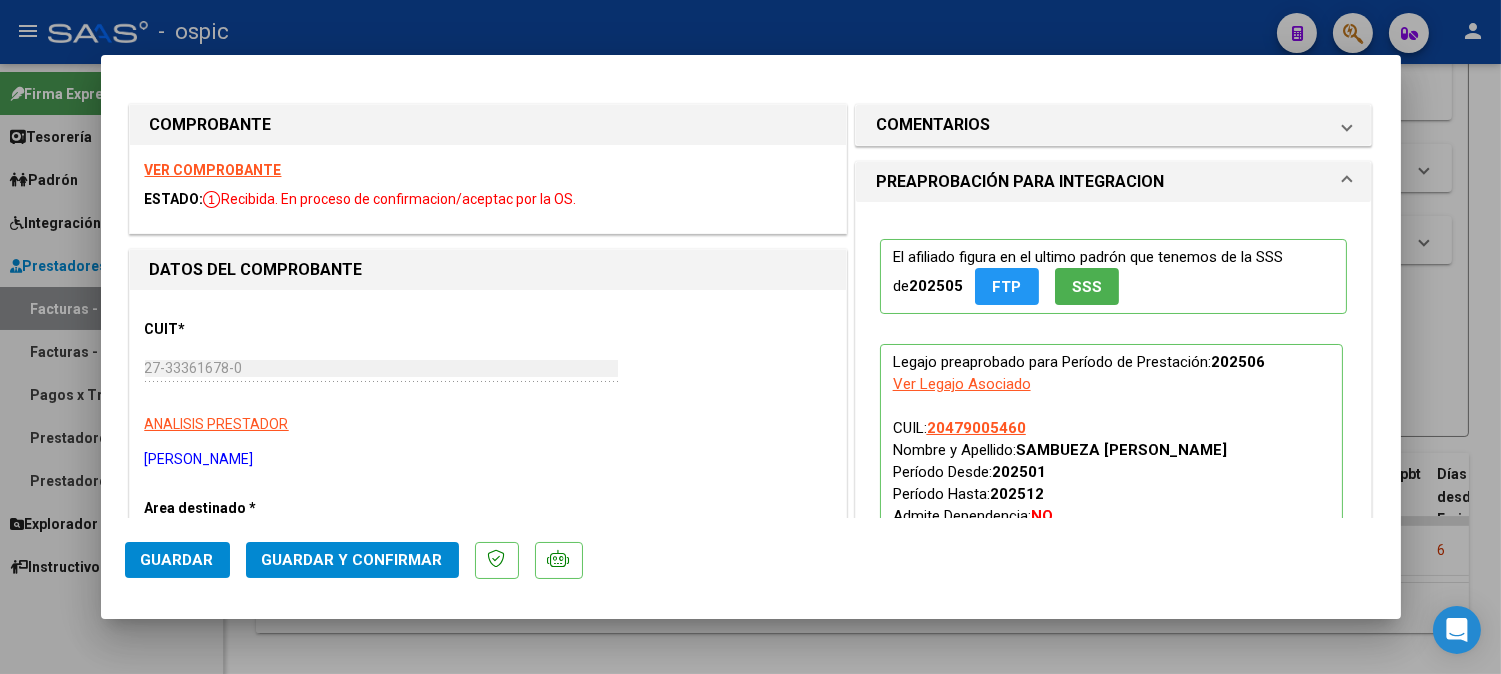 drag, startPoint x: 938, startPoint y: 126, endPoint x: 965, endPoint y: 386, distance: 261.39816 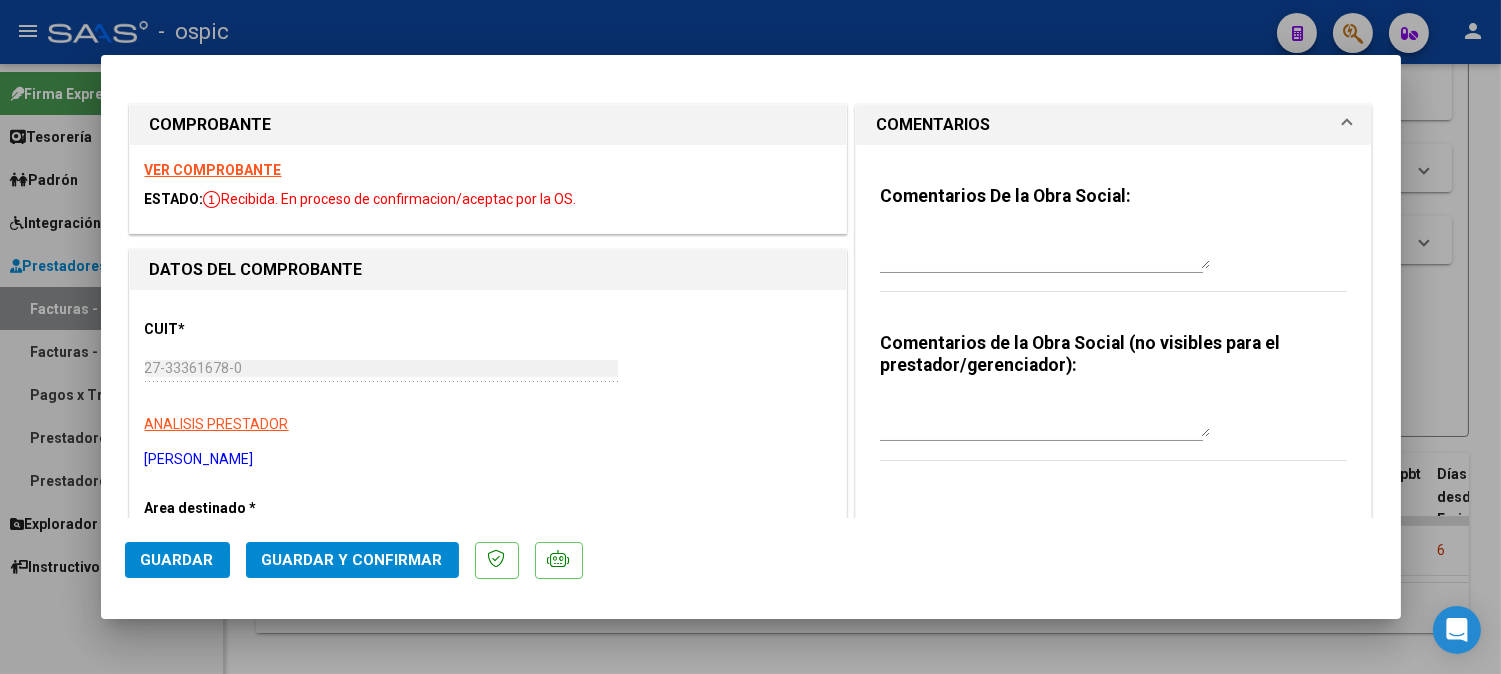click at bounding box center [1045, 417] 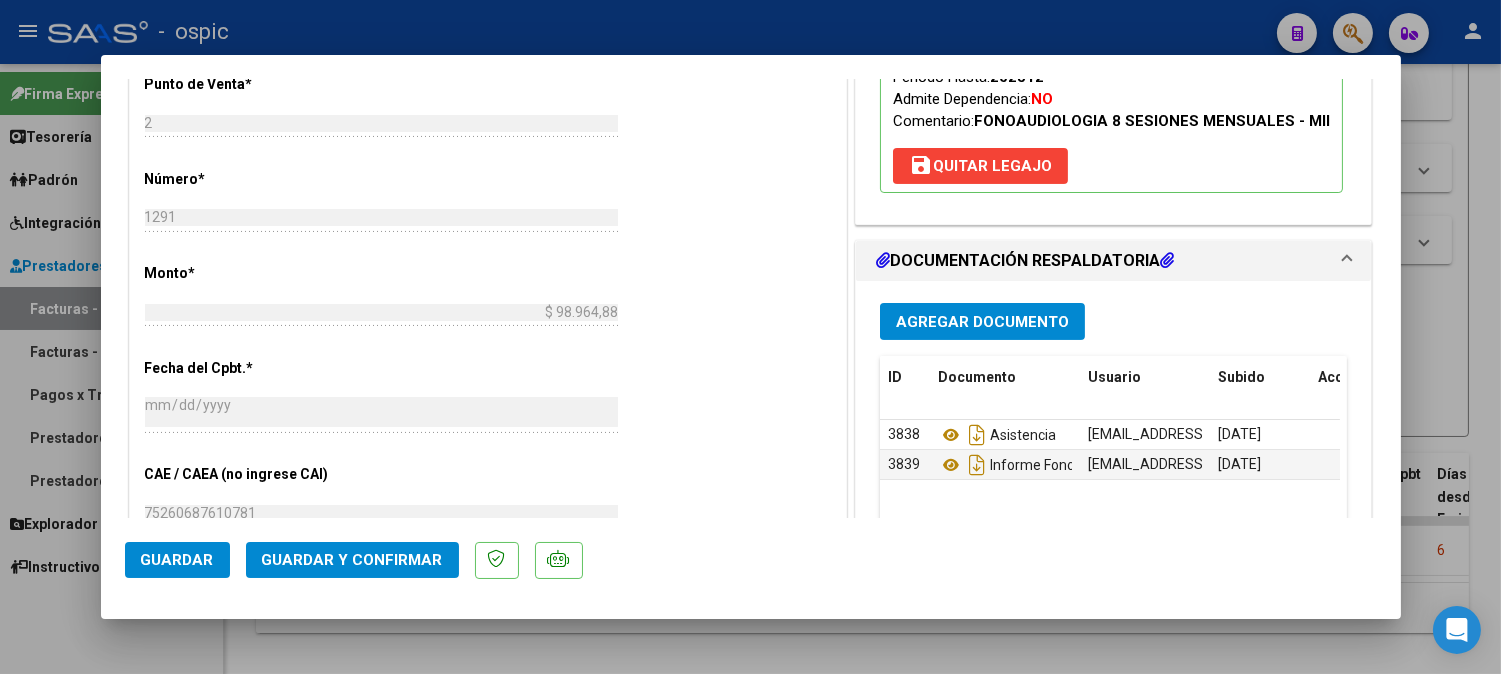 scroll, scrollTop: 822, scrollLeft: 0, axis: vertical 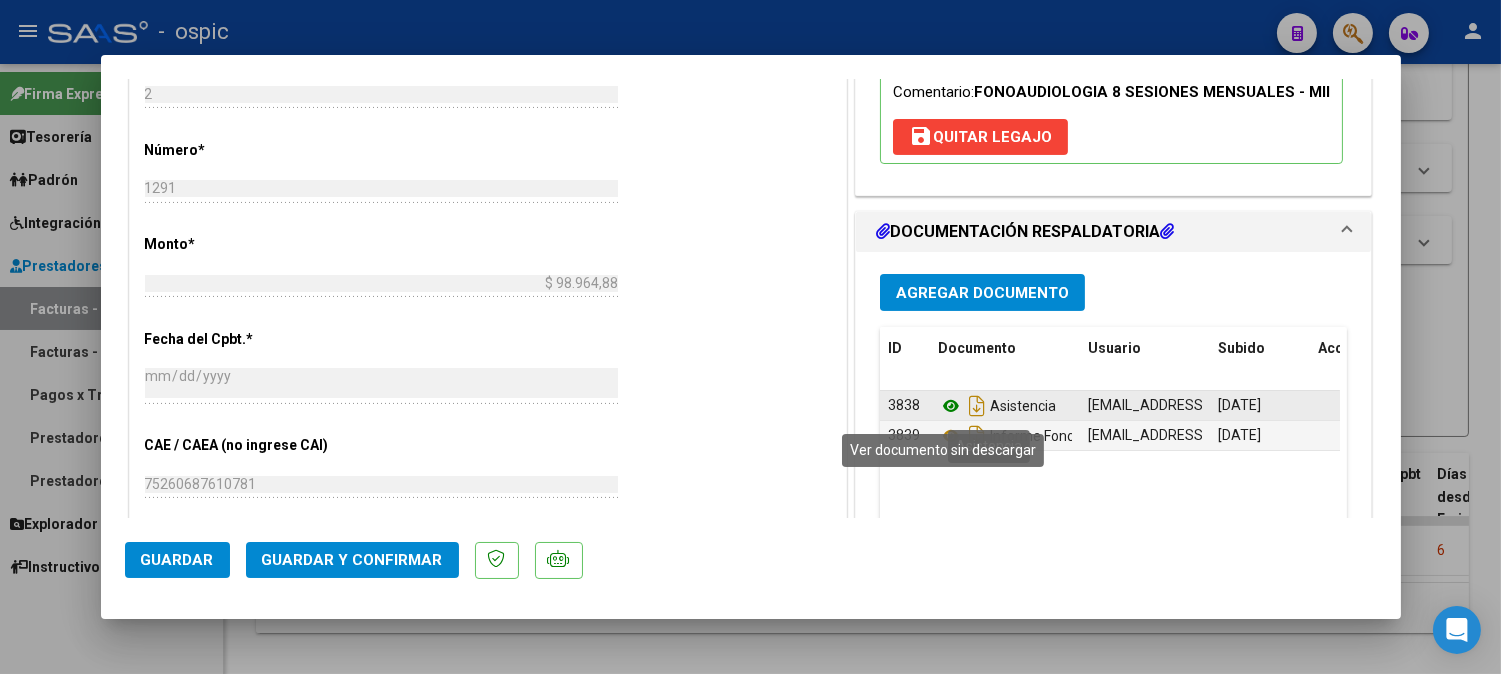 click 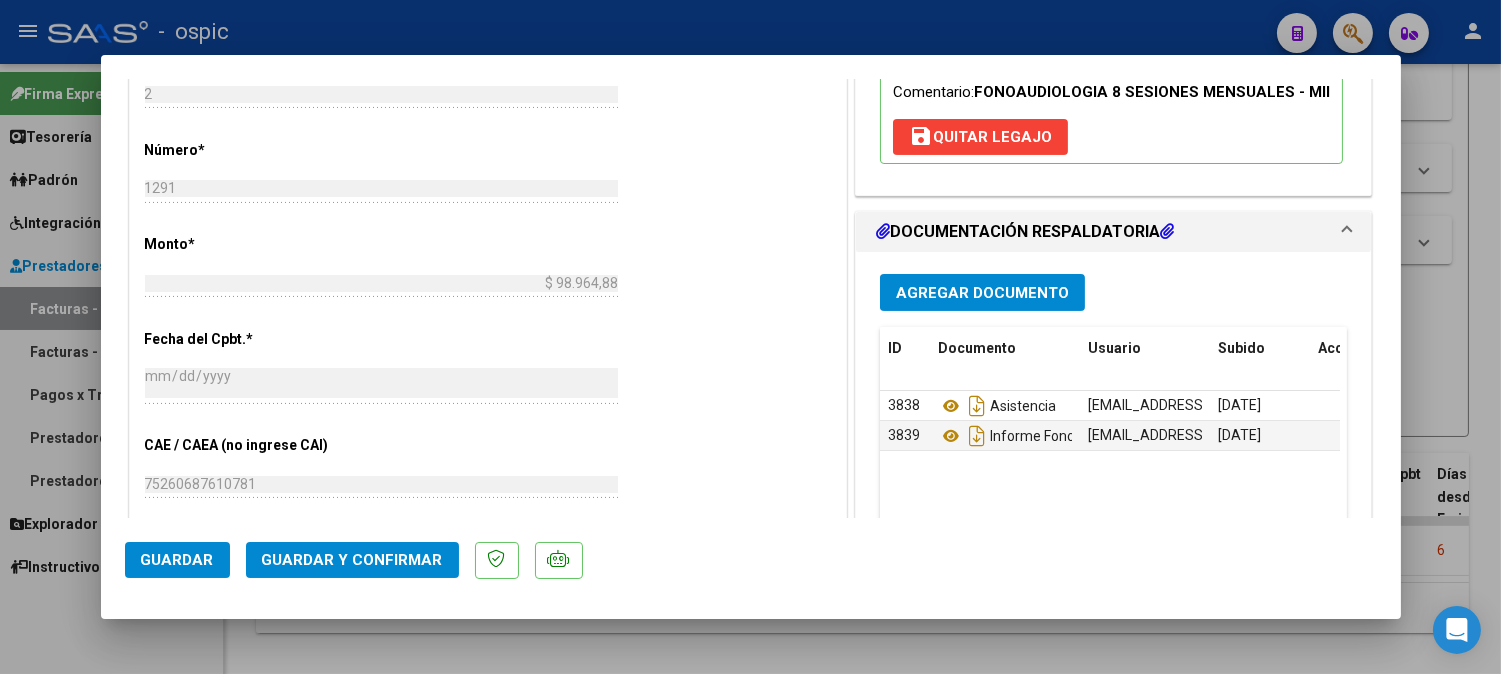 click on "Guardar y Confirmar" 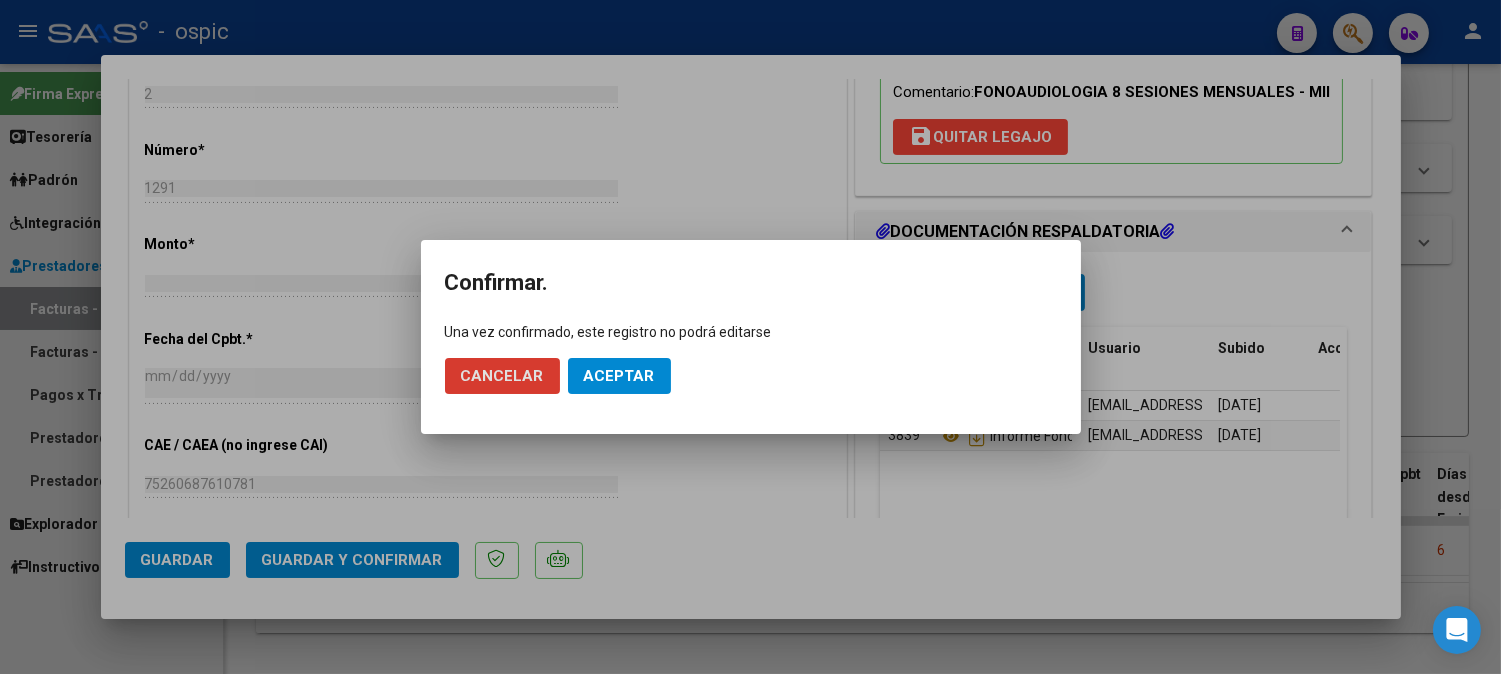 click on "Aceptar" 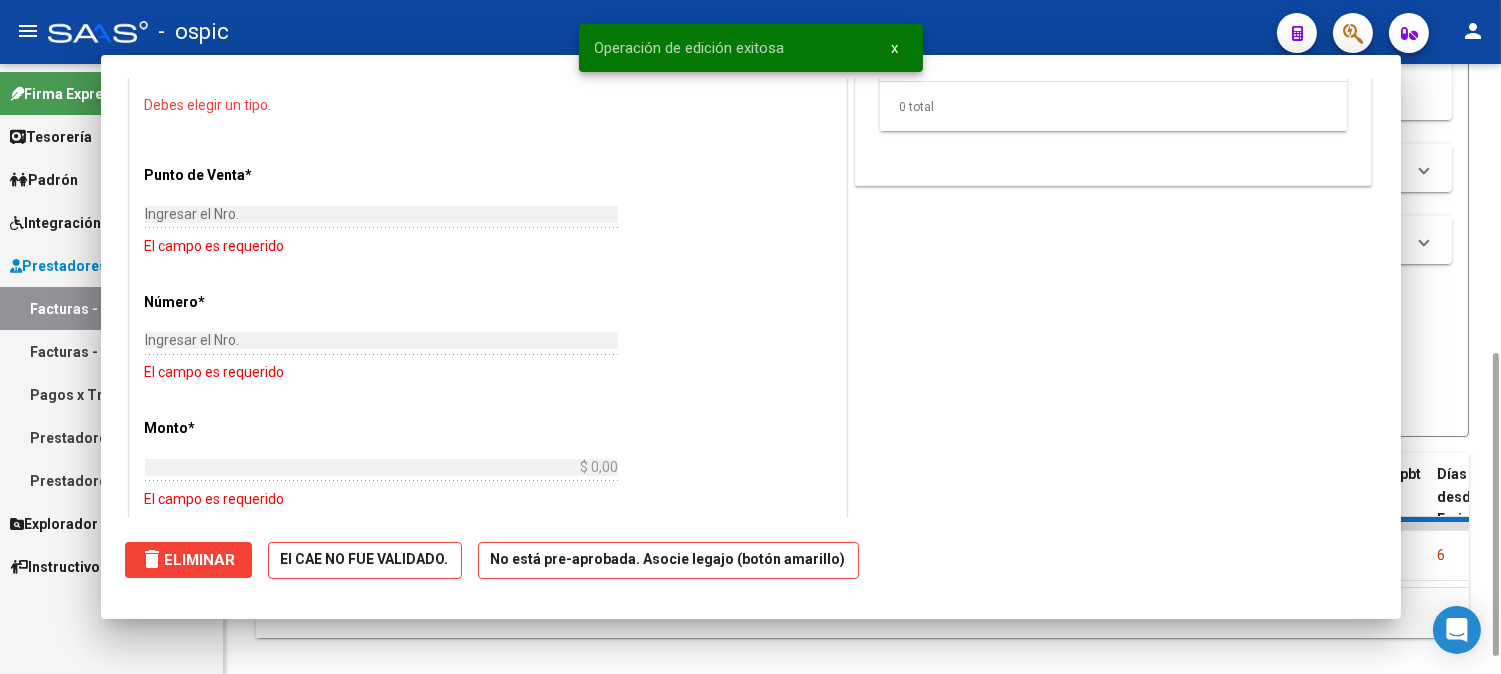 scroll, scrollTop: 0, scrollLeft: 0, axis: both 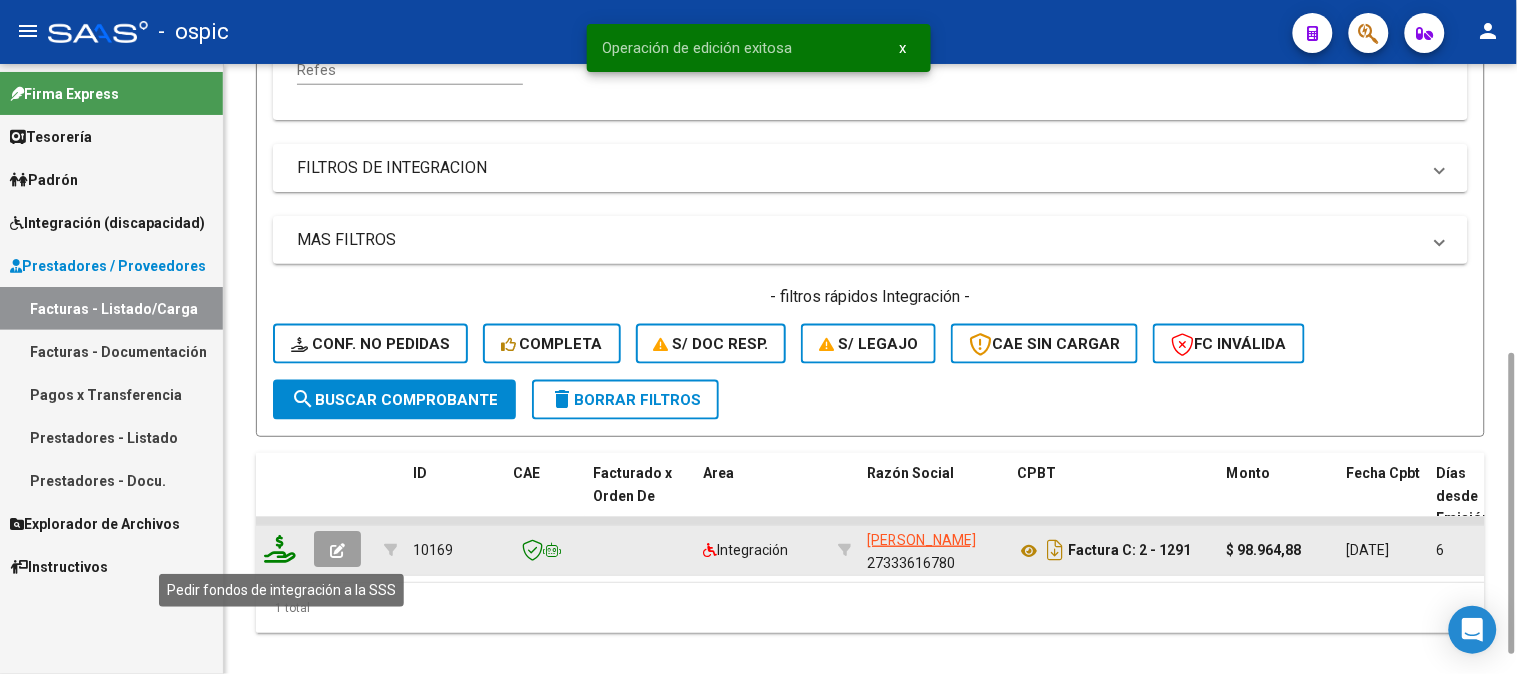 click 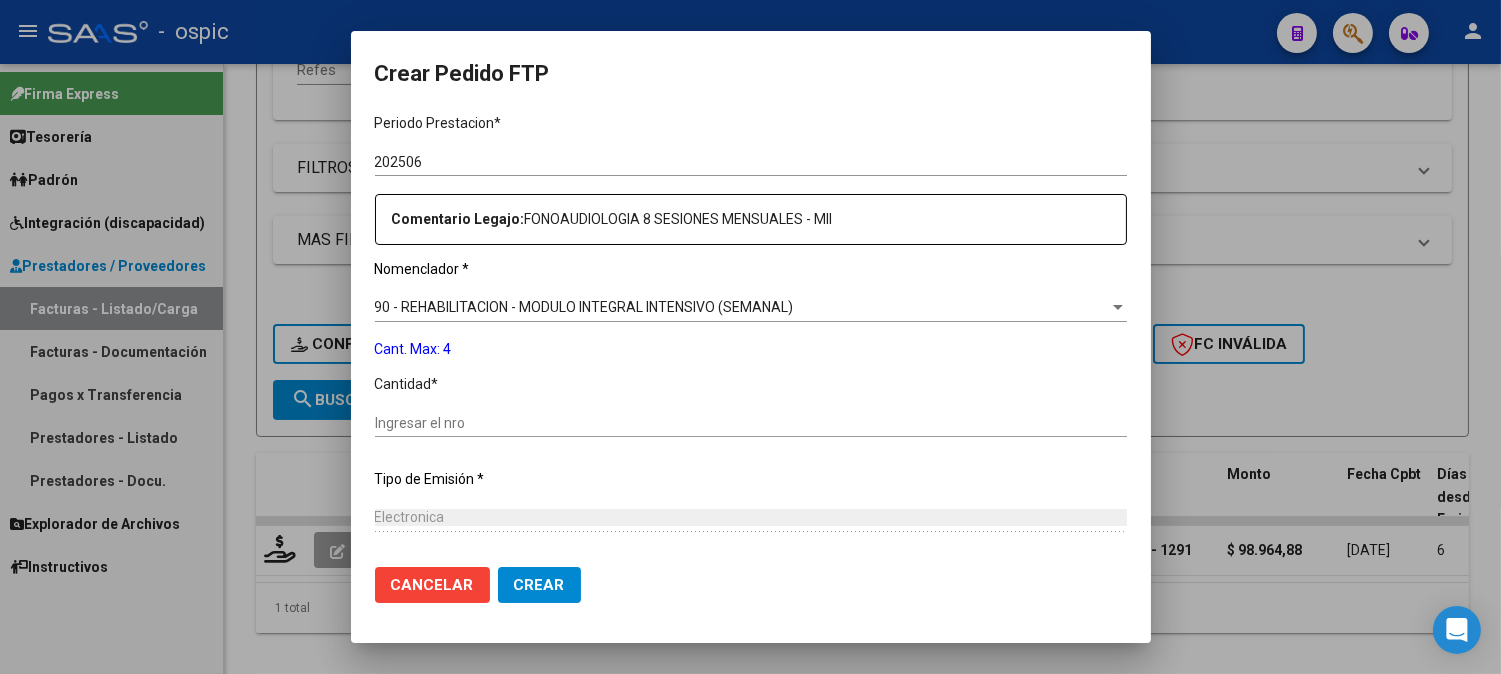 scroll, scrollTop: 611, scrollLeft: 0, axis: vertical 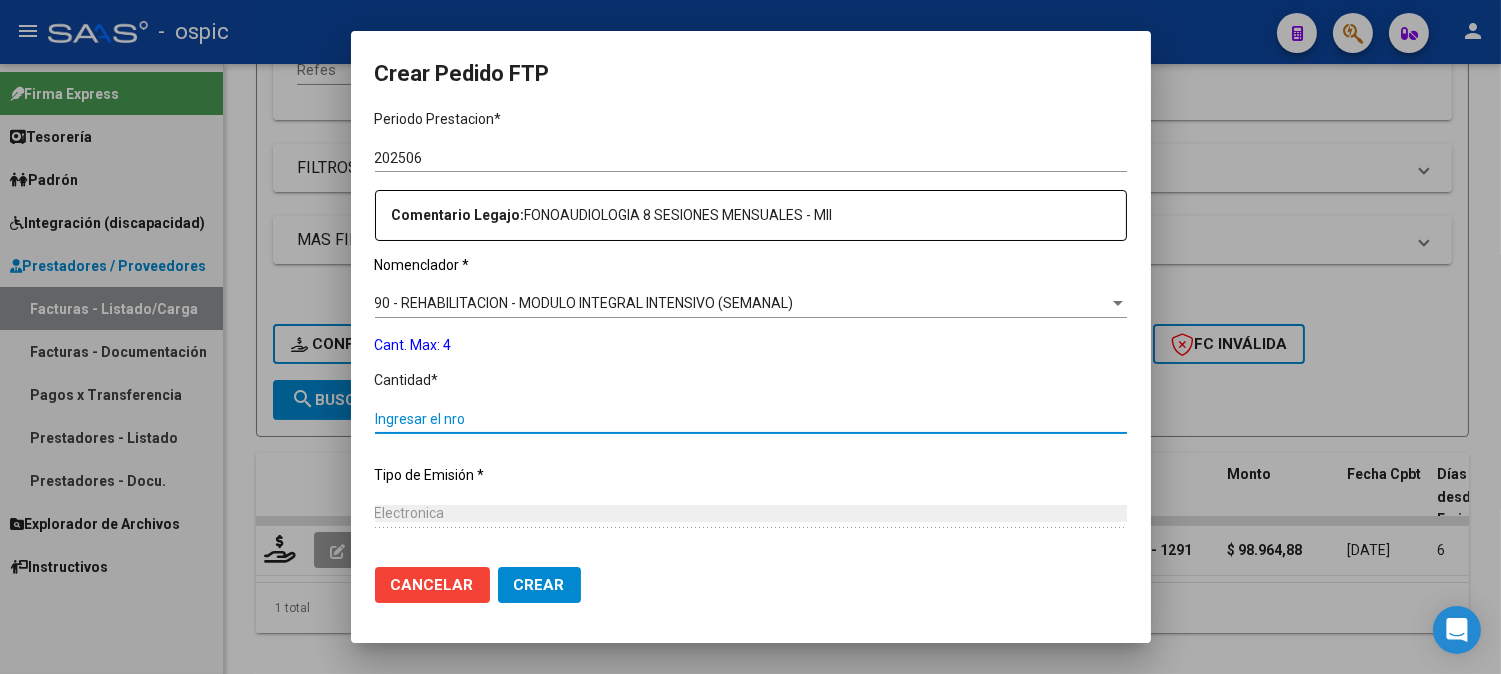 click on "Ingresar el nro" at bounding box center [751, 419] 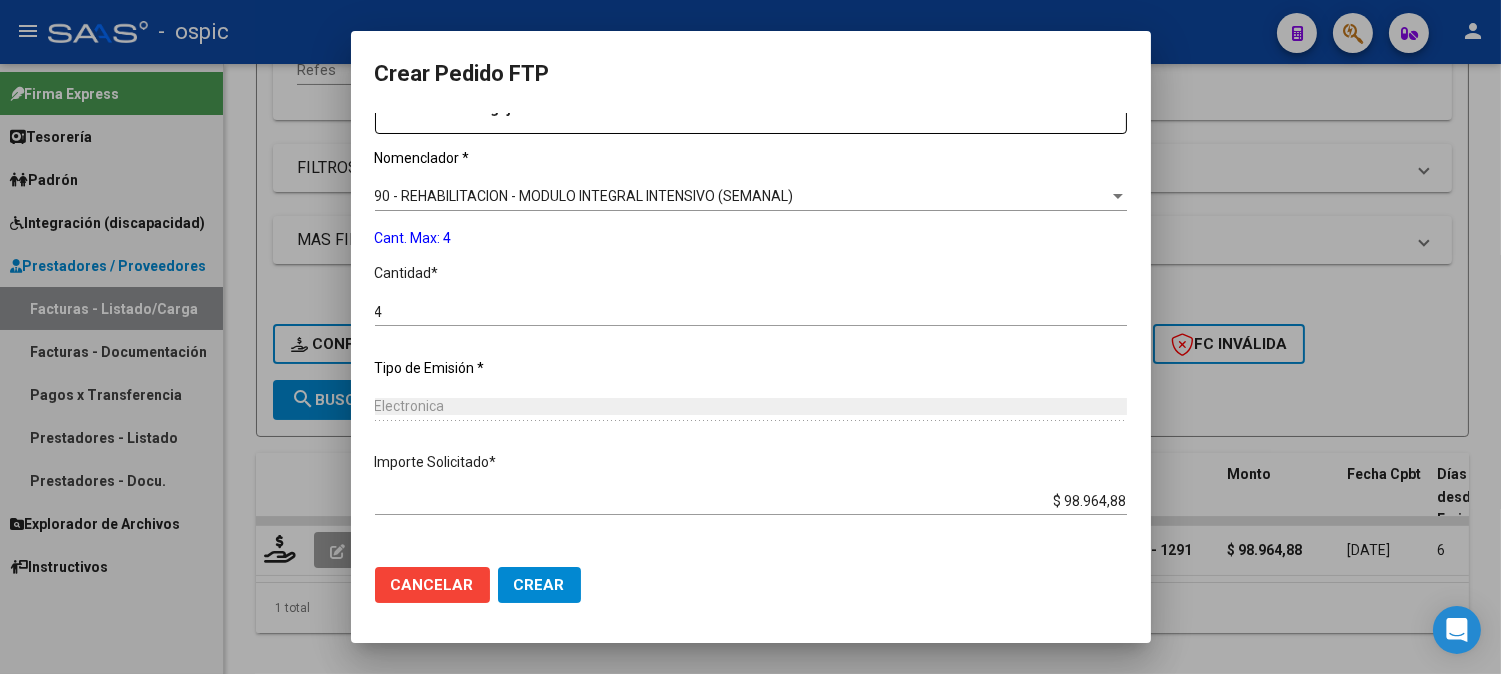 scroll, scrollTop: 793, scrollLeft: 0, axis: vertical 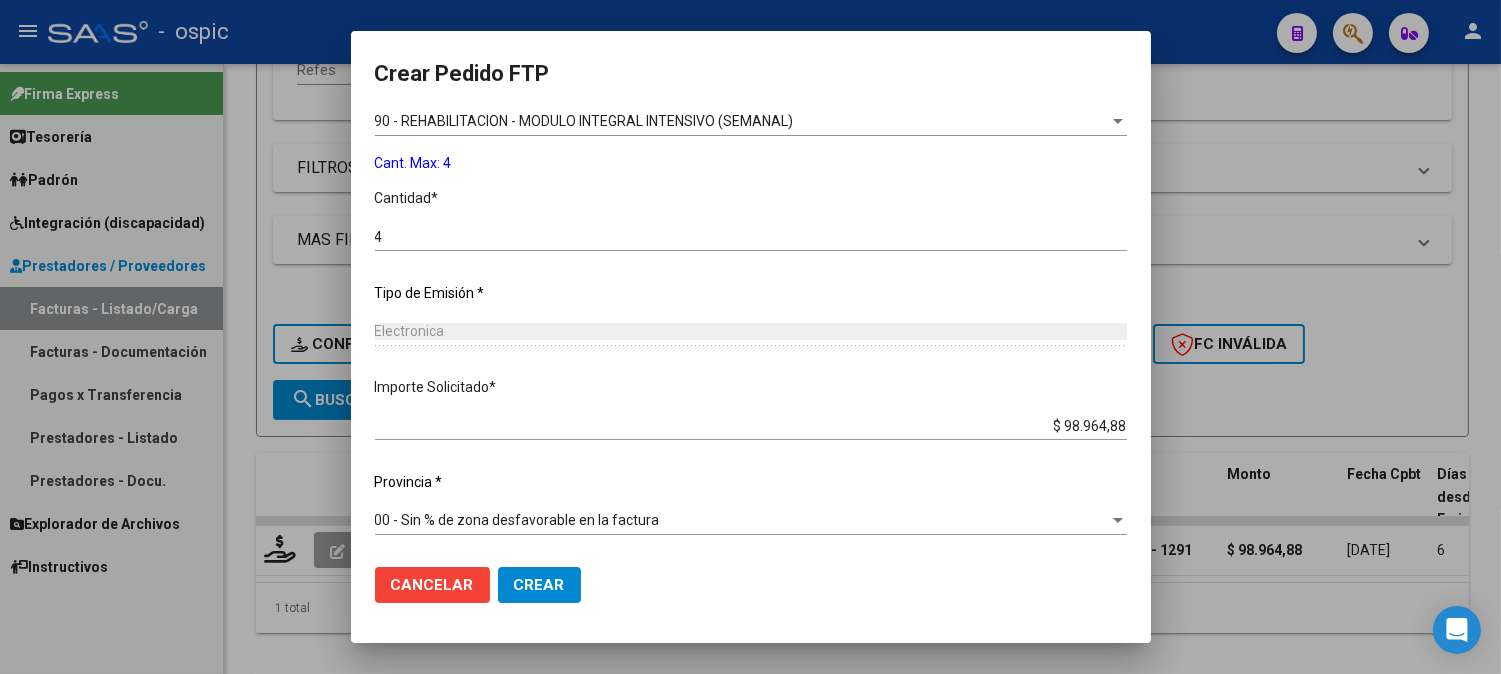 click on "Crear" 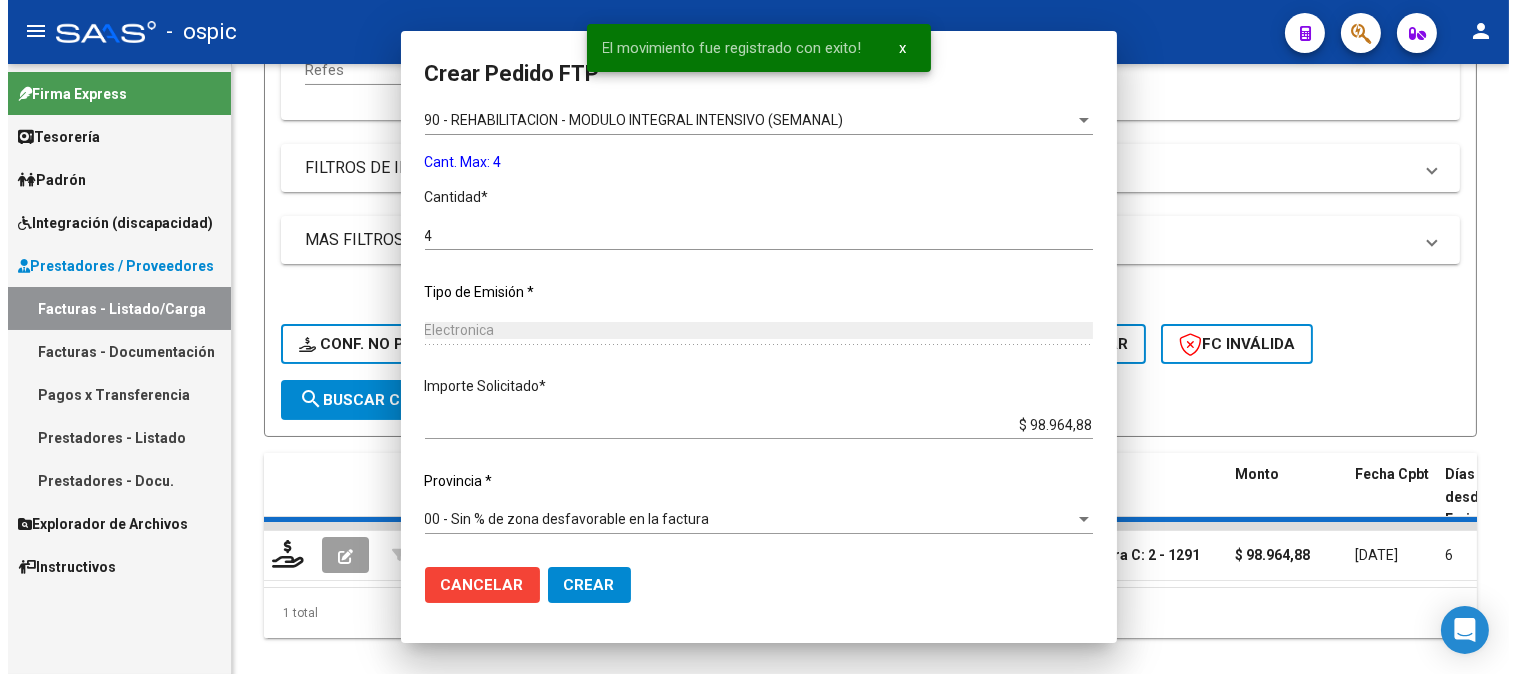 scroll, scrollTop: 683, scrollLeft: 0, axis: vertical 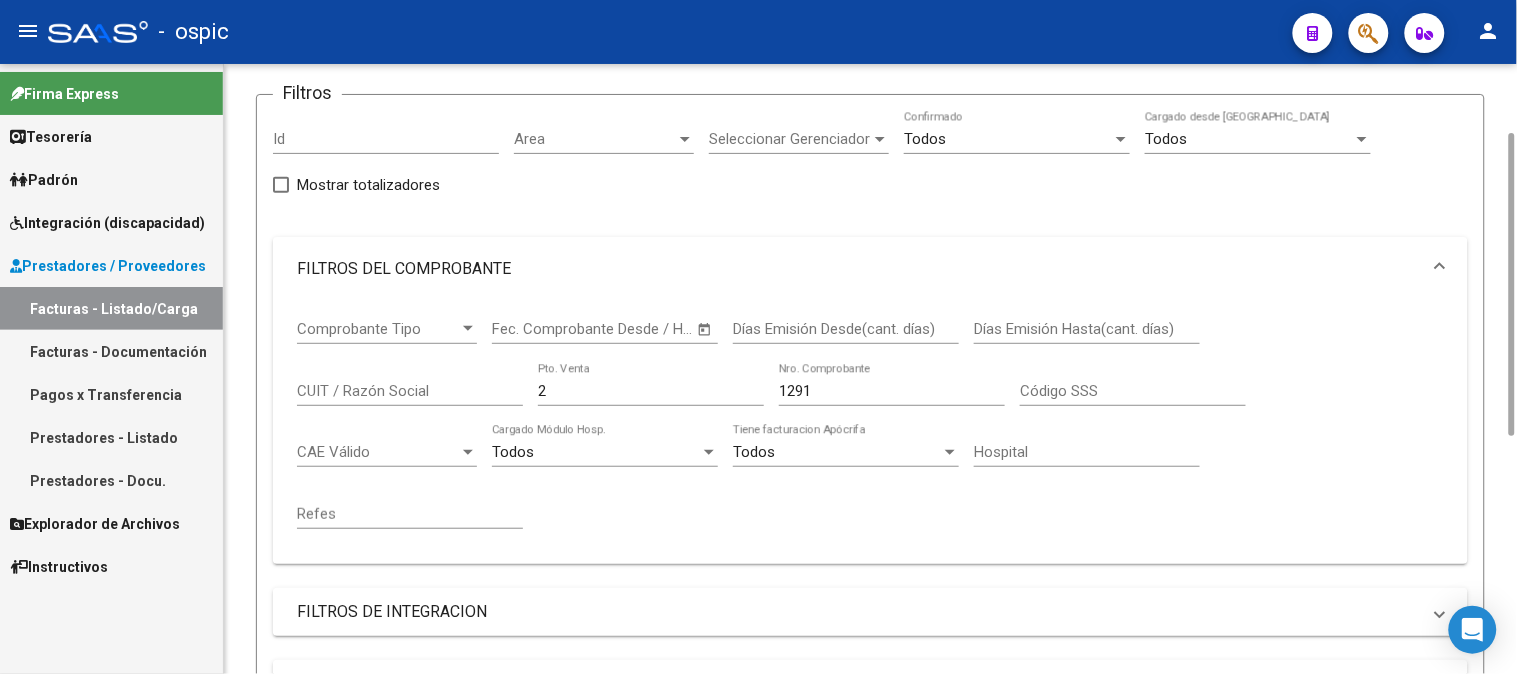 drag, startPoint x: 577, startPoint y: 390, endPoint x: 447, endPoint y: 373, distance: 131.10683 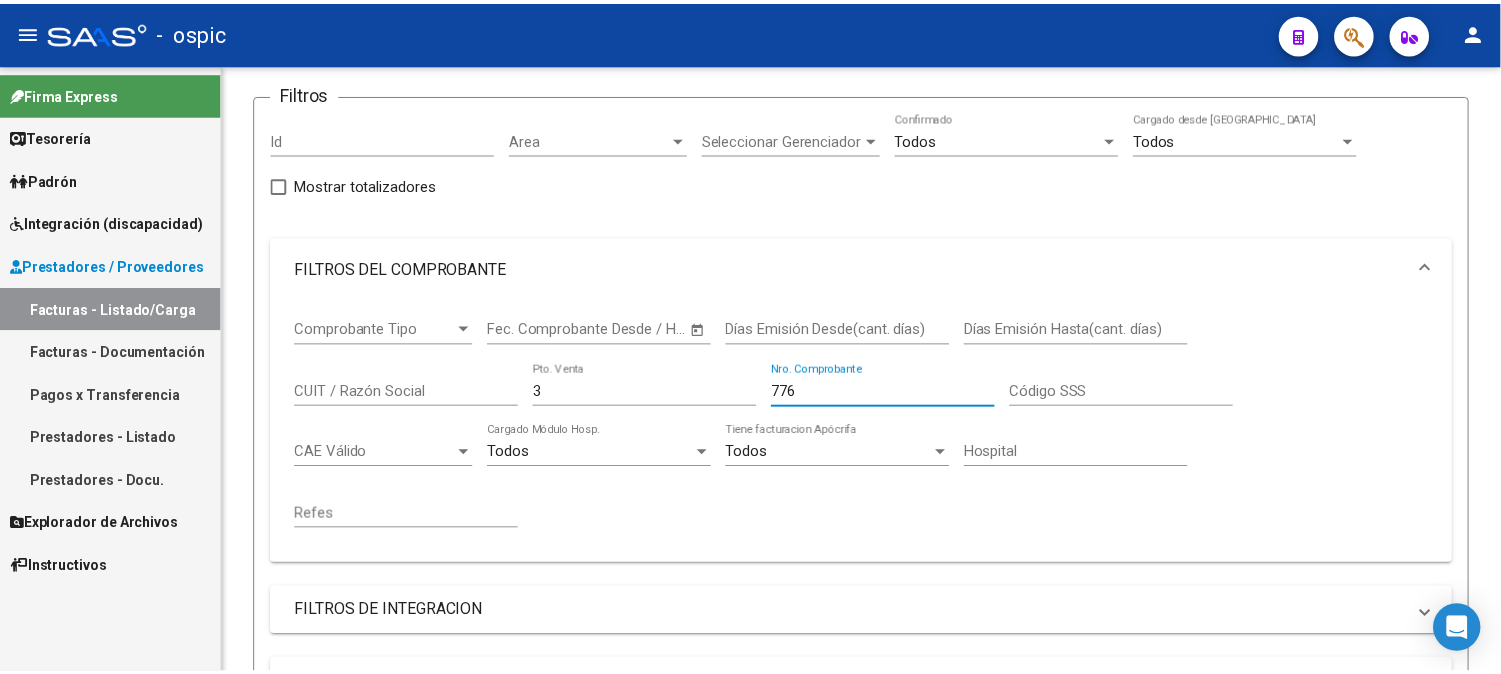 scroll, scrollTop: 622, scrollLeft: 0, axis: vertical 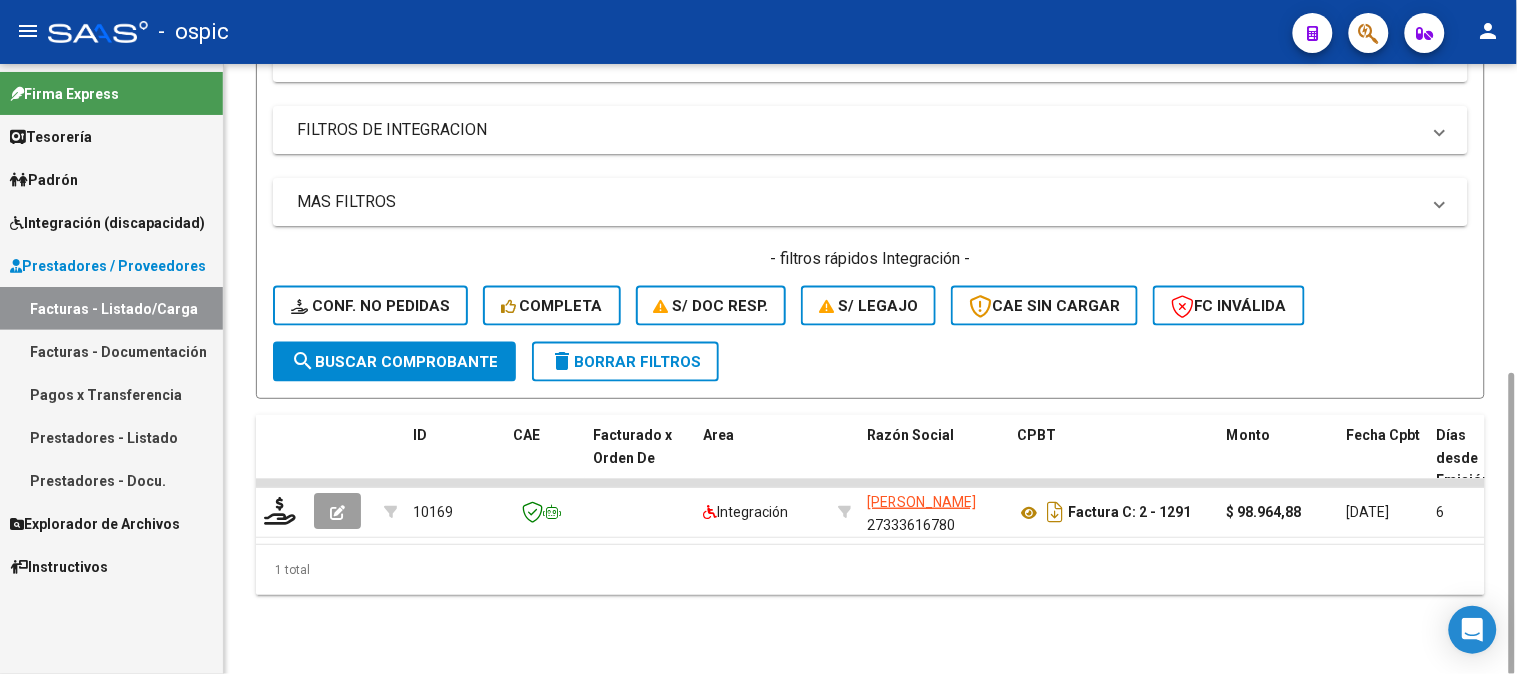 click on "search  Buscar Comprobante" 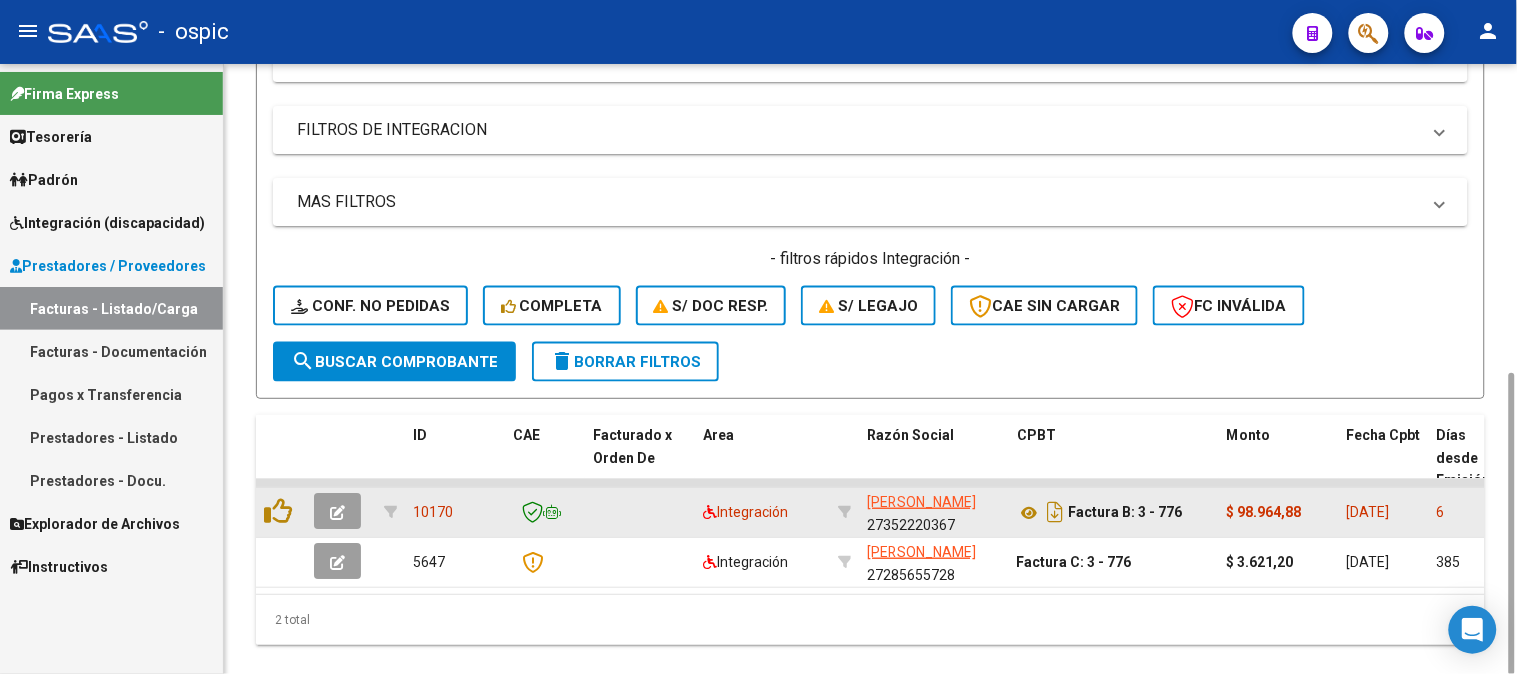 click 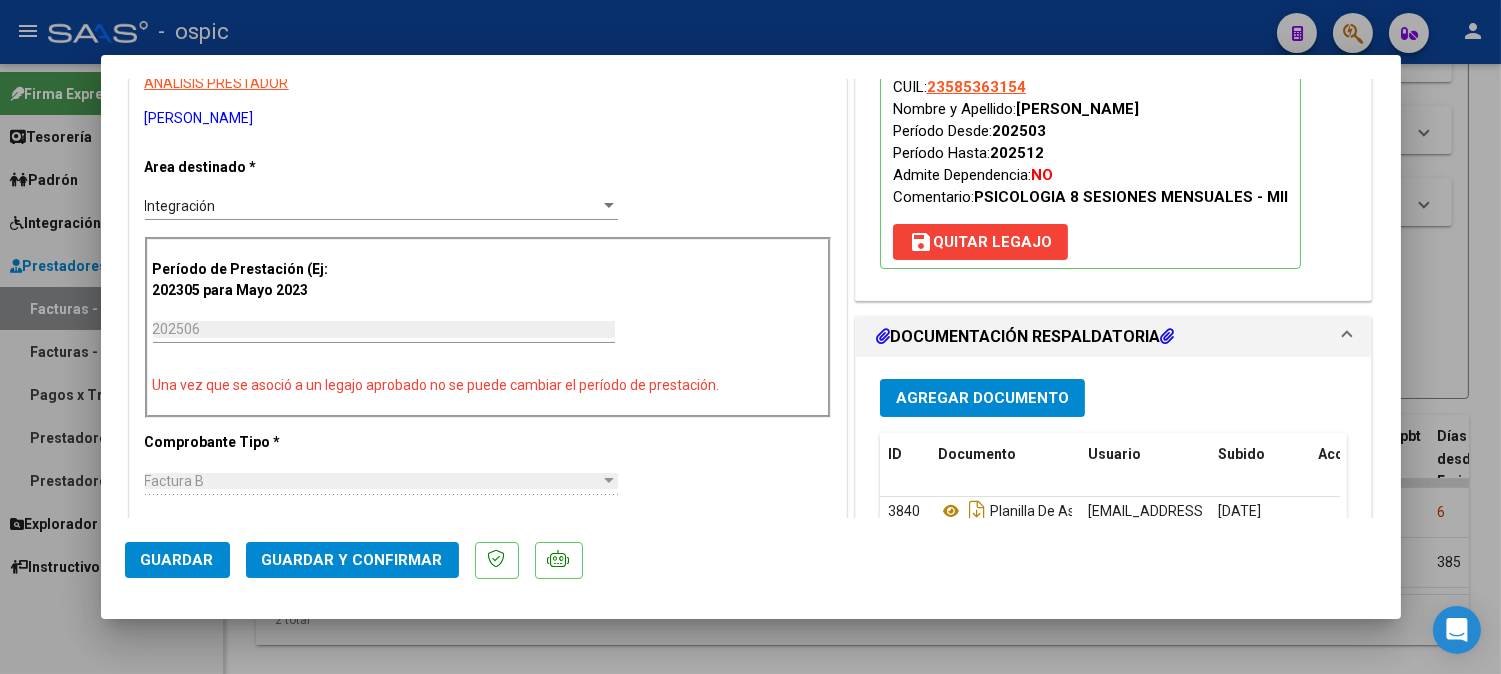 scroll, scrollTop: 0, scrollLeft: 0, axis: both 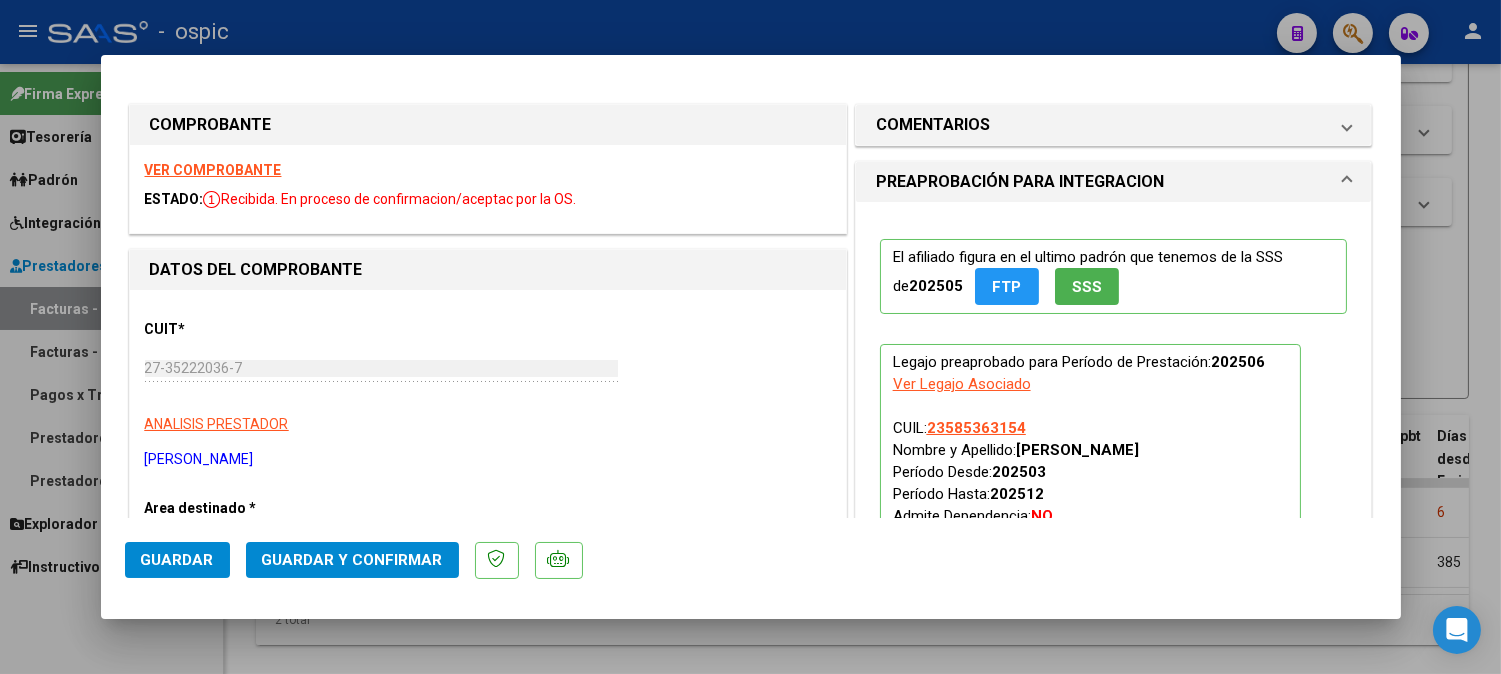 drag, startPoint x: 972, startPoint y: 123, endPoint x: 968, endPoint y: 288, distance: 165.04848 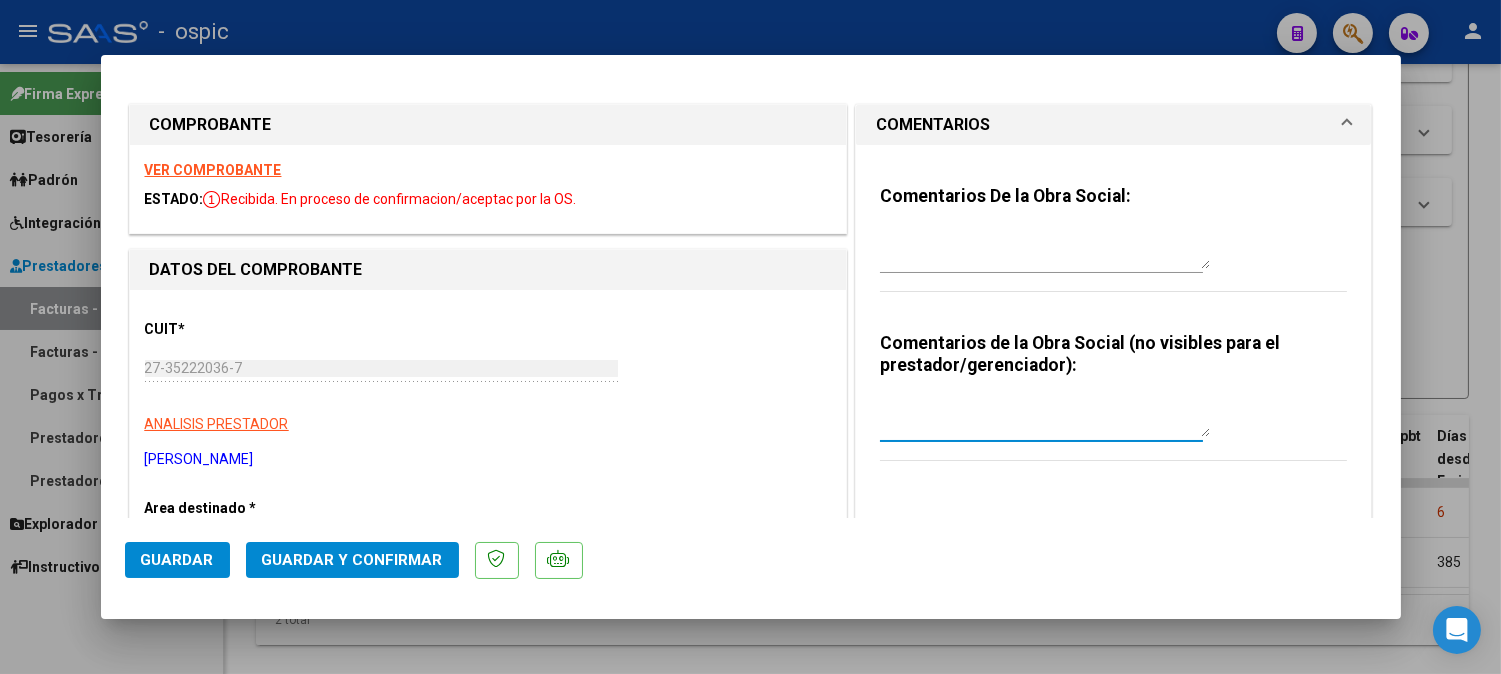 click at bounding box center (1045, 417) 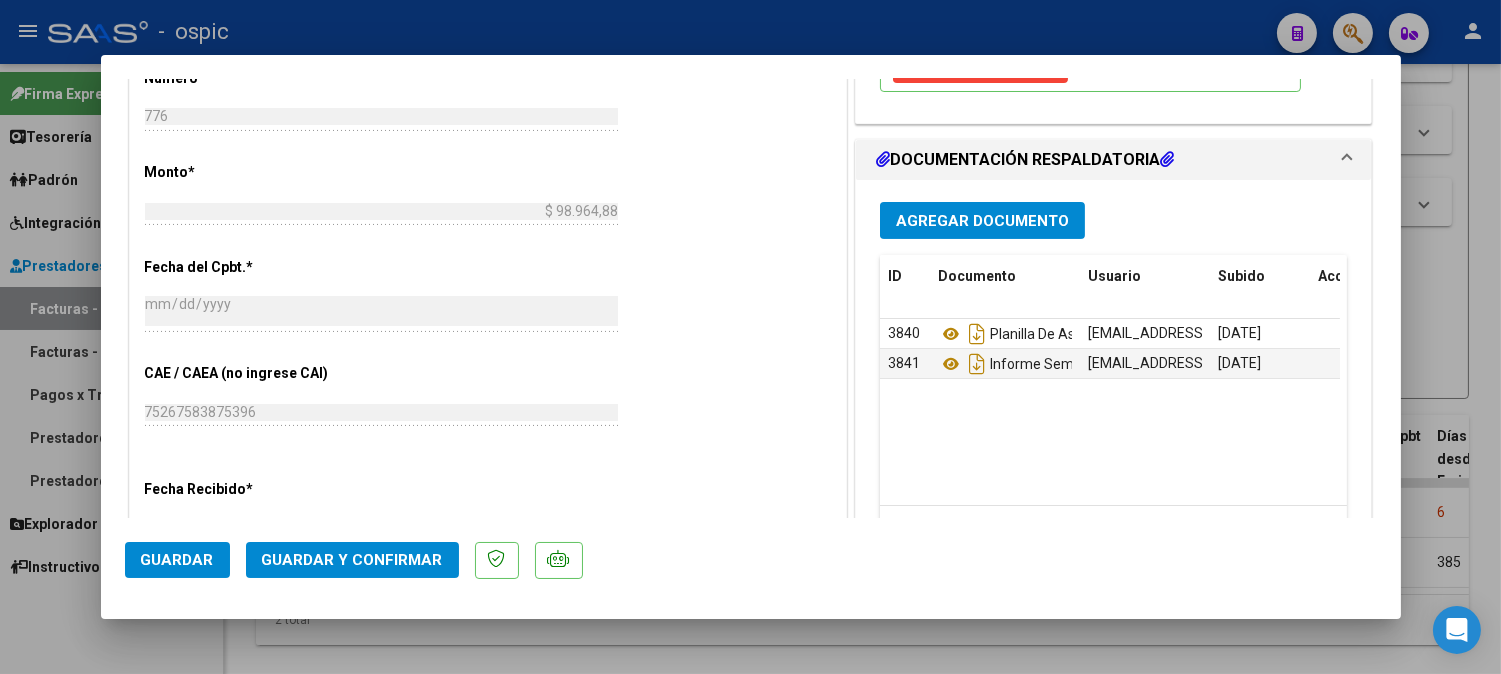 scroll, scrollTop: 917, scrollLeft: 0, axis: vertical 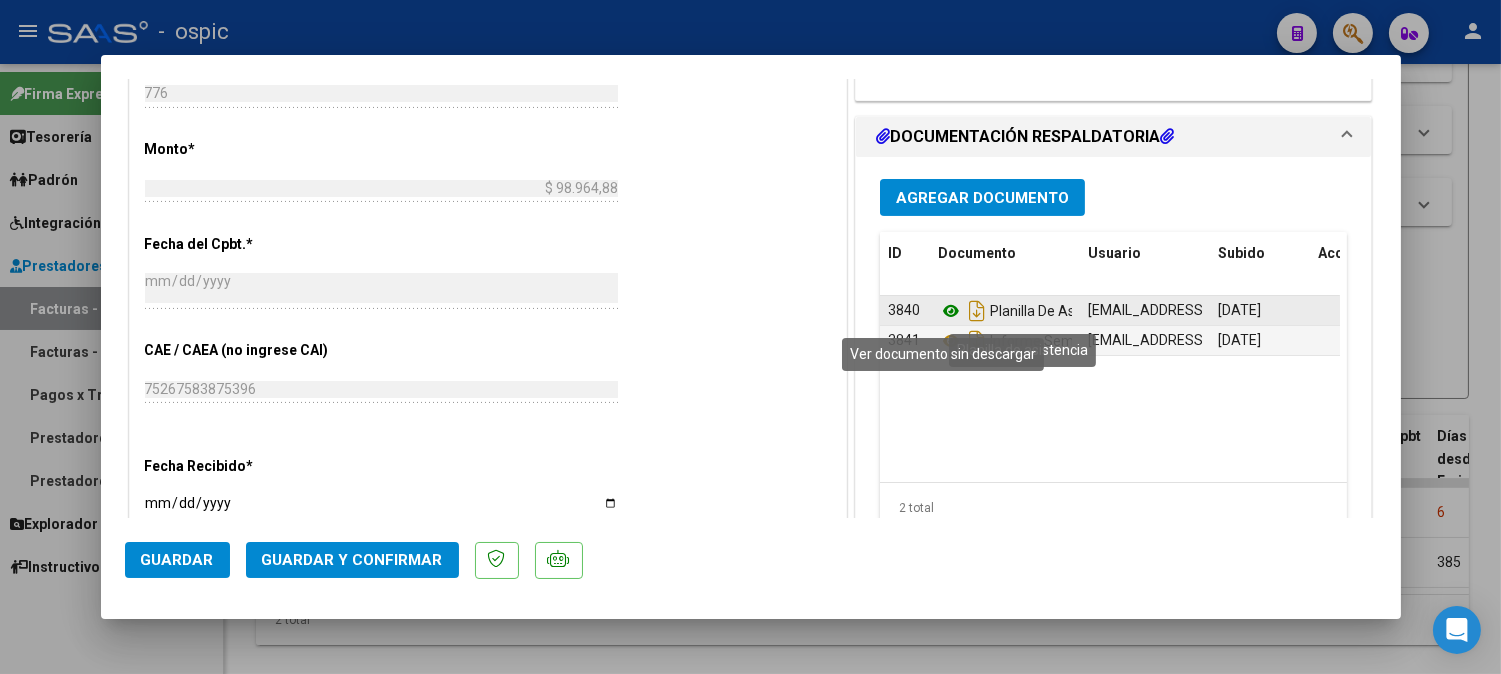 click 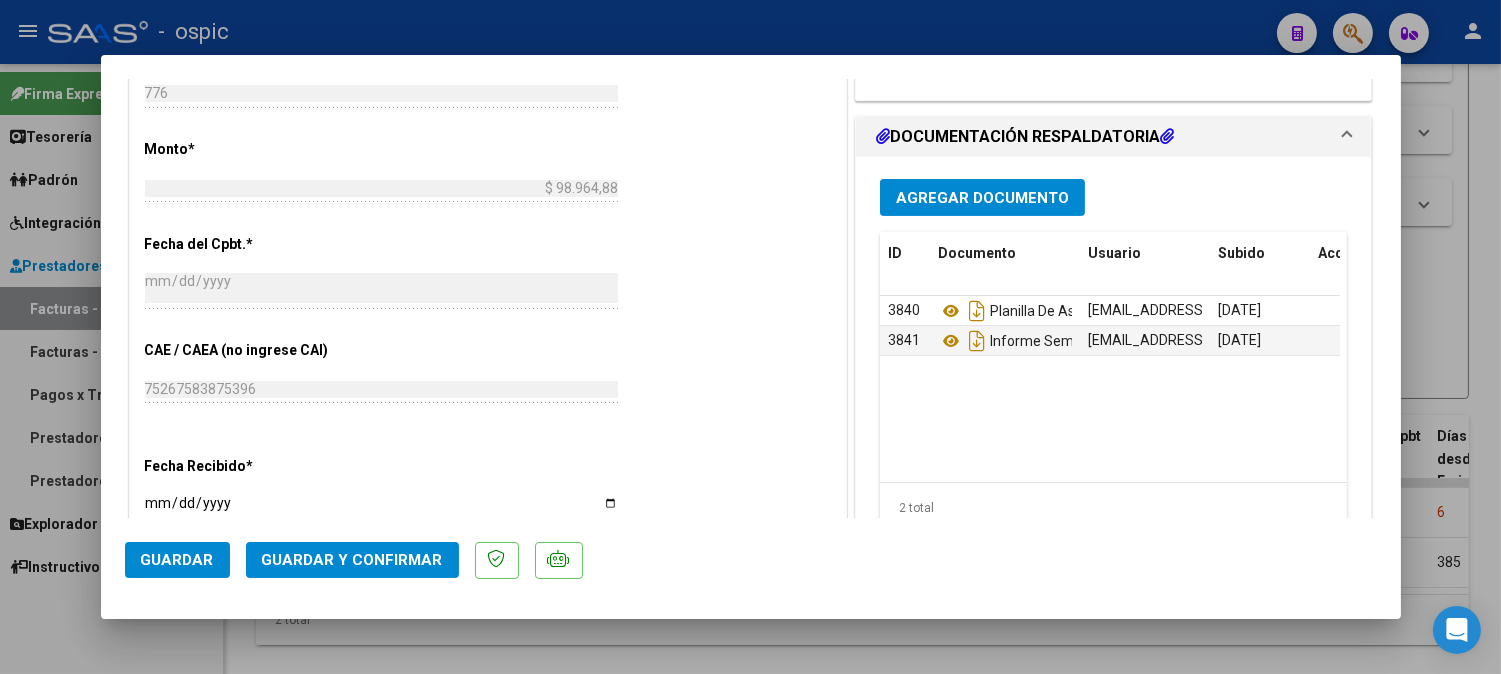 click on "Guardar y Confirmar" 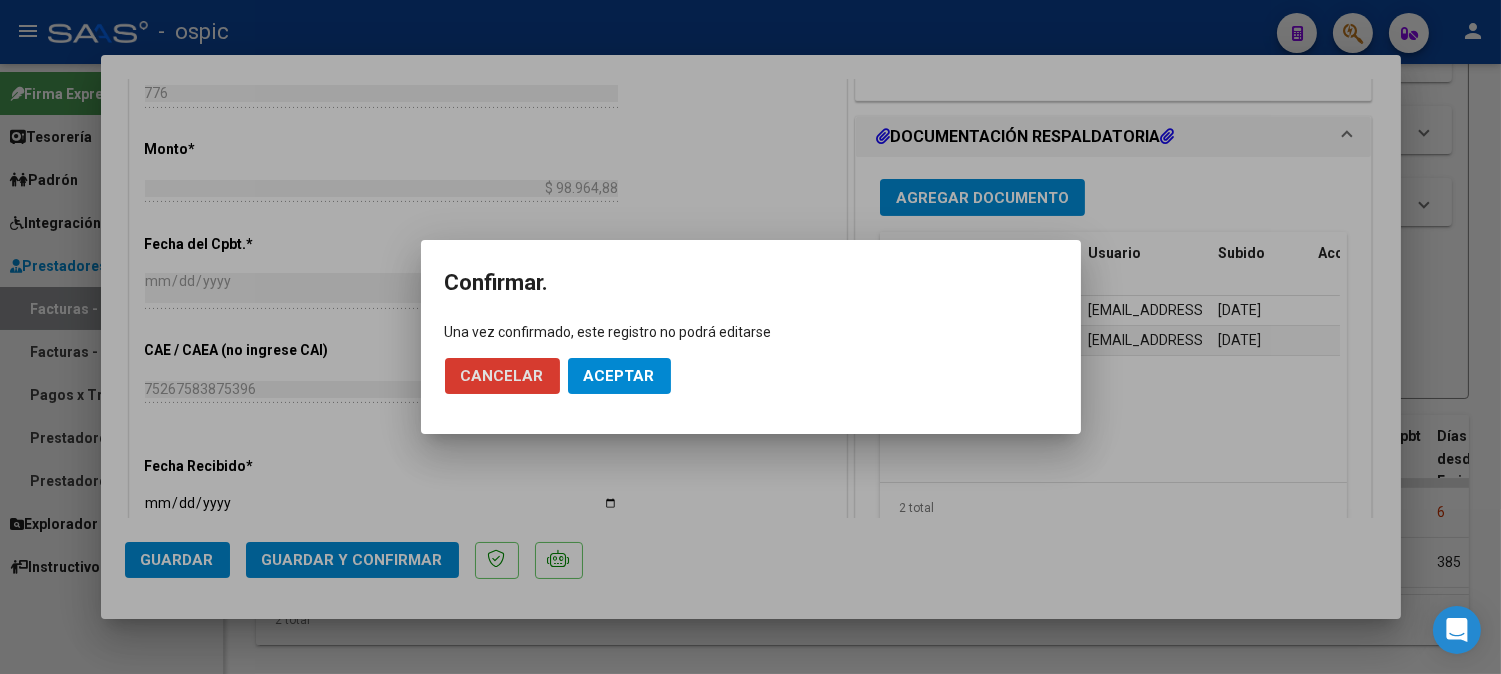 click on "Aceptar" 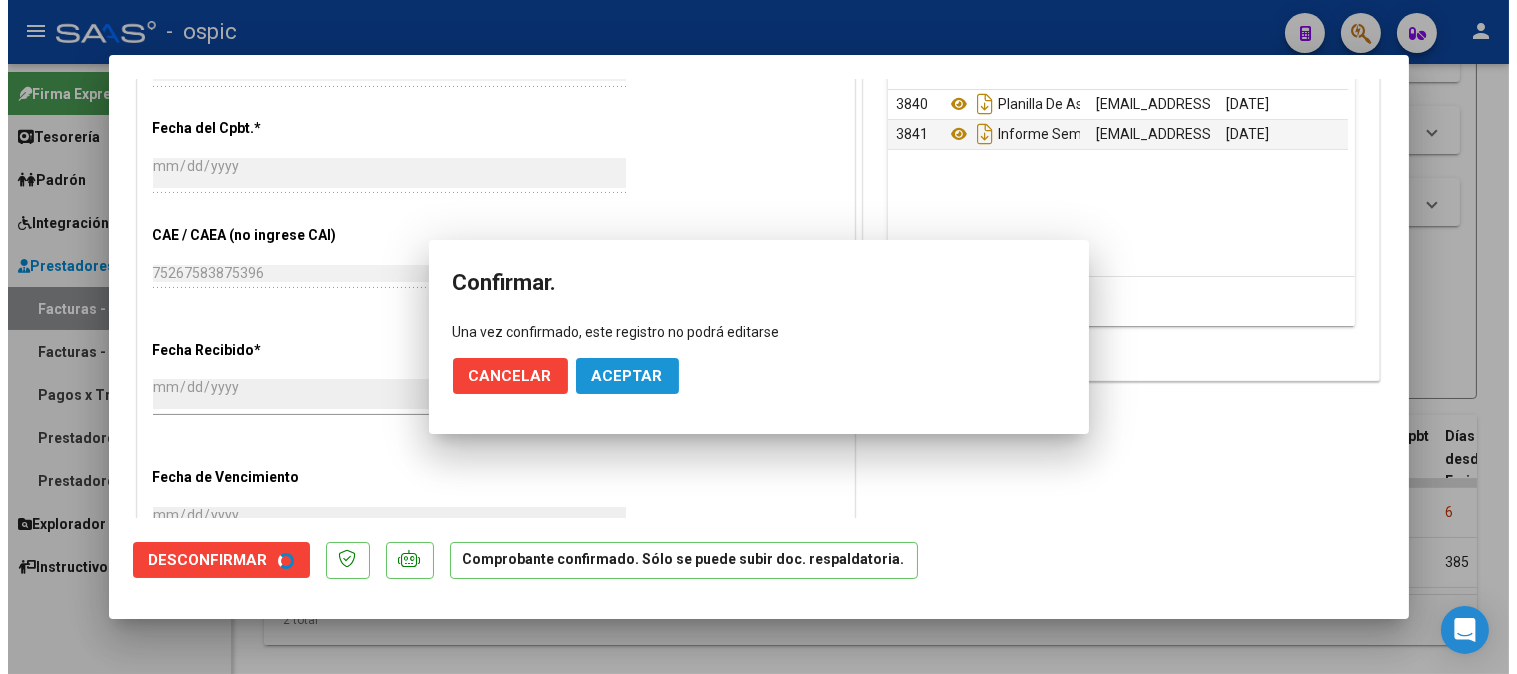 scroll, scrollTop: 802, scrollLeft: 0, axis: vertical 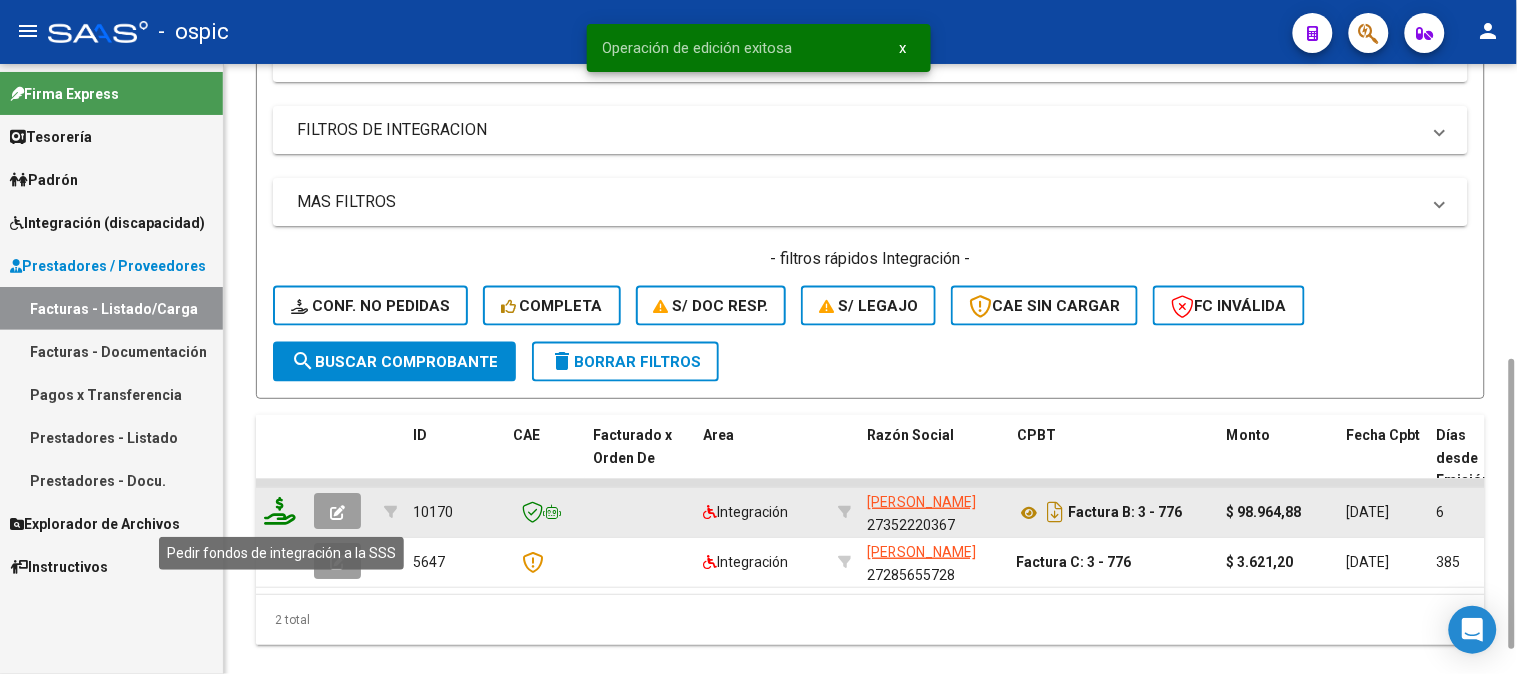 click 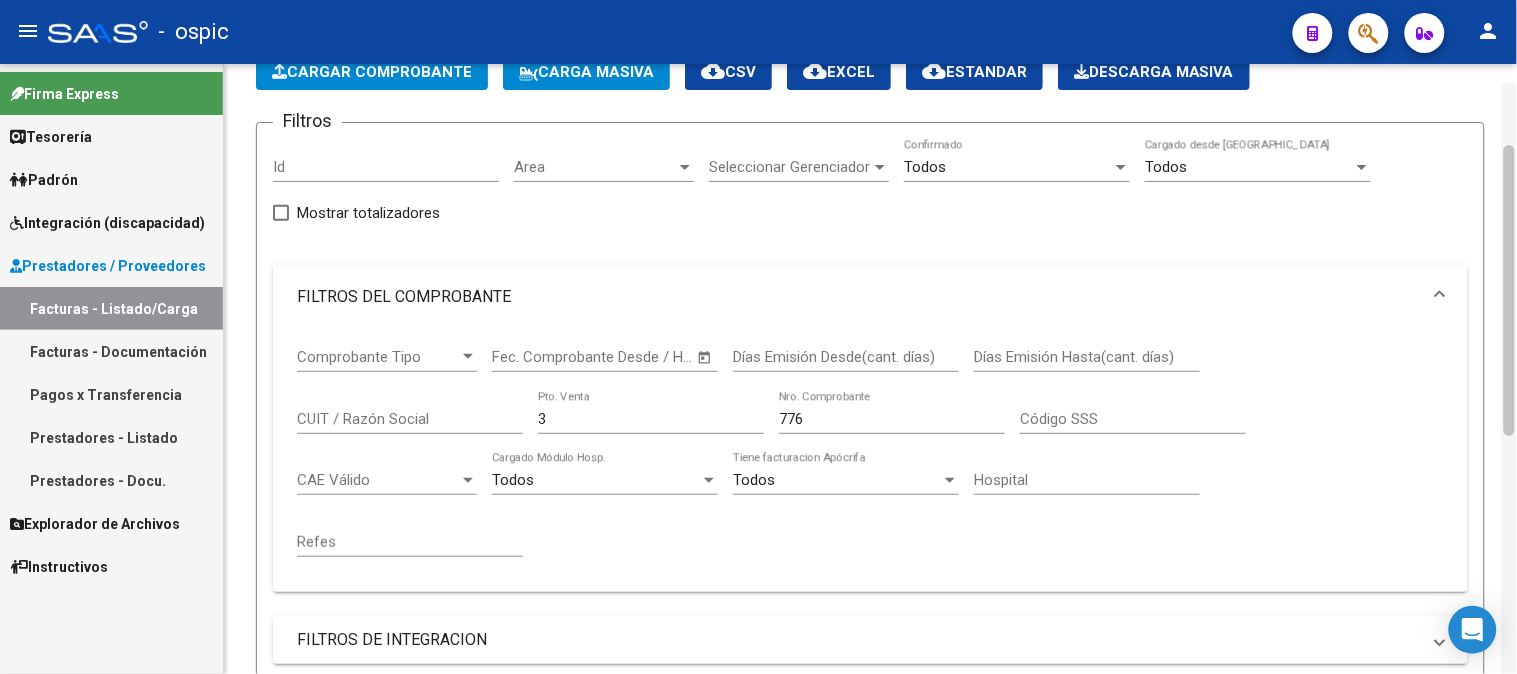 scroll, scrollTop: 111, scrollLeft: 0, axis: vertical 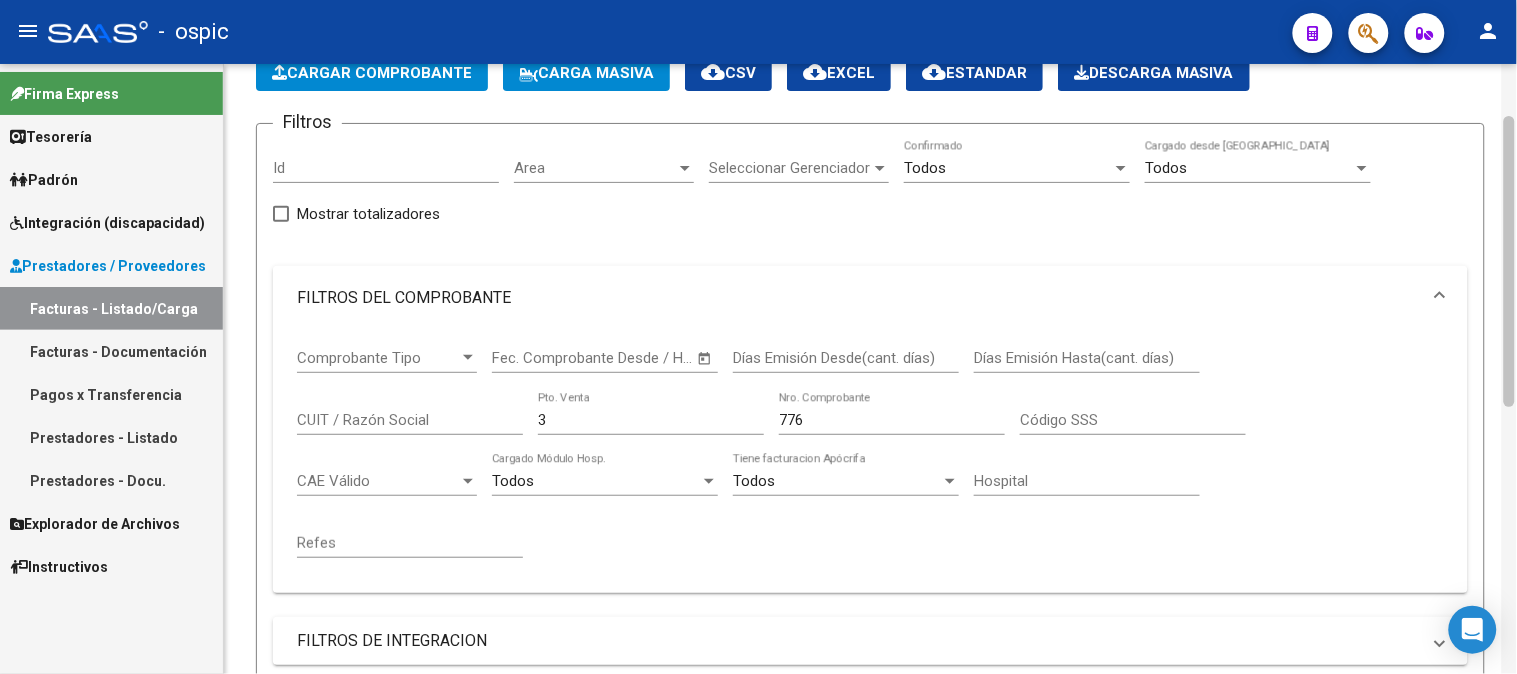drag, startPoint x: 1511, startPoint y: 471, endPoint x: 1516, endPoint y: 227, distance: 244.05122 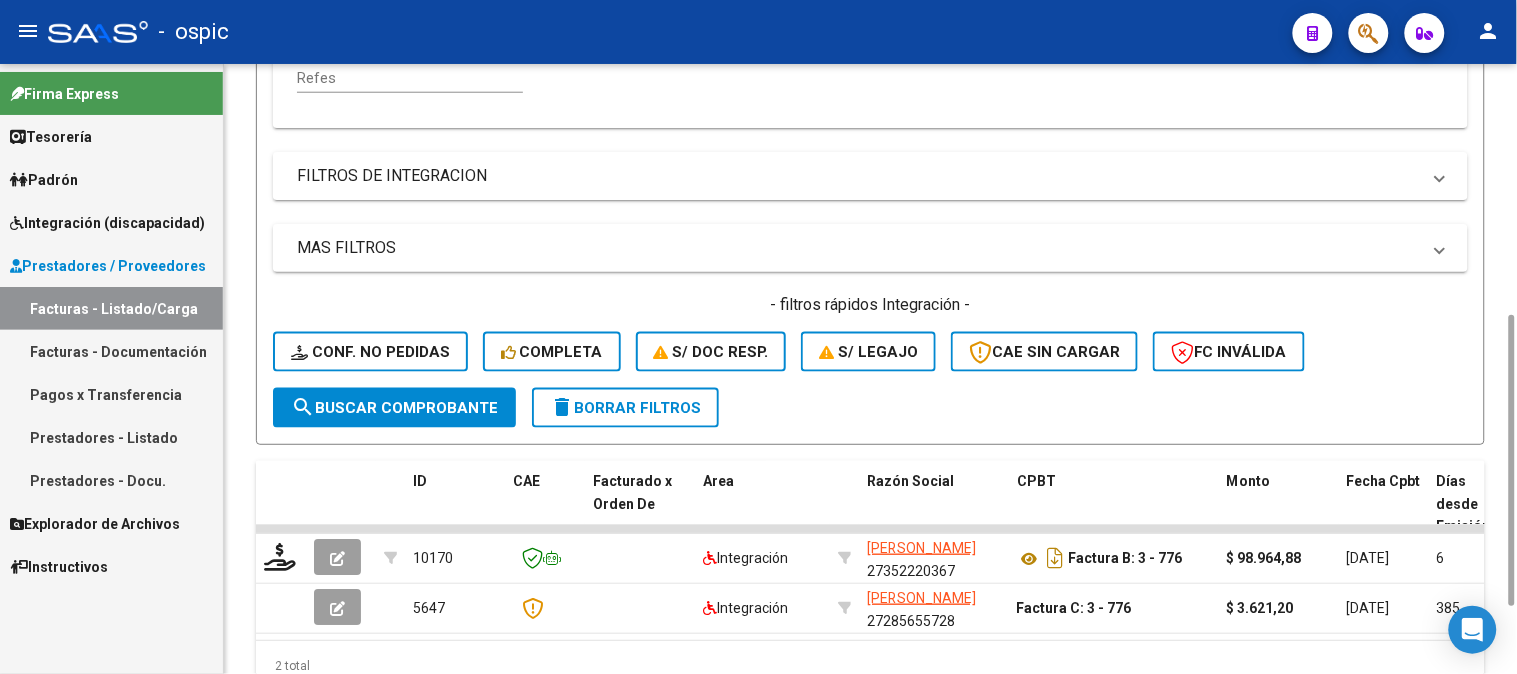drag, startPoint x: 1511, startPoint y: 226, endPoint x: 1430, endPoint y: 488, distance: 274.2353 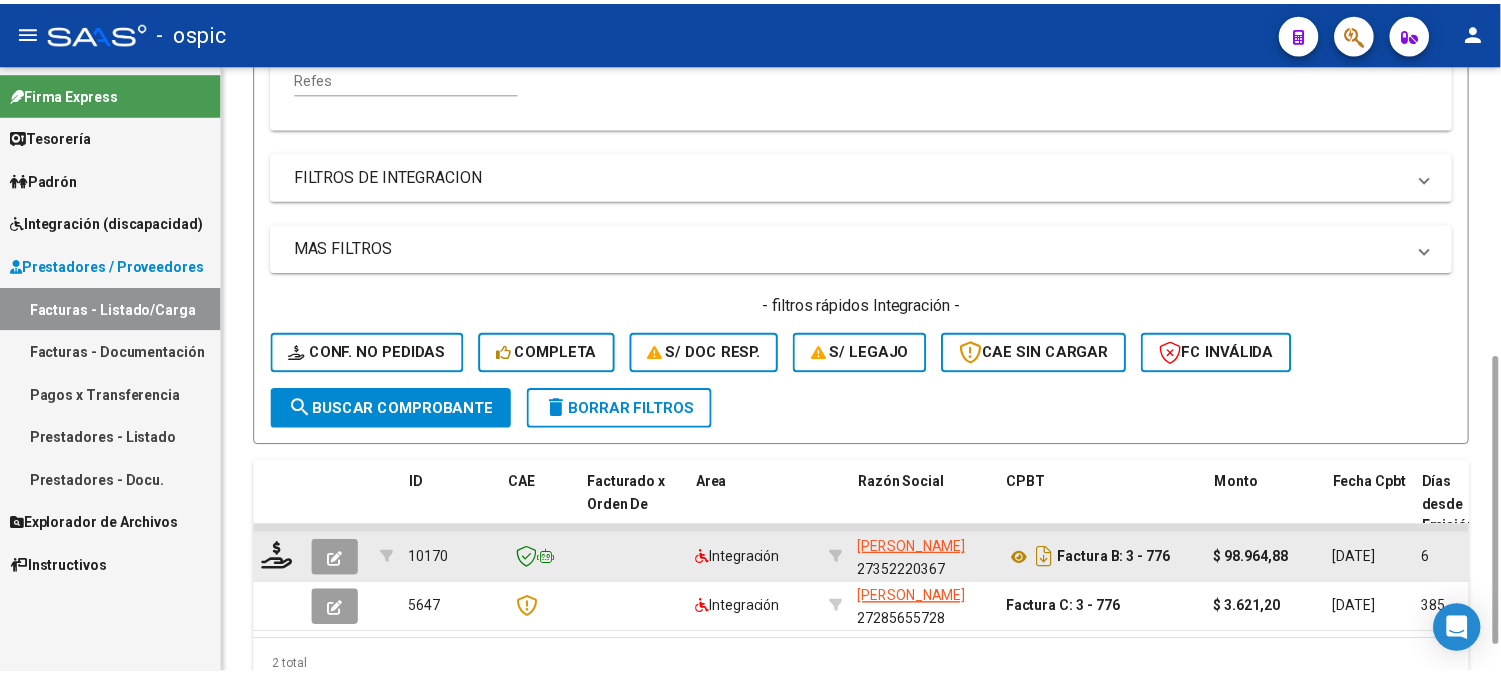 scroll, scrollTop: 588, scrollLeft: 0, axis: vertical 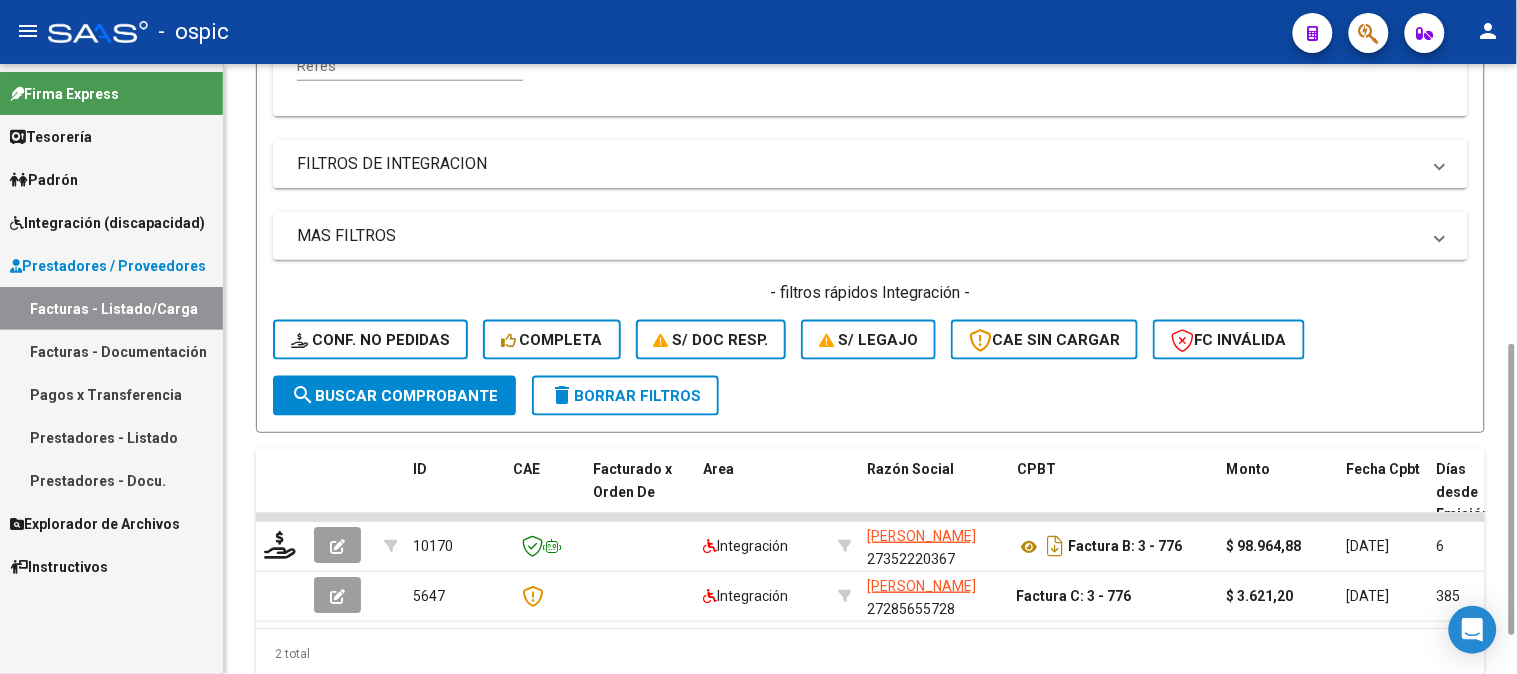 drag, startPoint x: 333, startPoint y: 383, endPoint x: 330, endPoint y: 452, distance: 69.065186 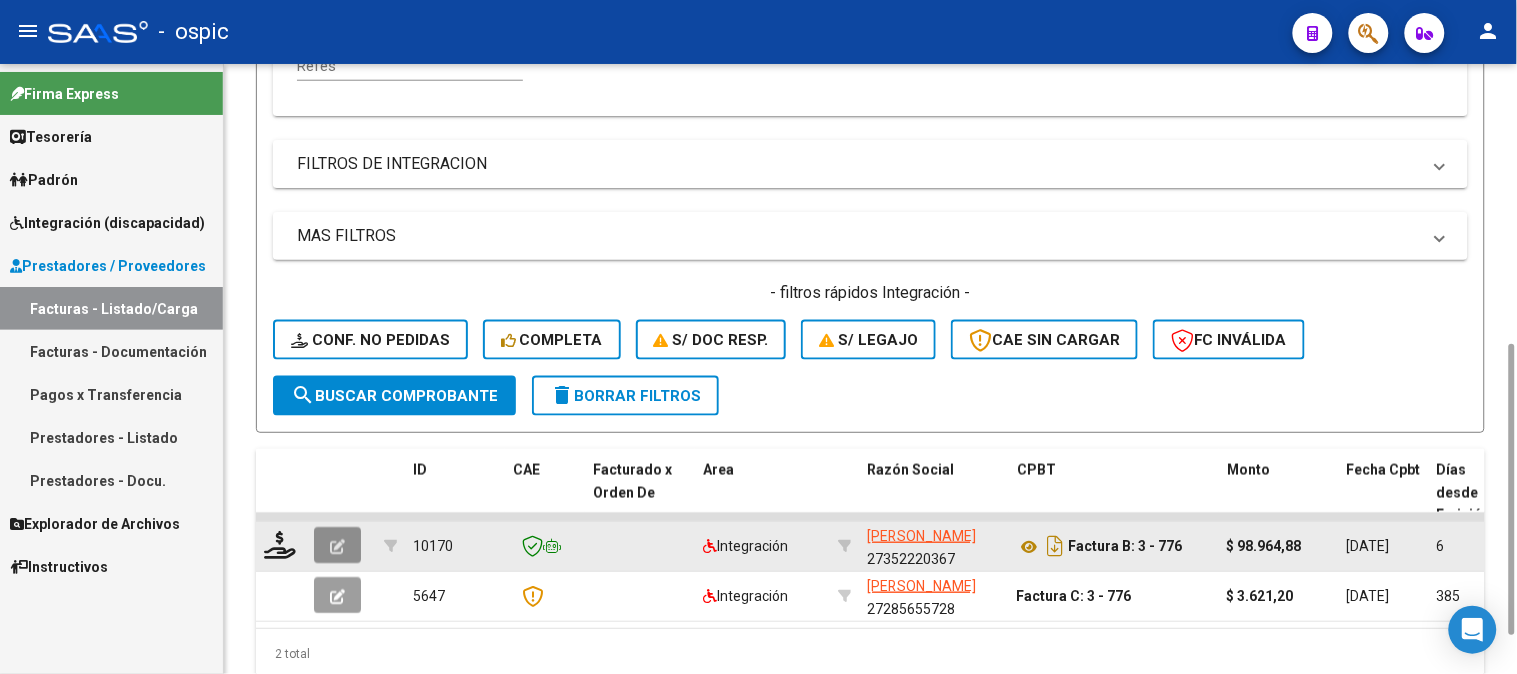 click 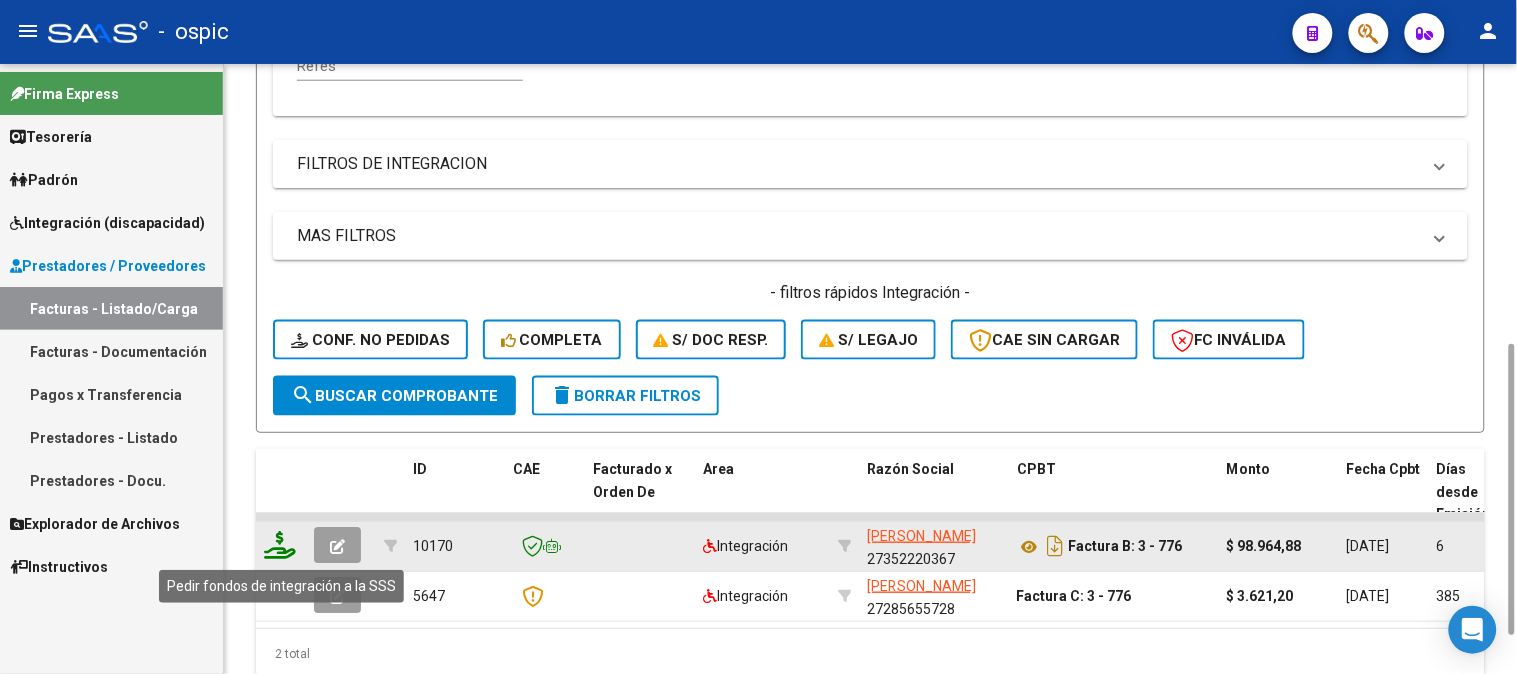 click 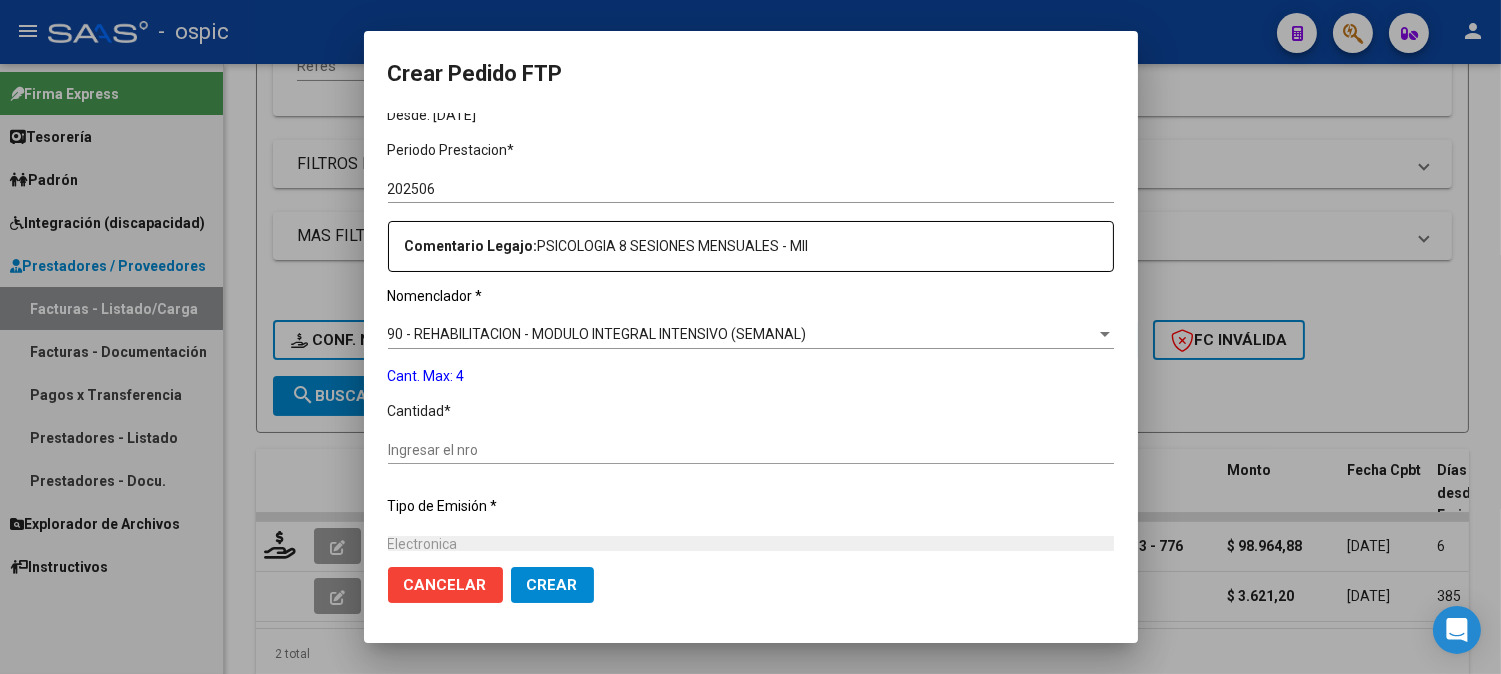 scroll, scrollTop: 604, scrollLeft: 0, axis: vertical 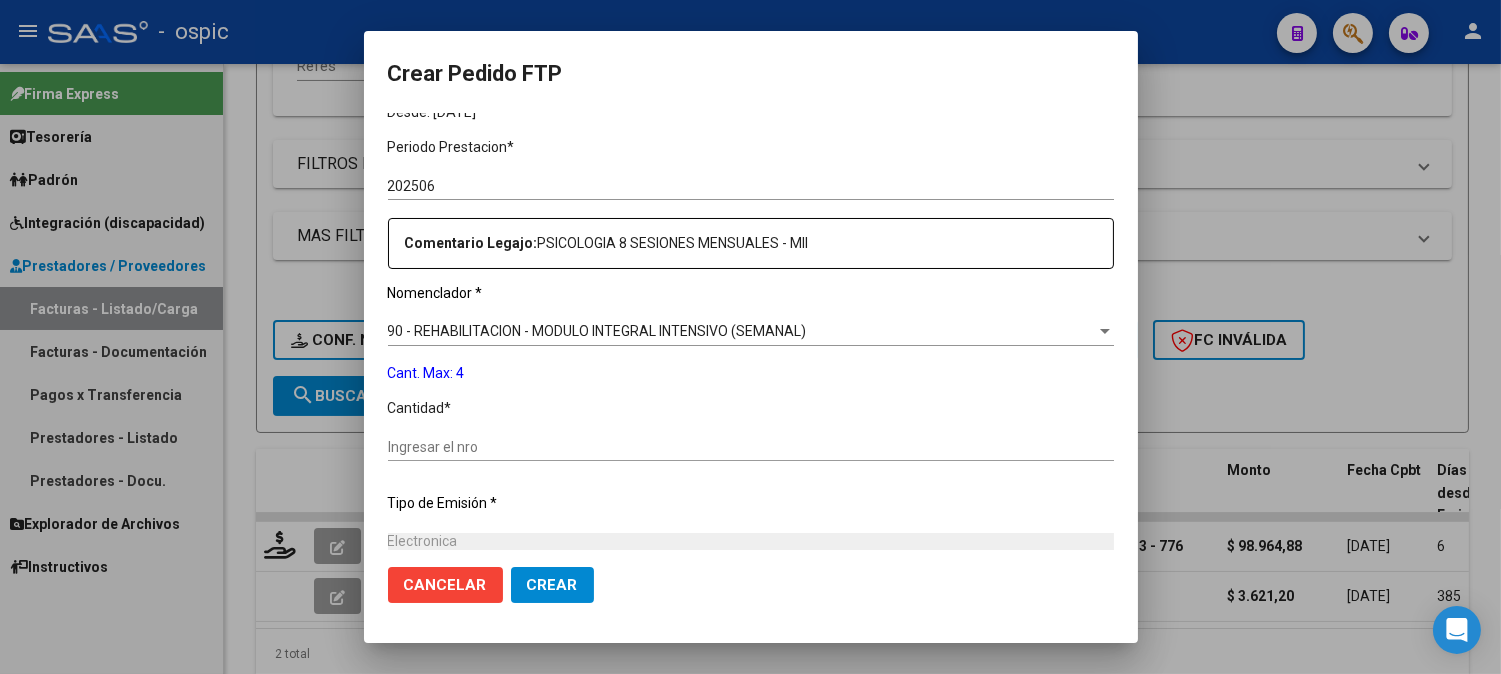 click on "Ingresar el nro" at bounding box center [751, 447] 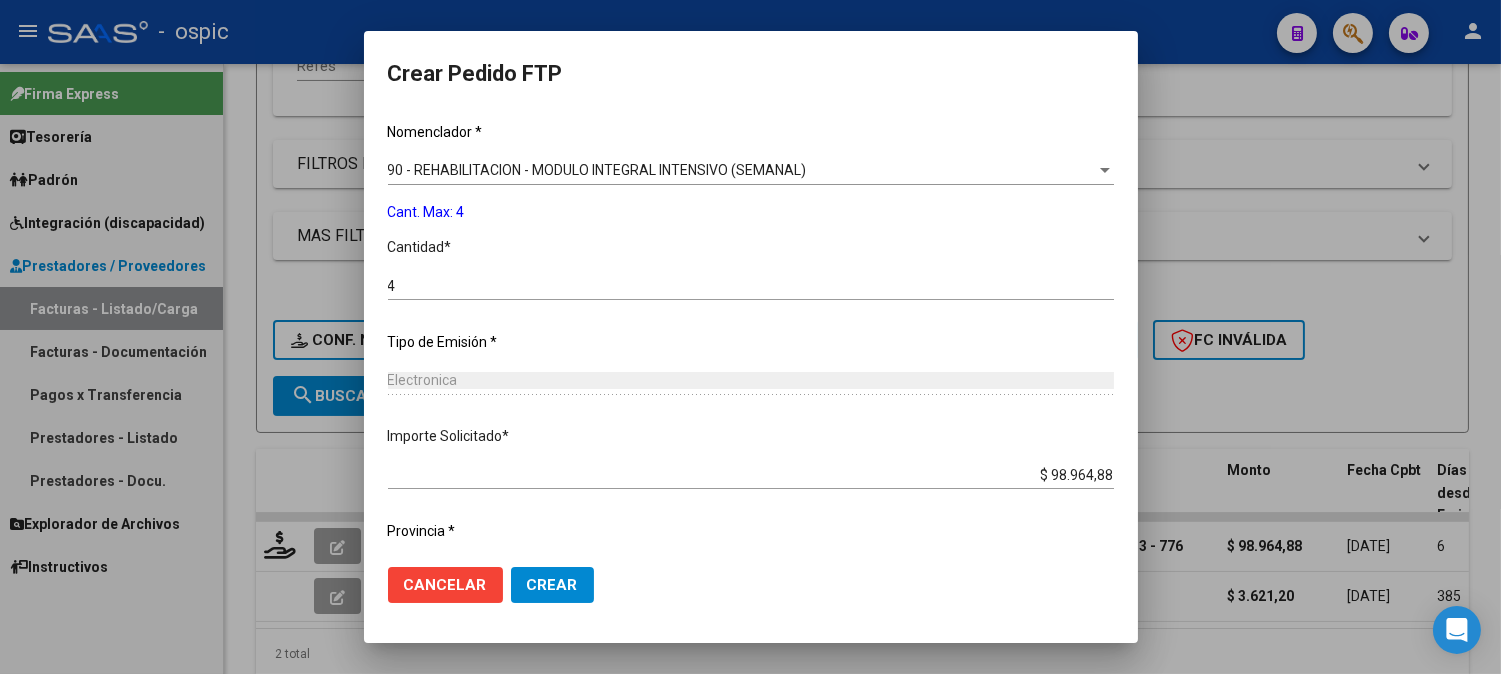 scroll, scrollTop: 814, scrollLeft: 0, axis: vertical 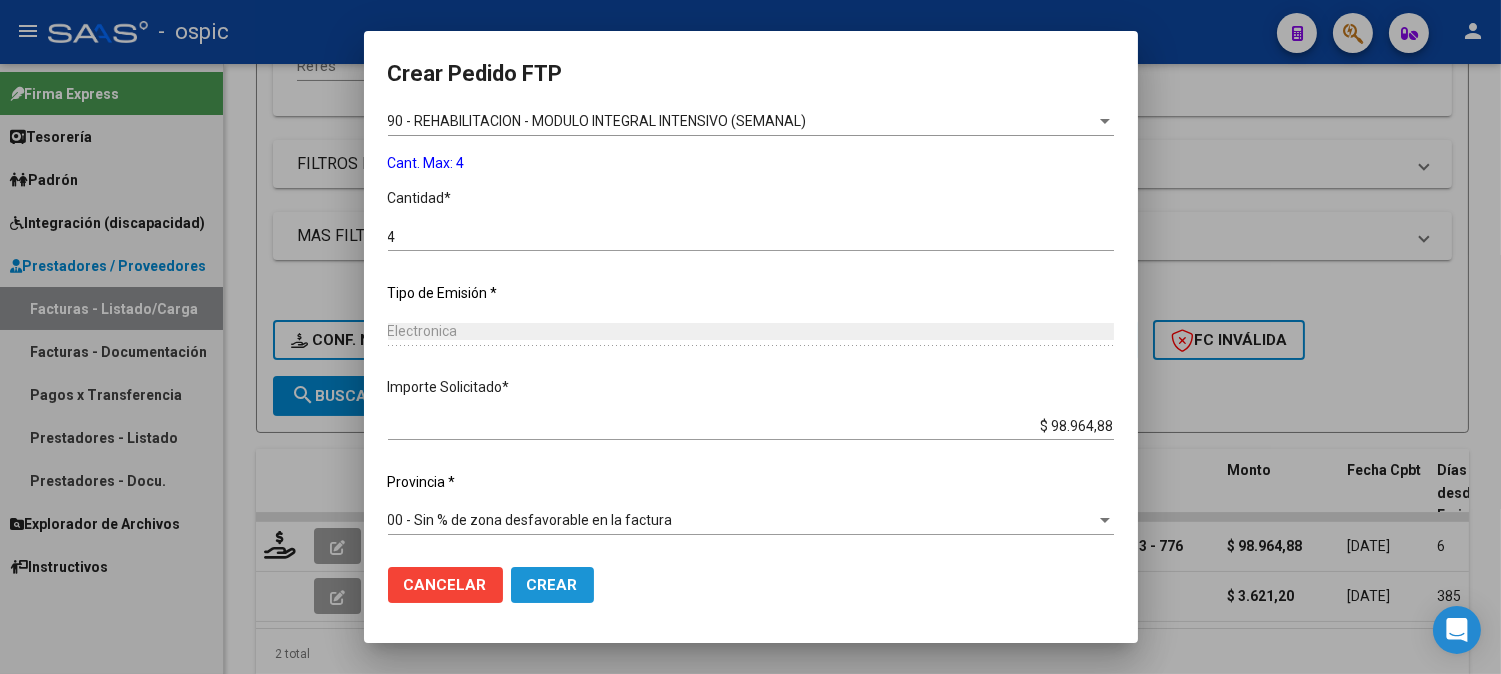 click on "Crear" 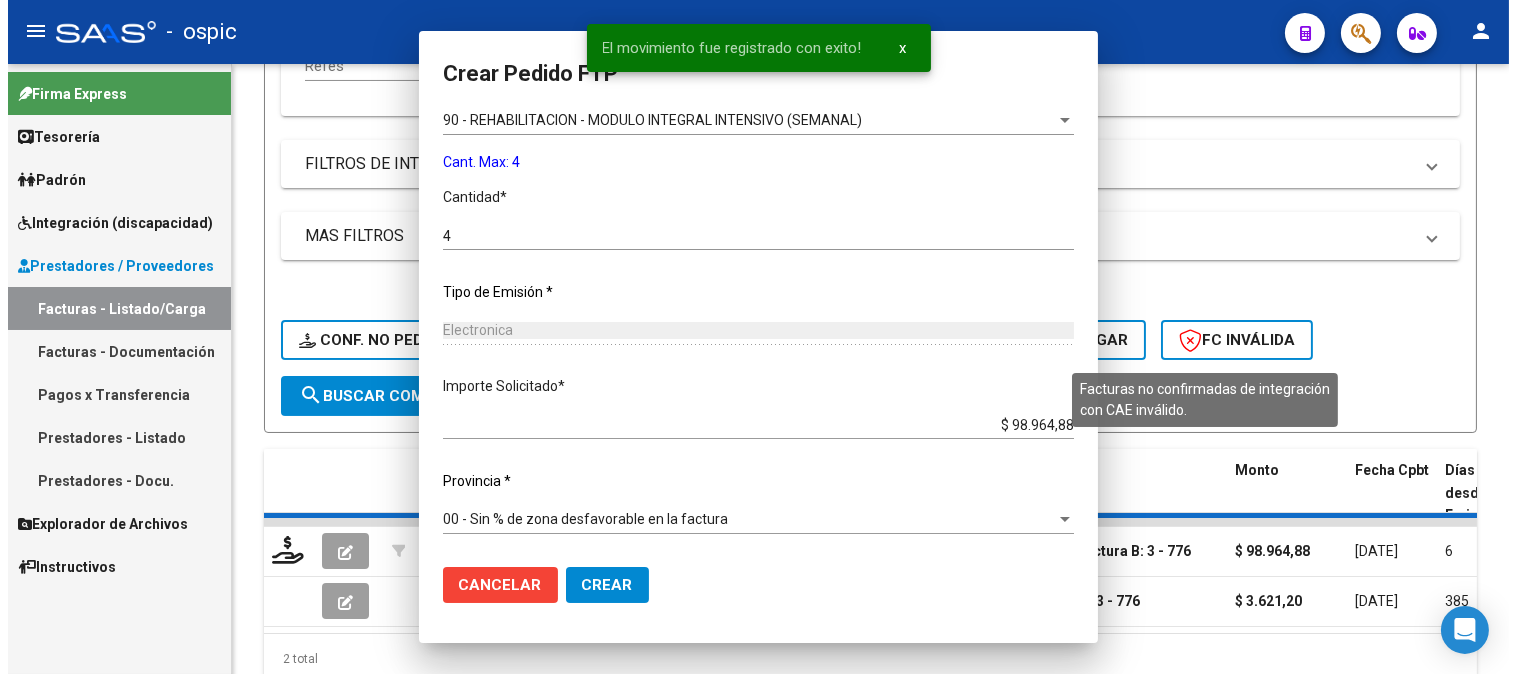 scroll, scrollTop: 704, scrollLeft: 0, axis: vertical 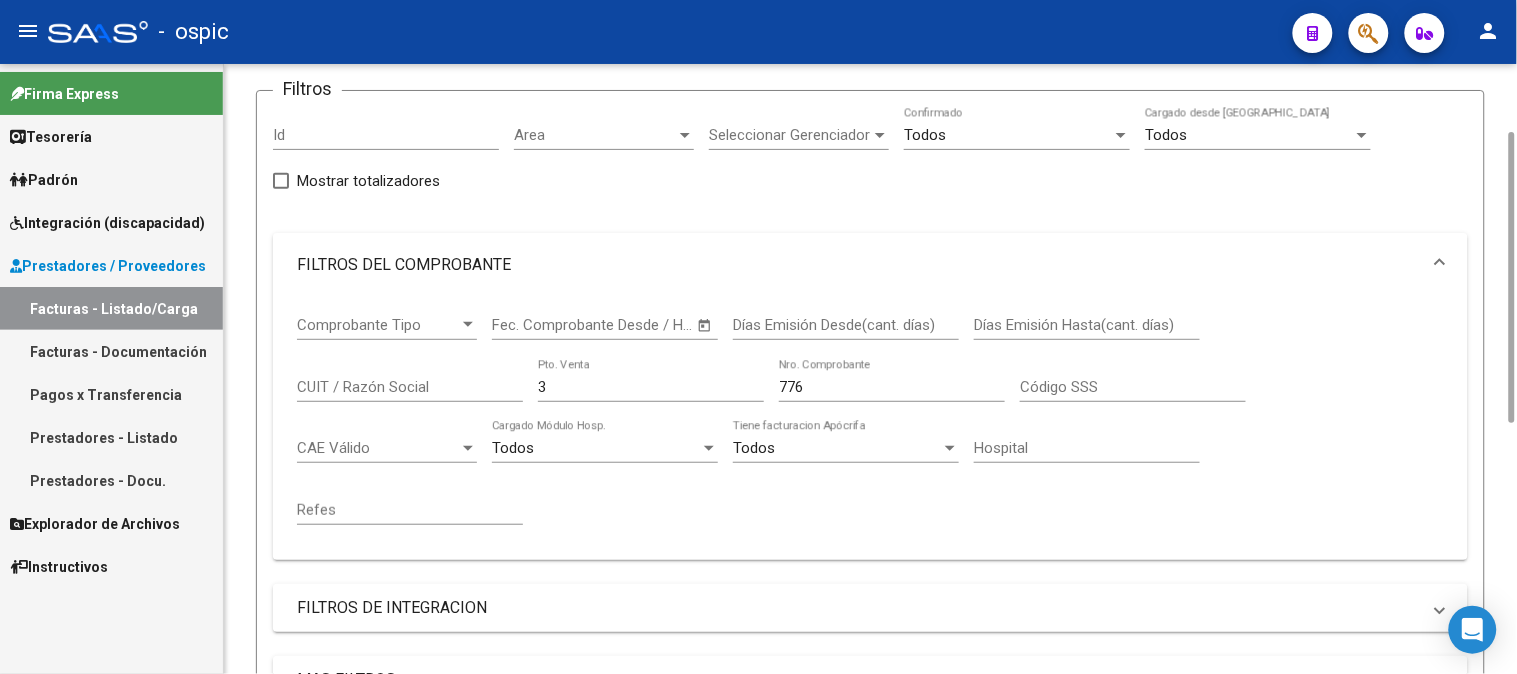 drag, startPoint x: 454, startPoint y: 392, endPoint x: 244, endPoint y: 390, distance: 210.00952 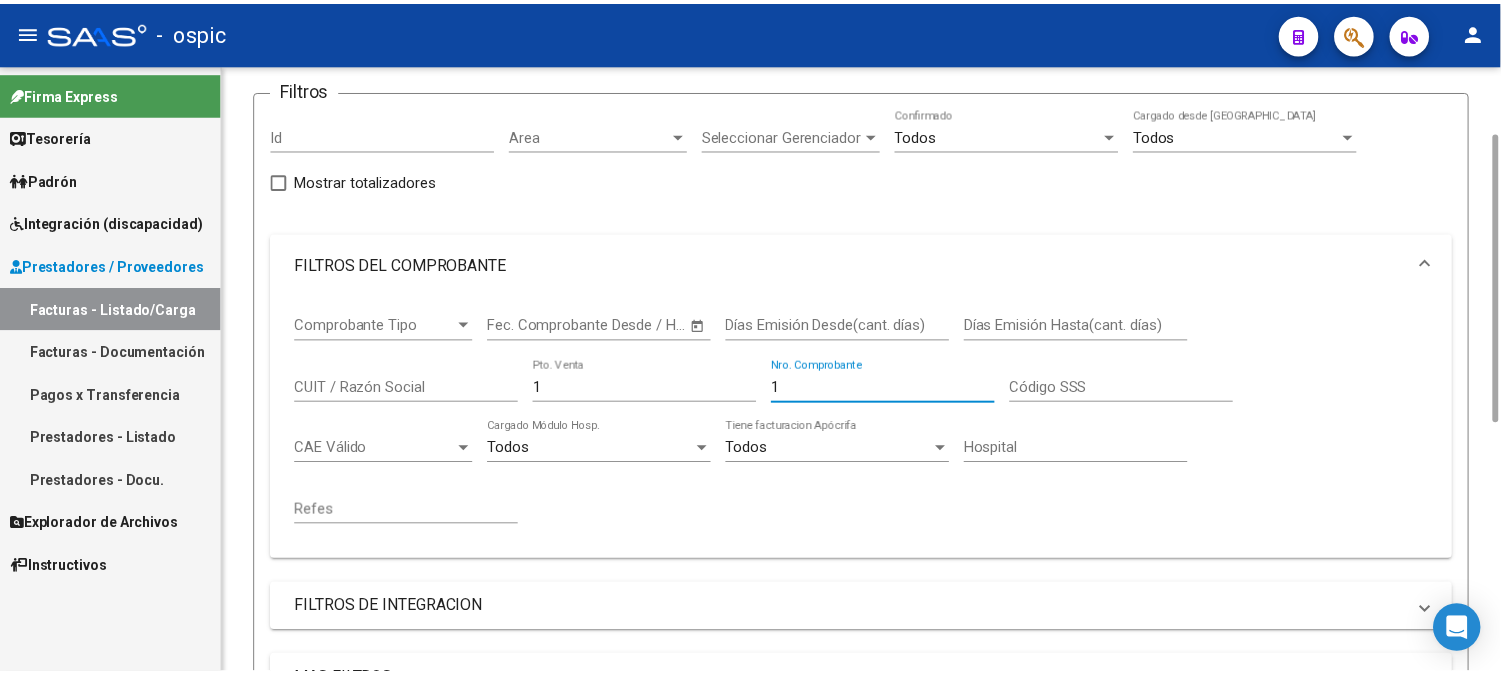scroll, scrollTop: 672, scrollLeft: 0, axis: vertical 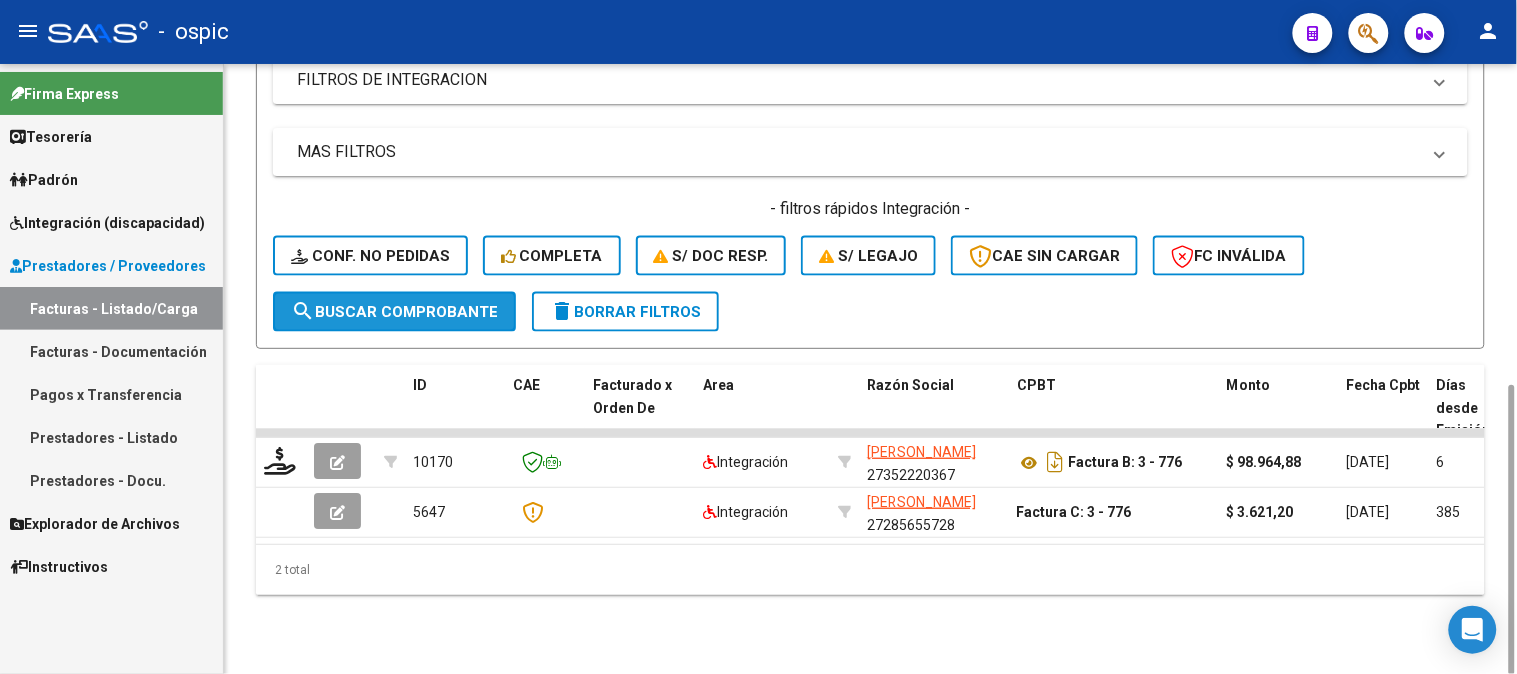 click on "search  Buscar Comprobante" 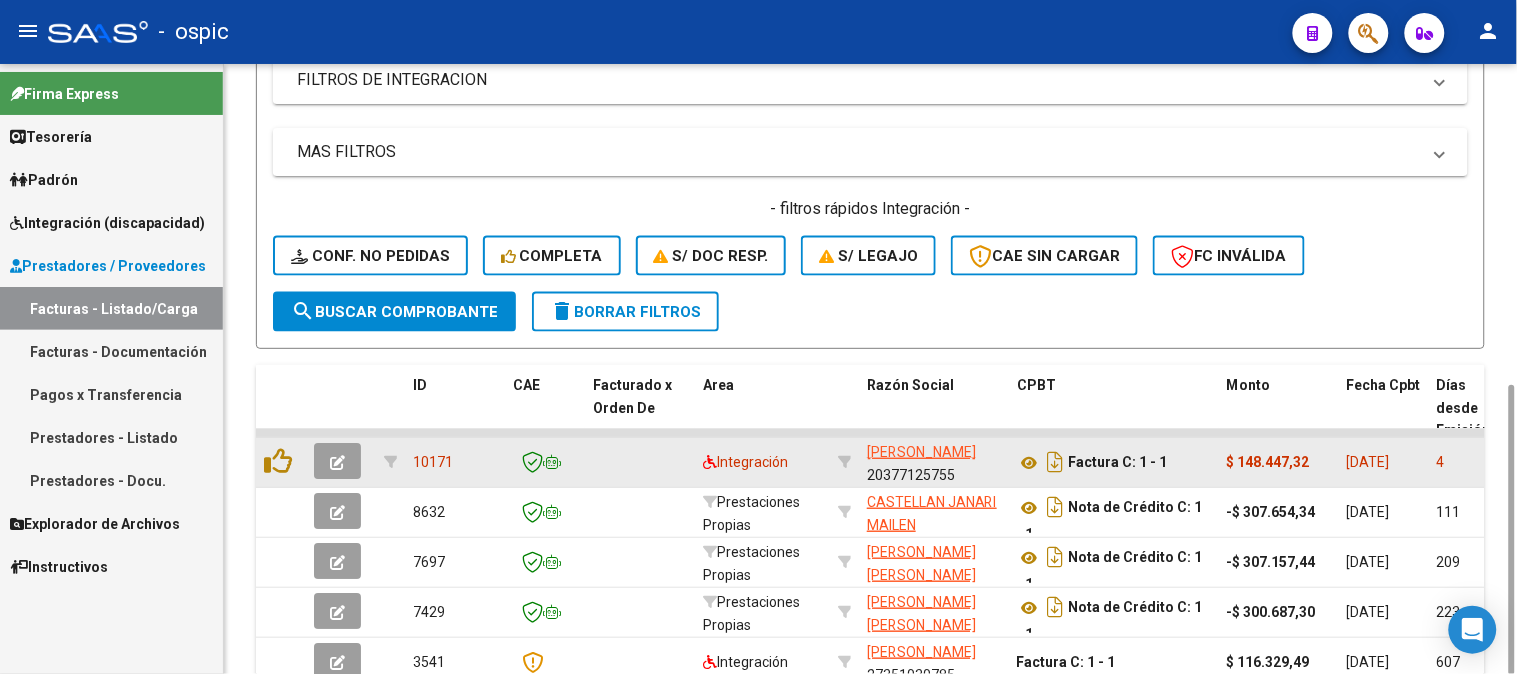 click 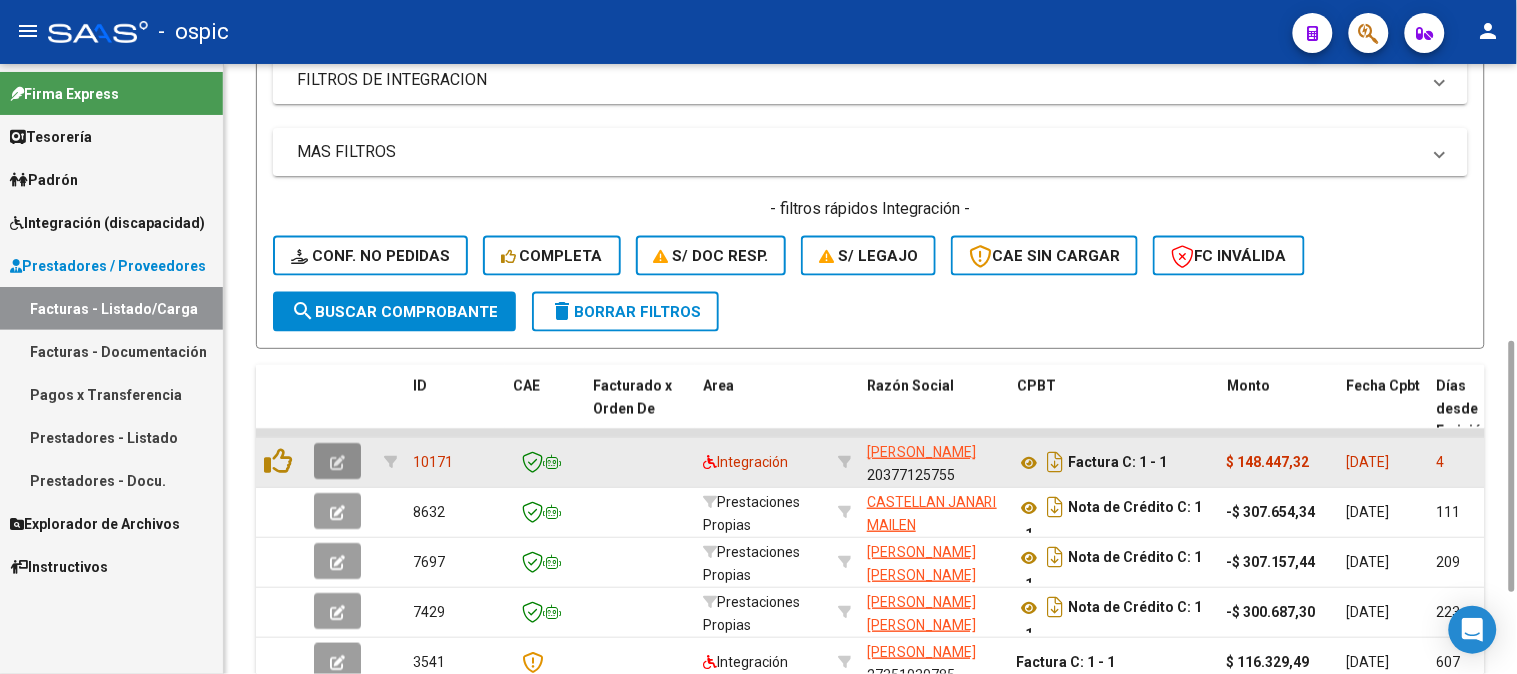 click 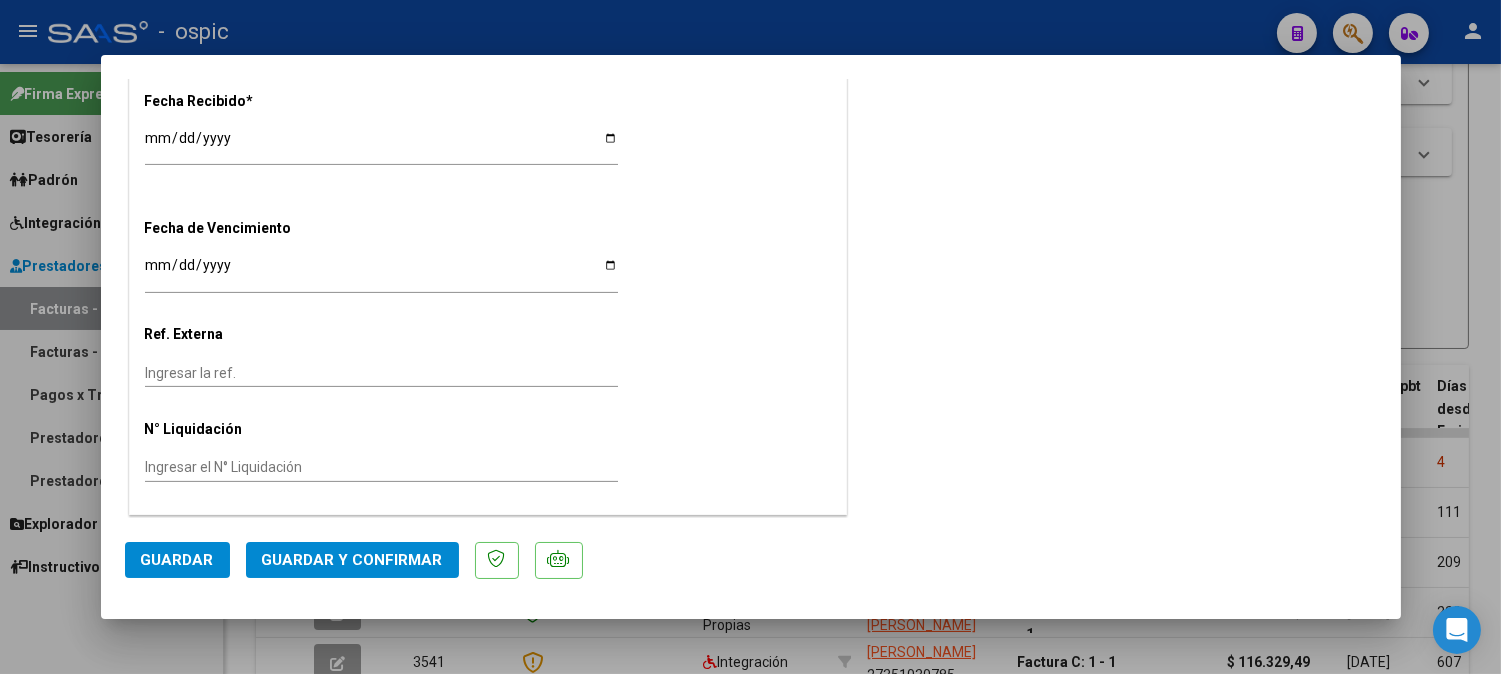 scroll, scrollTop: 0, scrollLeft: 0, axis: both 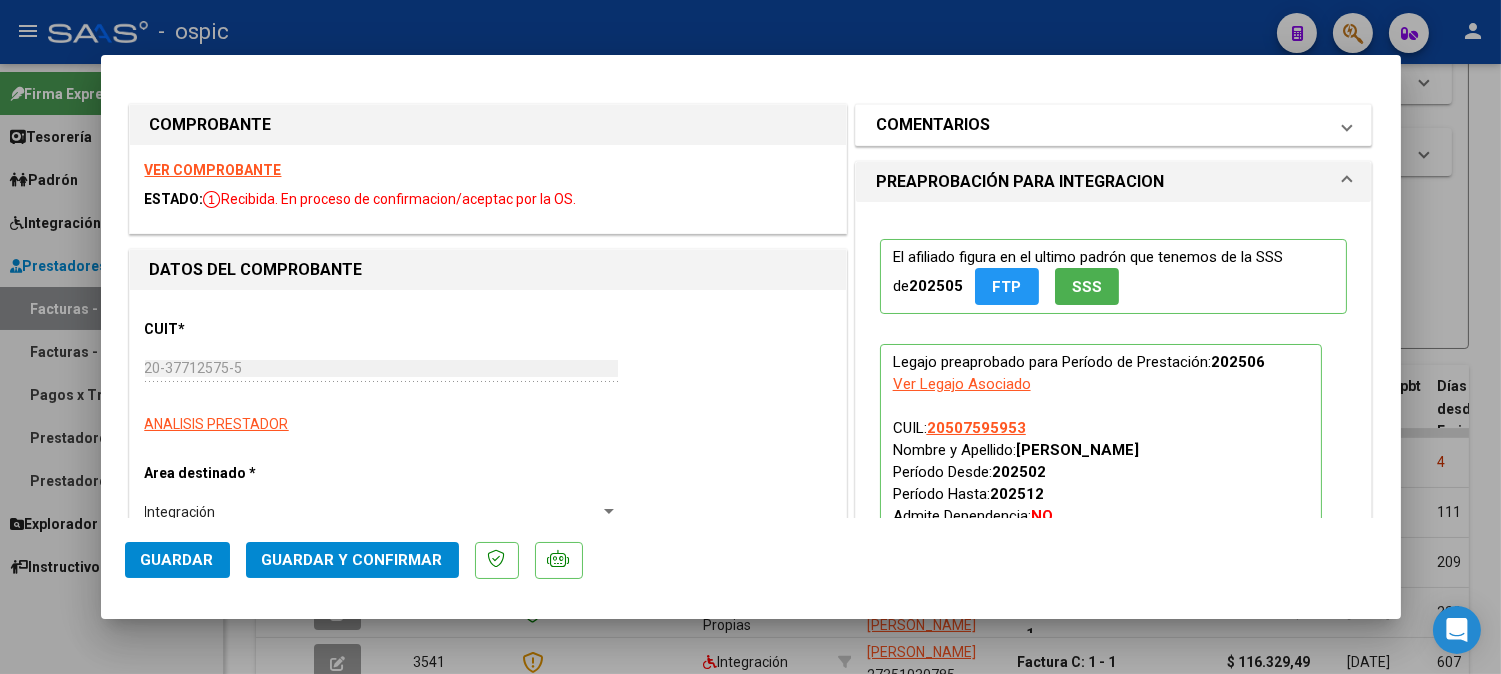 drag, startPoint x: 1054, startPoint y: 126, endPoint x: 1046, endPoint y: 268, distance: 142.22517 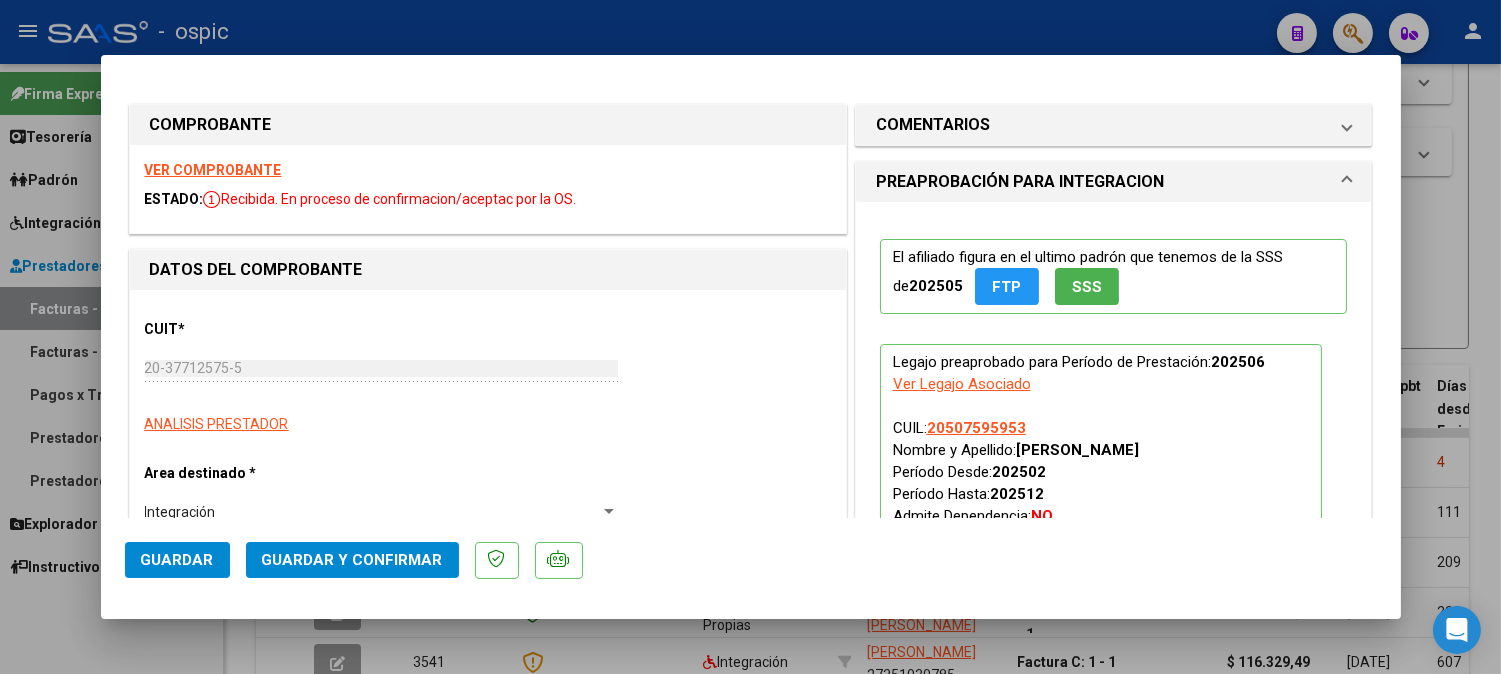 click on "COMENTARIOS" at bounding box center [1102, 125] 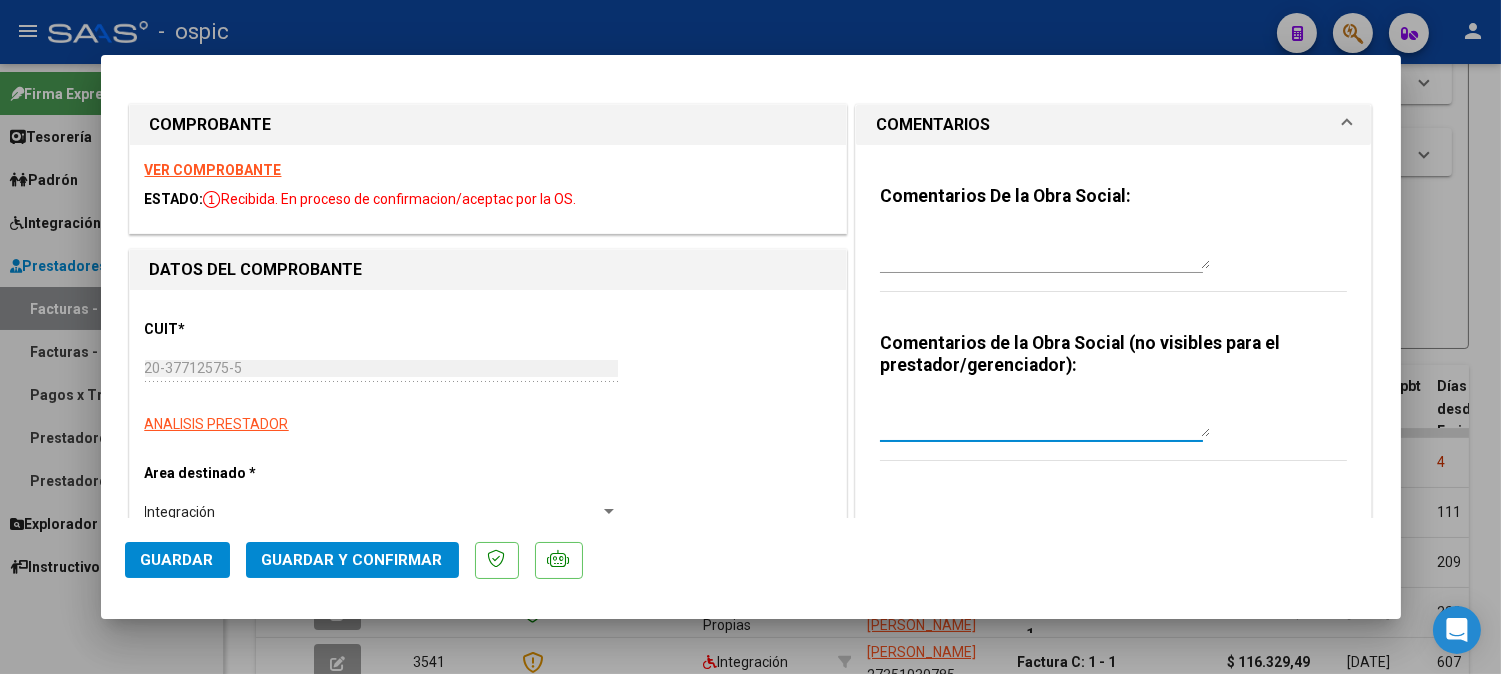click at bounding box center (1045, 417) 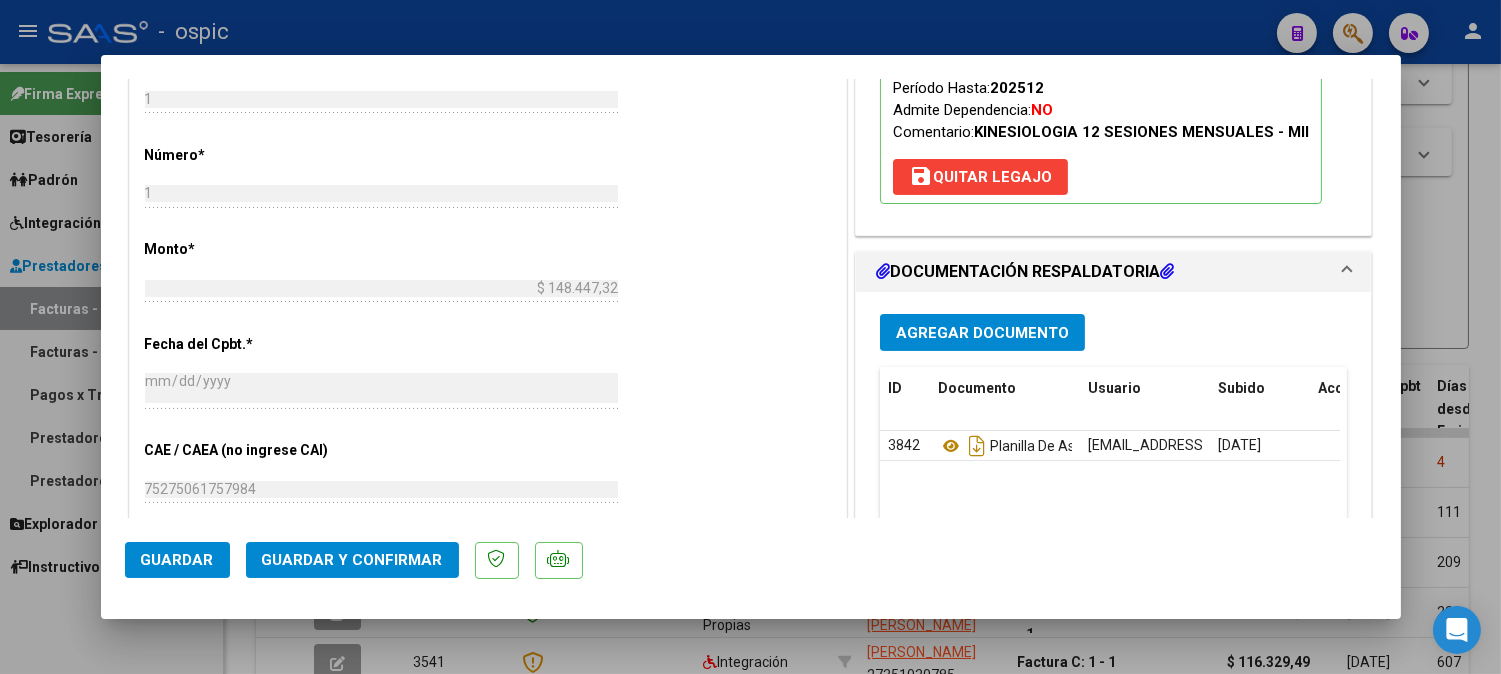 scroll, scrollTop: 885, scrollLeft: 0, axis: vertical 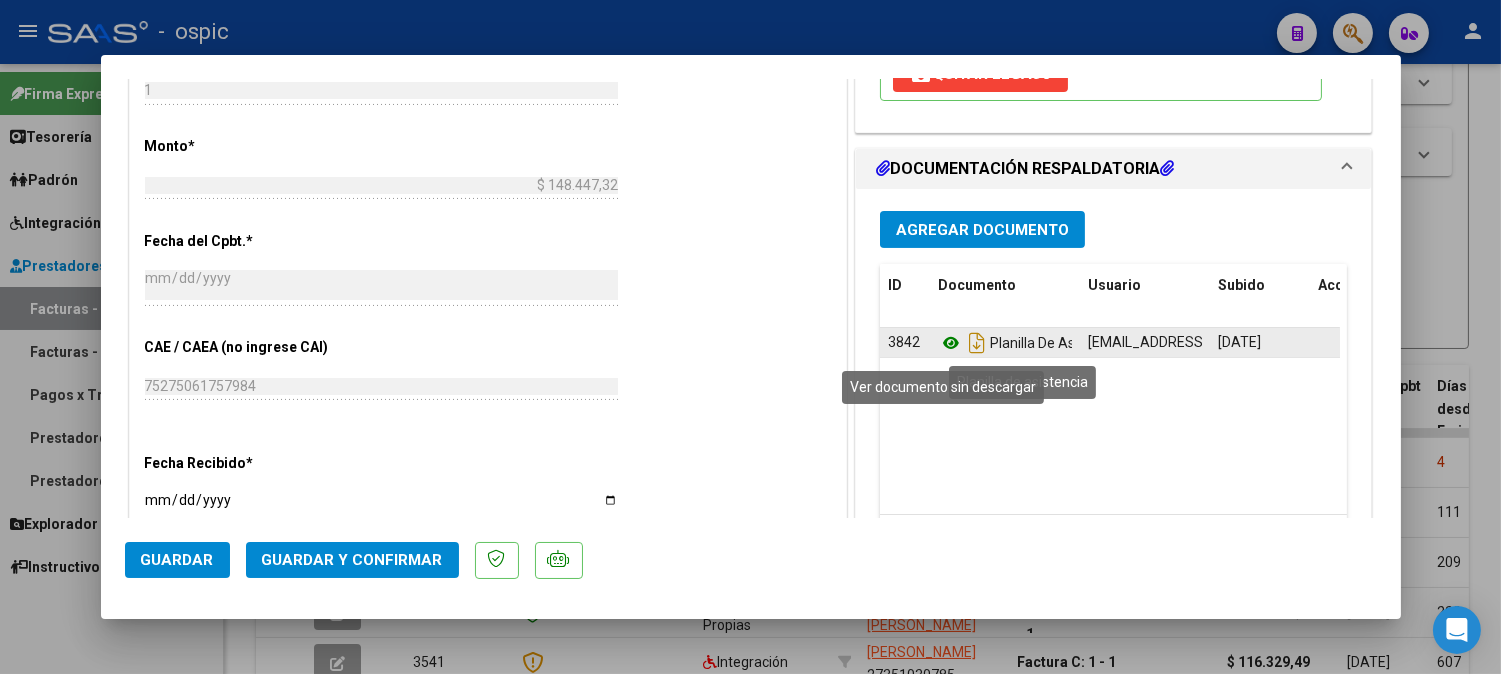 click 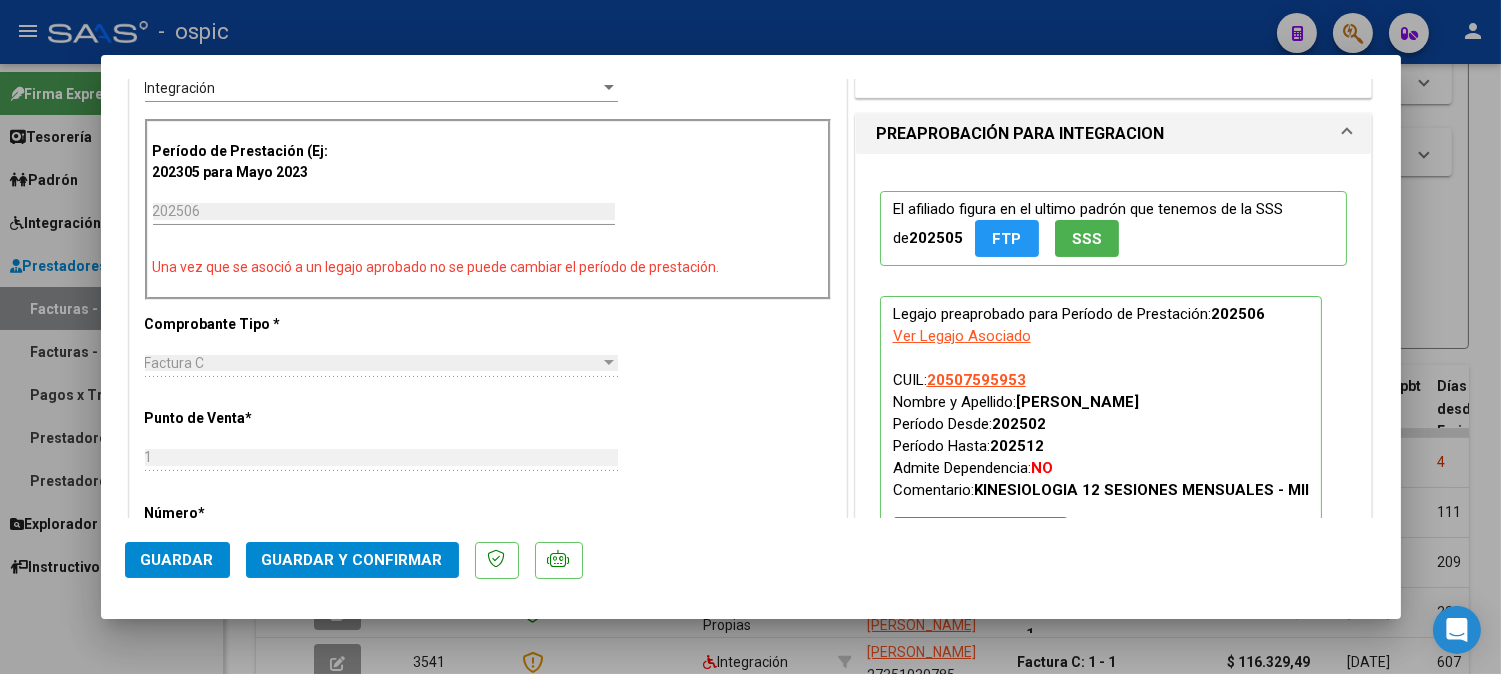 scroll, scrollTop: 414, scrollLeft: 0, axis: vertical 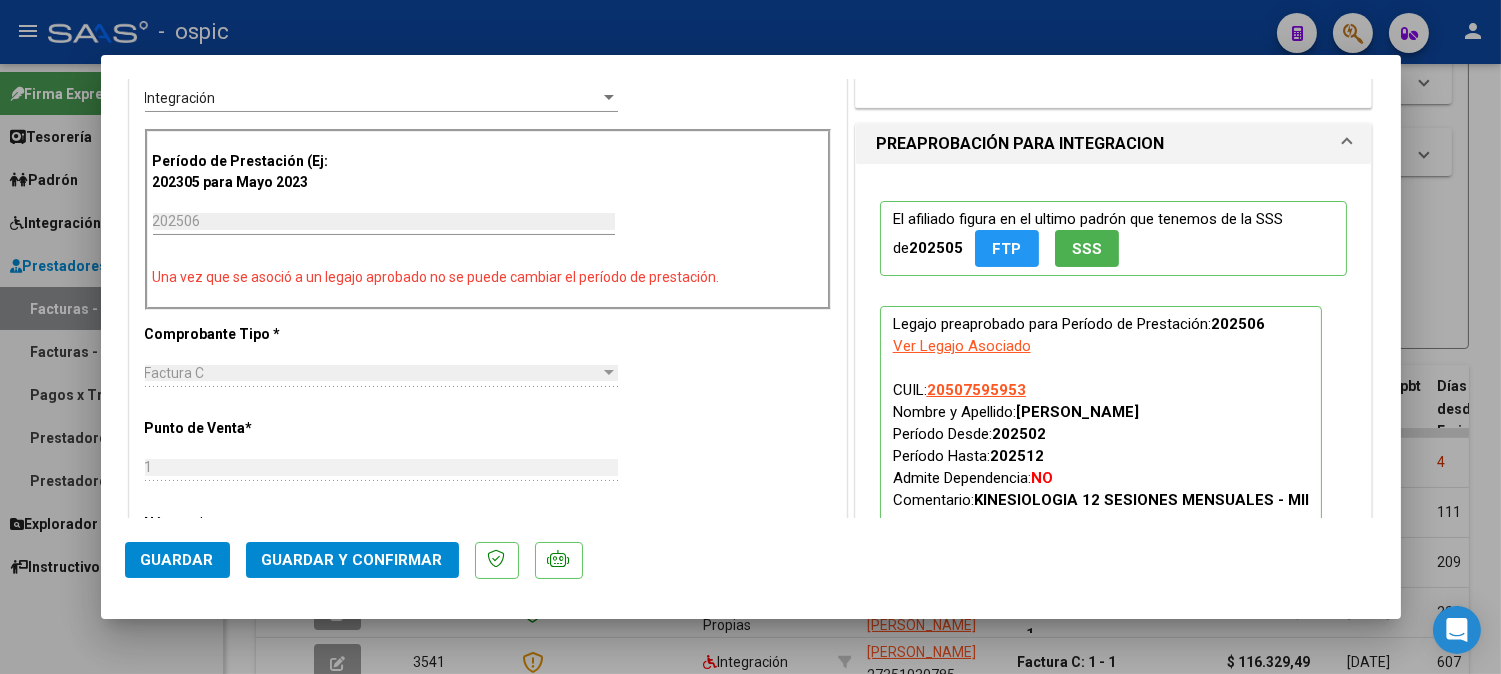 click on "Guardar y Confirmar" 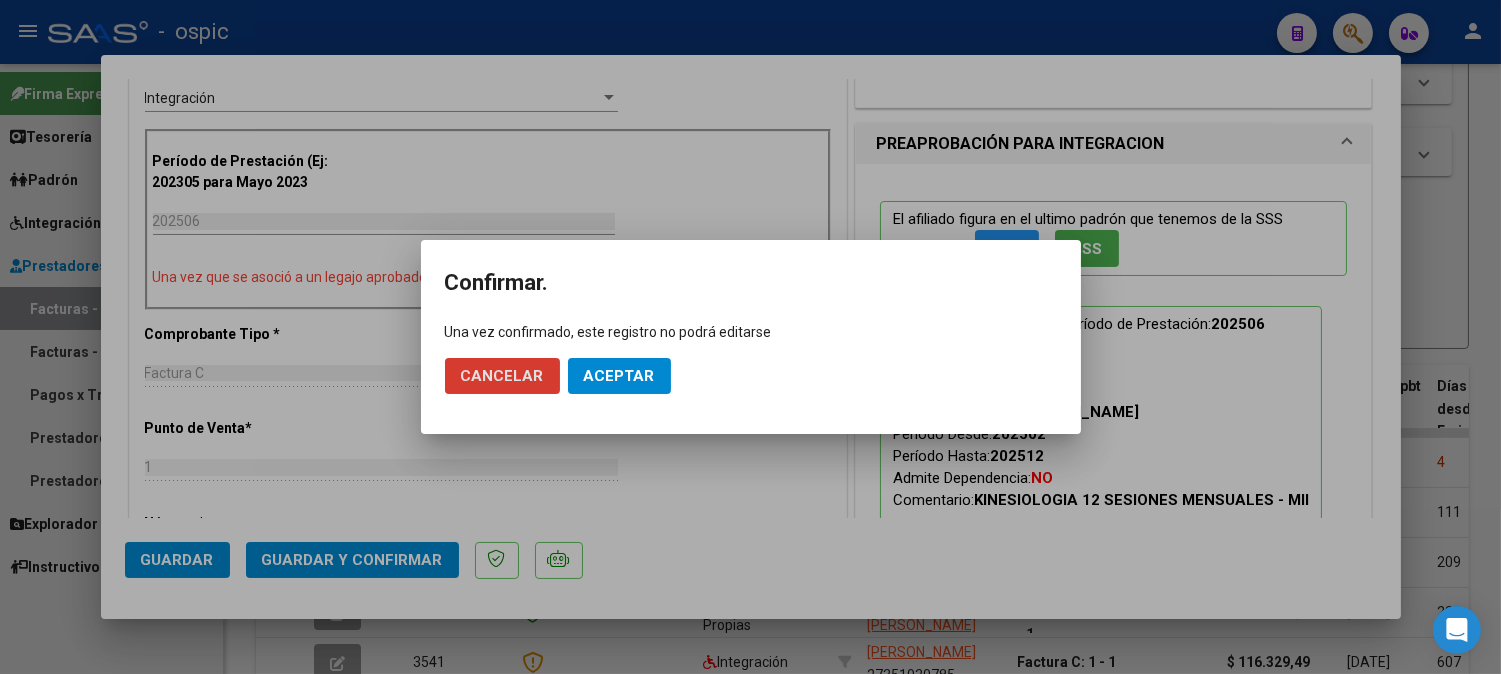 click on "Aceptar" 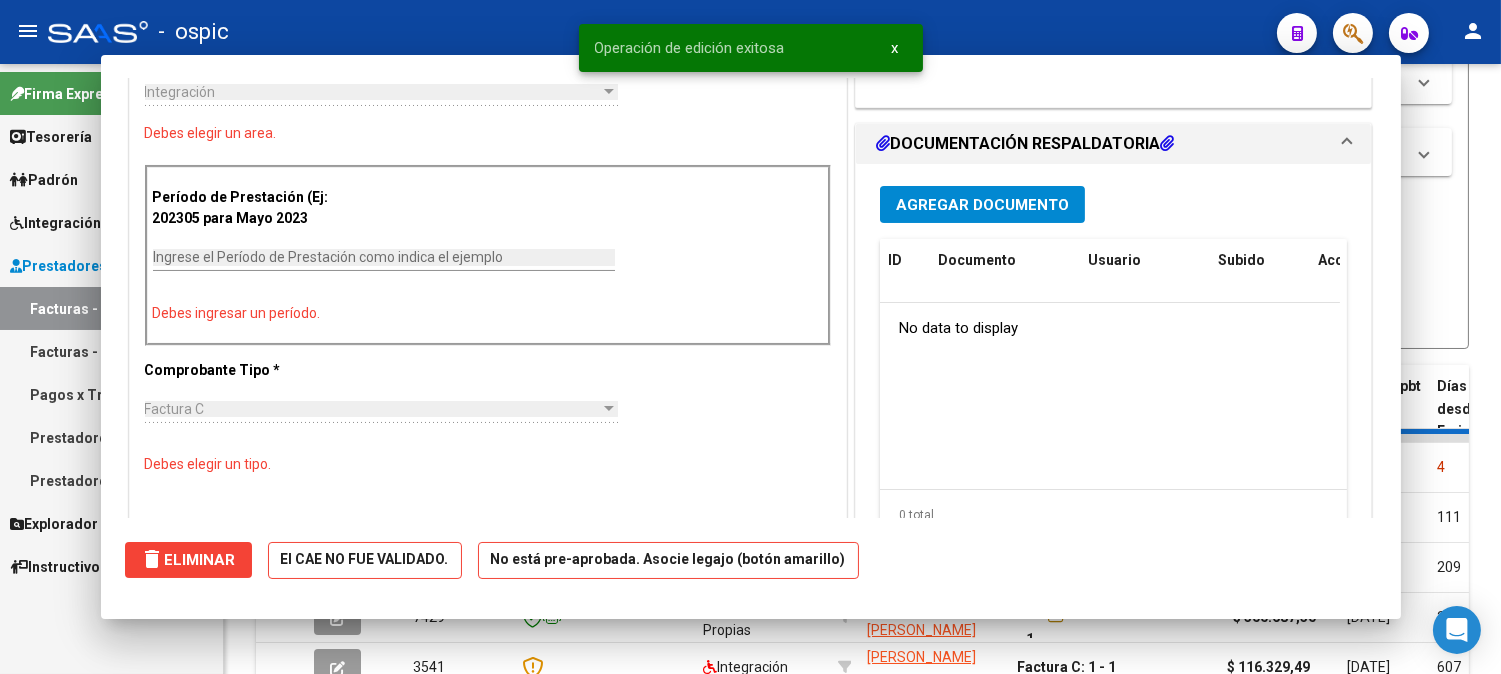 scroll, scrollTop: 446, scrollLeft: 0, axis: vertical 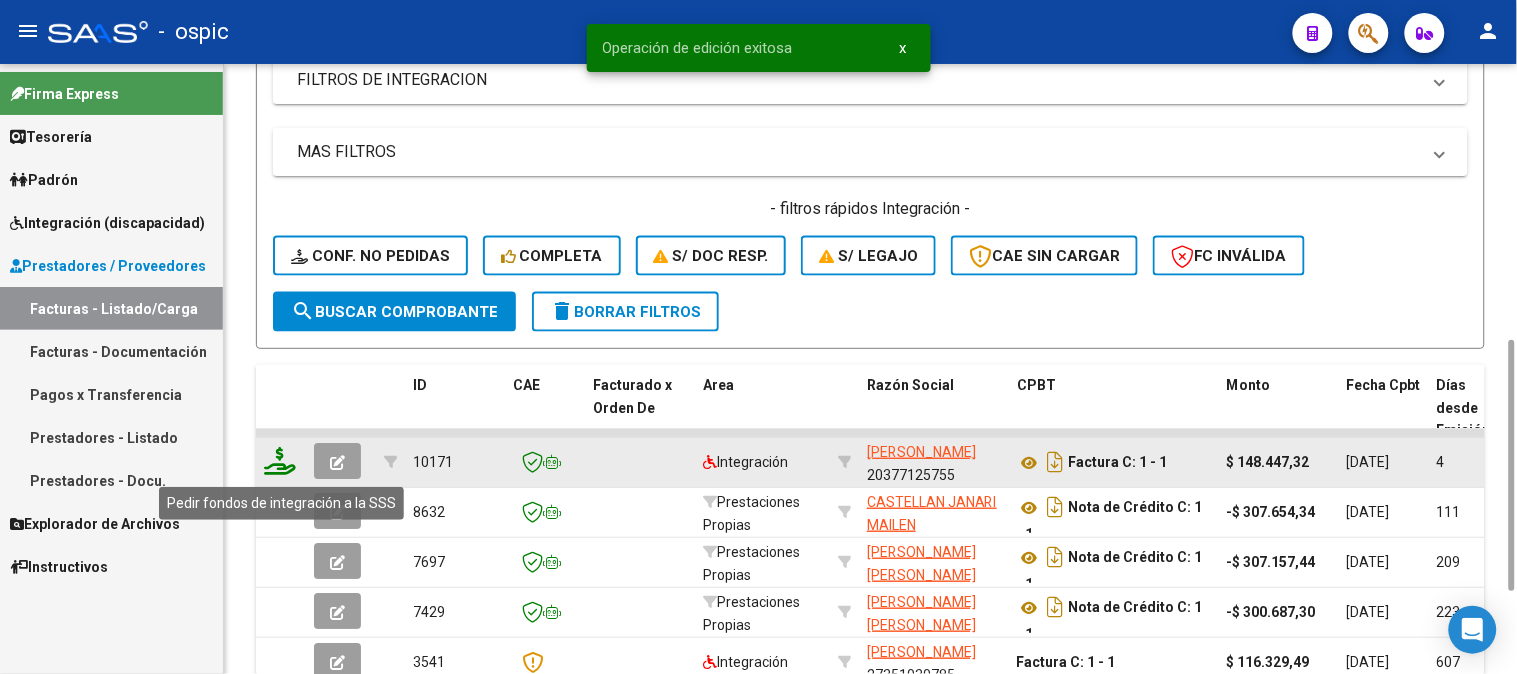 click 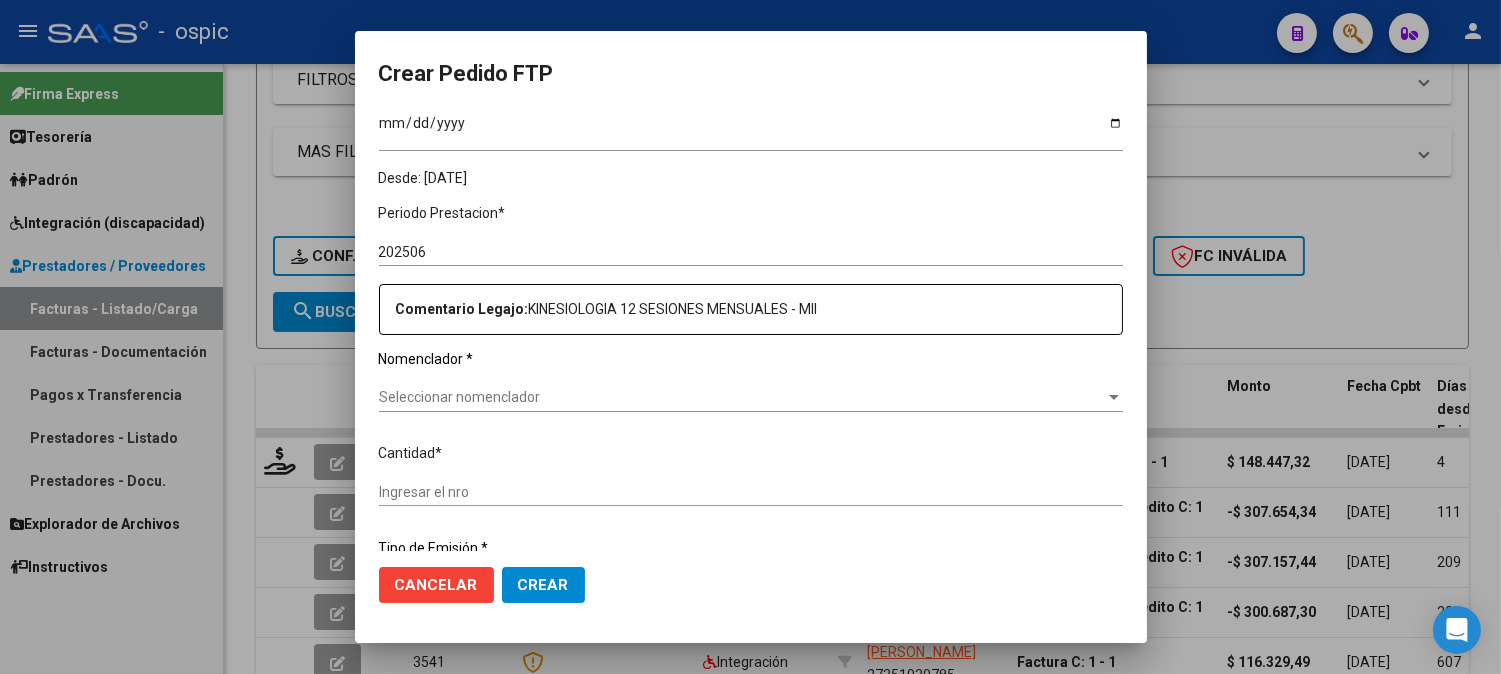 scroll, scrollTop: 563, scrollLeft: 0, axis: vertical 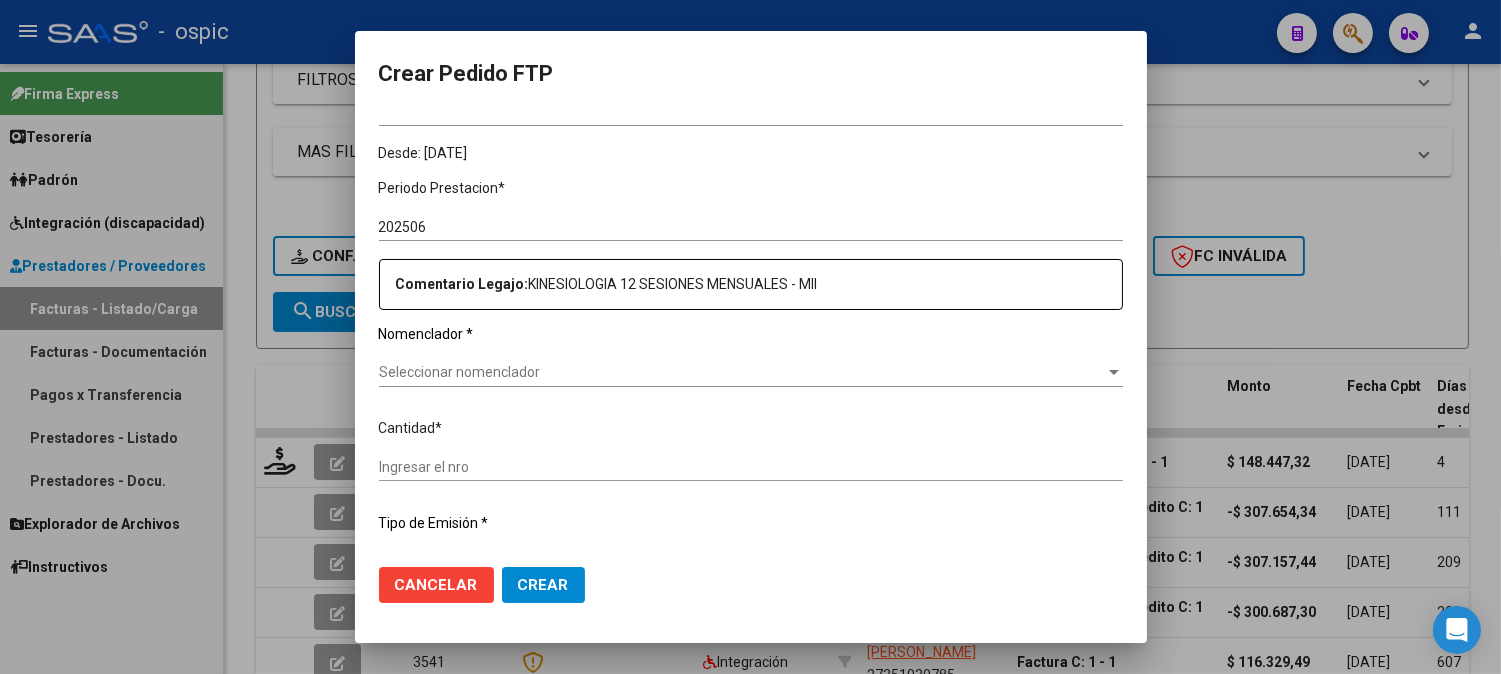 click on "Seleccionar nomenclador" at bounding box center [742, 372] 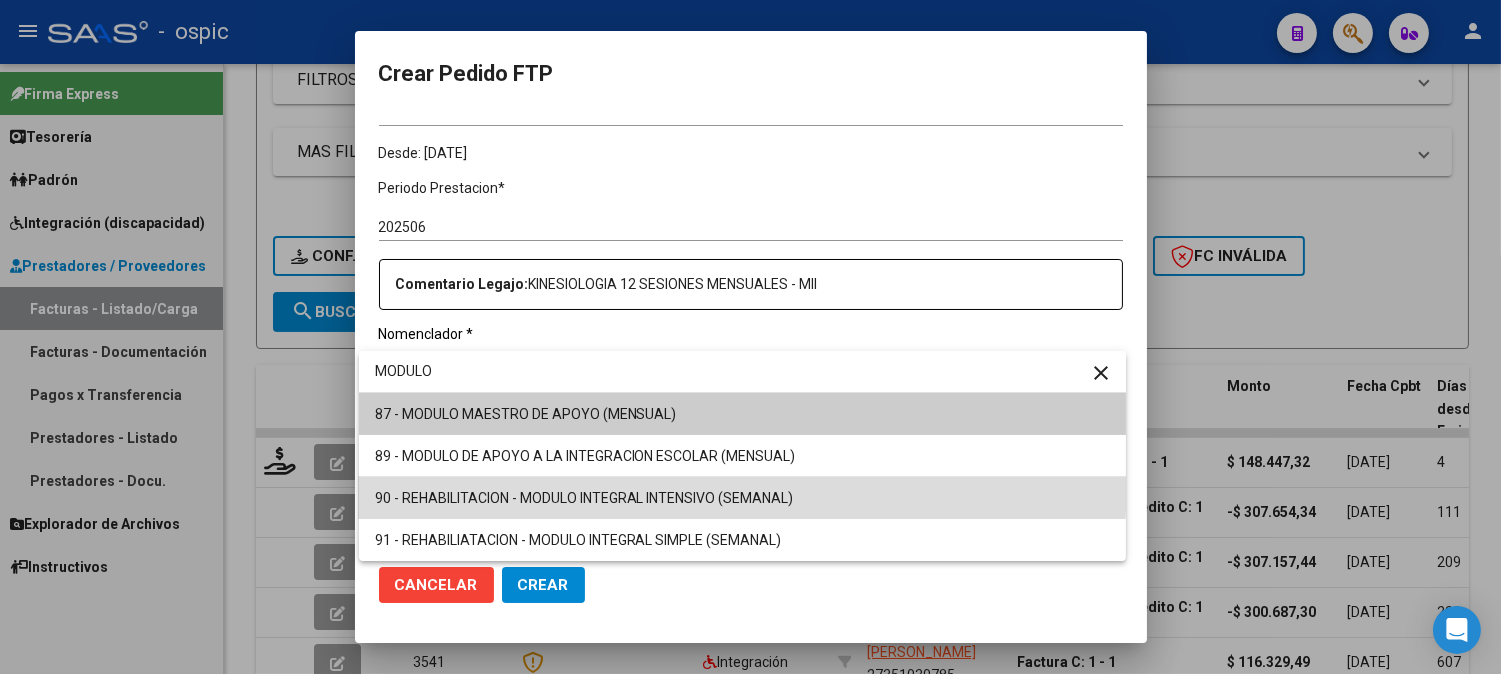click on "90 - REHABILITACION - MODULO INTEGRAL INTENSIVO (SEMANAL)" at bounding box center (742, 498) 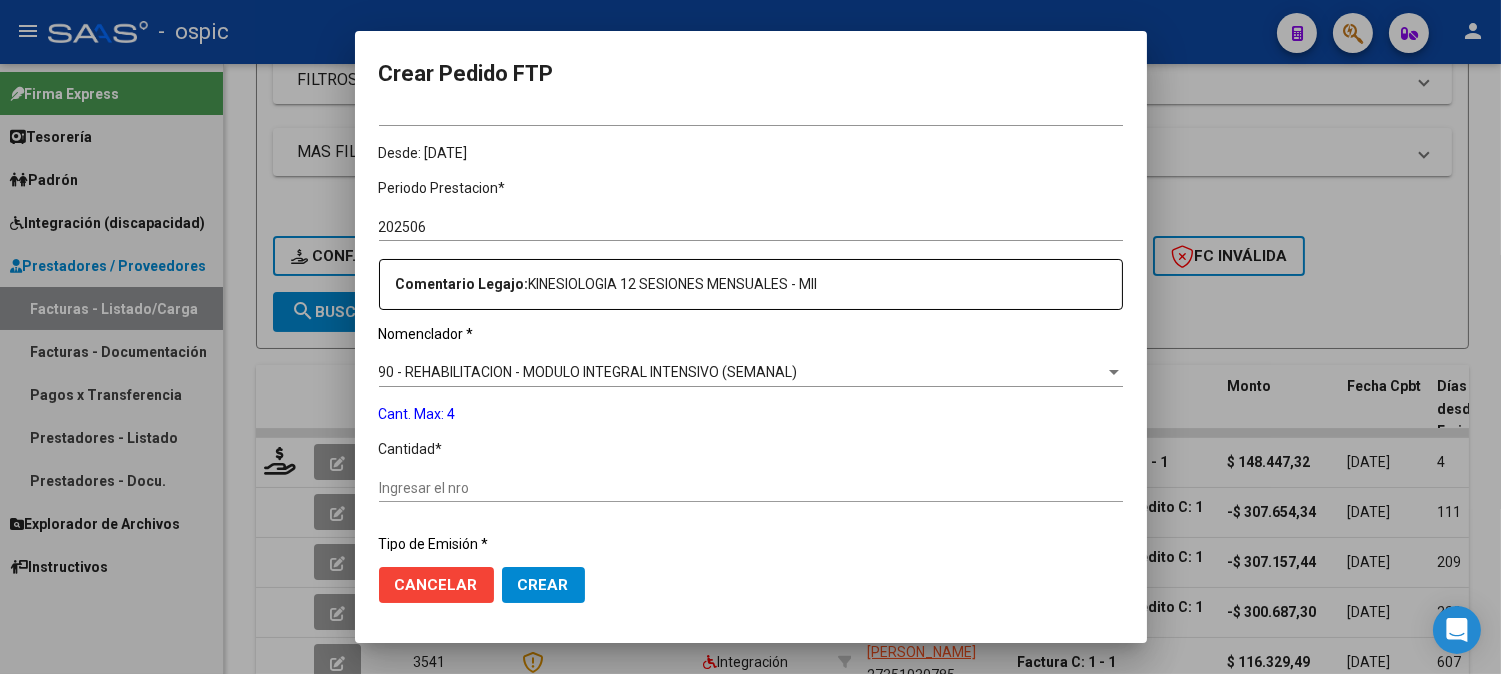drag, startPoint x: 594, startPoint y: 507, endPoint x: 598, endPoint y: 496, distance: 11.7046995 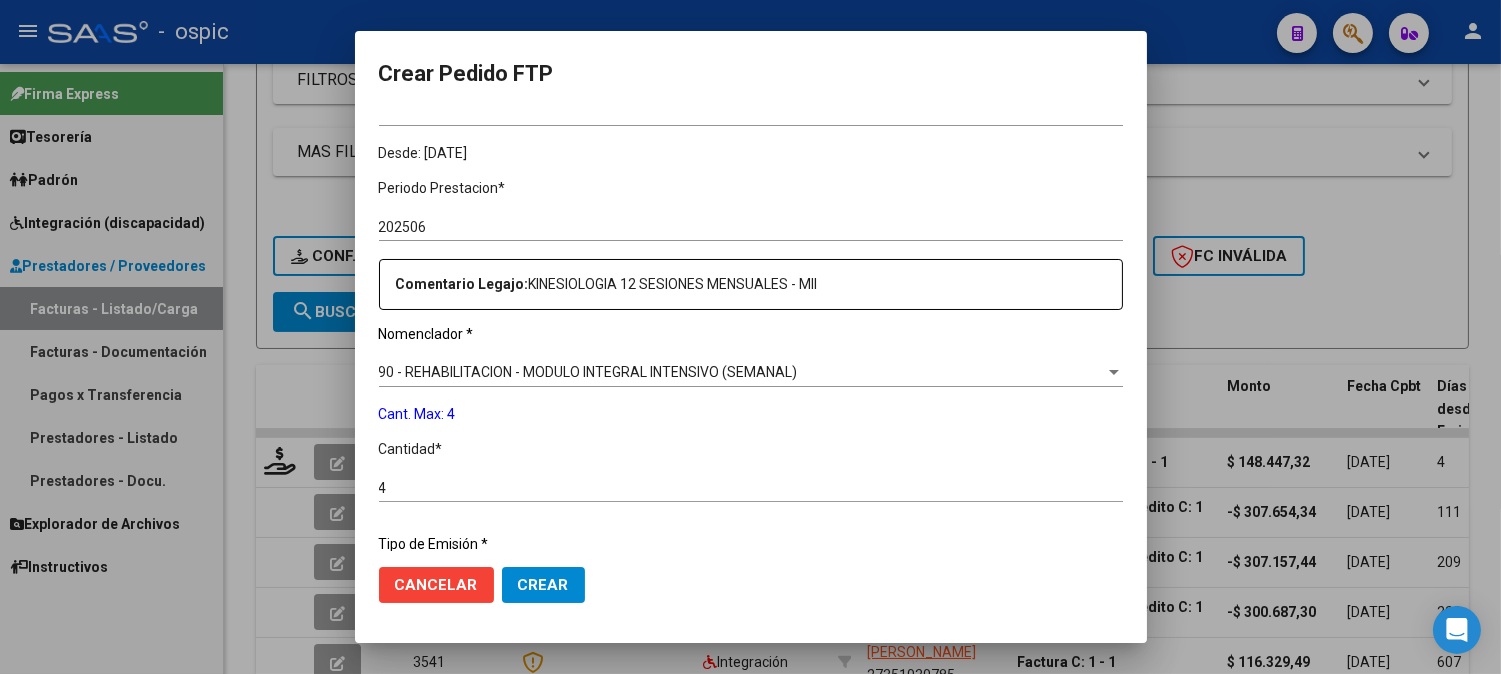 scroll, scrollTop: 814, scrollLeft: 0, axis: vertical 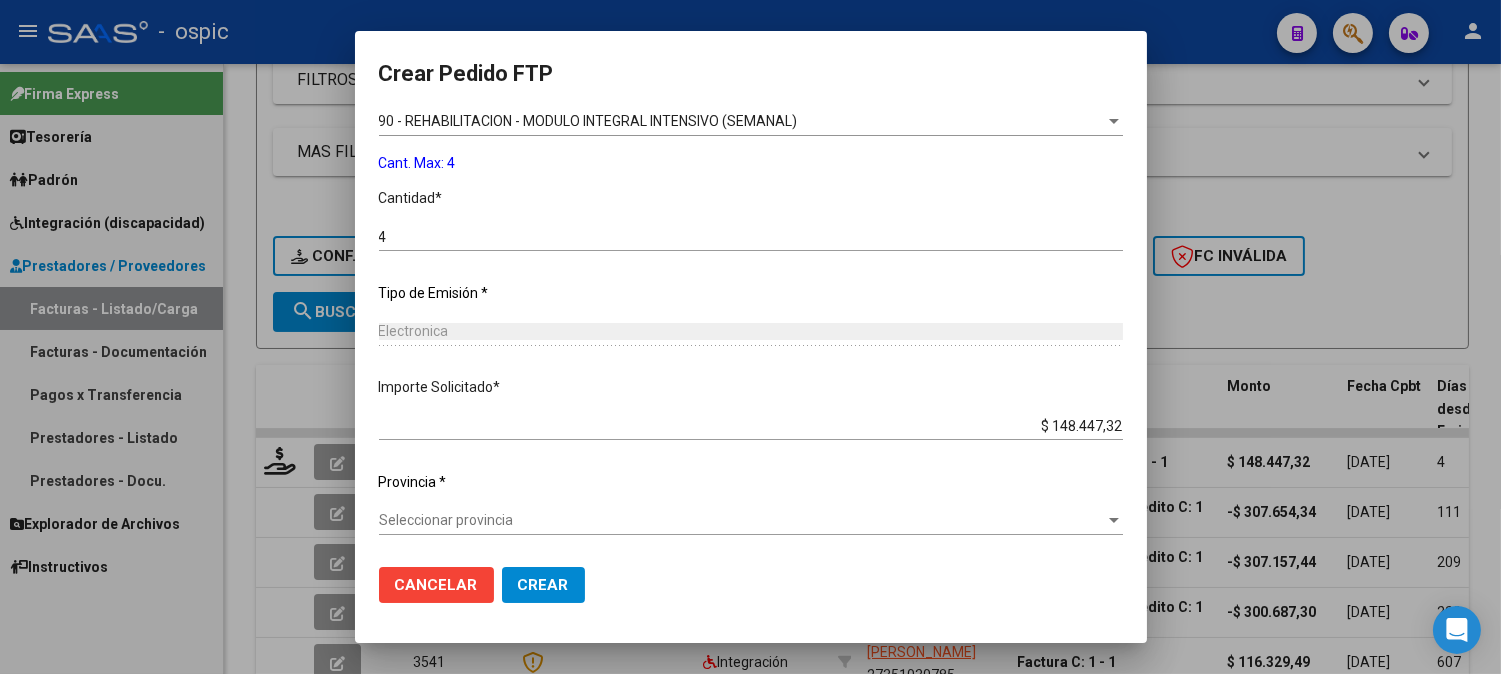 click on "Seleccionar provincia" at bounding box center (742, 520) 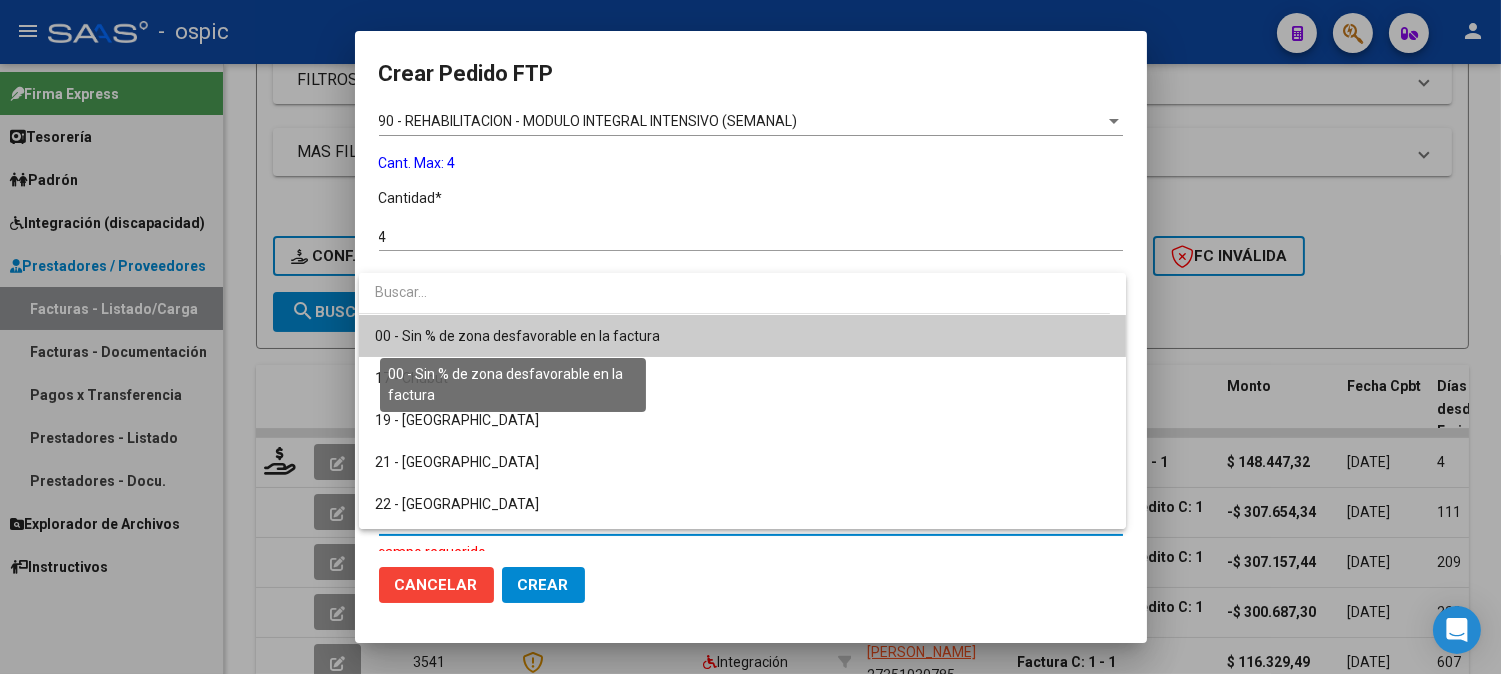 click on "00 - Sin % de zona desfavorable en la factura" at bounding box center [517, 336] 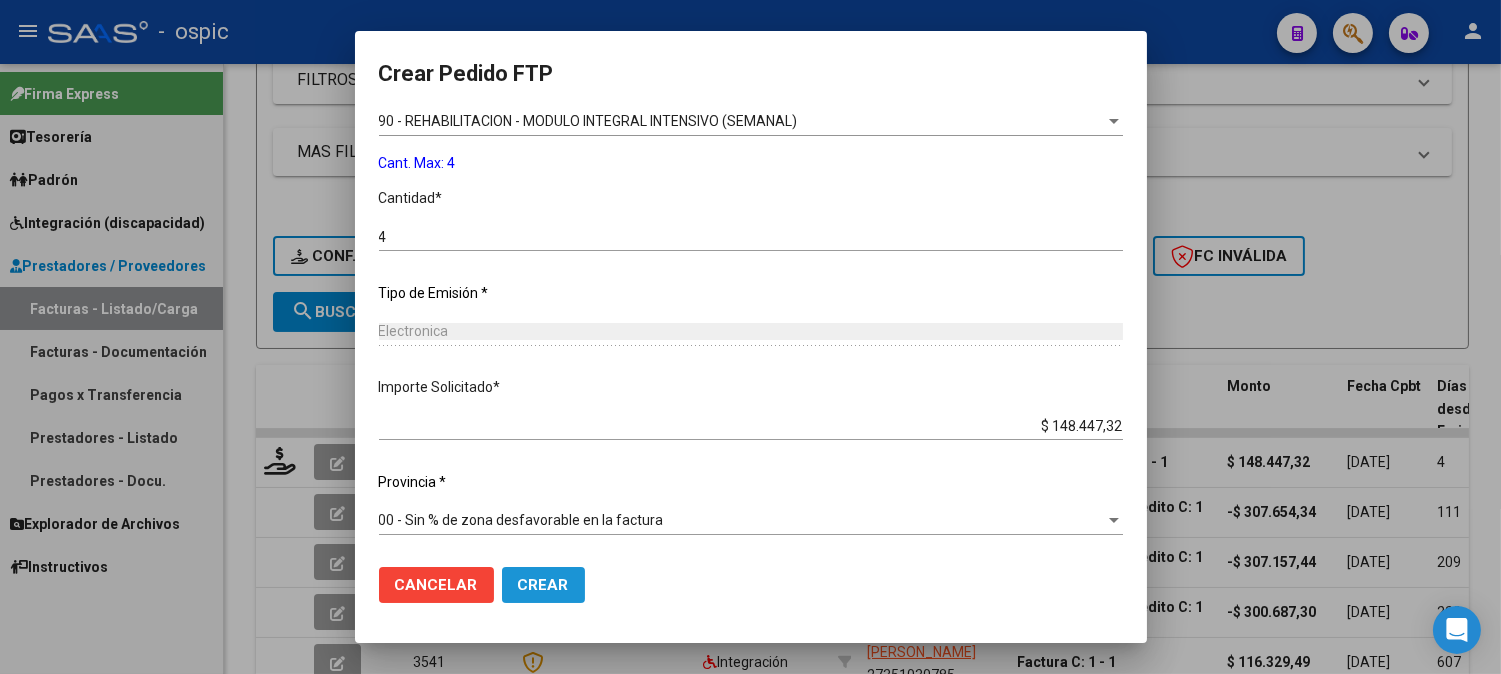 click on "Crear" 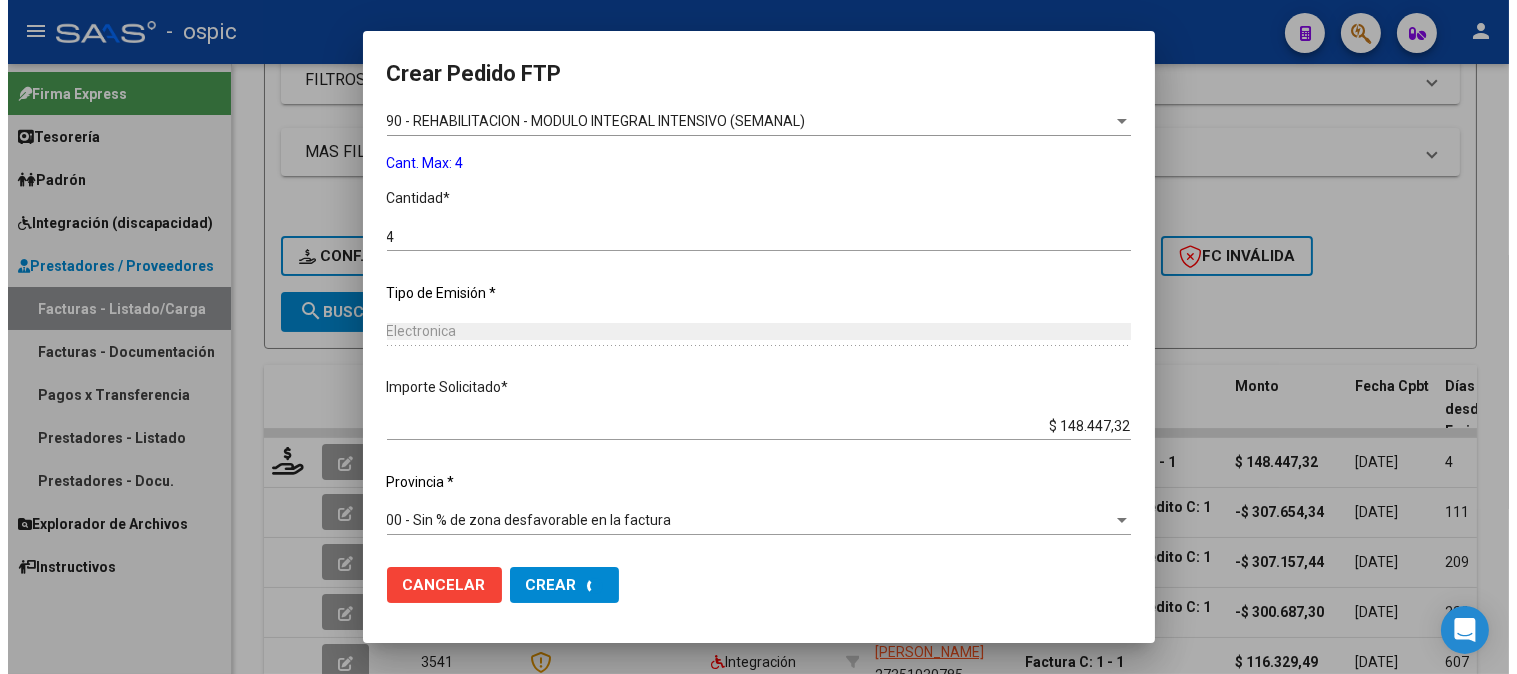 scroll, scrollTop: 0, scrollLeft: 0, axis: both 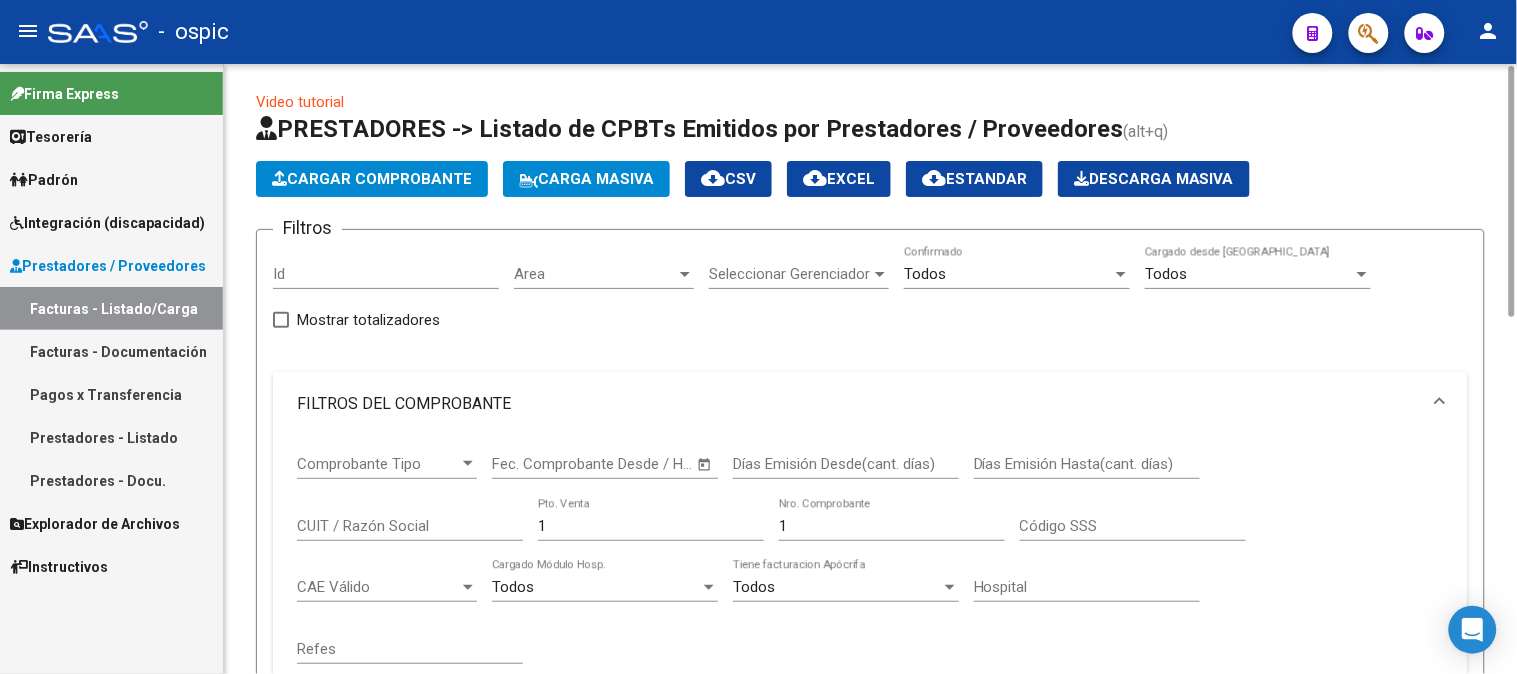 click on "Comprobante Tipo Comprobante Tipo Start date – Fec. Comprobante Desde / Hasta Días Emisión Desde(cant. días) Días Emisión Hasta(cant. días) CUIT / Razón Social 1 Pto. Venta 1 Nro. Comprobante Código SSS CAE Válido CAE Válido Todos  Cargado Módulo Hosp. Todos  Tiene facturacion Apócrifa Hospital Refes" at bounding box center (870, 559) 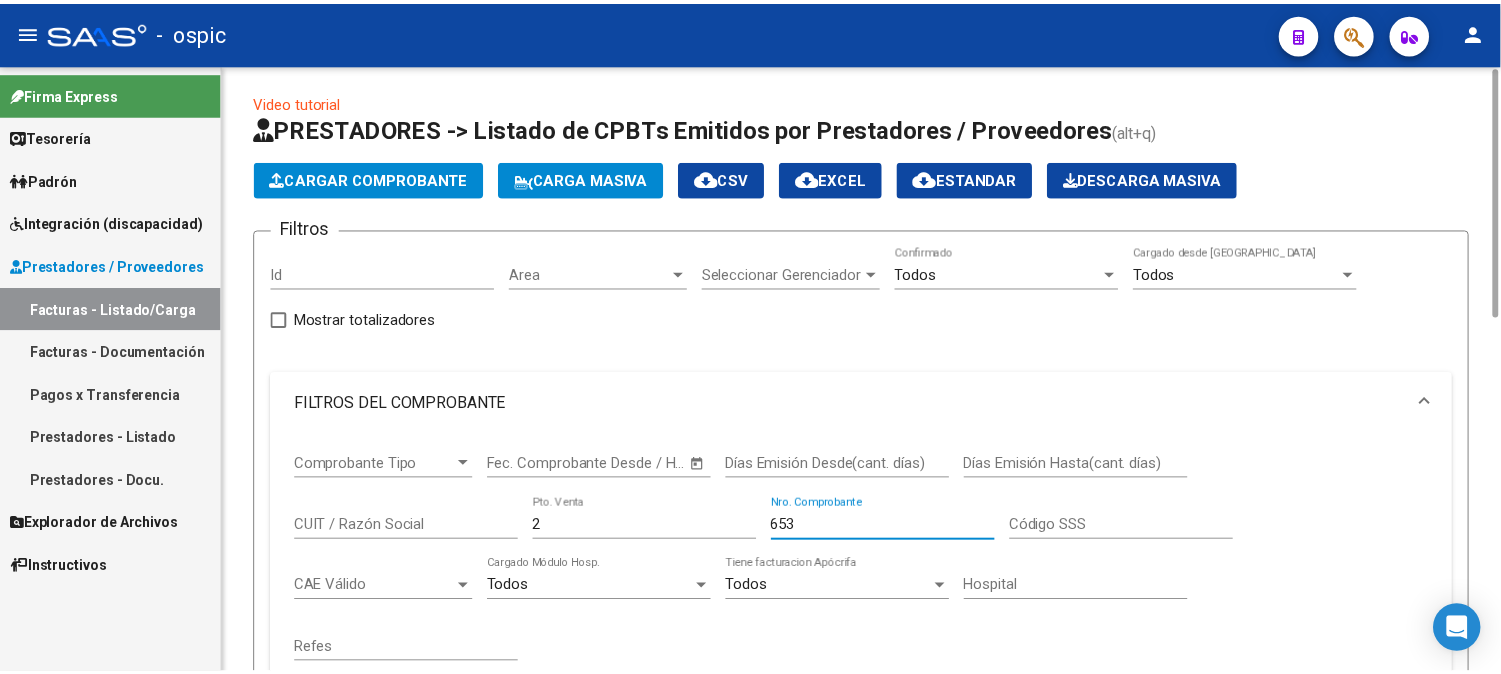 scroll, scrollTop: 672, scrollLeft: 0, axis: vertical 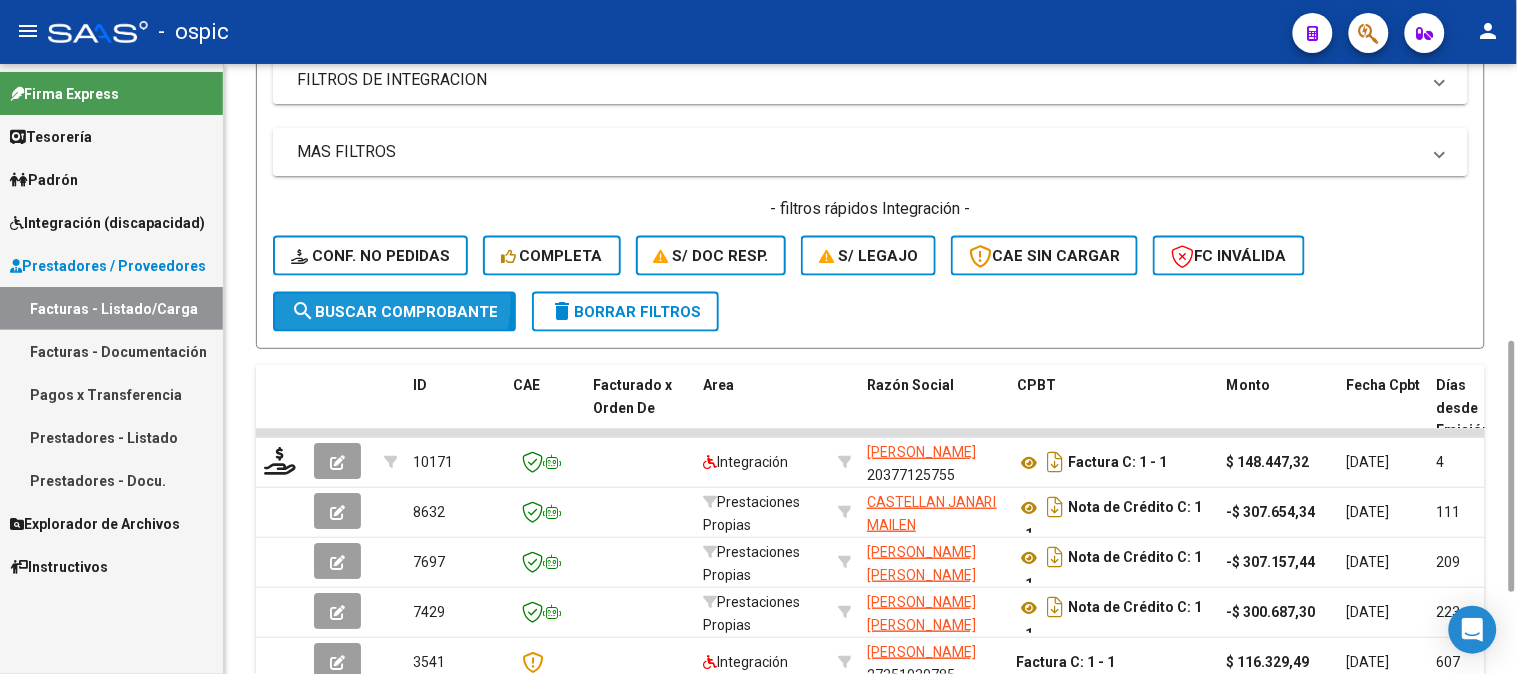 click on "search  Buscar Comprobante" 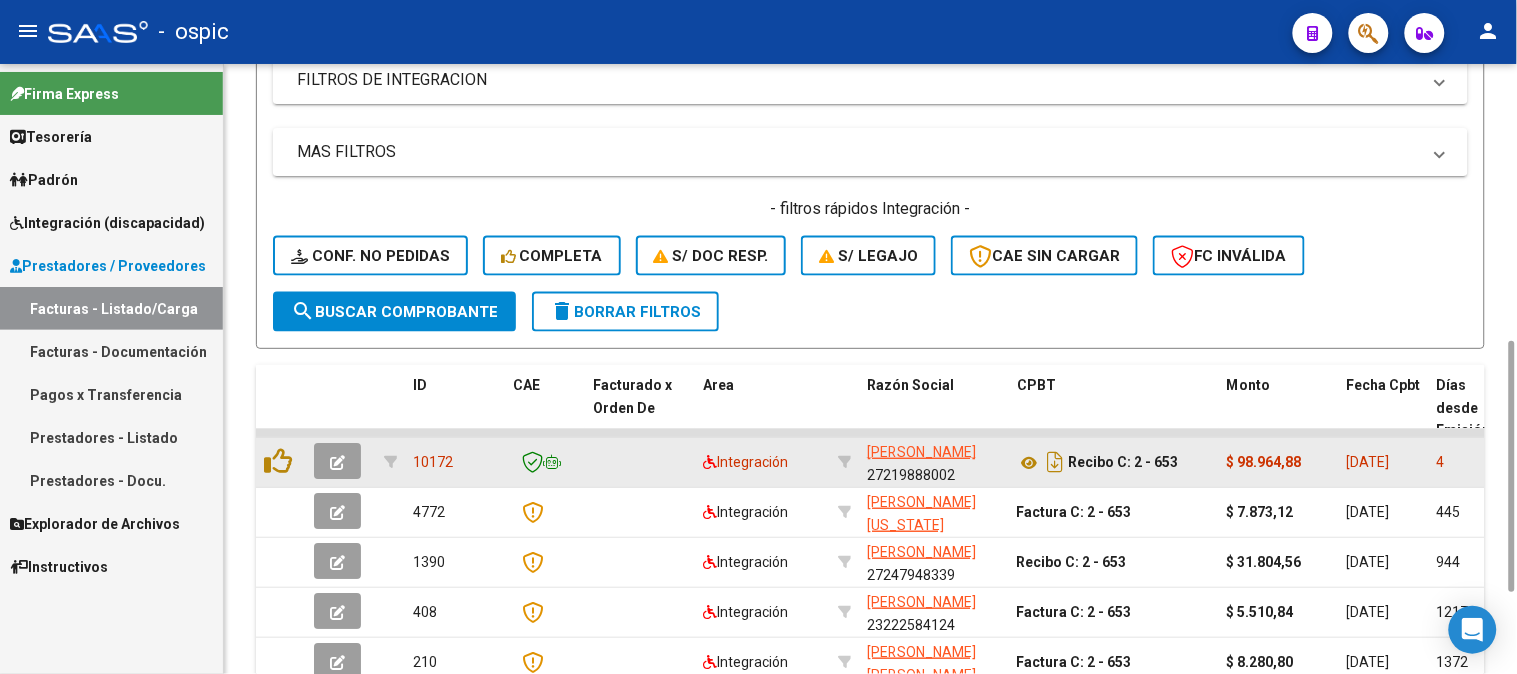 click 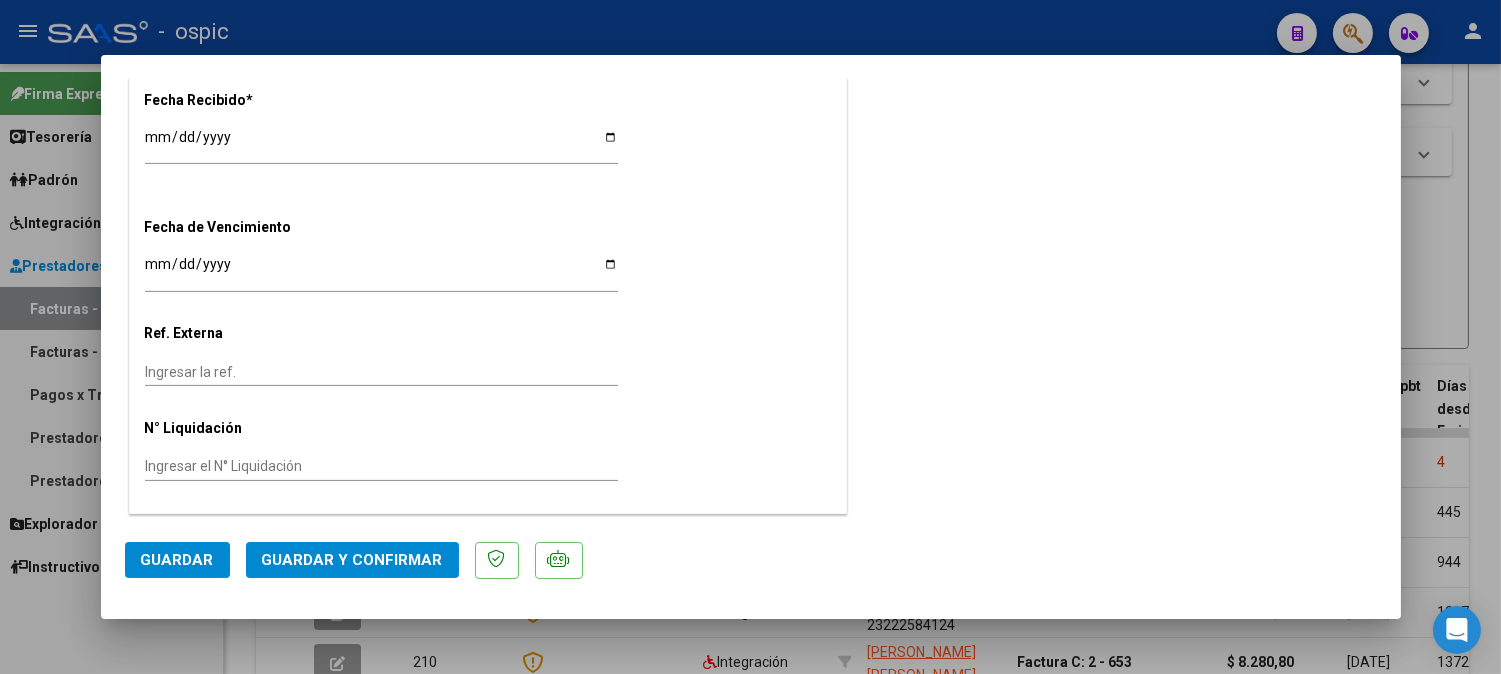 scroll, scrollTop: 0, scrollLeft: 0, axis: both 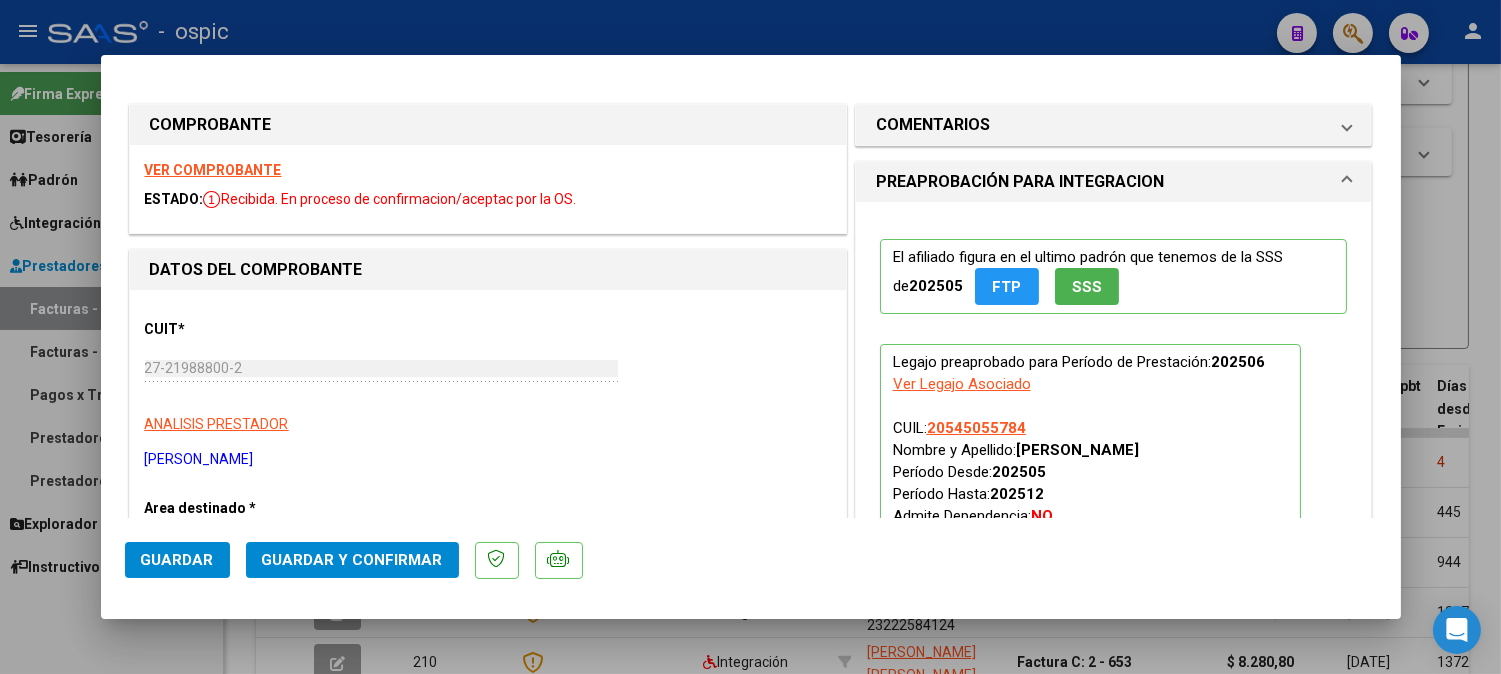 drag, startPoint x: 911, startPoint y: 131, endPoint x: 965, endPoint y: 354, distance: 229.44498 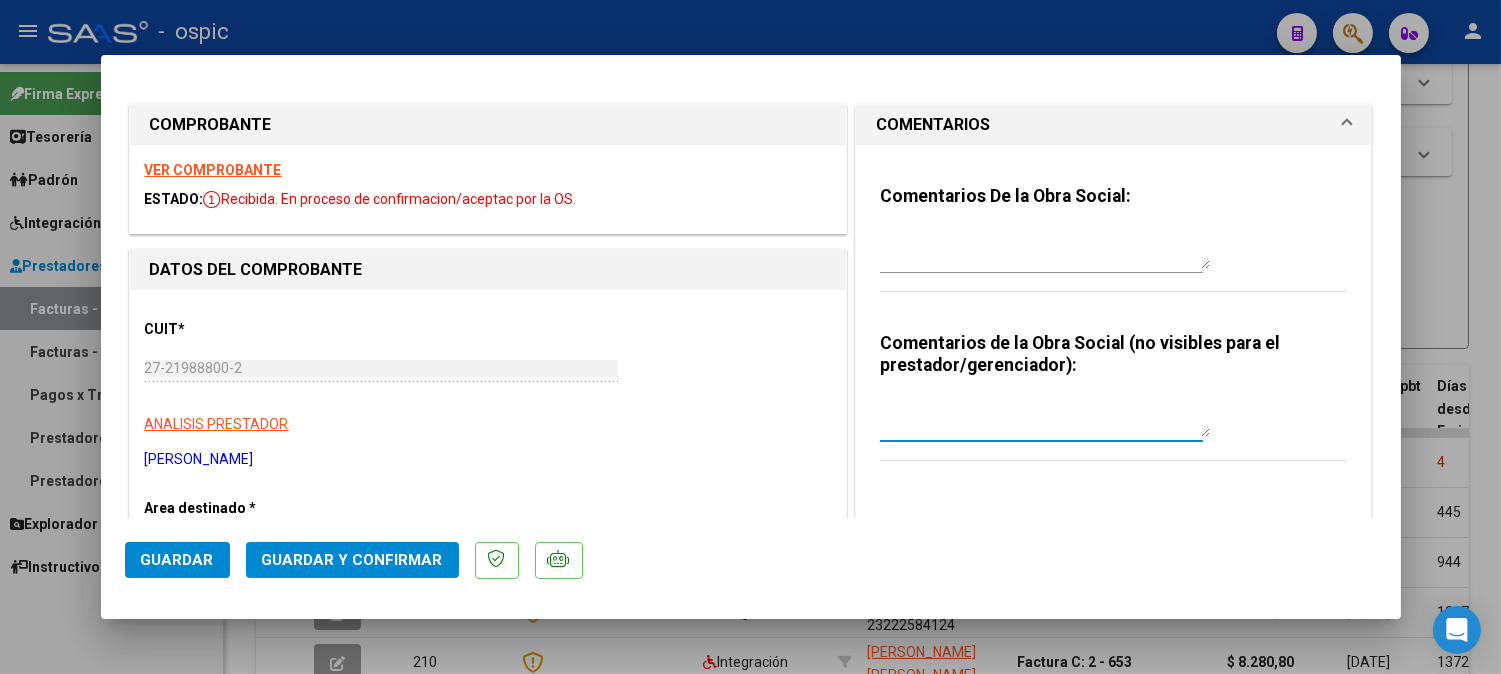 click at bounding box center [1045, 417] 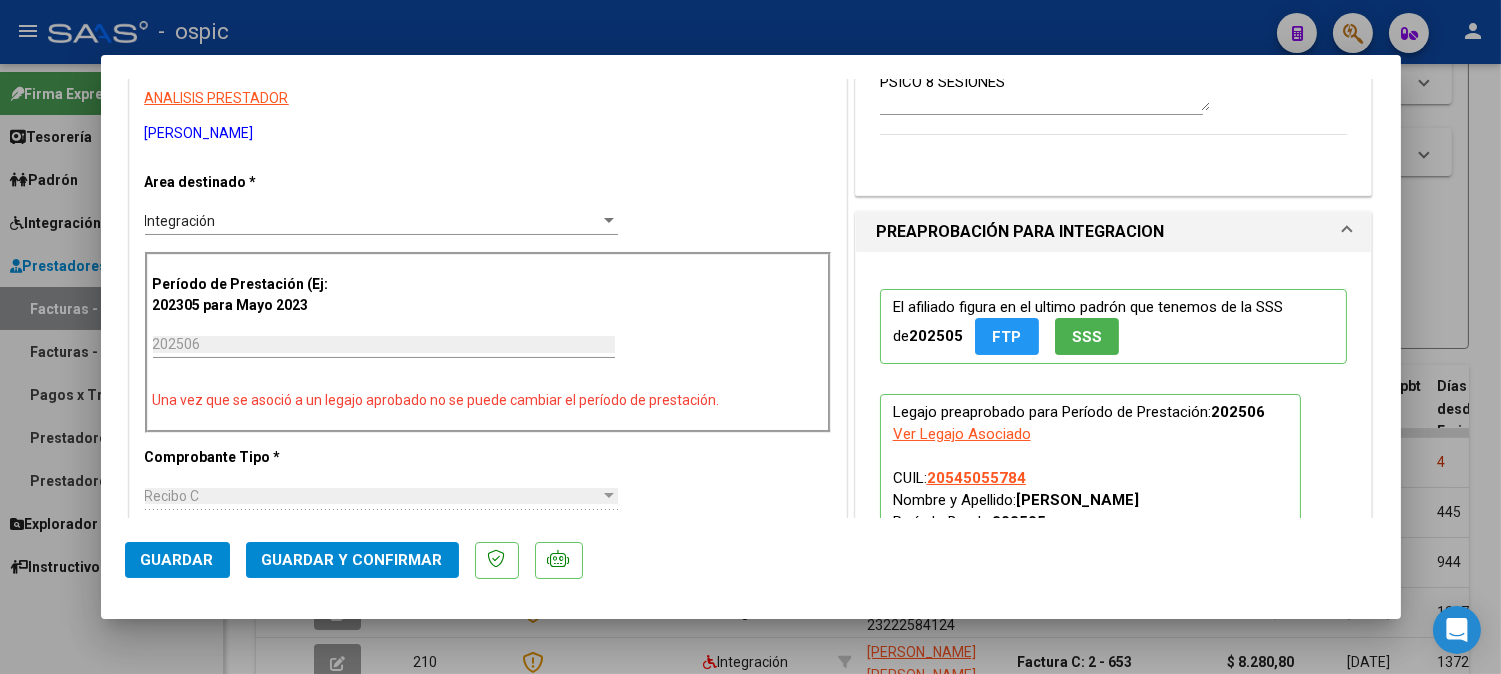scroll, scrollTop: 360, scrollLeft: 0, axis: vertical 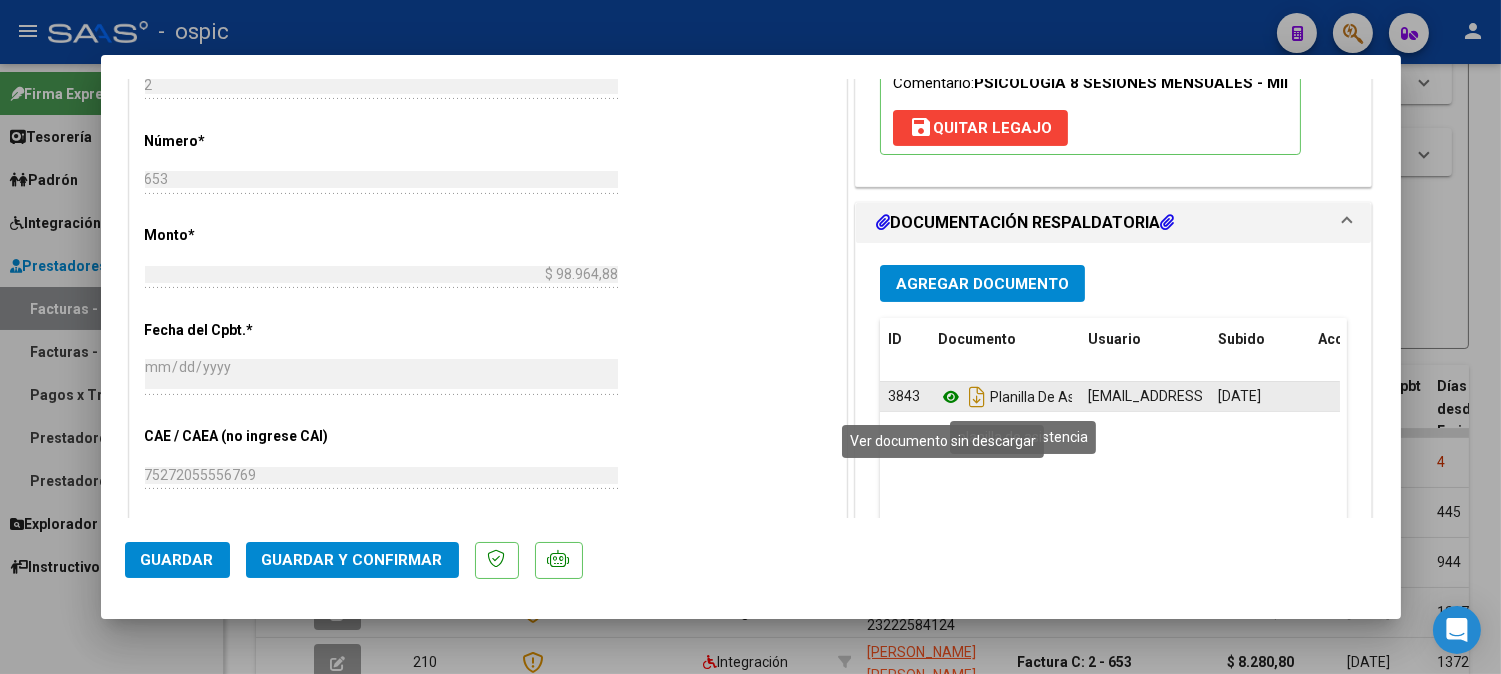 click 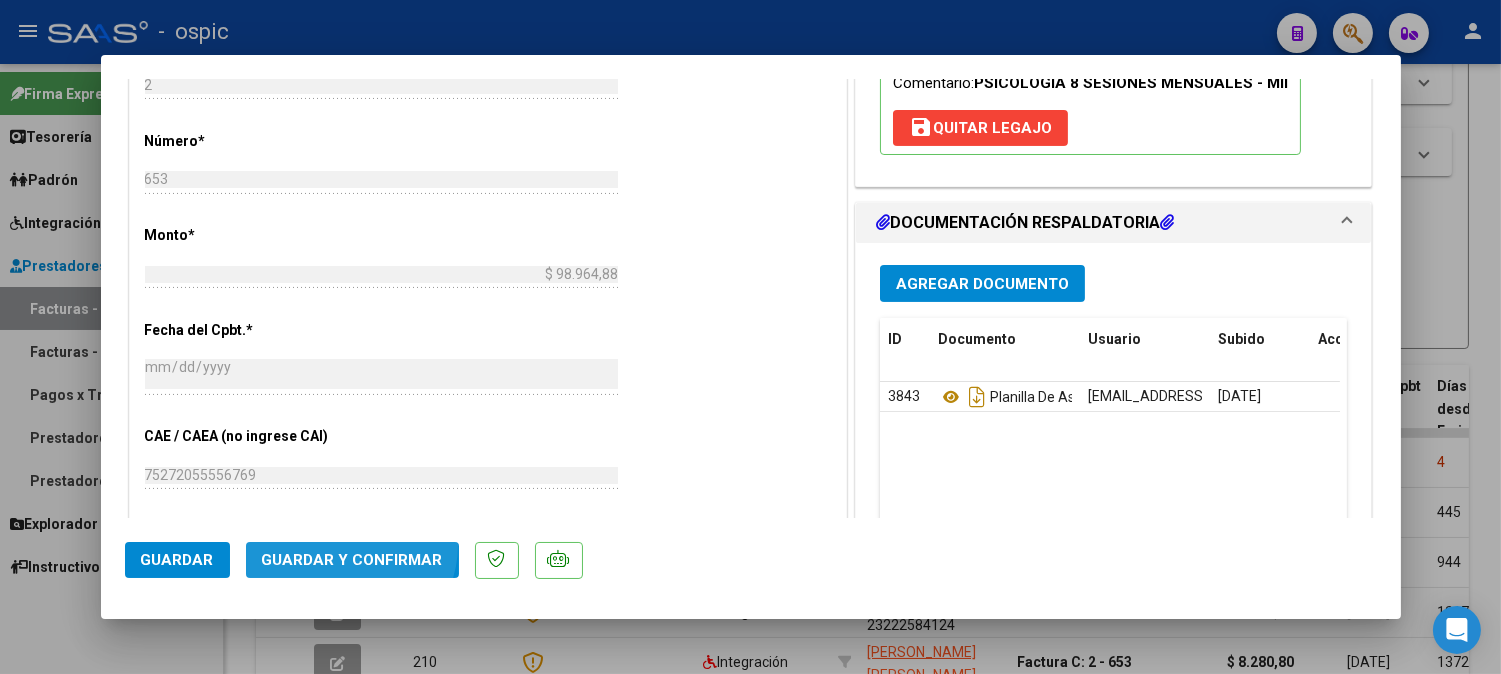 click on "Guardar y Confirmar" 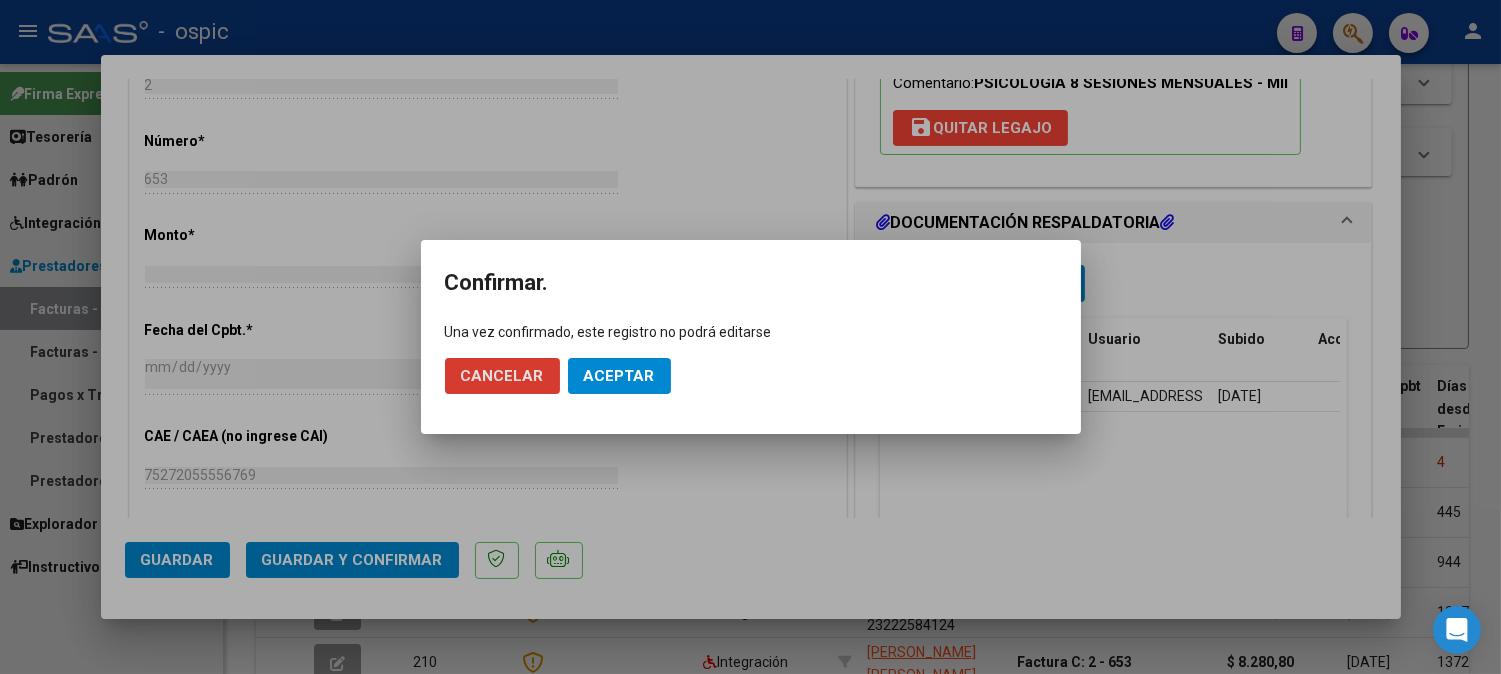 click on "Aceptar" 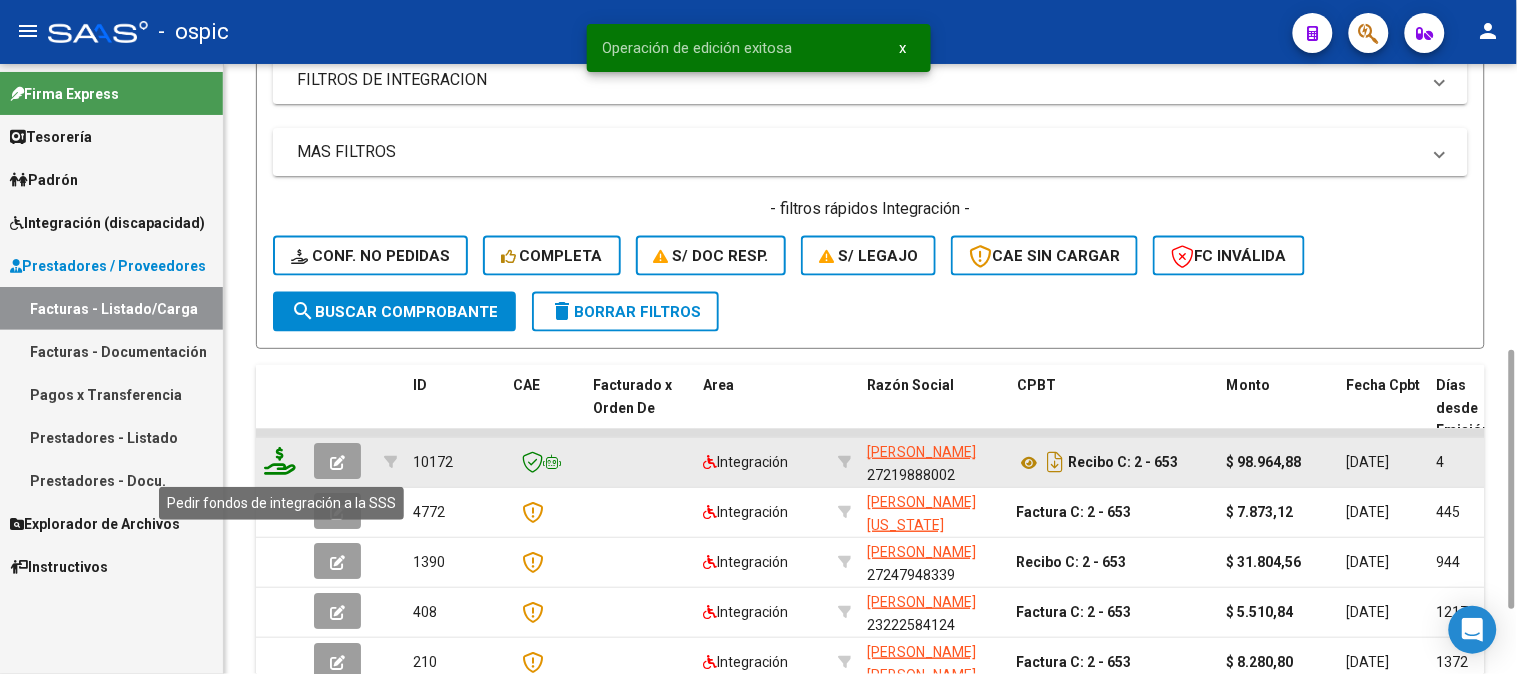 click 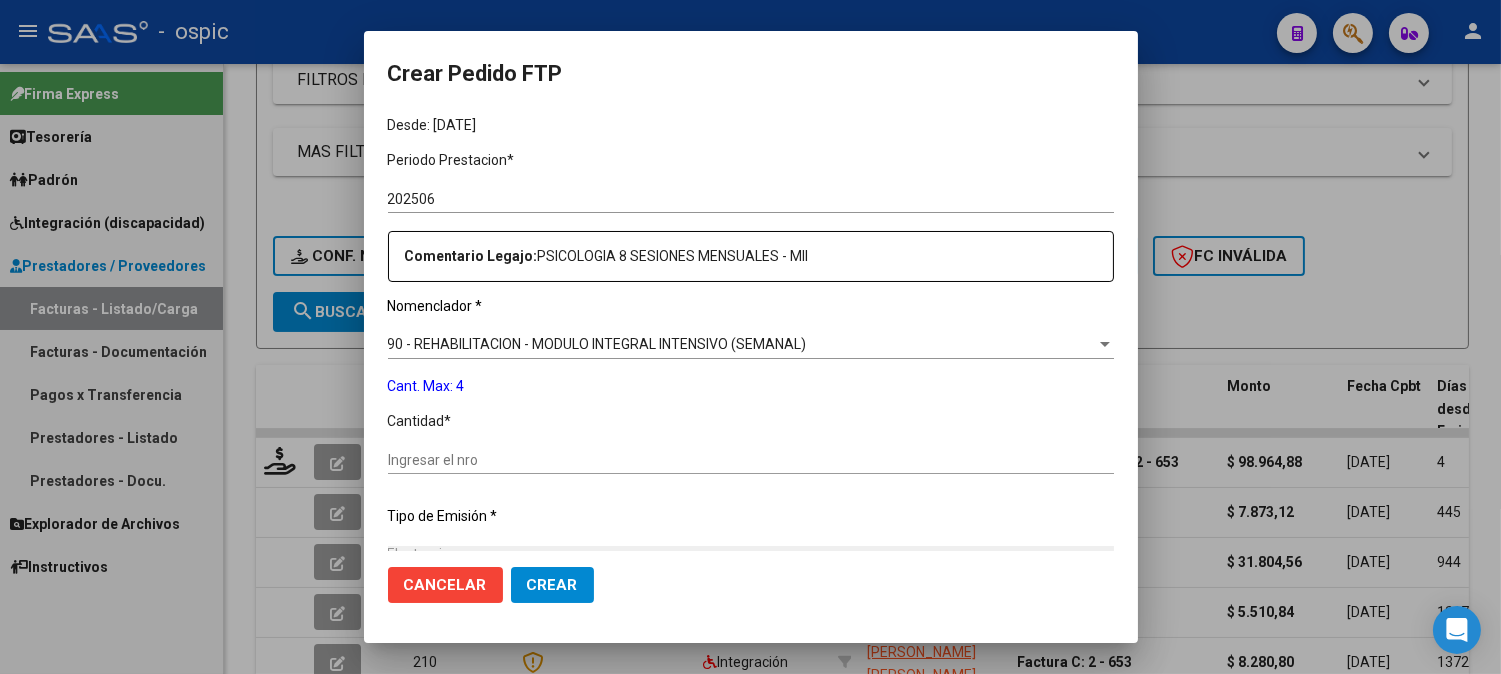scroll, scrollTop: 597, scrollLeft: 0, axis: vertical 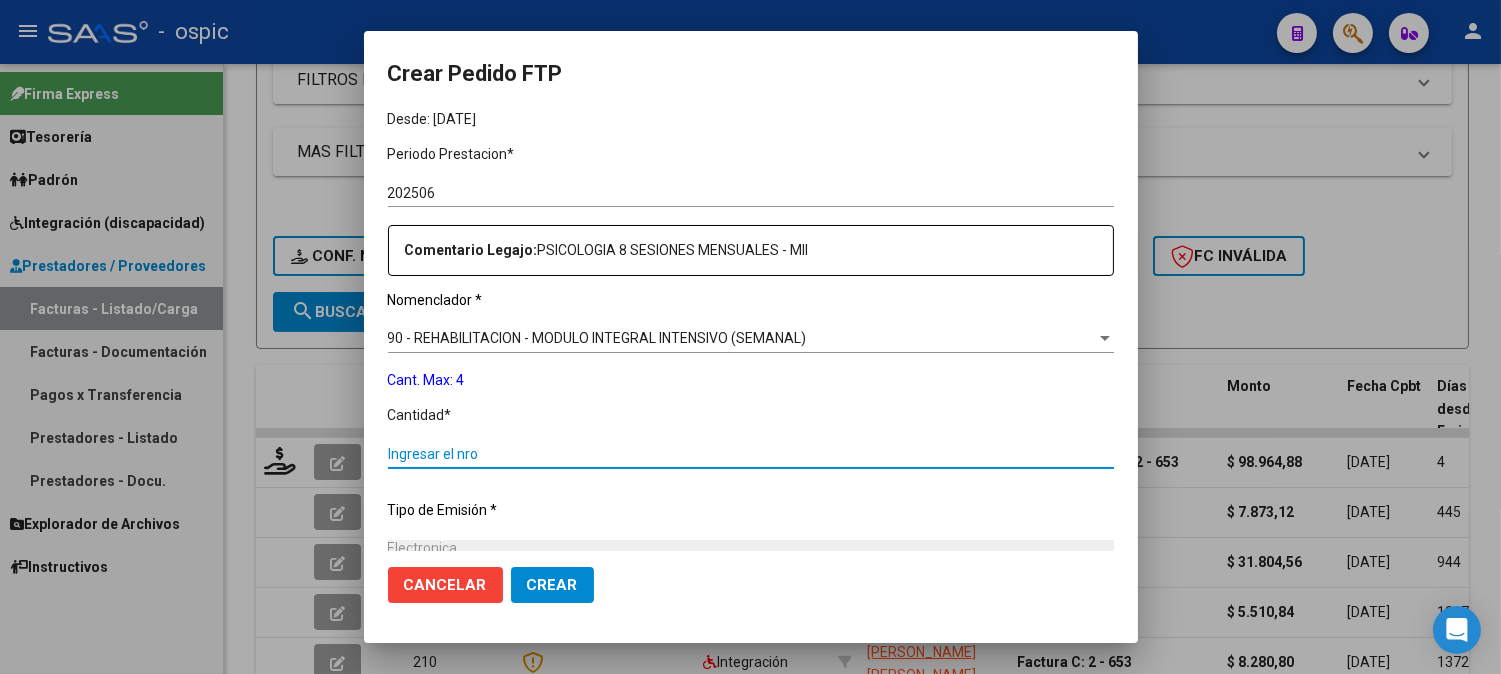 click on "Ingresar el nro" at bounding box center [751, 454] 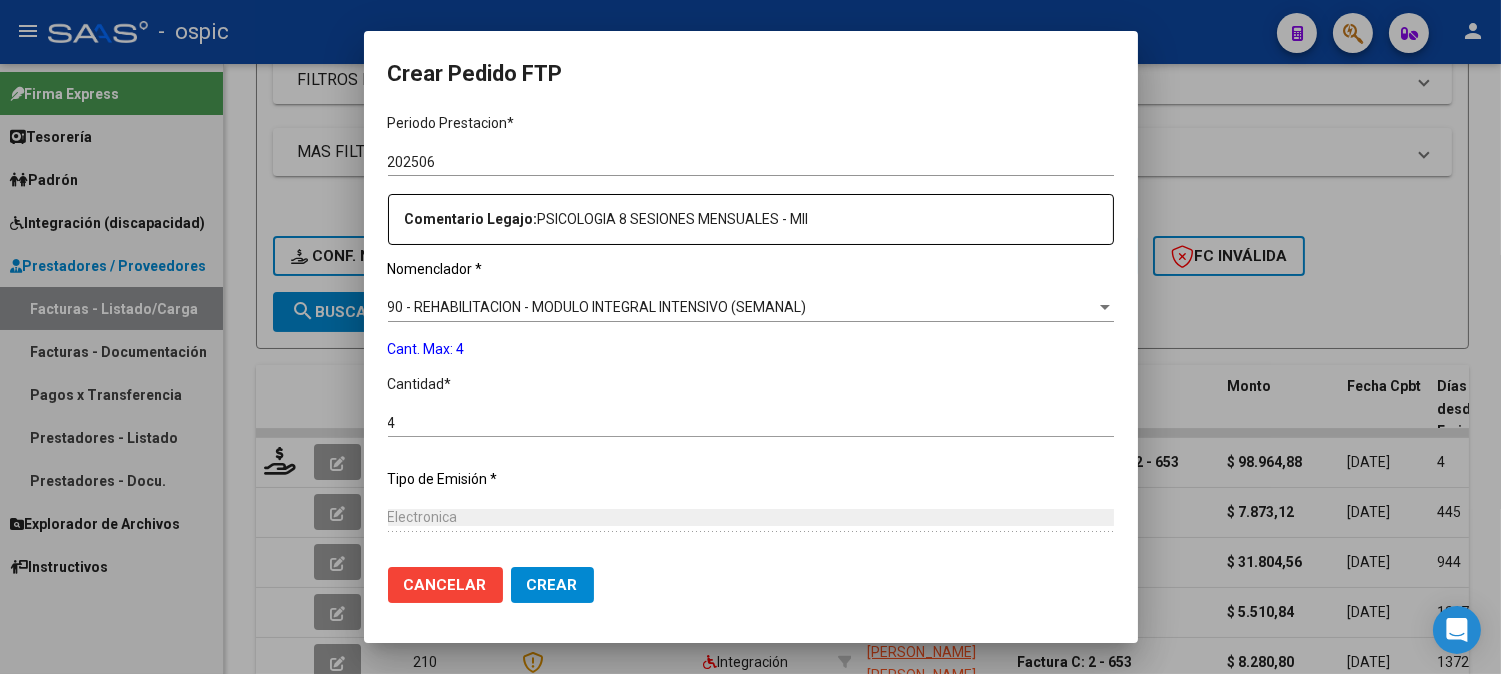 scroll, scrollTop: 636, scrollLeft: 0, axis: vertical 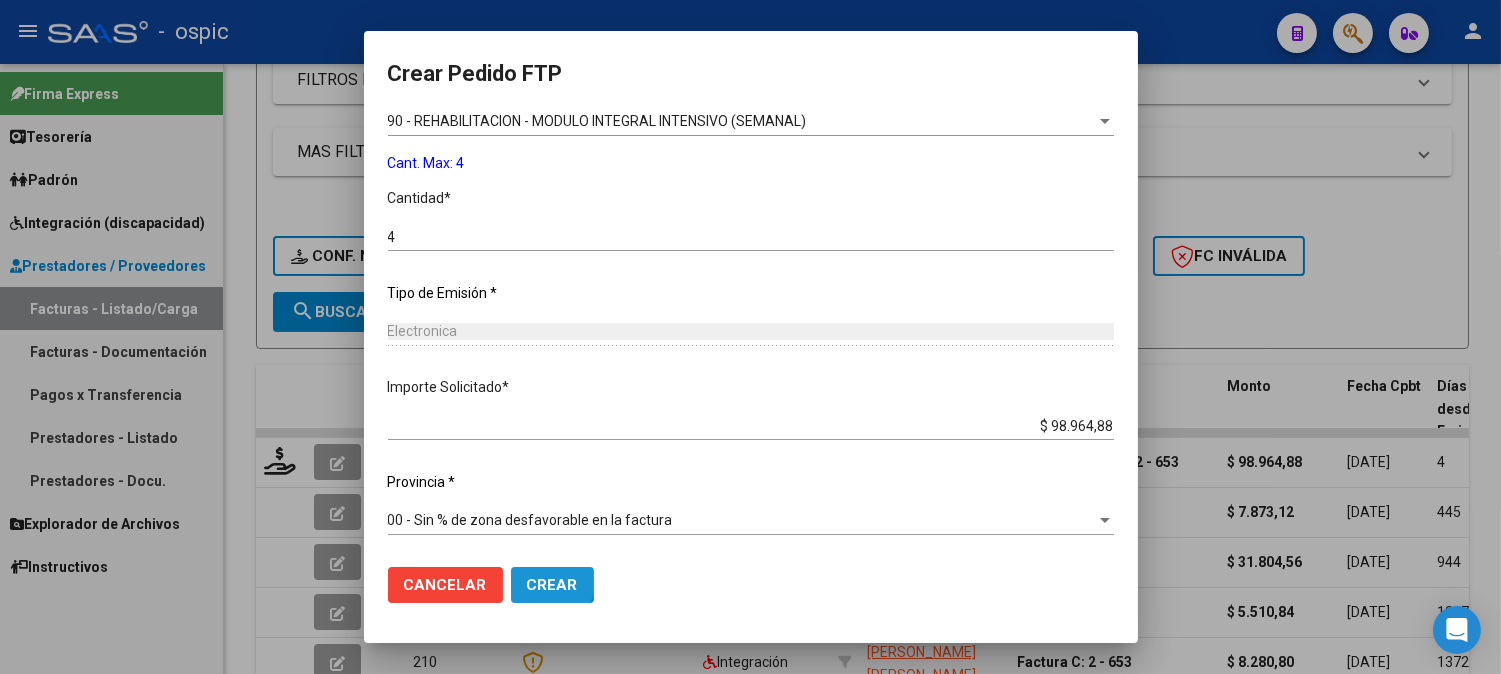 click on "Crear" 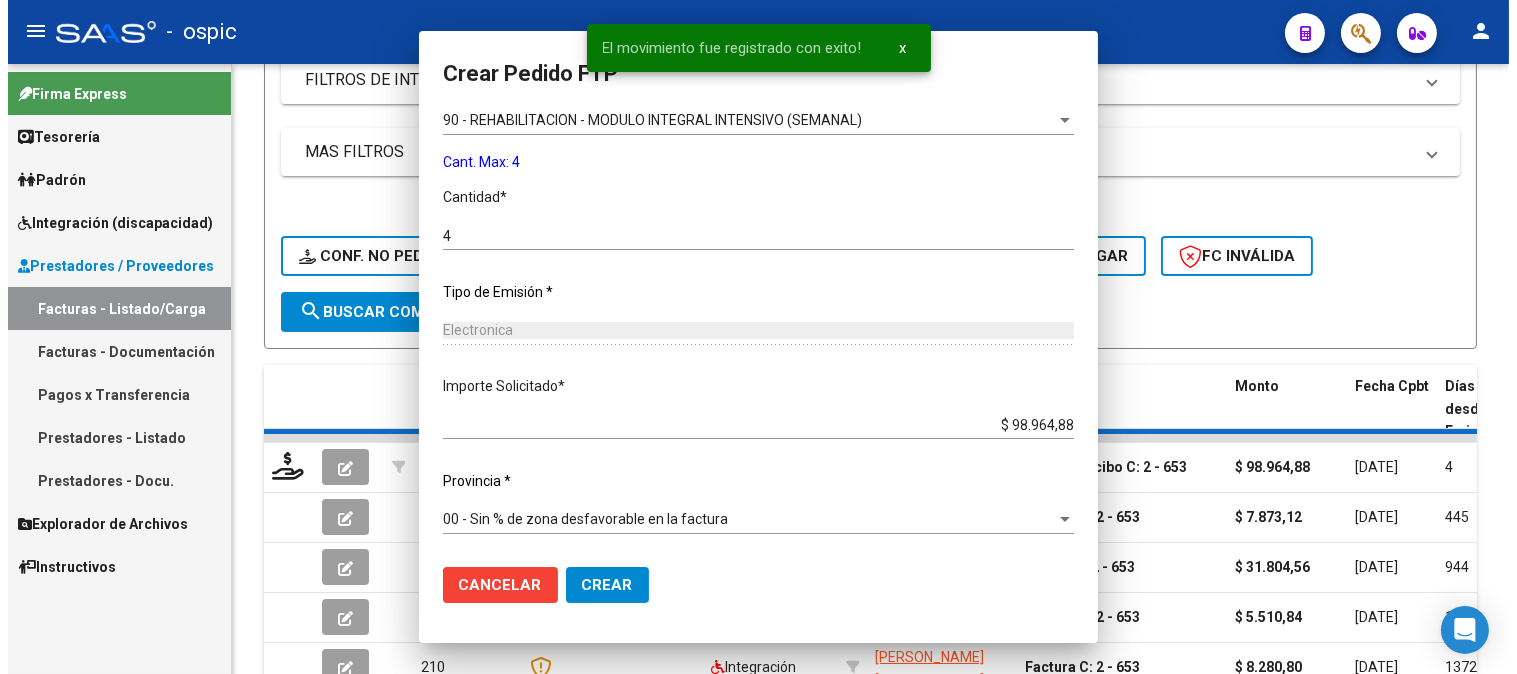 scroll, scrollTop: 0, scrollLeft: 0, axis: both 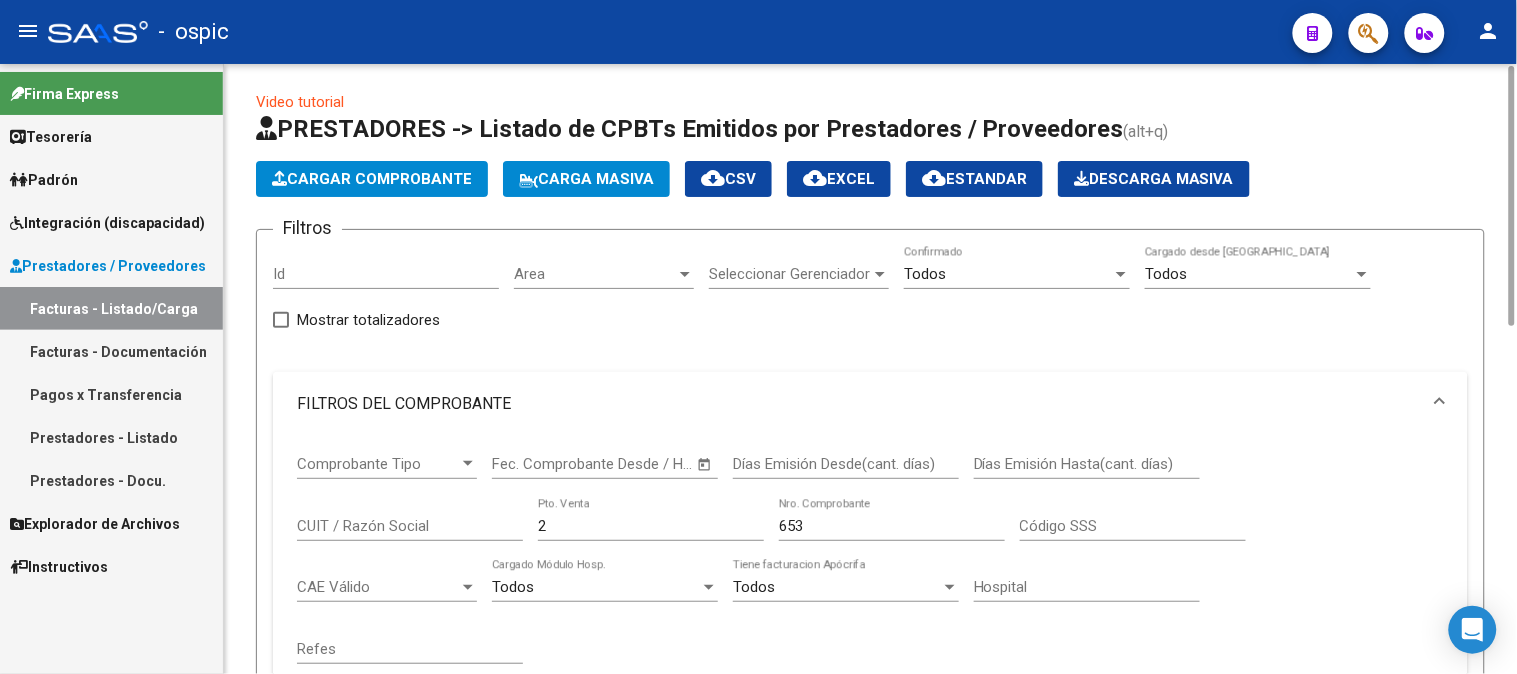 drag, startPoint x: 570, startPoint y: 520, endPoint x: 313, endPoint y: 523, distance: 257.01752 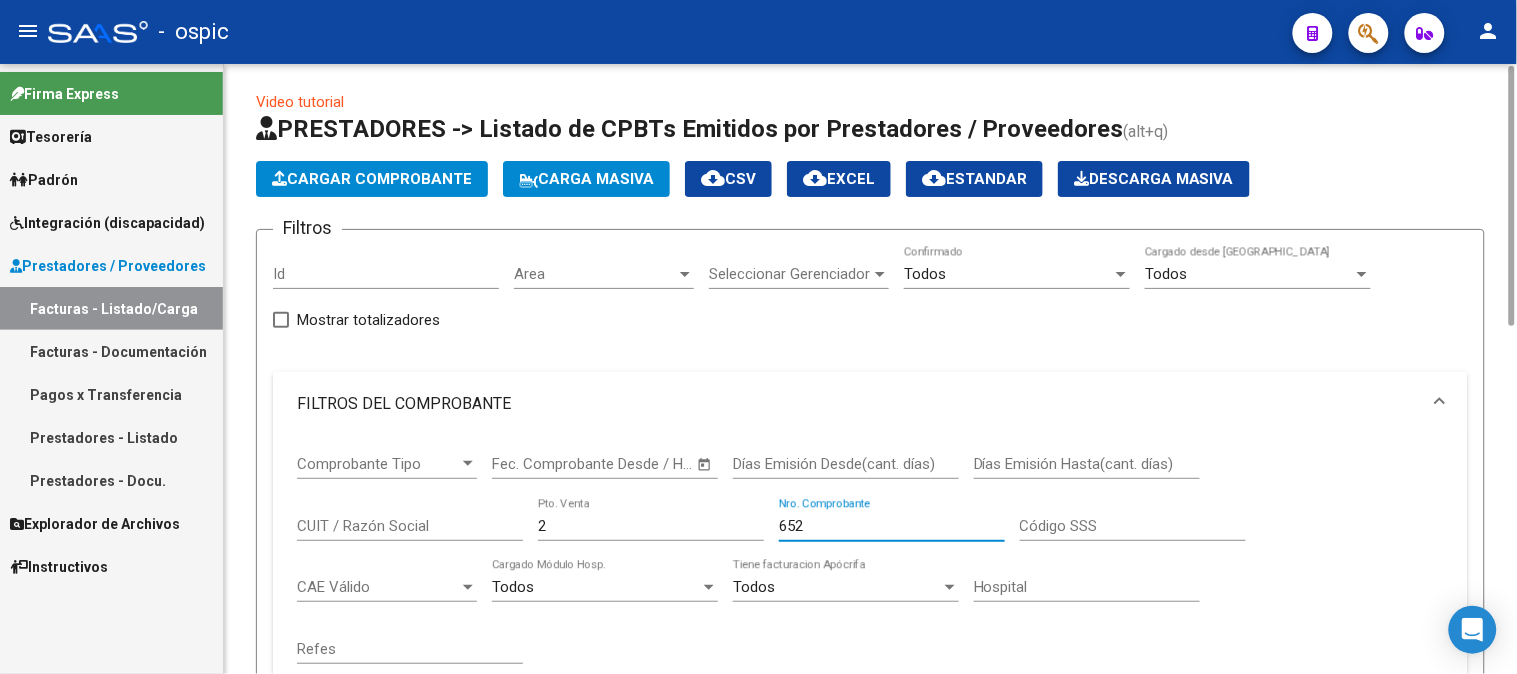 scroll, scrollTop: 450, scrollLeft: 0, axis: vertical 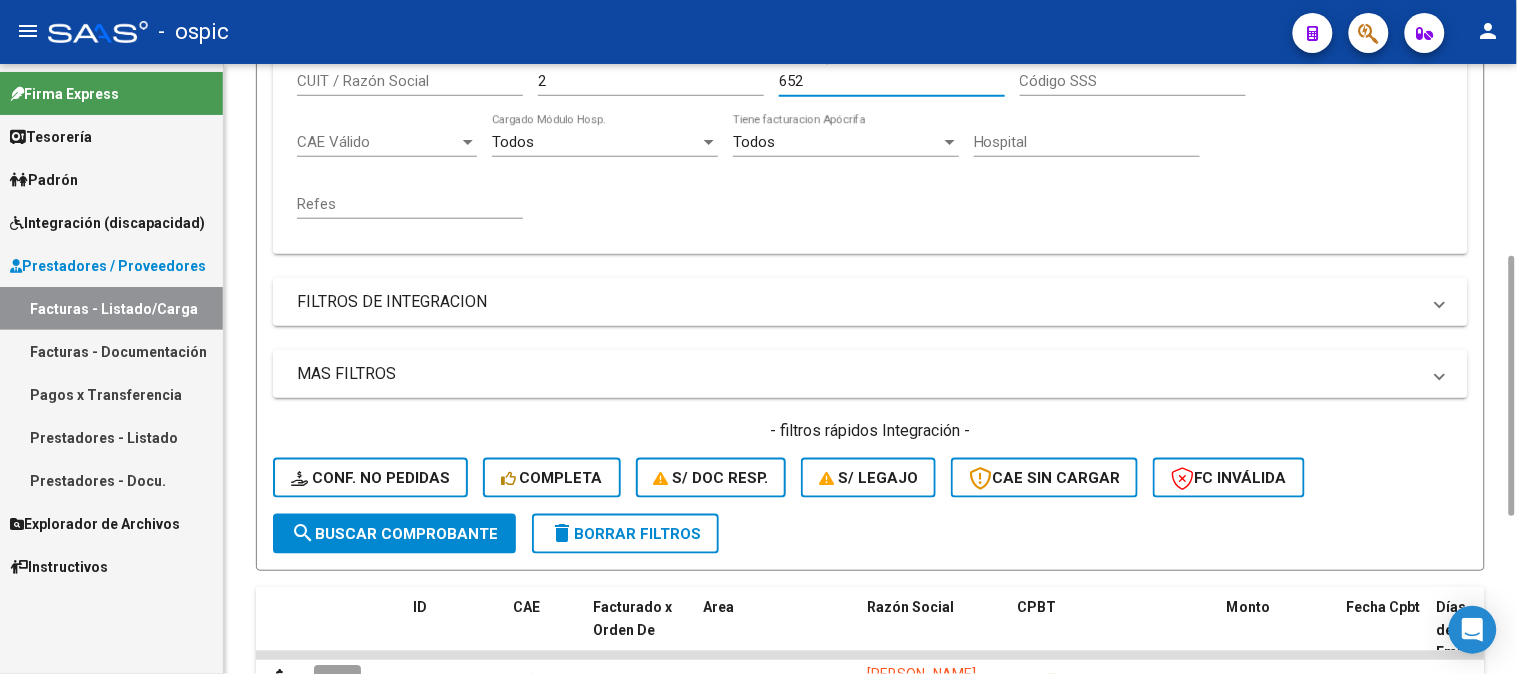 click on "search  Buscar Comprobante" 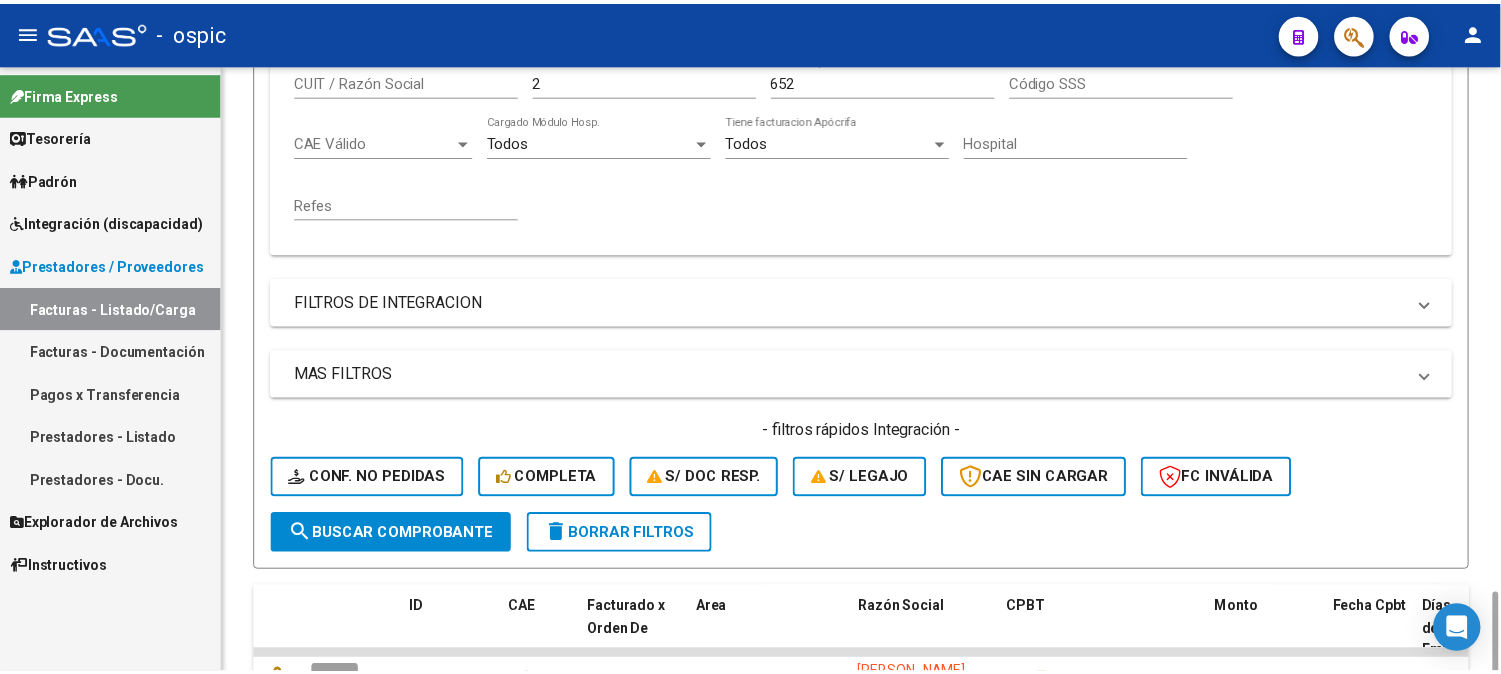 scroll, scrollTop: 722, scrollLeft: 0, axis: vertical 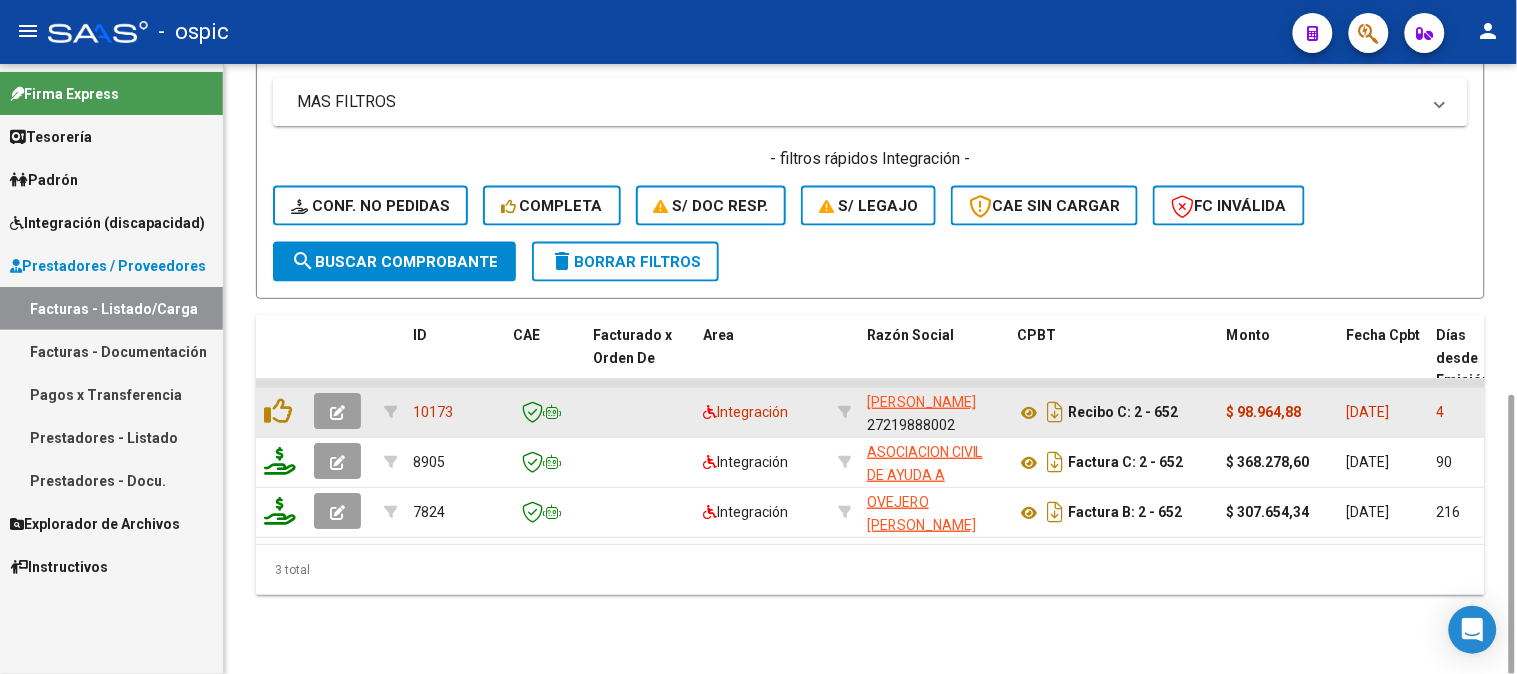 click 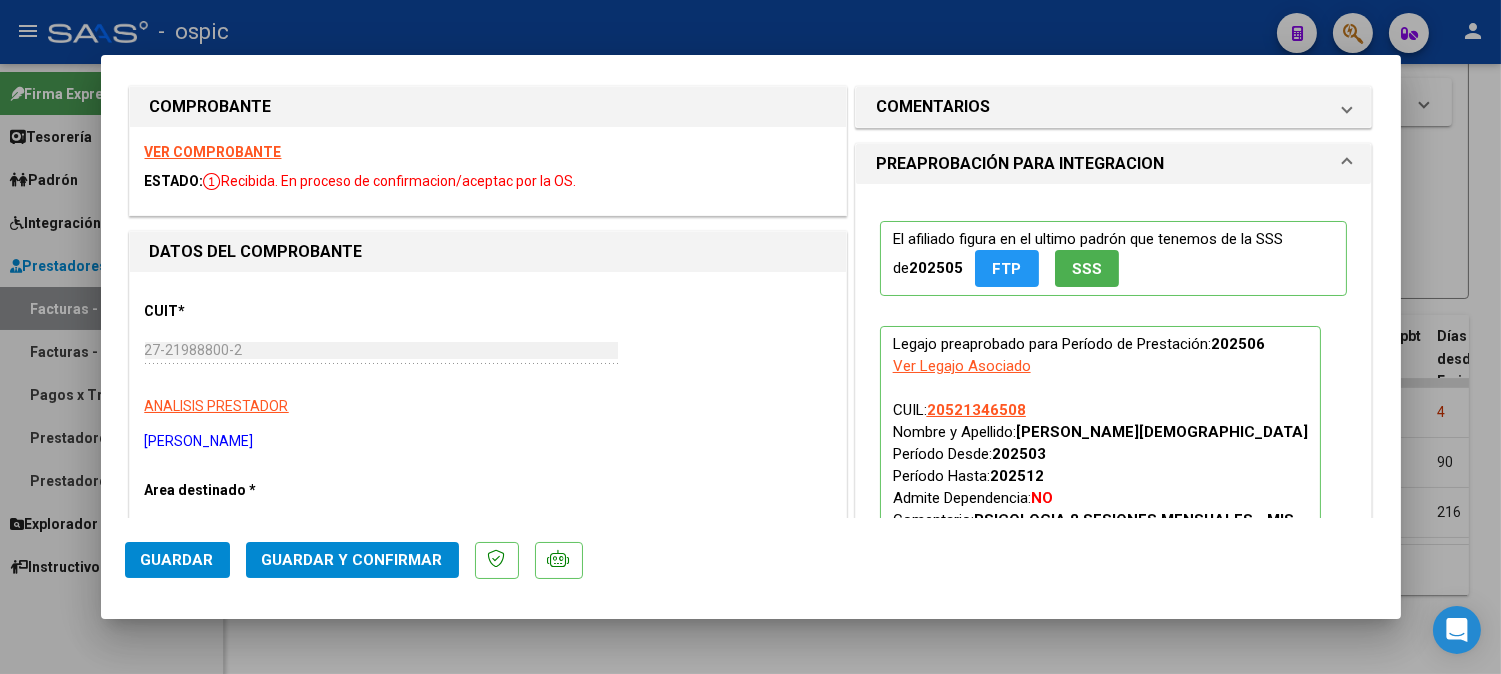 scroll, scrollTop: 0, scrollLeft: 0, axis: both 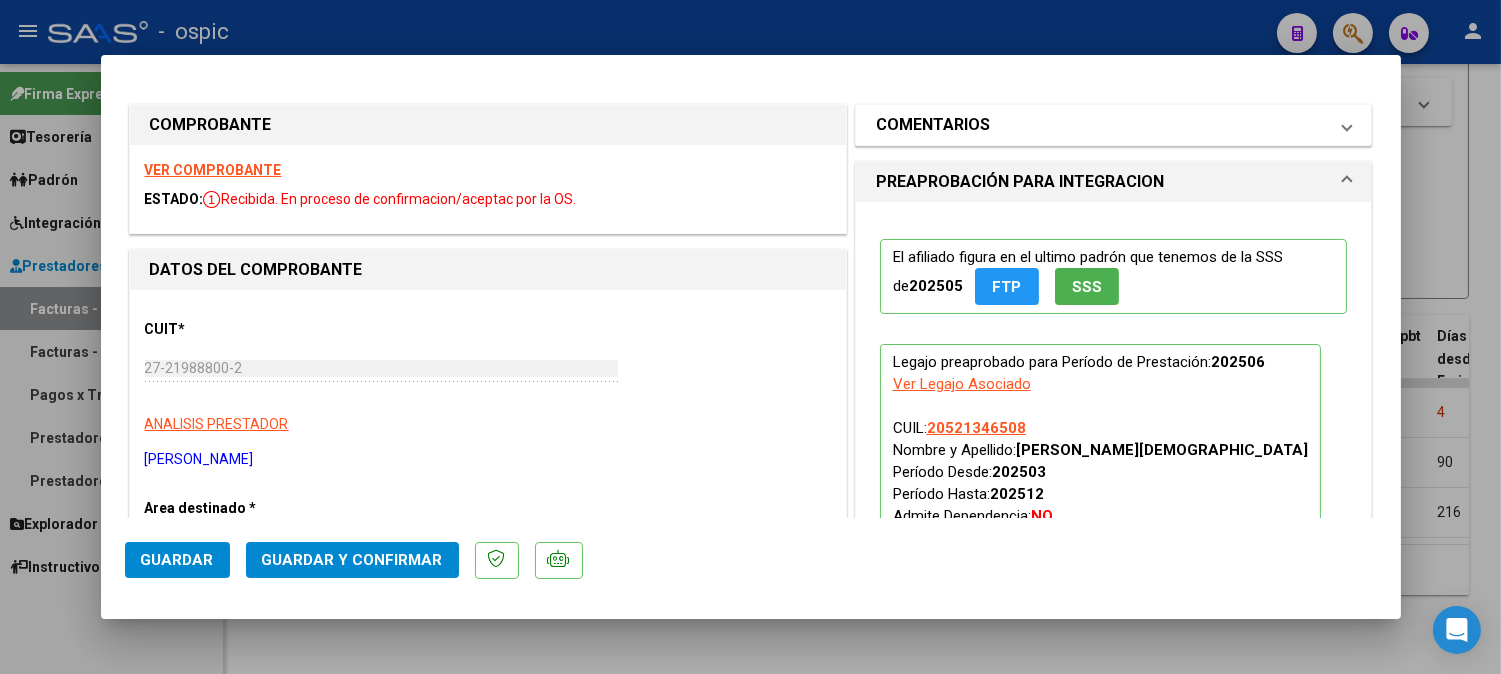 click on "COMENTARIOS" at bounding box center [933, 125] 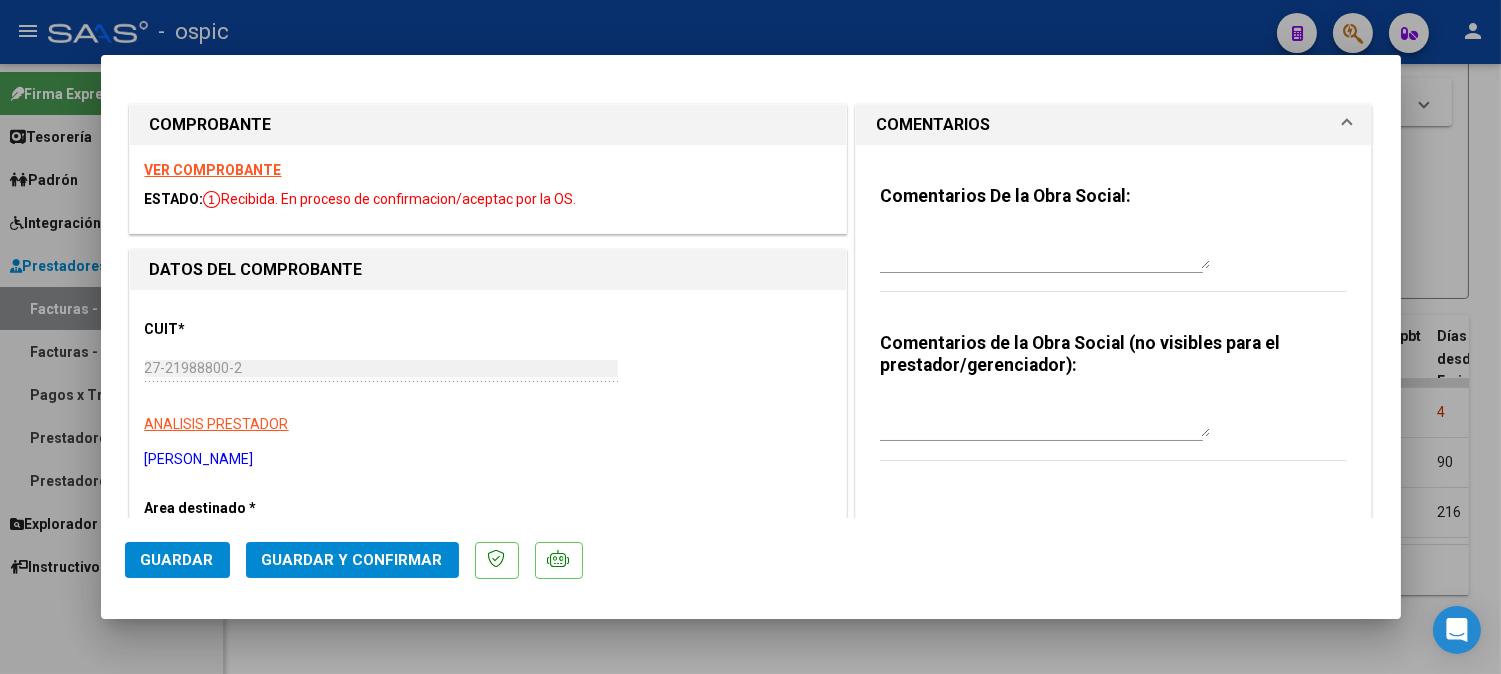 click at bounding box center (1045, 417) 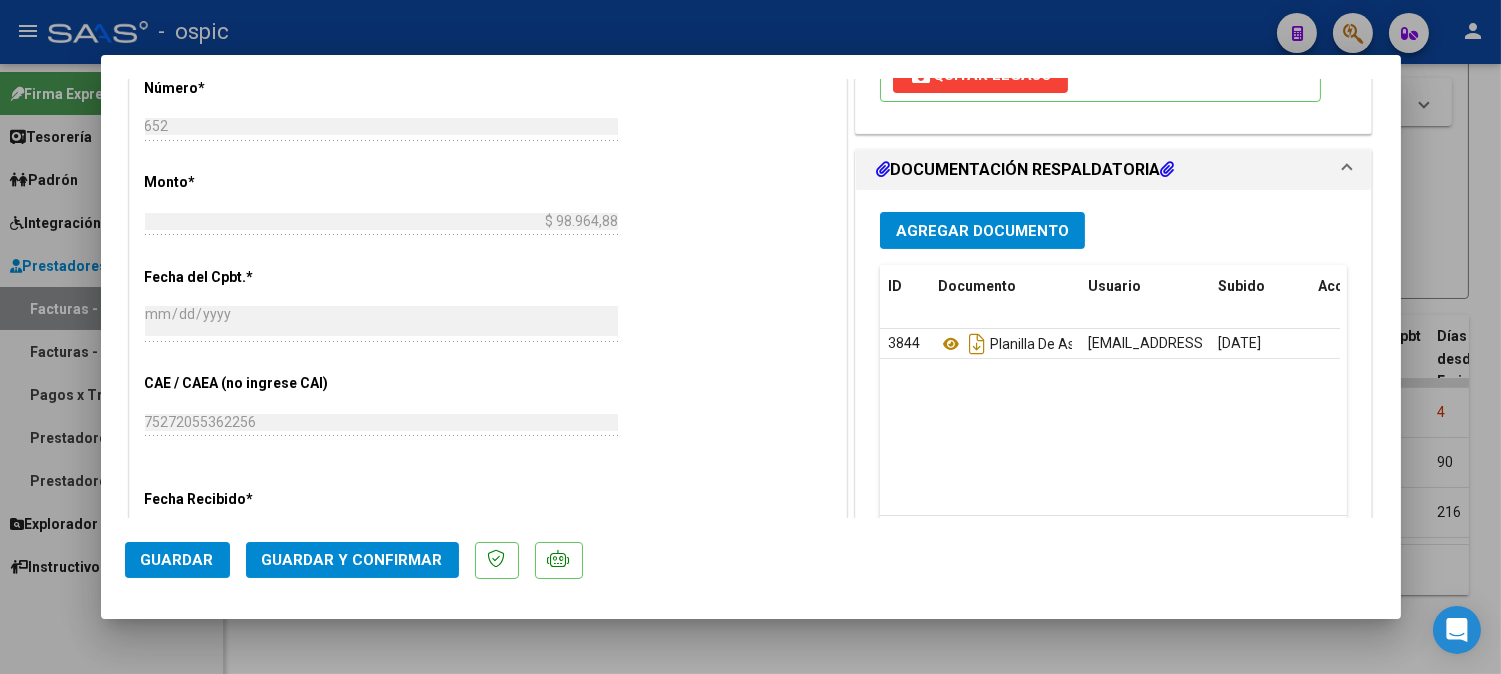 scroll, scrollTop: 894, scrollLeft: 0, axis: vertical 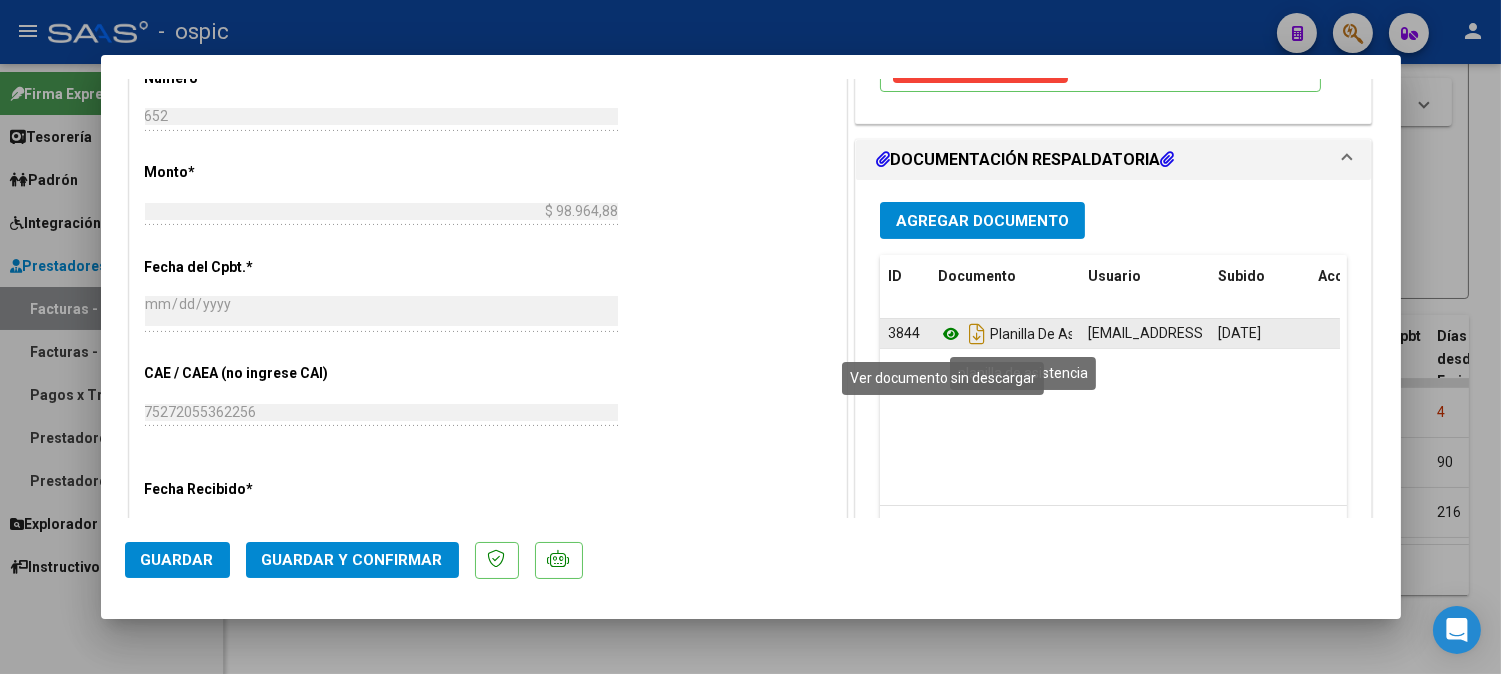 click 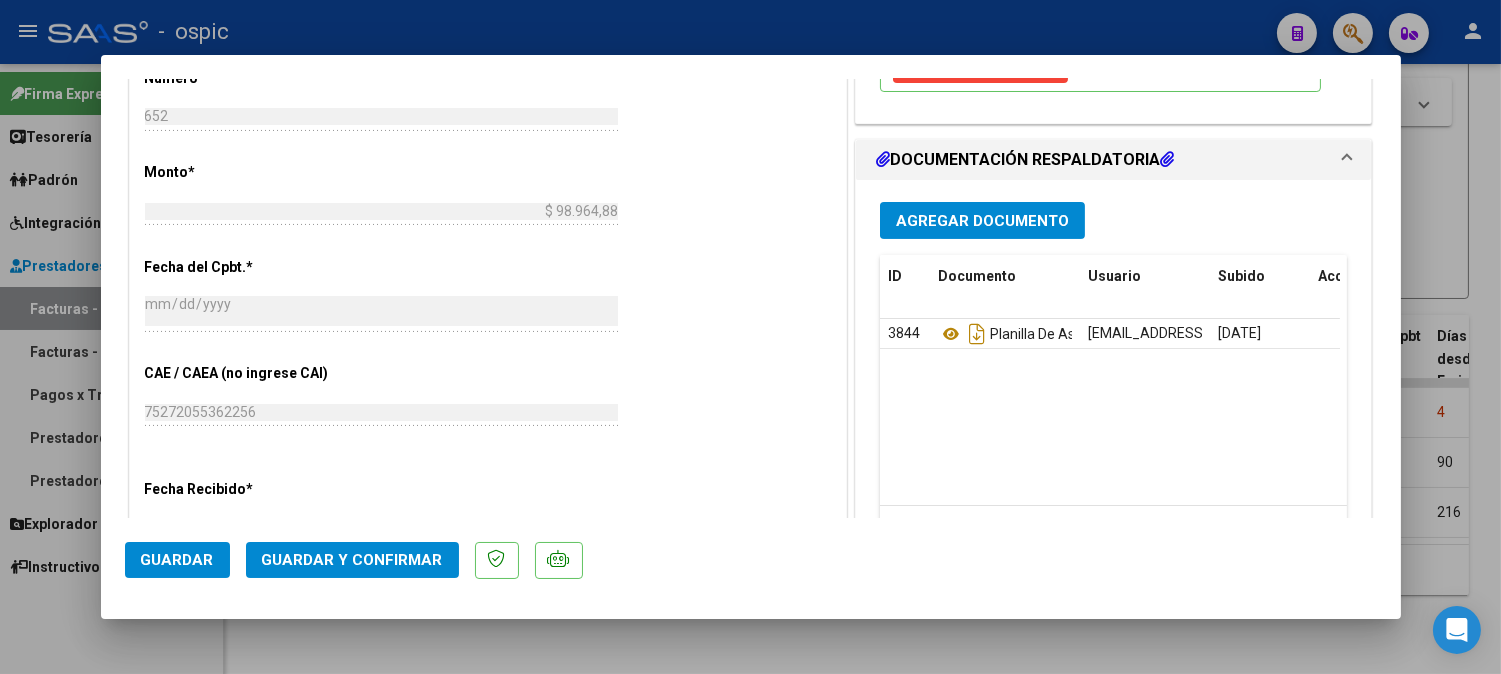 click on "Guardar y Confirmar" 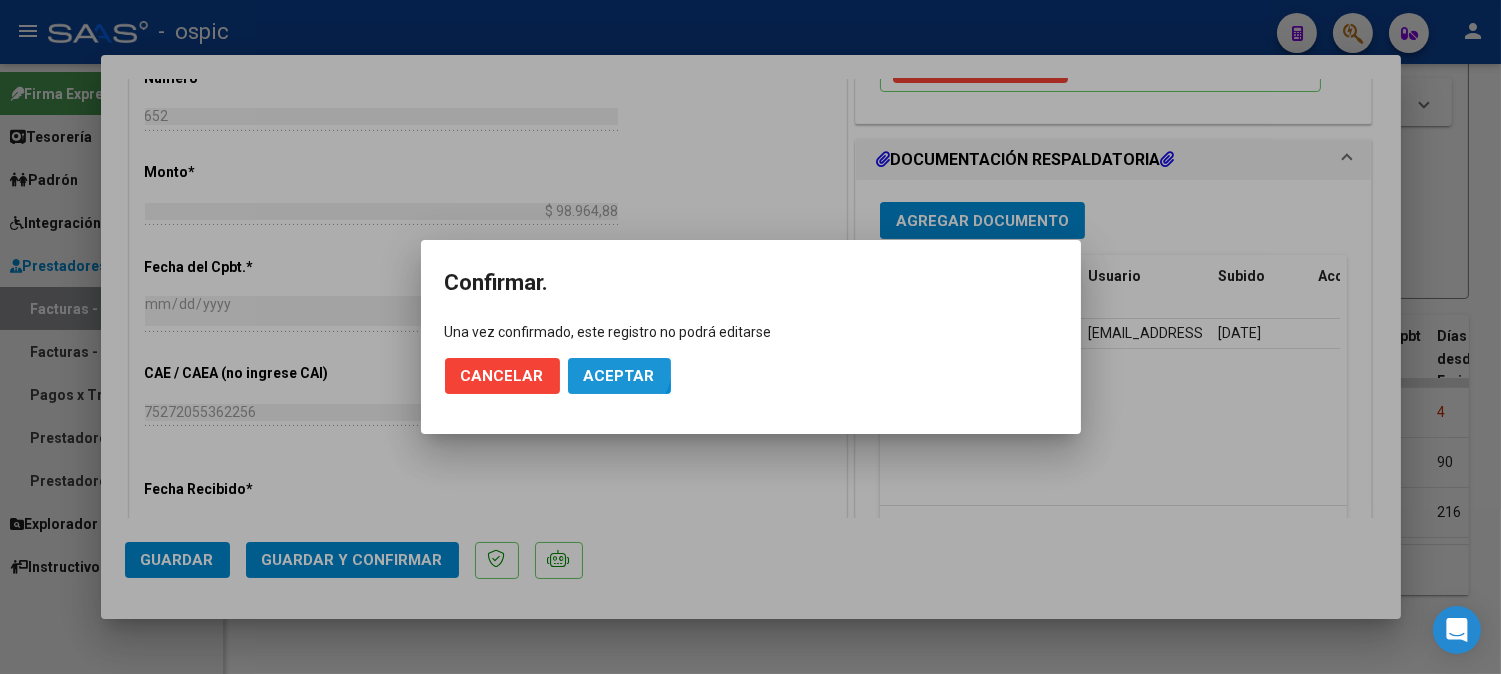 click on "Aceptar" 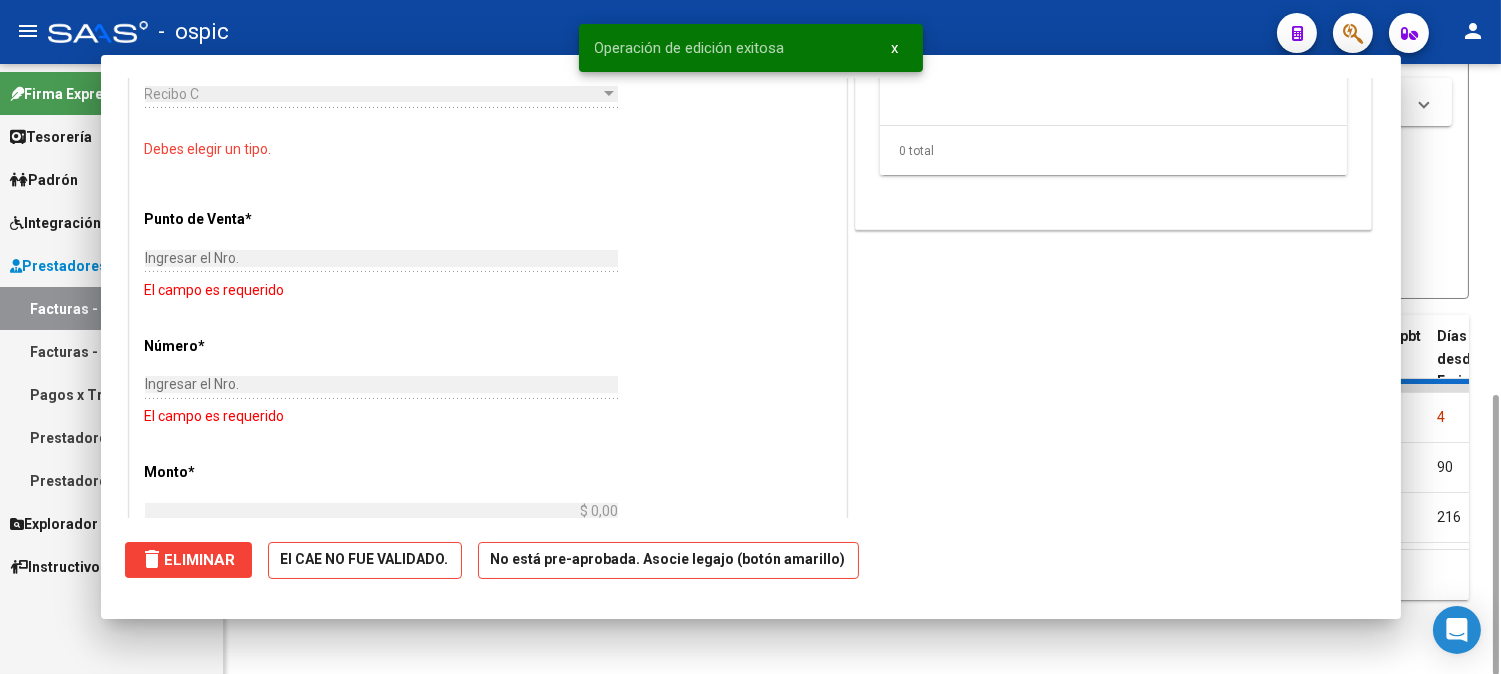 scroll, scrollTop: 0, scrollLeft: 0, axis: both 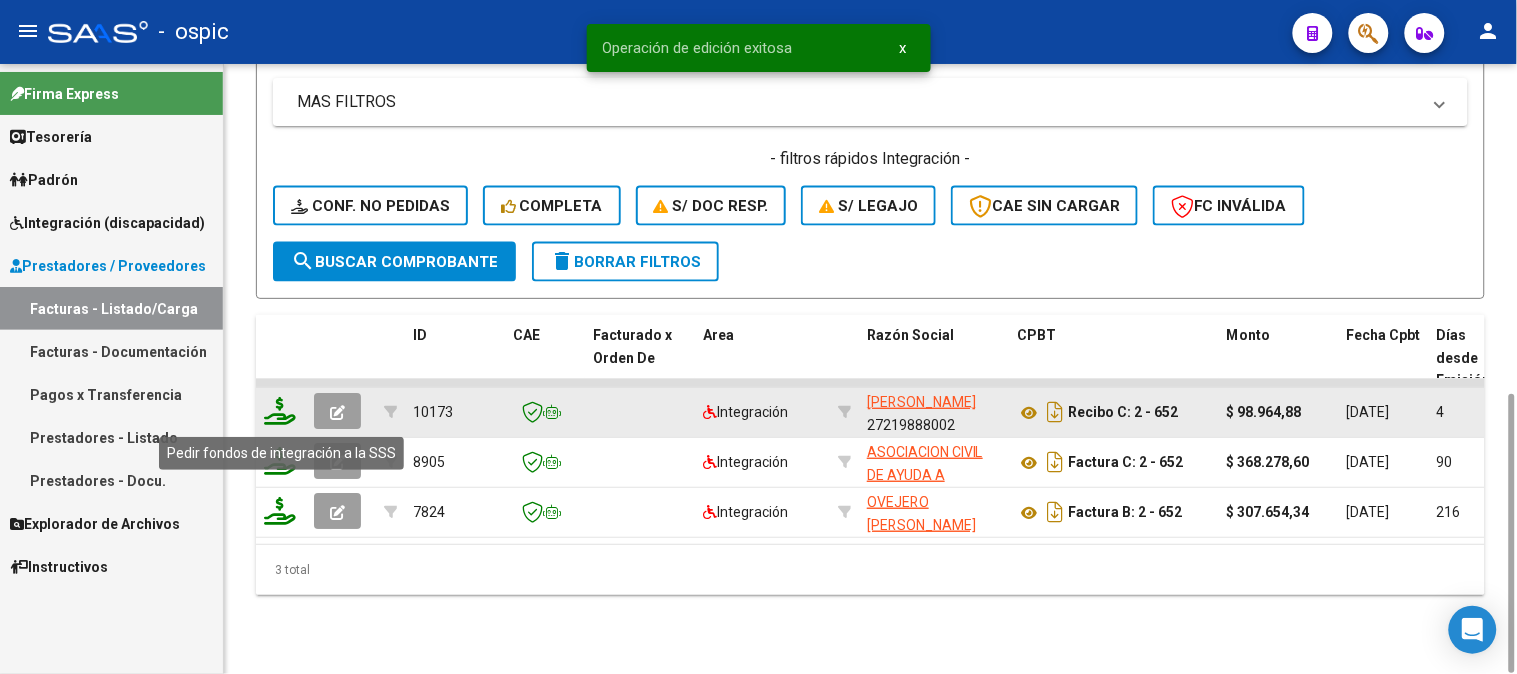 click 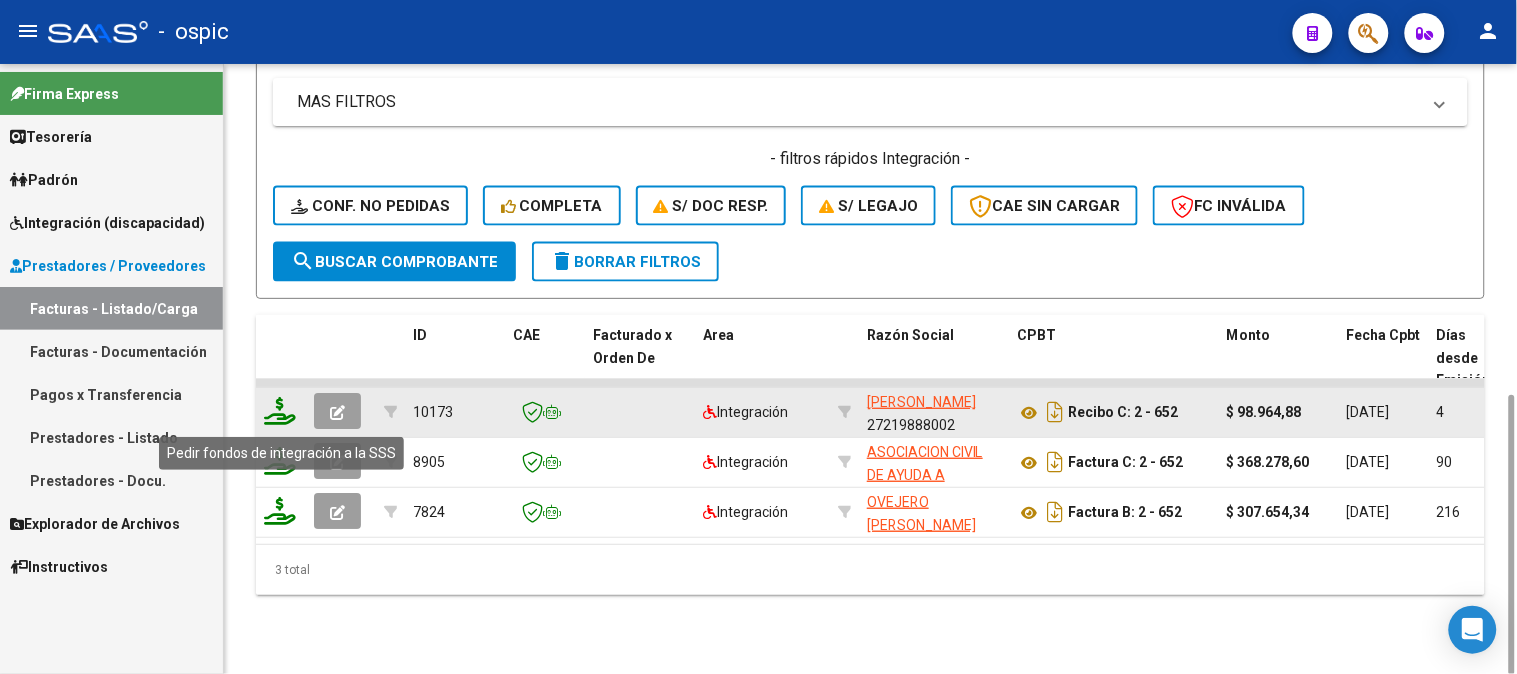 click 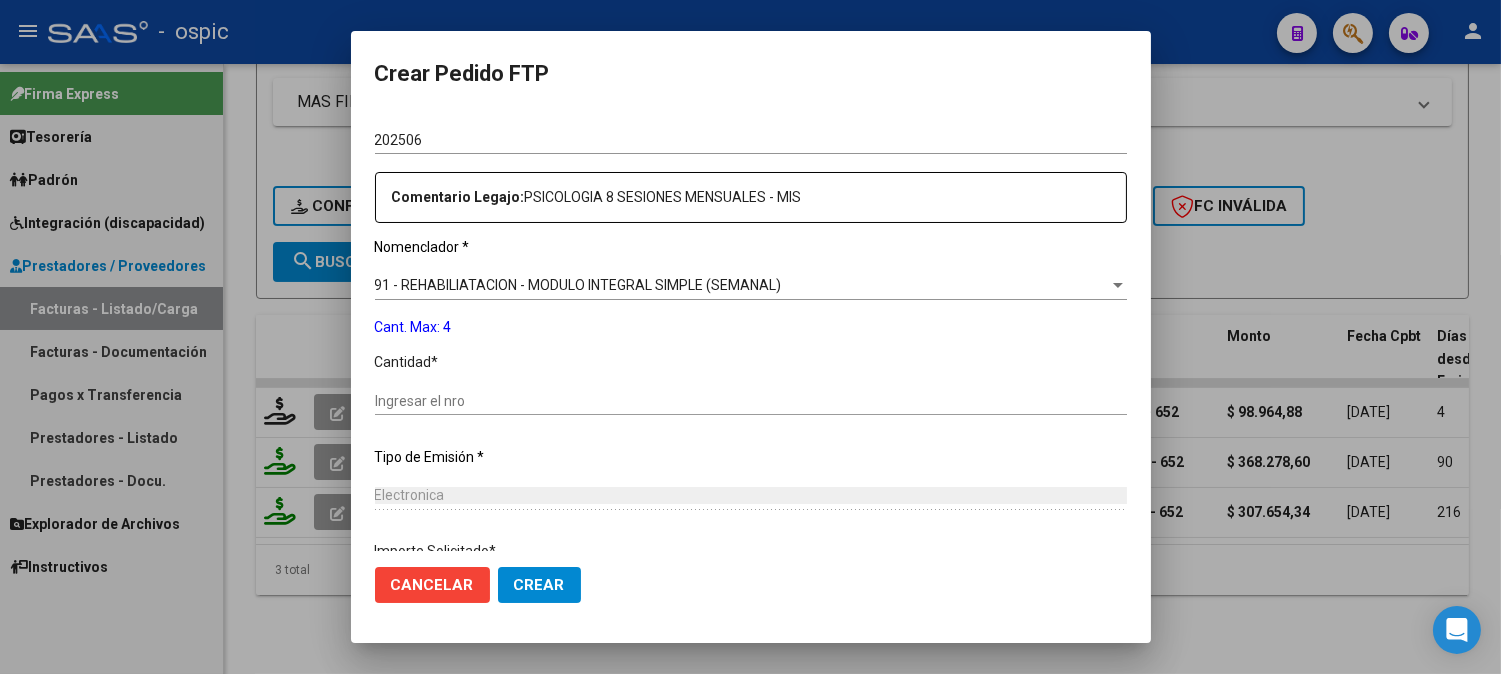 scroll, scrollTop: 677, scrollLeft: 0, axis: vertical 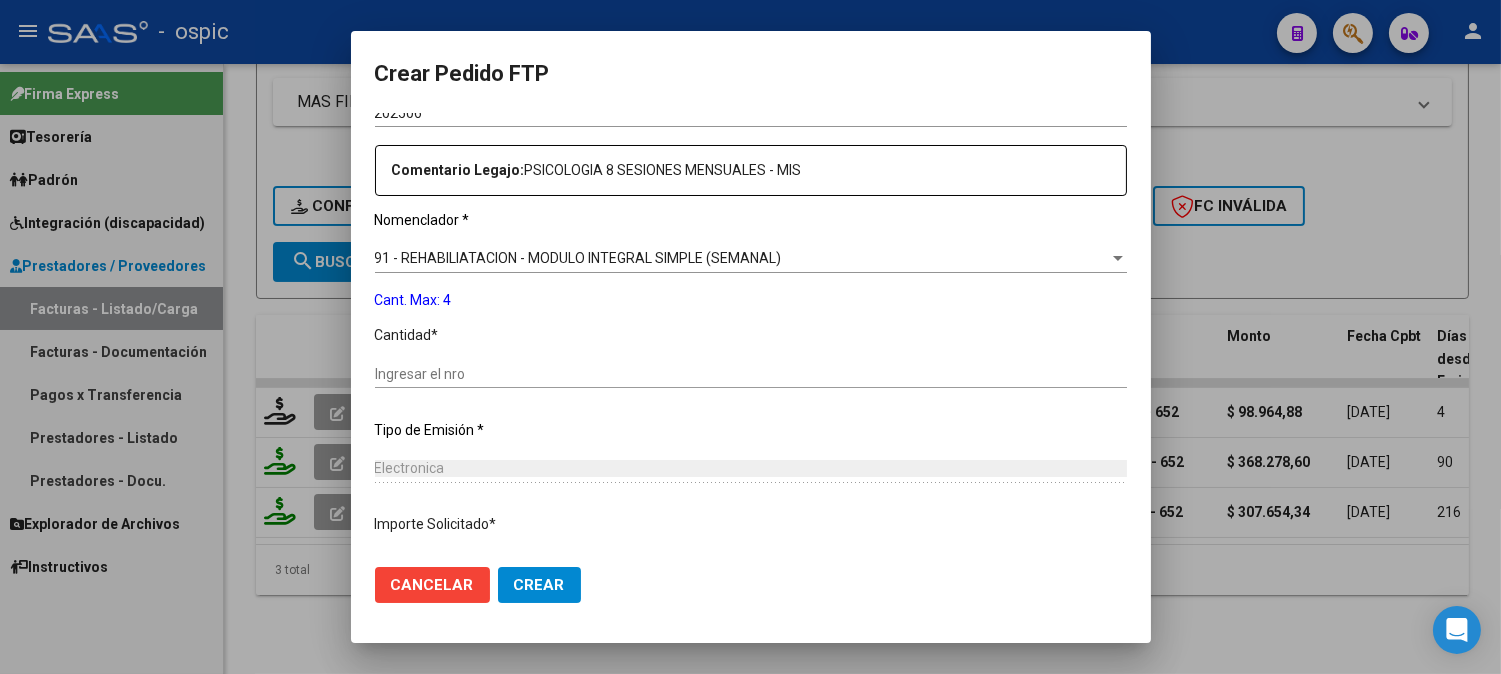 click on "Ingresar el nro" at bounding box center (751, 374) 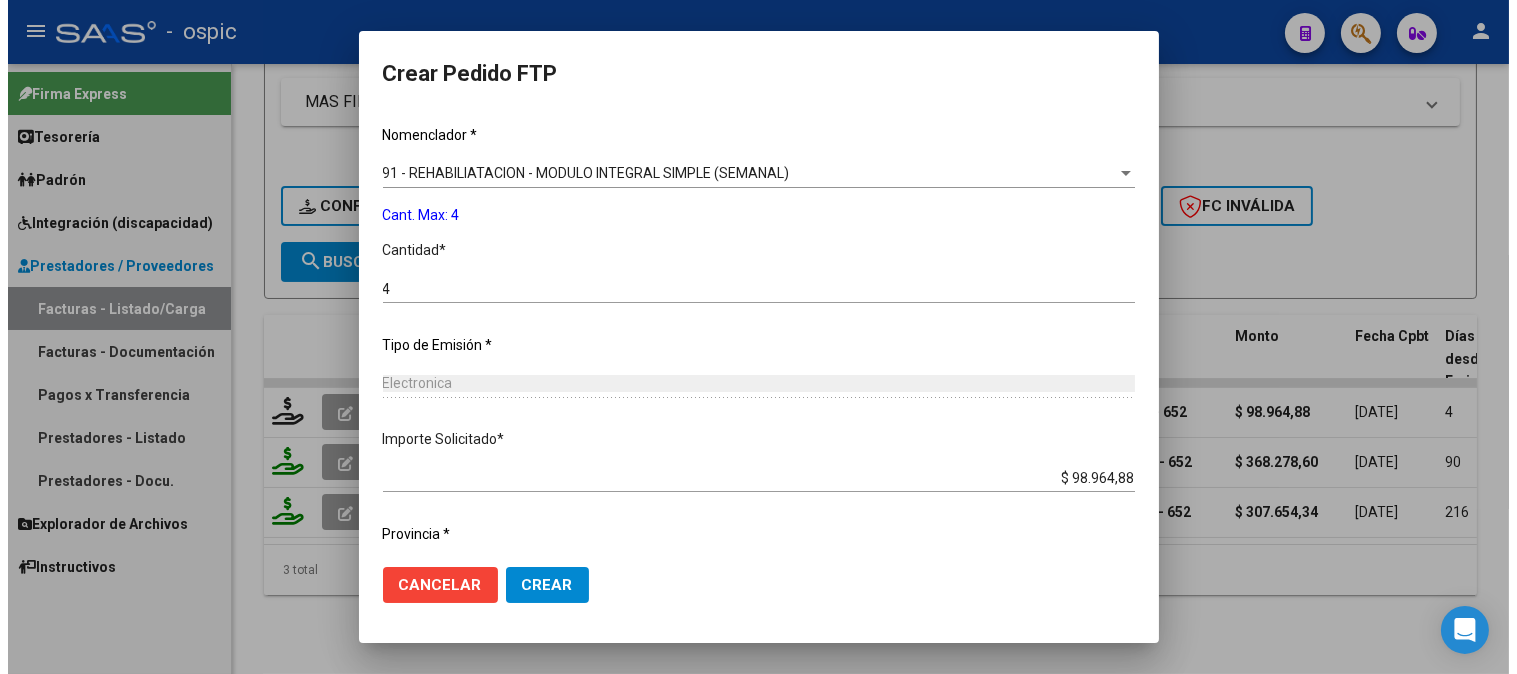 scroll, scrollTop: 814, scrollLeft: 0, axis: vertical 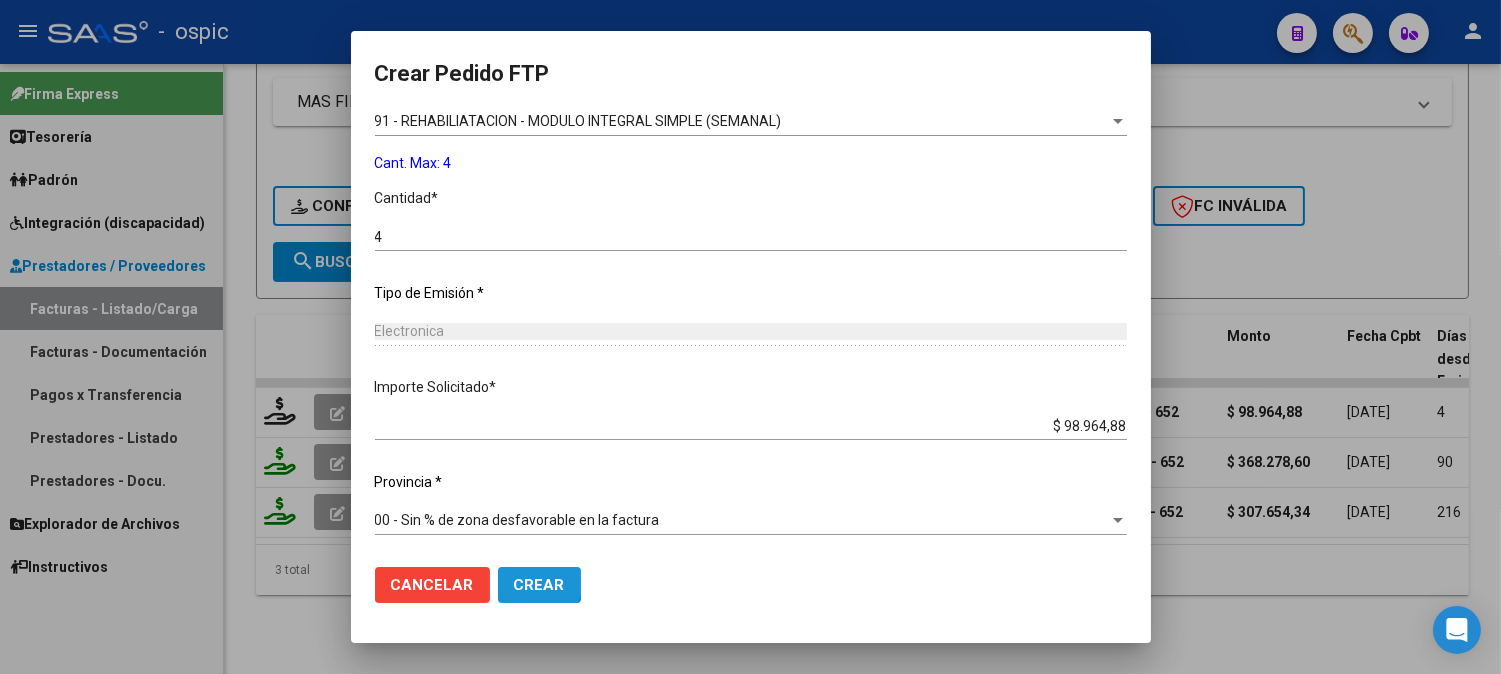 drag, startPoint x: 517, startPoint y: 578, endPoint x: 1512, endPoint y: 171, distance: 1075.0228 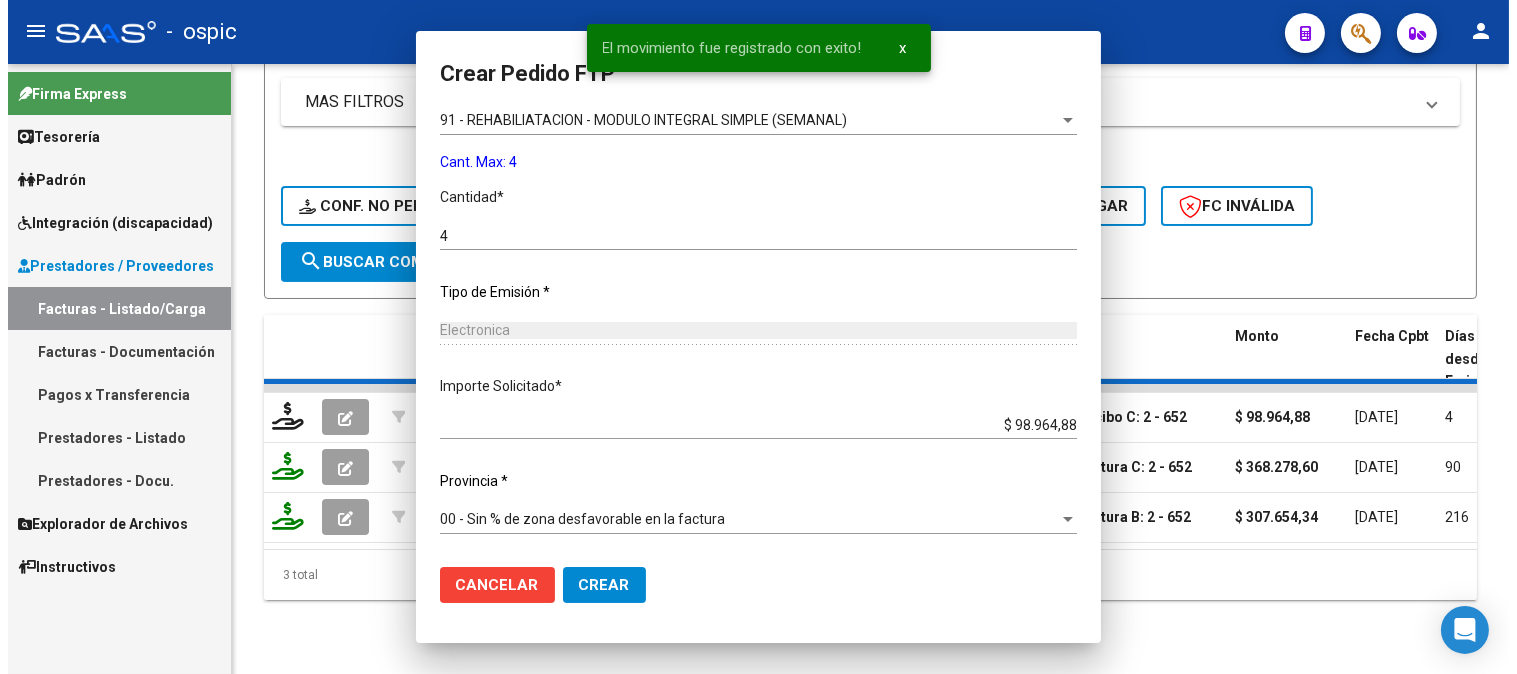 scroll, scrollTop: 0, scrollLeft: 0, axis: both 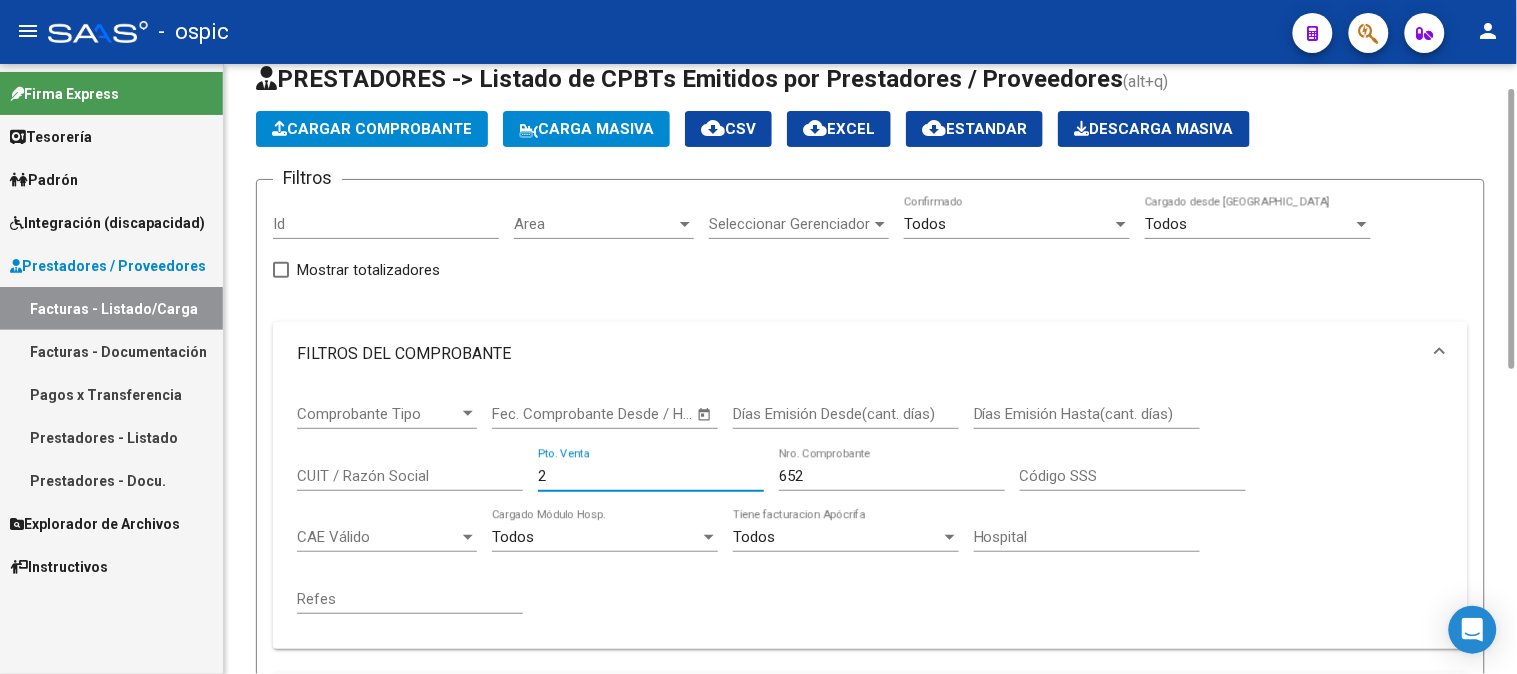 drag, startPoint x: 565, startPoint y: 466, endPoint x: 425, endPoint y: 465, distance: 140.00357 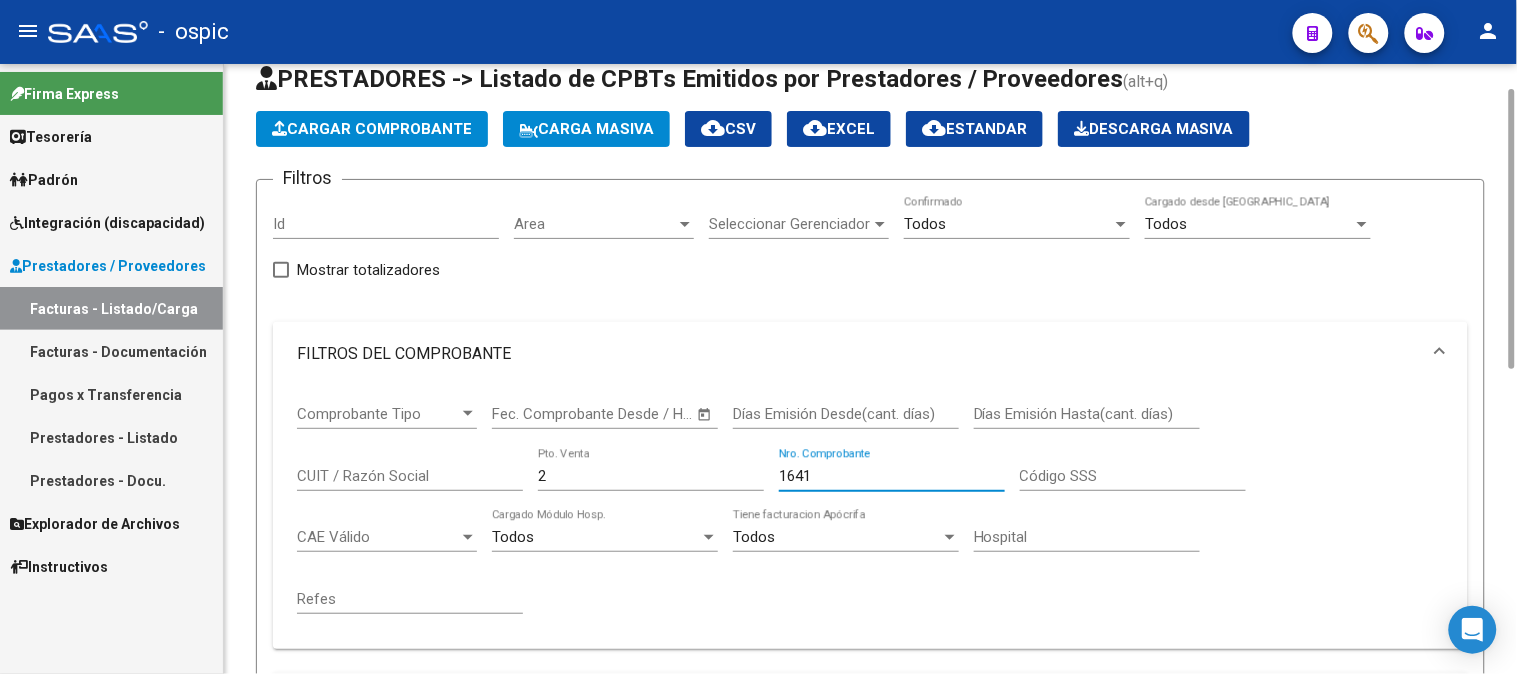 scroll, scrollTop: 500, scrollLeft: 0, axis: vertical 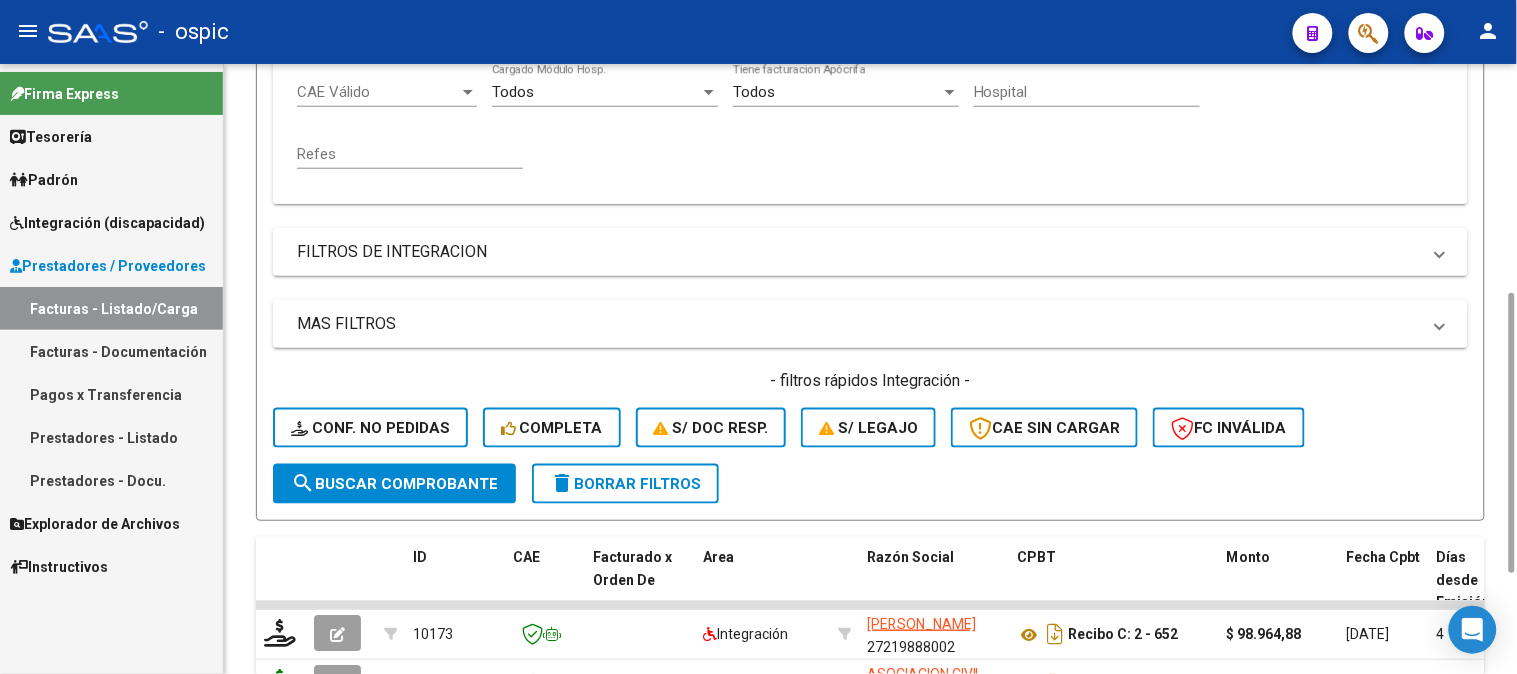 click on "search  Buscar Comprobante" 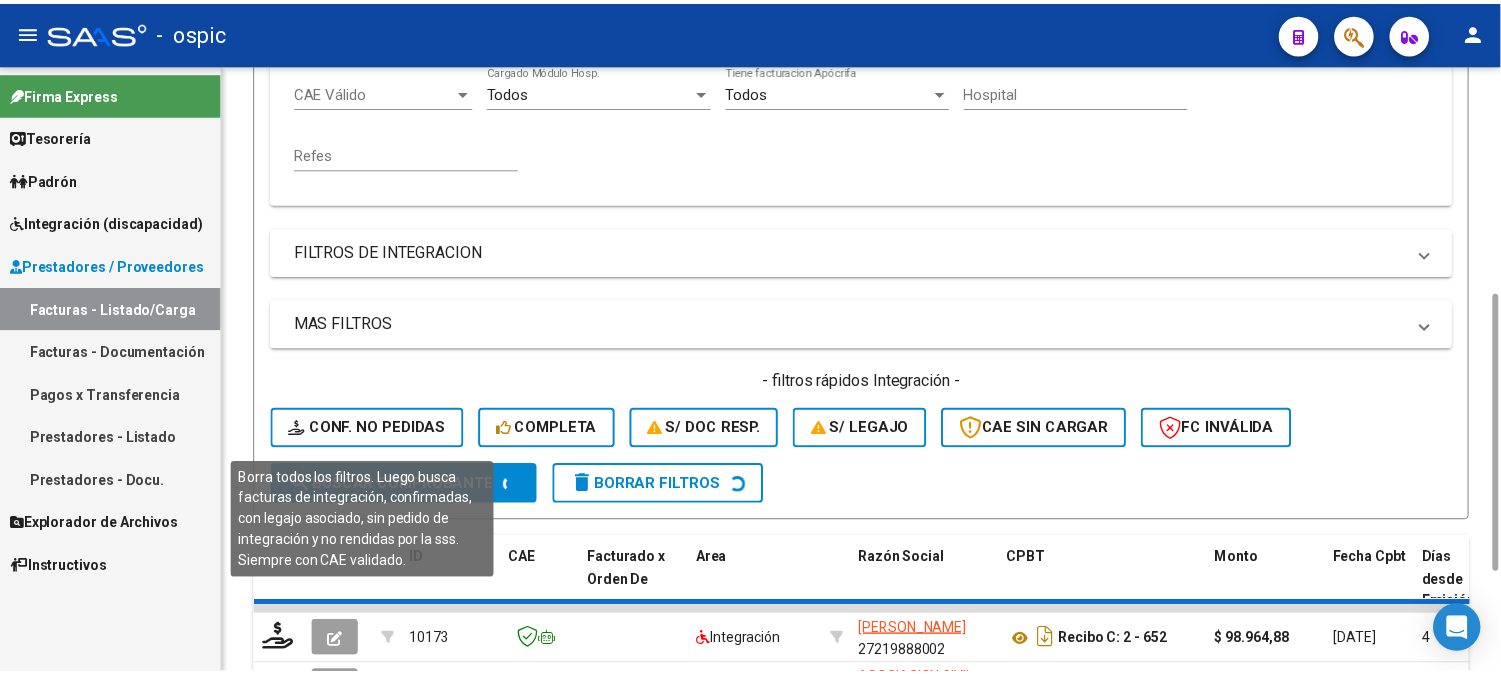 scroll, scrollTop: 722, scrollLeft: 0, axis: vertical 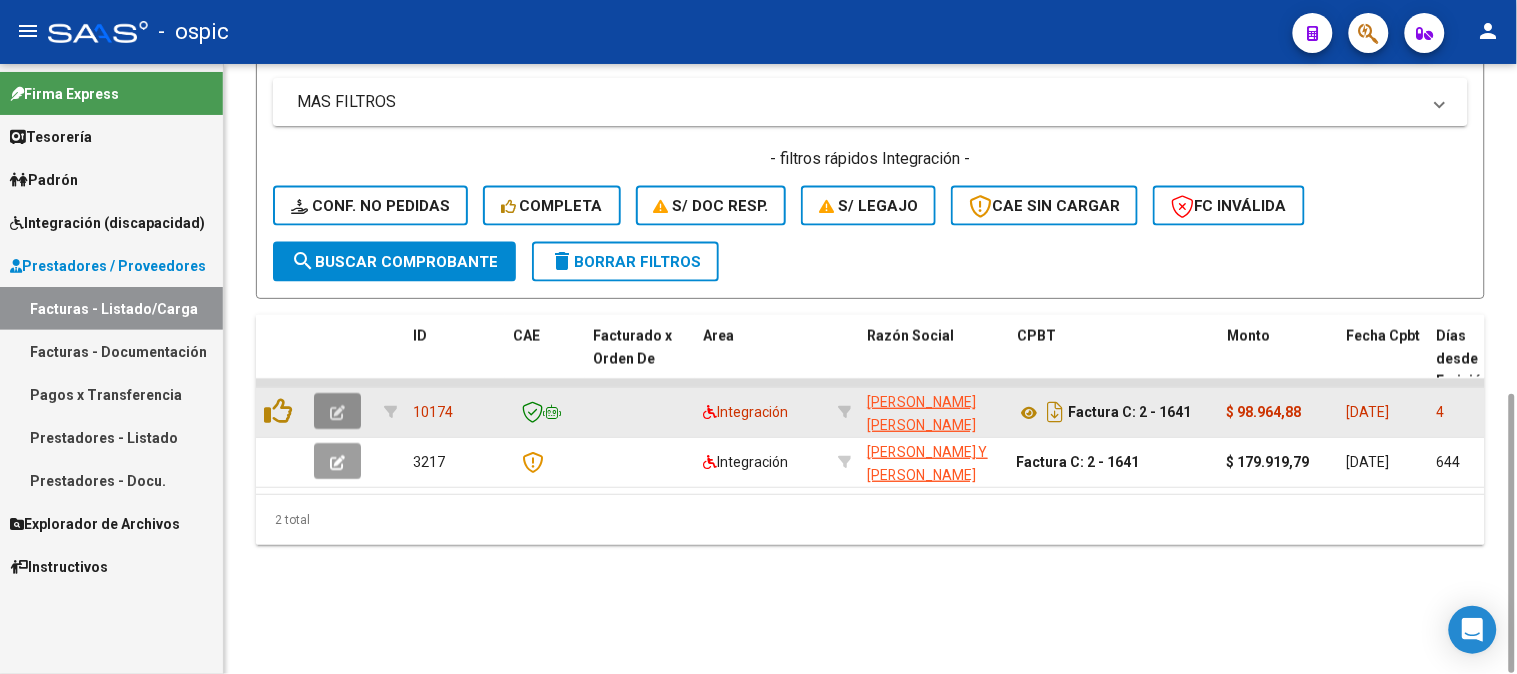 click 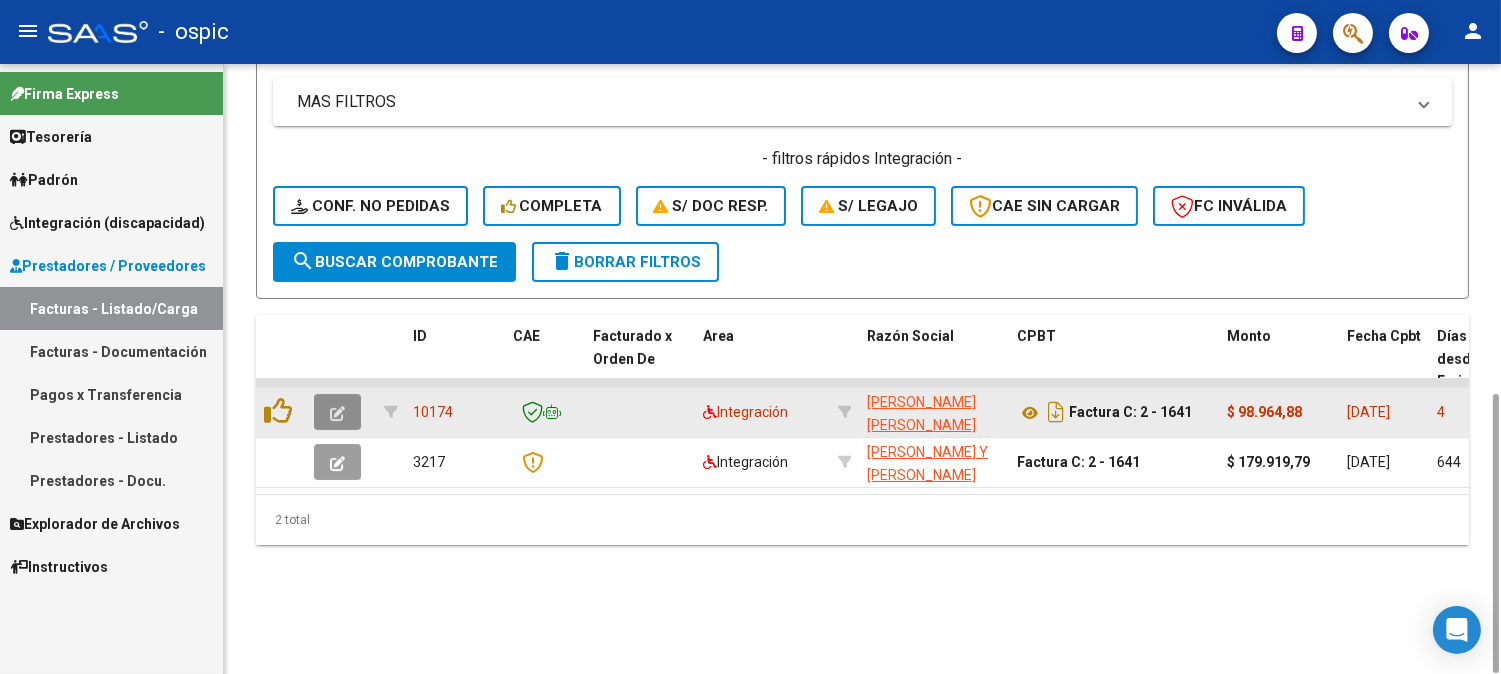 scroll, scrollTop: 672, scrollLeft: 0, axis: vertical 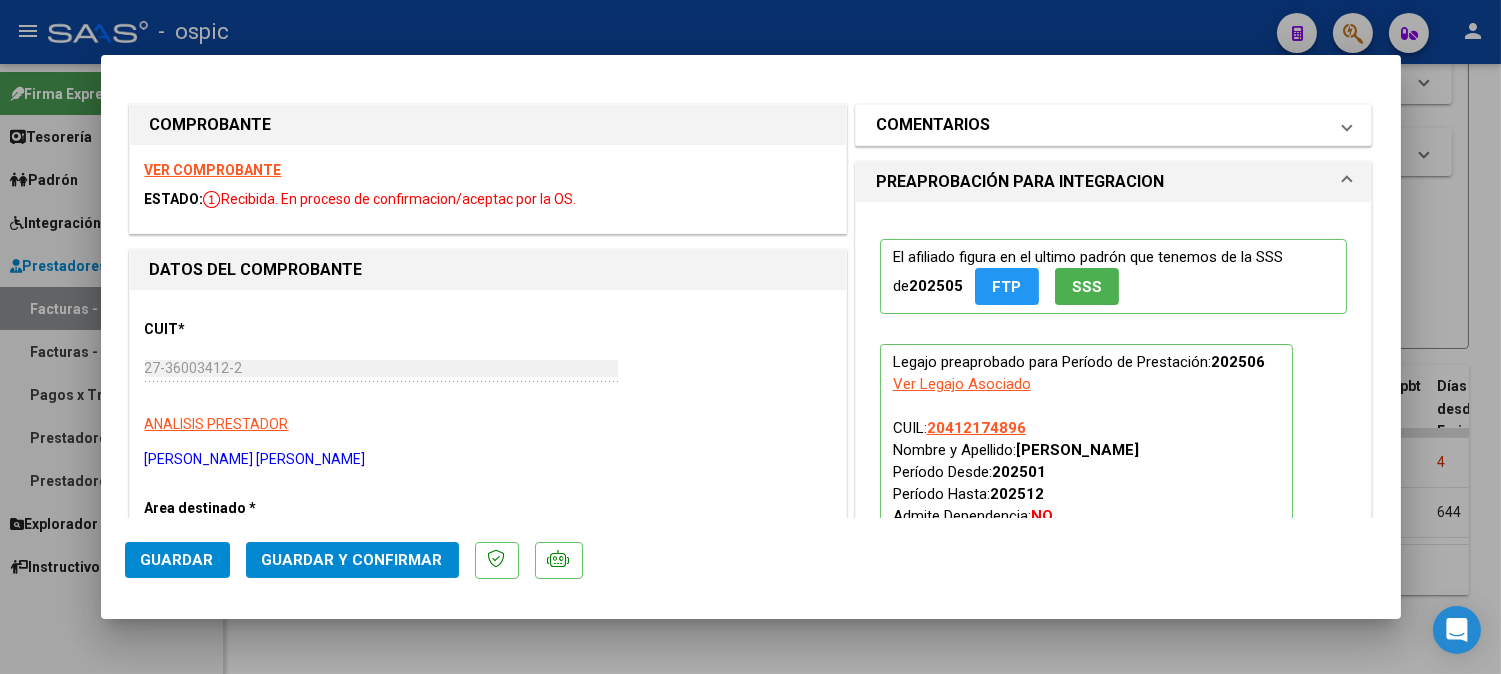 click on "COMENTARIOS" at bounding box center [933, 125] 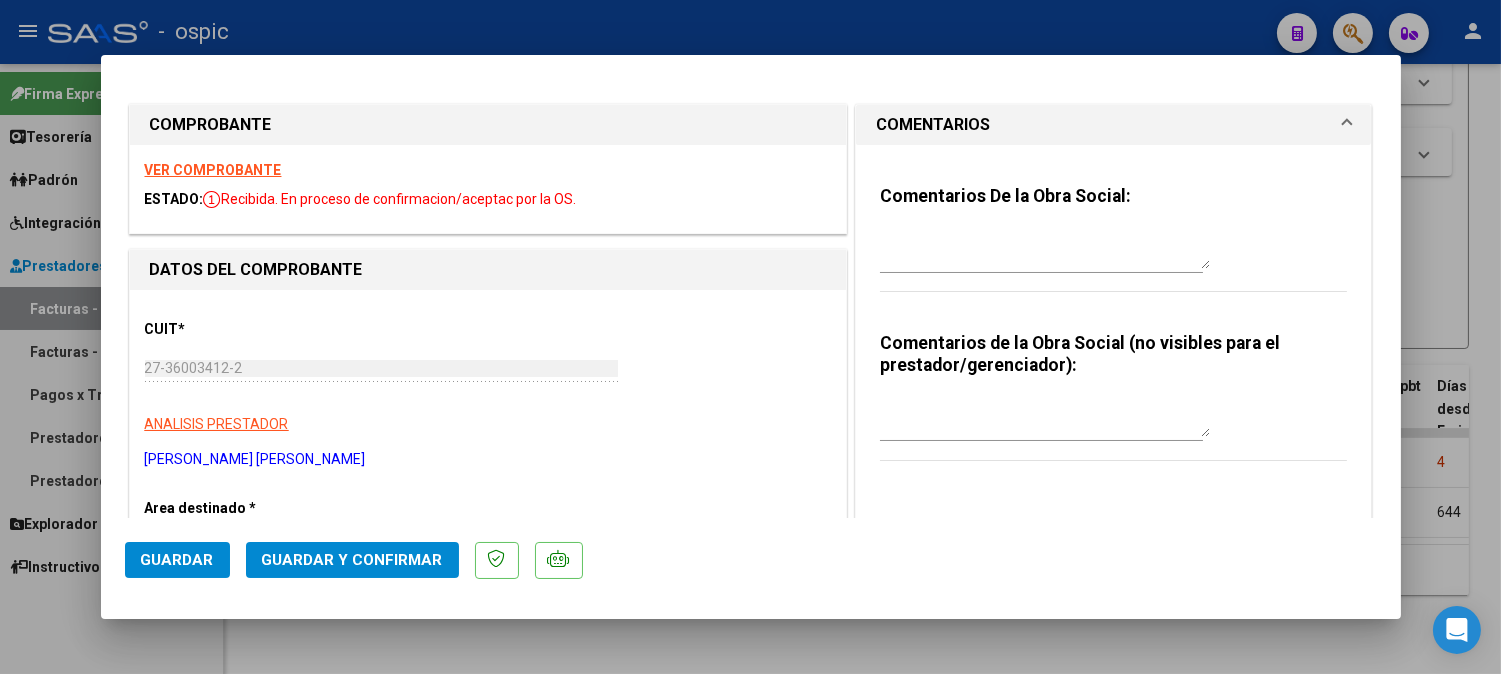 drag, startPoint x: 983, startPoint y: 417, endPoint x: 1063, endPoint y: 398, distance: 82.2253 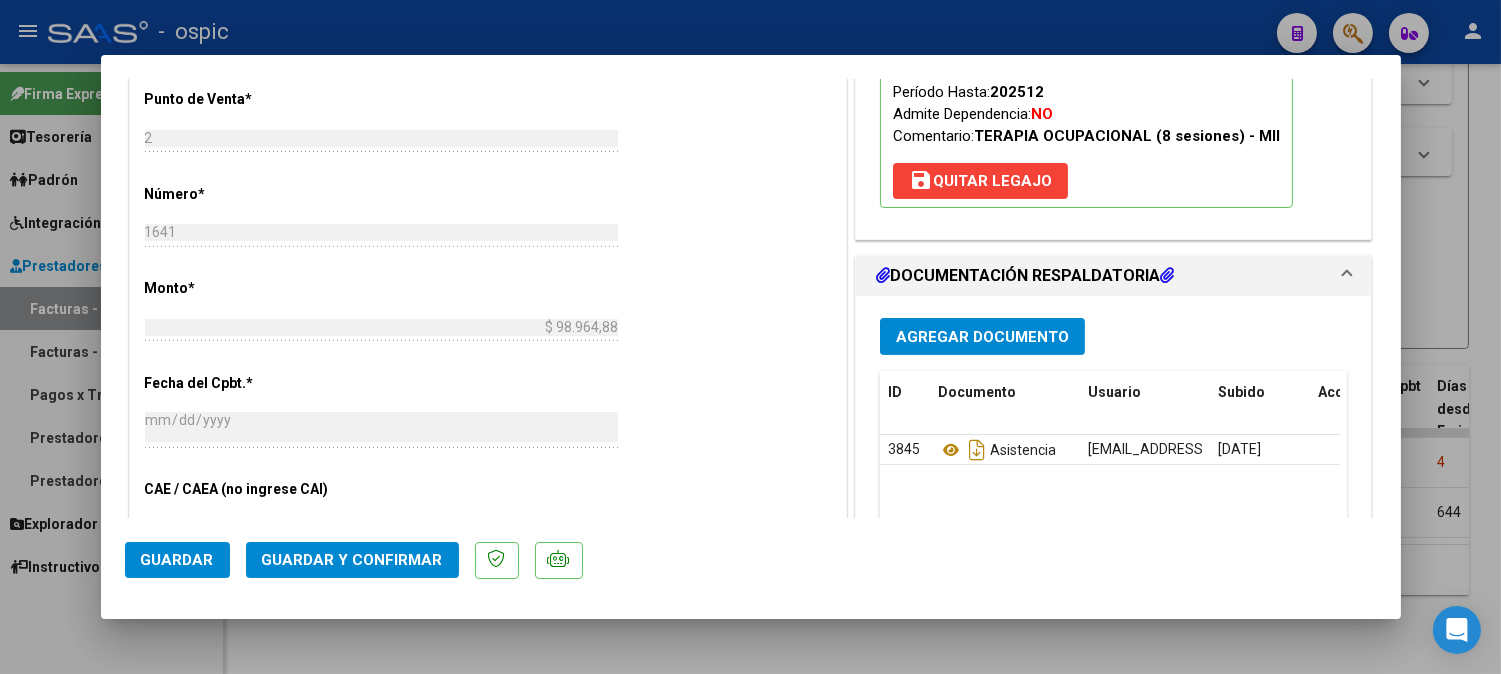 scroll, scrollTop: 884, scrollLeft: 0, axis: vertical 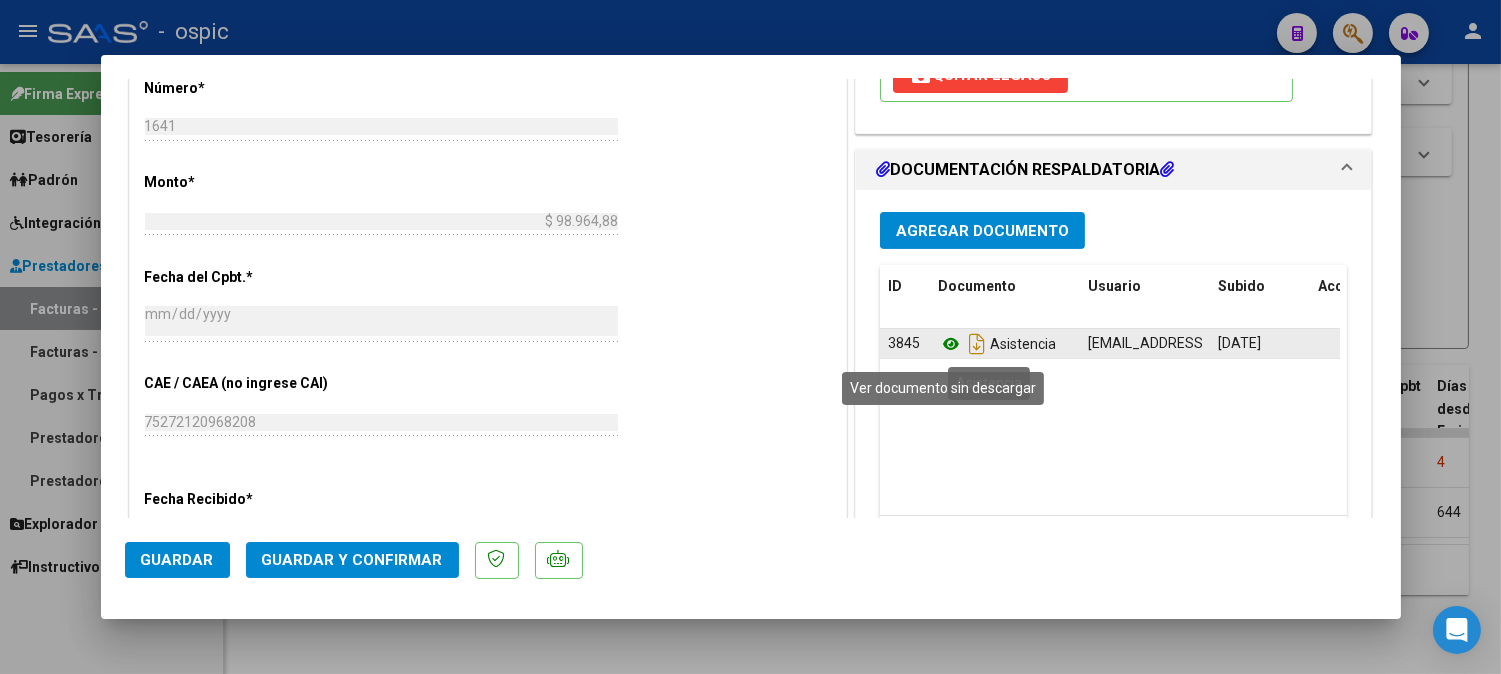 click 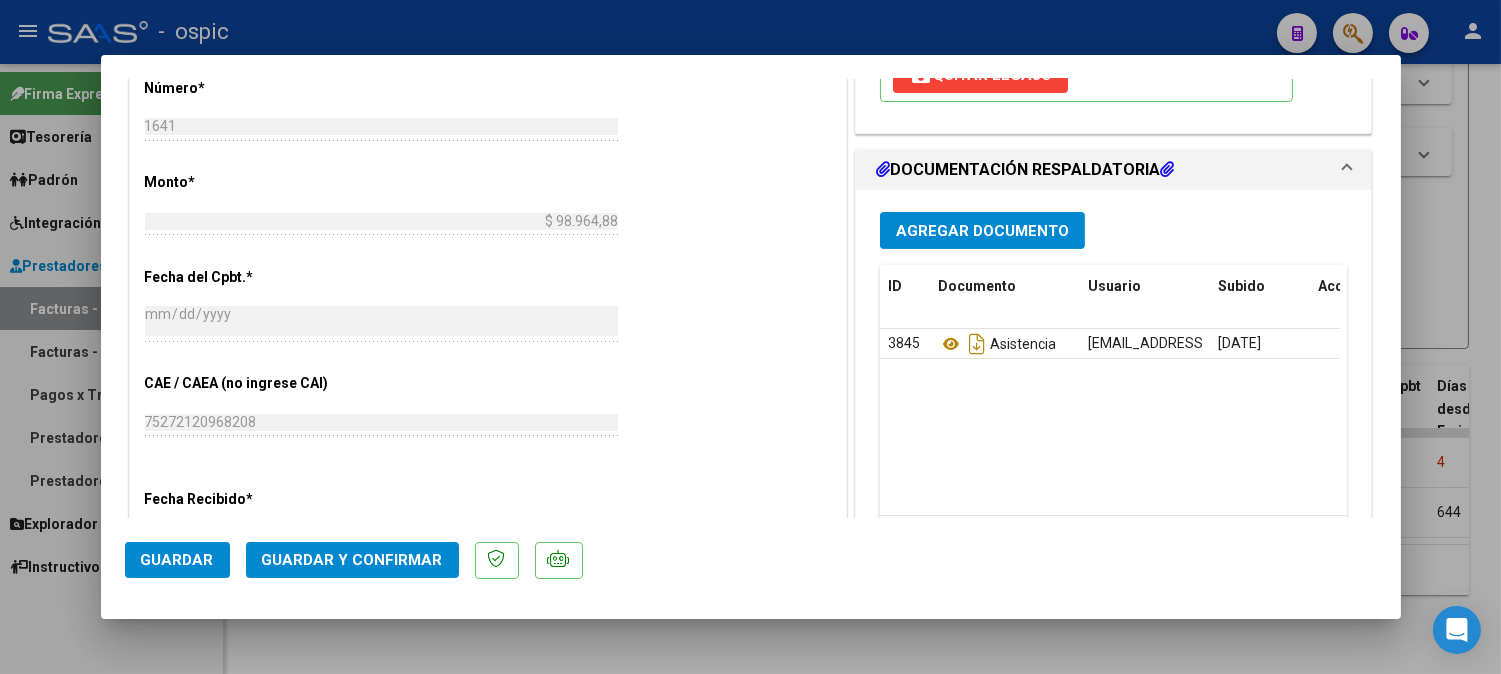 click on "Guardar y Confirmar" 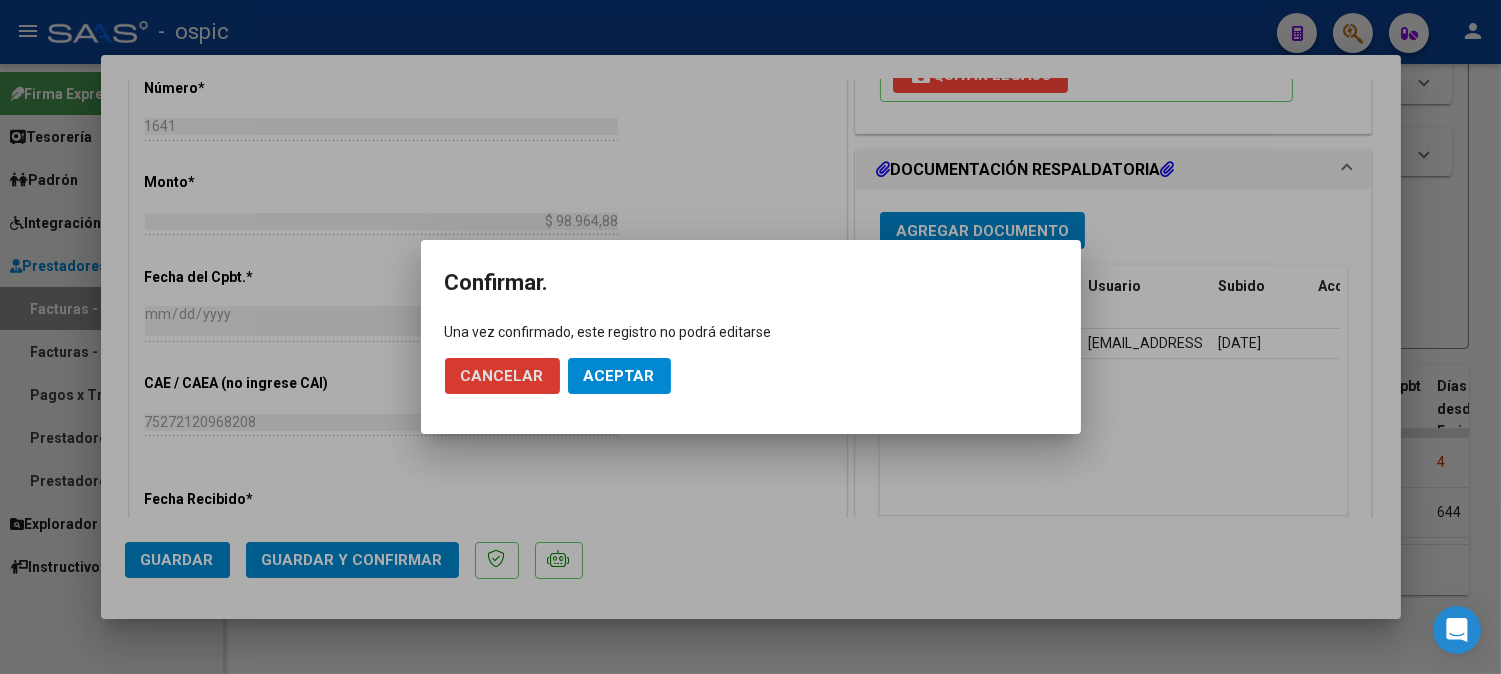 click on "Aceptar" 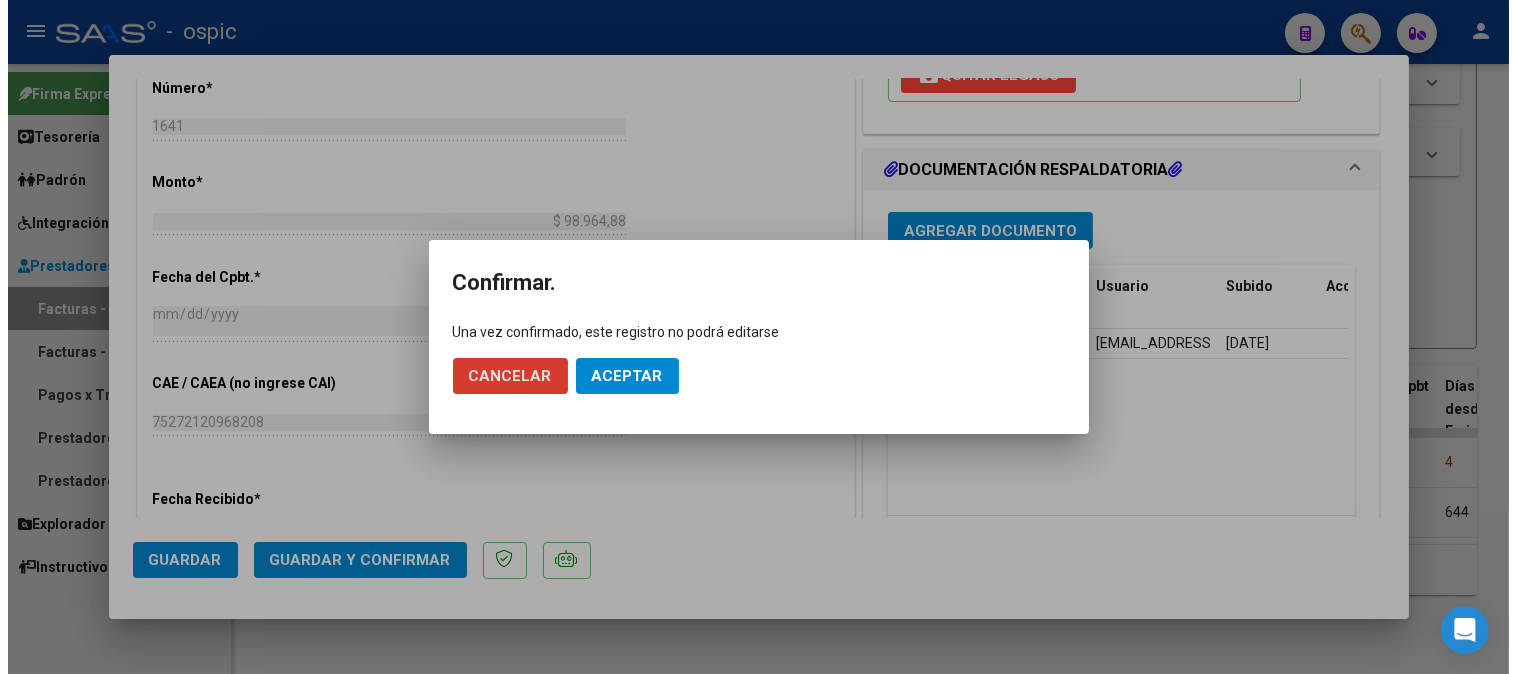 scroll, scrollTop: 768, scrollLeft: 0, axis: vertical 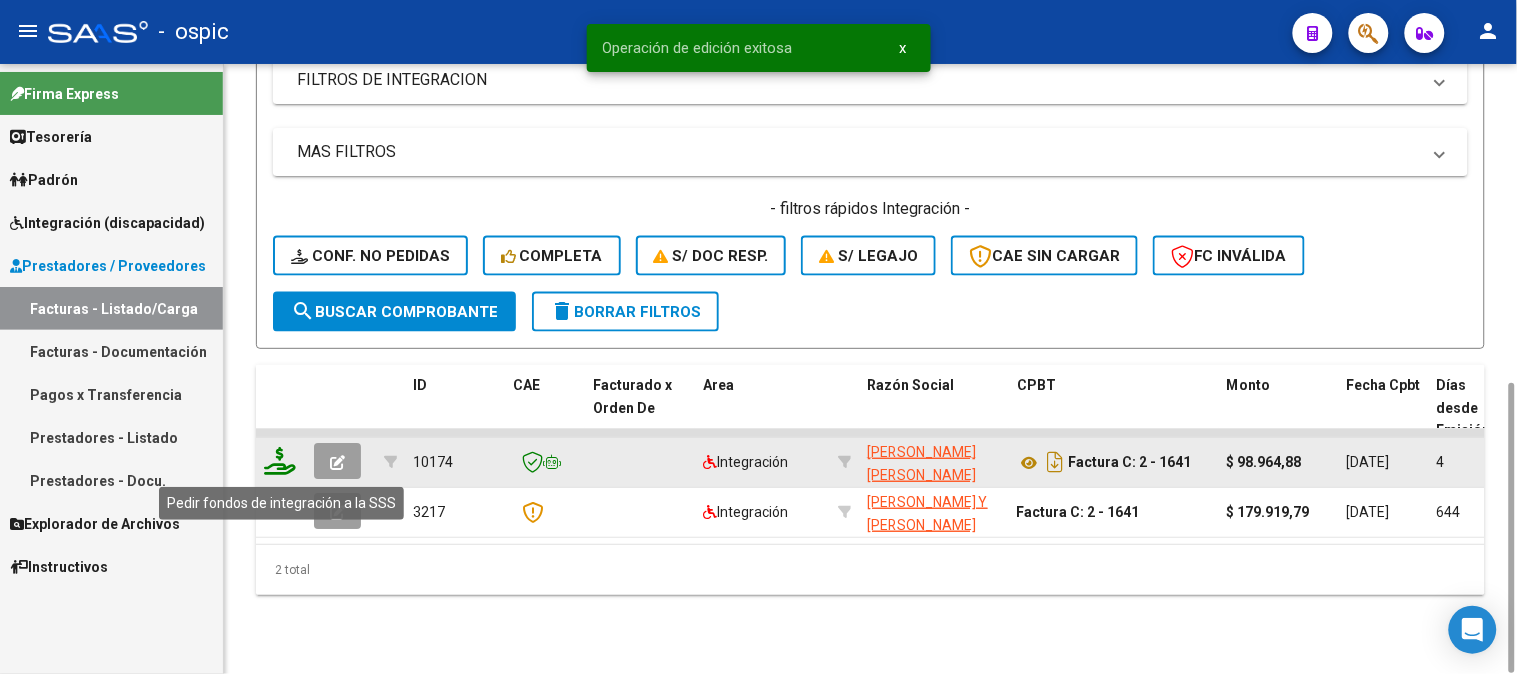 click 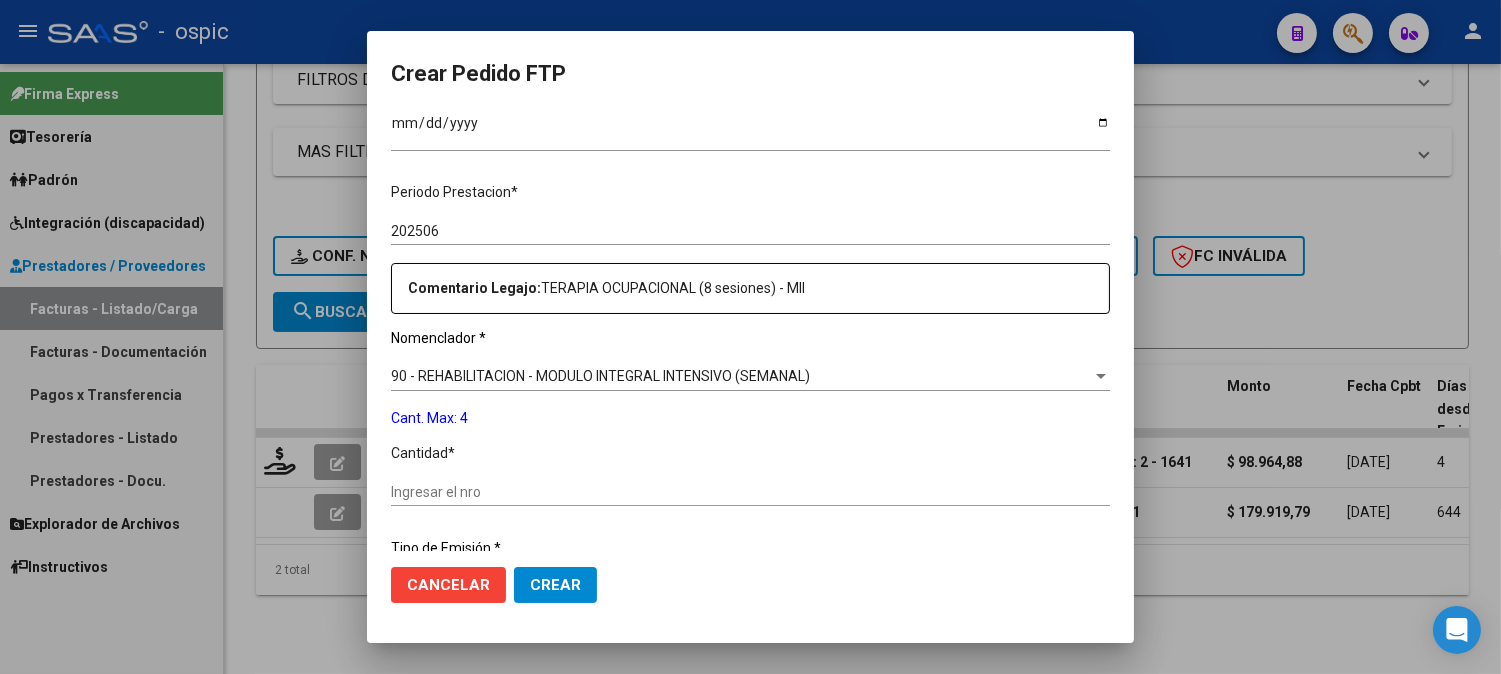 scroll, scrollTop: 545, scrollLeft: 0, axis: vertical 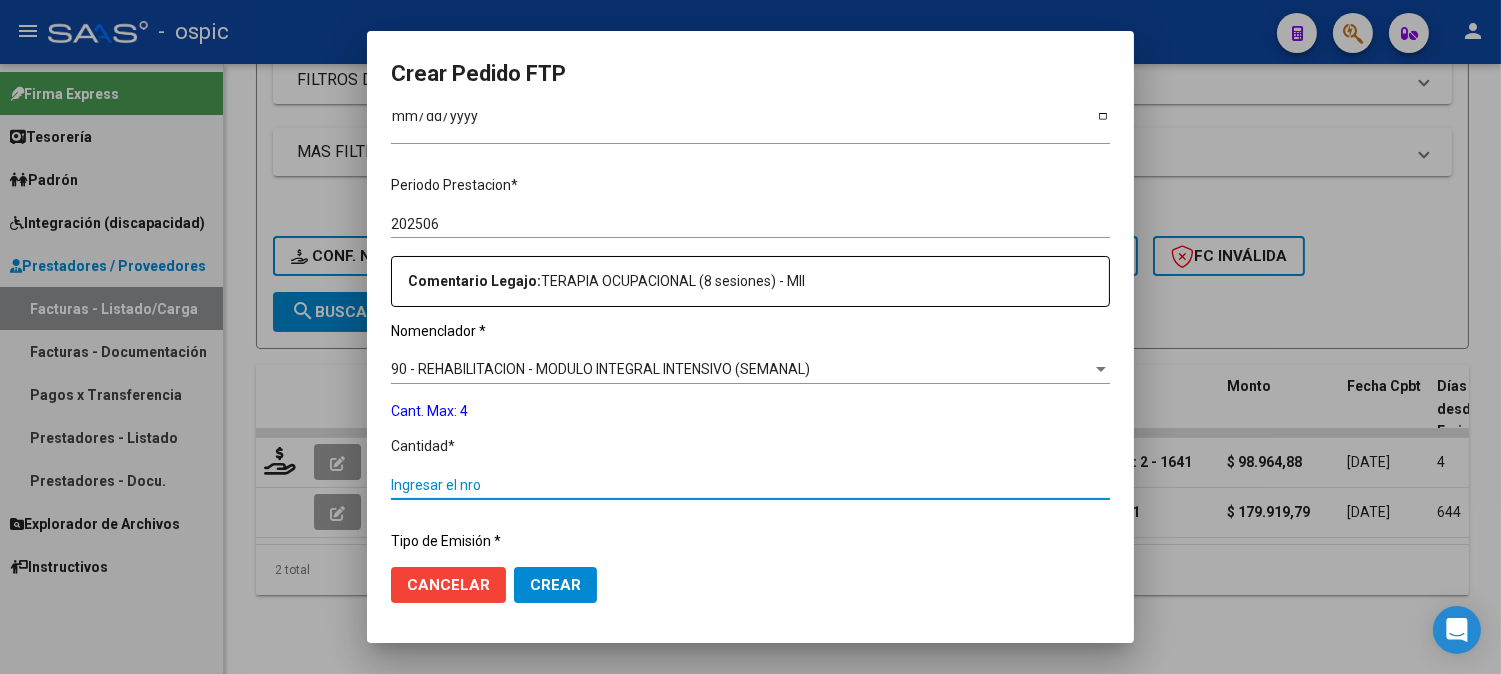 click on "Ingresar el nro" at bounding box center (750, 485) 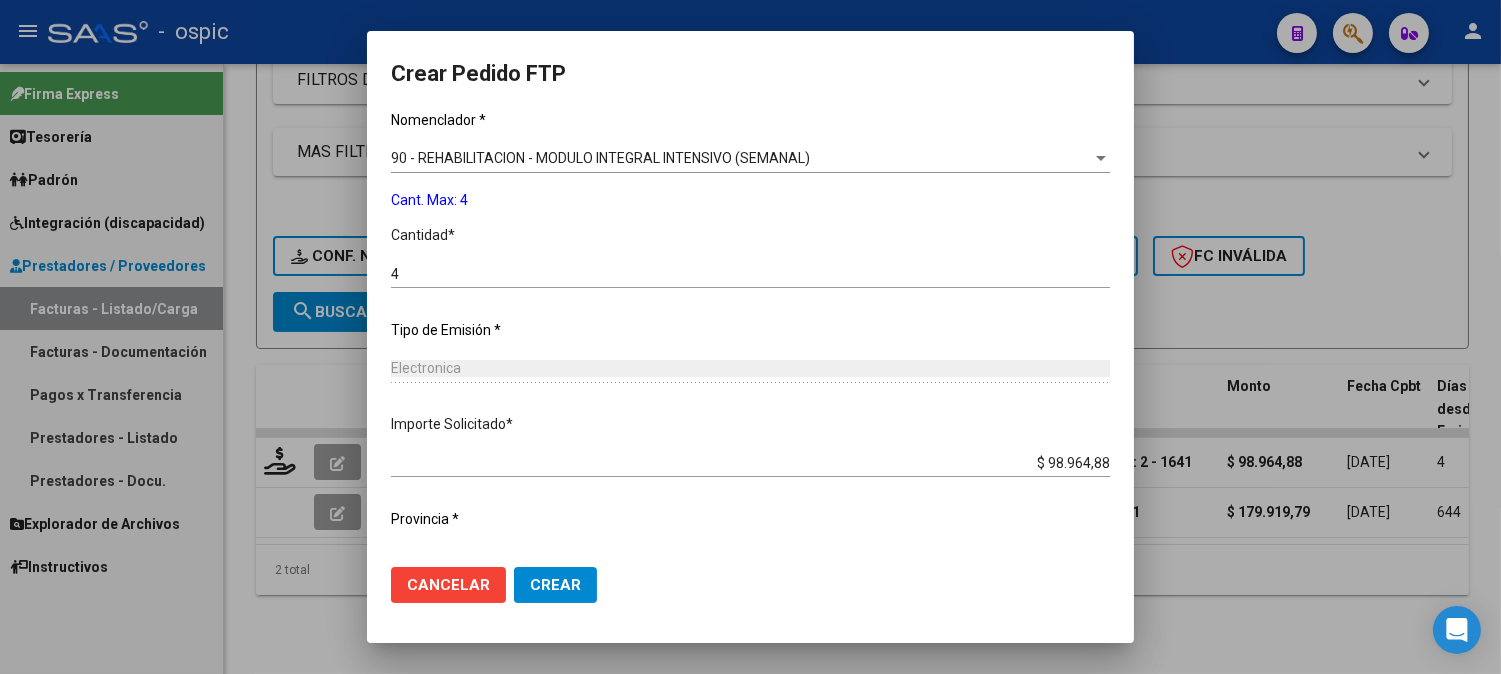 scroll, scrollTop: 793, scrollLeft: 0, axis: vertical 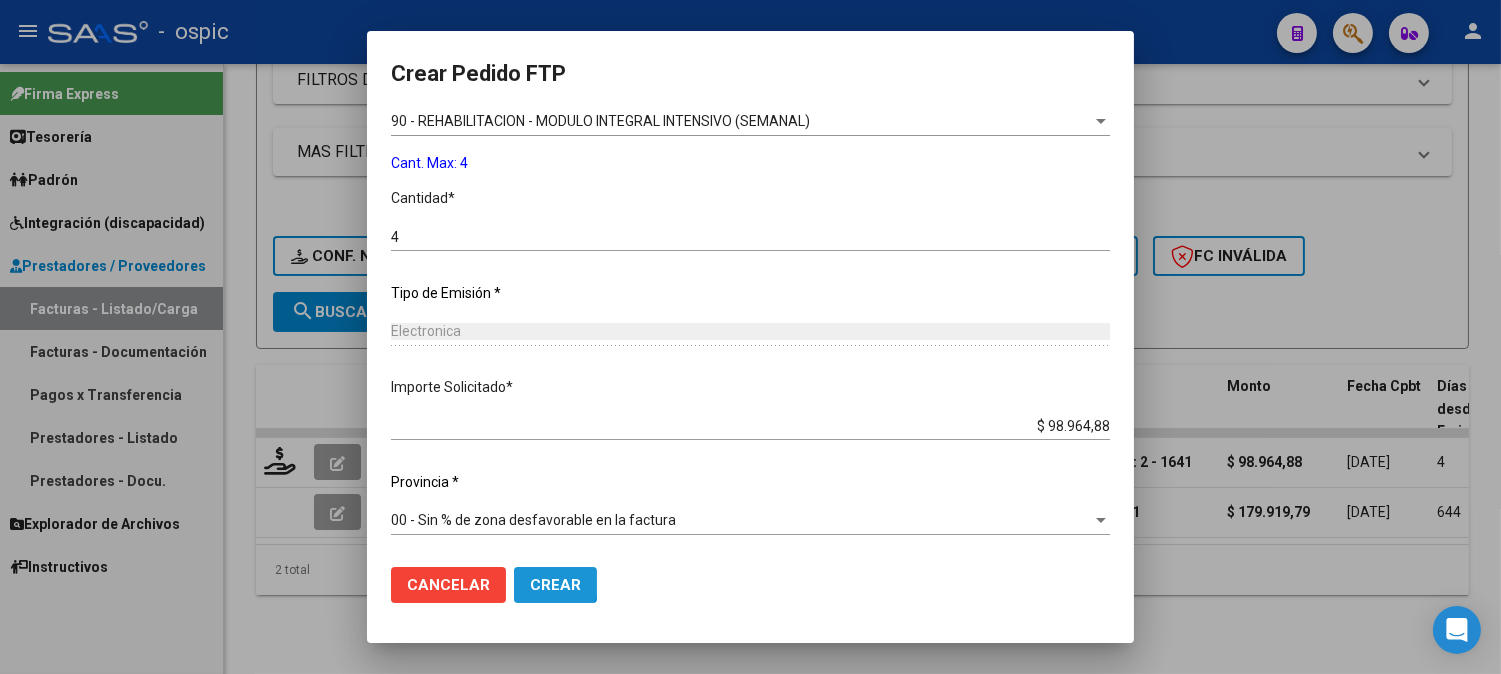 drag, startPoint x: 516, startPoint y: 576, endPoint x: 1516, endPoint y: 98, distance: 1108.37 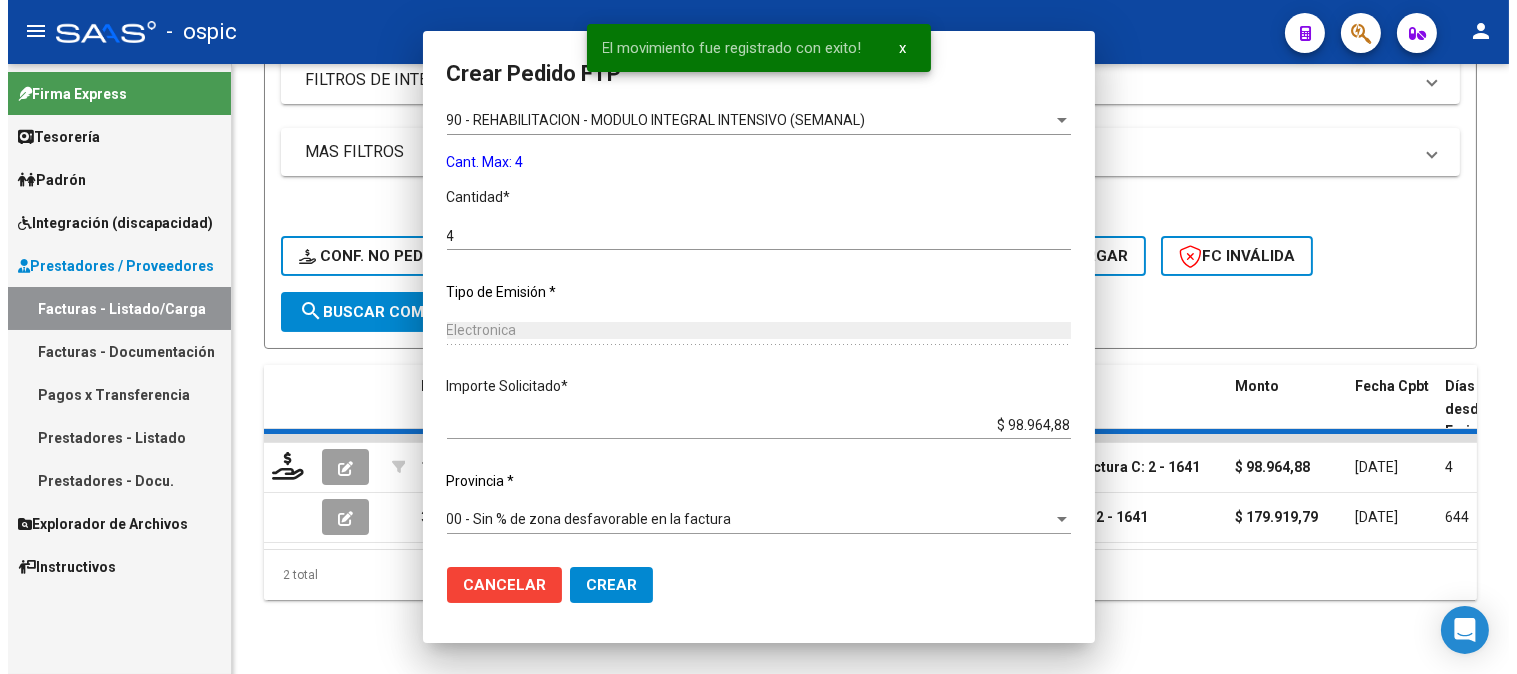 scroll, scrollTop: 0, scrollLeft: 0, axis: both 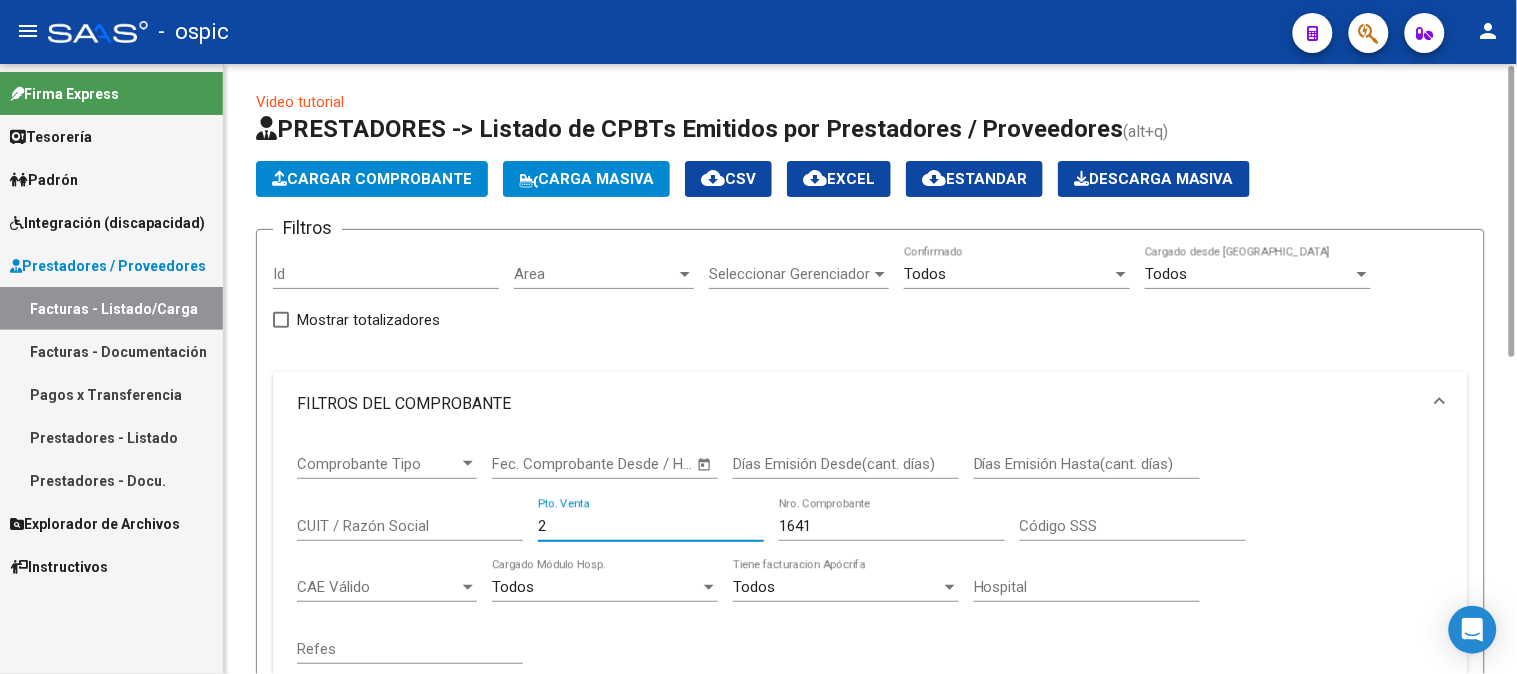 drag, startPoint x: 553, startPoint y: 518, endPoint x: 427, endPoint y: 361, distance: 201.30823 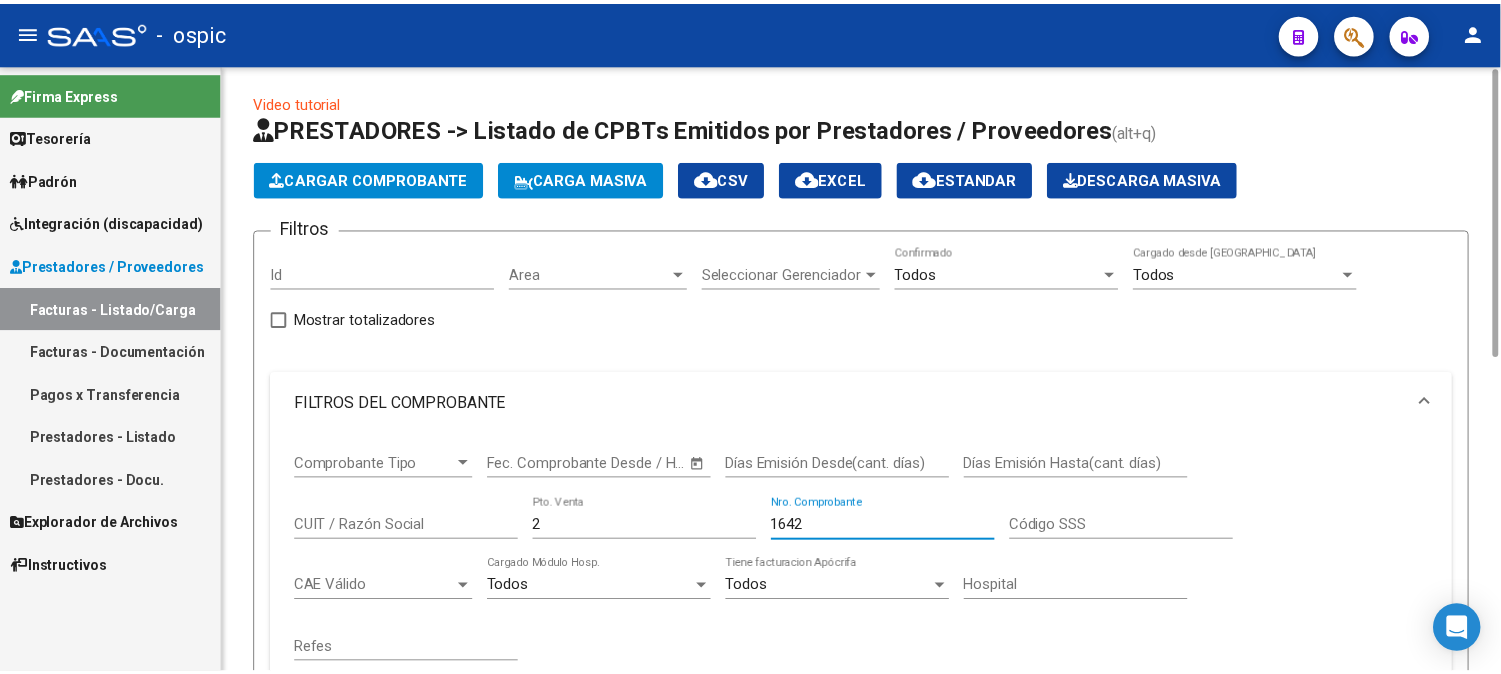 scroll, scrollTop: 672, scrollLeft: 0, axis: vertical 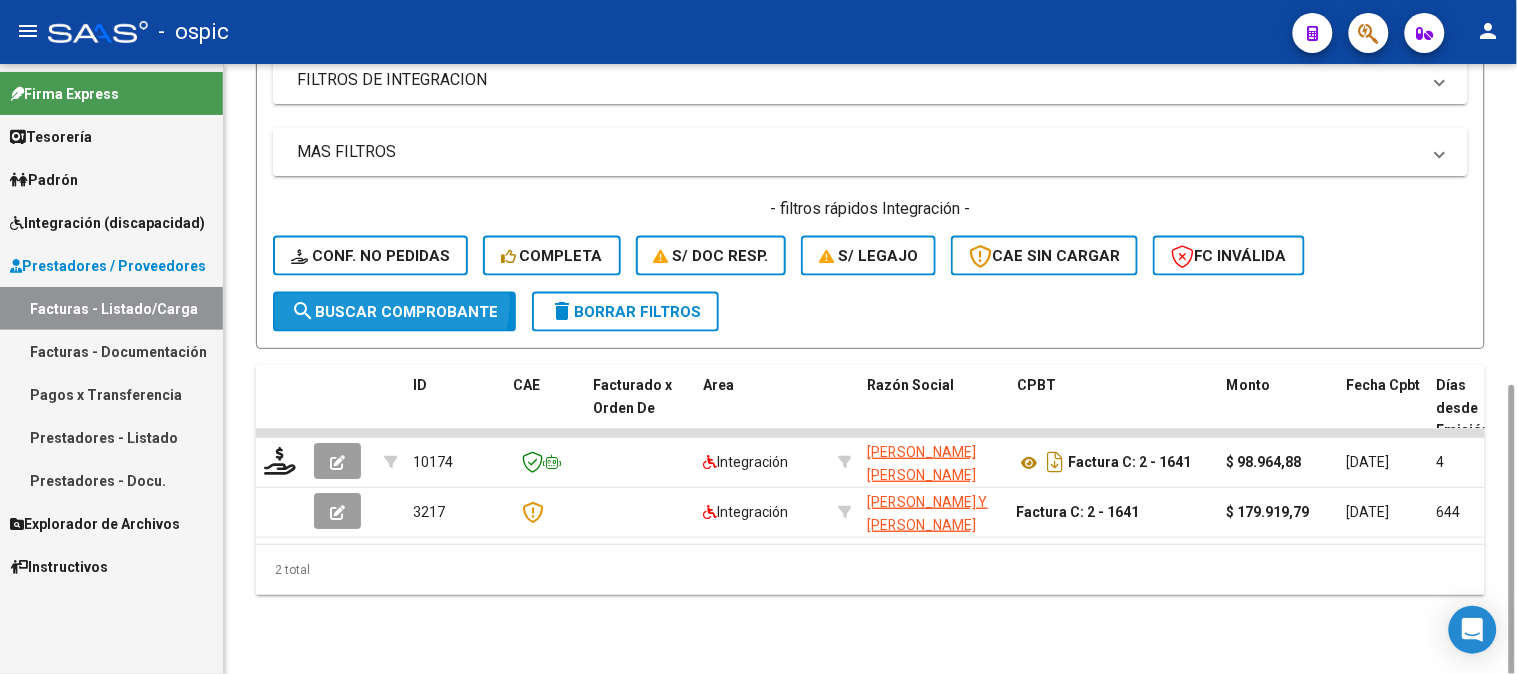 click on "search  Buscar Comprobante" 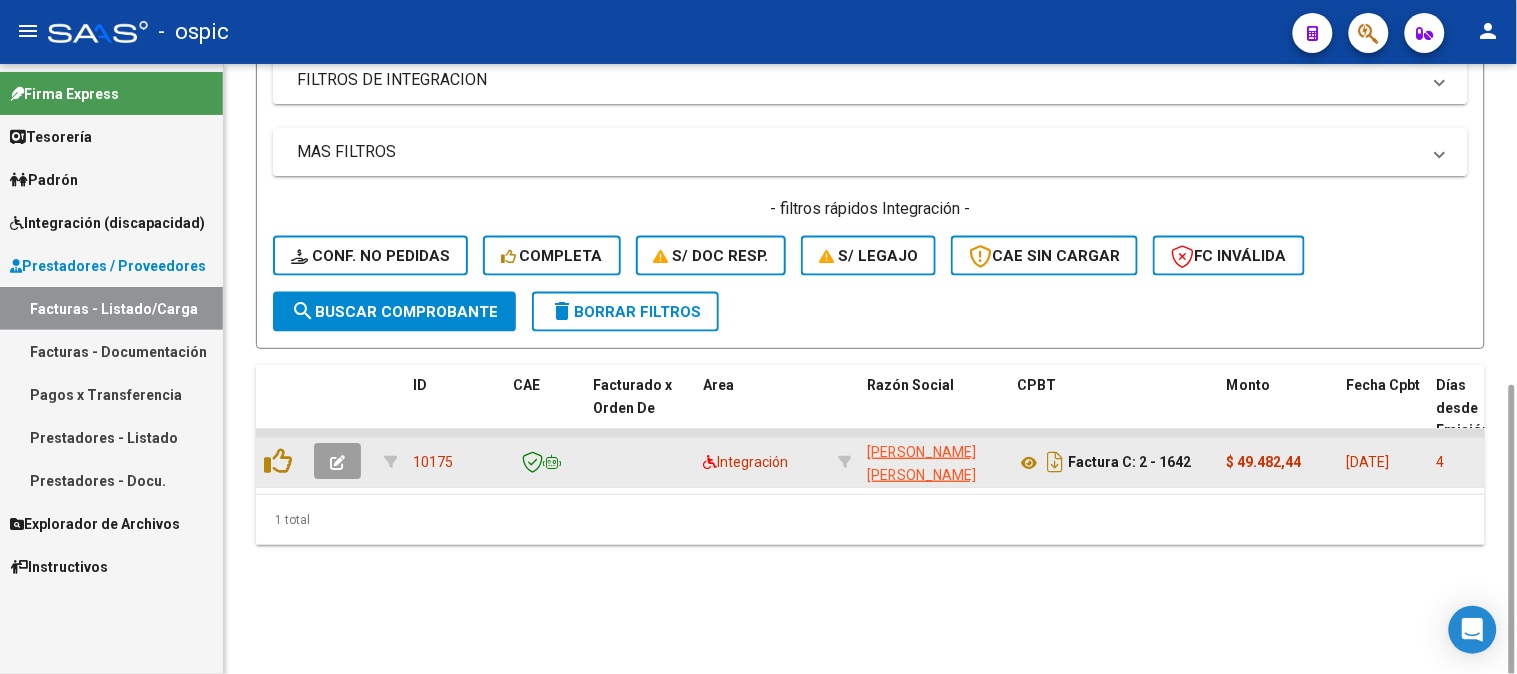 click 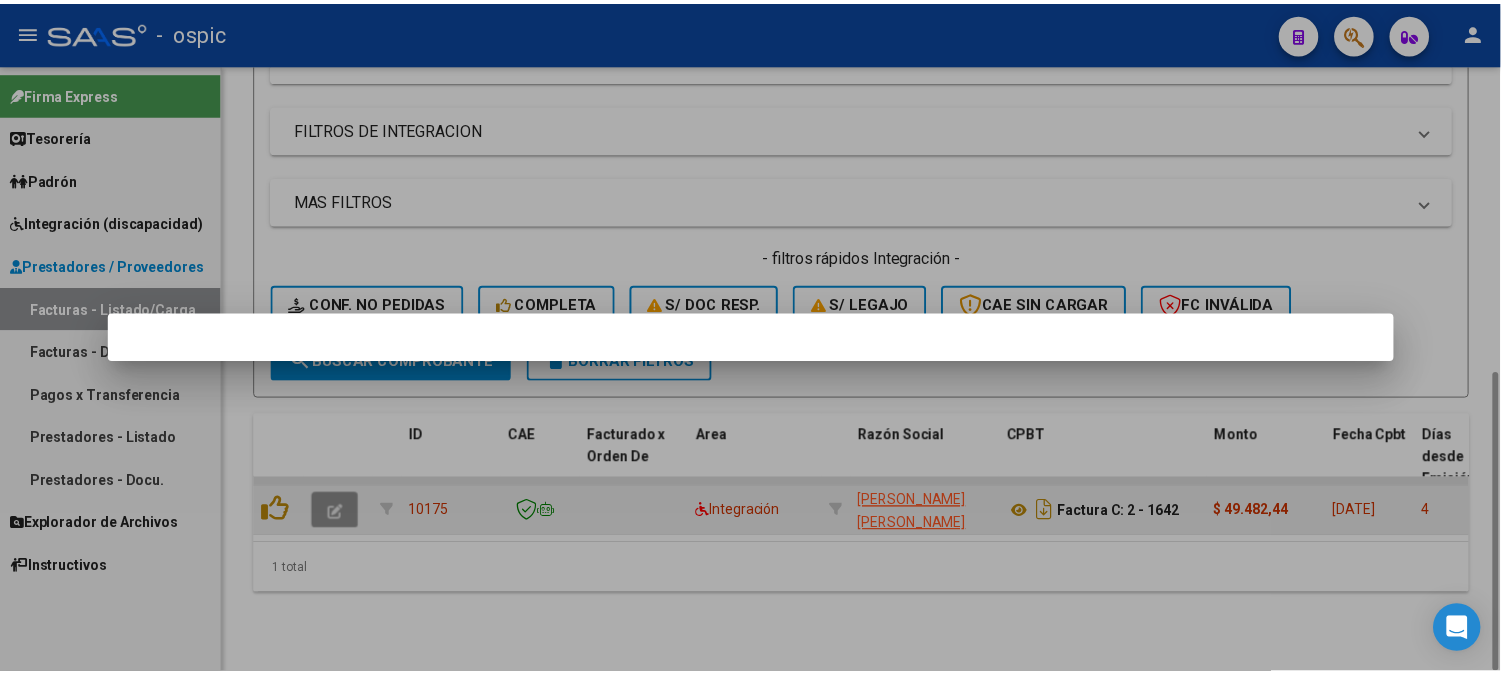 scroll, scrollTop: 622, scrollLeft: 0, axis: vertical 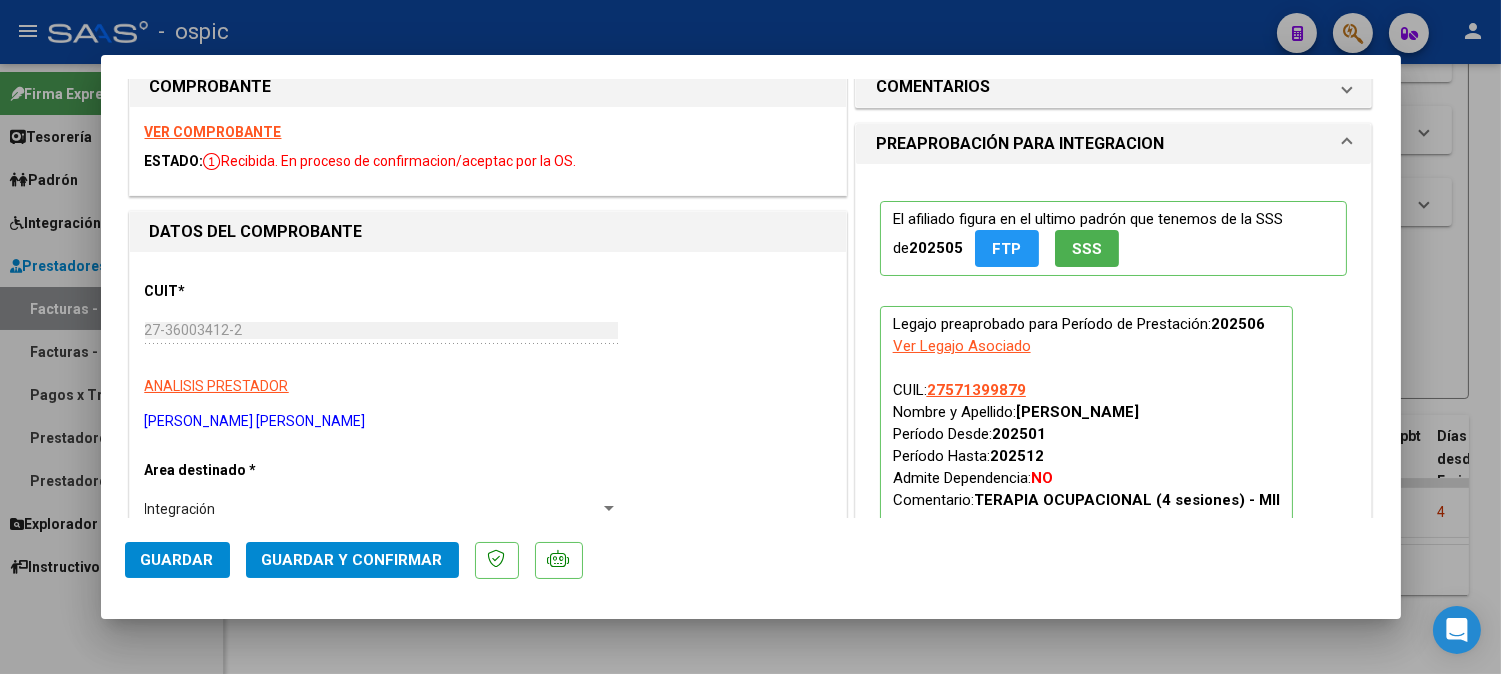 drag, startPoint x: 1402, startPoint y: 146, endPoint x: 1405, endPoint y: 177, distance: 31.144823 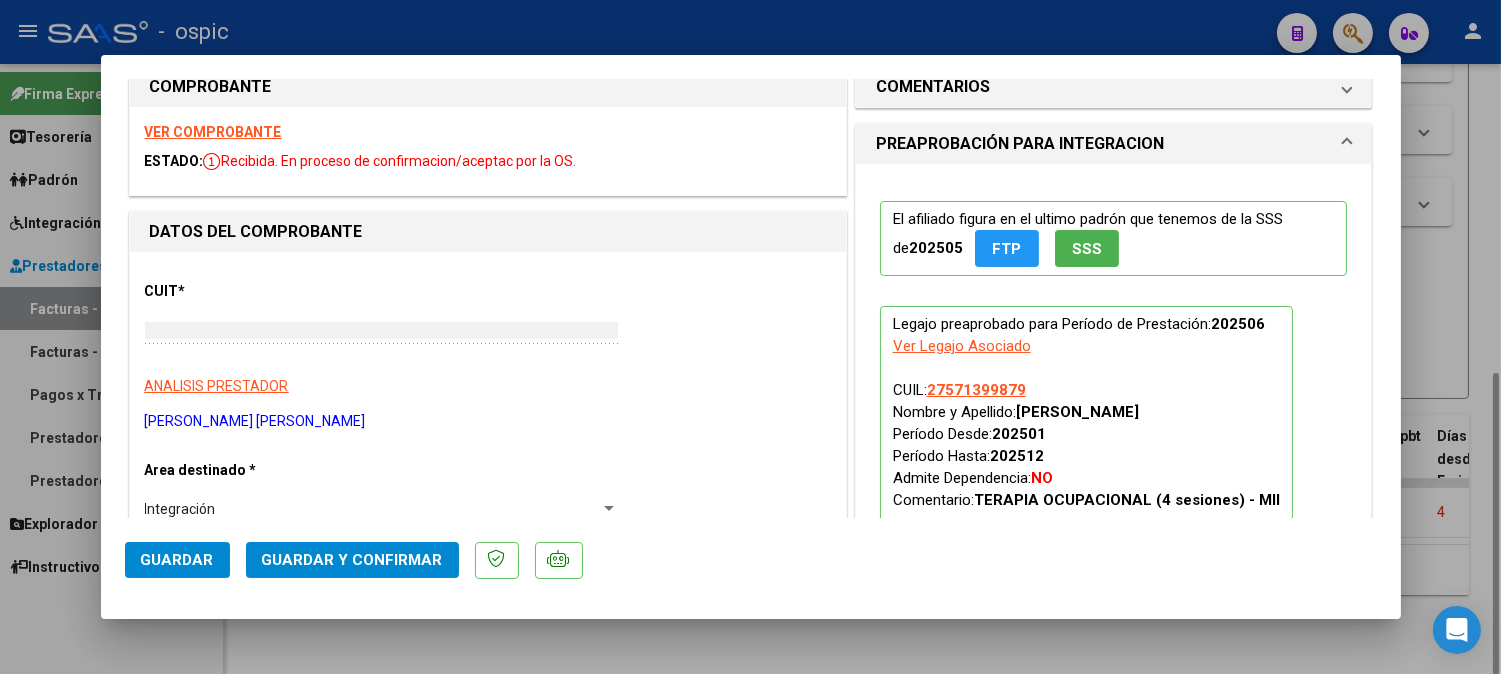 scroll, scrollTop: 0, scrollLeft: 0, axis: both 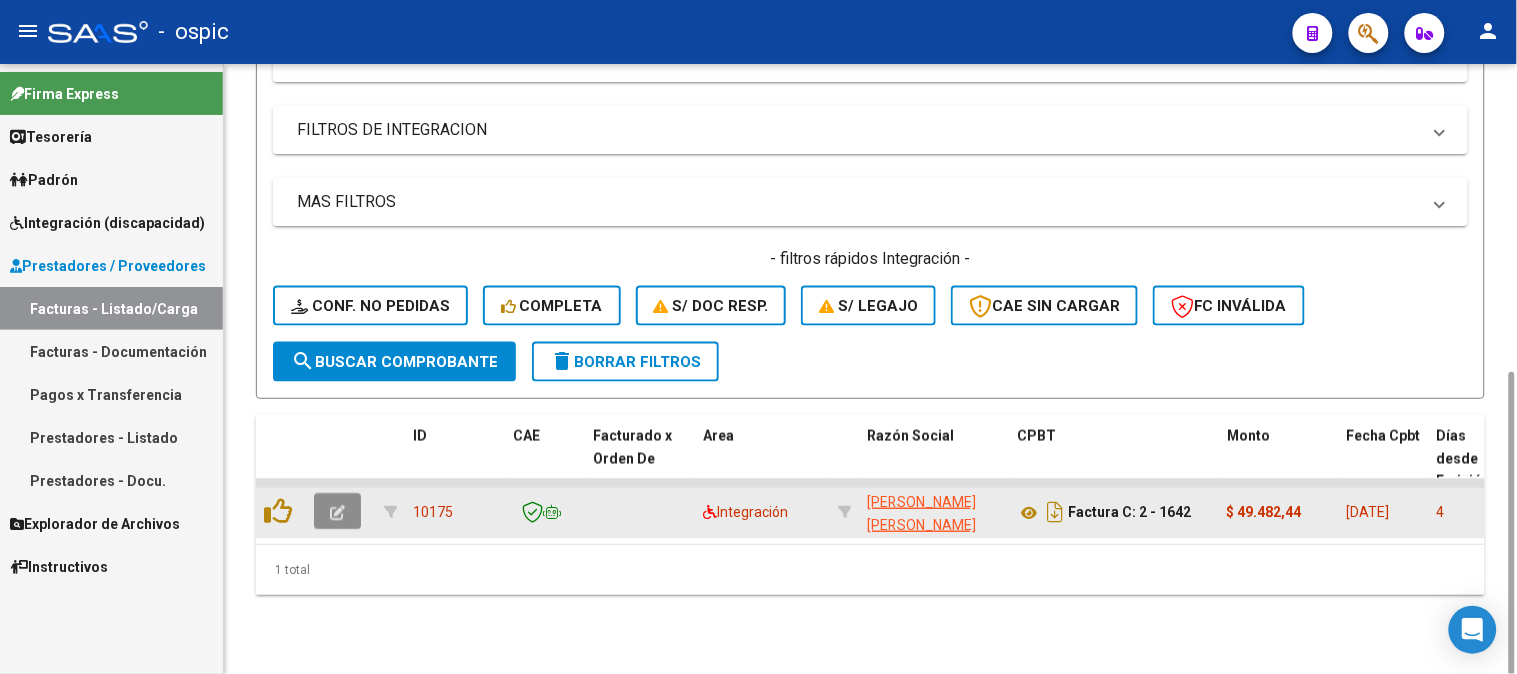 click 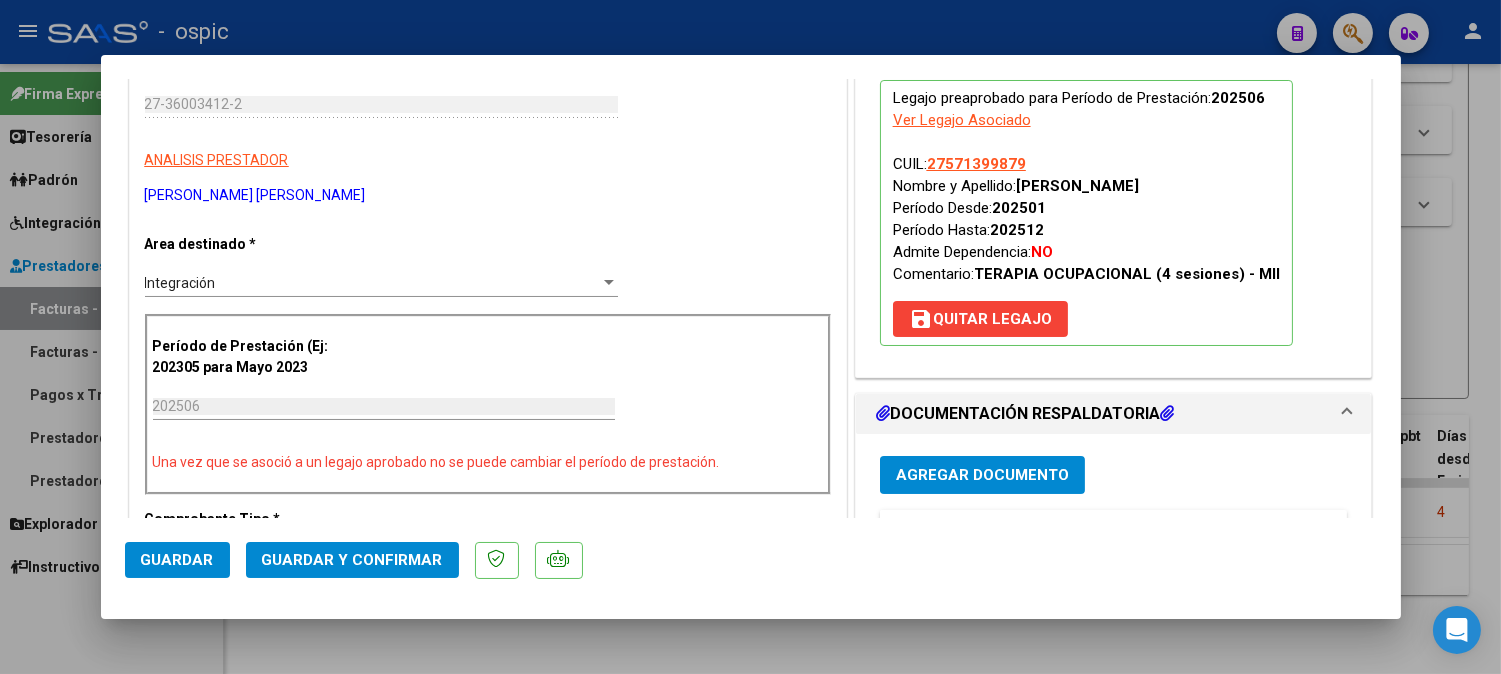 scroll, scrollTop: 0, scrollLeft: 0, axis: both 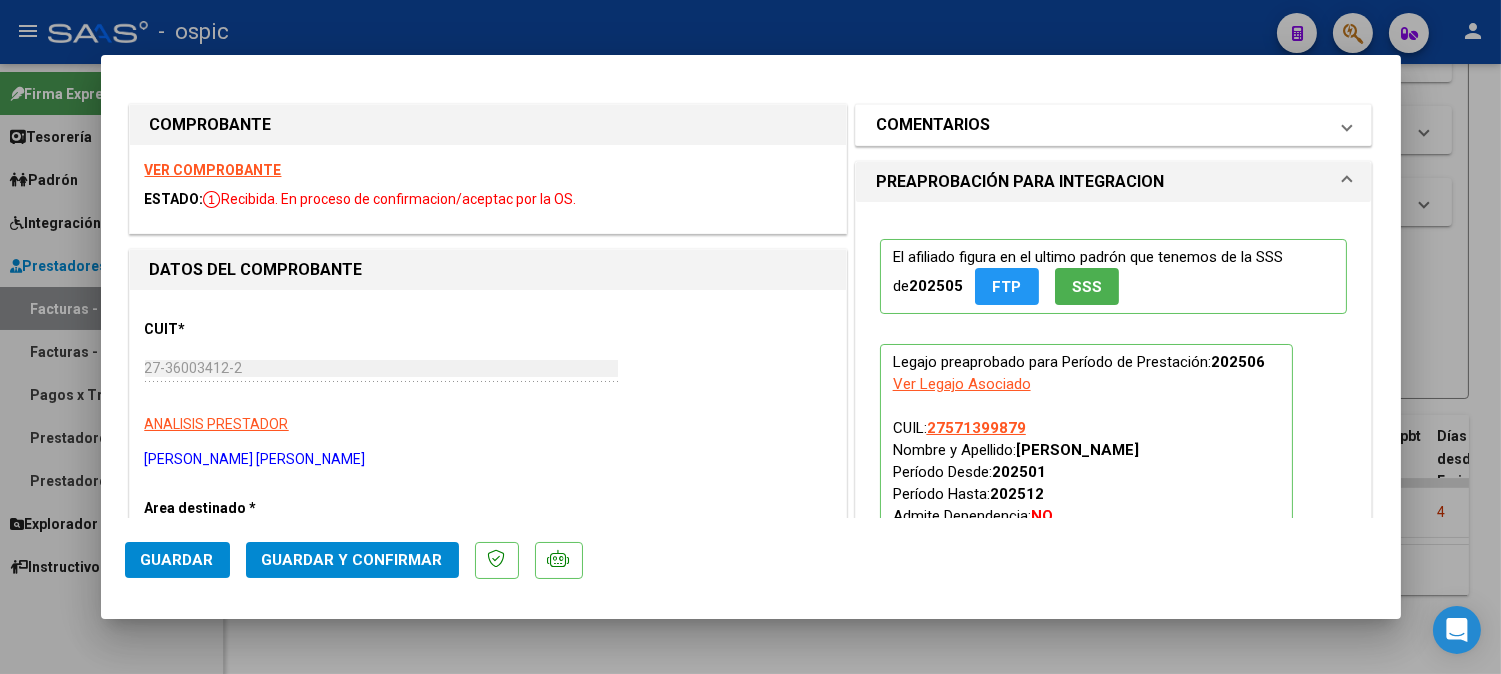 click on "COMENTARIOS" at bounding box center [1114, 125] 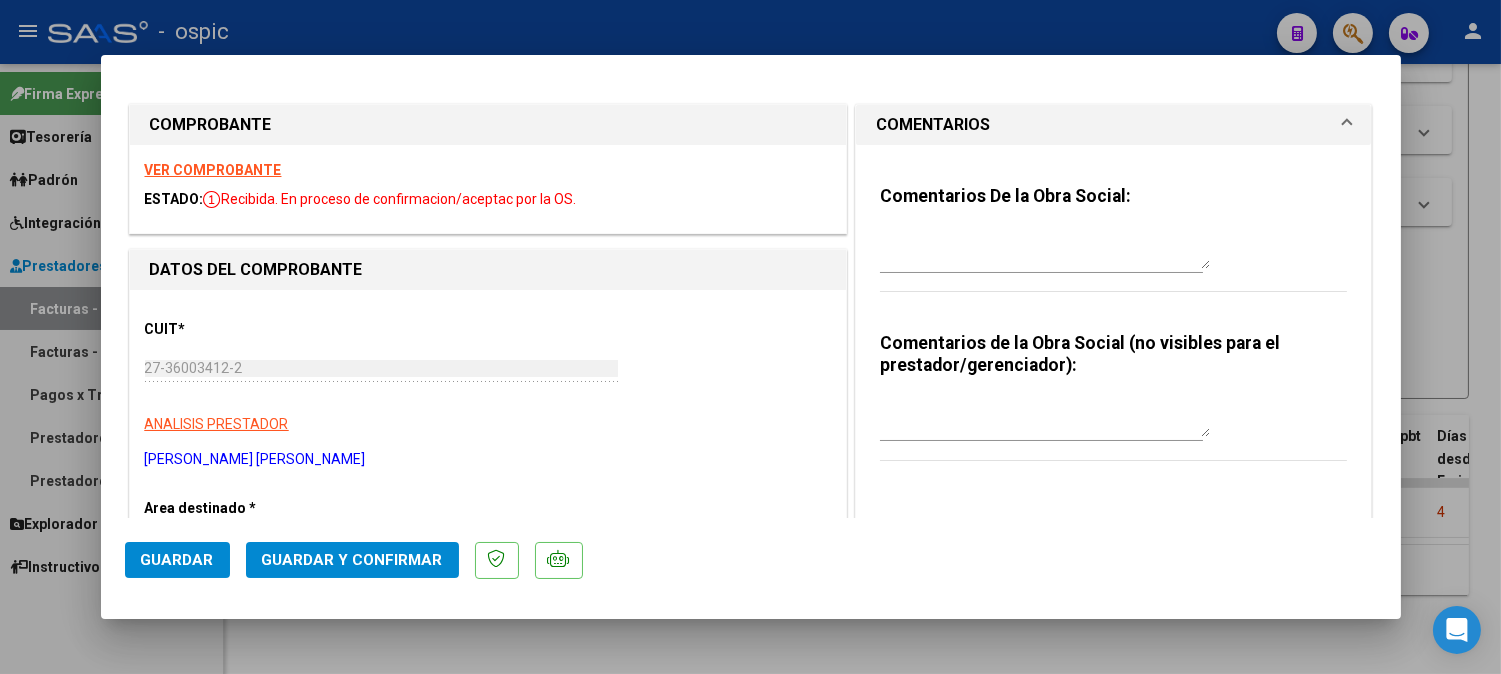 drag, startPoint x: 980, startPoint y: 405, endPoint x: 1040, endPoint y: 406, distance: 60.00833 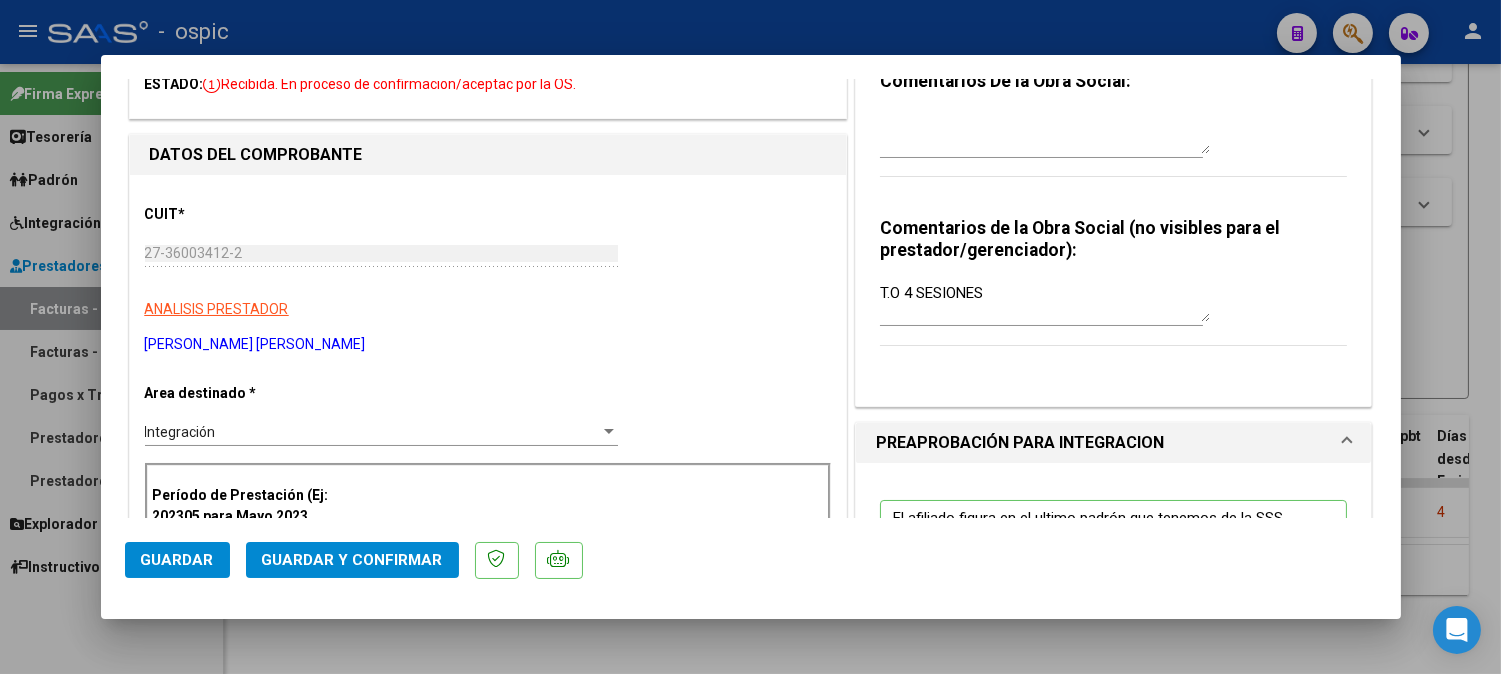 scroll, scrollTop: 0, scrollLeft: 0, axis: both 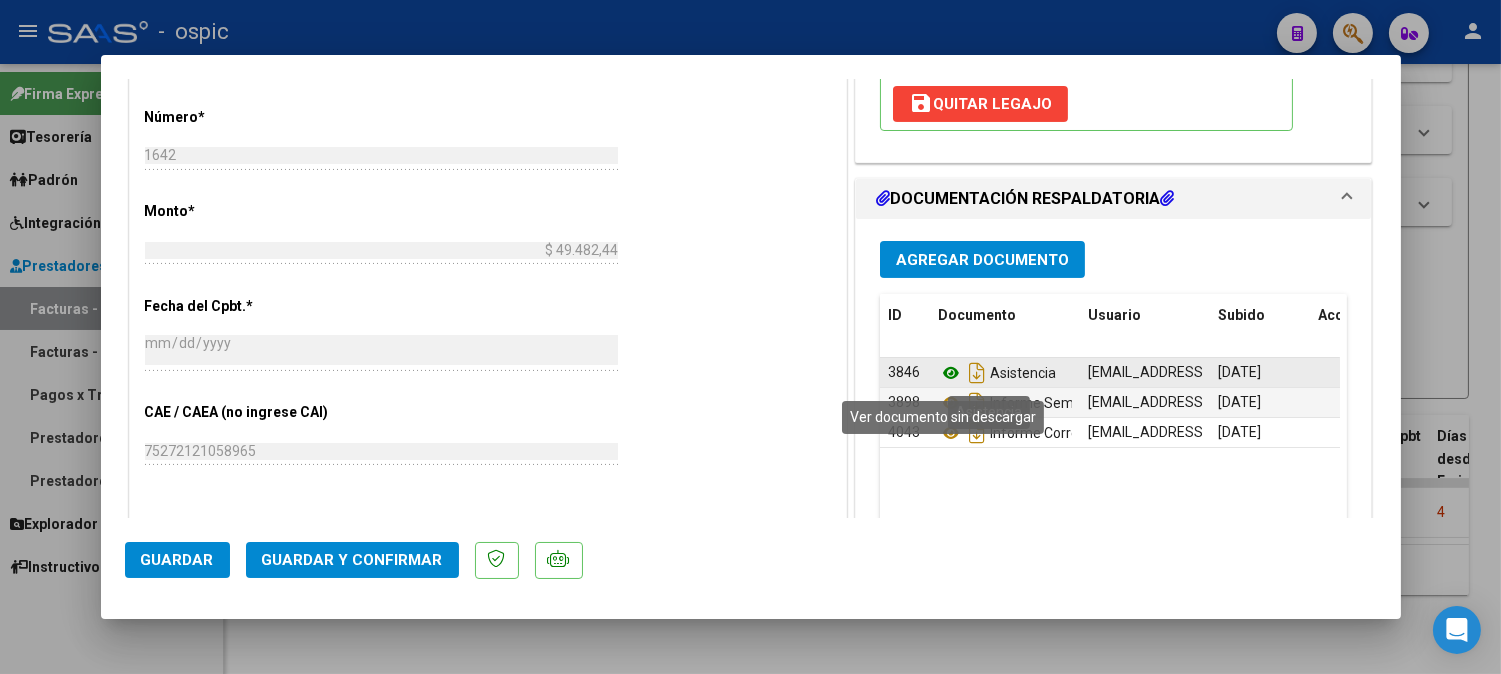 click 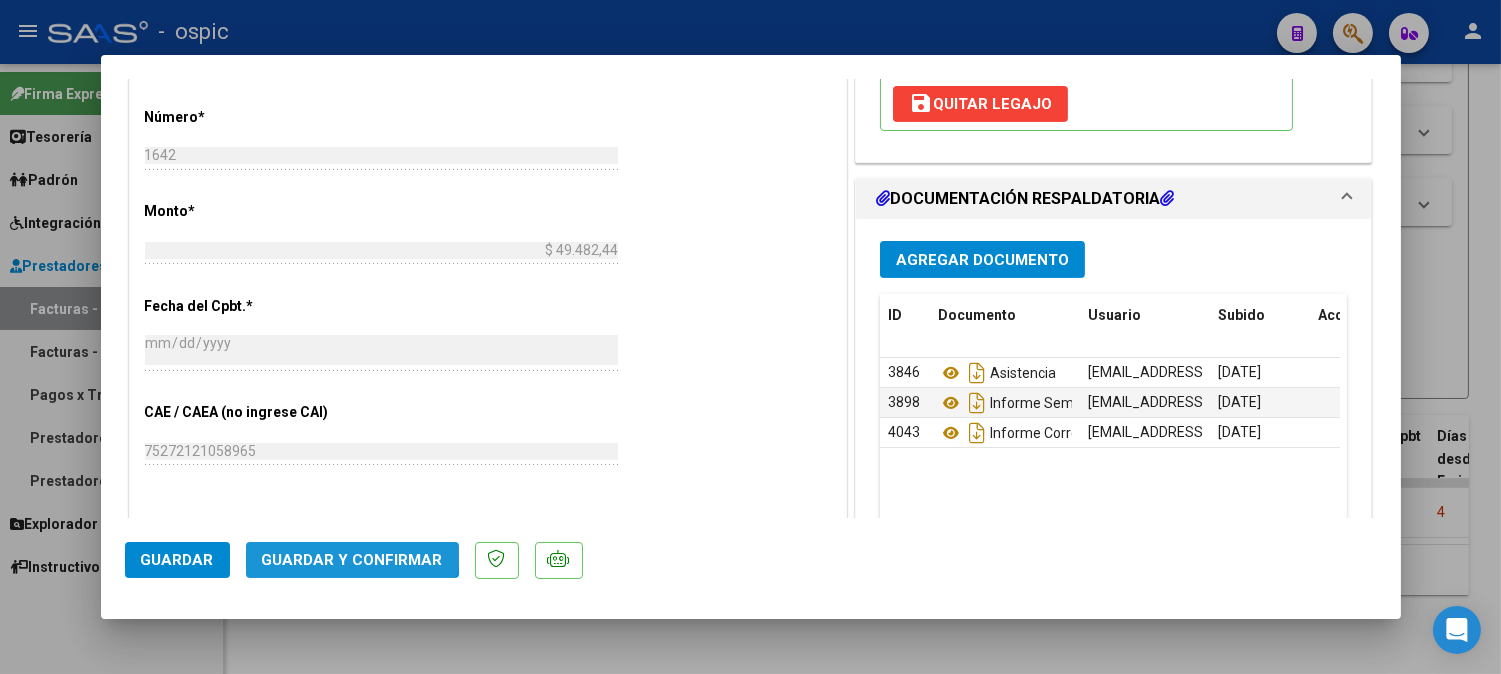 click on "Guardar y Confirmar" 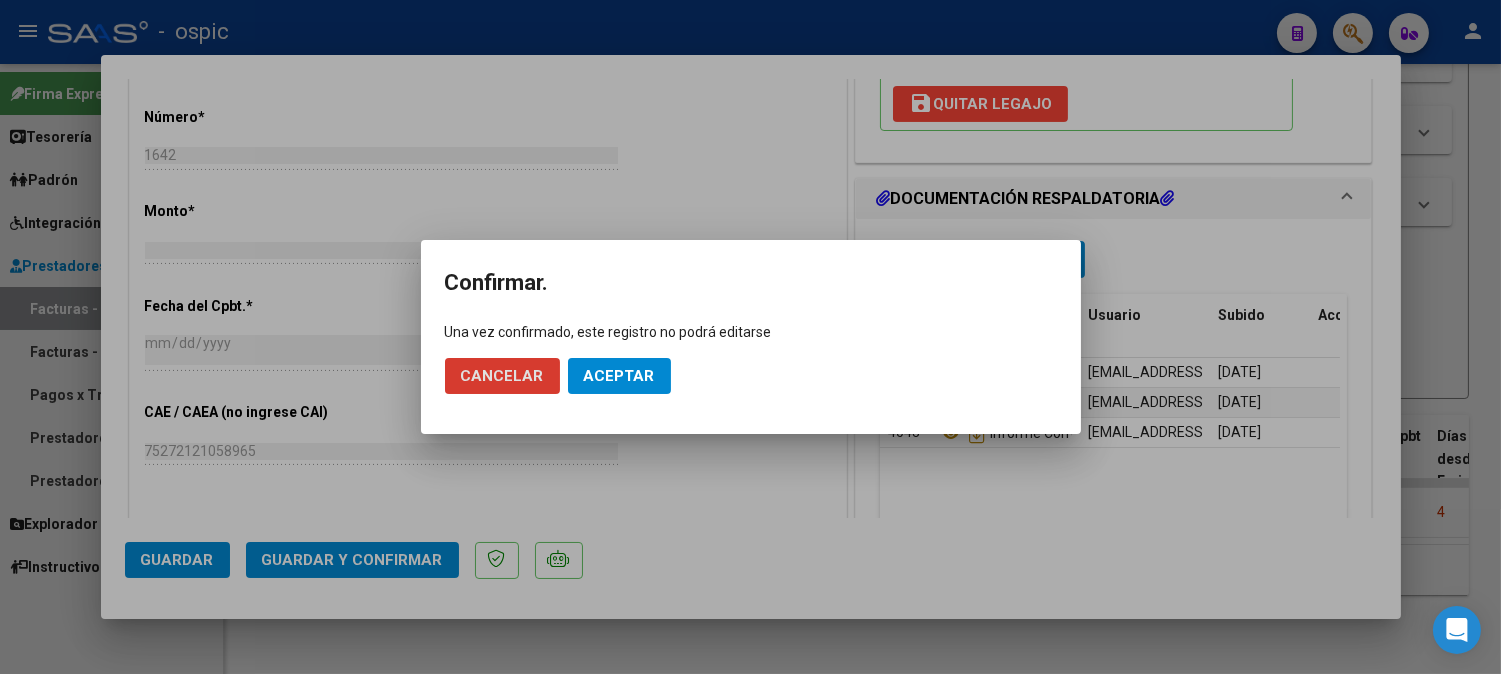 click on "Aceptar" 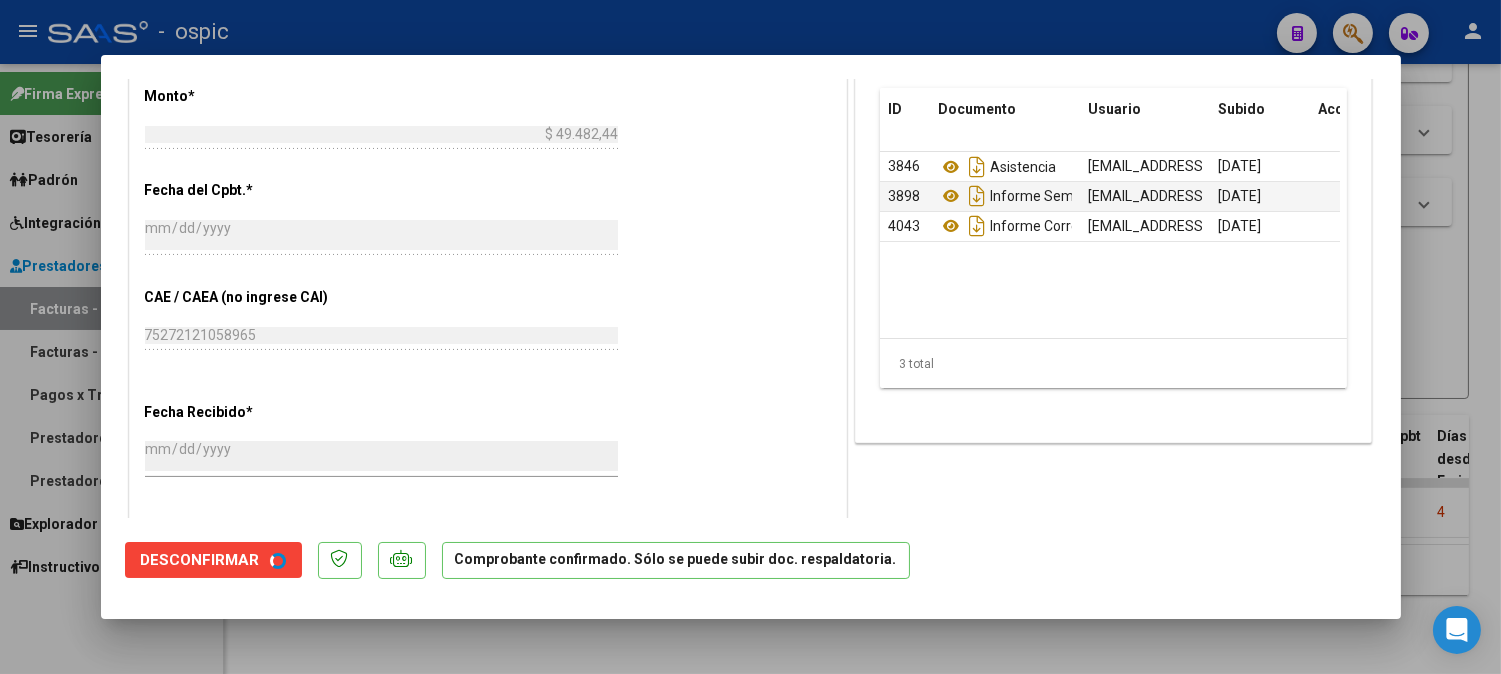 scroll, scrollTop: 740, scrollLeft: 0, axis: vertical 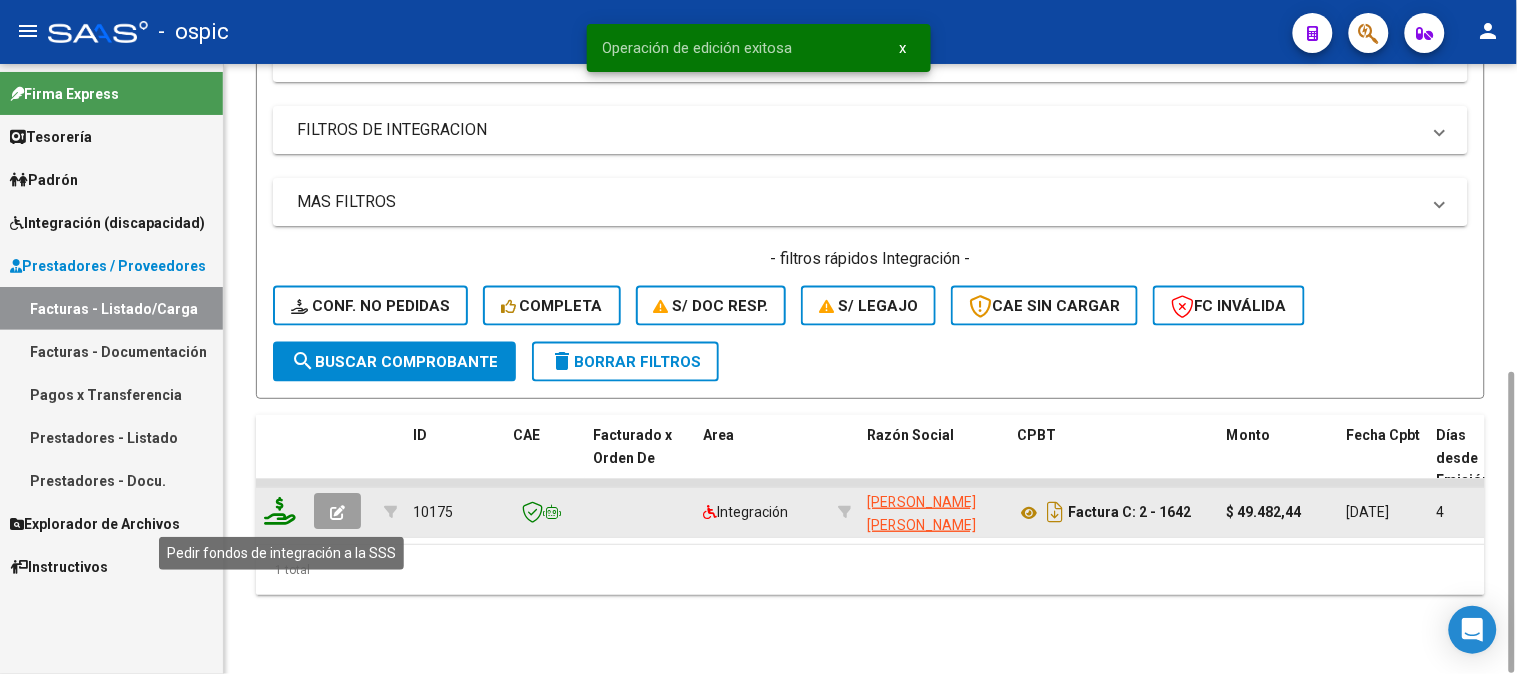 click 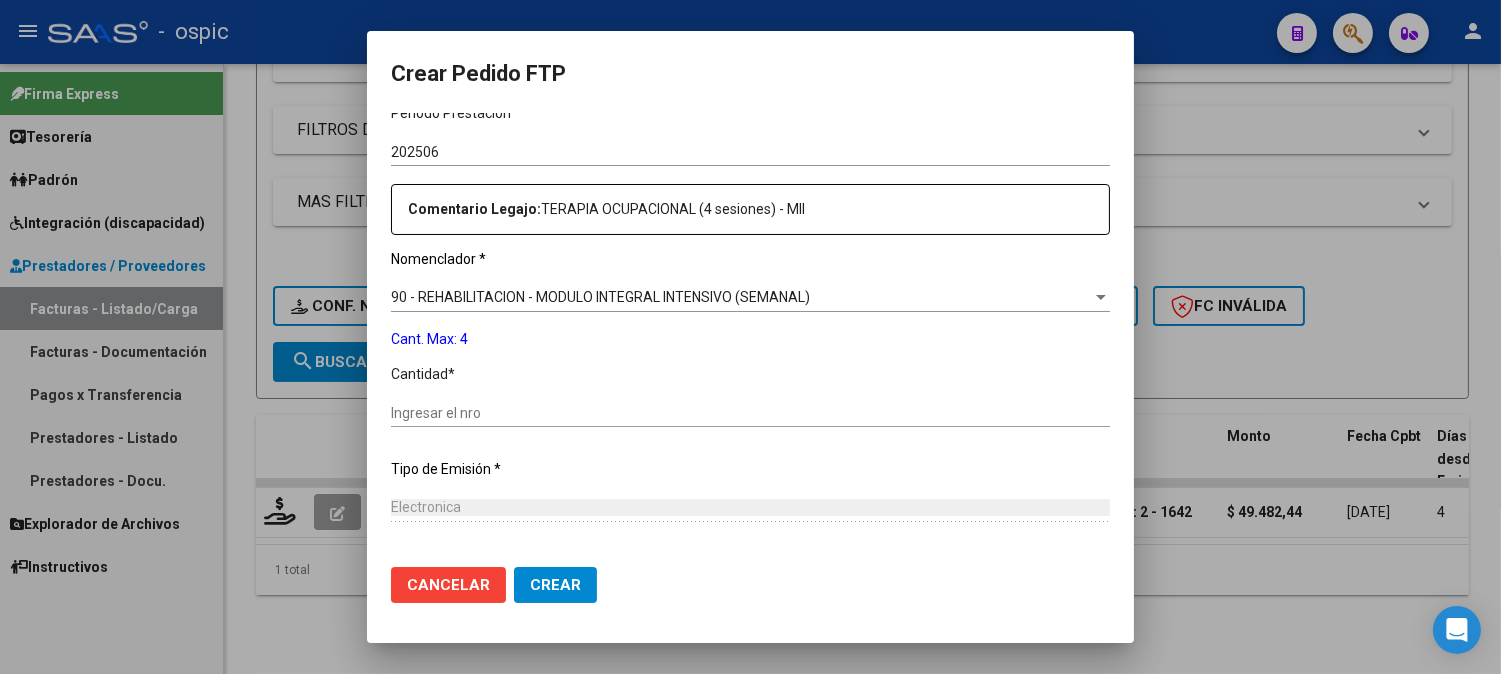 scroll, scrollTop: 622, scrollLeft: 0, axis: vertical 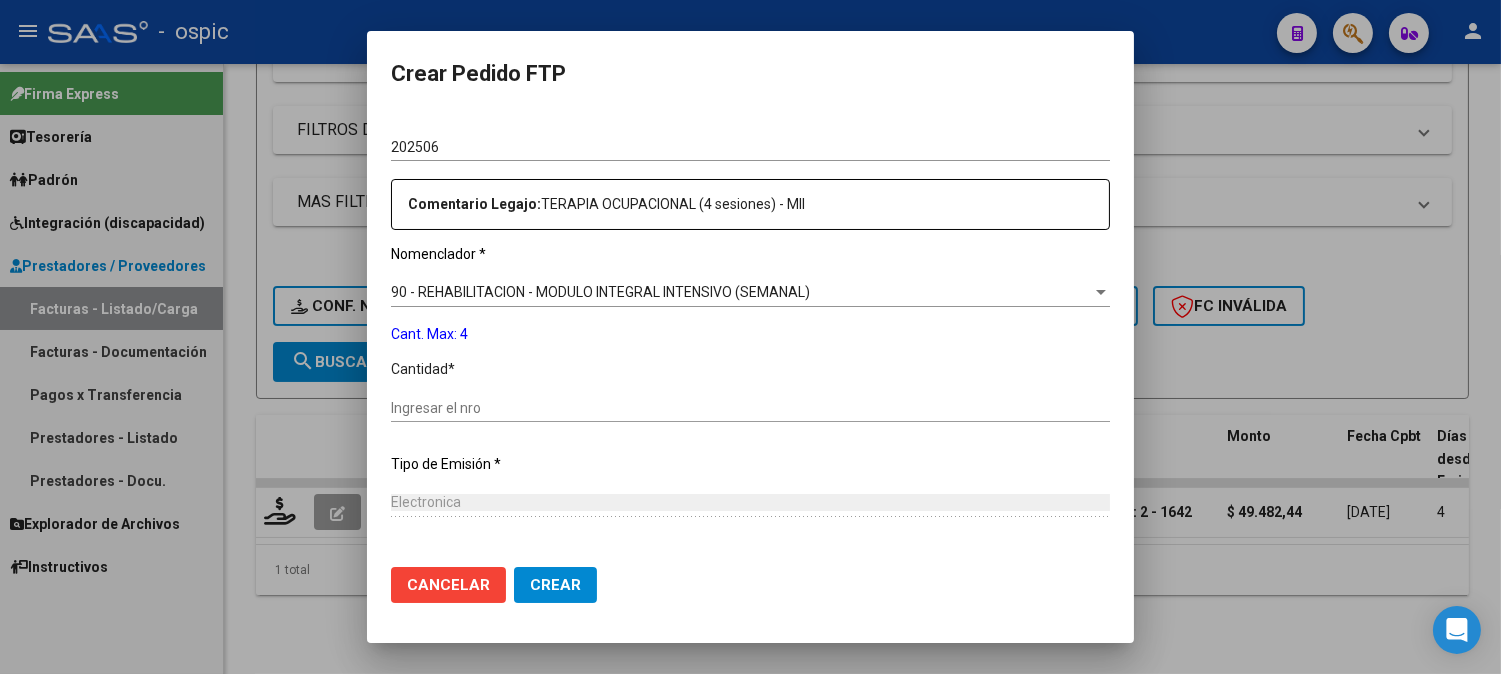 click on "Ingresar el nro" at bounding box center [750, 408] 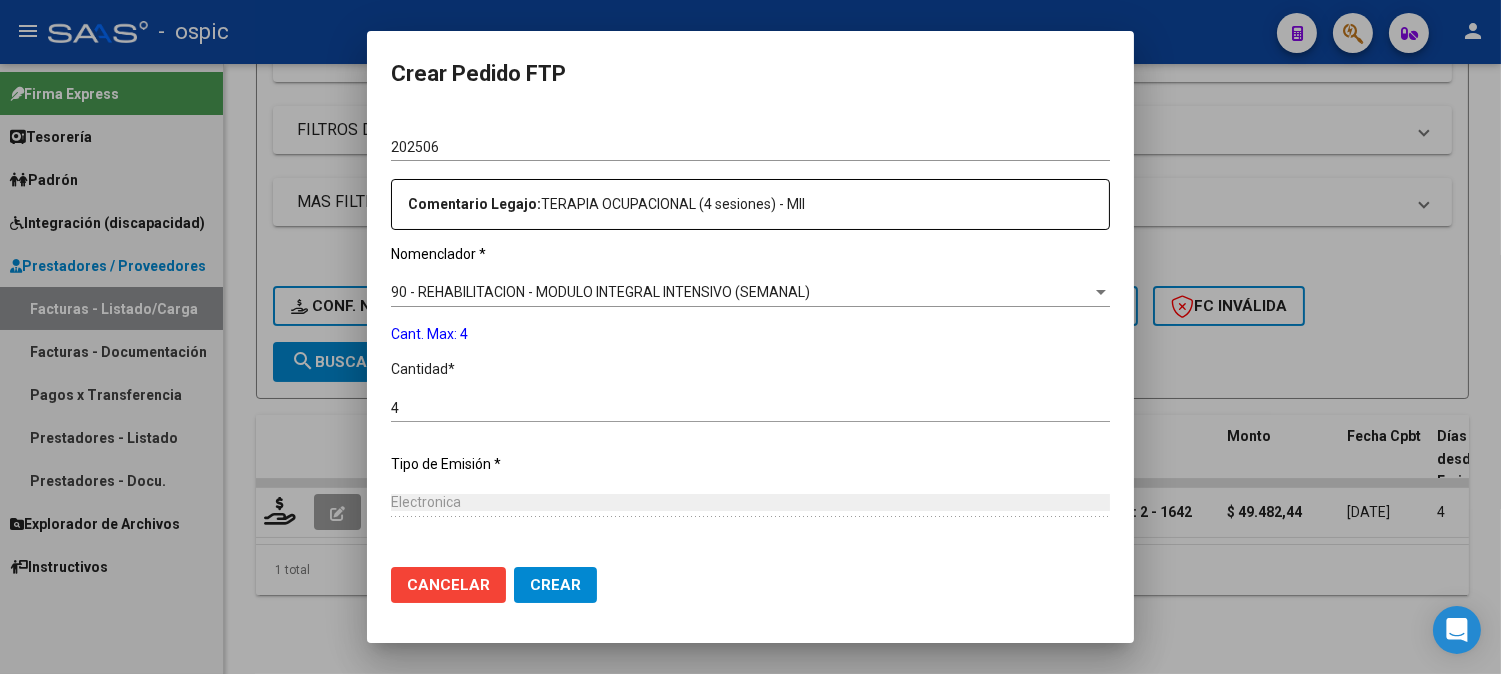 scroll, scrollTop: 793, scrollLeft: 0, axis: vertical 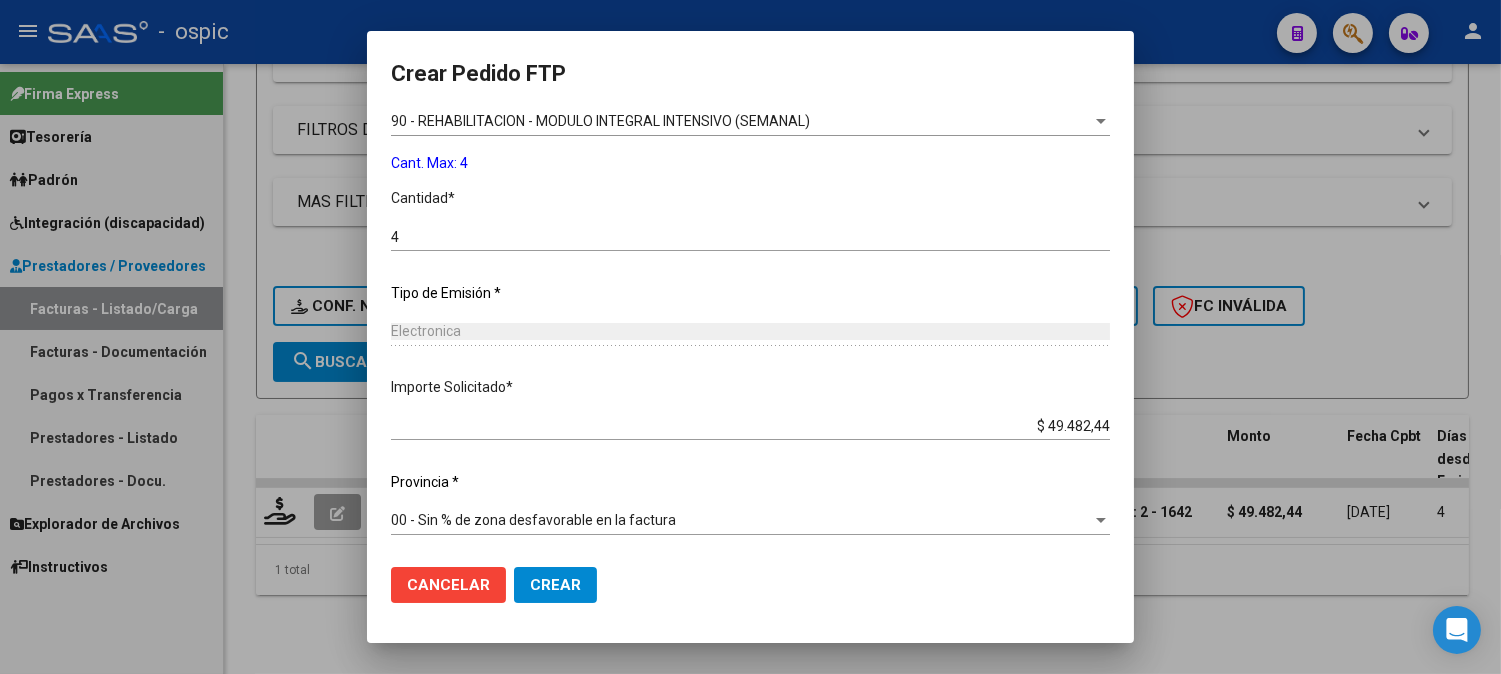 drag, startPoint x: 540, startPoint y: 582, endPoint x: 566, endPoint y: 570, distance: 28.635643 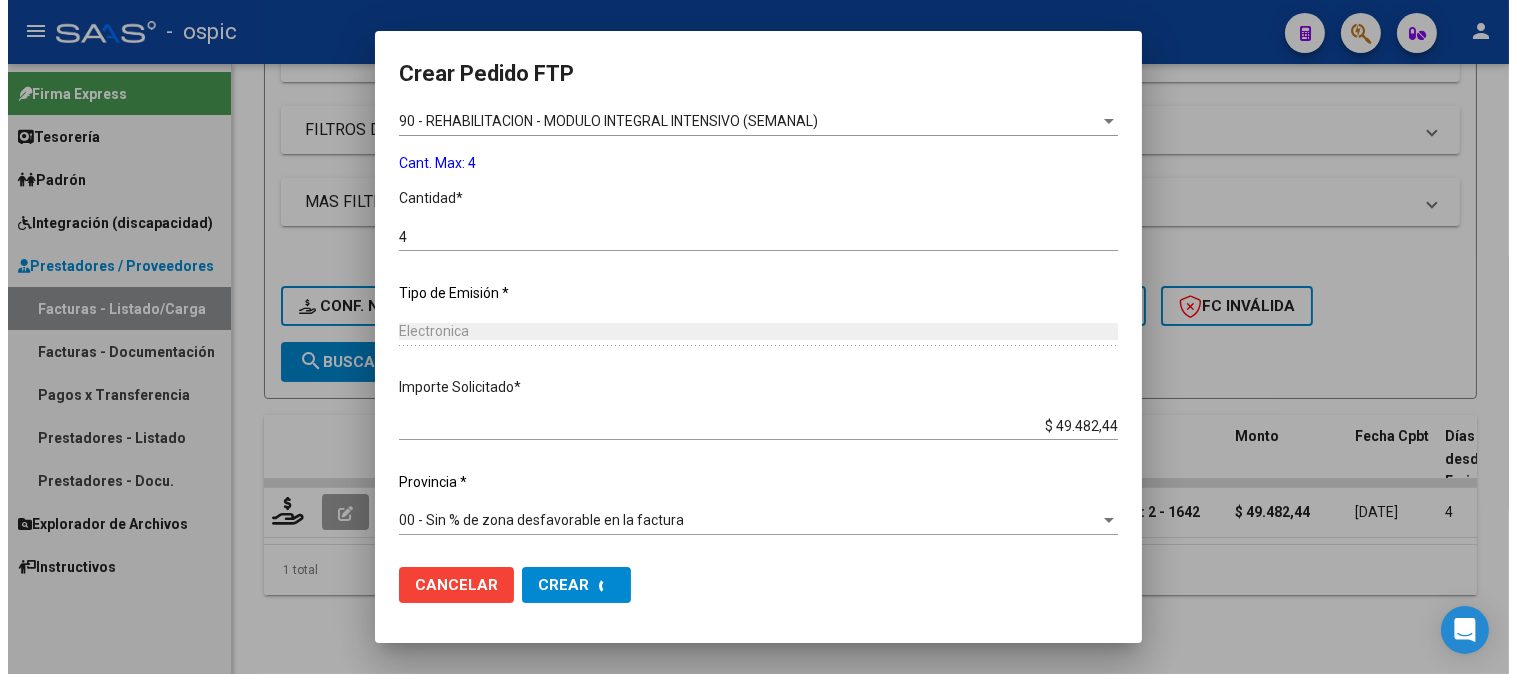scroll, scrollTop: 0, scrollLeft: 0, axis: both 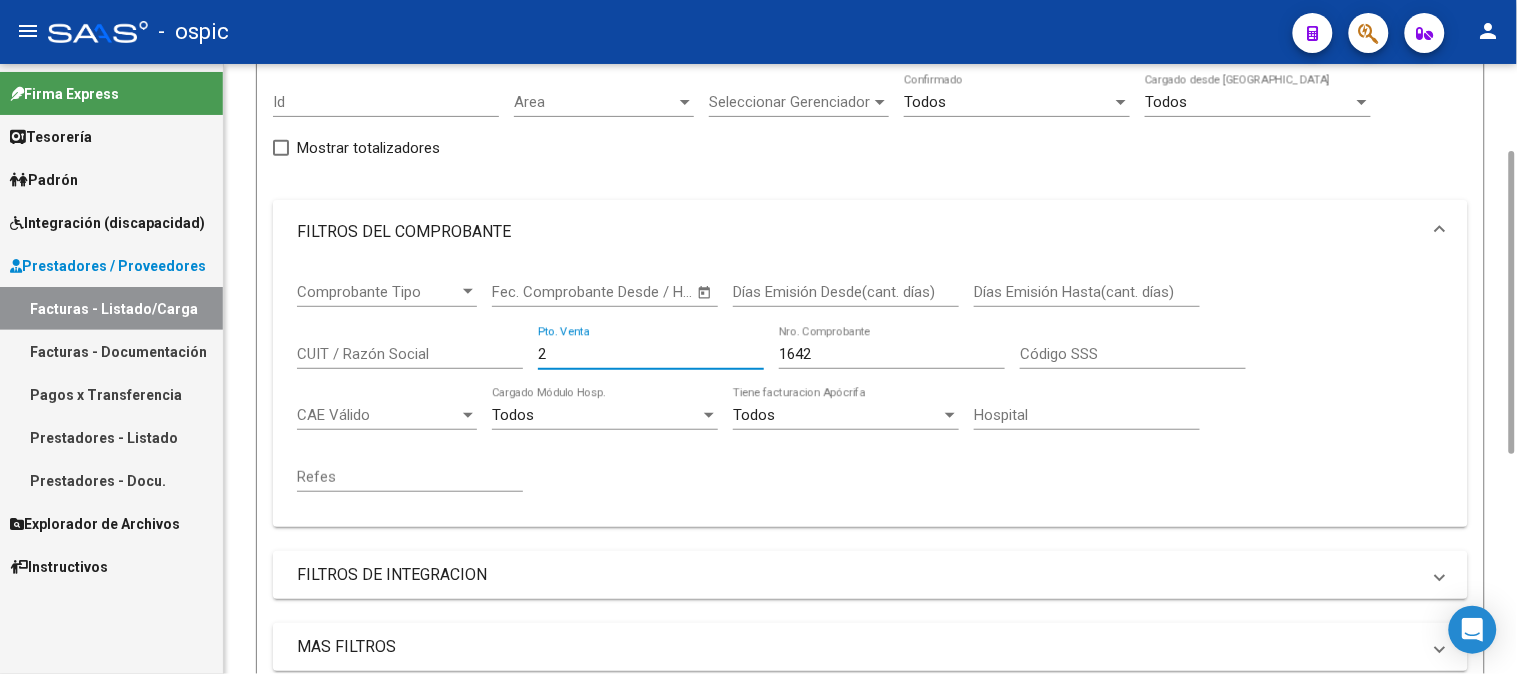 drag, startPoint x: 543, startPoint y: 352, endPoint x: 464, endPoint y: 348, distance: 79.101204 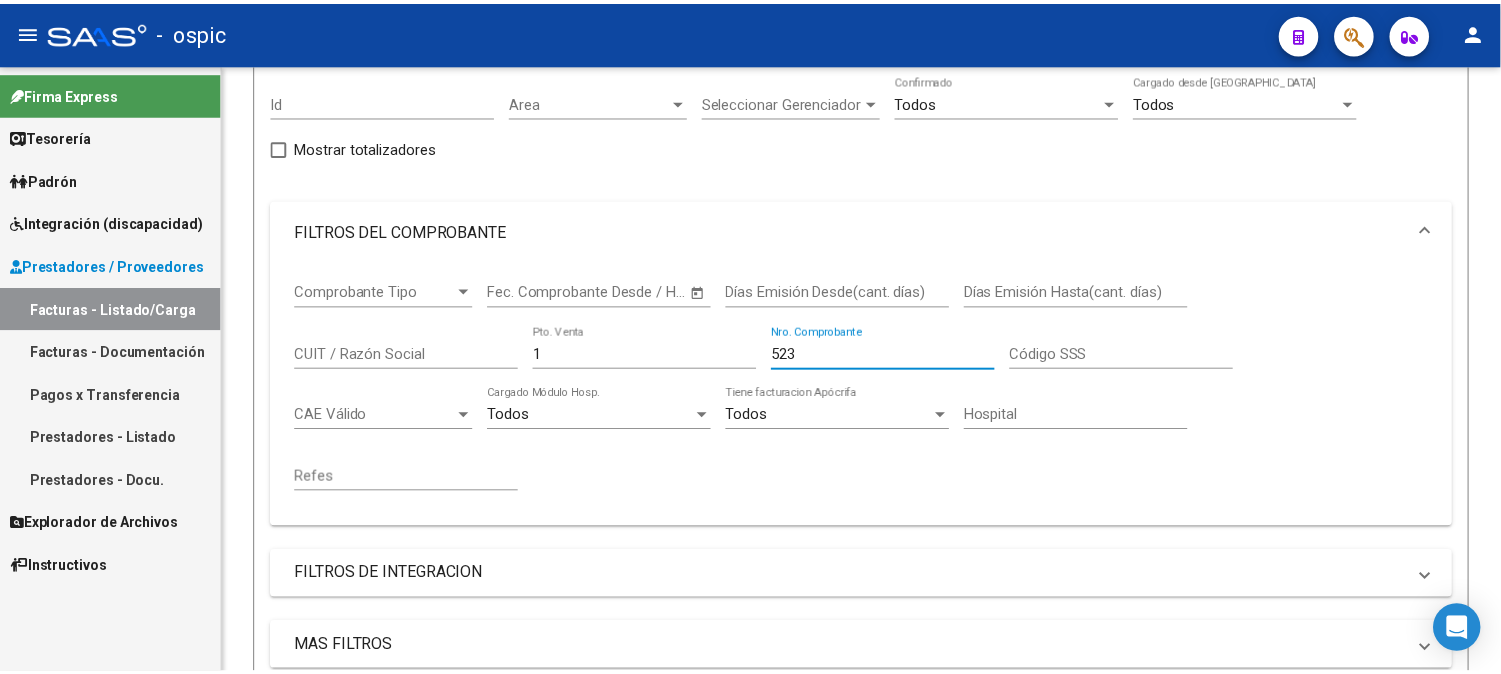 scroll, scrollTop: 624, scrollLeft: 0, axis: vertical 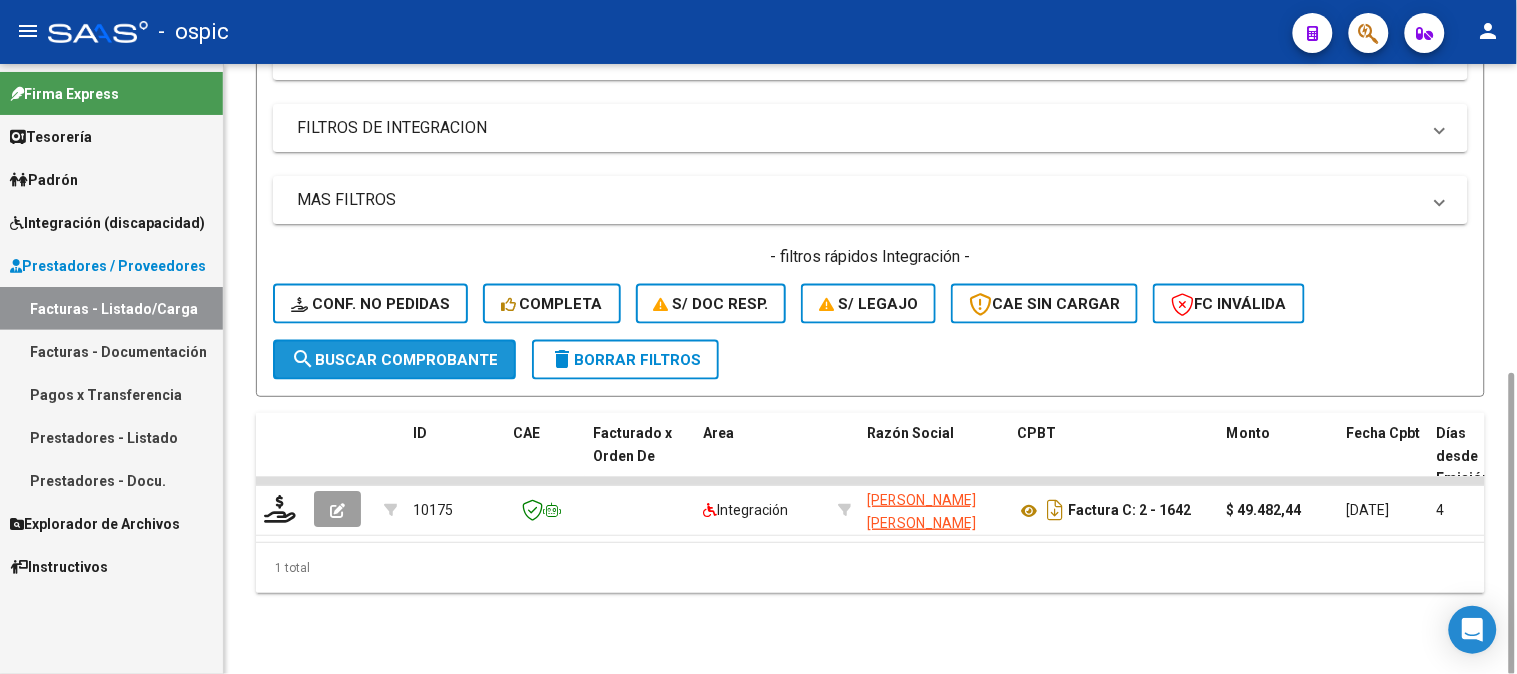 click on "search  Buscar Comprobante" 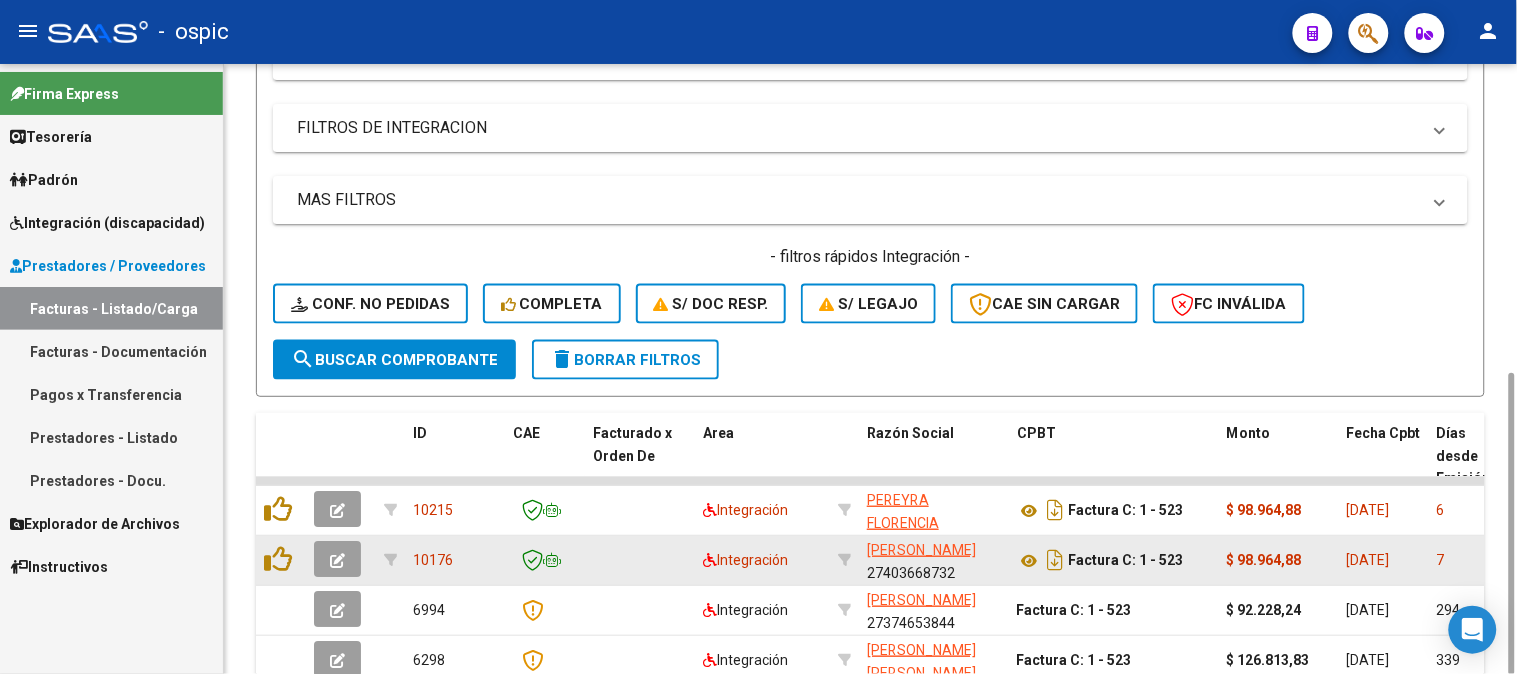 click 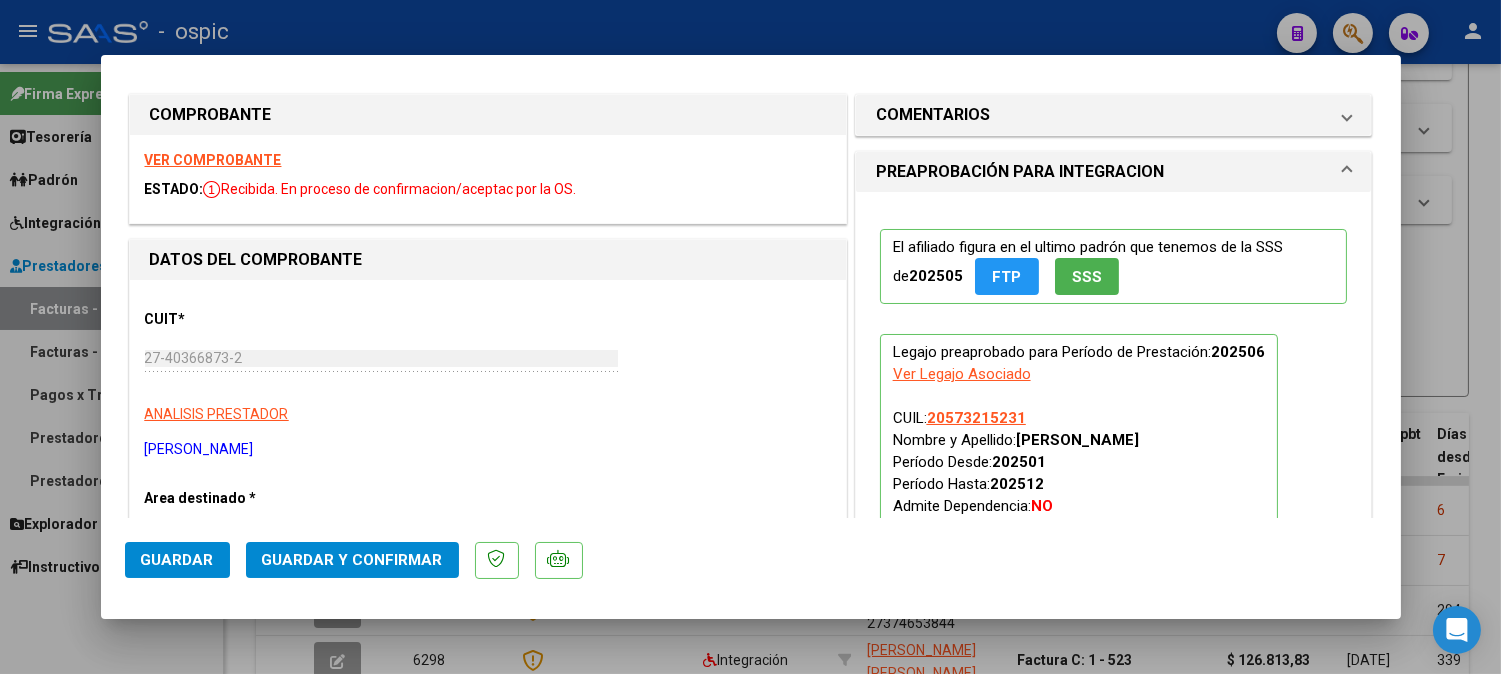 scroll, scrollTop: 0, scrollLeft: 0, axis: both 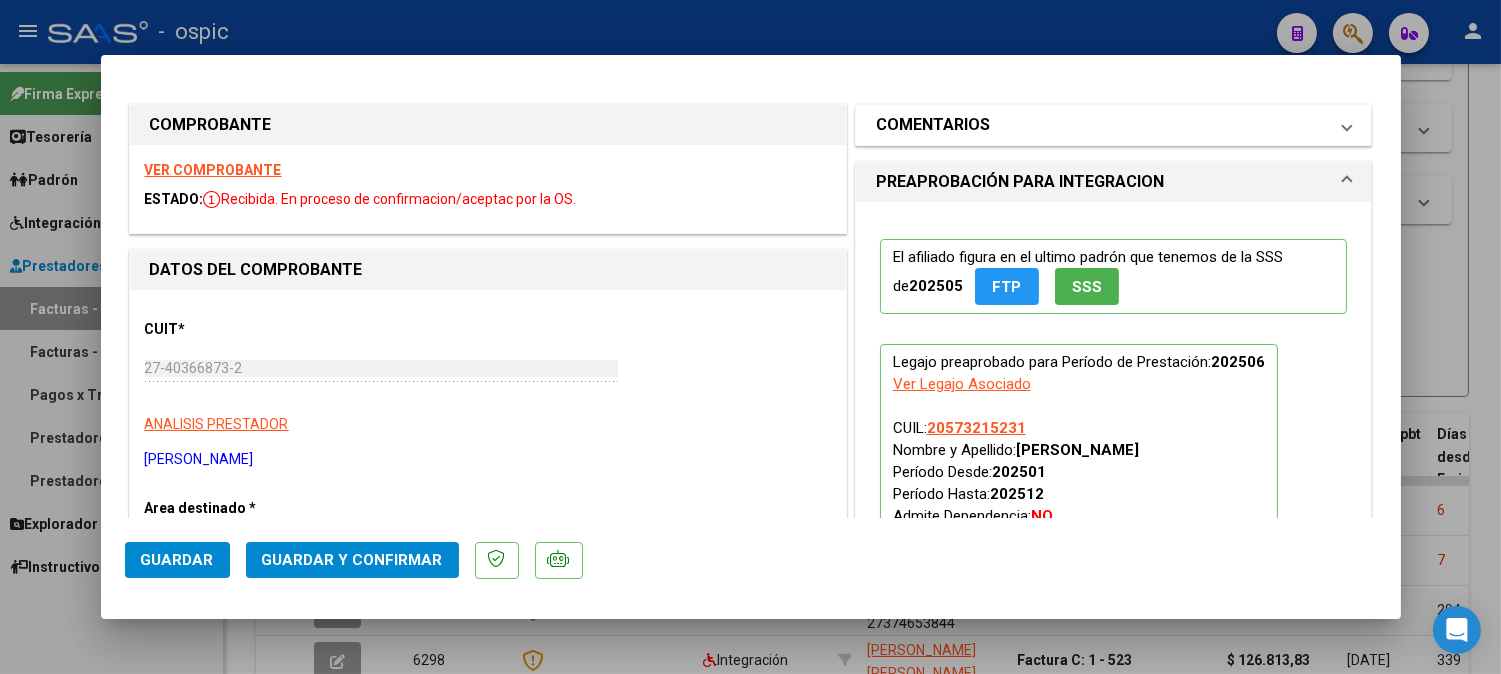 click on "COMENTARIOS" at bounding box center [1114, 125] 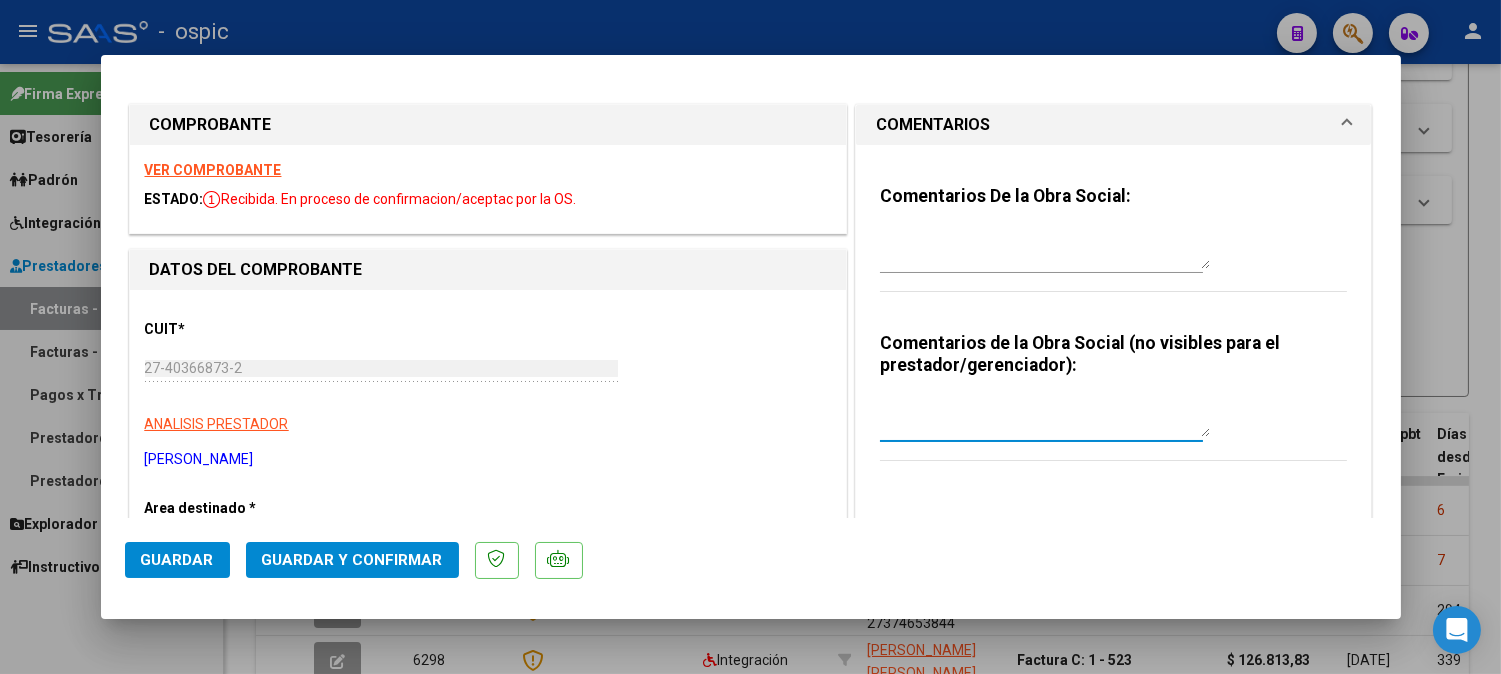 click at bounding box center (1045, 417) 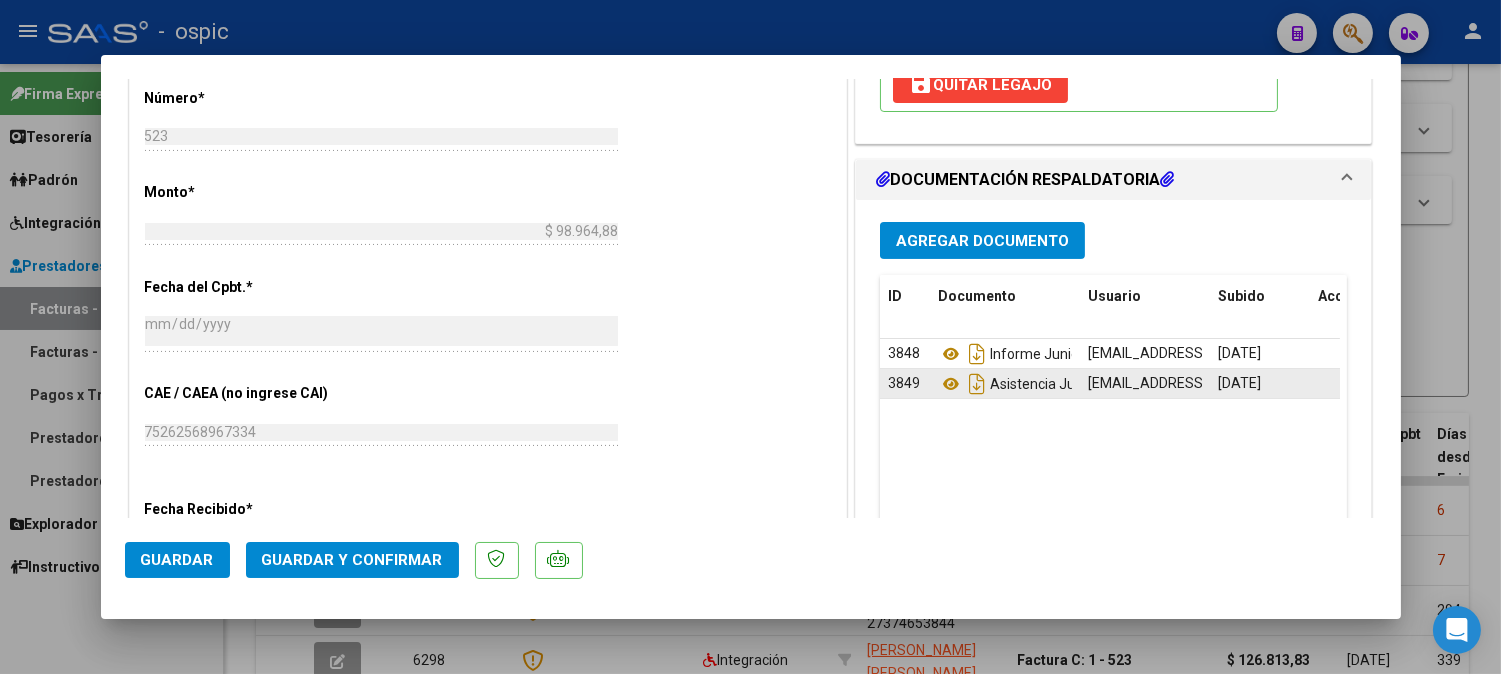 scroll, scrollTop: 870, scrollLeft: 0, axis: vertical 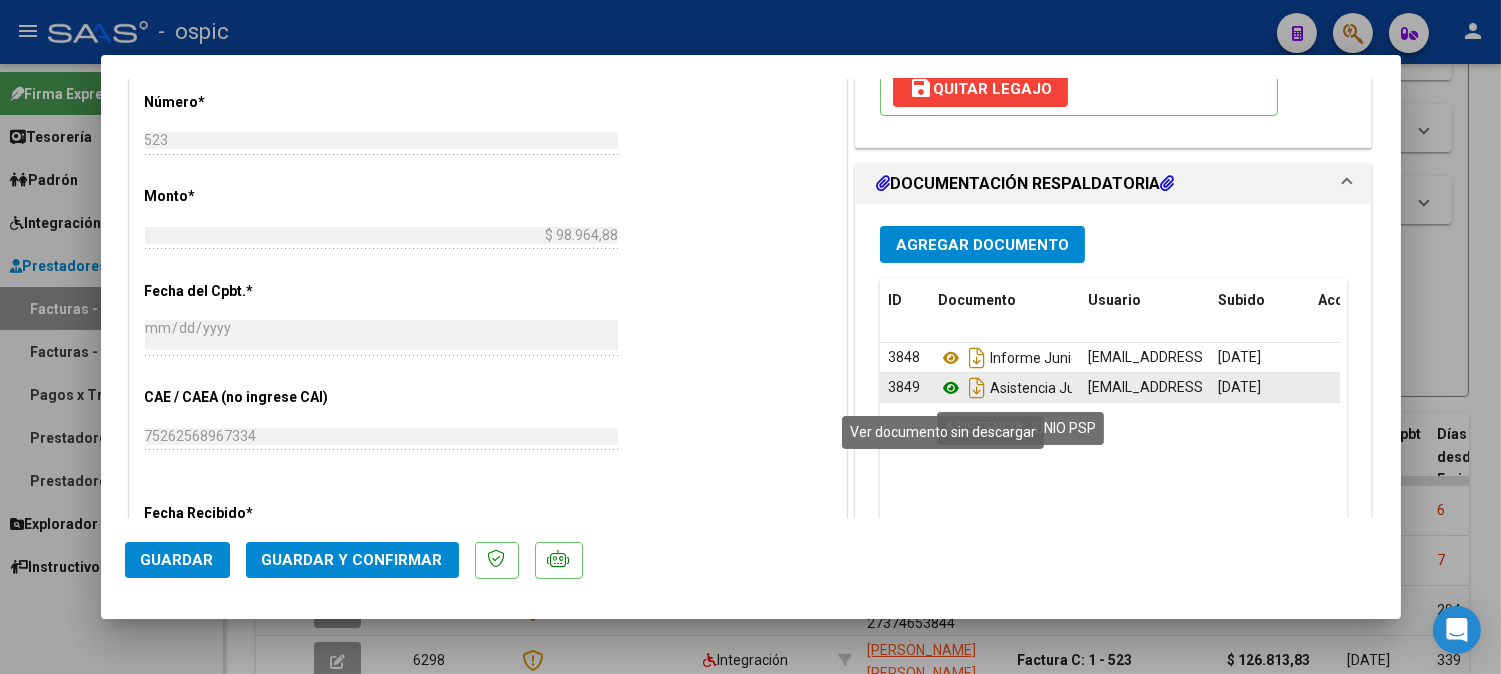 click 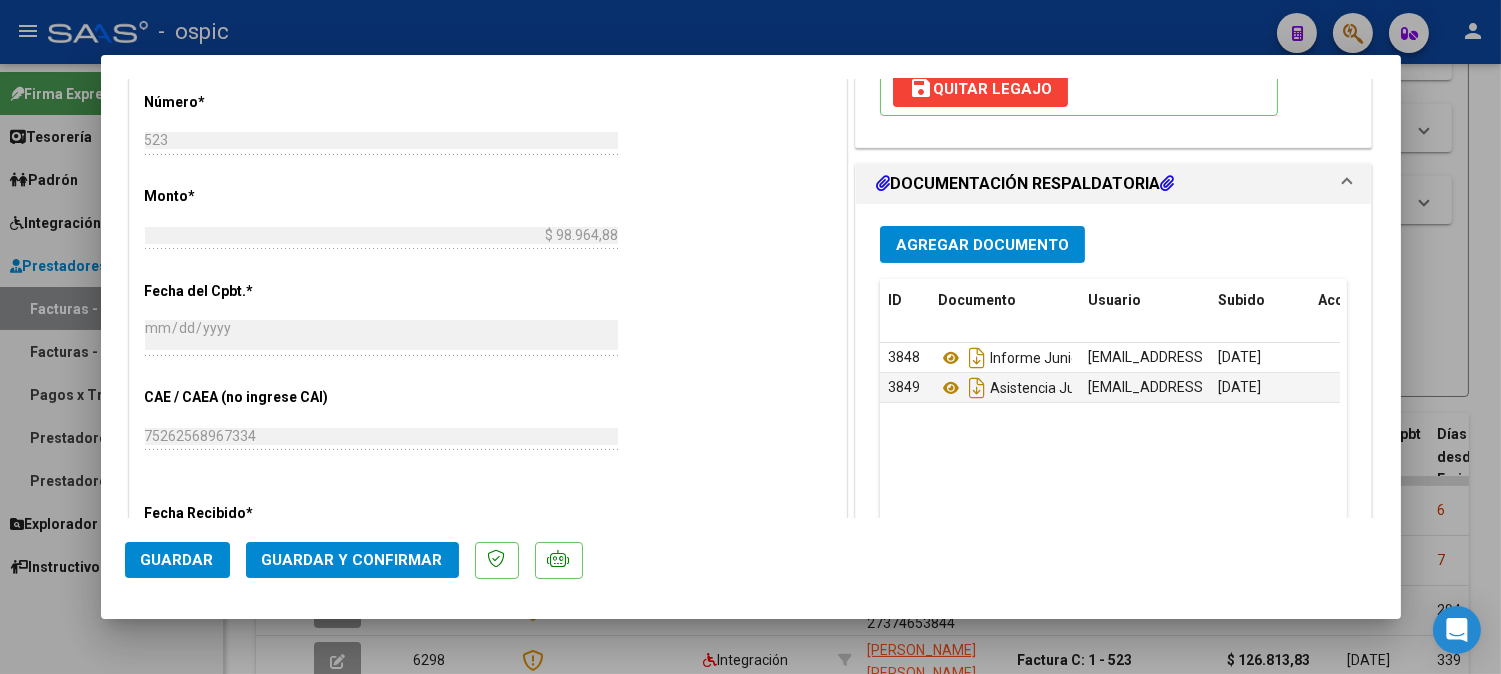 click on "Guardar y Confirmar" 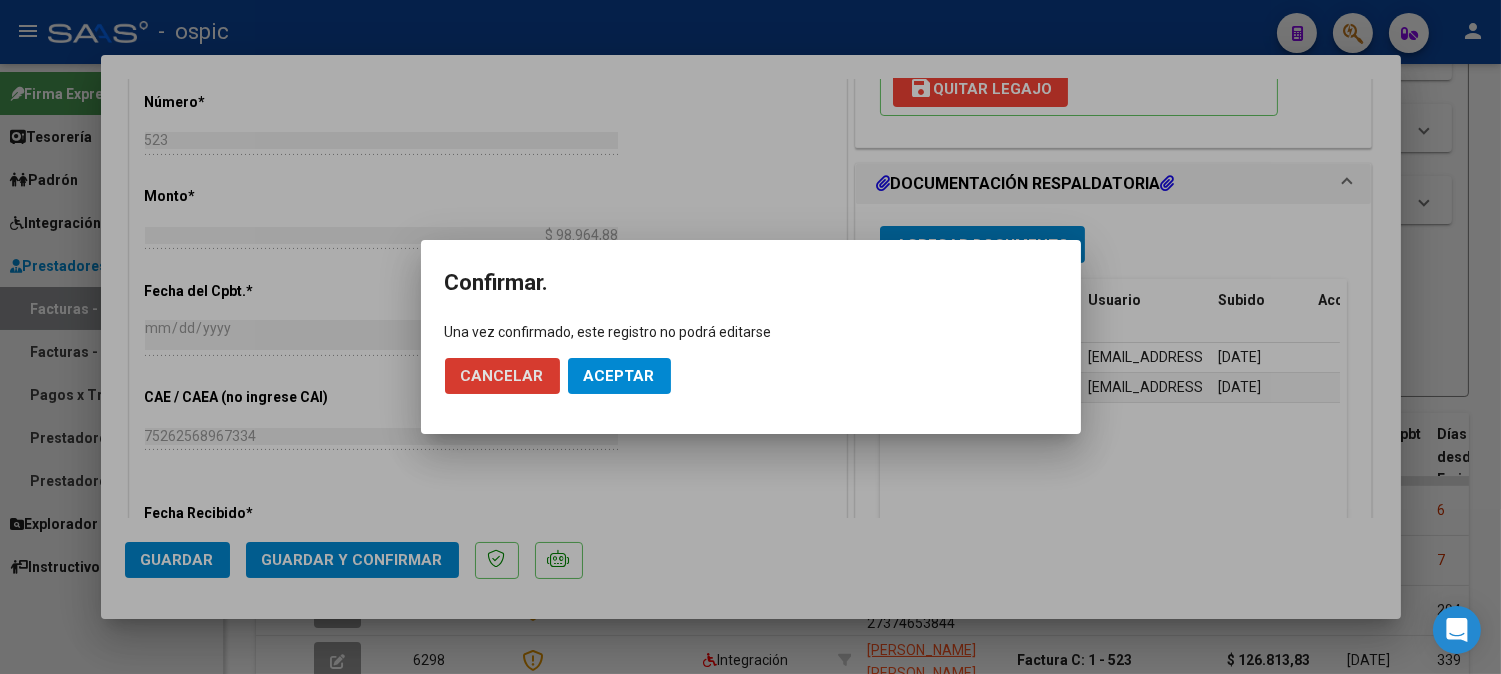click on "Aceptar" 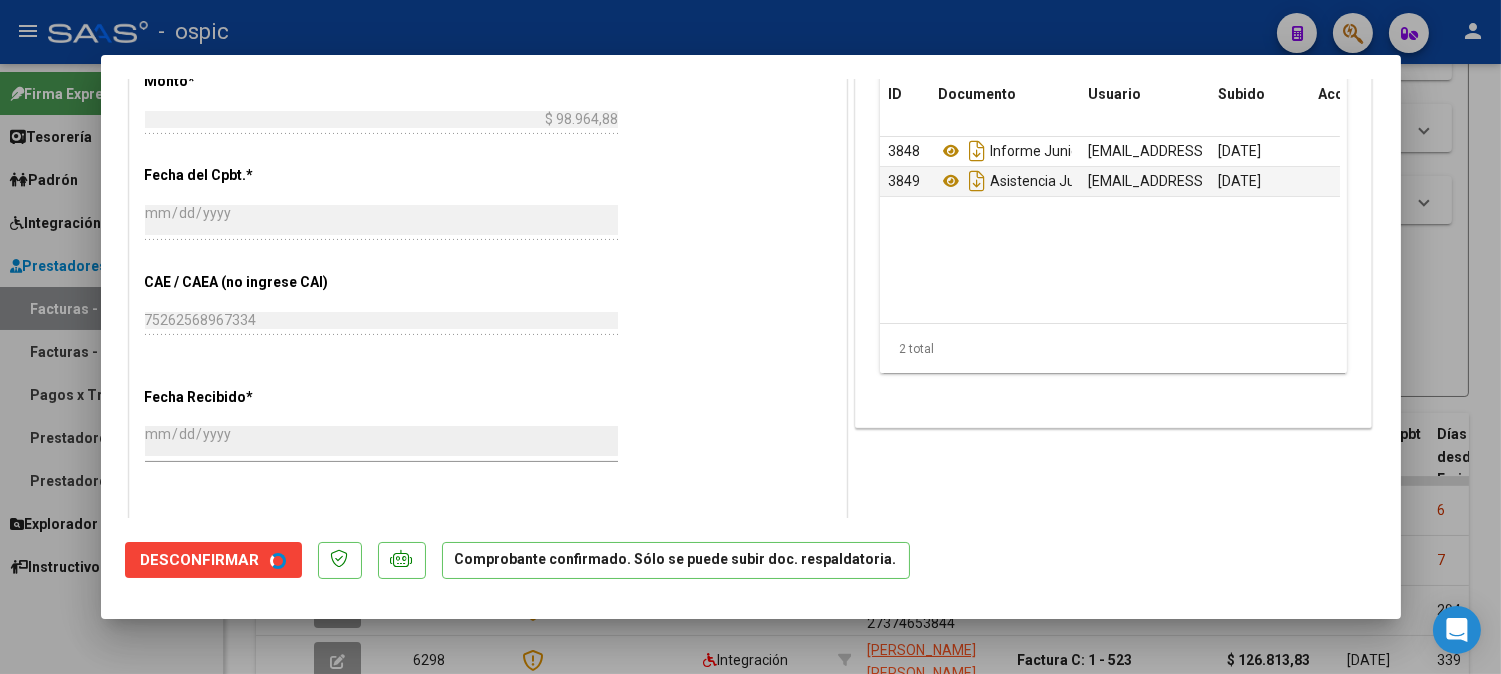scroll, scrollTop: 754, scrollLeft: 0, axis: vertical 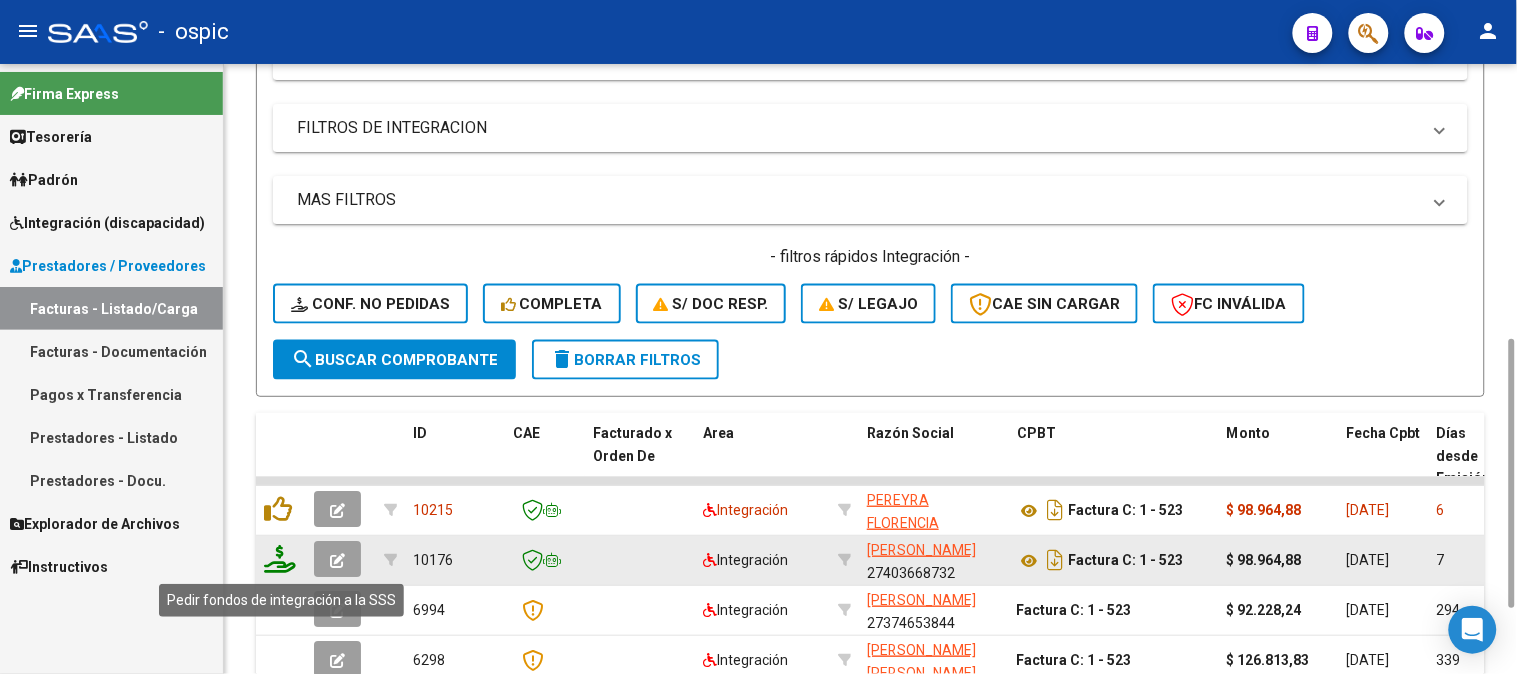 click 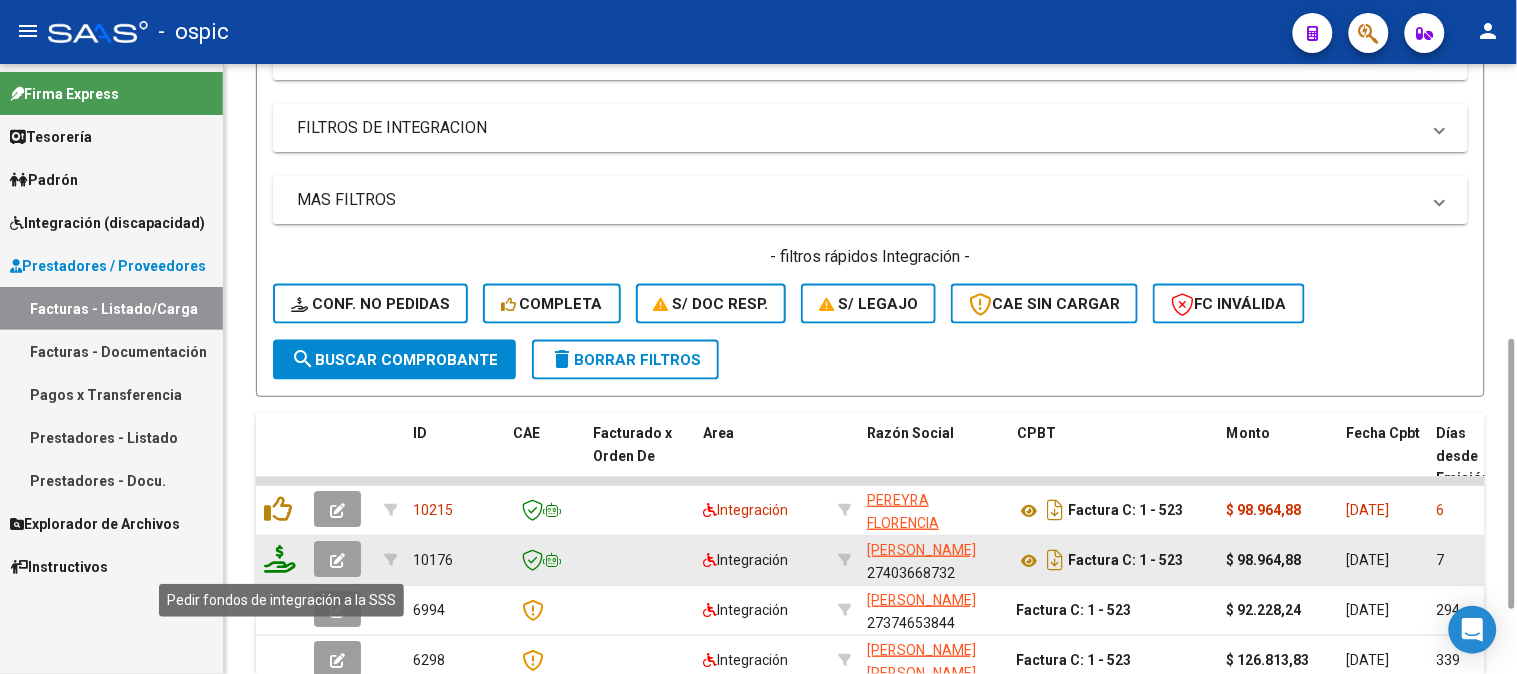 click 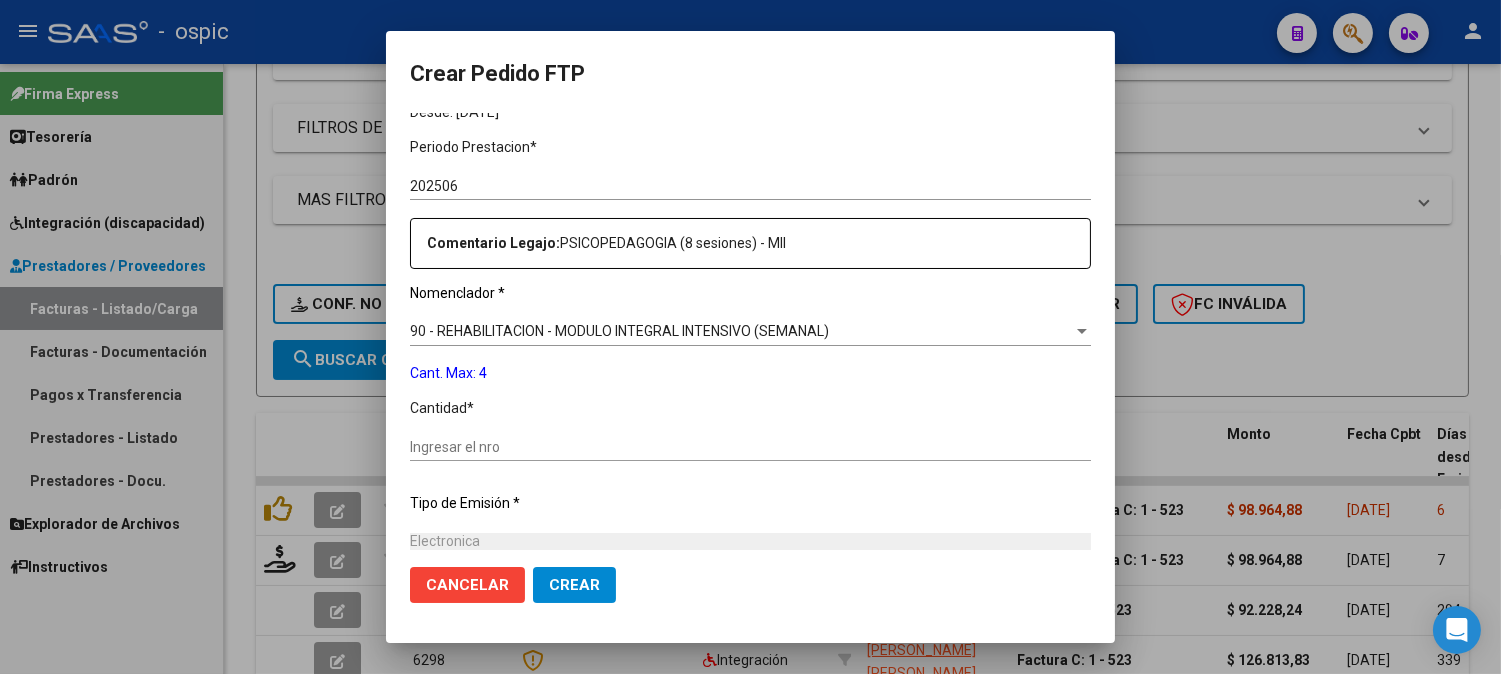 scroll, scrollTop: 607, scrollLeft: 0, axis: vertical 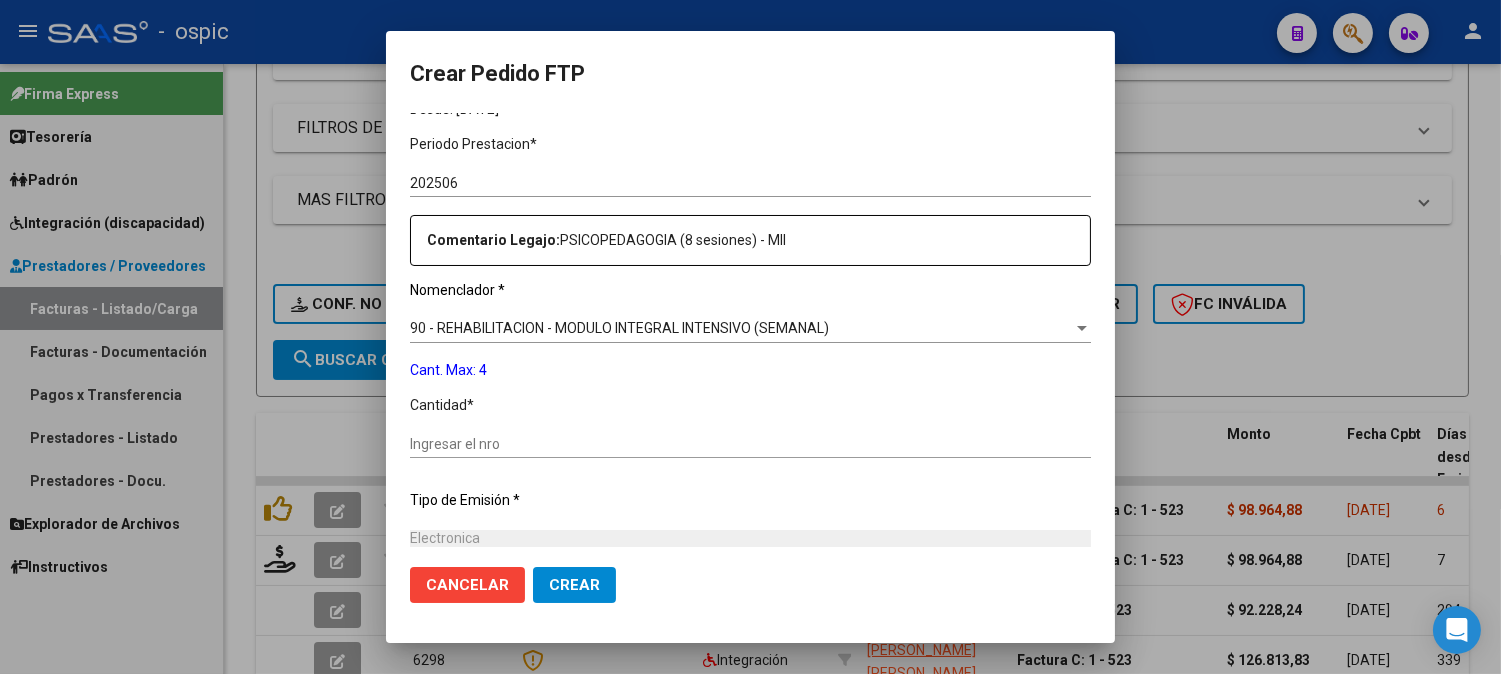 click on "Ingresar el nro" at bounding box center [750, 444] 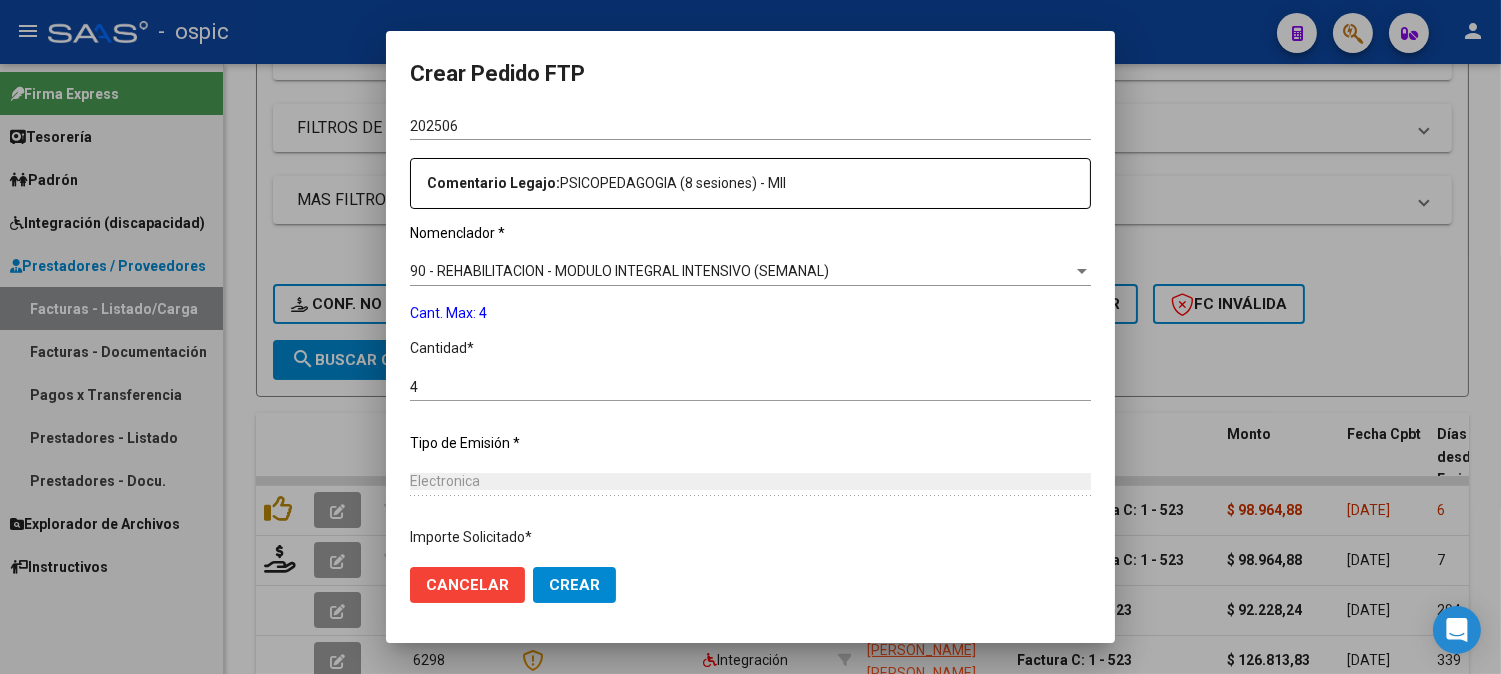 scroll, scrollTop: 814, scrollLeft: 0, axis: vertical 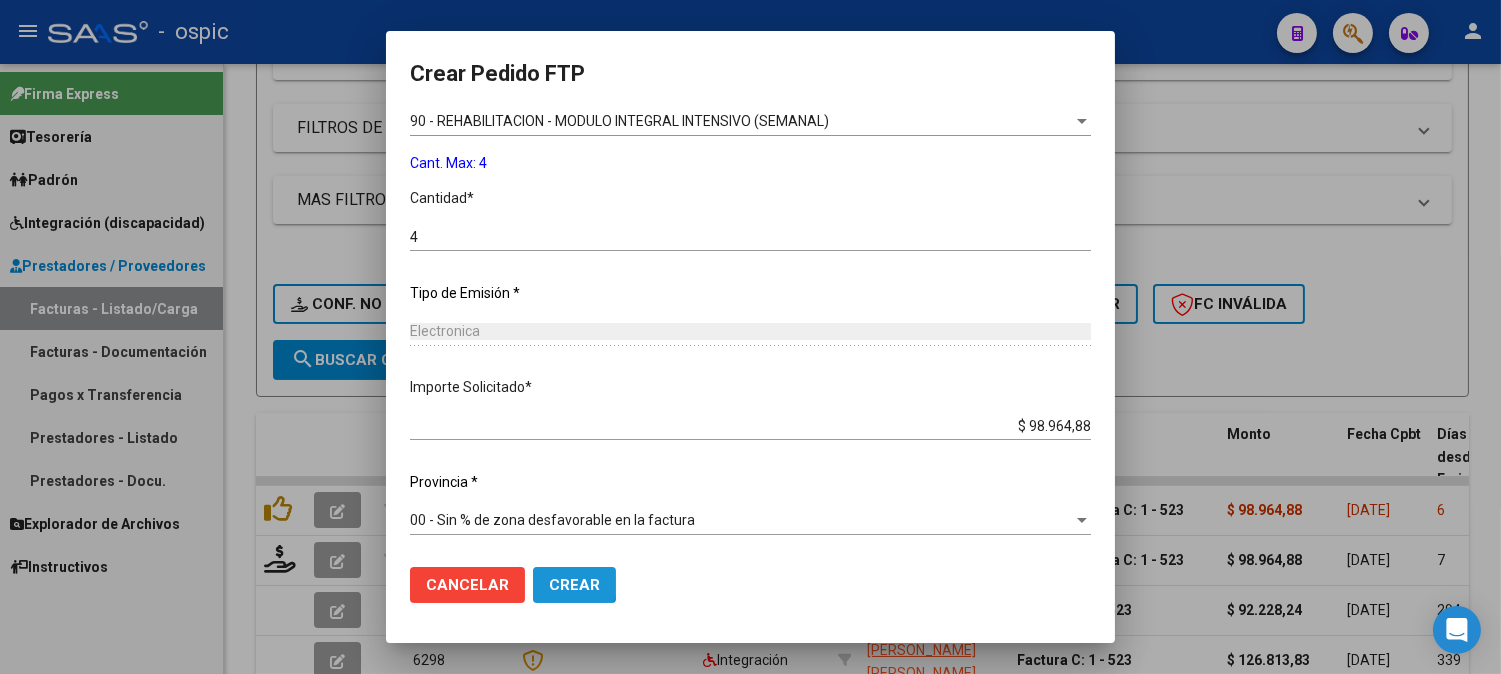 drag, startPoint x: 532, startPoint y: 578, endPoint x: 632, endPoint y: 557, distance: 102.18121 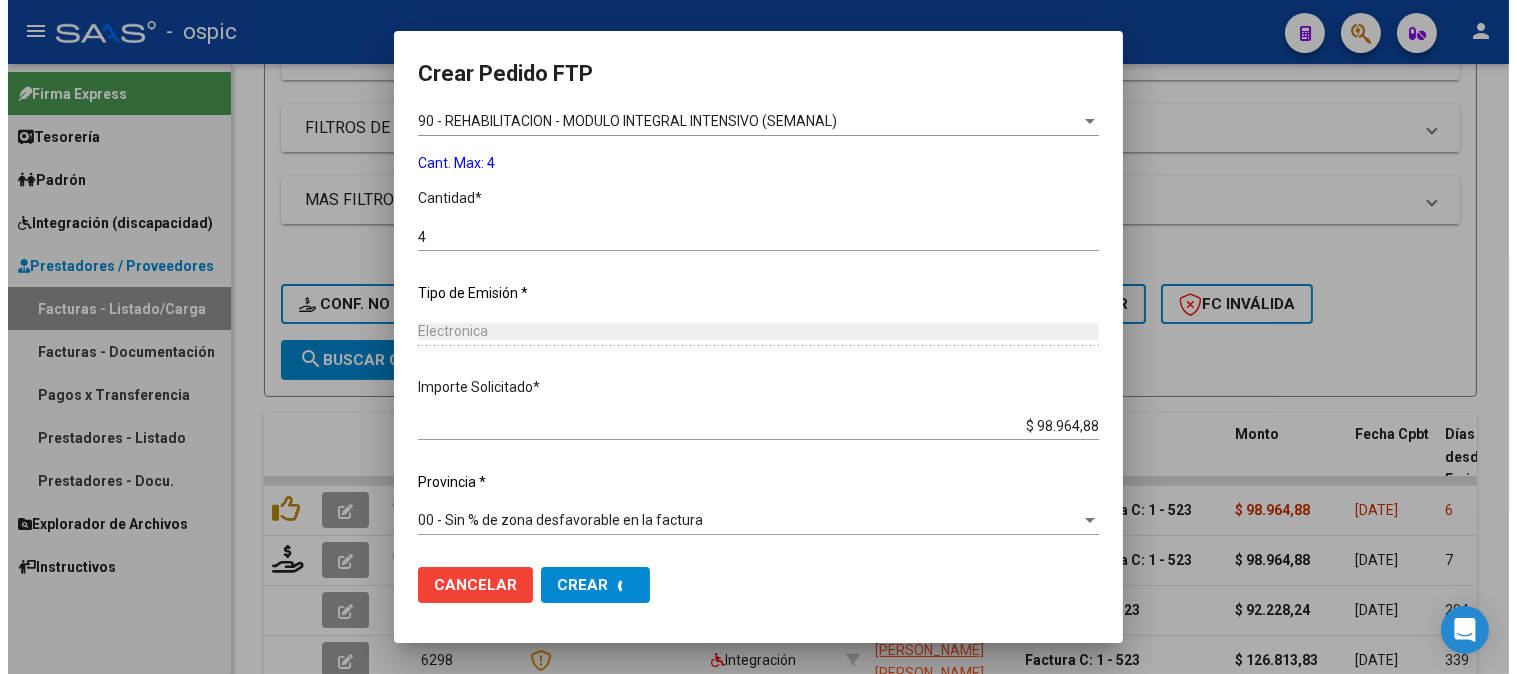 scroll, scrollTop: 0, scrollLeft: 0, axis: both 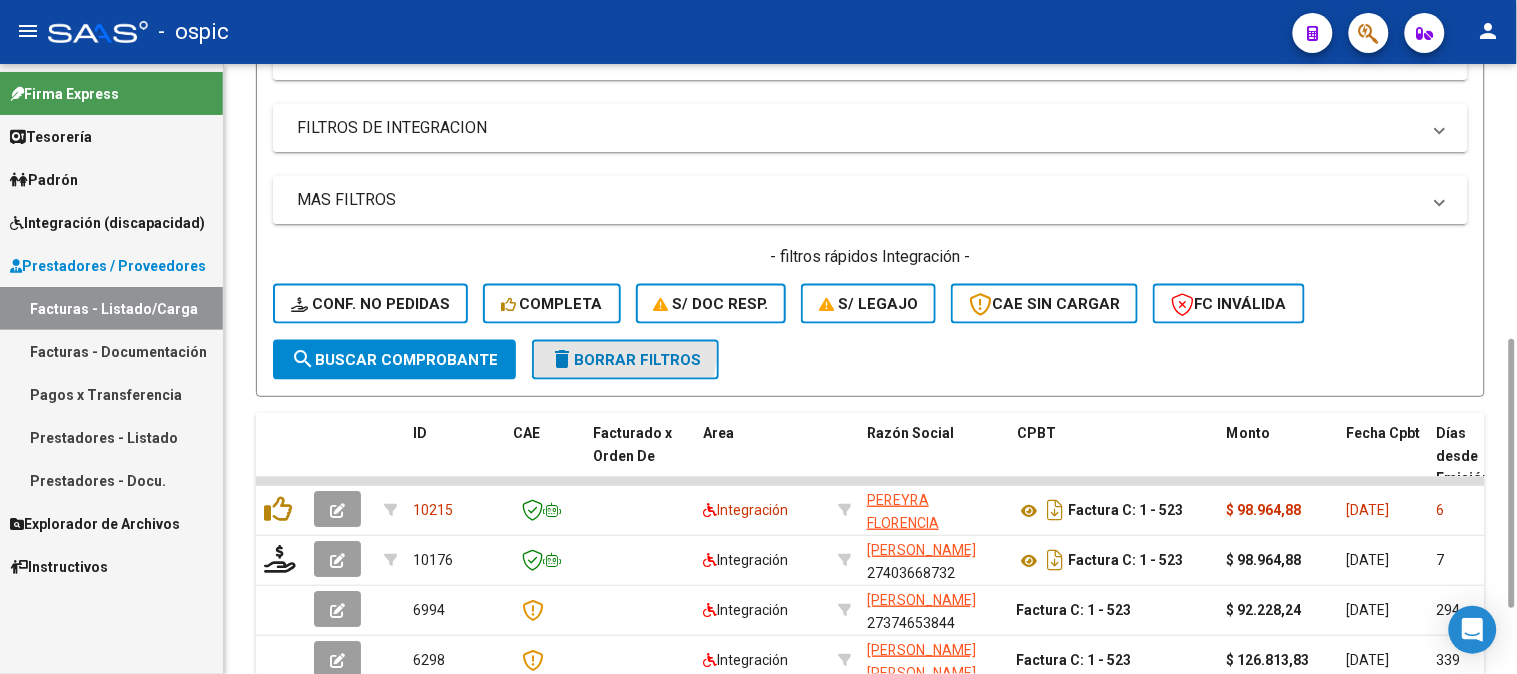 click on "delete" 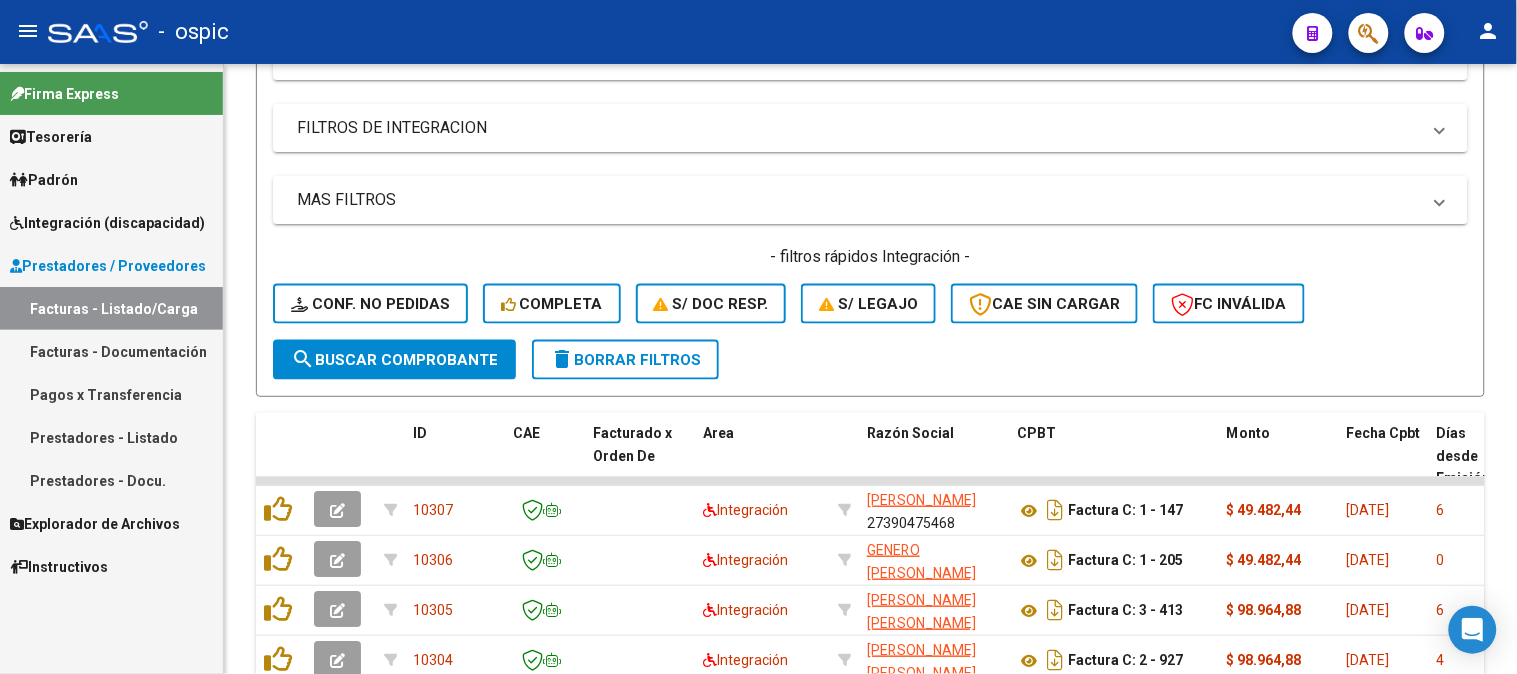 scroll, scrollTop: 1072, scrollLeft: 0, axis: vertical 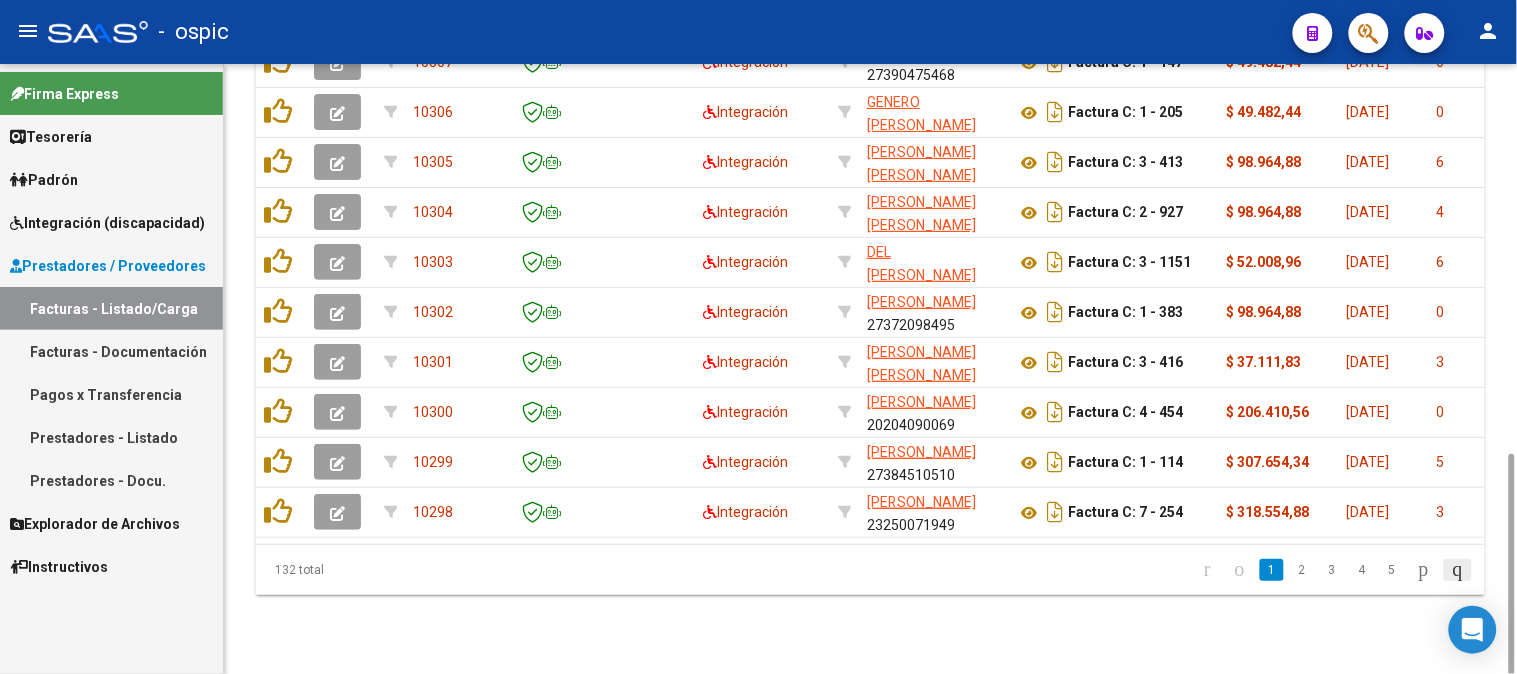 click 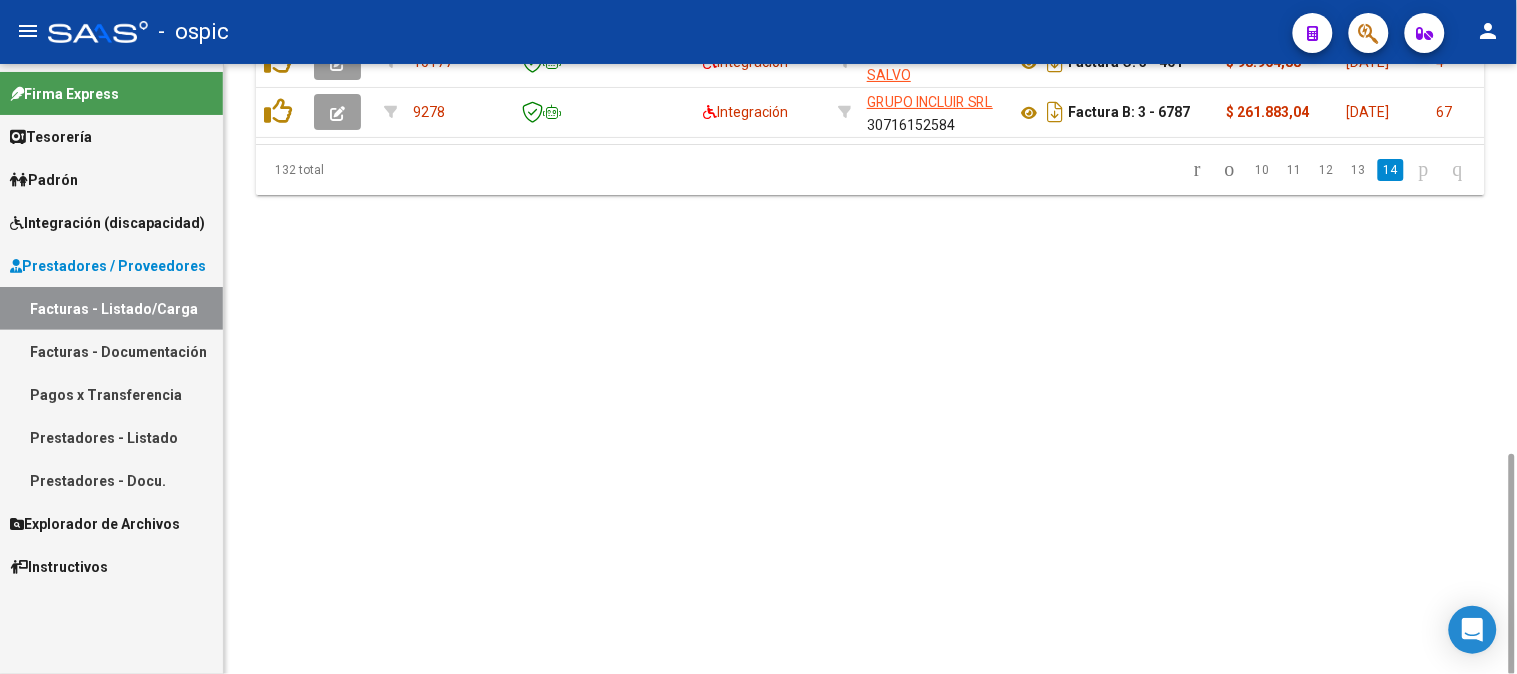 scroll, scrollTop: 850, scrollLeft: 0, axis: vertical 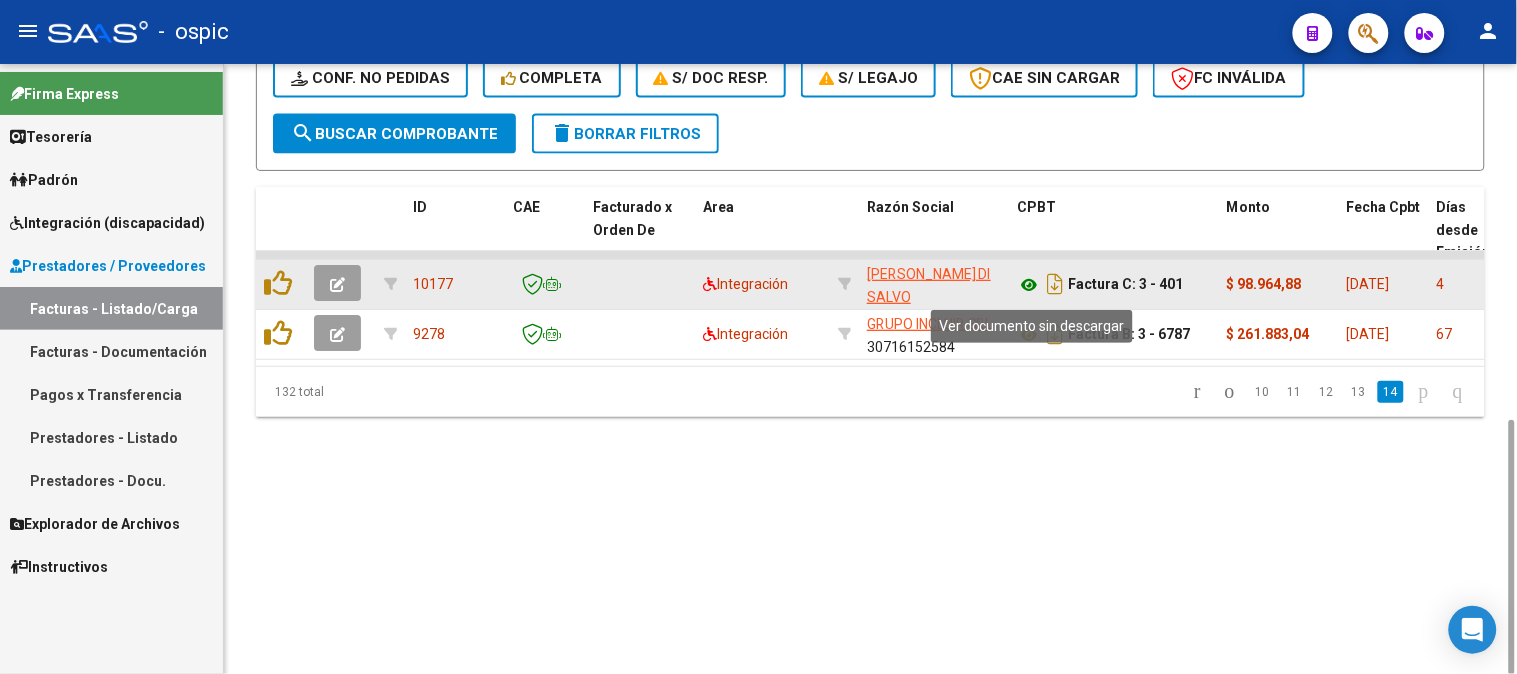 click 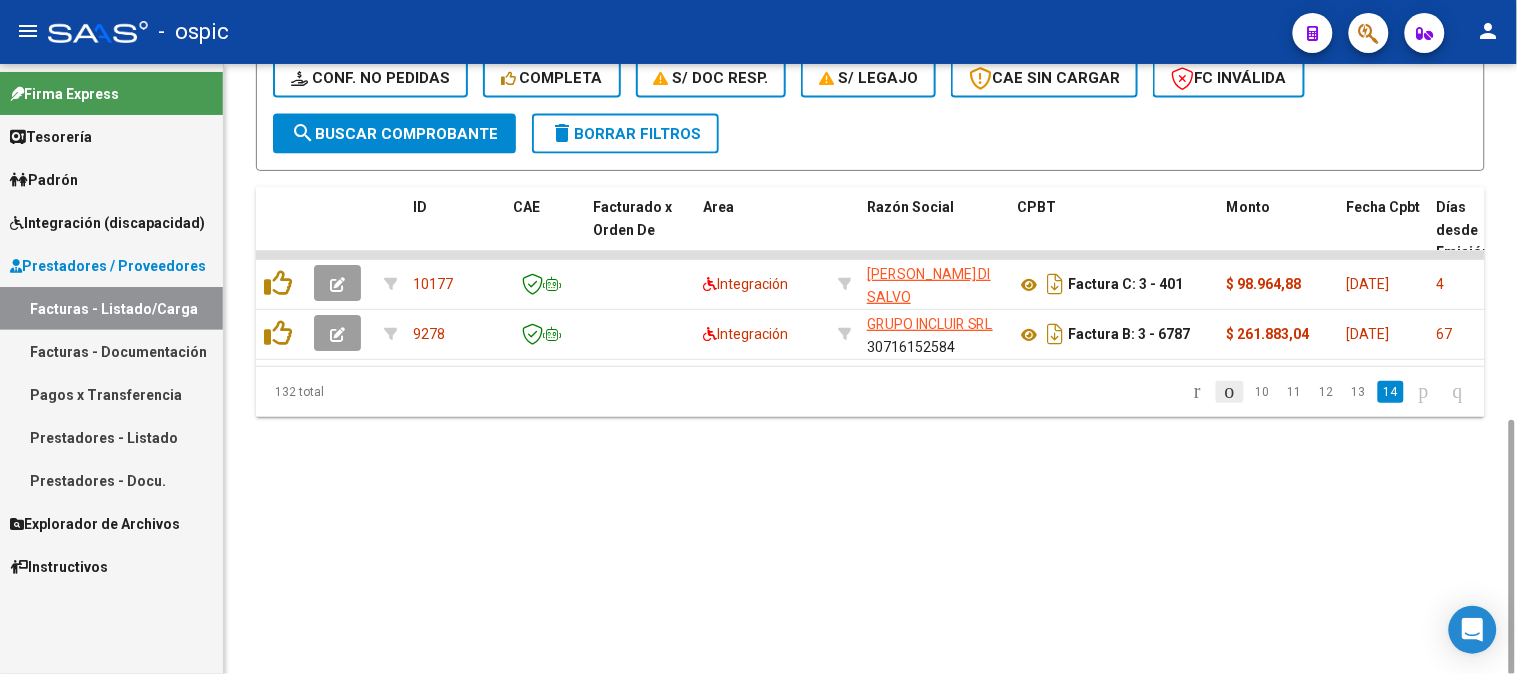 click 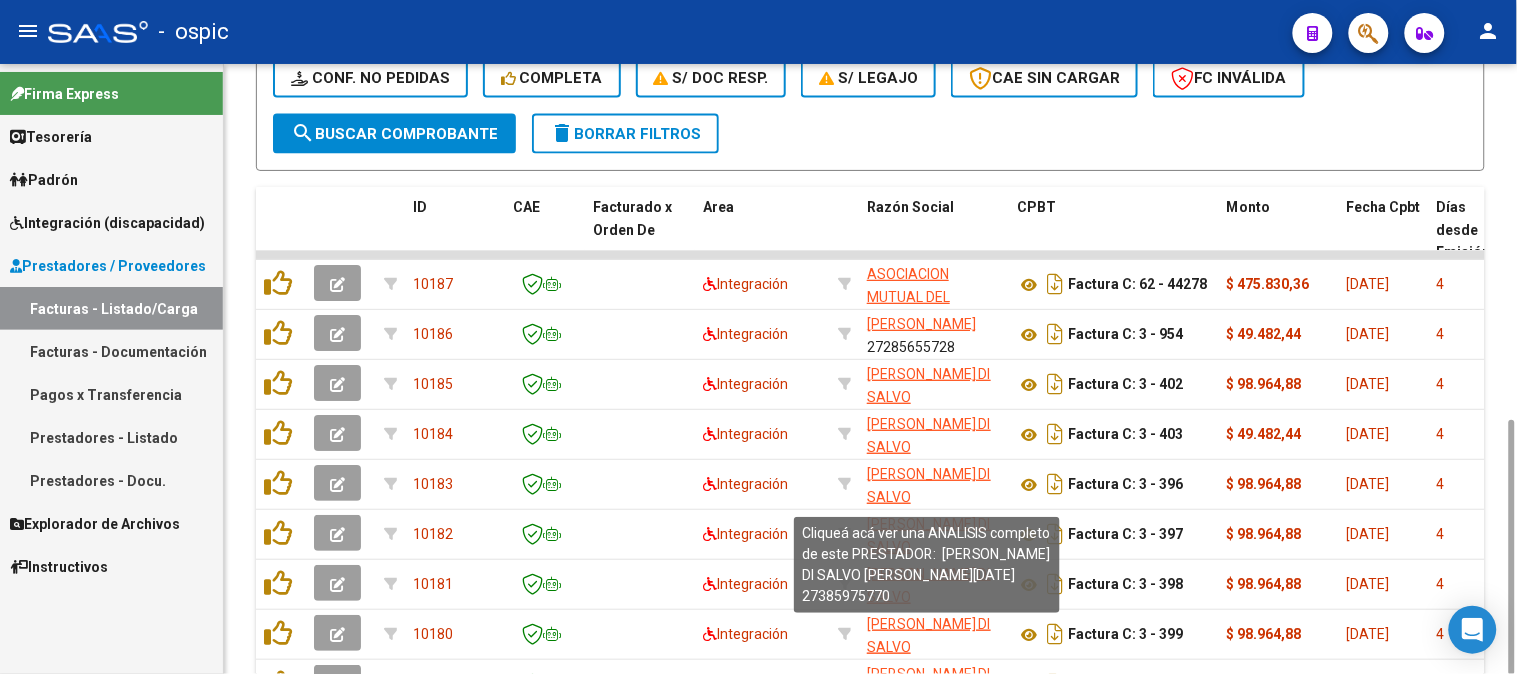 scroll, scrollTop: 1074, scrollLeft: 0, axis: vertical 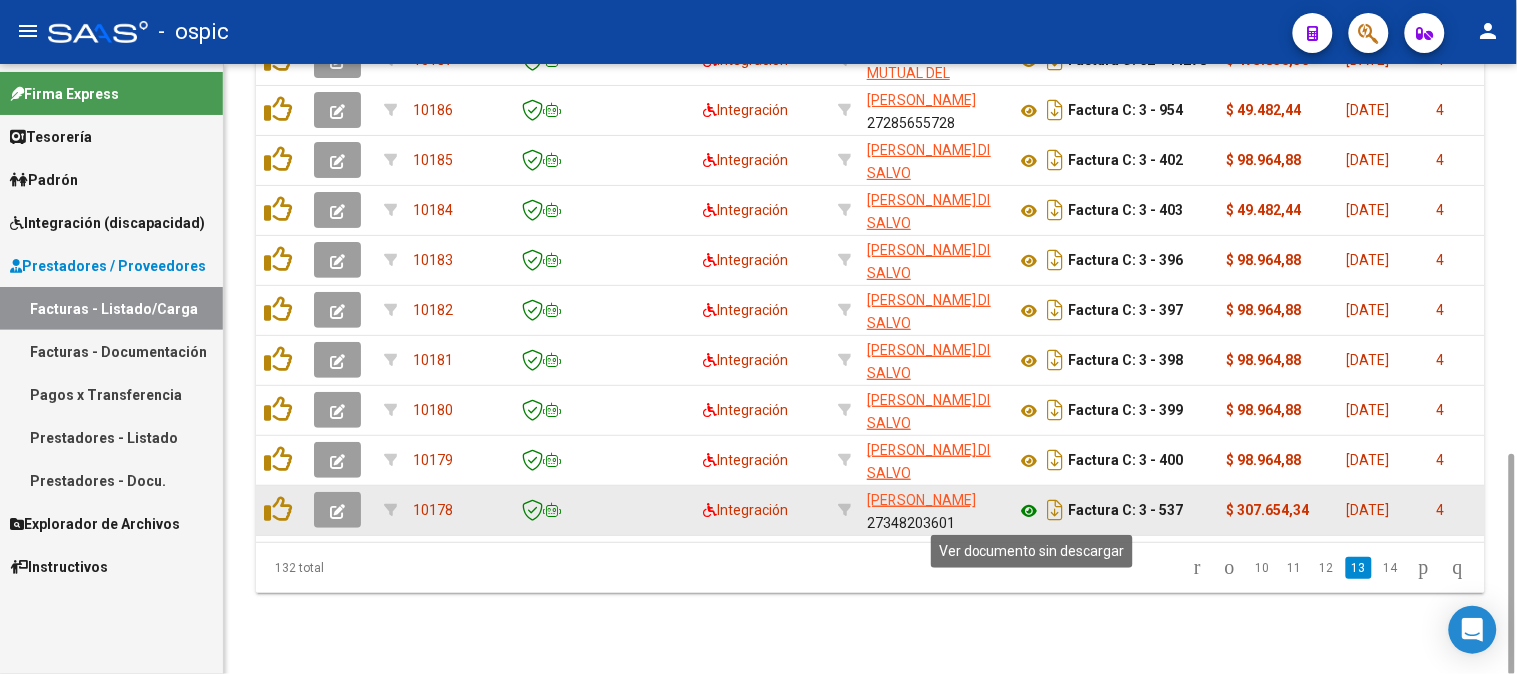 click 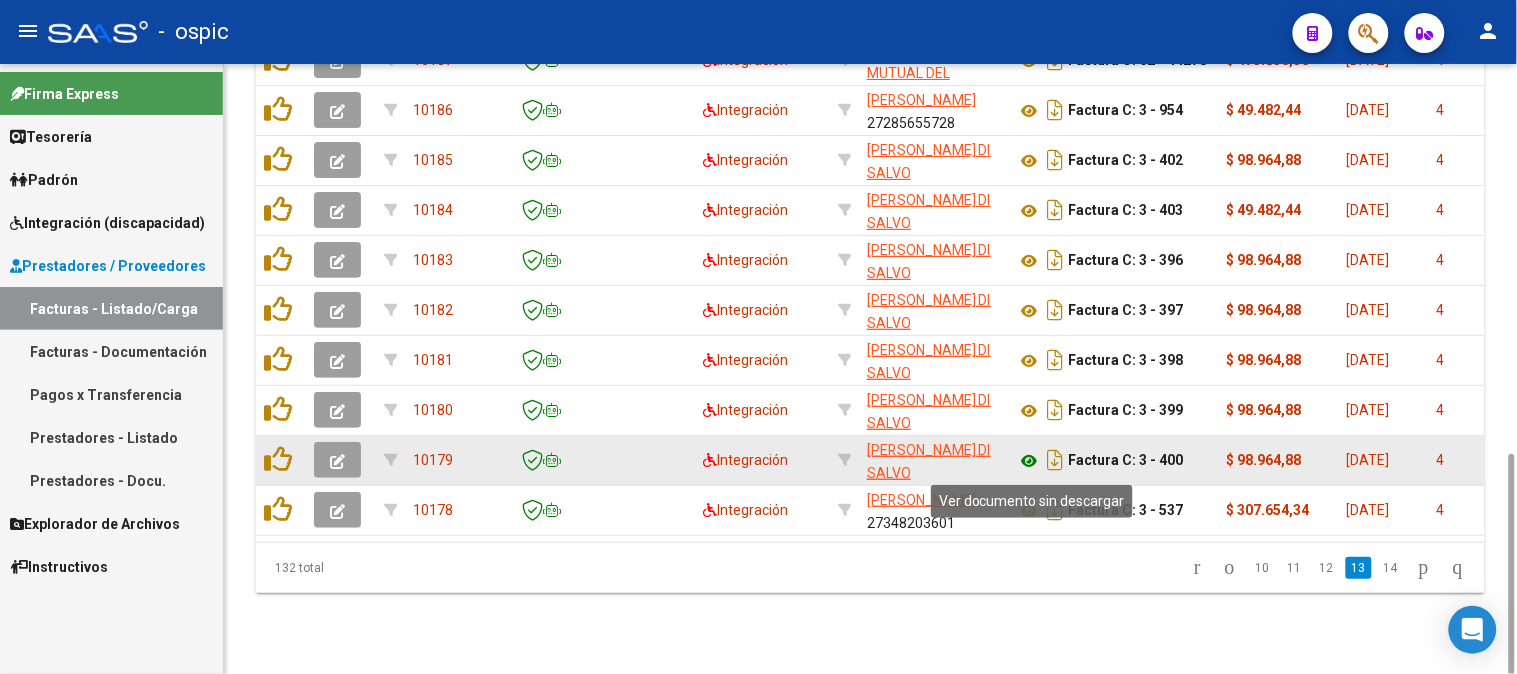 click 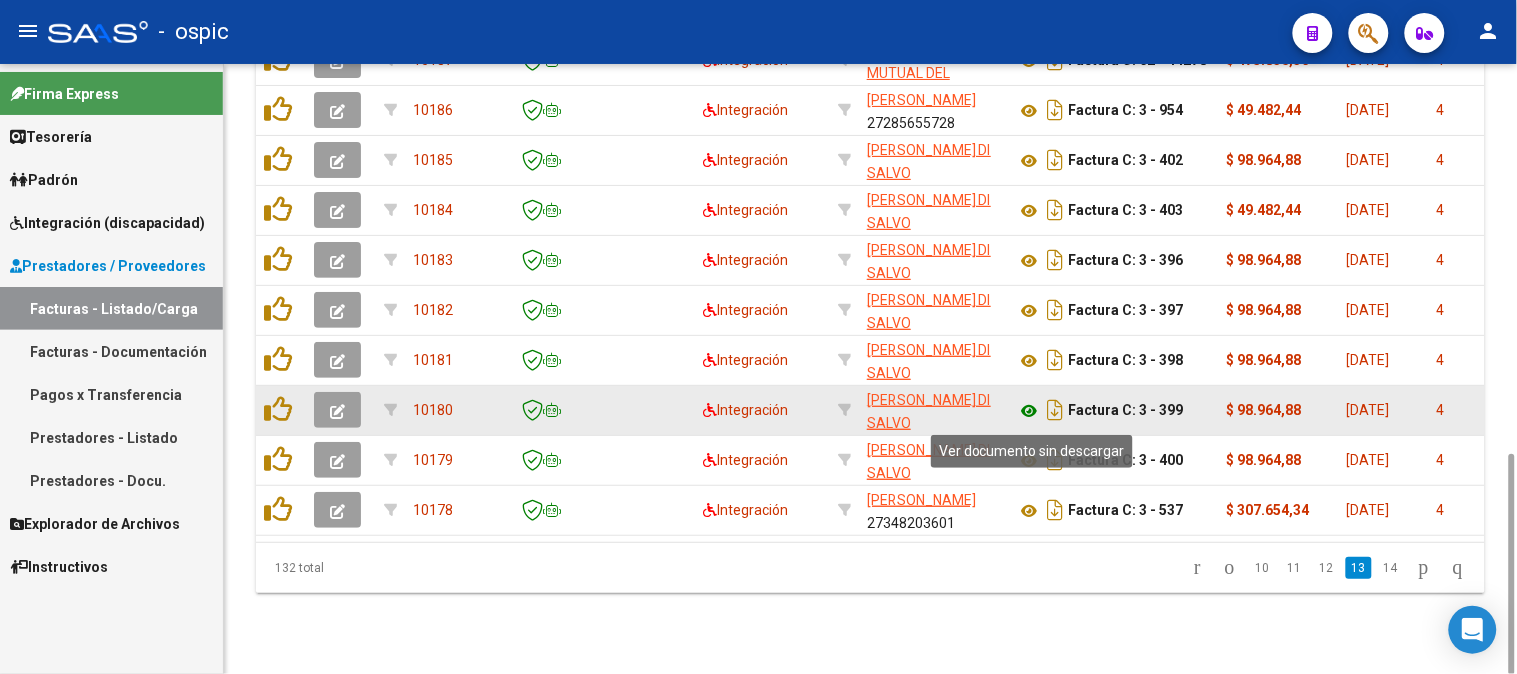 click 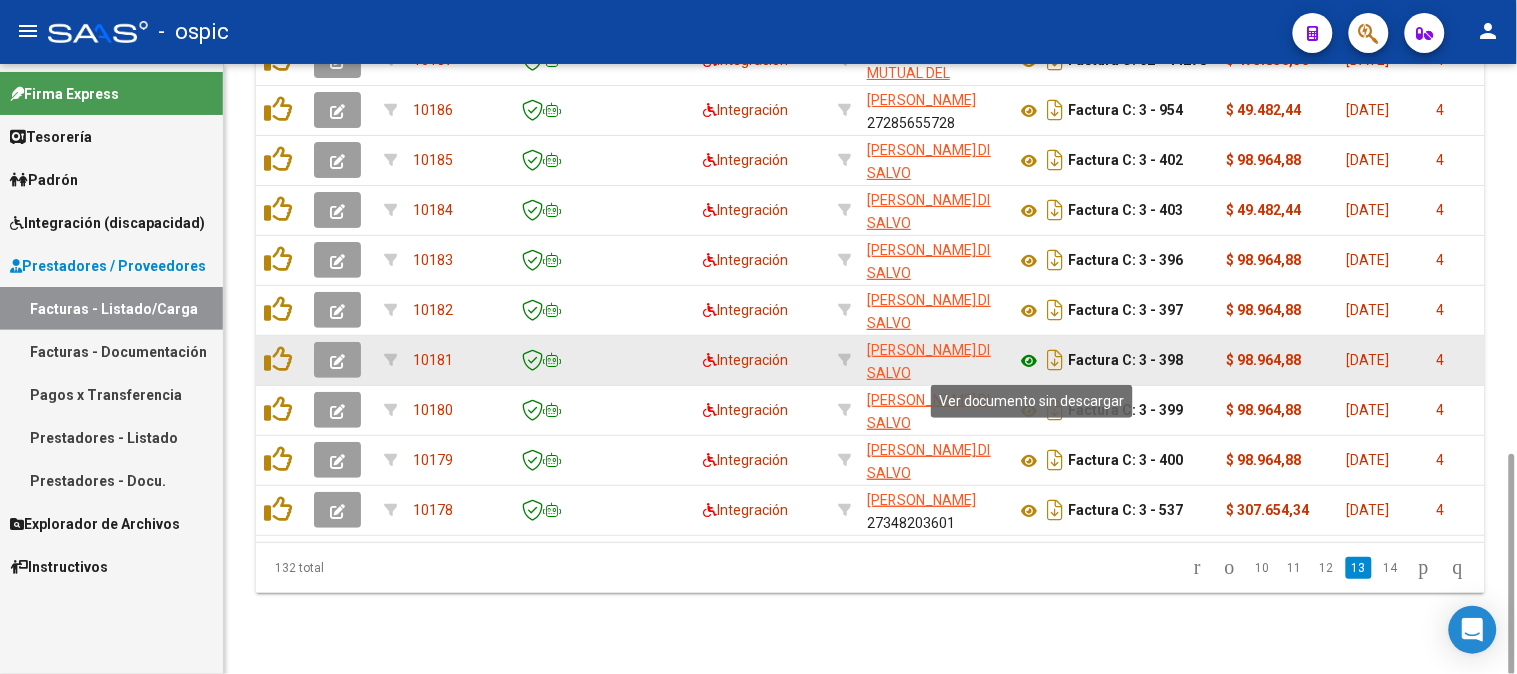 click 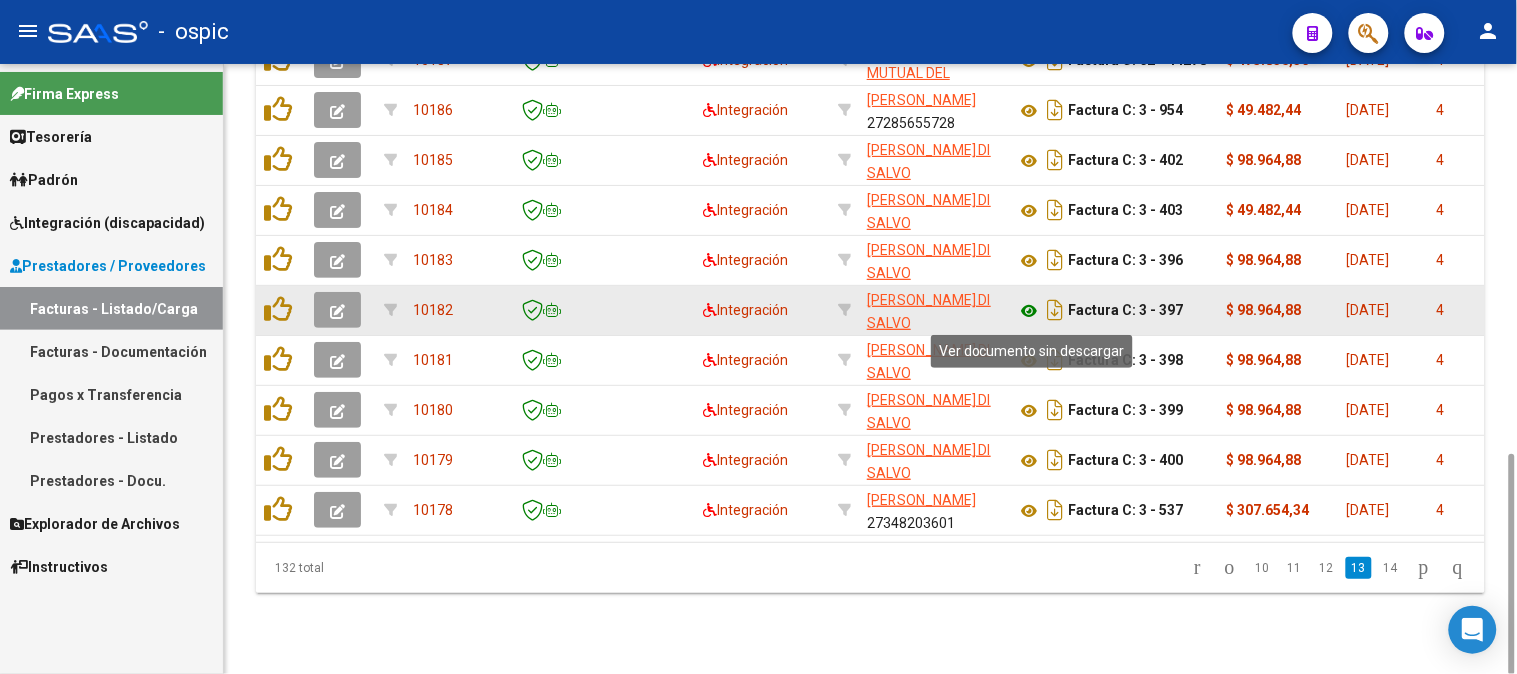 click 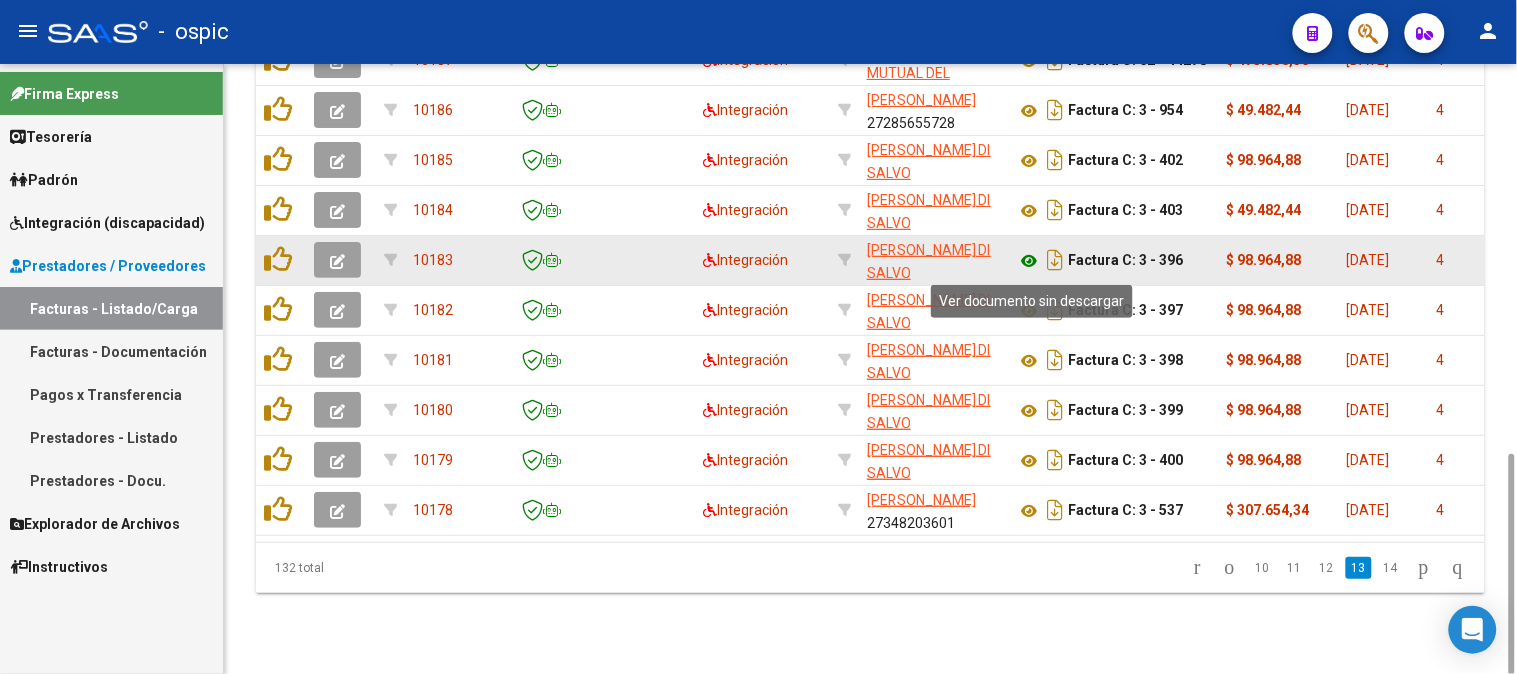 click 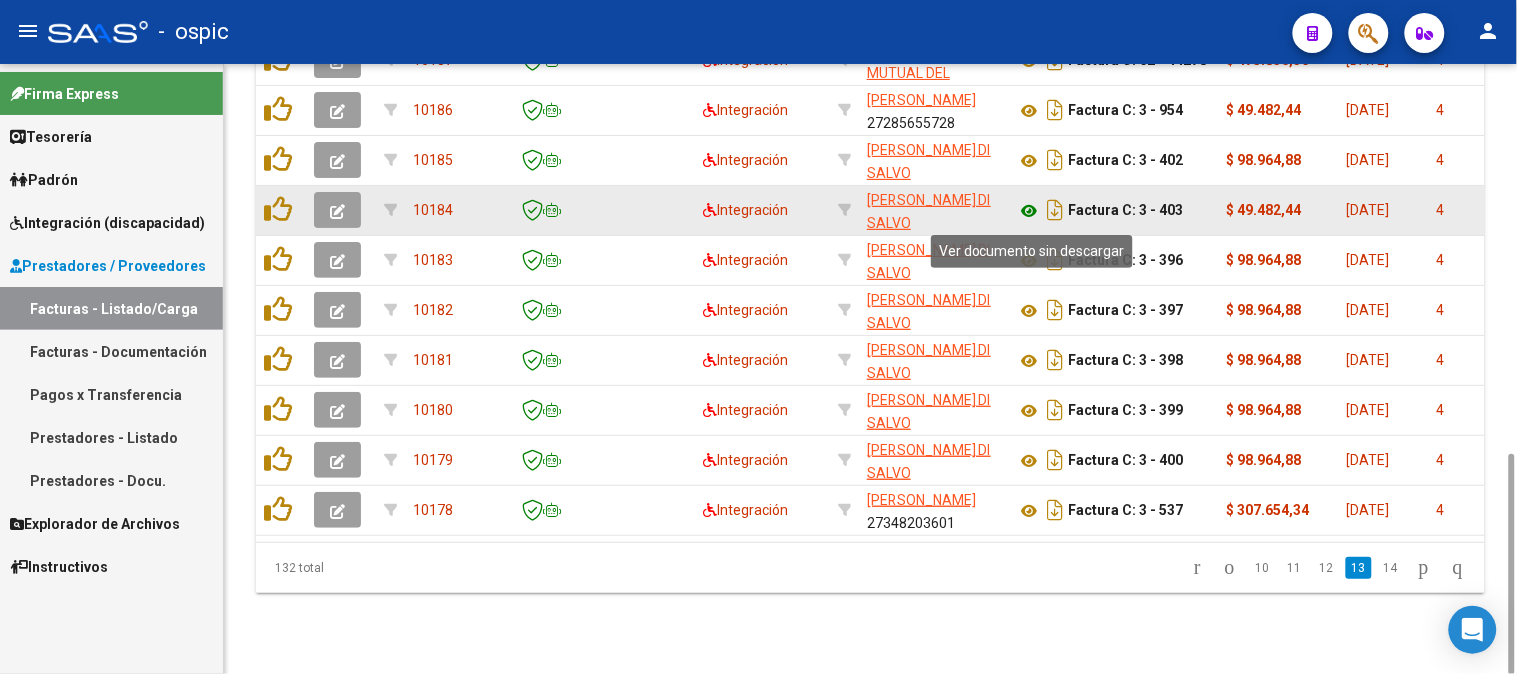 click 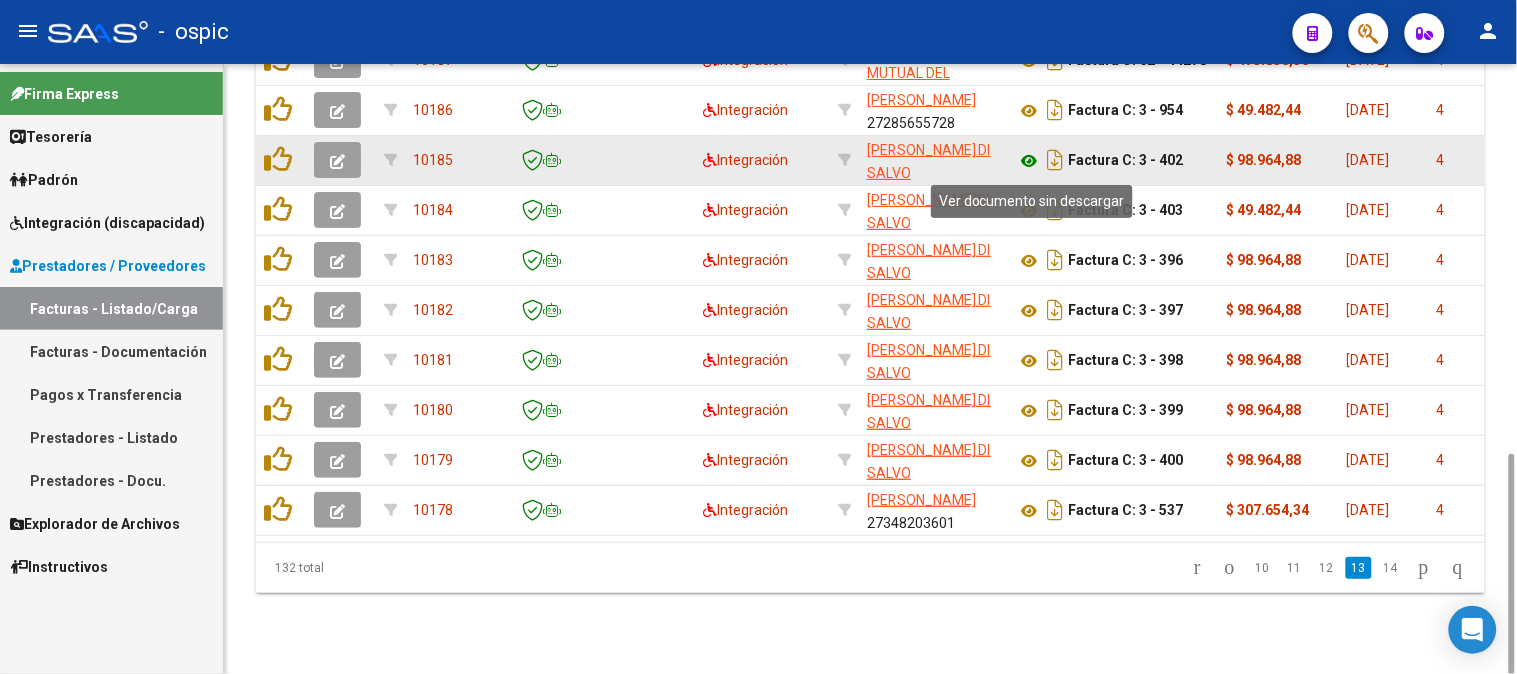click 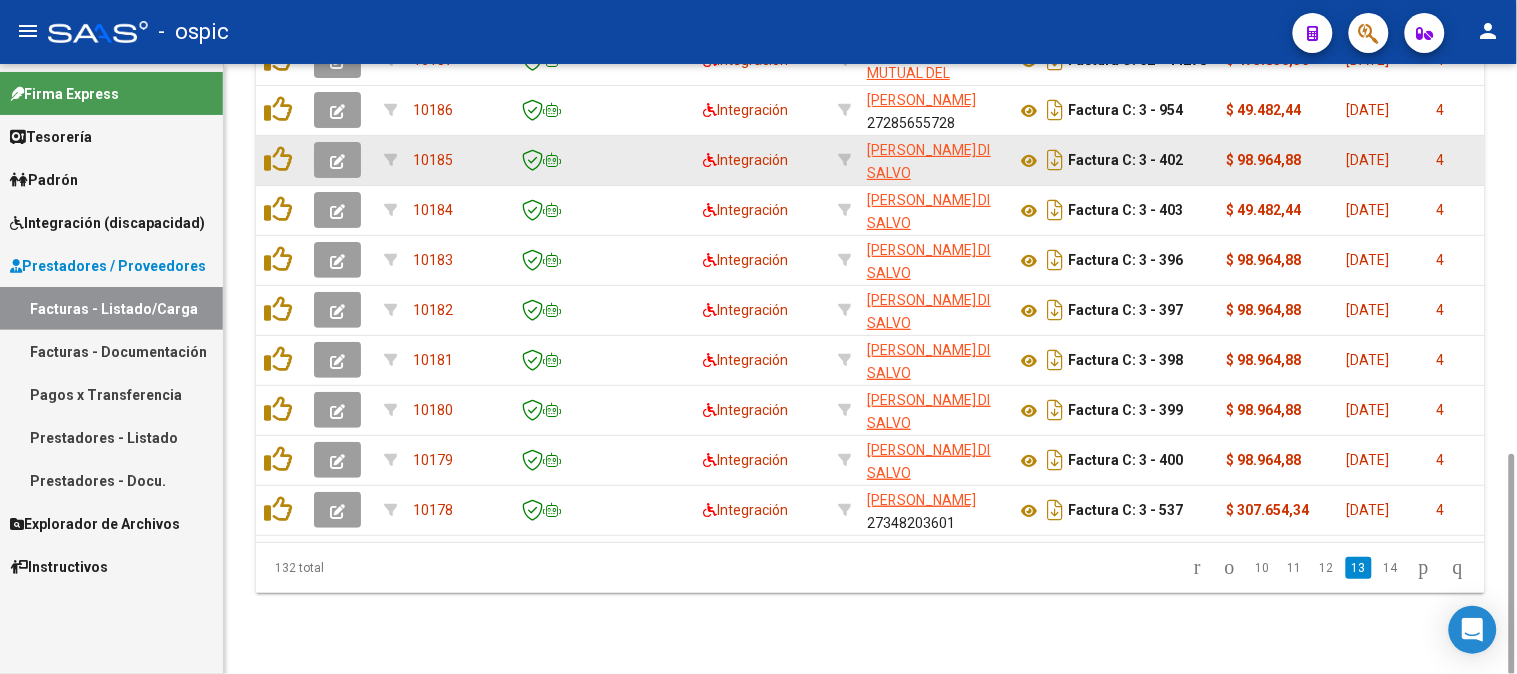 scroll, scrollTop: 852, scrollLeft: 0, axis: vertical 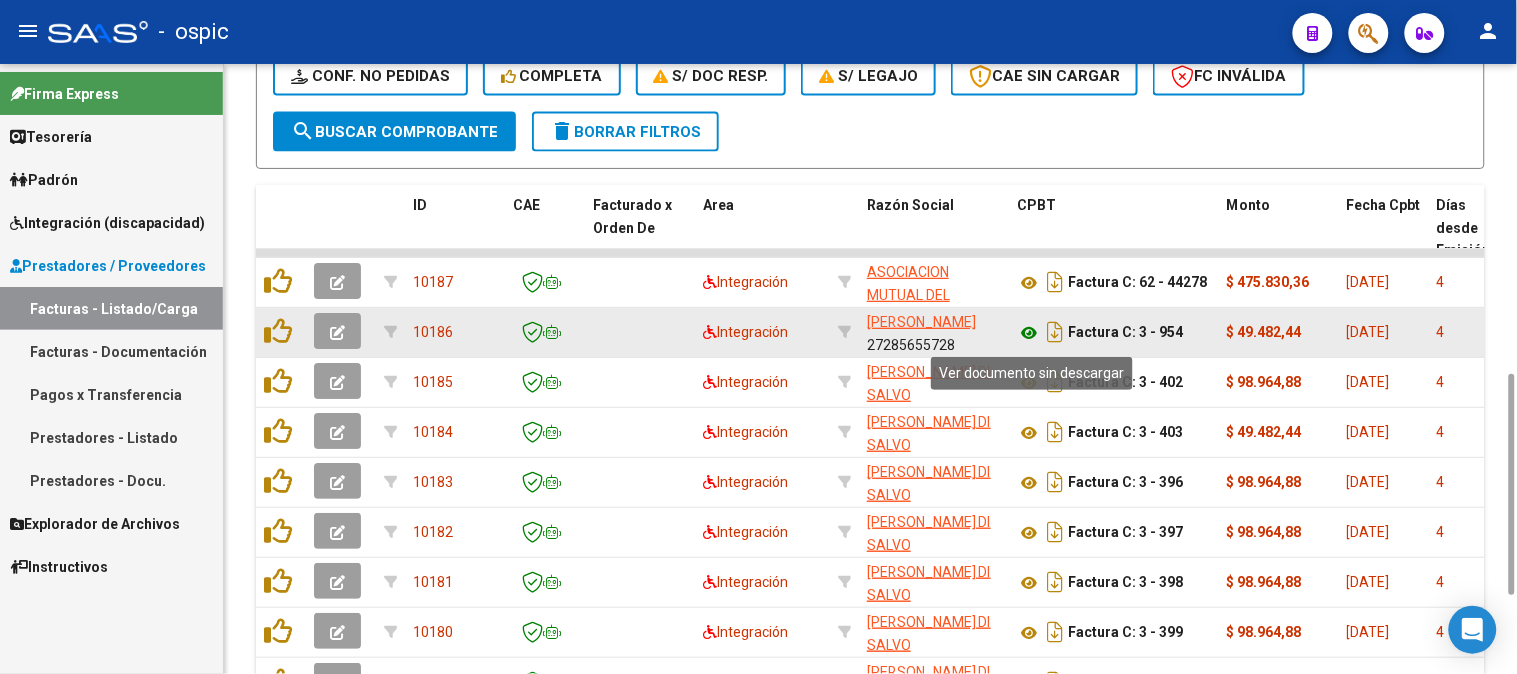 click 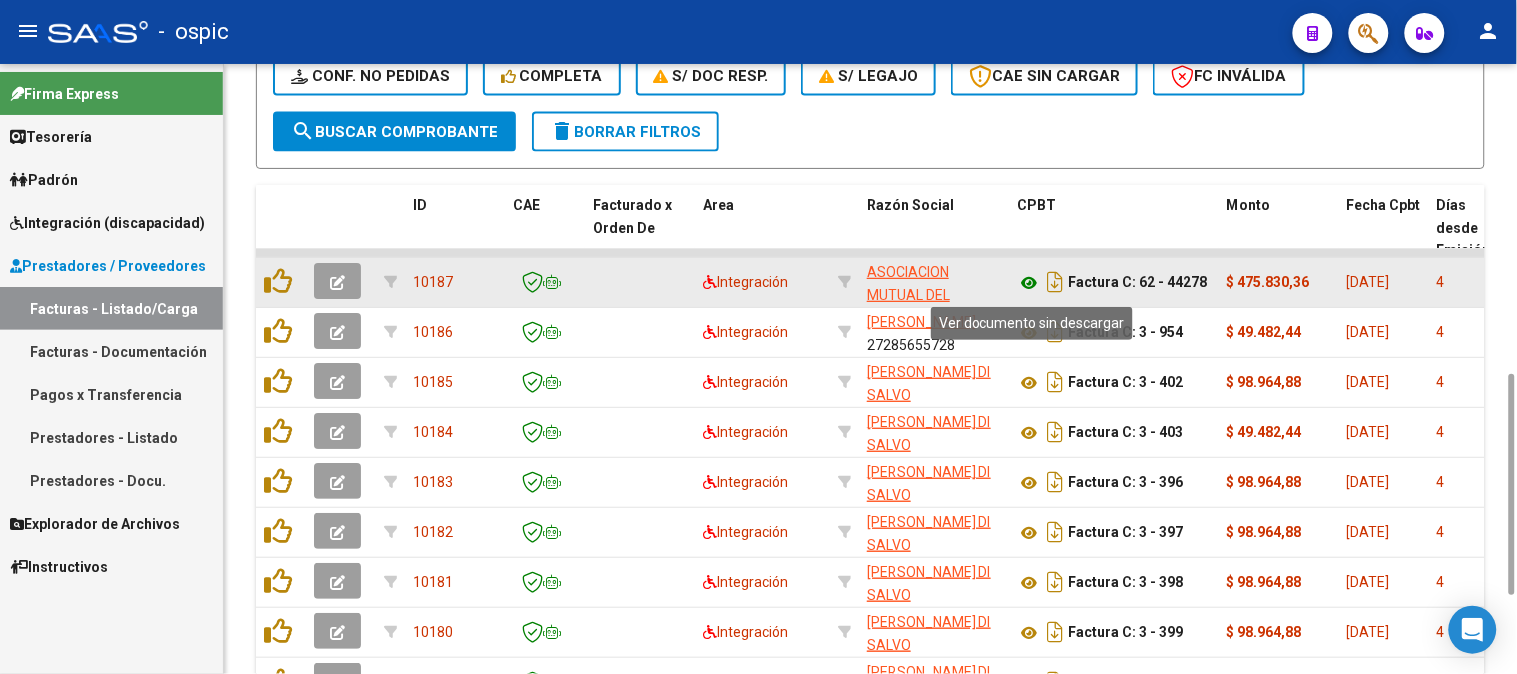 click 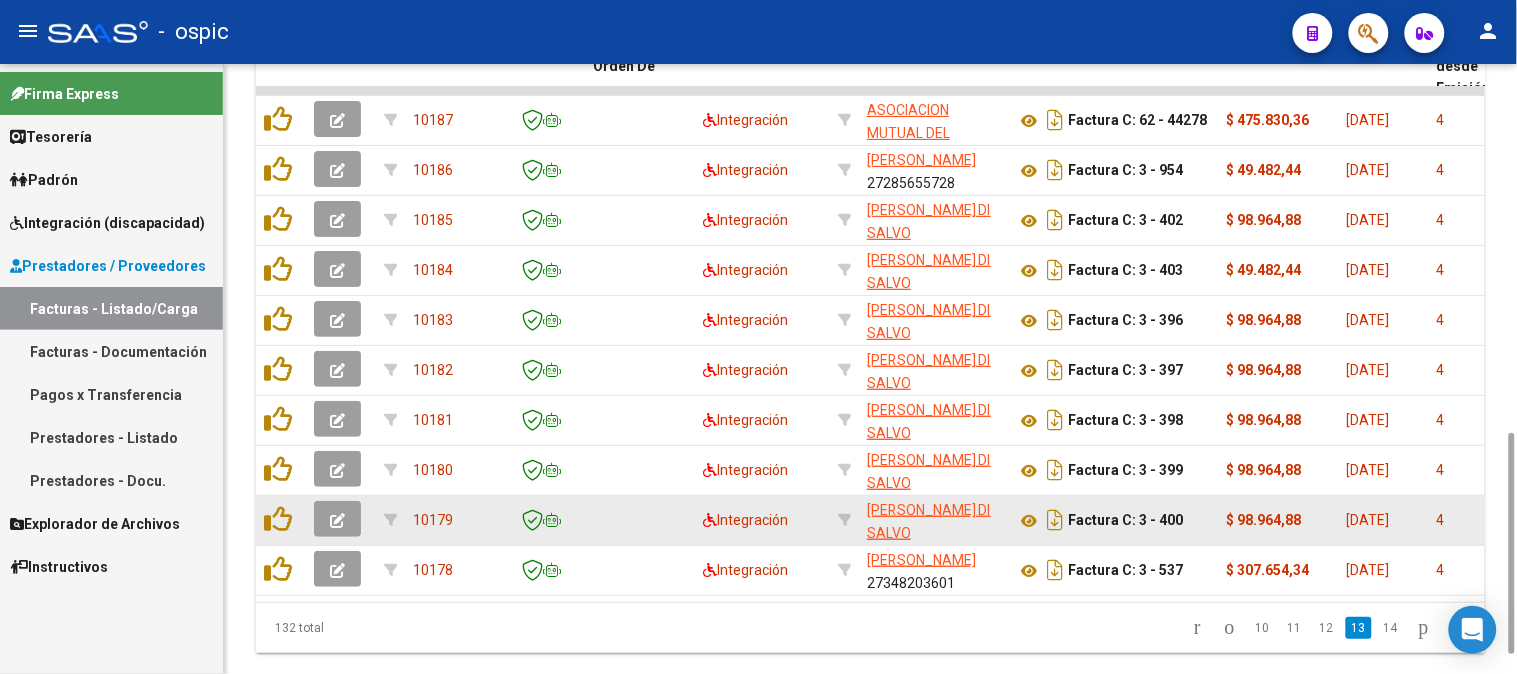 drag, startPoint x: 1511, startPoint y: 383, endPoint x: 1463, endPoint y: 517, distance: 142.33763 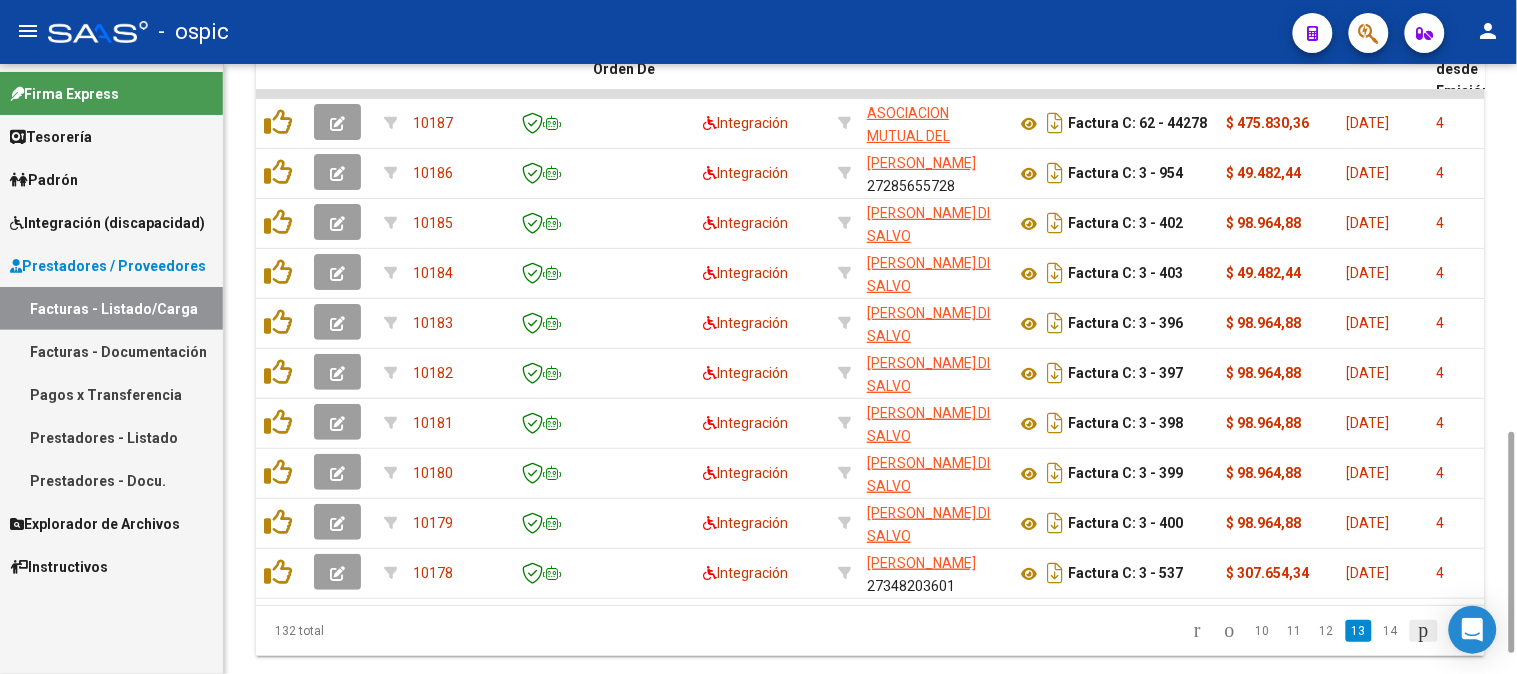 click 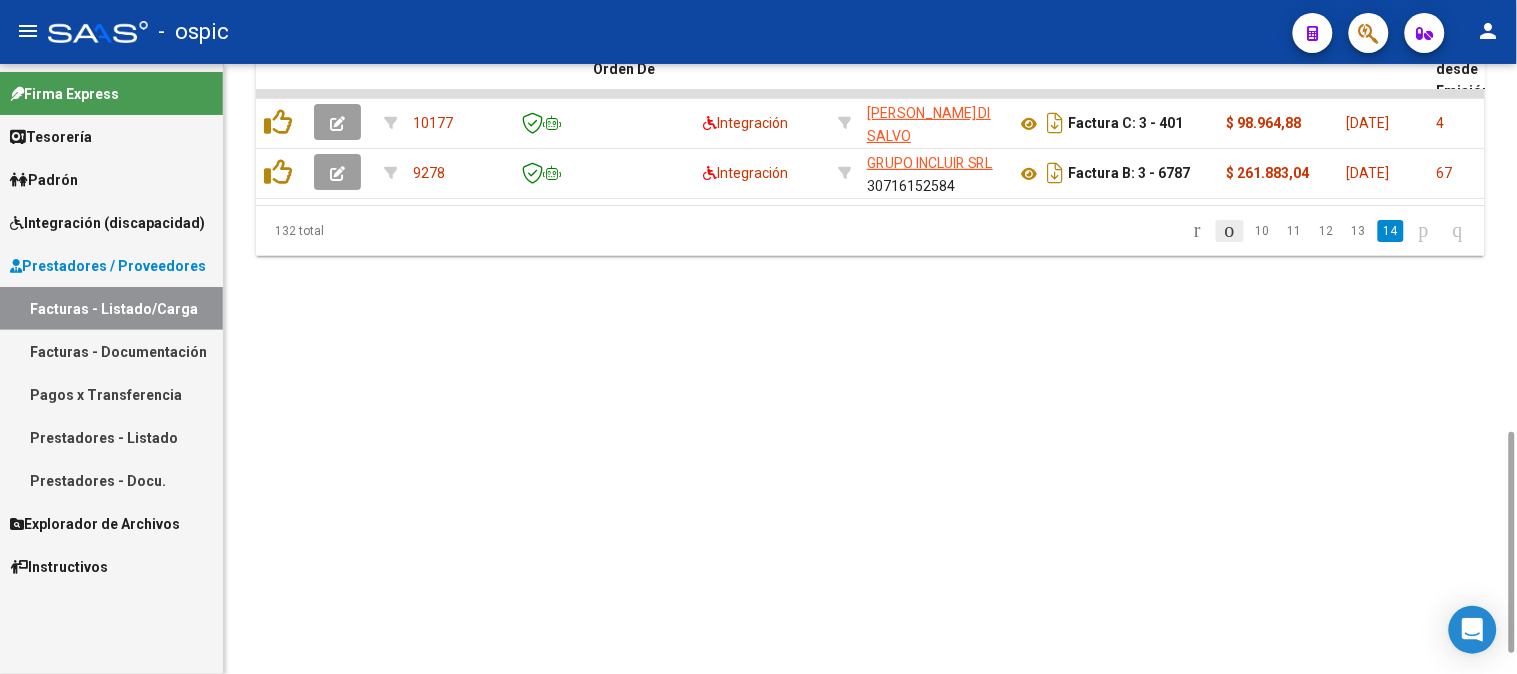 click 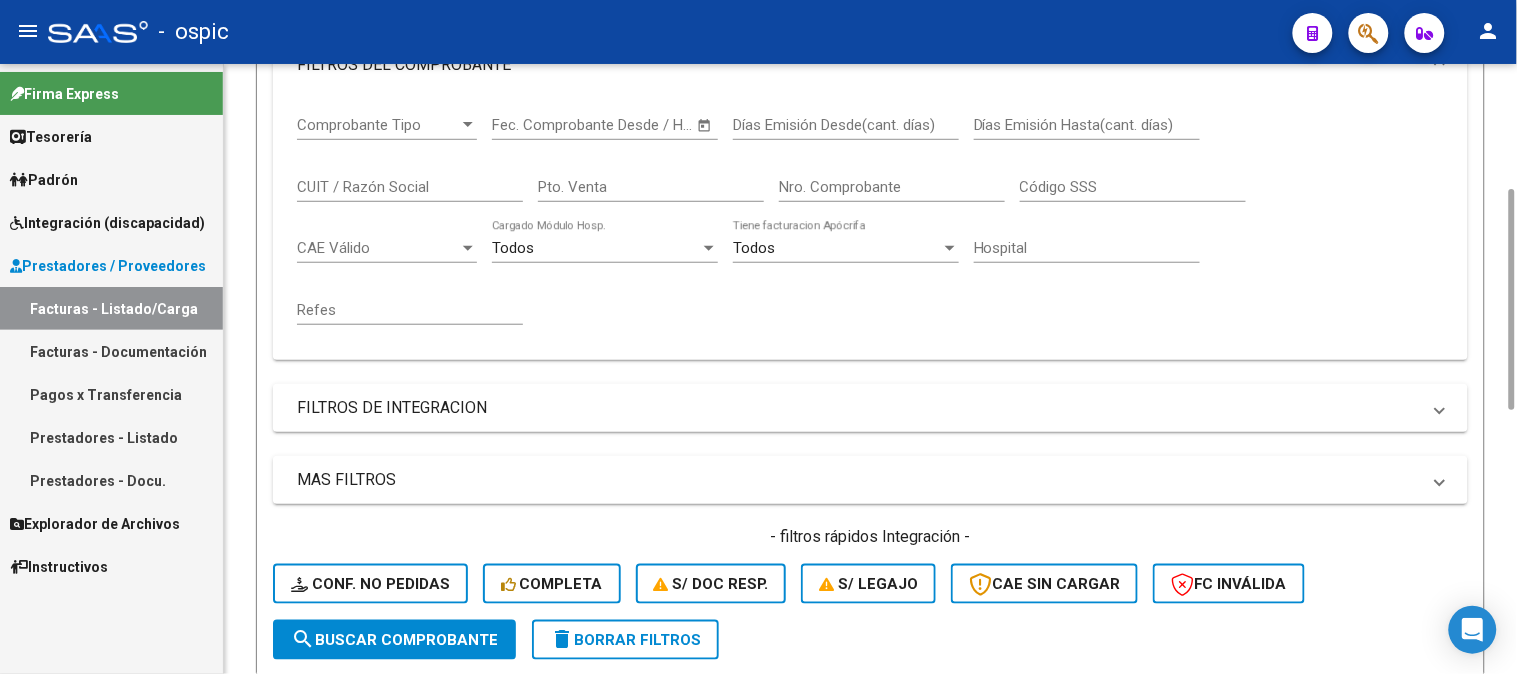 scroll, scrollTop: 0, scrollLeft: 0, axis: both 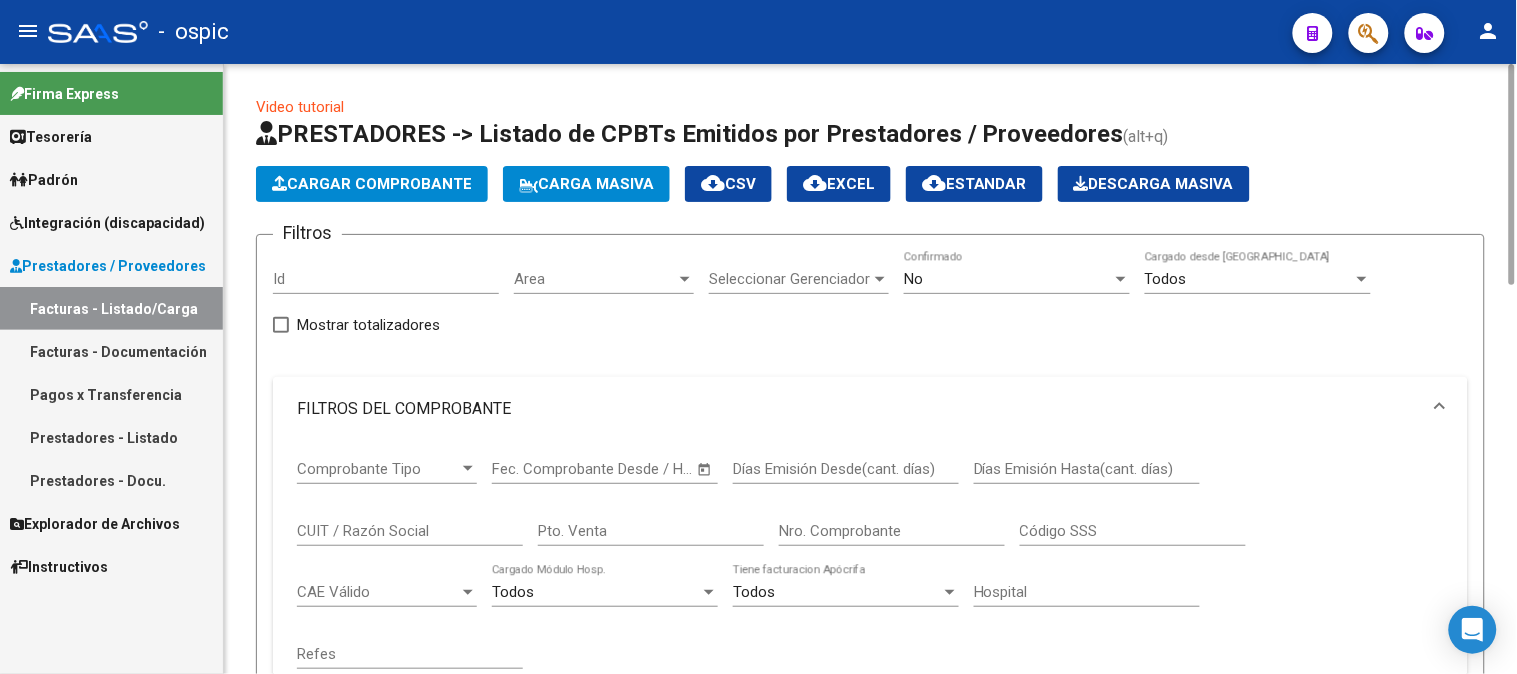 click on "No" at bounding box center (1008, 279) 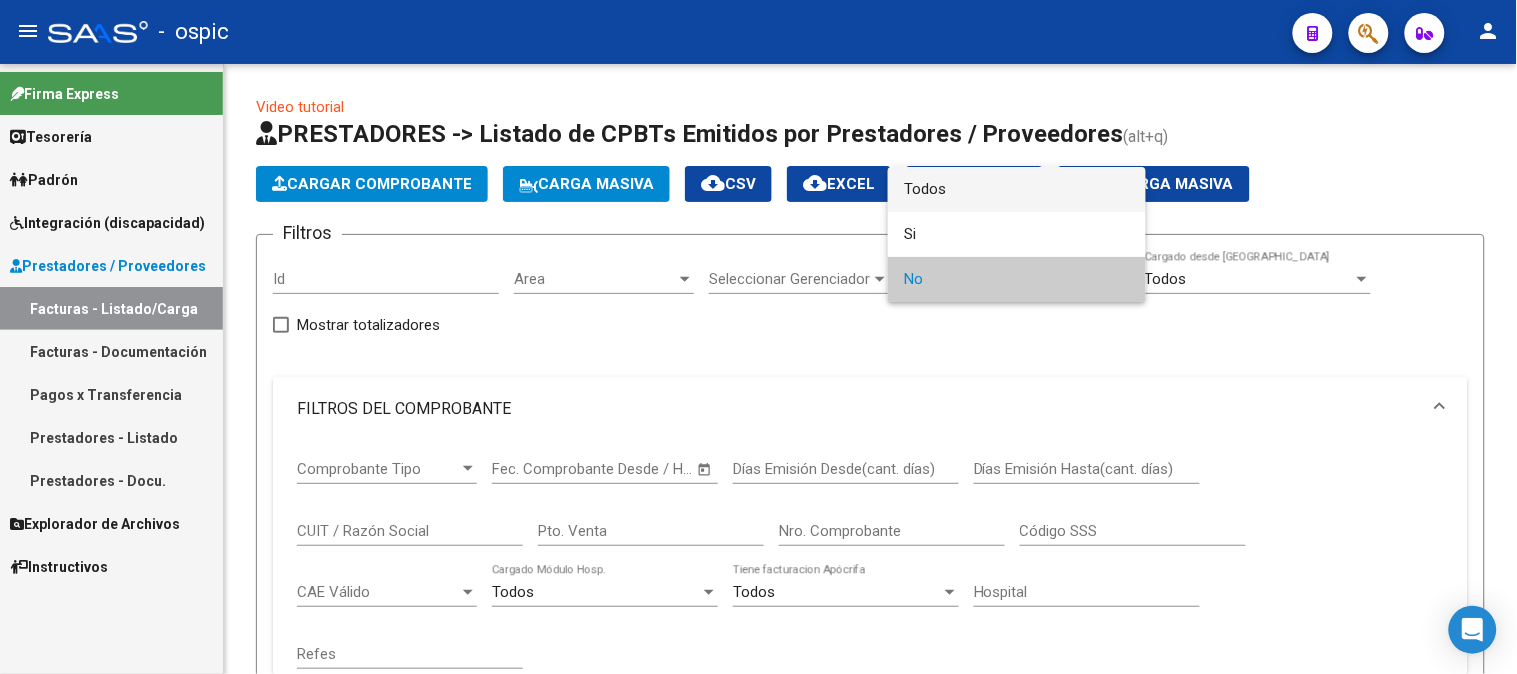 click on "Todos" at bounding box center [1017, 189] 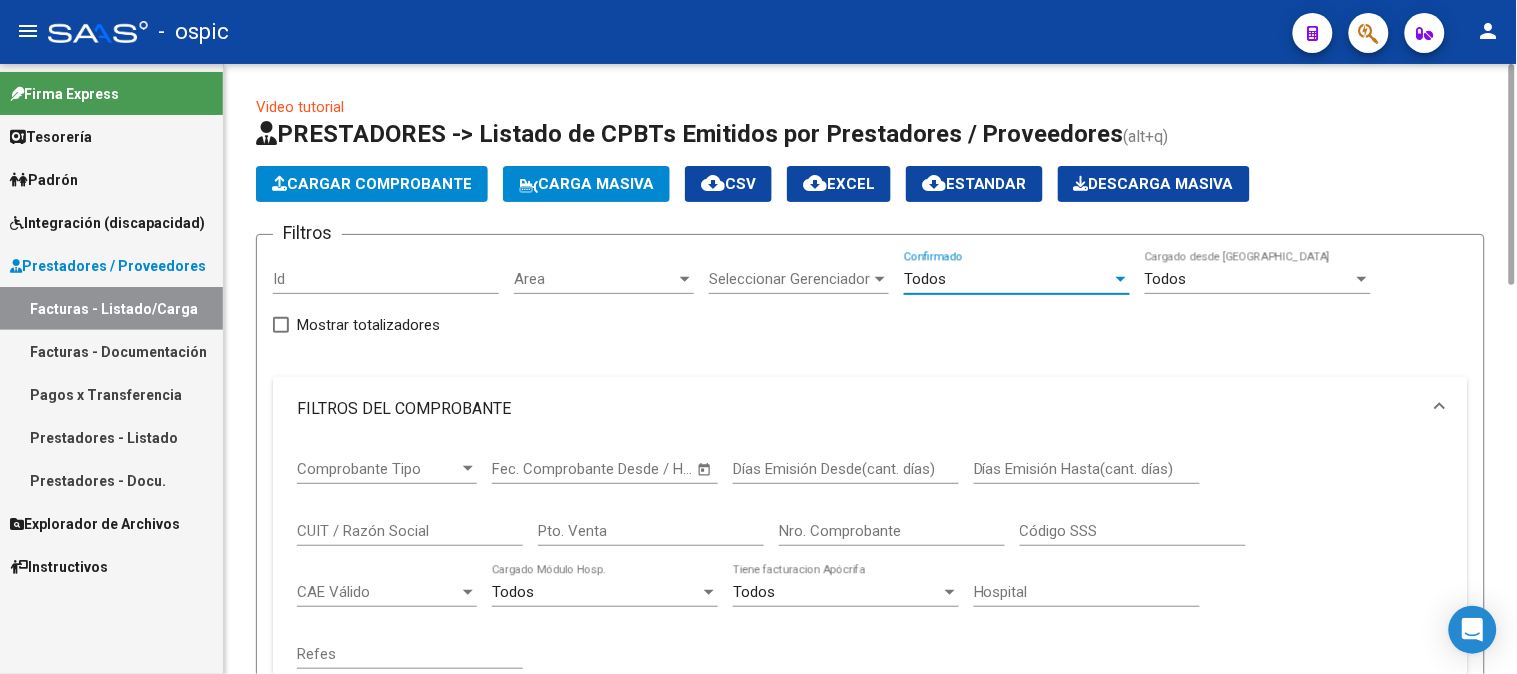 click on "Pto. Venta" at bounding box center [651, 531] 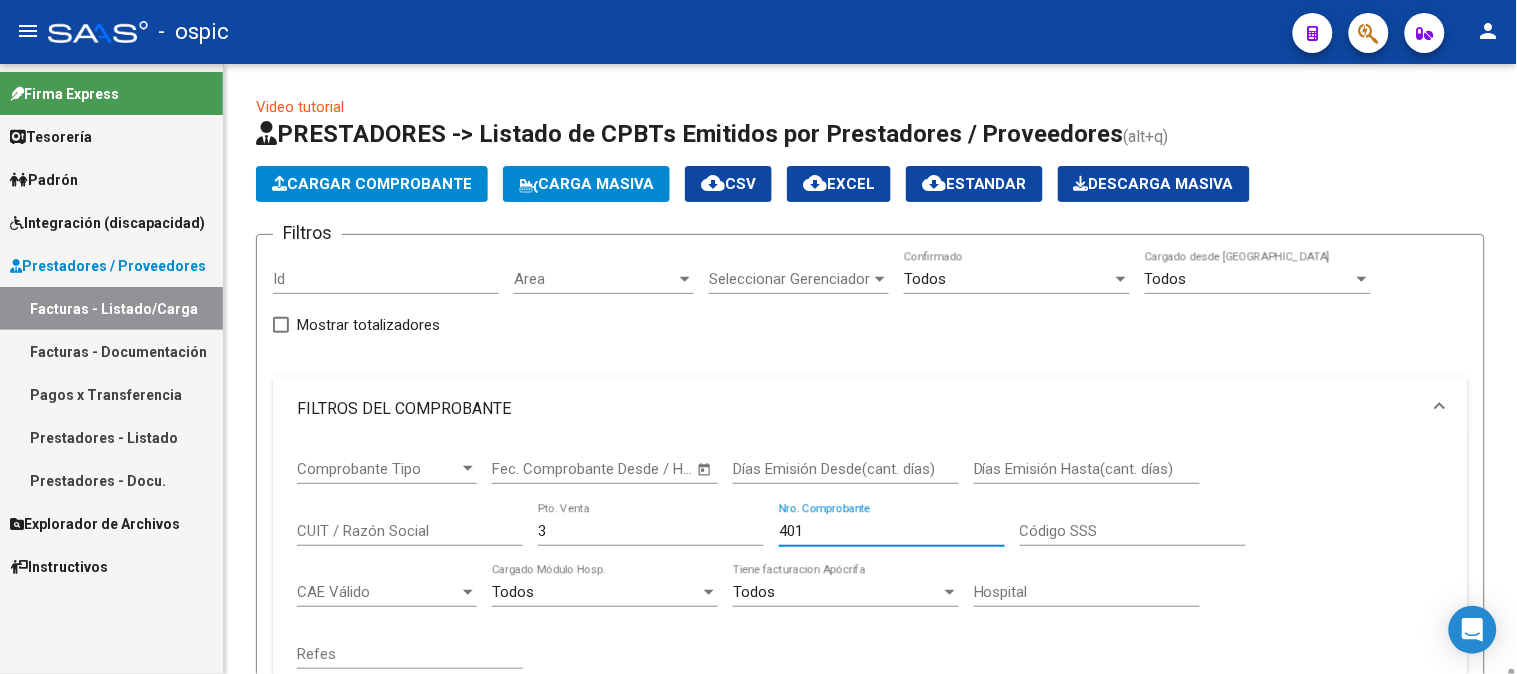 scroll, scrollTop: 444, scrollLeft: 0, axis: vertical 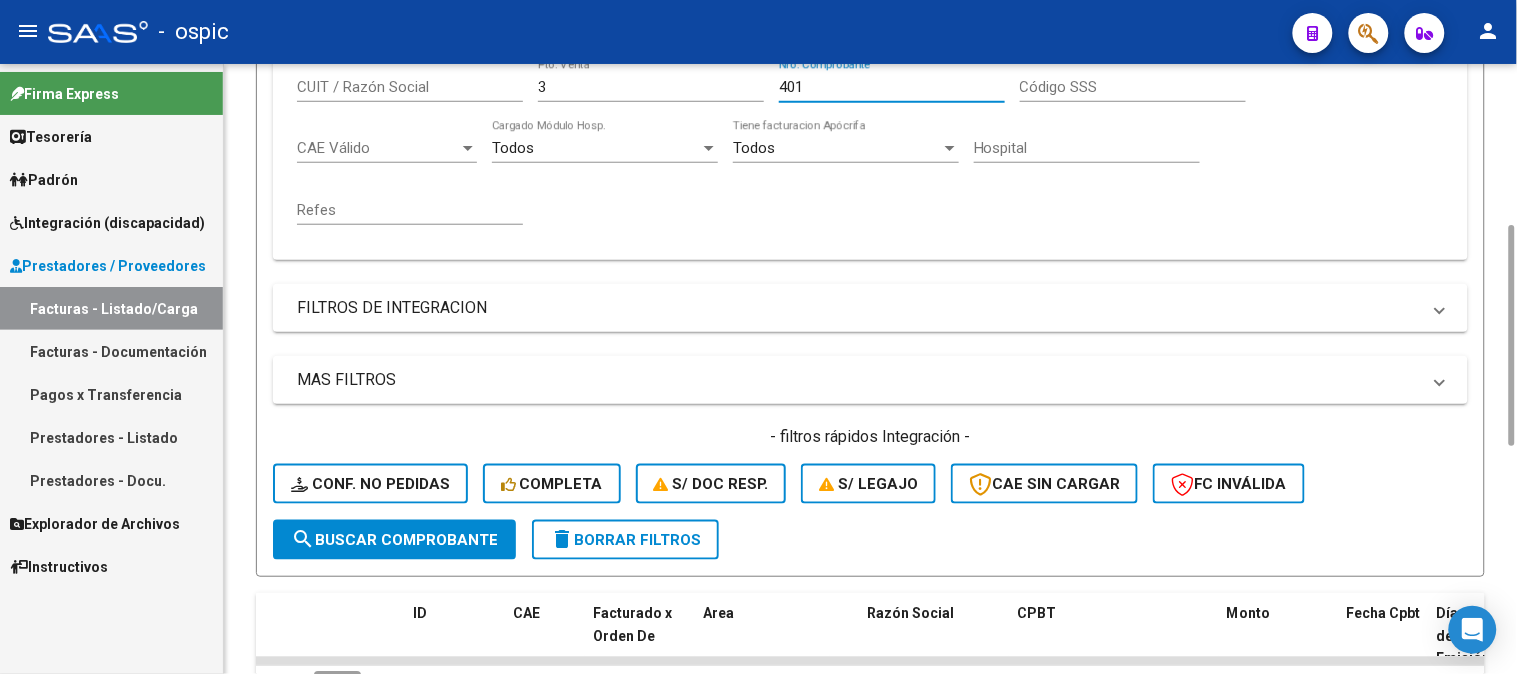 click on "search  Buscar Comprobante" 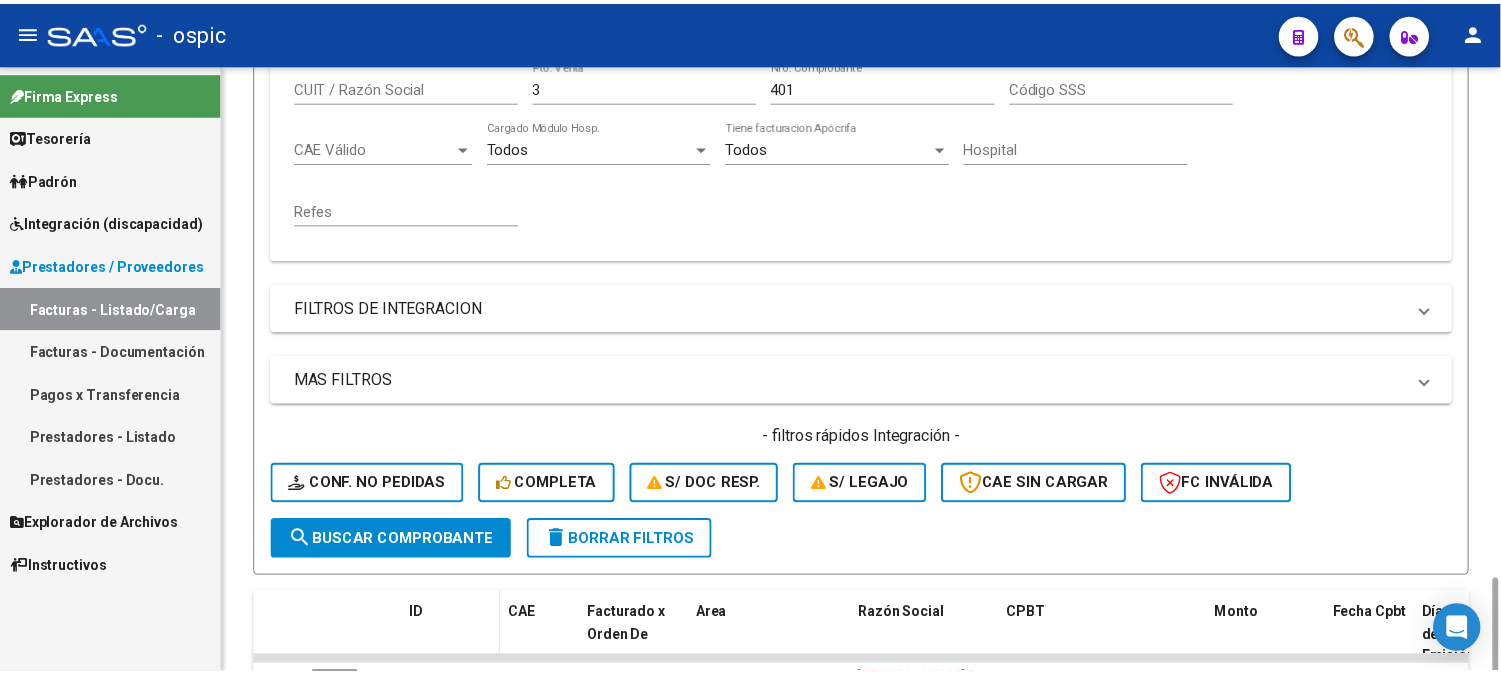 scroll, scrollTop: 666, scrollLeft: 0, axis: vertical 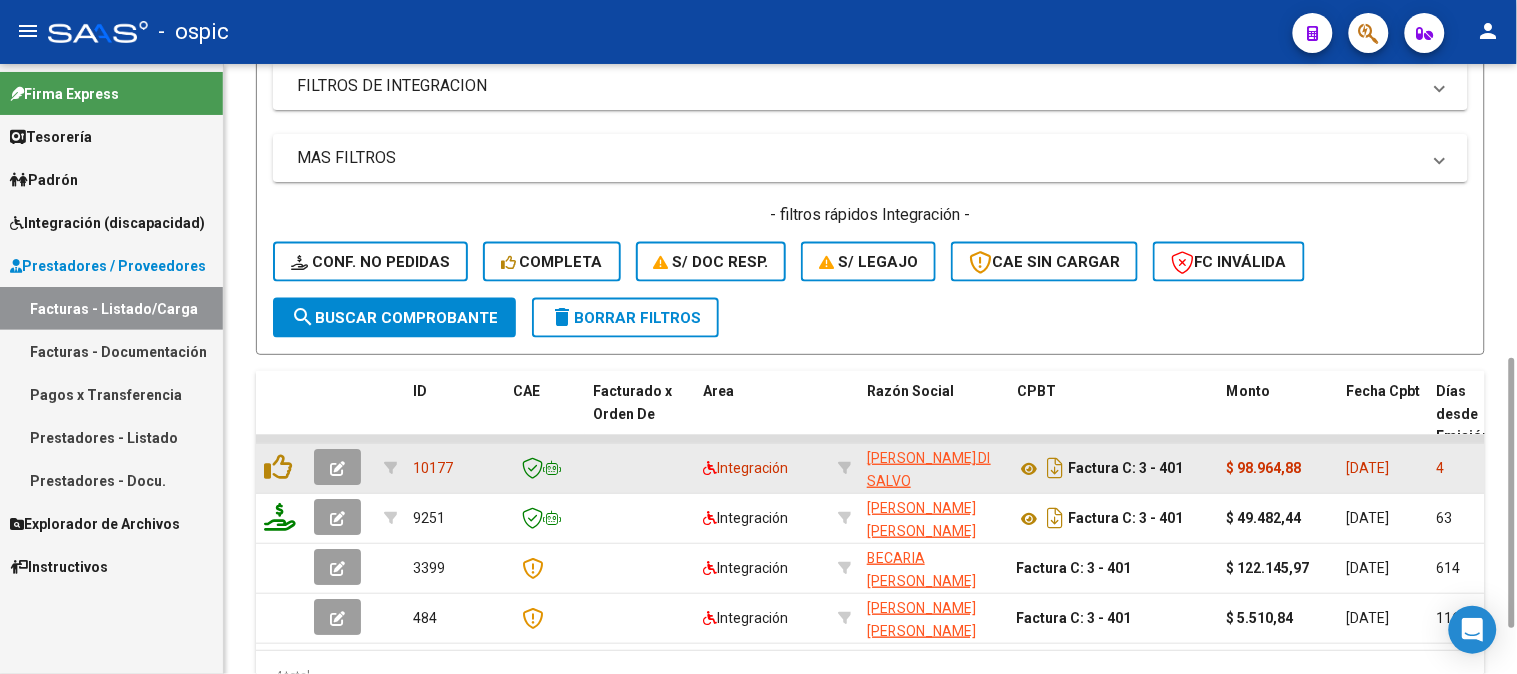 click 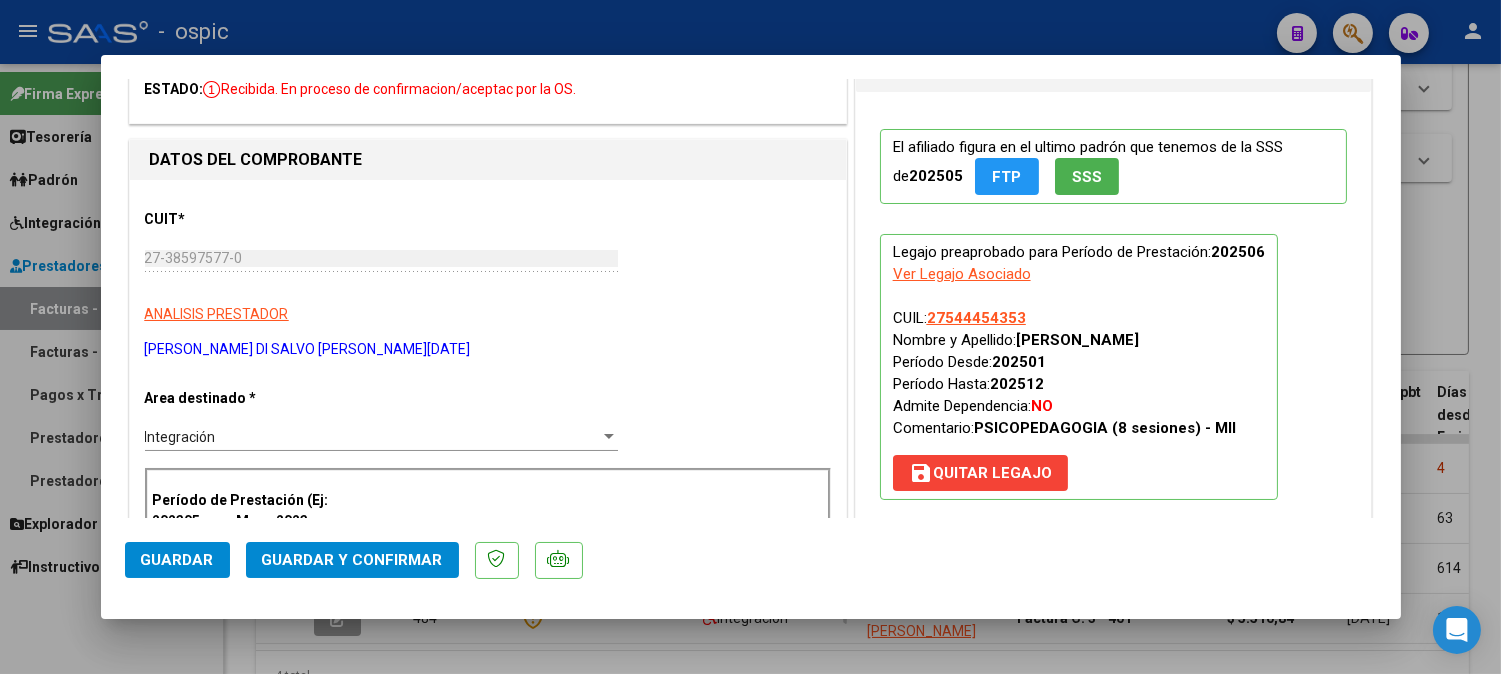 scroll, scrollTop: 0, scrollLeft: 0, axis: both 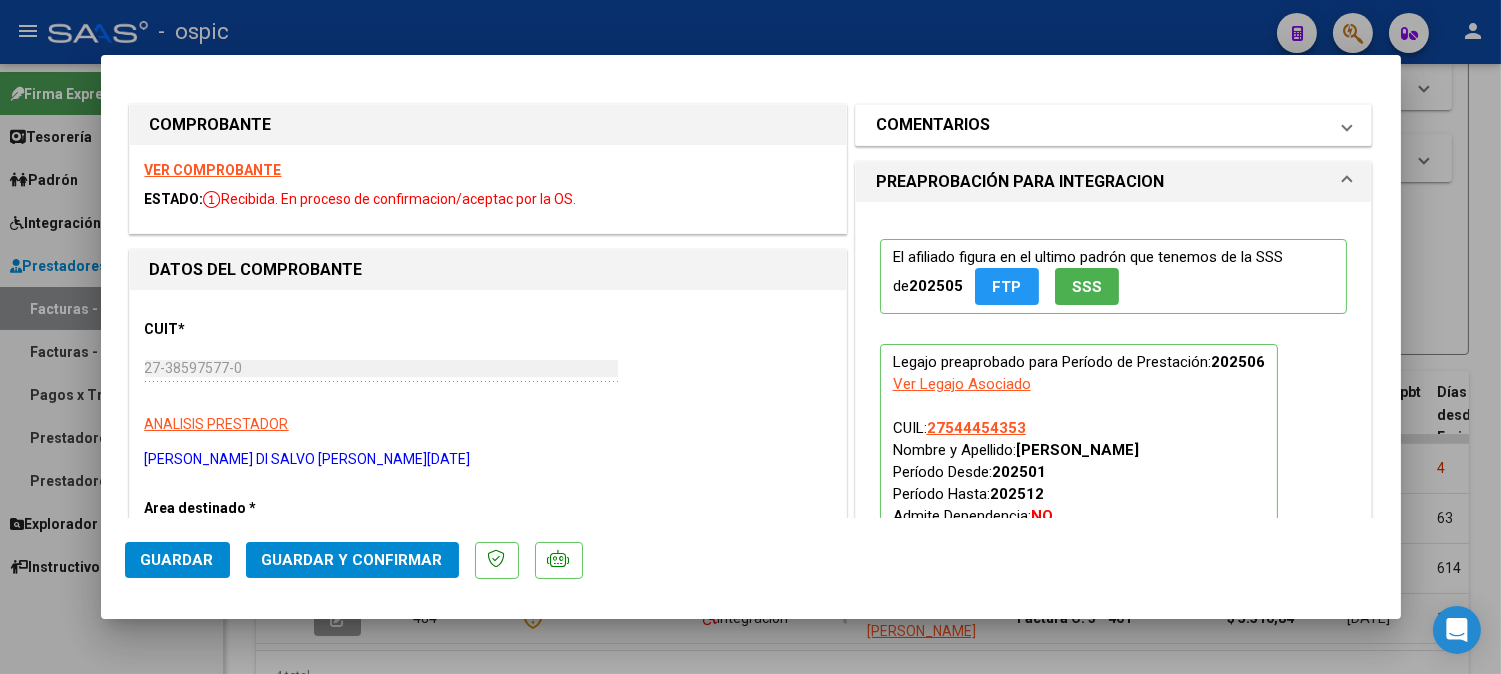 drag, startPoint x: 1044, startPoint y: 125, endPoint x: 994, endPoint y: 366, distance: 246.13208 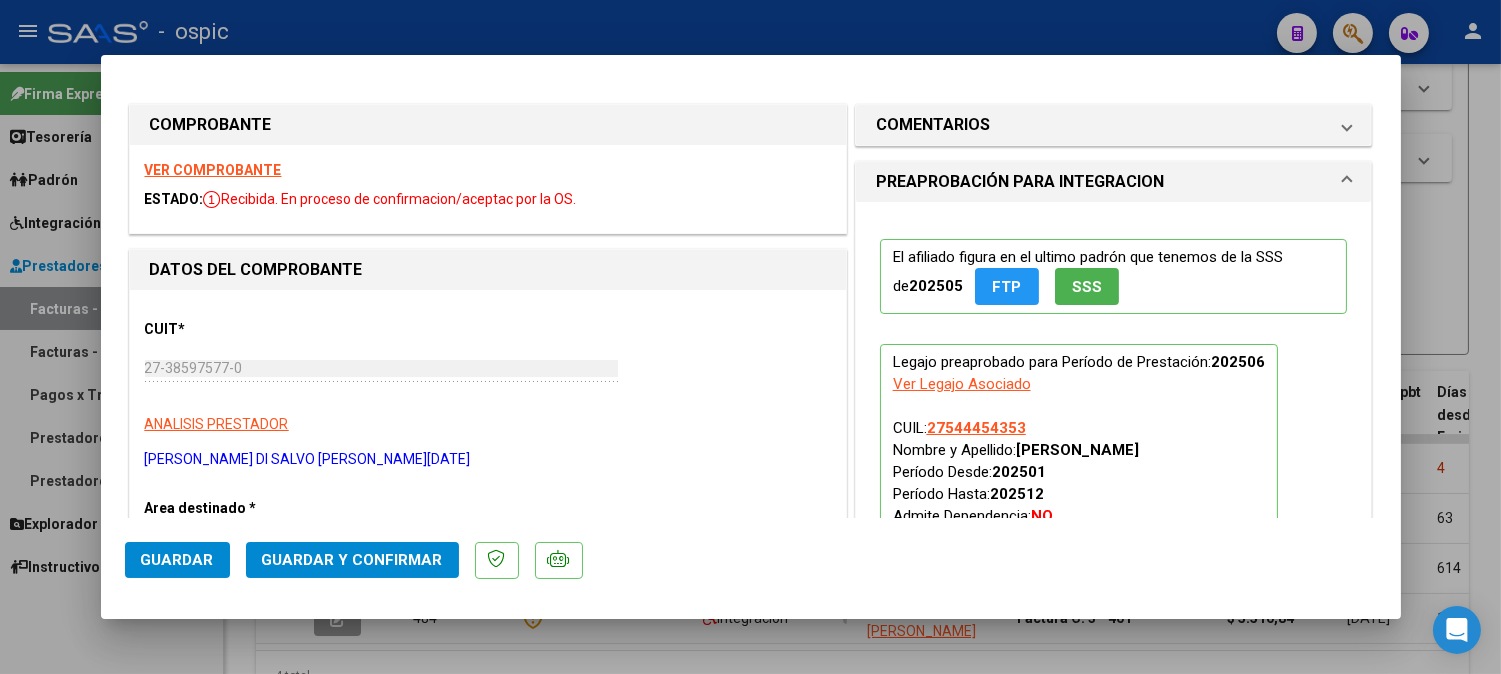 click on "COMENTARIOS" at bounding box center [1102, 125] 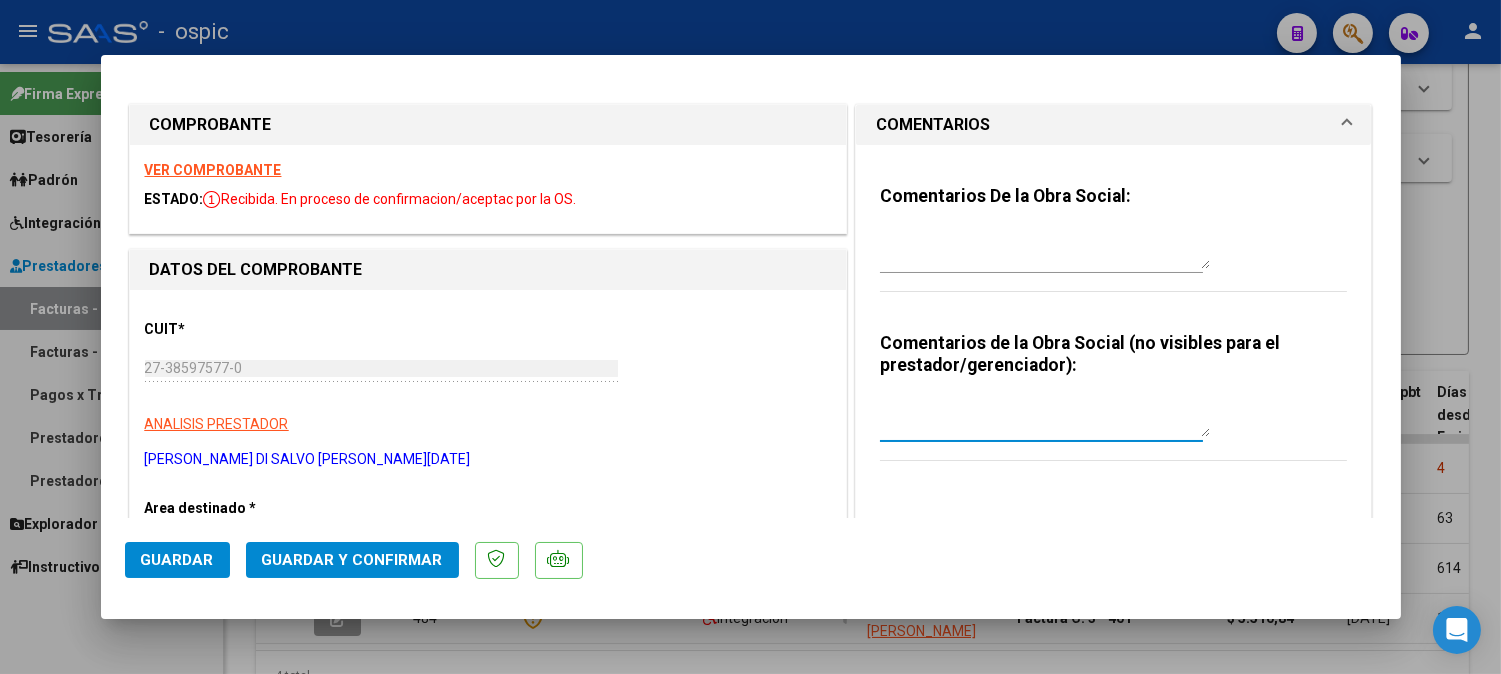 click at bounding box center (1045, 417) 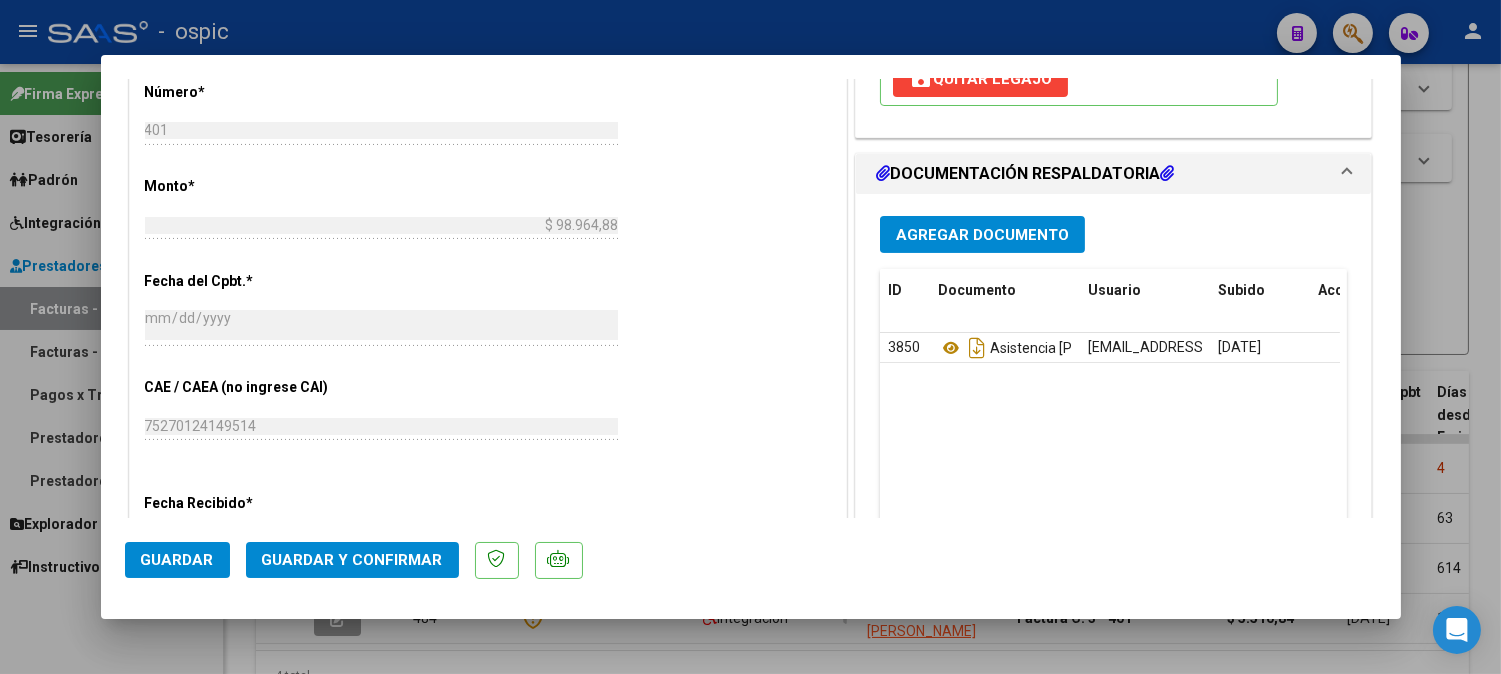 scroll, scrollTop: 888, scrollLeft: 0, axis: vertical 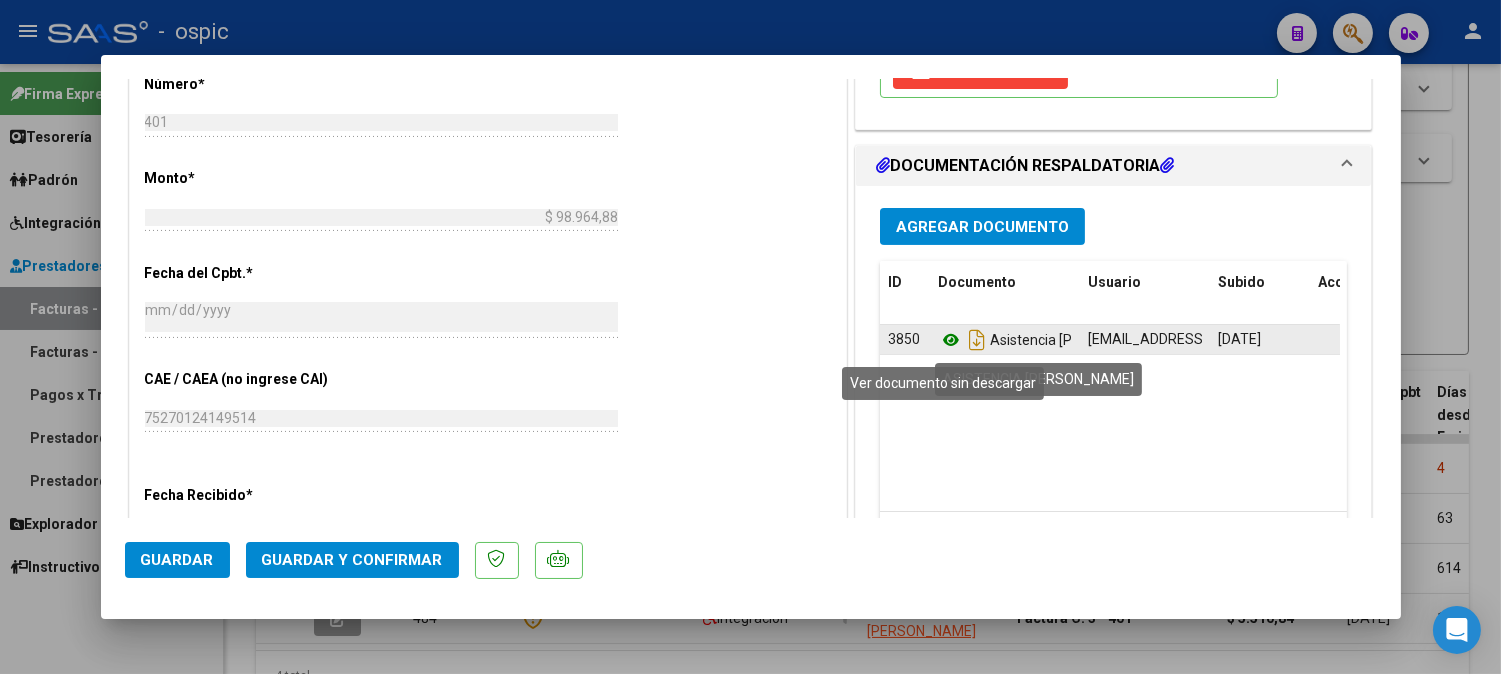 click 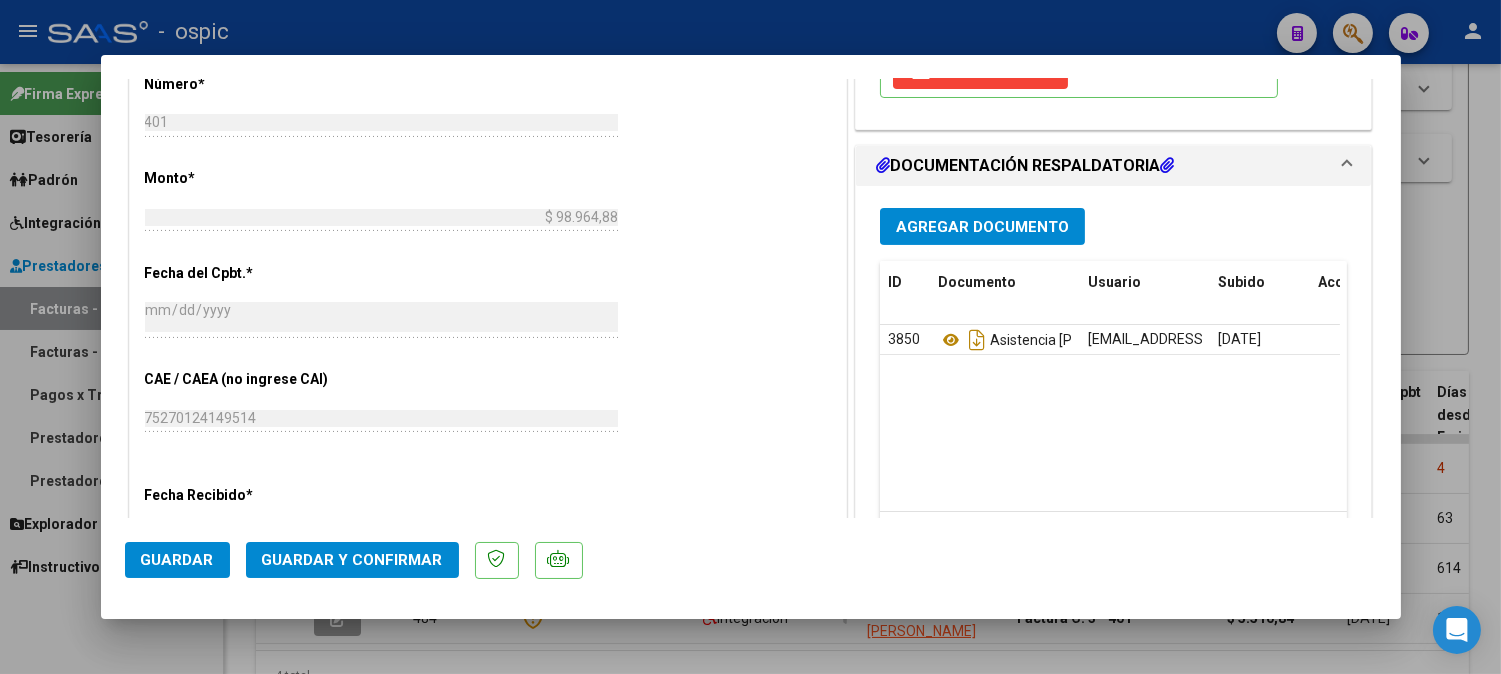click on "Guardar y Confirmar" 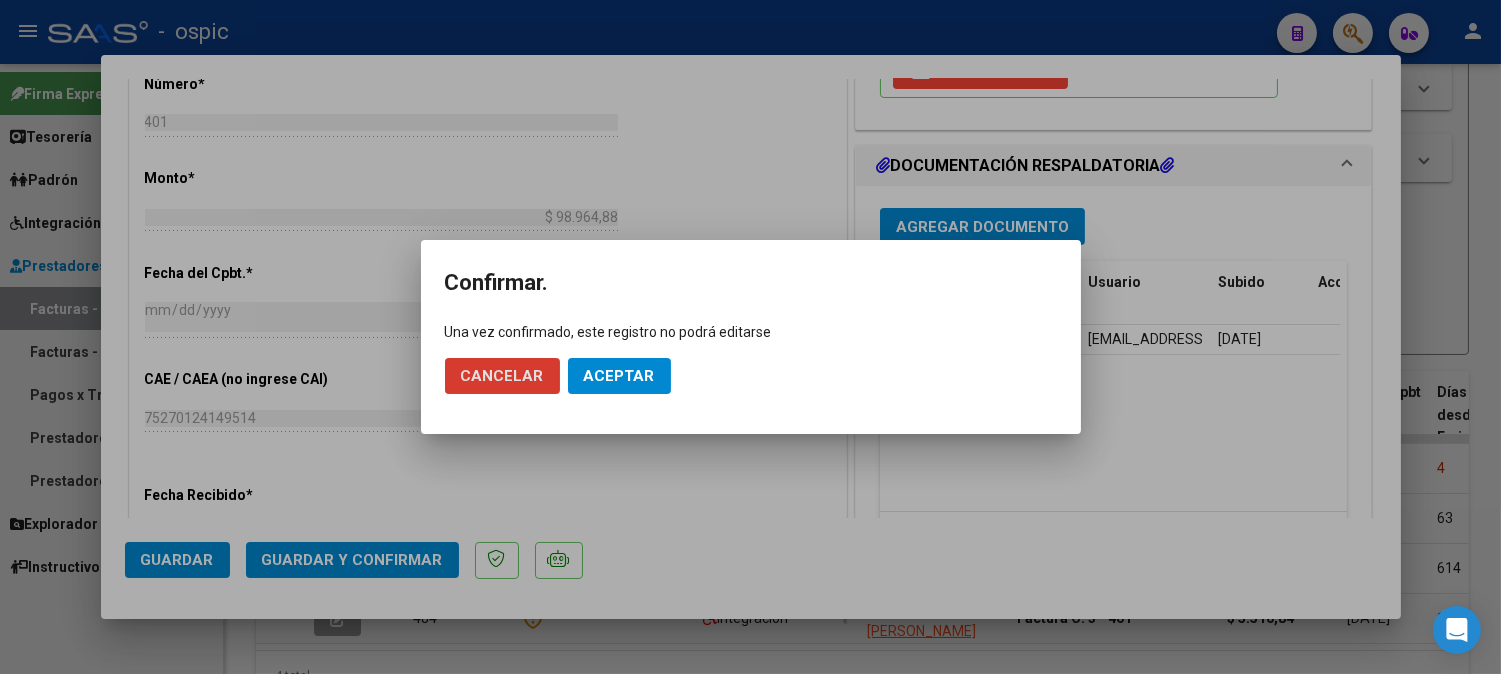 click on "Aceptar" 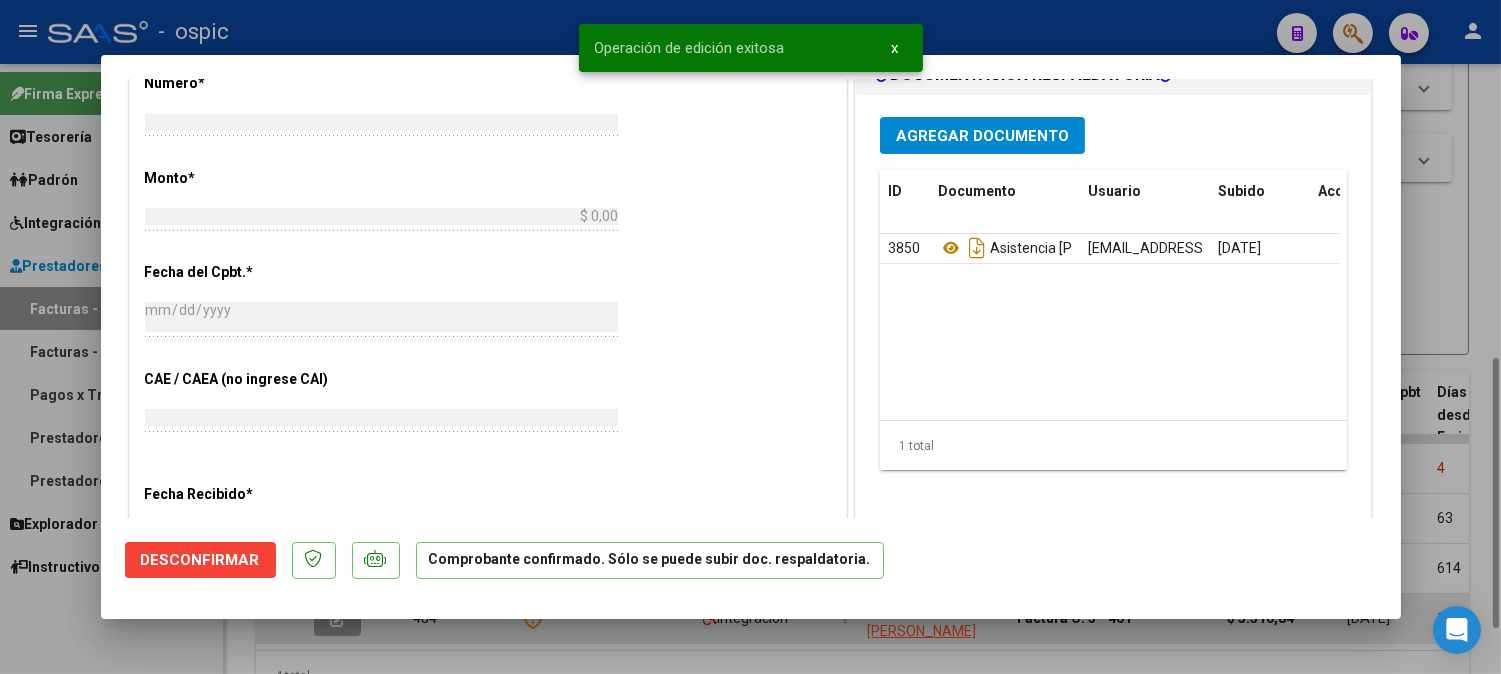 scroll, scrollTop: 1115, scrollLeft: 0, axis: vertical 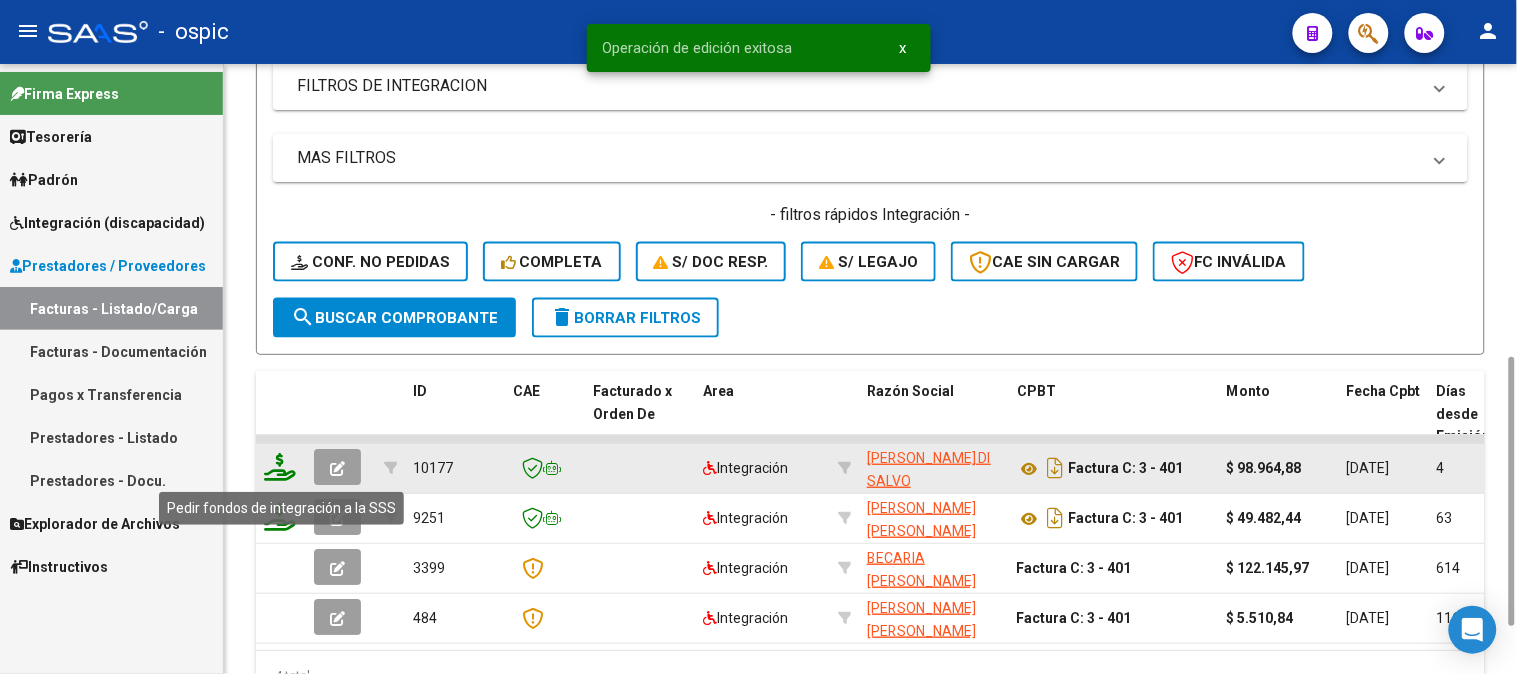 click 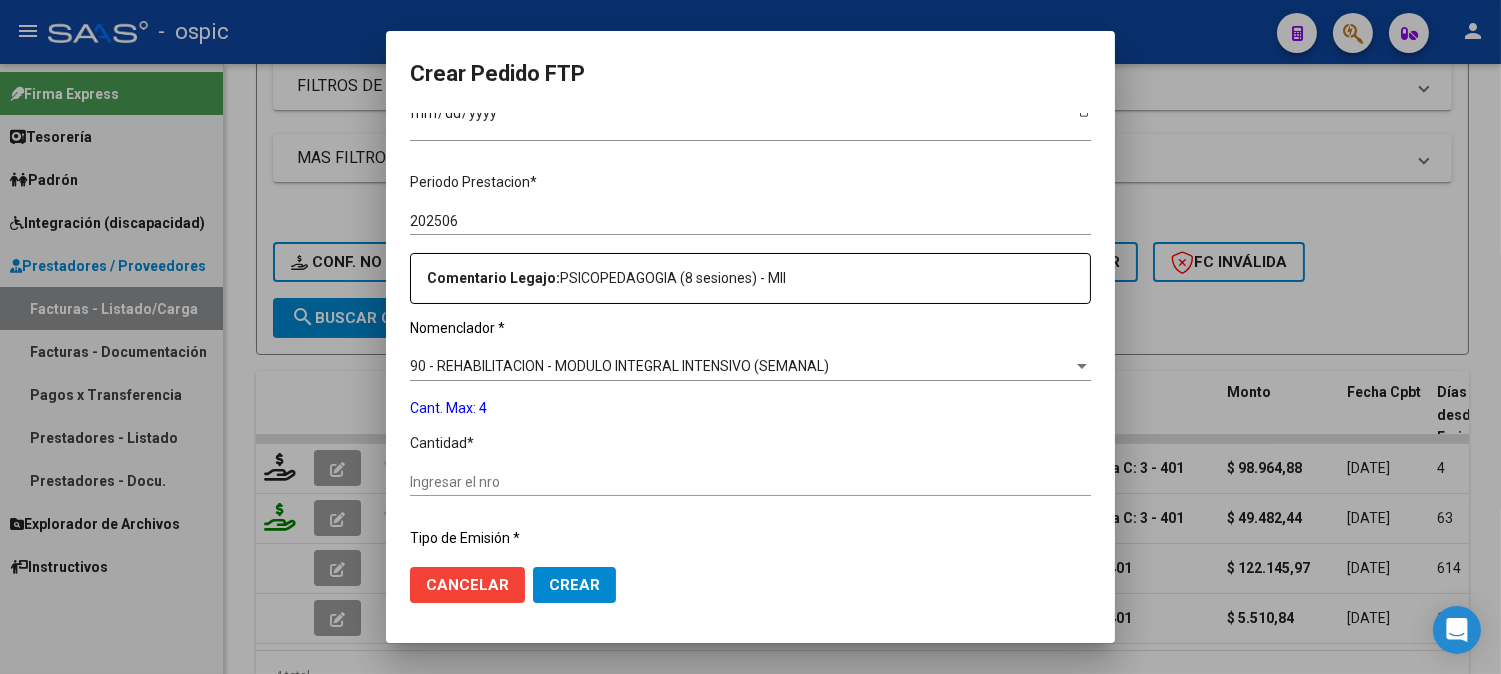 scroll, scrollTop: 560, scrollLeft: 0, axis: vertical 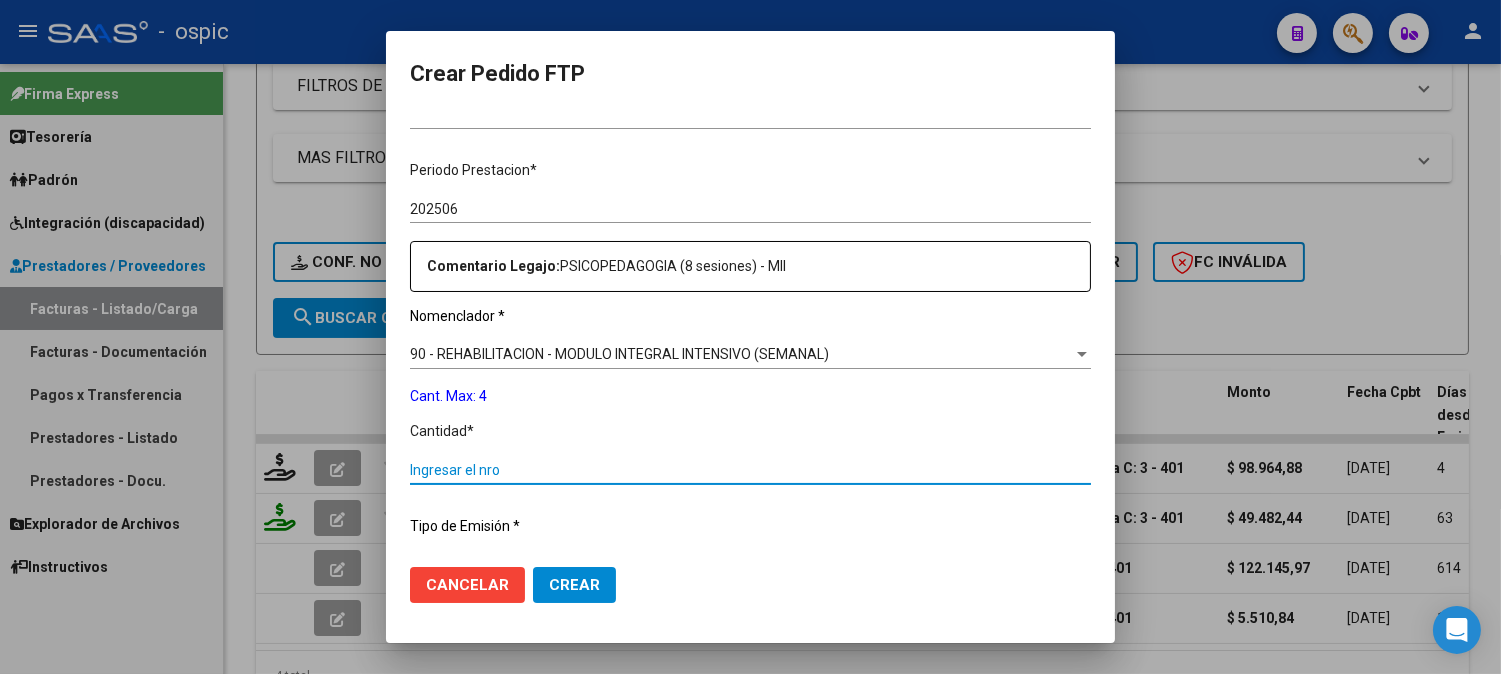 click on "Ingresar el nro" at bounding box center (750, 470) 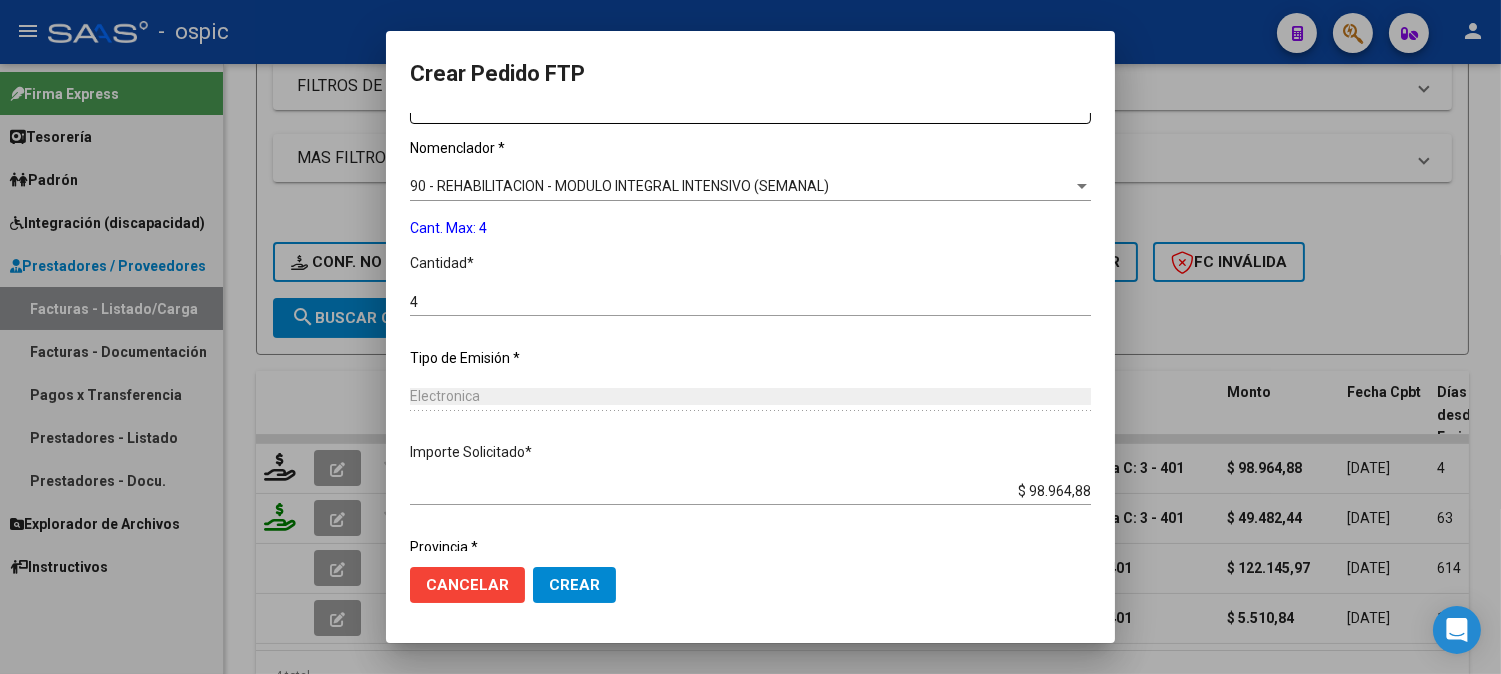 scroll, scrollTop: 793, scrollLeft: 0, axis: vertical 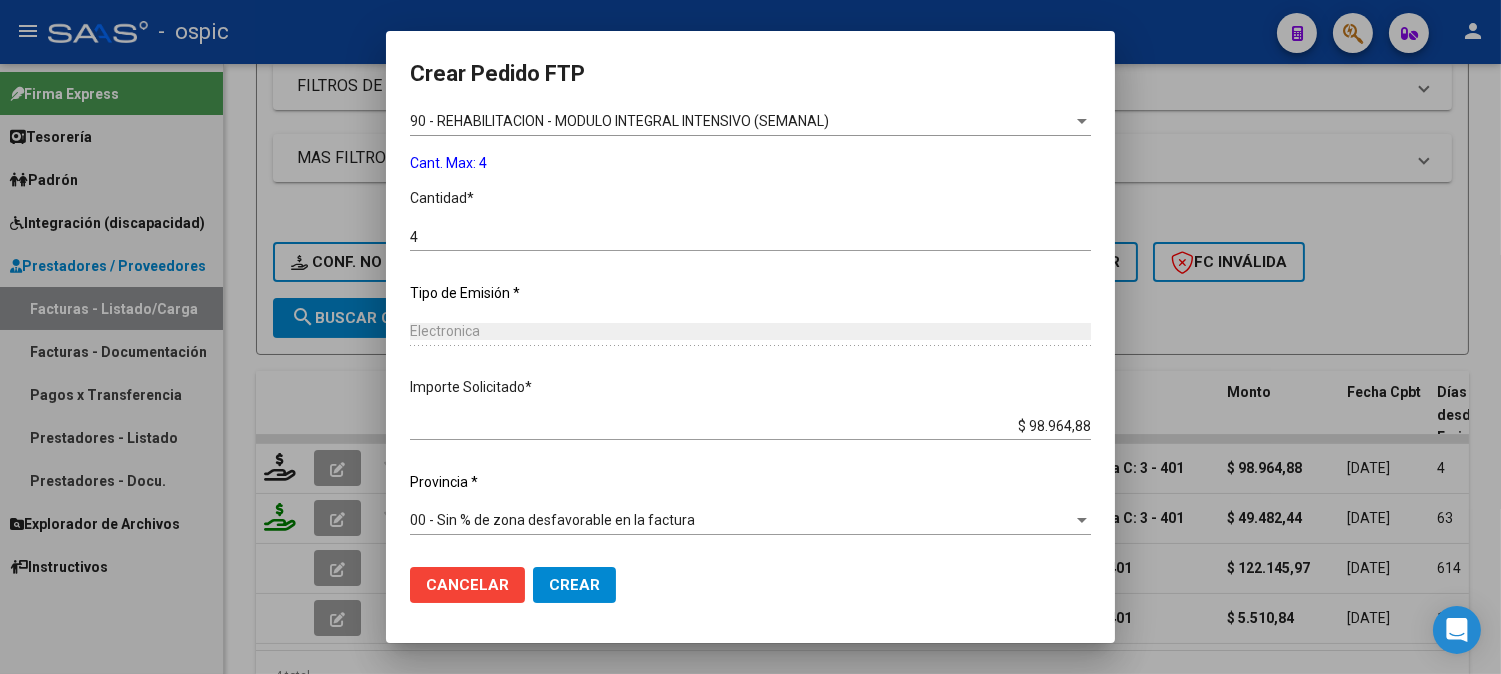 click on "Crear" 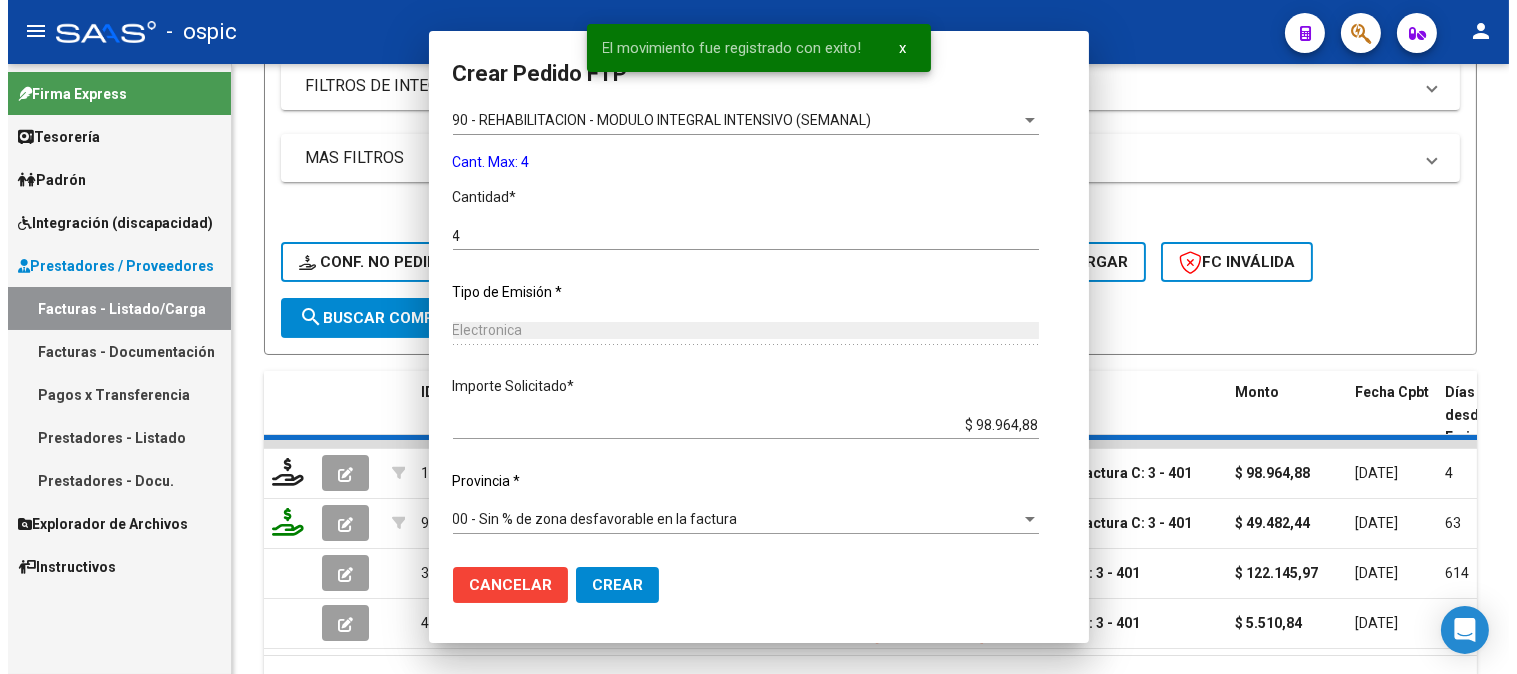 scroll, scrollTop: 683, scrollLeft: 0, axis: vertical 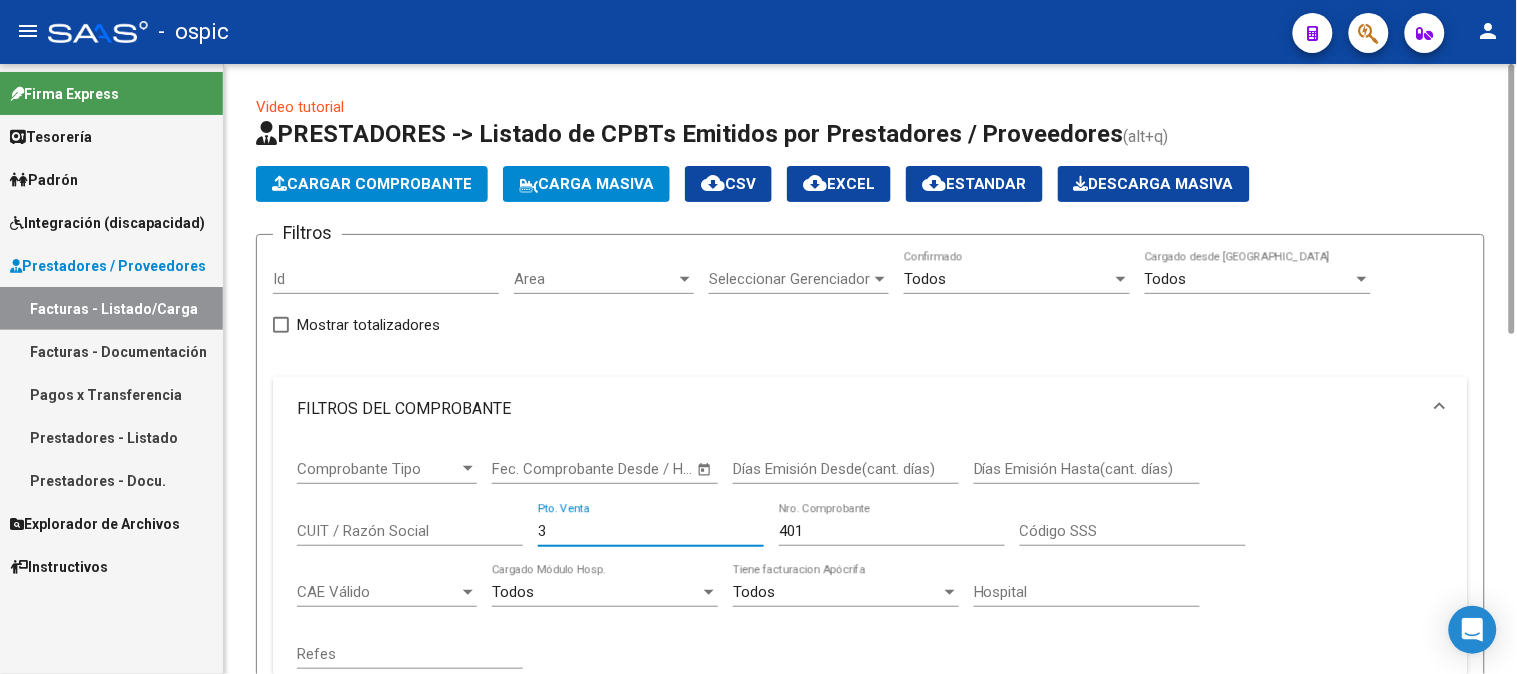 drag, startPoint x: 575, startPoint y: 540, endPoint x: 404, endPoint y: 520, distance: 172.16562 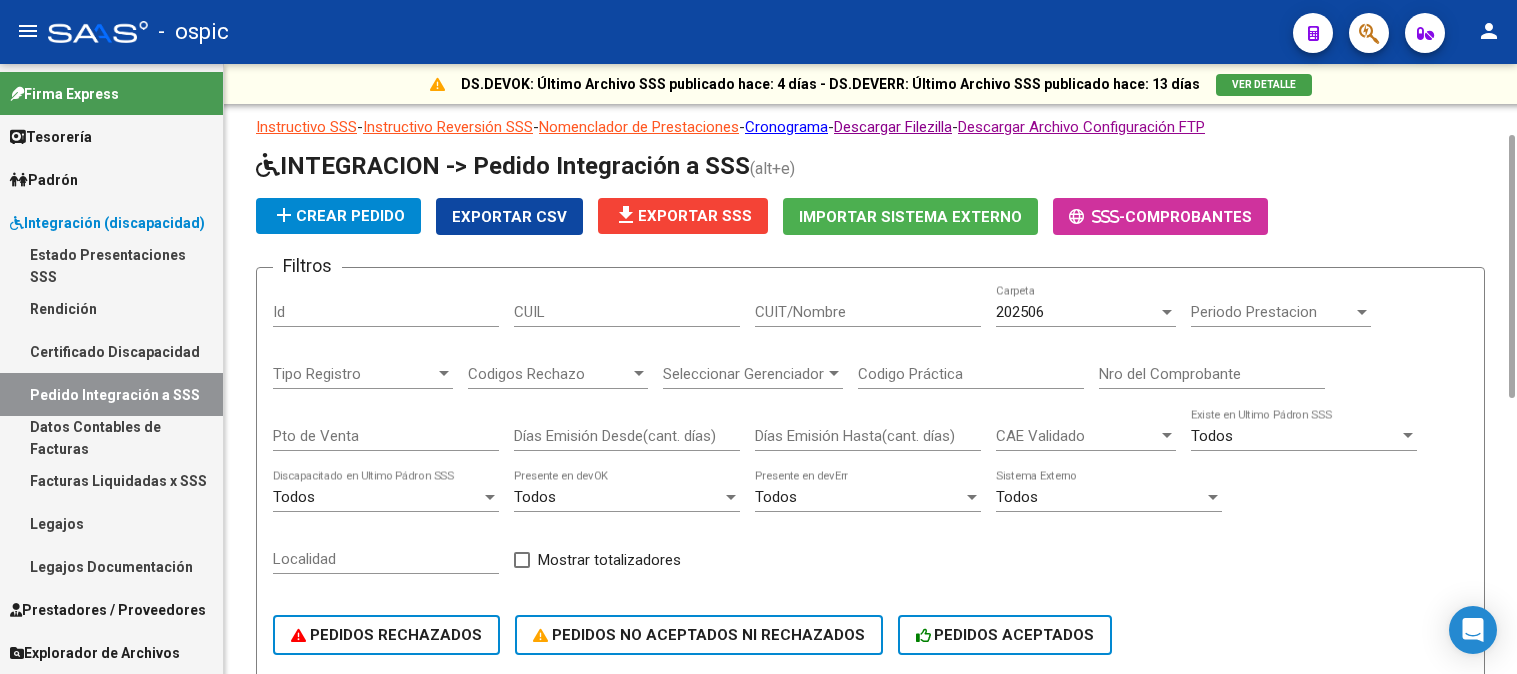 drag, startPoint x: 0, startPoint y: 0, endPoint x: 608, endPoint y: 645, distance: 886.391 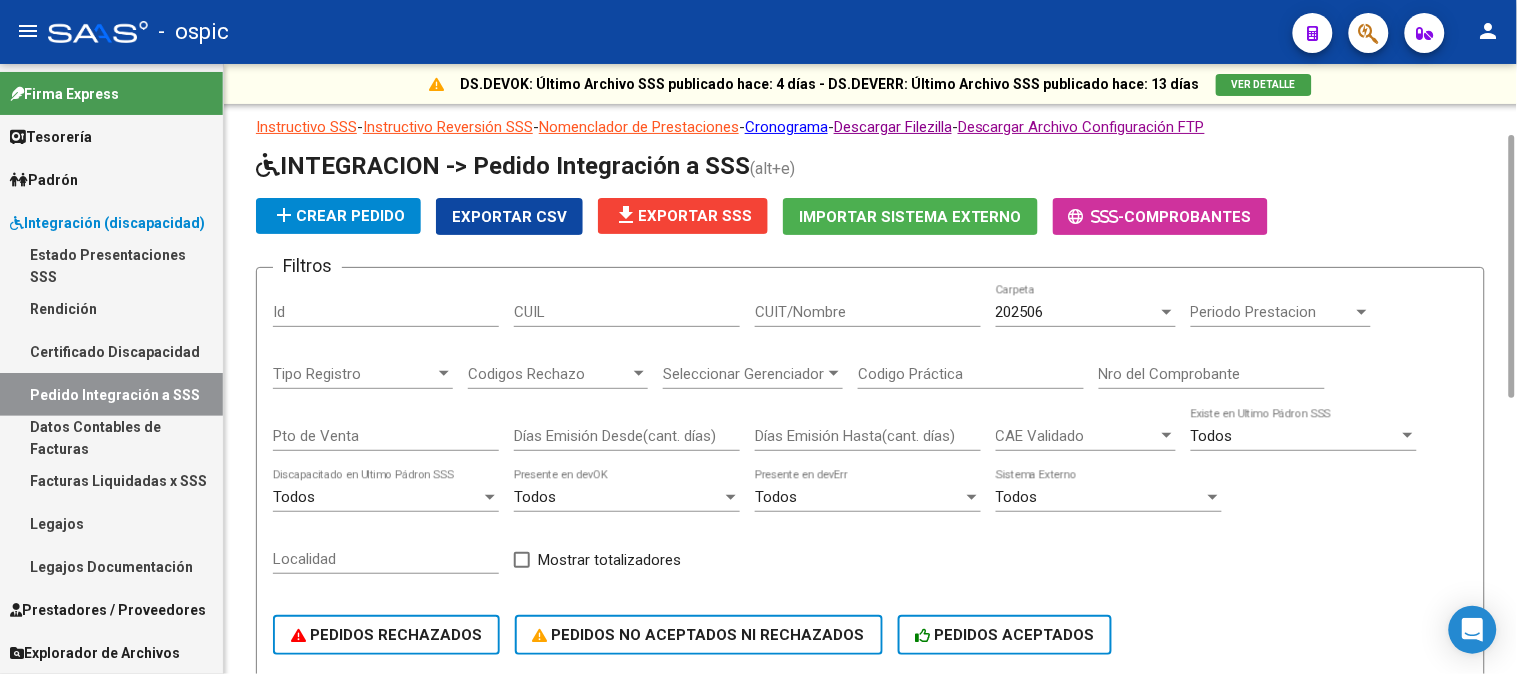 scroll, scrollTop: 50, scrollLeft: 0, axis: vertical 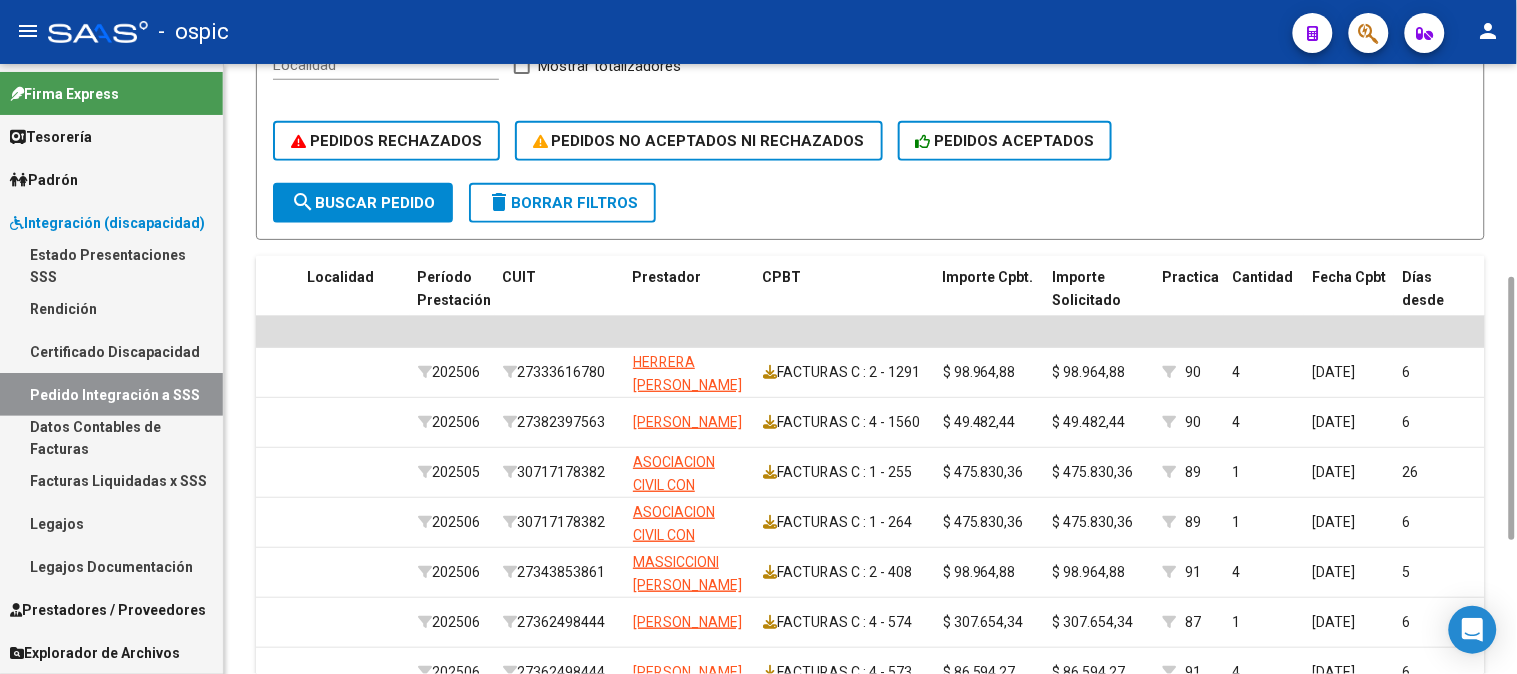 click on "delete  Borrar Filtros" 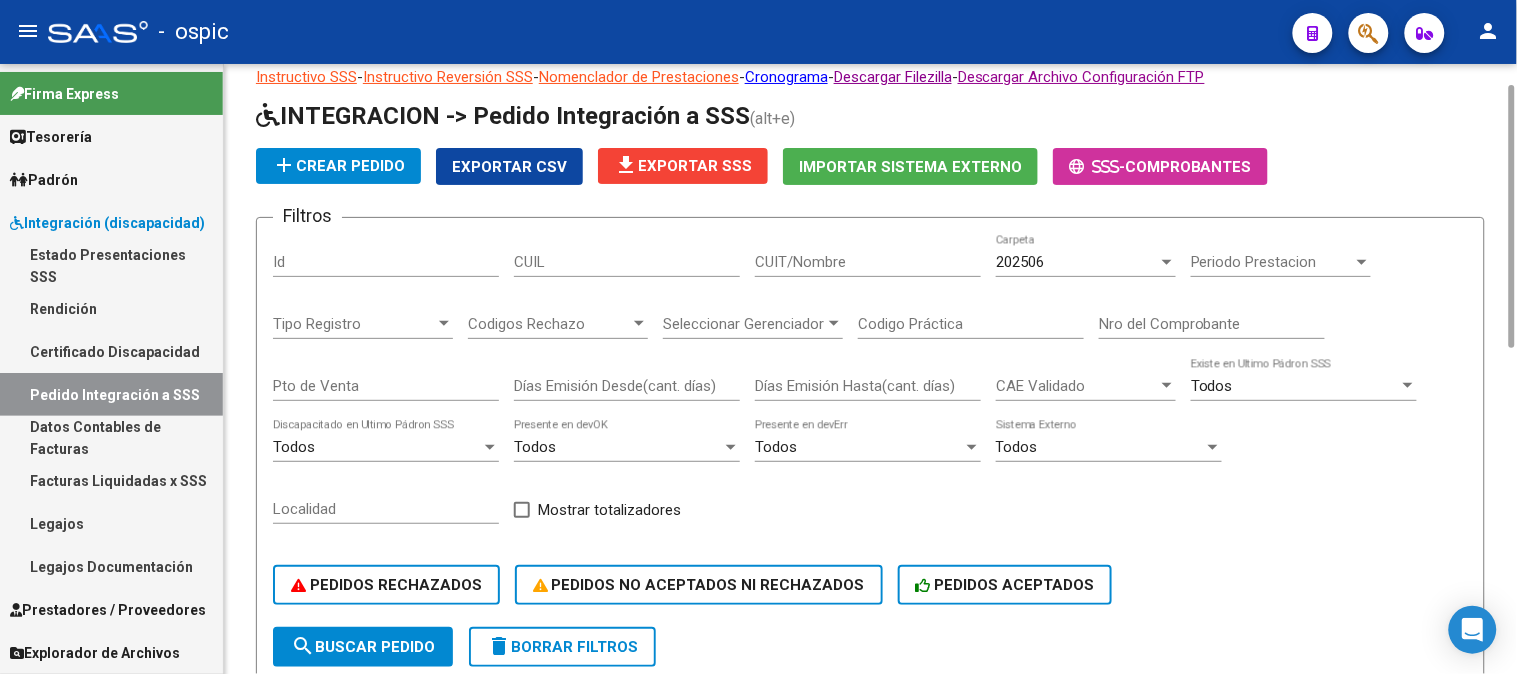 scroll, scrollTop: 494, scrollLeft: 0, axis: vertical 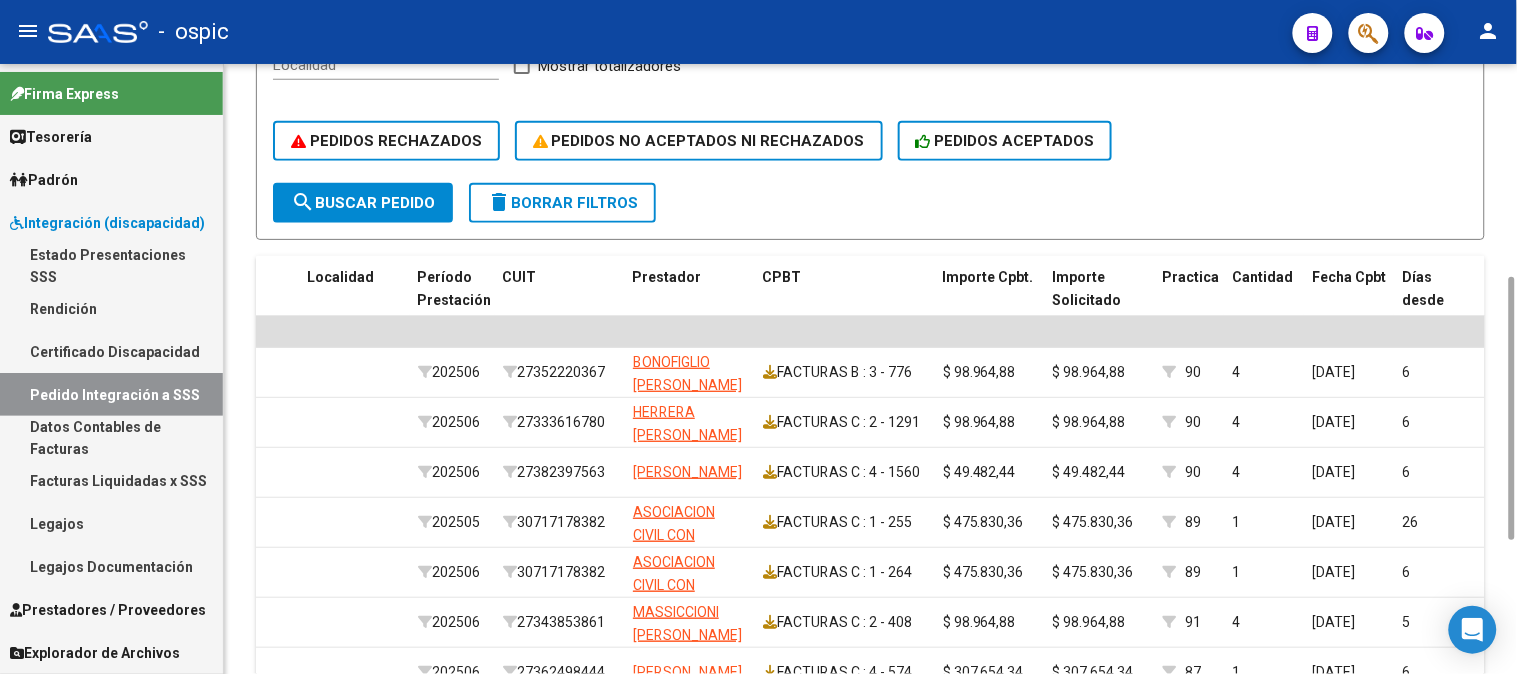 click on "delete  Borrar Filtros" 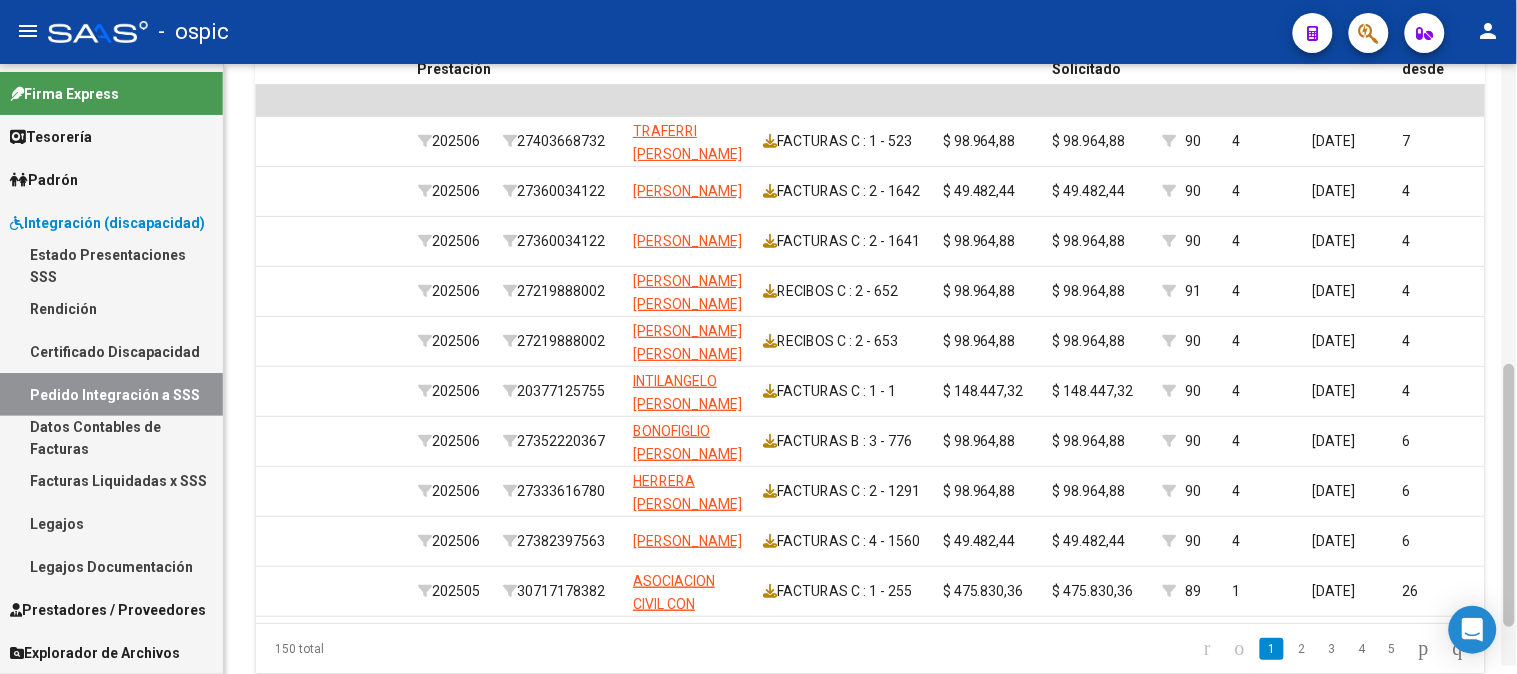 scroll, scrollTop: 734, scrollLeft: 0, axis: vertical 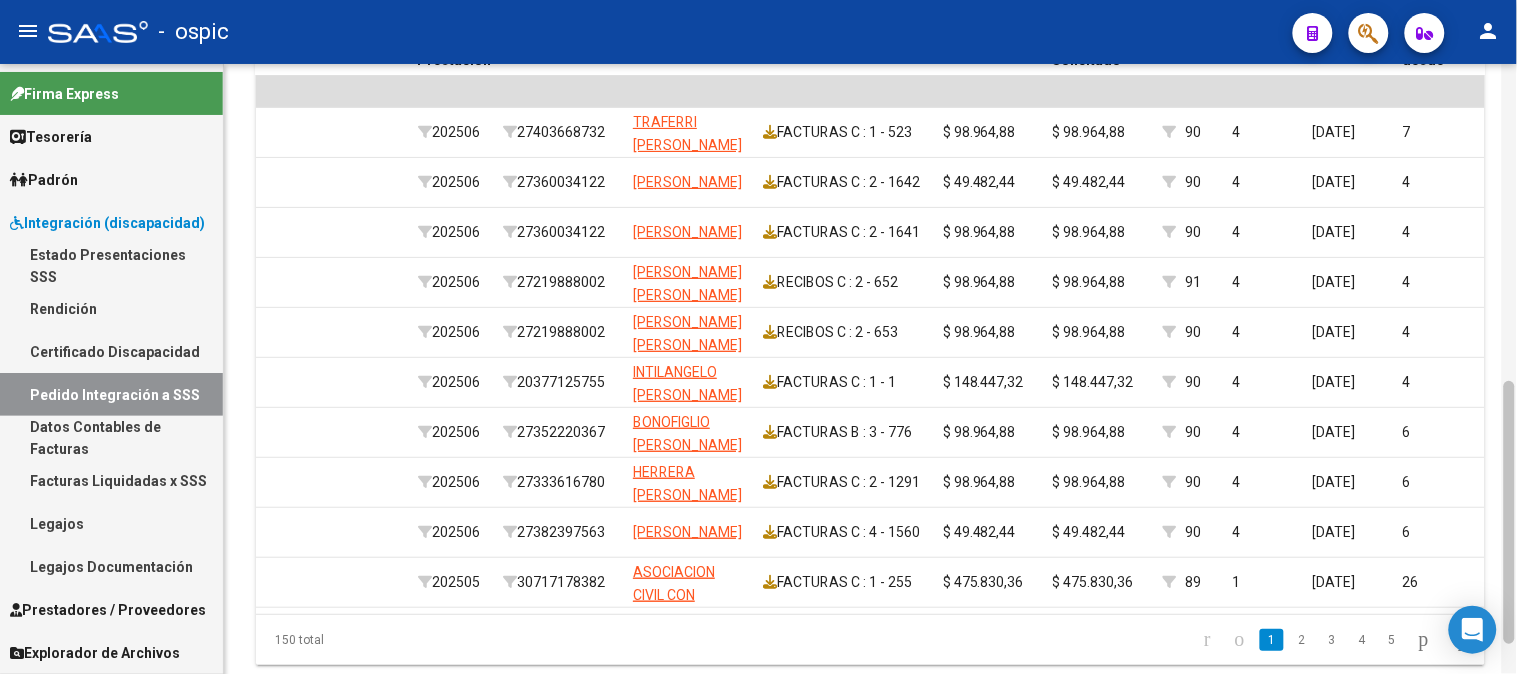 drag, startPoint x: 1507, startPoint y: 321, endPoint x: 1507, endPoint y: 396, distance: 75 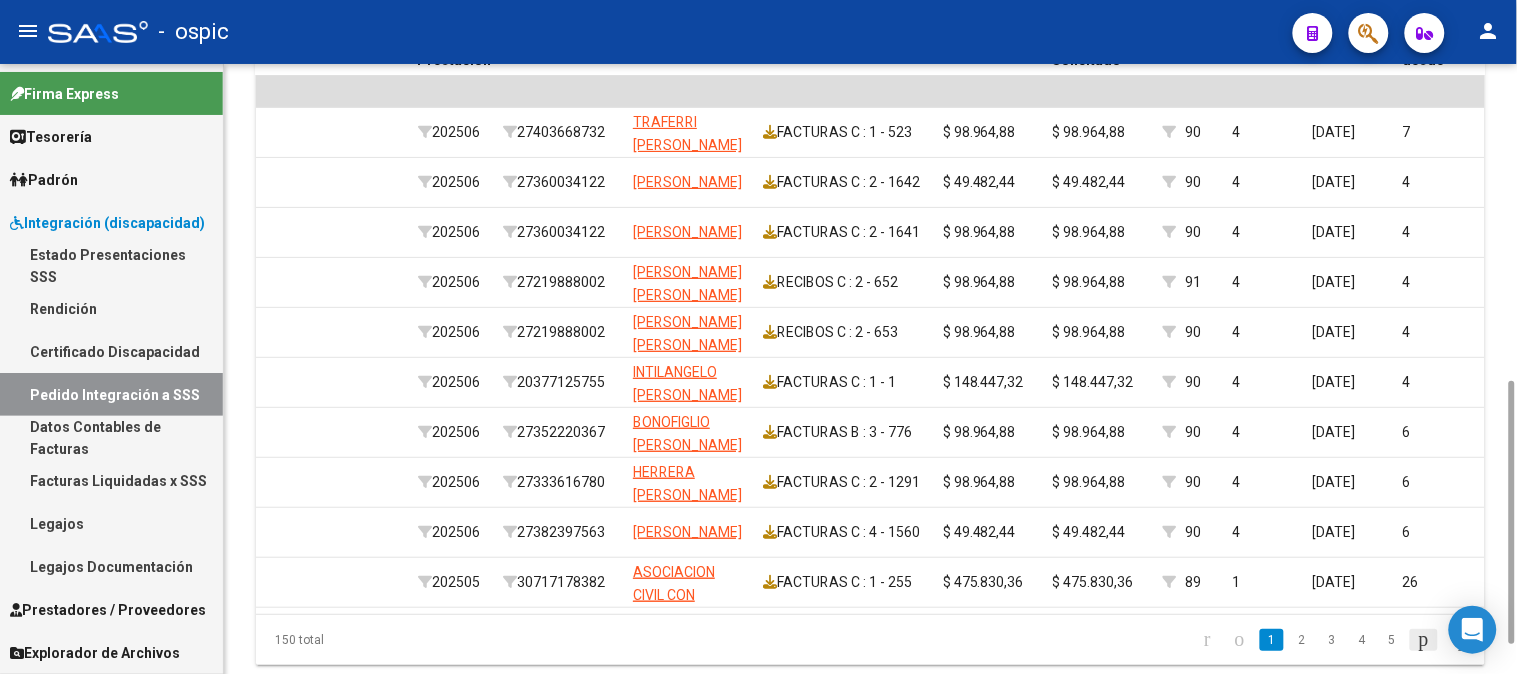 click 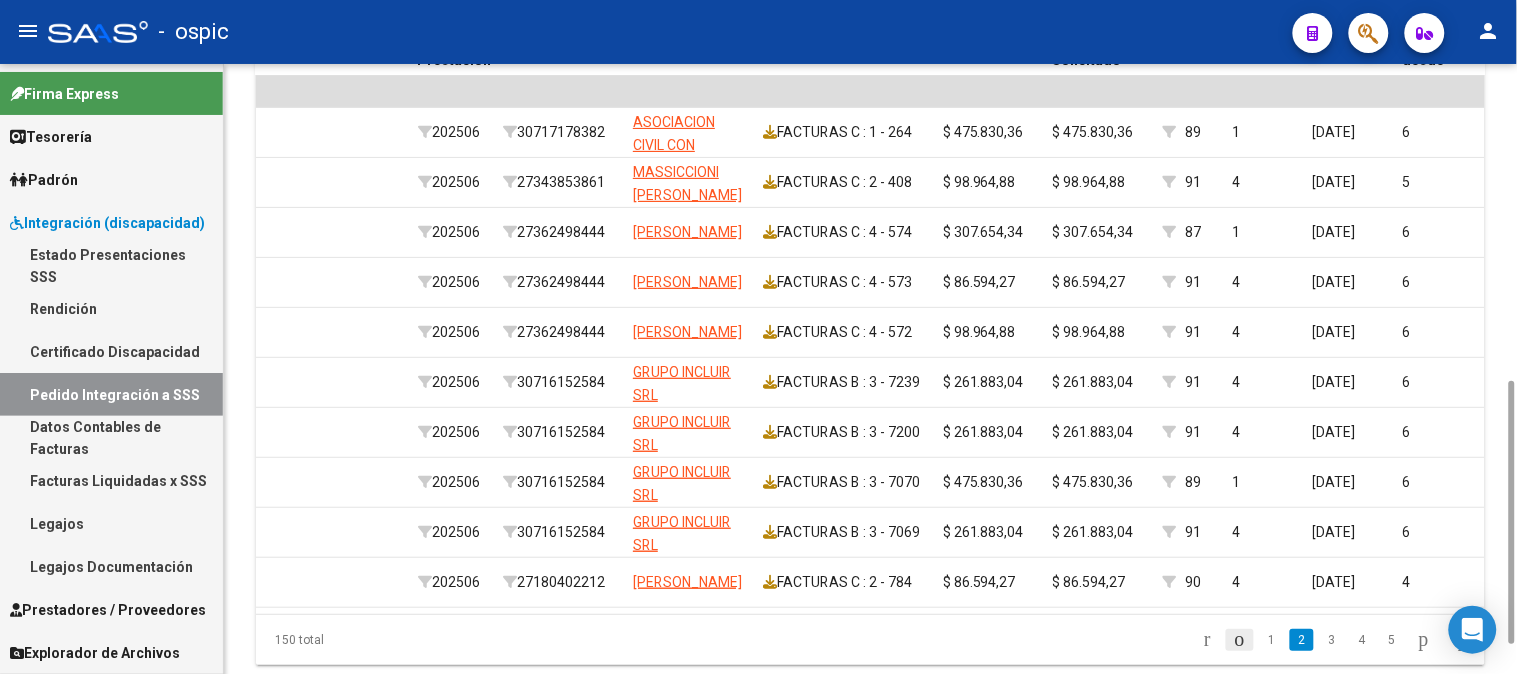 click 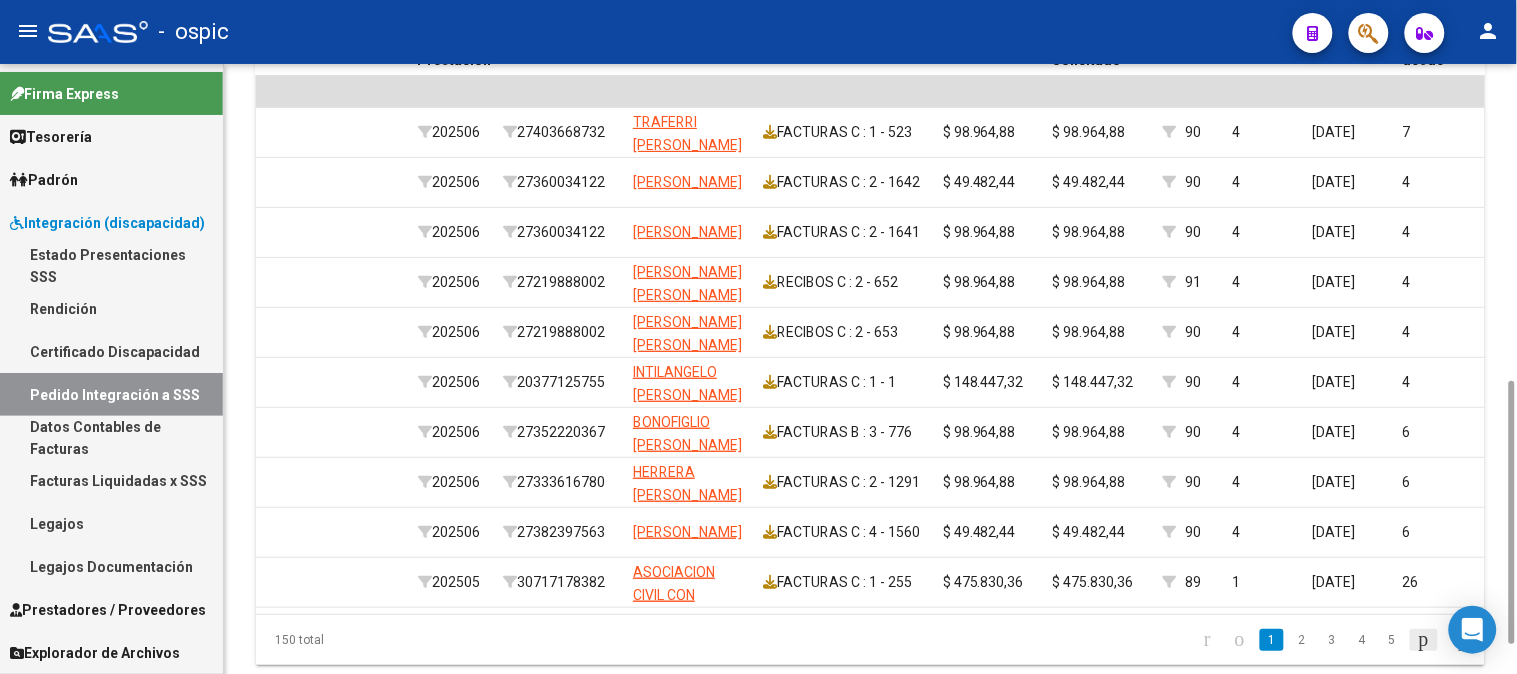 click 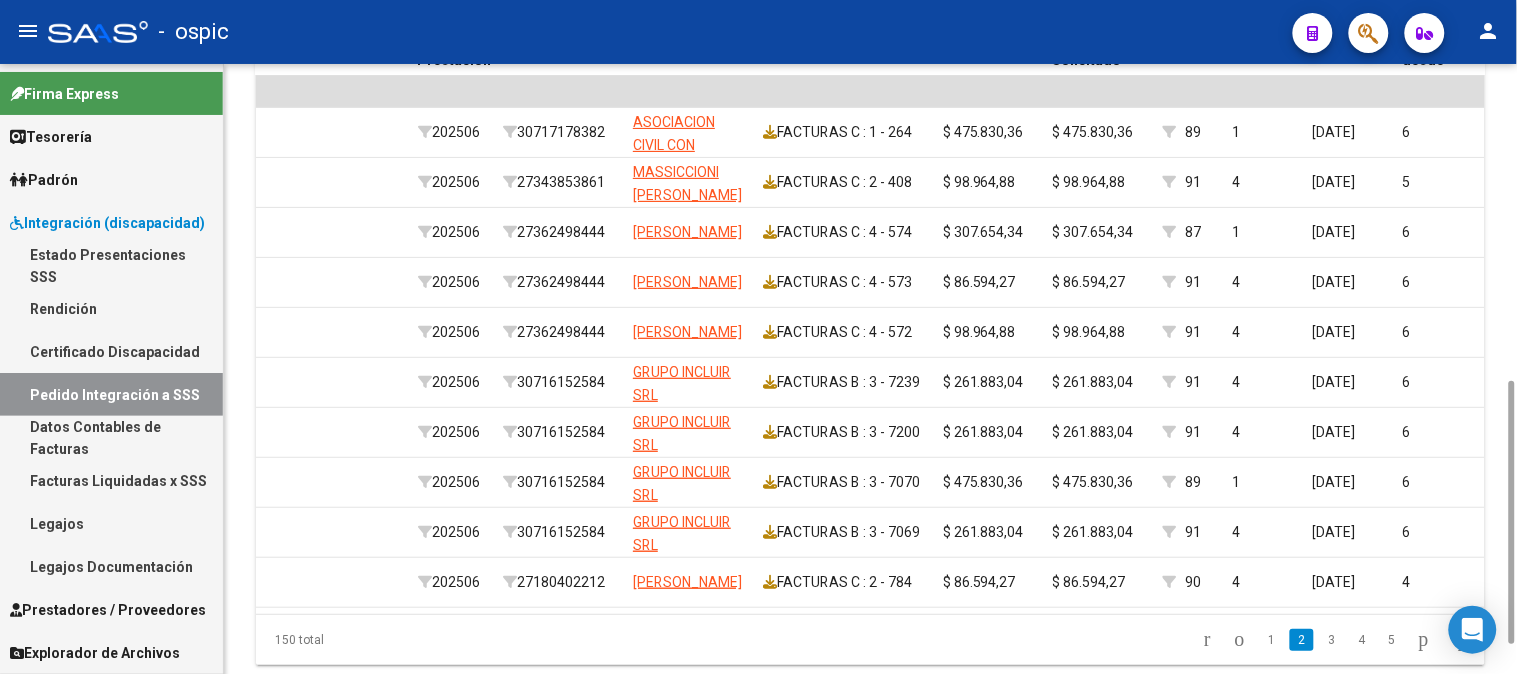 click 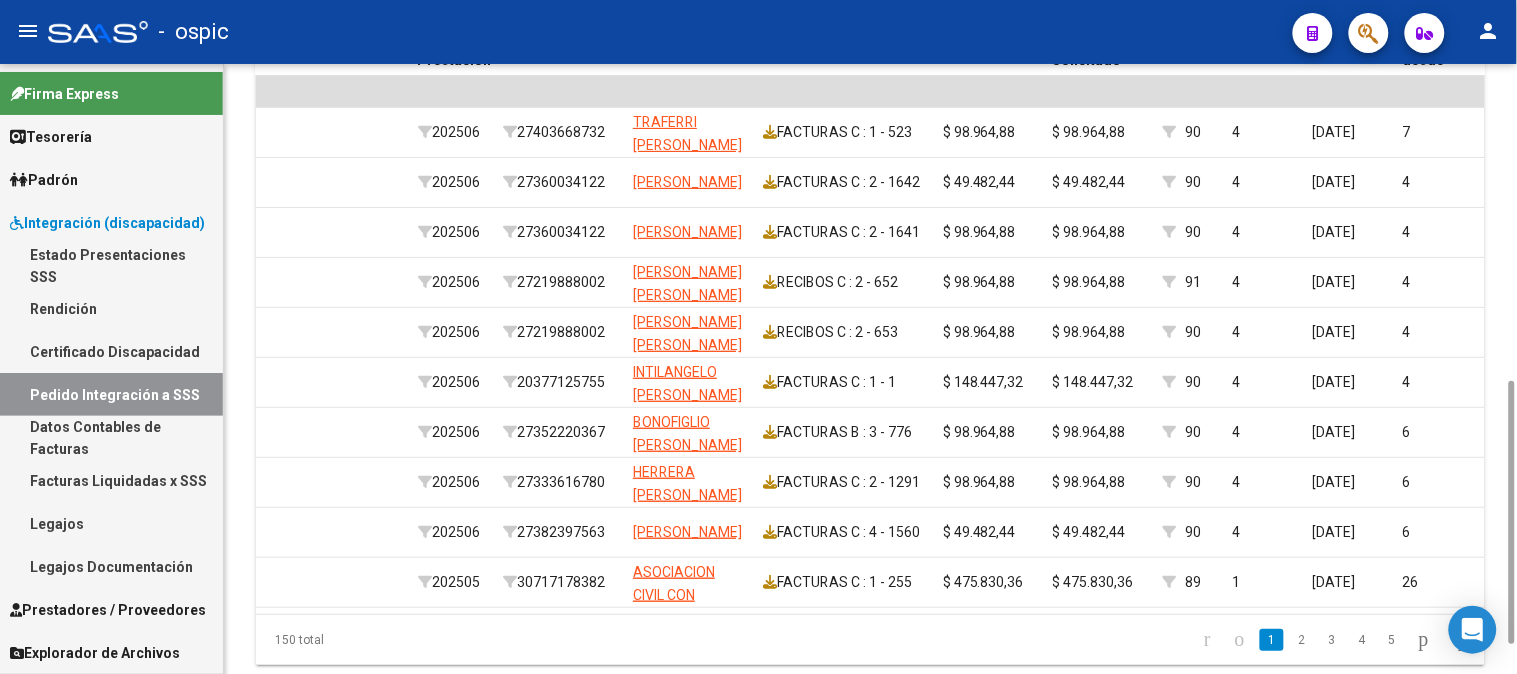 click 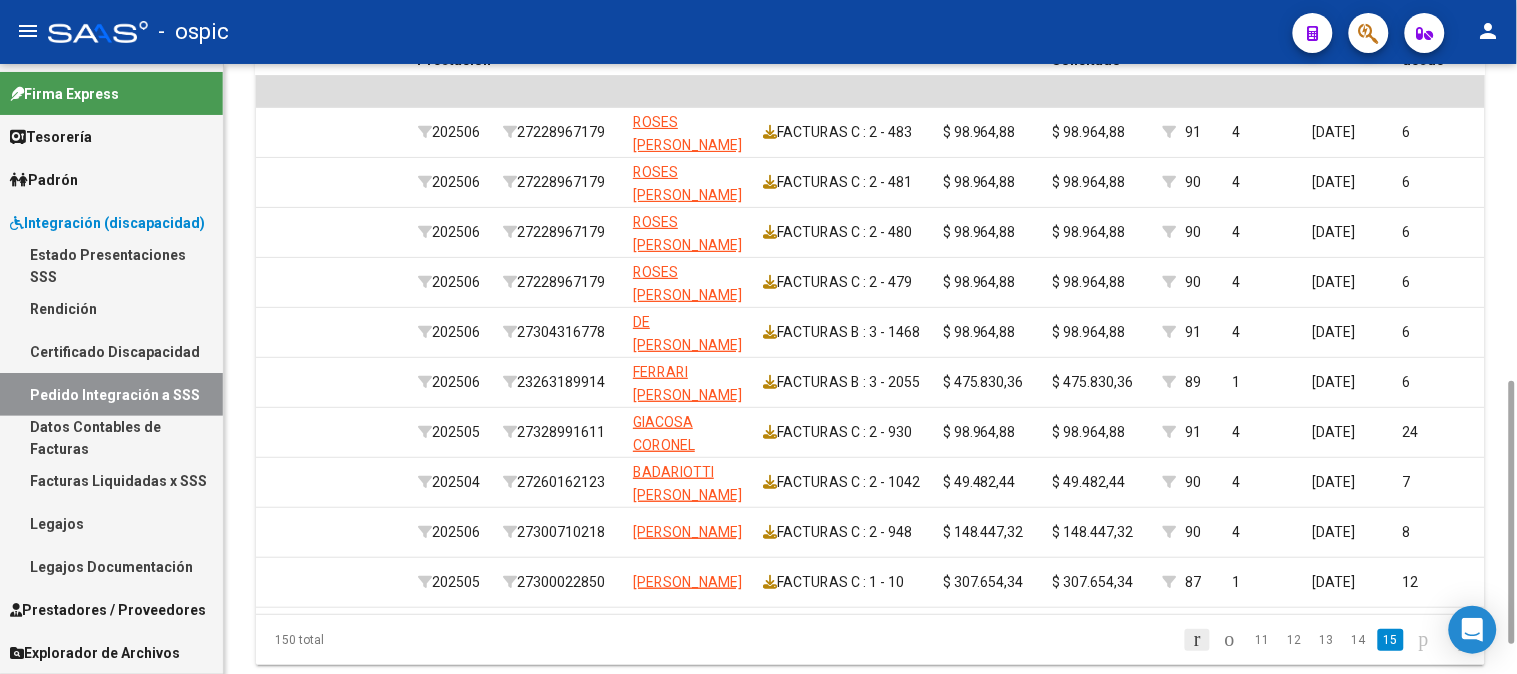 click 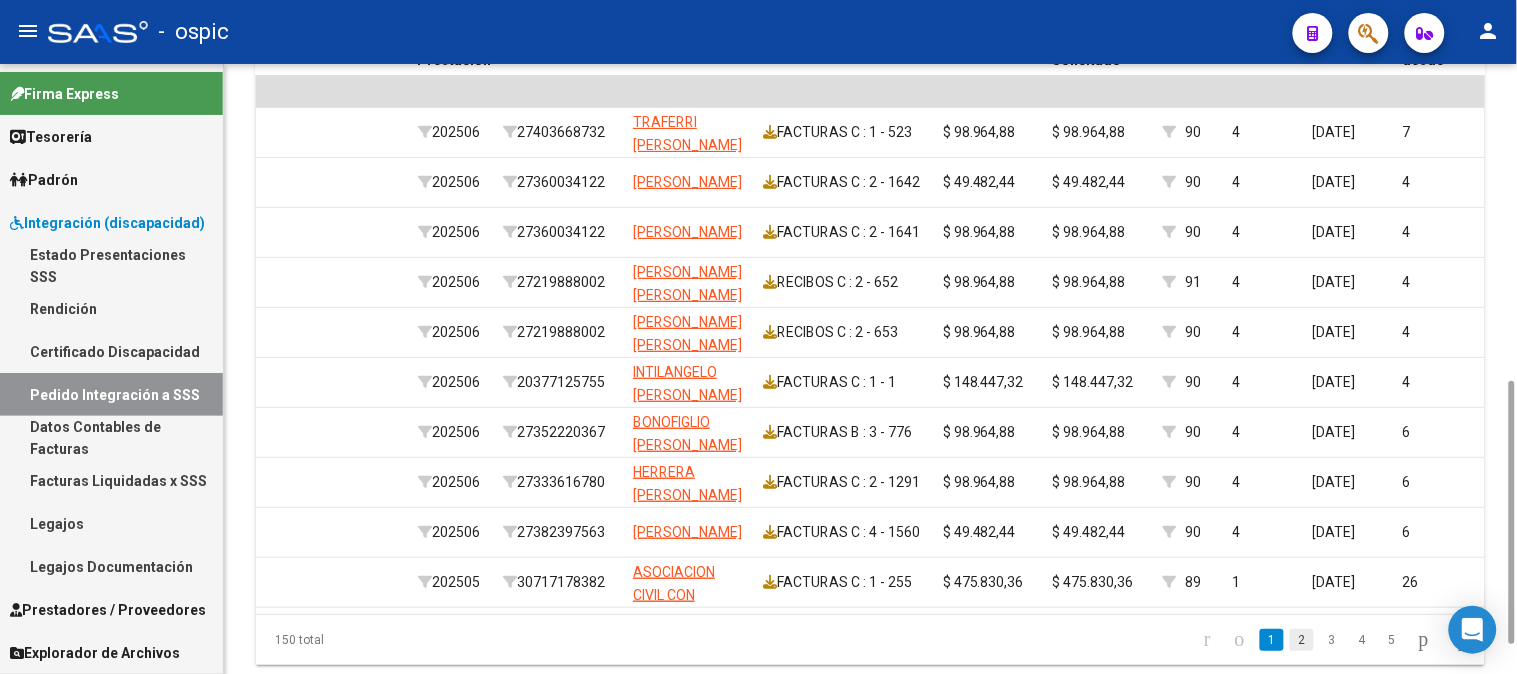 click on "2" 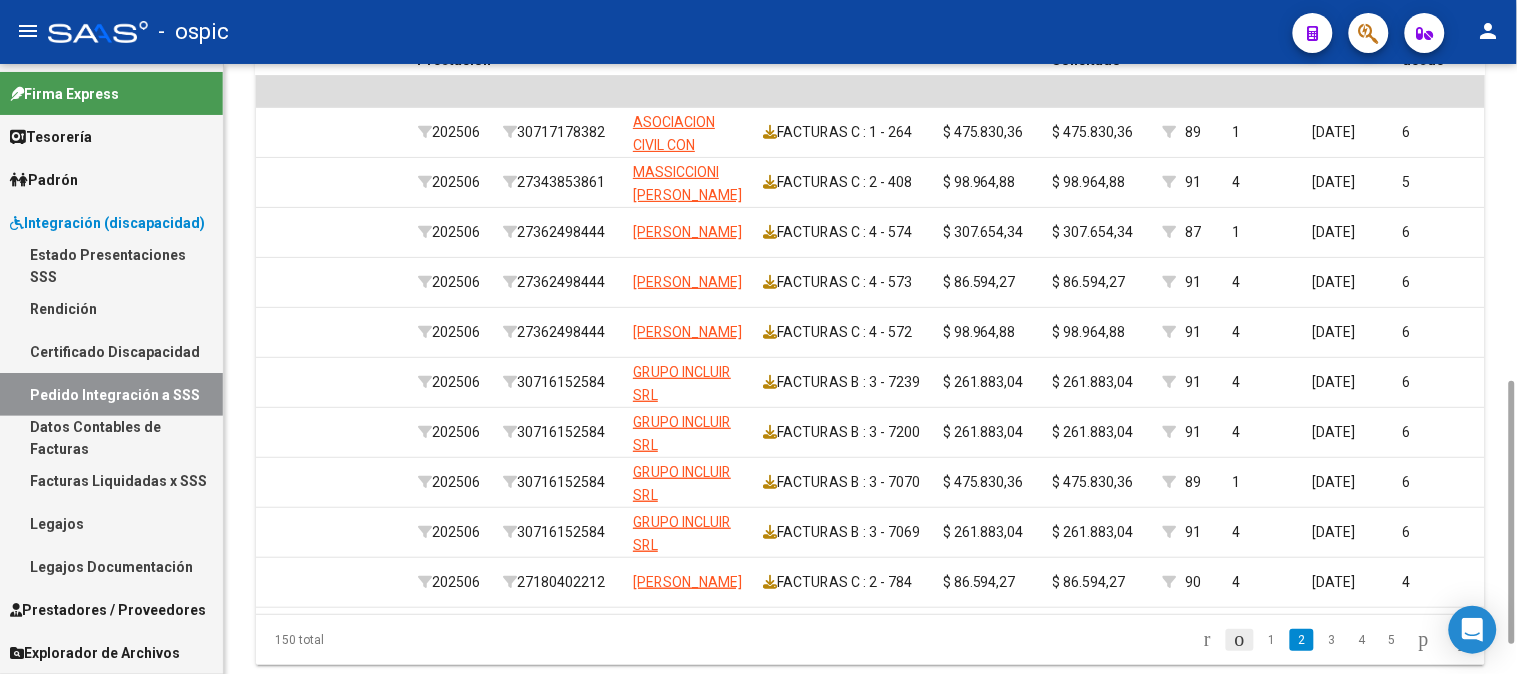 click 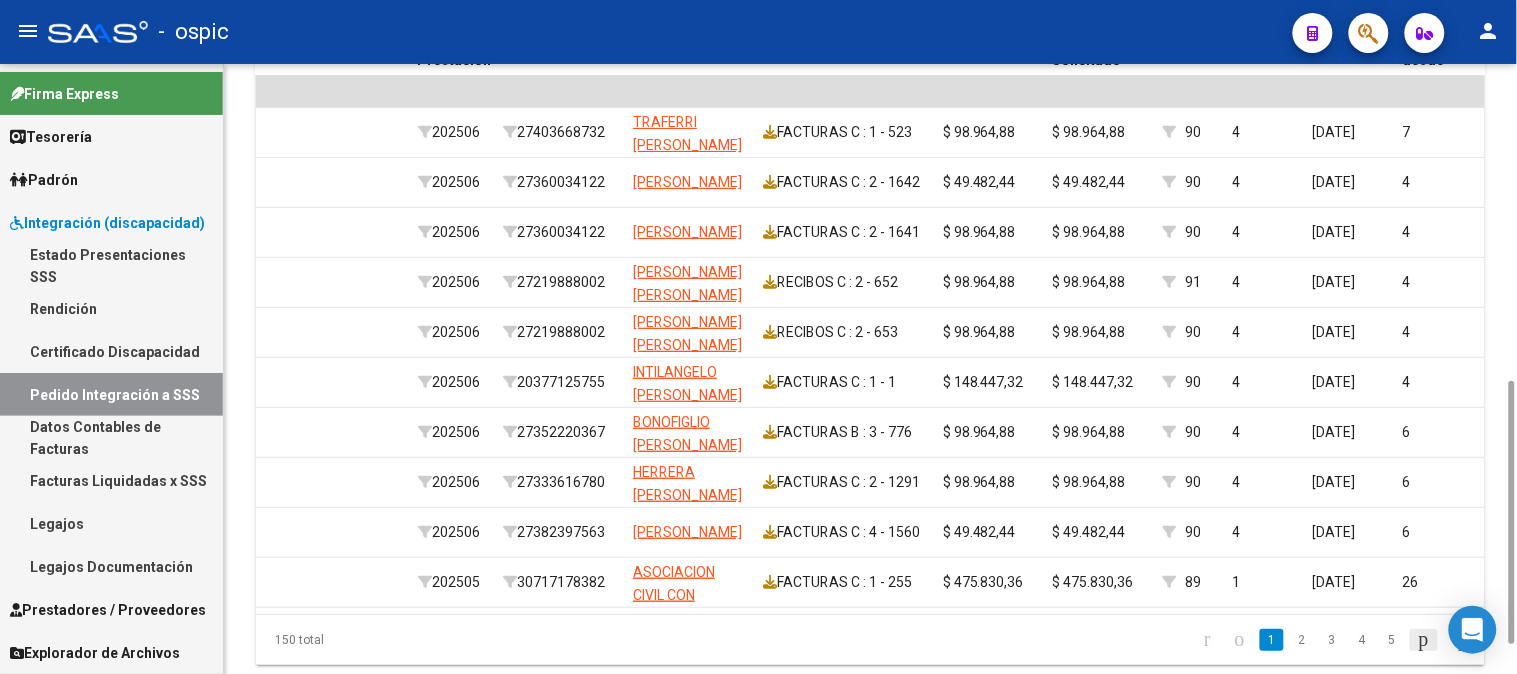 click 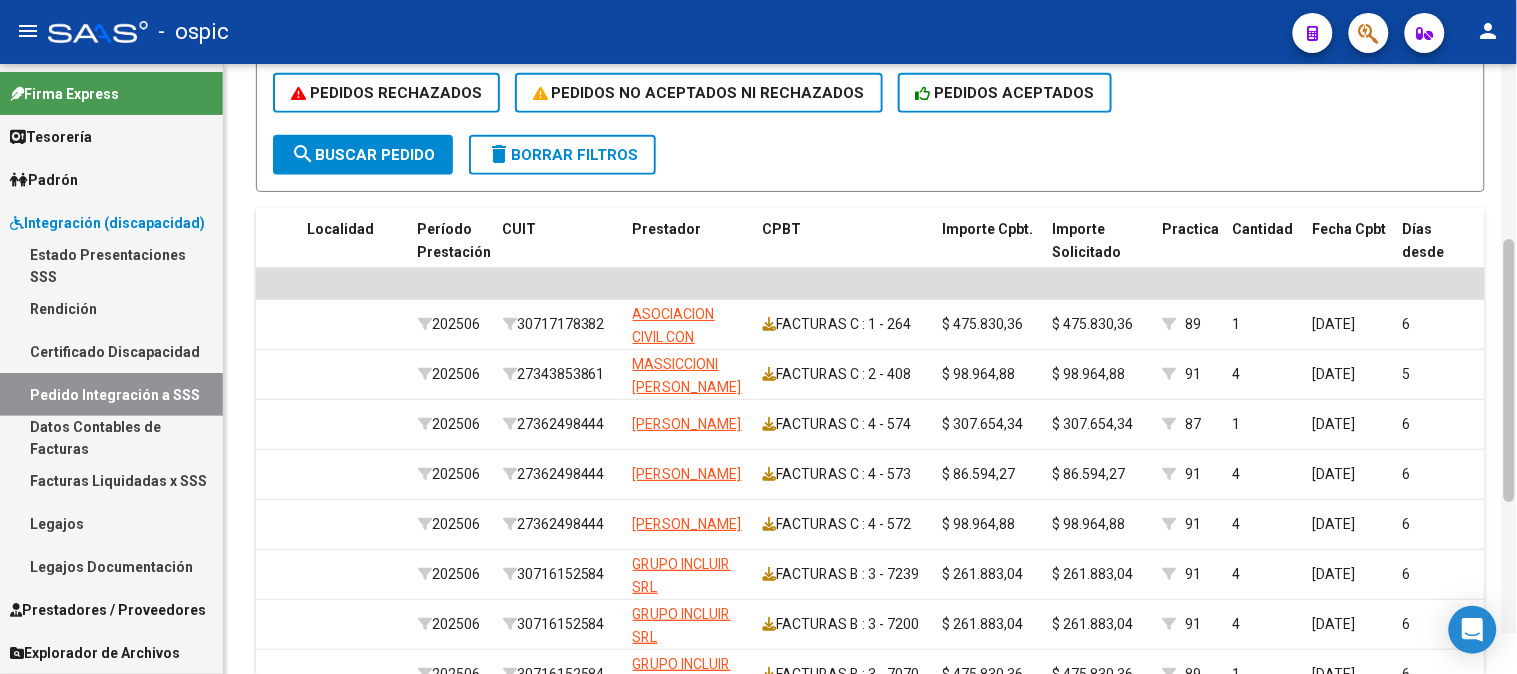 scroll, scrollTop: 475, scrollLeft: 0, axis: vertical 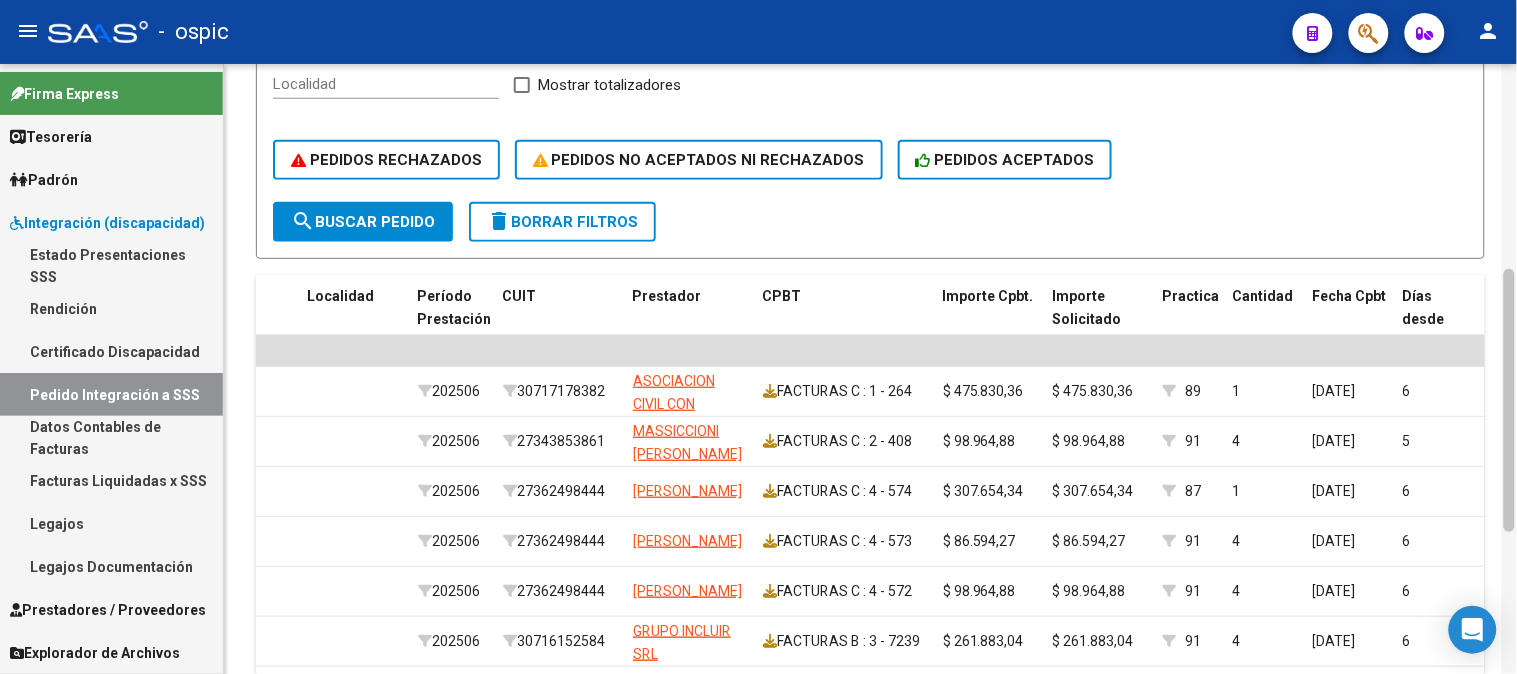 drag, startPoint x: 1514, startPoint y: 434, endPoint x: 854, endPoint y: 332, distance: 667.8353 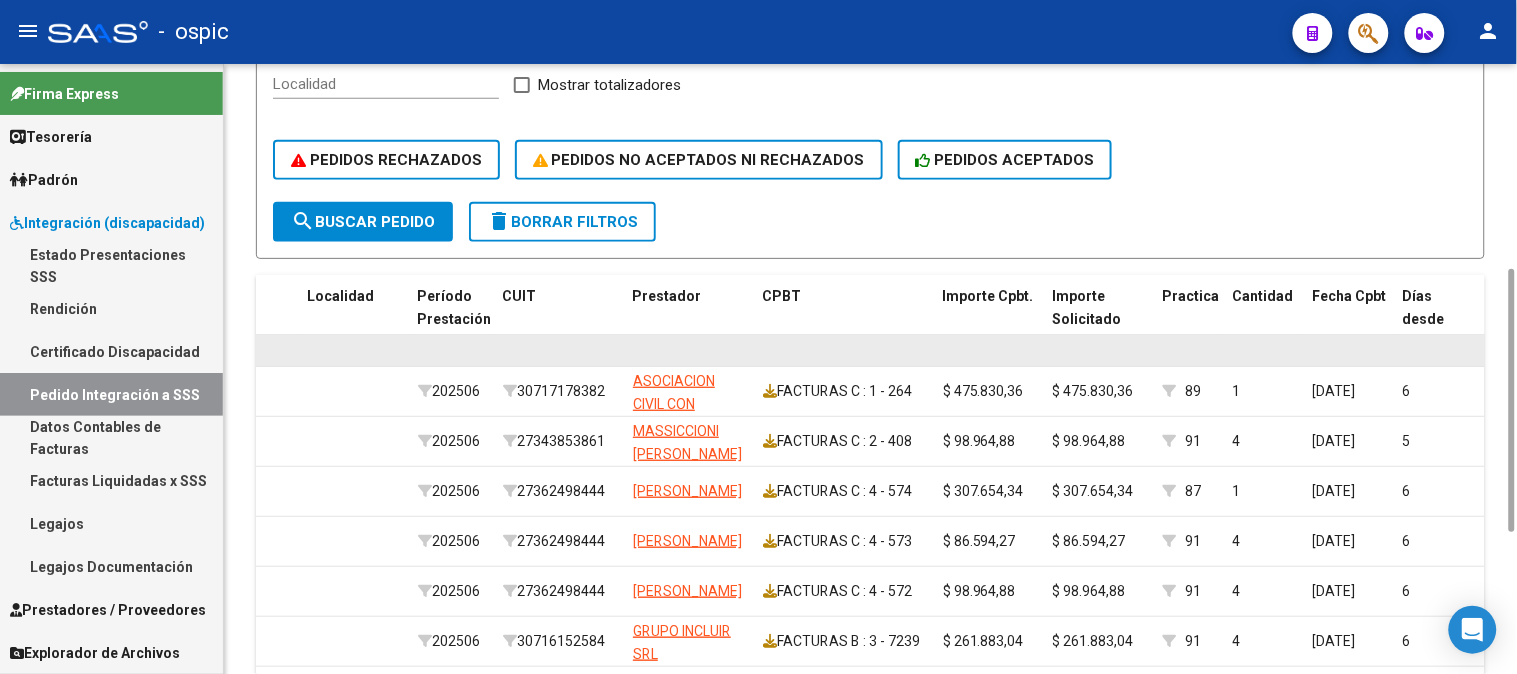 click 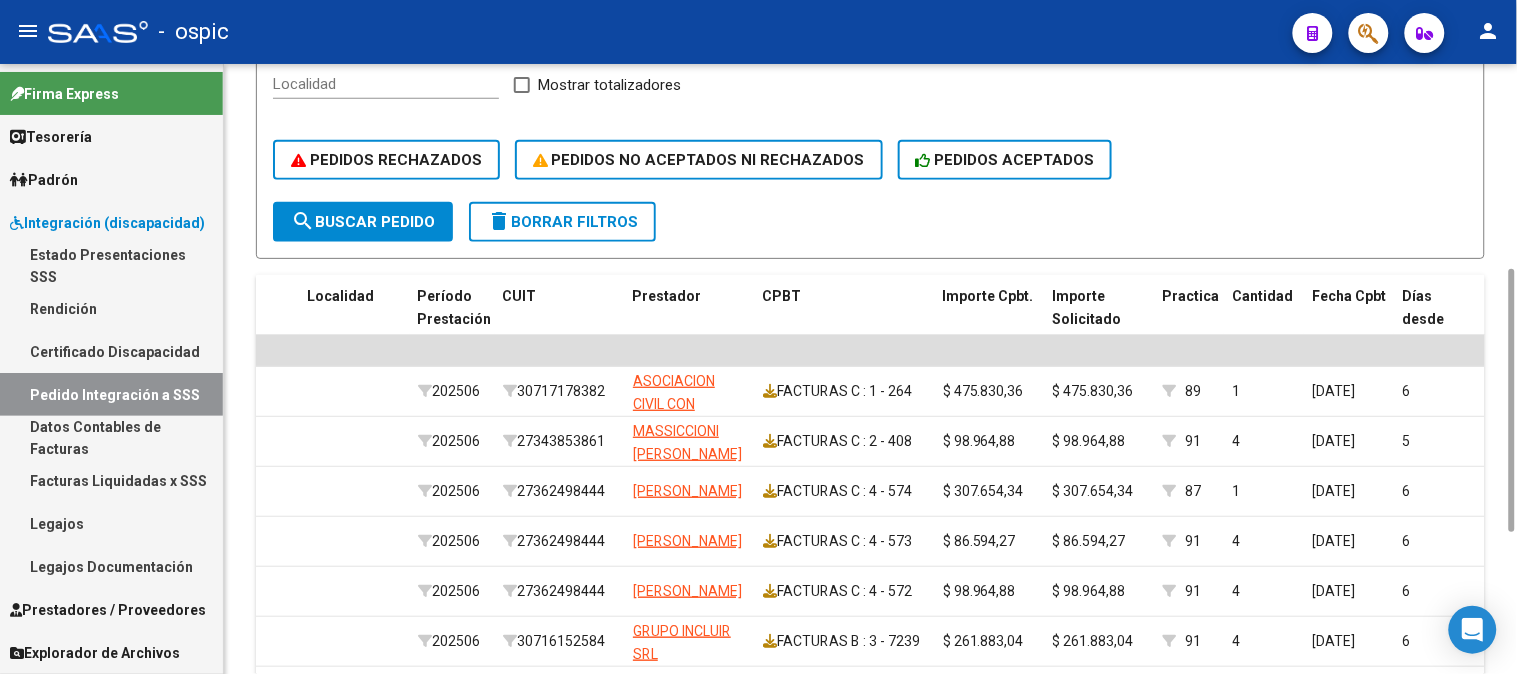 click on "delete  Borrar Filtros" 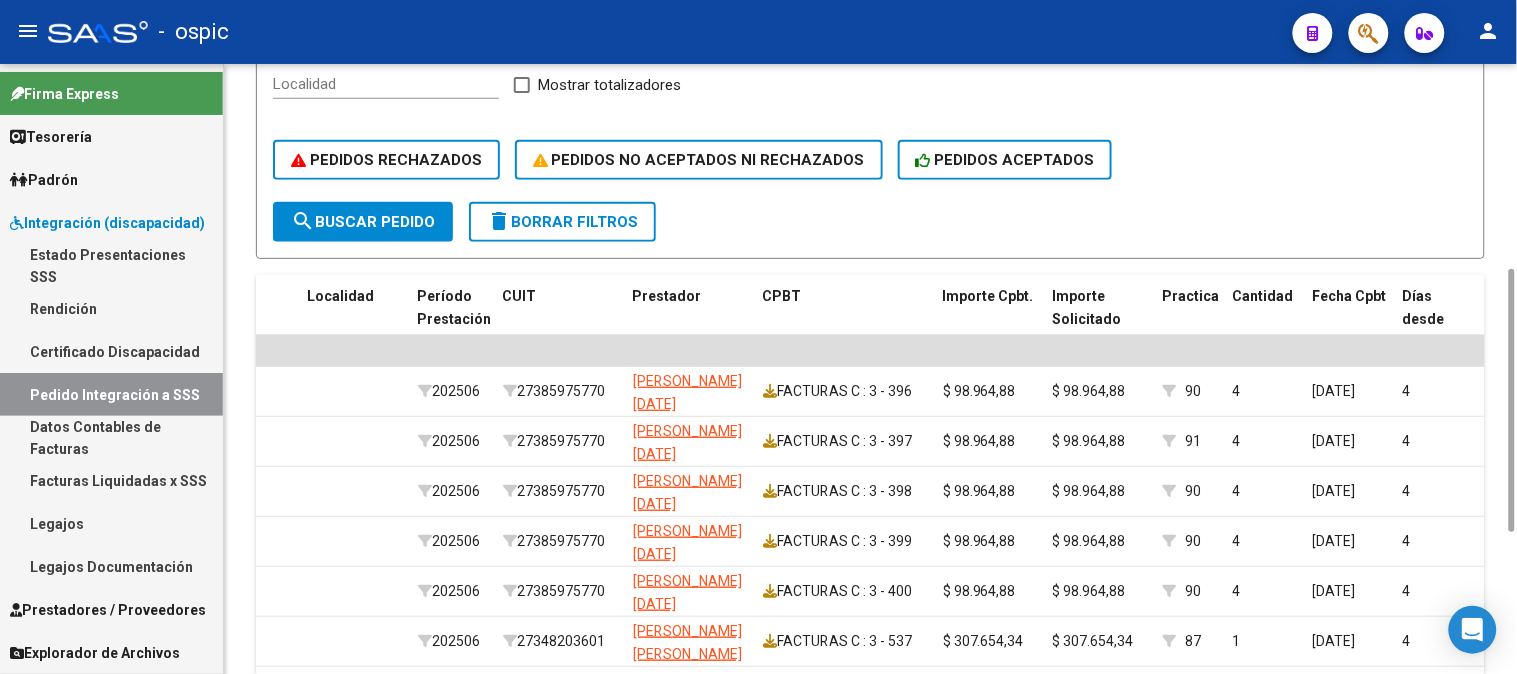click on "delete  Borrar Filtros" 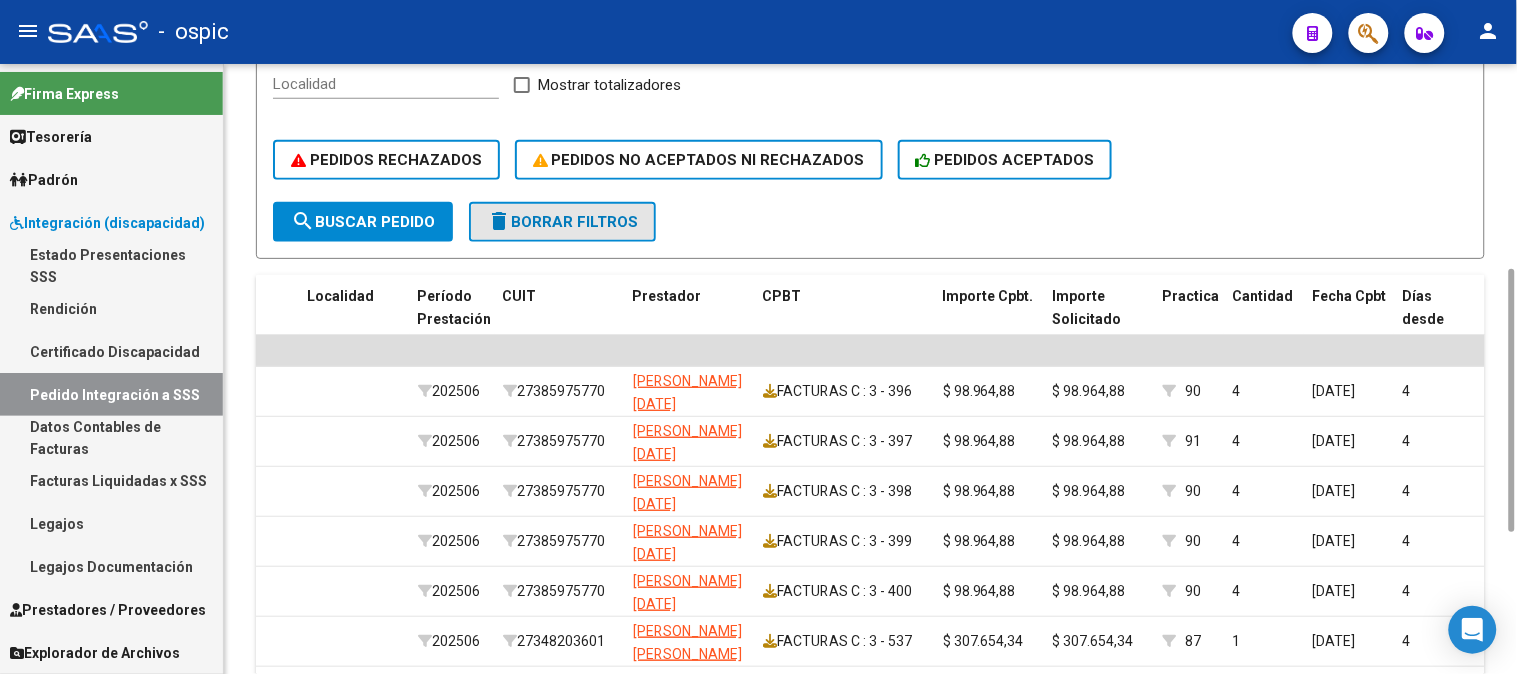 click on "delete  Borrar Filtros" 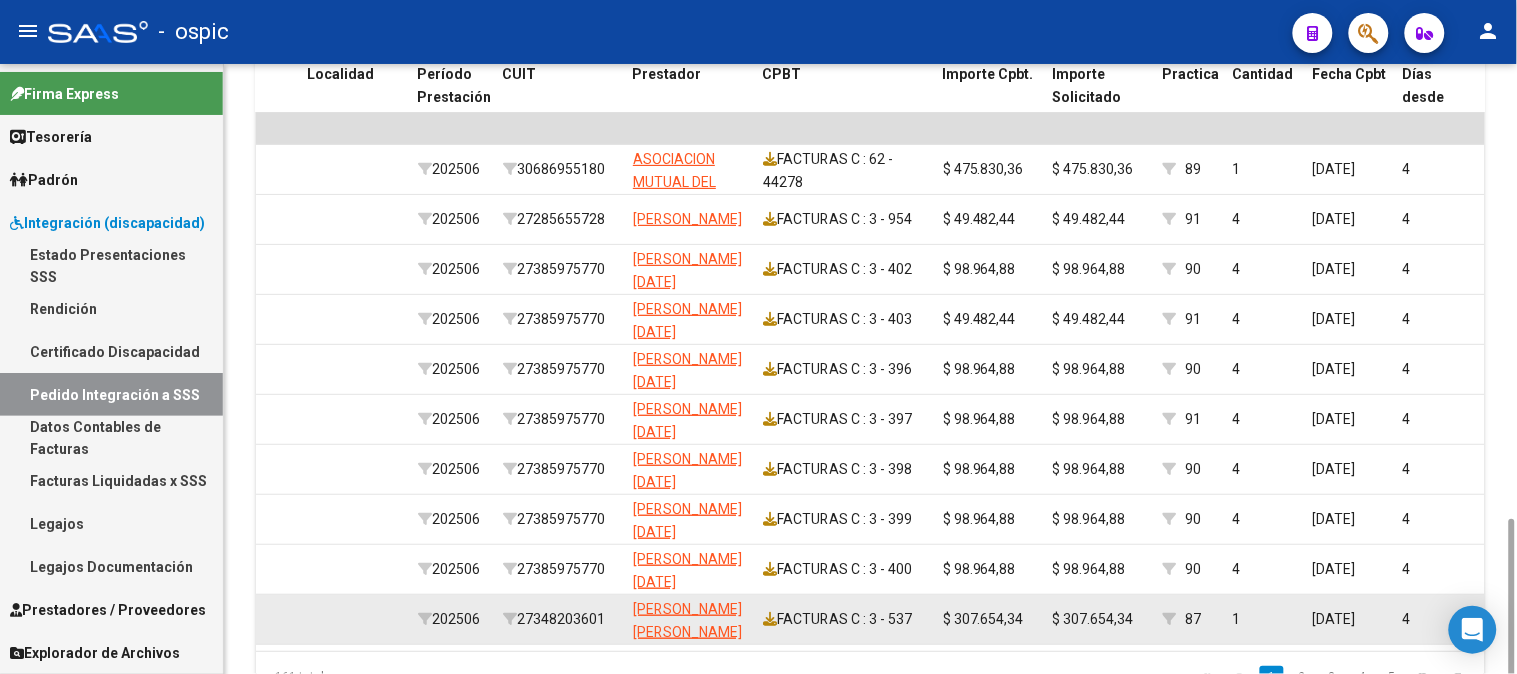 scroll, scrollTop: 804, scrollLeft: 0, axis: vertical 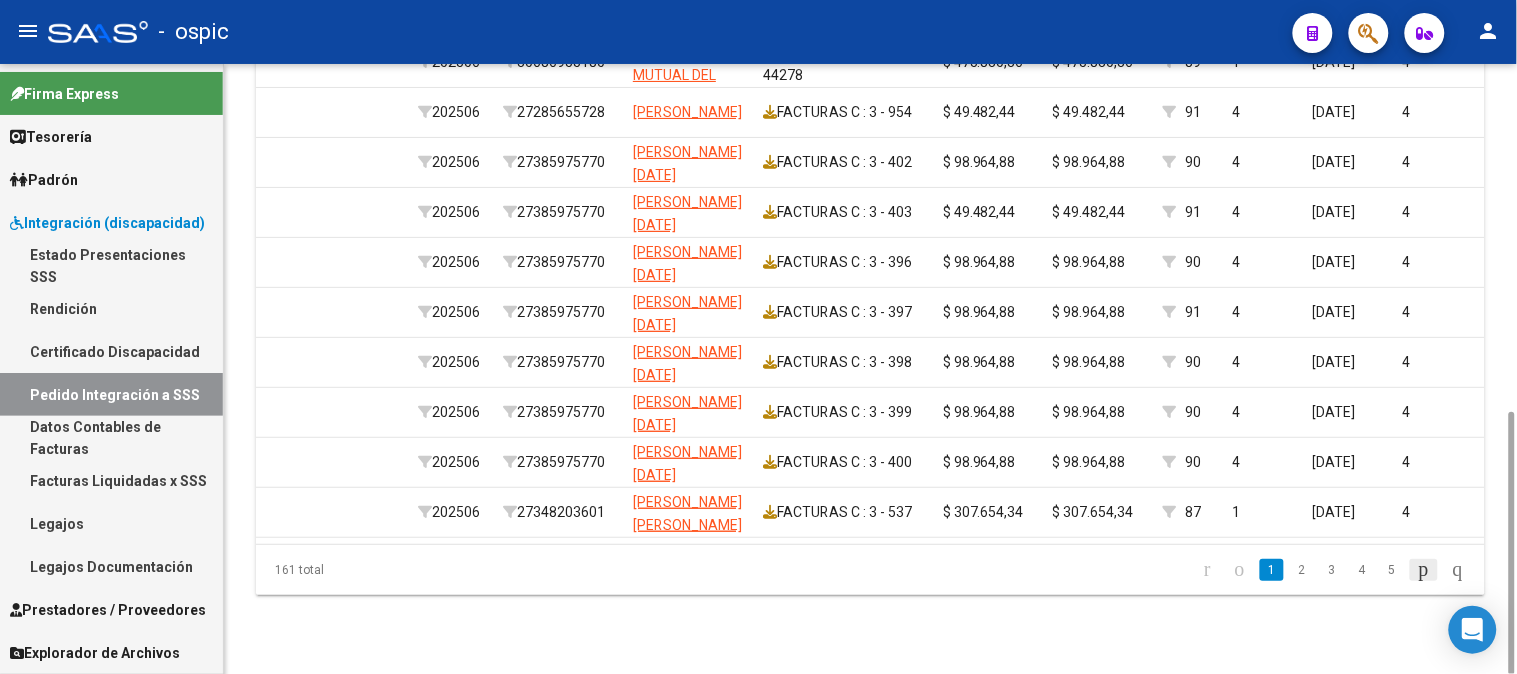 click 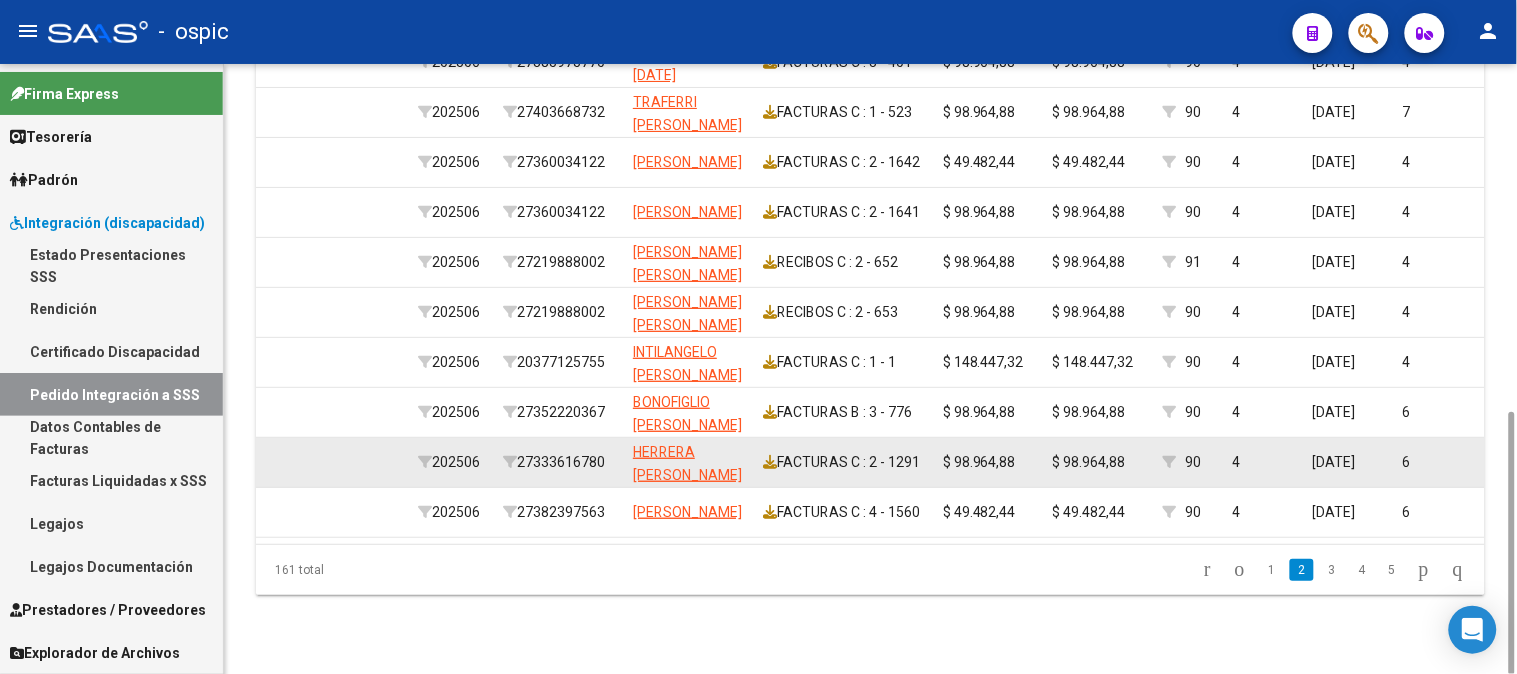 scroll, scrollTop: 582, scrollLeft: 0, axis: vertical 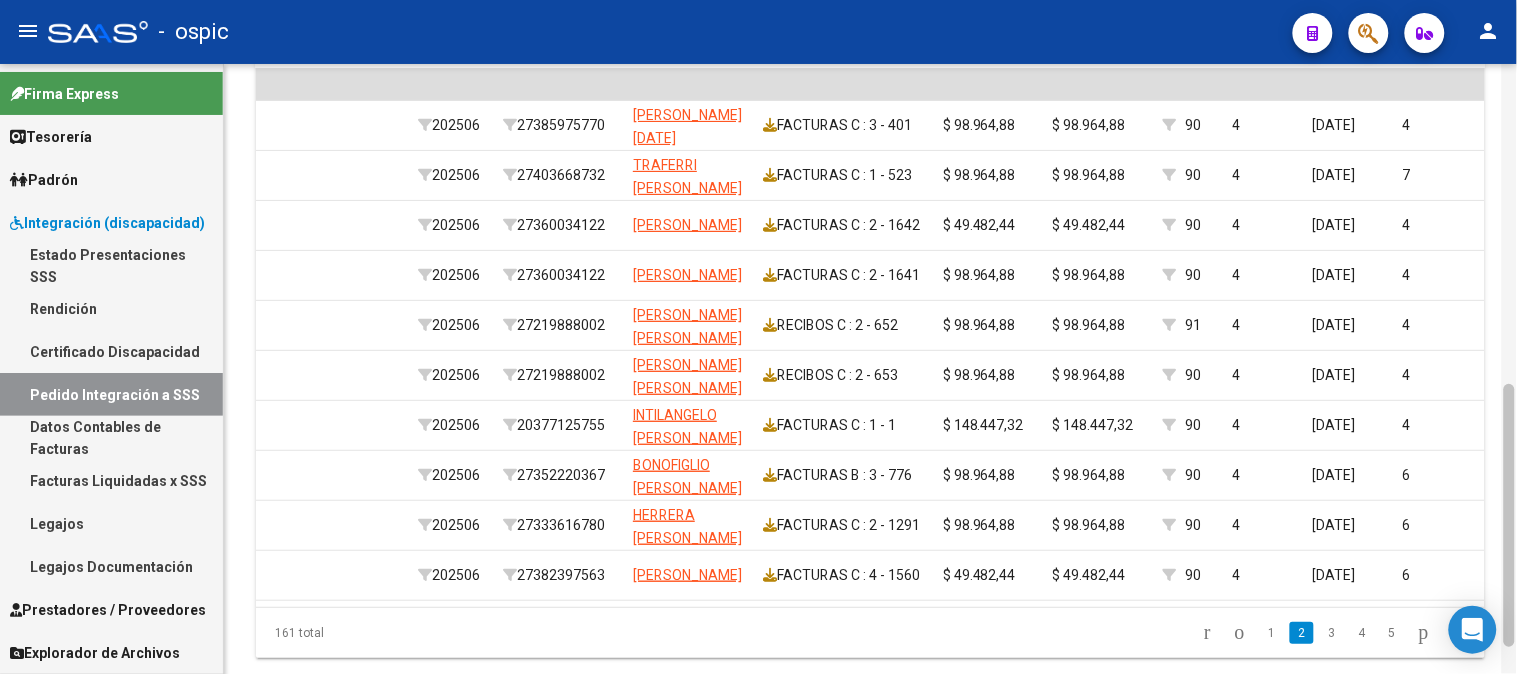 drag, startPoint x: 1514, startPoint y: 345, endPoint x: 1516, endPoint y: 414, distance: 69.02898 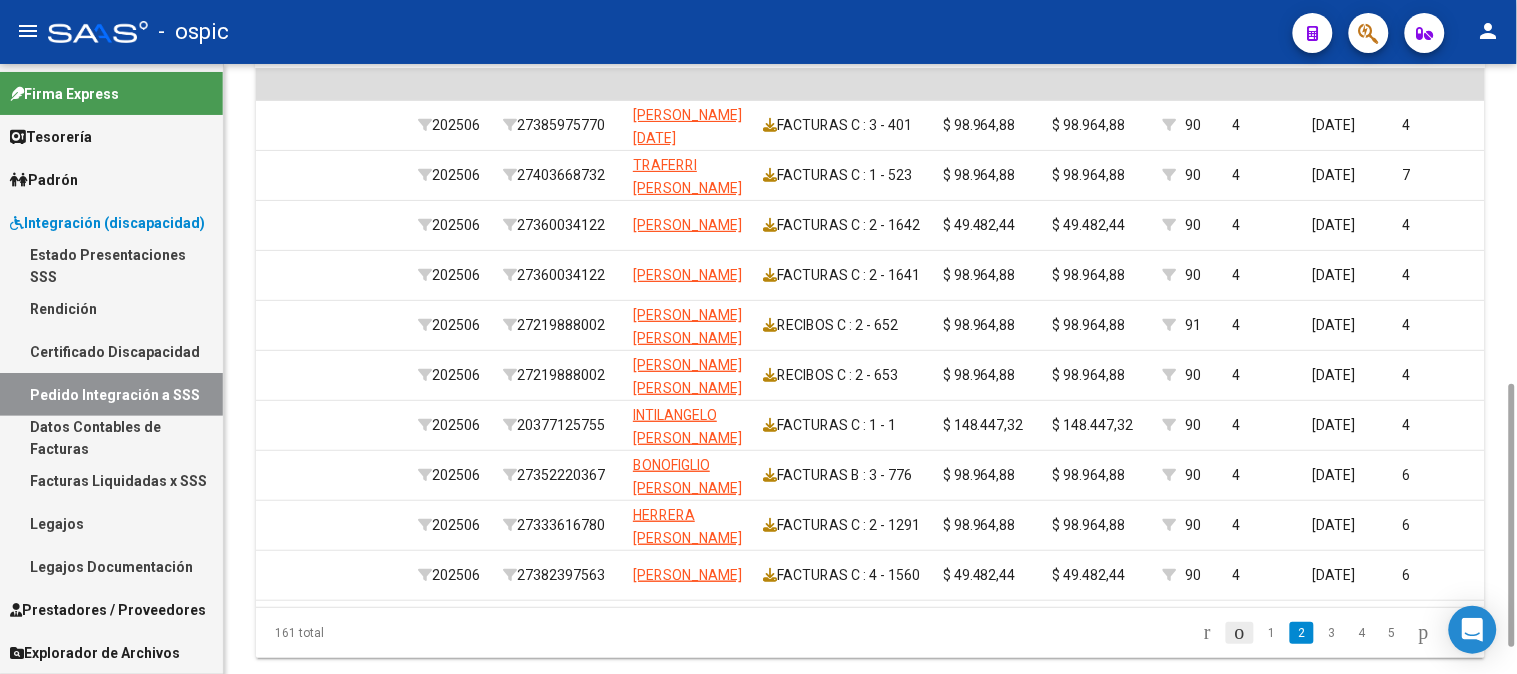 click 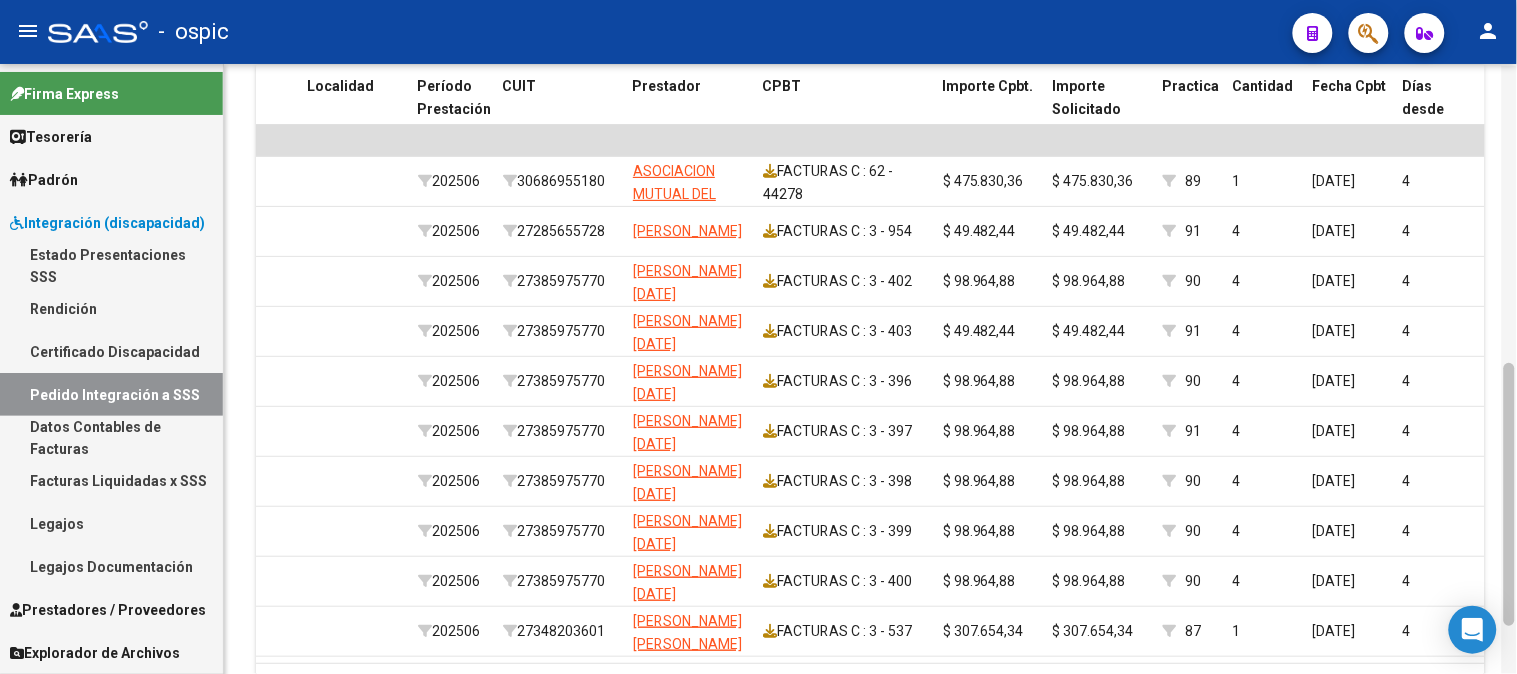 scroll, scrollTop: 683, scrollLeft: 0, axis: vertical 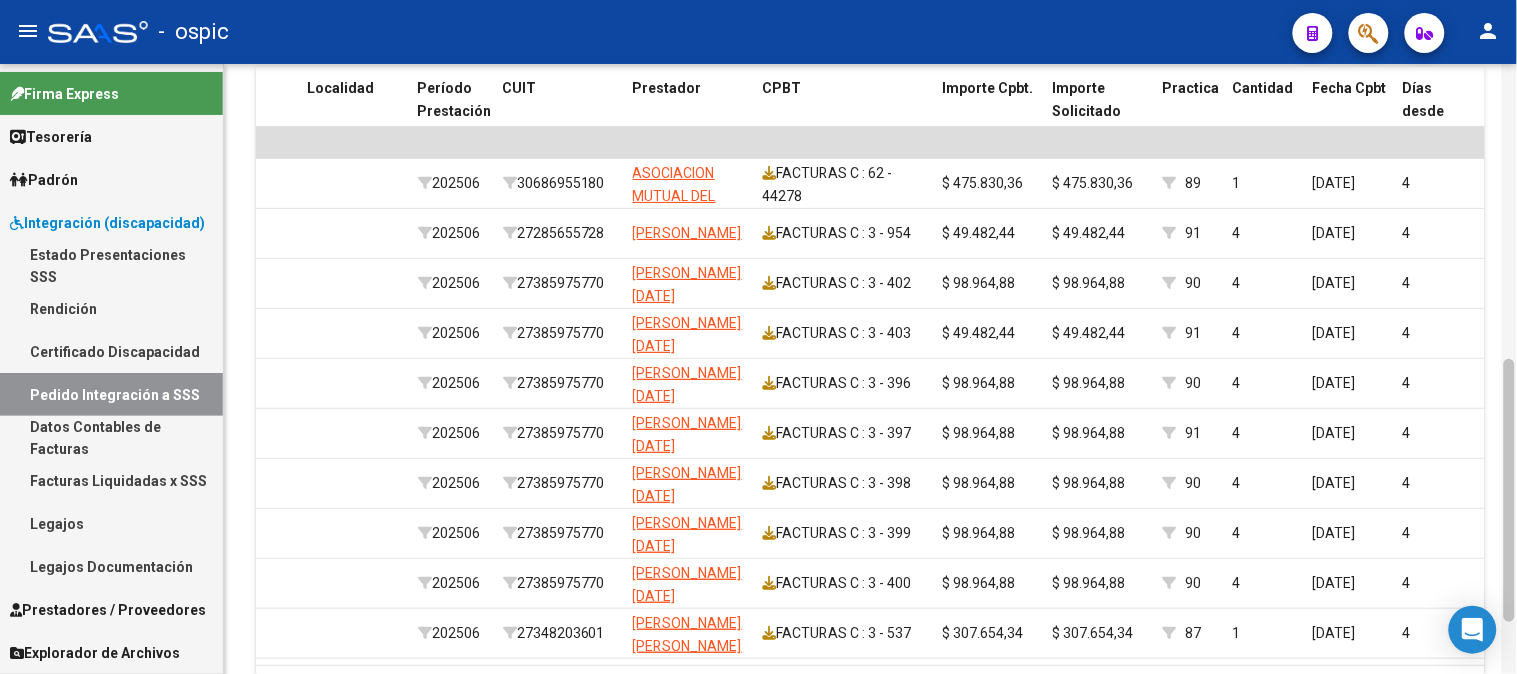 drag, startPoint x: 1512, startPoint y: 447, endPoint x: 1516, endPoint y: 422, distance: 25.317978 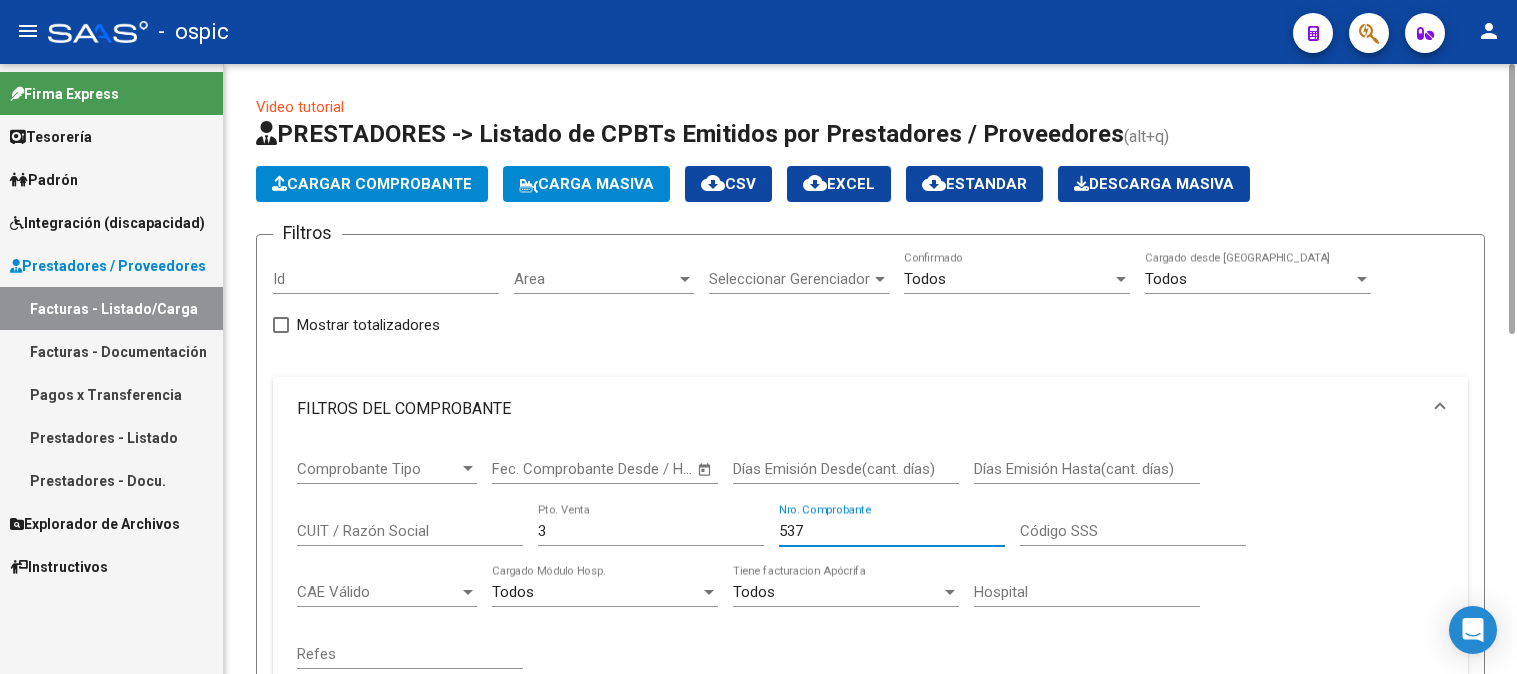 scroll, scrollTop: 0, scrollLeft: 0, axis: both 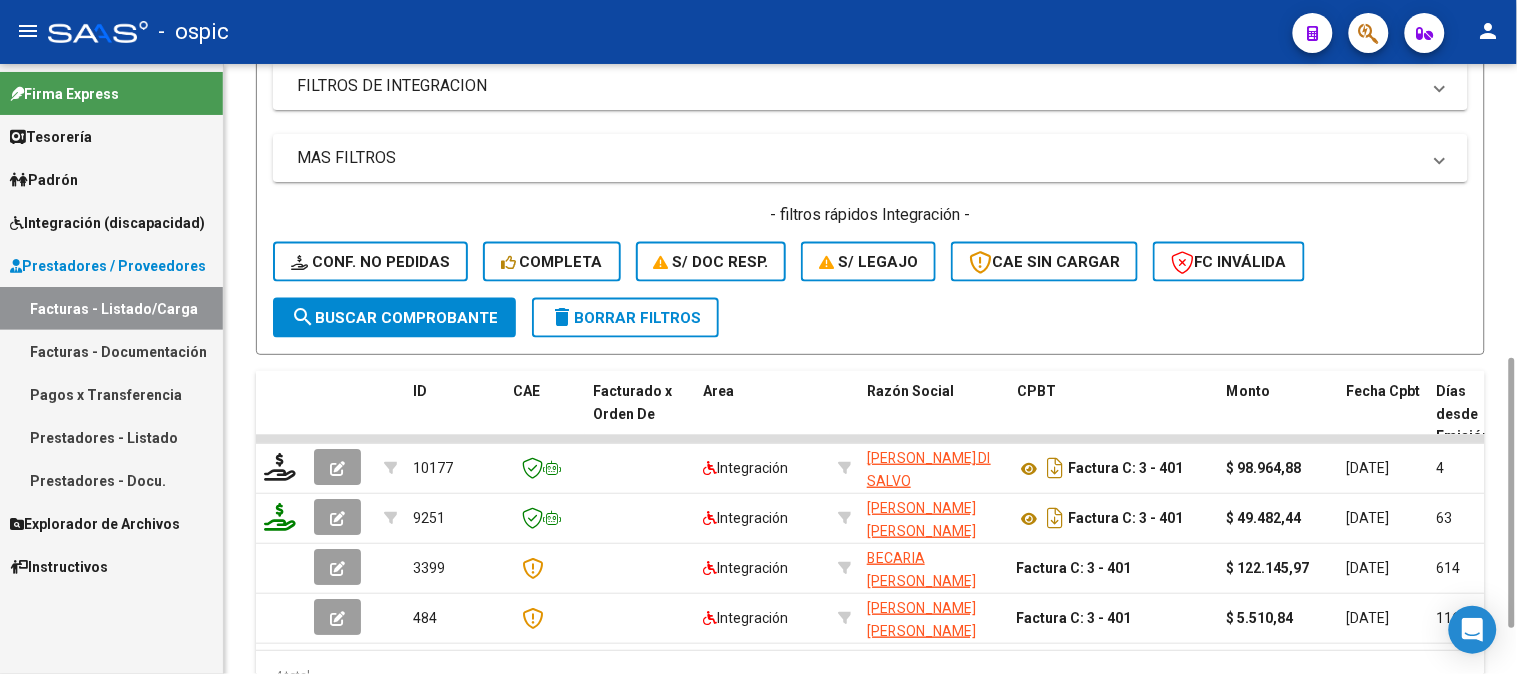 type on "537" 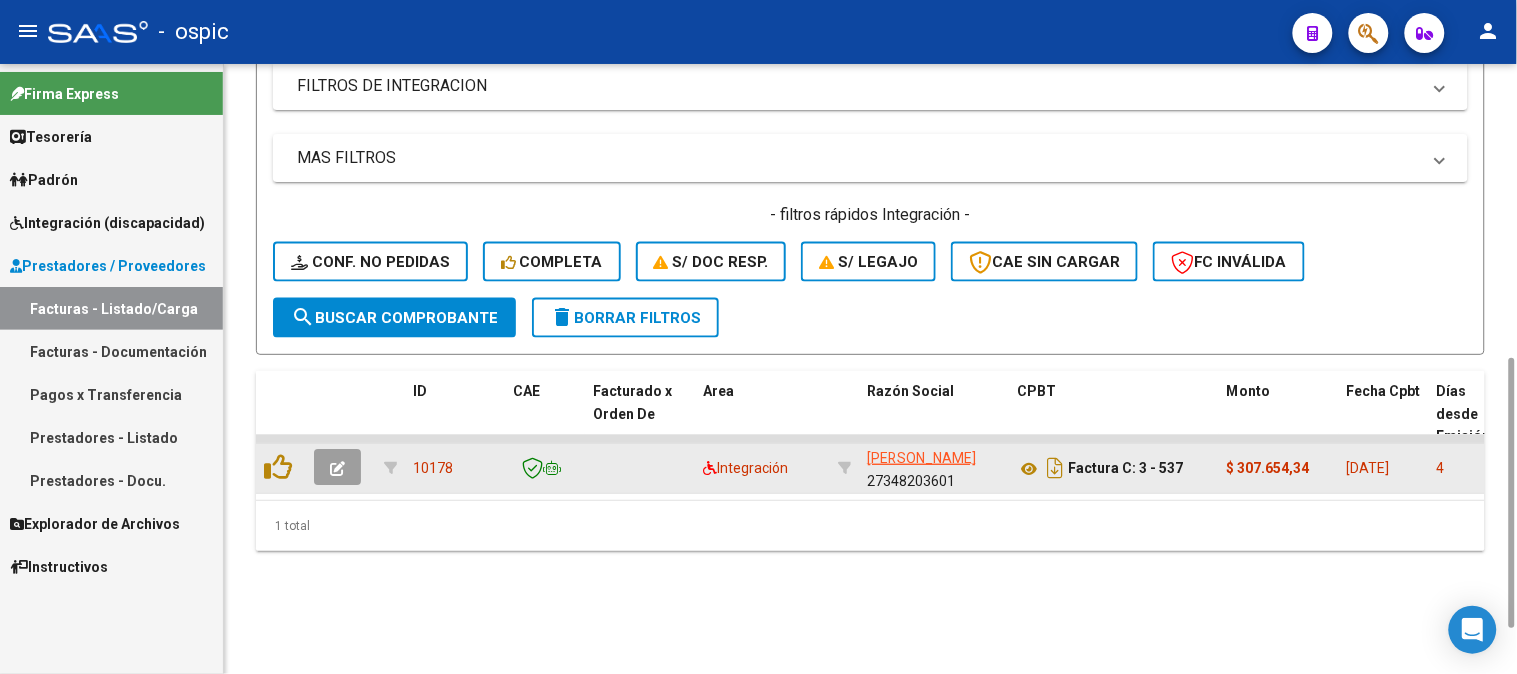 click 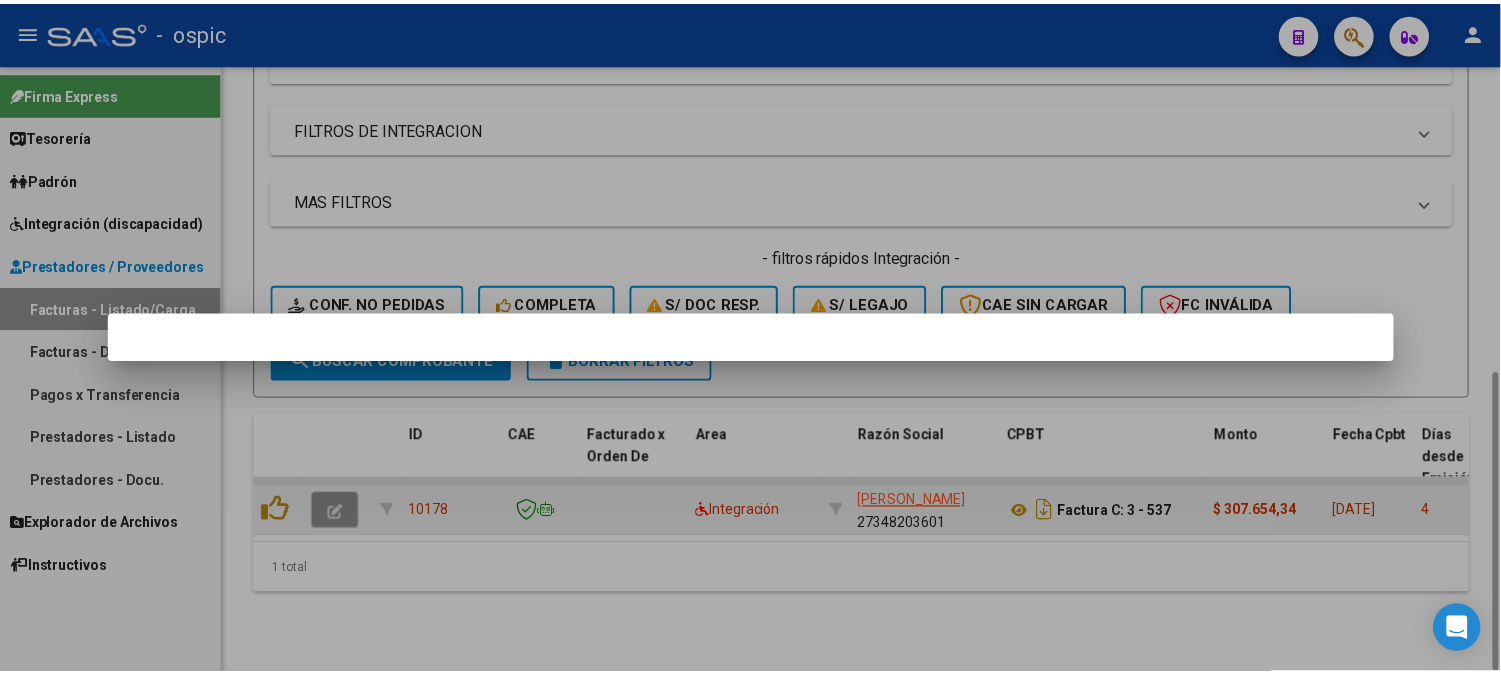 scroll, scrollTop: 622, scrollLeft: 0, axis: vertical 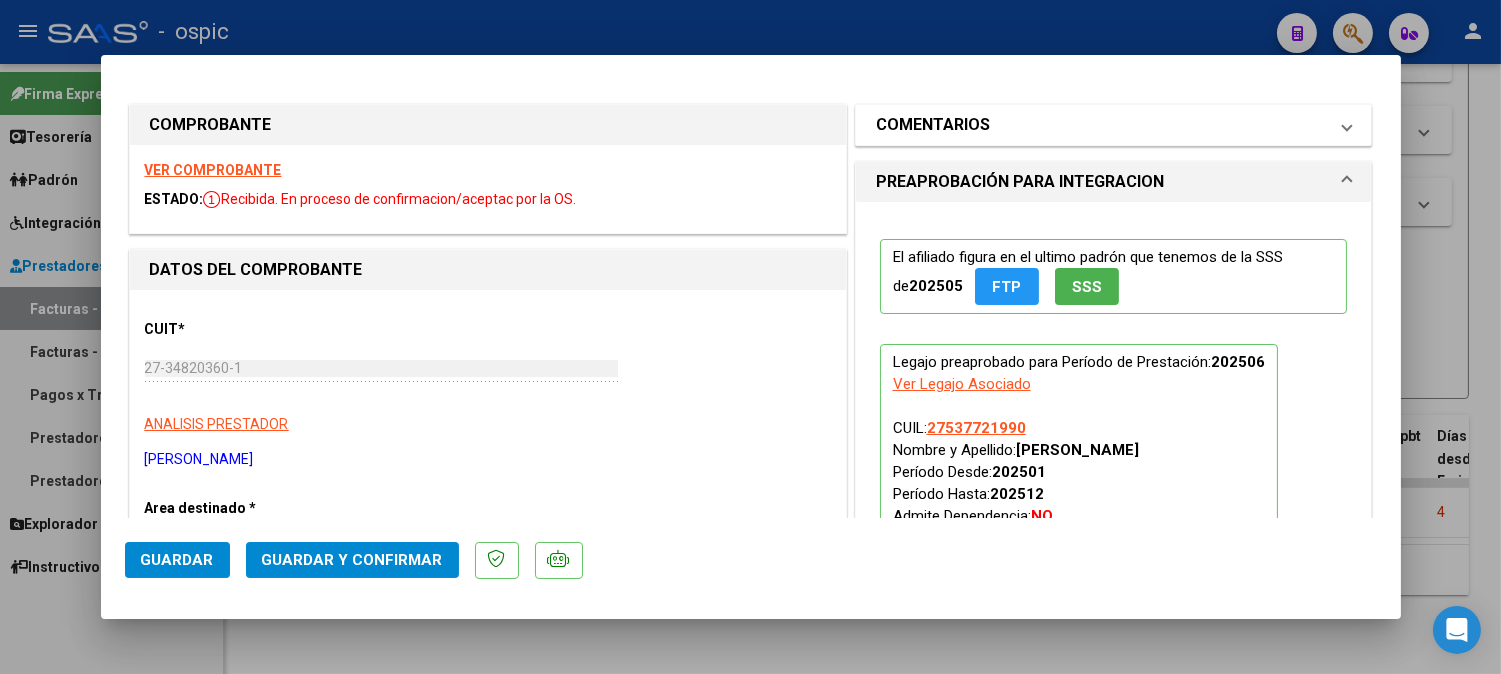 click on "COMENTARIOS" at bounding box center [933, 125] 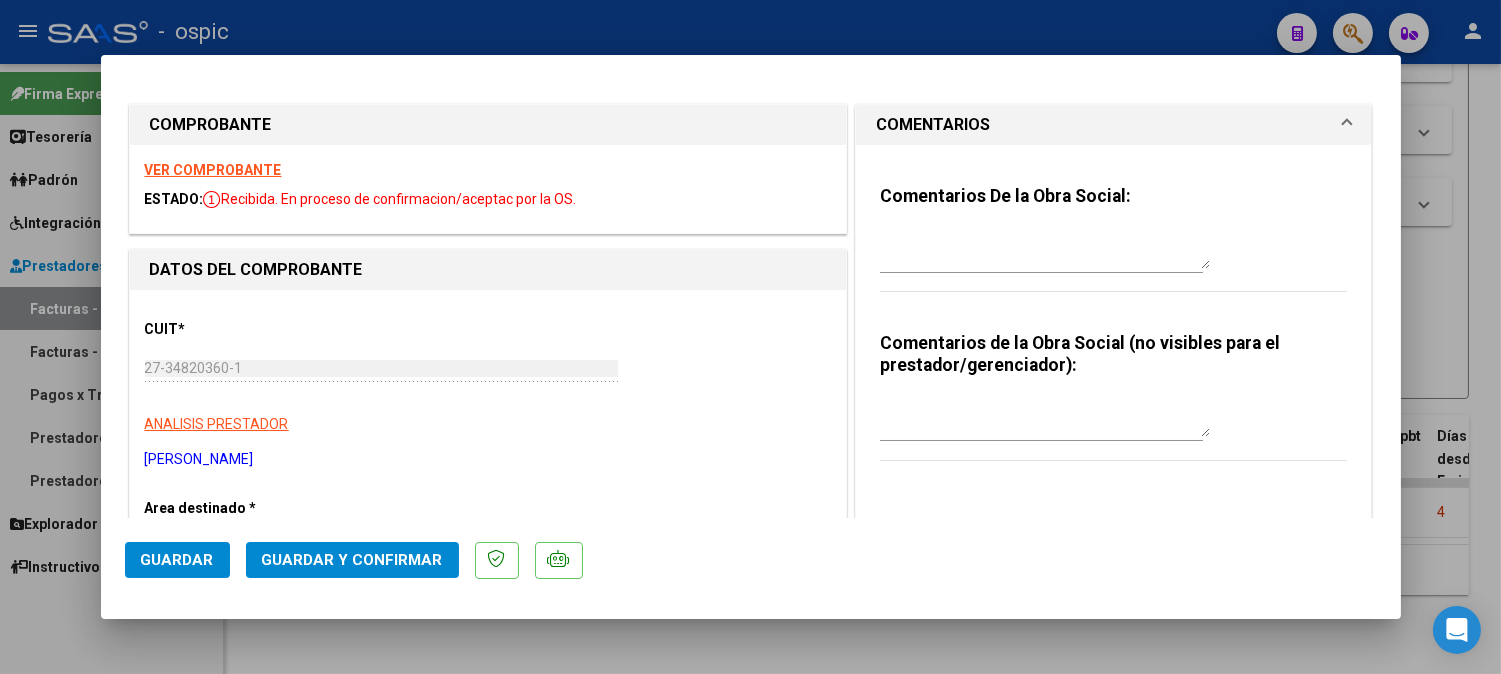 click on "Comentarios de la Obra Social (no visibles para el prestador/gerenciador):" at bounding box center [1114, 407] 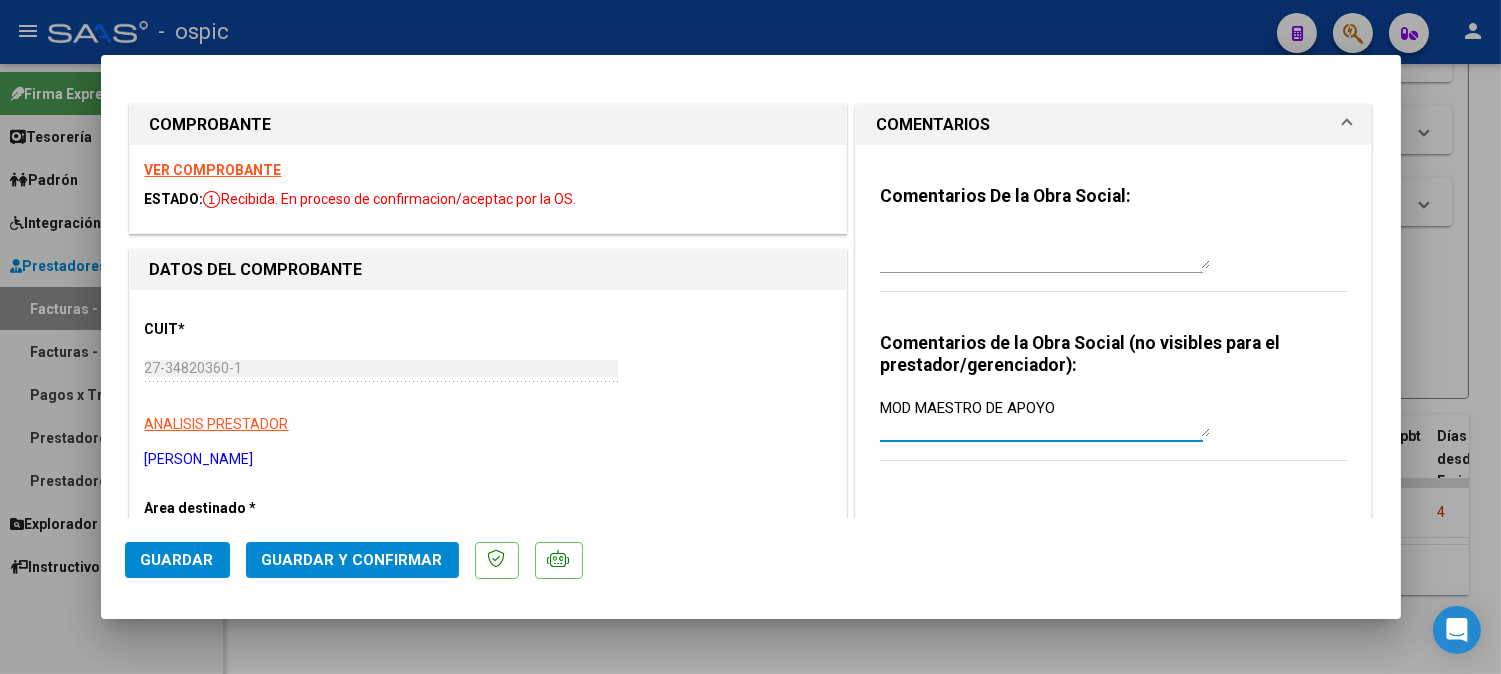 type on "MOD MAESTRO DE APOYO" 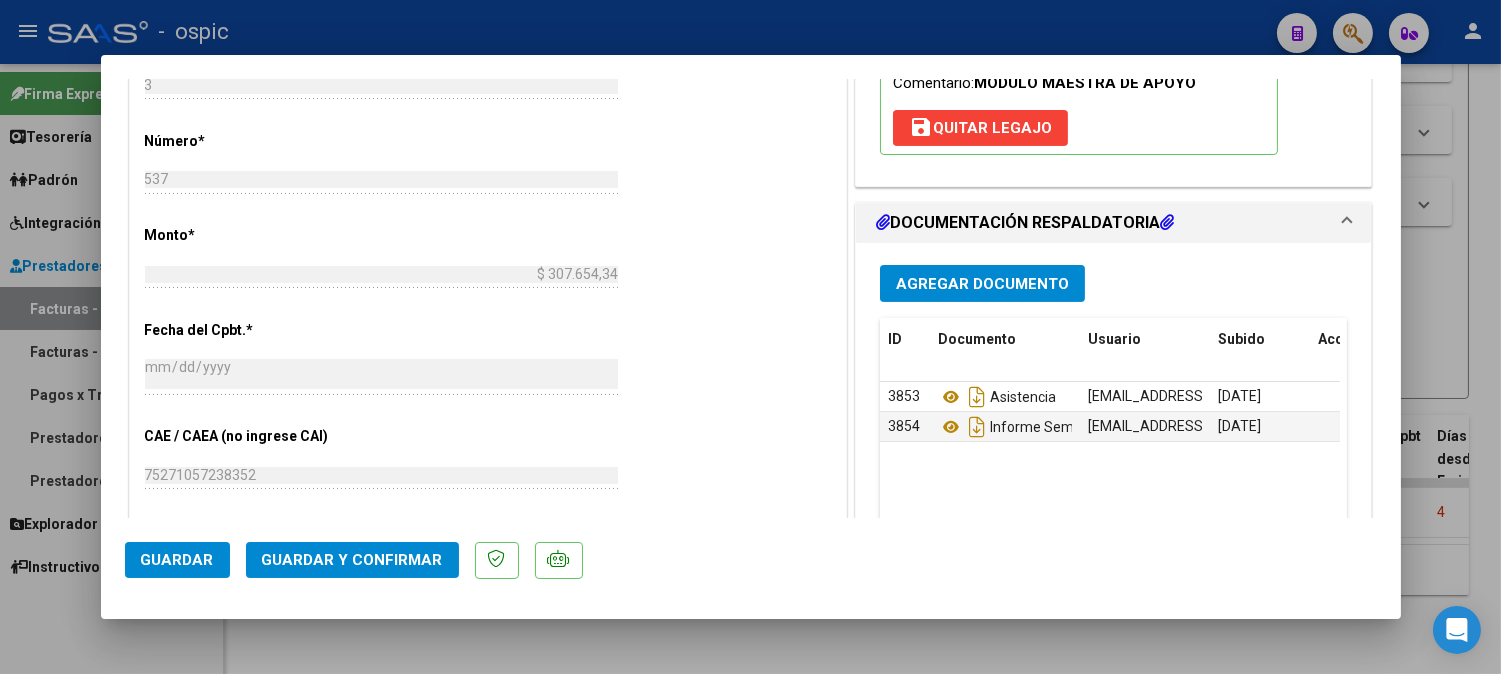 scroll, scrollTop: 855, scrollLeft: 0, axis: vertical 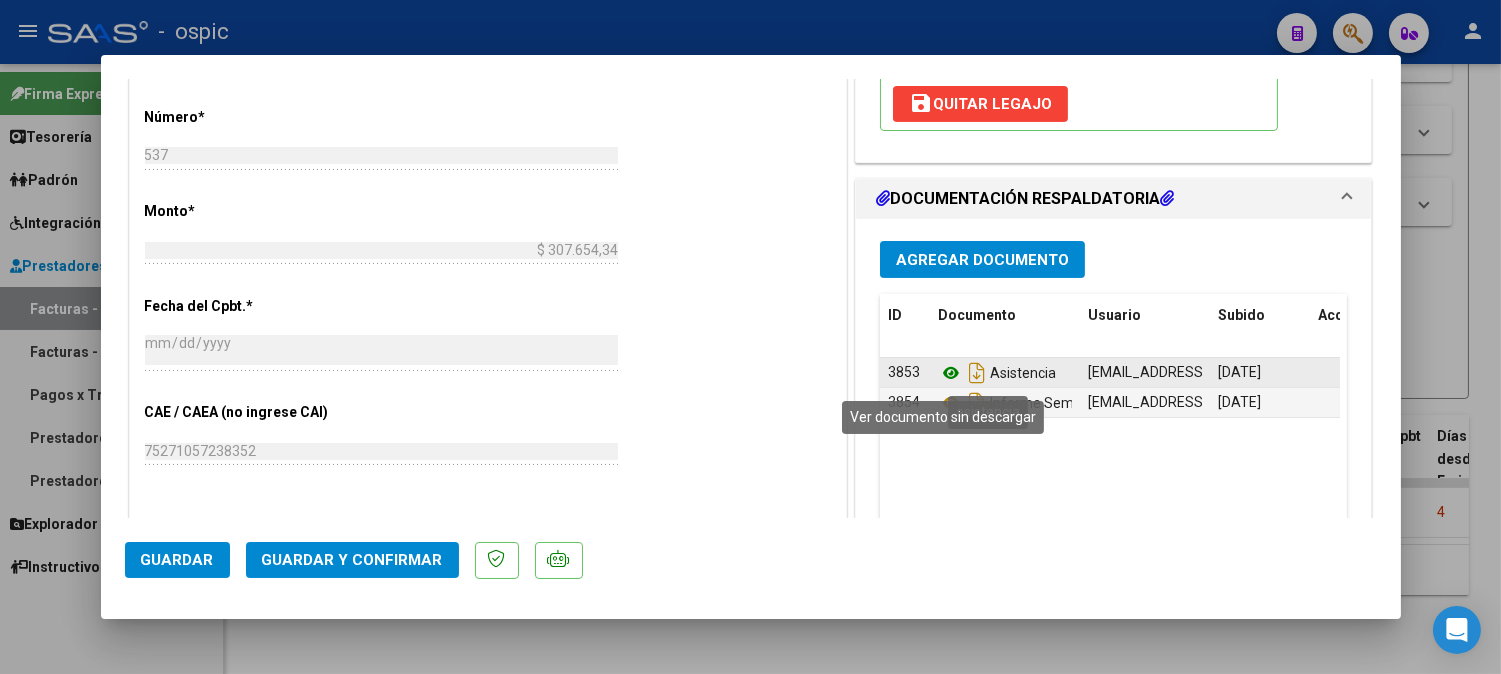 click 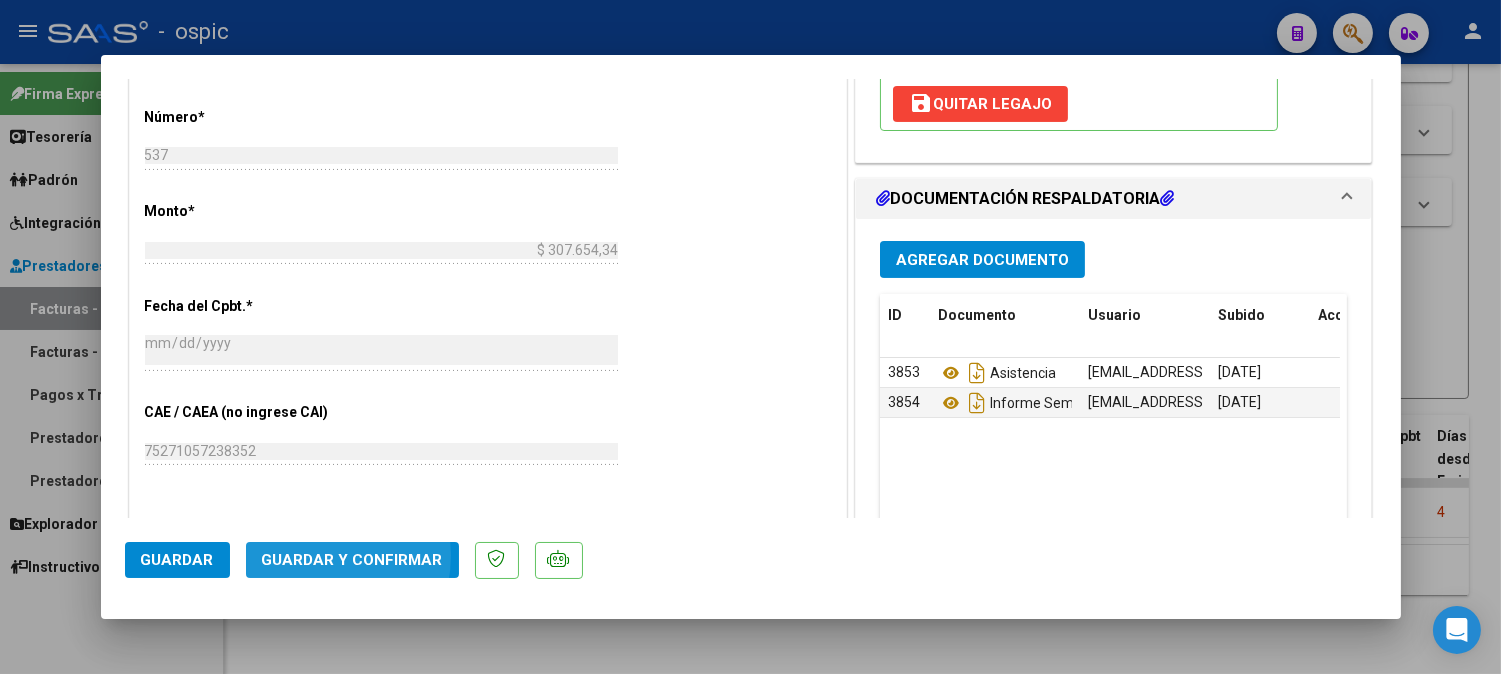 click on "Guardar y Confirmar" 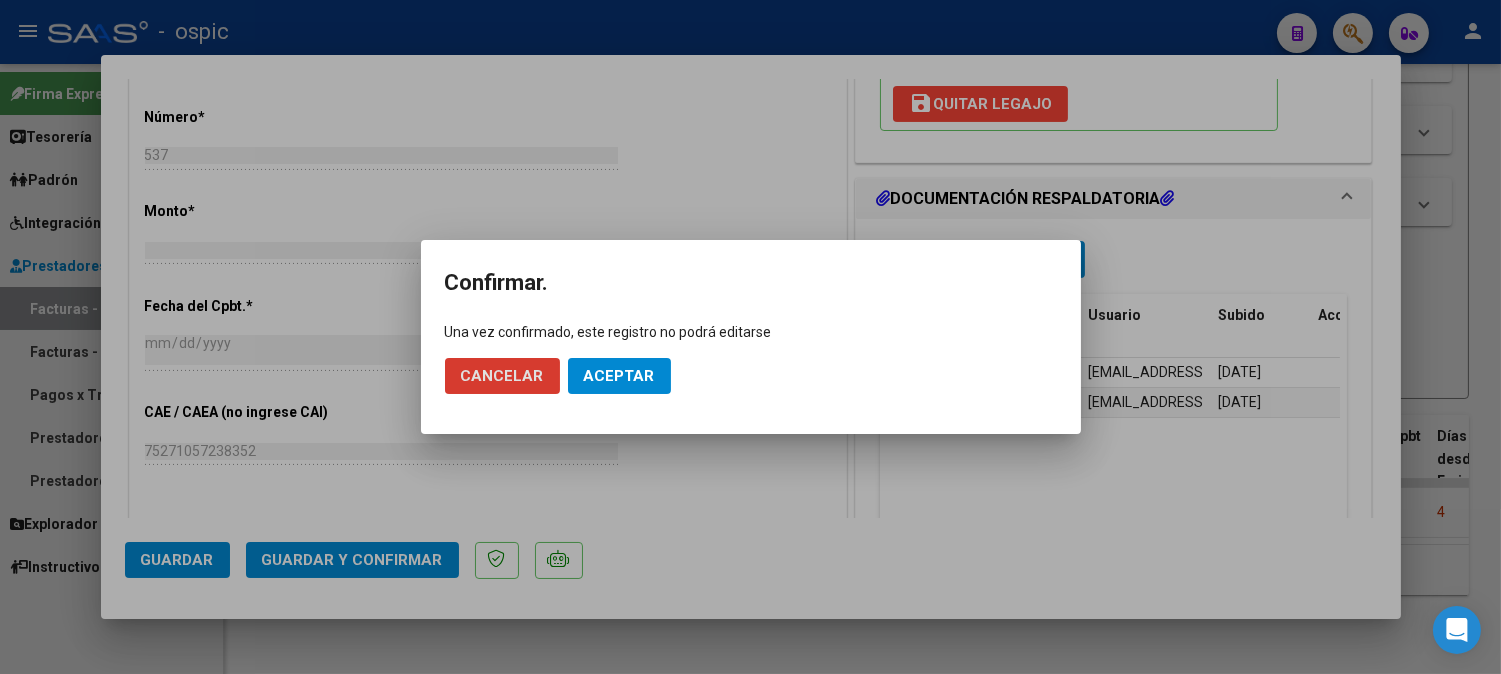 click on "Aceptar" 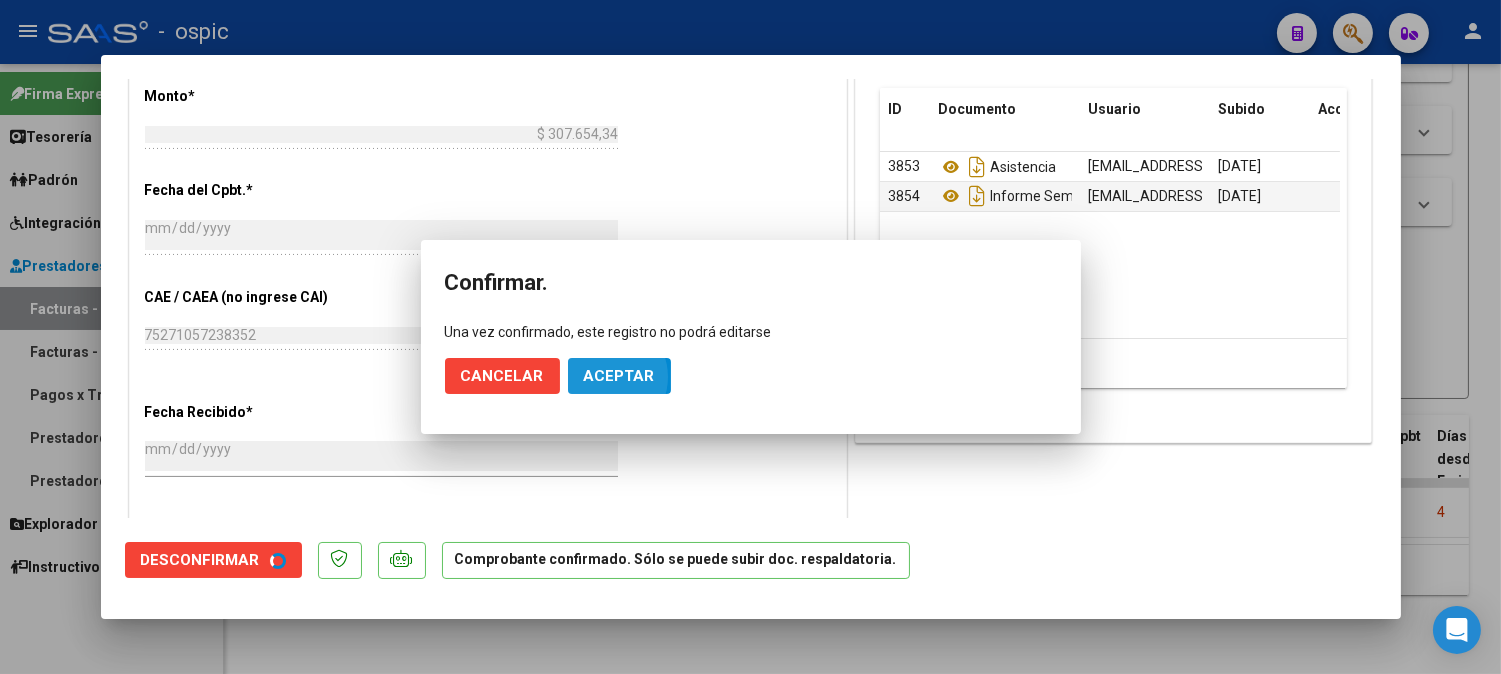 scroll, scrollTop: 740, scrollLeft: 0, axis: vertical 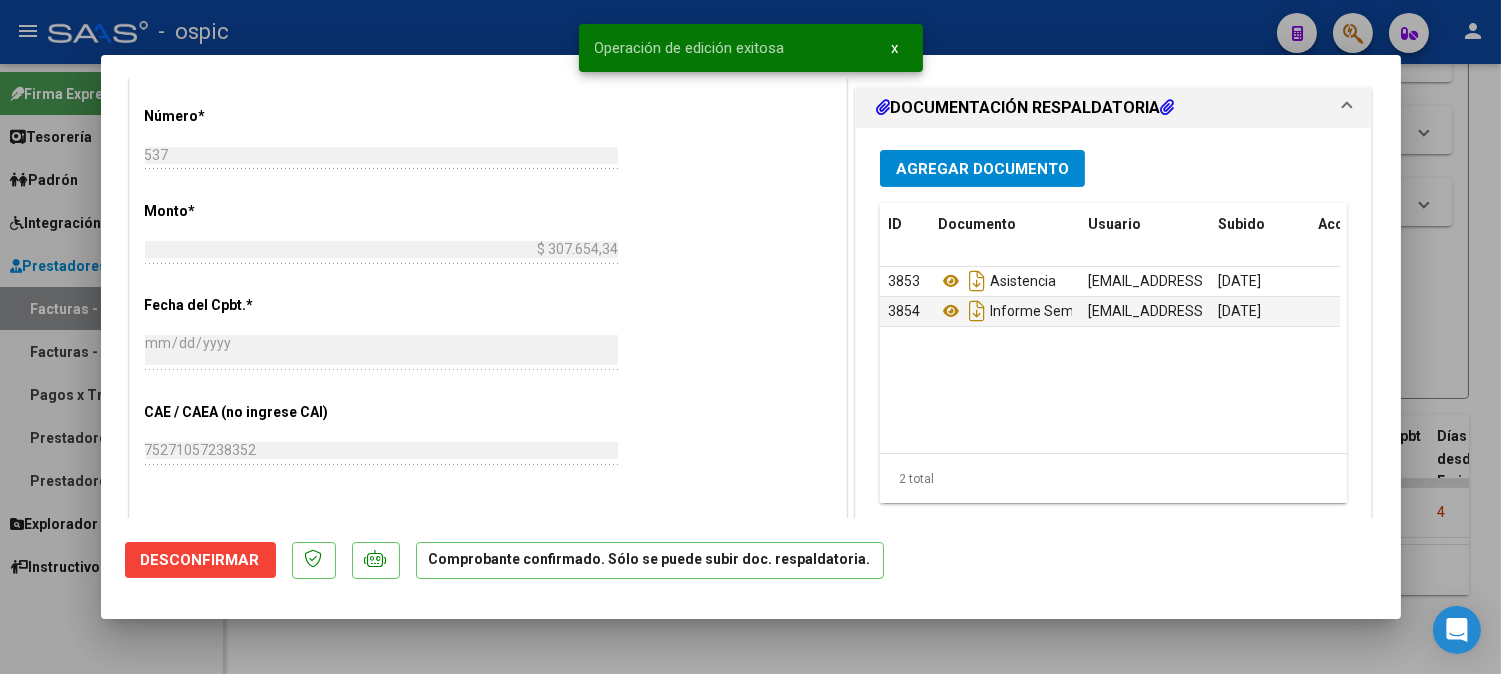 type 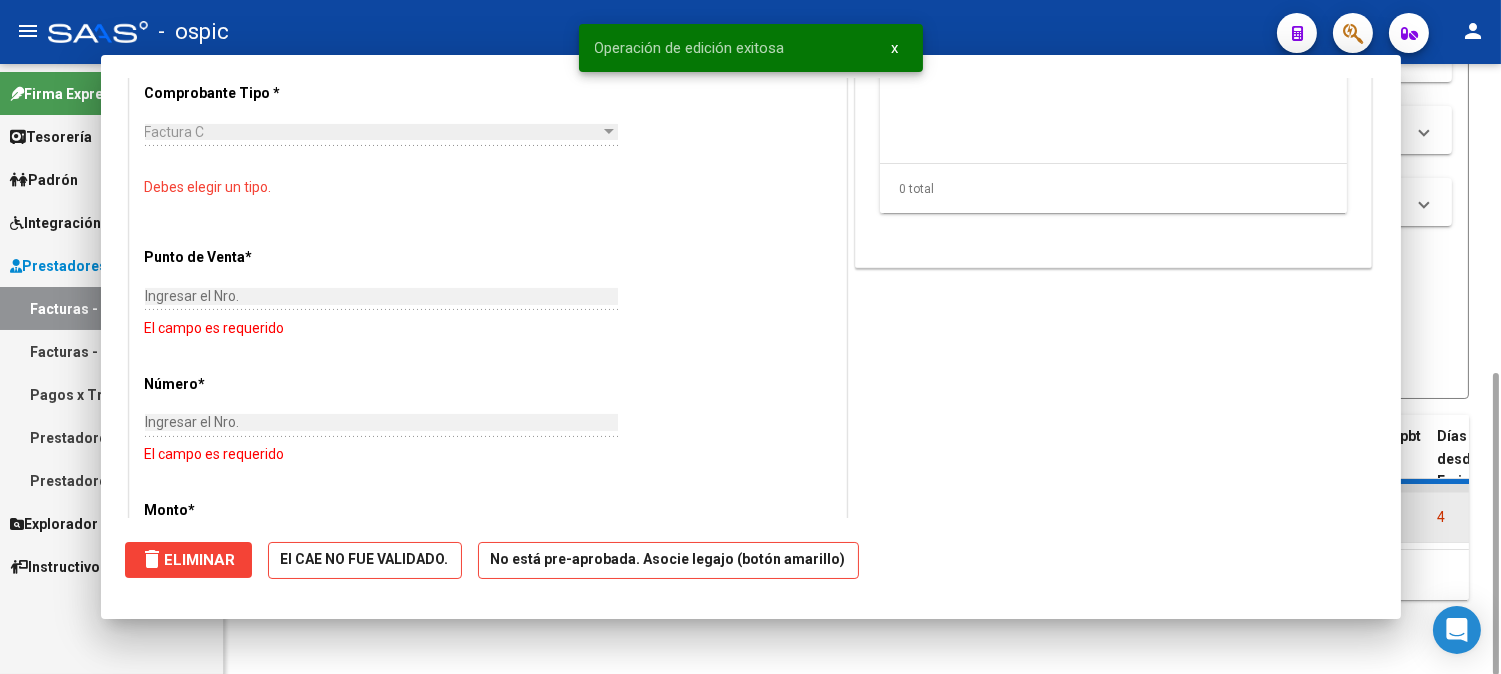 scroll, scrollTop: 1082, scrollLeft: 0, axis: vertical 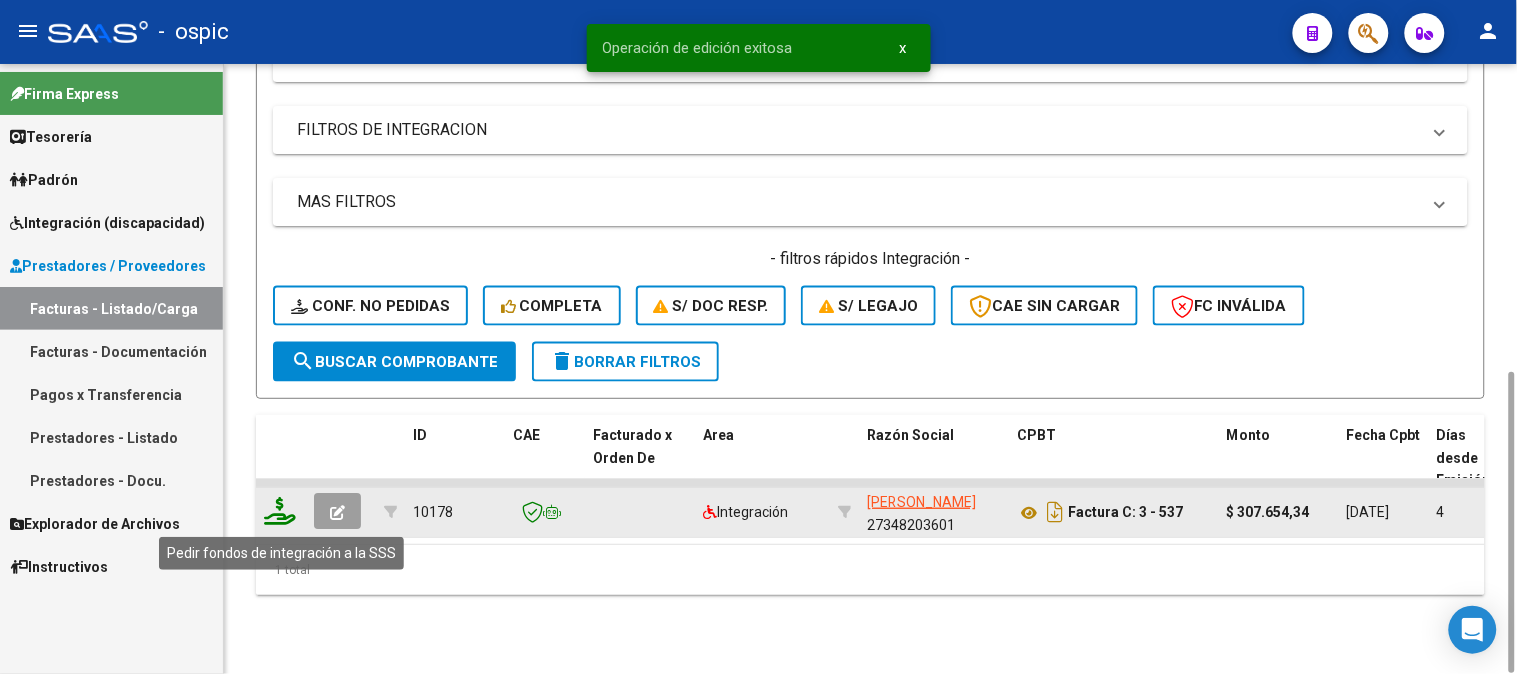 click 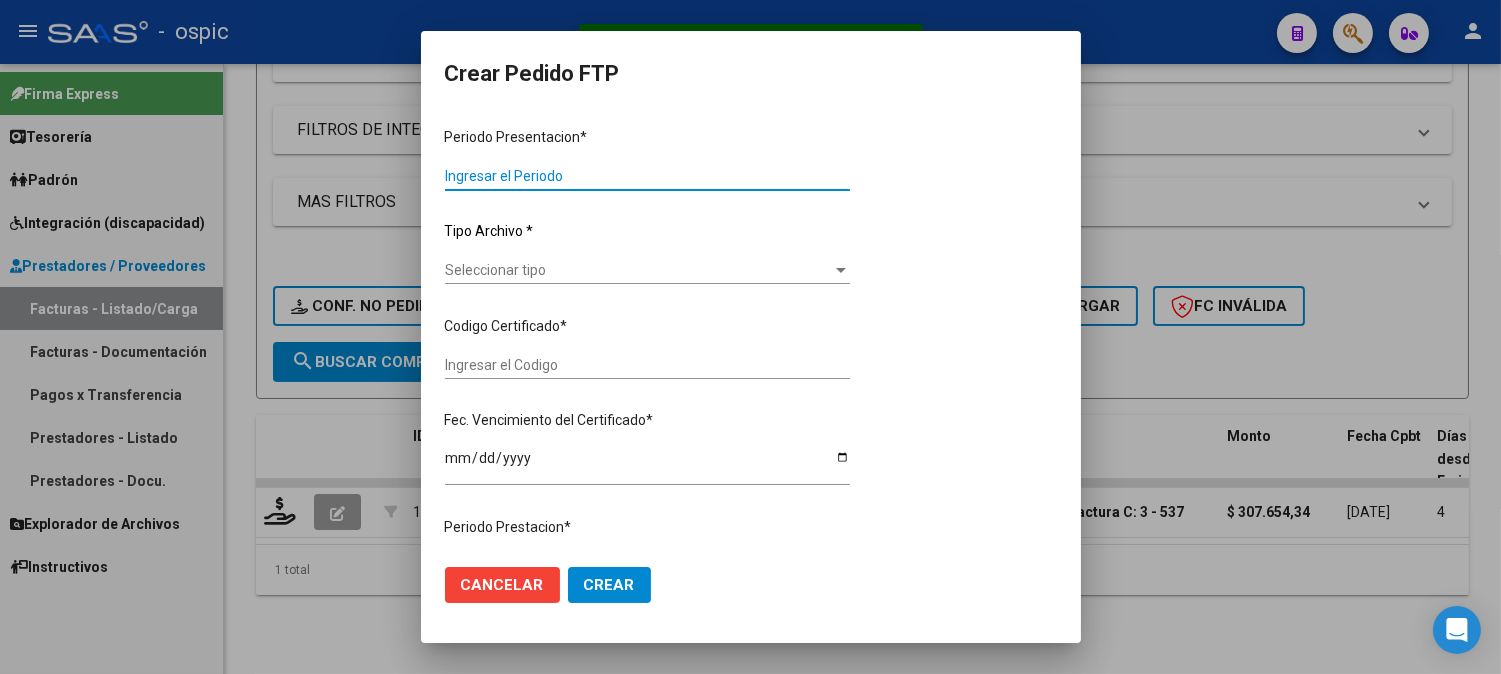 type on "202506" 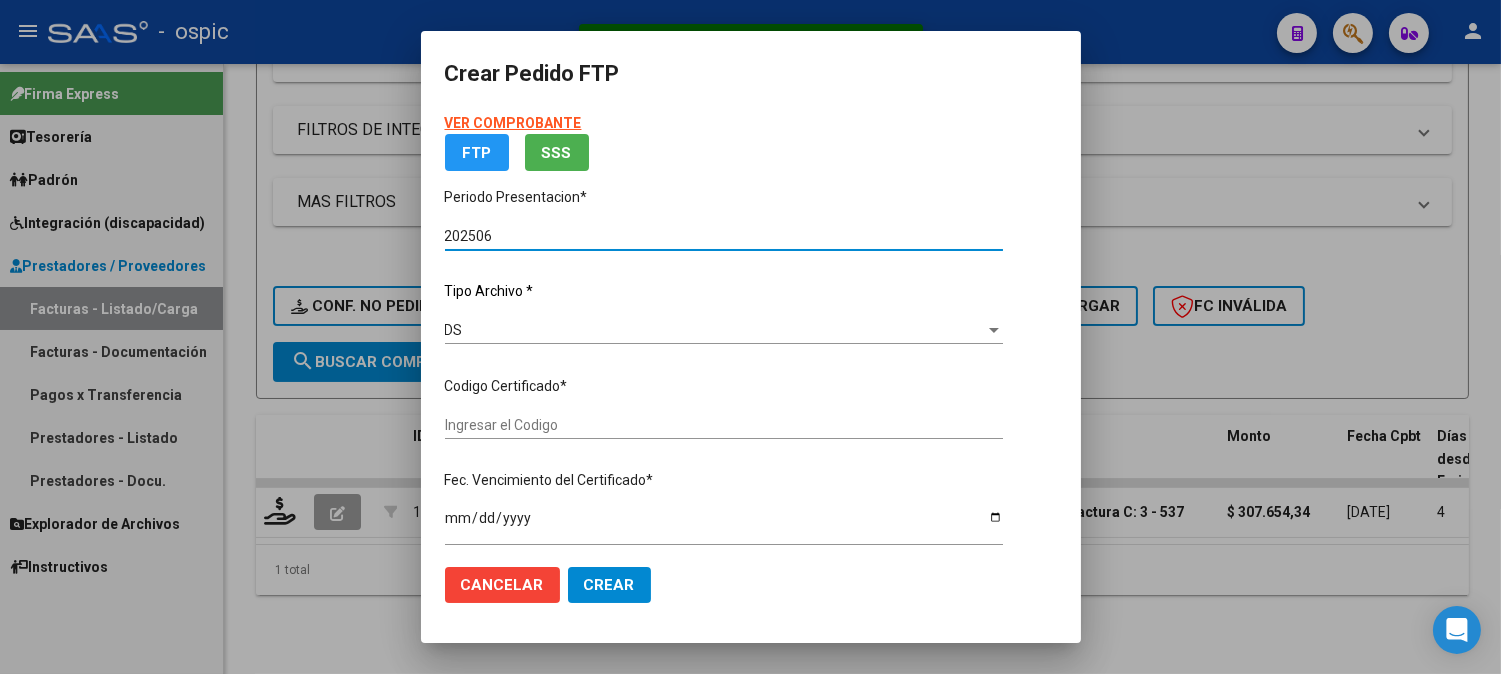 type on "0000000000000000000000000000006406955970" 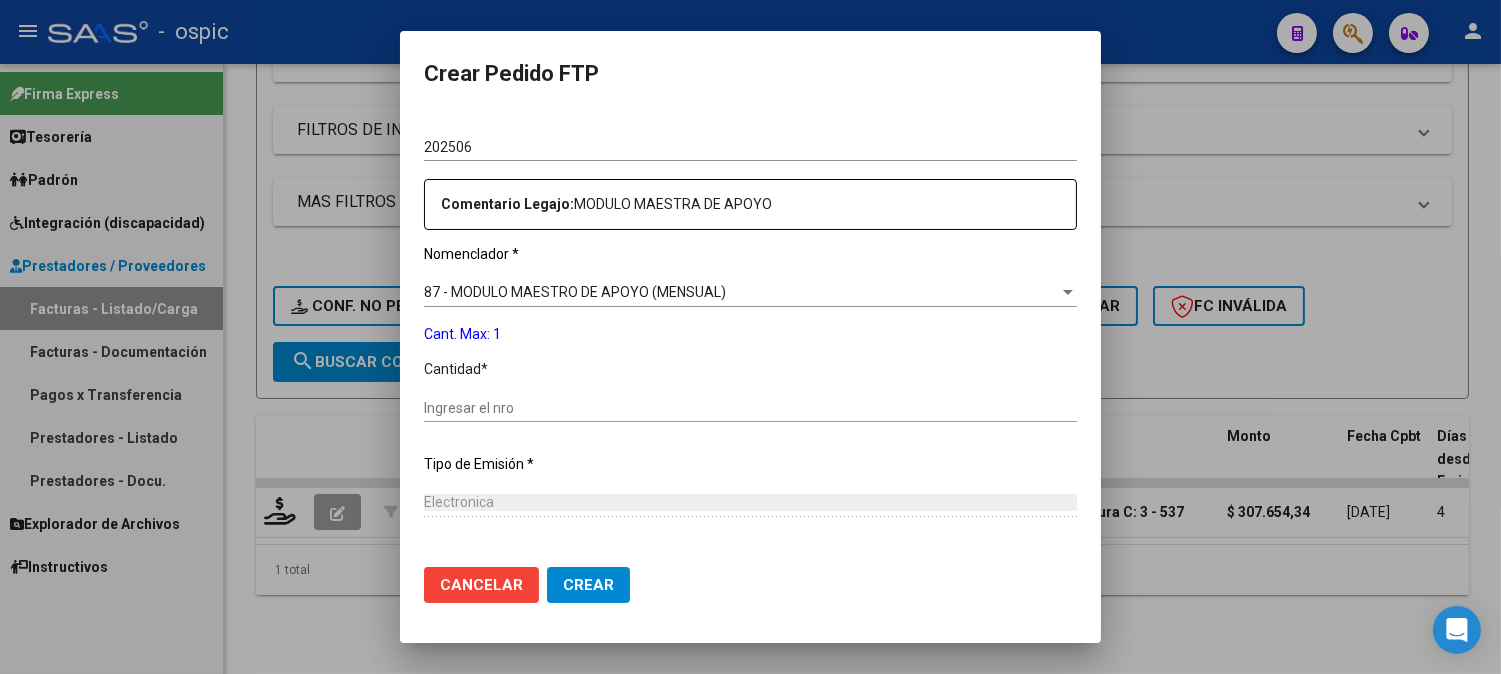 scroll, scrollTop: 632, scrollLeft: 0, axis: vertical 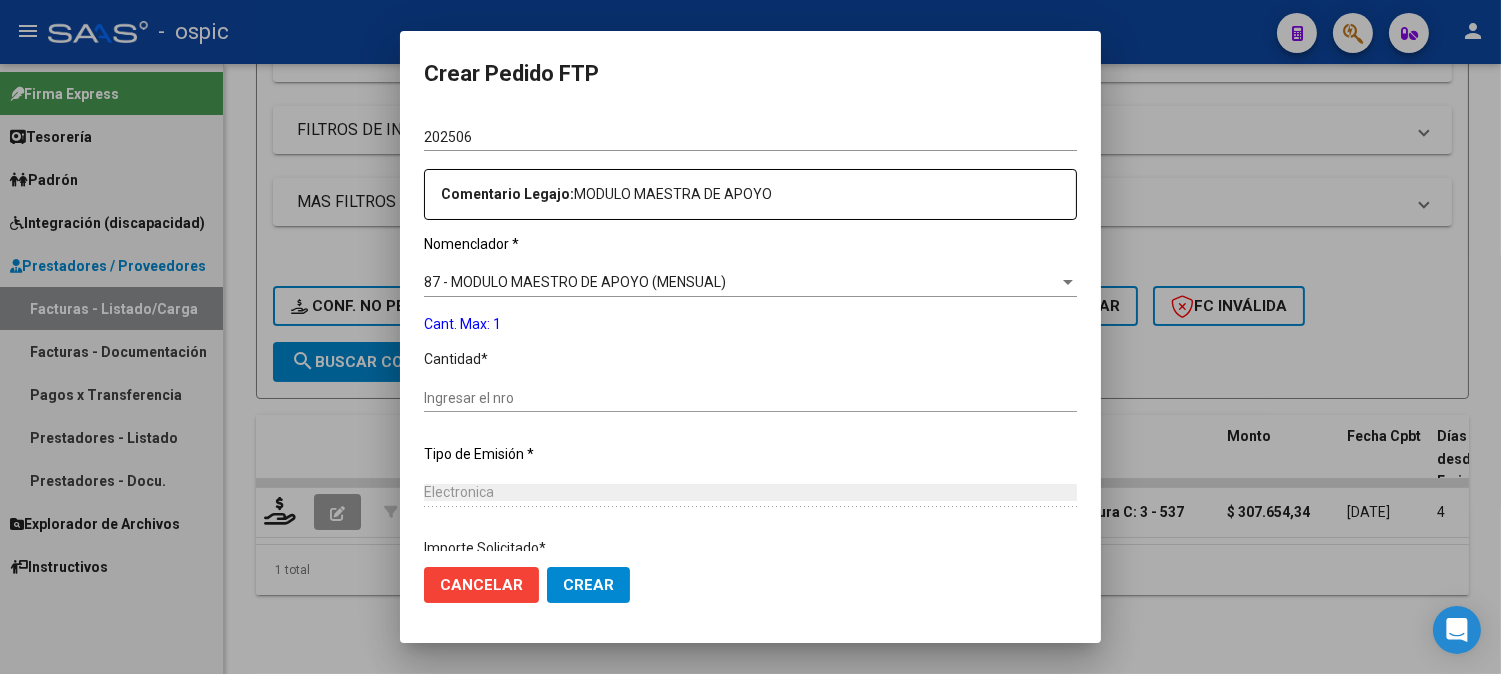 click on "Ingresar el nro" at bounding box center (750, 398) 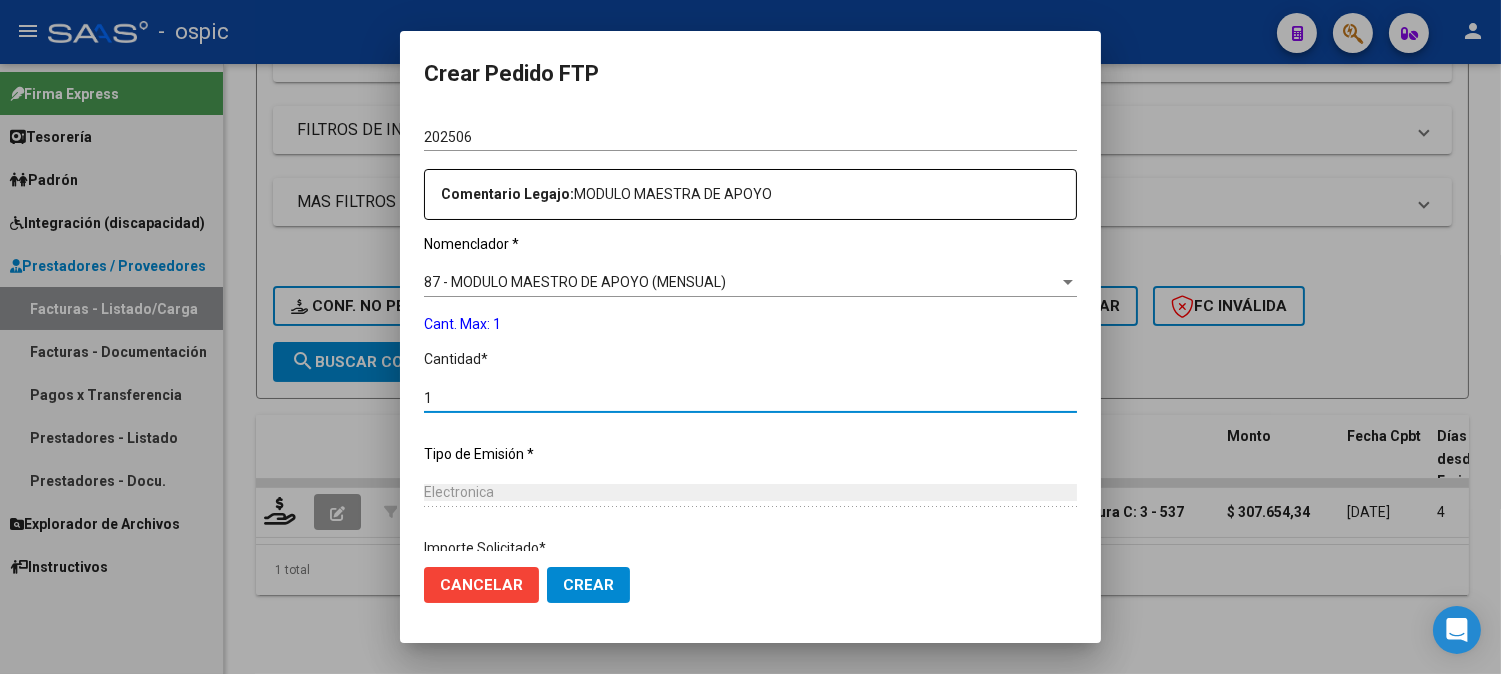 type on "1" 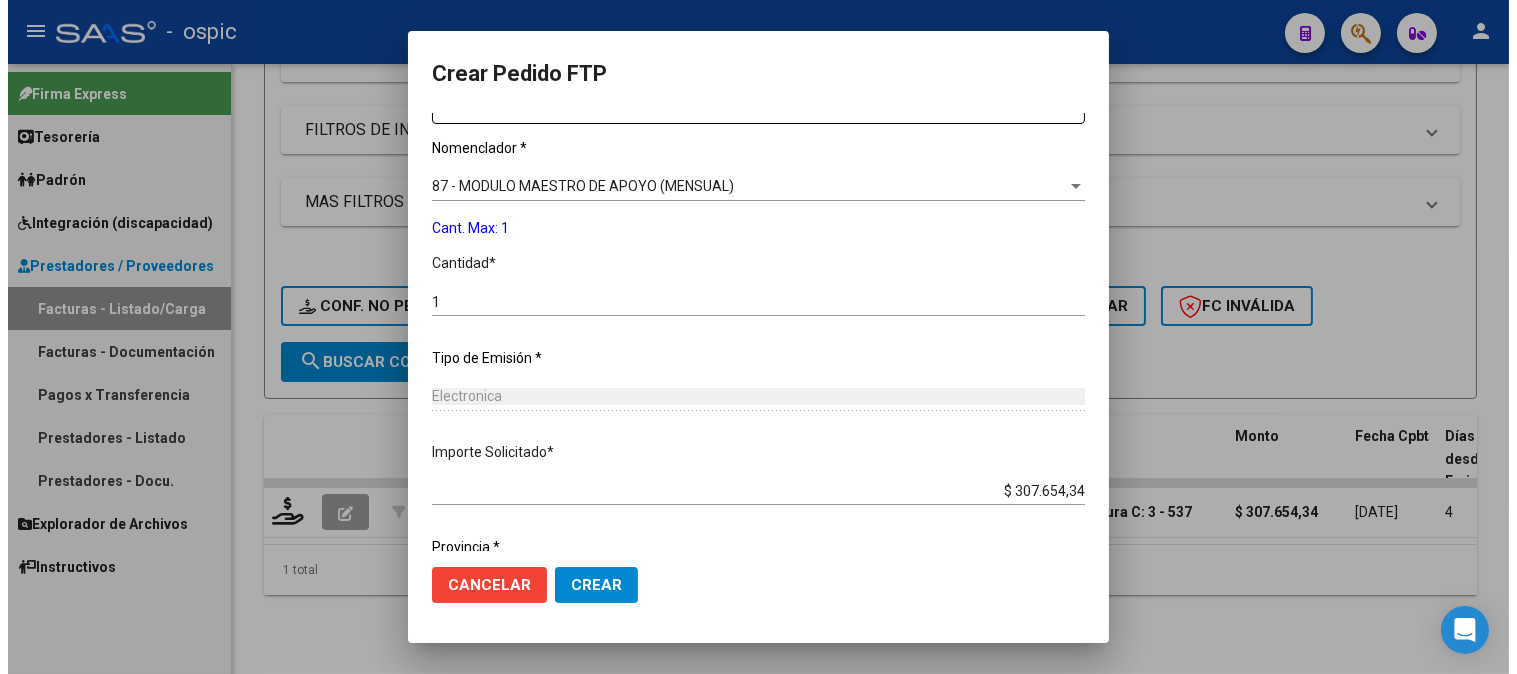 scroll, scrollTop: 793, scrollLeft: 0, axis: vertical 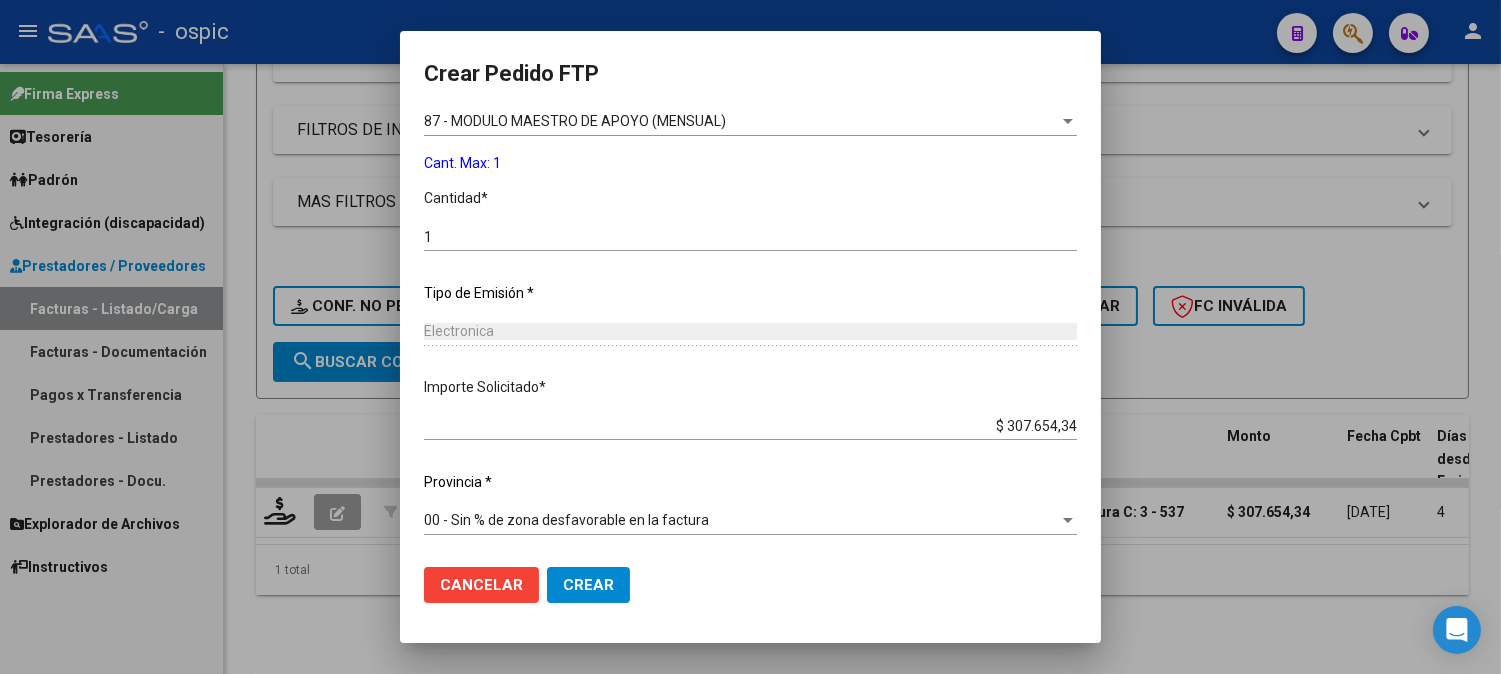 click on "Crear" 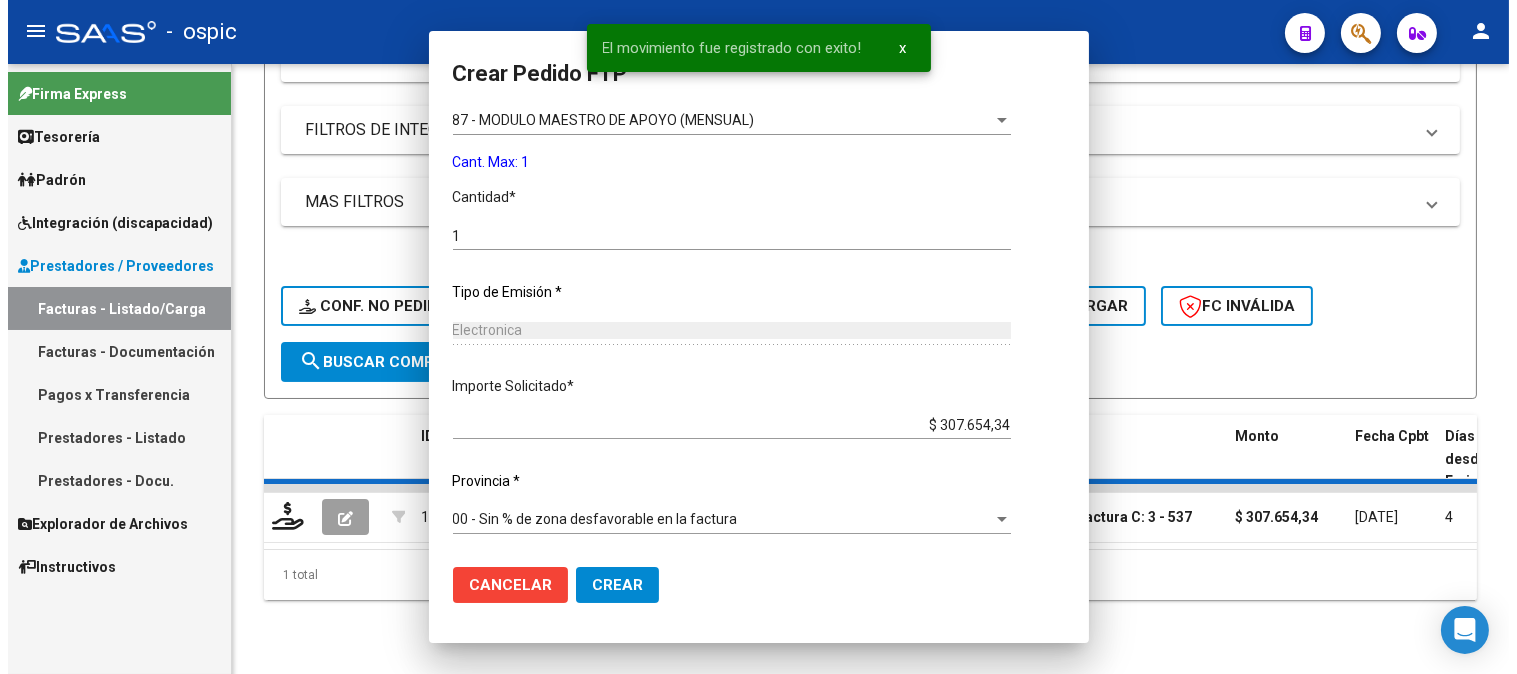 scroll, scrollTop: 0, scrollLeft: 0, axis: both 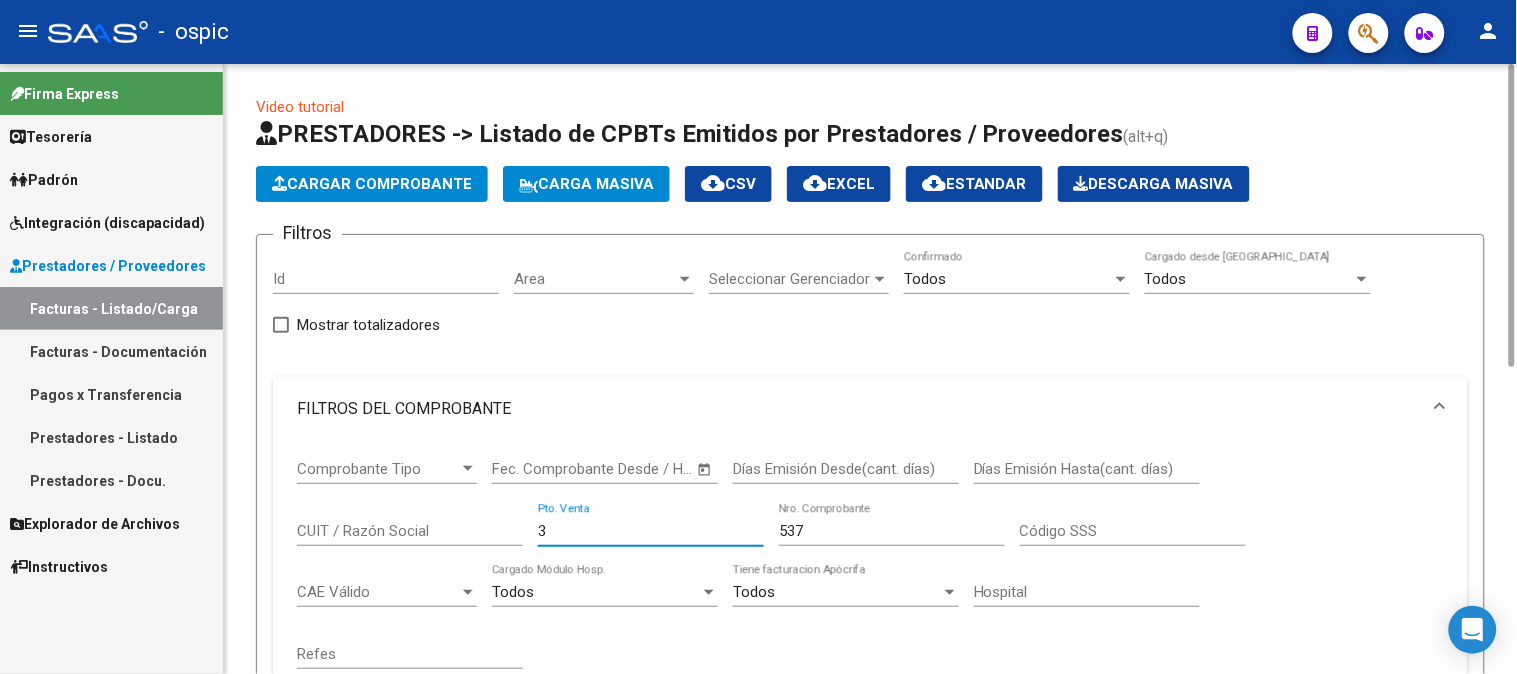 drag, startPoint x: 538, startPoint y: 527, endPoint x: 350, endPoint y: 525, distance: 188.01064 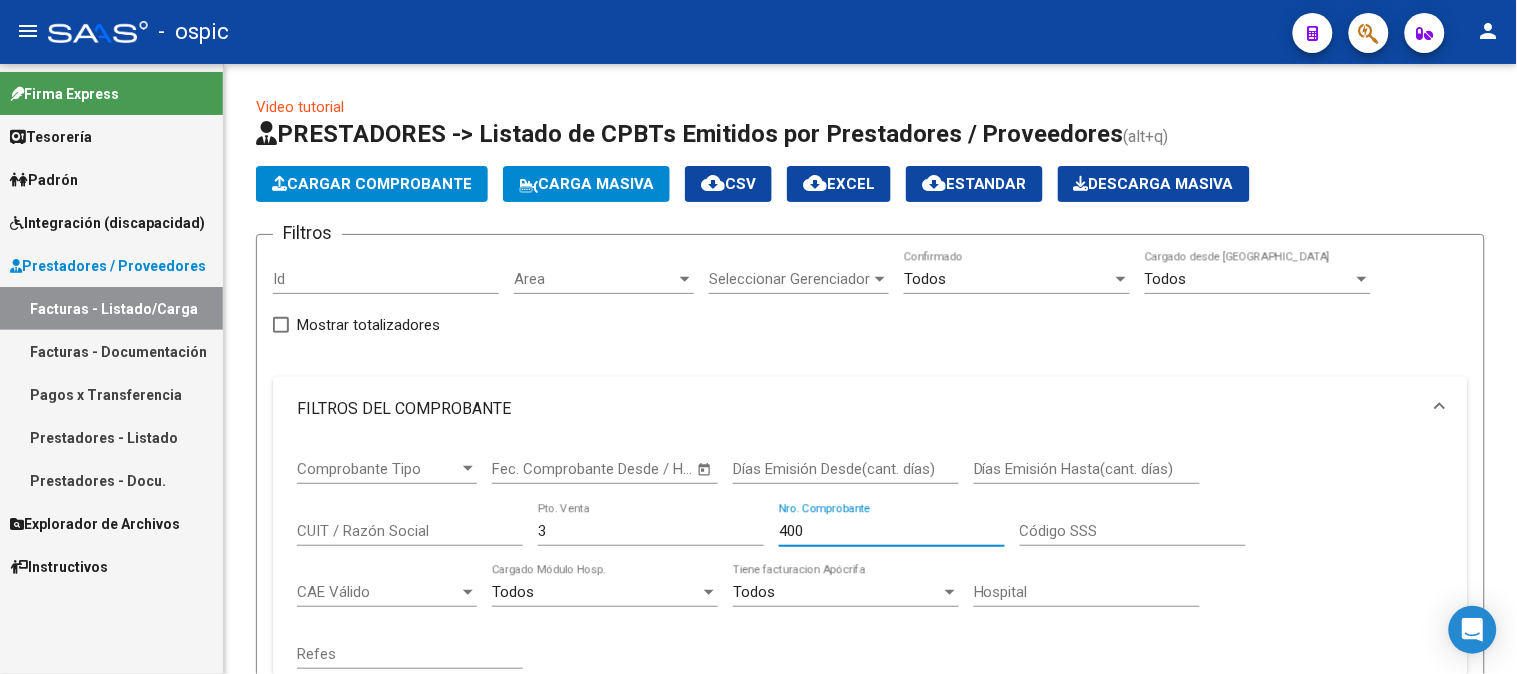 scroll, scrollTop: 444, scrollLeft: 0, axis: vertical 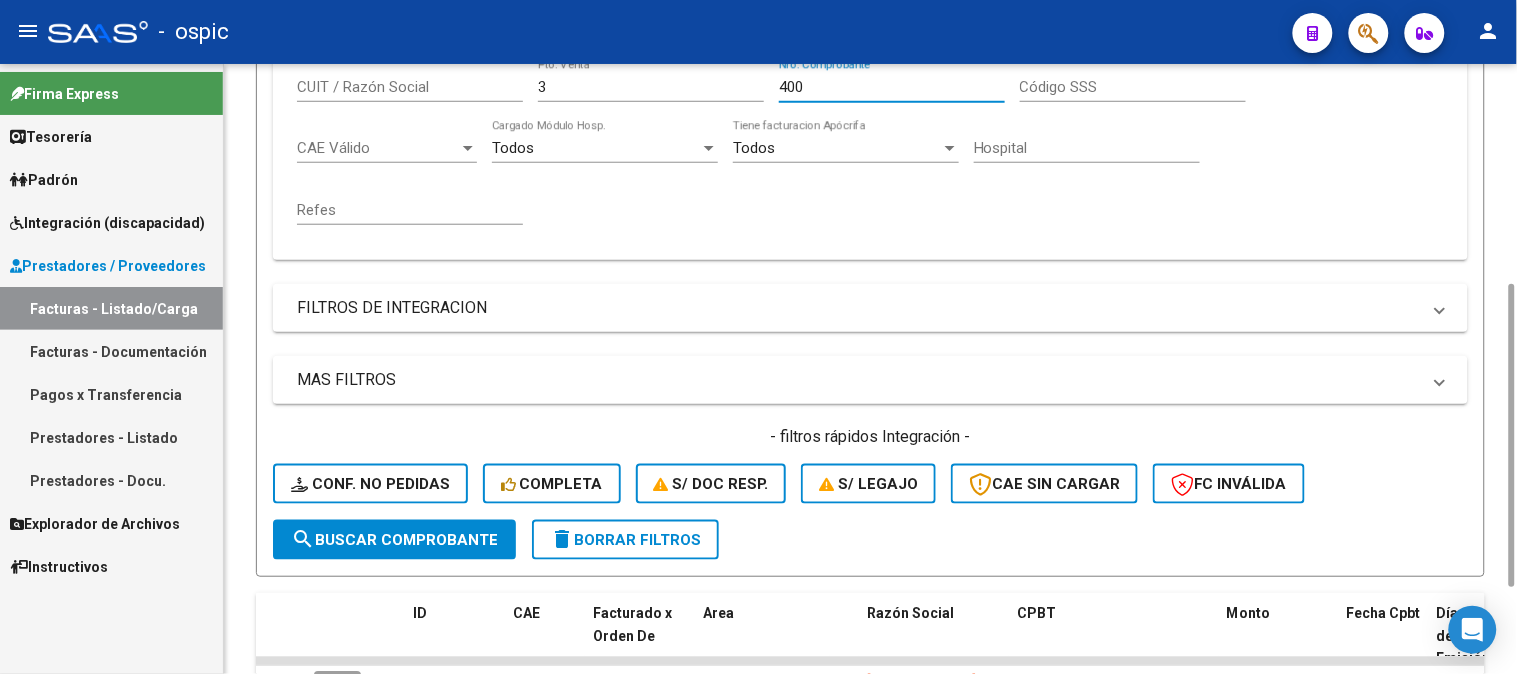 type on "400" 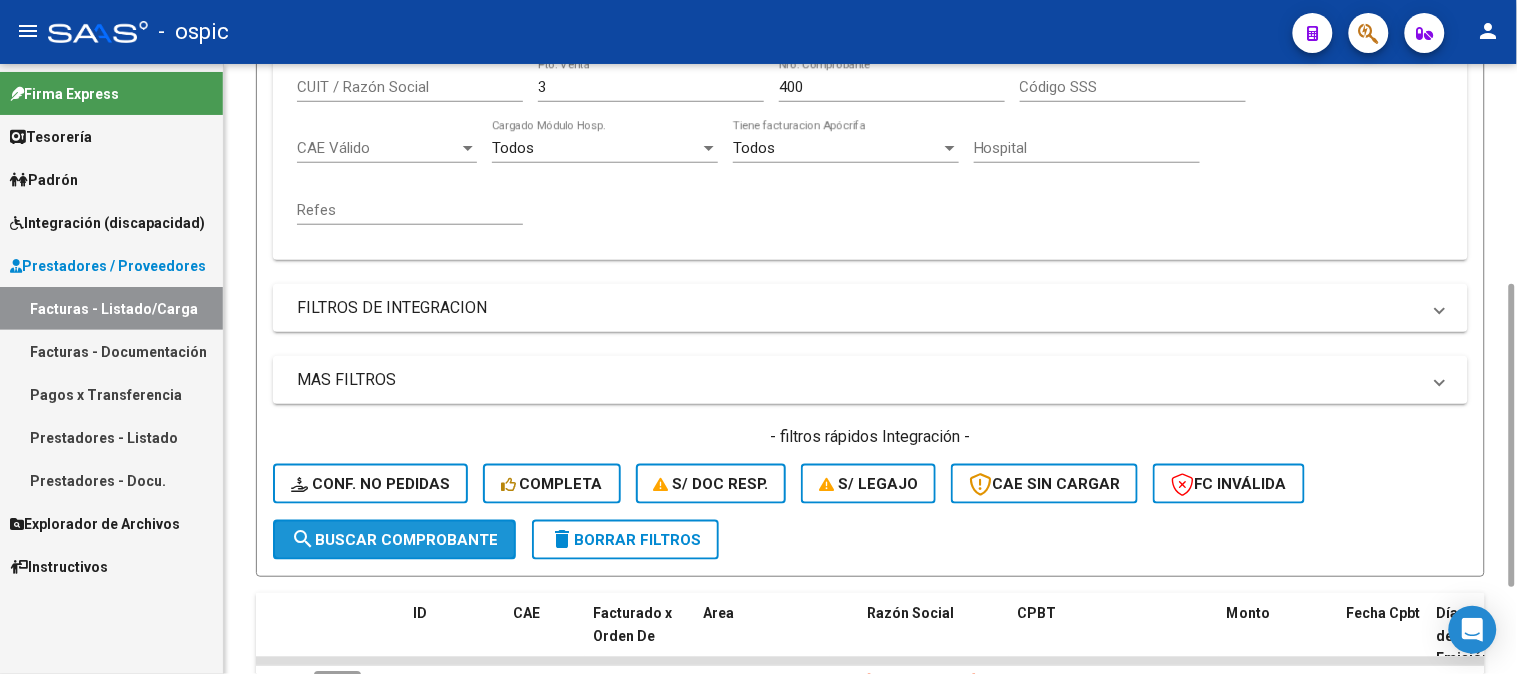 click on "search  Buscar Comprobante" 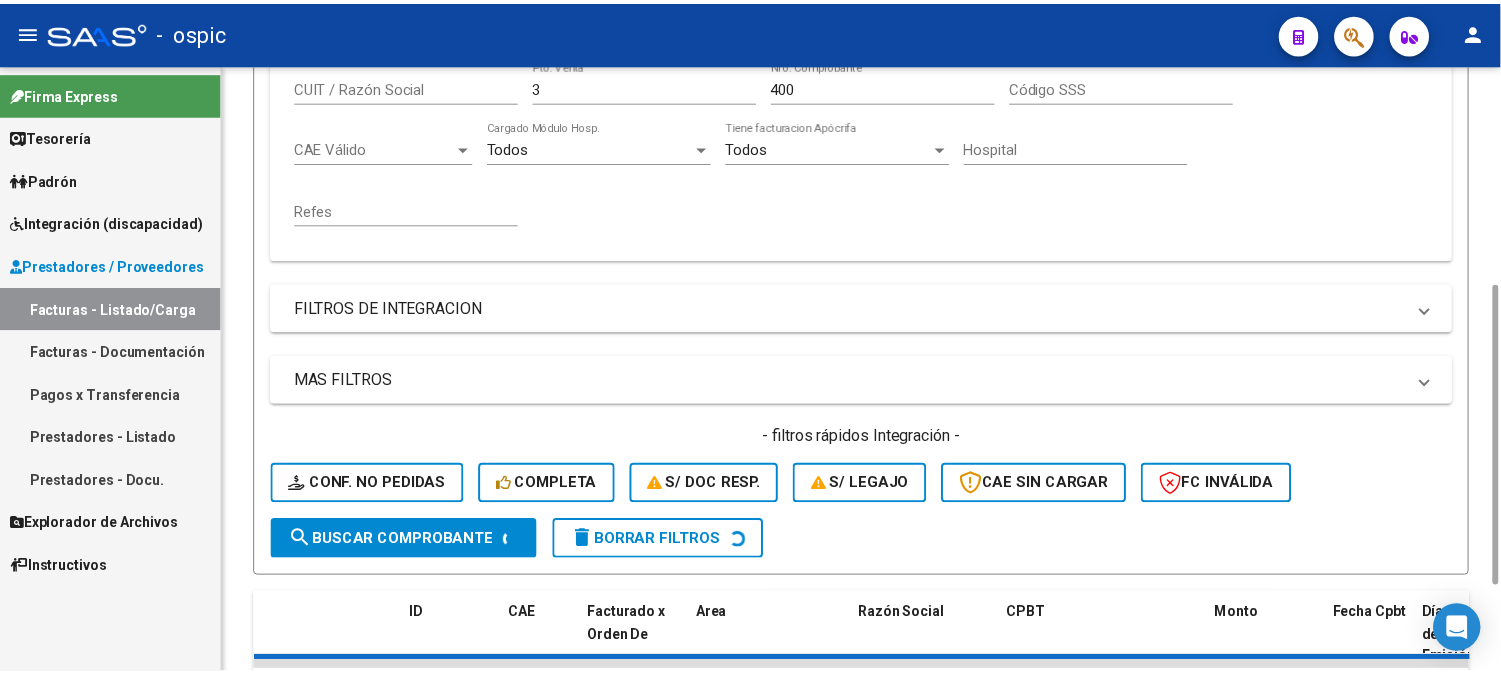 scroll, scrollTop: 627, scrollLeft: 0, axis: vertical 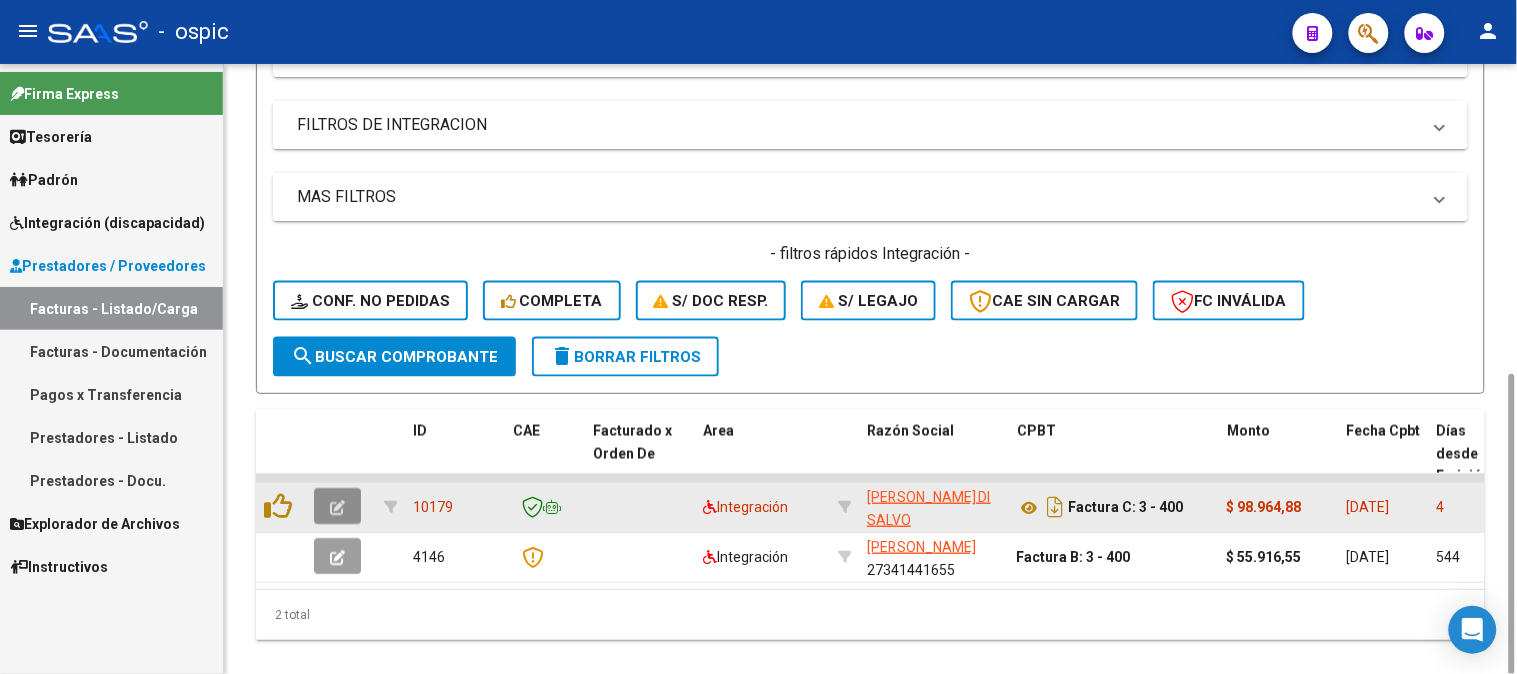 click 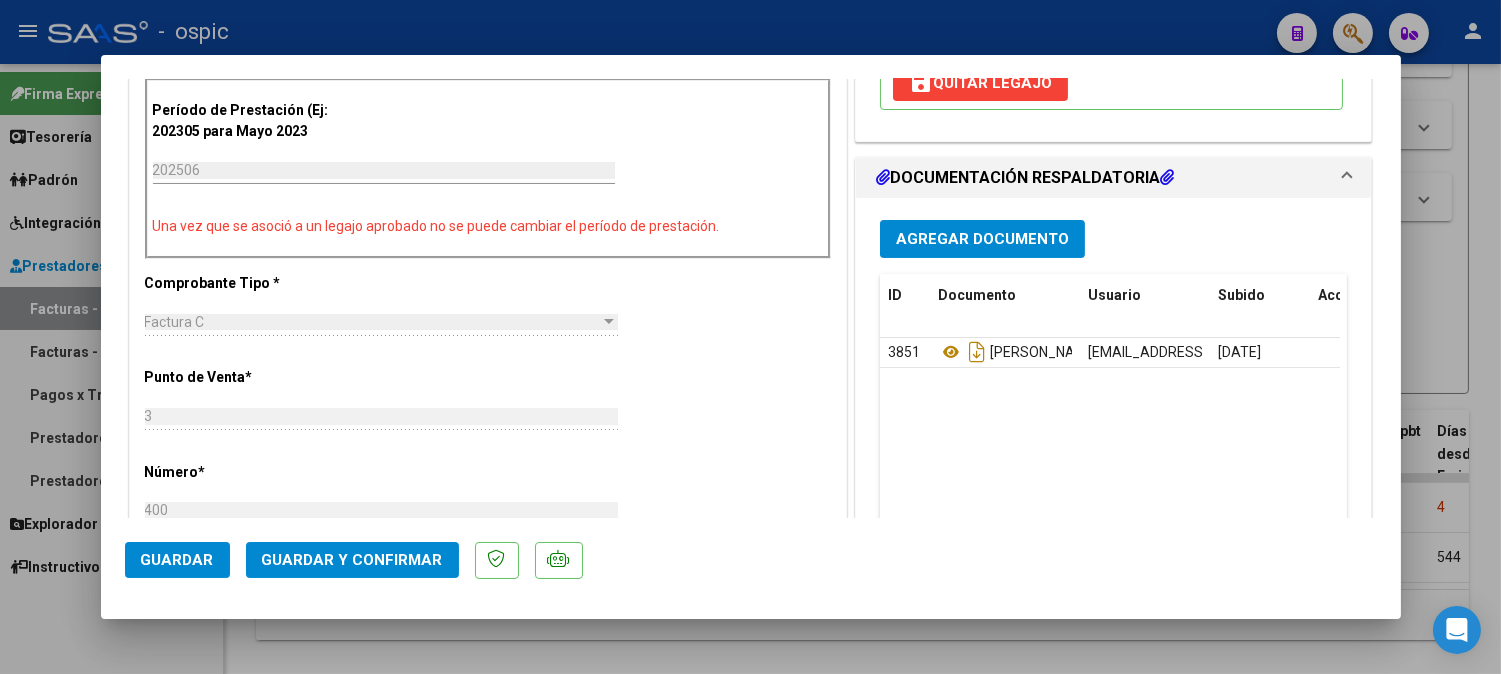 scroll, scrollTop: 0, scrollLeft: 0, axis: both 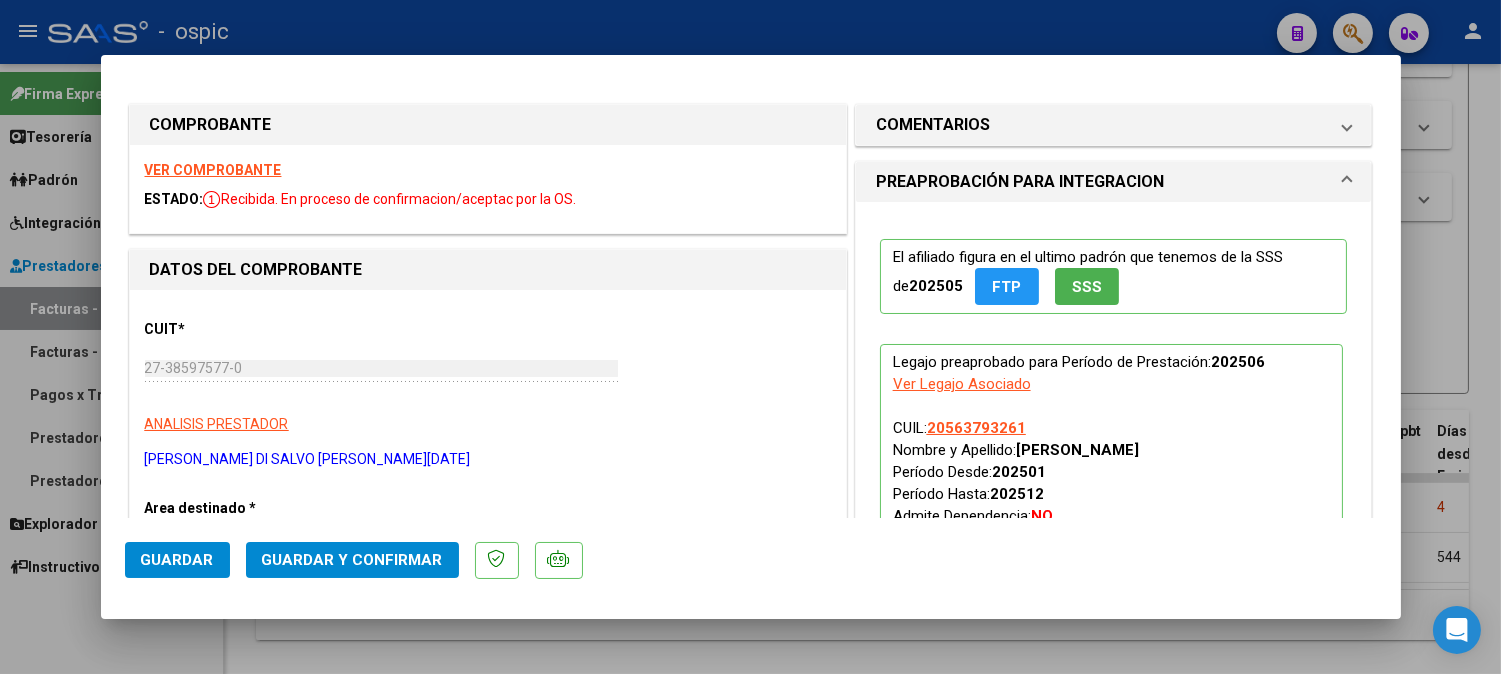 drag, startPoint x: 998, startPoint y: 121, endPoint x: 942, endPoint y: 387, distance: 271.83084 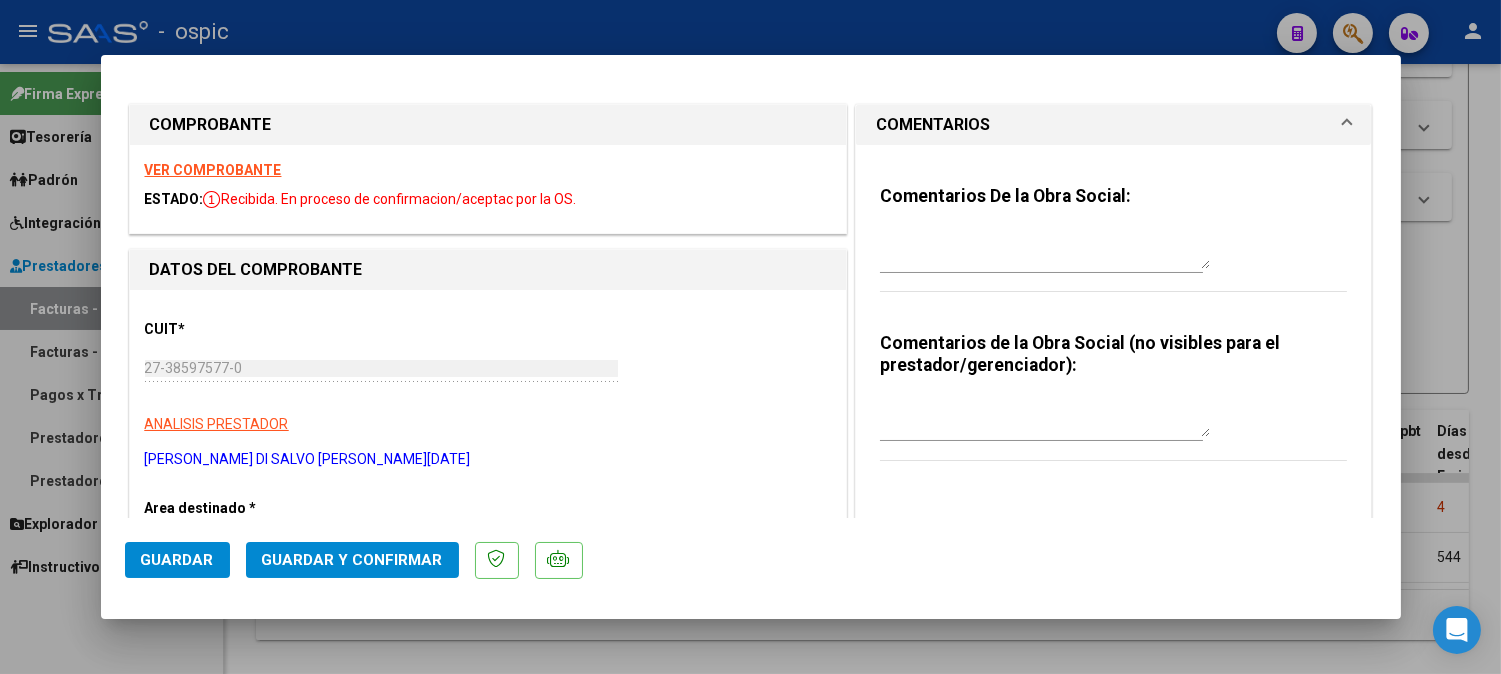click at bounding box center (1045, 417) 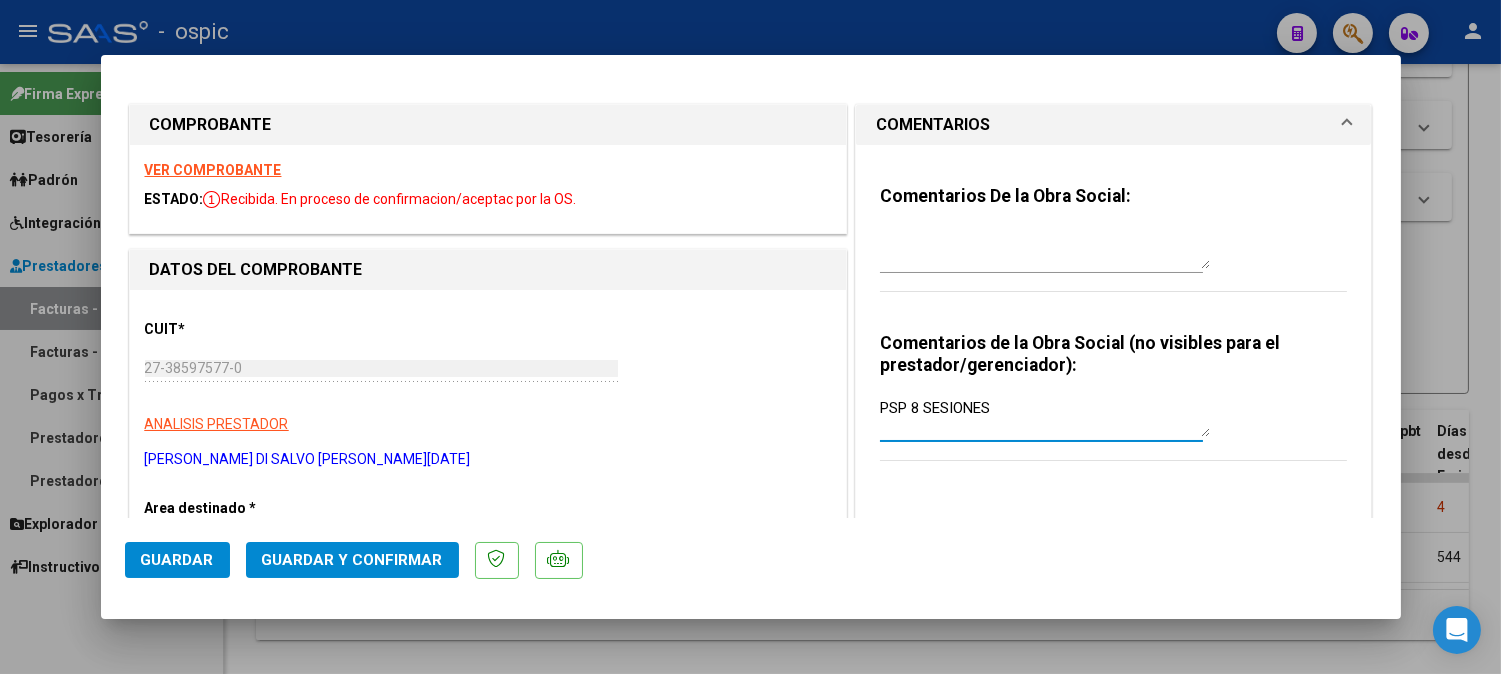 type on "PSP 8 SESIONES" 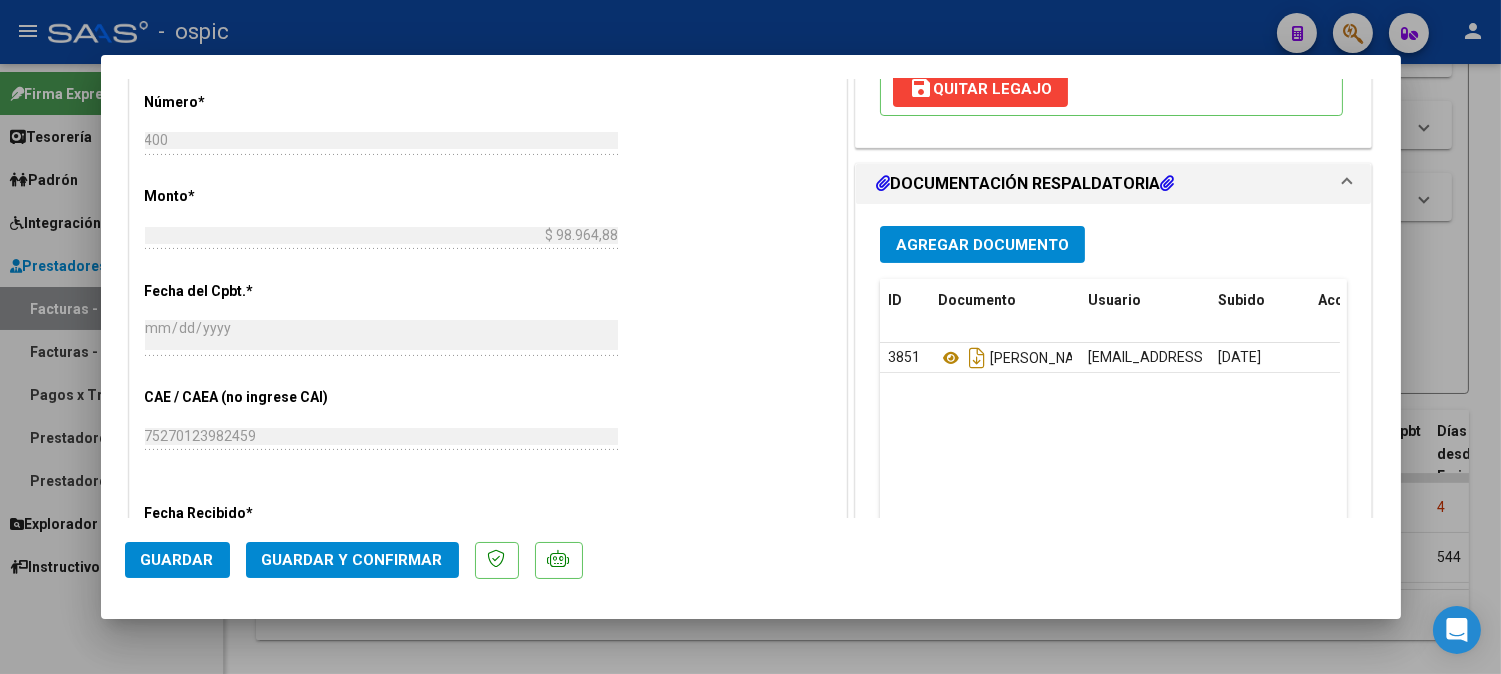 scroll, scrollTop: 884, scrollLeft: 0, axis: vertical 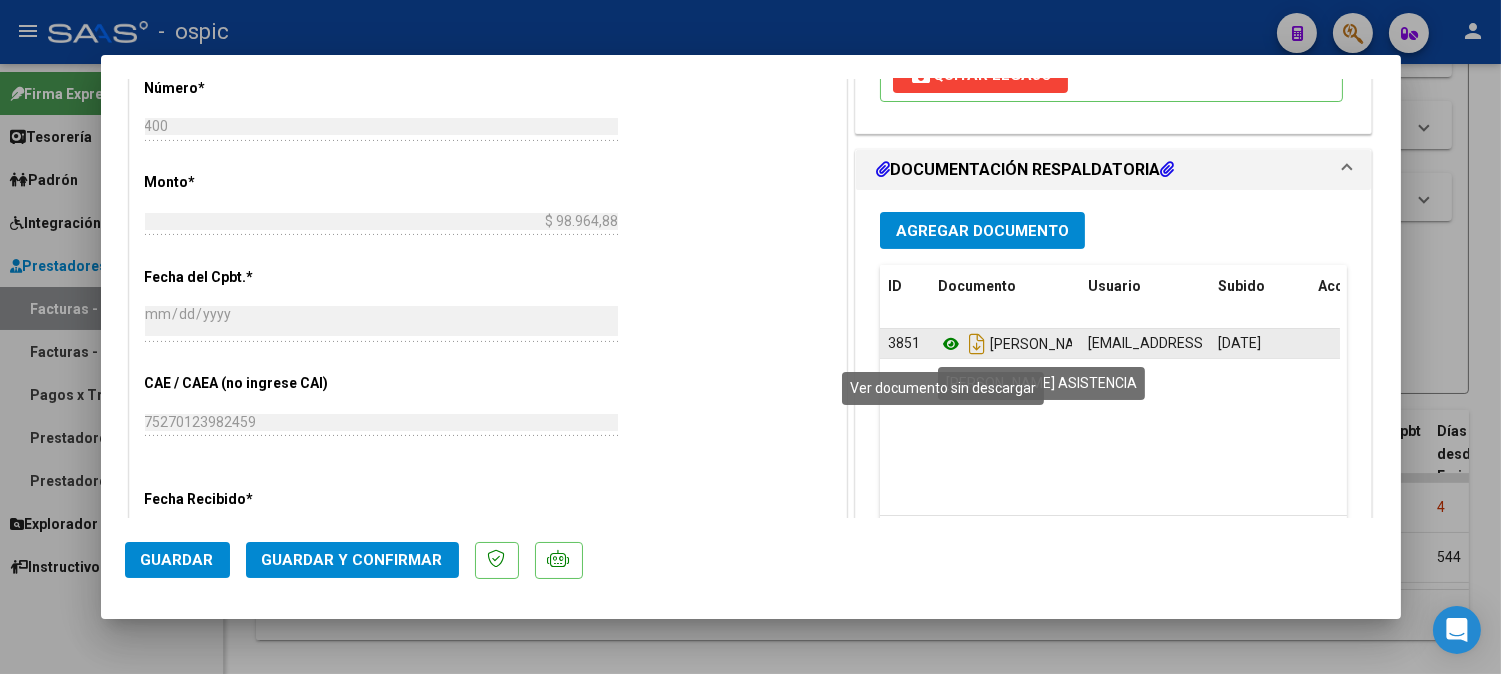 click 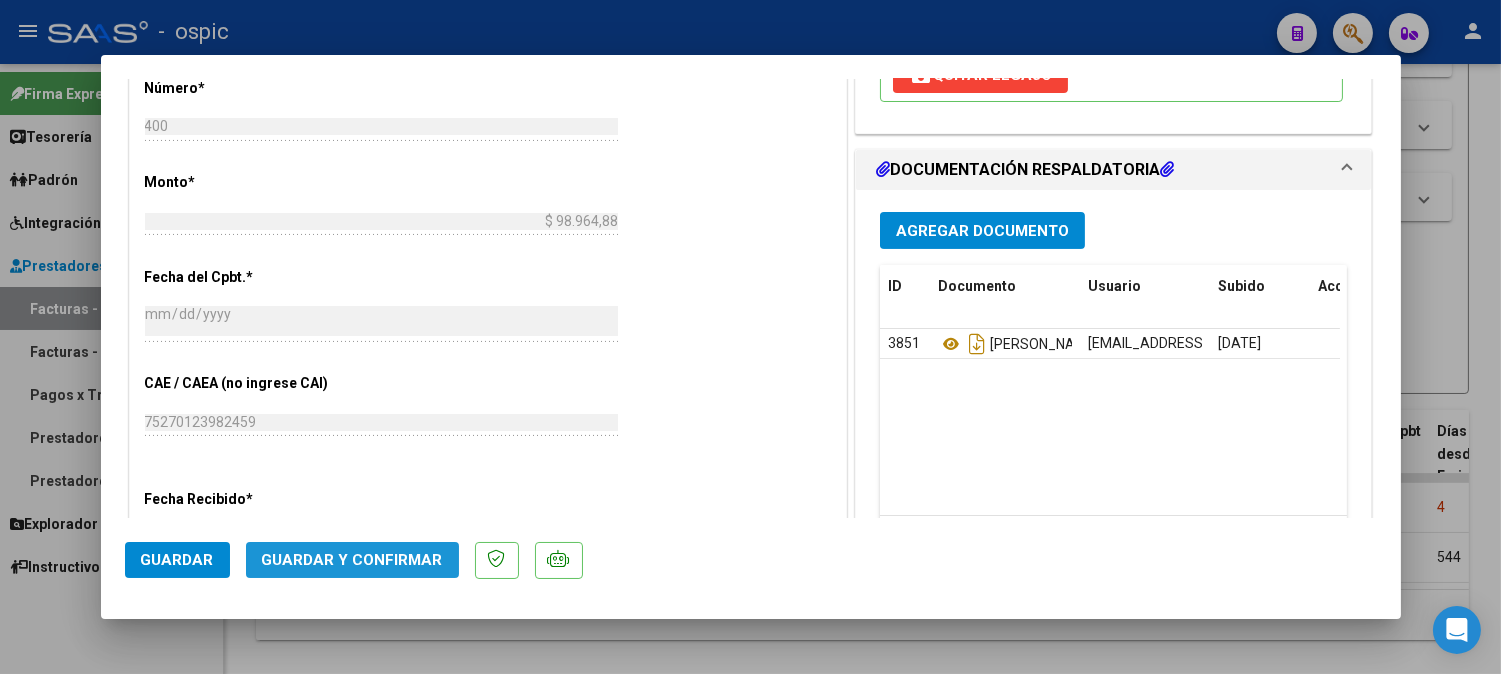 click on "Guardar y Confirmar" 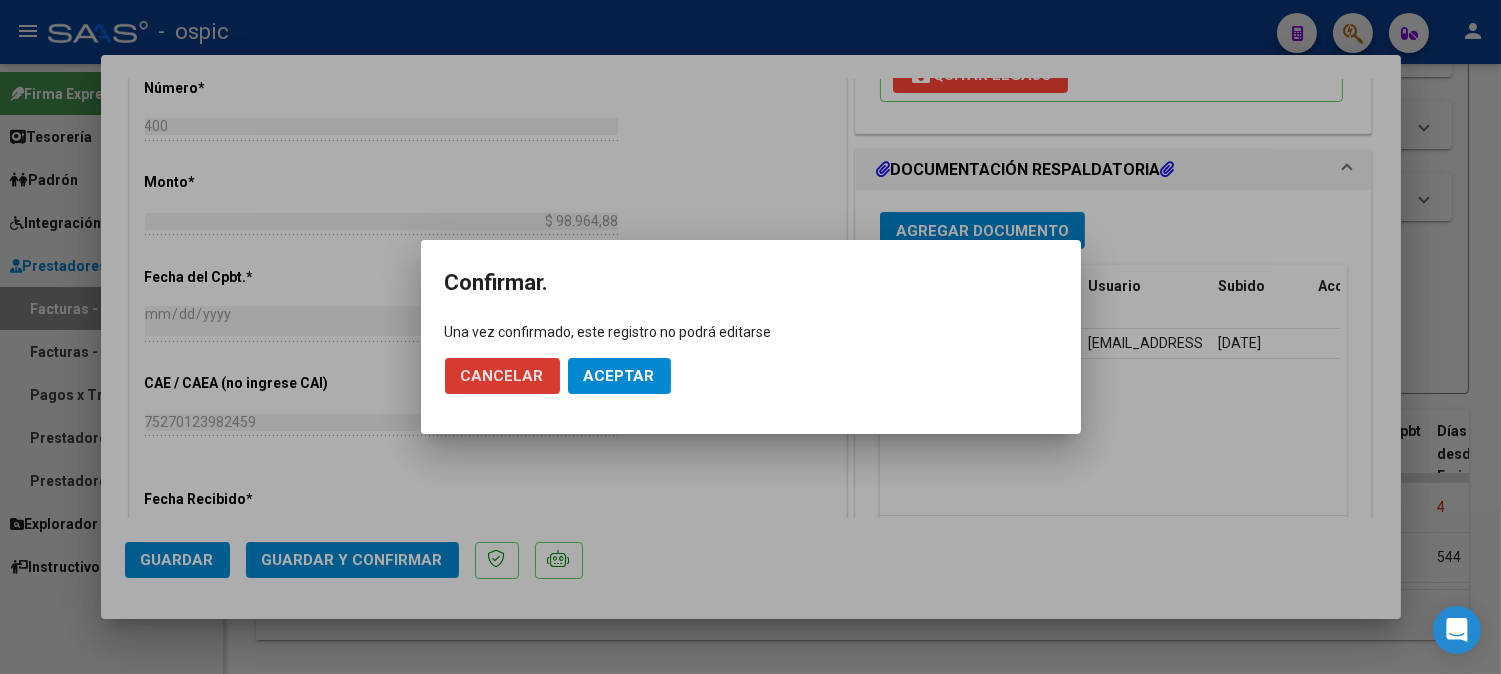 click on "Aceptar" 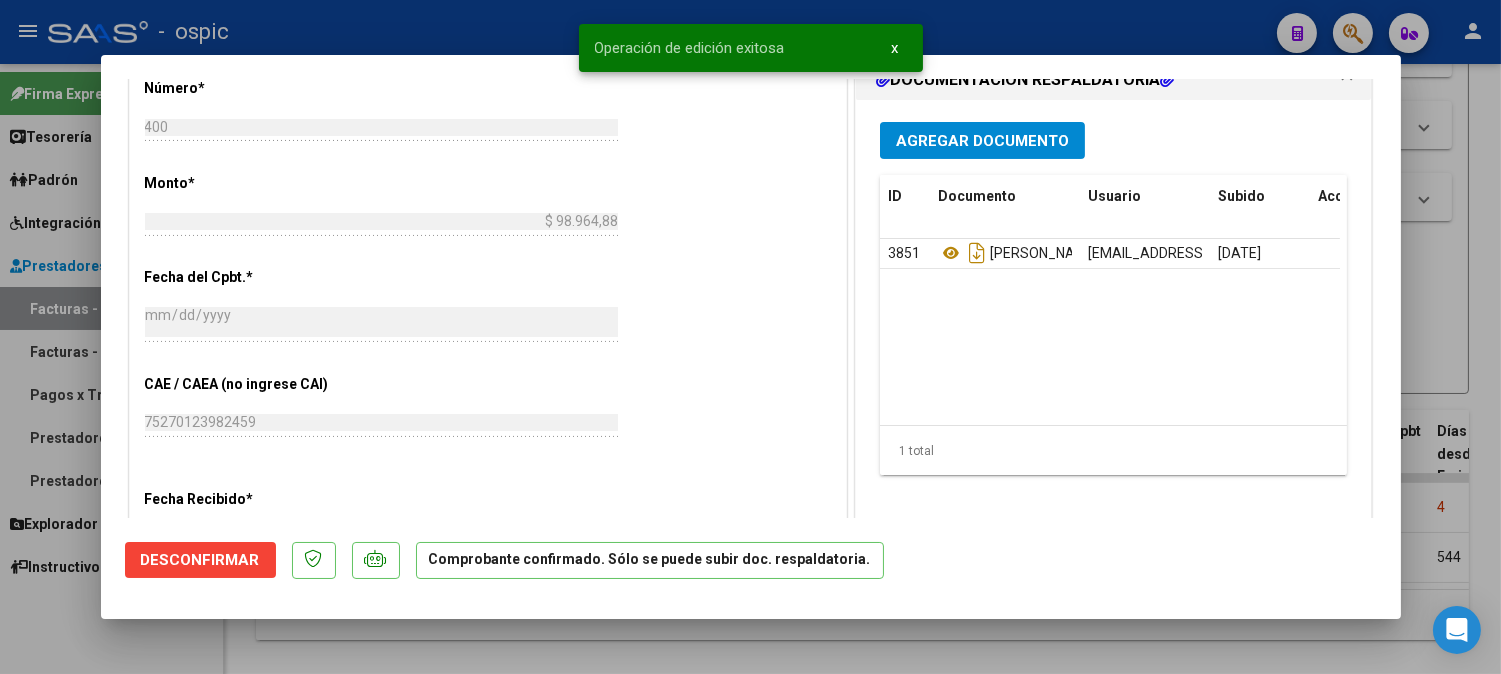 type 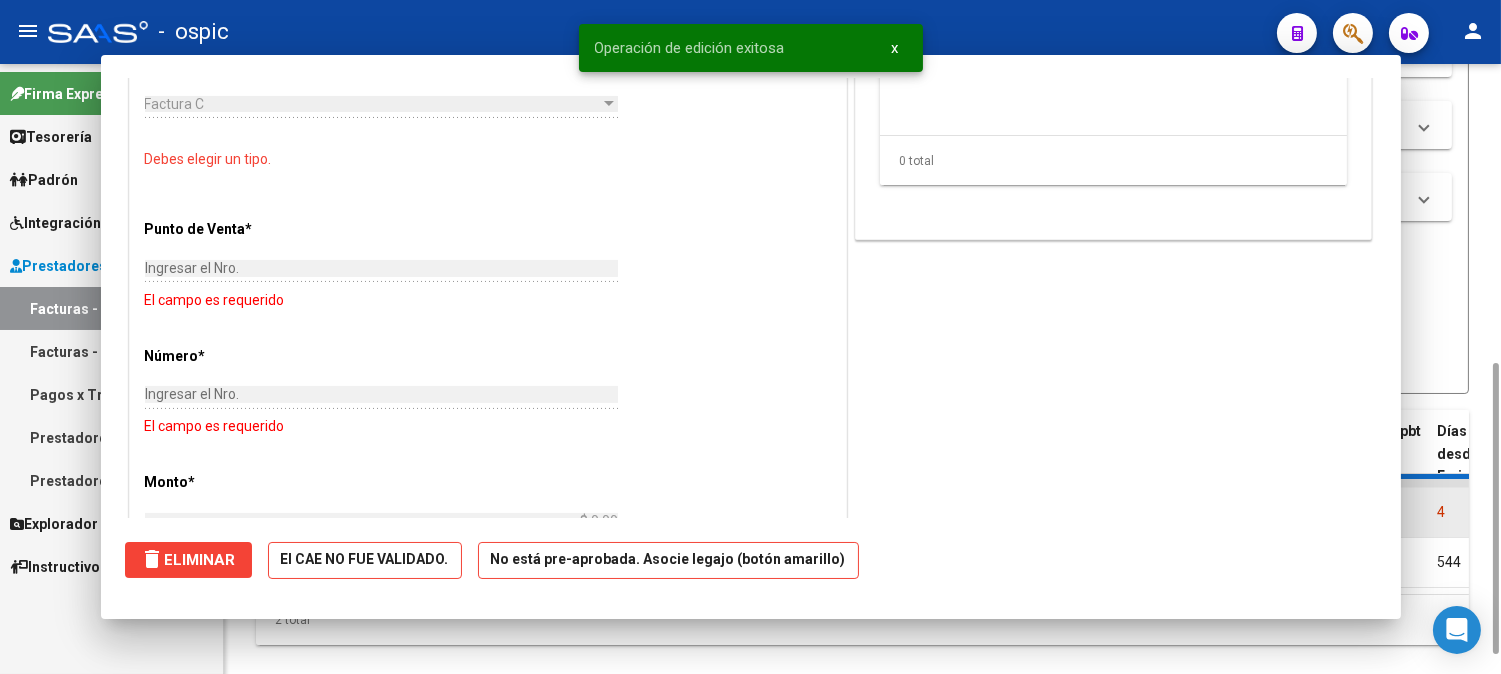 scroll, scrollTop: 1111, scrollLeft: 0, axis: vertical 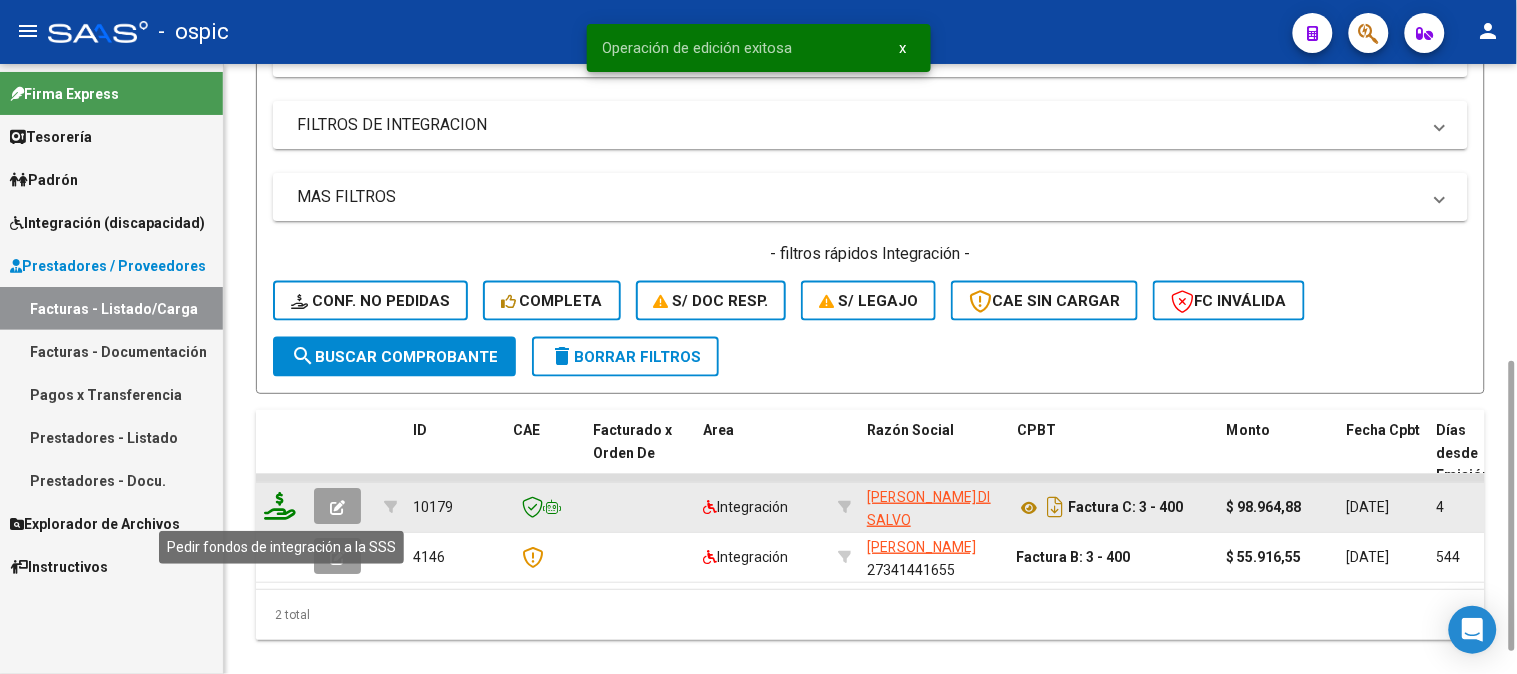 click 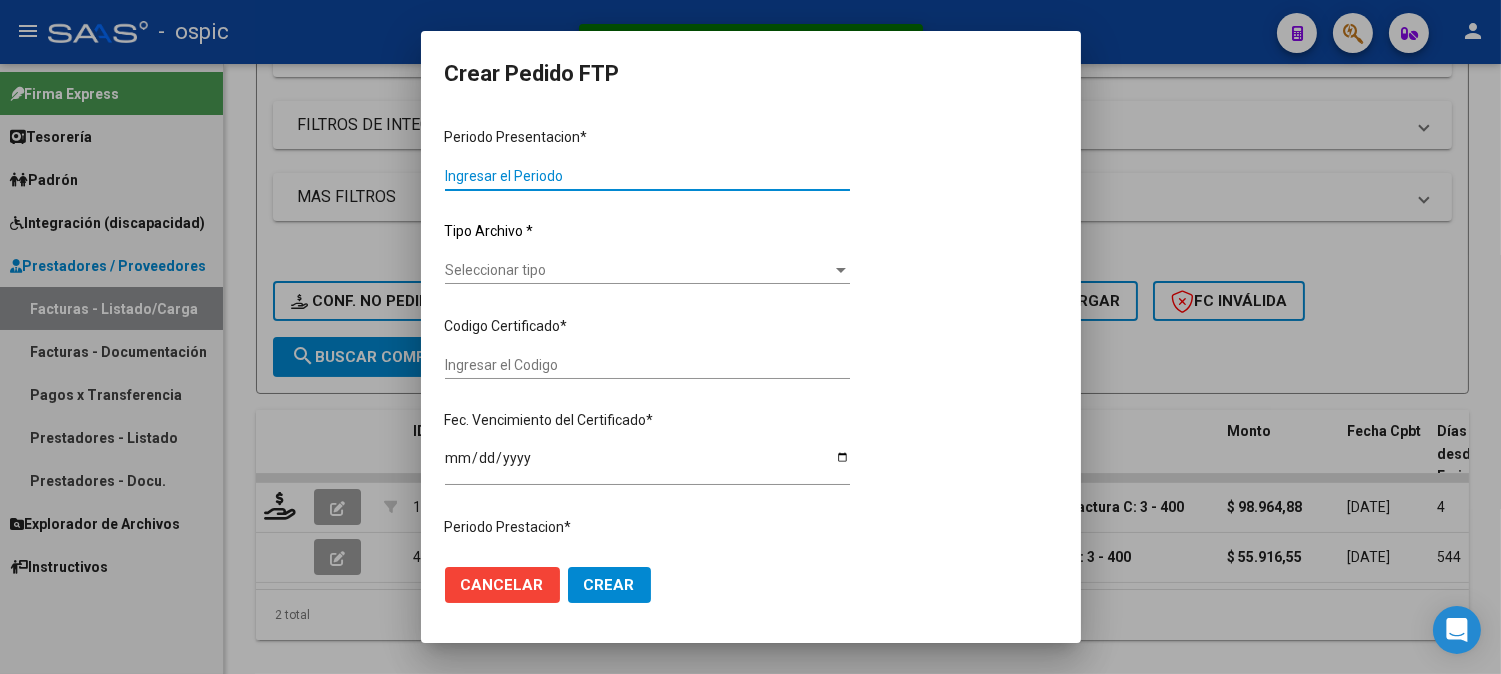 type on "202506" 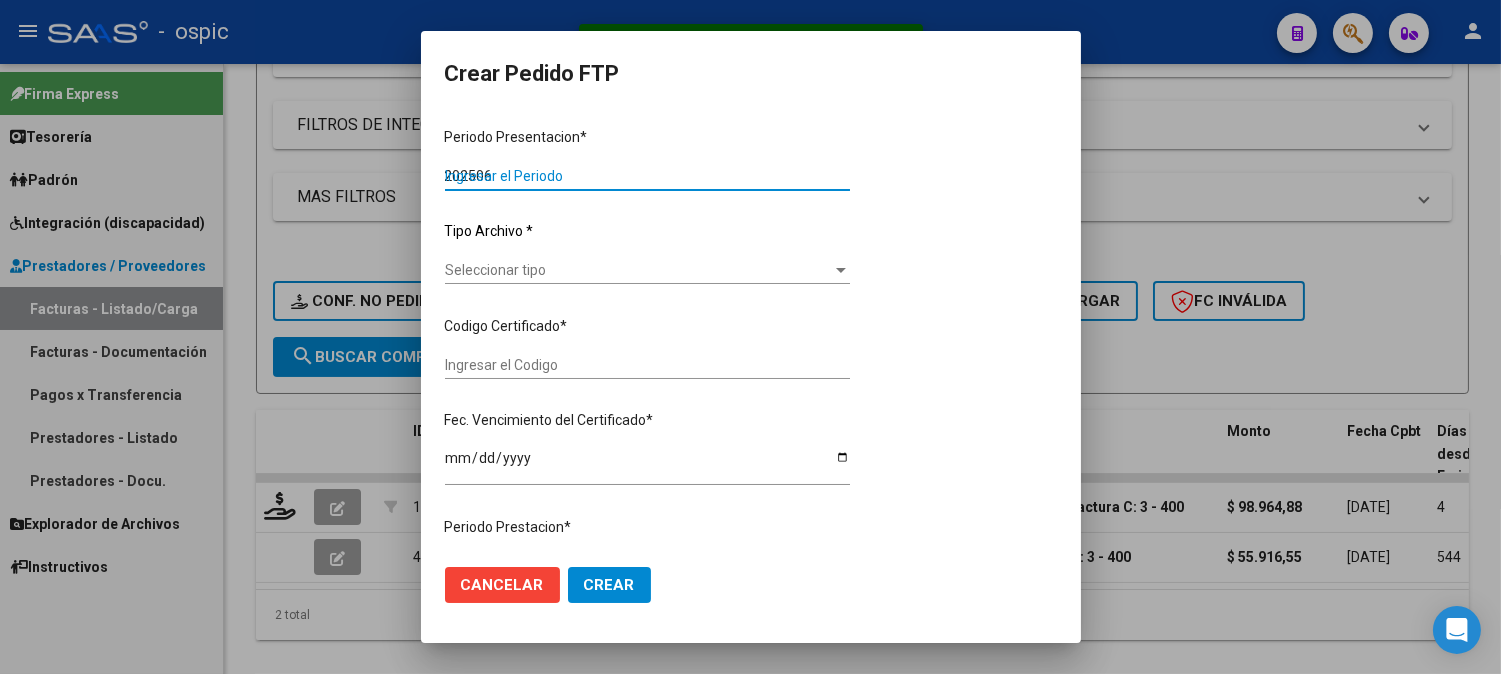 type on "202506" 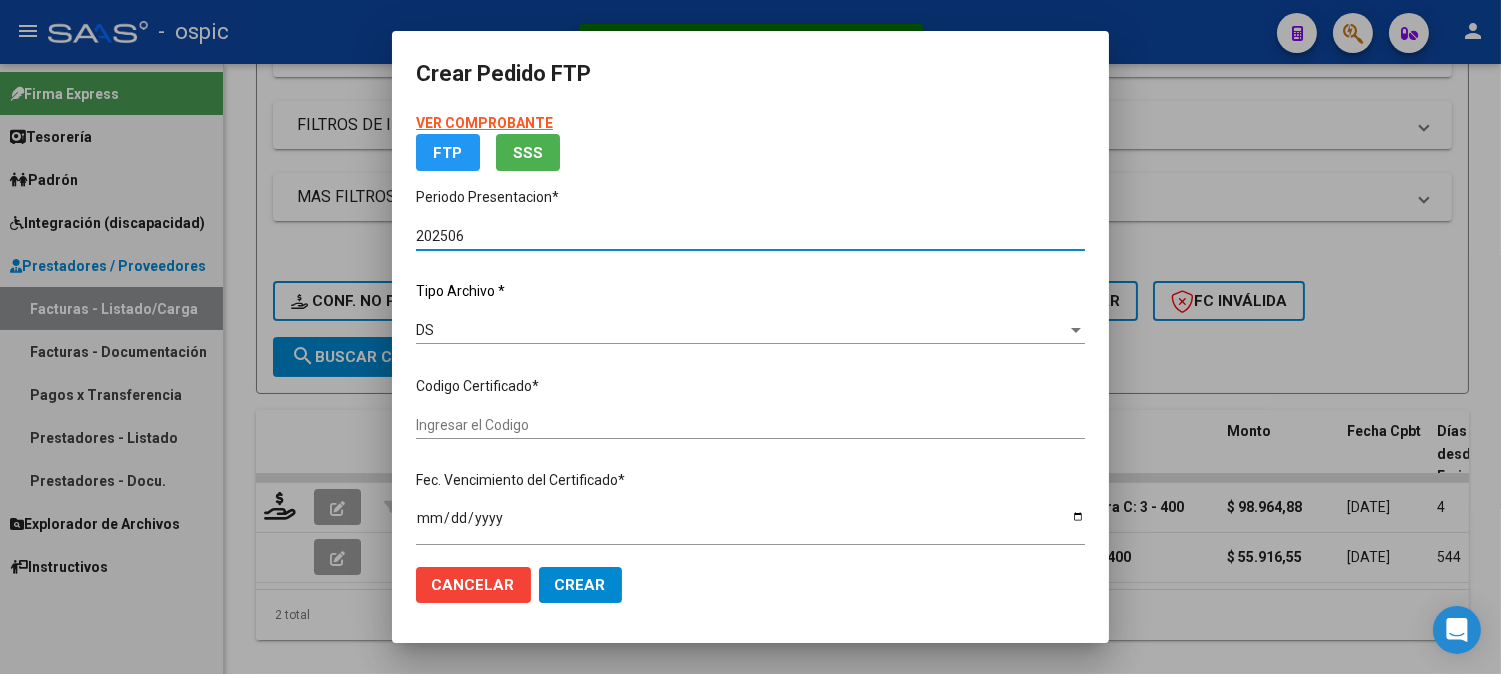 type on "0000000000000000000000000000003052327653" 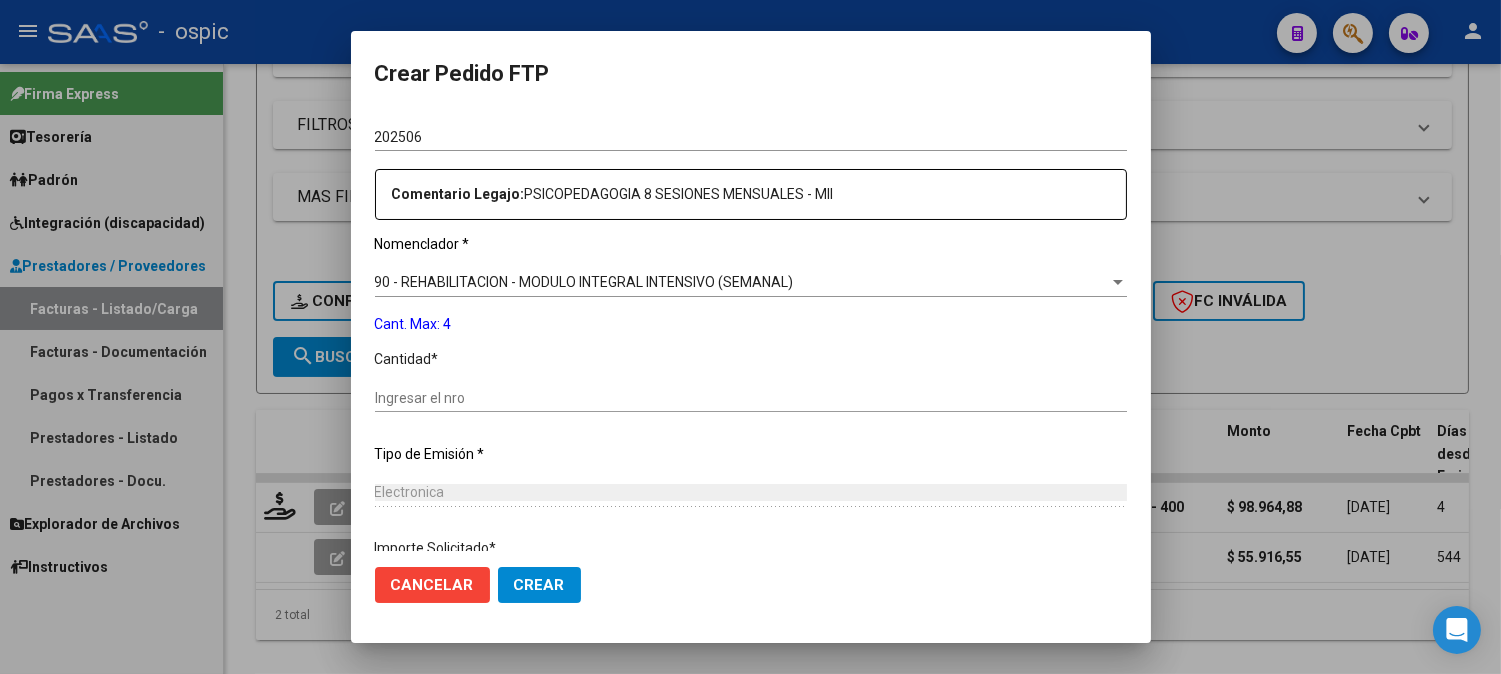 scroll, scrollTop: 635, scrollLeft: 0, axis: vertical 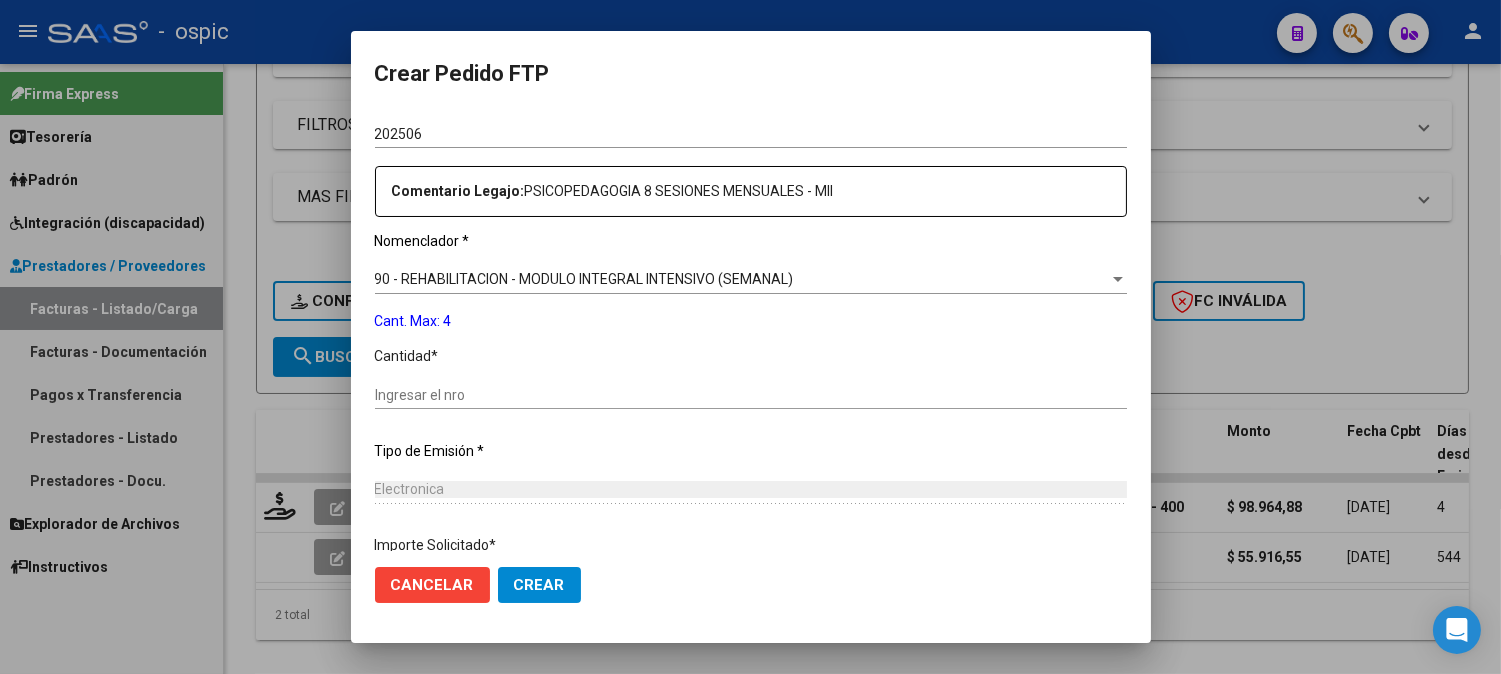 click on "Ingresar el nro" 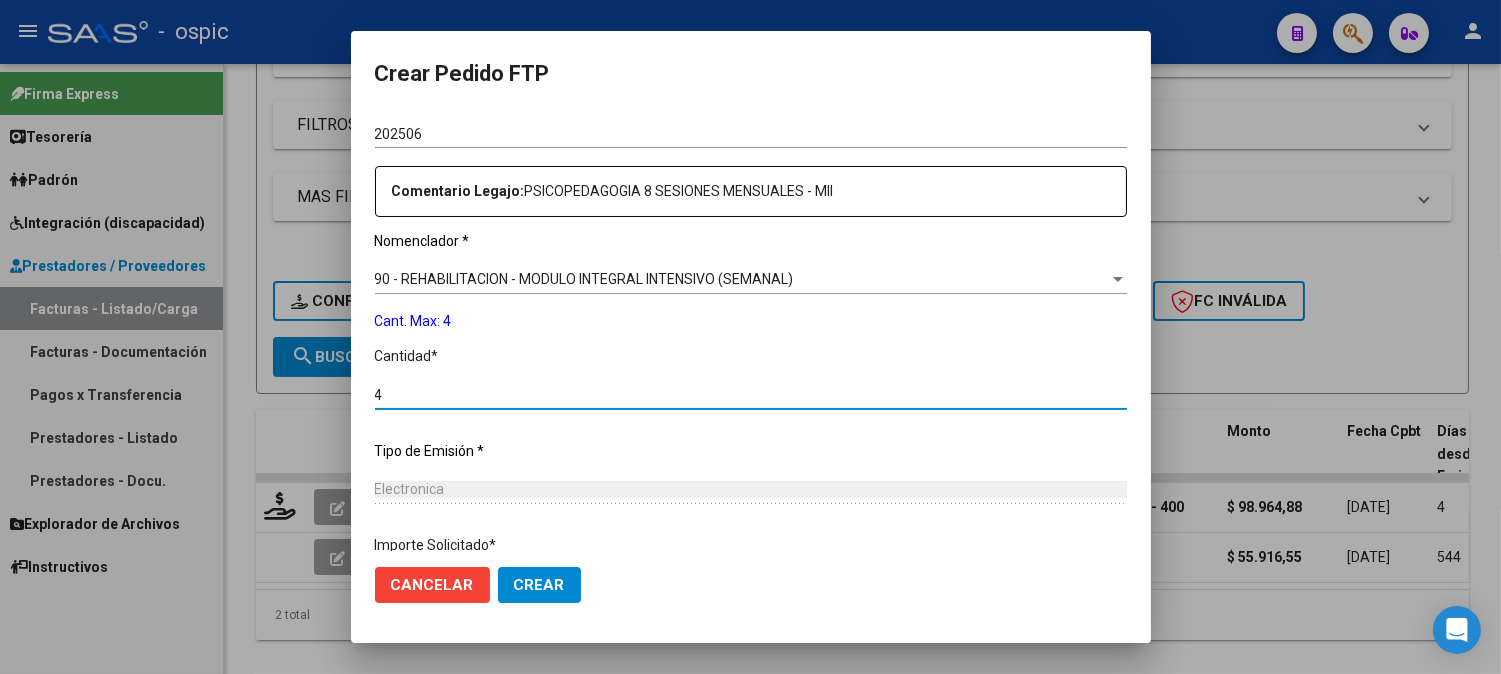 type on "4" 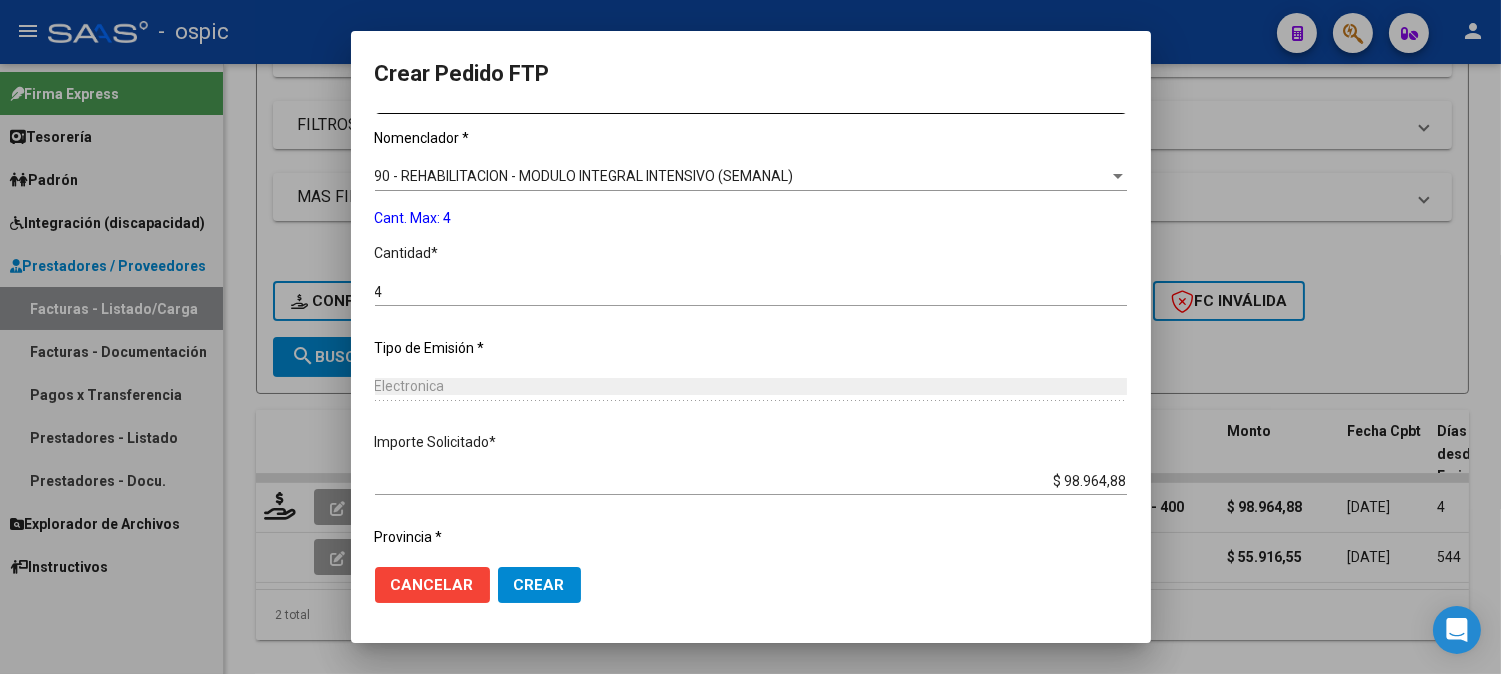 scroll, scrollTop: 793, scrollLeft: 0, axis: vertical 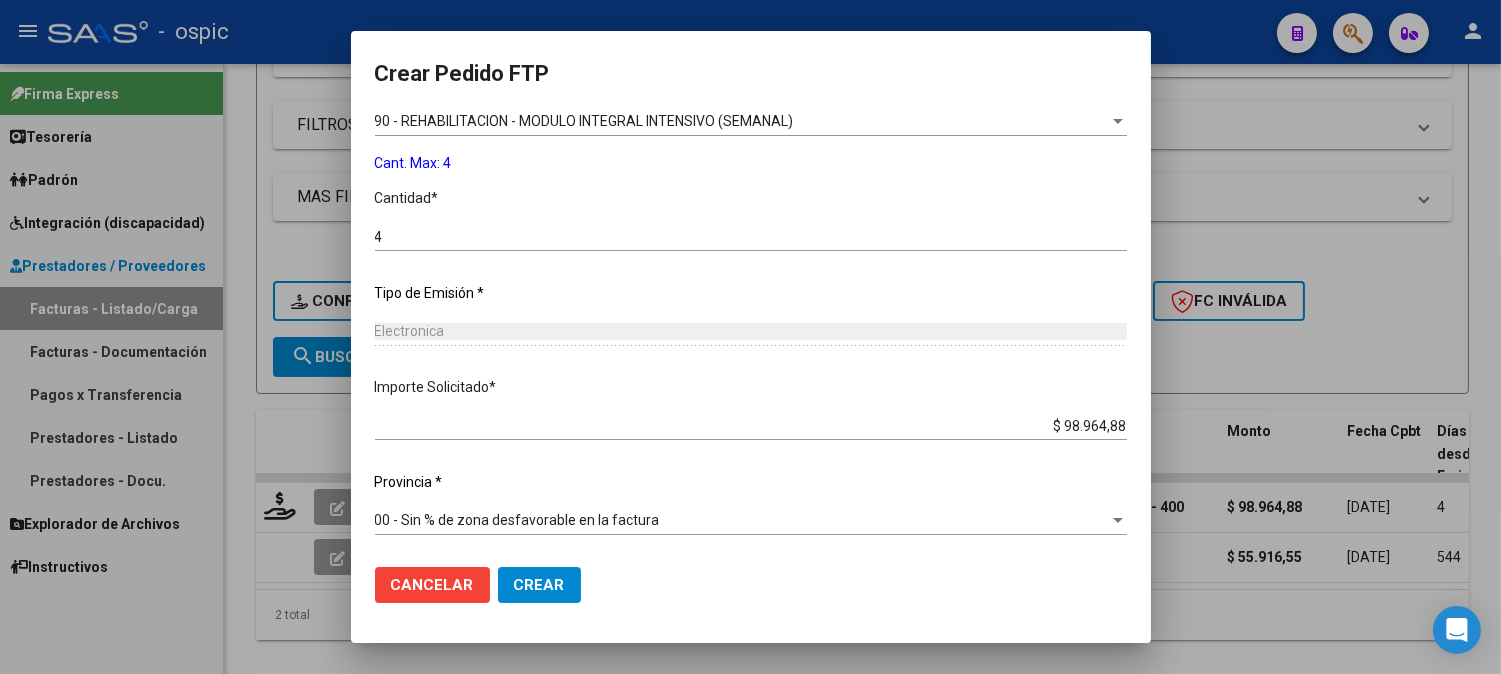 drag, startPoint x: 538, startPoint y: 581, endPoint x: 547, endPoint y: 571, distance: 13.453624 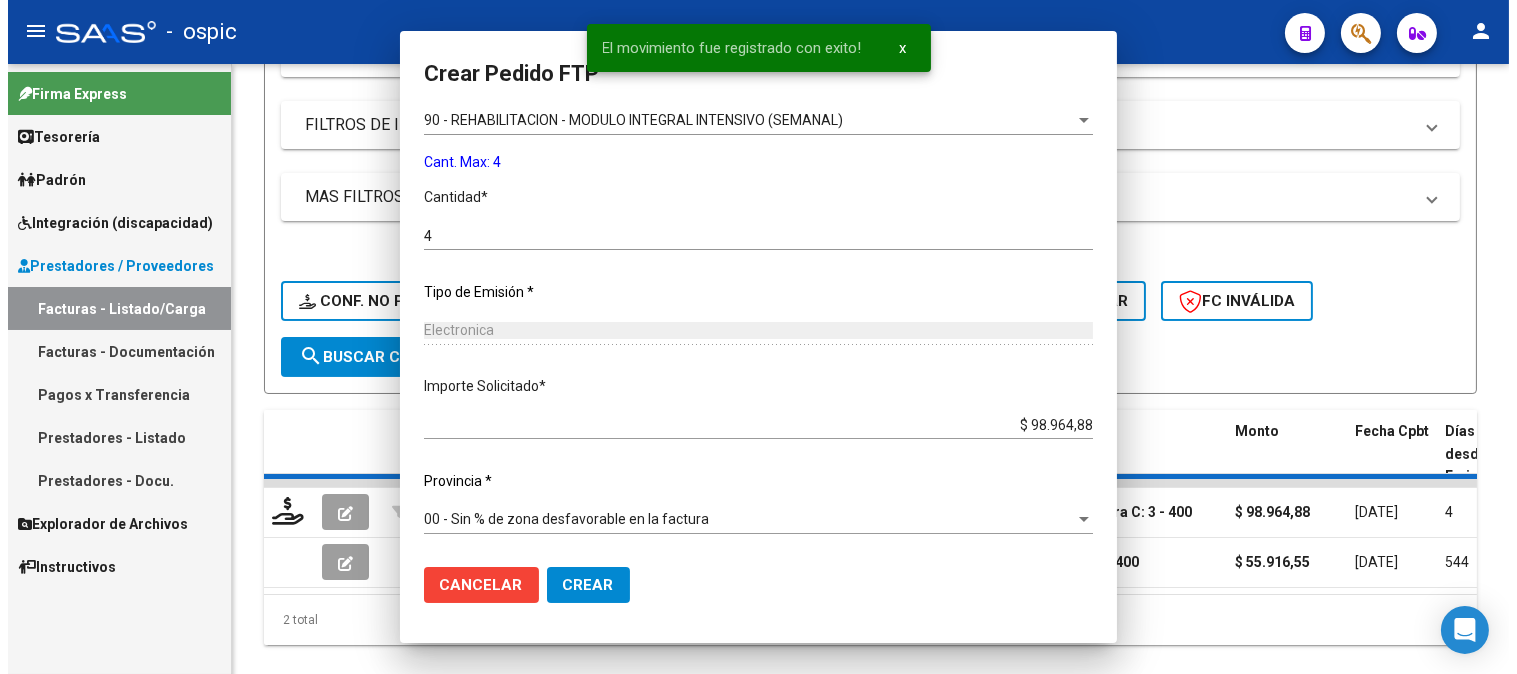 scroll, scrollTop: 0, scrollLeft: 0, axis: both 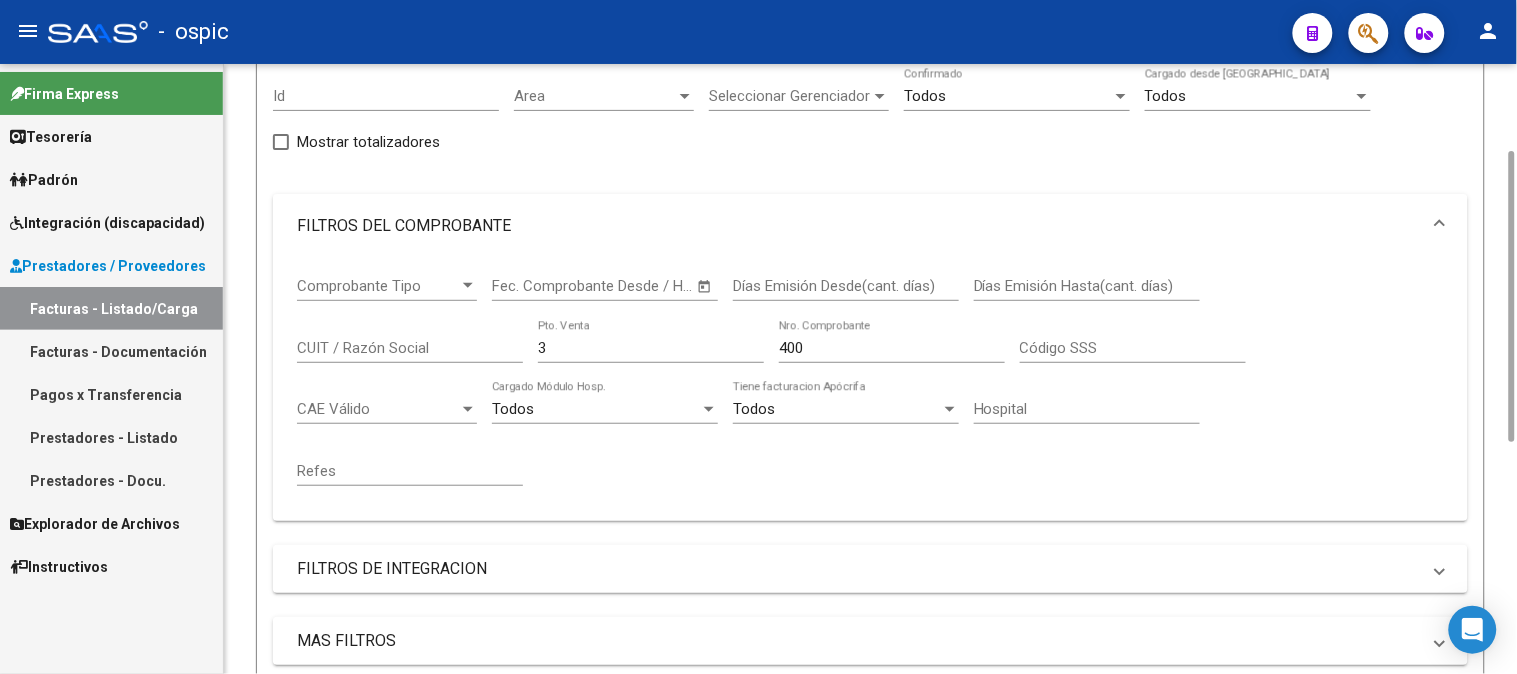drag, startPoint x: 541, startPoint y: 341, endPoint x: 343, endPoint y: 313, distance: 199.97 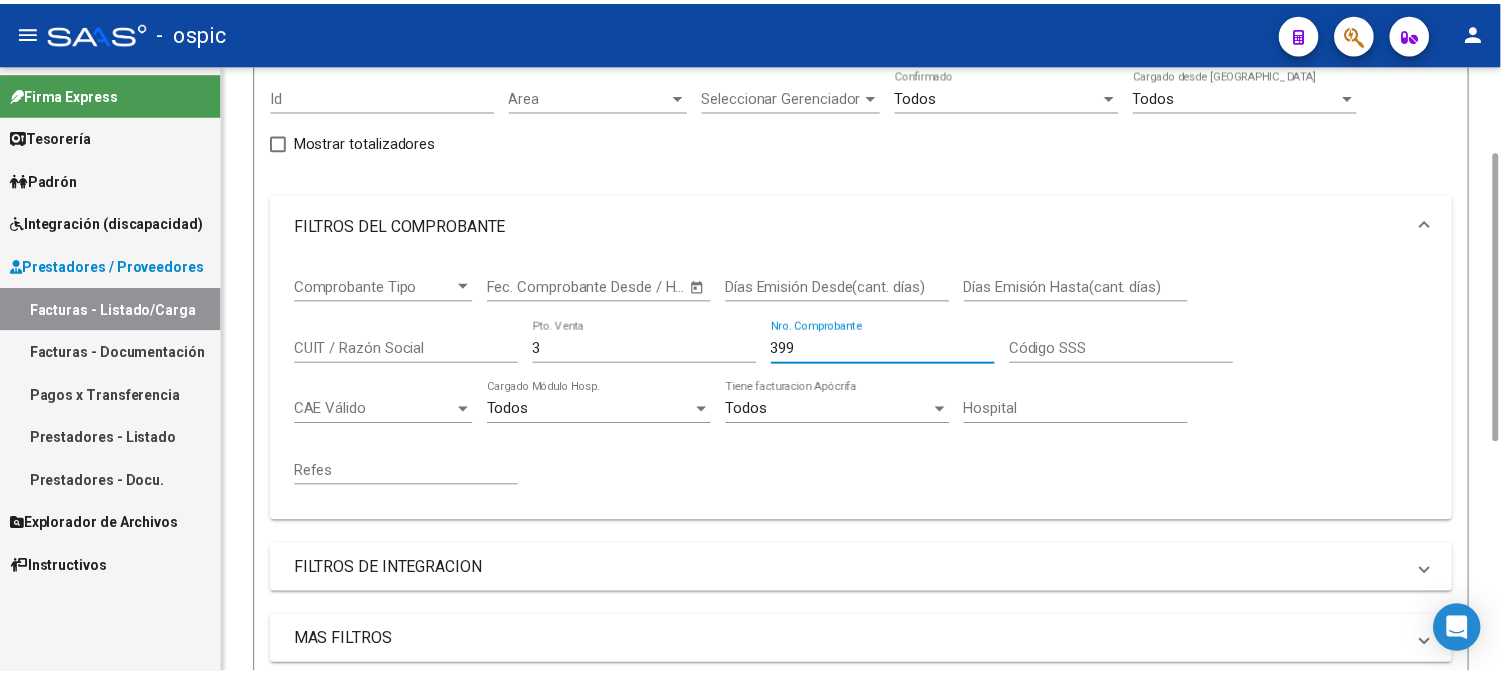 scroll, scrollTop: 673, scrollLeft: 0, axis: vertical 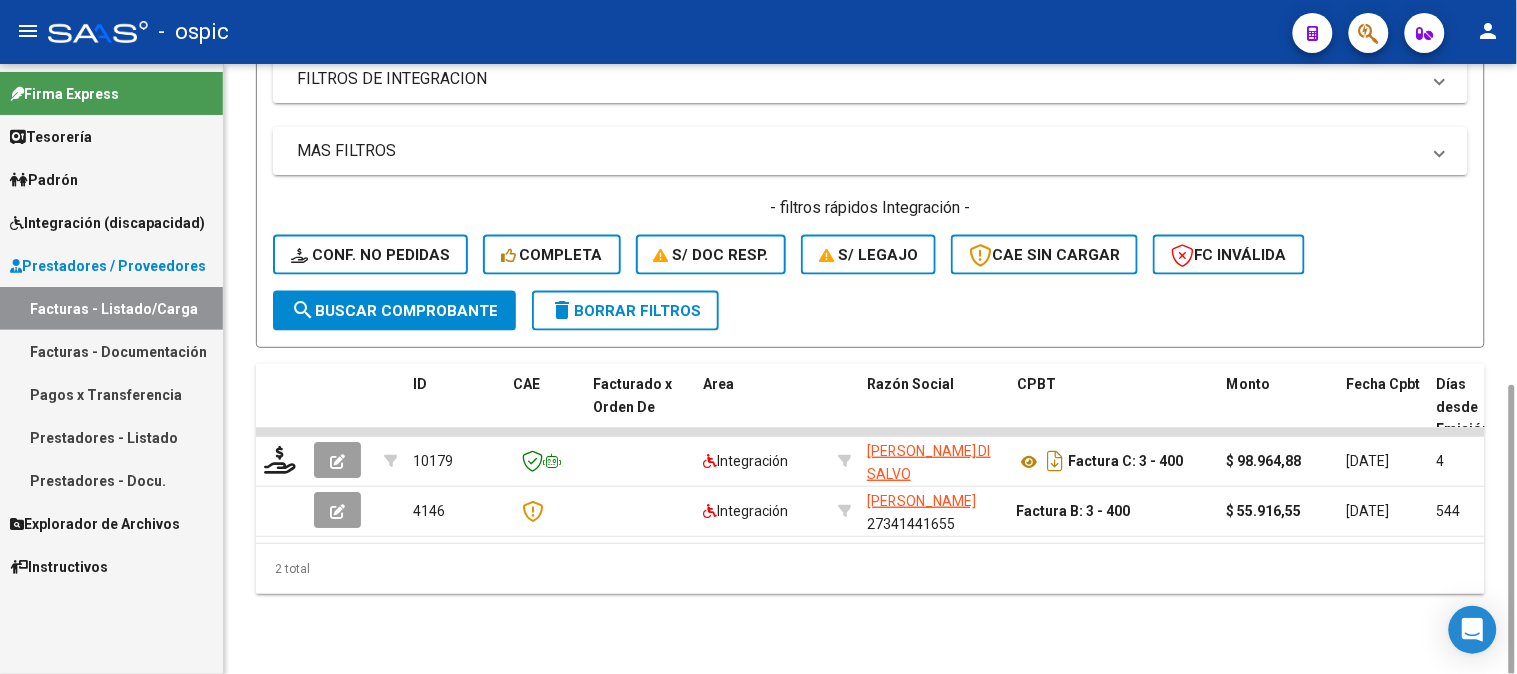 type on "399" 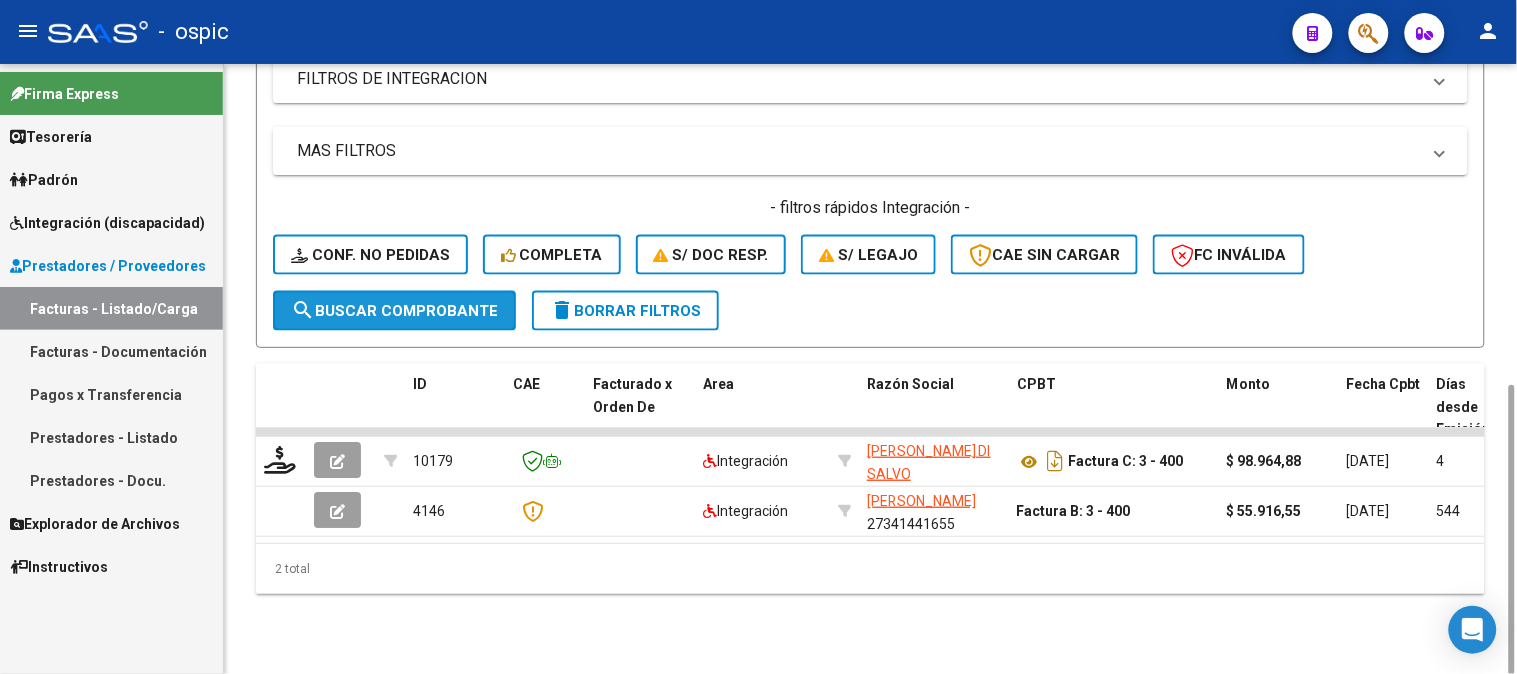click on "search  Buscar Comprobante" 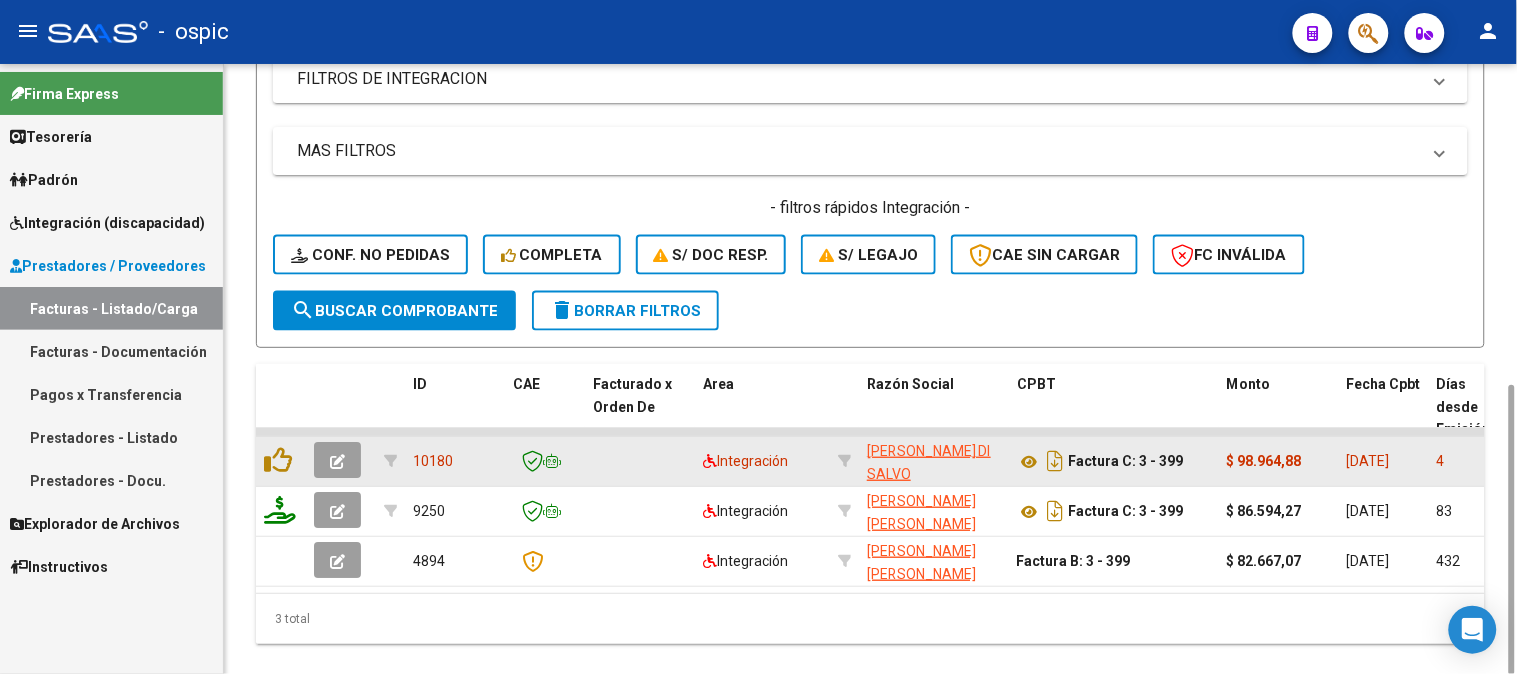 click 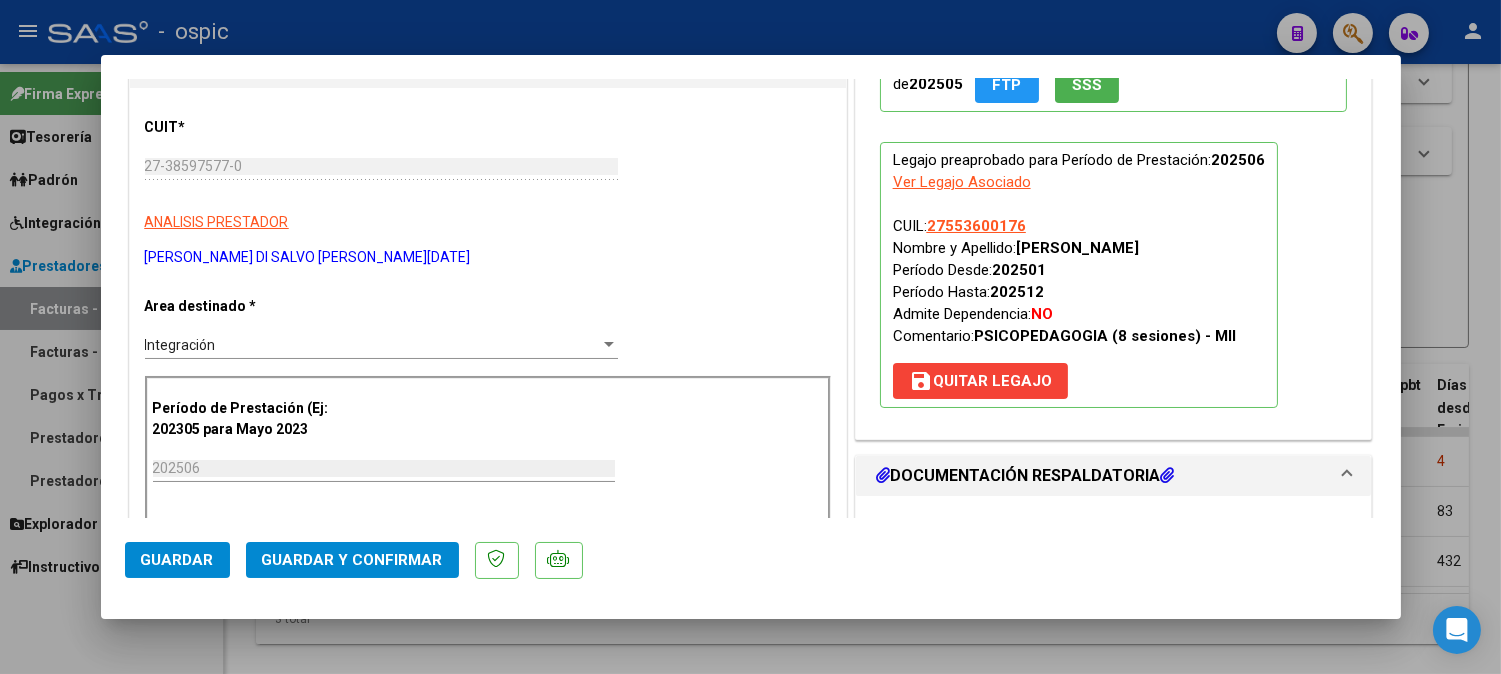 scroll, scrollTop: 216, scrollLeft: 0, axis: vertical 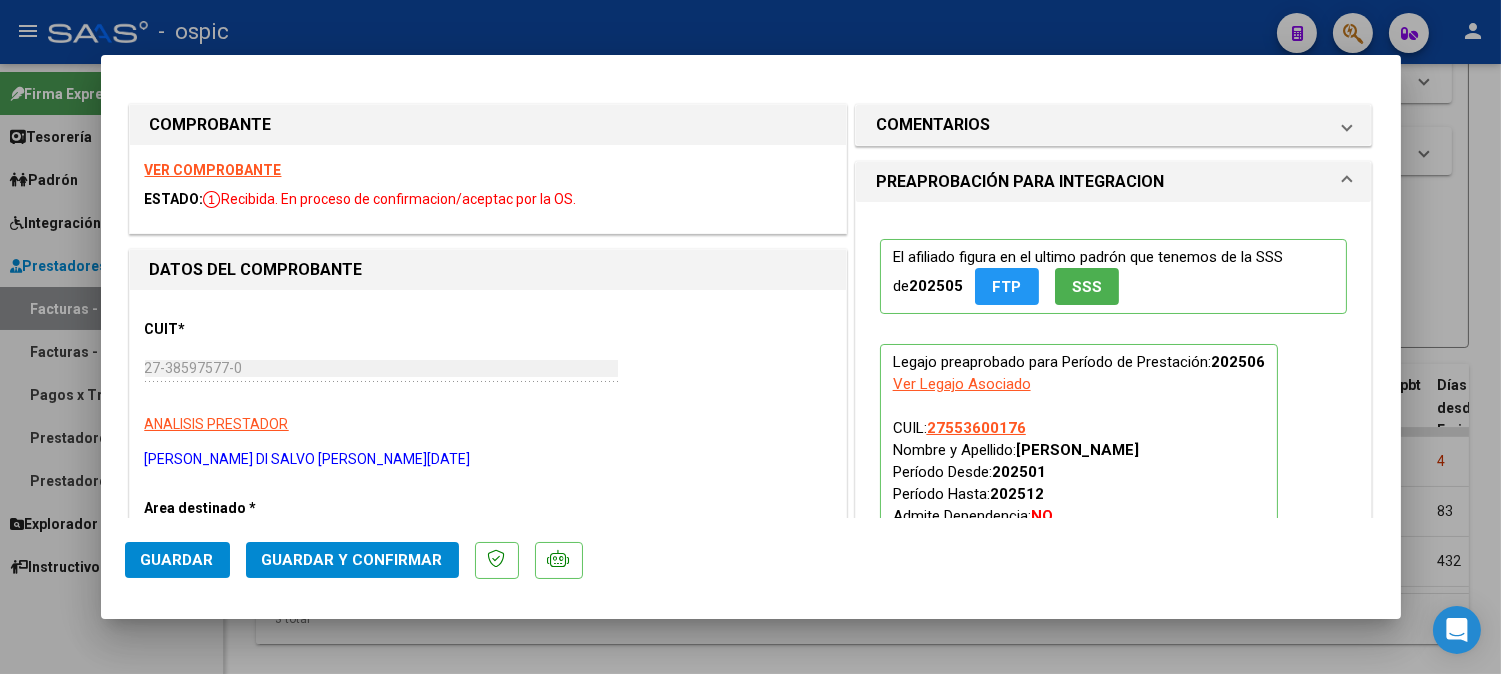 drag, startPoint x: 1034, startPoint y: 130, endPoint x: 1012, endPoint y: 257, distance: 128.89143 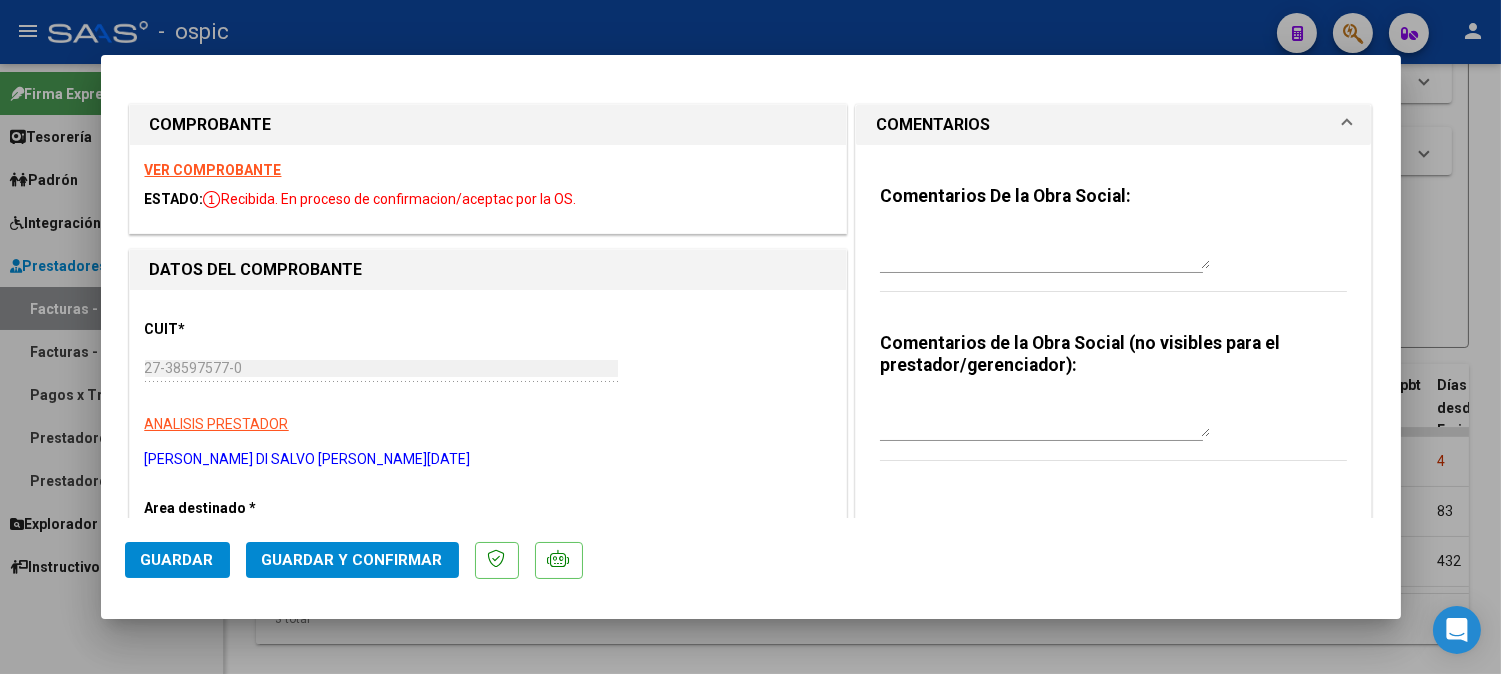 click at bounding box center [1045, 417] 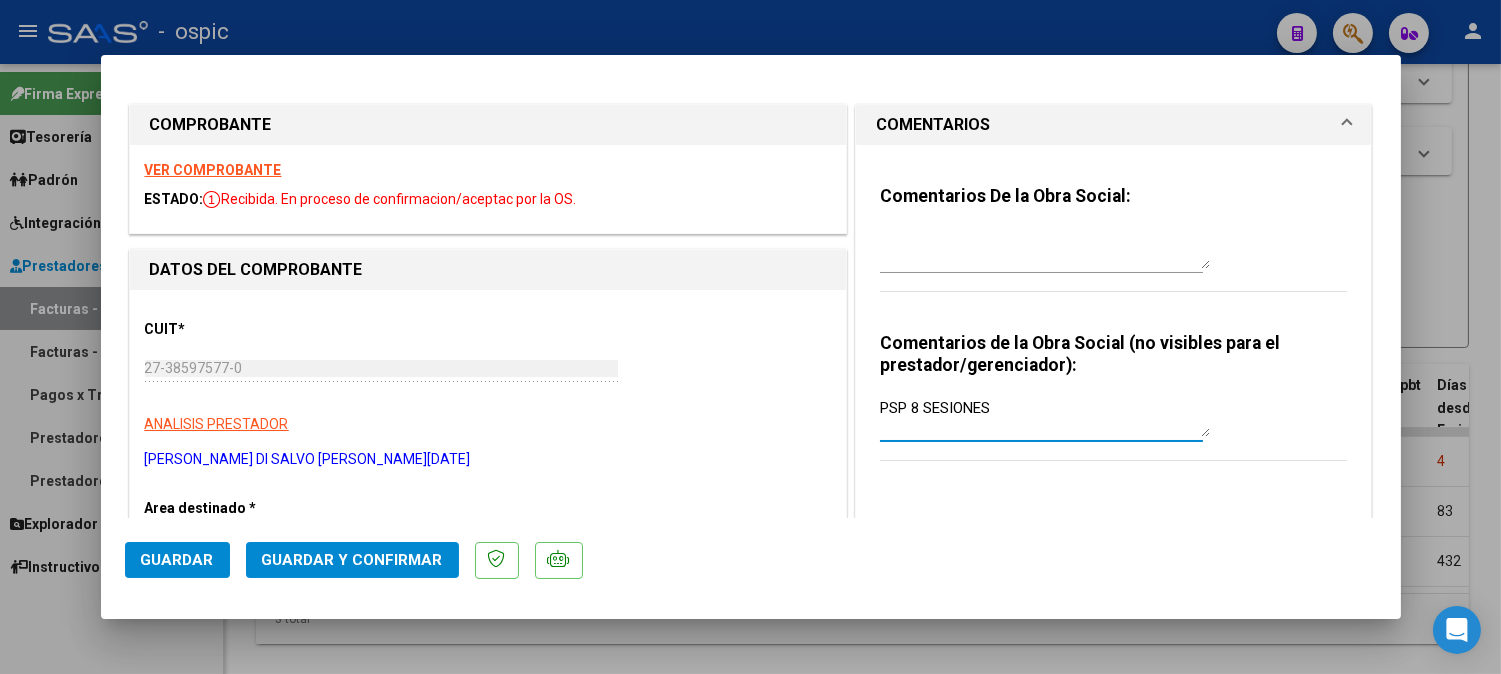 type on "PSP 8 SESIONES" 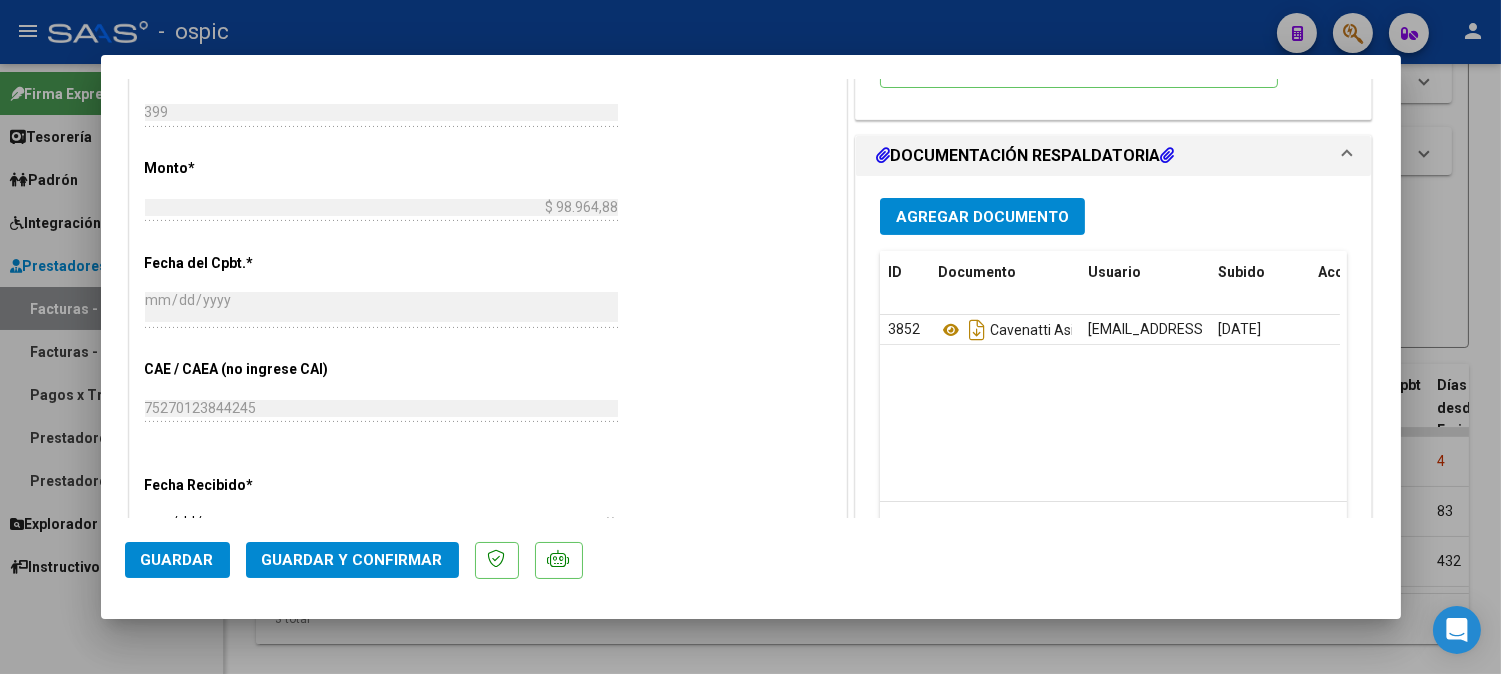 scroll, scrollTop: 903, scrollLeft: 0, axis: vertical 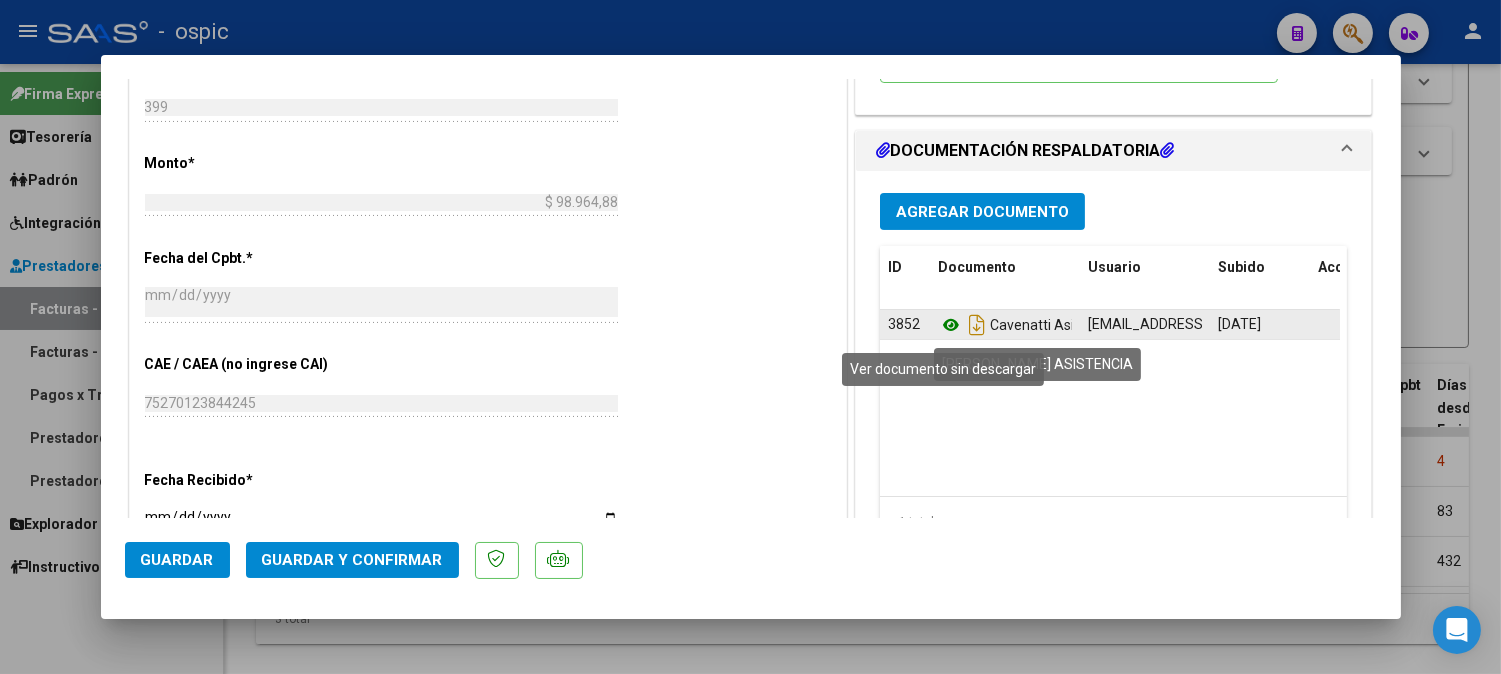 click 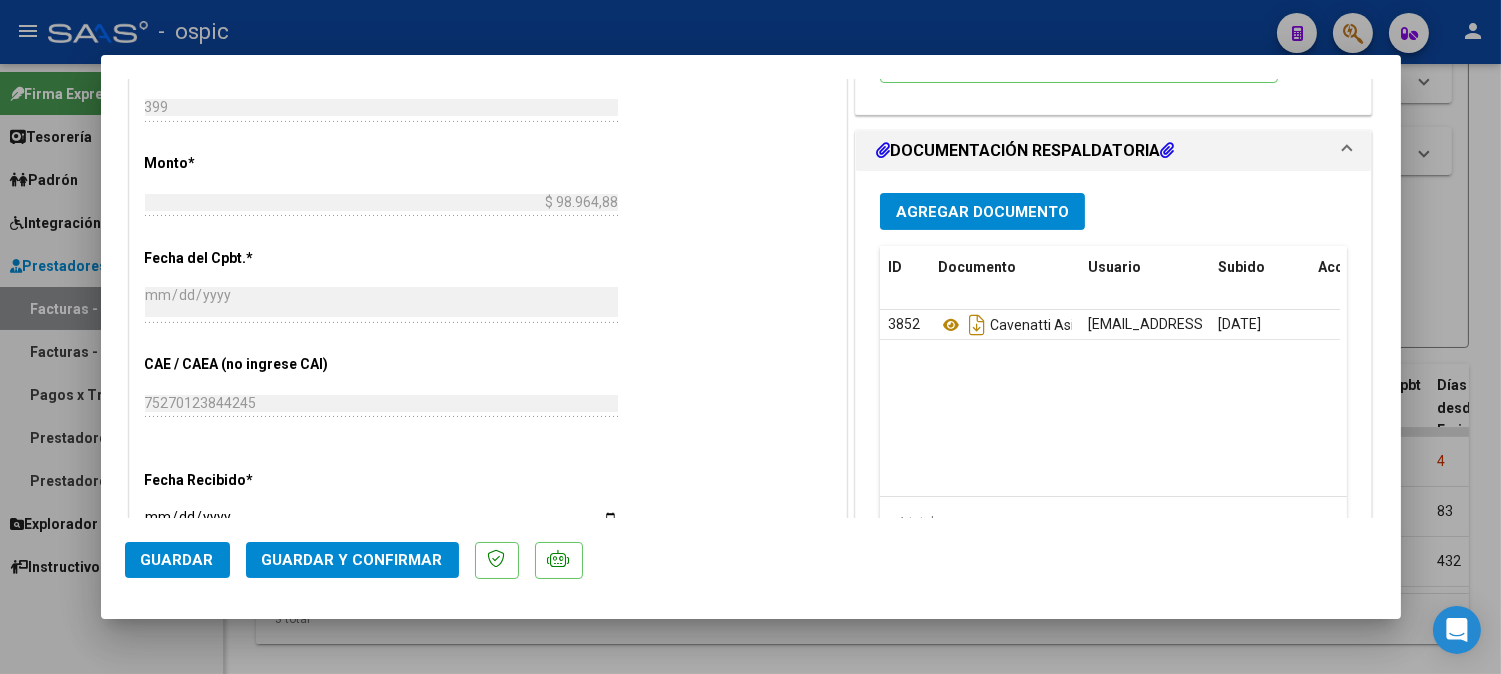 click on "Guardar y Confirmar" 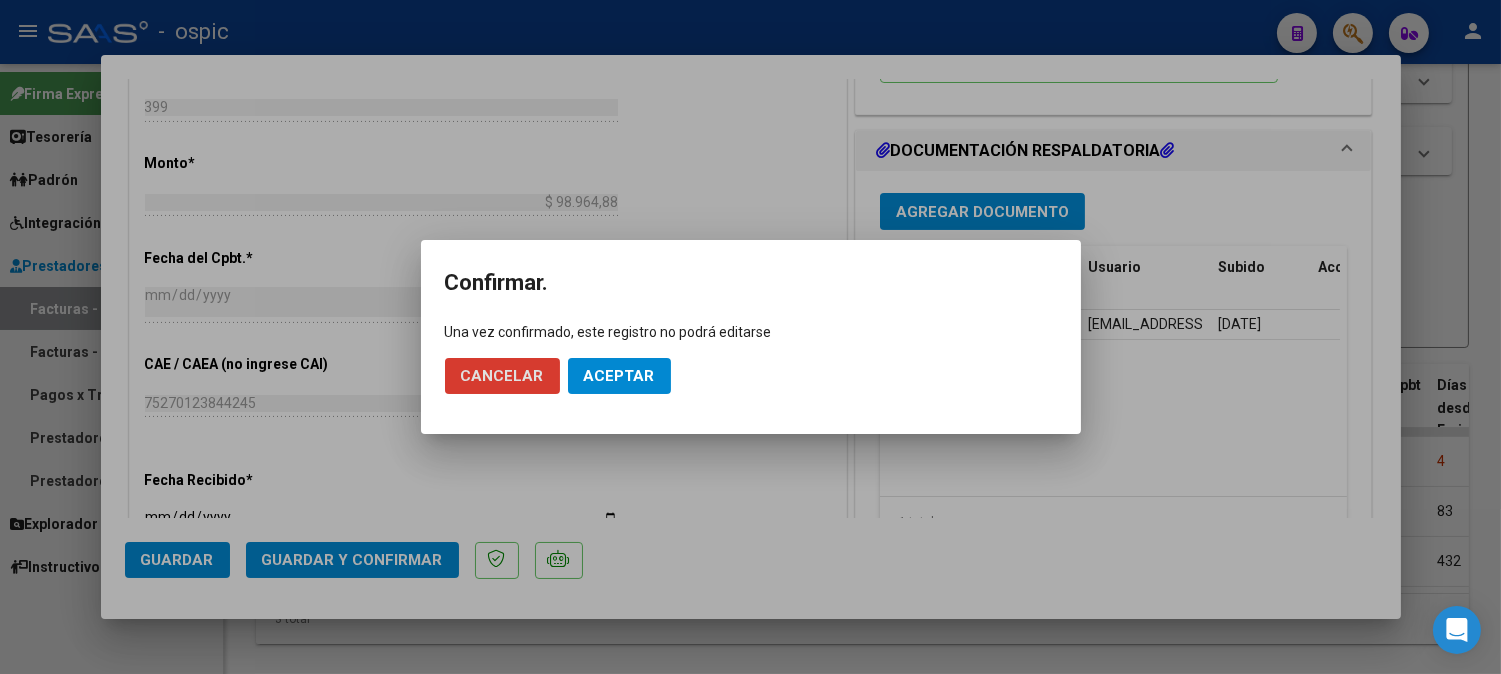 click on "Aceptar" 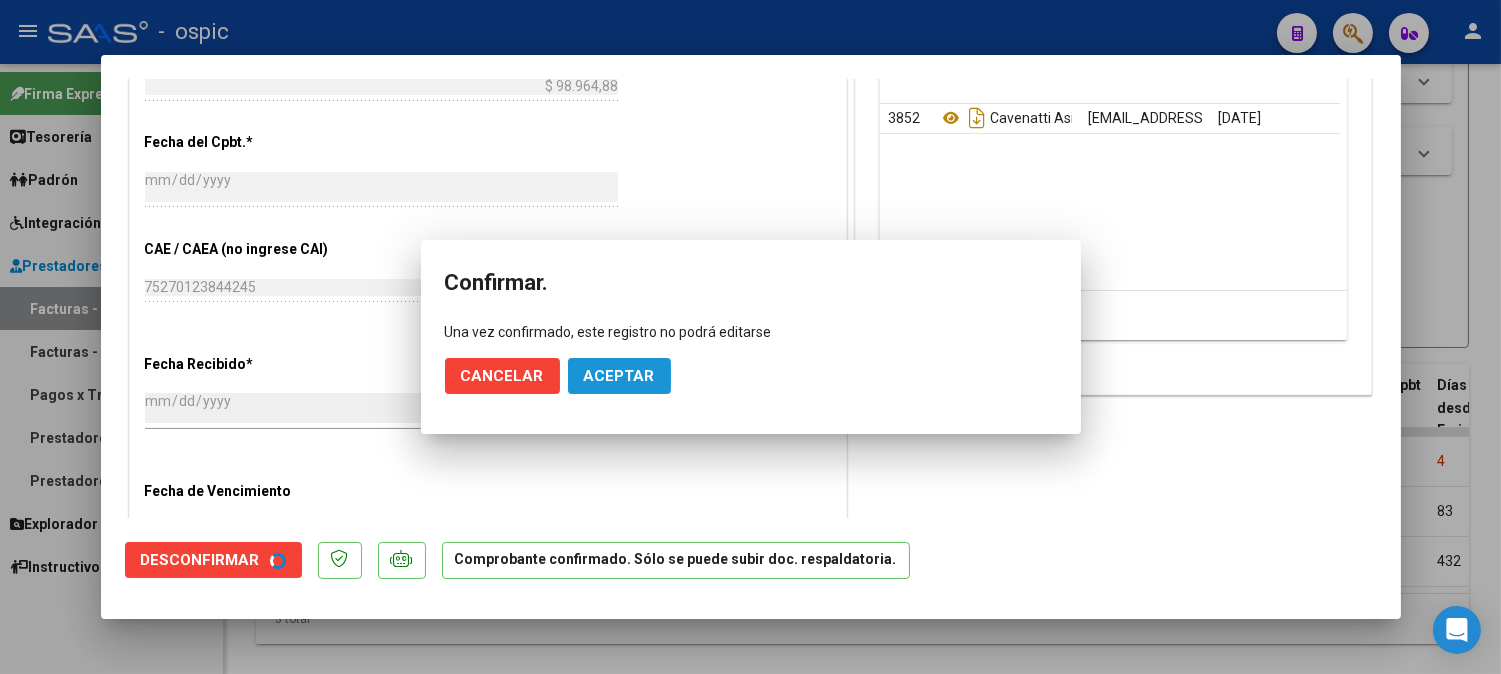 scroll, scrollTop: 787, scrollLeft: 0, axis: vertical 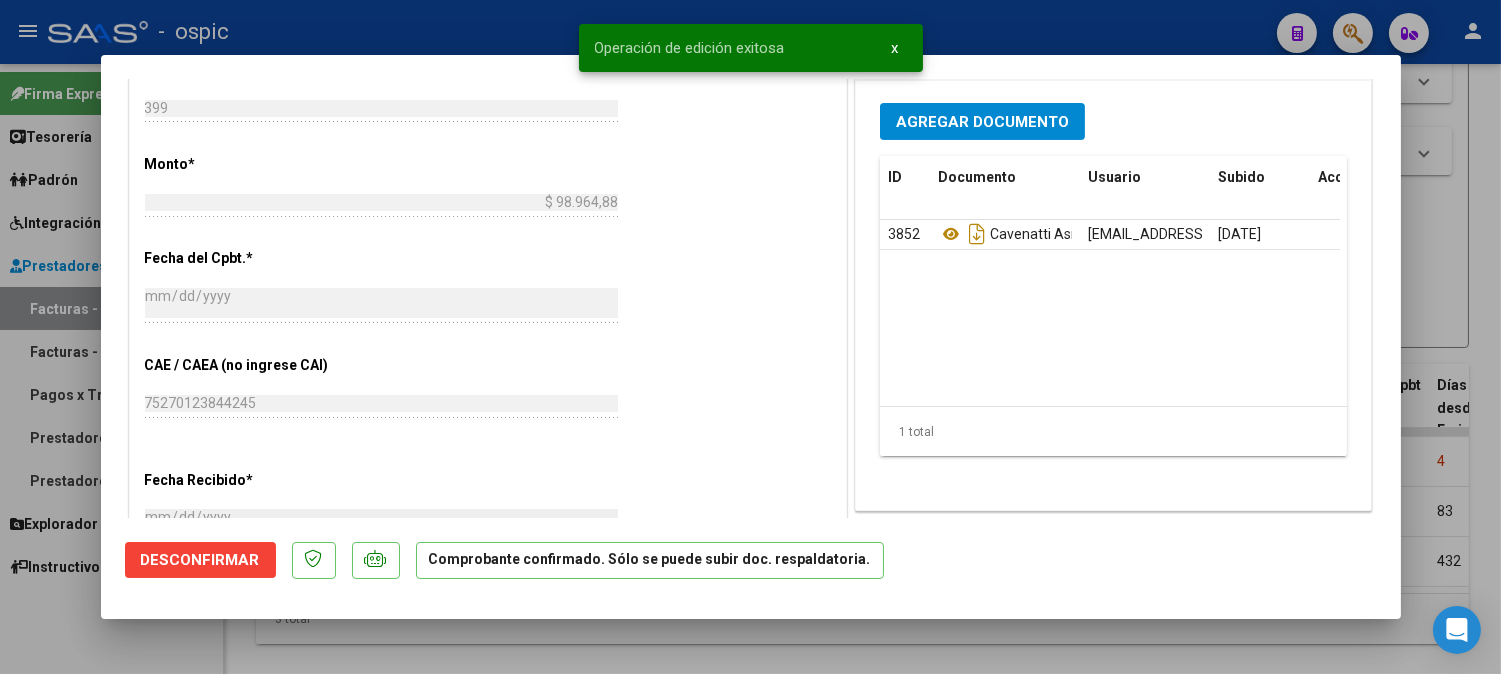 type 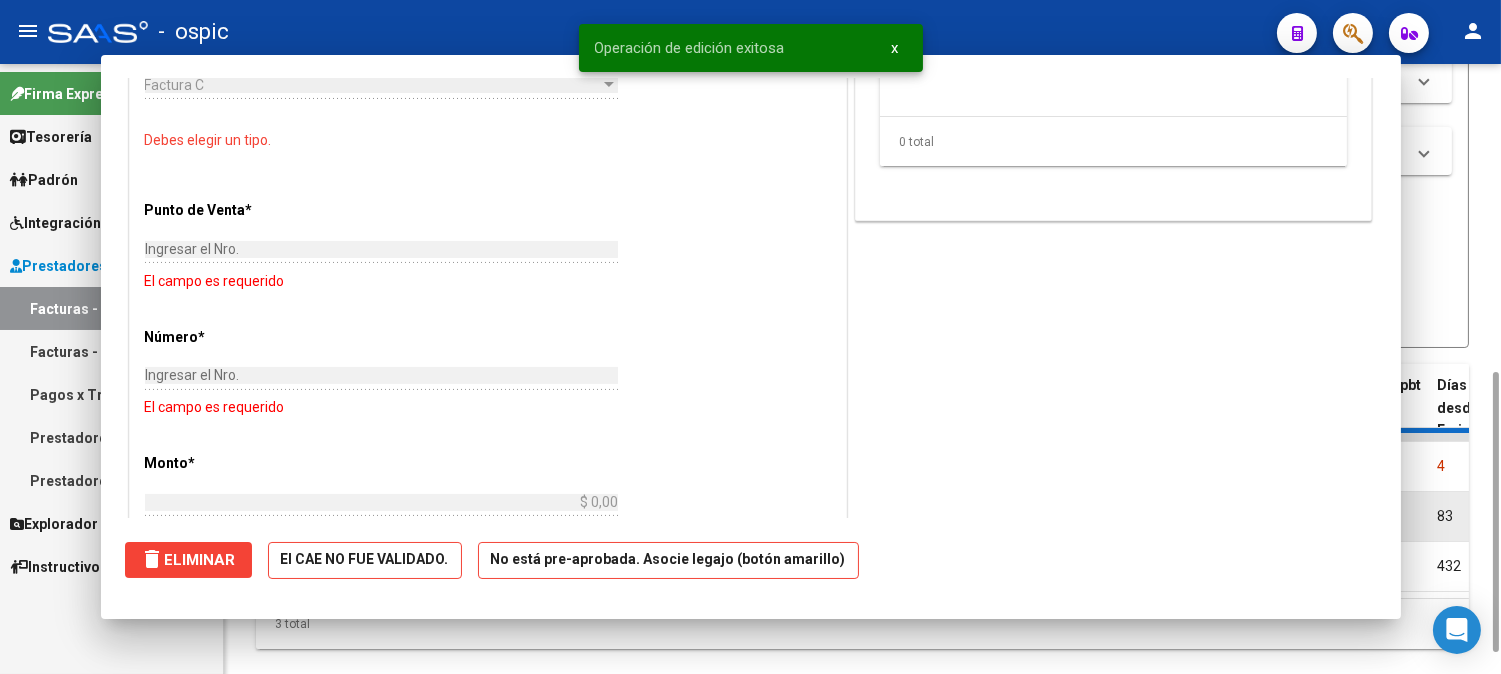 scroll, scrollTop: 0, scrollLeft: 0, axis: both 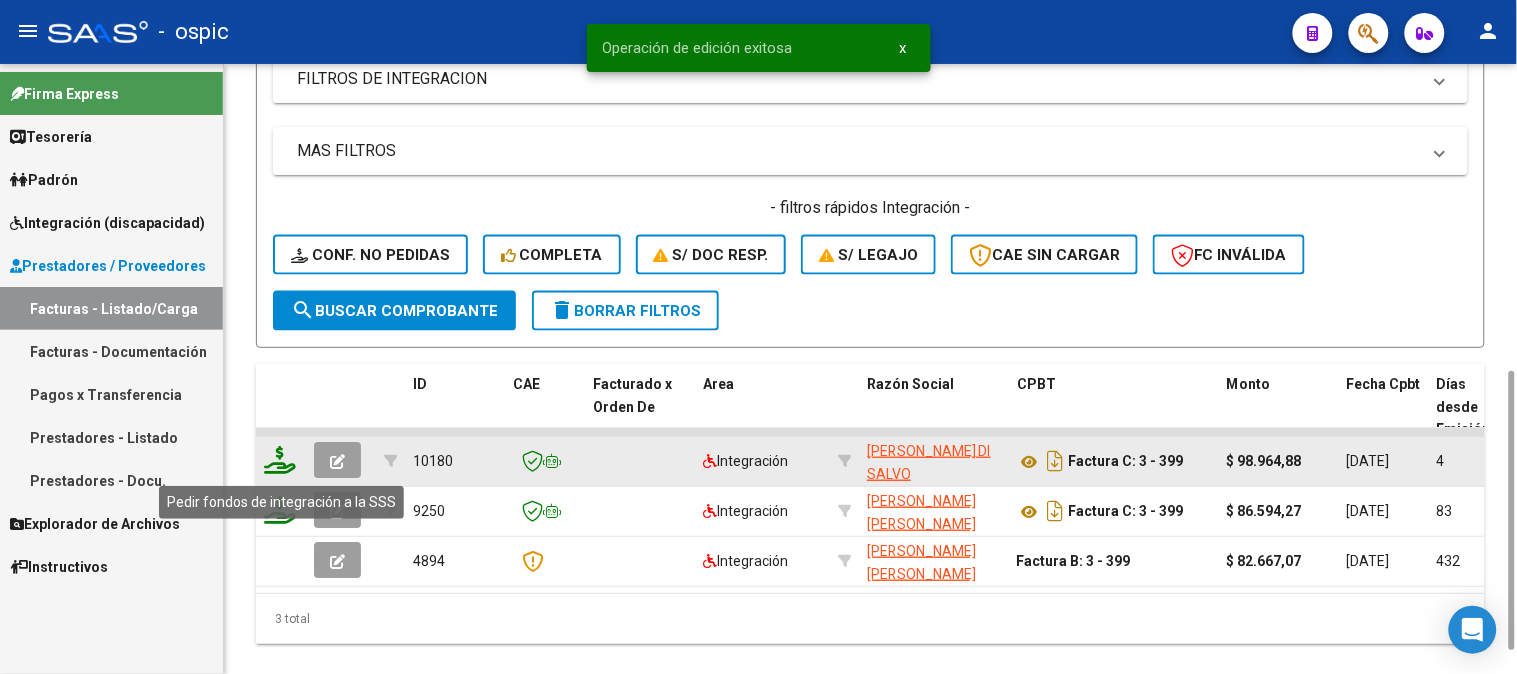 click 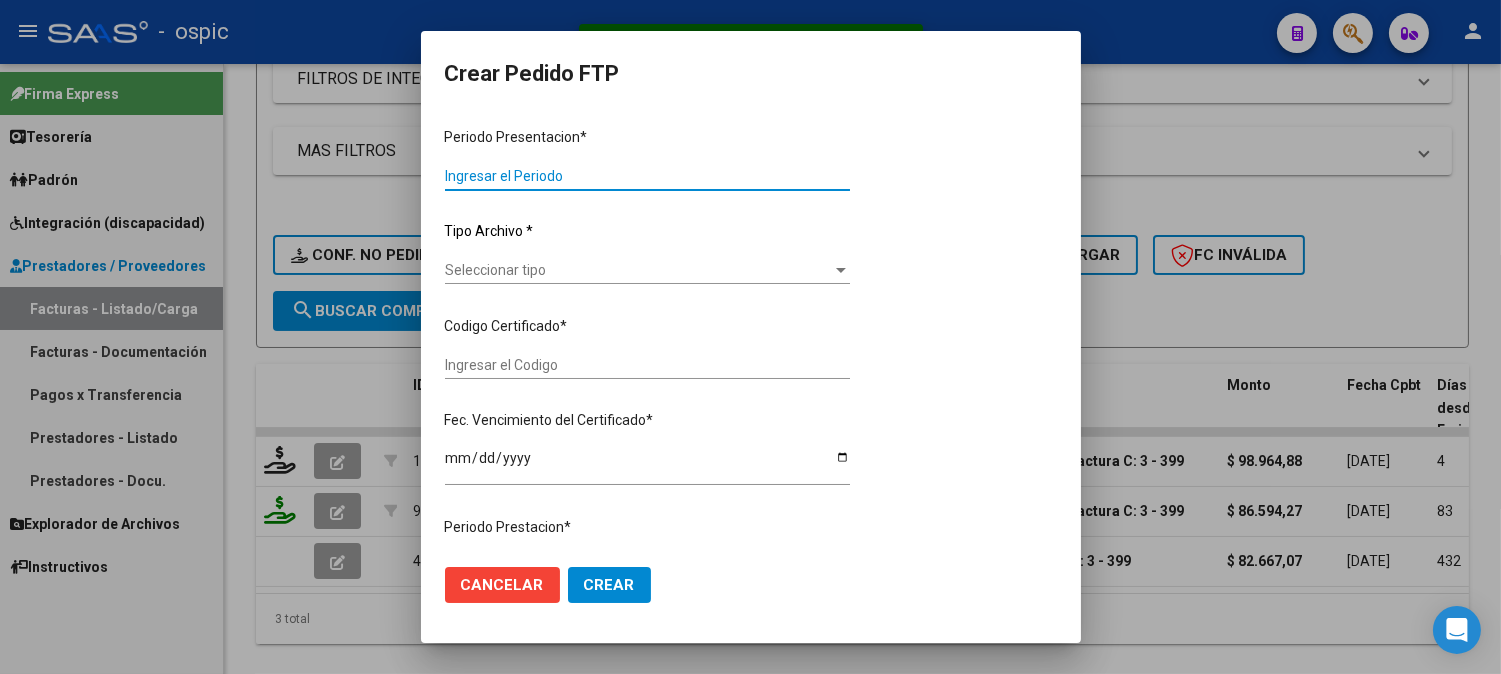 type on "202506" 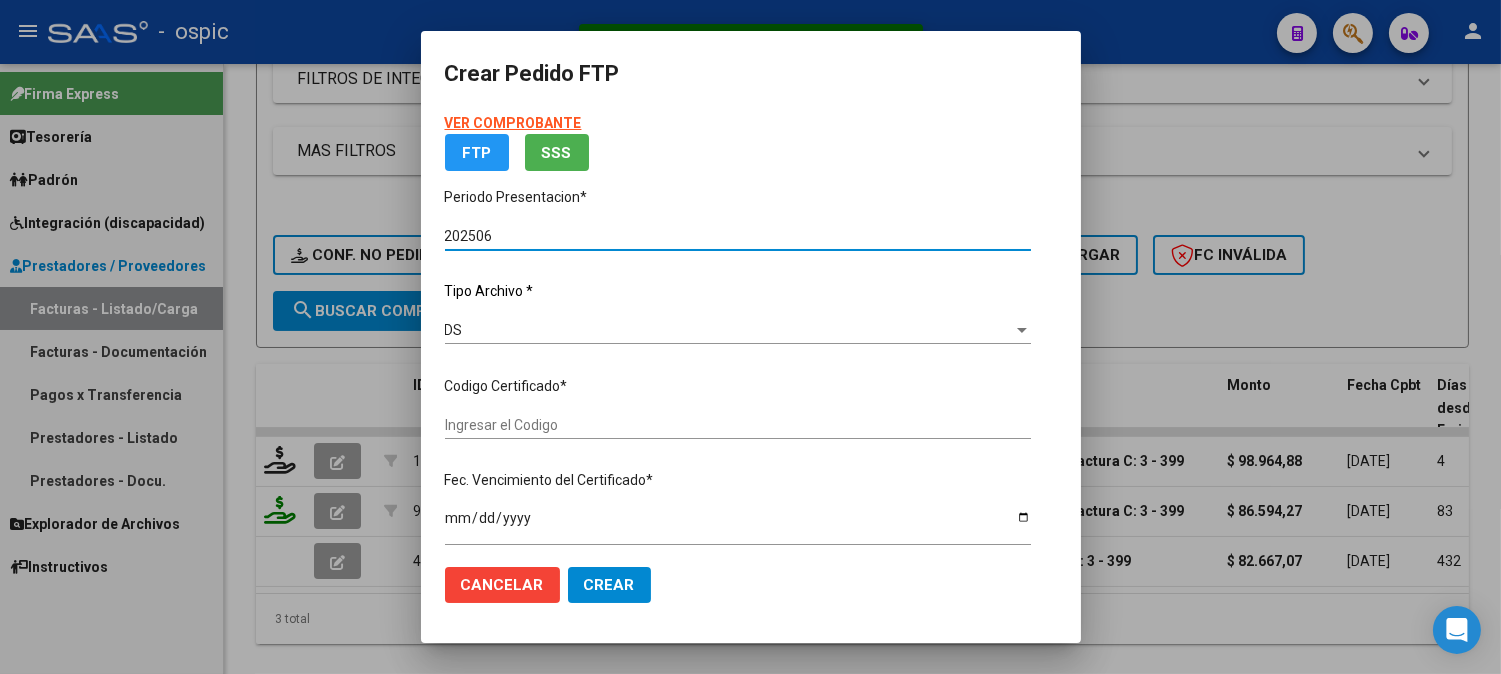 type on "0000000000000000000000000000006546471627" 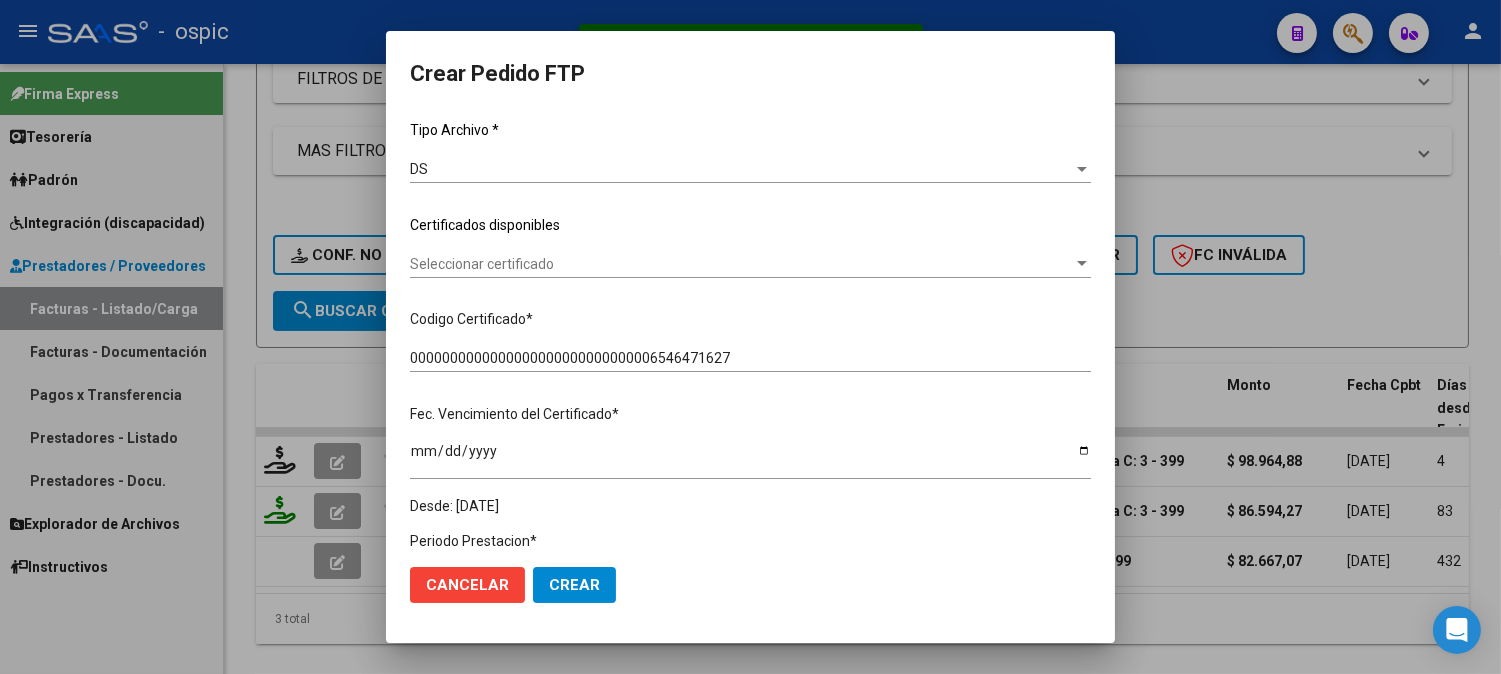 scroll, scrollTop: 231, scrollLeft: 0, axis: vertical 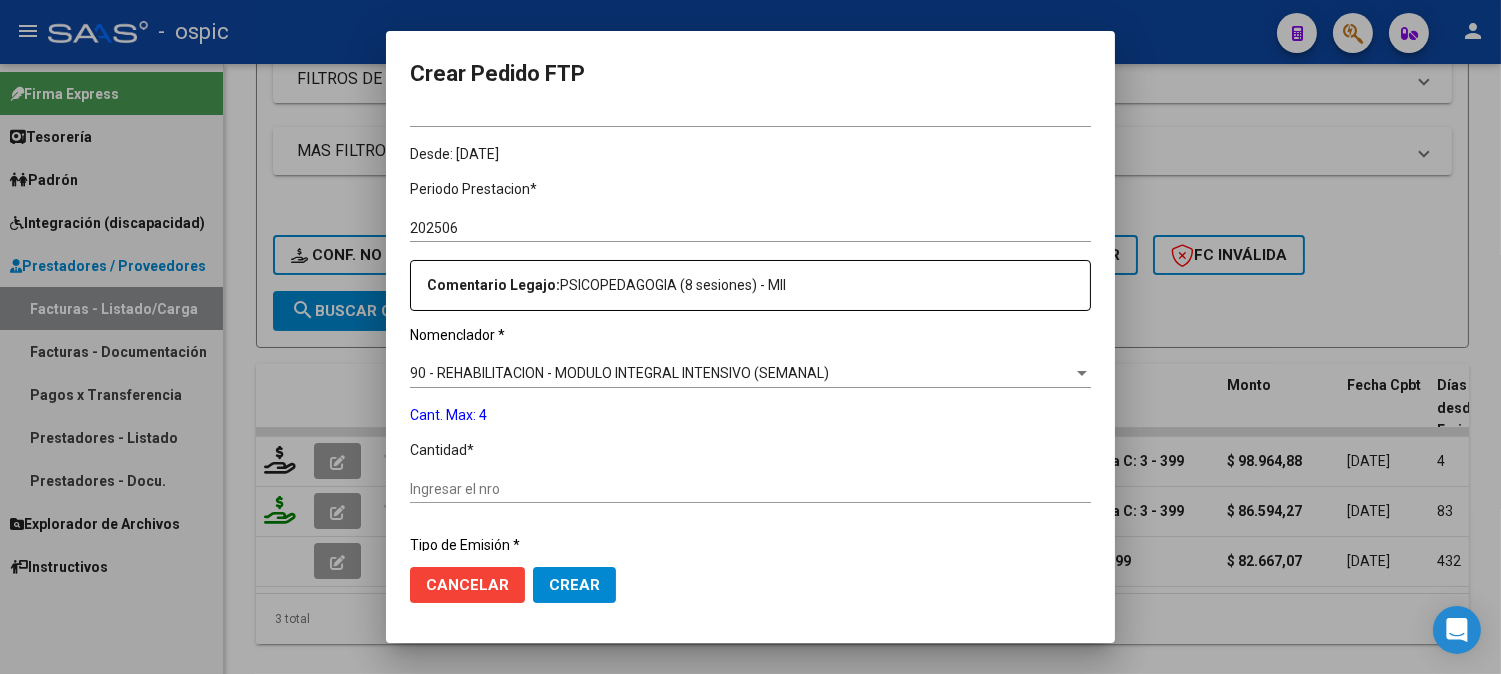 click on "Ingresar el nro" at bounding box center (750, 489) 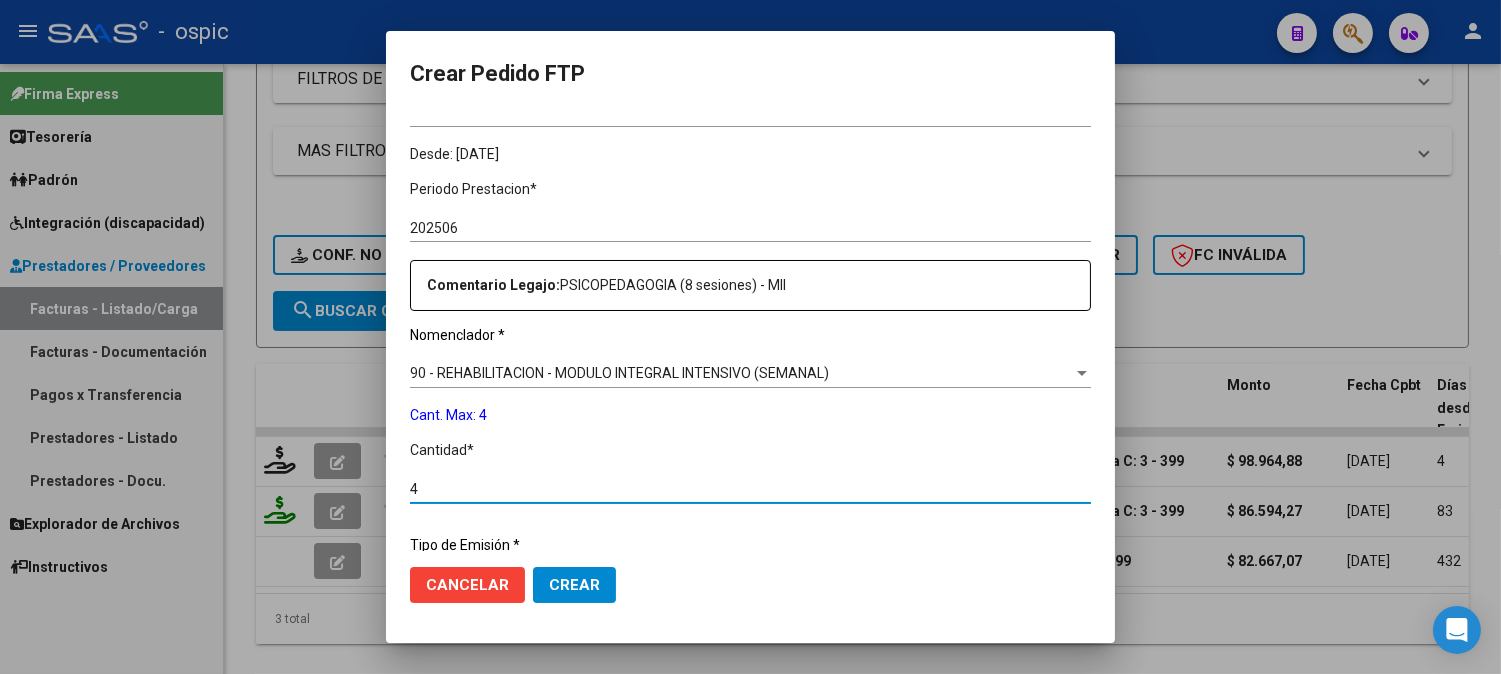 type on "4" 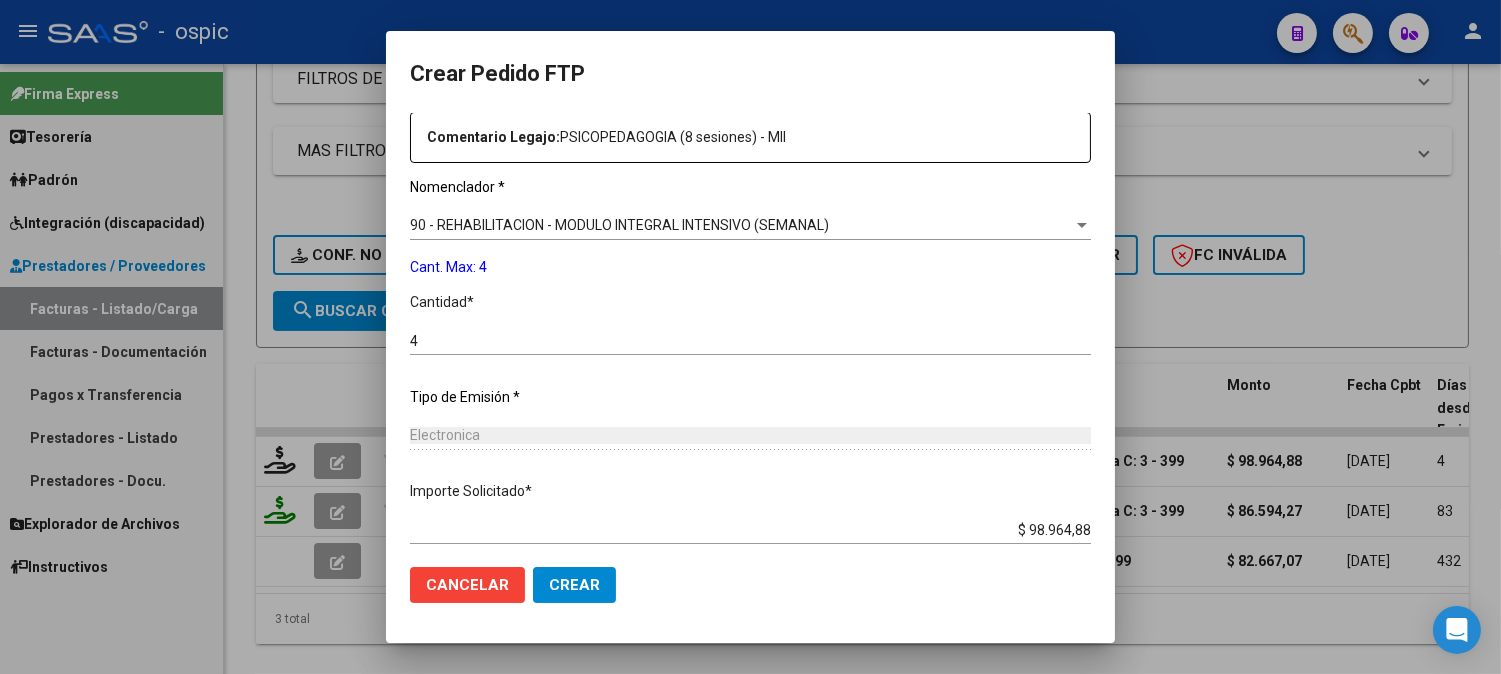 scroll, scrollTop: 814, scrollLeft: 0, axis: vertical 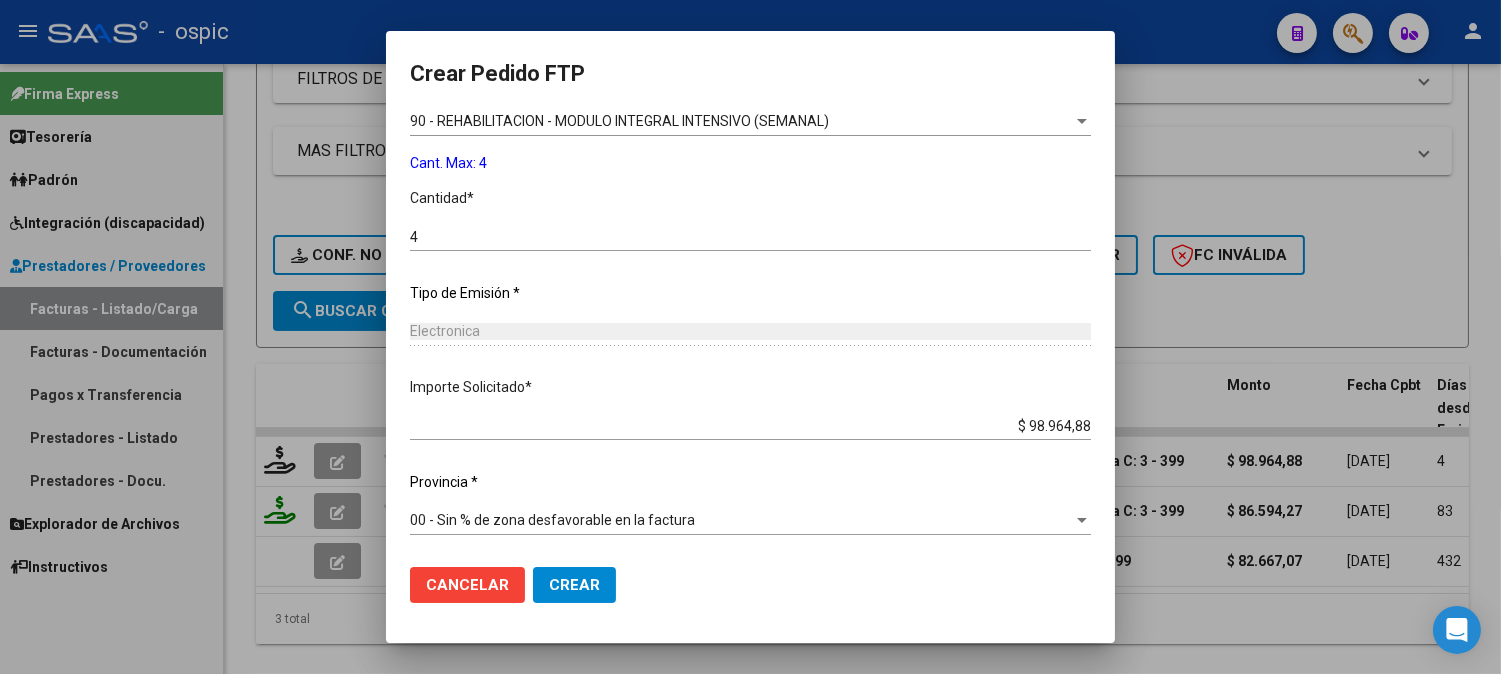drag, startPoint x: 538, startPoint y: 573, endPoint x: 552, endPoint y: 568, distance: 14.866069 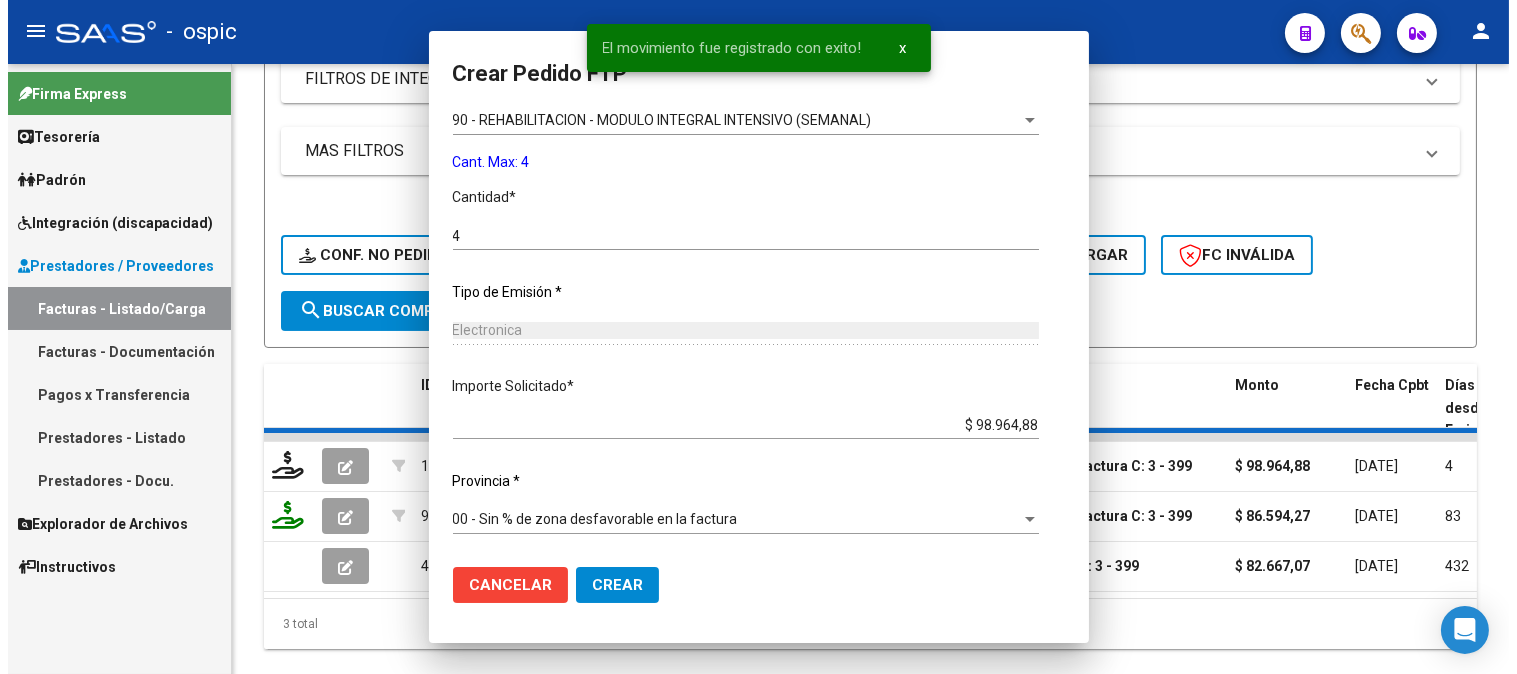 scroll, scrollTop: 704, scrollLeft: 0, axis: vertical 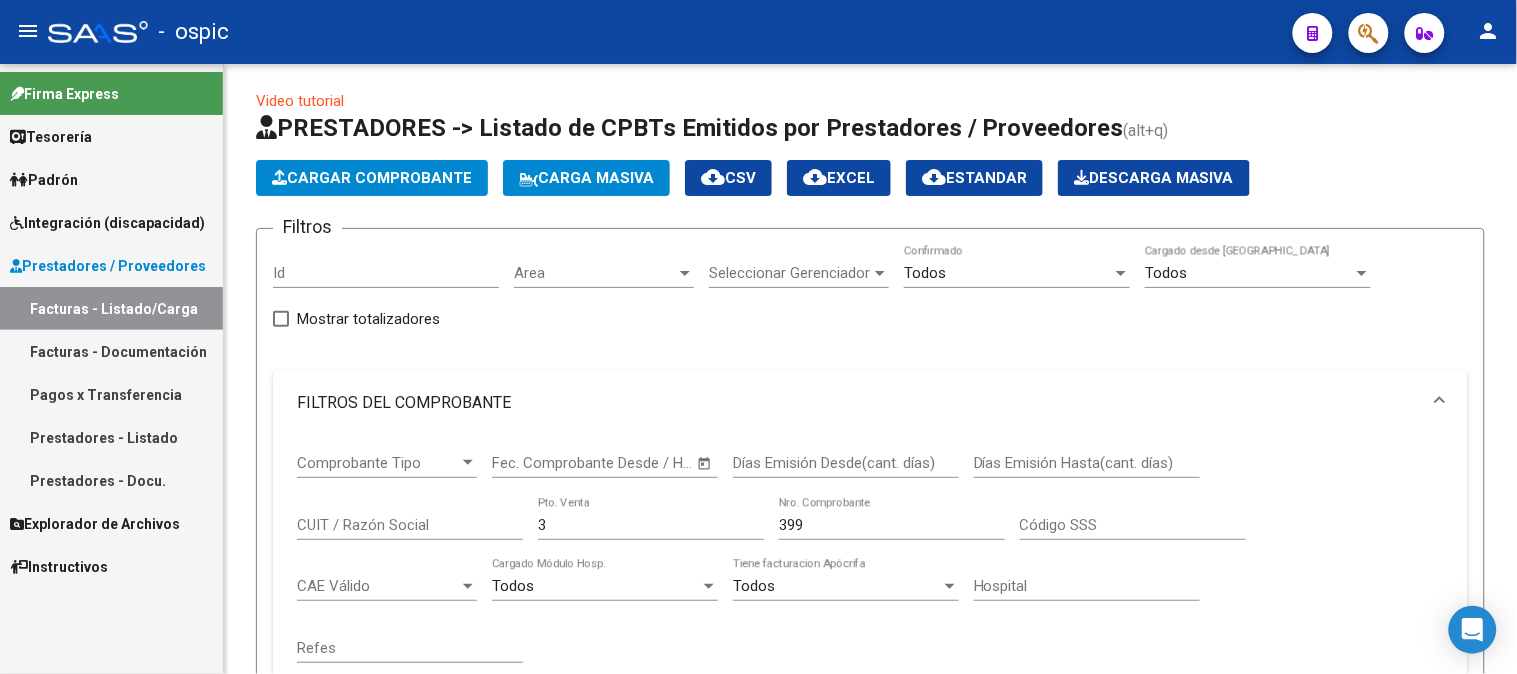 drag, startPoint x: 514, startPoint y: 525, endPoint x: 174, endPoint y: 501, distance: 340.846 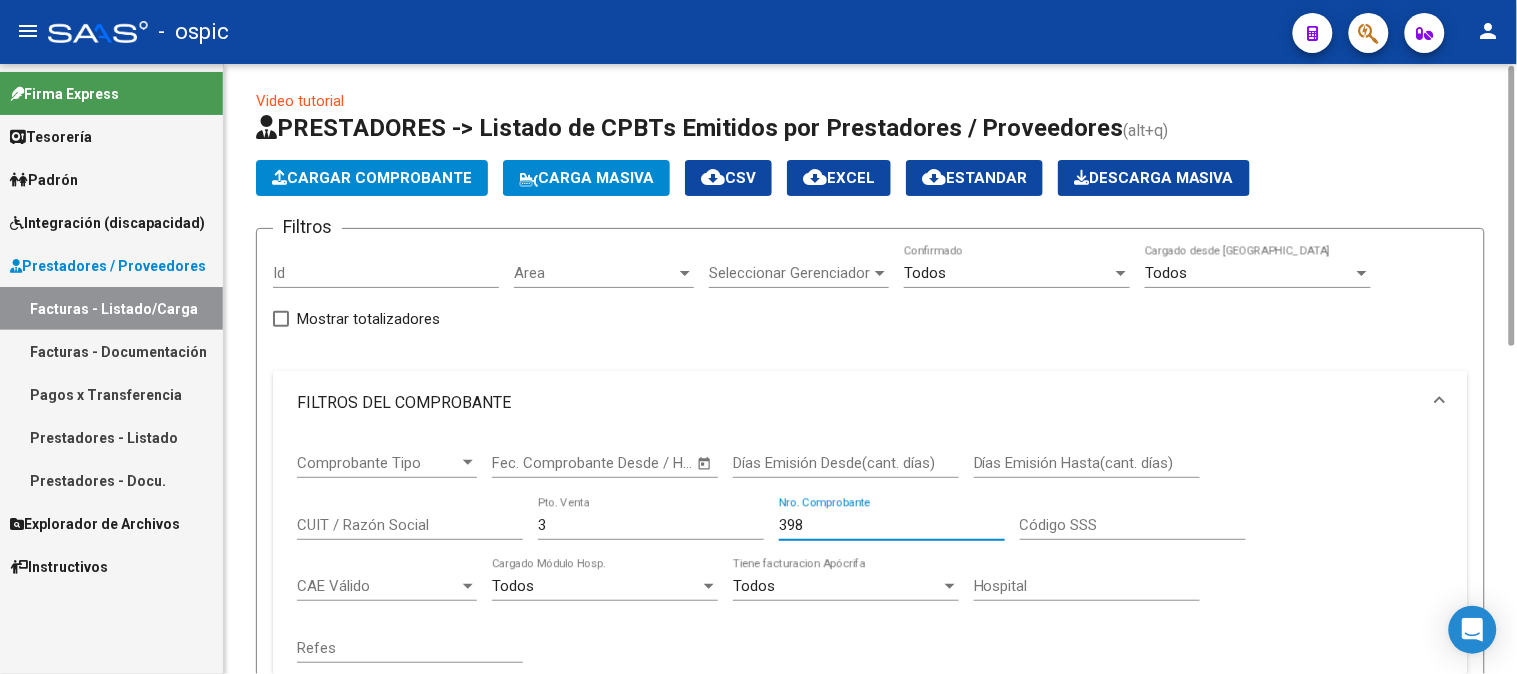 scroll, scrollTop: 451, scrollLeft: 0, axis: vertical 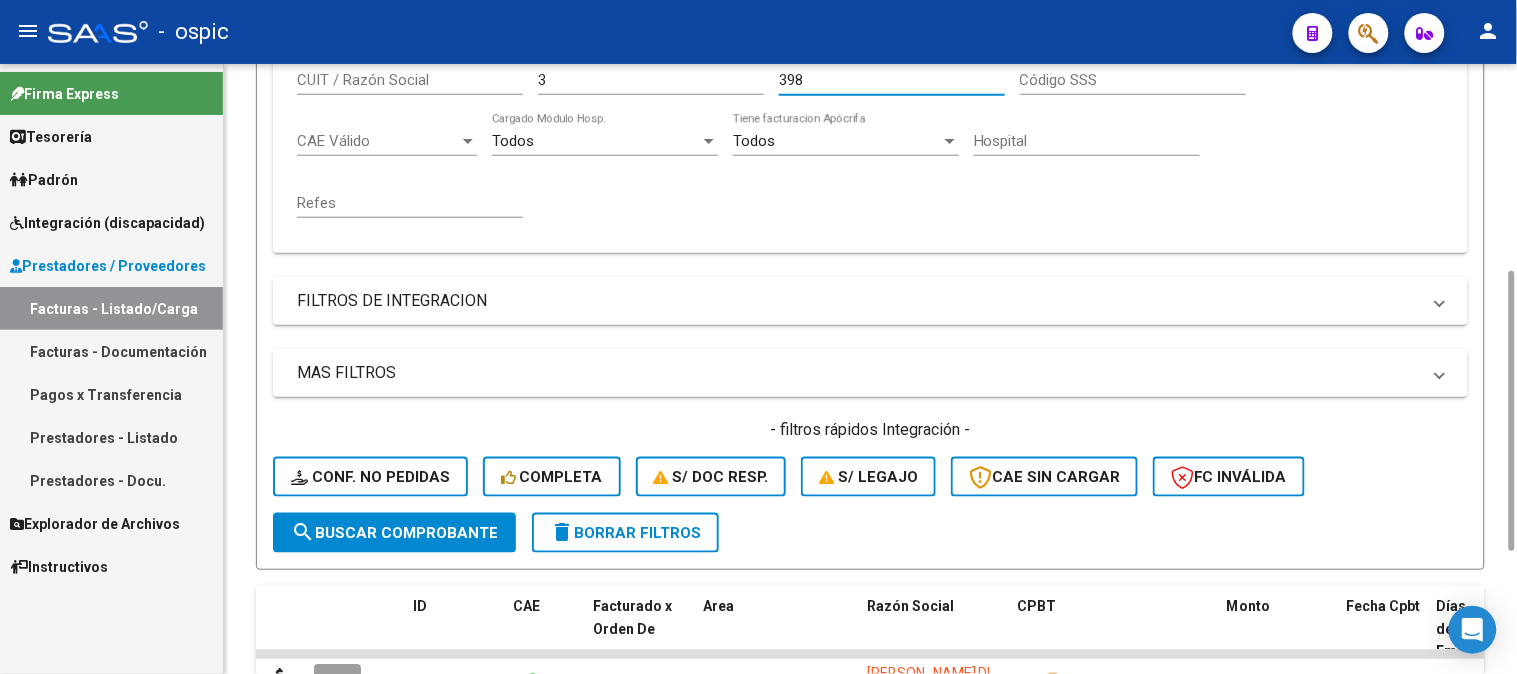 type on "398" 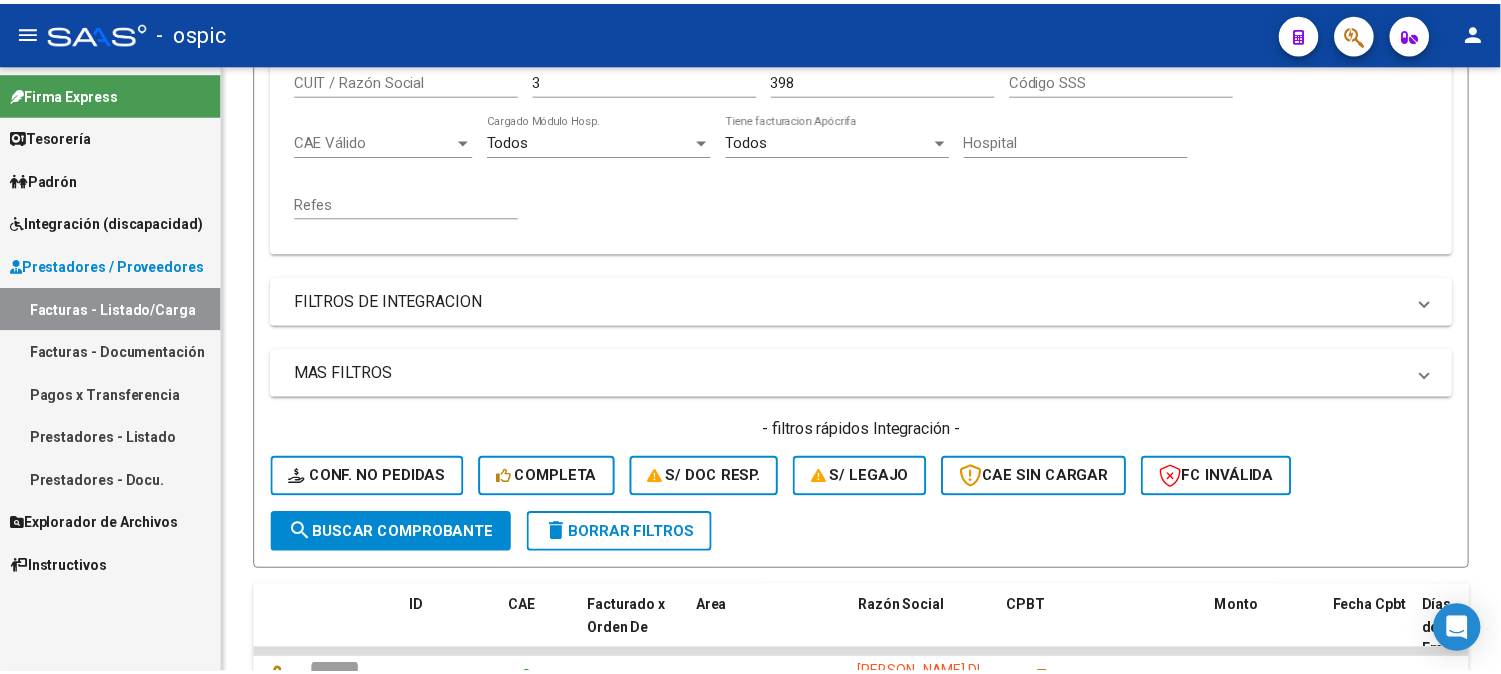 scroll, scrollTop: 772, scrollLeft: 0, axis: vertical 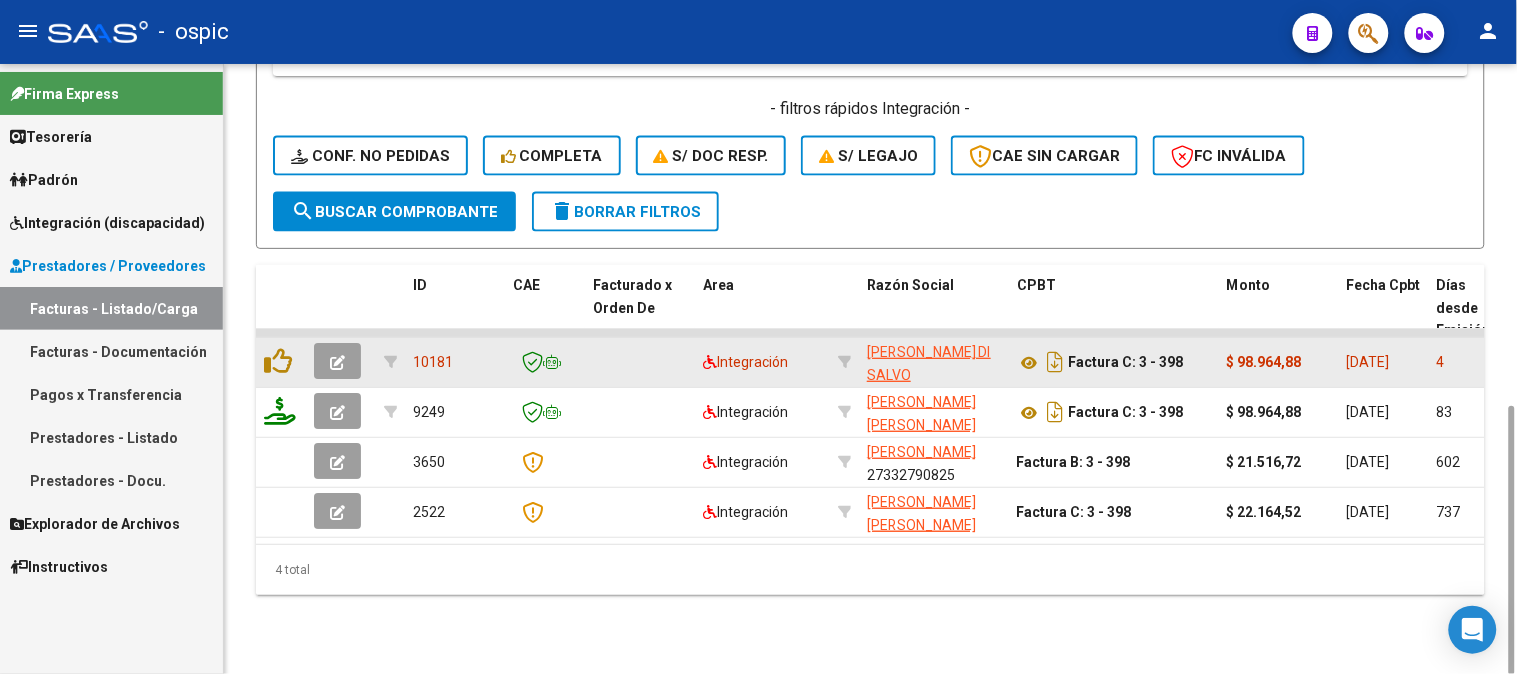click 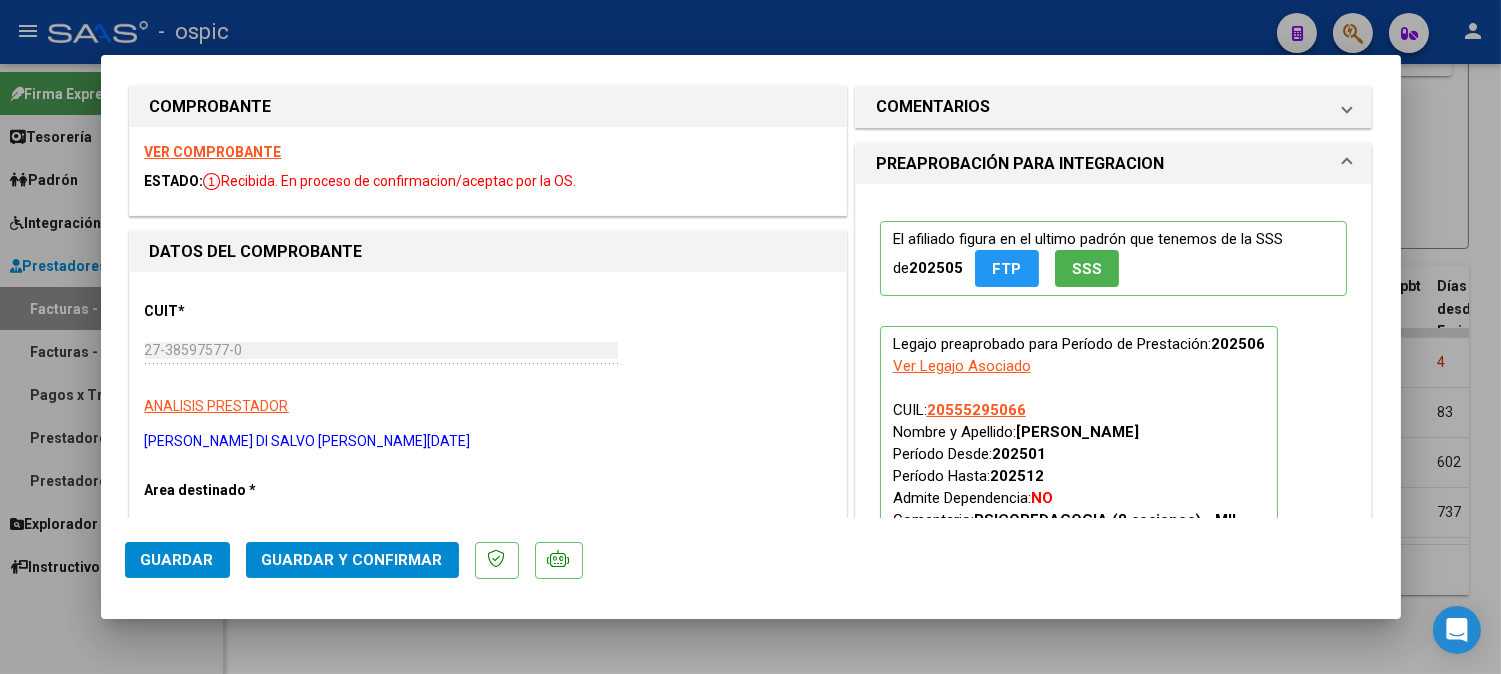 scroll, scrollTop: 0, scrollLeft: 0, axis: both 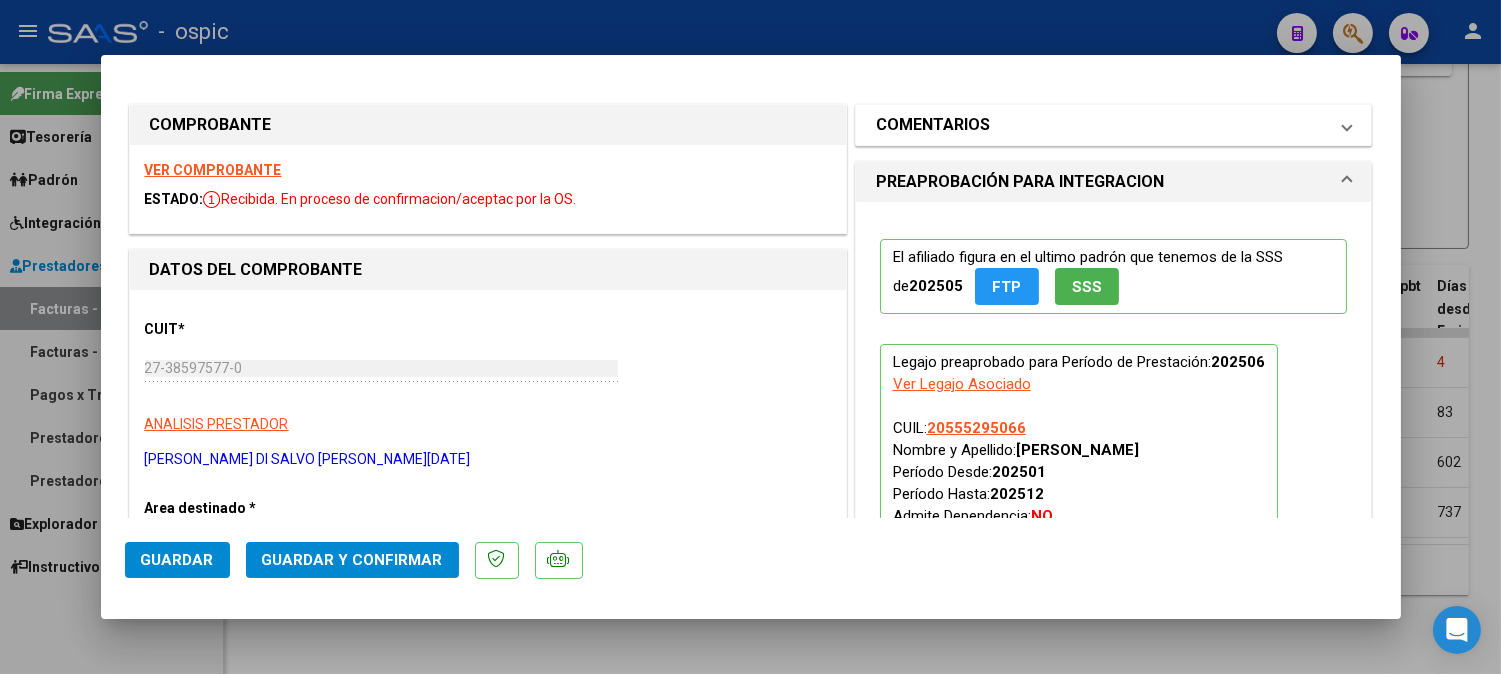click on "COMENTARIOS" at bounding box center [1102, 125] 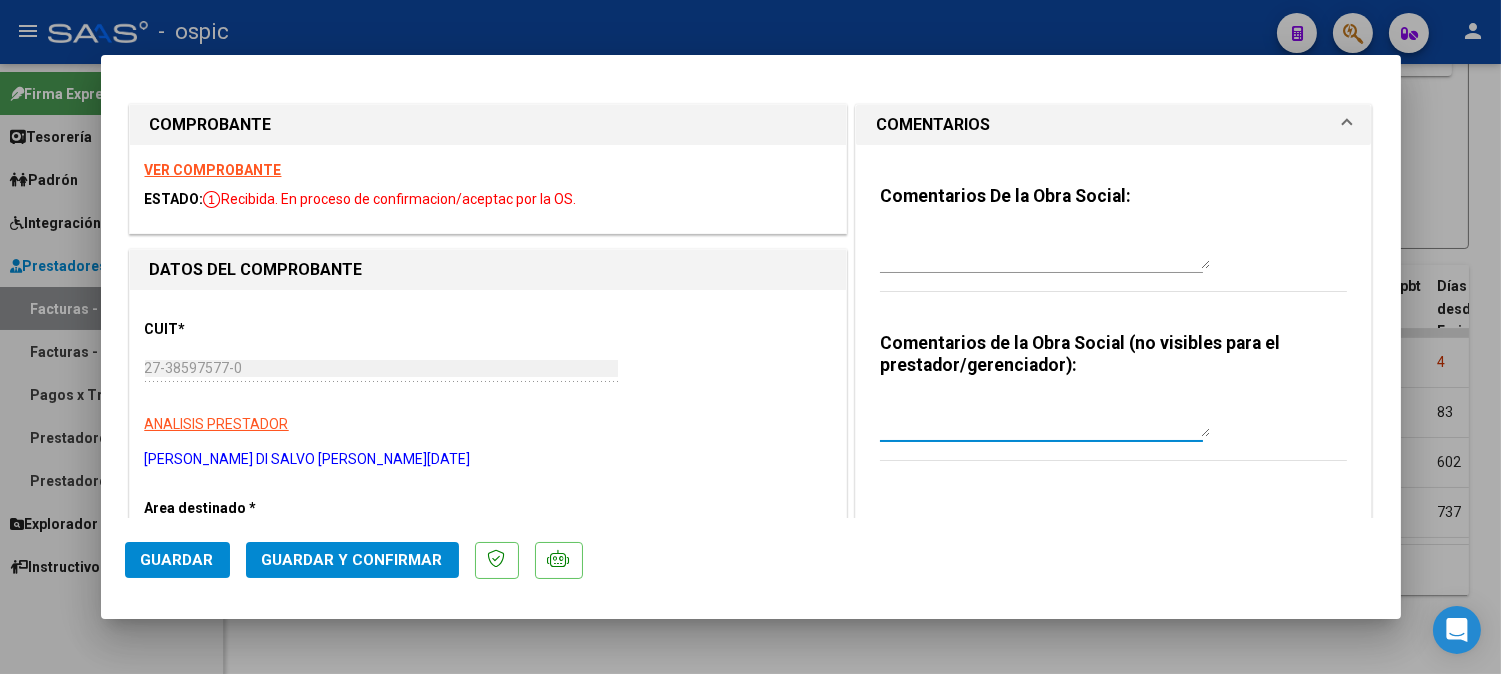 click at bounding box center [1045, 417] 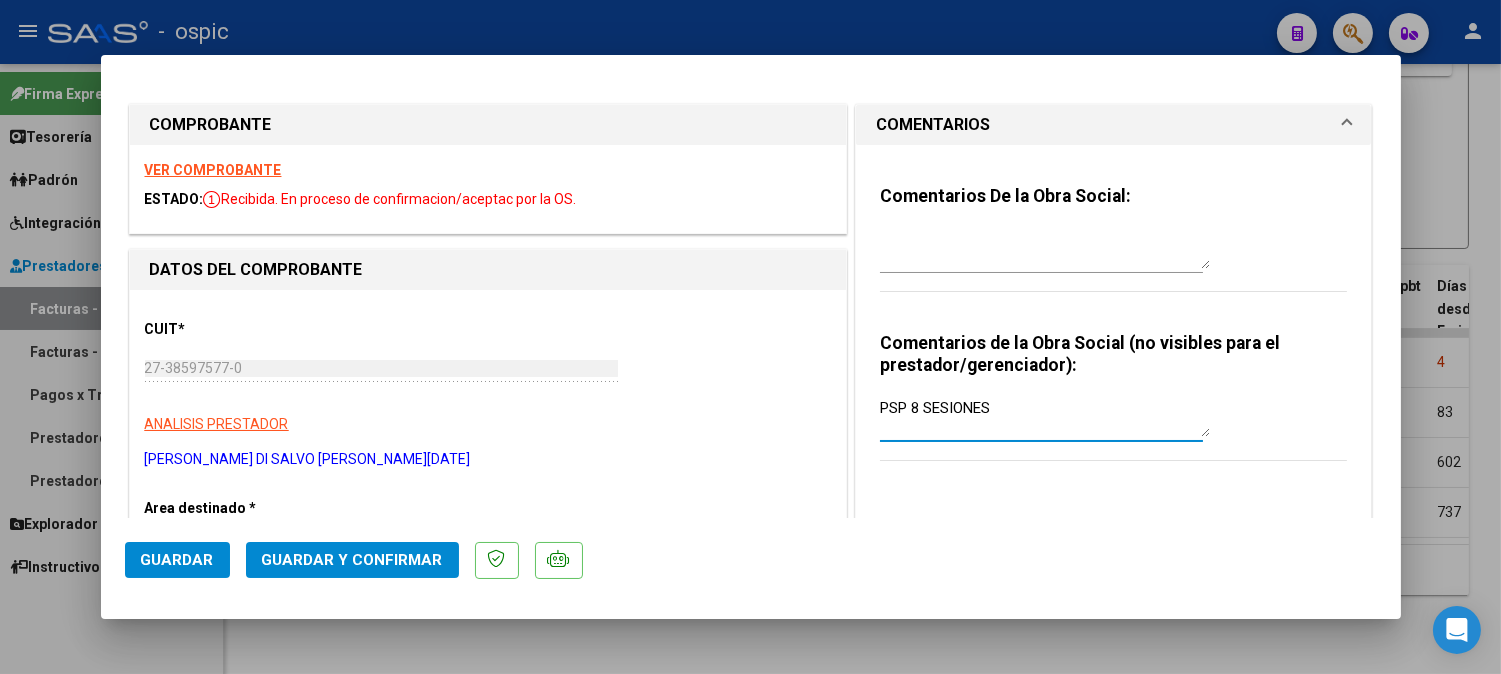 type on "PSP 8 SESIONES" 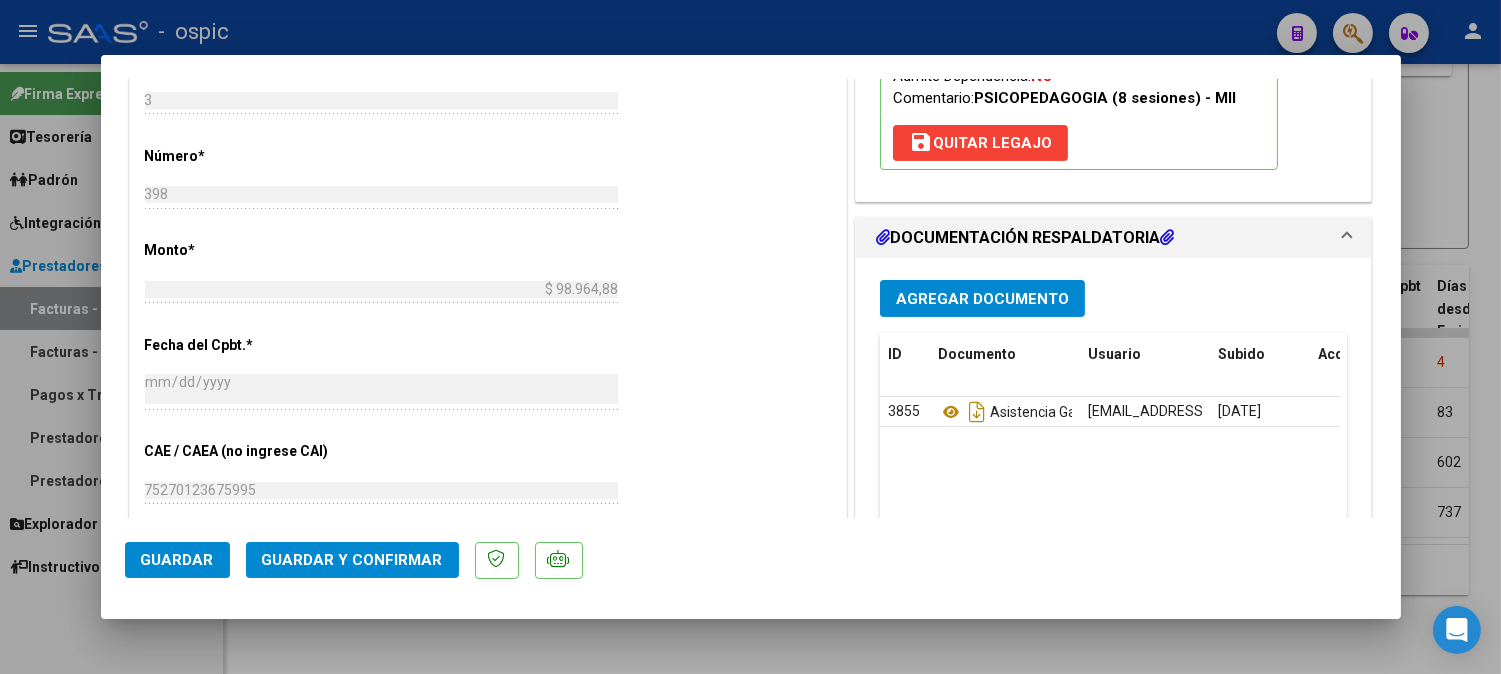 scroll, scrollTop: 865, scrollLeft: 0, axis: vertical 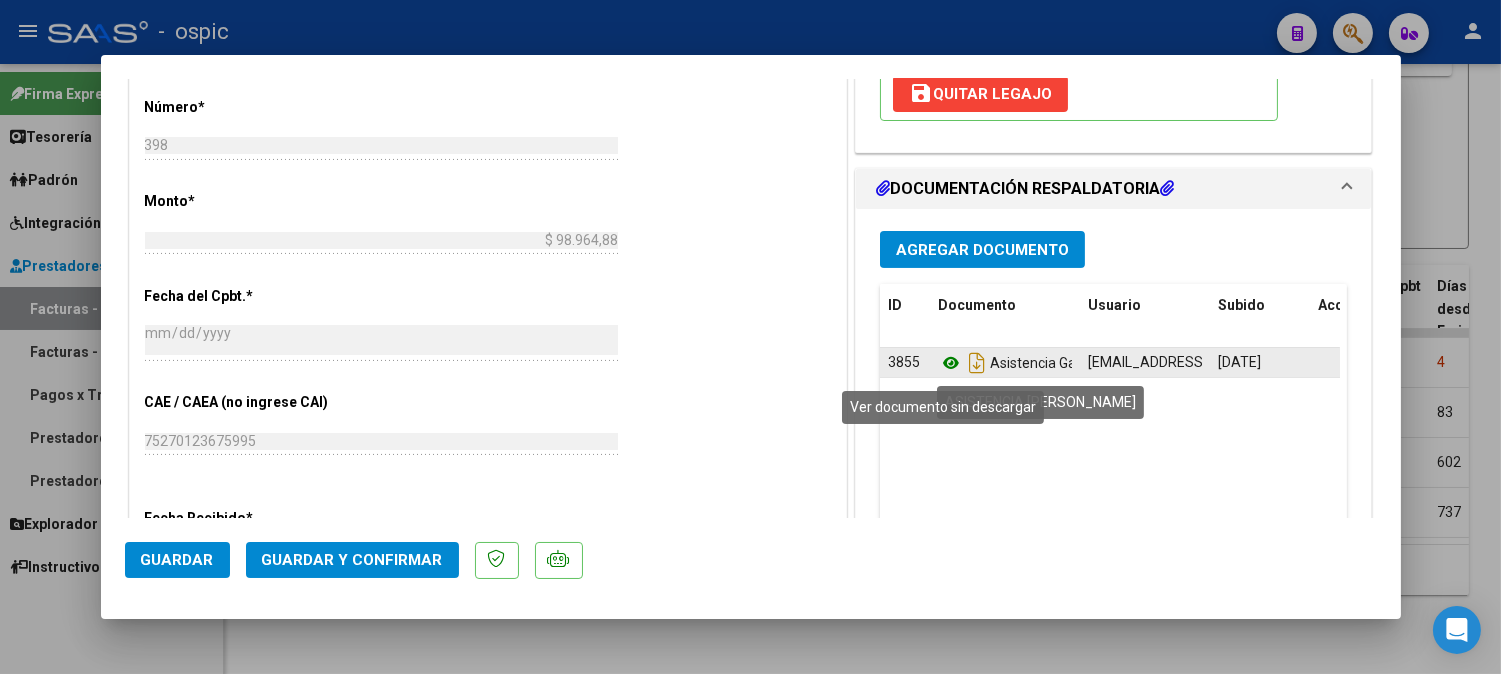 click 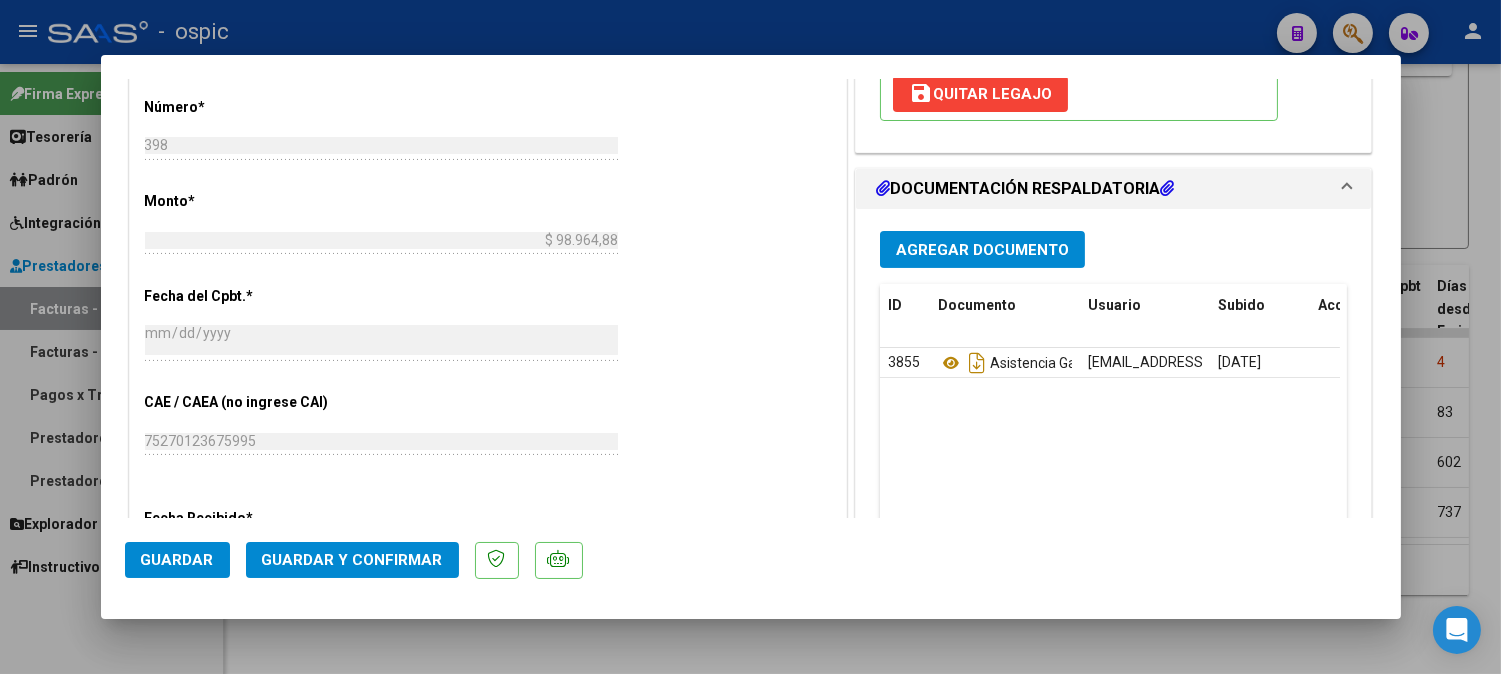 click on "Guardar y Confirmar" 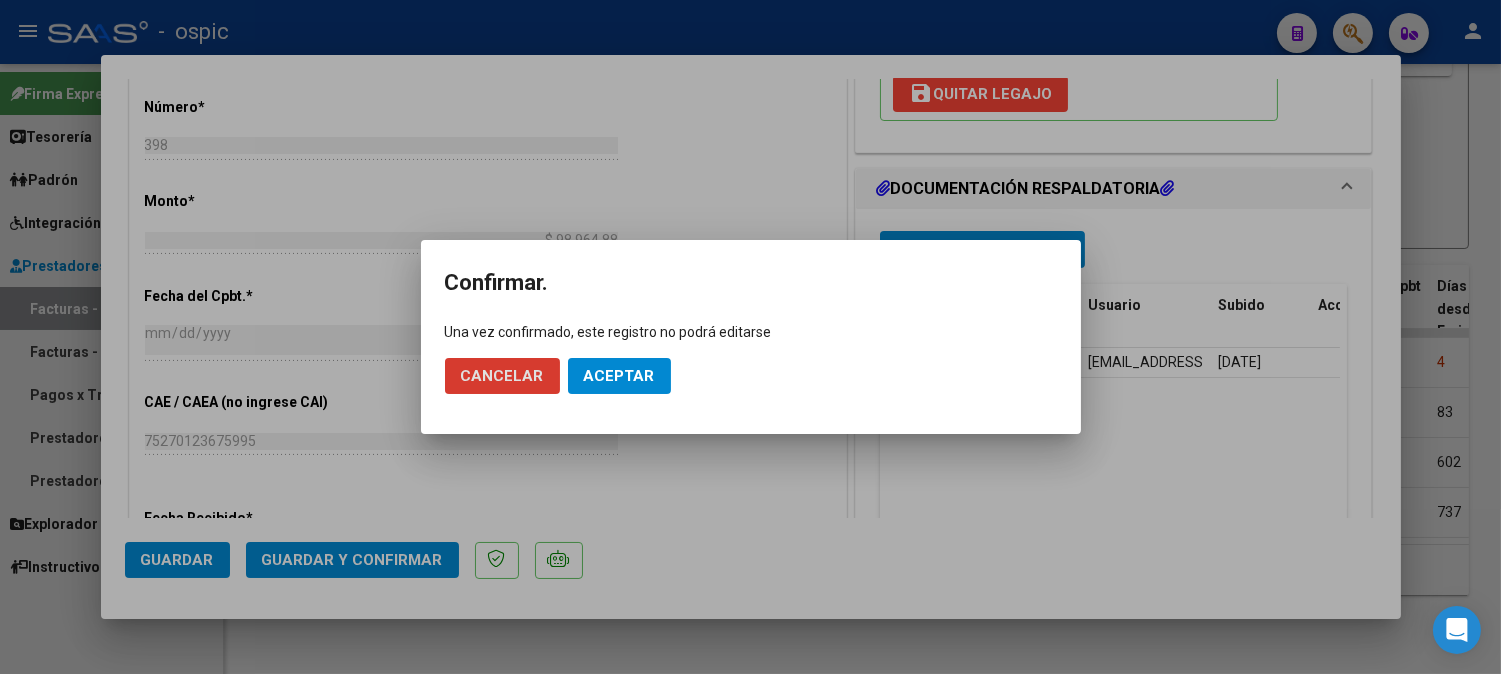 click on "Aceptar" 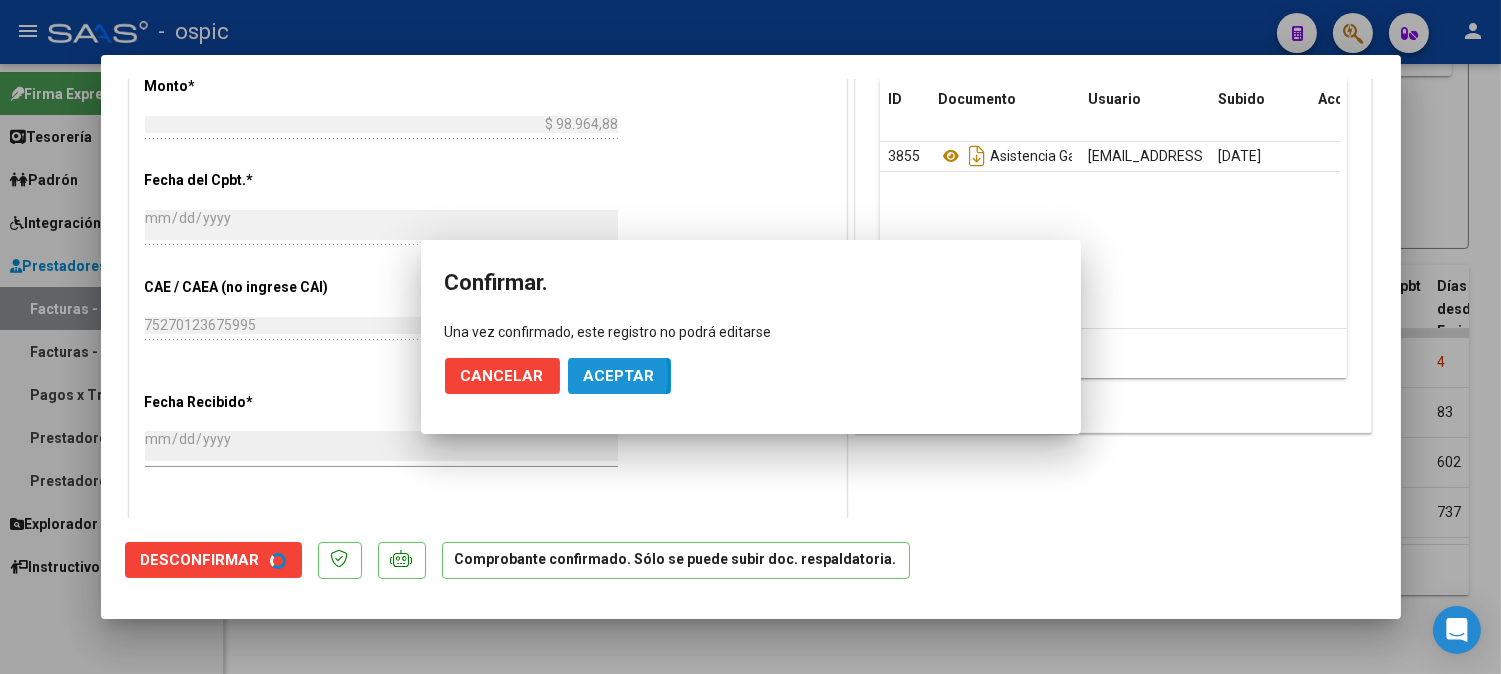 scroll, scrollTop: 750, scrollLeft: 0, axis: vertical 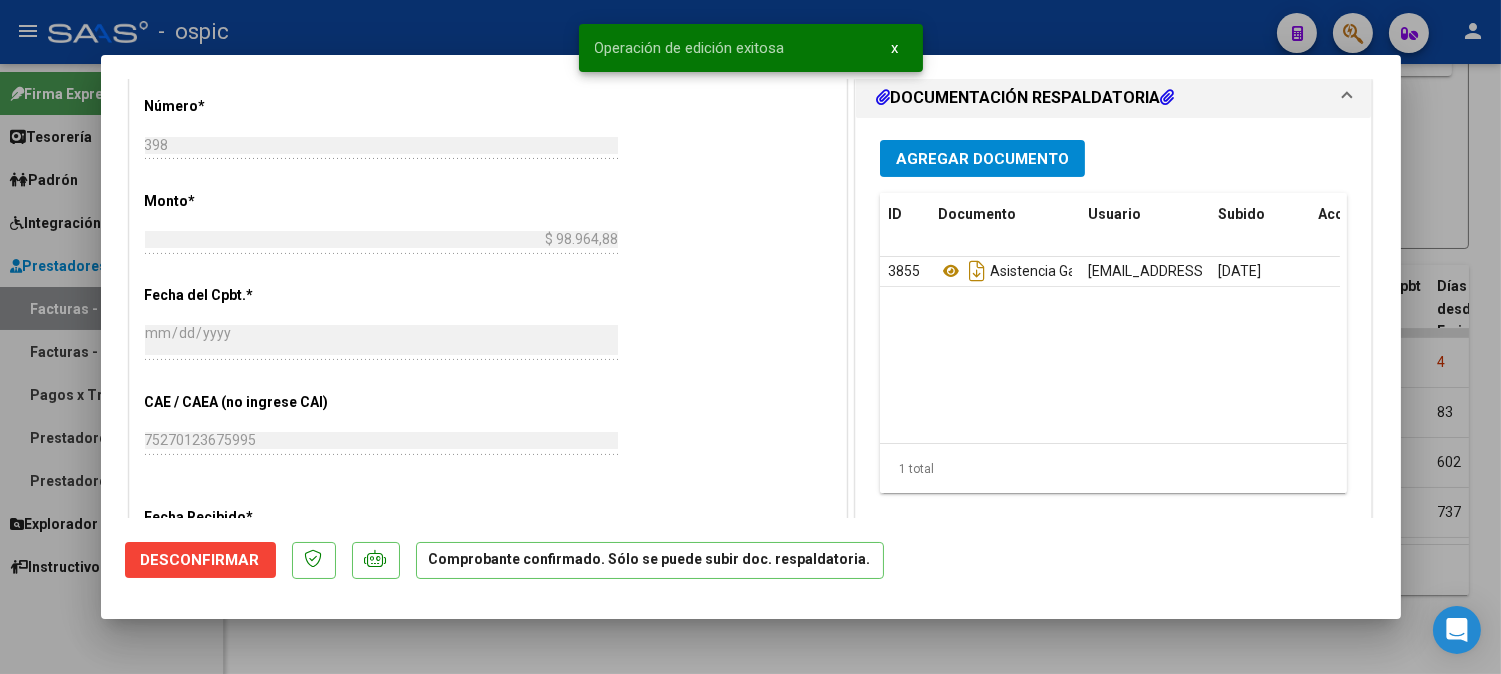 type 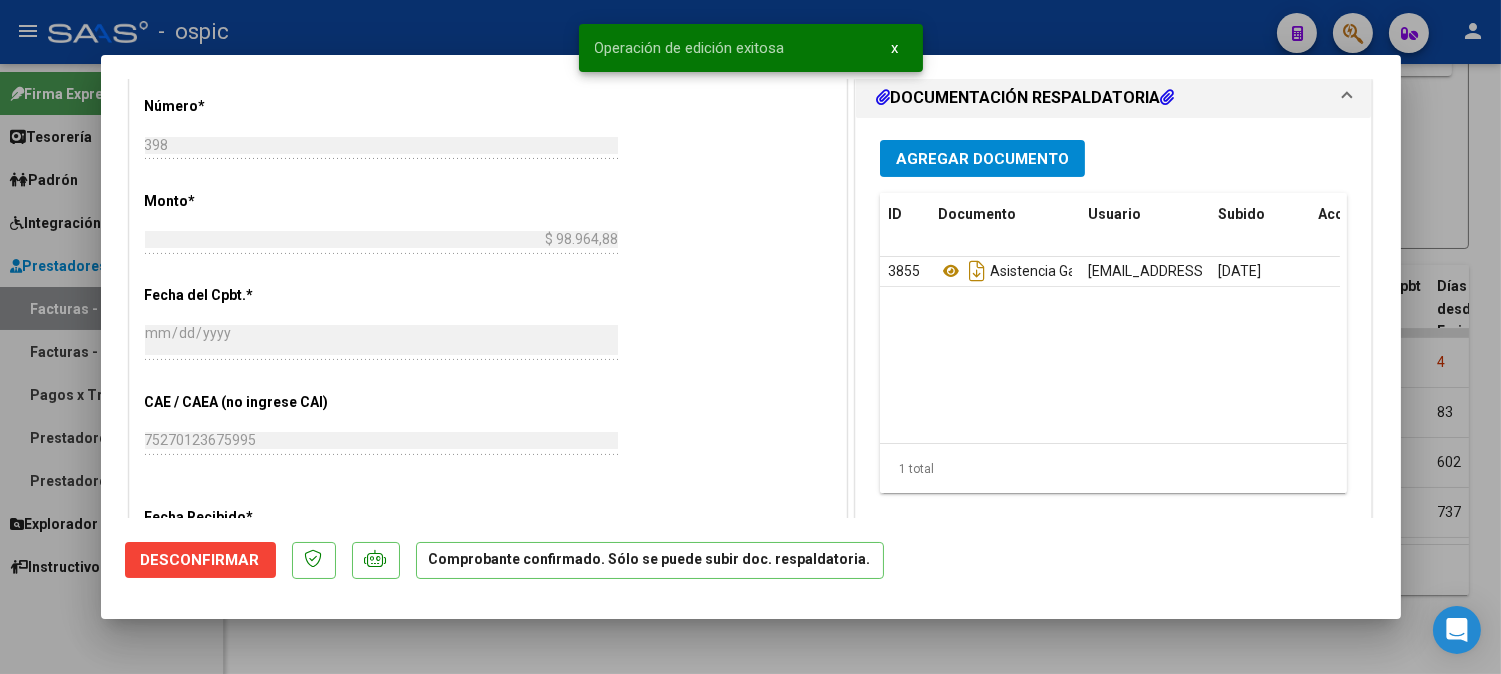 type 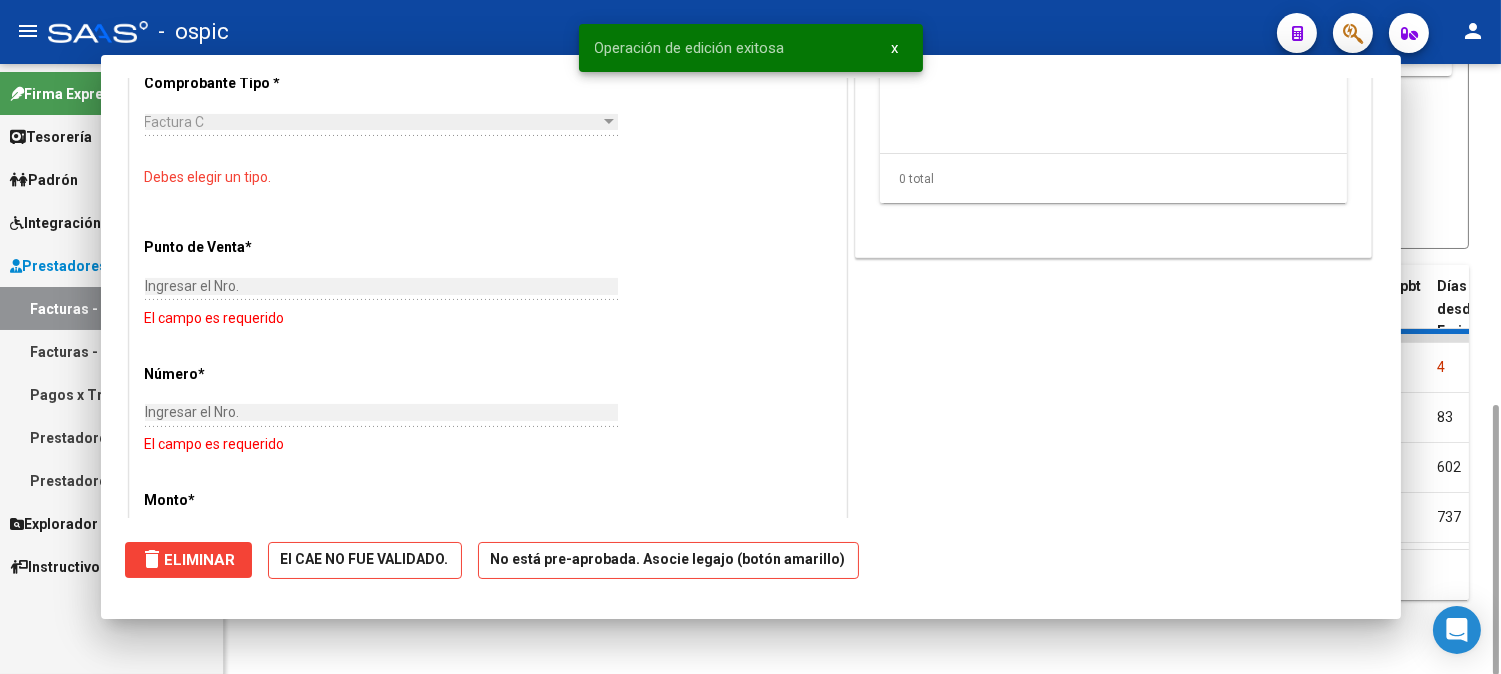scroll, scrollTop: 0, scrollLeft: 0, axis: both 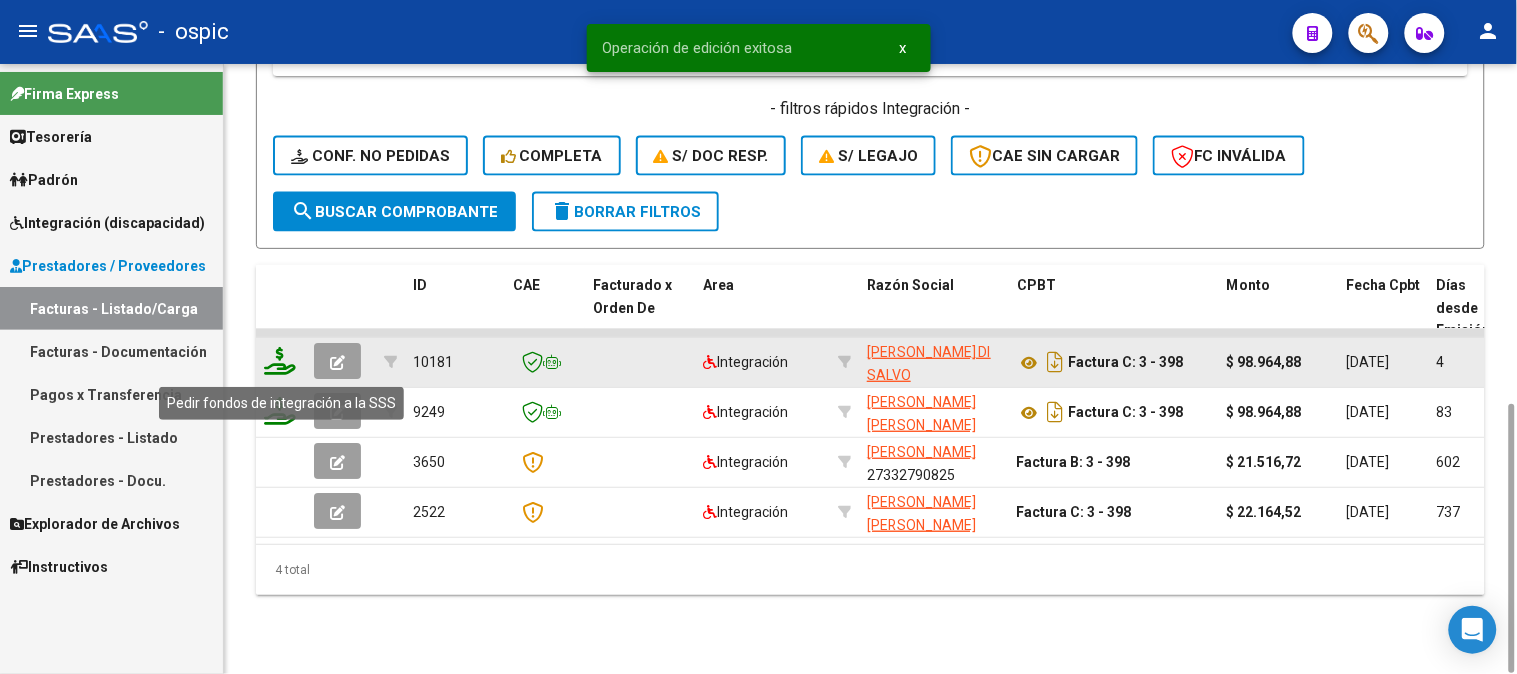 click 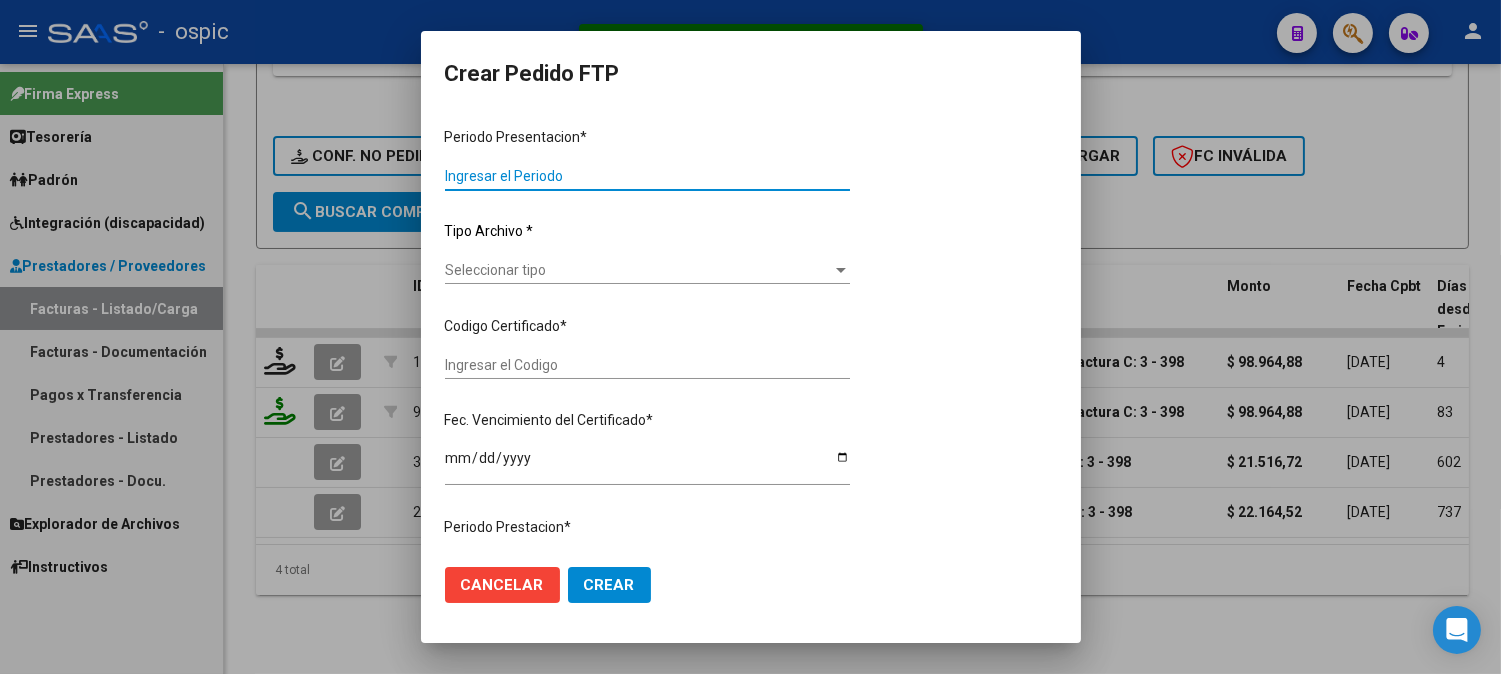 type on "202506" 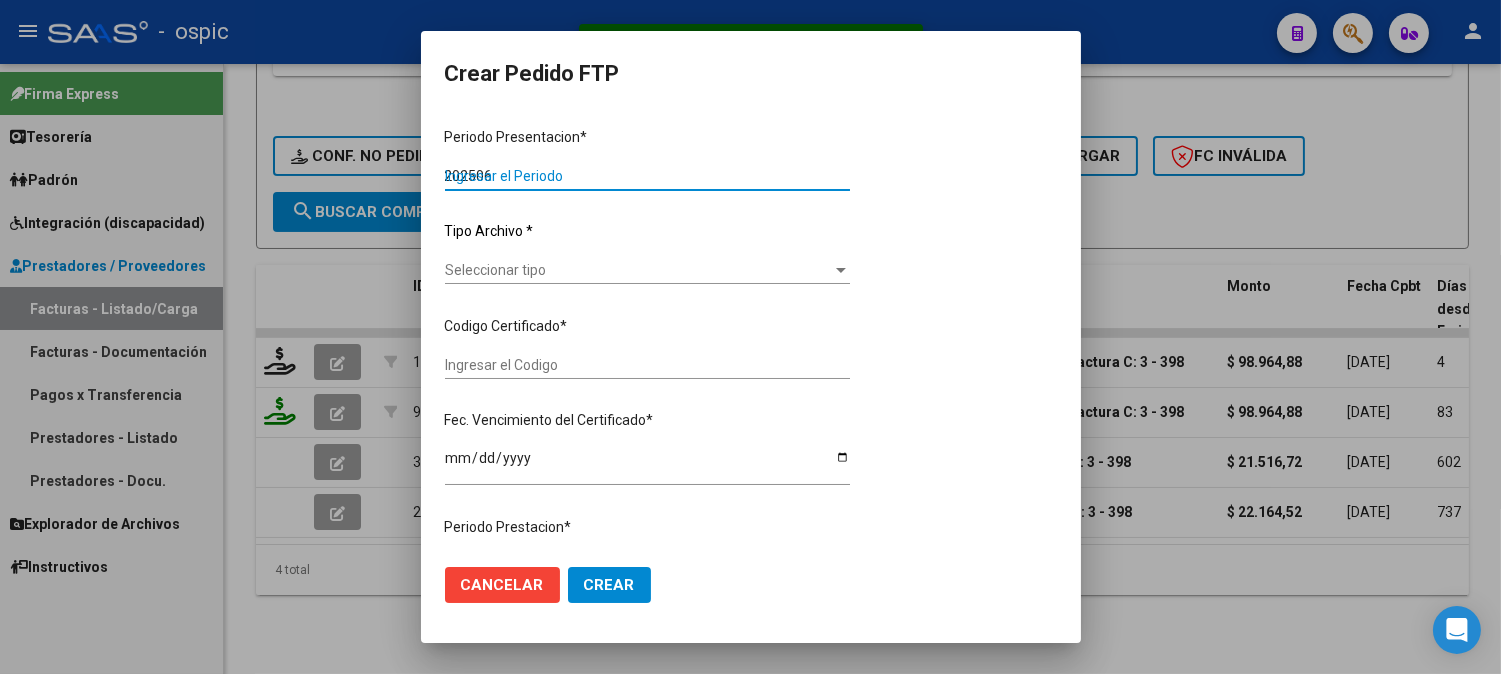 type on "202506" 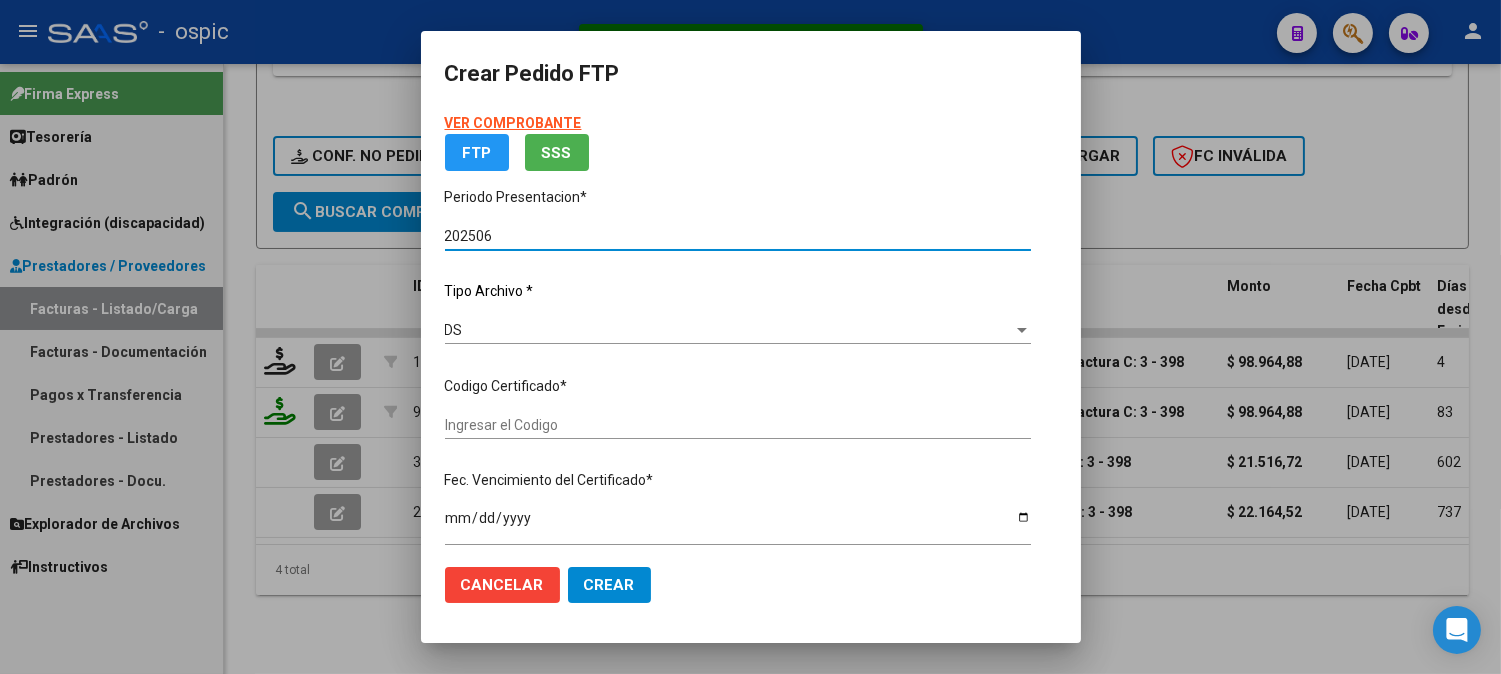 type on "0000000000000000000000000000001131708197" 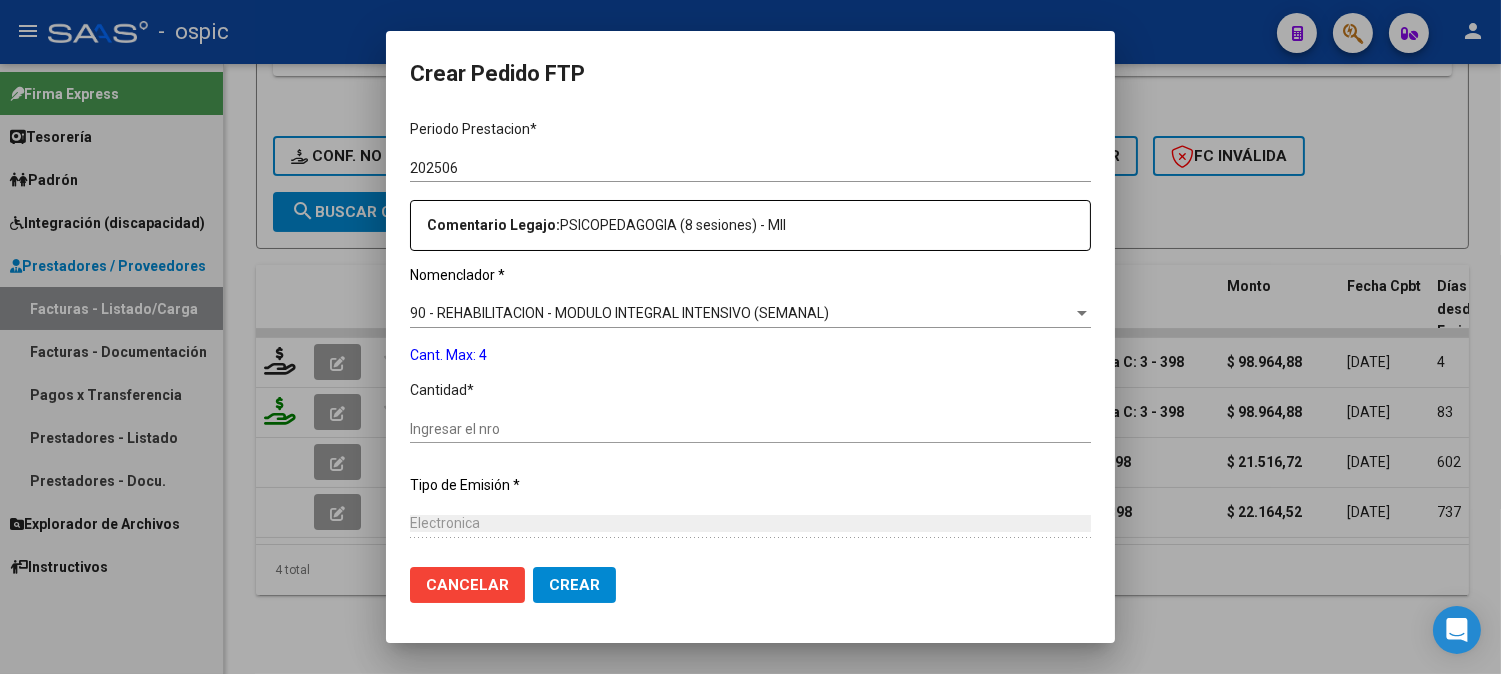 scroll, scrollTop: 611, scrollLeft: 0, axis: vertical 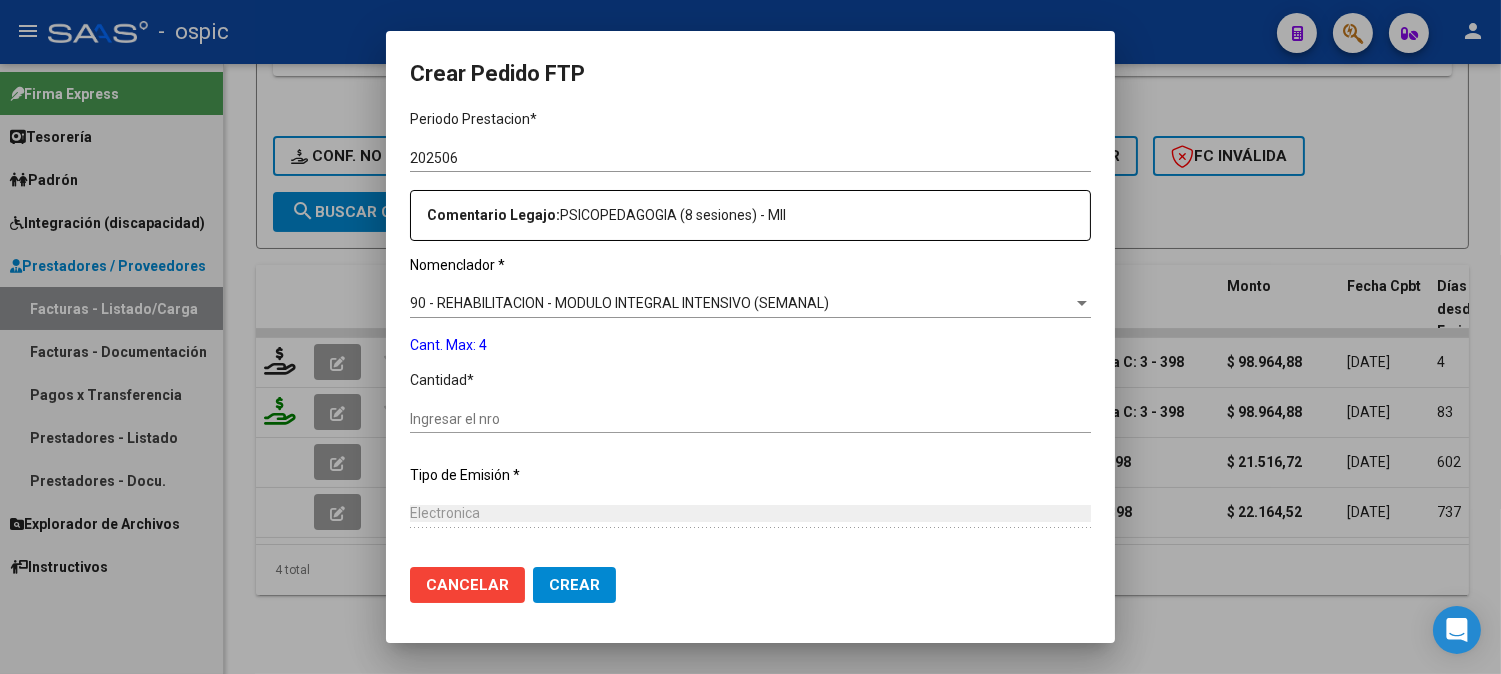 click on "Ingresar el nro" at bounding box center [750, 419] 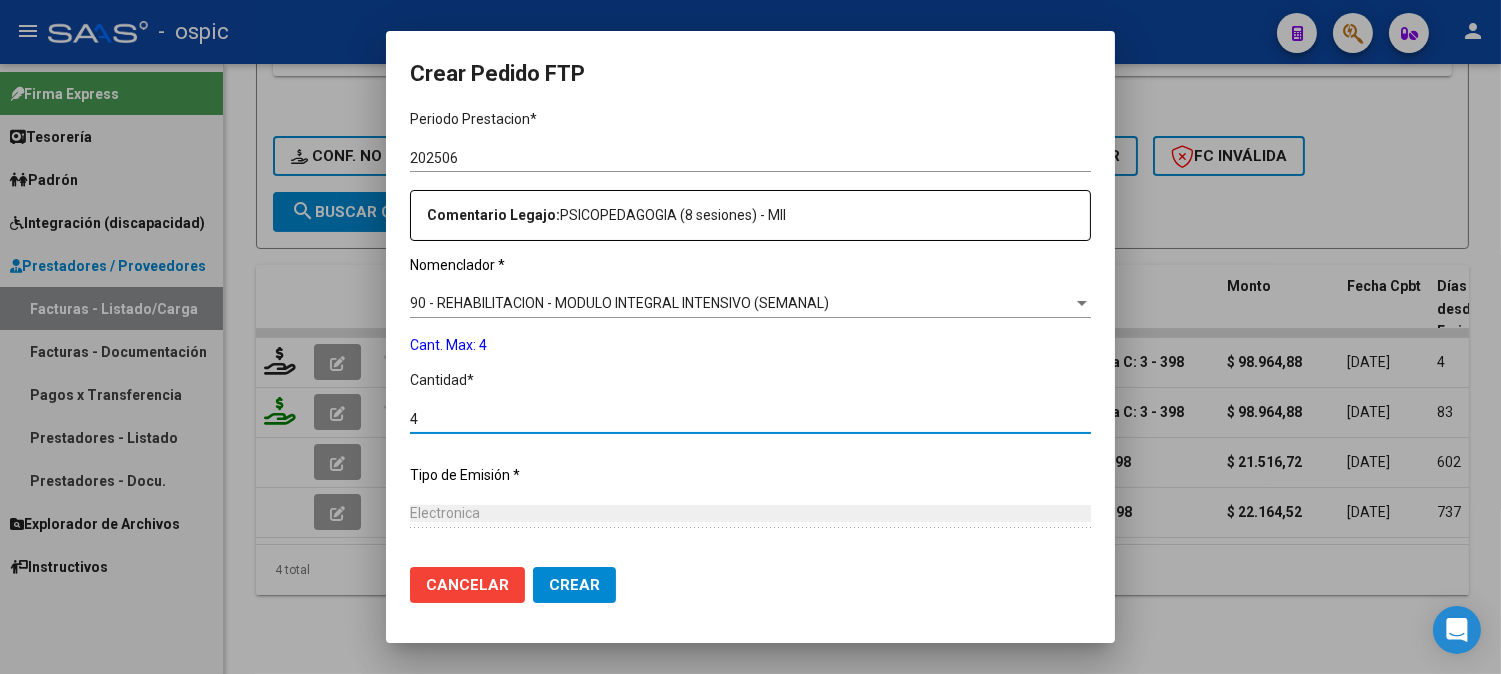 type on "4" 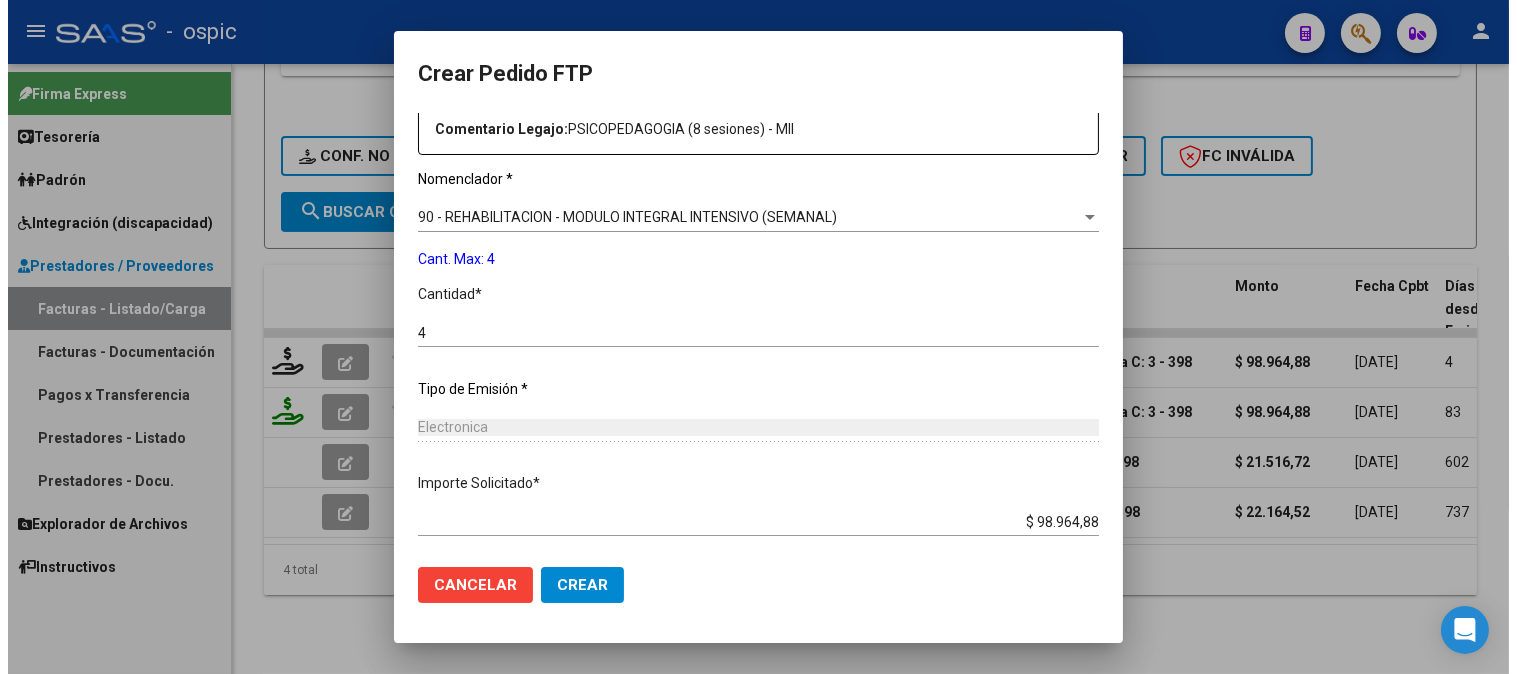 scroll, scrollTop: 793, scrollLeft: 0, axis: vertical 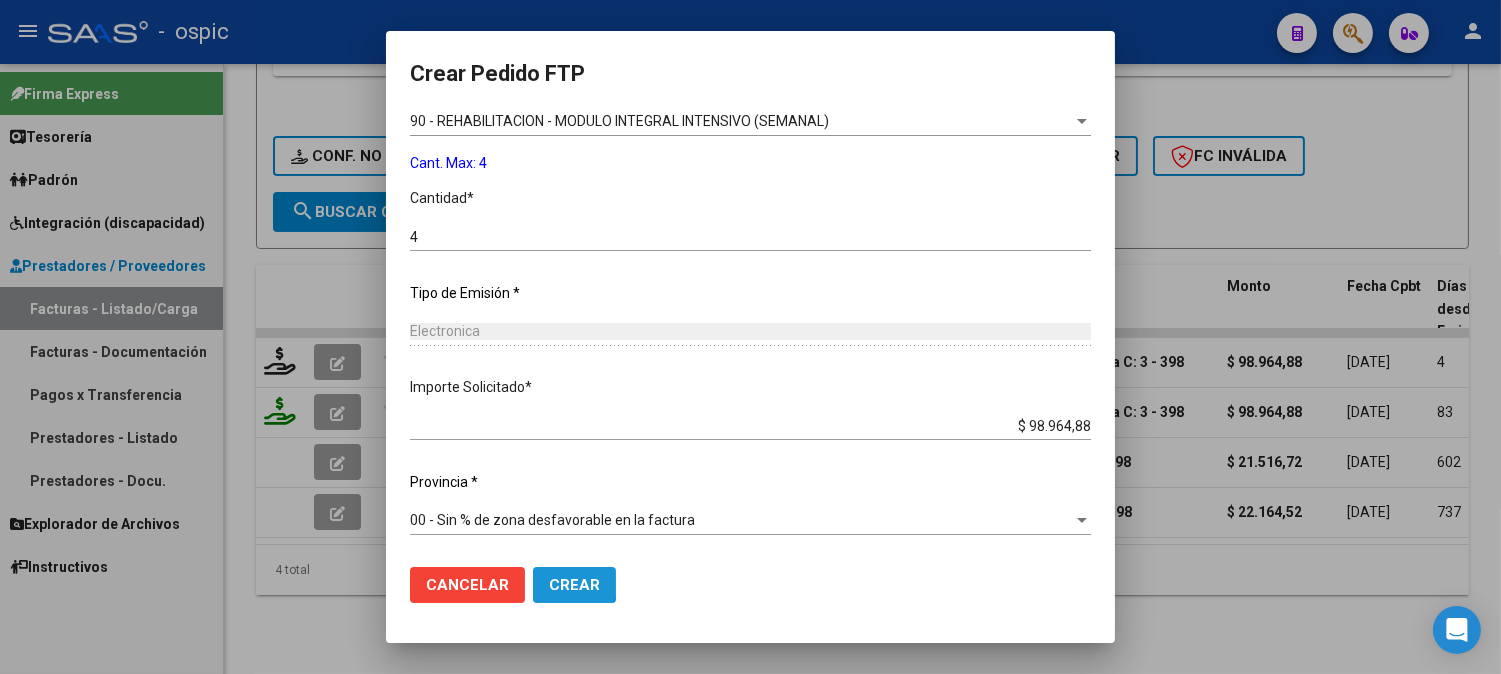 click on "Crear" 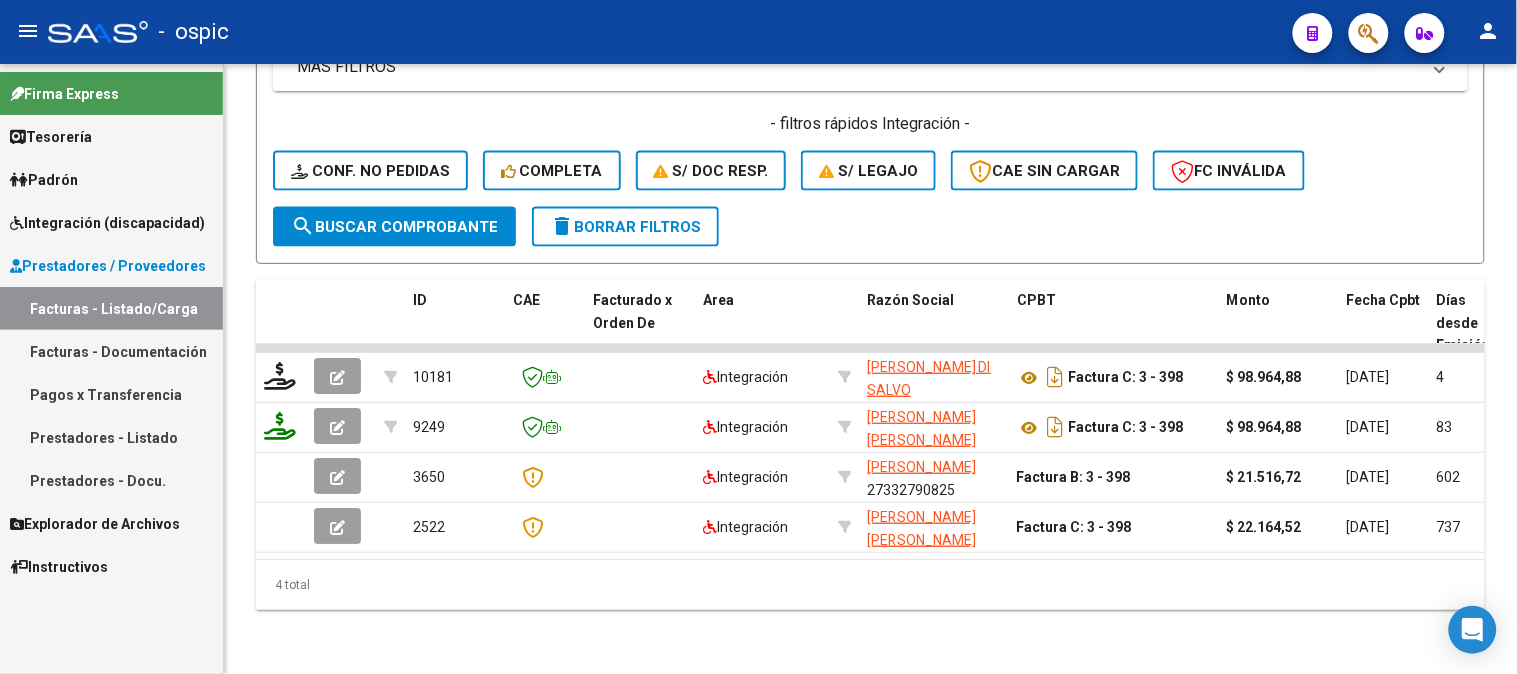 scroll, scrollTop: 105, scrollLeft: 0, axis: vertical 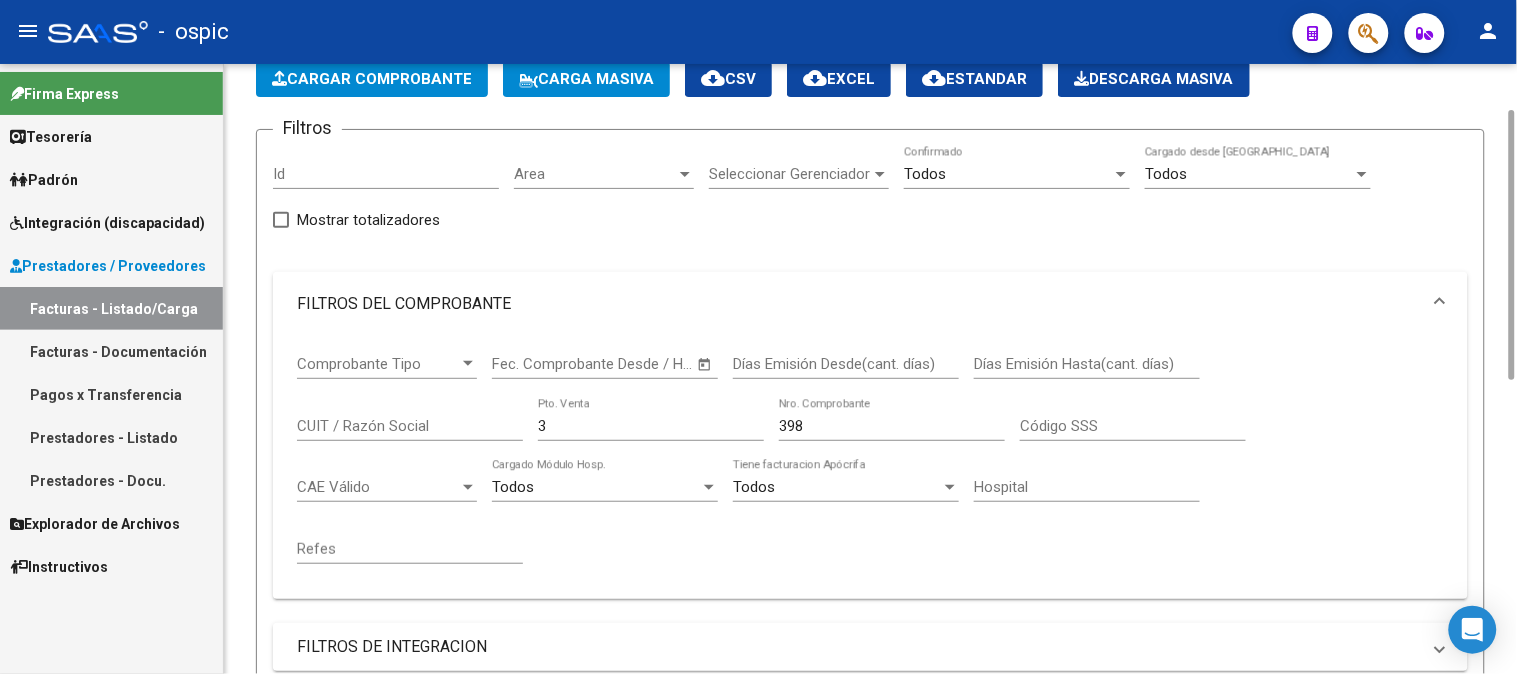click on "3 Pto. Venta" 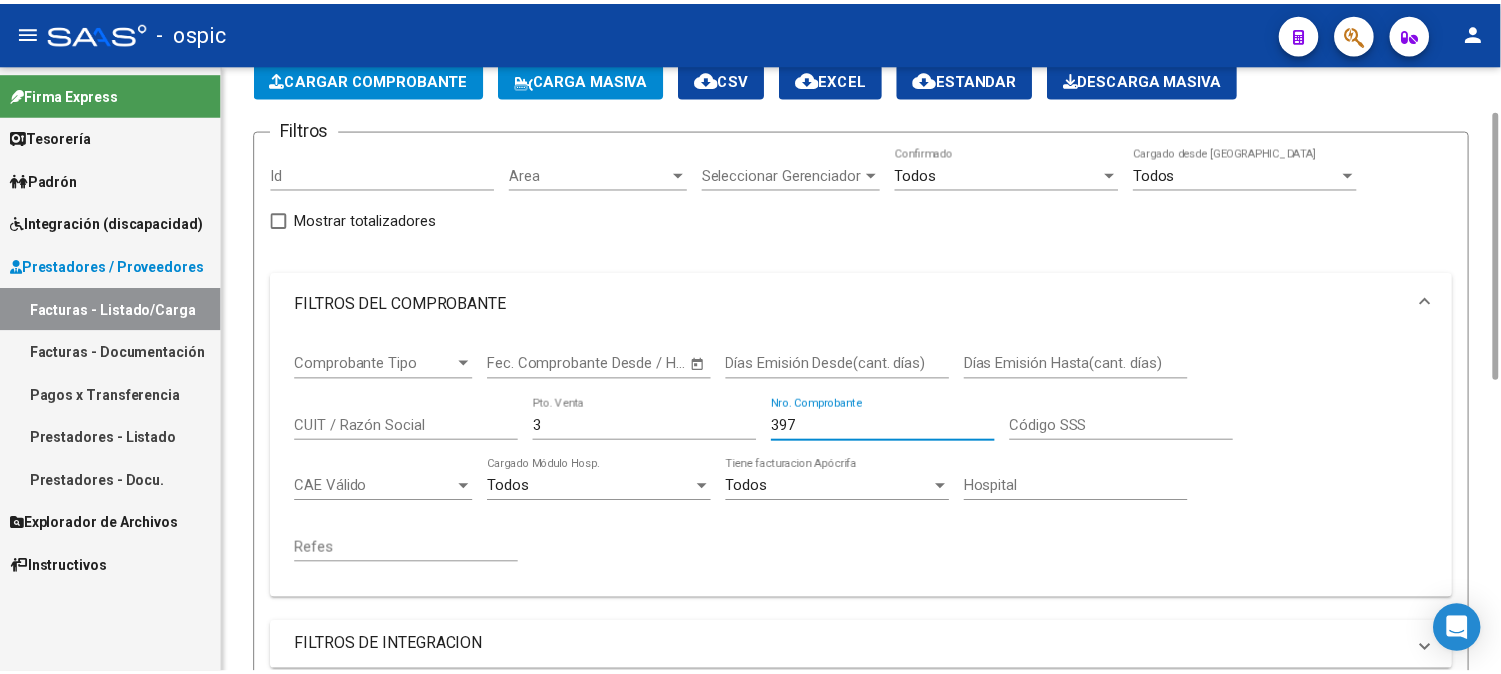 scroll, scrollTop: 772, scrollLeft: 0, axis: vertical 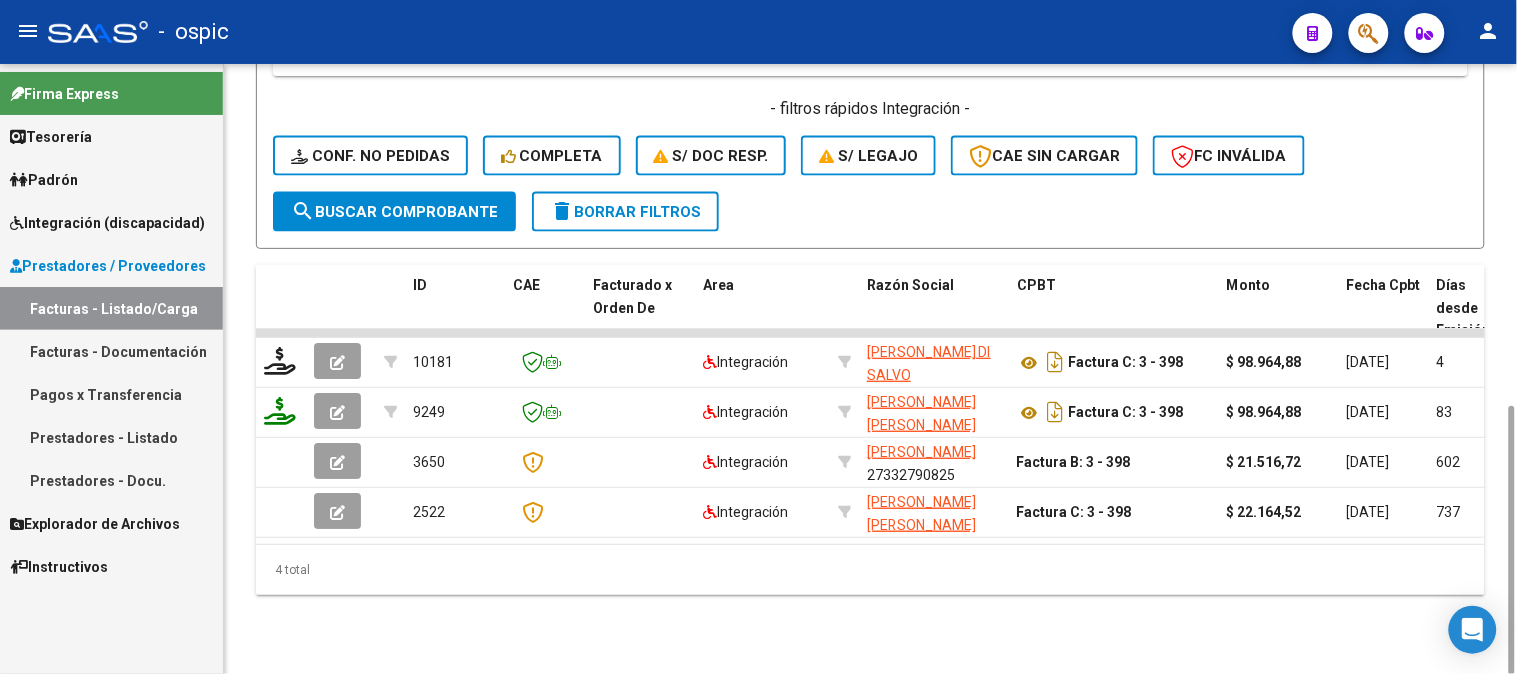 type on "397" 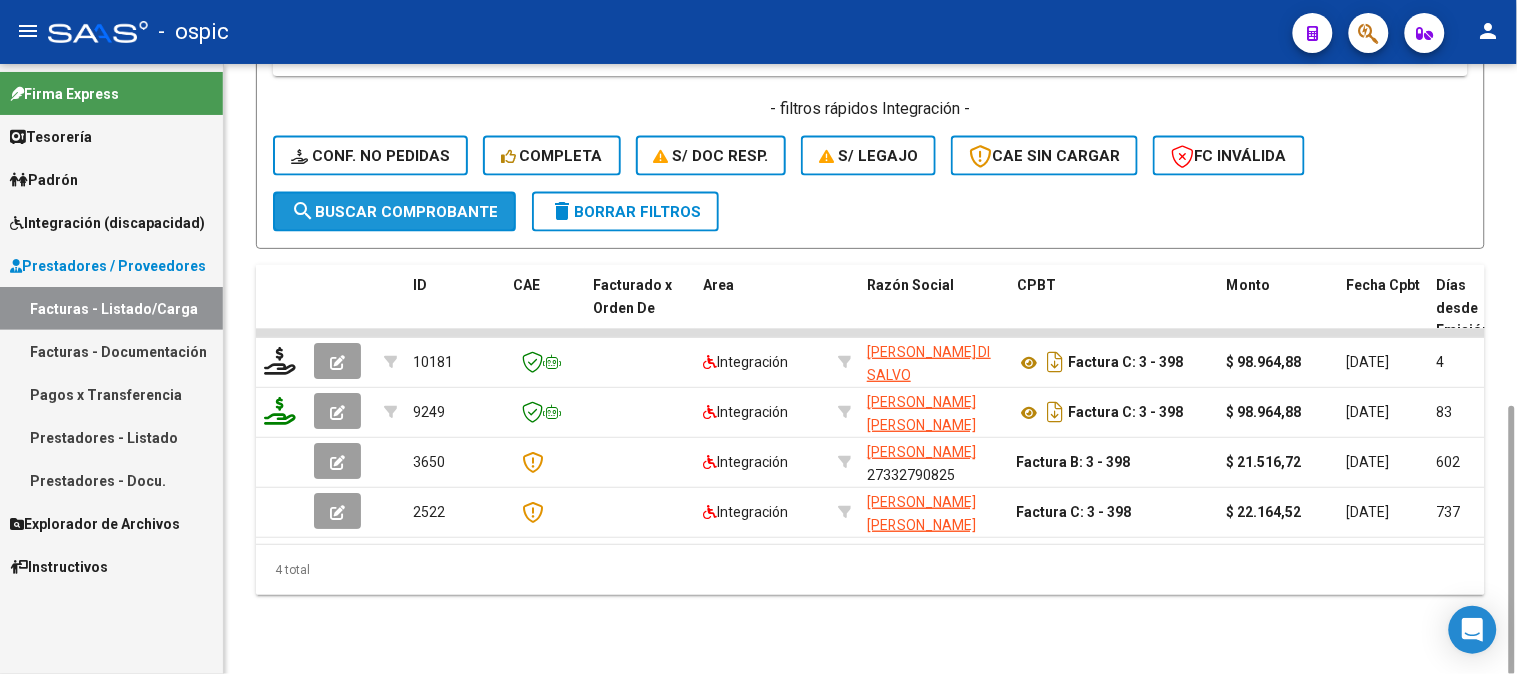 click on "search  Buscar Comprobante" 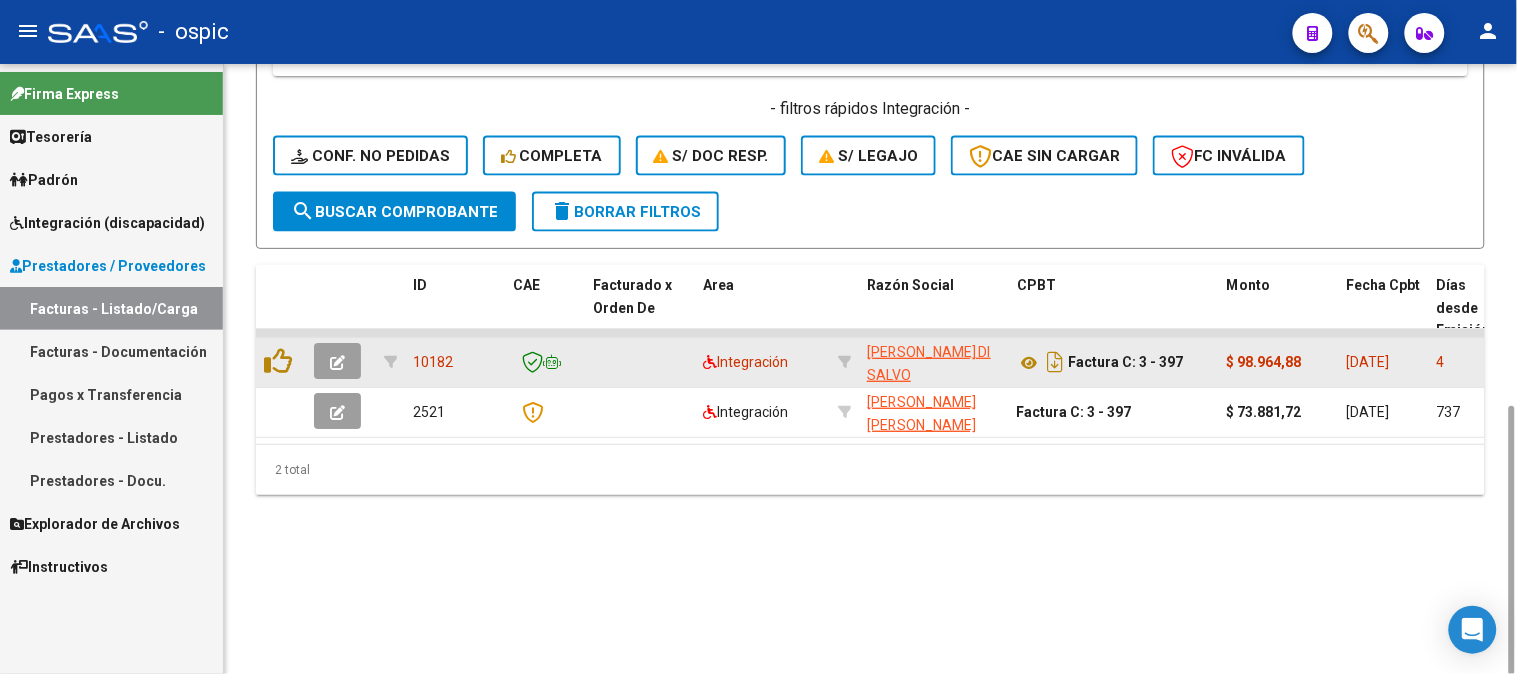 click 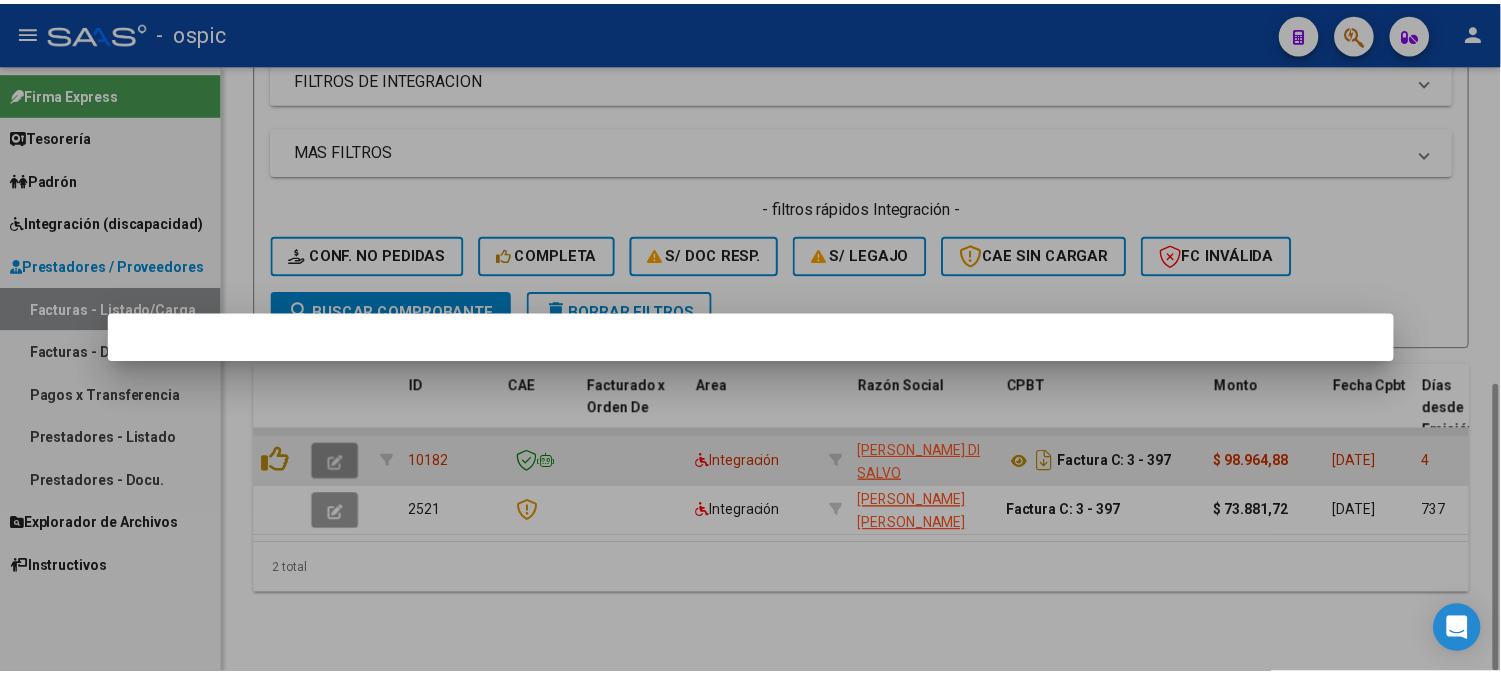 scroll, scrollTop: 672, scrollLeft: 0, axis: vertical 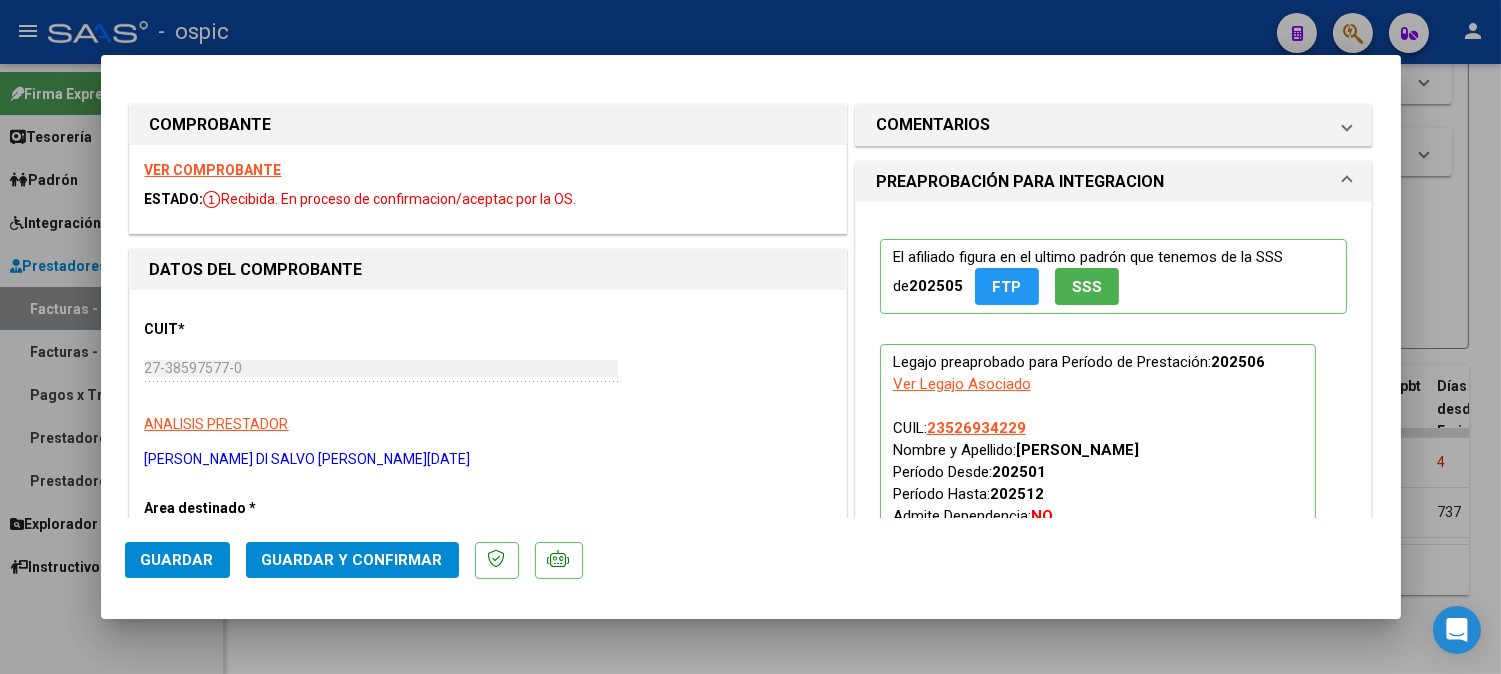 drag, startPoint x: 1078, startPoint y: 123, endPoint x: 1038, endPoint y: 287, distance: 168.80759 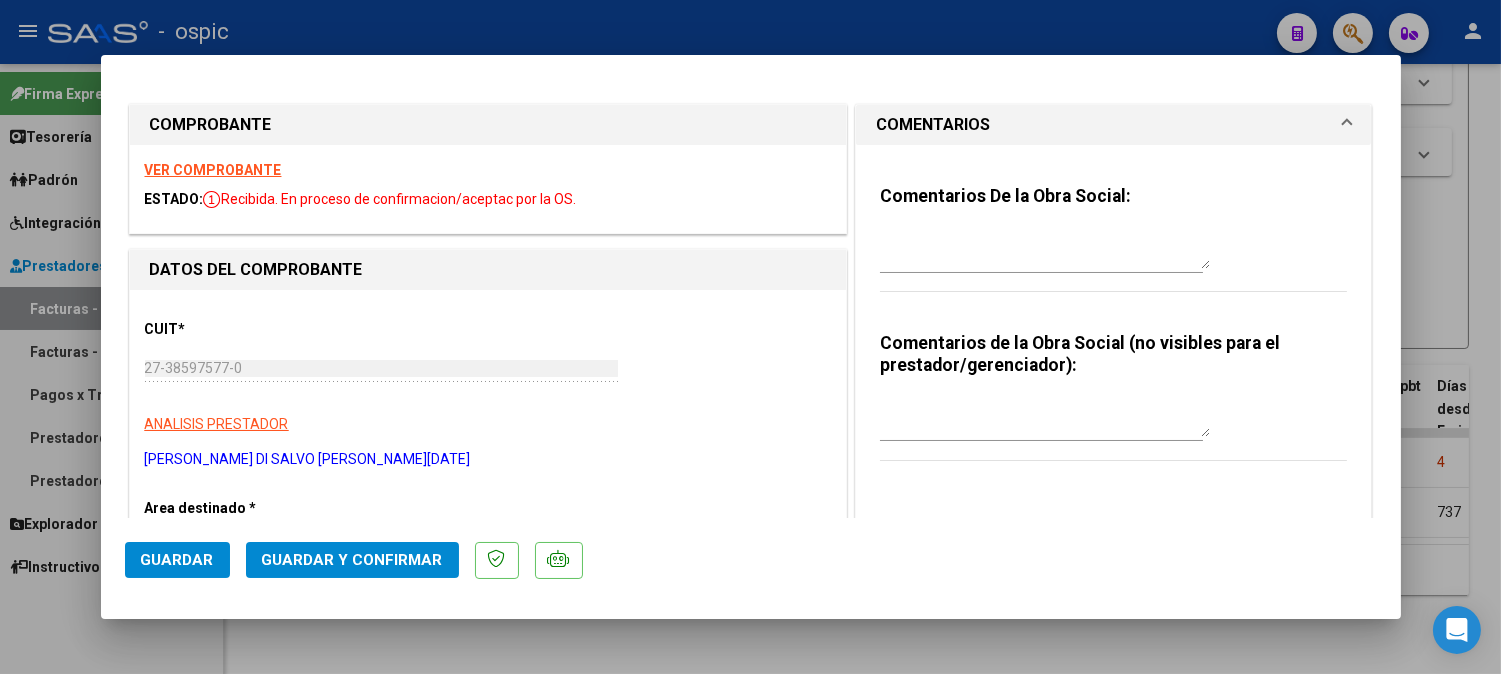 click at bounding box center [1045, 417] 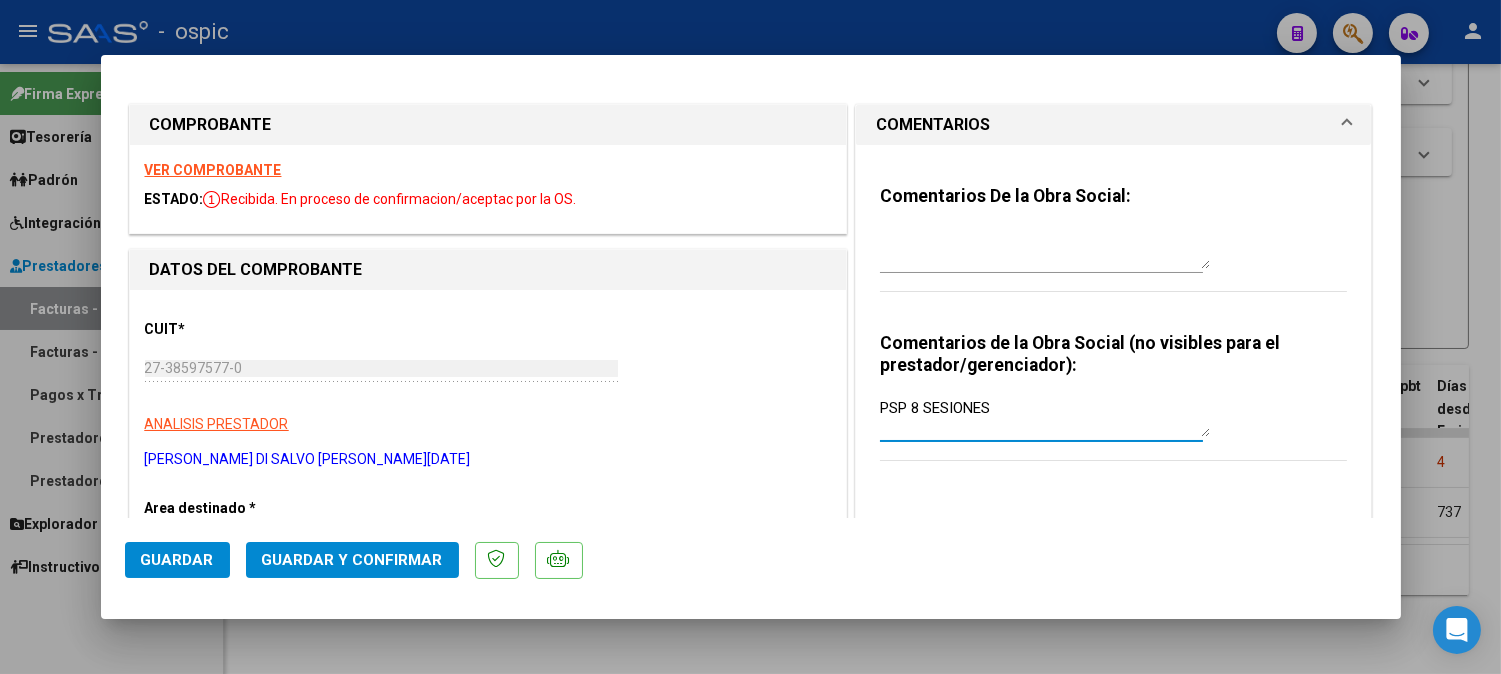 type on "PSP 8 SESIONES" 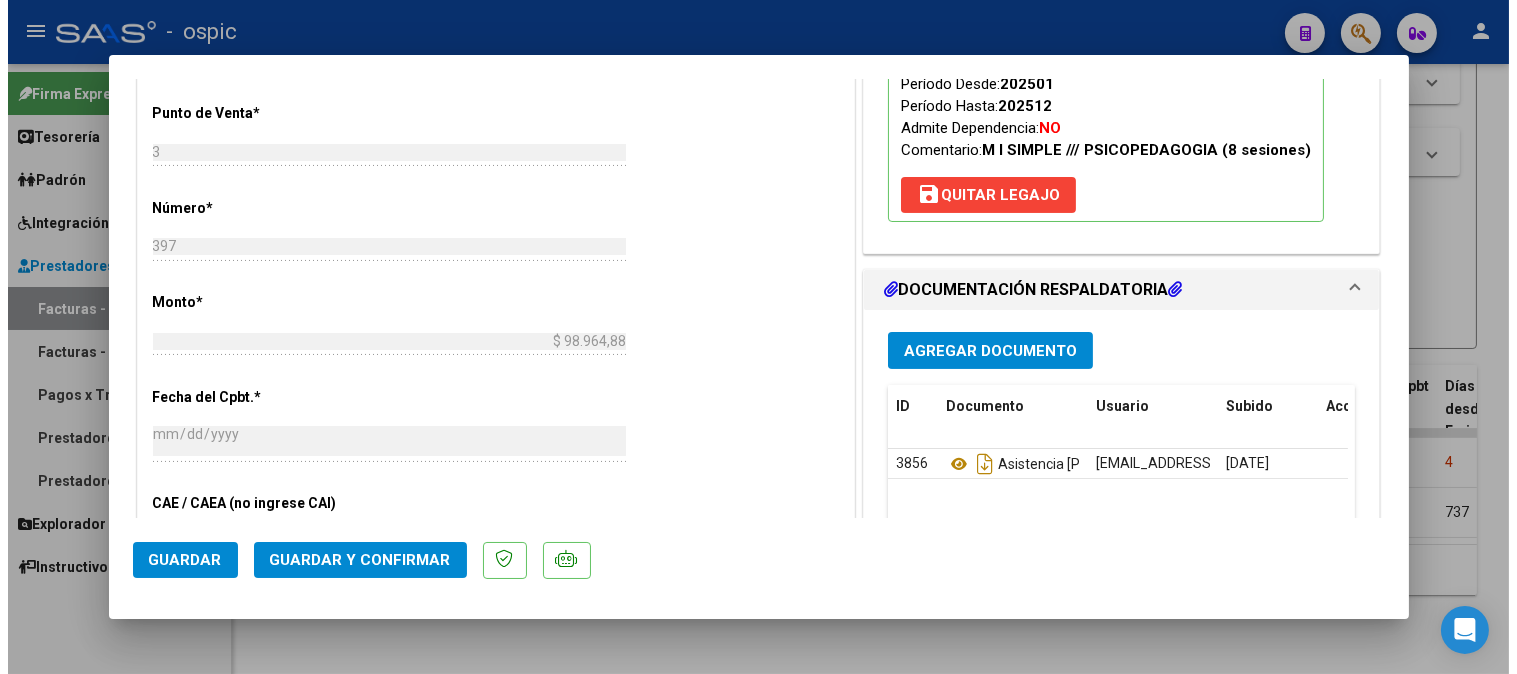 scroll, scrollTop: 778, scrollLeft: 0, axis: vertical 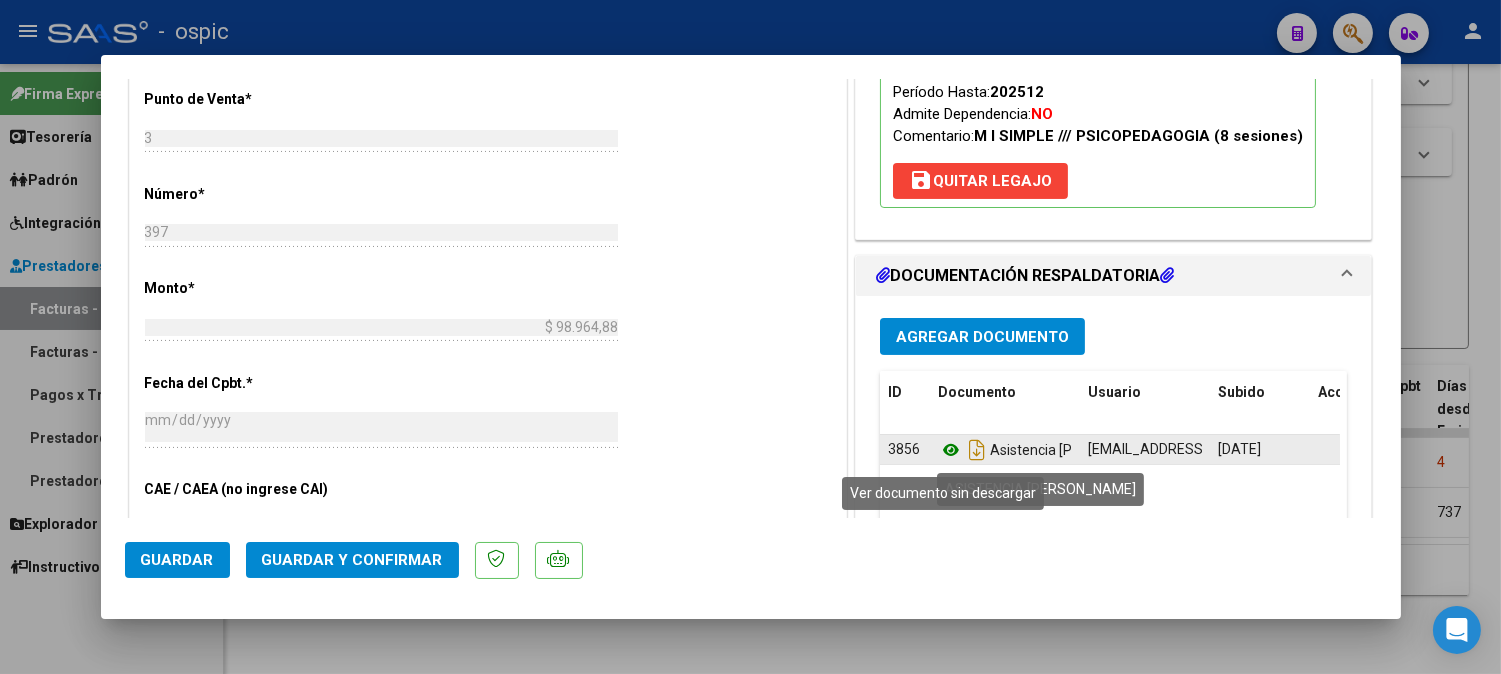 click 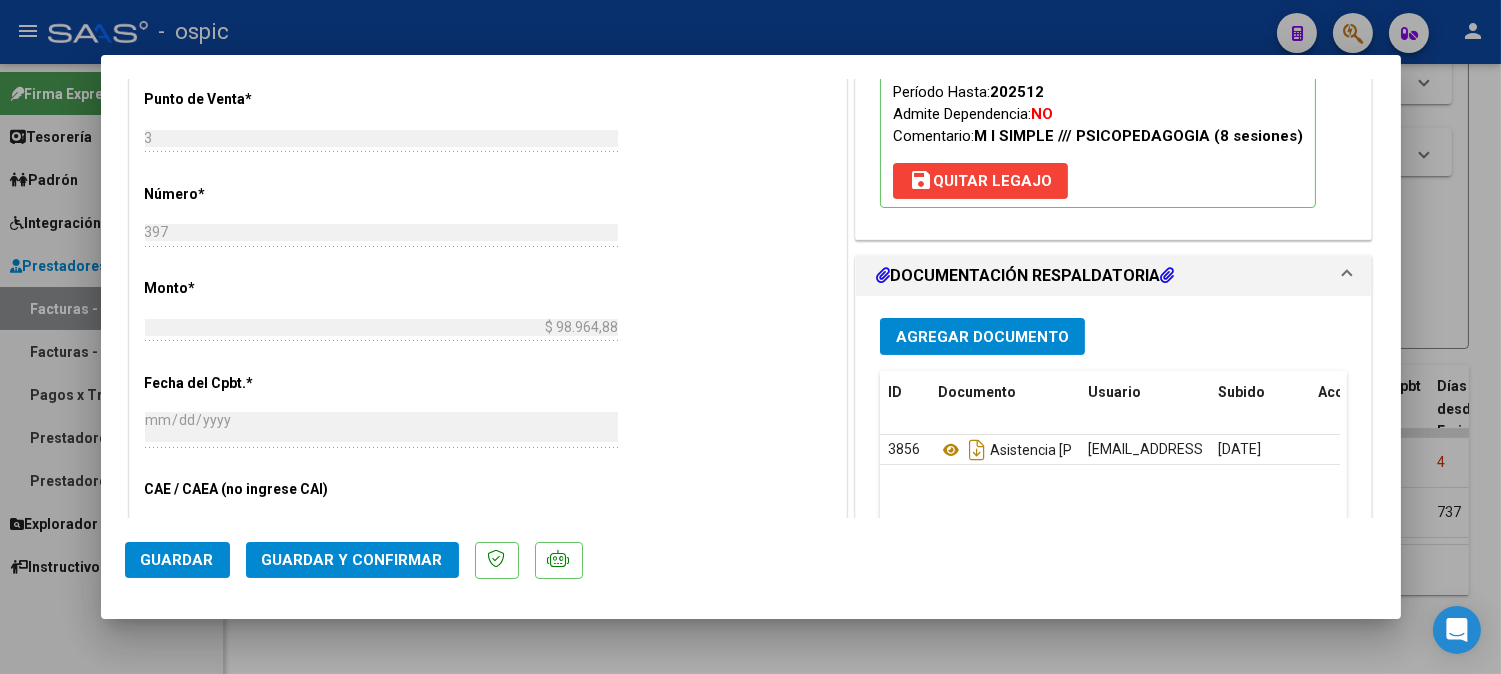 click on "Guardar y Confirmar" 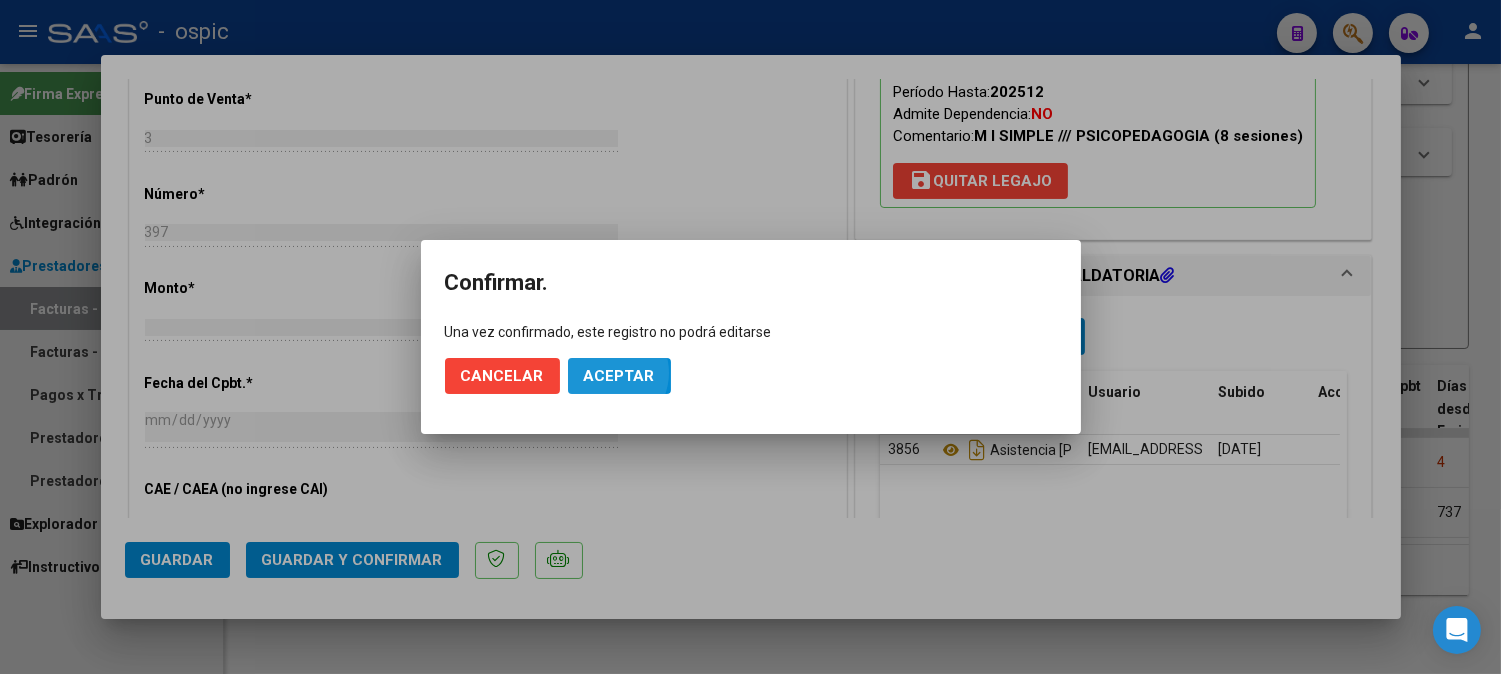 click on "Aceptar" 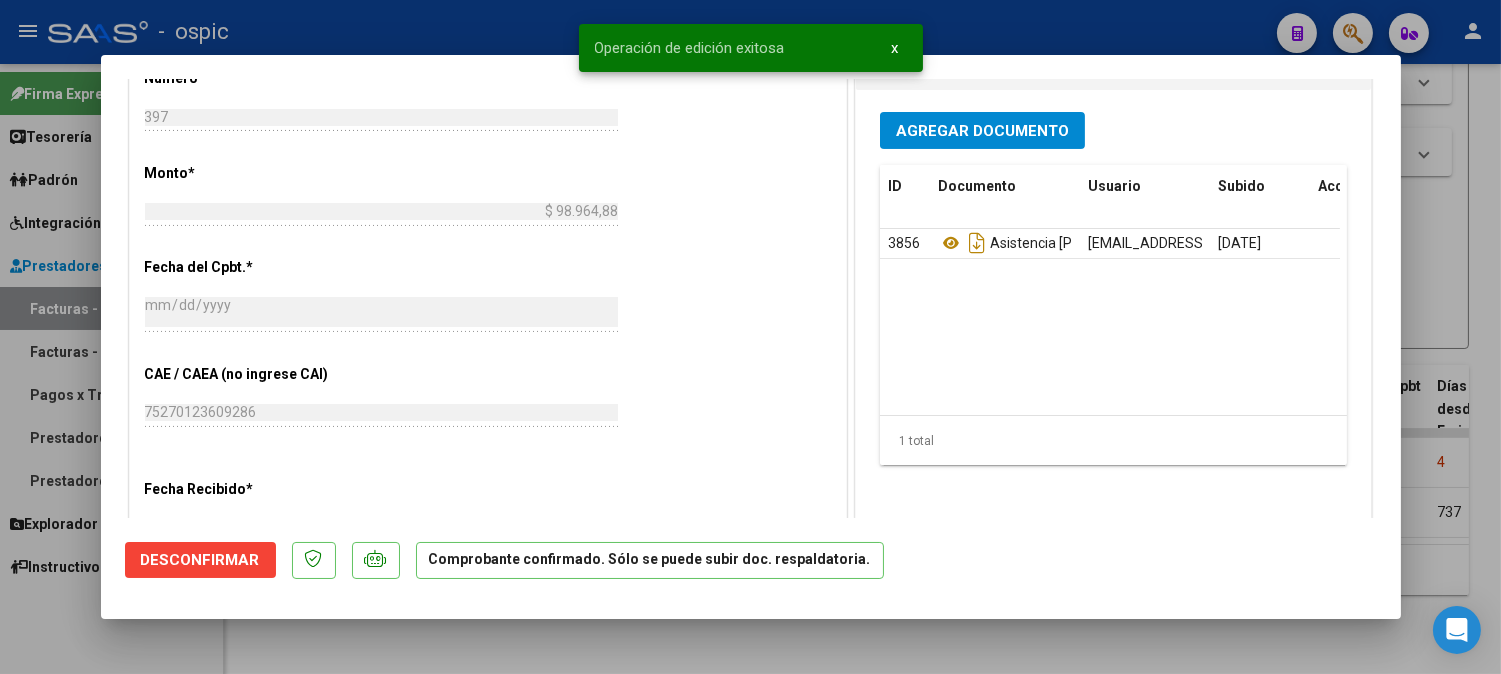 type 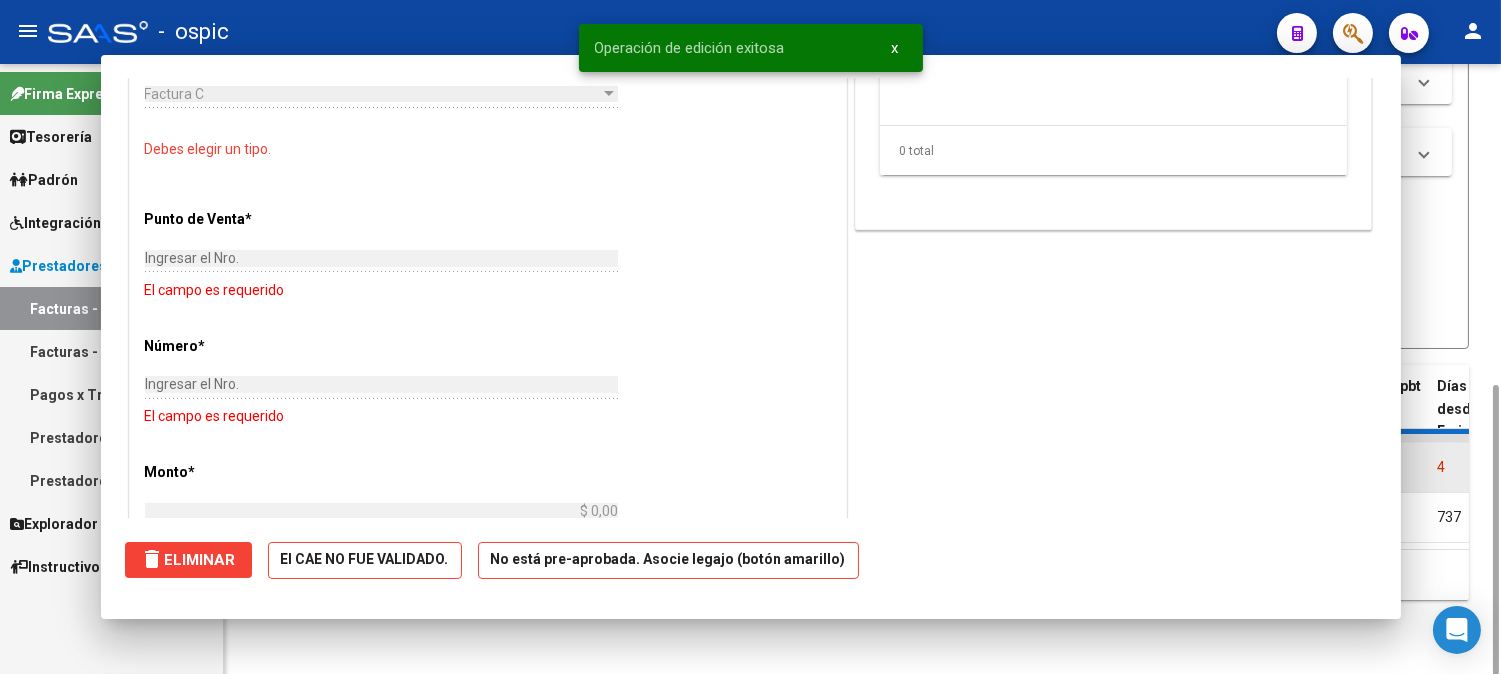 scroll, scrollTop: 0, scrollLeft: 0, axis: both 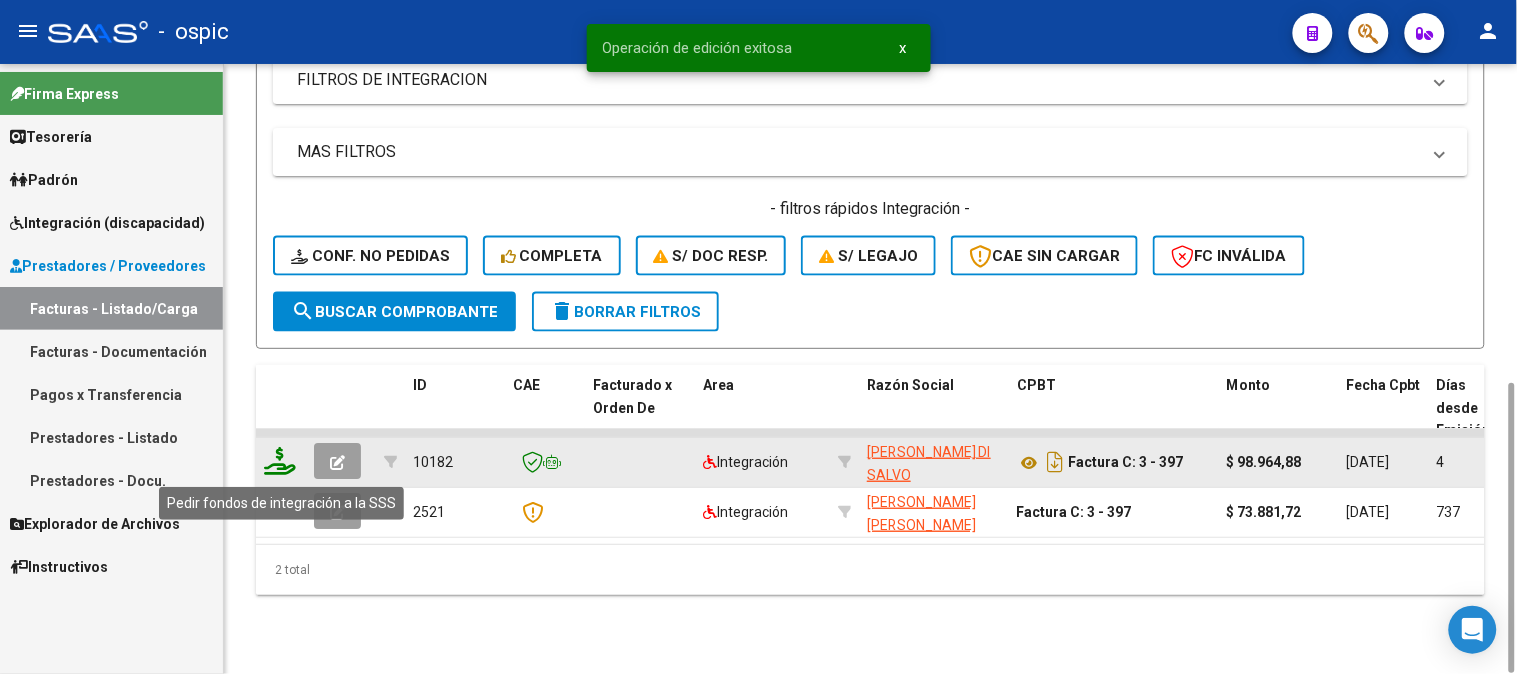 click 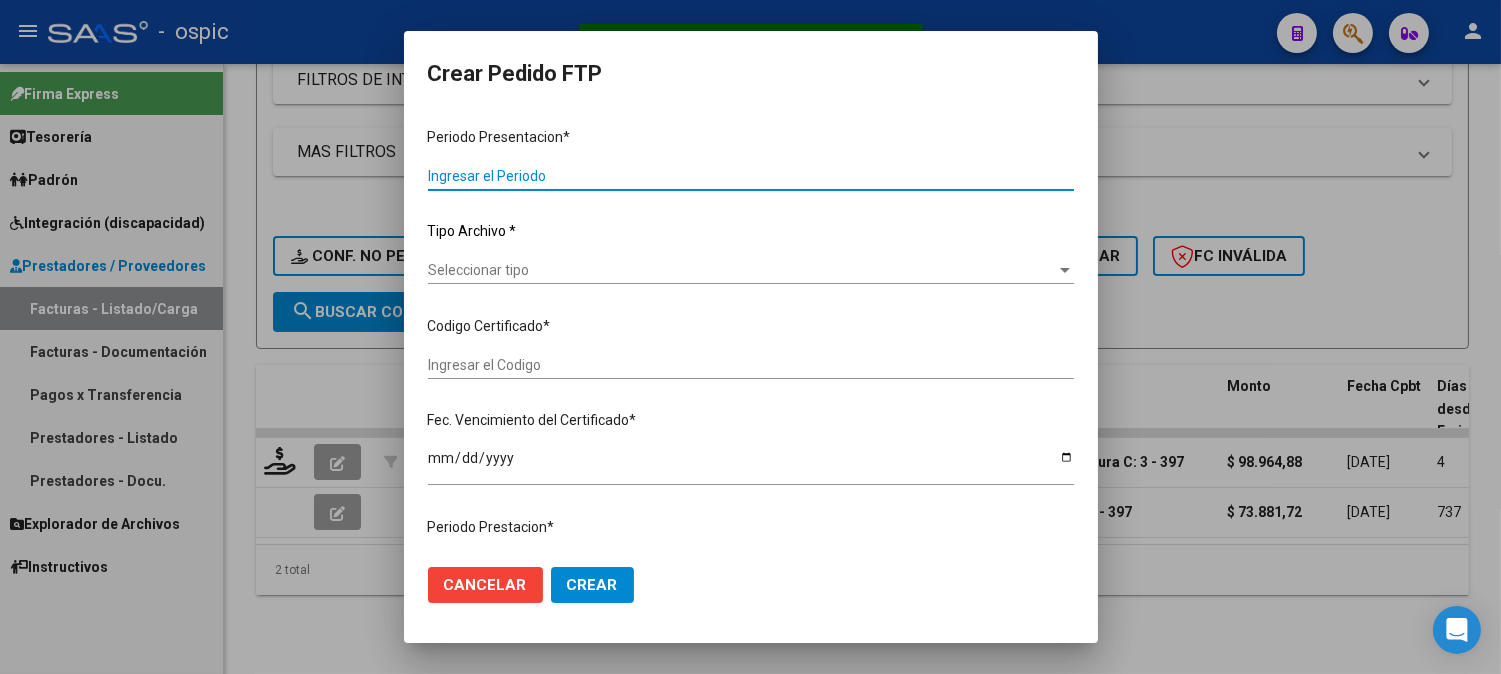 type on "202506" 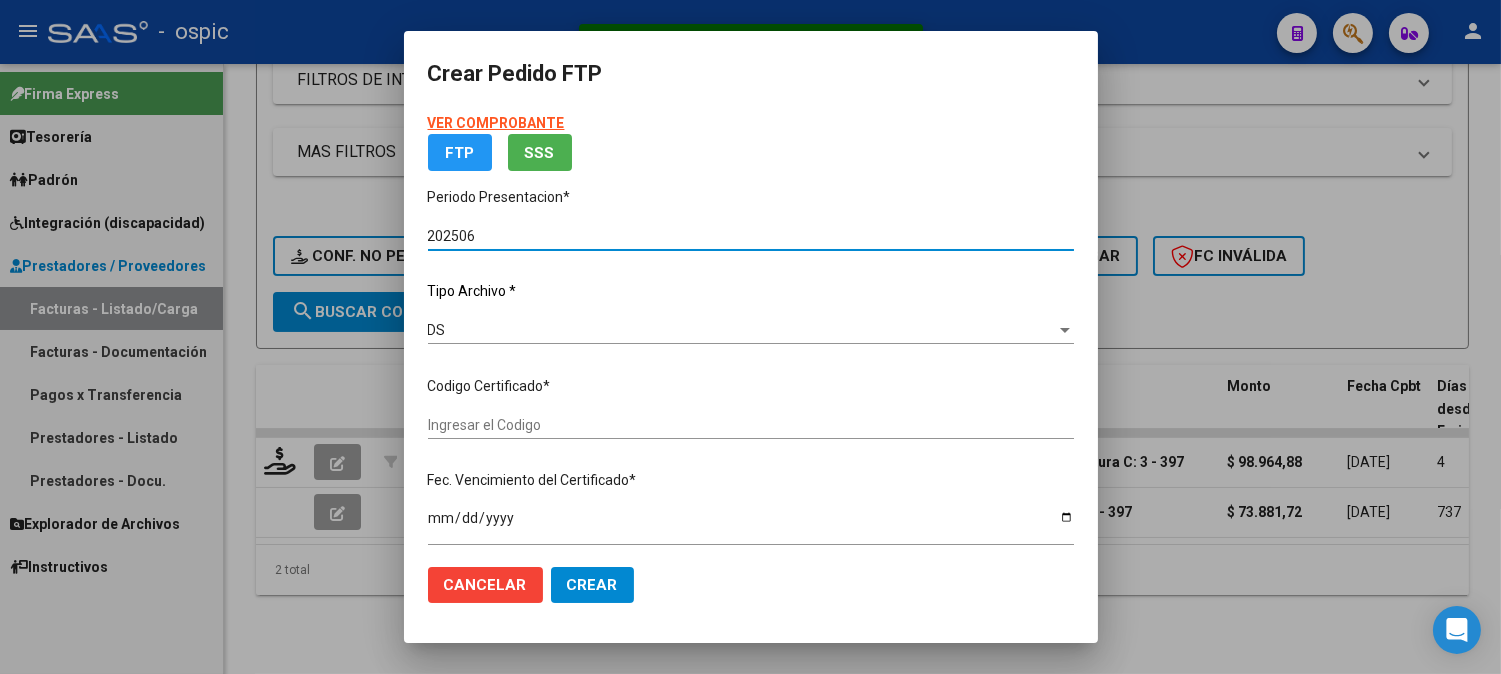 type on "0000000000000000000000000000005157771040" 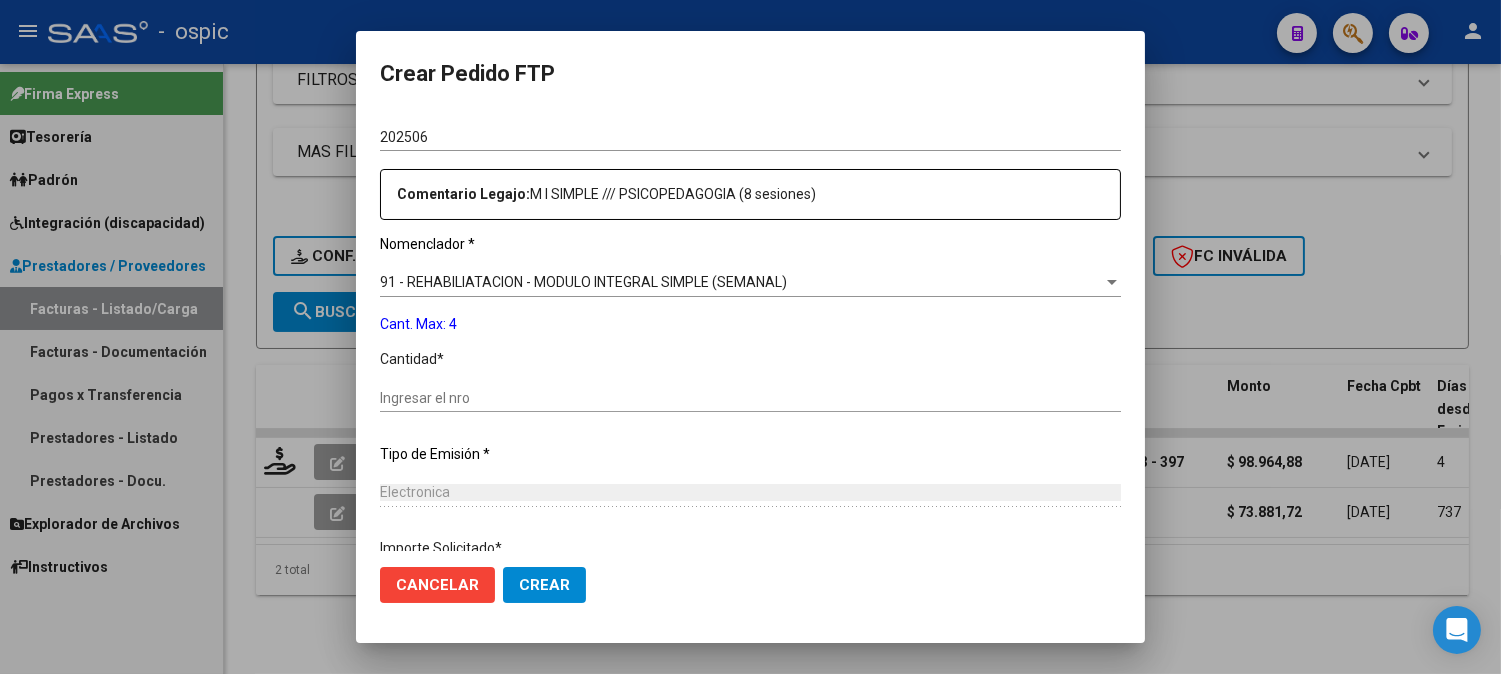 scroll, scrollTop: 638, scrollLeft: 0, axis: vertical 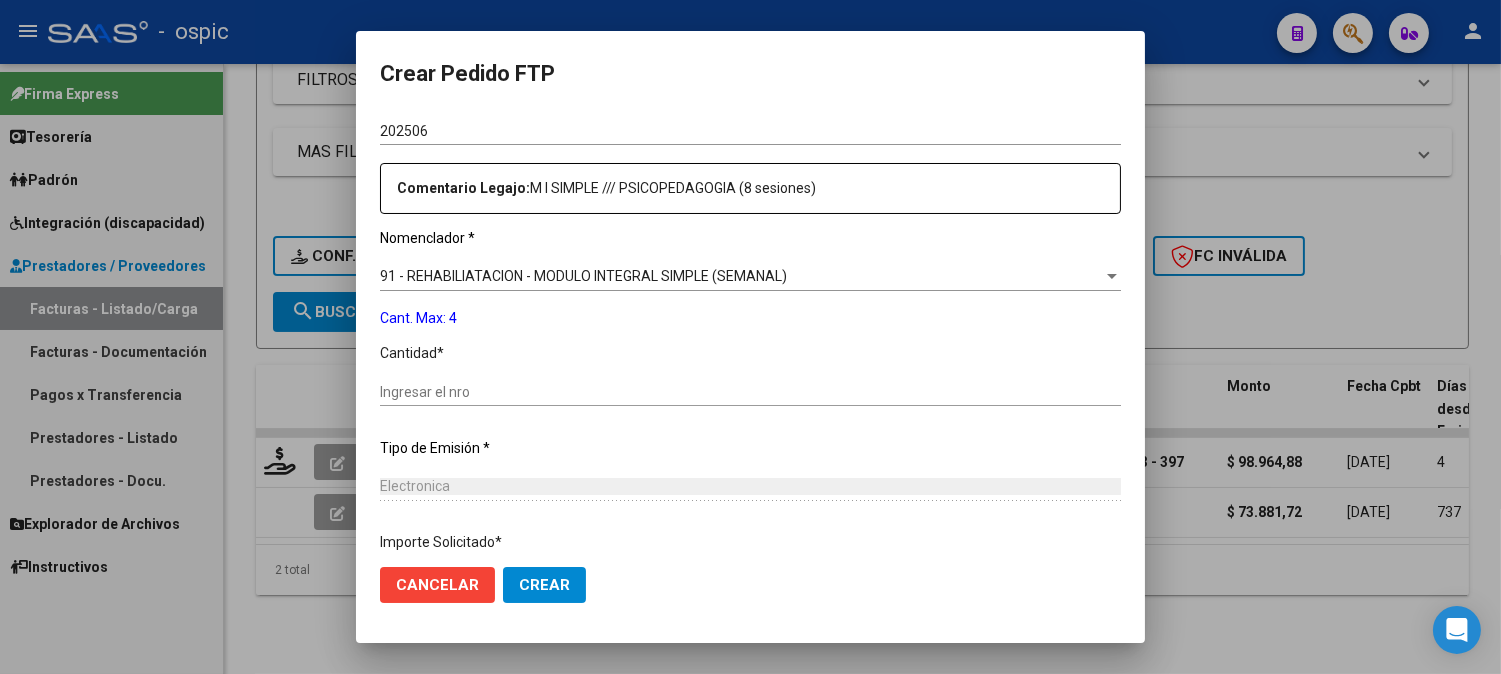 click on "Ingresar el nro" at bounding box center (750, 392) 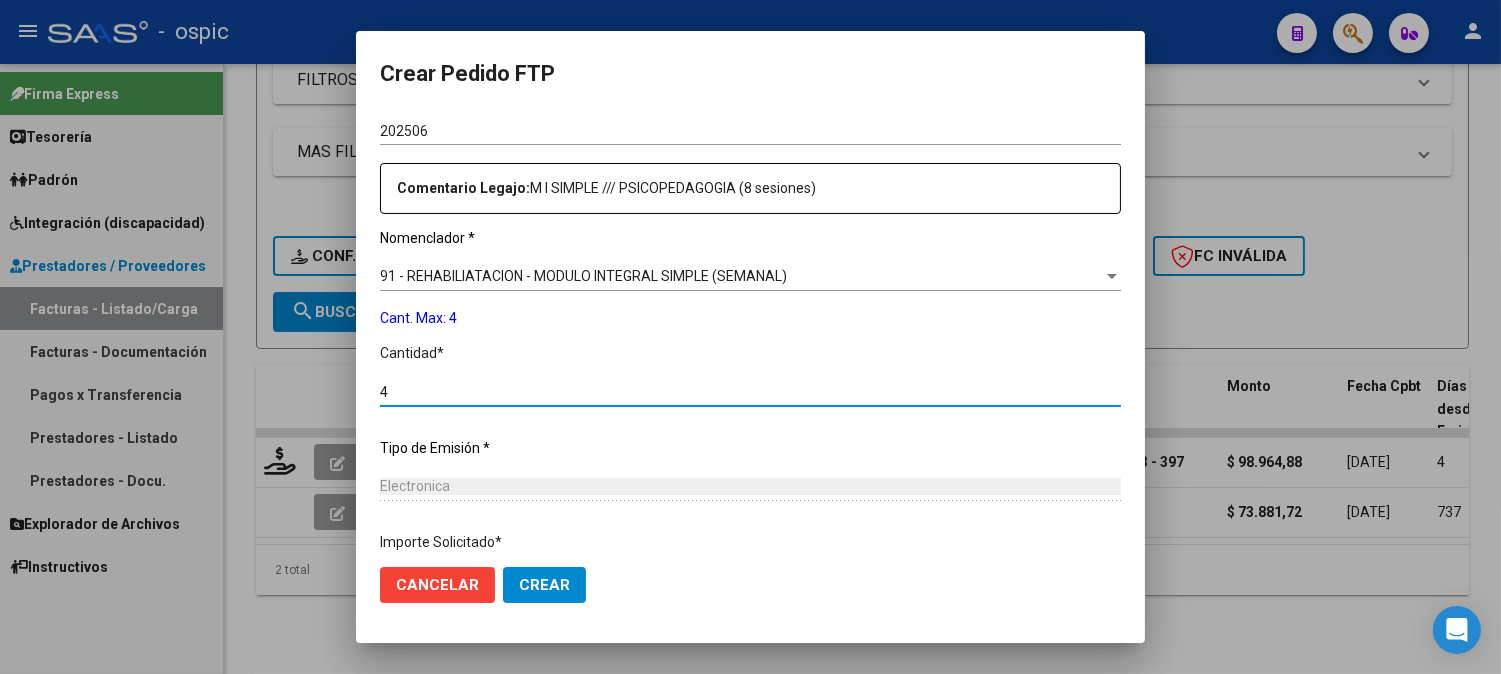 type on "4" 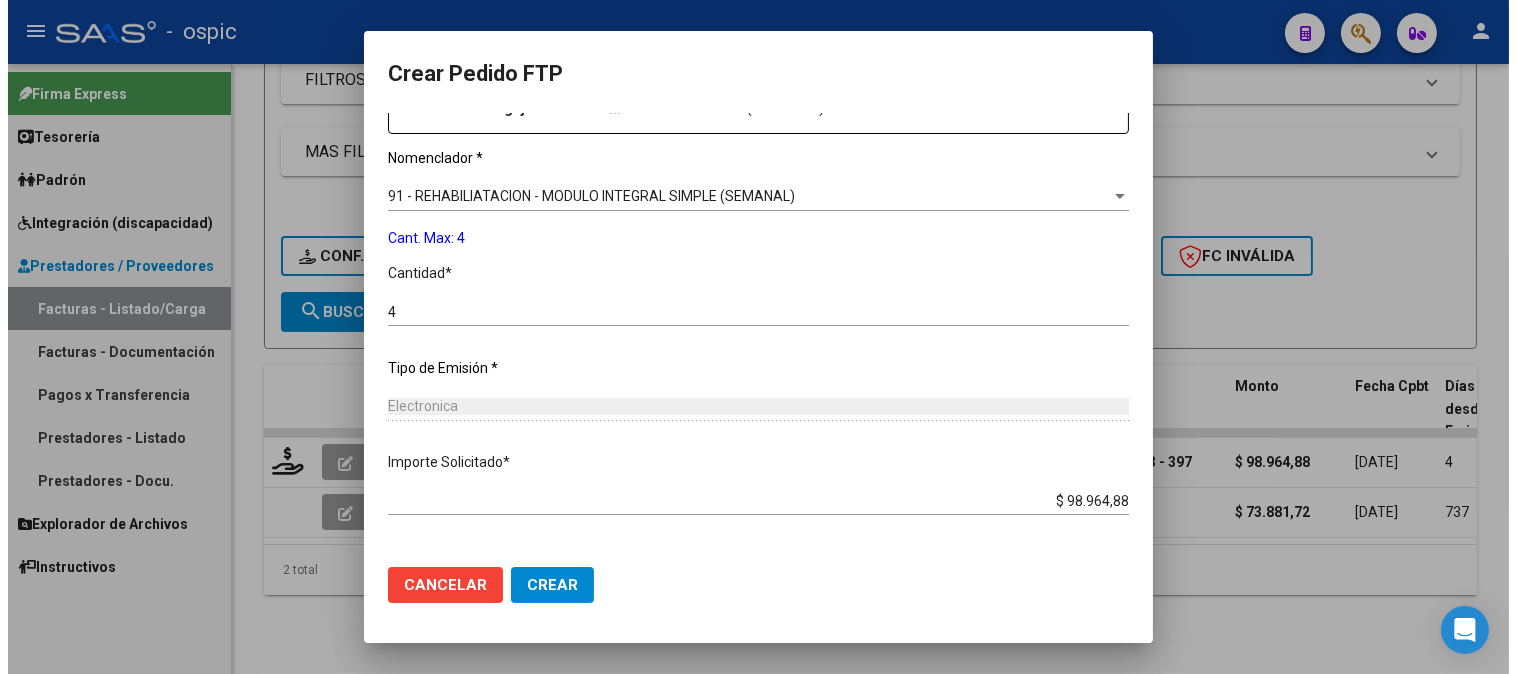scroll, scrollTop: 793, scrollLeft: 0, axis: vertical 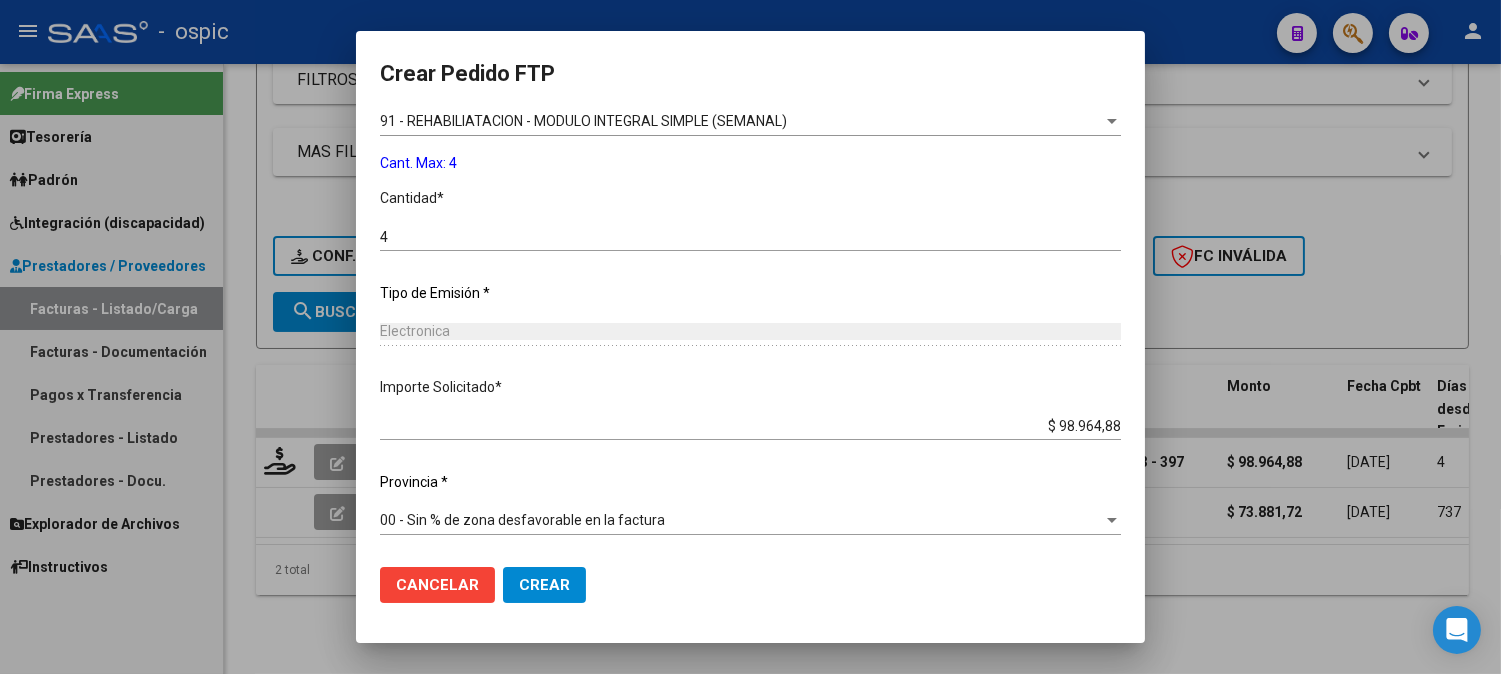 click on "Crear" 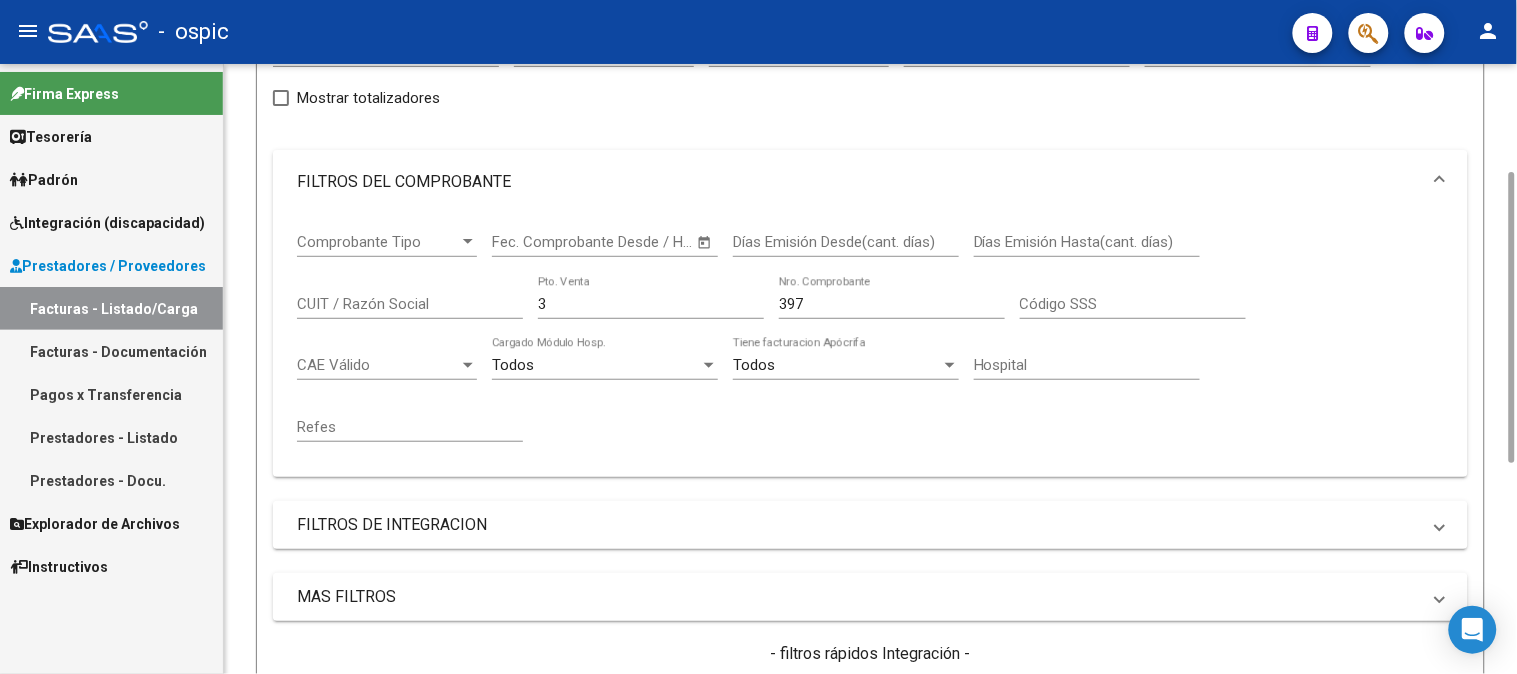 scroll, scrollTop: 5, scrollLeft: 0, axis: vertical 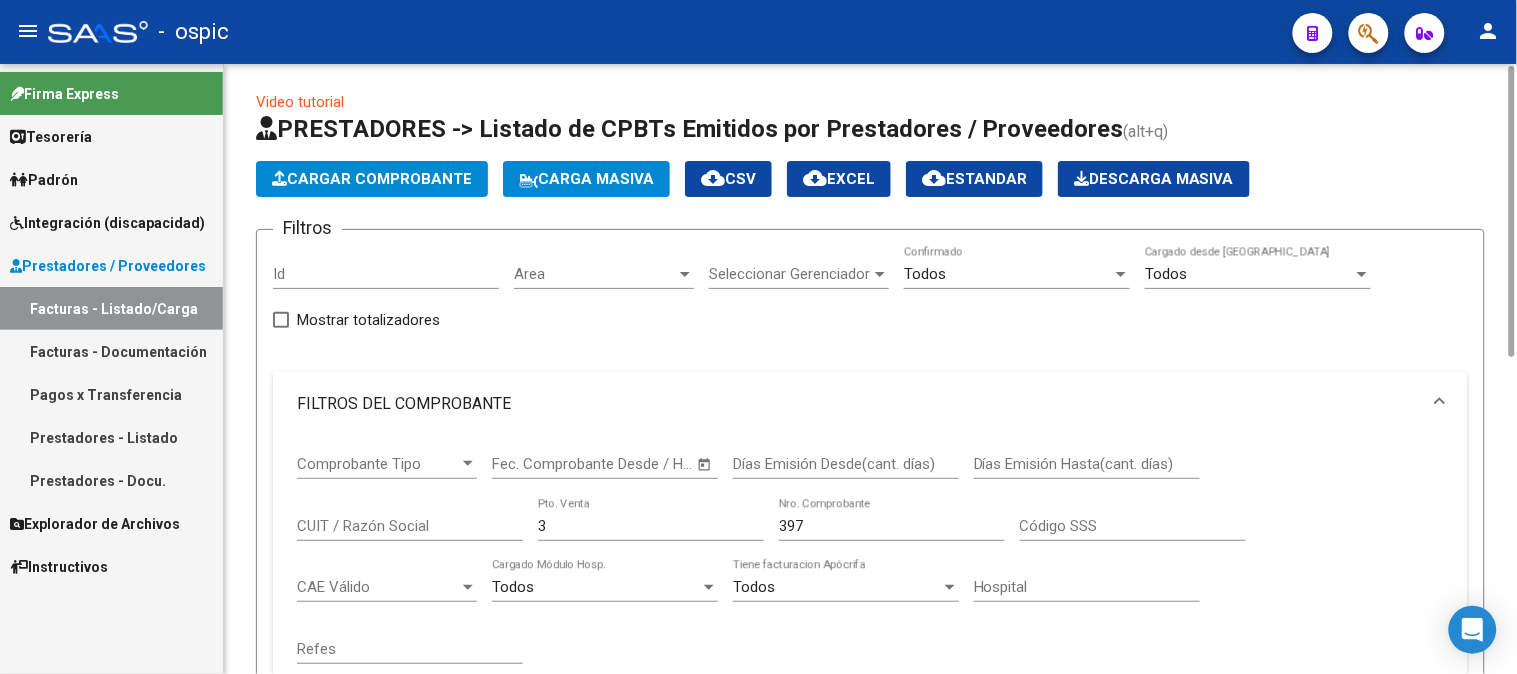 drag, startPoint x: 443, startPoint y: 513, endPoint x: 380, endPoint y: 501, distance: 64.132675 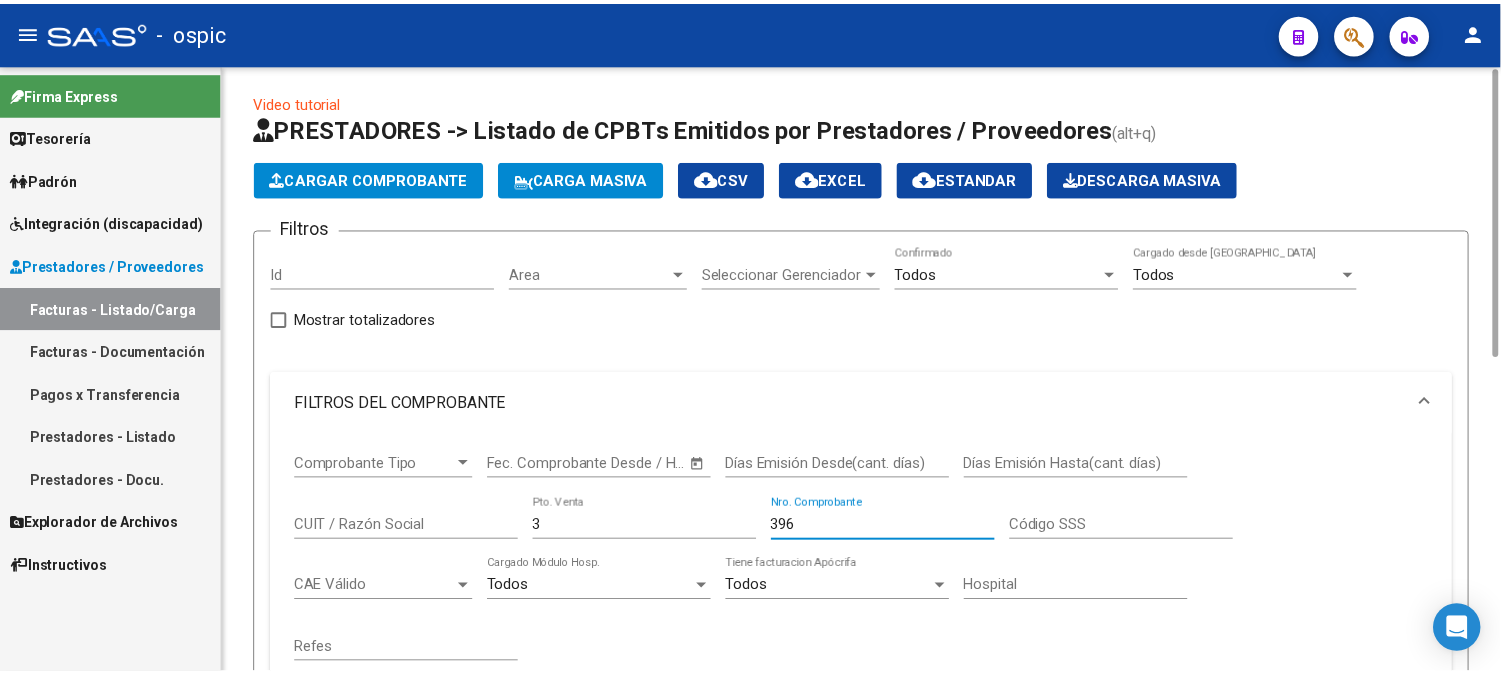 scroll, scrollTop: 672, scrollLeft: 0, axis: vertical 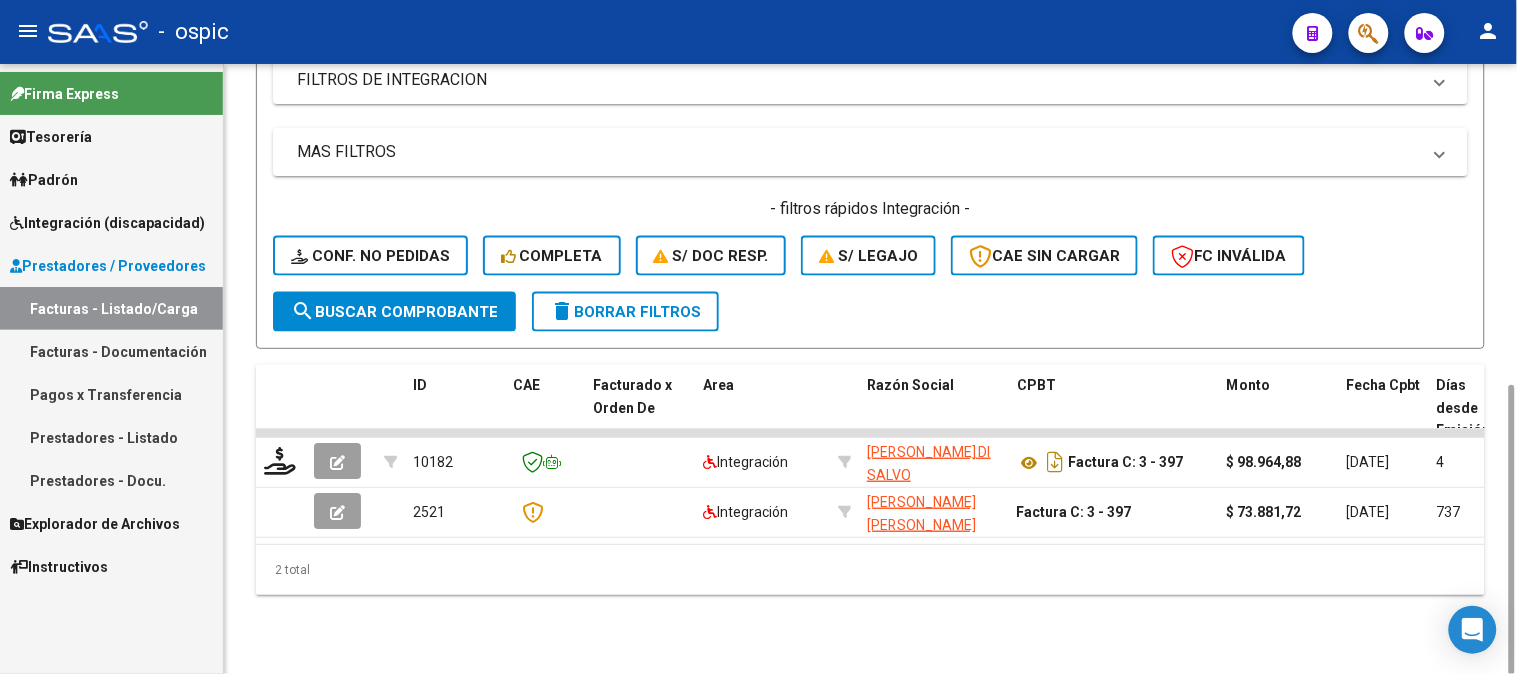 type on "396" 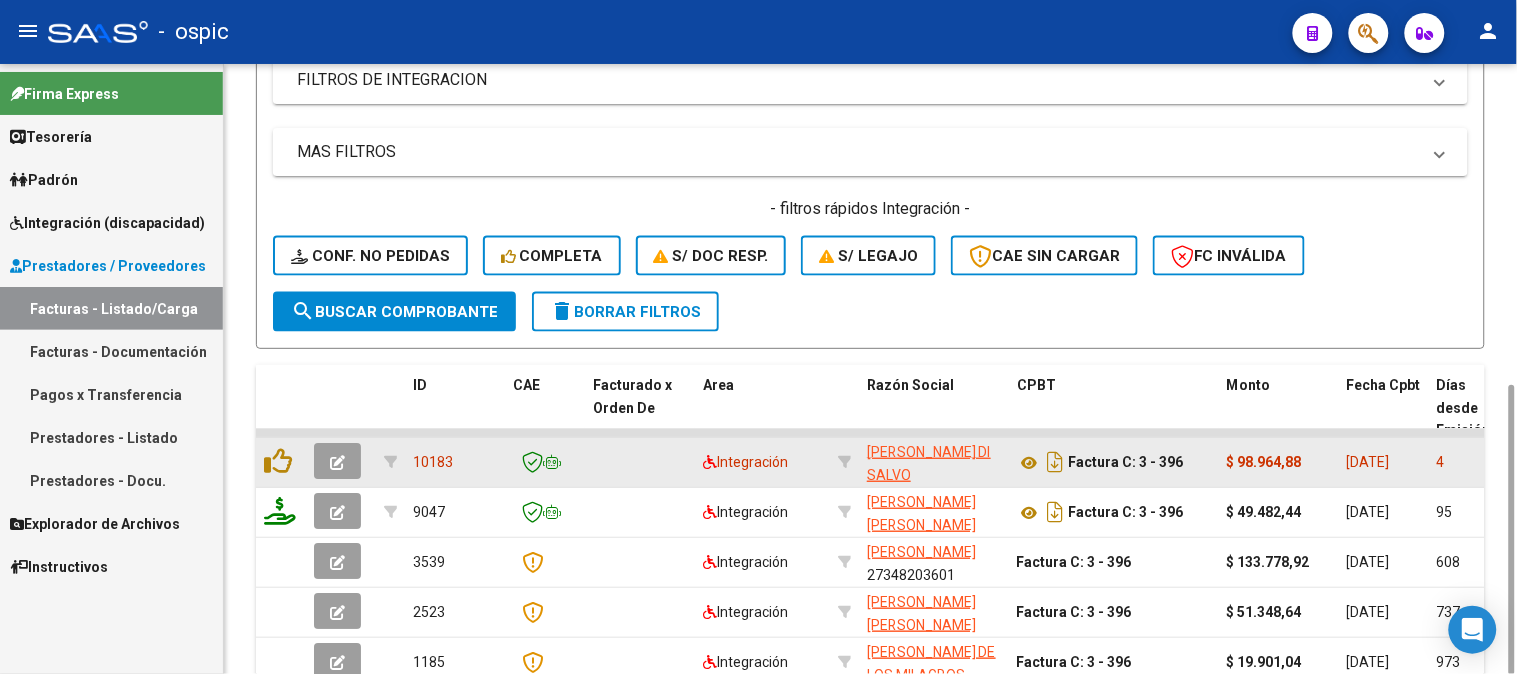 click 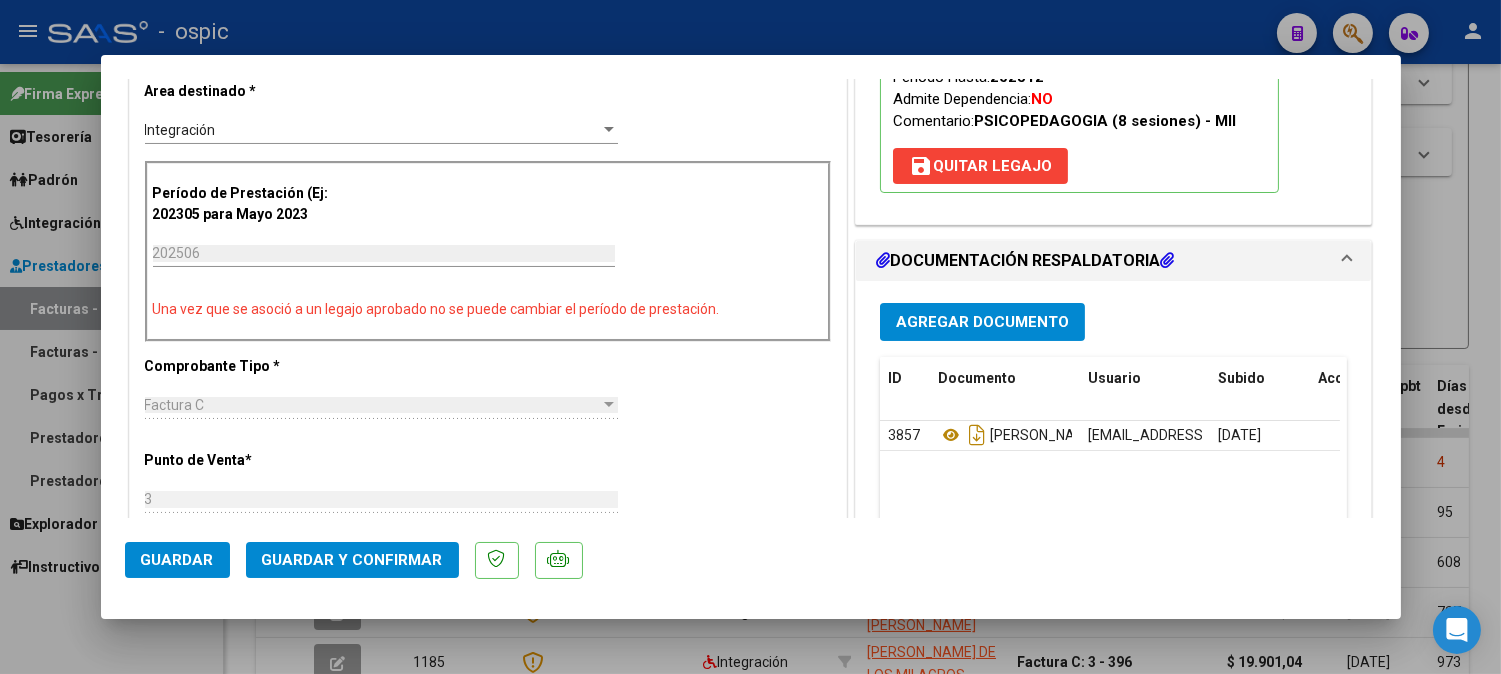 scroll, scrollTop: 0, scrollLeft: 0, axis: both 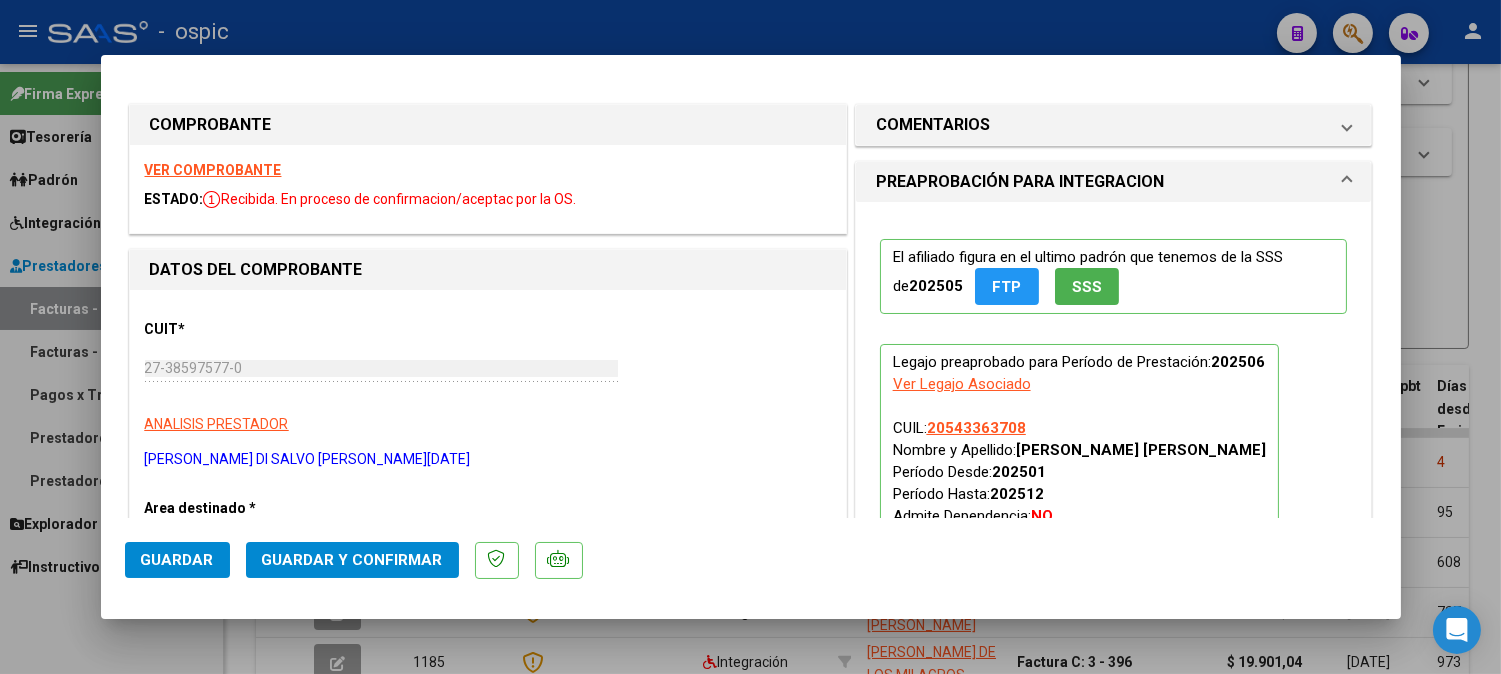drag, startPoint x: 944, startPoint y: 127, endPoint x: 937, endPoint y: 335, distance: 208.11775 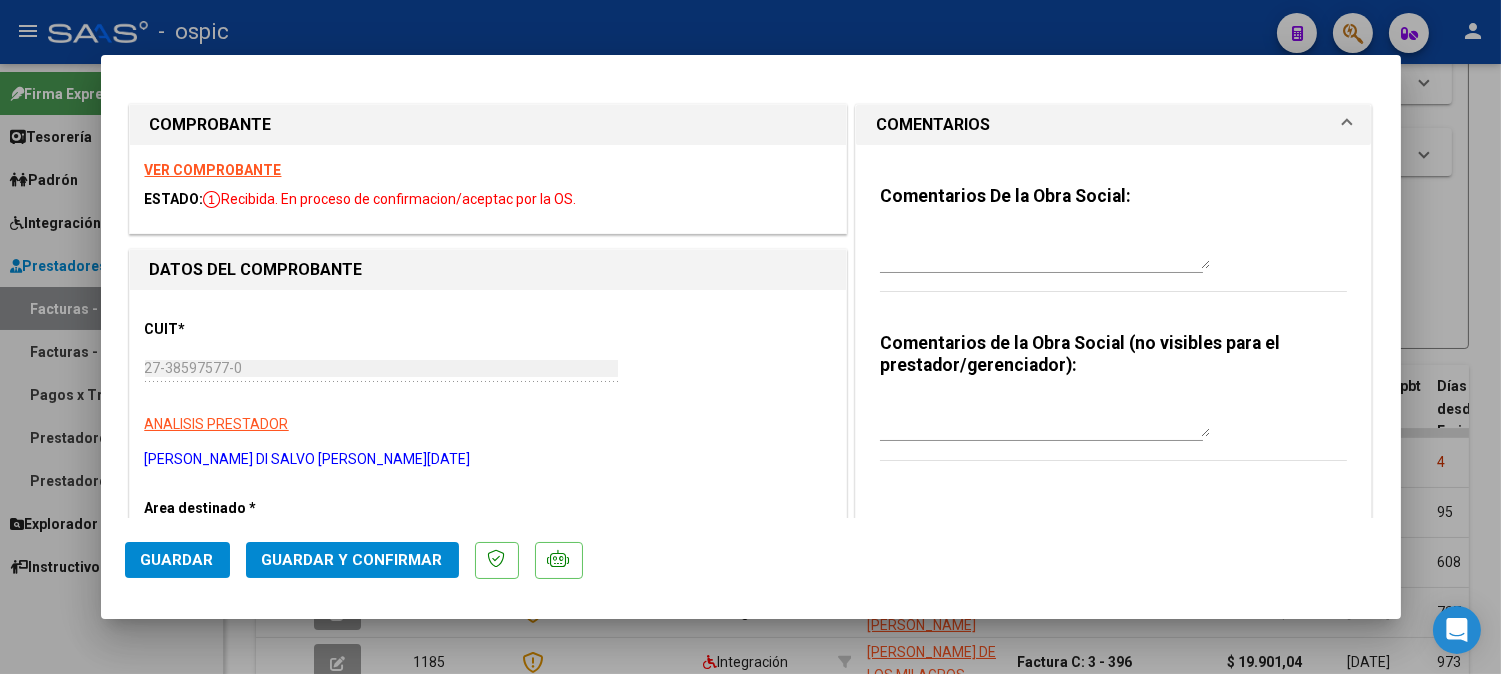 click at bounding box center [1045, 417] 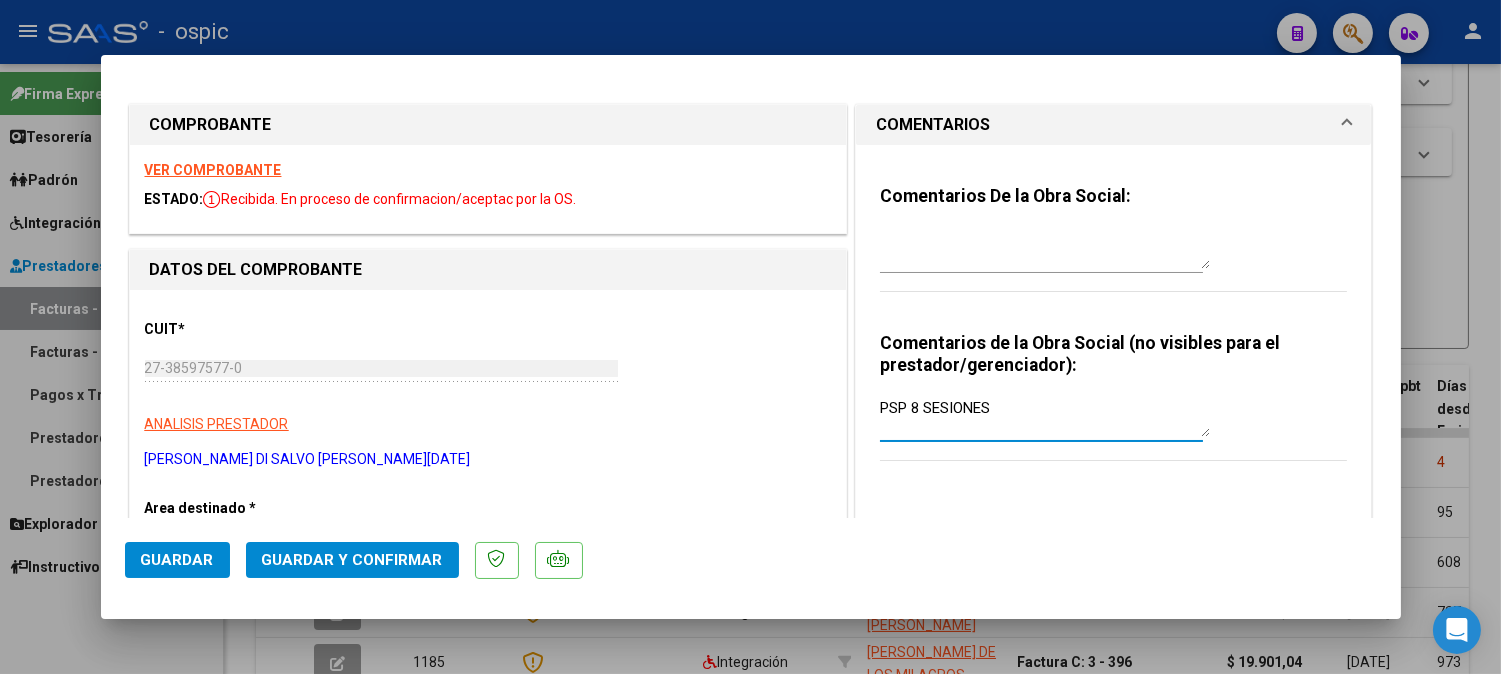 type on "PSP 8 SESIONES" 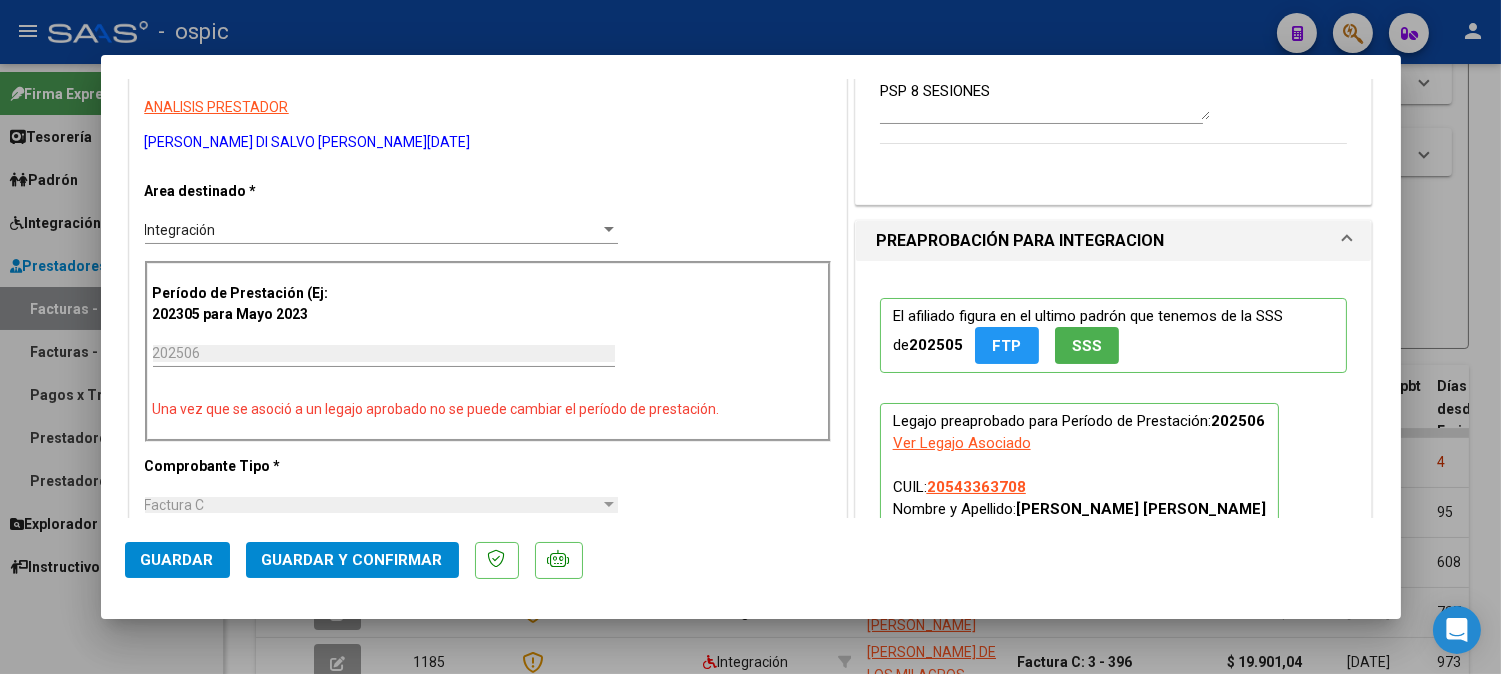 scroll, scrollTop: 380, scrollLeft: 0, axis: vertical 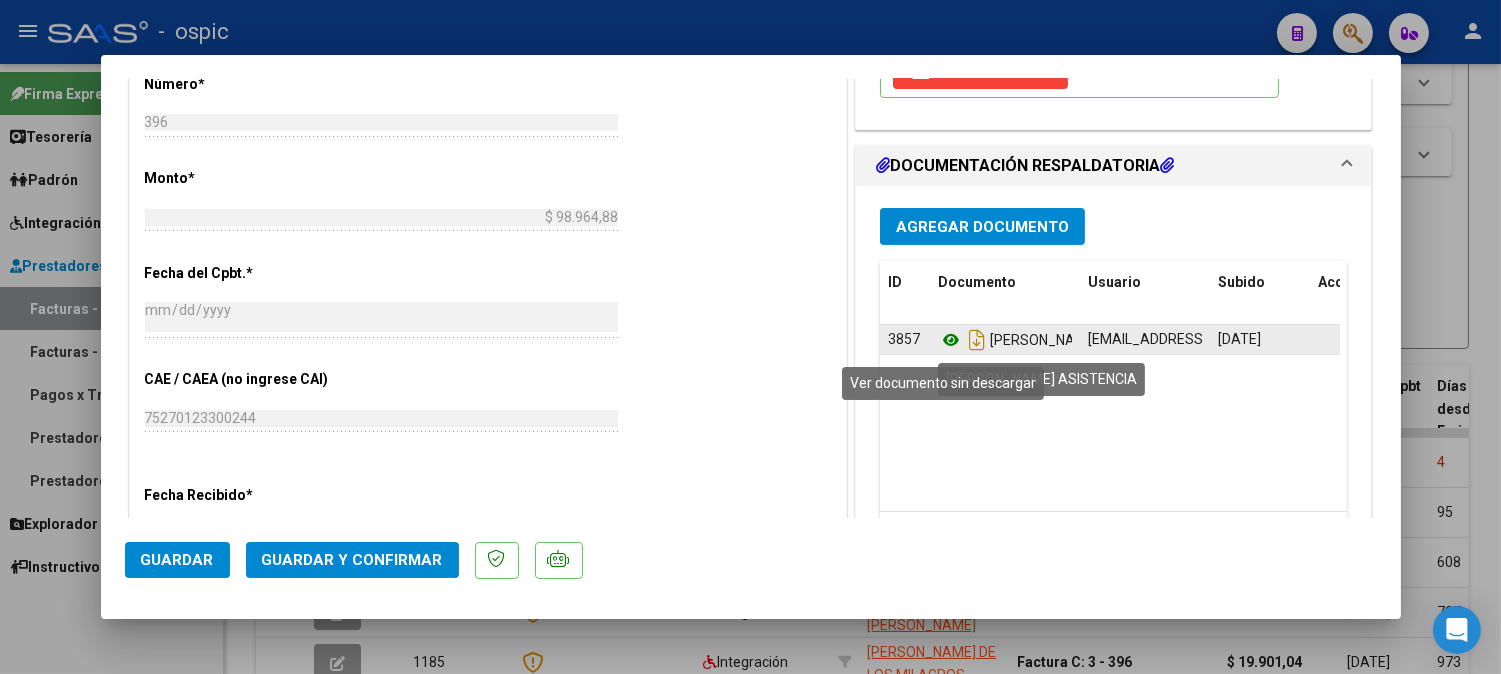 click 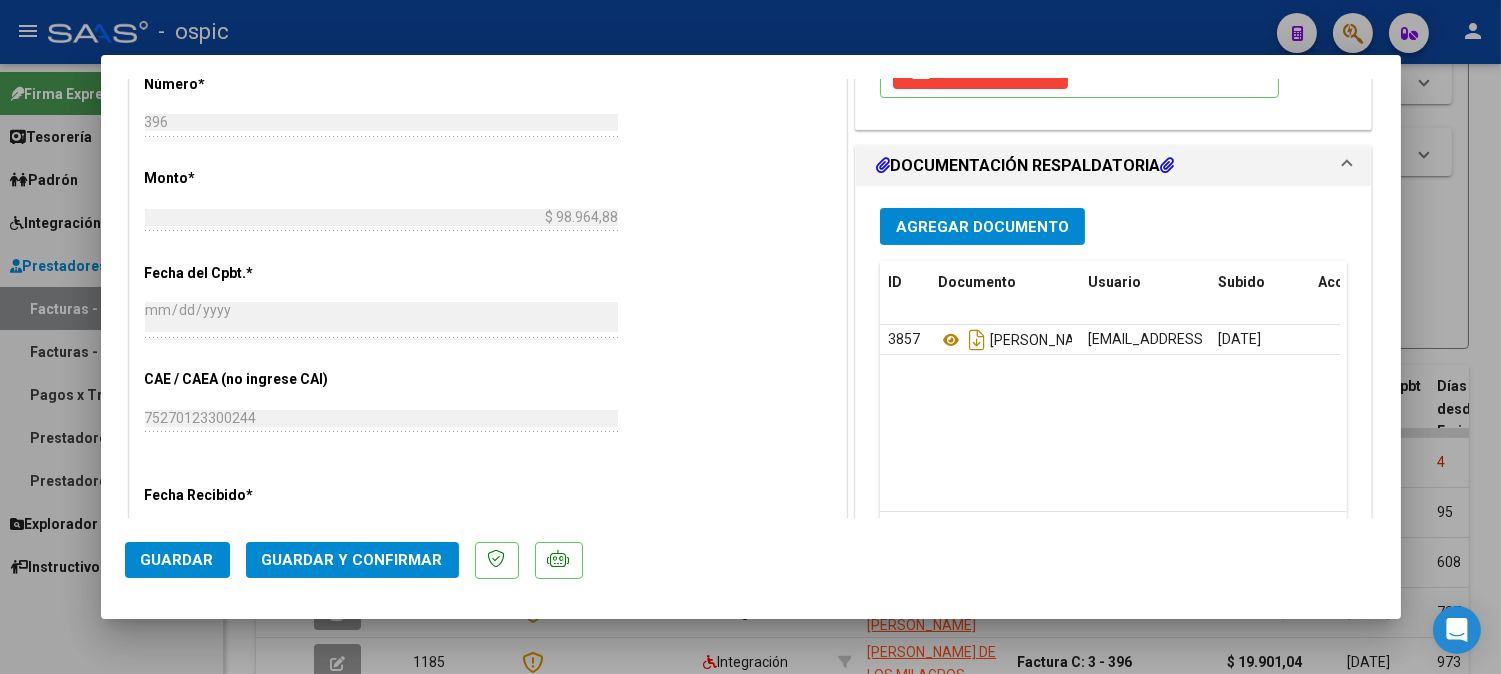 click on "Guardar Guardar y Confirmar" 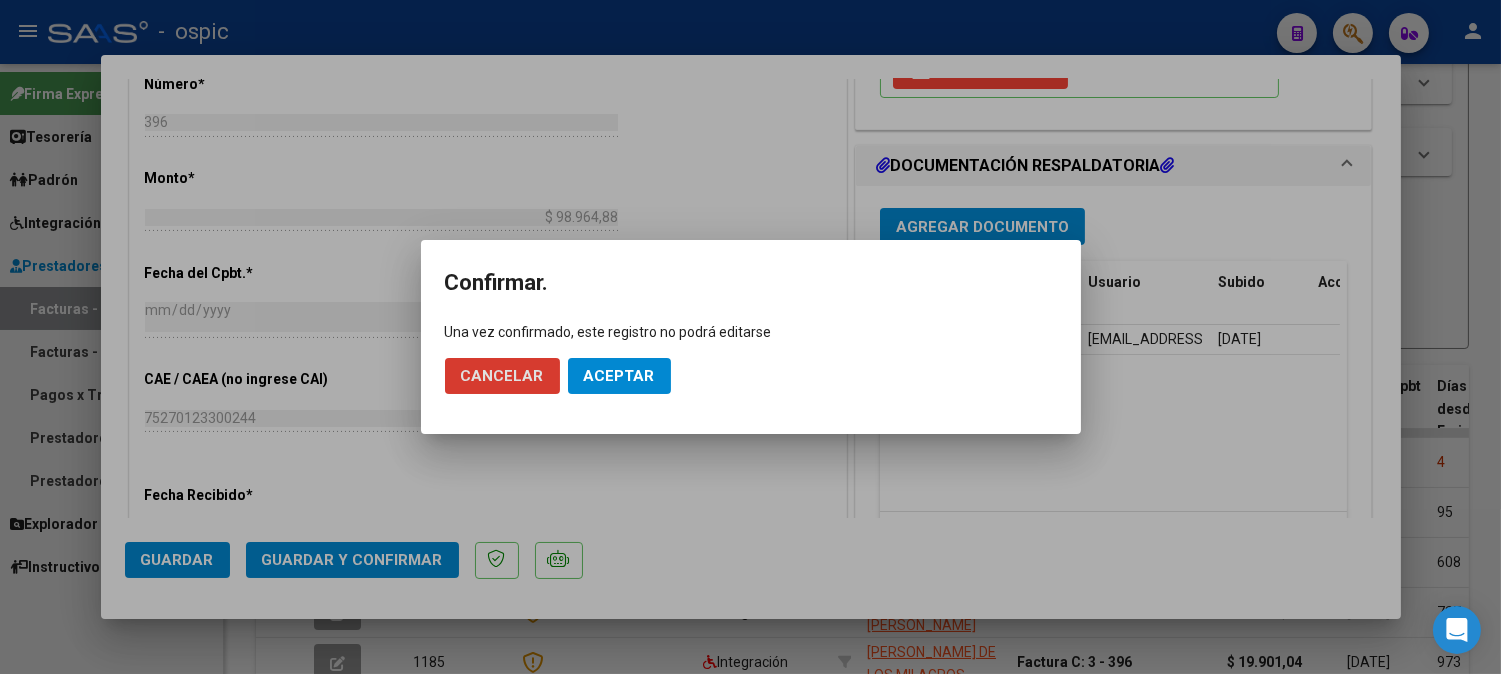 click on "Aceptar" 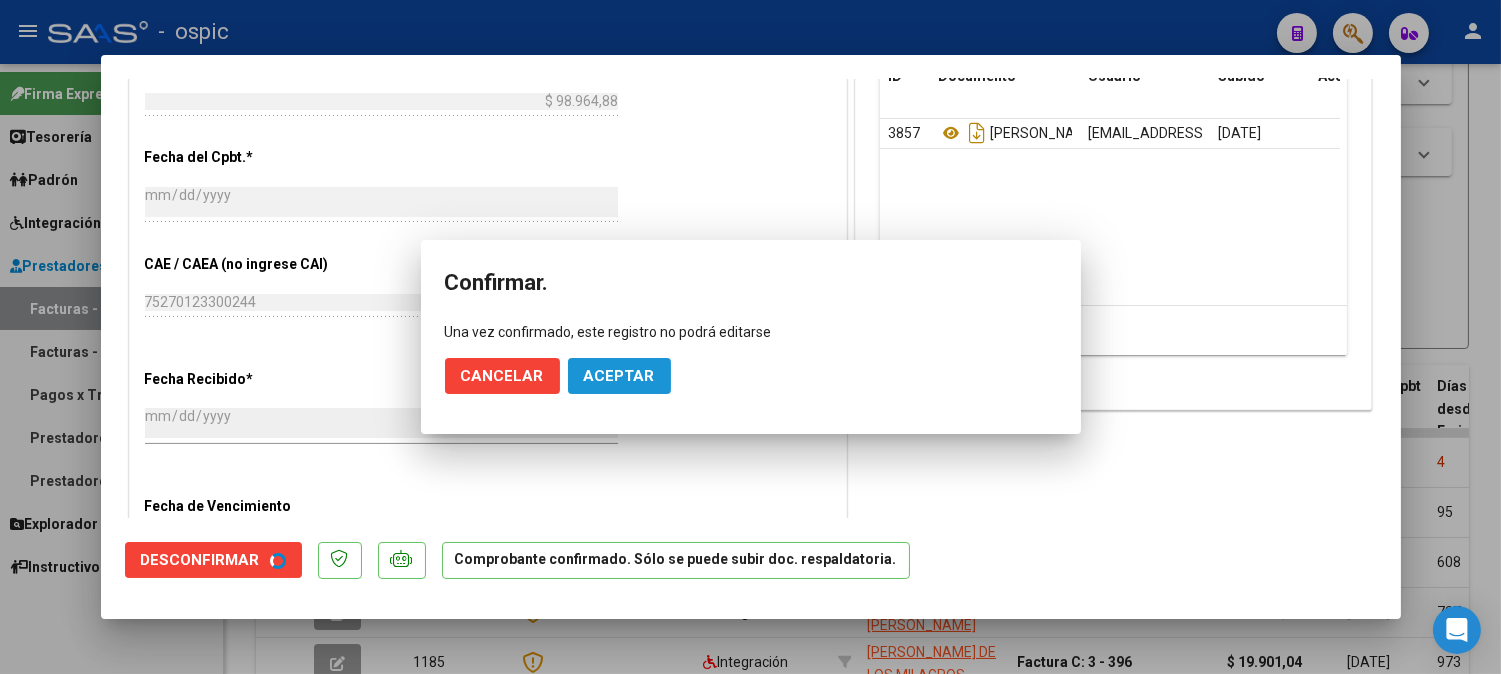 scroll, scrollTop: 773, scrollLeft: 0, axis: vertical 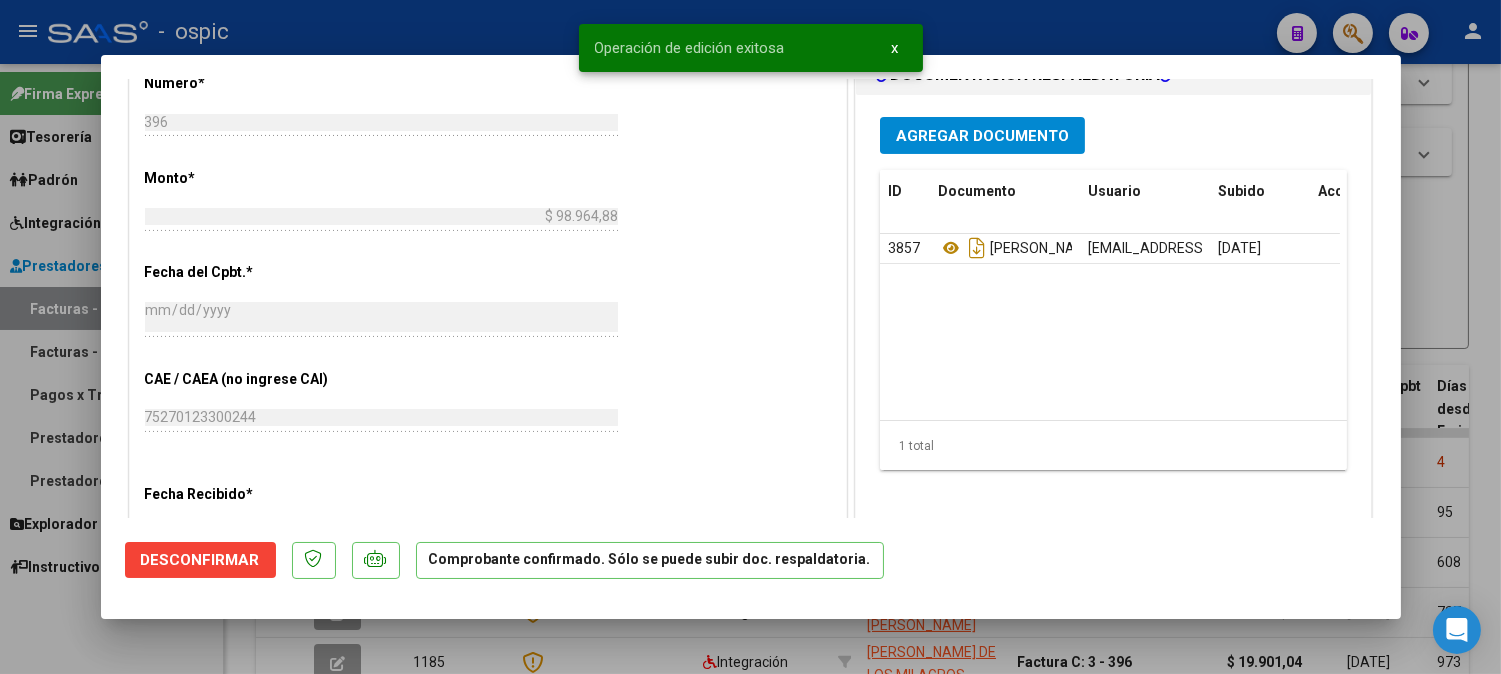 type 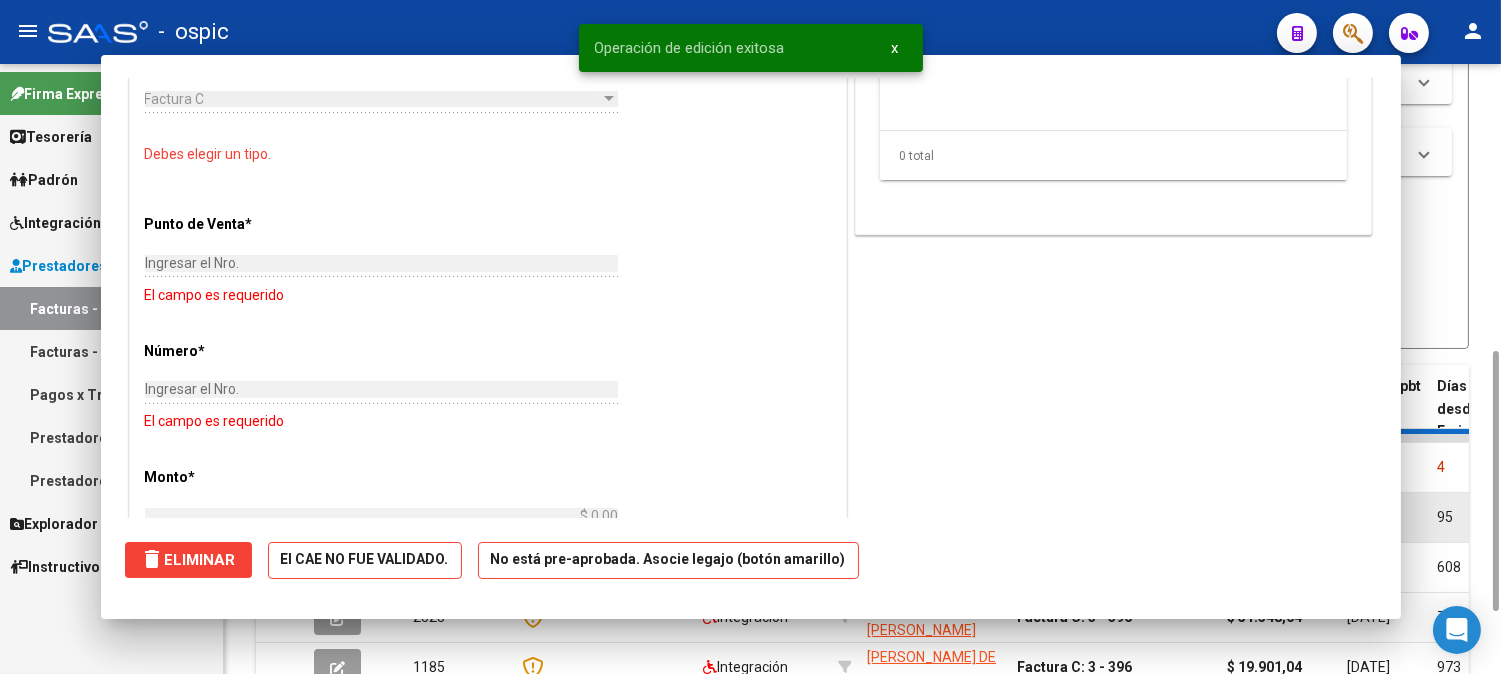 scroll, scrollTop: 0, scrollLeft: 0, axis: both 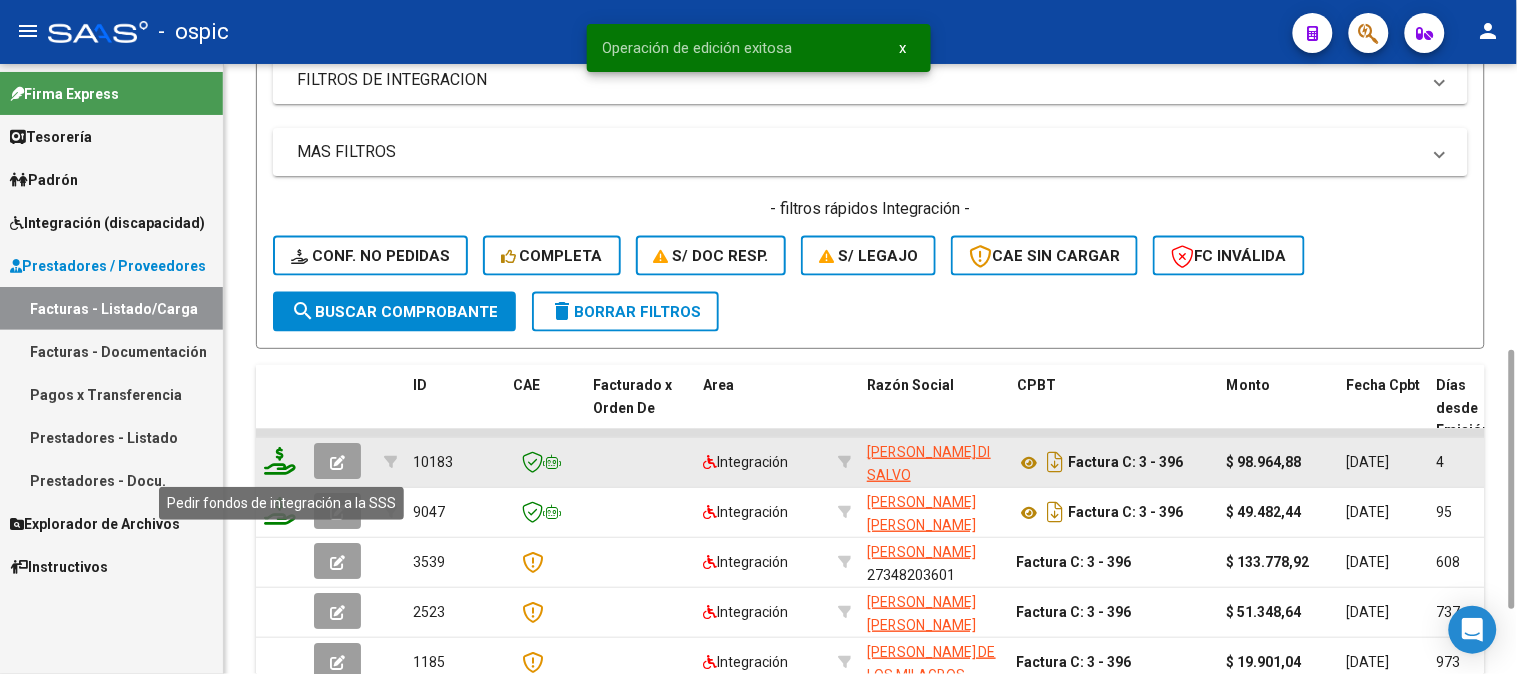 click 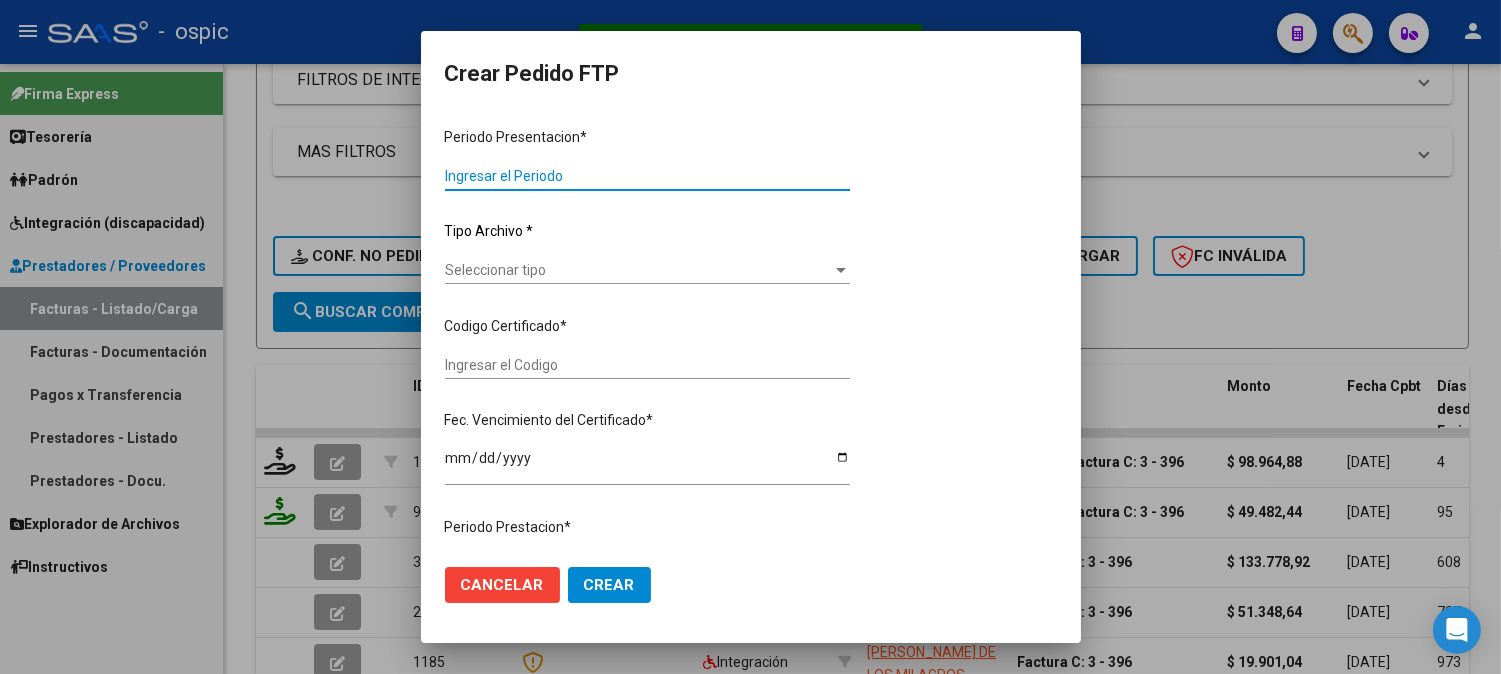 type on "202506" 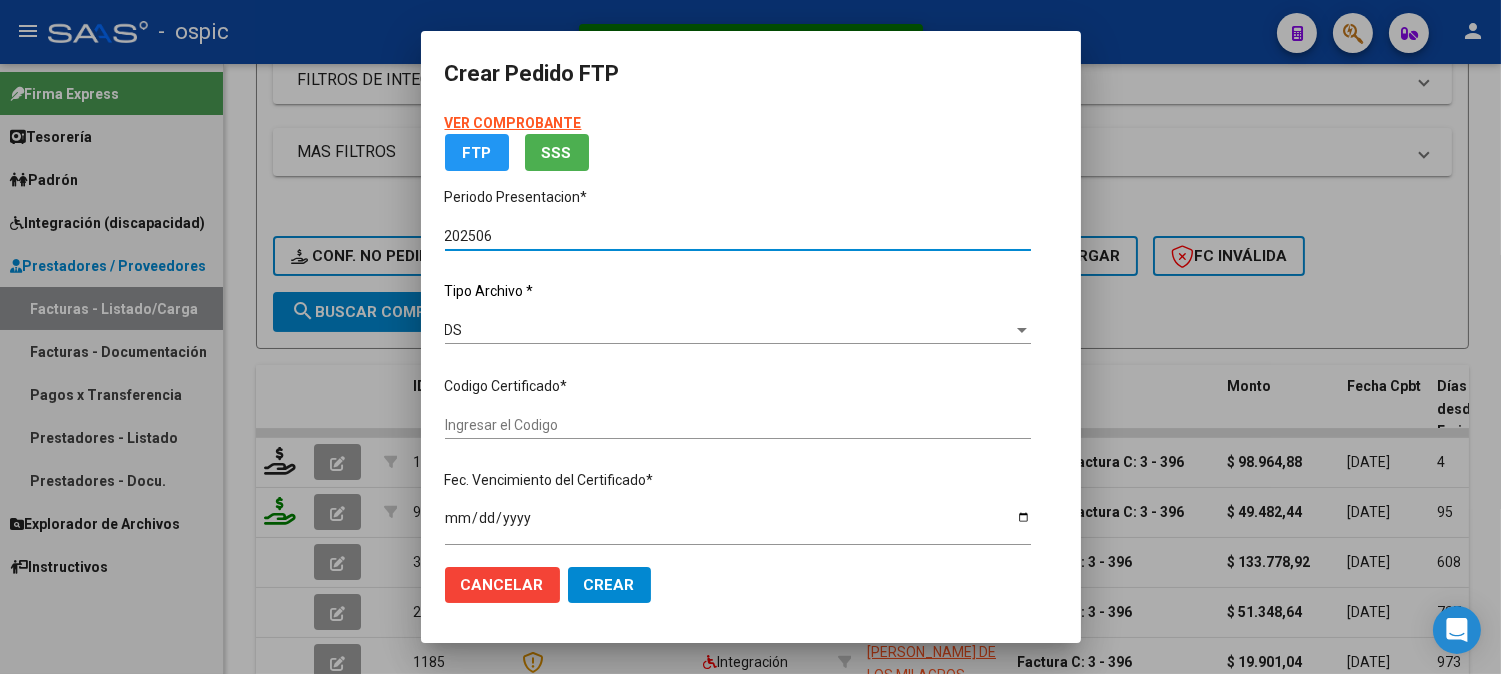 type on "7491918649" 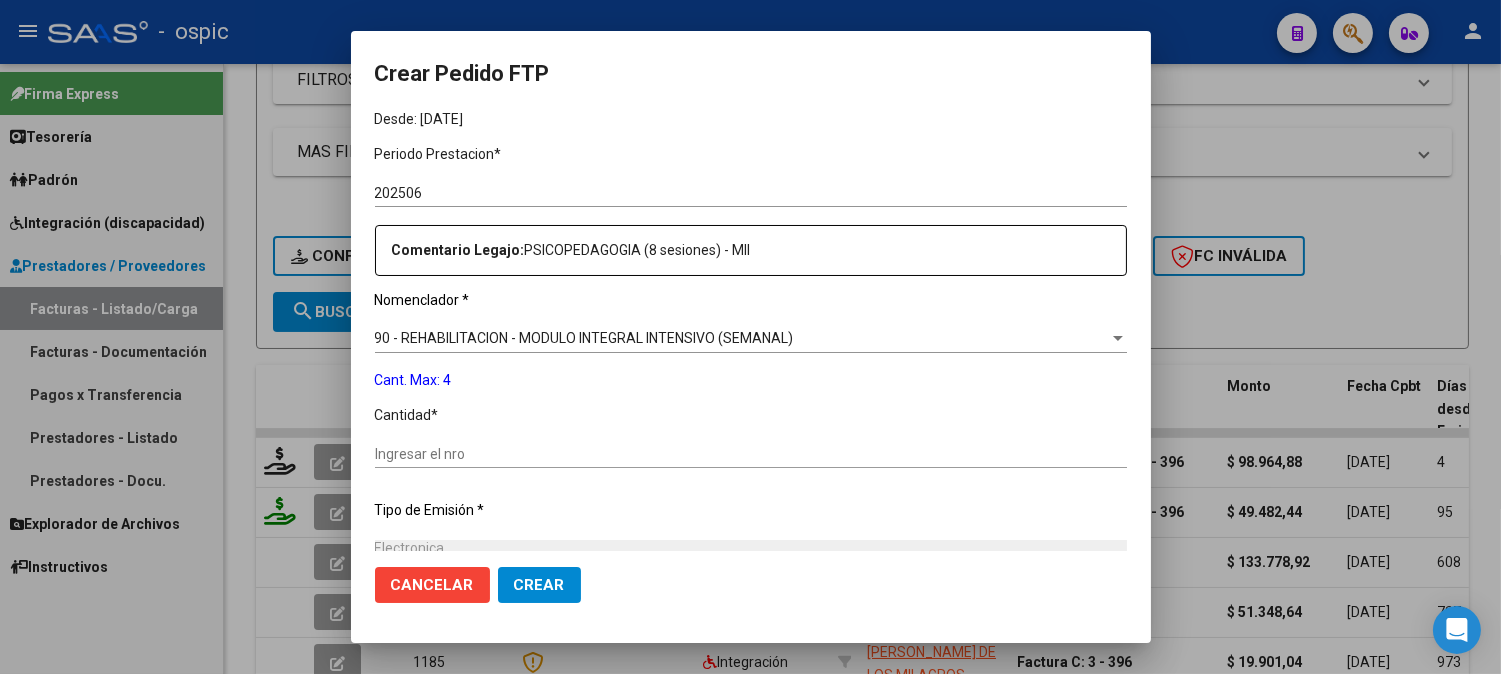 scroll, scrollTop: 601, scrollLeft: 0, axis: vertical 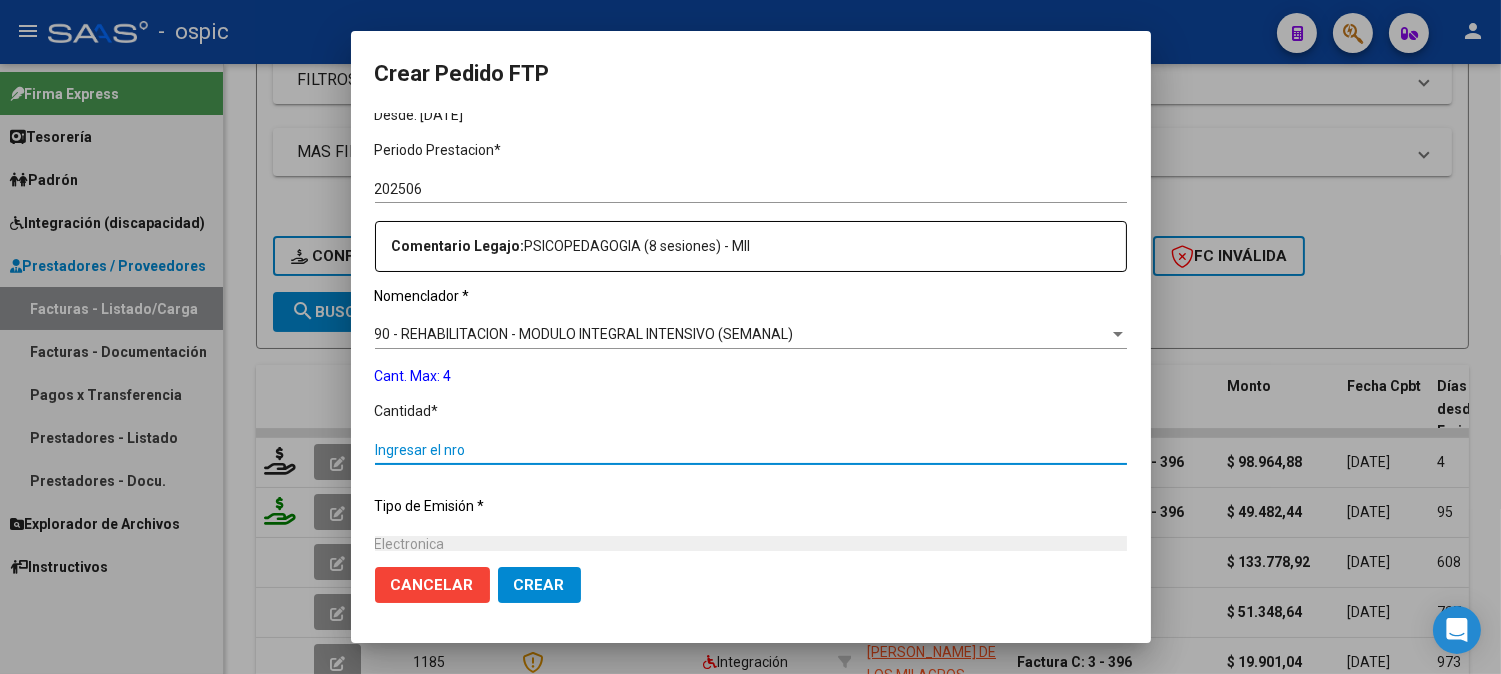 click on "Ingresar el nro" at bounding box center [751, 450] 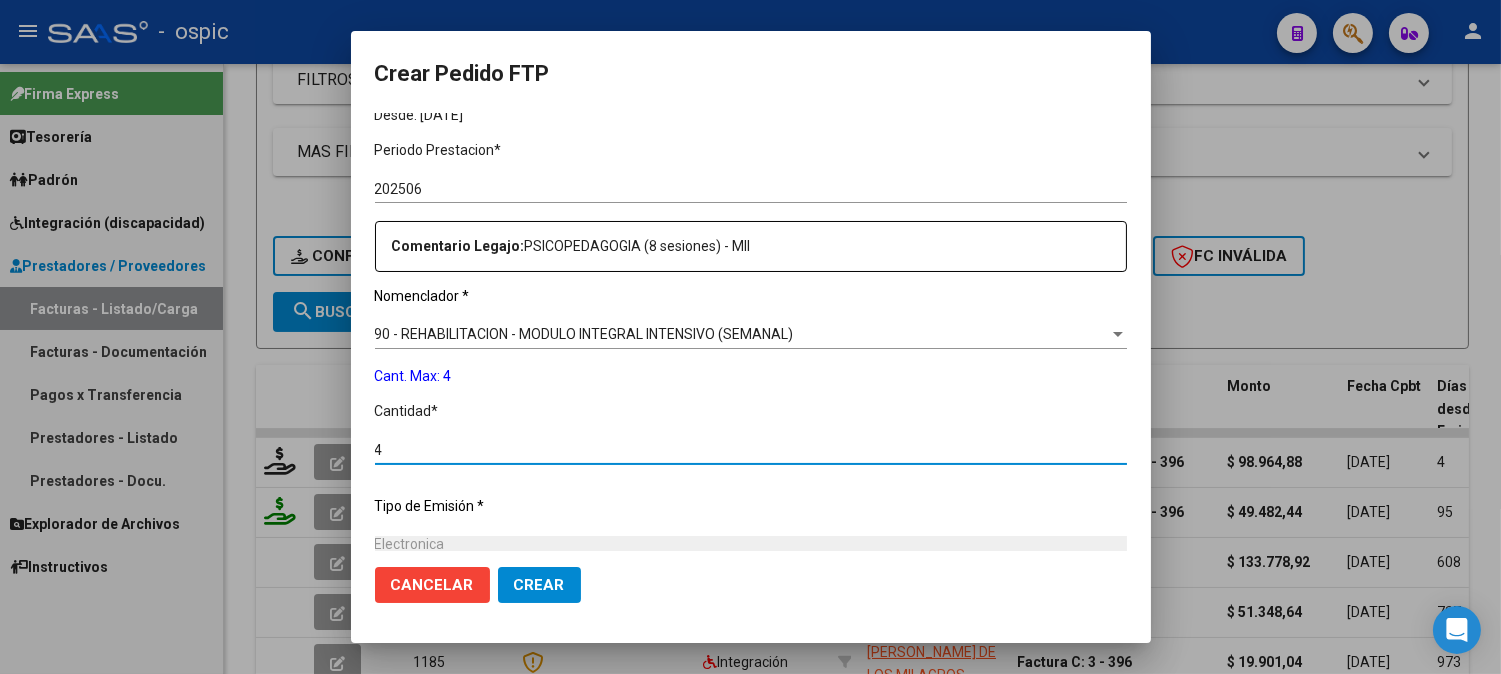 type on "4" 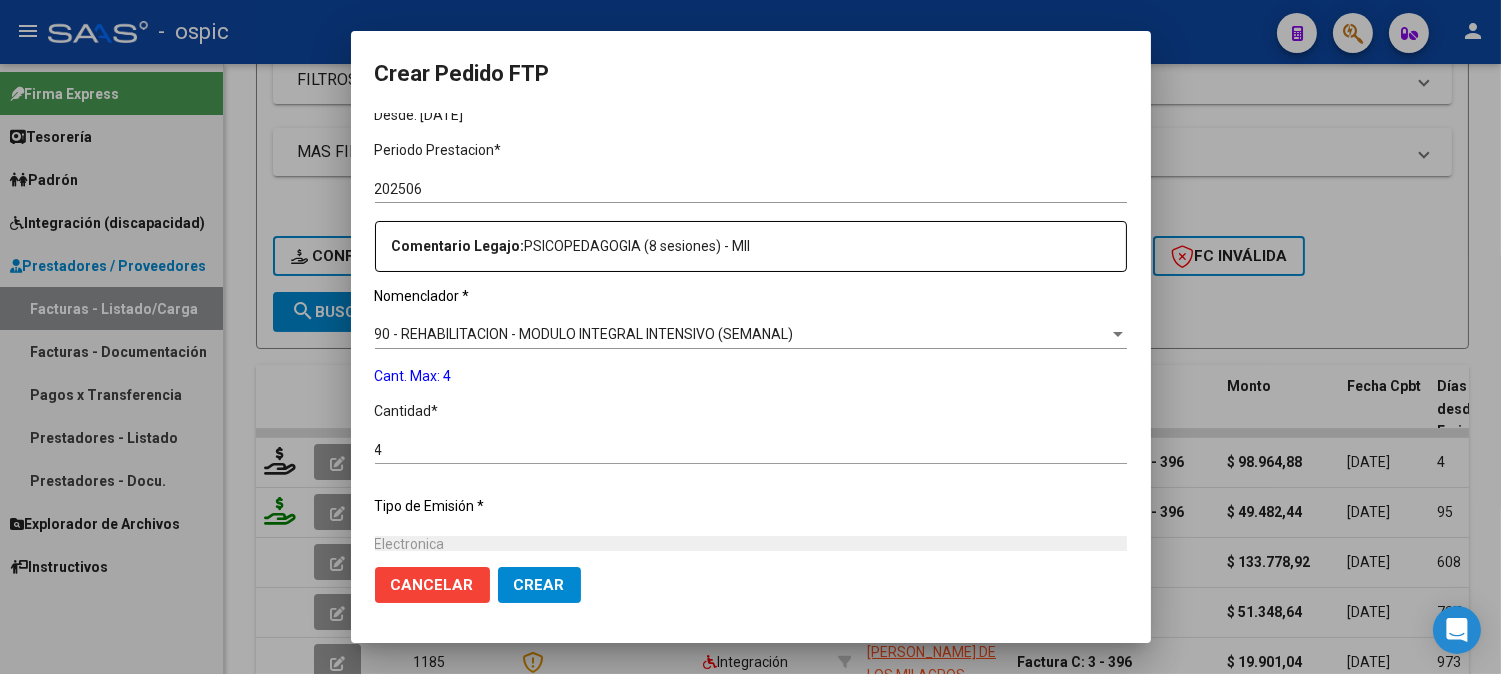 scroll, scrollTop: 814, scrollLeft: 0, axis: vertical 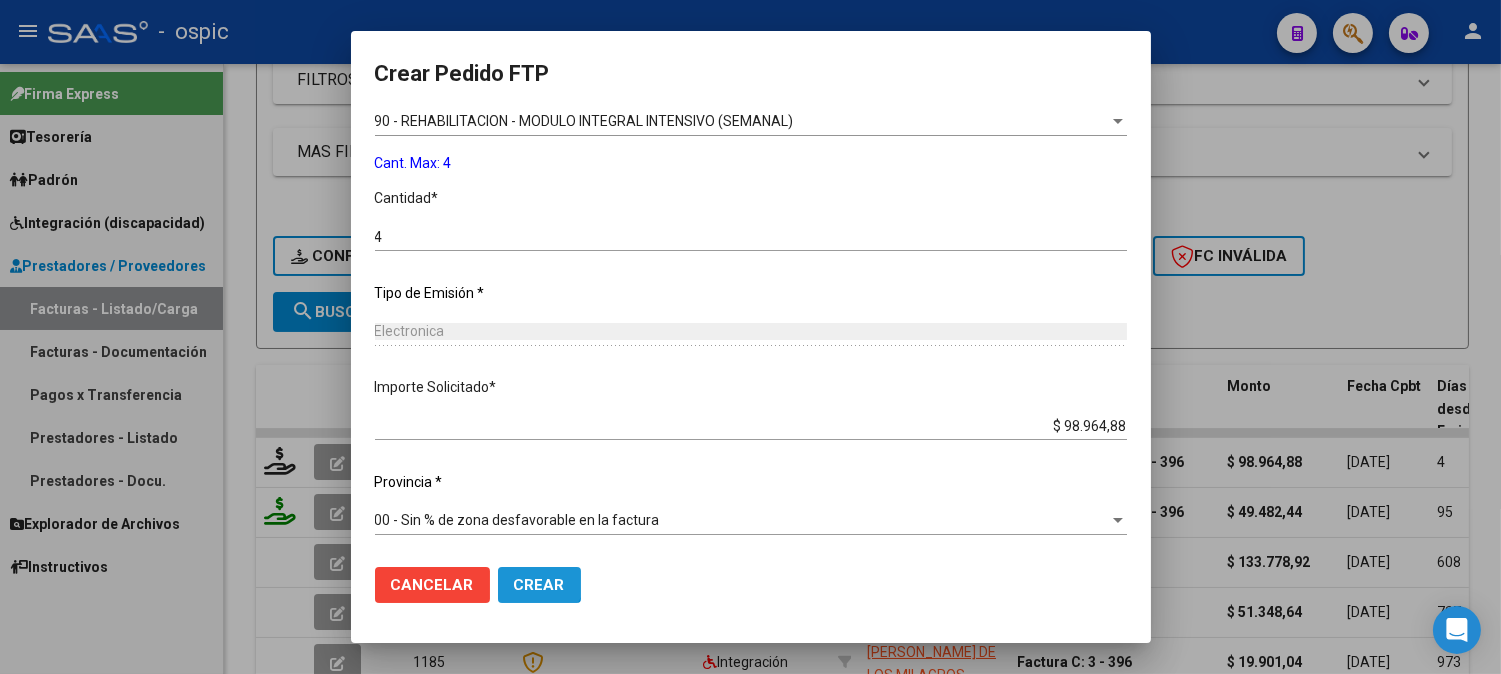 drag, startPoint x: 540, startPoint y: 576, endPoint x: 601, endPoint y: 554, distance: 64.84597 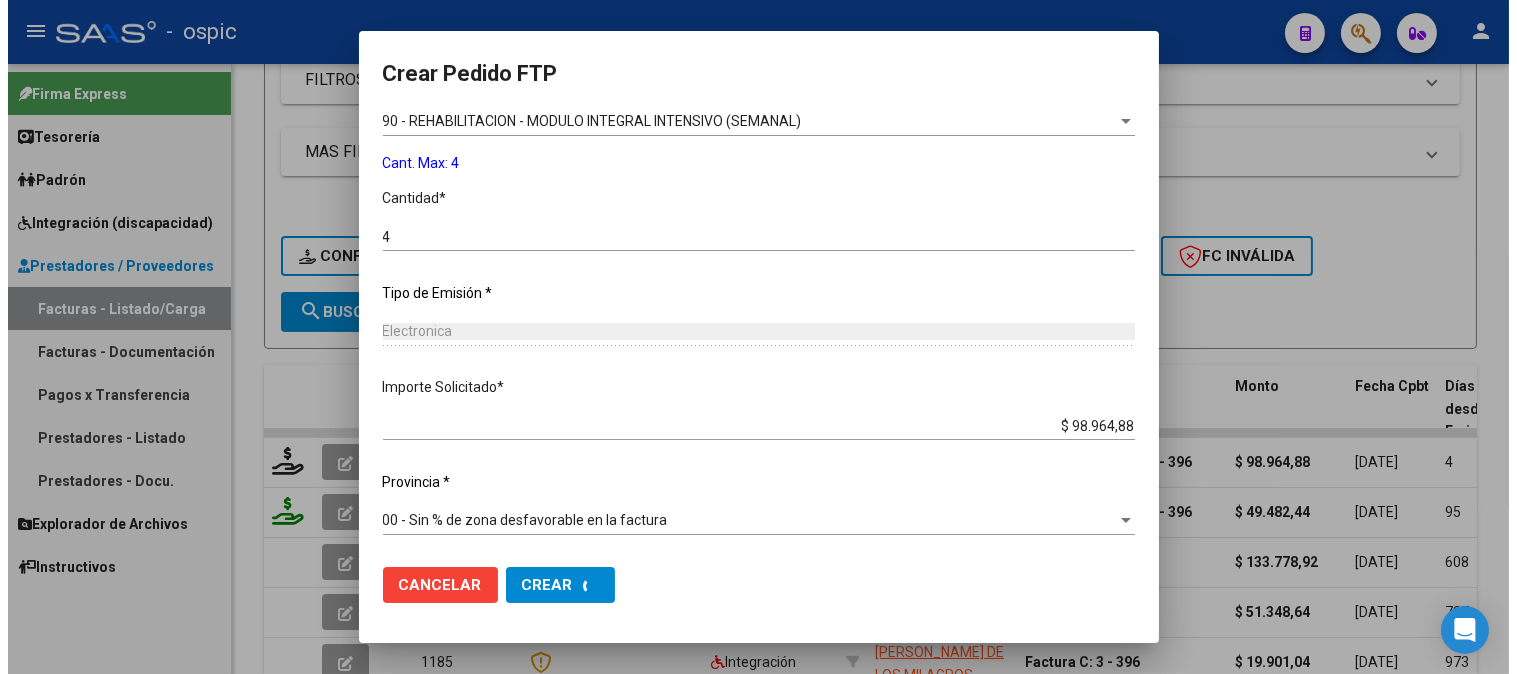 scroll, scrollTop: 0, scrollLeft: 0, axis: both 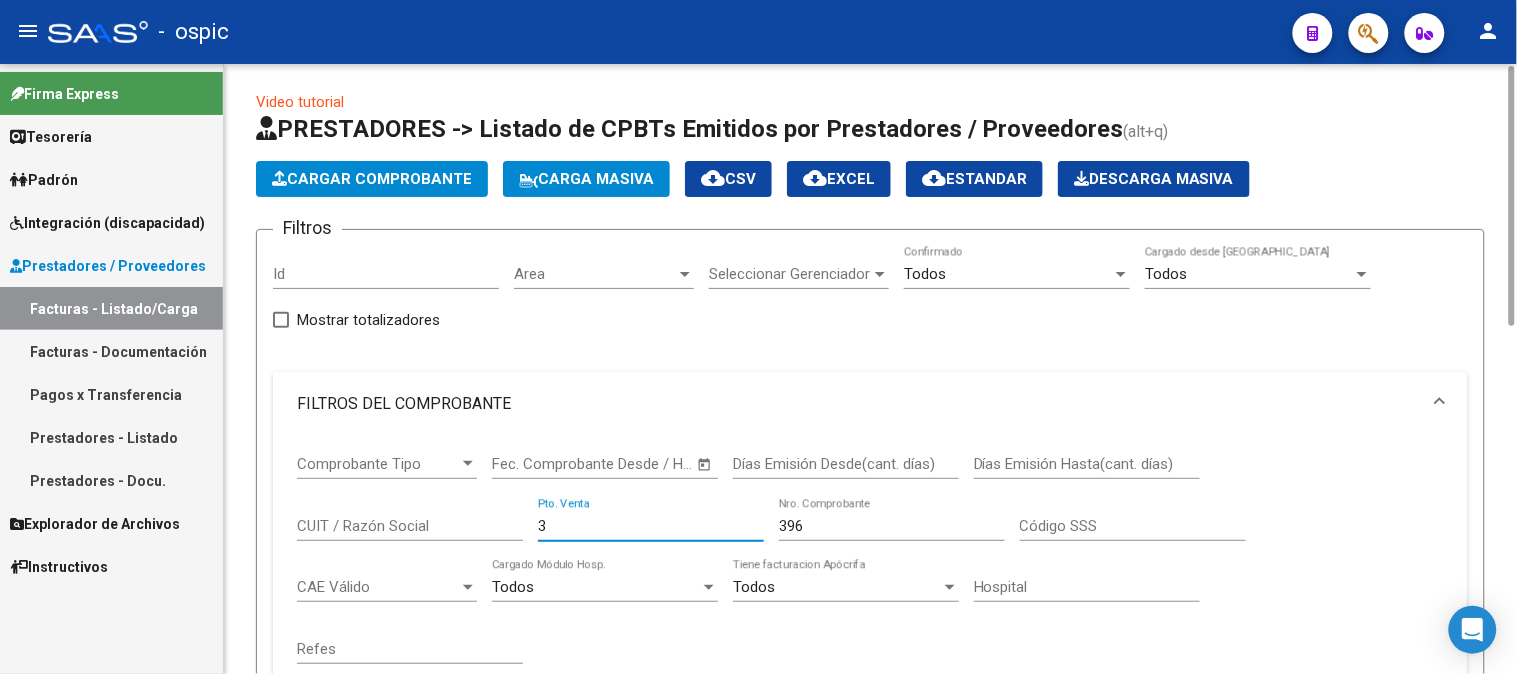drag, startPoint x: 511, startPoint y: 533, endPoint x: 455, endPoint y: 530, distance: 56.0803 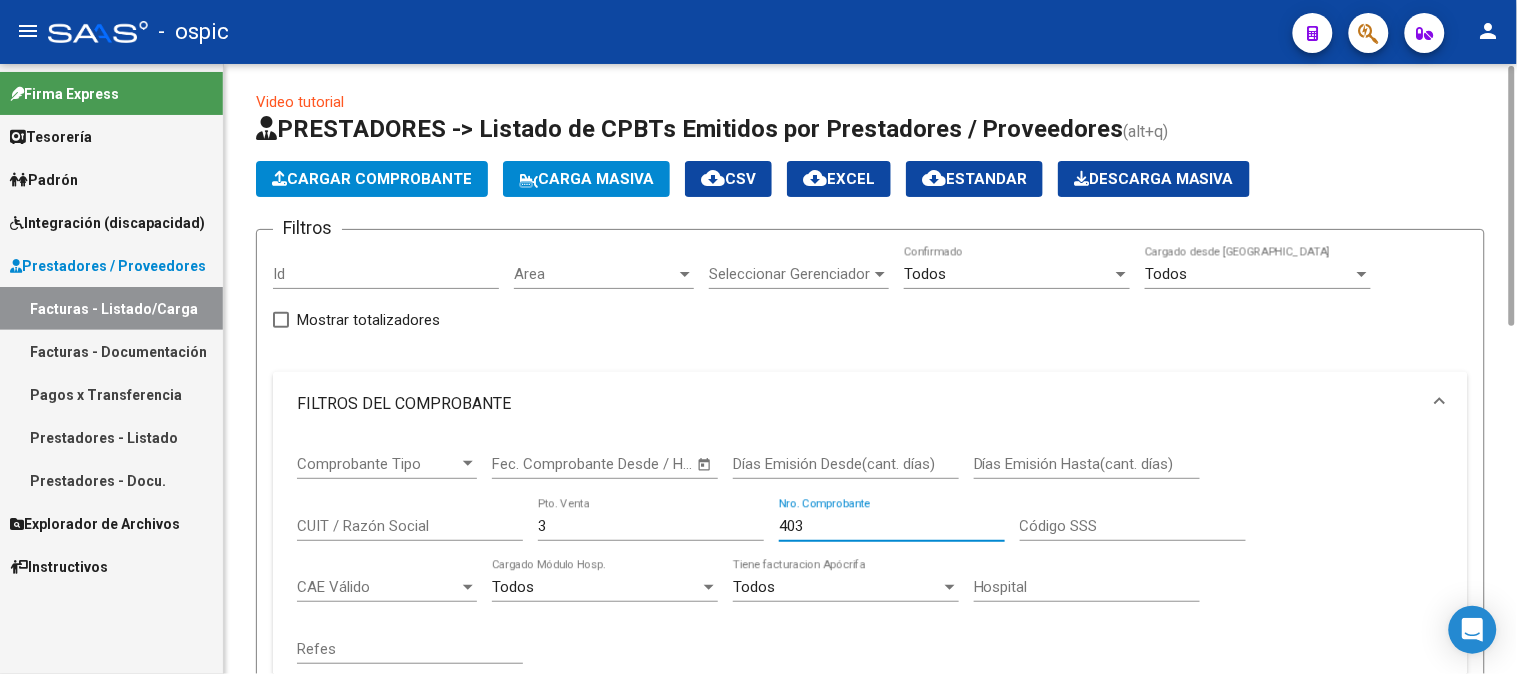 scroll, scrollTop: 450, scrollLeft: 0, axis: vertical 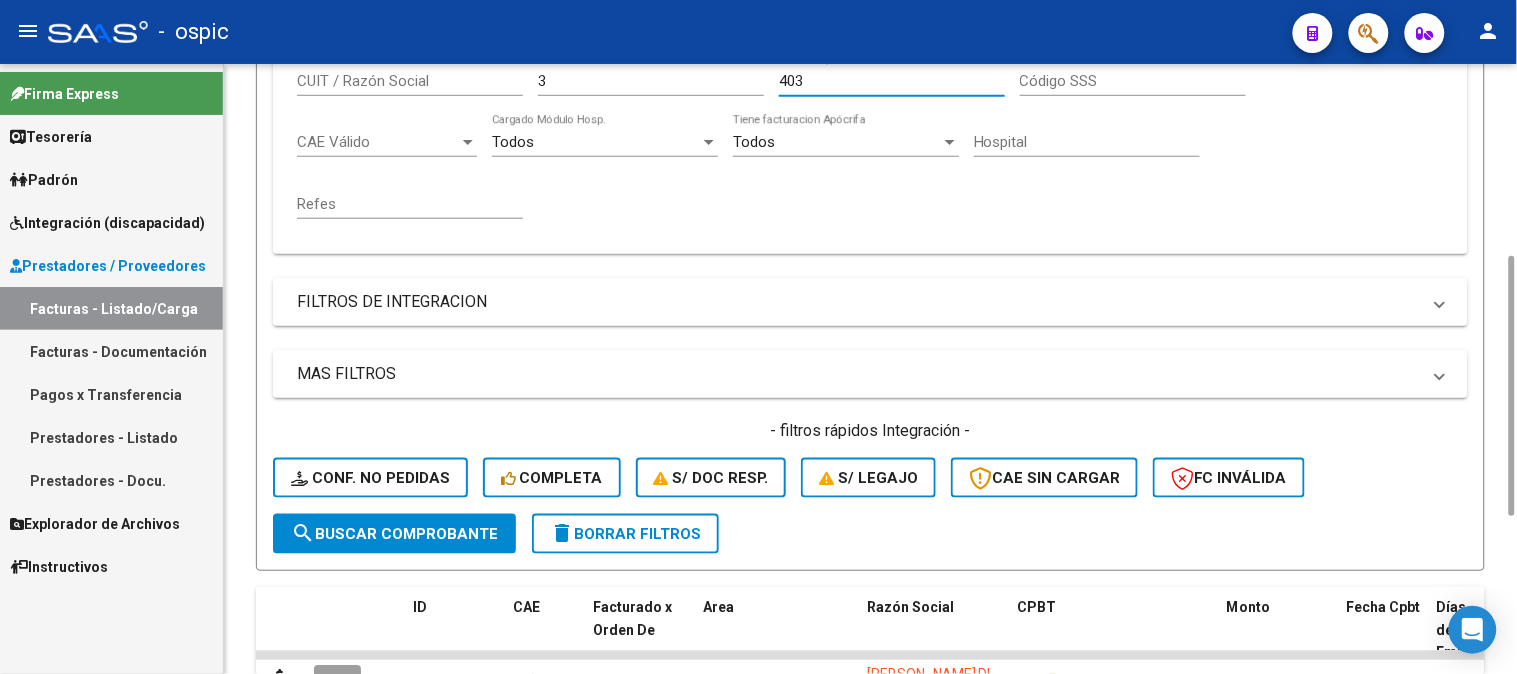 type on "403" 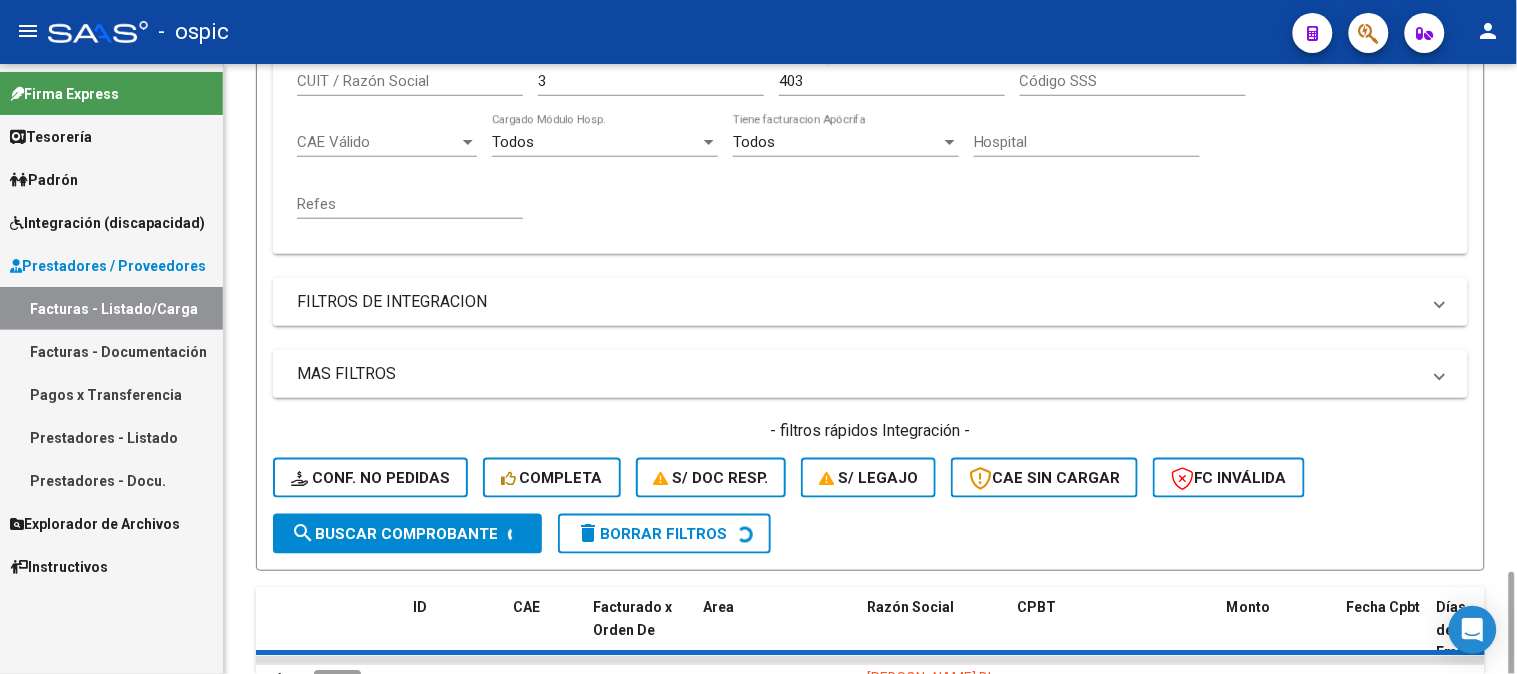 scroll, scrollTop: 827, scrollLeft: 0, axis: vertical 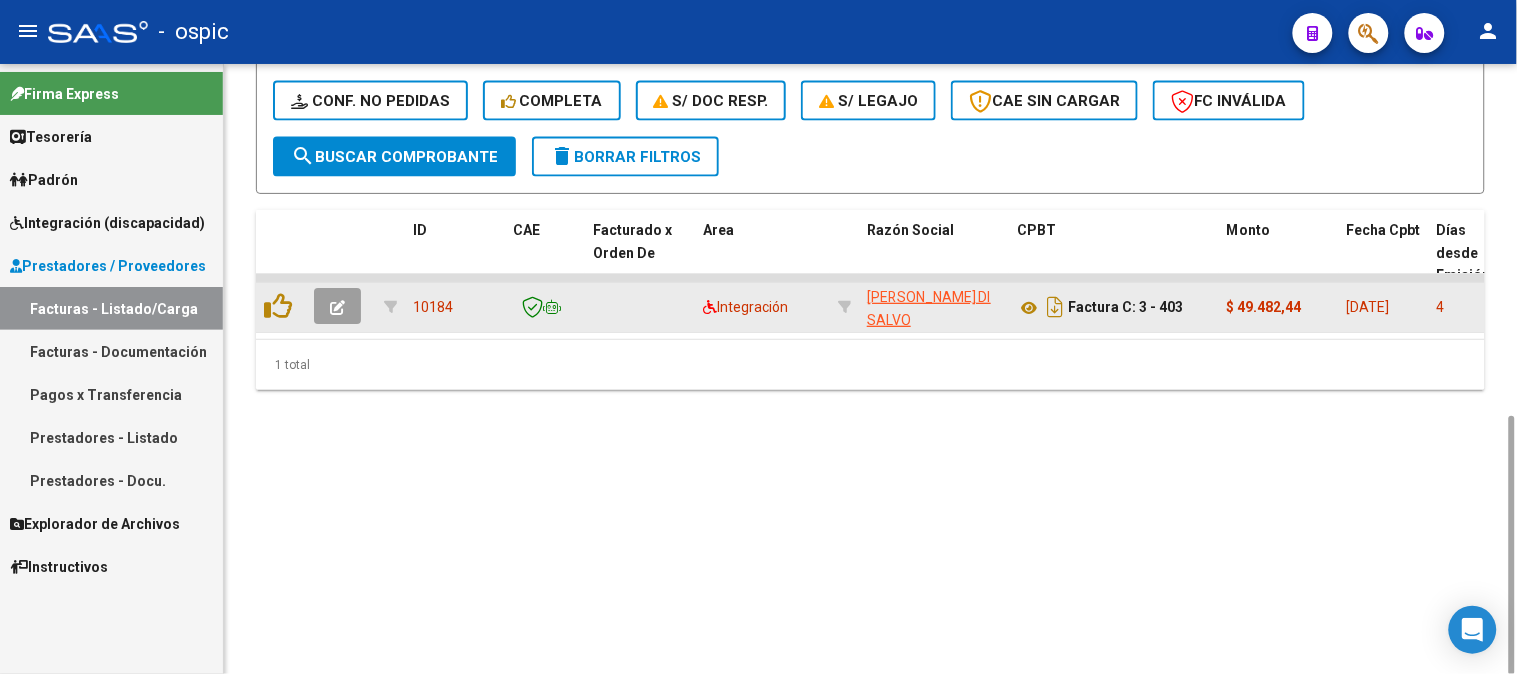 click 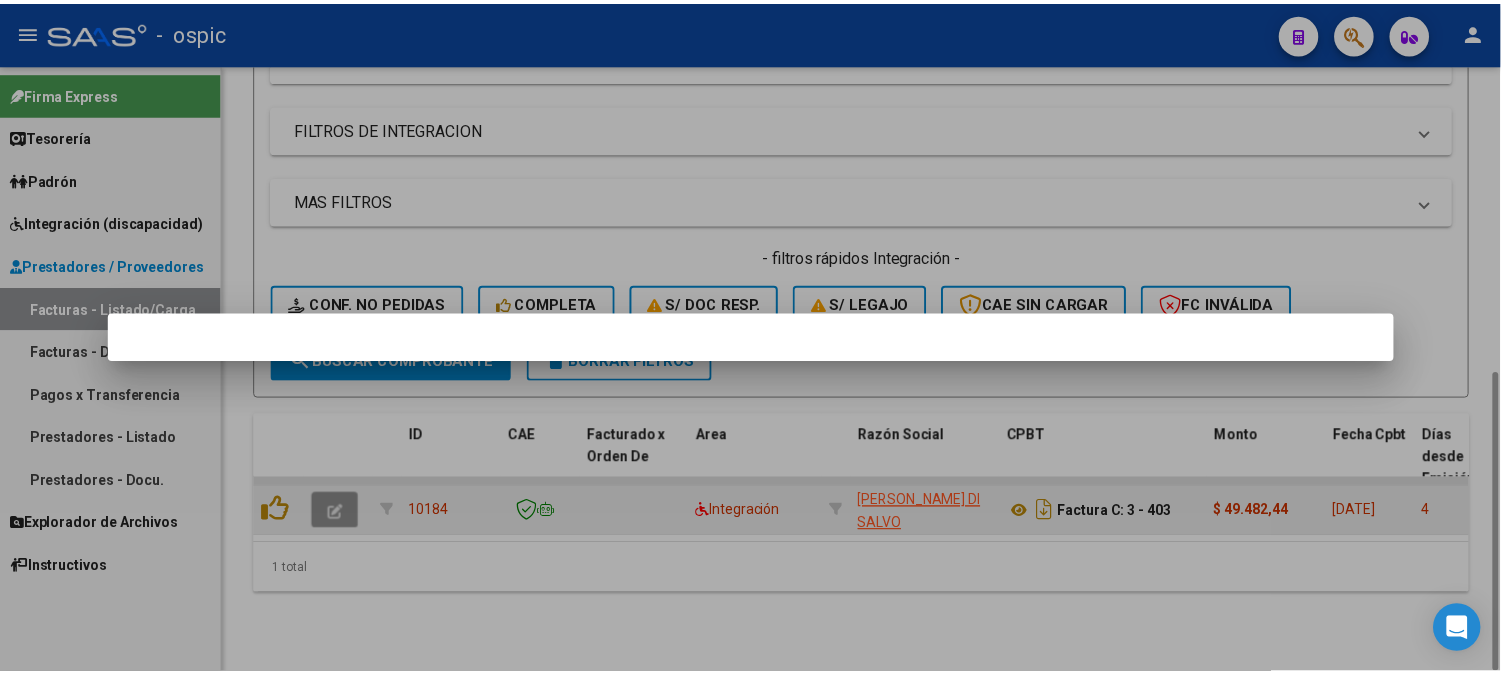 scroll, scrollTop: 622, scrollLeft: 0, axis: vertical 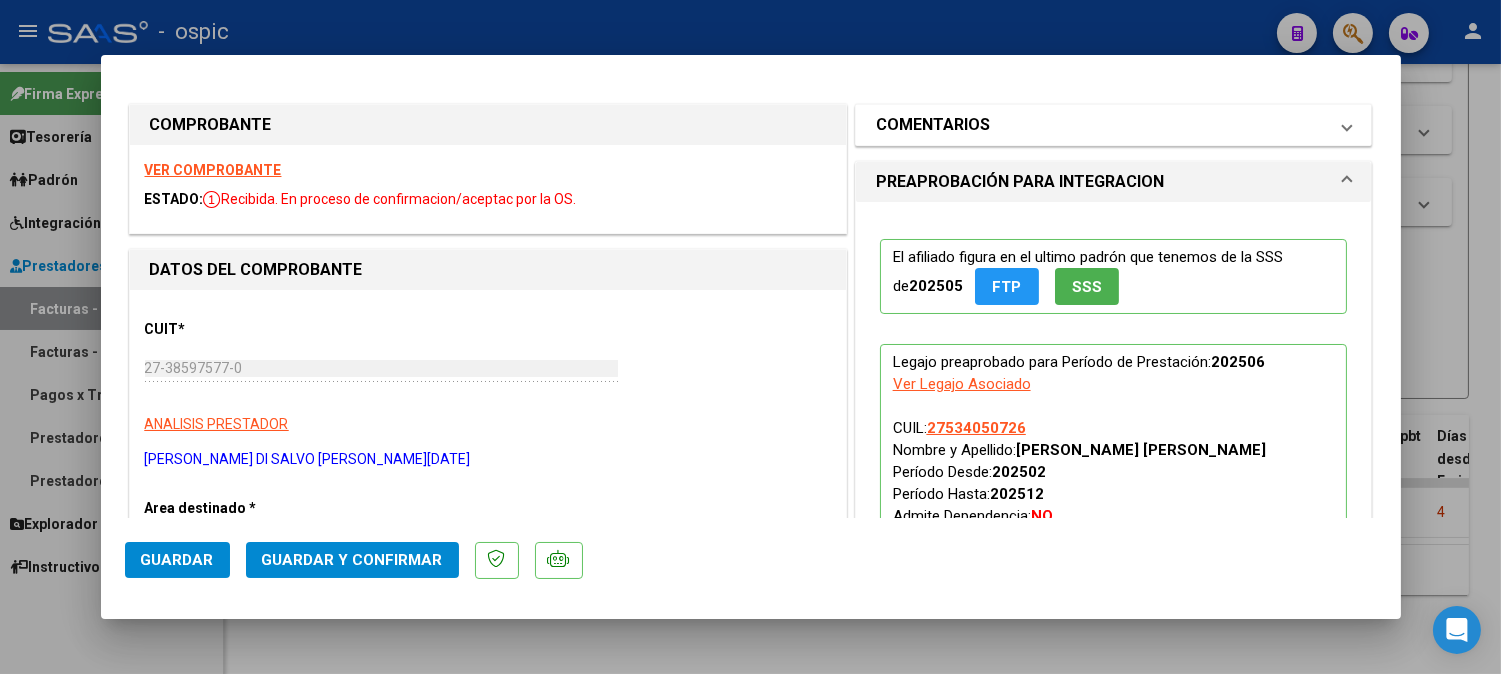 click on "COMENTARIOS" at bounding box center [1102, 125] 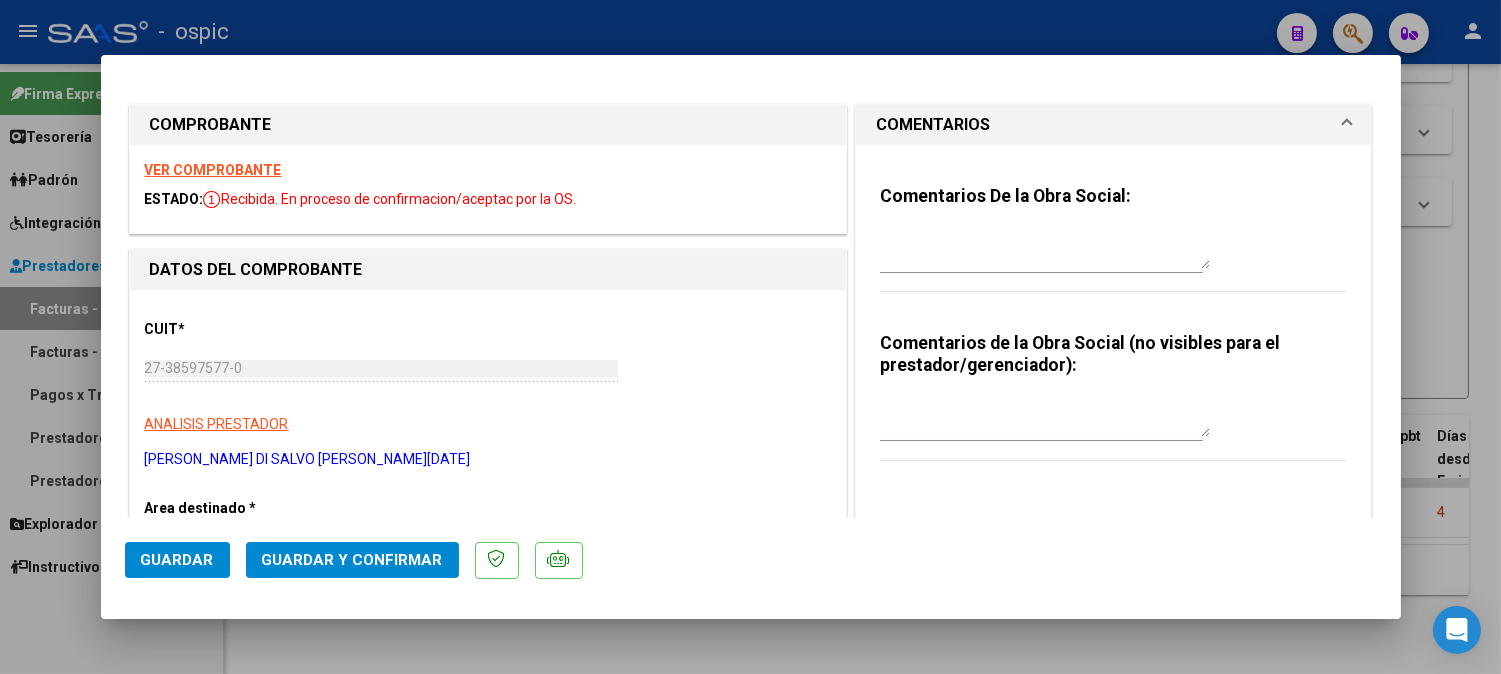 click at bounding box center (1045, 417) 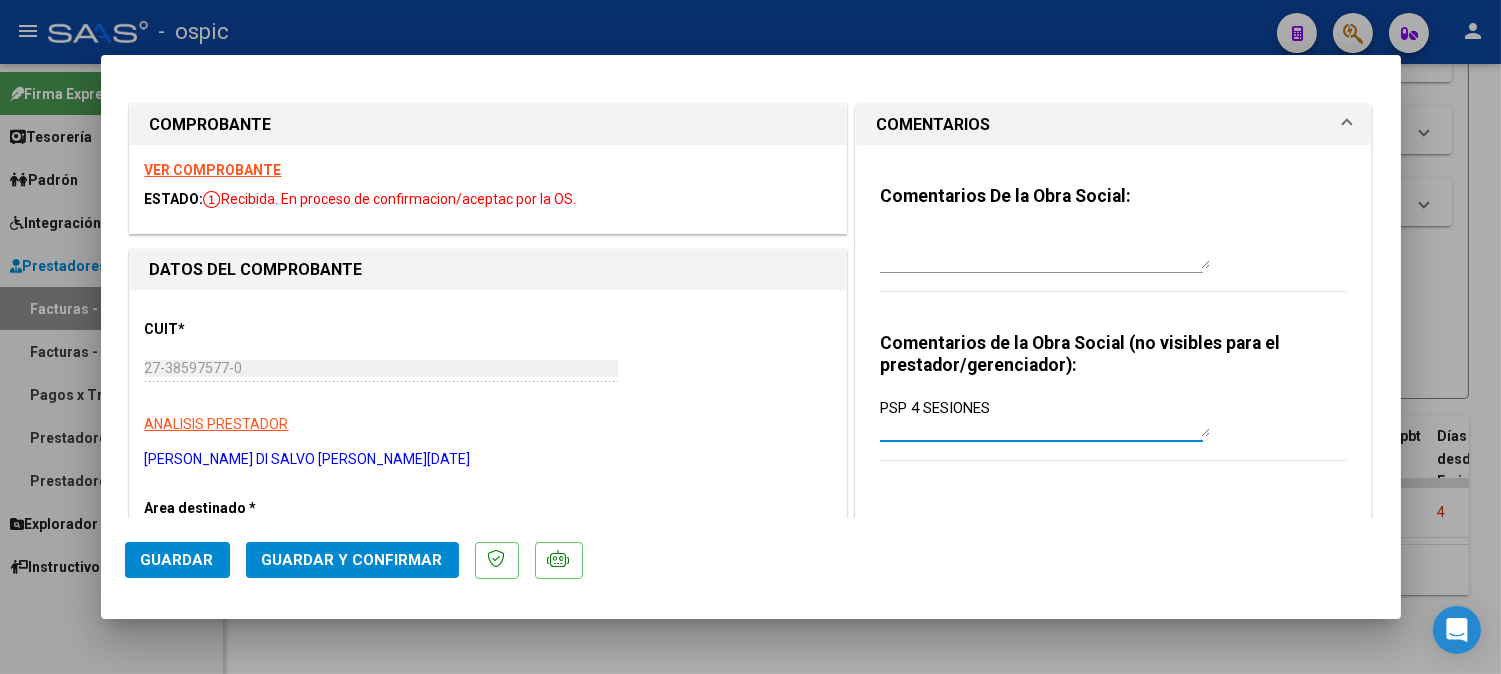 type on "PSP 4 SESIONES" 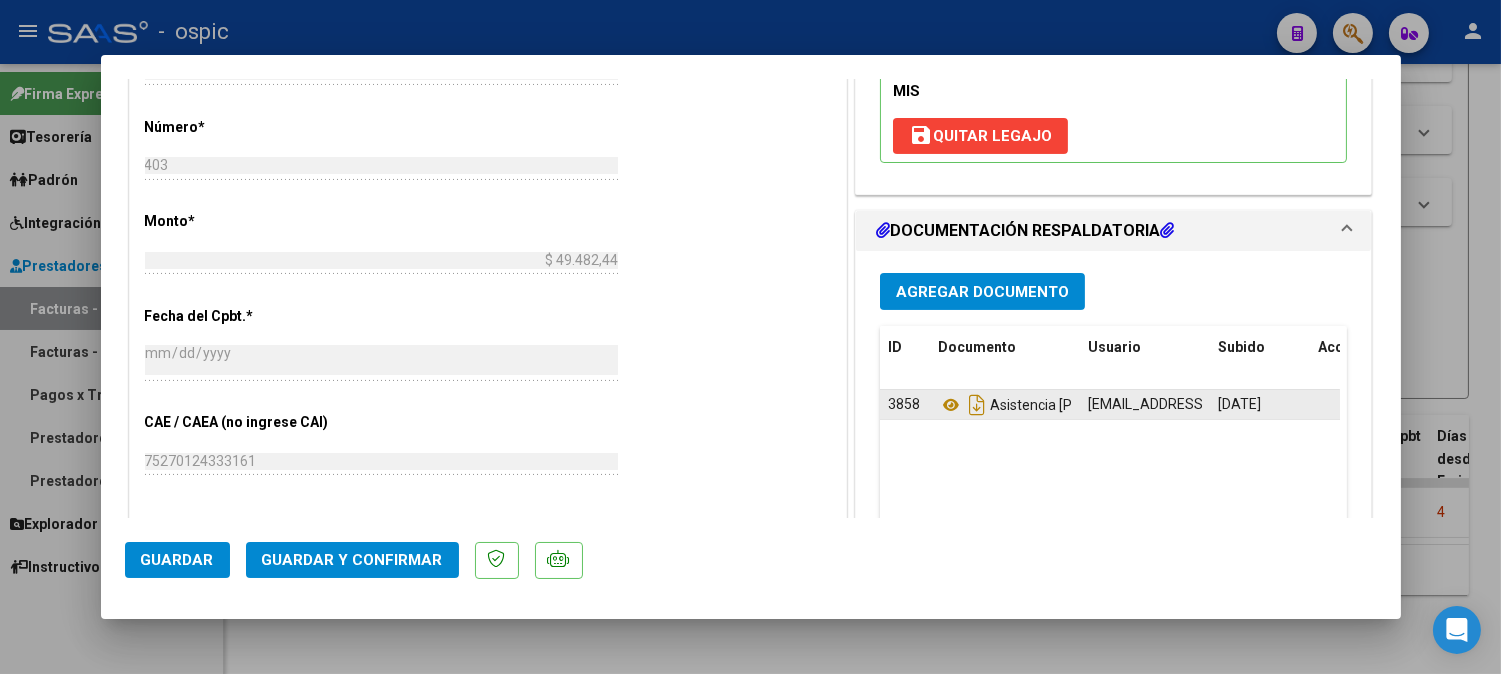 scroll, scrollTop: 851, scrollLeft: 0, axis: vertical 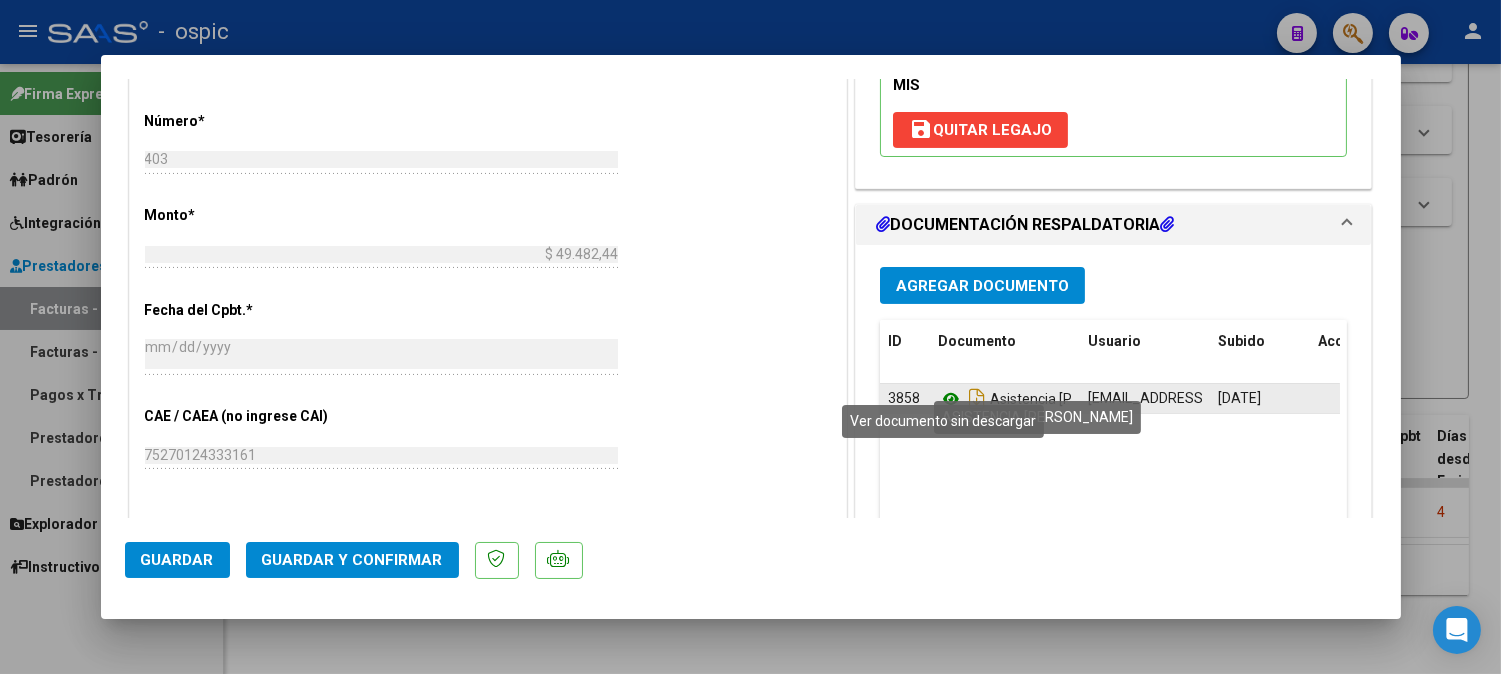 click 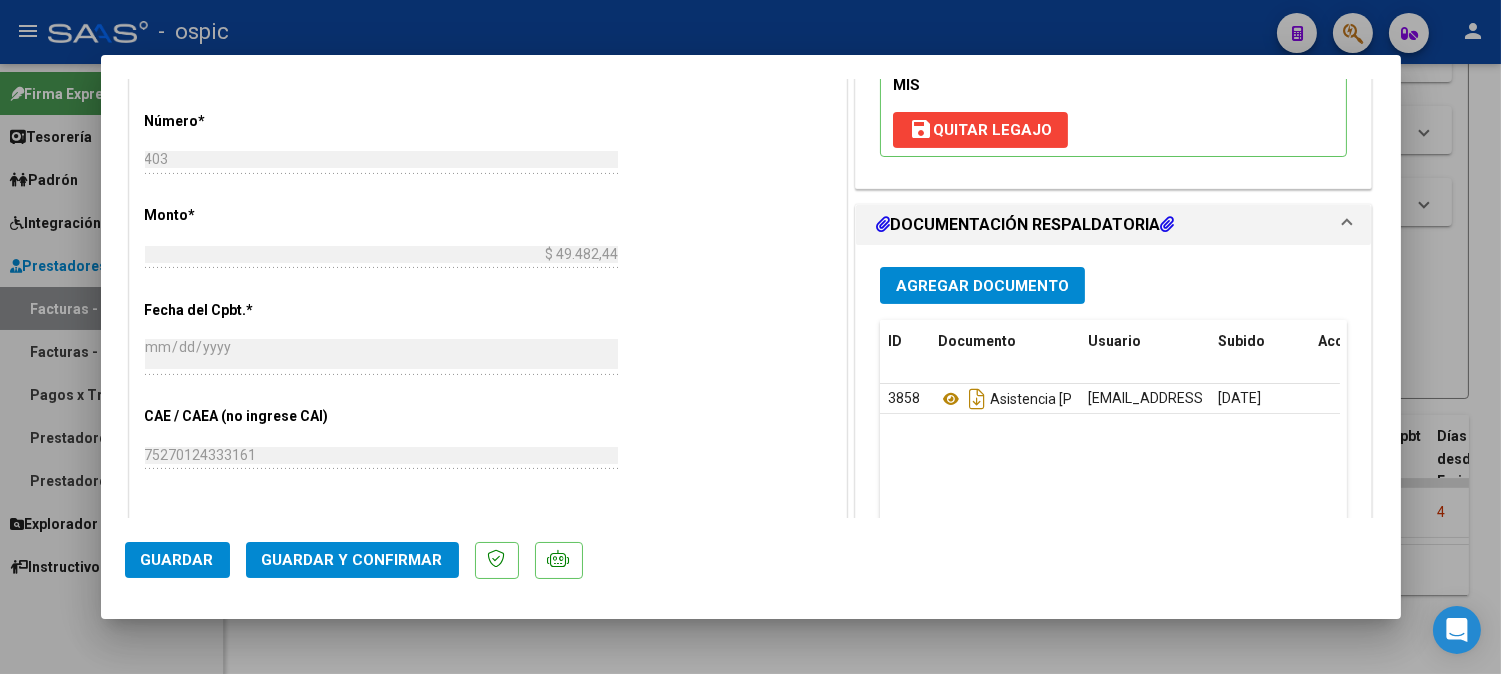 click on "Guardar y Confirmar" 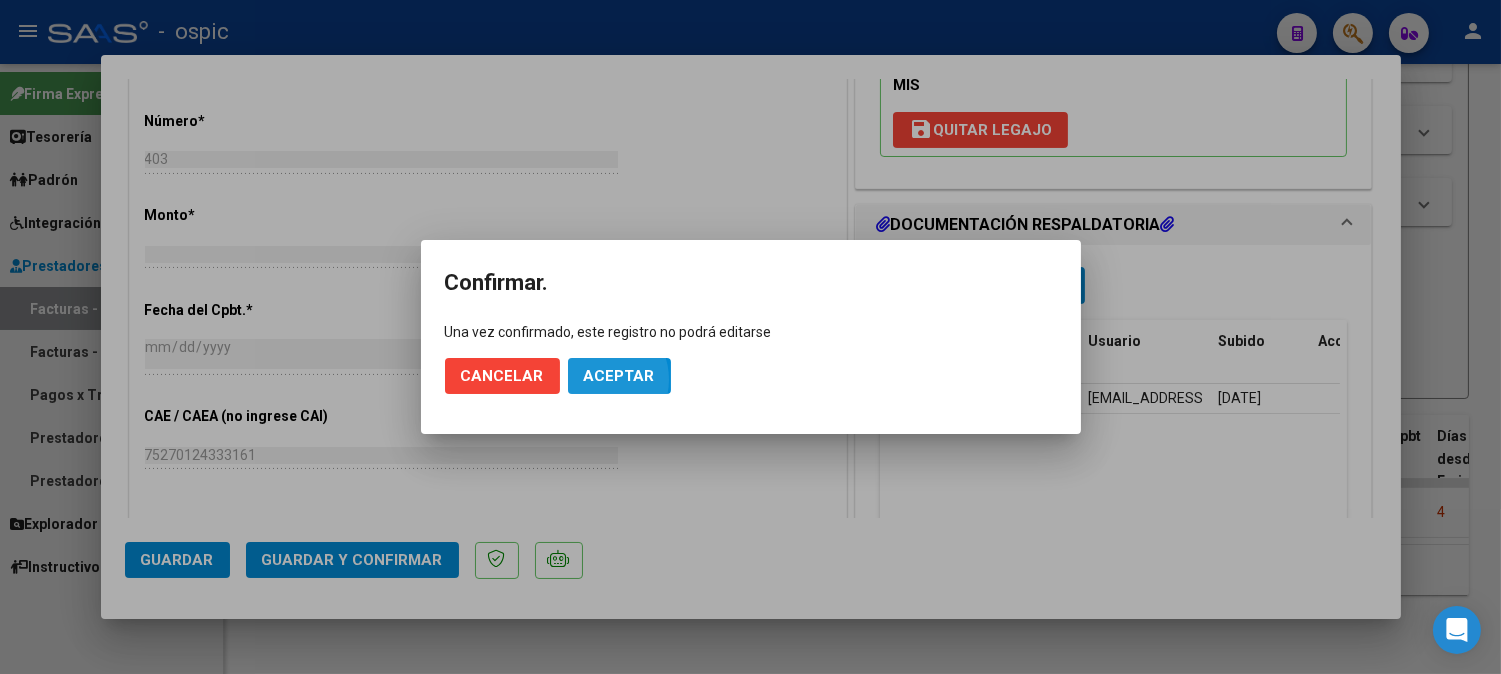 click on "Aceptar" 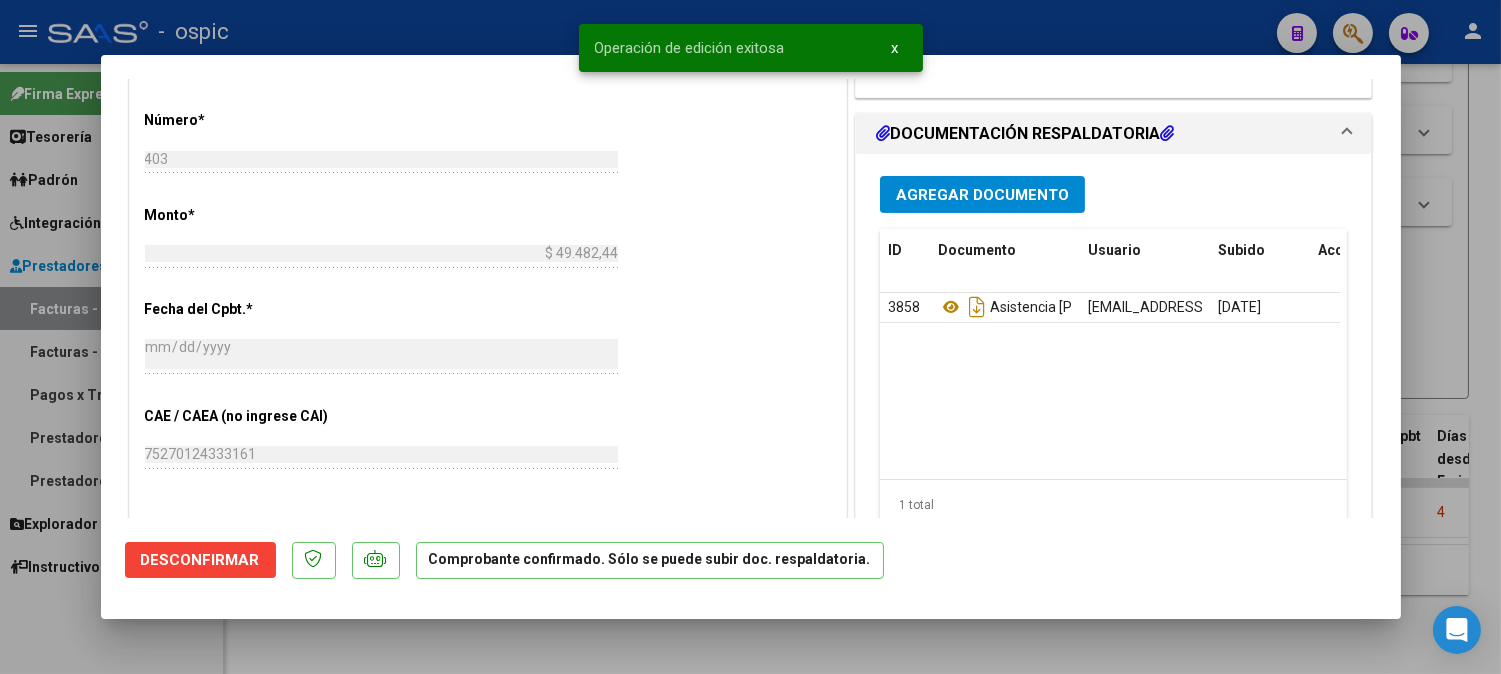 type 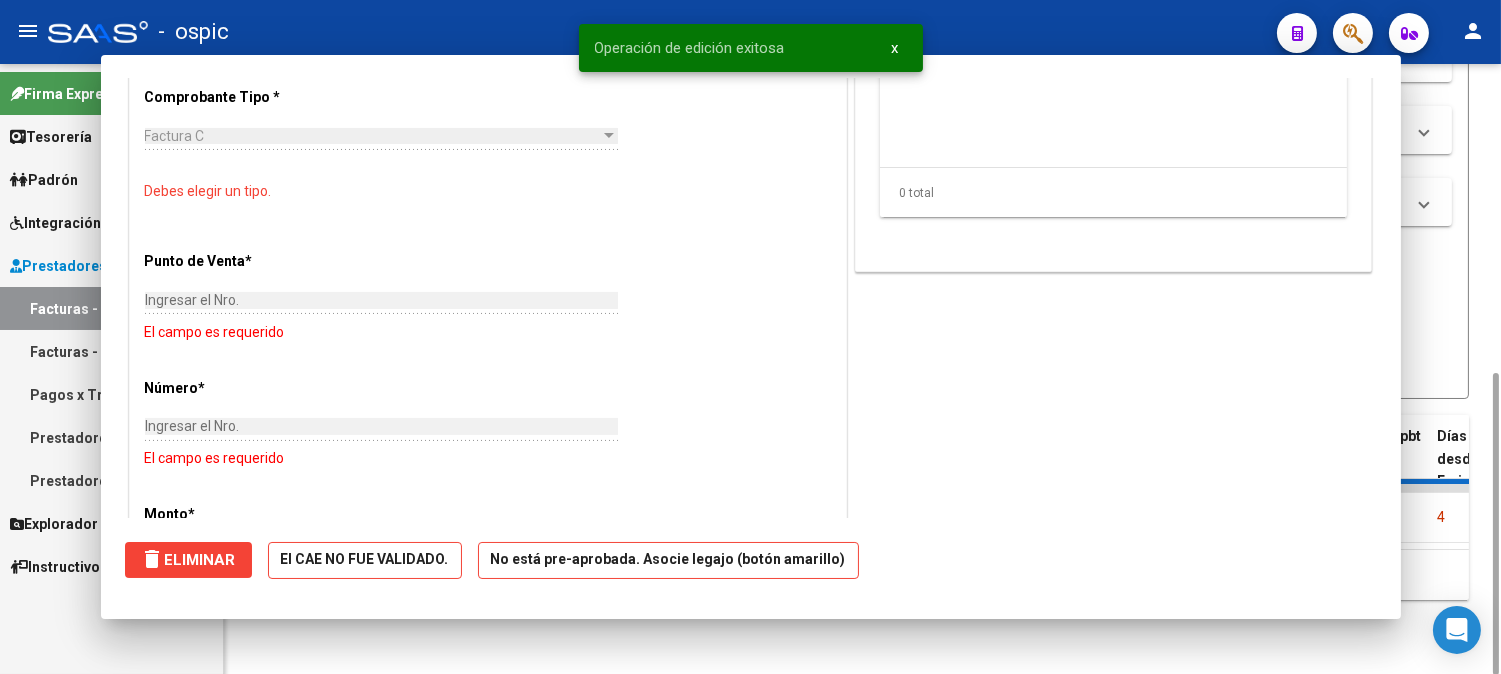 scroll, scrollTop: 0, scrollLeft: 0, axis: both 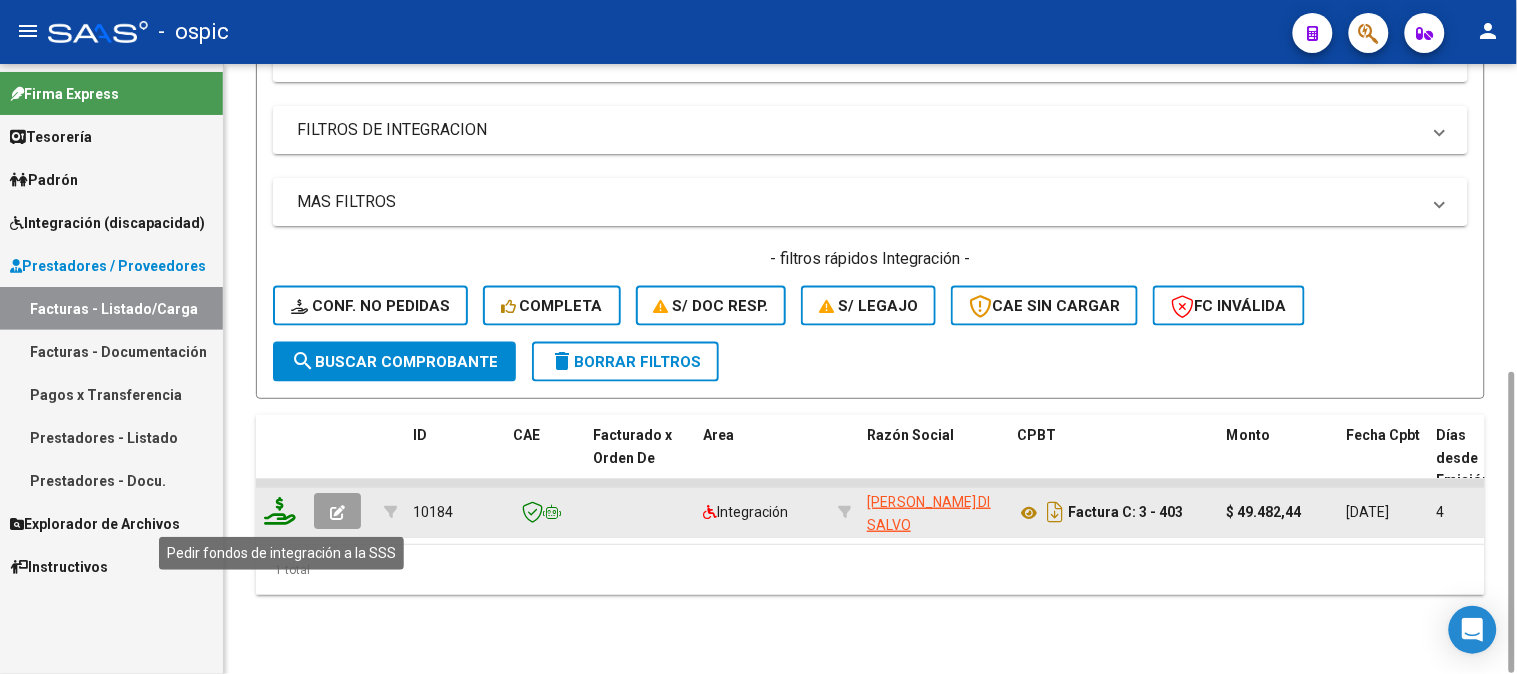 click 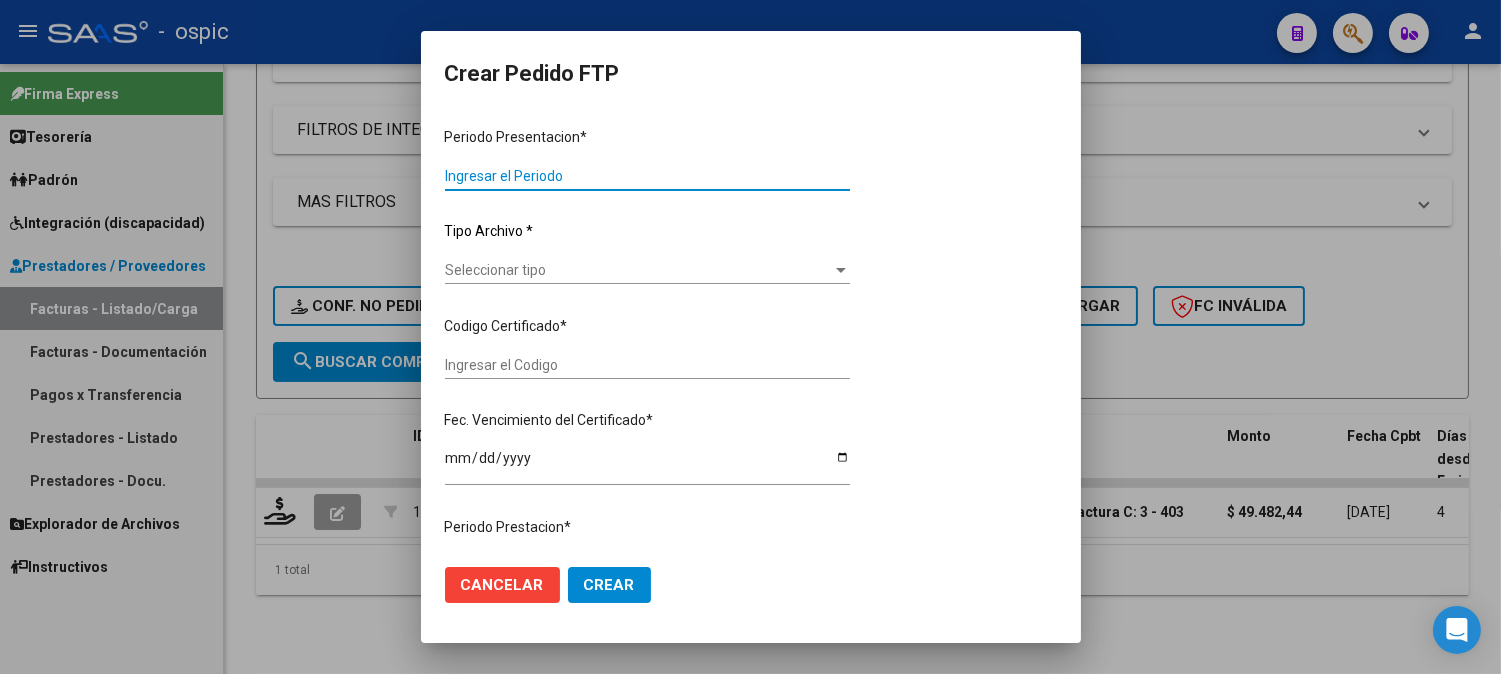 type on "202506" 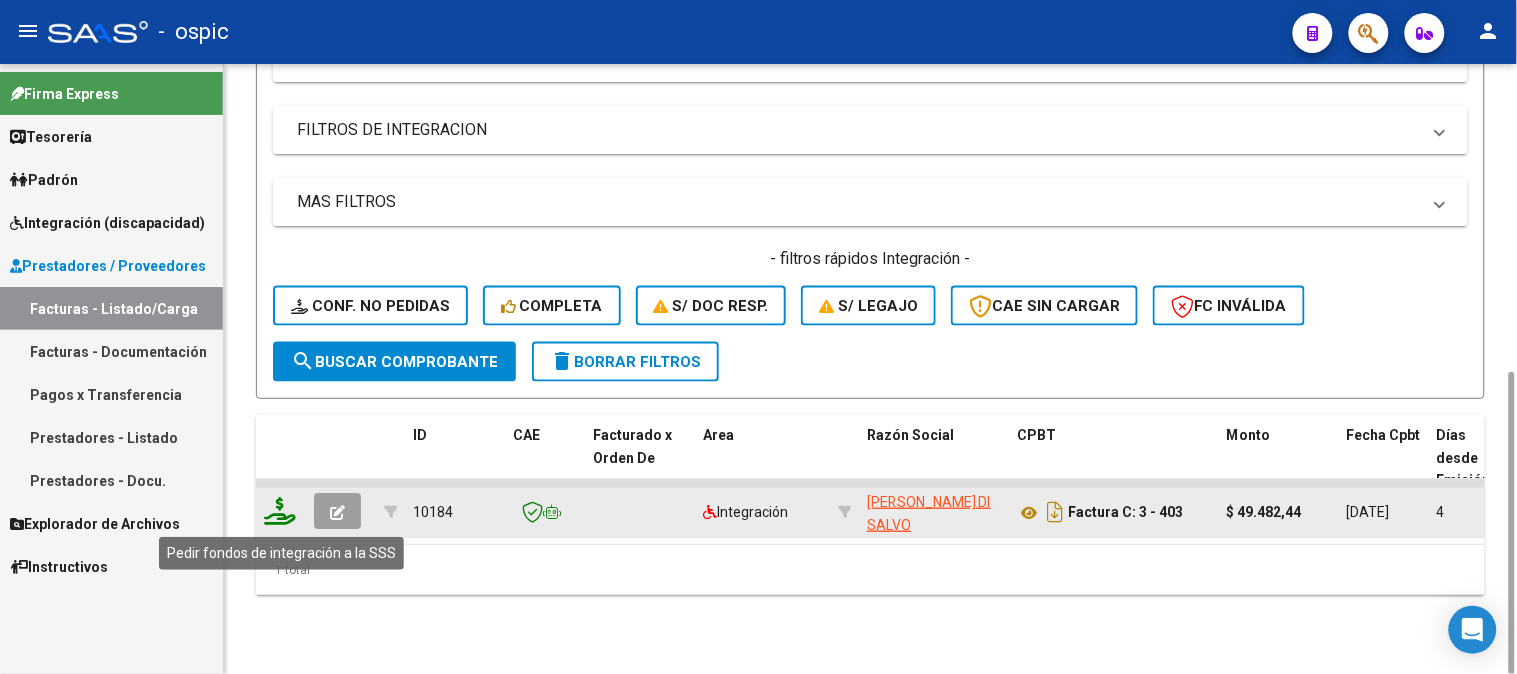 click 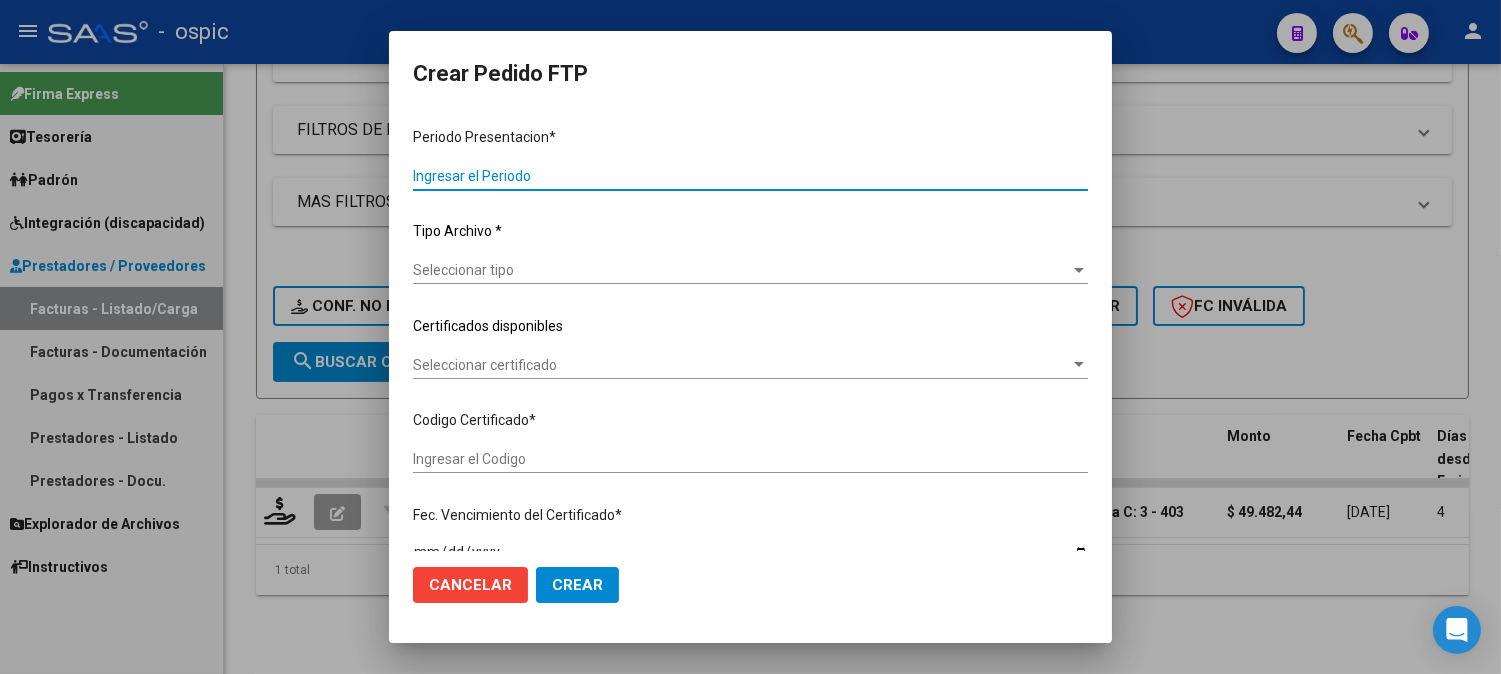 type on "202506" 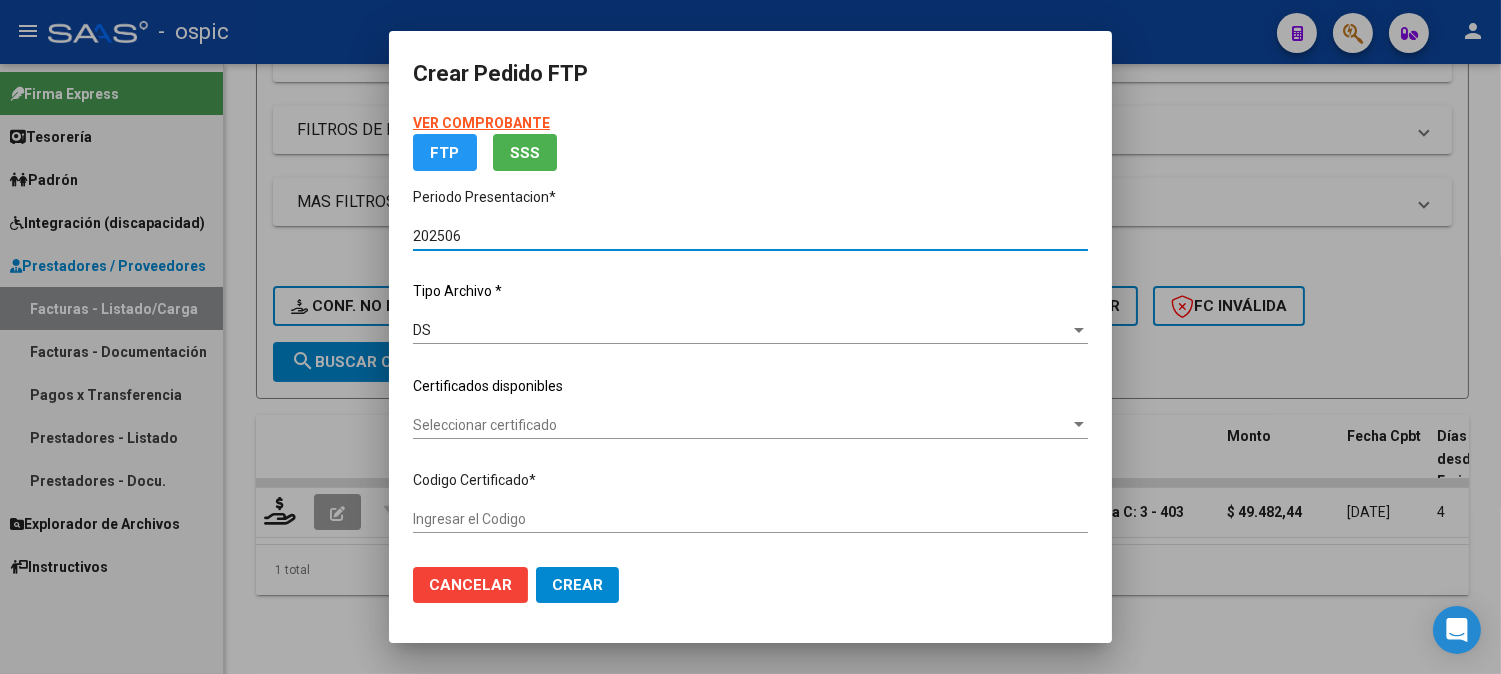 type on "4685191424" 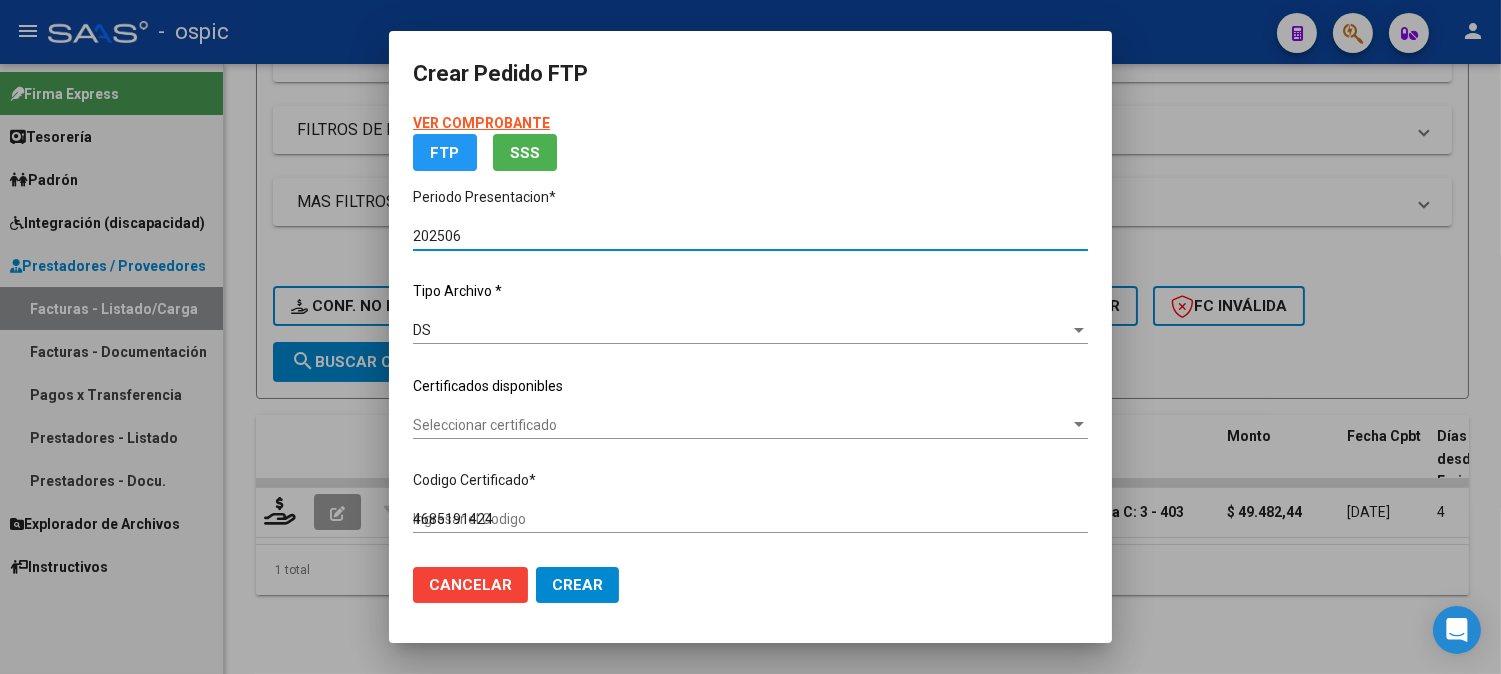 type on "2026-08-24" 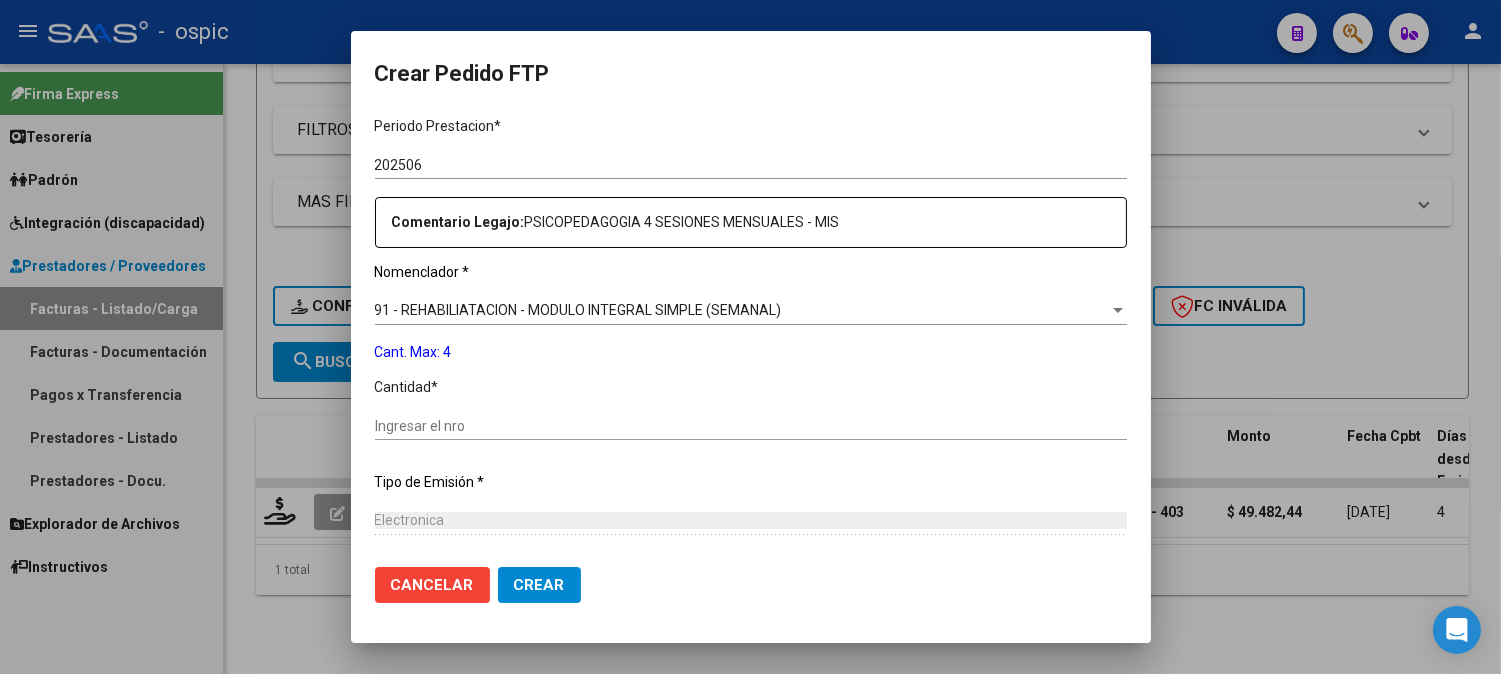 scroll, scrollTop: 628, scrollLeft: 0, axis: vertical 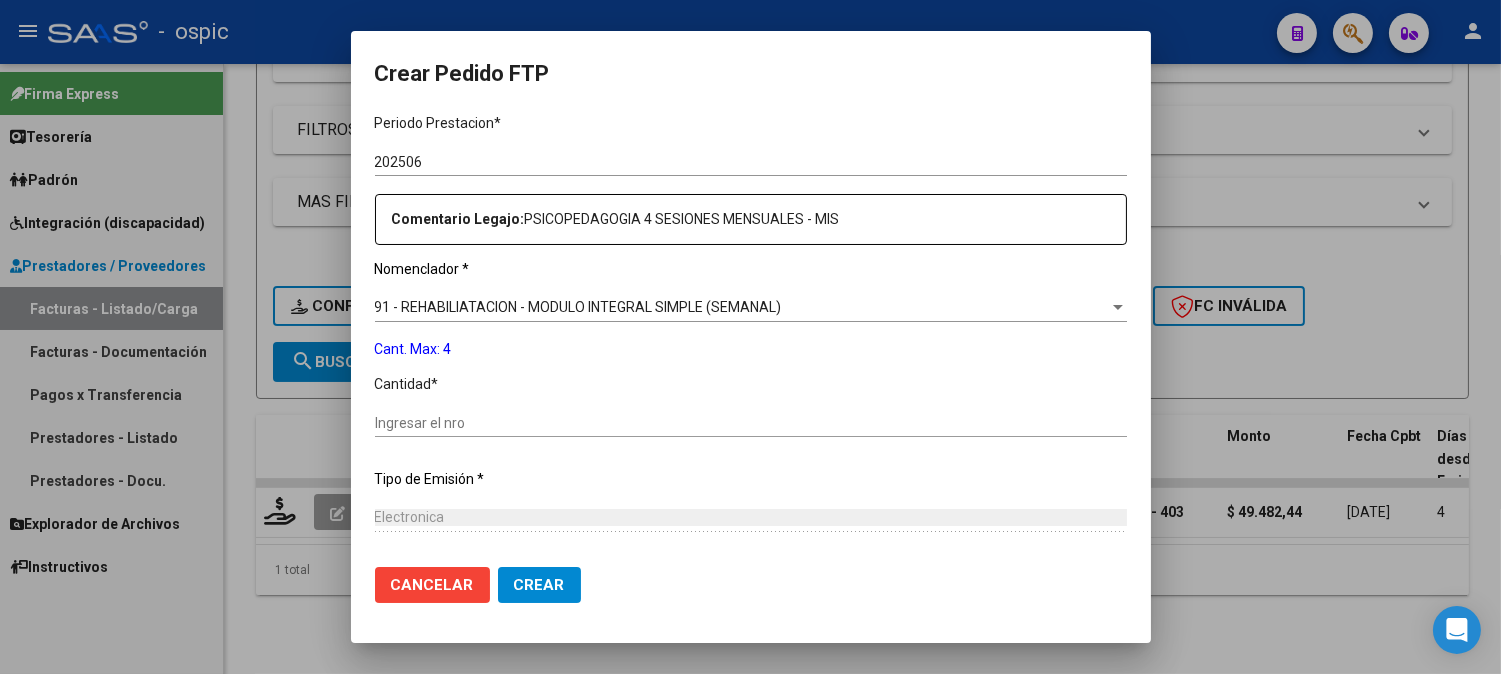 click on "Ingresar el nro" 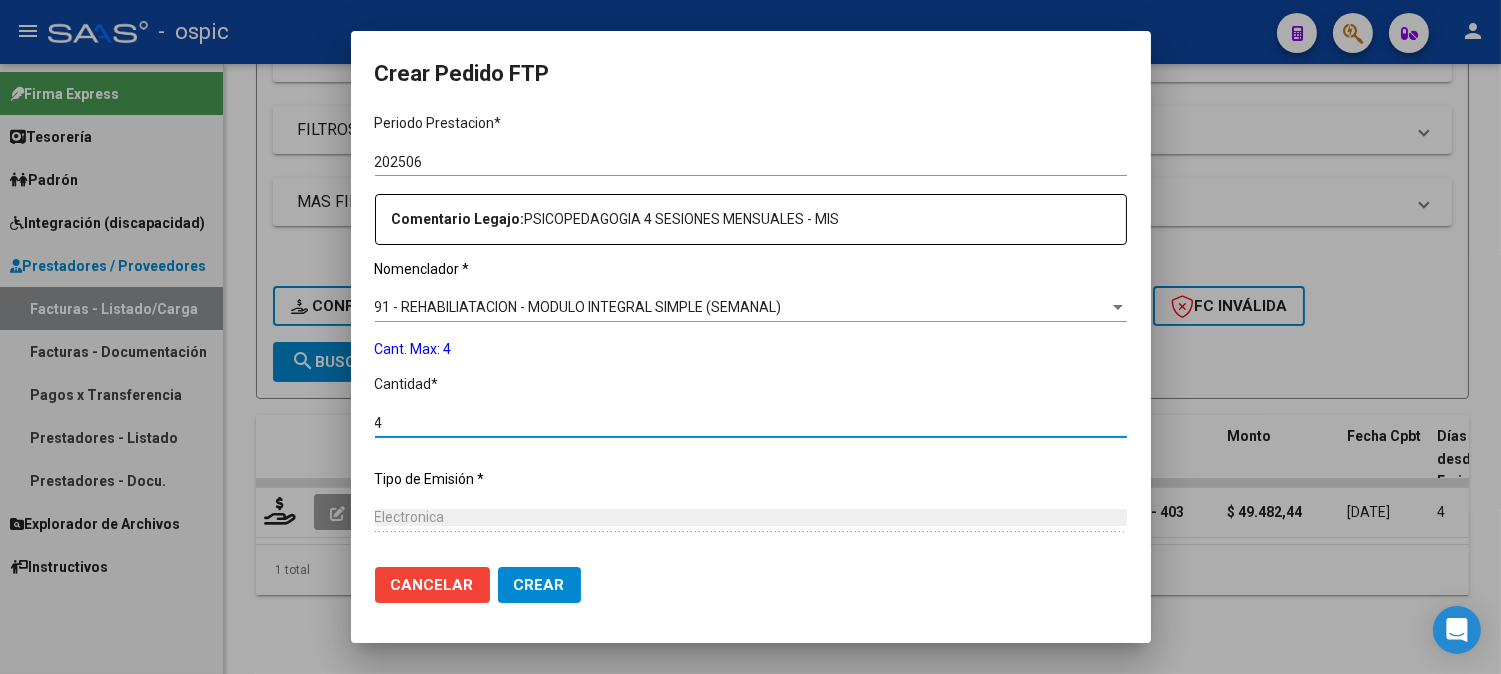 type on "4" 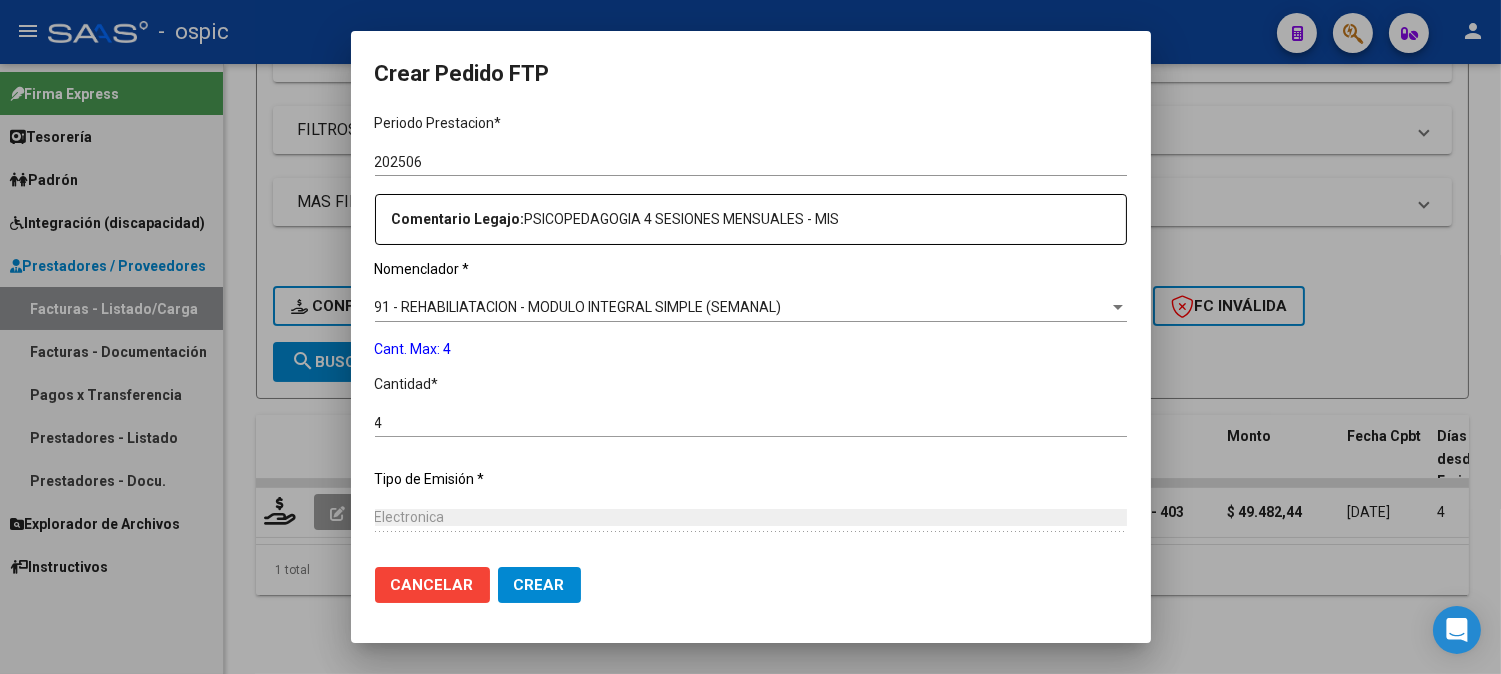 scroll, scrollTop: 814, scrollLeft: 0, axis: vertical 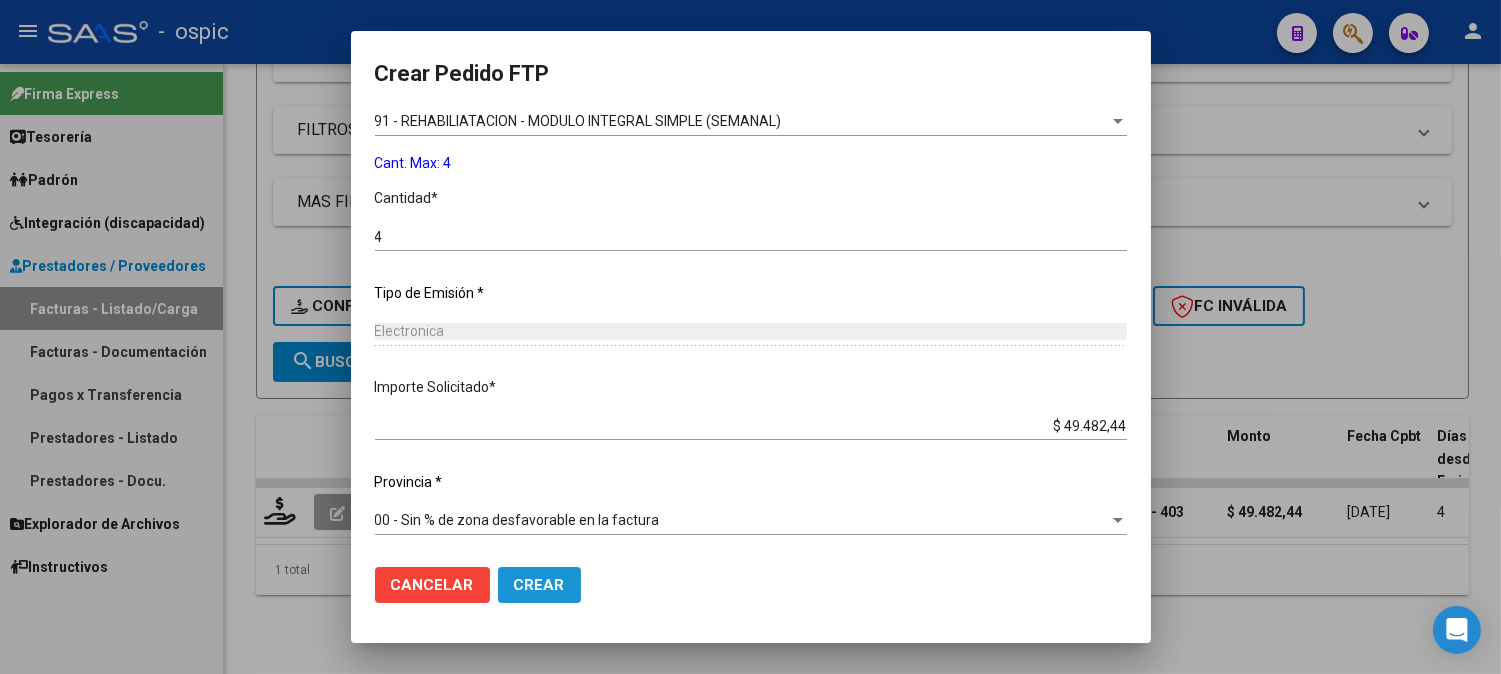 drag, startPoint x: 554, startPoint y: 576, endPoint x: 650, endPoint y: 554, distance: 98.48858 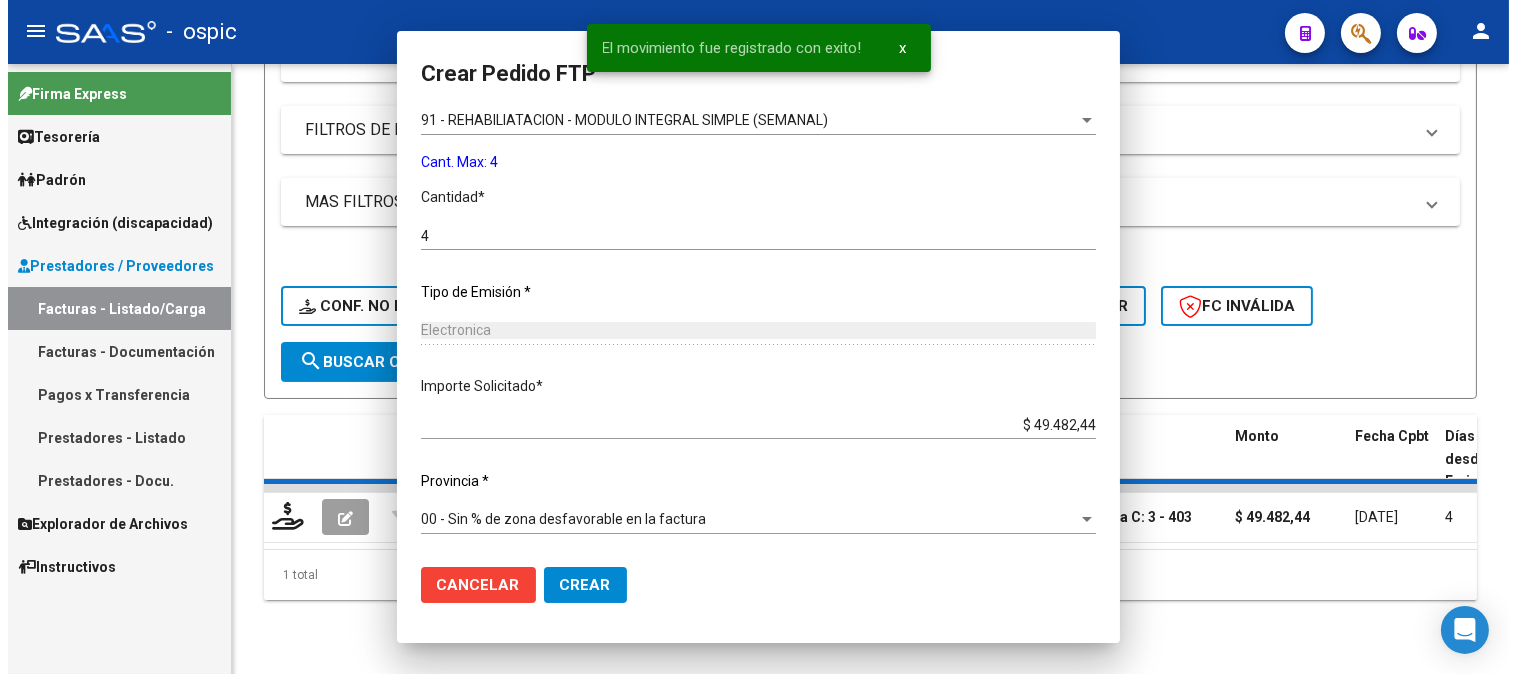 scroll, scrollTop: 0, scrollLeft: 0, axis: both 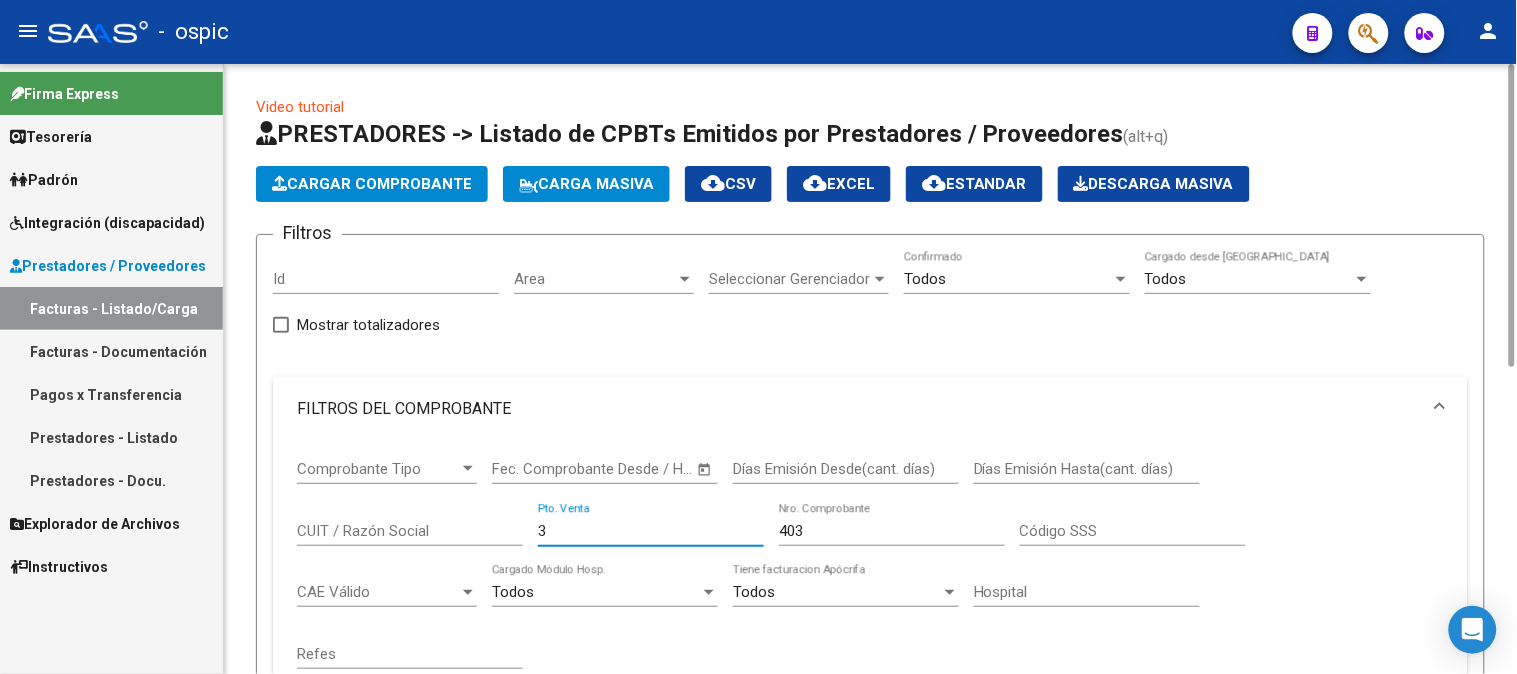 drag, startPoint x: 562, startPoint y: 528, endPoint x: 464, endPoint y: 537, distance: 98.4124 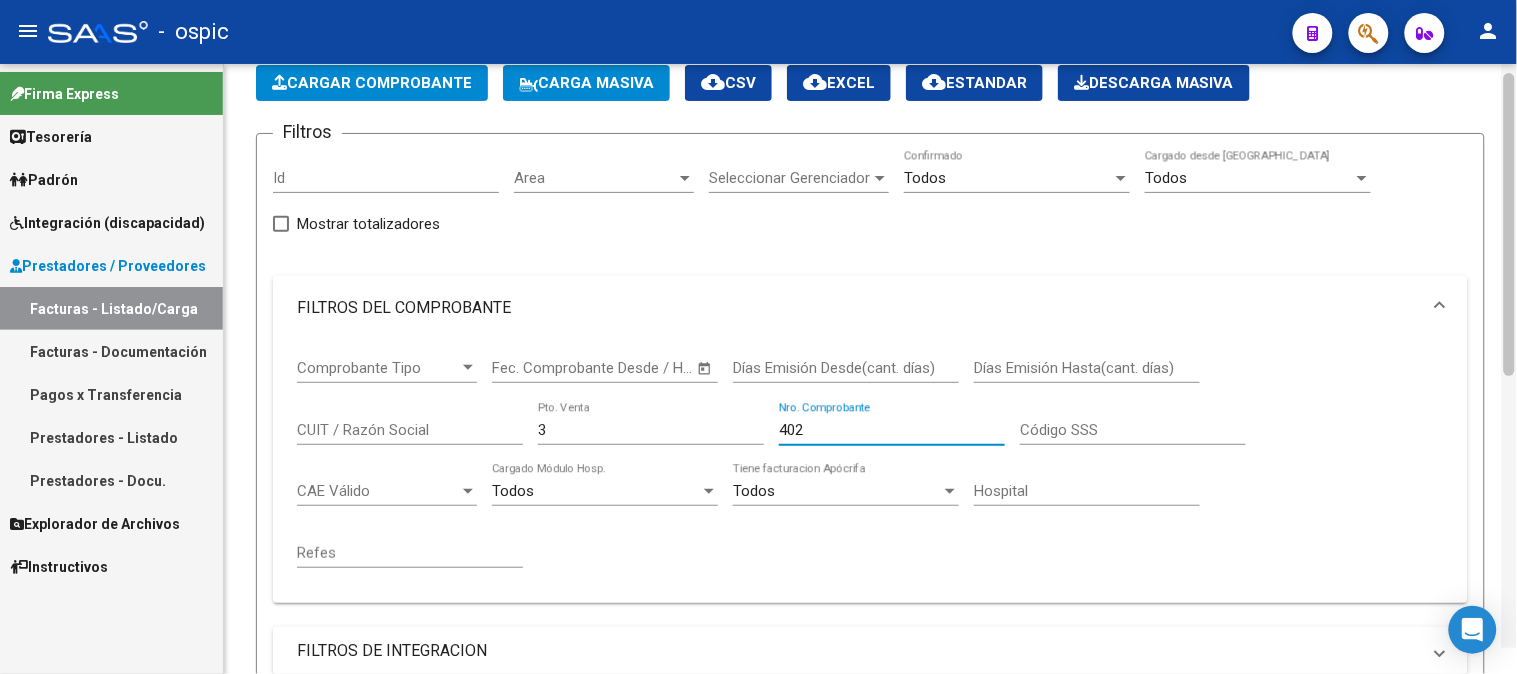 scroll, scrollTop: 114, scrollLeft: 0, axis: vertical 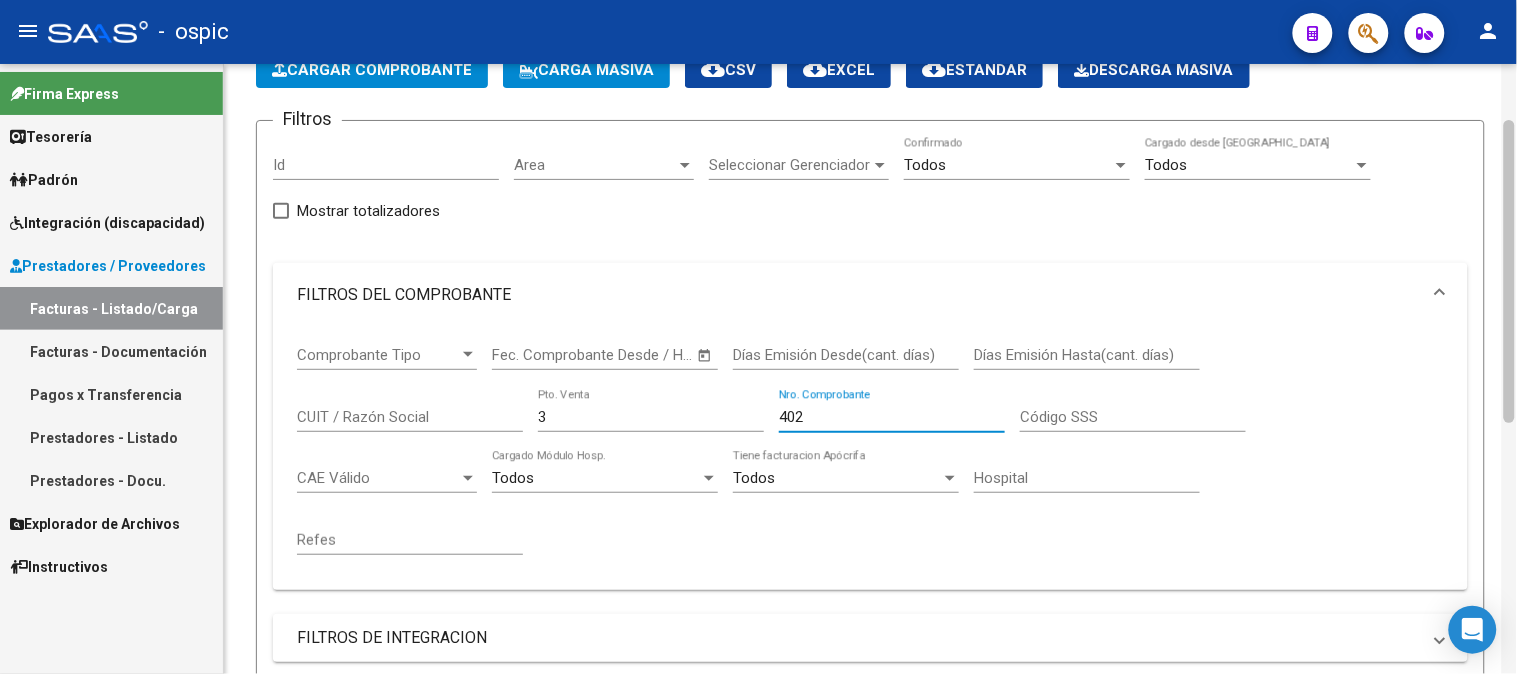 drag, startPoint x: 1507, startPoint y: 195, endPoint x: 1505, endPoint y: 252, distance: 57.035076 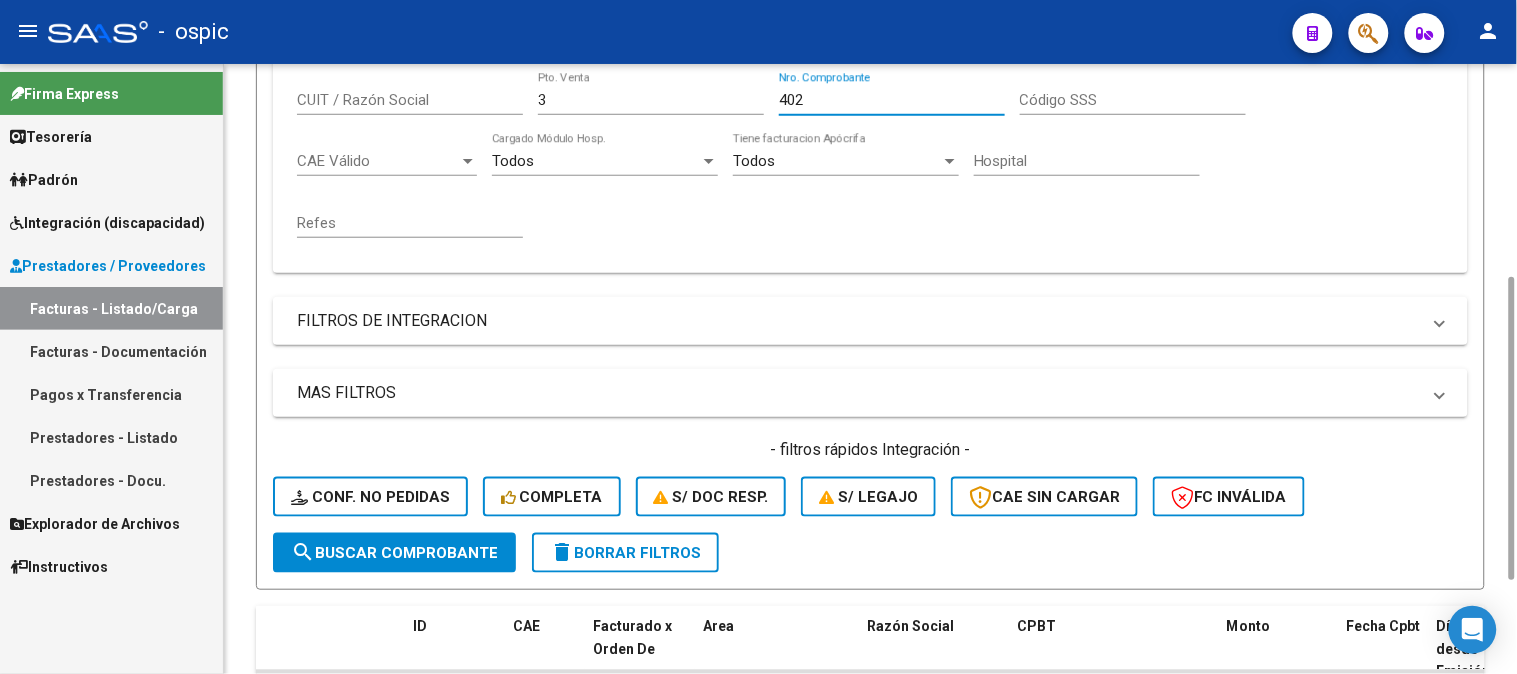drag, startPoint x: 1510, startPoint y: 203, endPoint x: 946, endPoint y: 564, distance: 669.63947 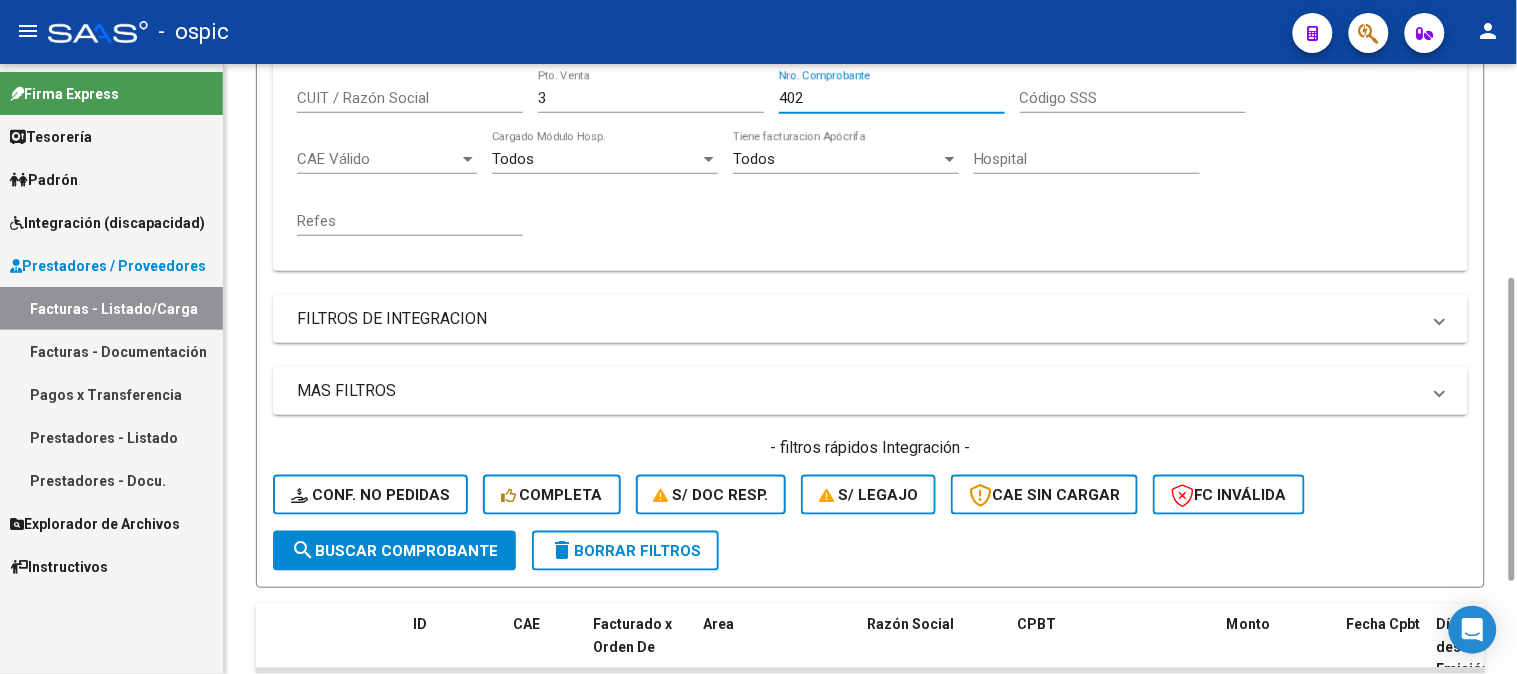 type on "402" 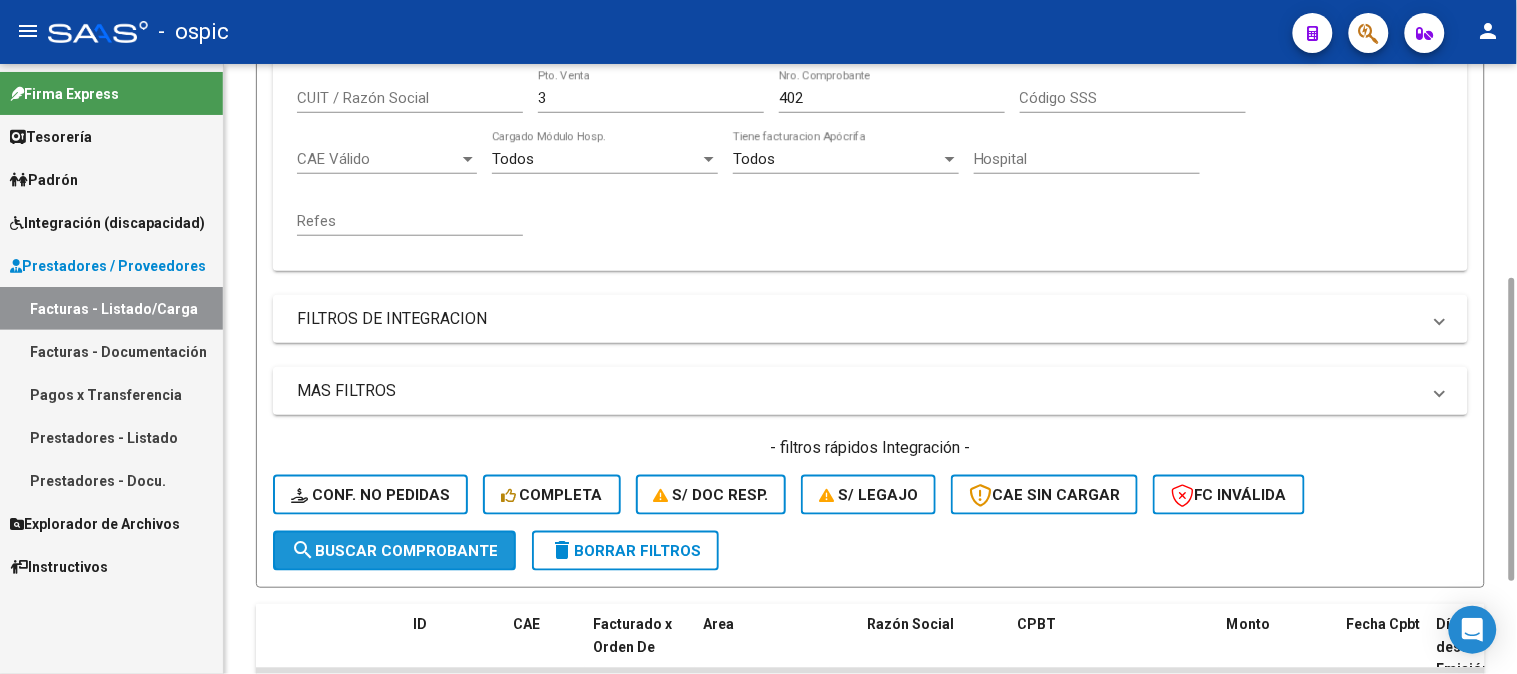click on "search  Buscar Comprobante" 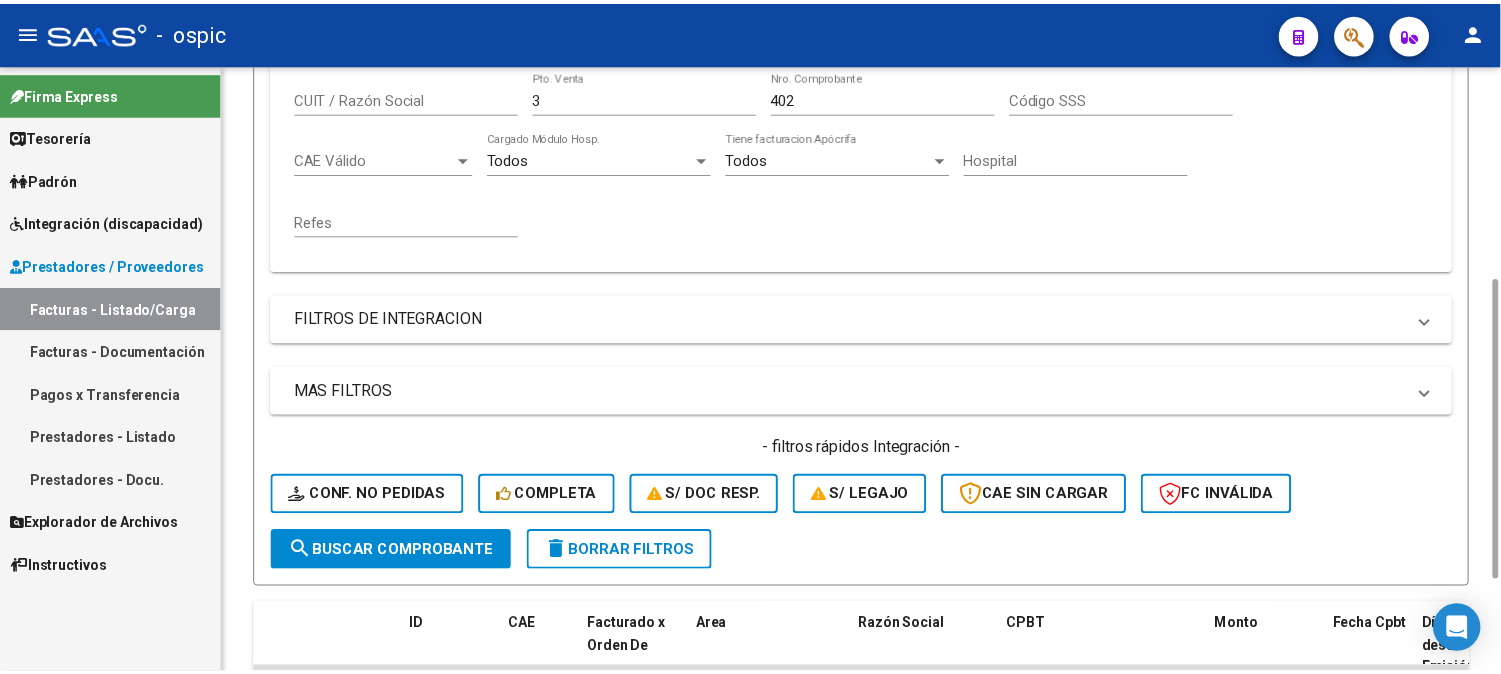 scroll, scrollTop: 655, scrollLeft: 0, axis: vertical 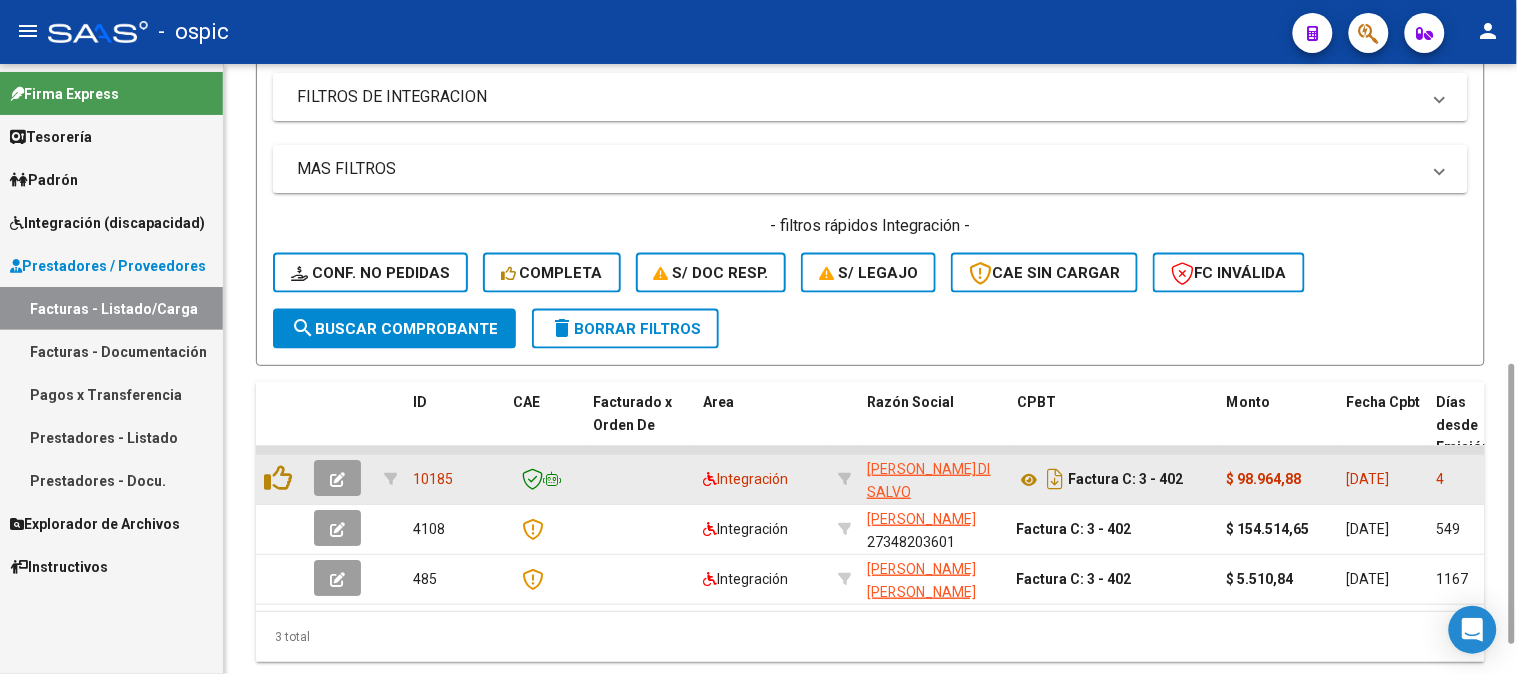 click 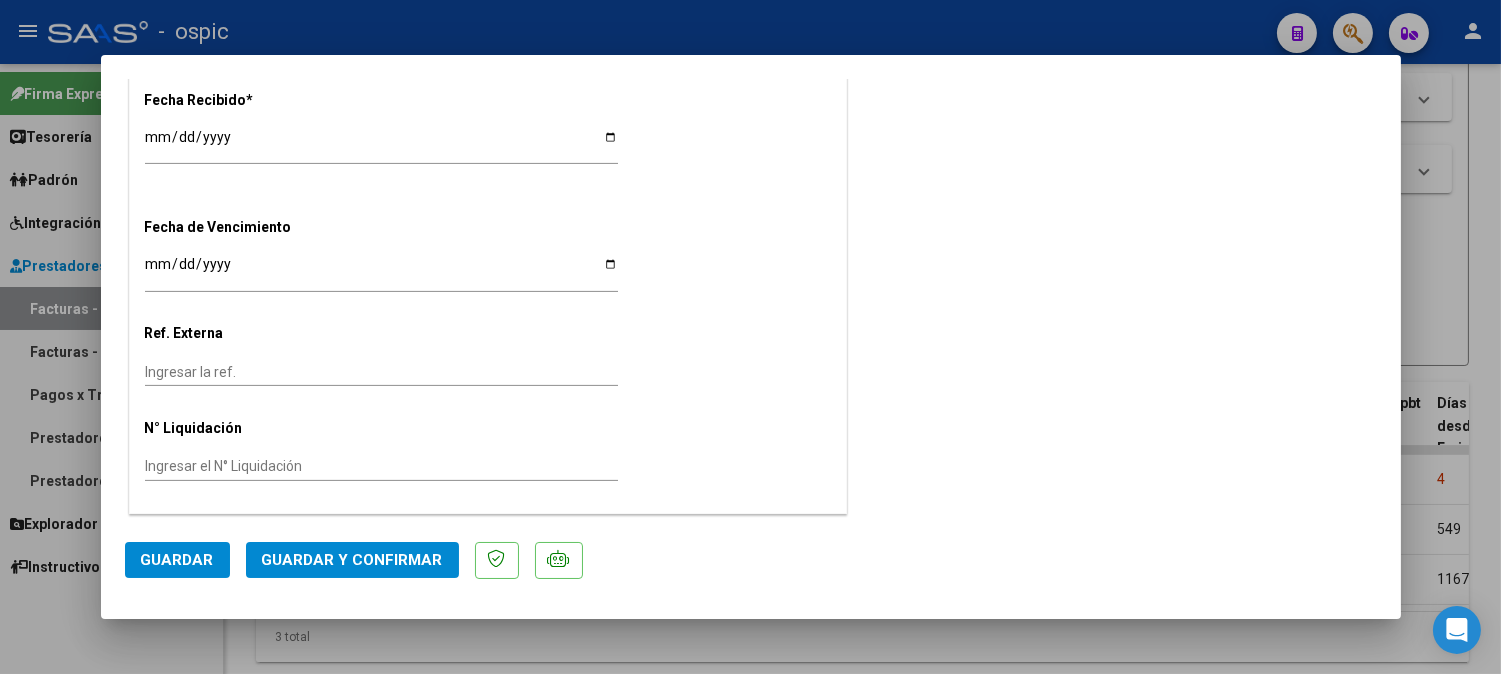 scroll, scrollTop: 0, scrollLeft: 0, axis: both 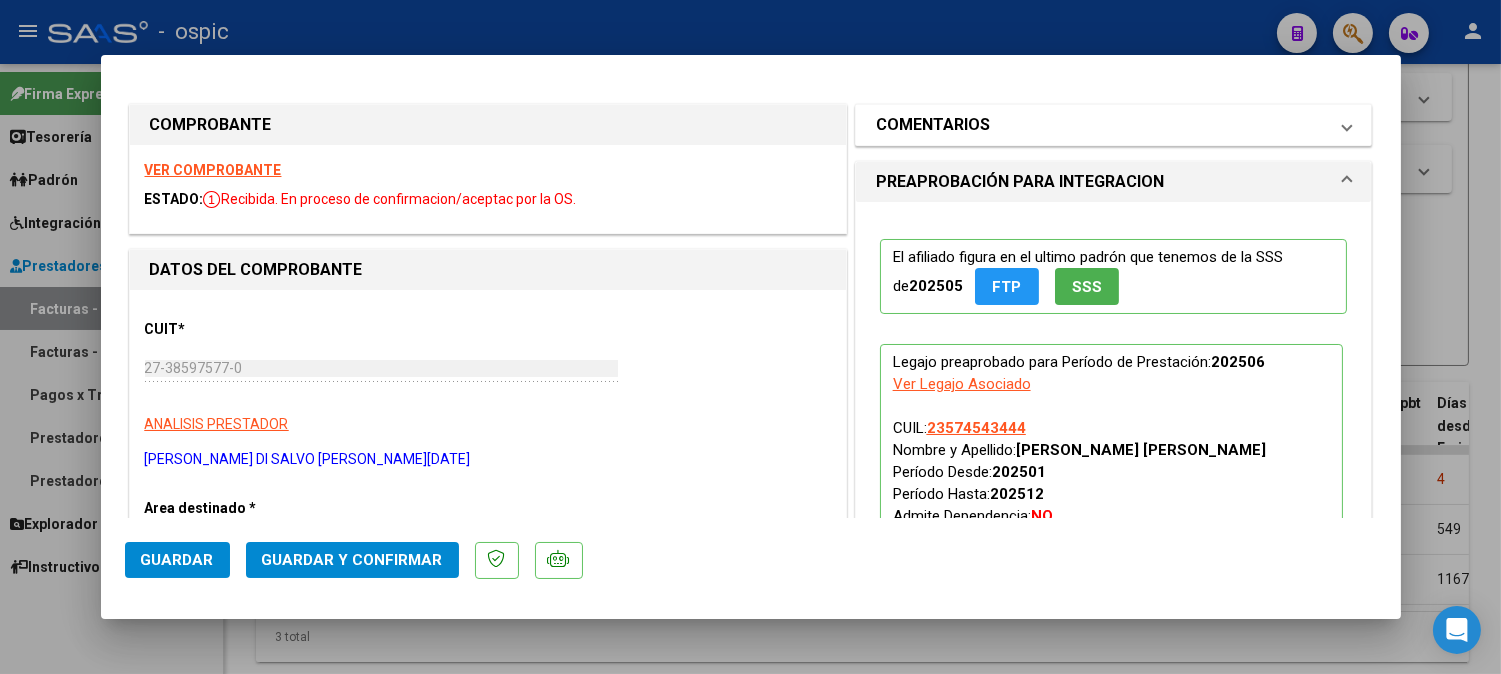 drag, startPoint x: 921, startPoint y: 127, endPoint x: 980, endPoint y: 218, distance: 108.45275 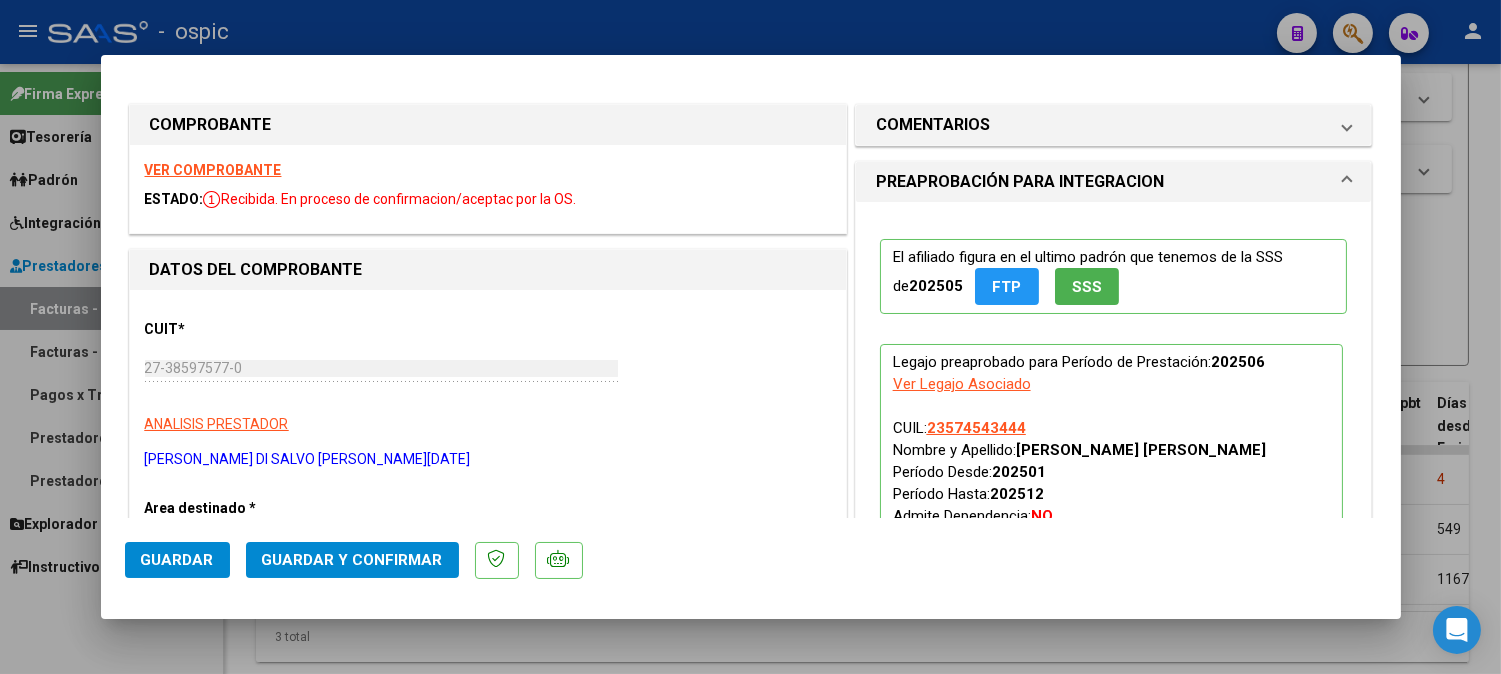 click on "COMENTARIOS" at bounding box center (933, 125) 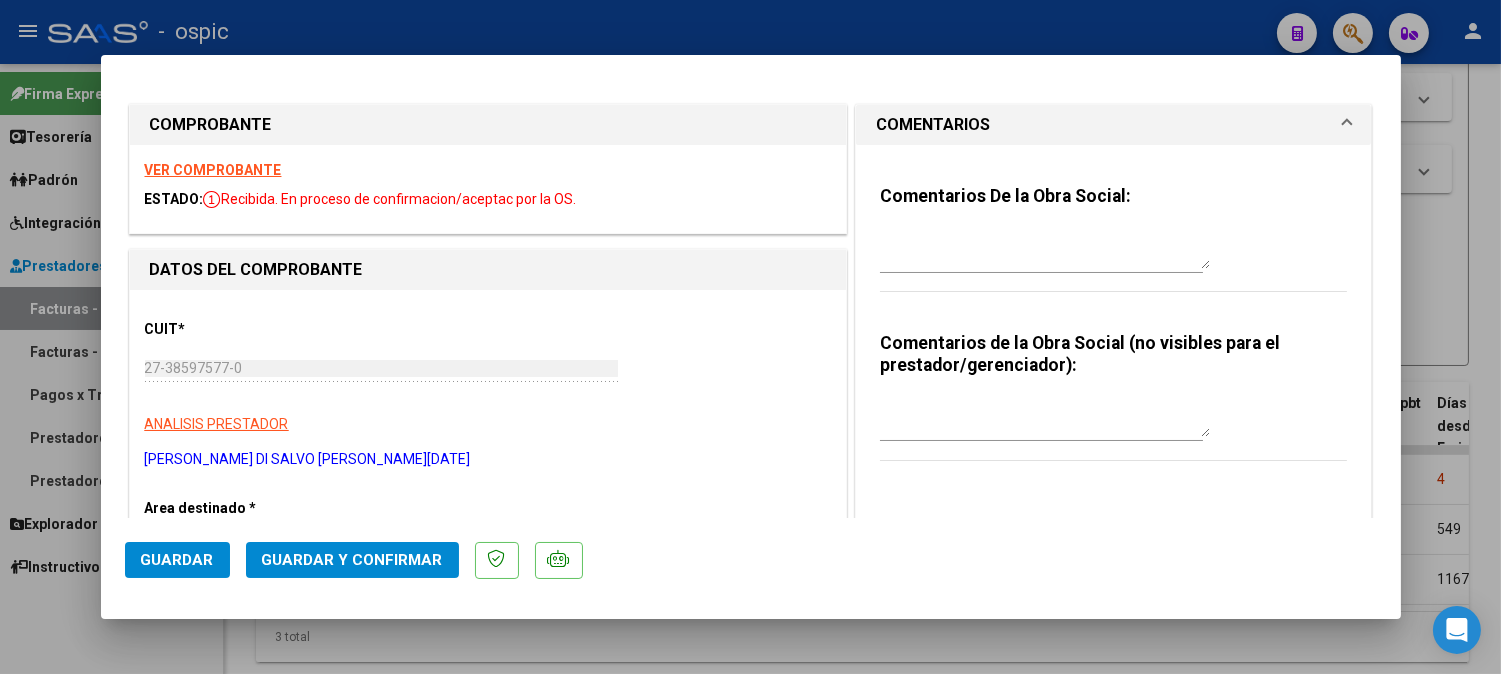 click at bounding box center (1045, 417) 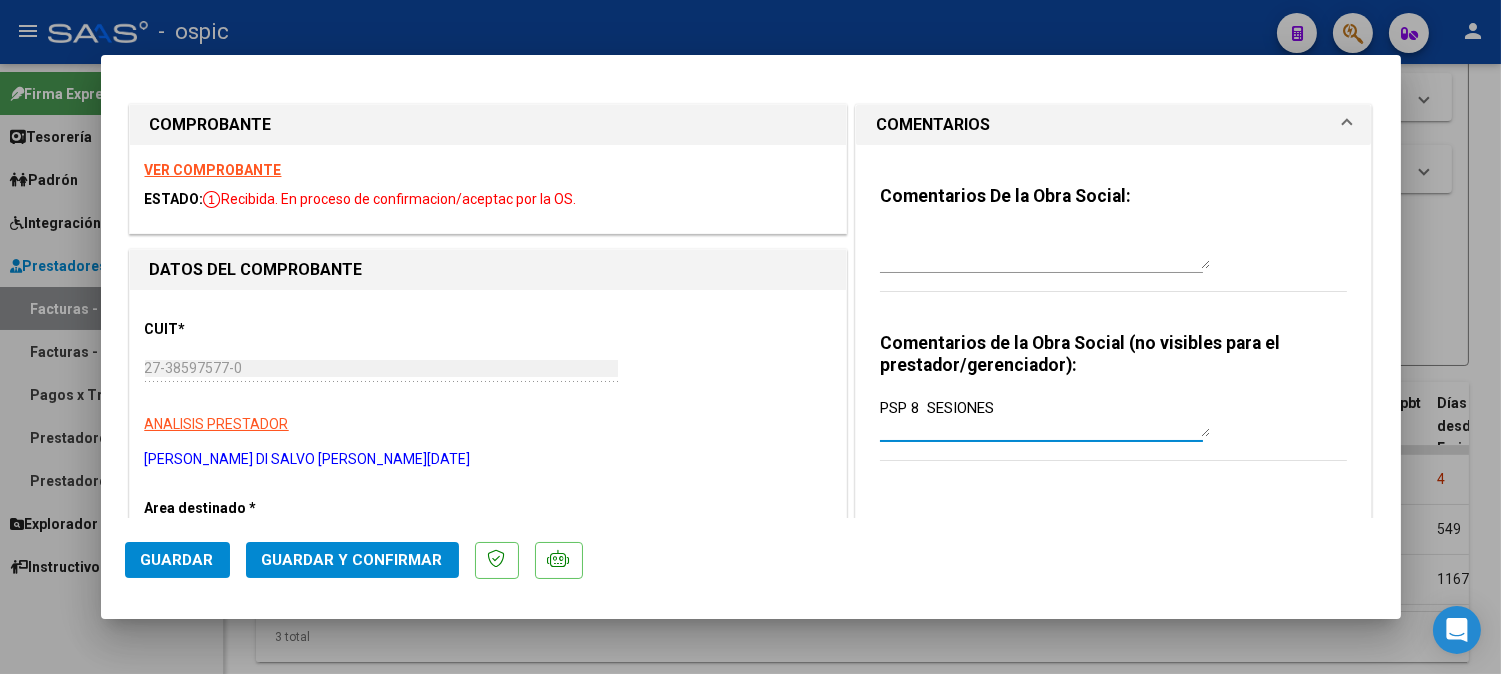 click on "PSP 8  SESIONES" at bounding box center (1045, 417) 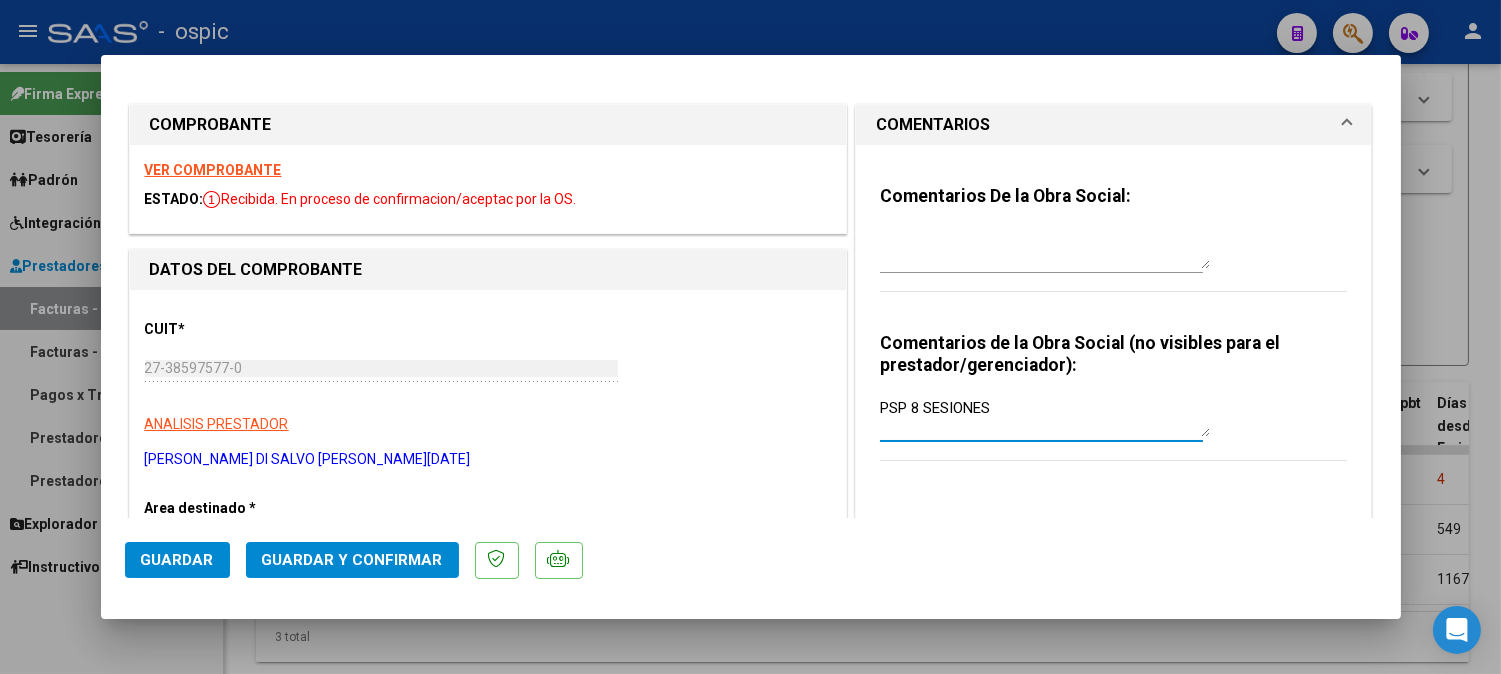 type on "PSP 8 SESIONES" 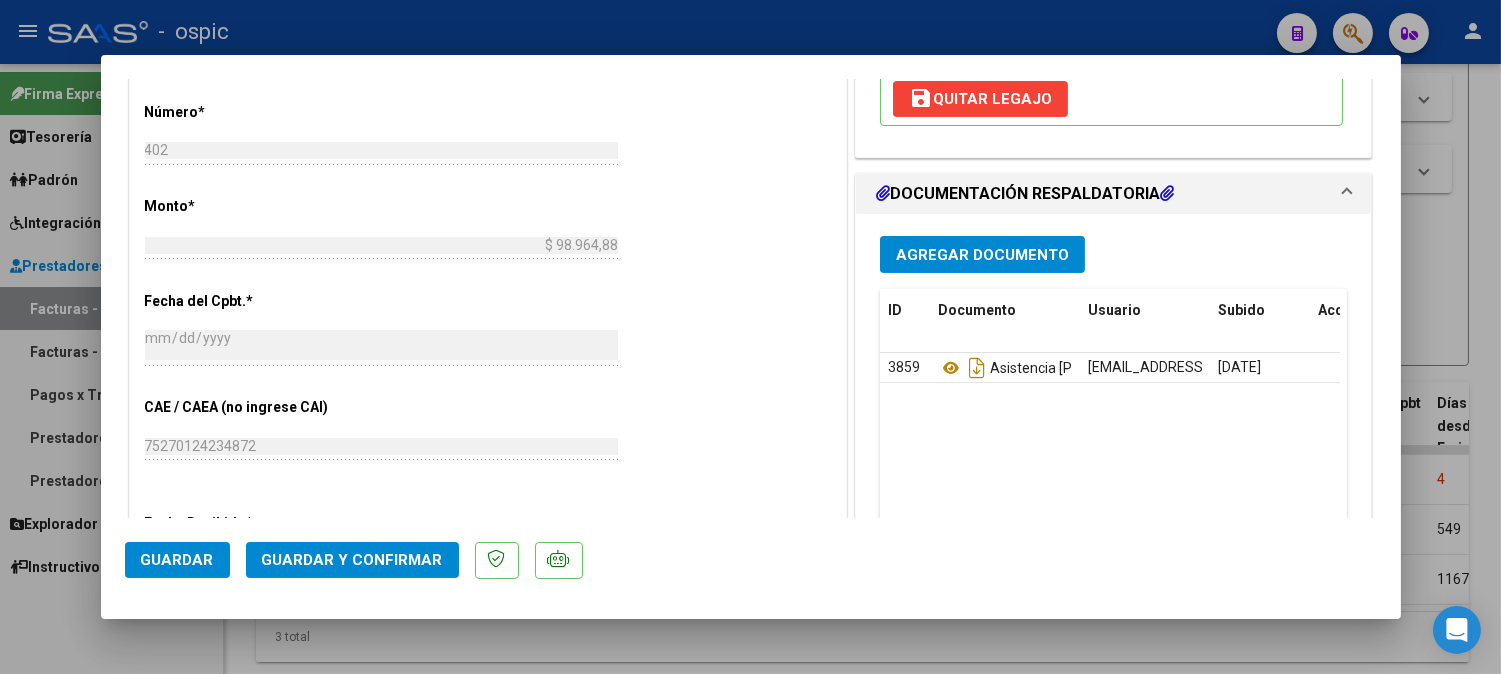 scroll, scrollTop: 865, scrollLeft: 0, axis: vertical 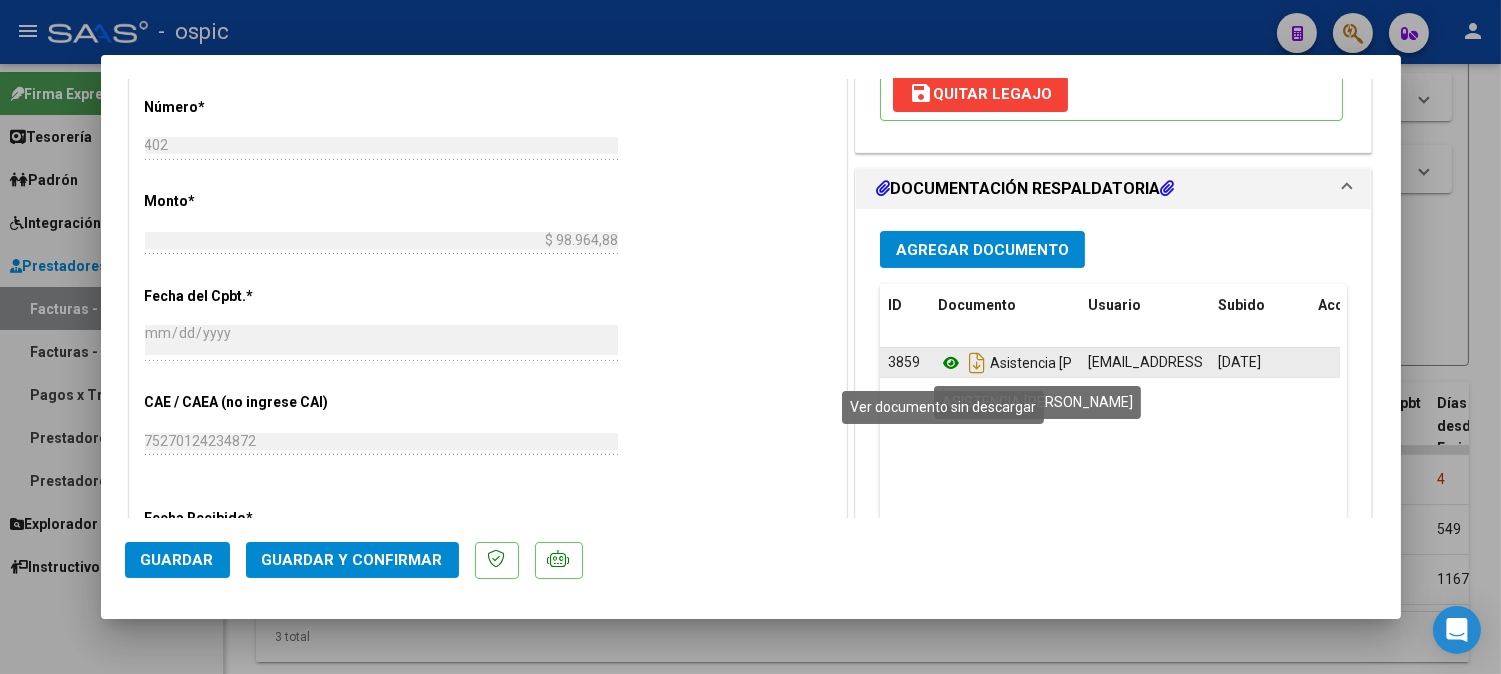 click 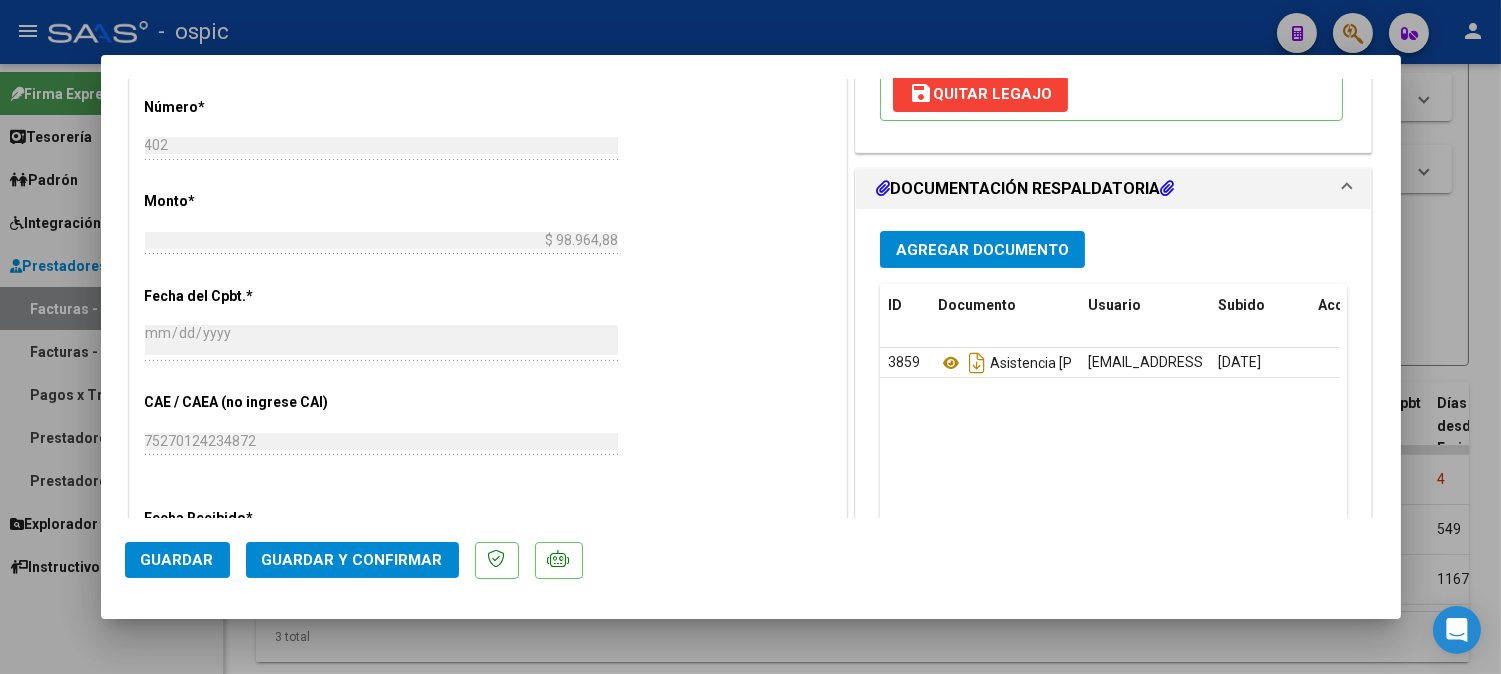 click on "Guardar y Confirmar" 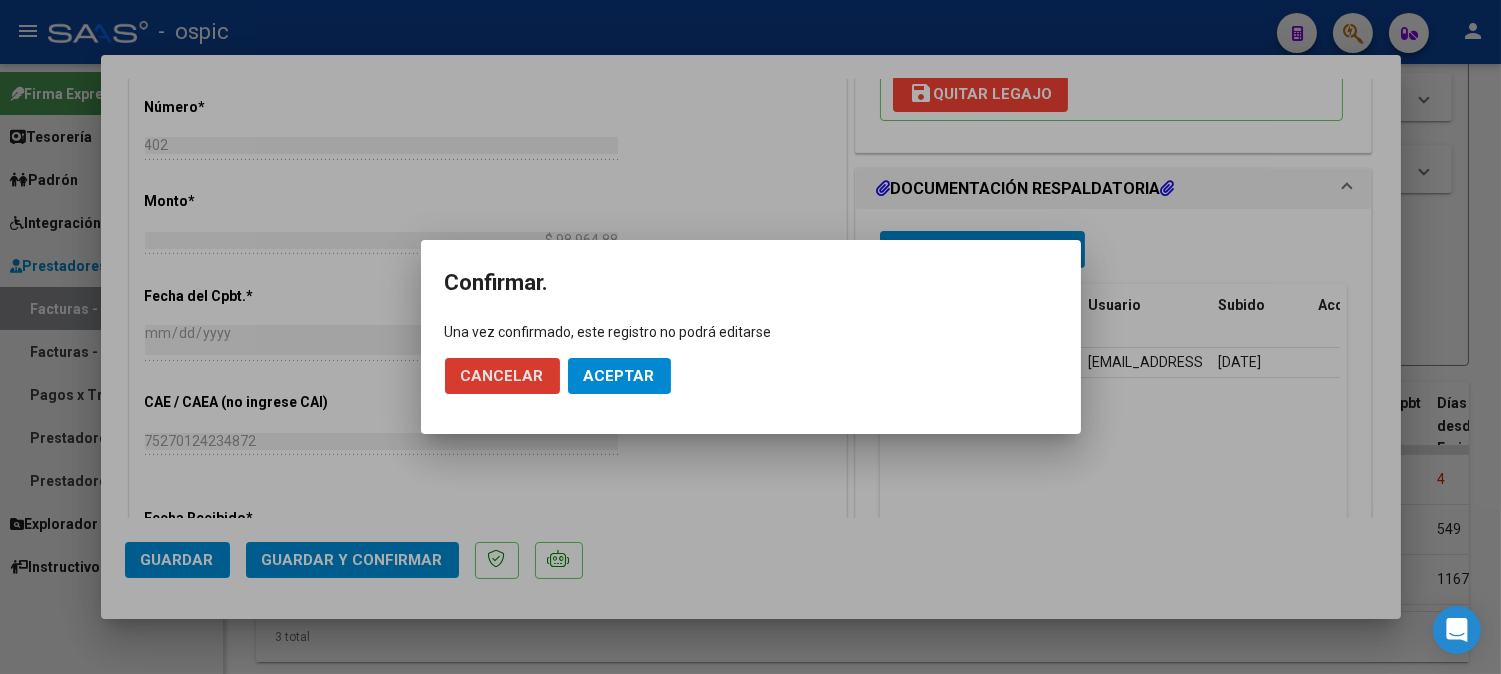 click on "Aceptar" 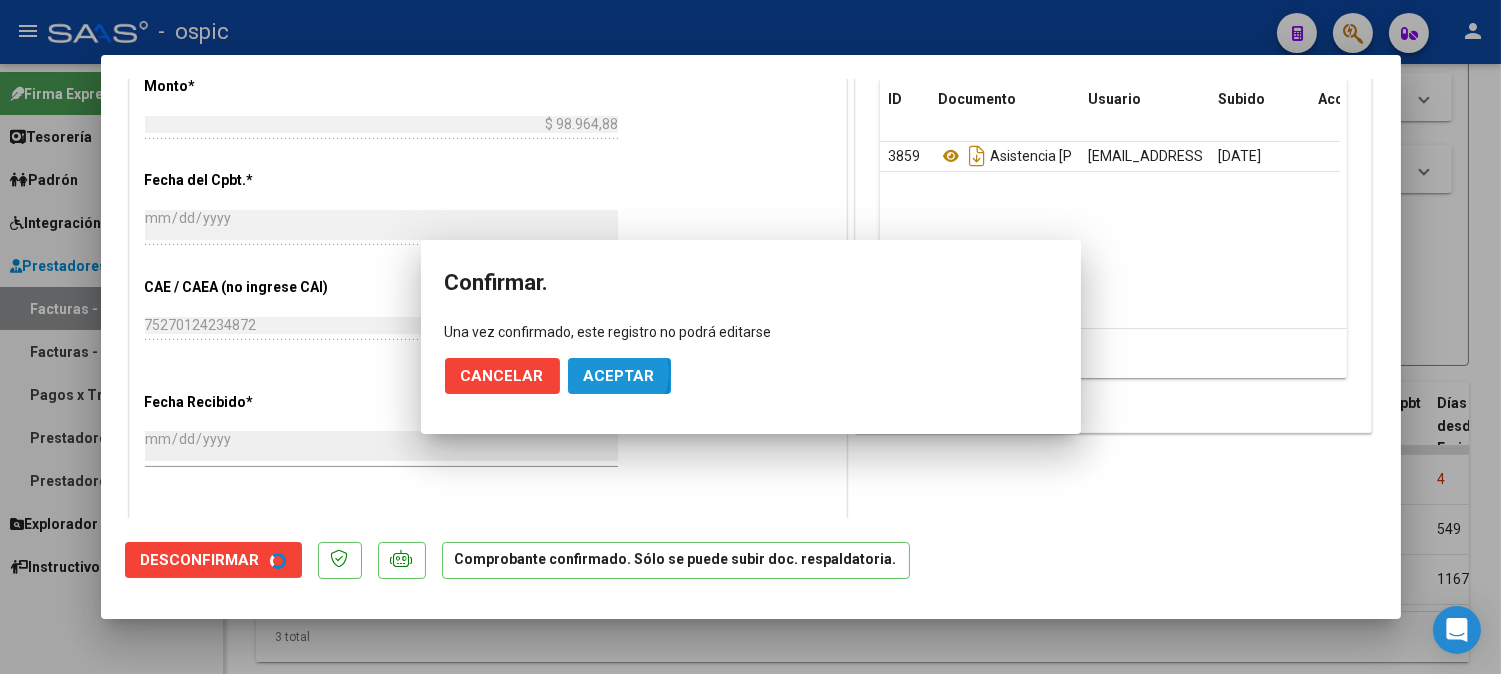 scroll, scrollTop: 750, scrollLeft: 0, axis: vertical 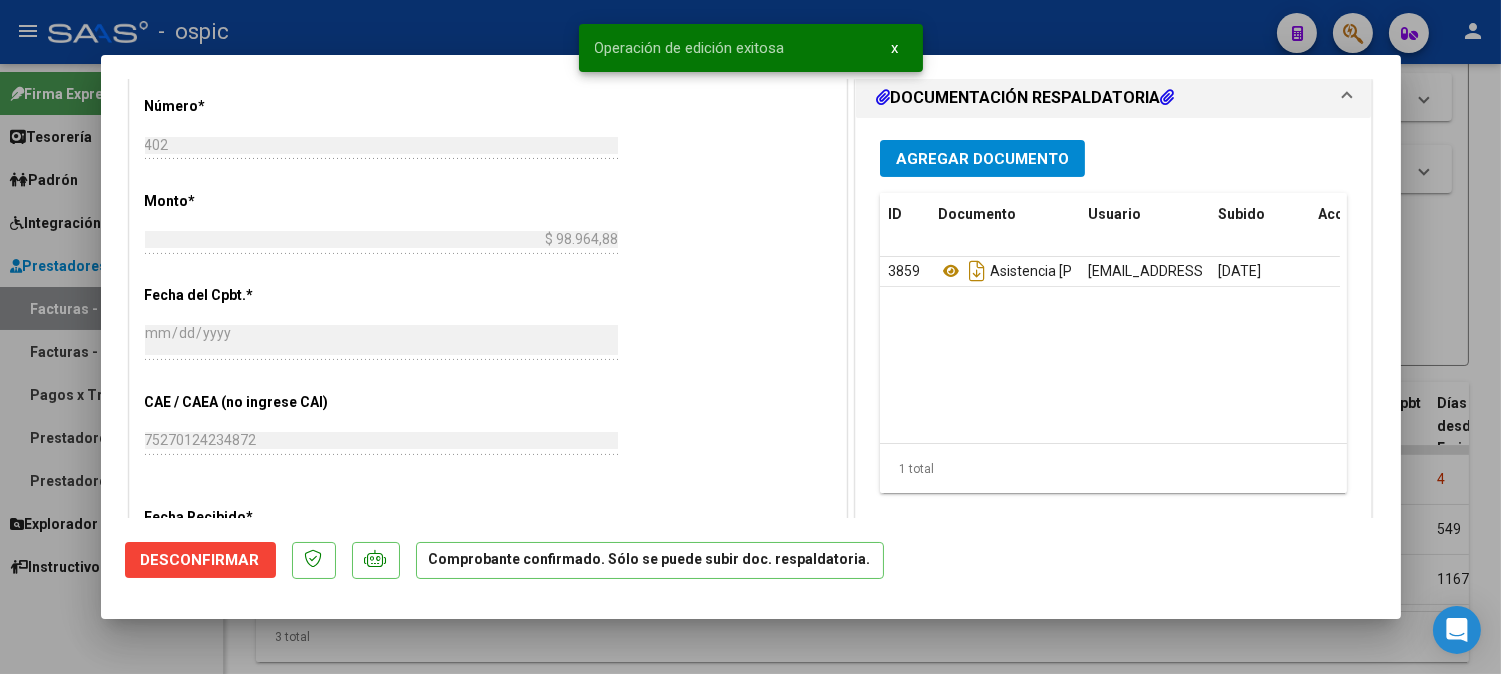 type 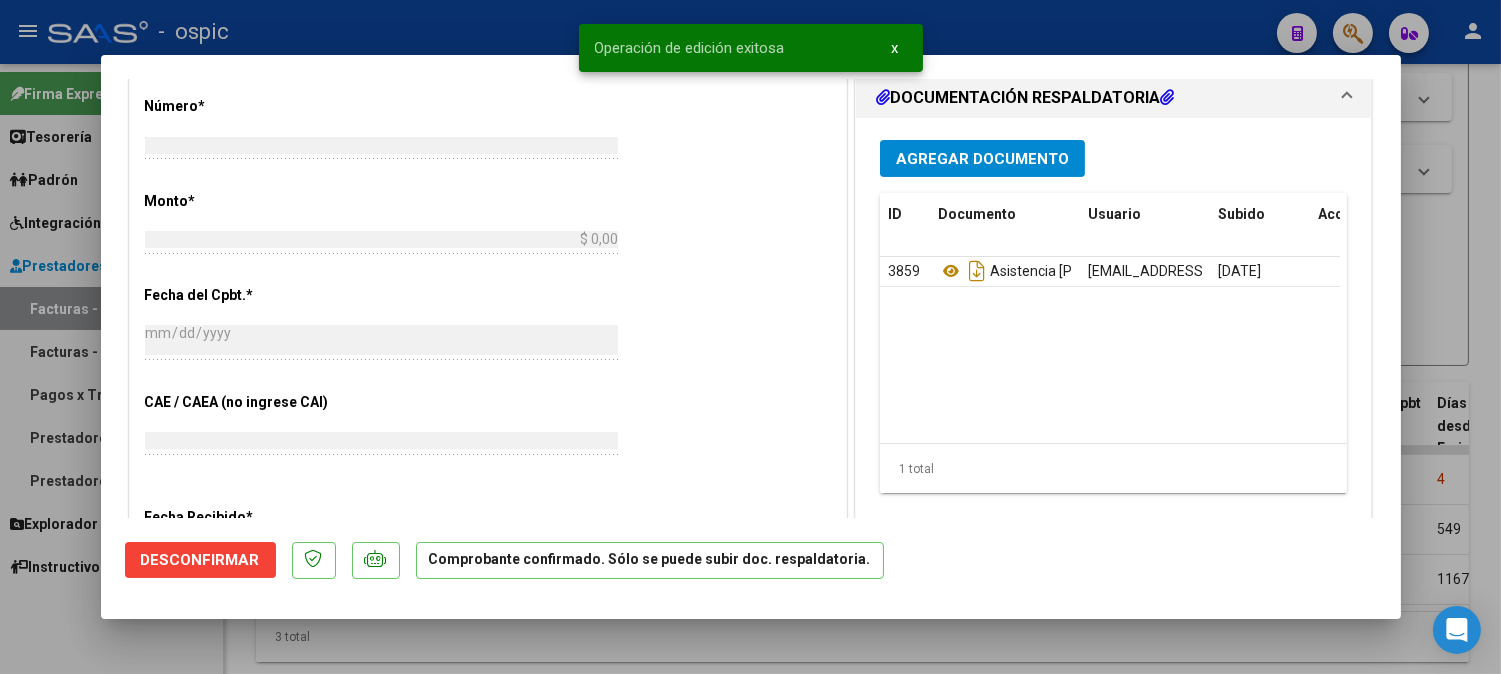 scroll, scrollTop: 1092, scrollLeft: 0, axis: vertical 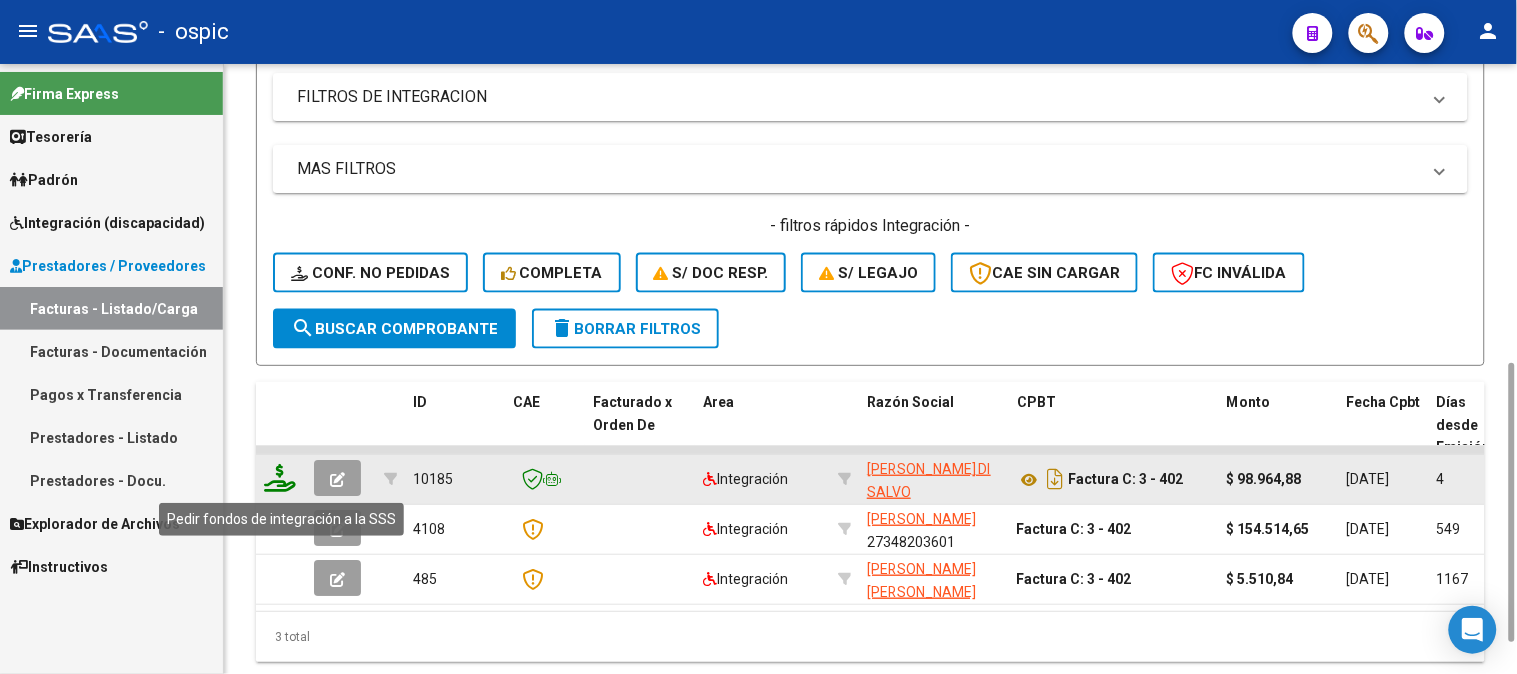 click 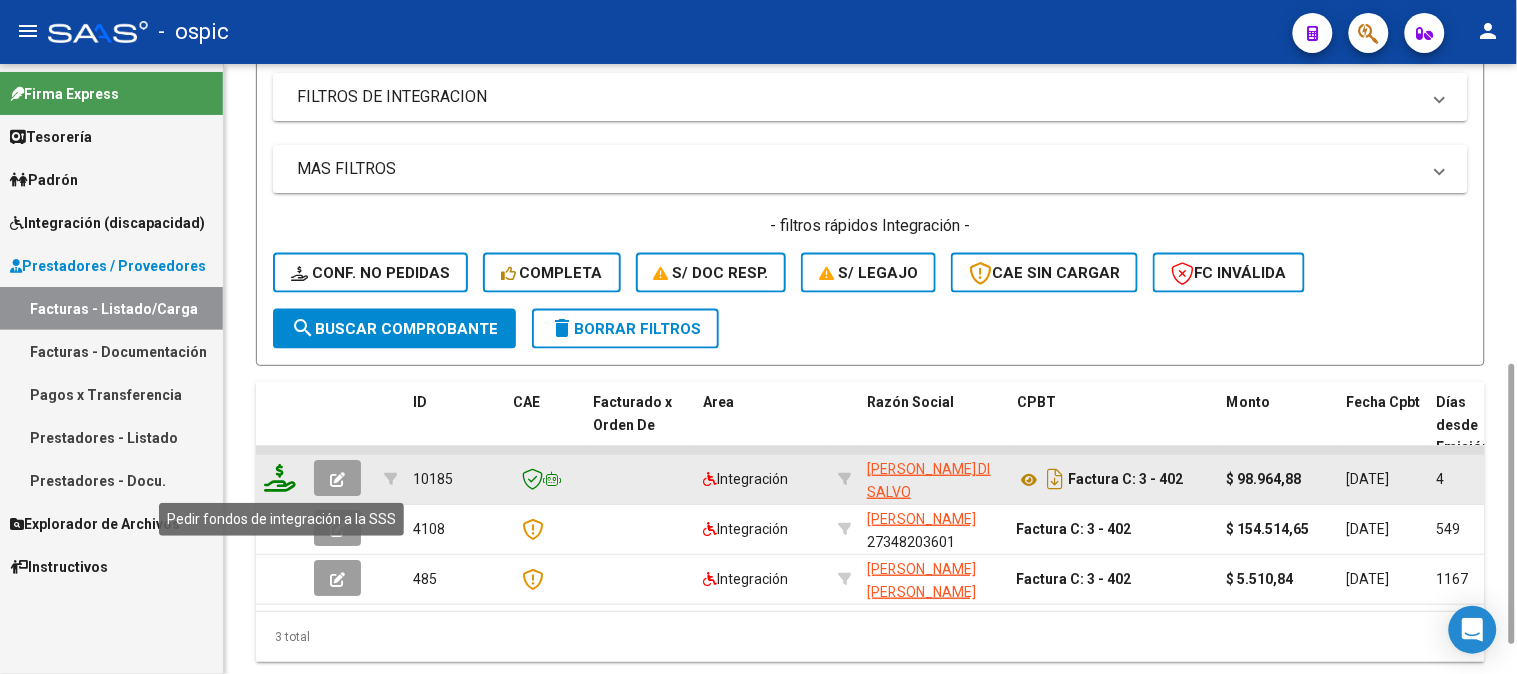click 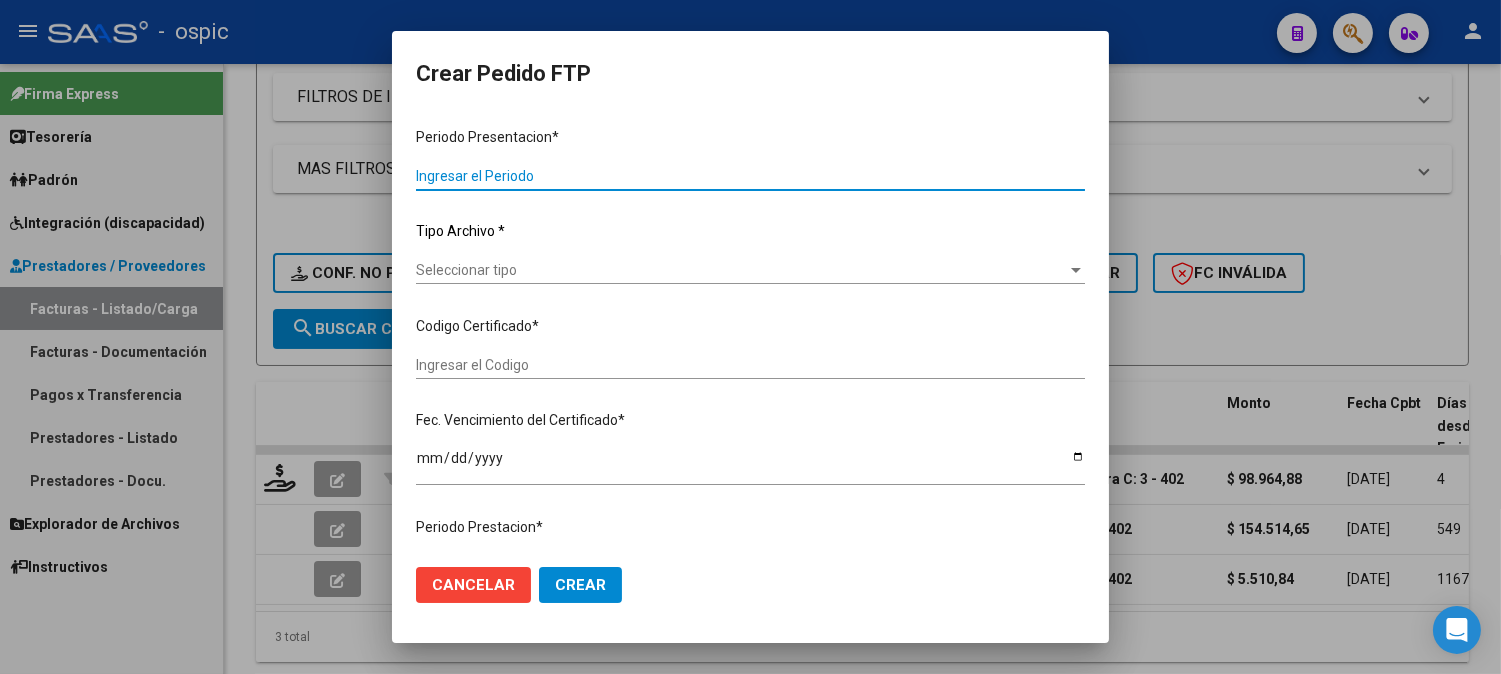 type on "202506" 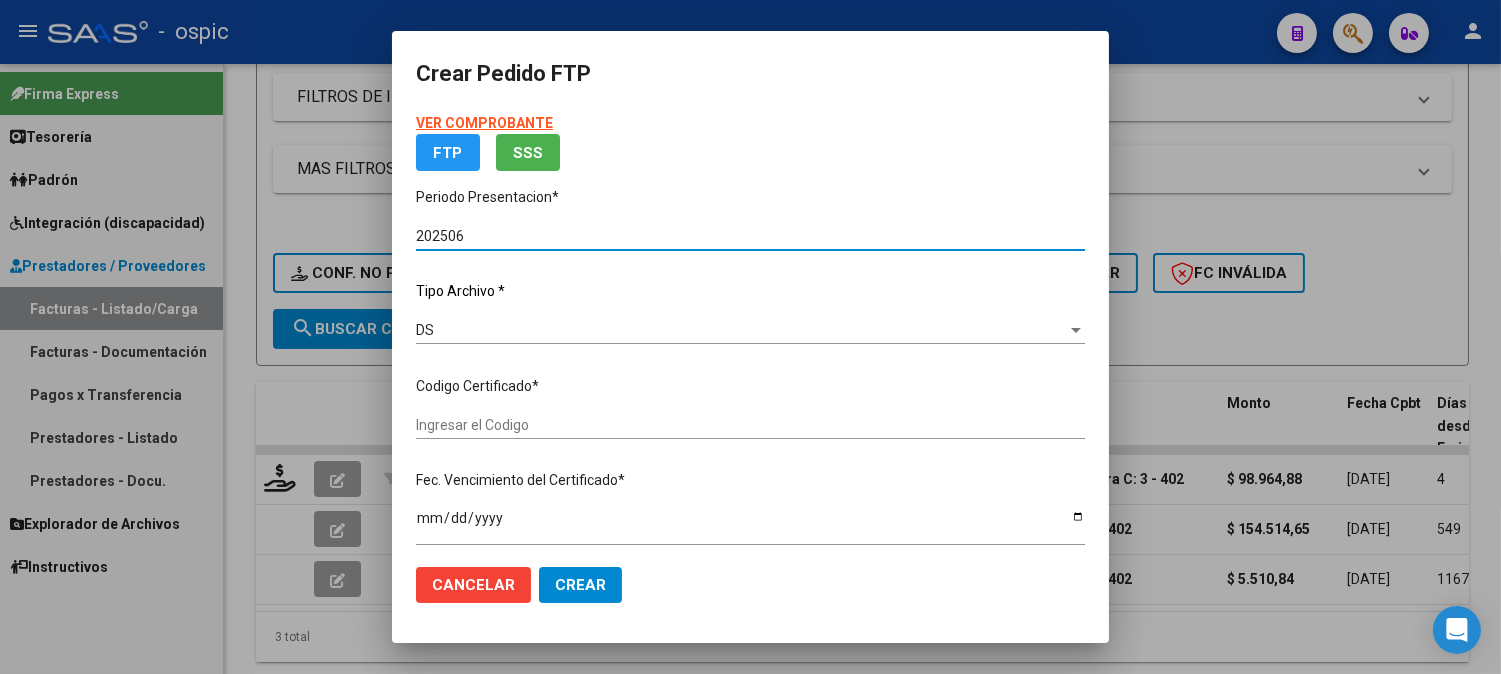 type on "0000000000000000000000000000001169470860" 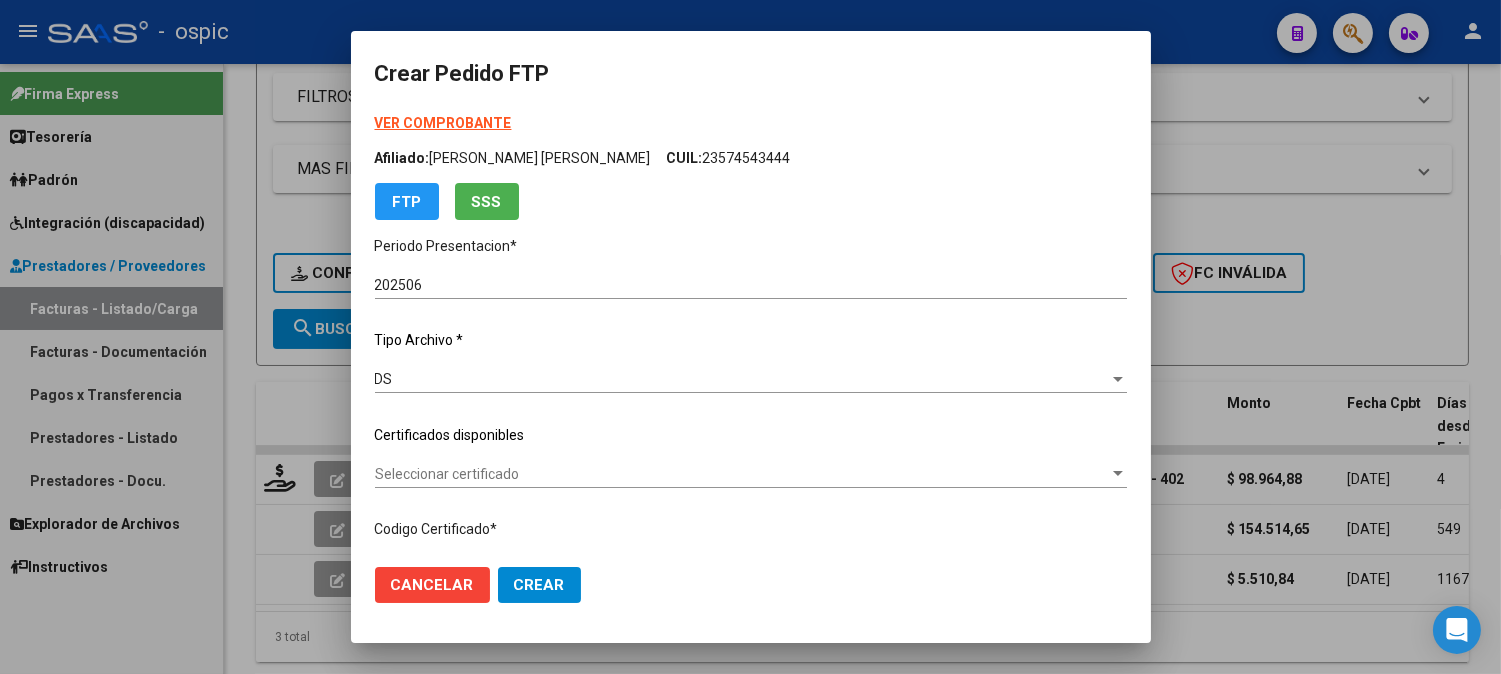 drag, startPoint x: 1107, startPoint y: 154, endPoint x: 1107, endPoint y: 205, distance: 51 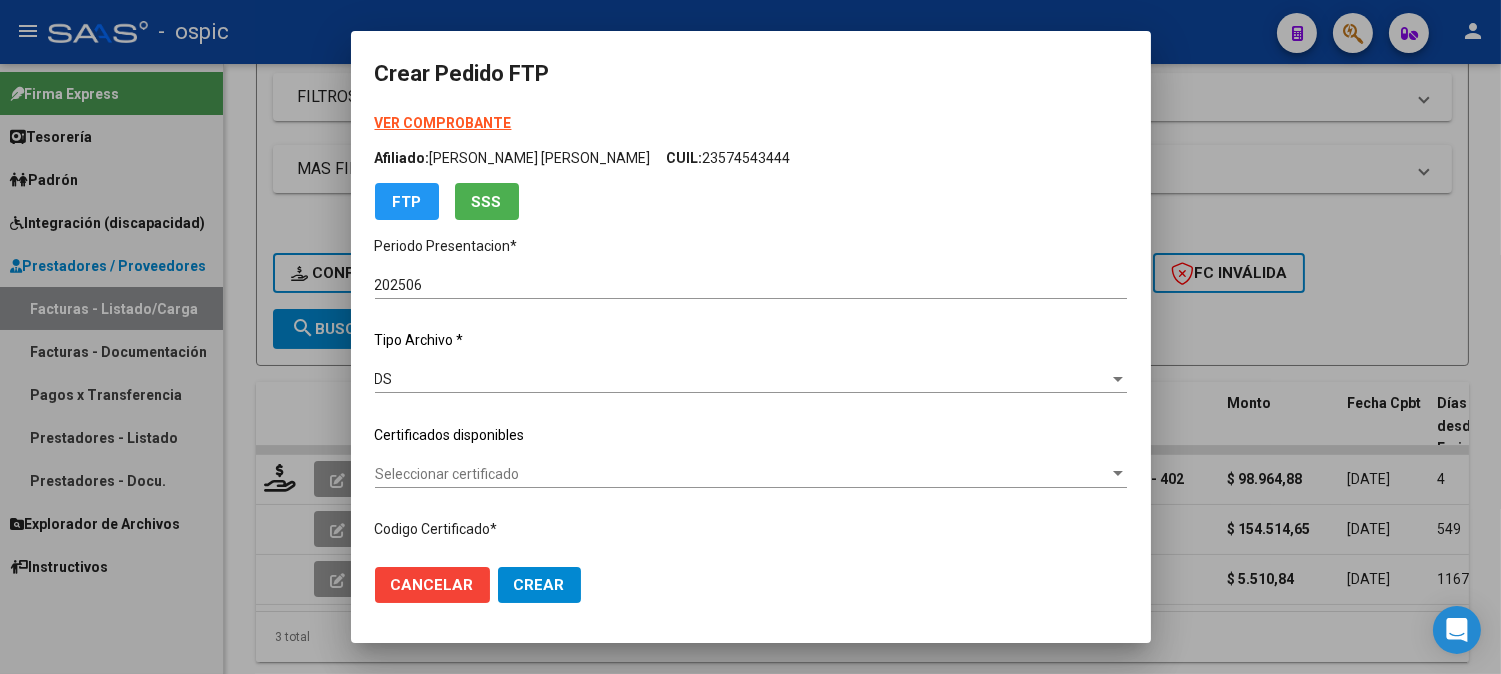 click on "VER COMPROBANTE ARCA Padrón Afiliado:  FERNANDEZ MARTINA AYLEN  CUIL:  23574543444  FTP SSS" at bounding box center (751, 166) 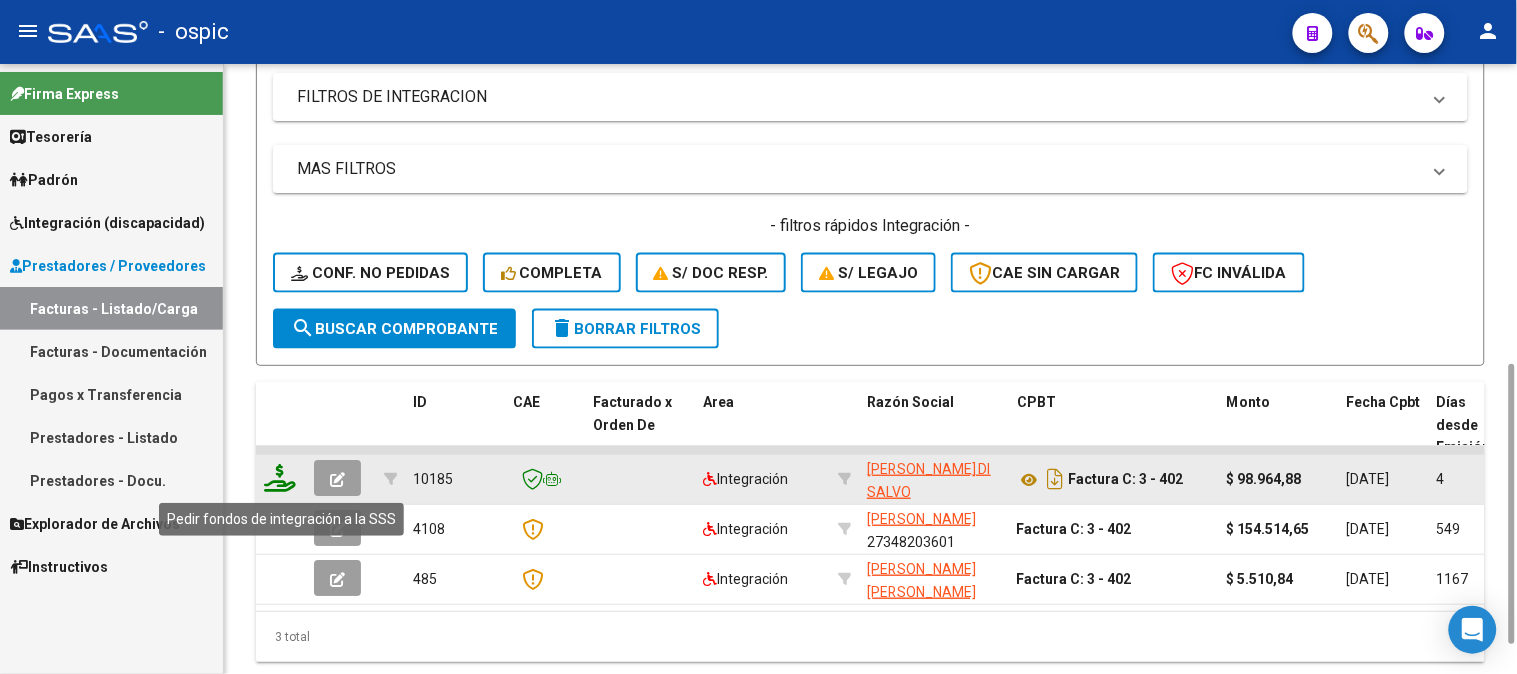 click 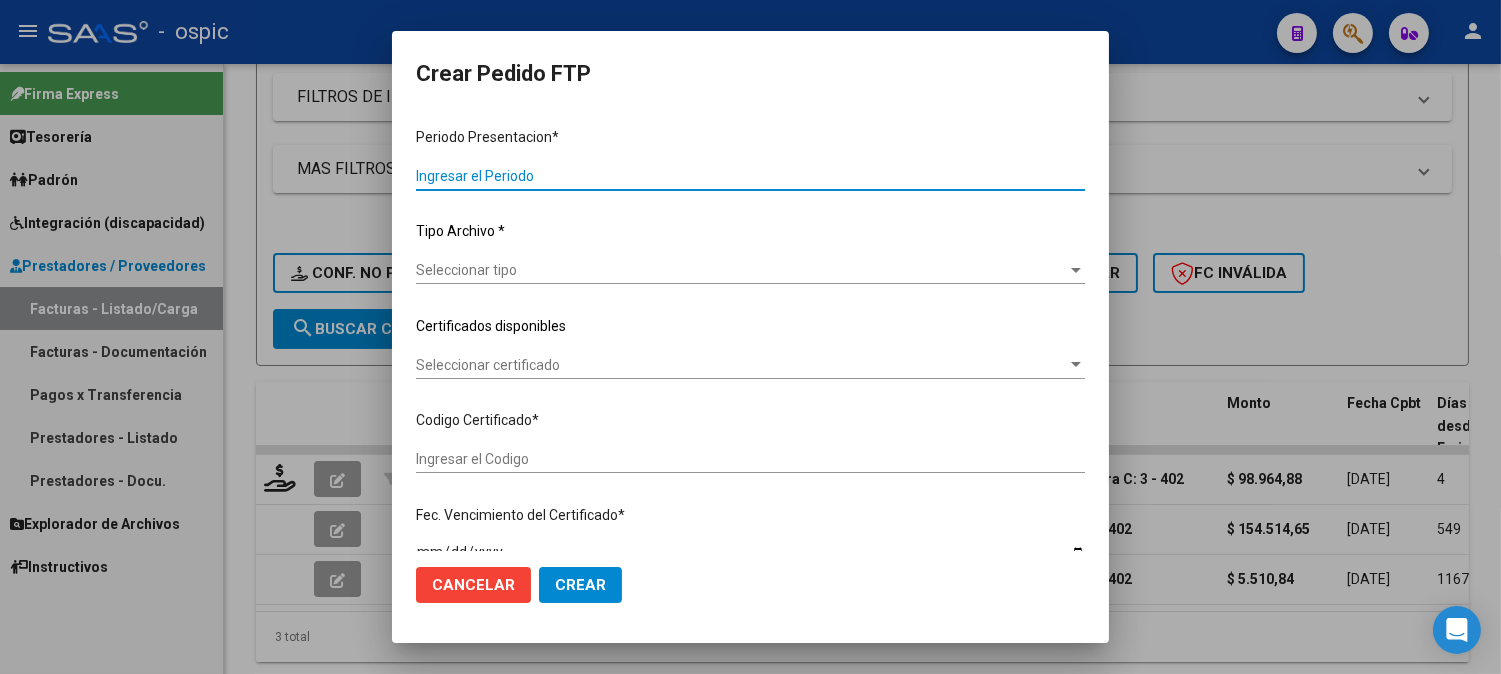type on "202506" 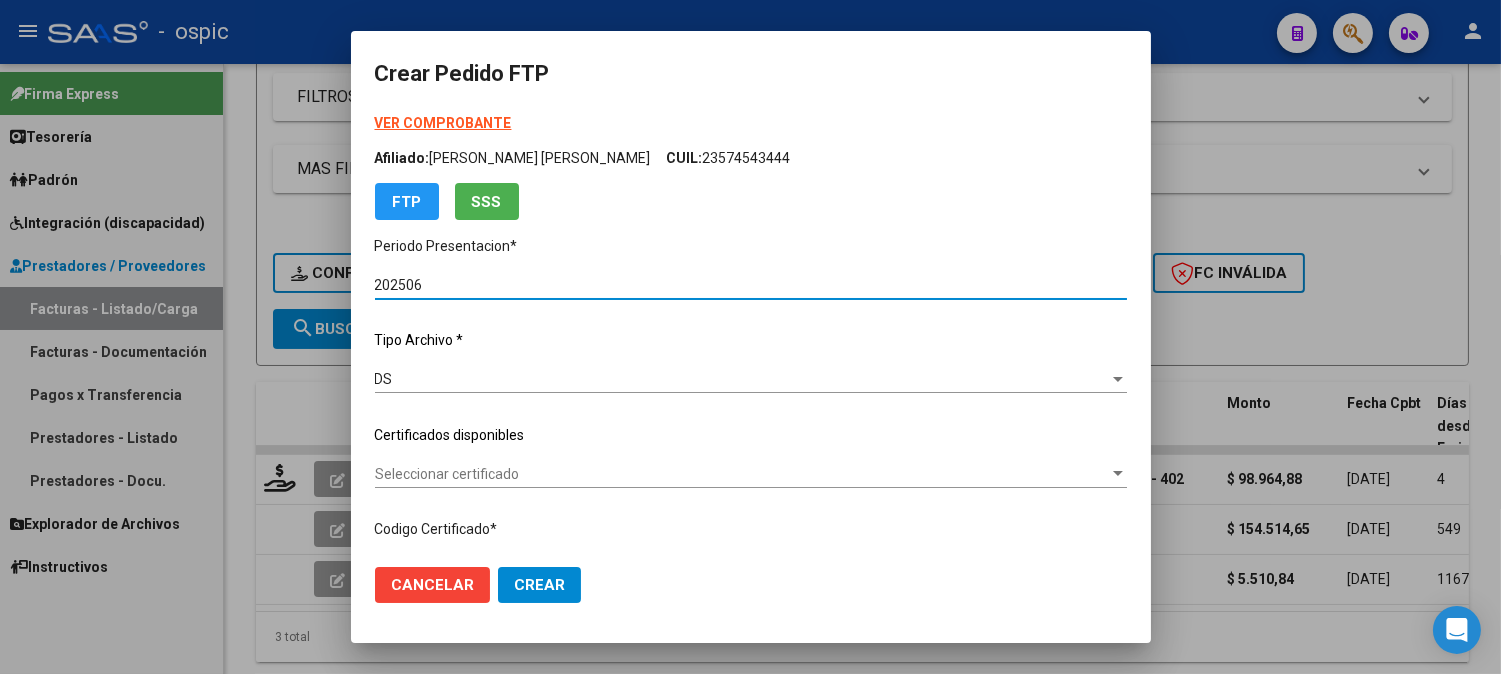 type on "0000000000000000000000000000001169470860" 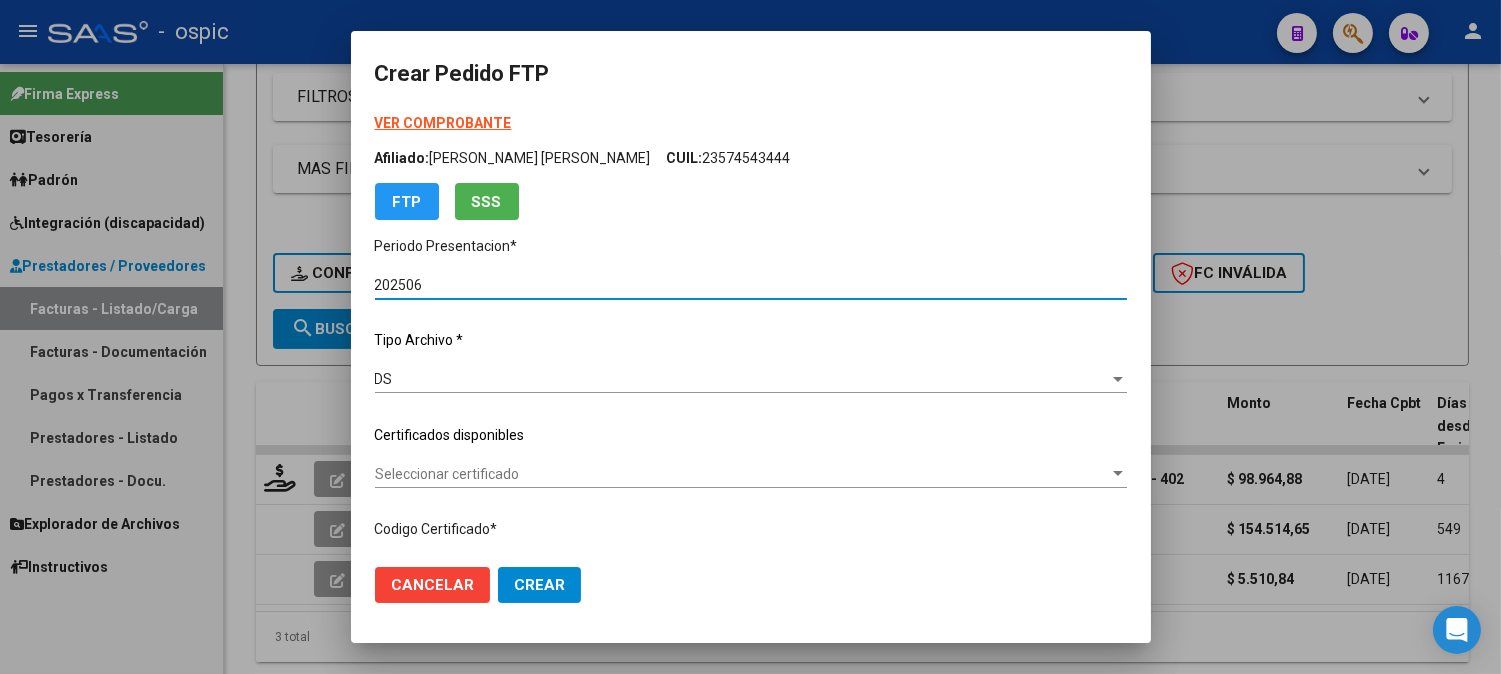 type on "2027-06-30" 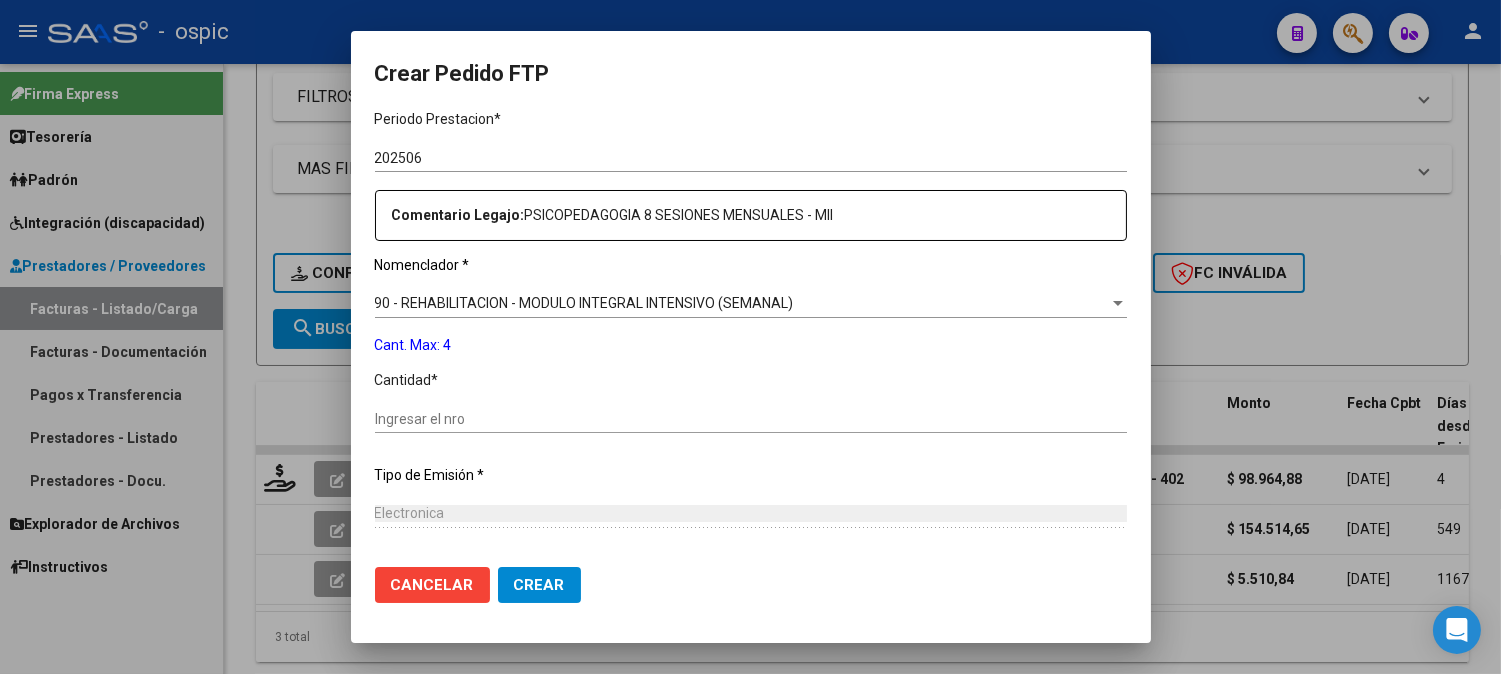 scroll, scrollTop: 646, scrollLeft: 0, axis: vertical 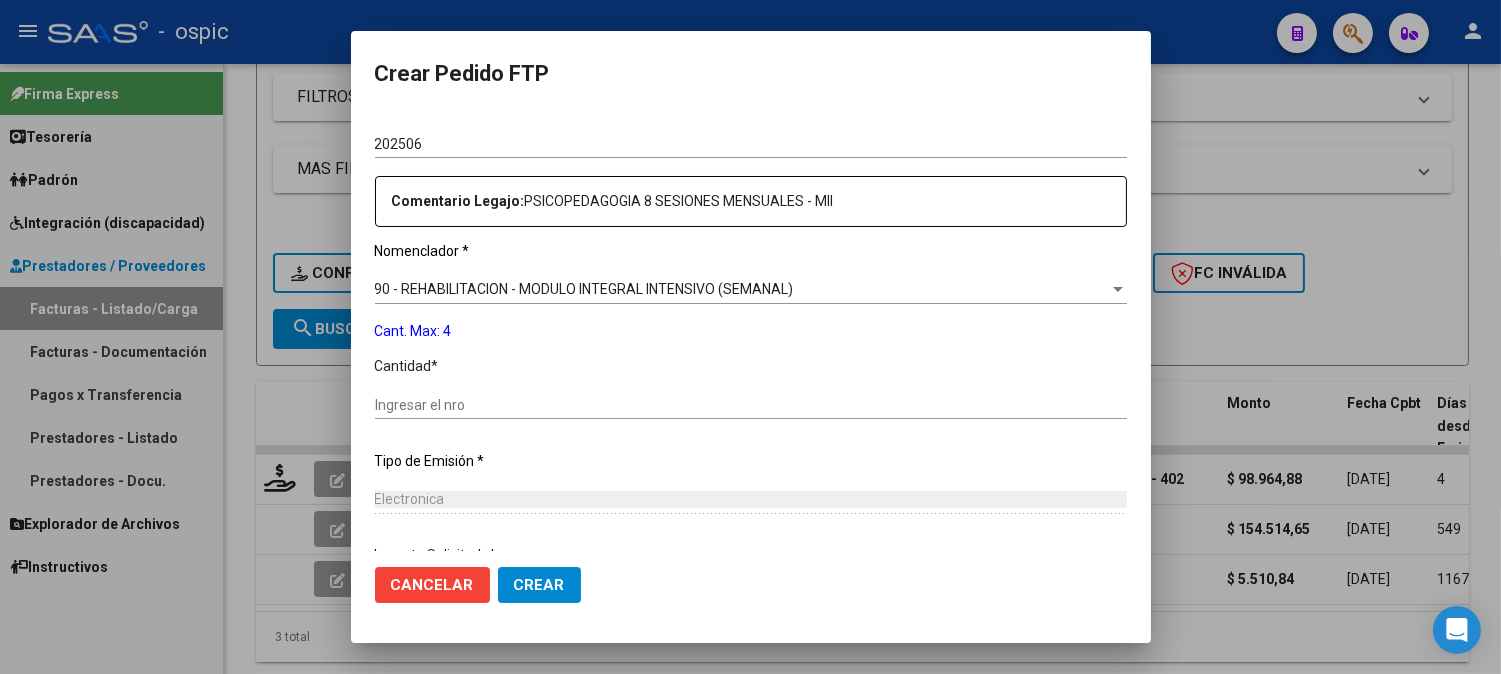 click on "Ingresar el nro" 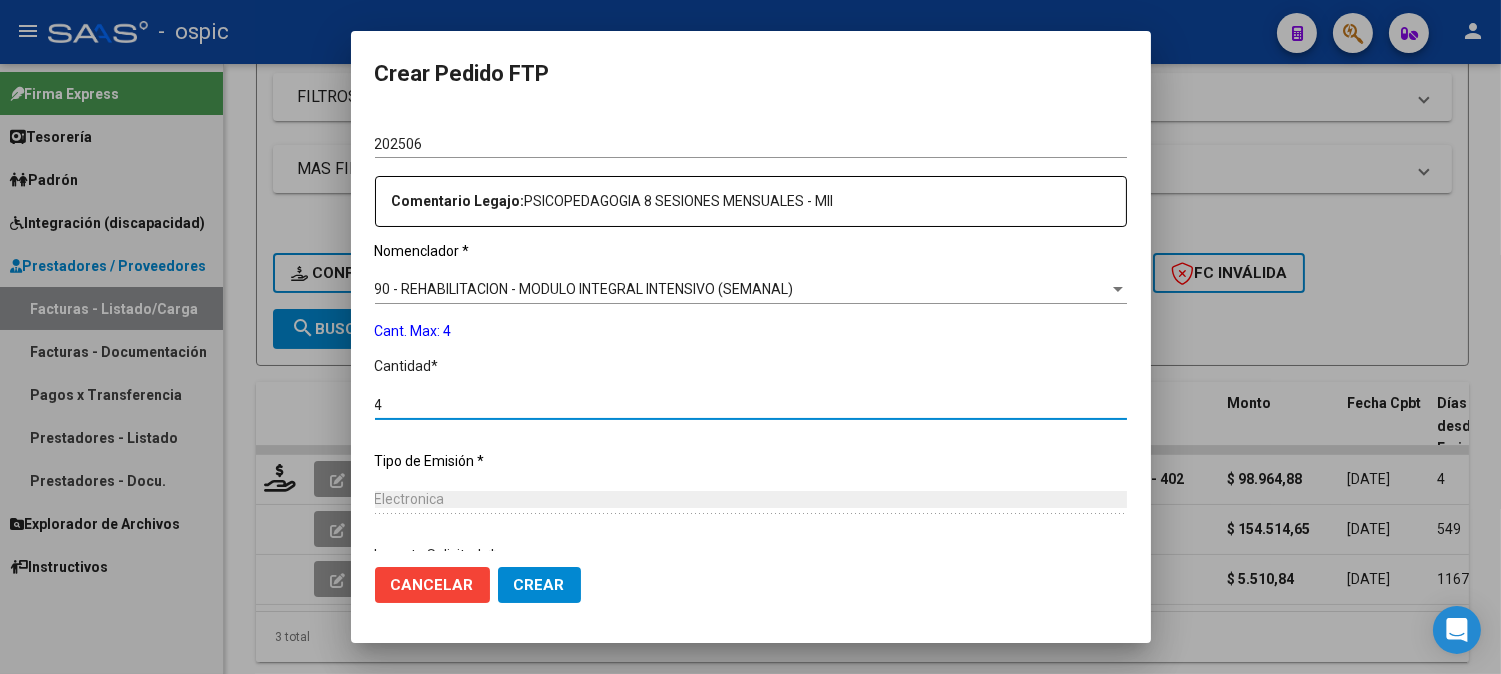 type on "4" 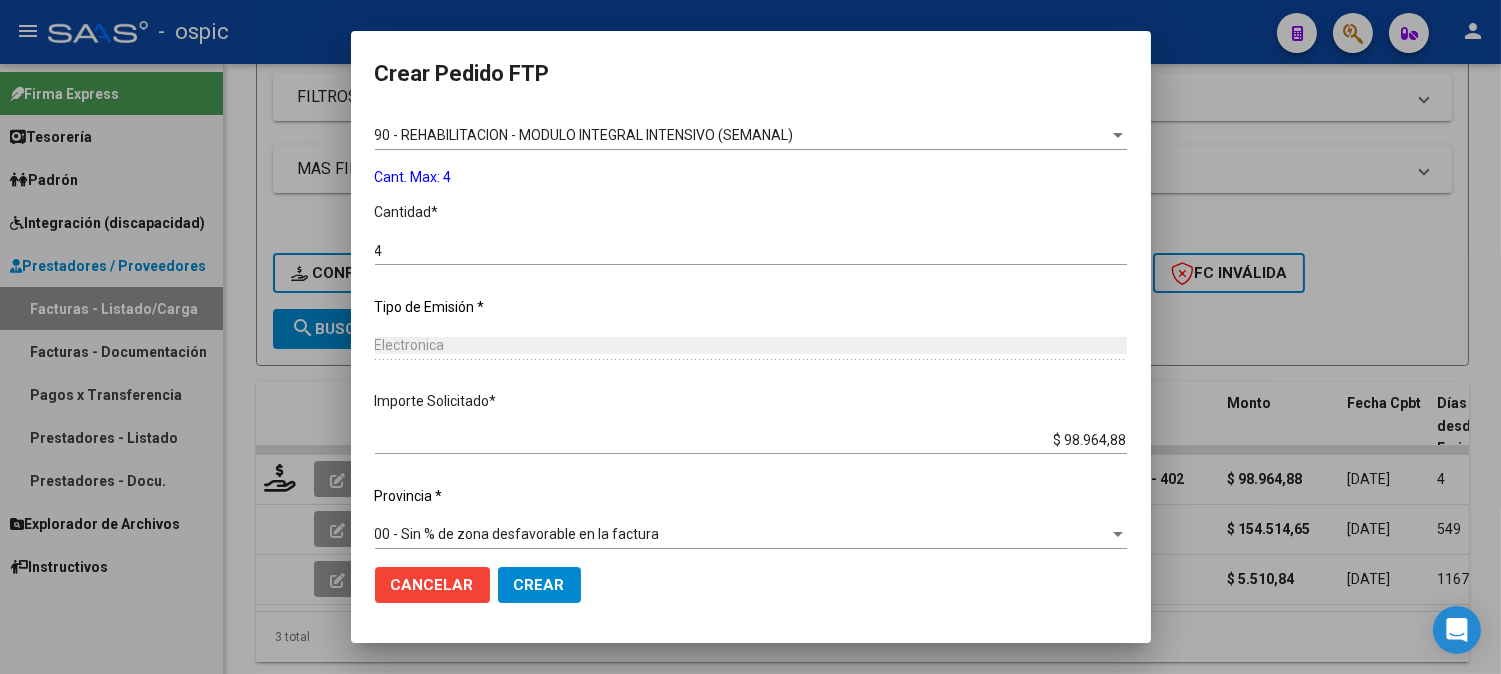 scroll, scrollTop: 814, scrollLeft: 0, axis: vertical 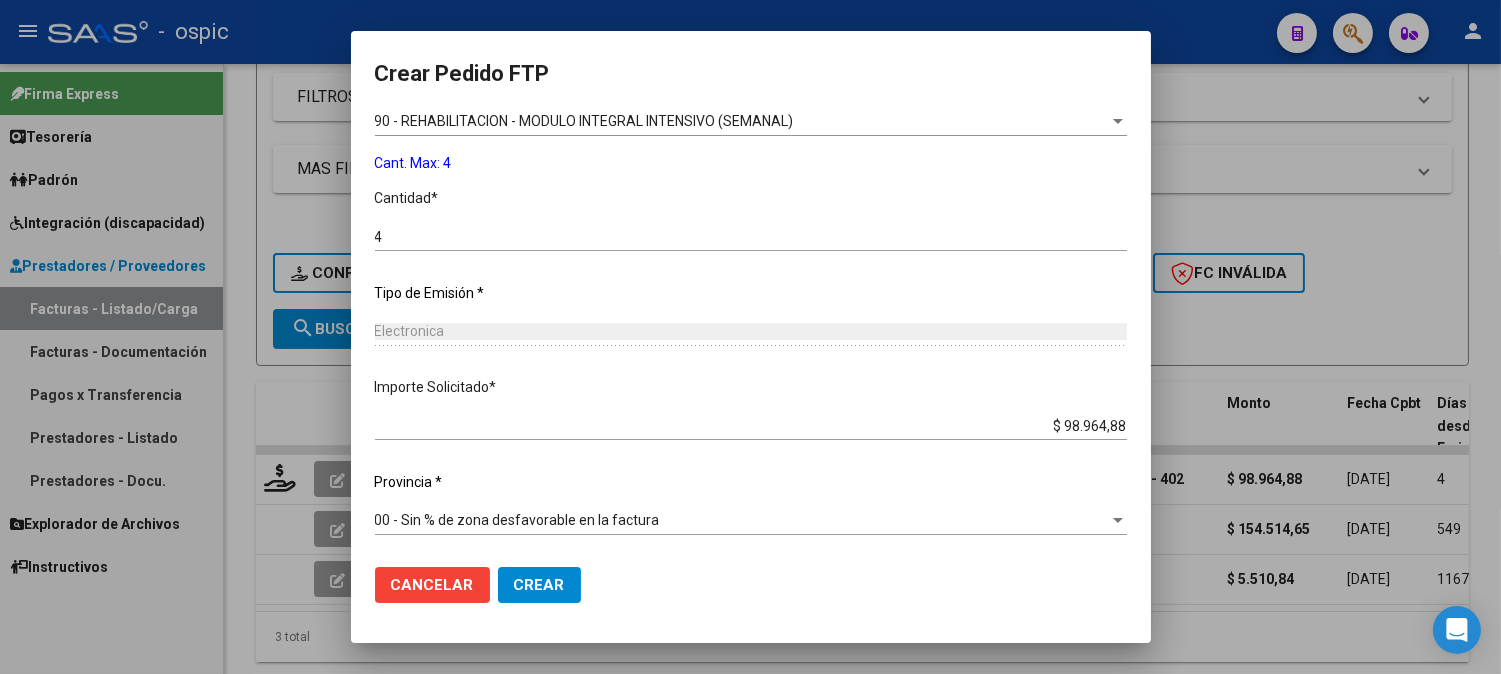 click on "Crear" 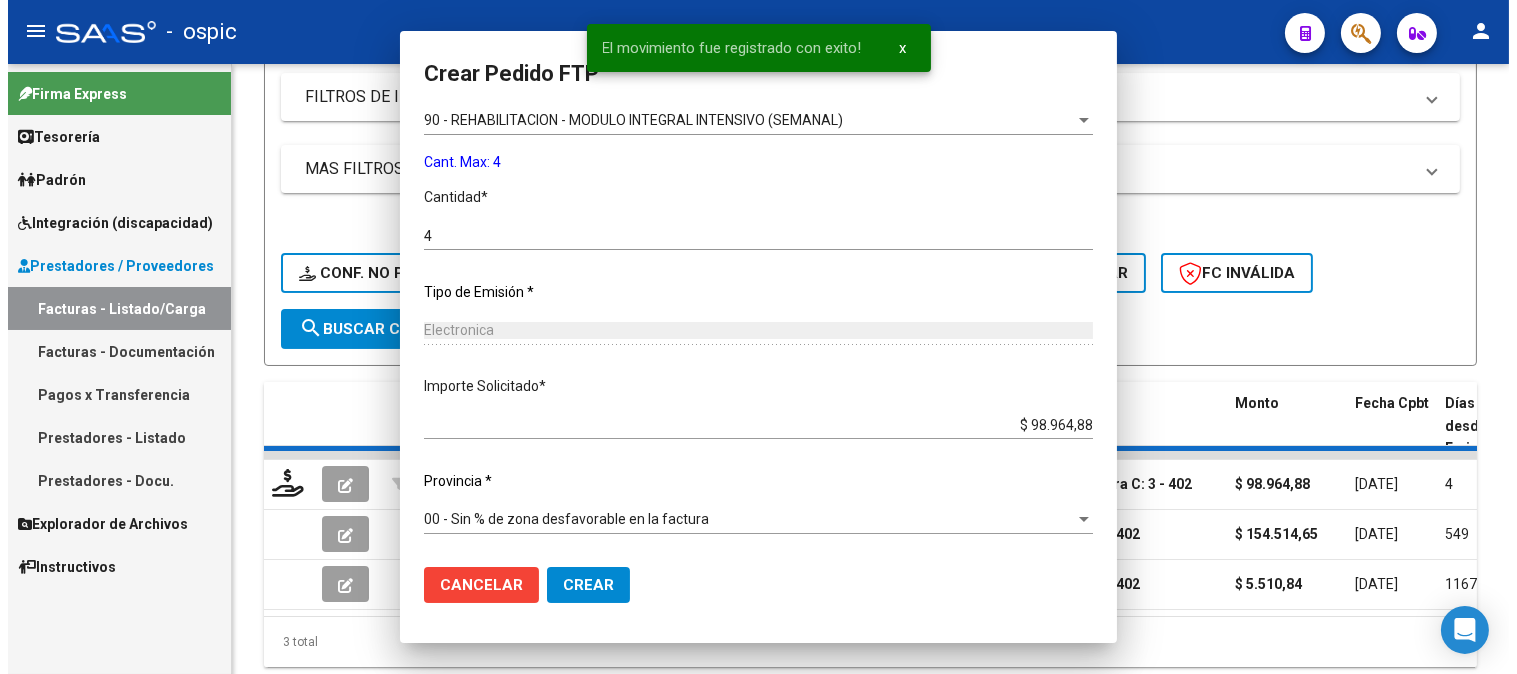 scroll, scrollTop: 704, scrollLeft: 0, axis: vertical 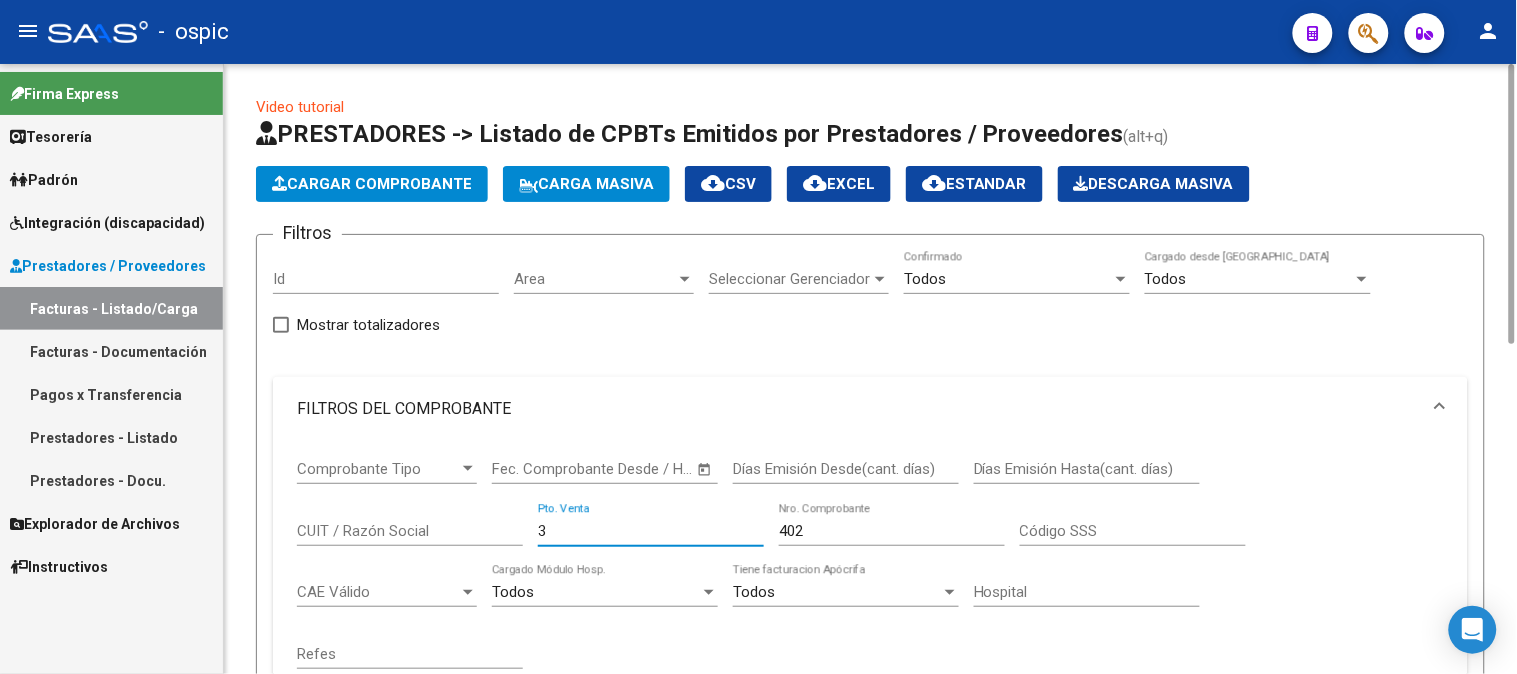 drag, startPoint x: 572, startPoint y: 537, endPoint x: 368, endPoint y: 484, distance: 210.77238 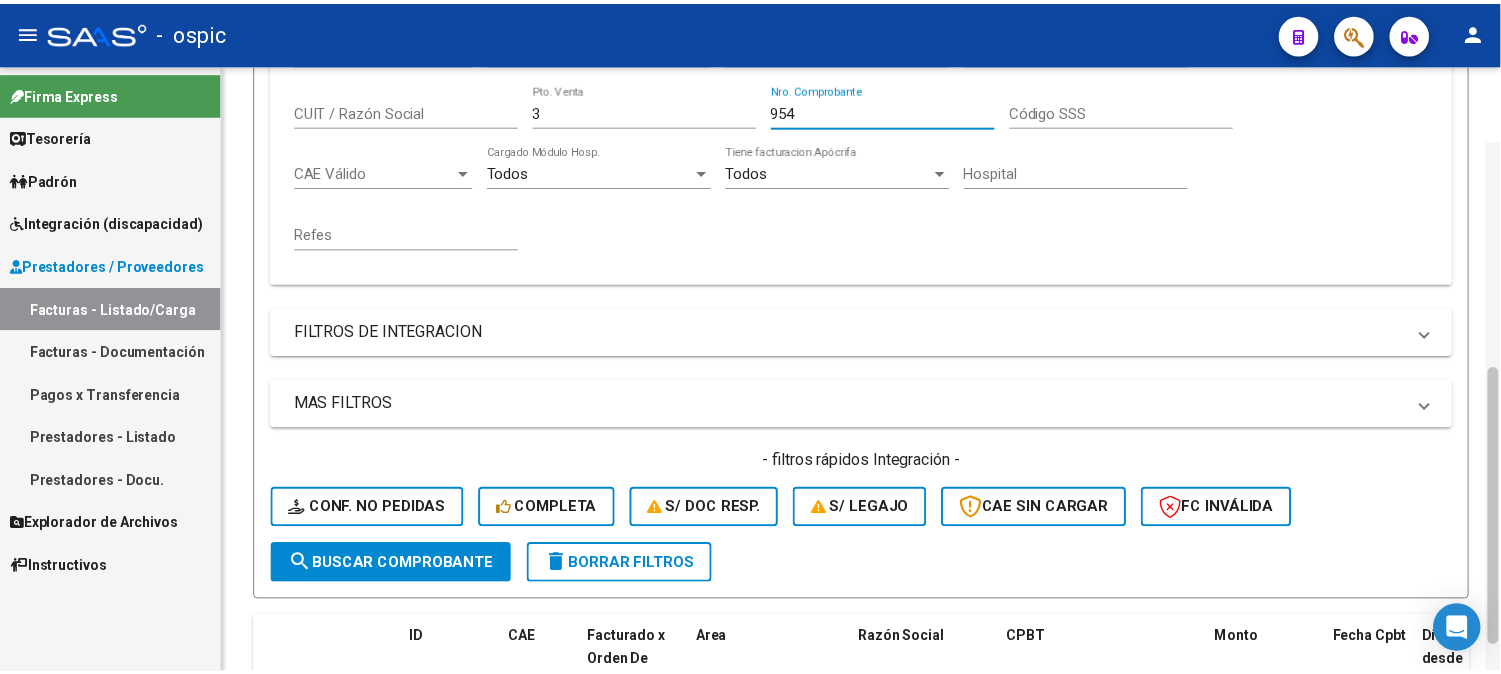 scroll, scrollTop: 531, scrollLeft: 0, axis: vertical 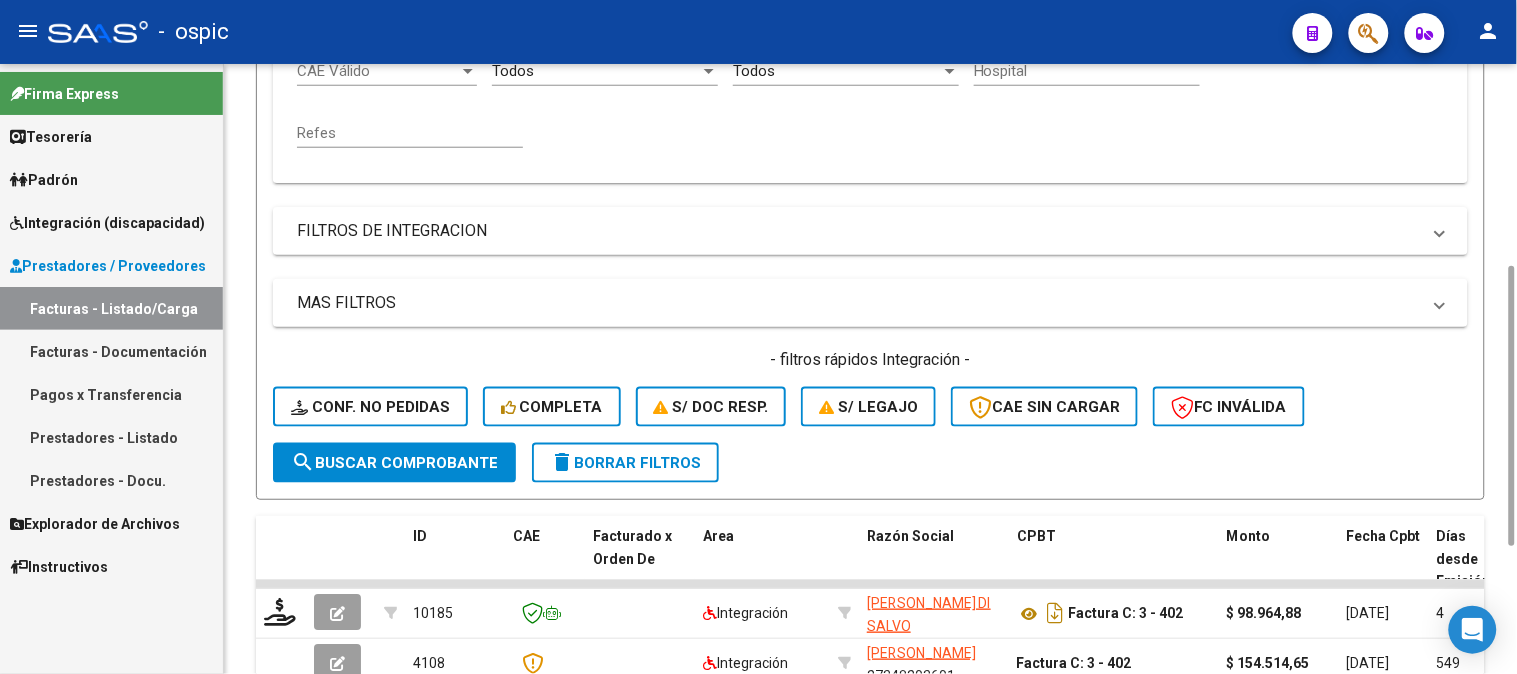drag, startPoint x: 1506, startPoint y: 160, endPoint x: 1412, endPoint y: 458, distance: 312.474 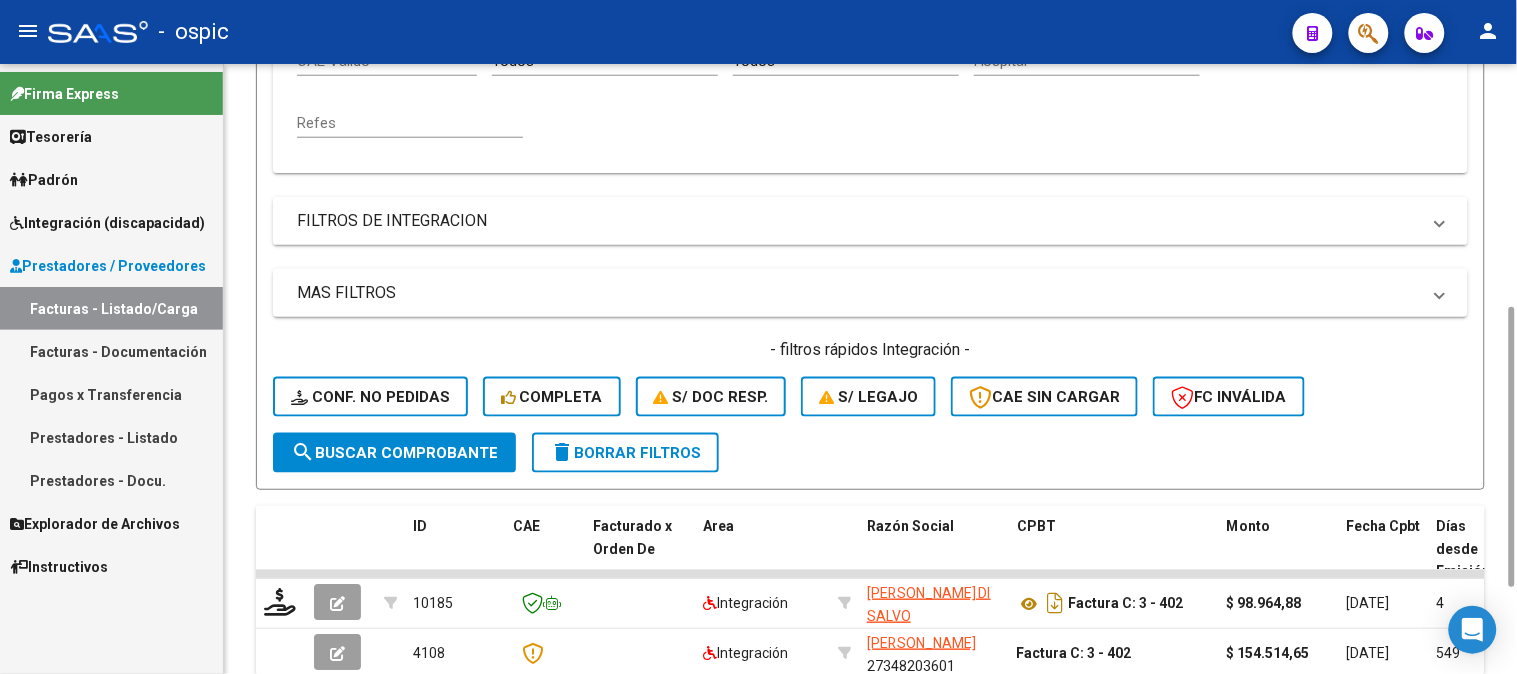 type on "954" 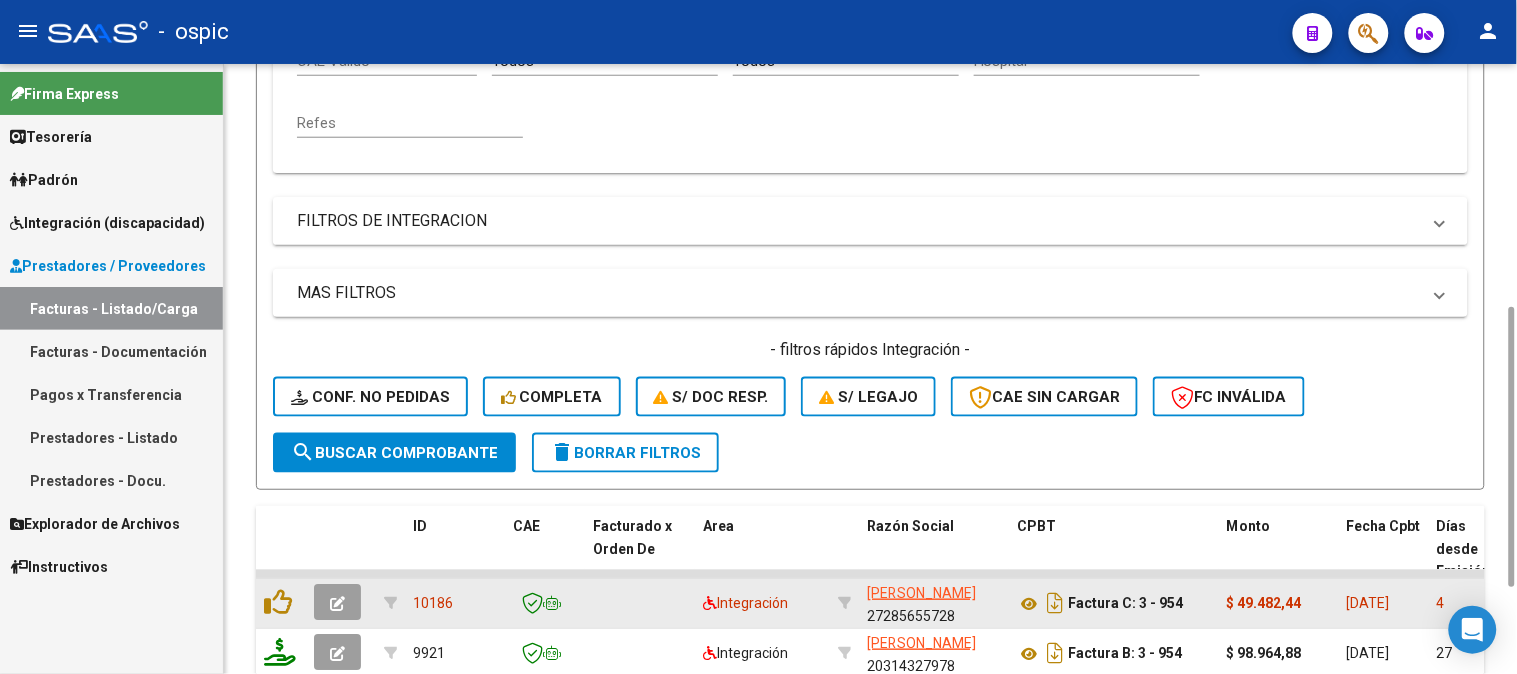 click 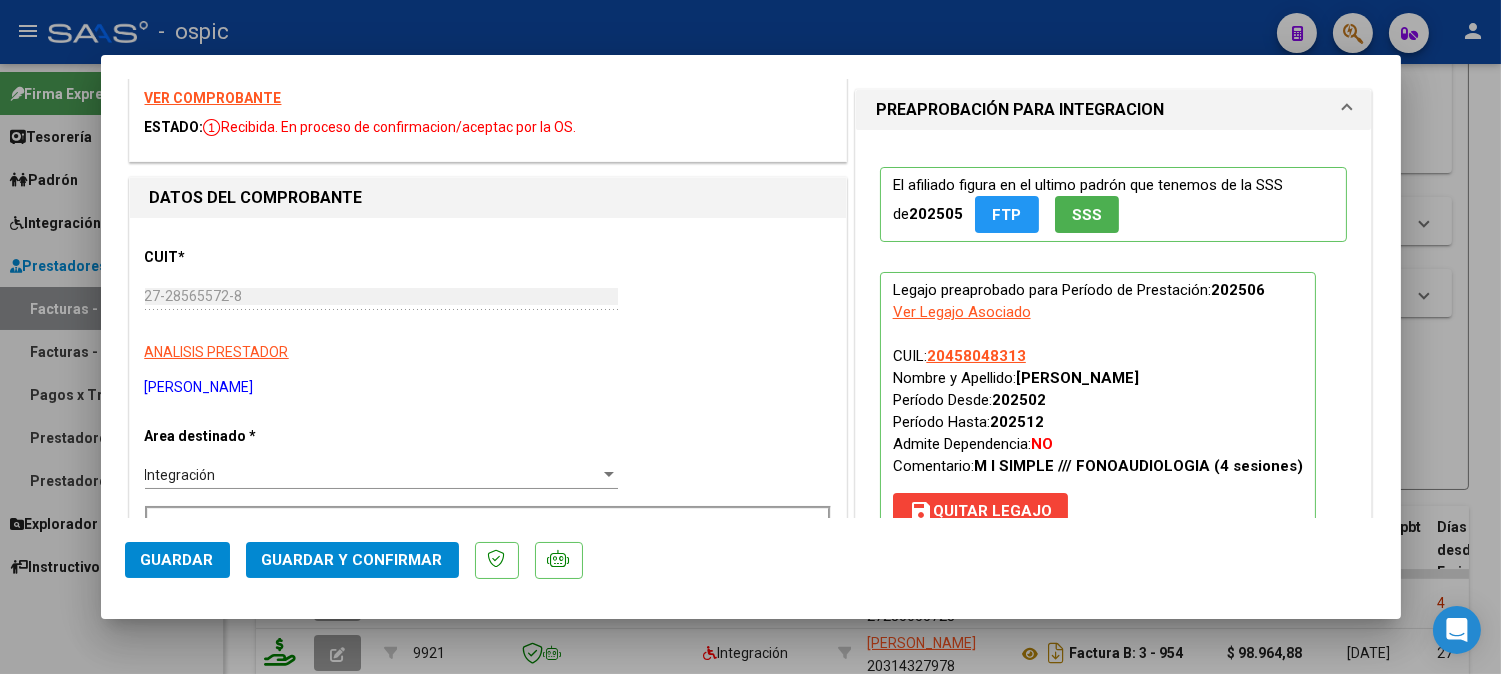 scroll, scrollTop: 0, scrollLeft: 0, axis: both 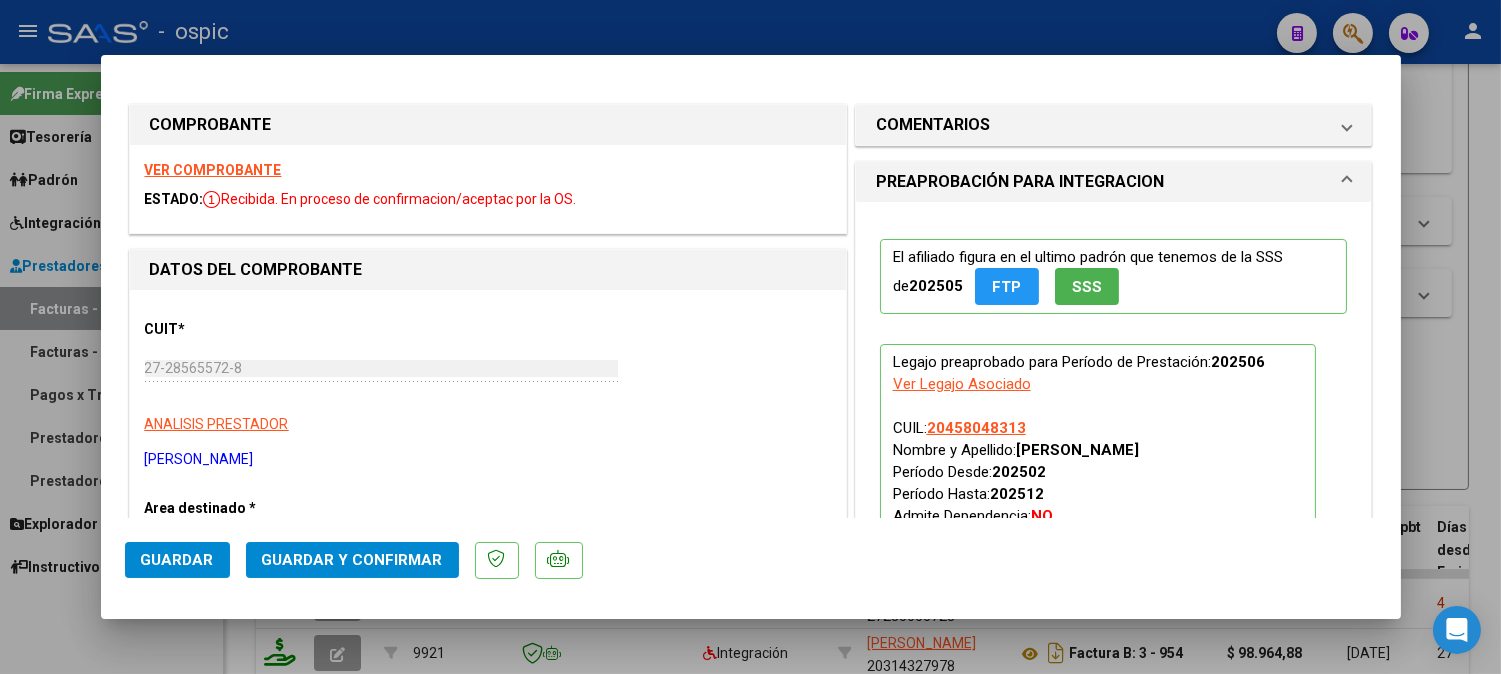 drag, startPoint x: 998, startPoint y: 125, endPoint x: 1008, endPoint y: 410, distance: 285.17538 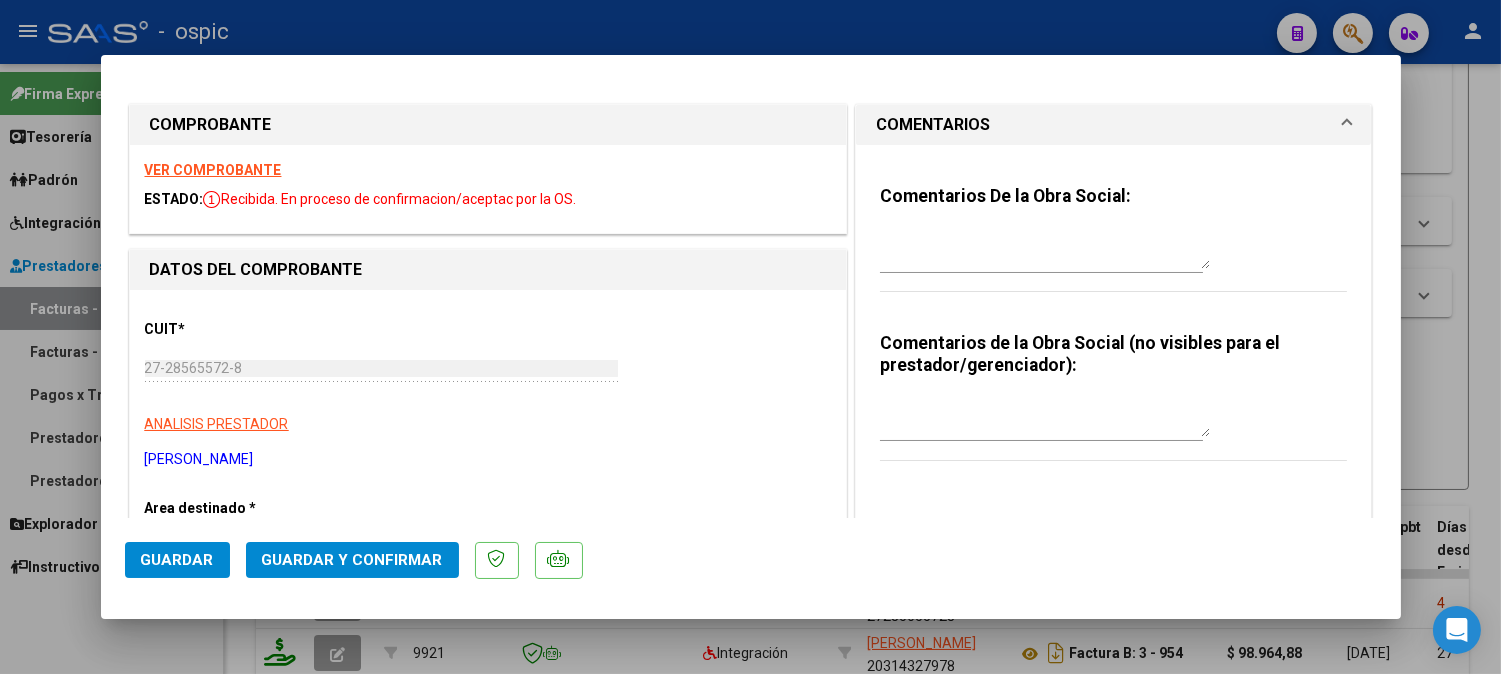 click at bounding box center (1045, 417) 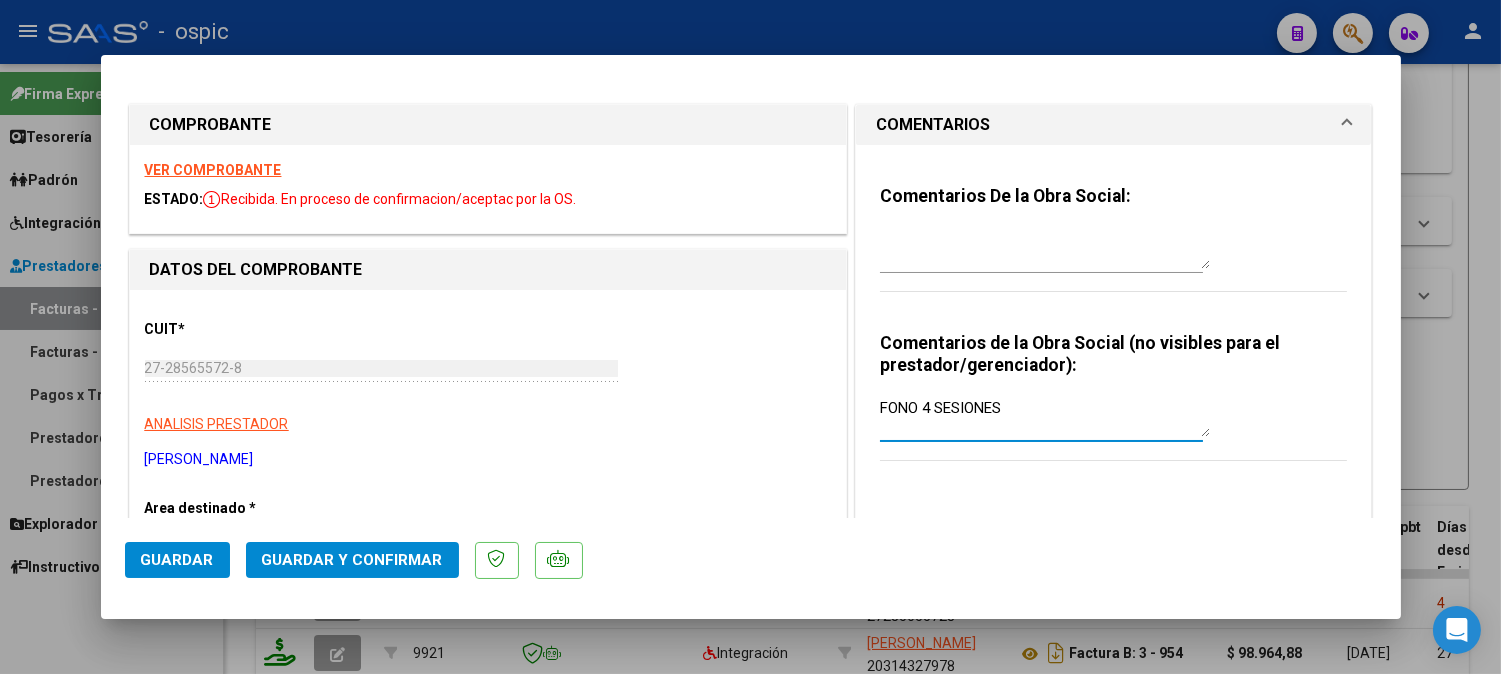 type on "FONO 4 SESIONES" 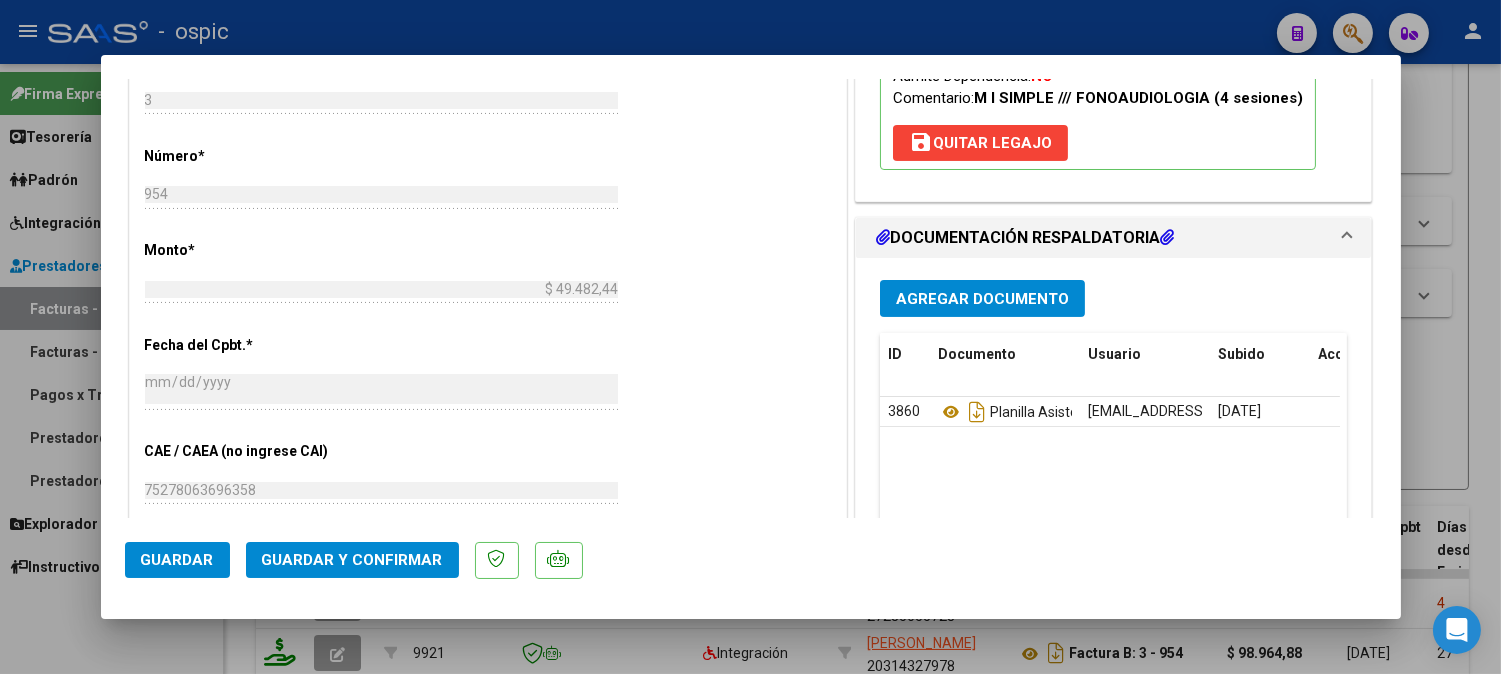 scroll, scrollTop: 874, scrollLeft: 0, axis: vertical 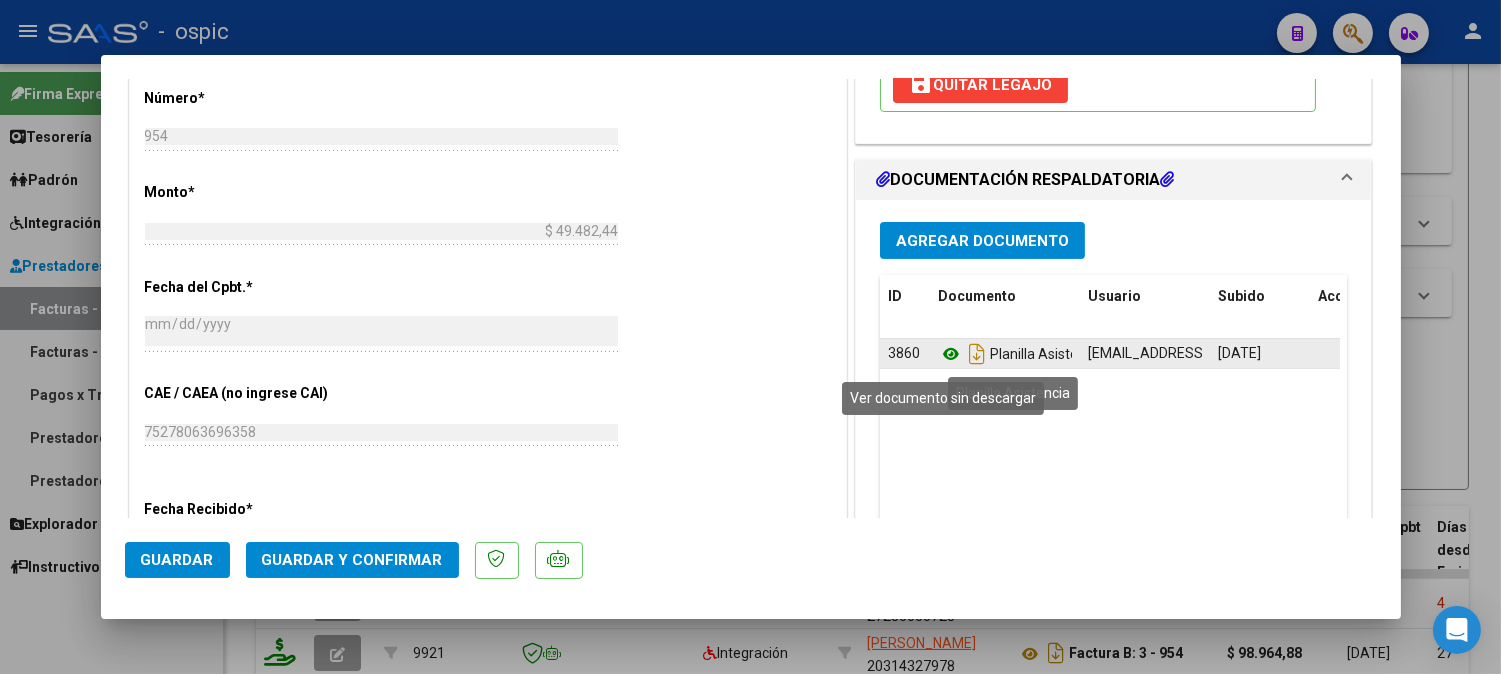 click 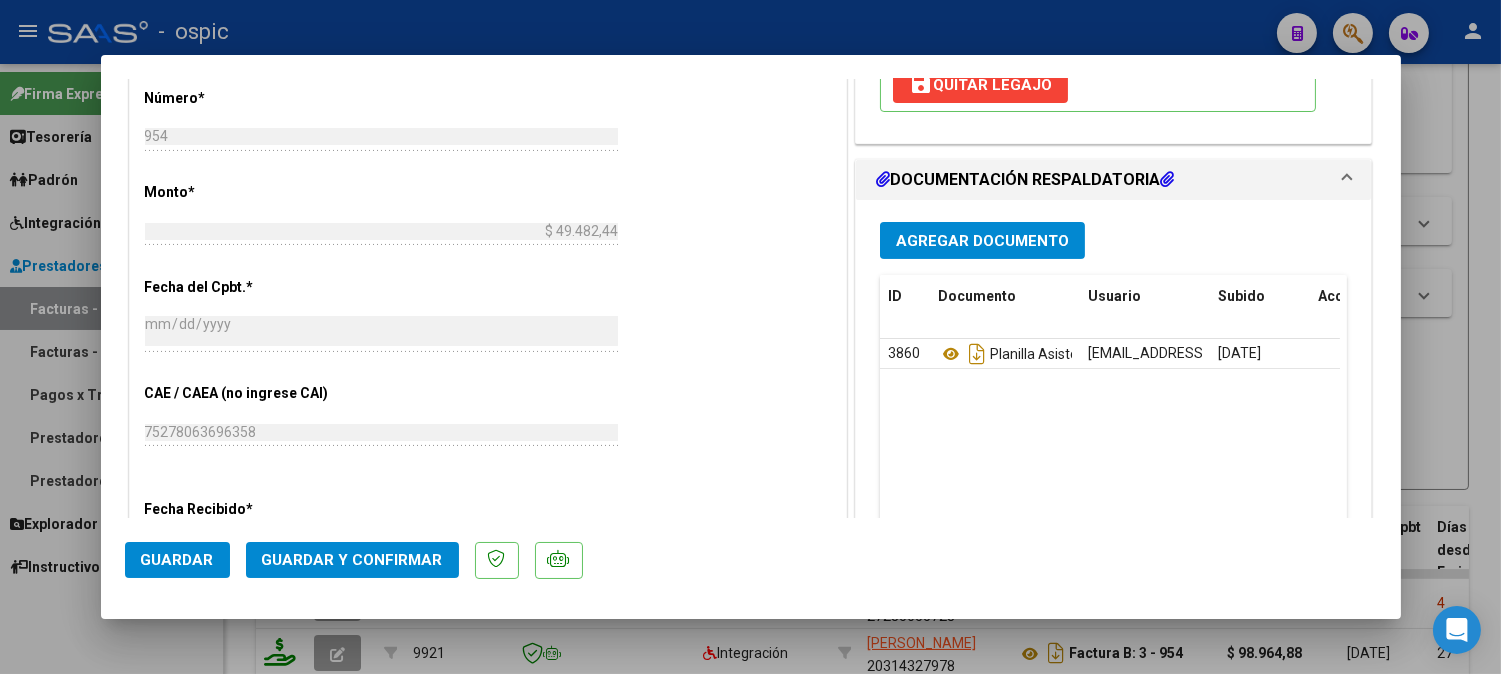click on "Guardar y Confirmar" 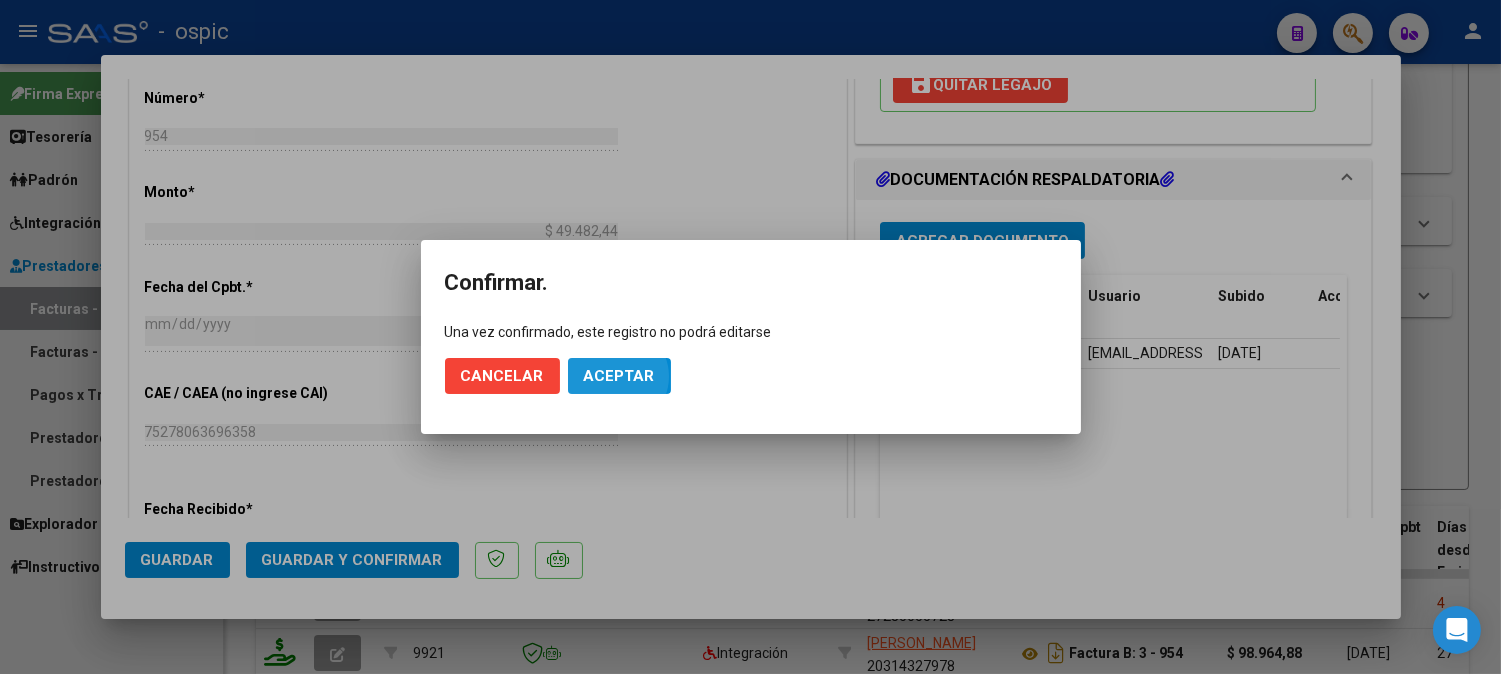 click on "Aceptar" 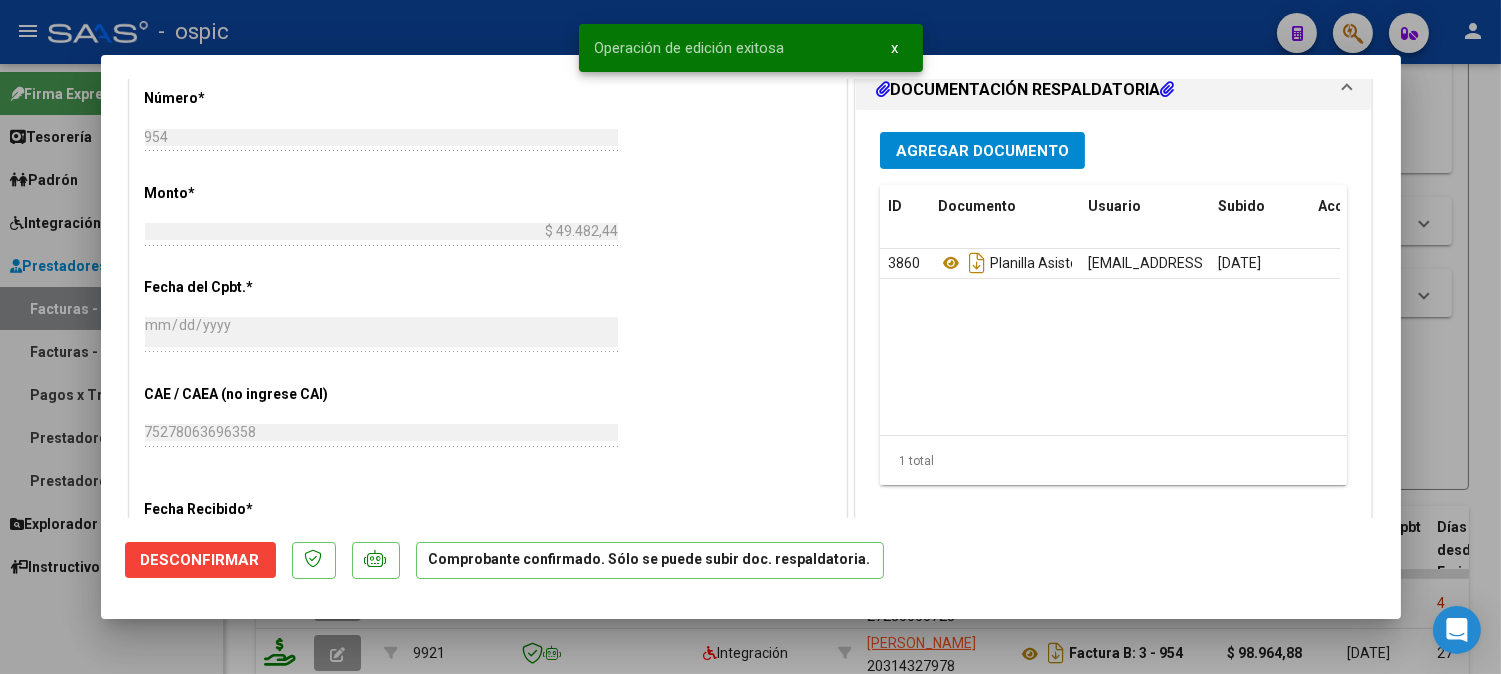 type 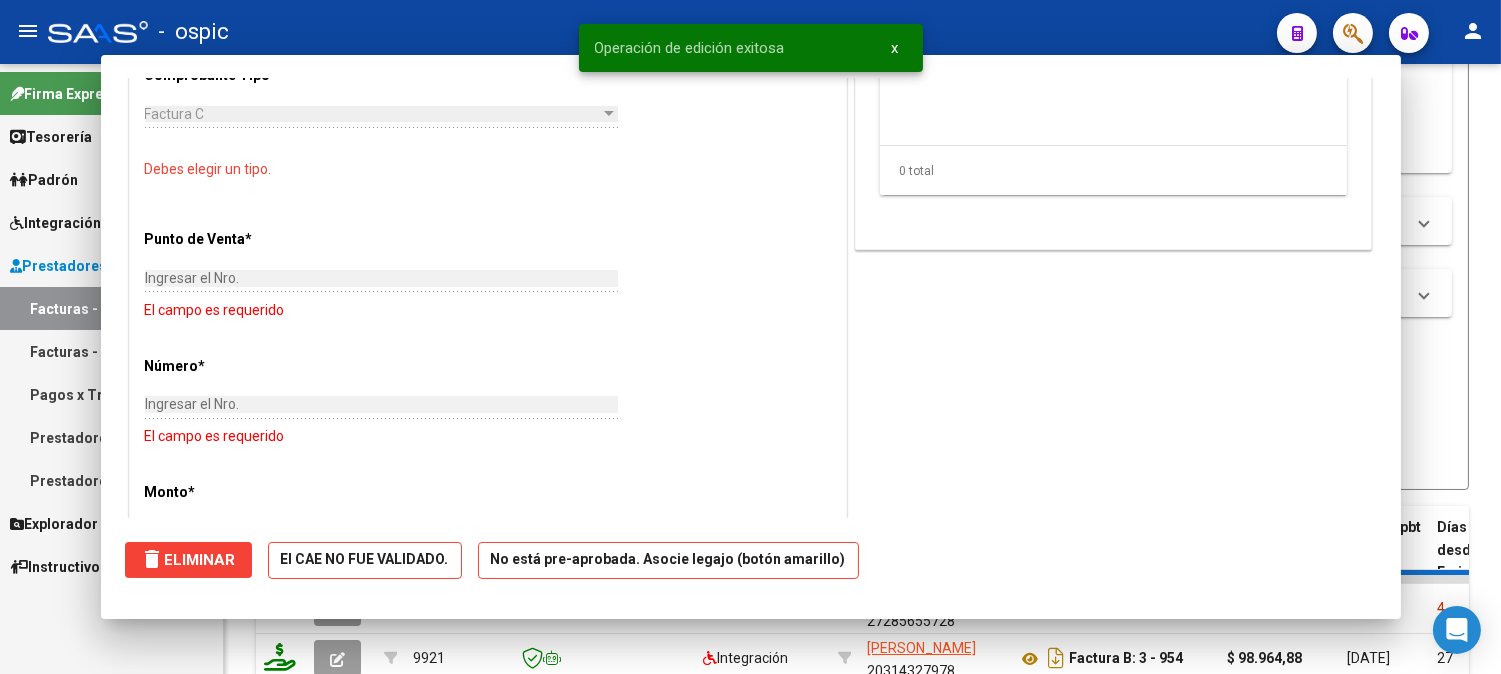 scroll, scrollTop: 1101, scrollLeft: 0, axis: vertical 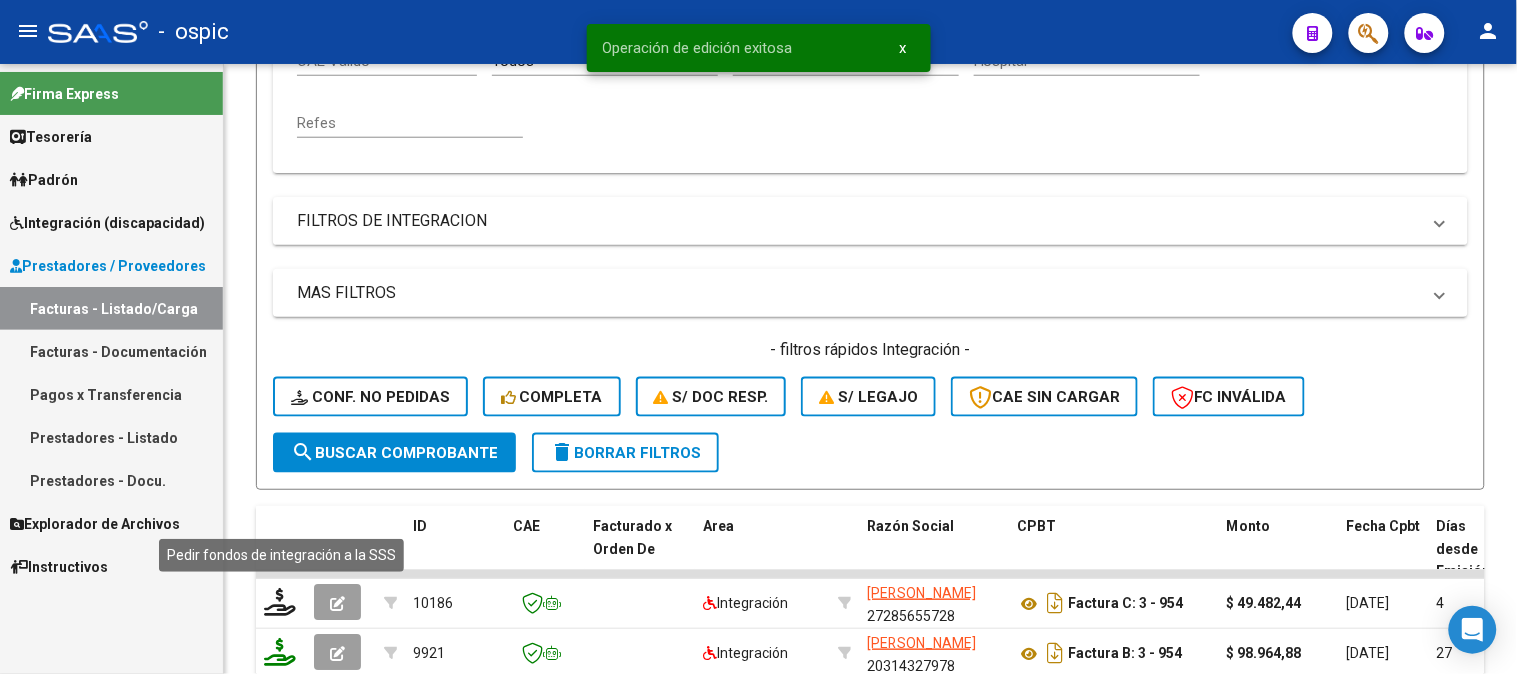 click 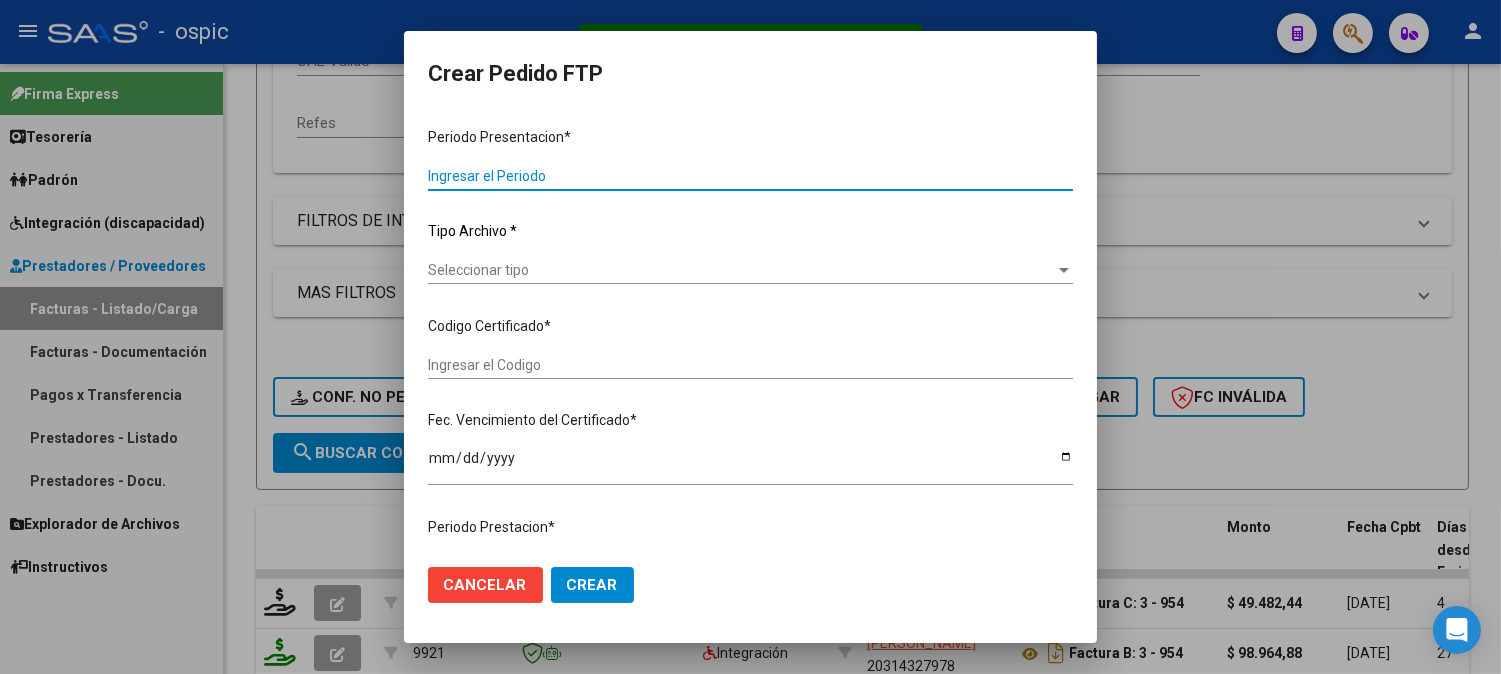 type on "202506" 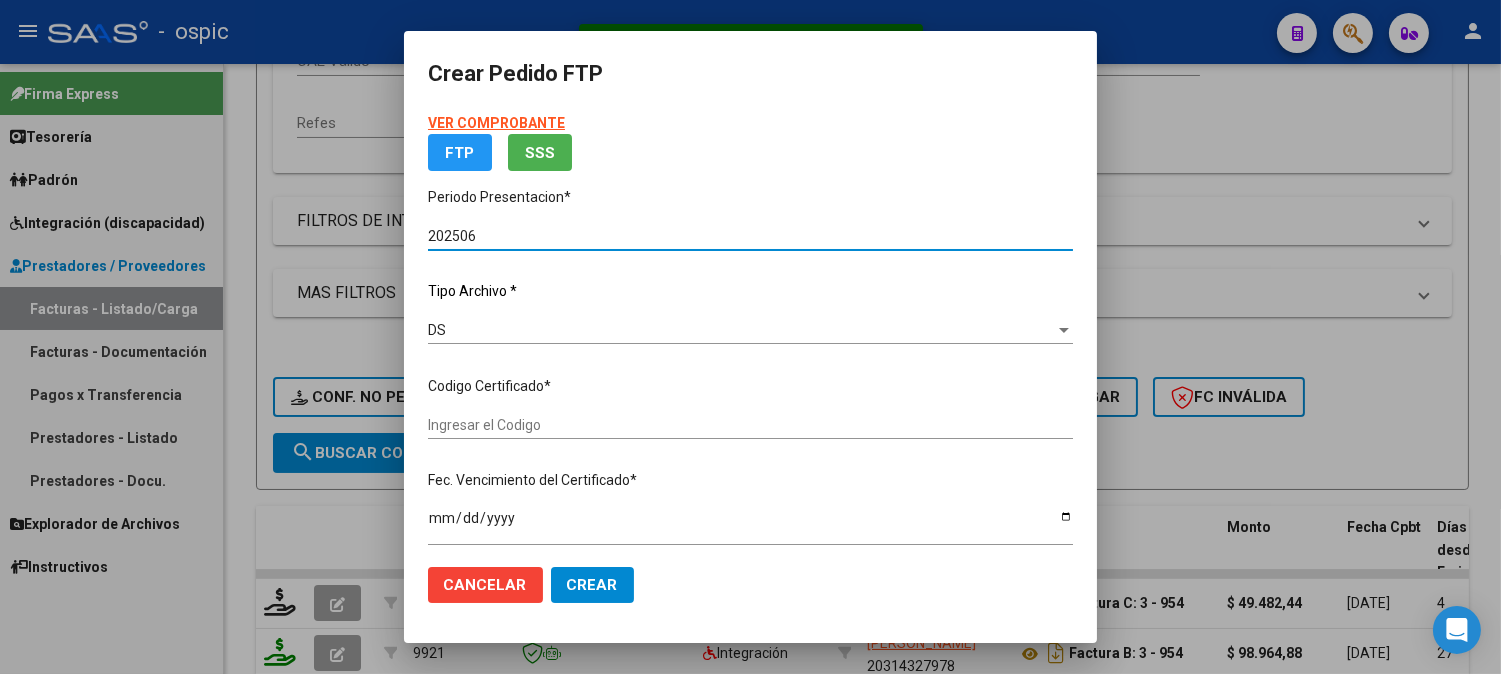 type on "0000000000000000000000000000007547659628" 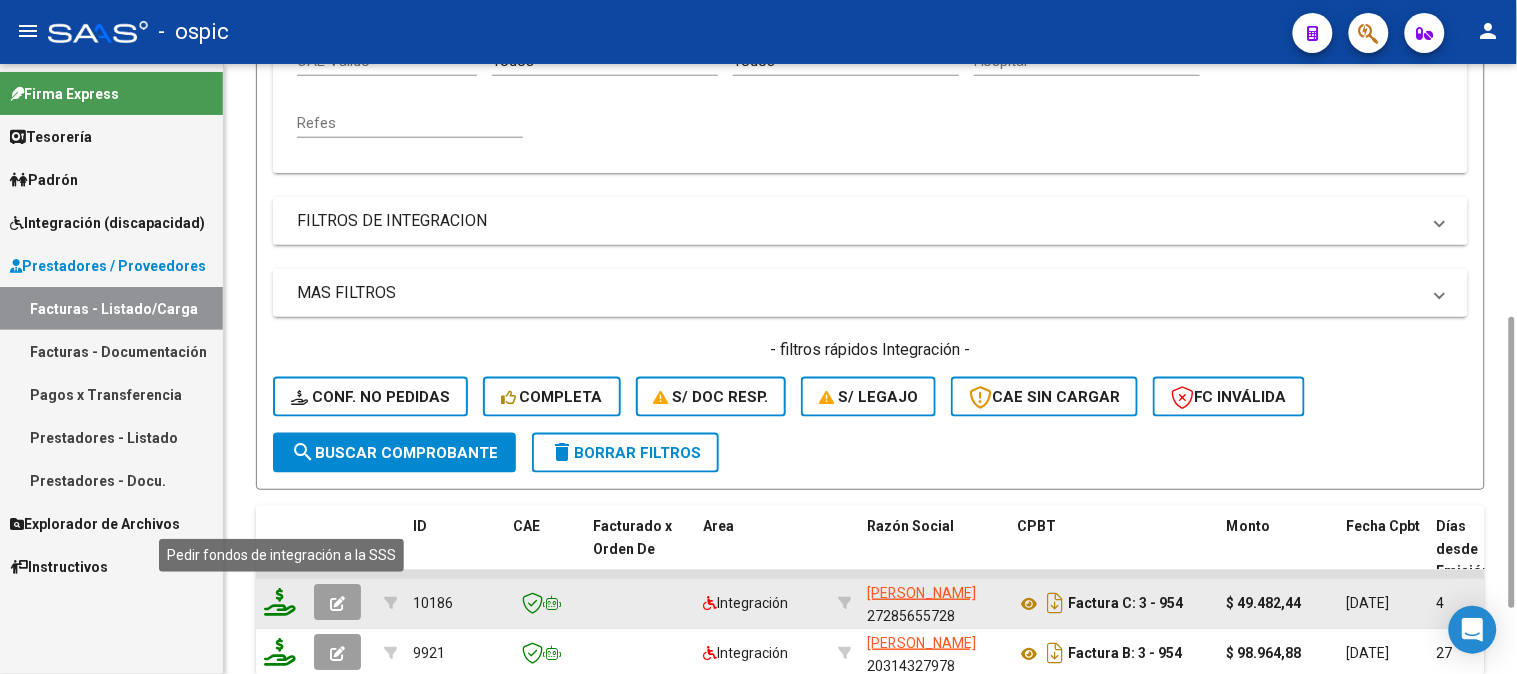 click 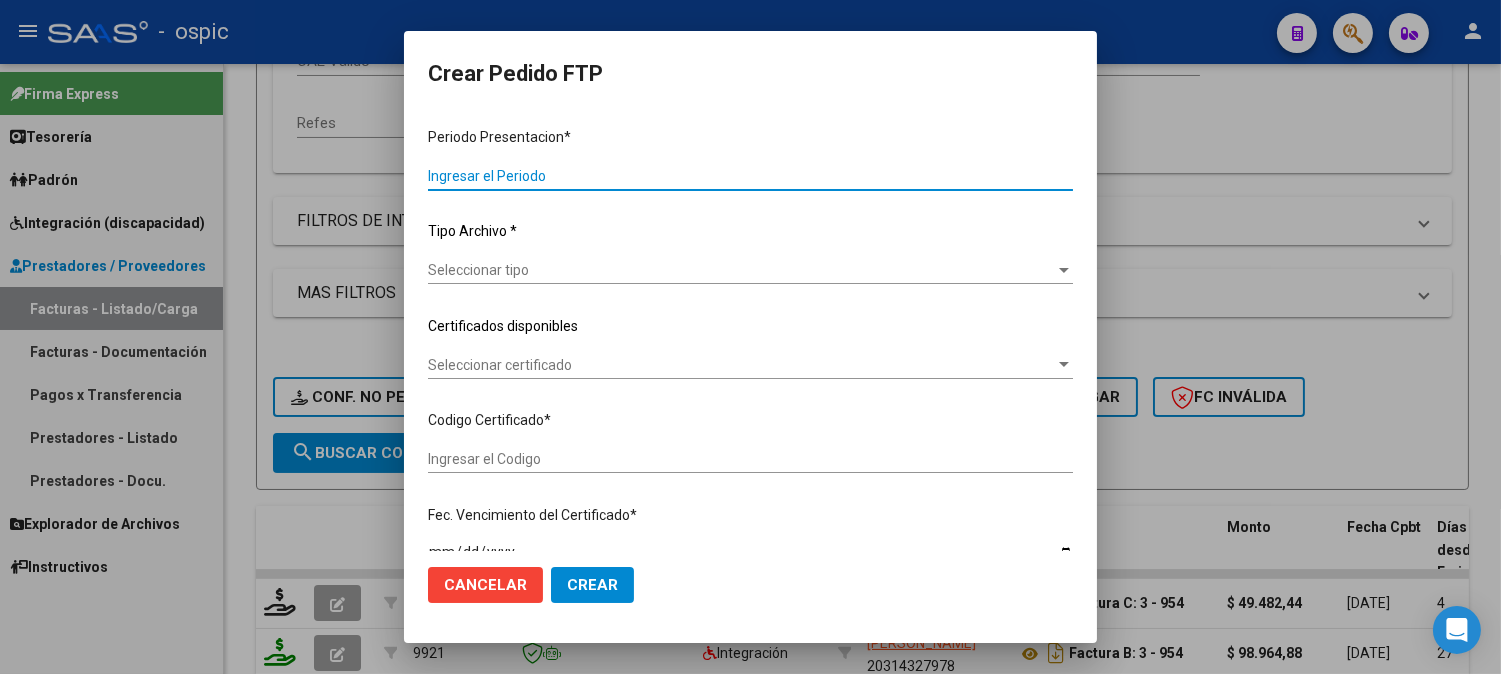 type on "202506" 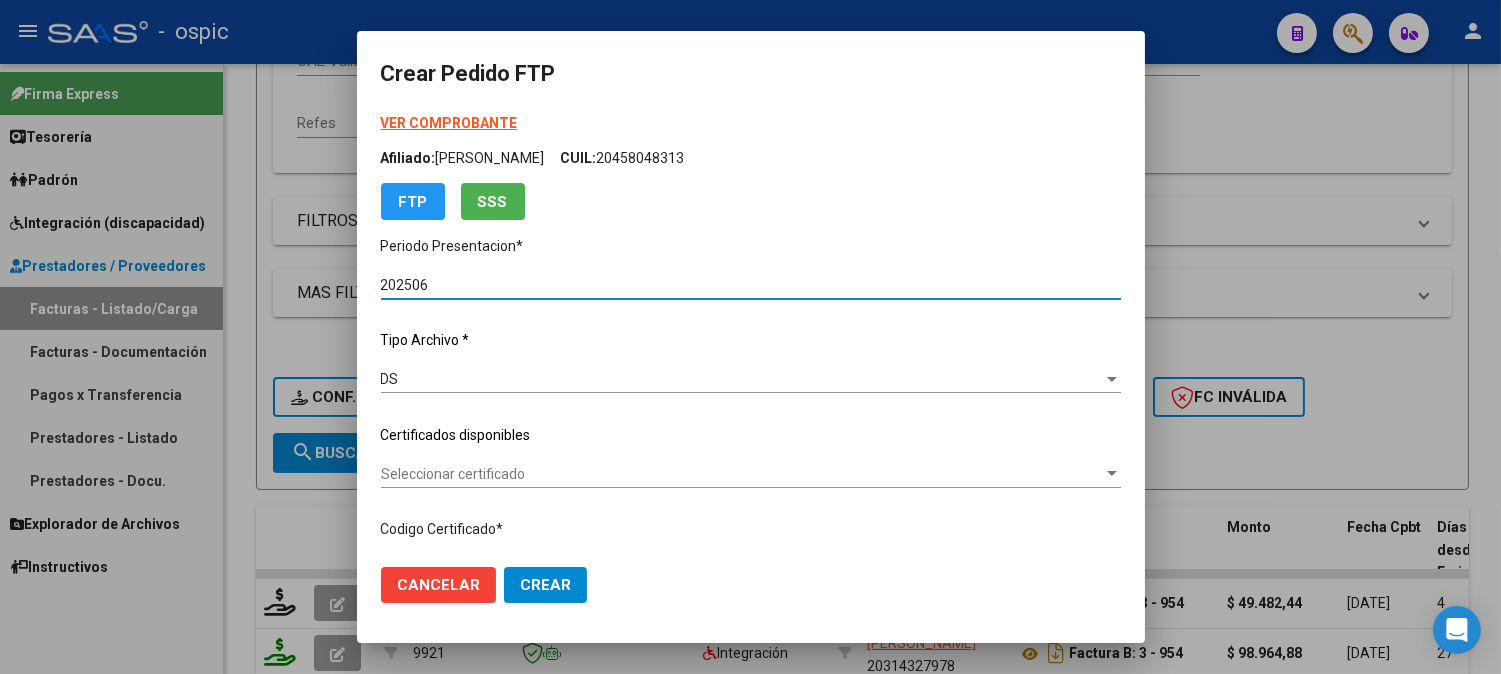 type on "0000000000000000000000000000007547659628" 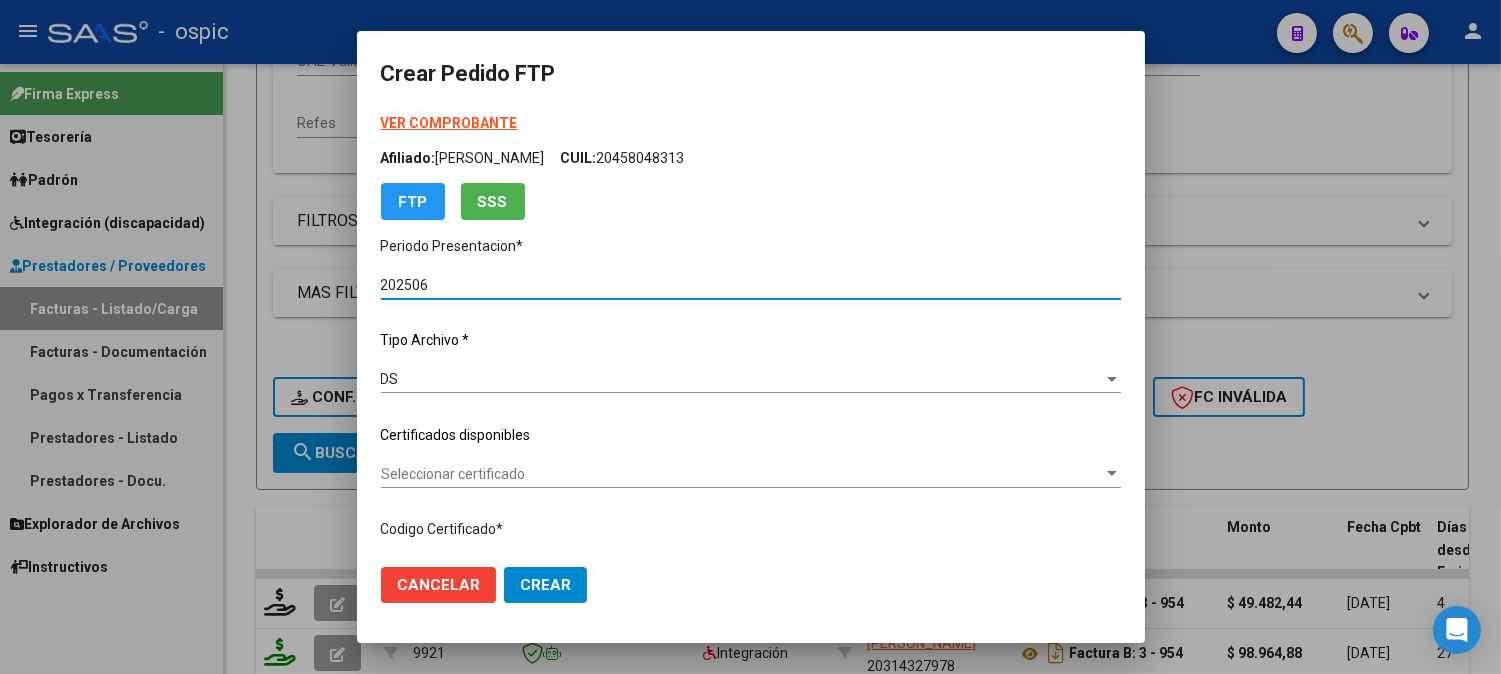 type on "2025-09-25" 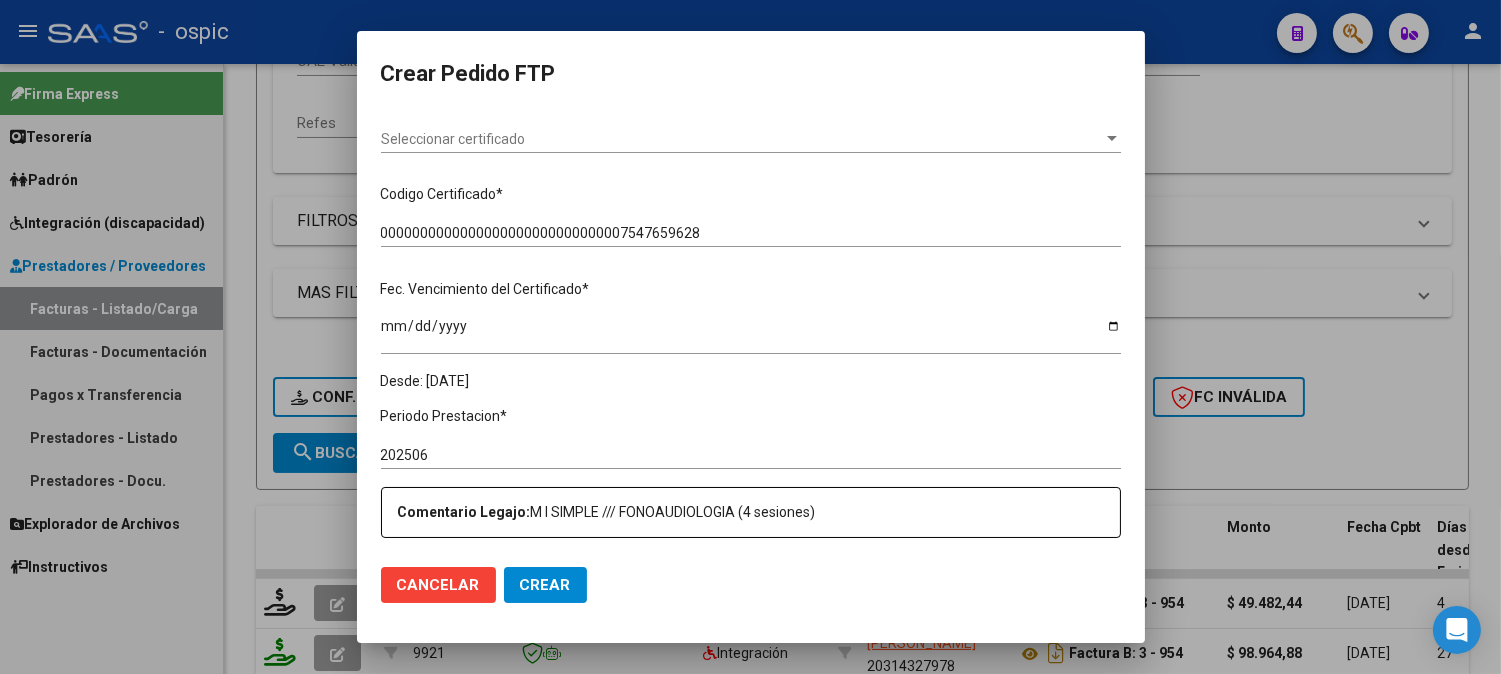 scroll, scrollTop: 360, scrollLeft: 0, axis: vertical 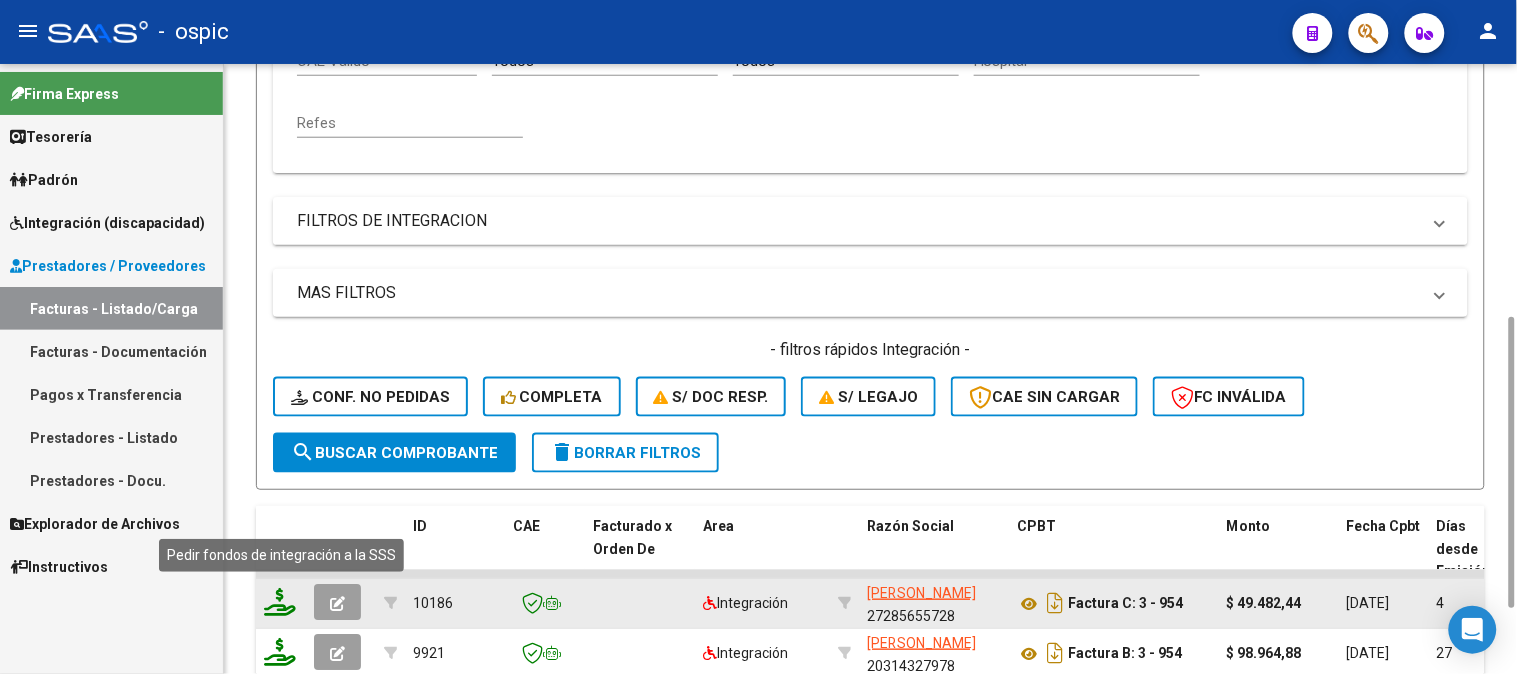 click 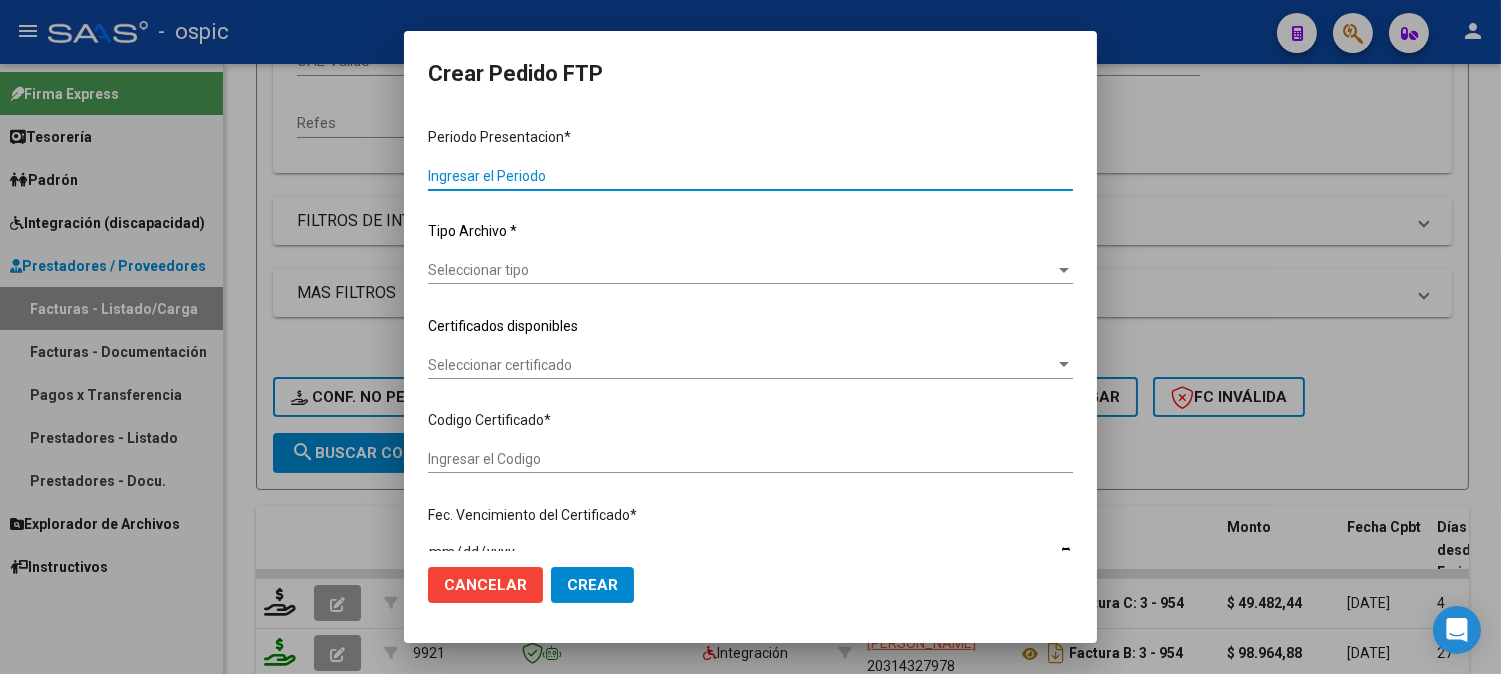 type on "202506" 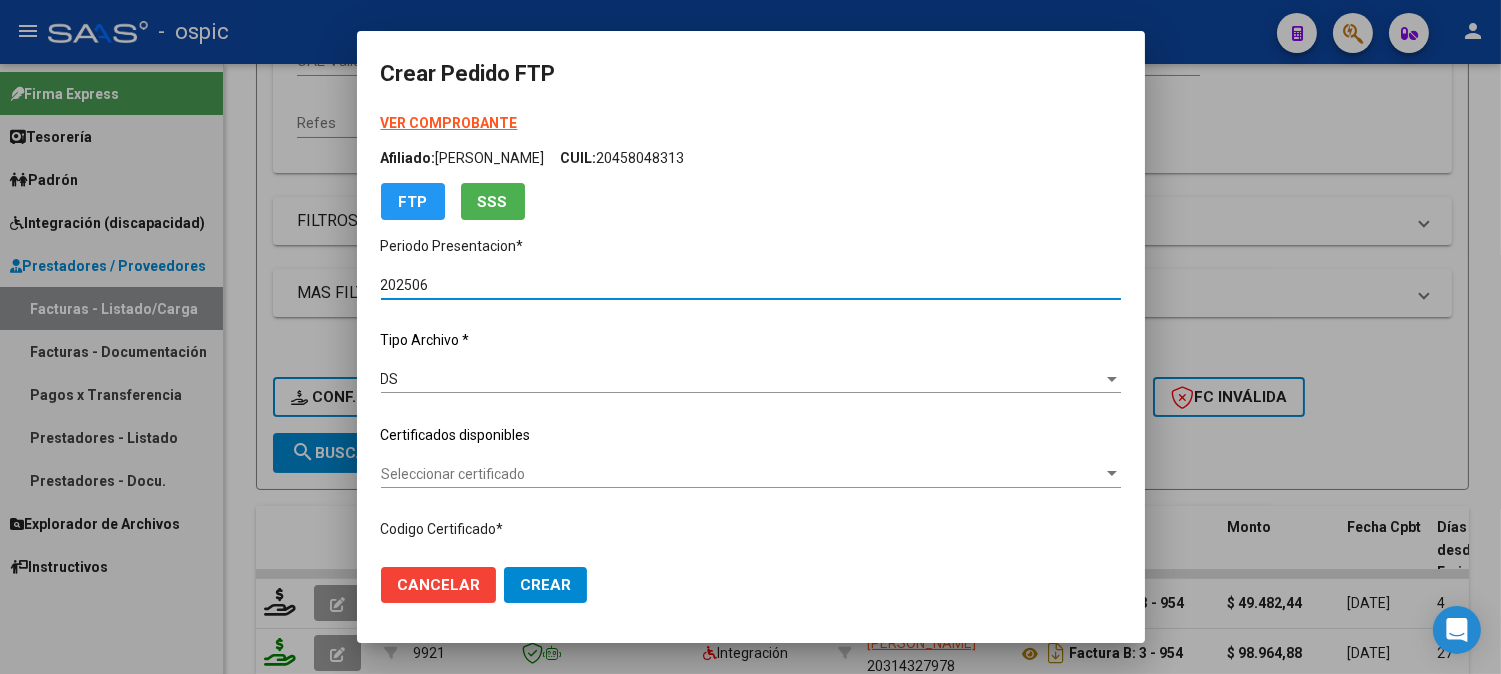 type on "0000000000000000000000000000007547659628" 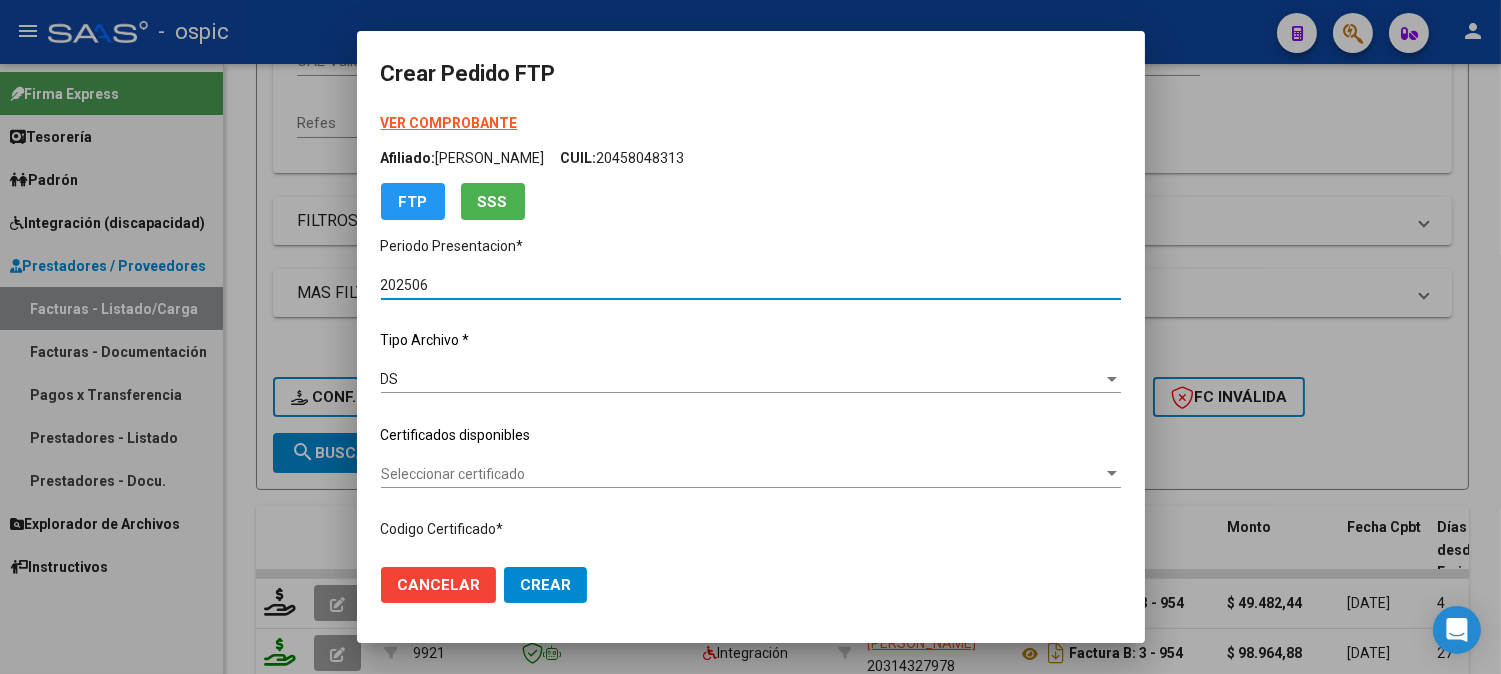 type on "2025-09-25" 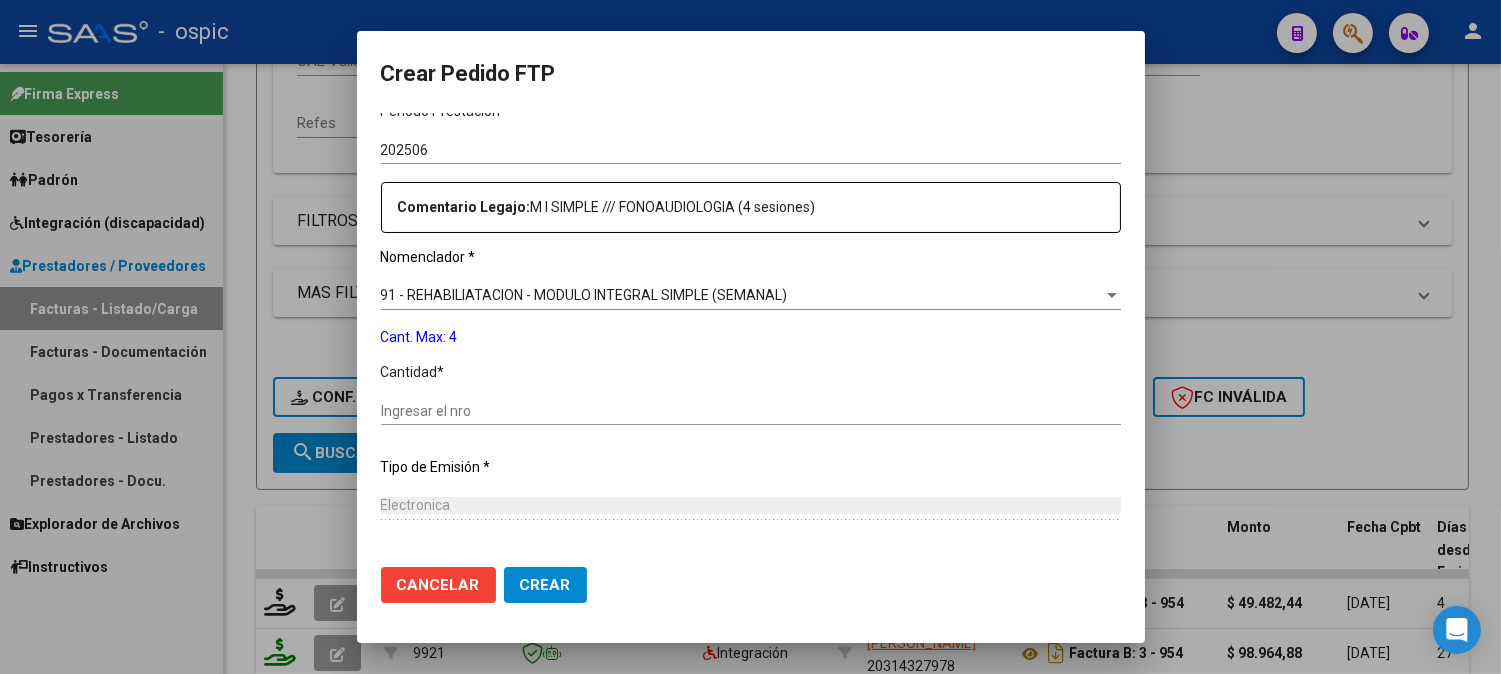 scroll, scrollTop: 646, scrollLeft: 0, axis: vertical 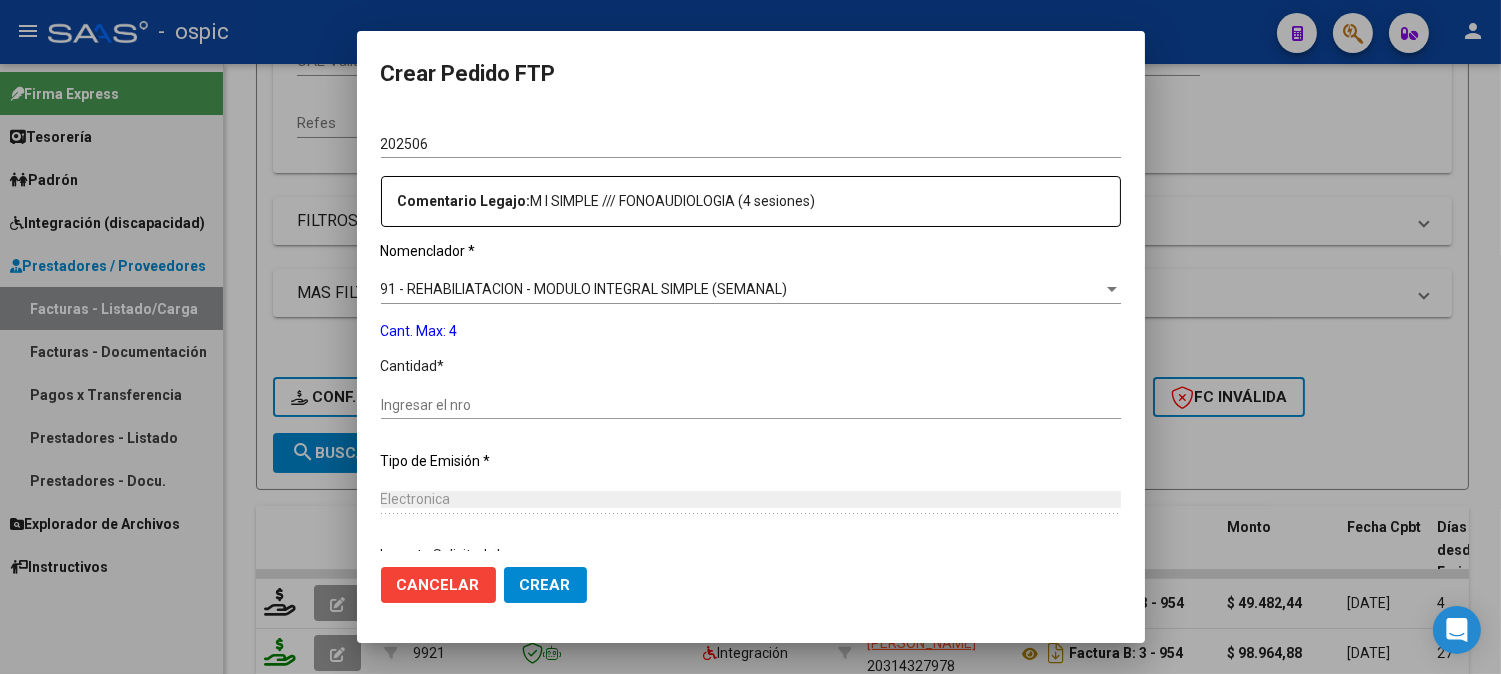 click on "Ingresar el nro" at bounding box center (751, 405) 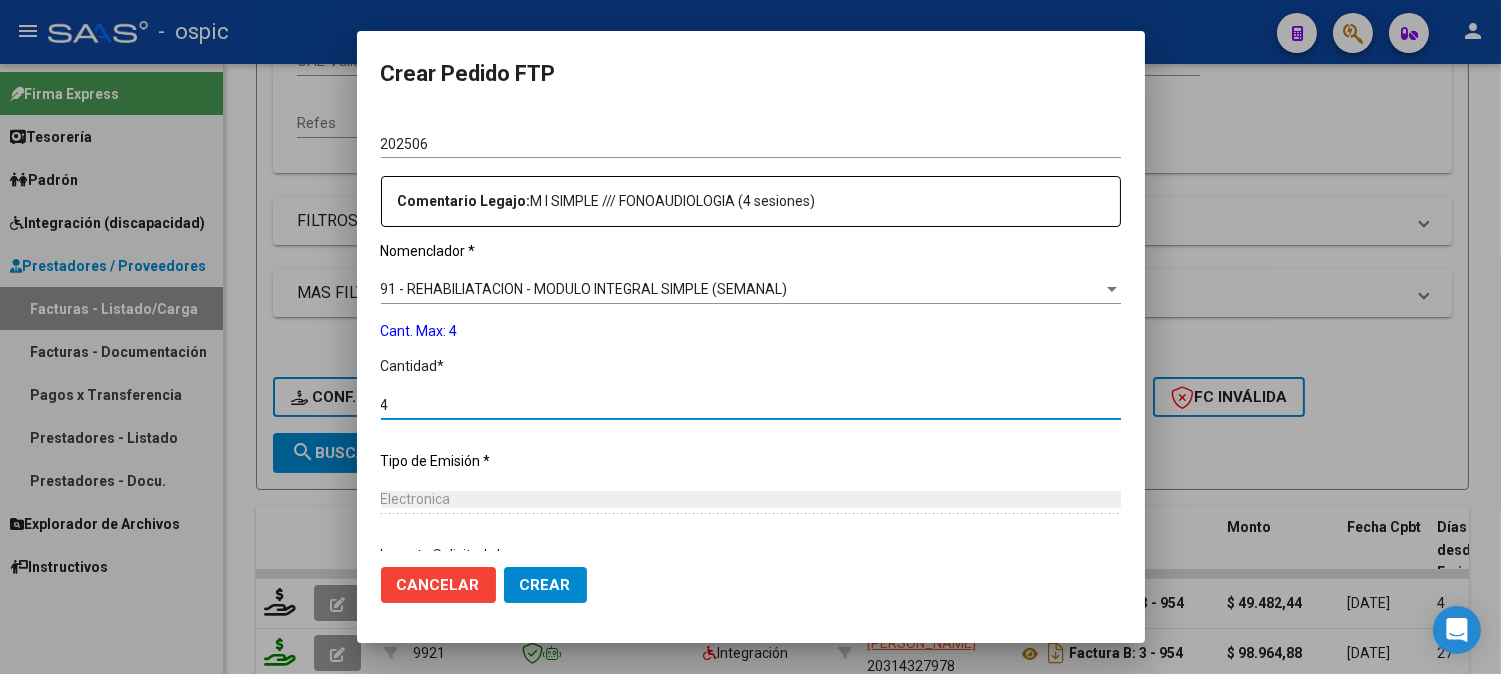 type on "4" 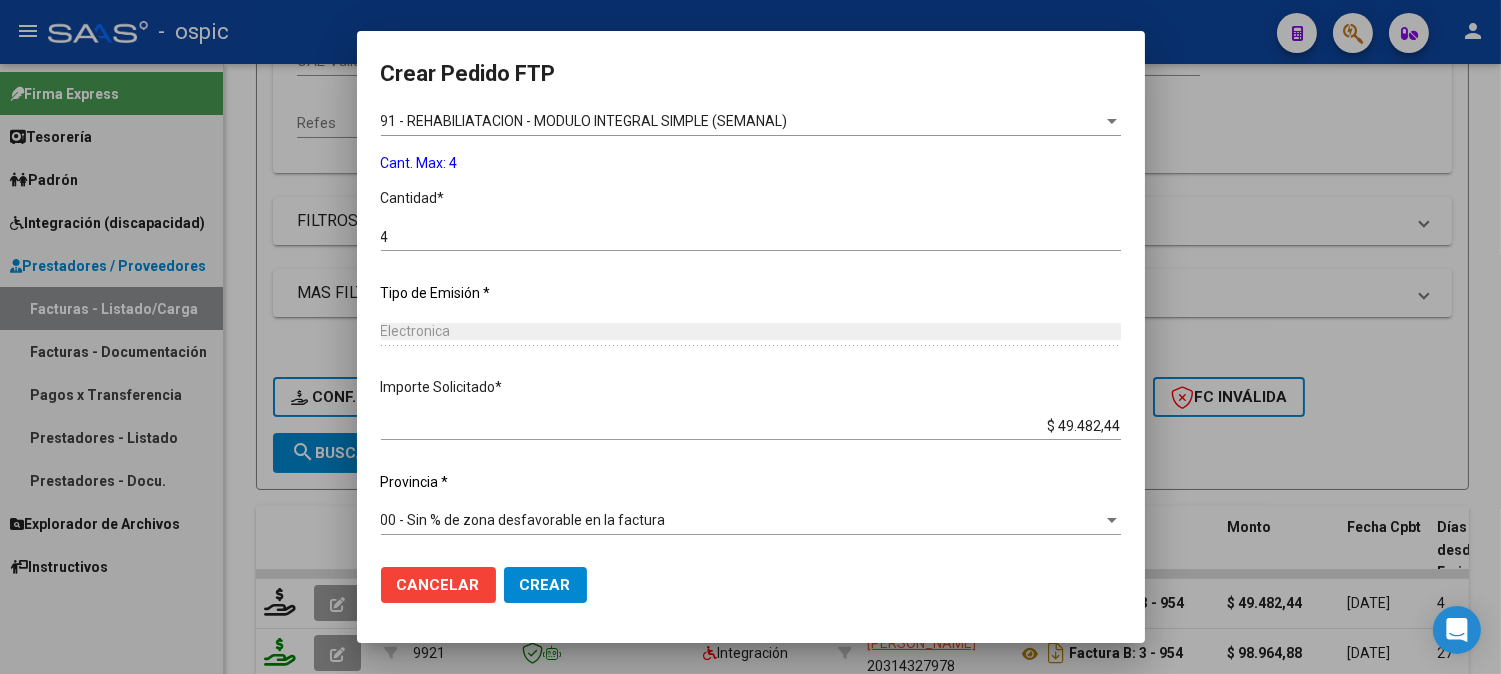 click on "Crear" 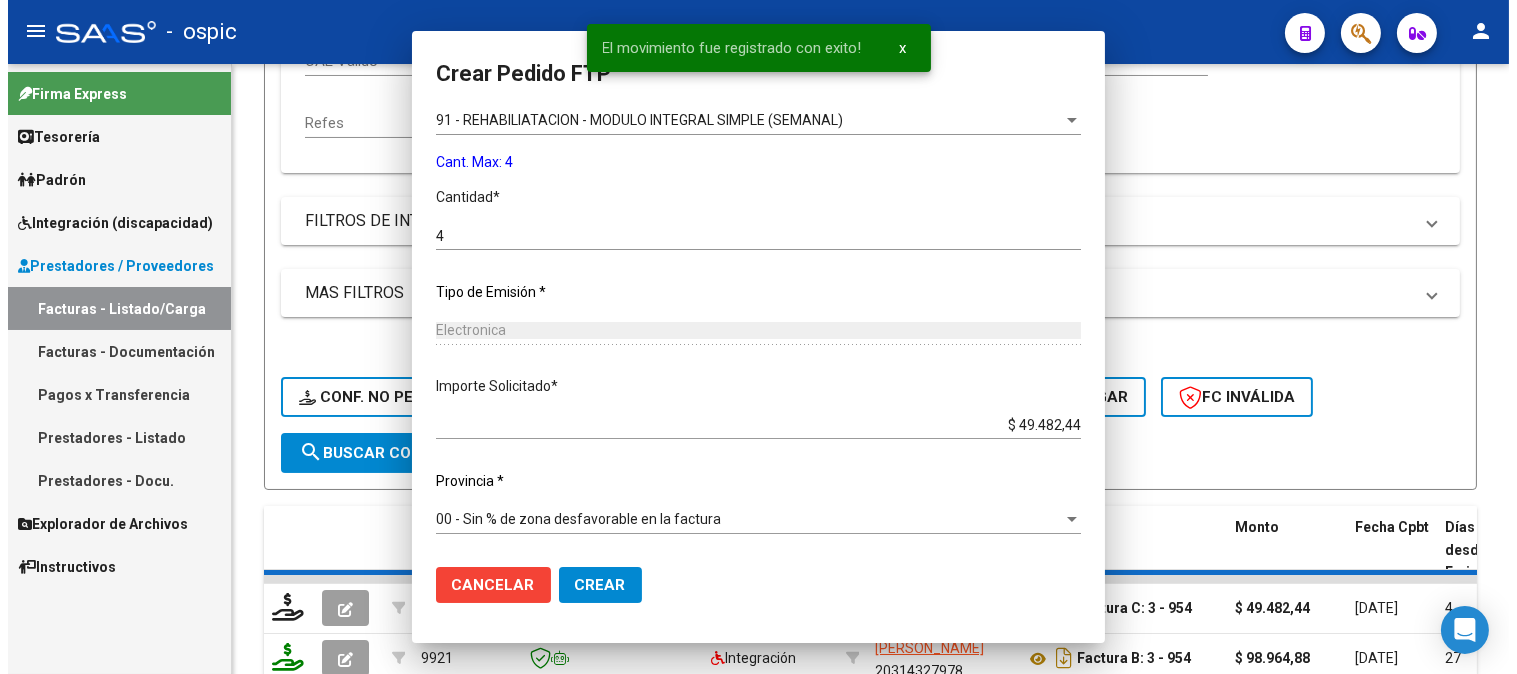 scroll, scrollTop: 0, scrollLeft: 0, axis: both 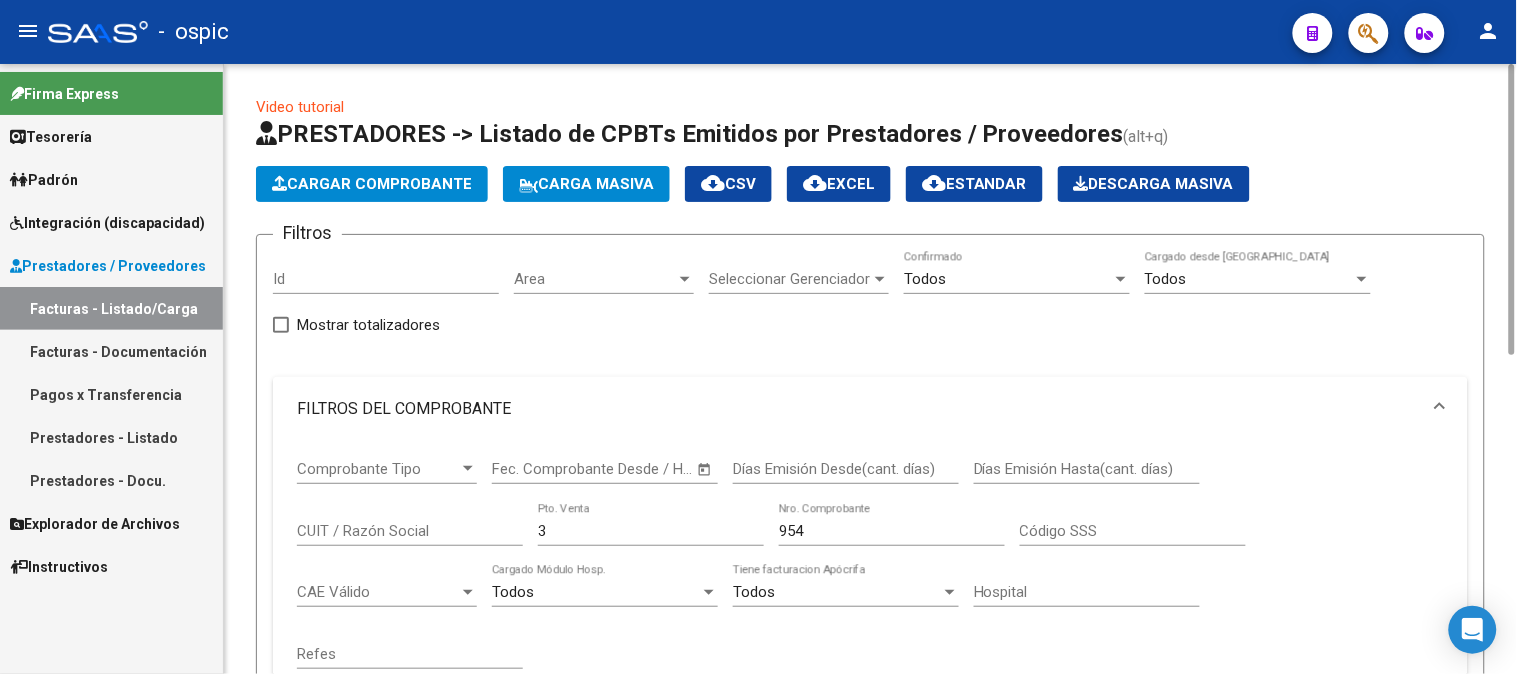 click on "Comprobante Tipo Comprobante Tipo Start date – Fec. Comprobante Desde / Hasta Días Emisión Desde(cant. días) Días Emisión Hasta(cant. días) CUIT / Razón Social 3 Pto. Venta 954 Nro. Comprobante Código SSS CAE Válido CAE Válido Todos  Cargado Módulo Hosp. Todos  Tiene facturacion Apócrifa Hospital Refes" at bounding box center (870, 564) 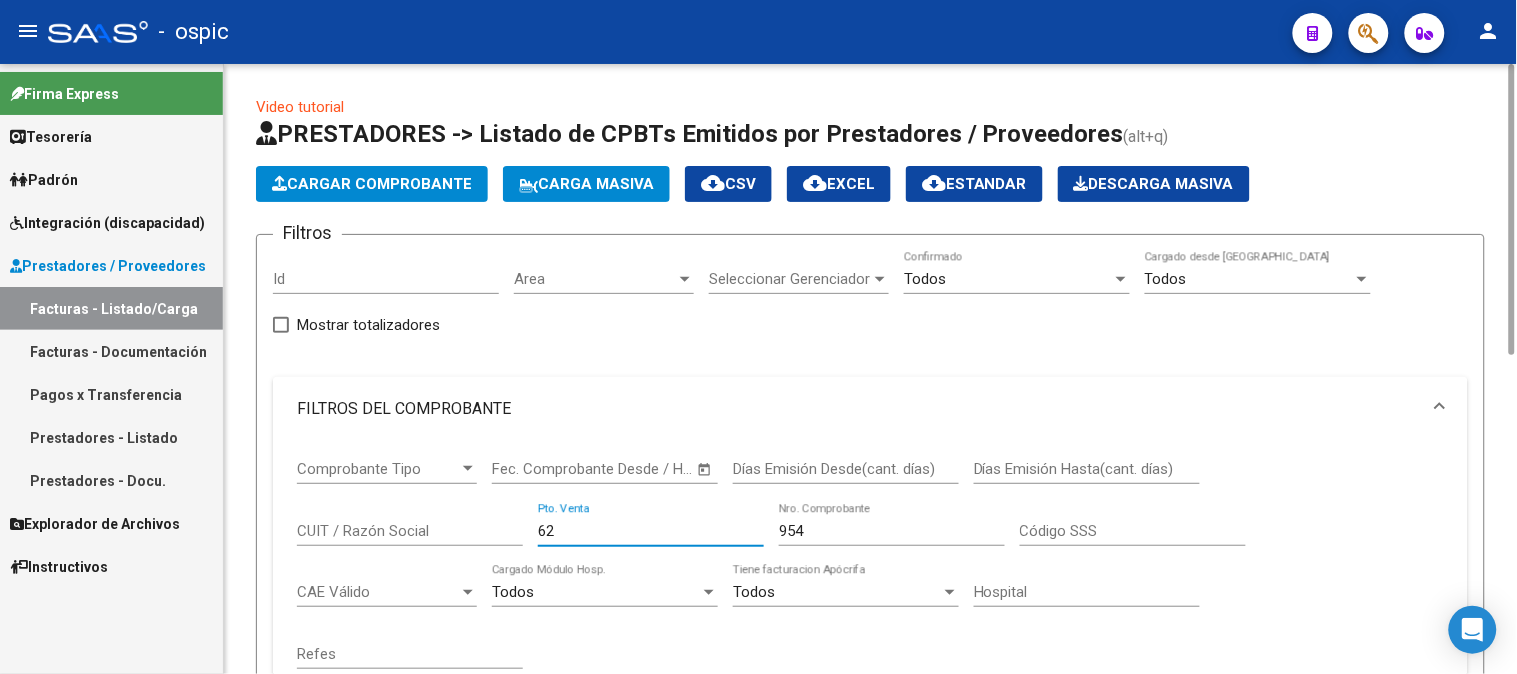 type on "62" 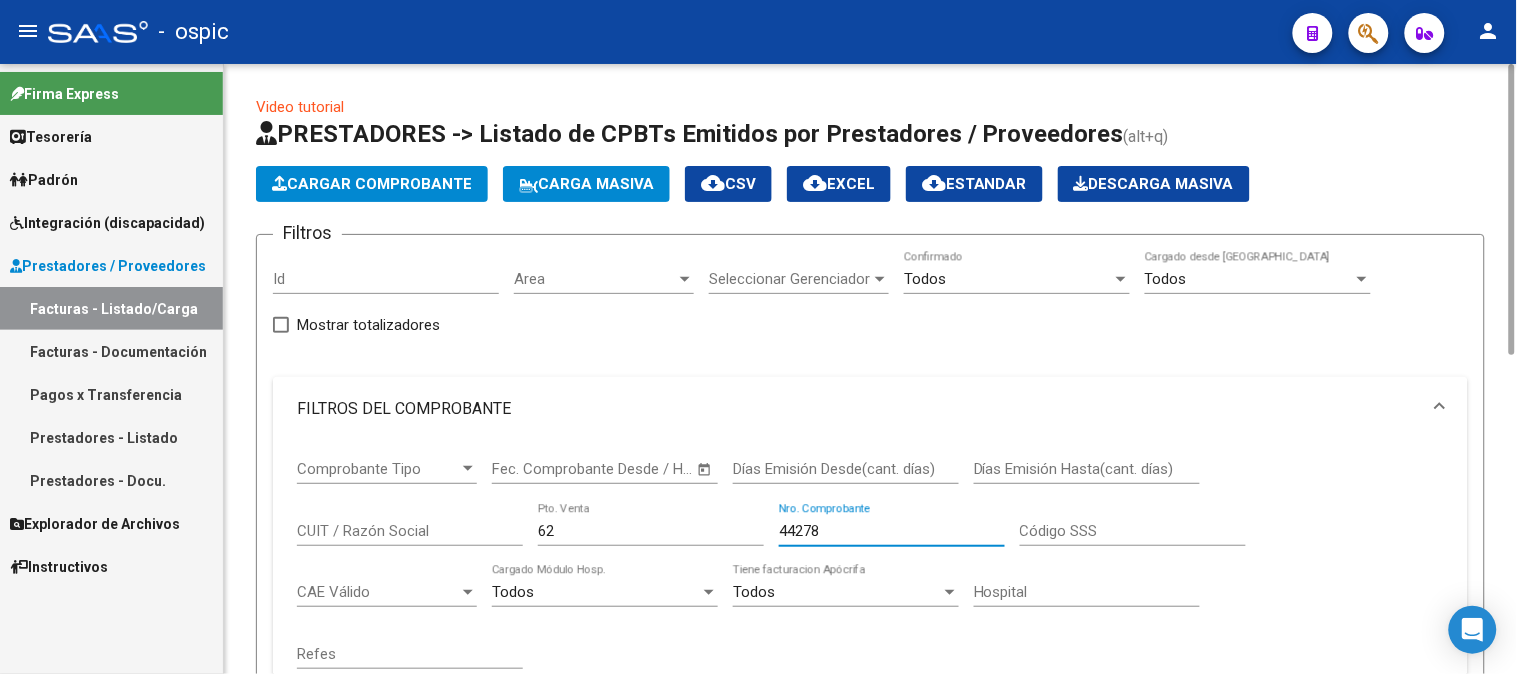 scroll, scrollTop: 444, scrollLeft: 0, axis: vertical 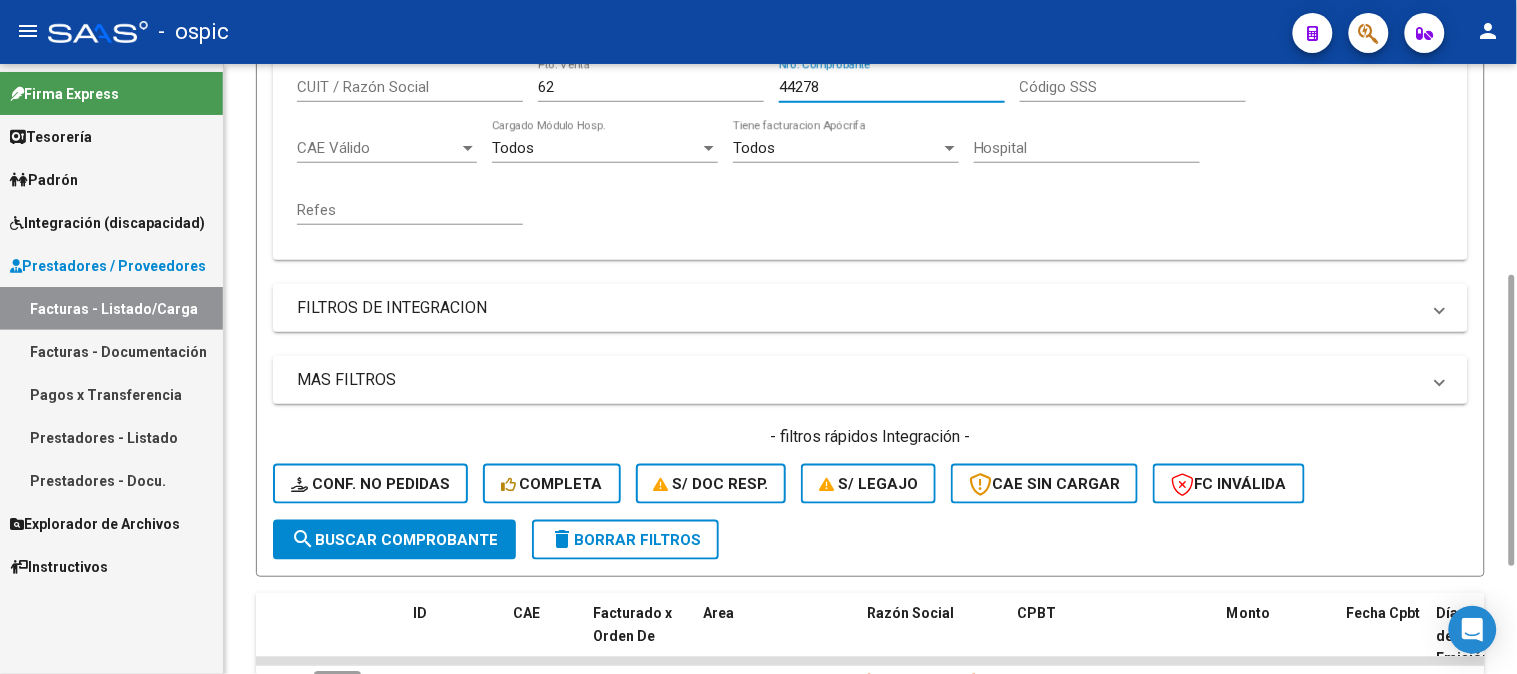 type on "44278" 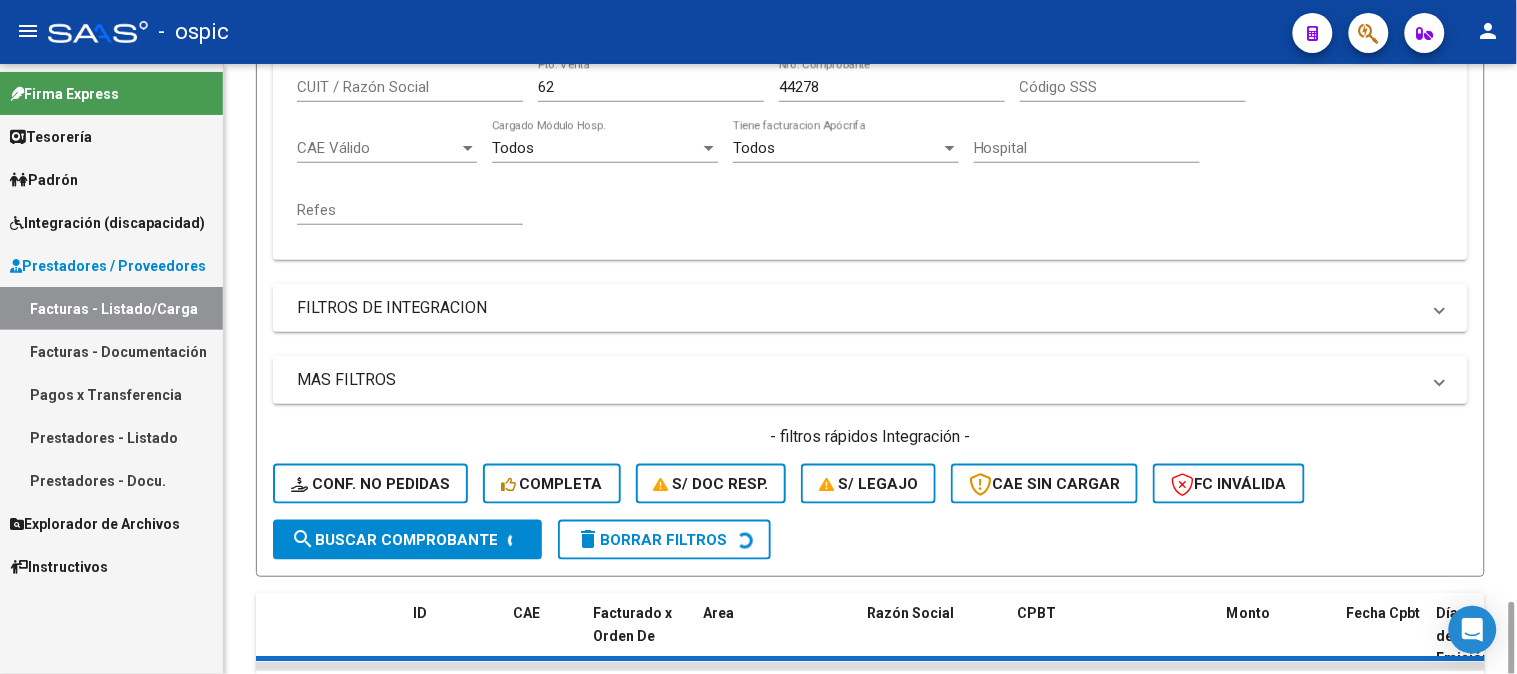 scroll, scrollTop: 666, scrollLeft: 0, axis: vertical 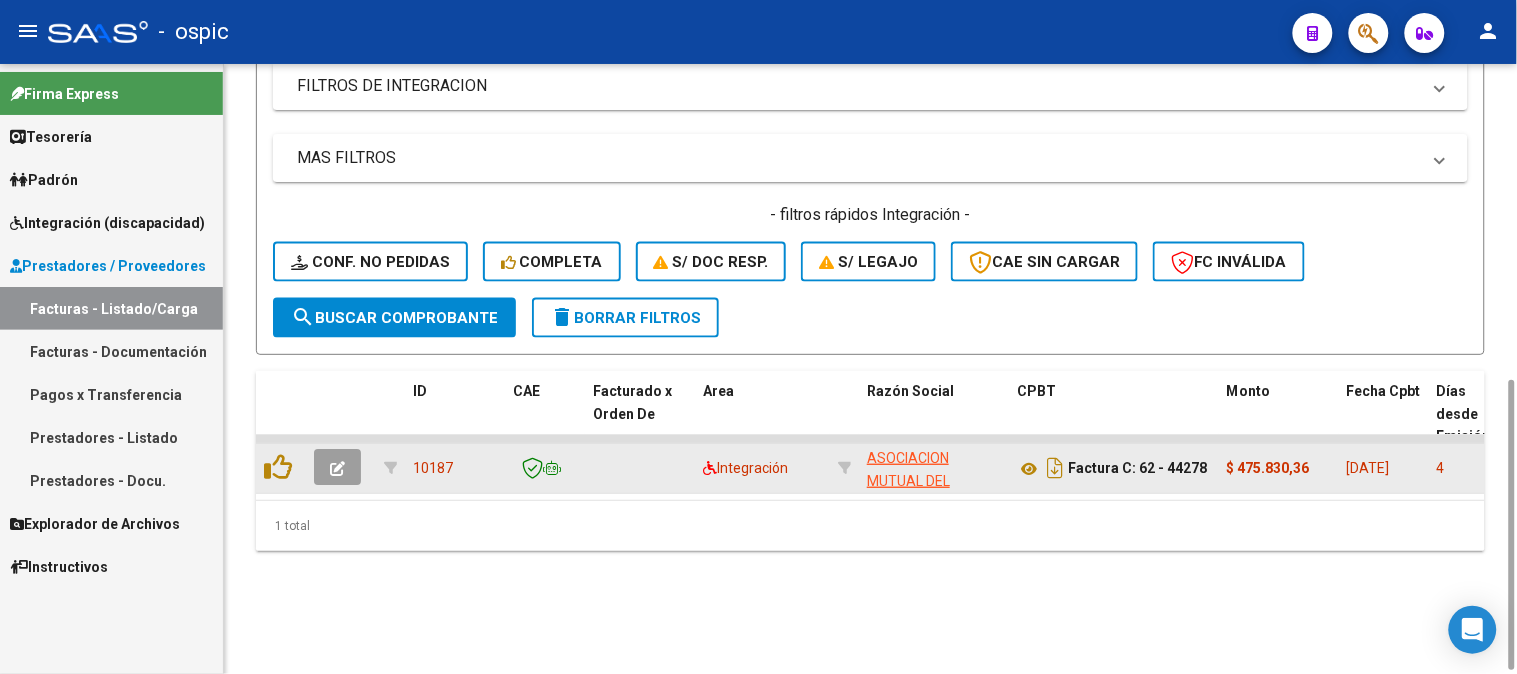 click 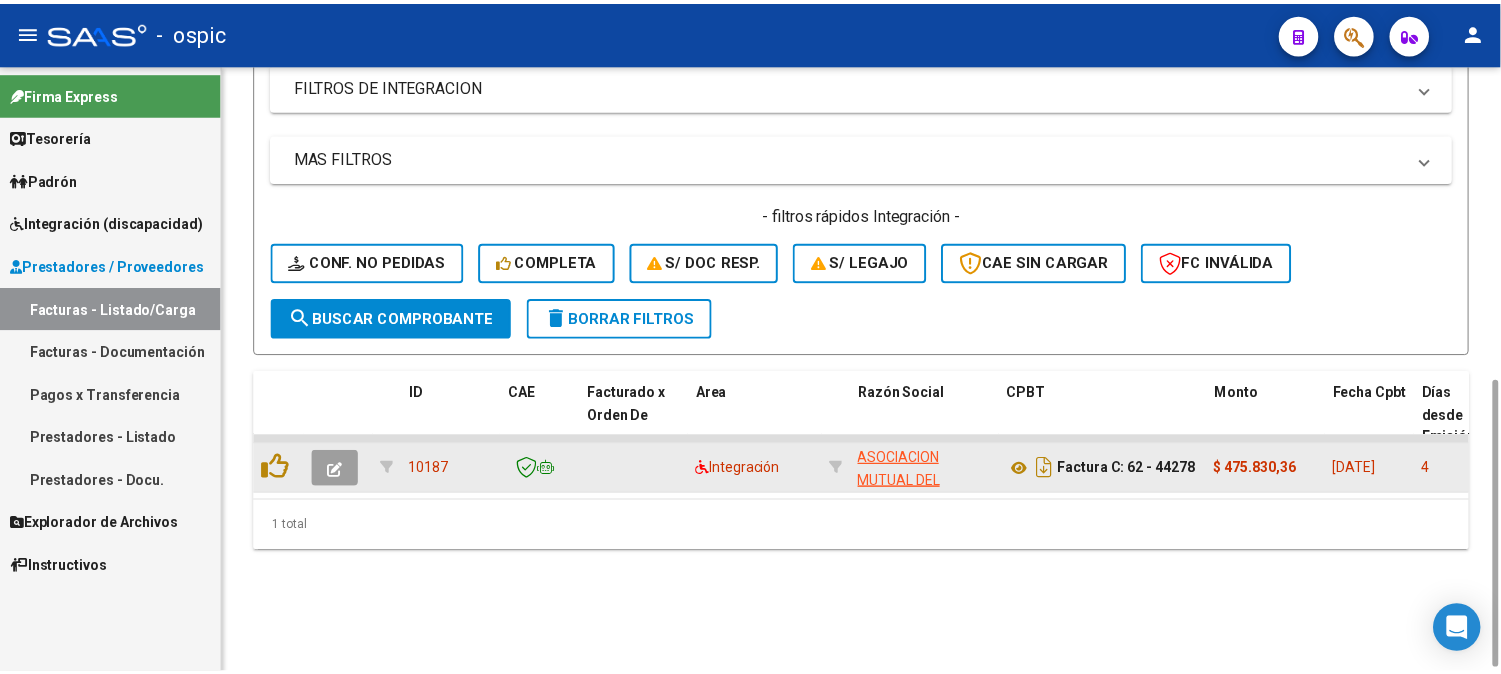 scroll, scrollTop: 622, scrollLeft: 0, axis: vertical 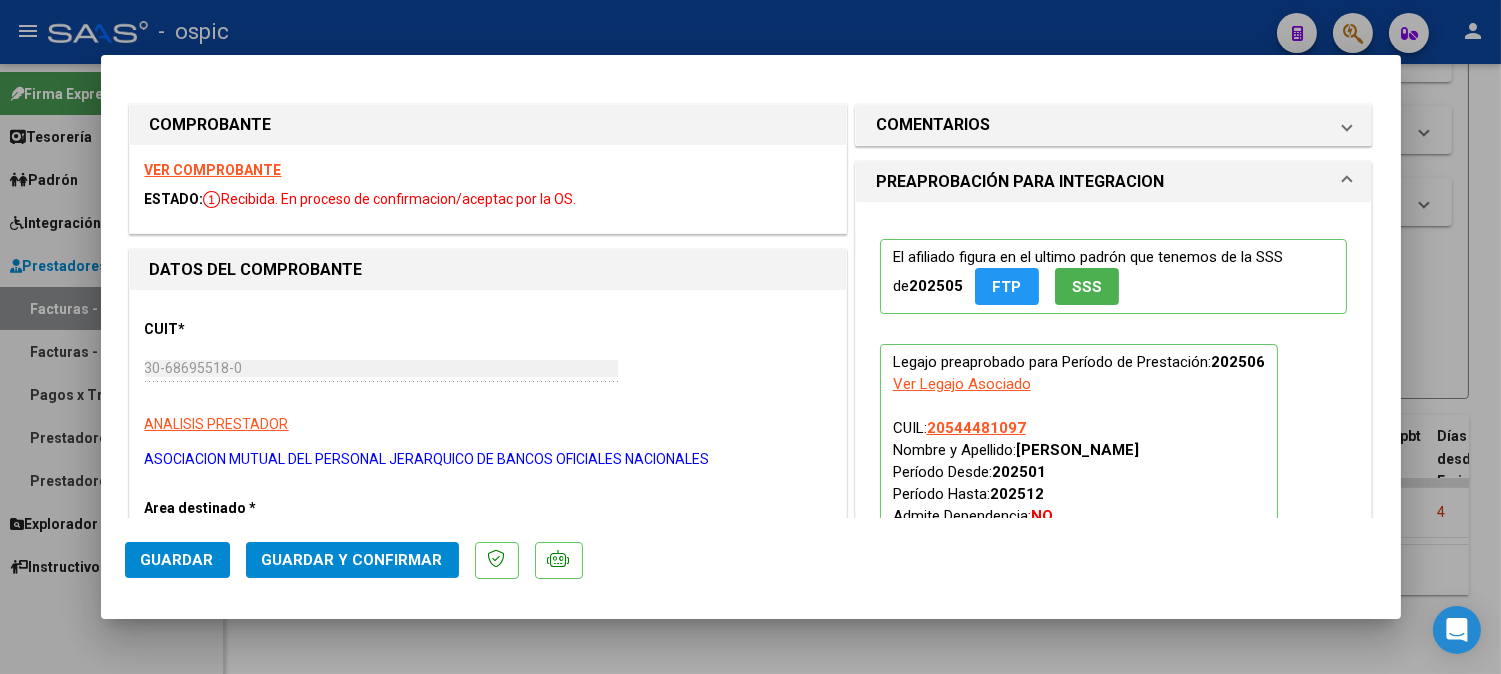 type 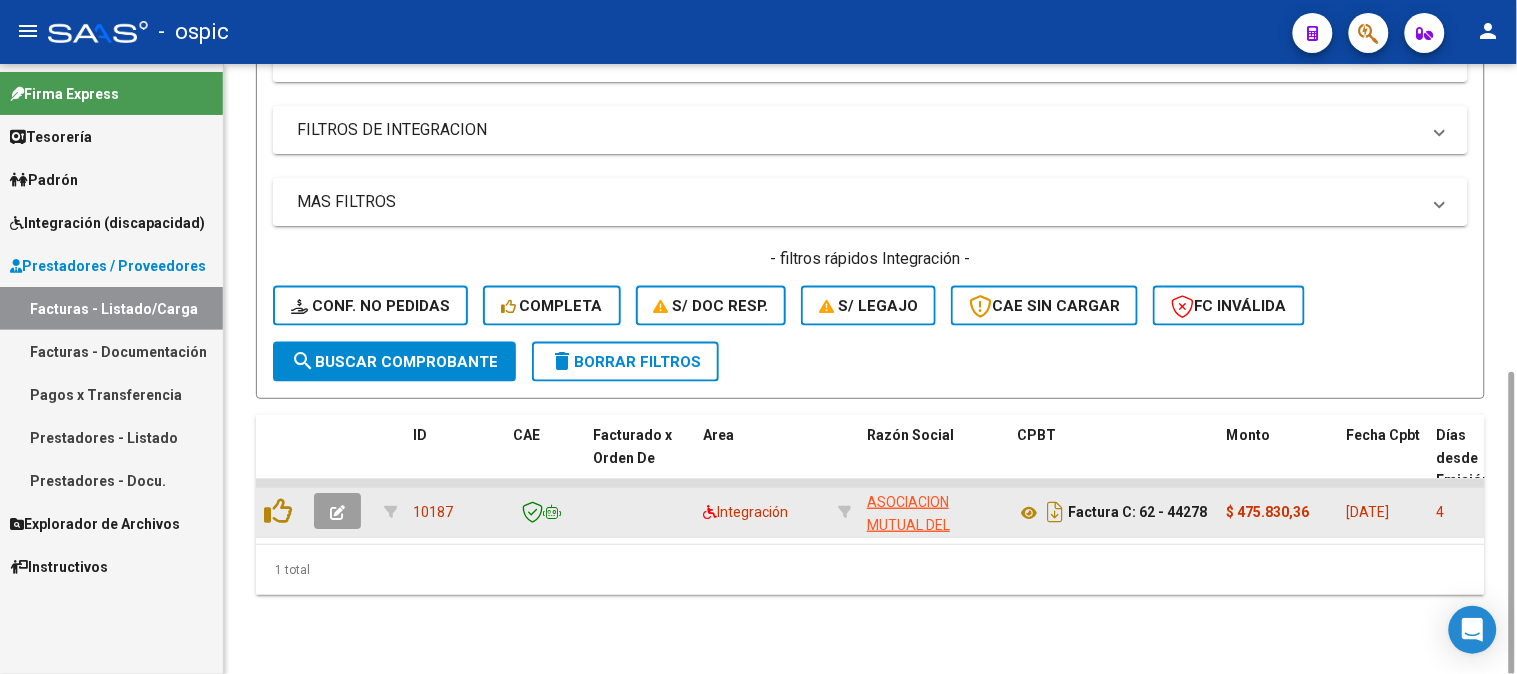 click 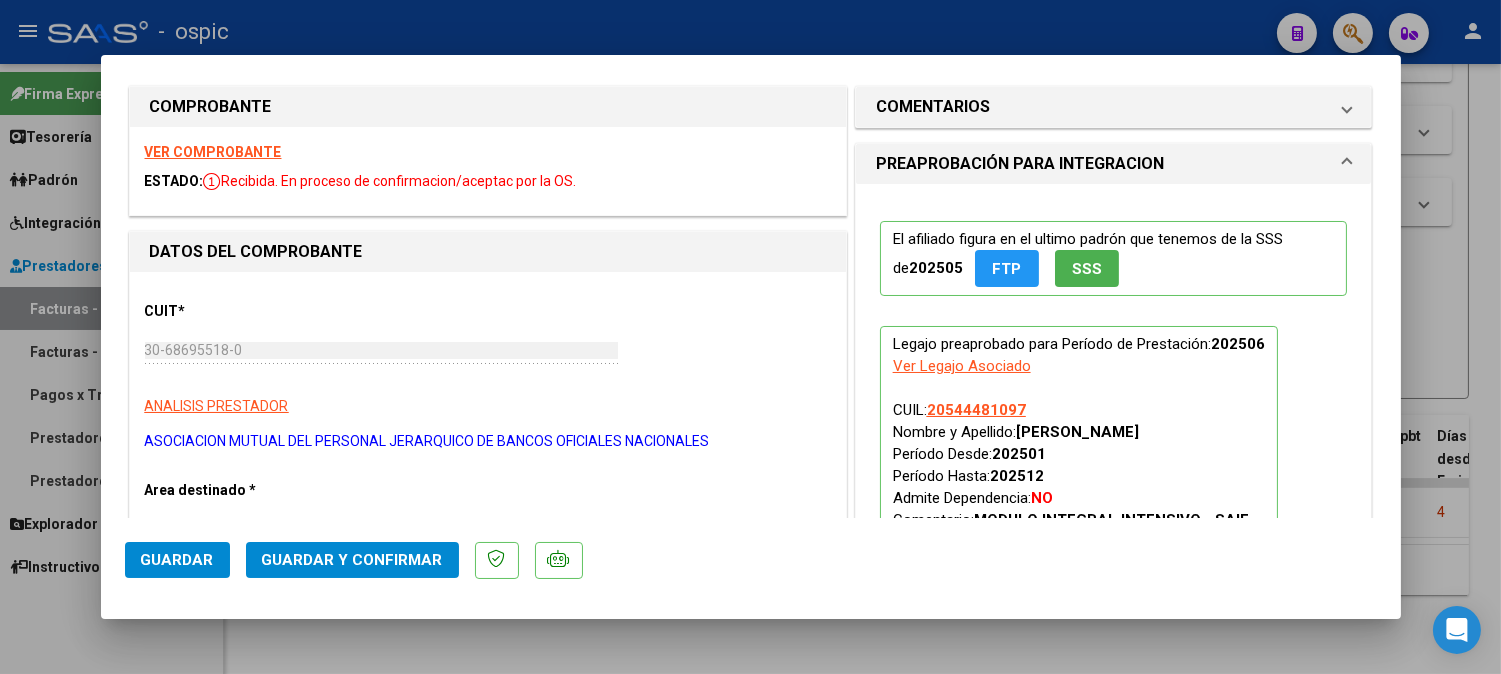 scroll, scrollTop: 0, scrollLeft: 0, axis: both 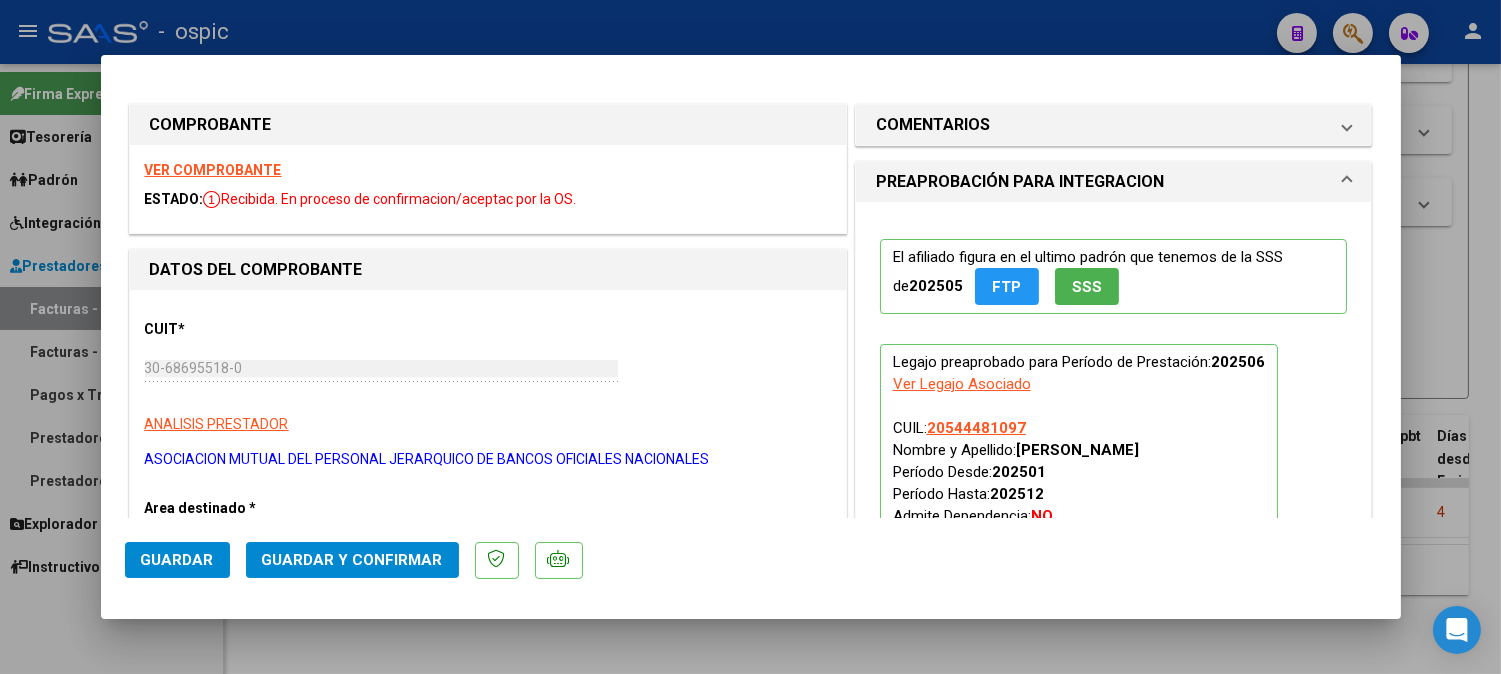drag, startPoint x: 941, startPoint y: 114, endPoint x: 952, endPoint y: 245, distance: 131.46101 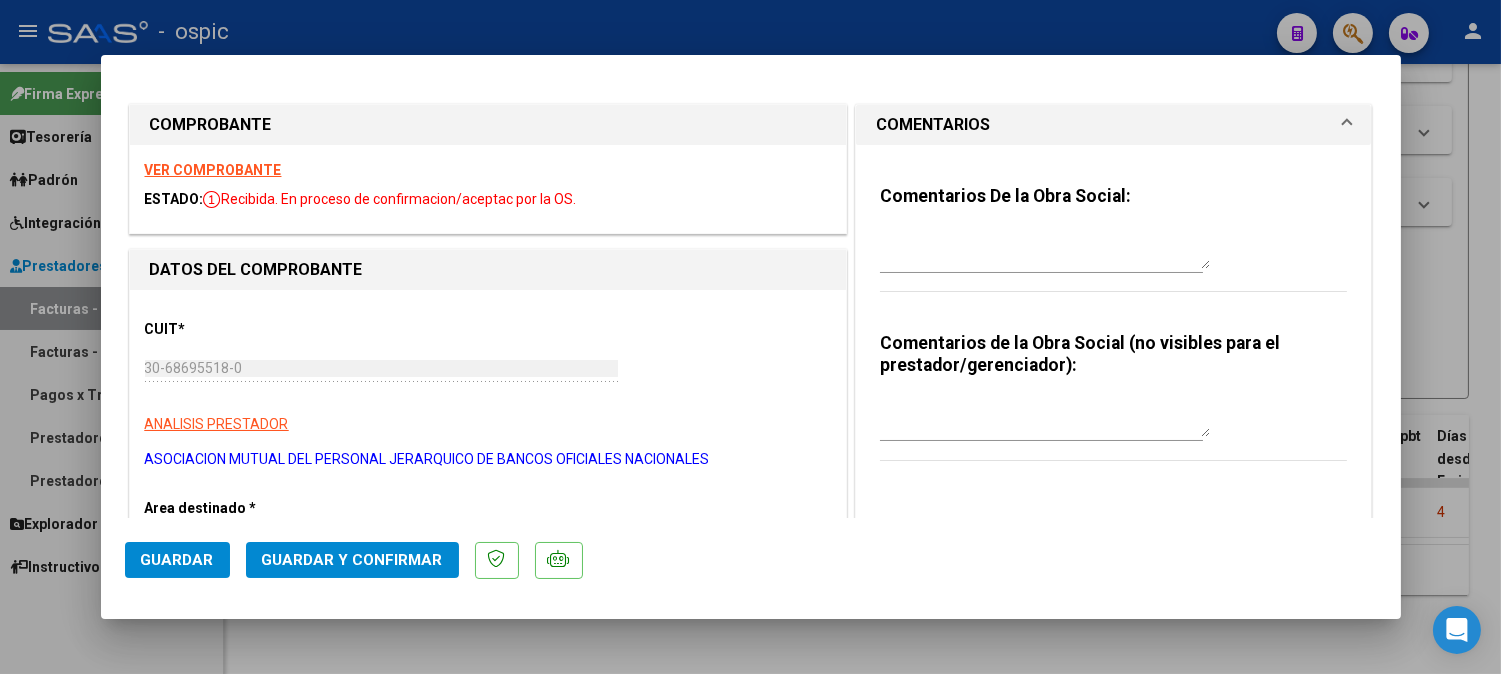 click at bounding box center (1045, 417) 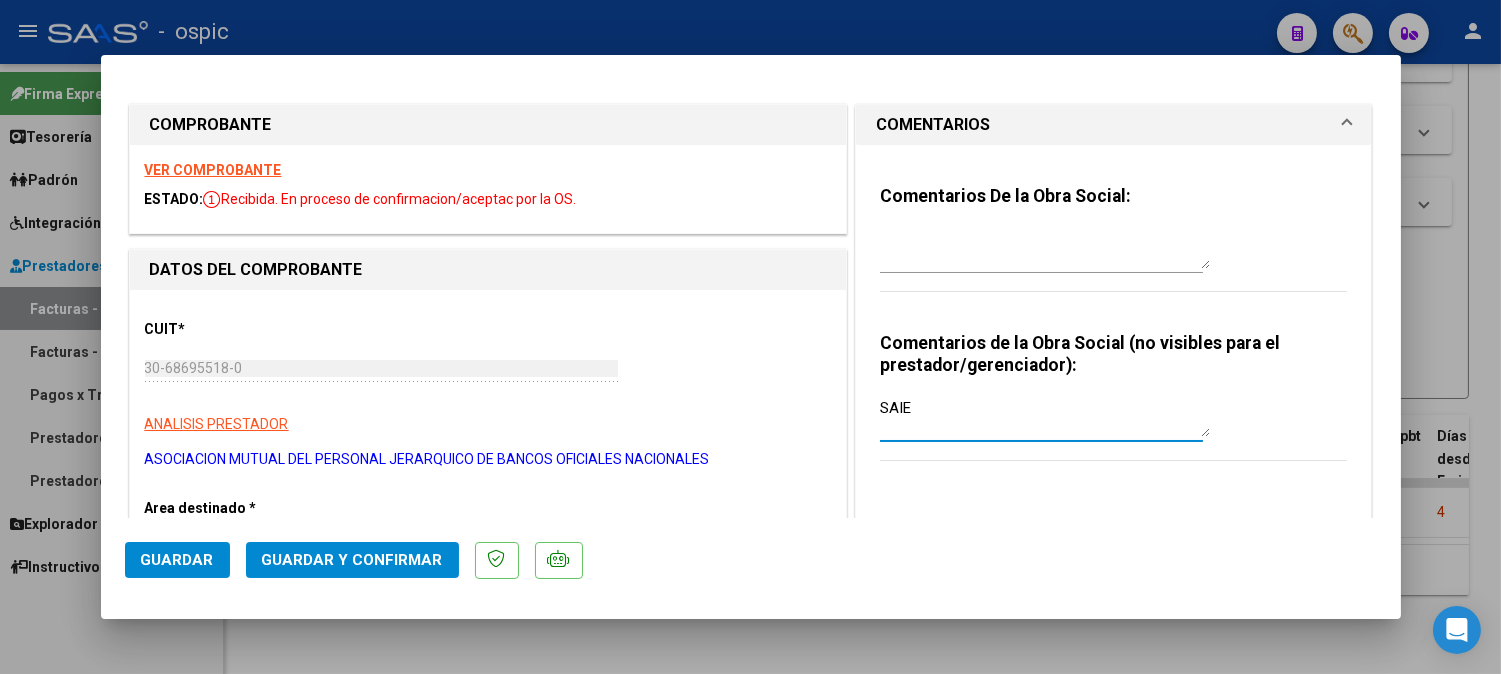 type on "SAIE" 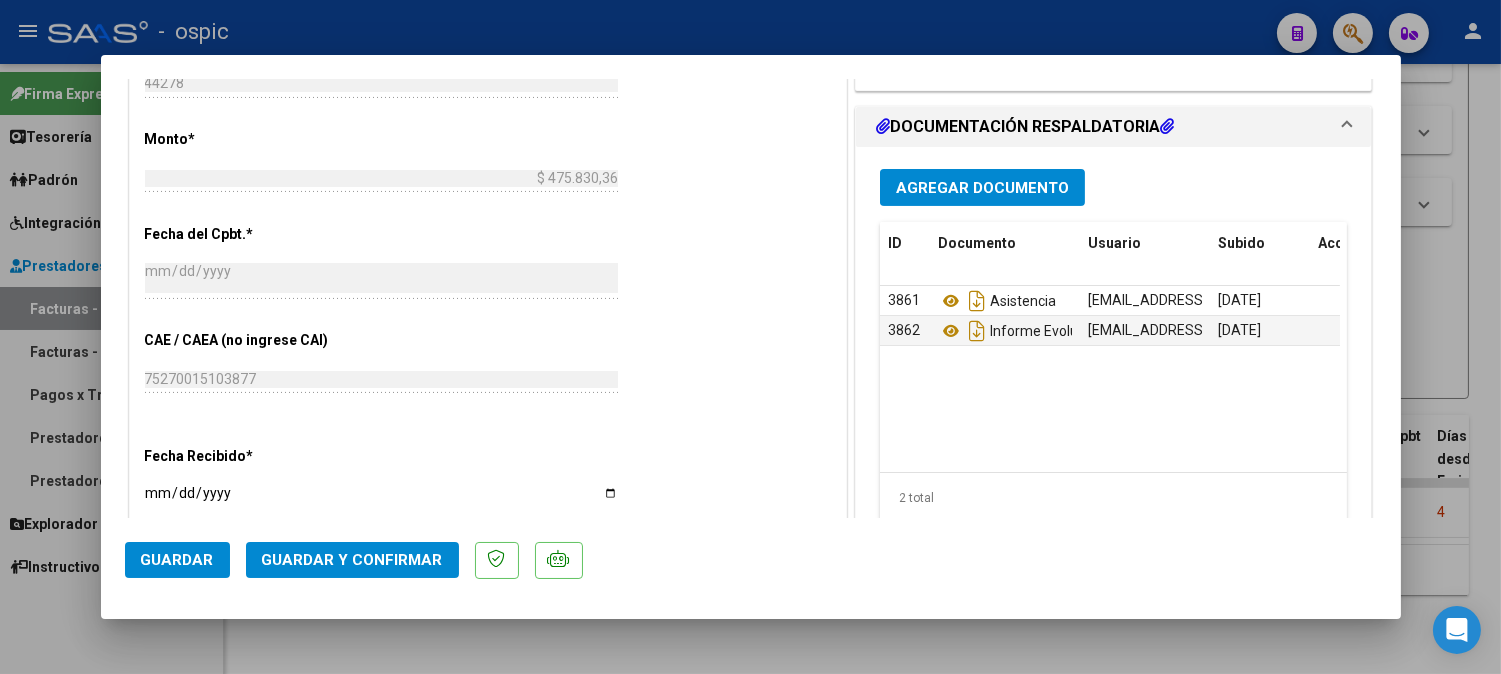 scroll, scrollTop: 932, scrollLeft: 0, axis: vertical 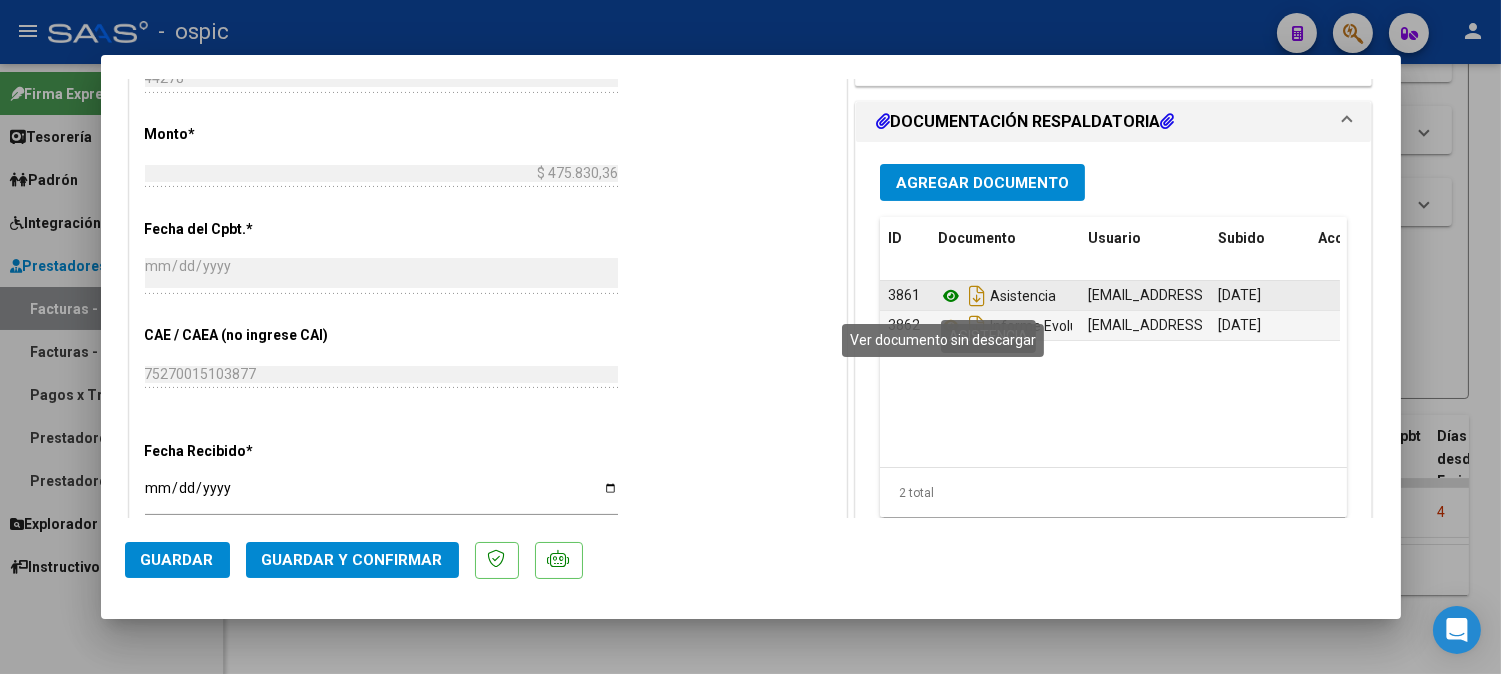 click 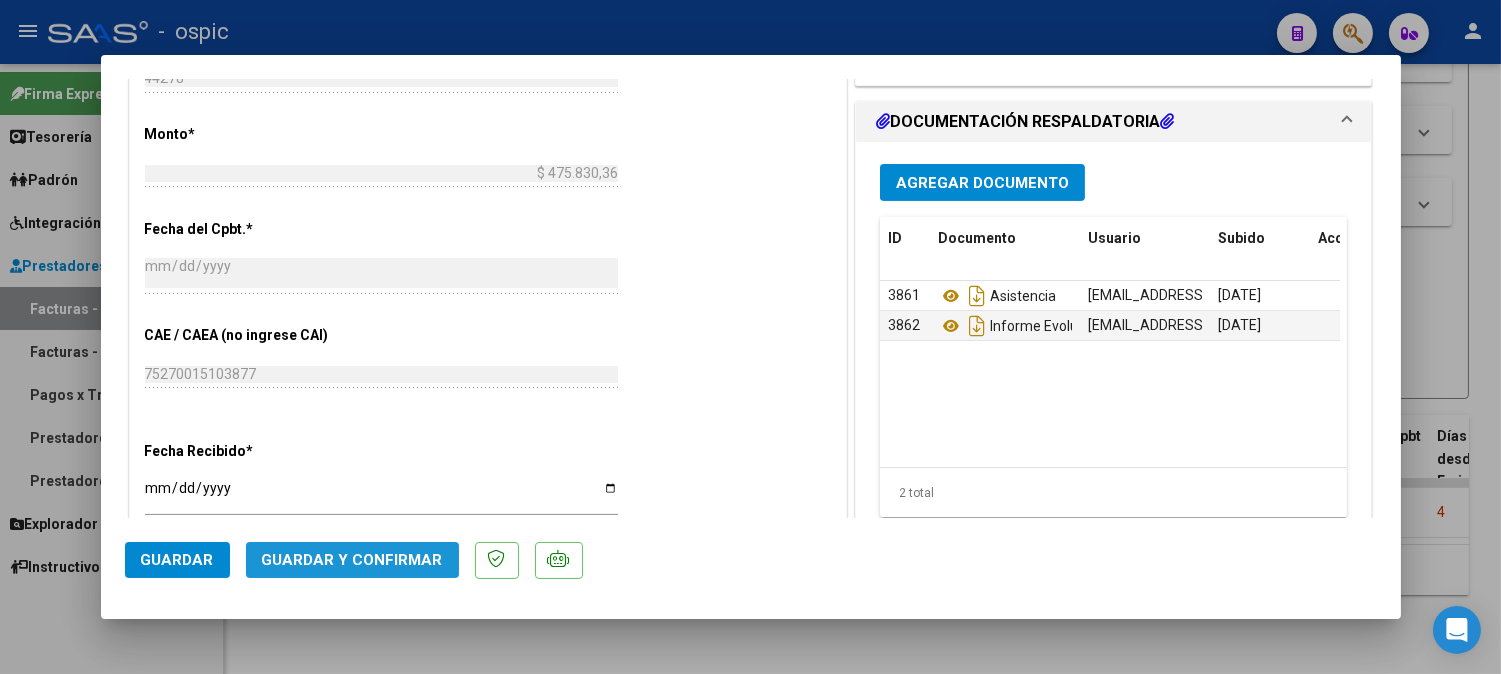 click on "Guardar y Confirmar" 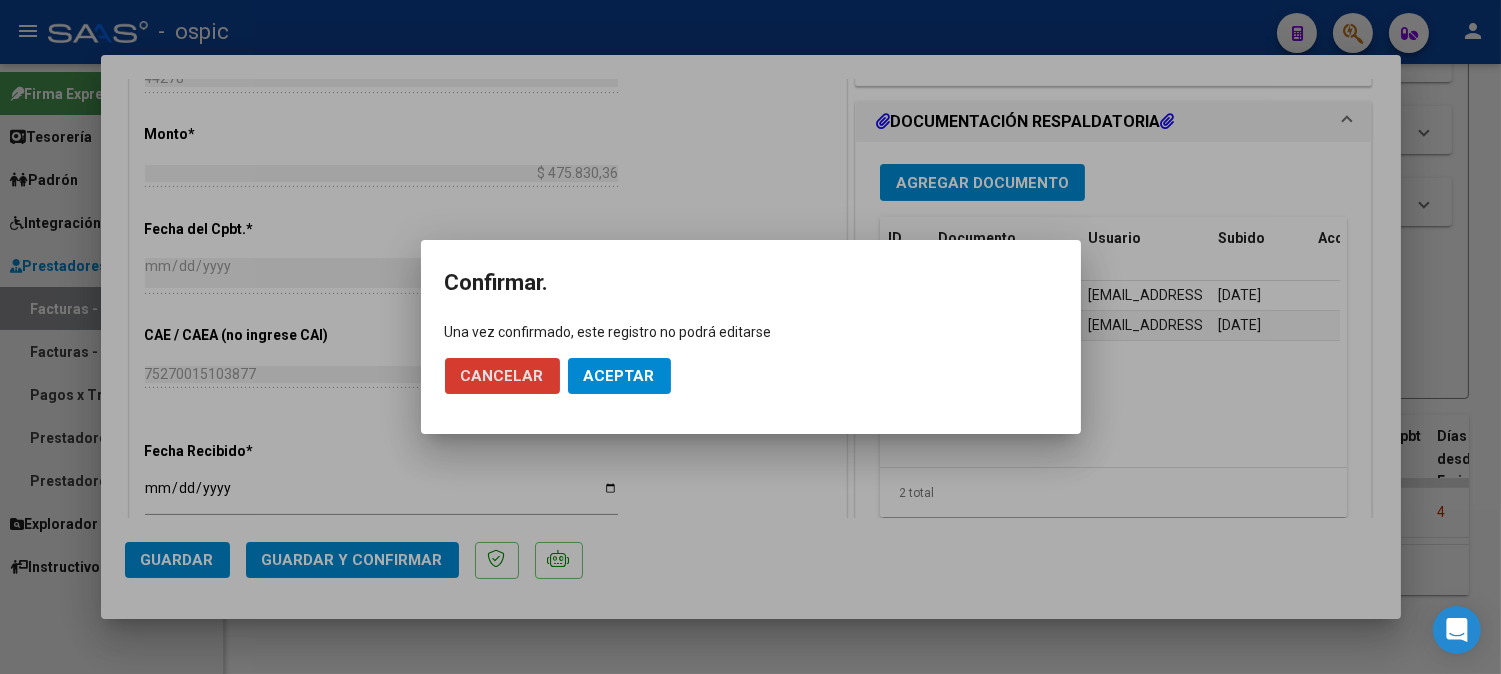 click on "Aceptar" 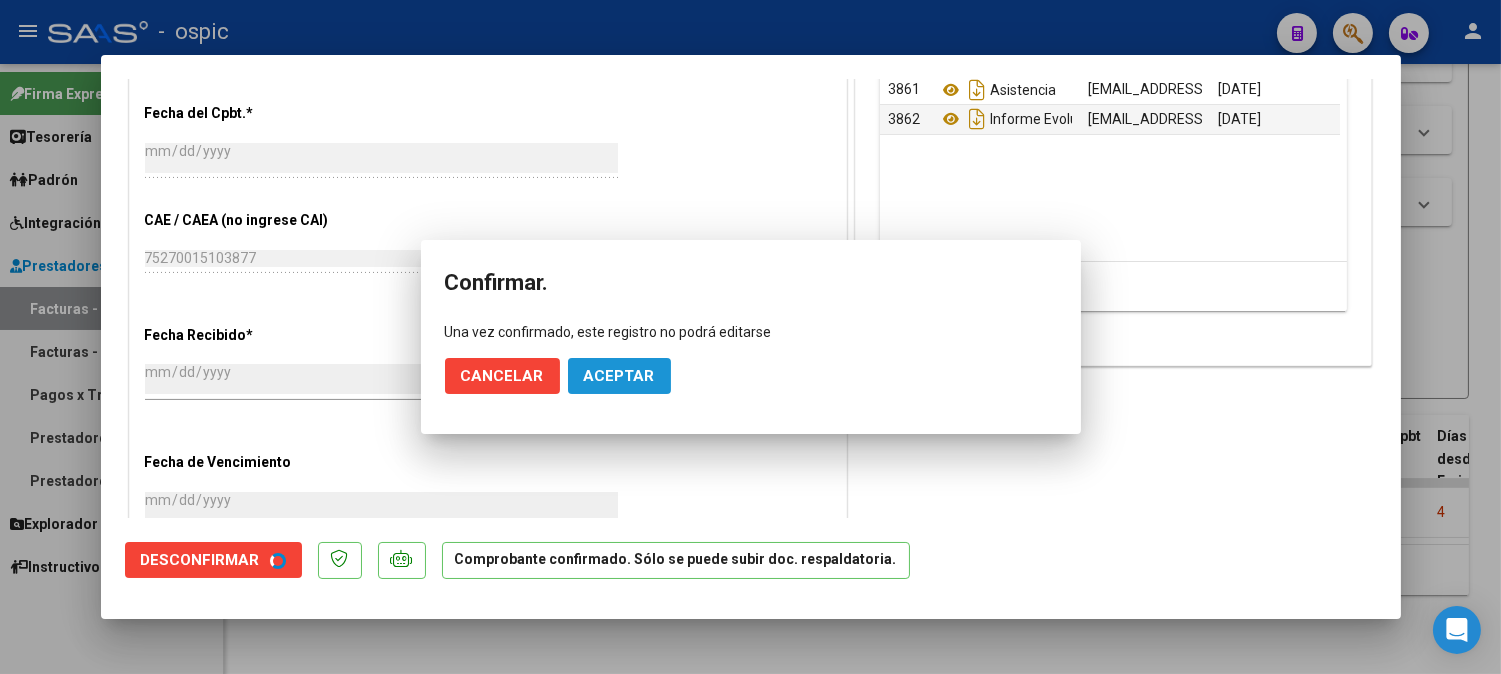 scroll, scrollTop: 816, scrollLeft: 0, axis: vertical 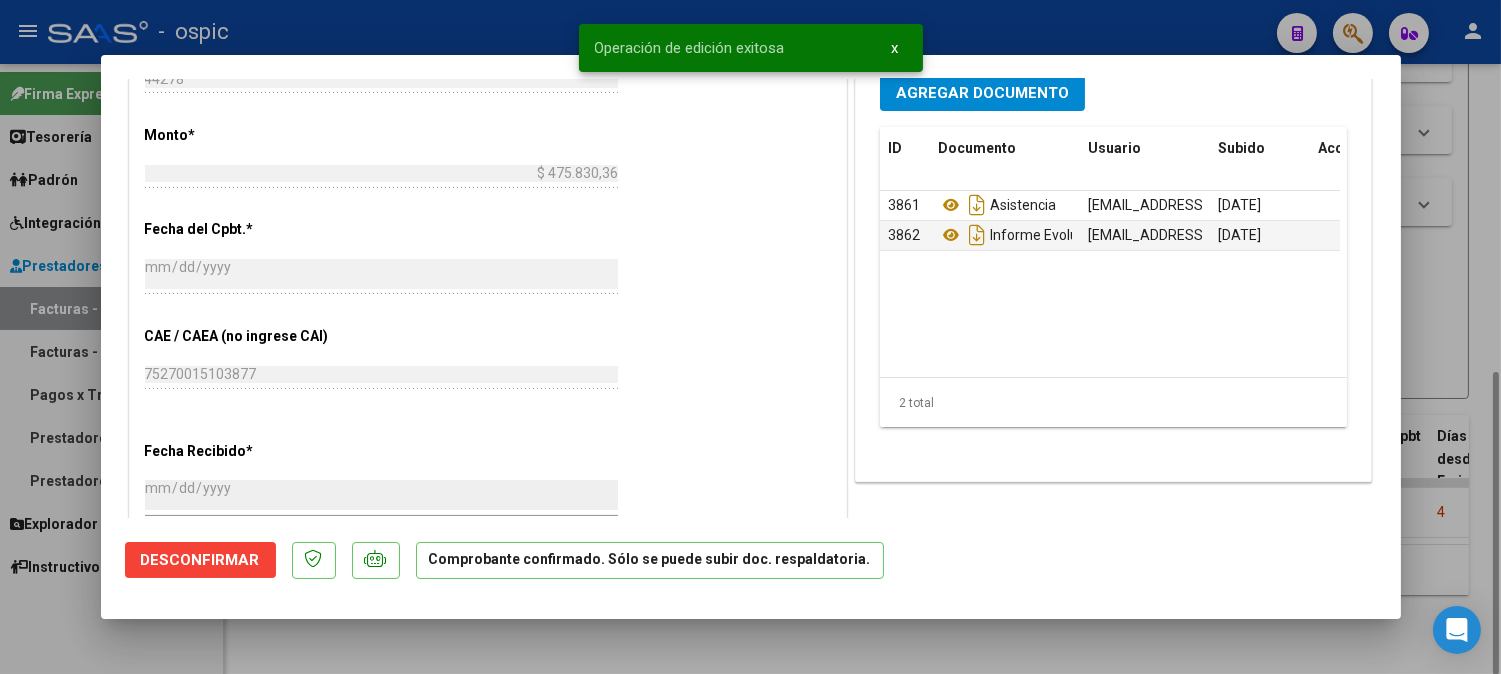 type 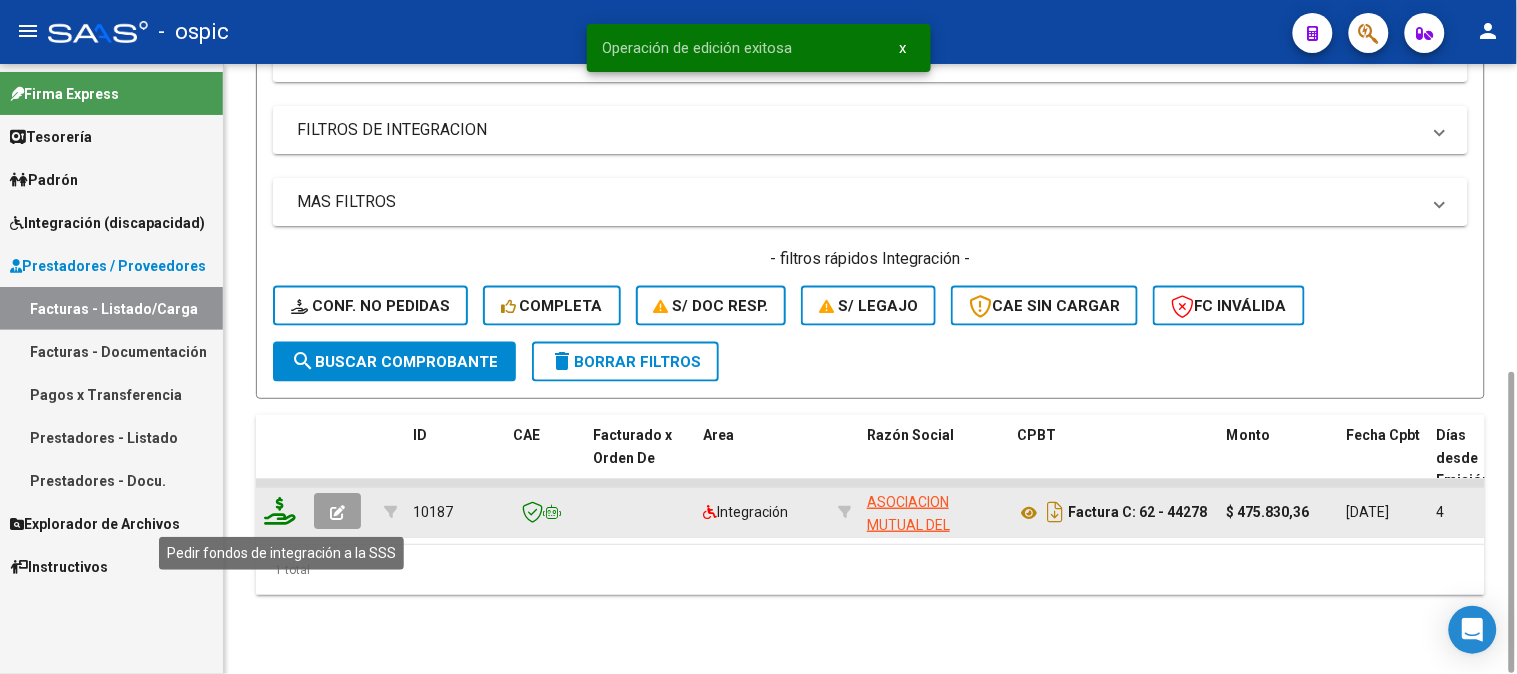 click 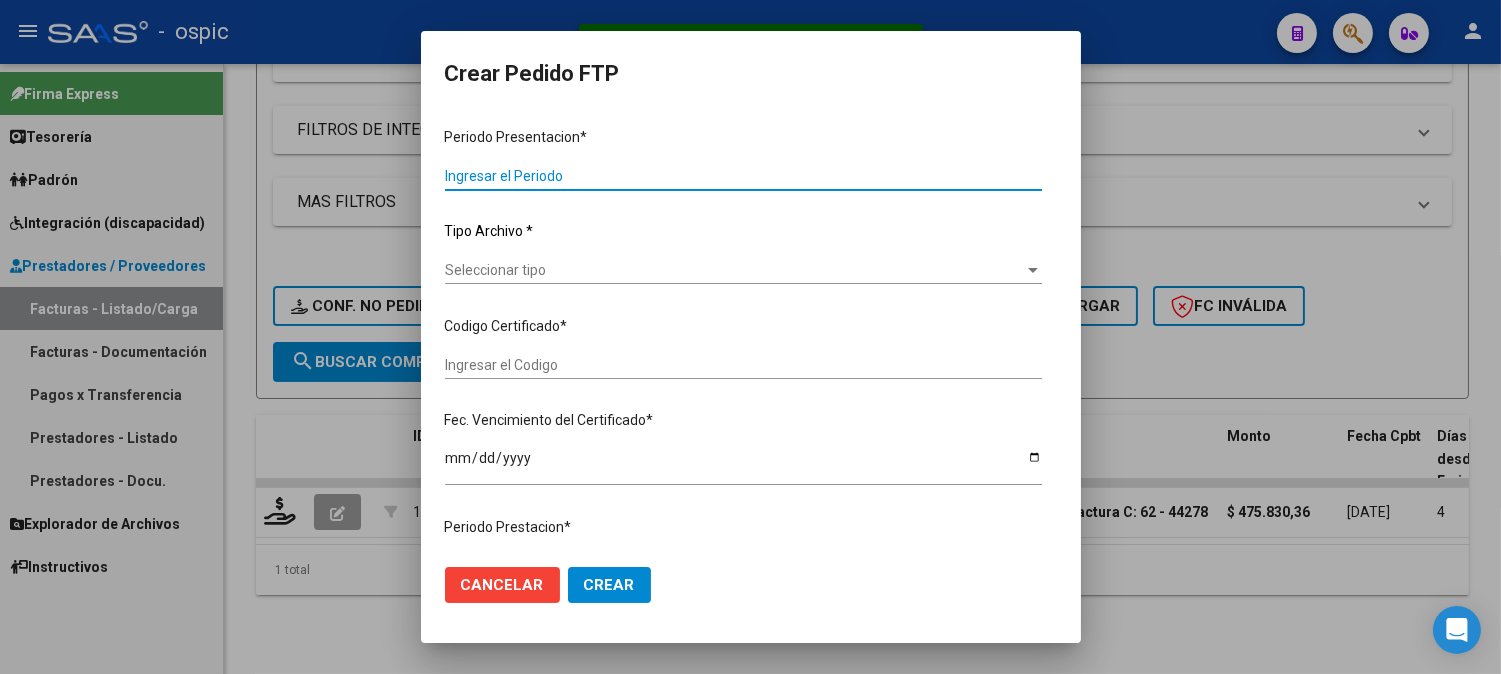 type on "202506" 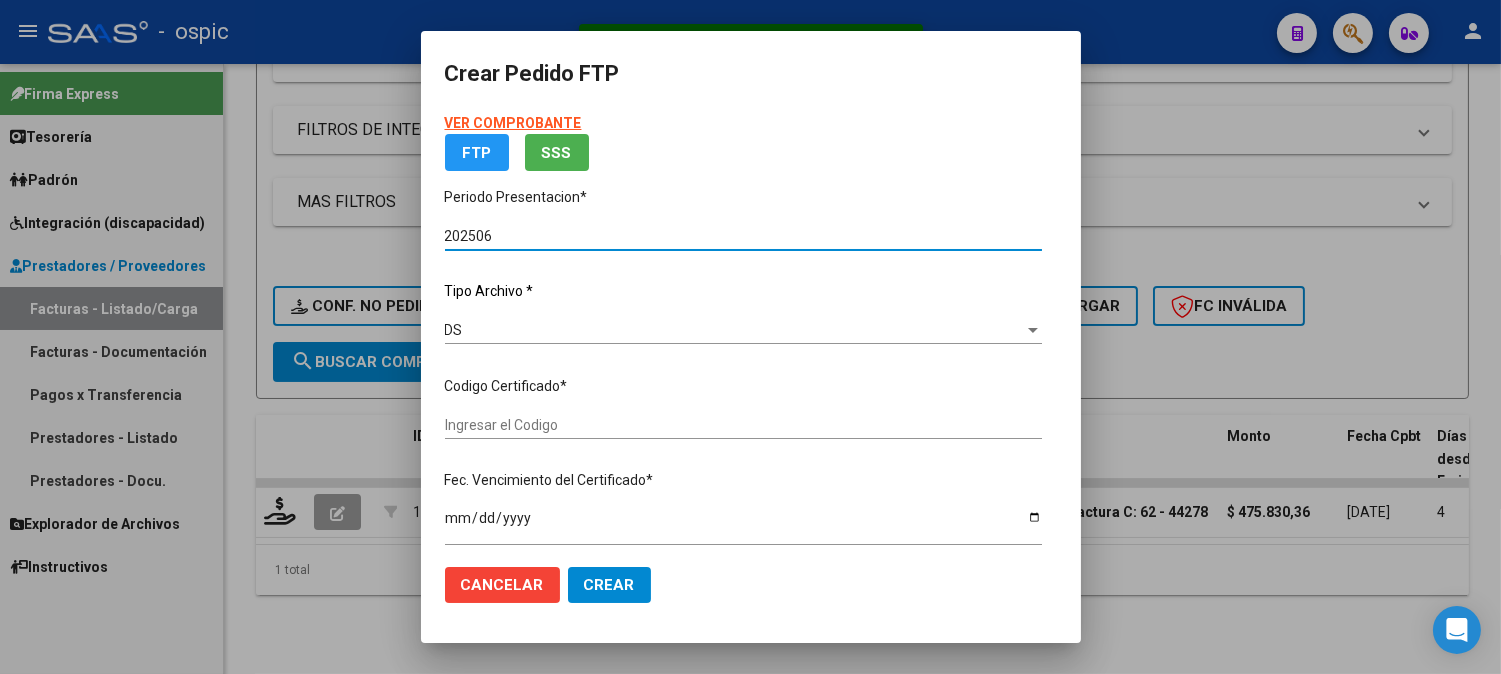 type on "0000000000000000000000000000006821079492" 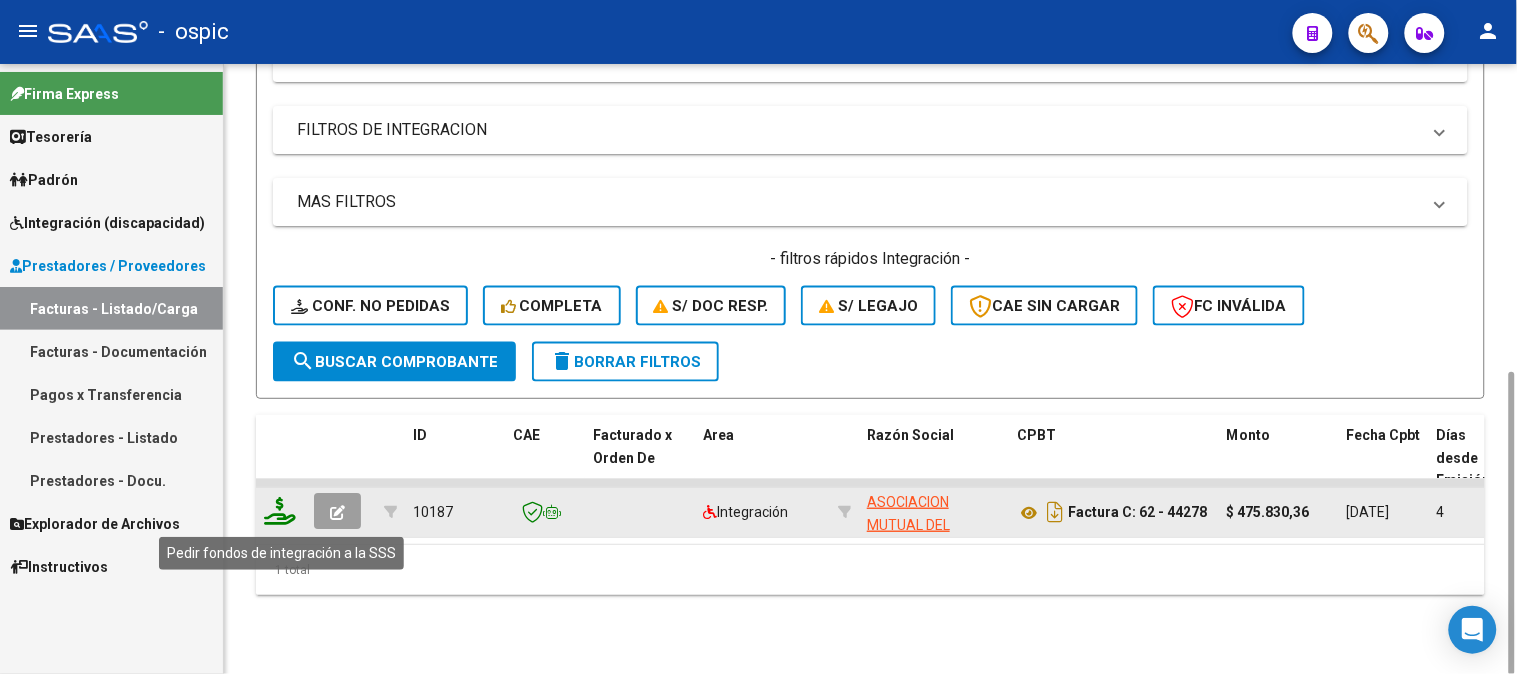 click 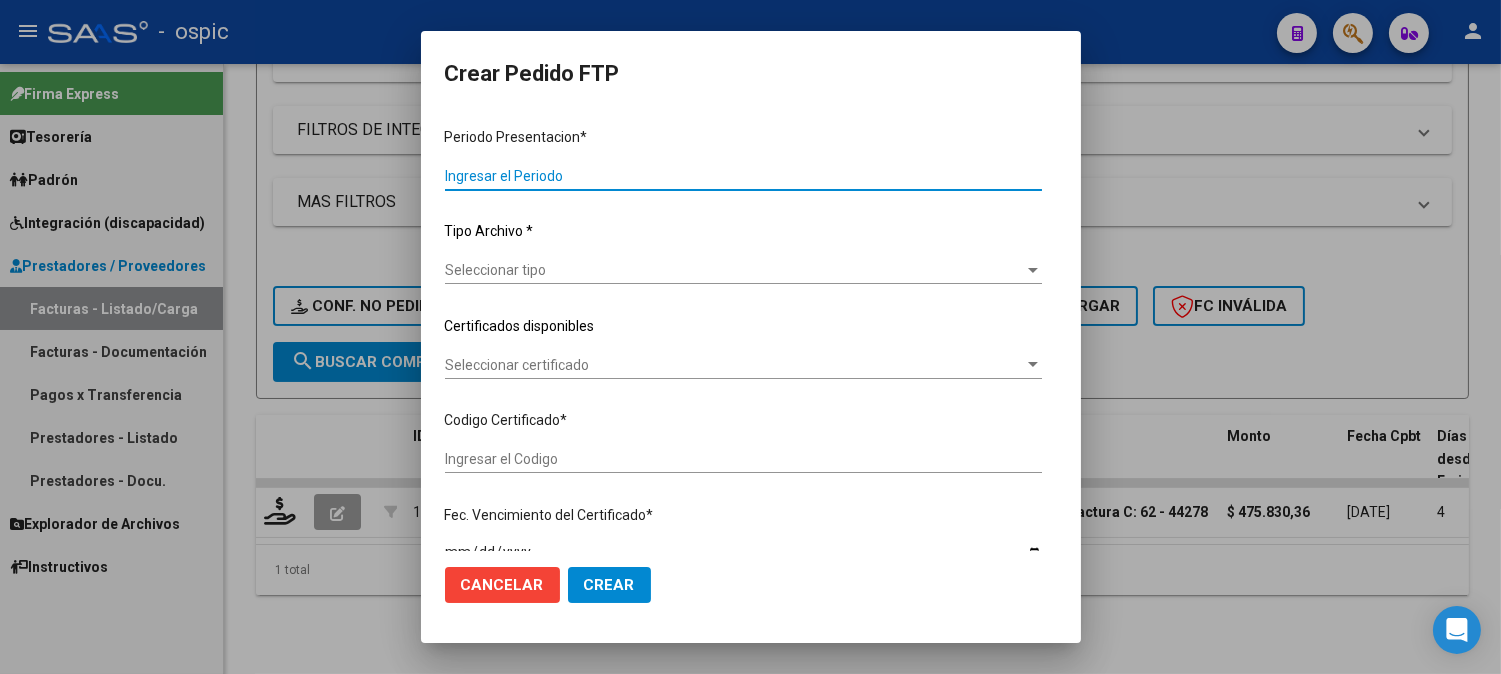 type on "202506" 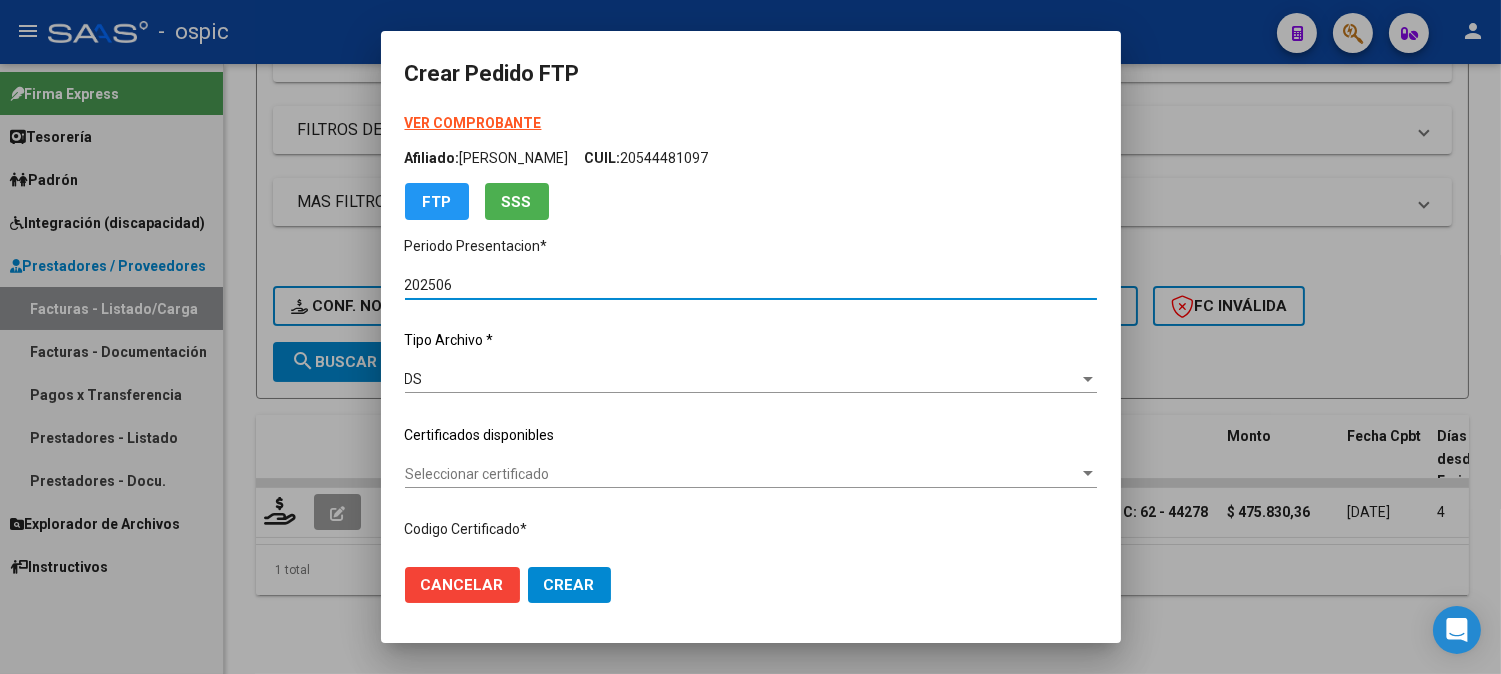 type on "0000000000000000000000000000006821079492" 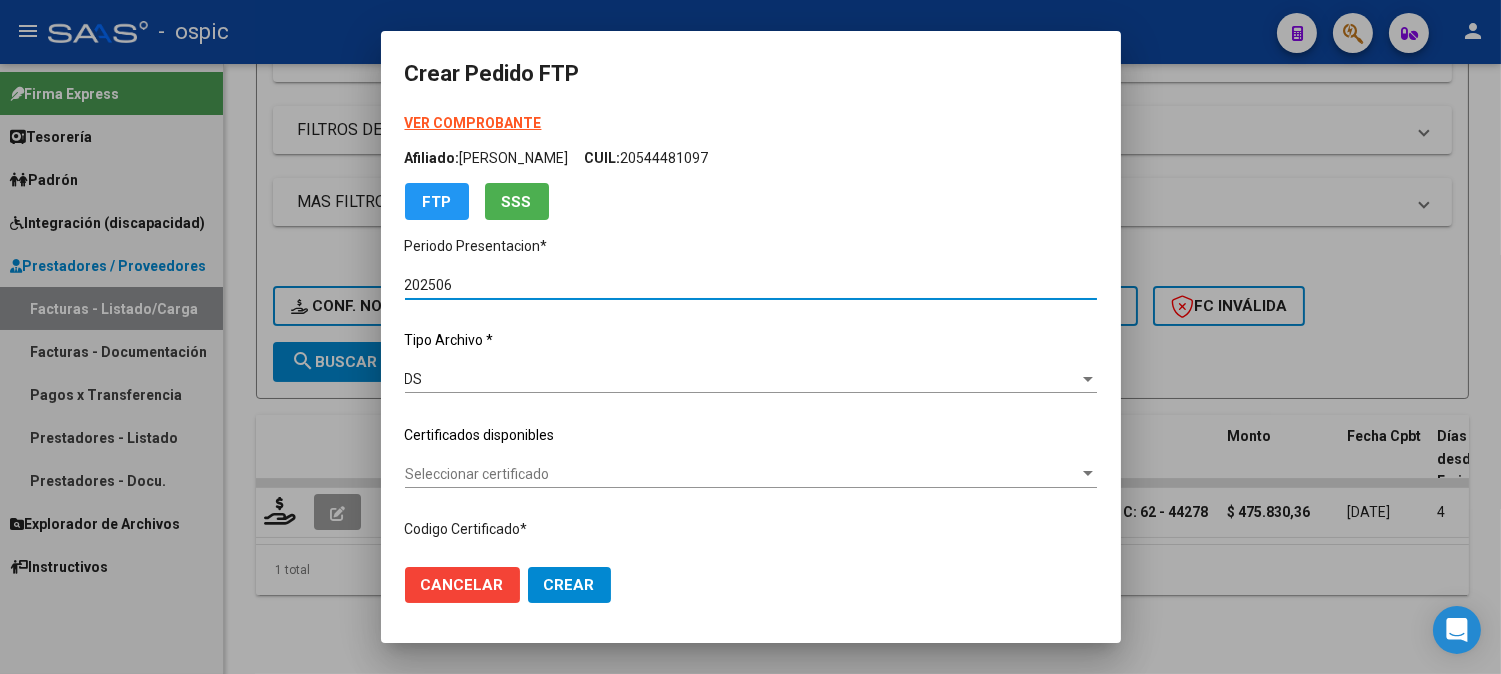 type on "2031-07-23" 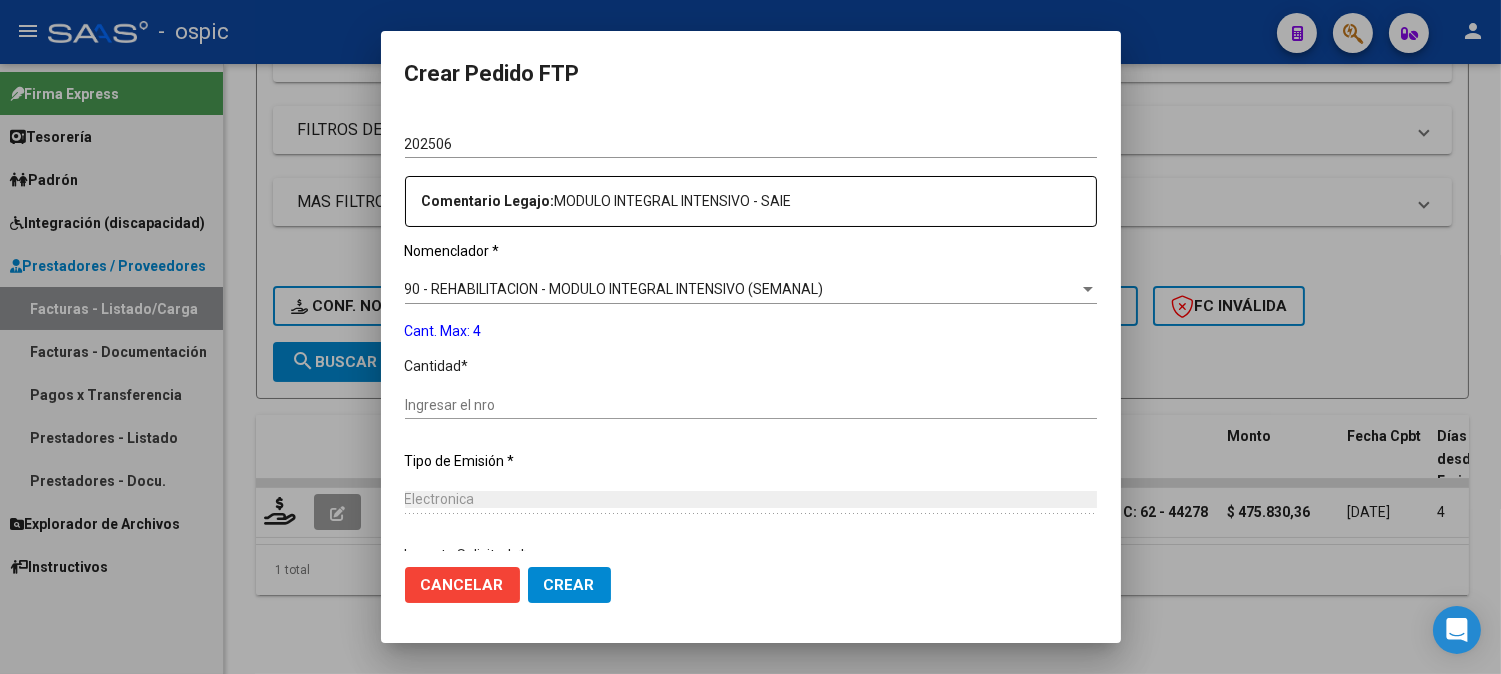 scroll, scrollTop: 632, scrollLeft: 0, axis: vertical 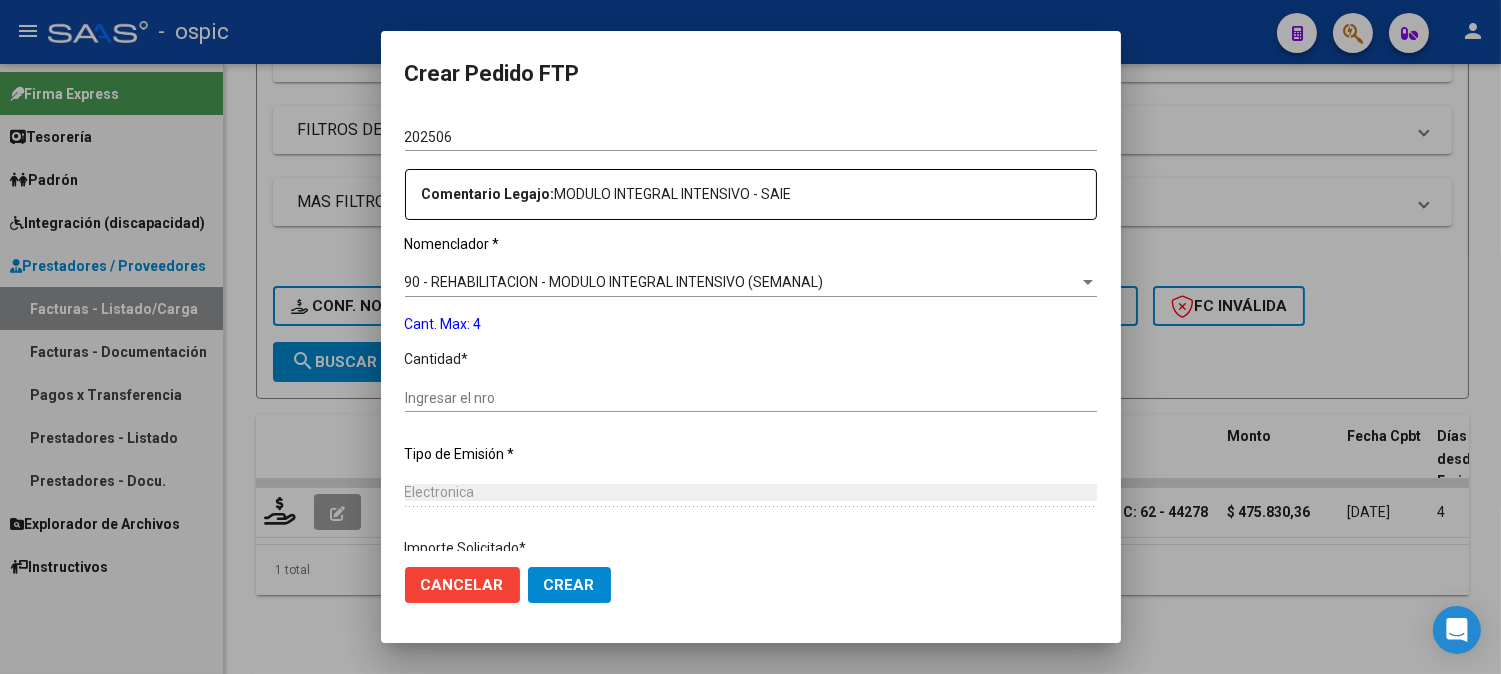 click on "90 - REHABILITACION - MODULO INTEGRAL INTENSIVO (SEMANAL)" at bounding box center (614, 282) 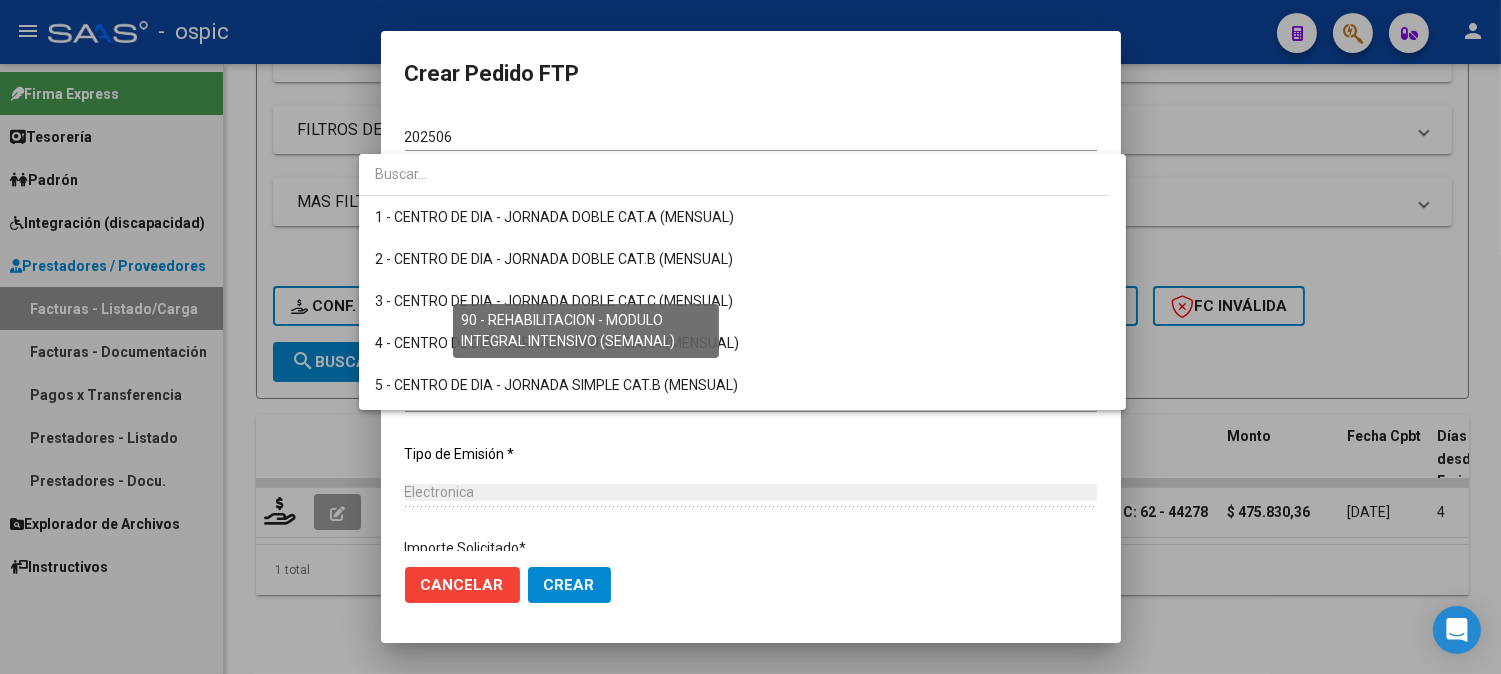 scroll, scrollTop: 3673, scrollLeft: 0, axis: vertical 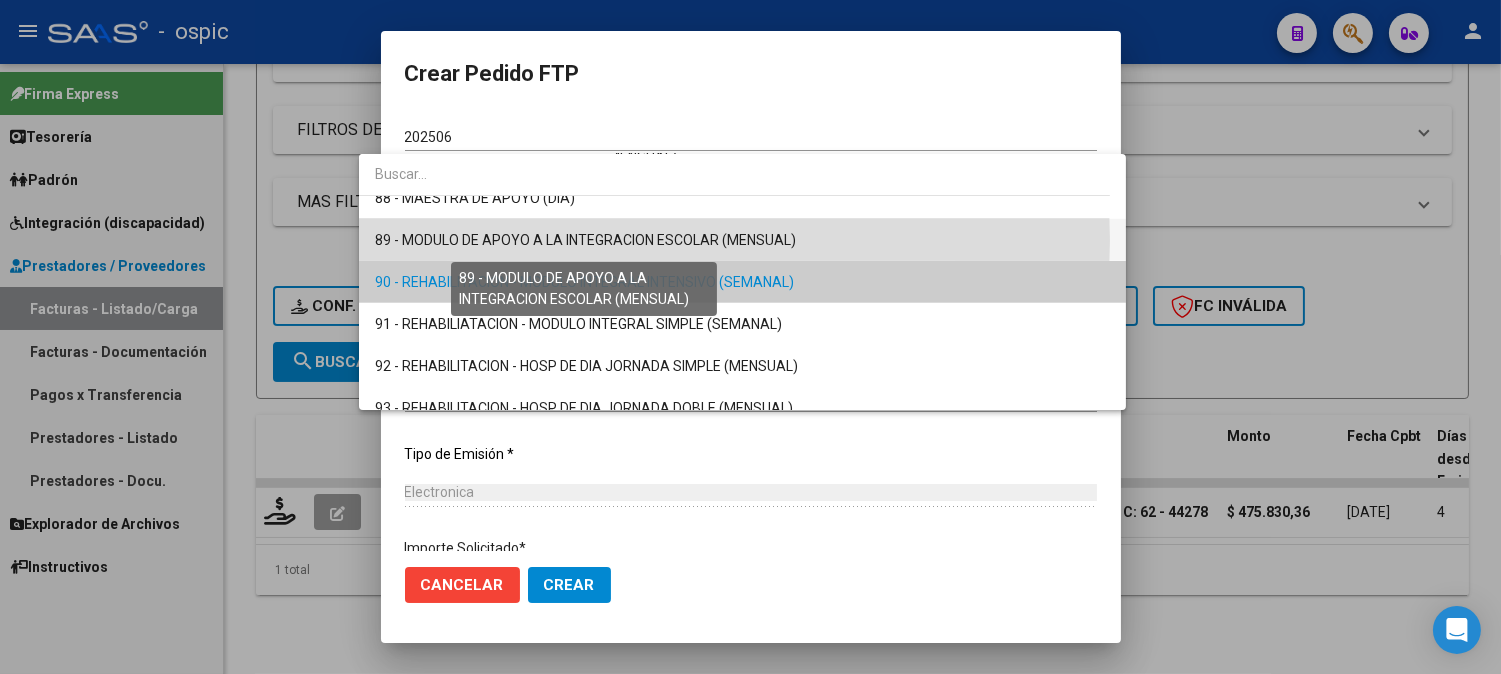 click on "89 - MODULO DE APOYO A LA INTEGRACION ESCOLAR (MENSUAL)" at bounding box center (585, 240) 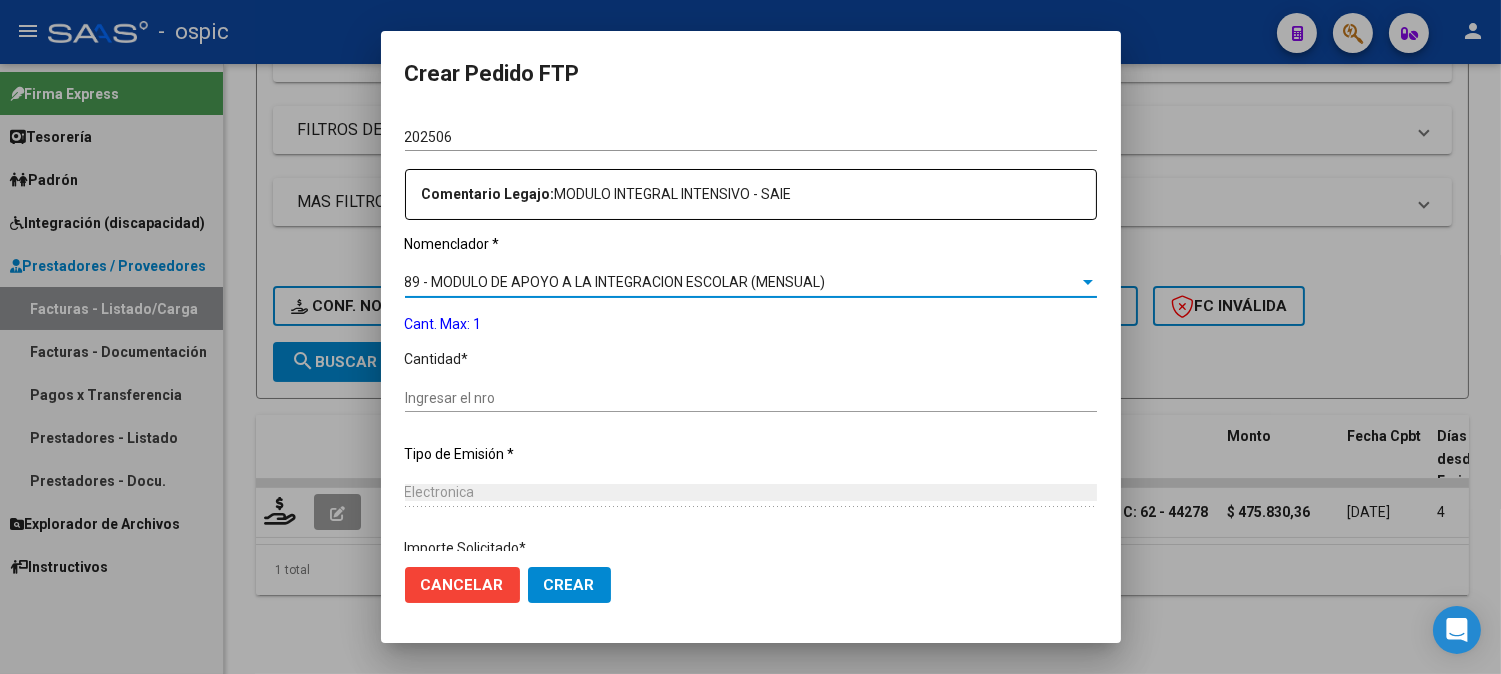 click on "Ingresar el nro" at bounding box center [751, 398] 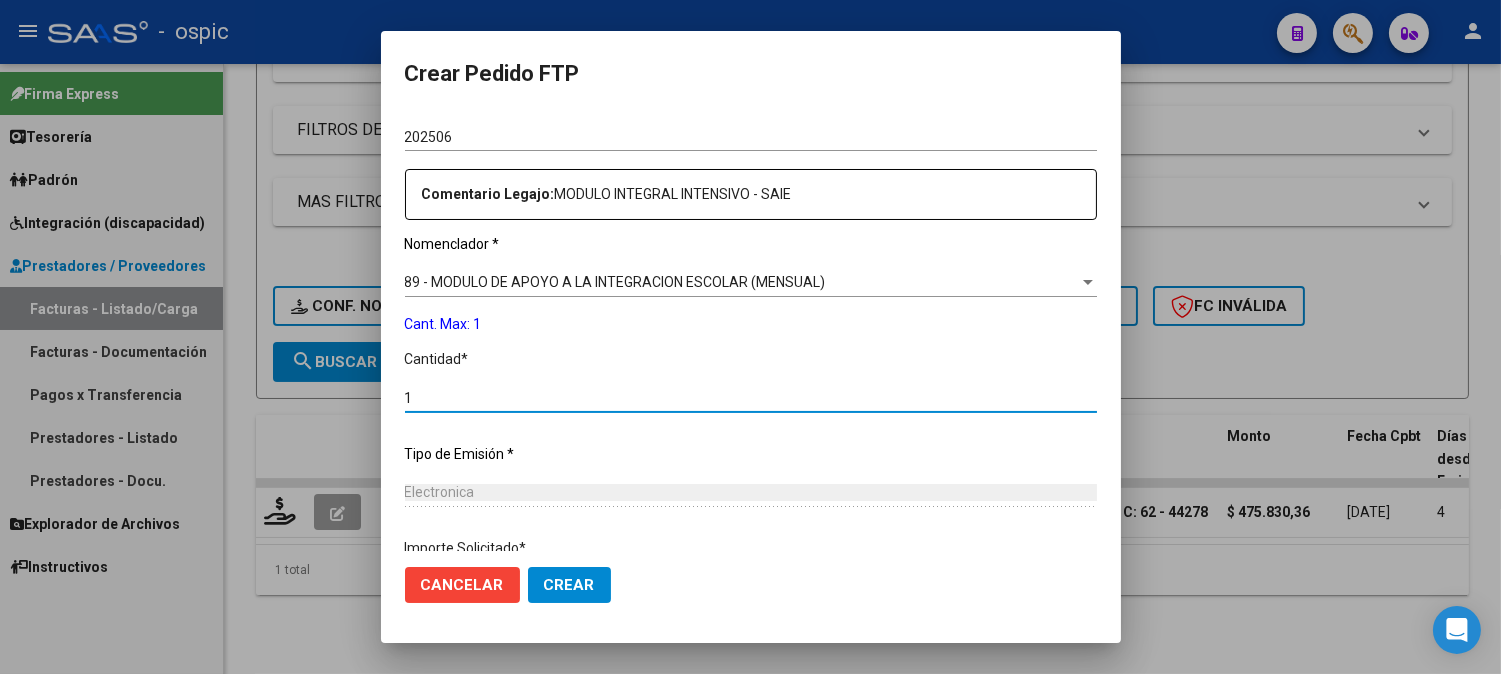 type on "1" 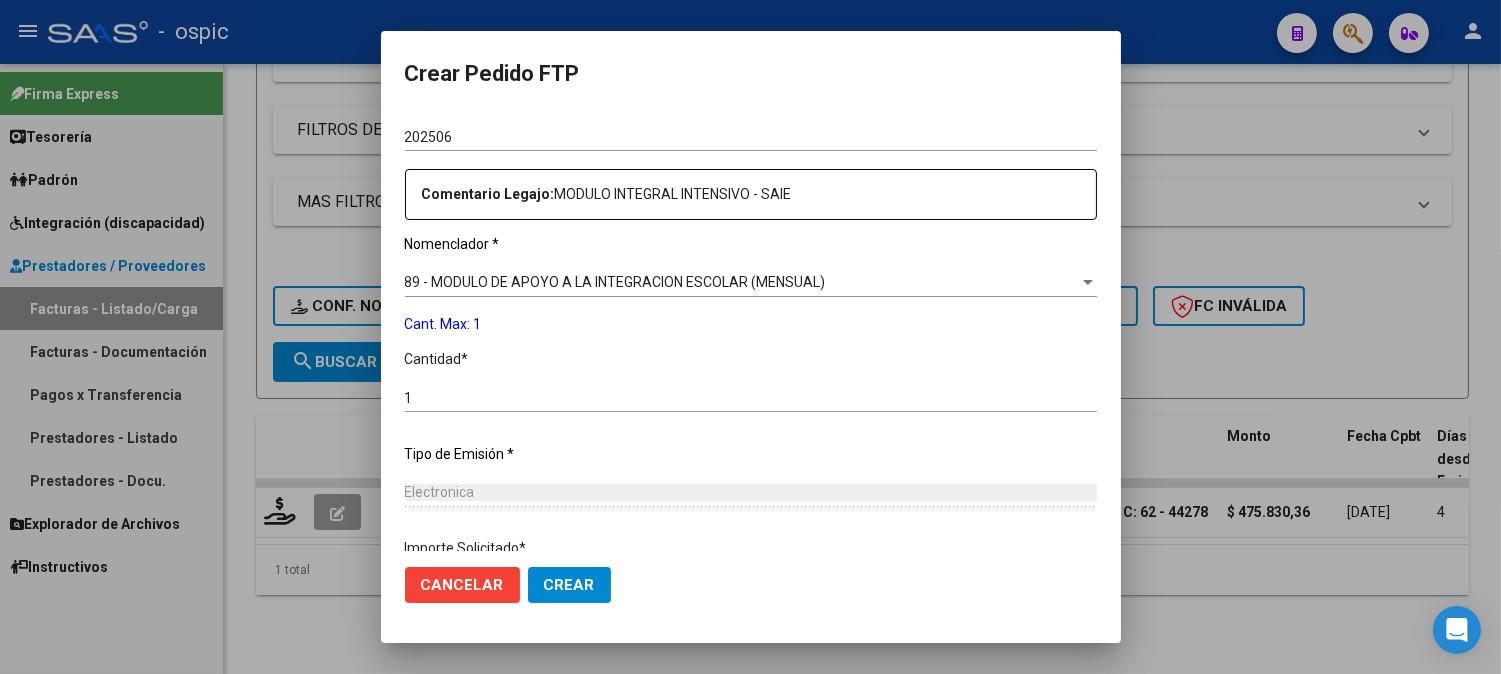 scroll, scrollTop: 0, scrollLeft: 0, axis: both 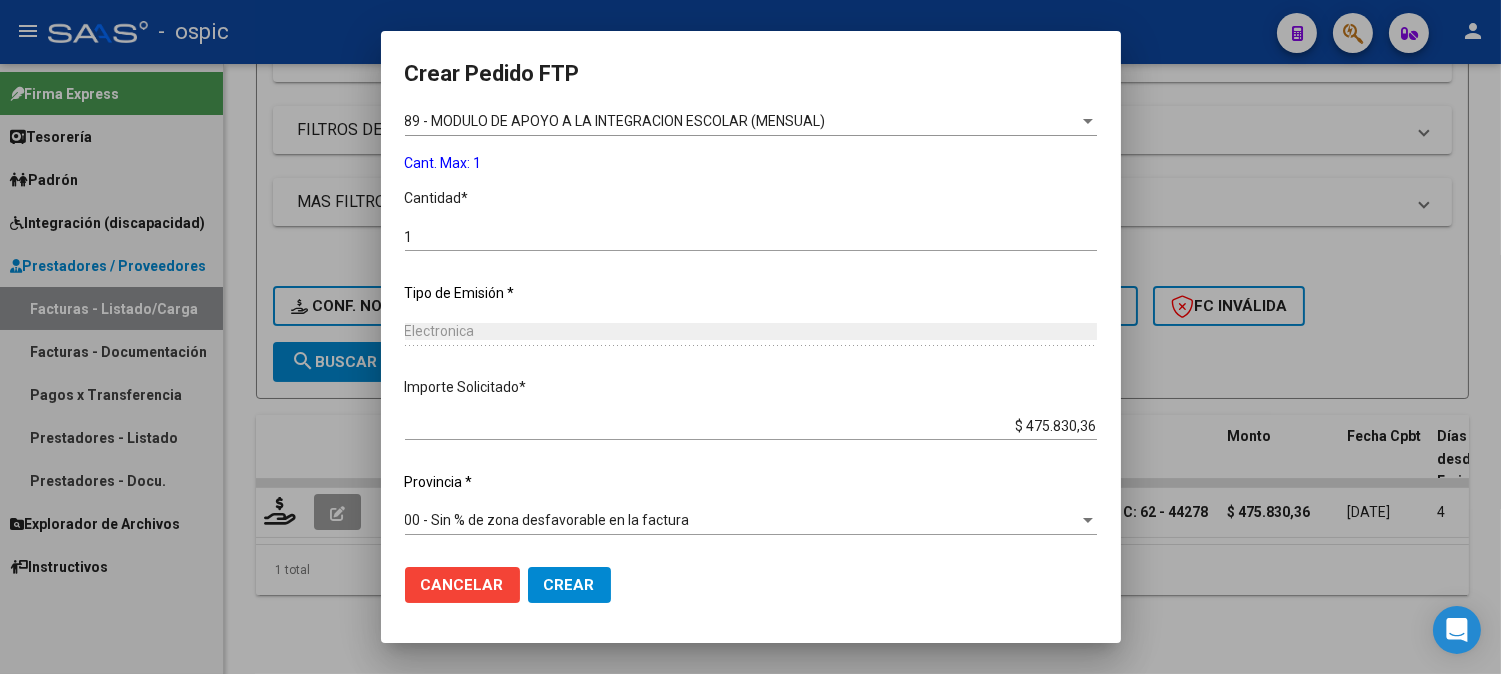 click on "Crear" 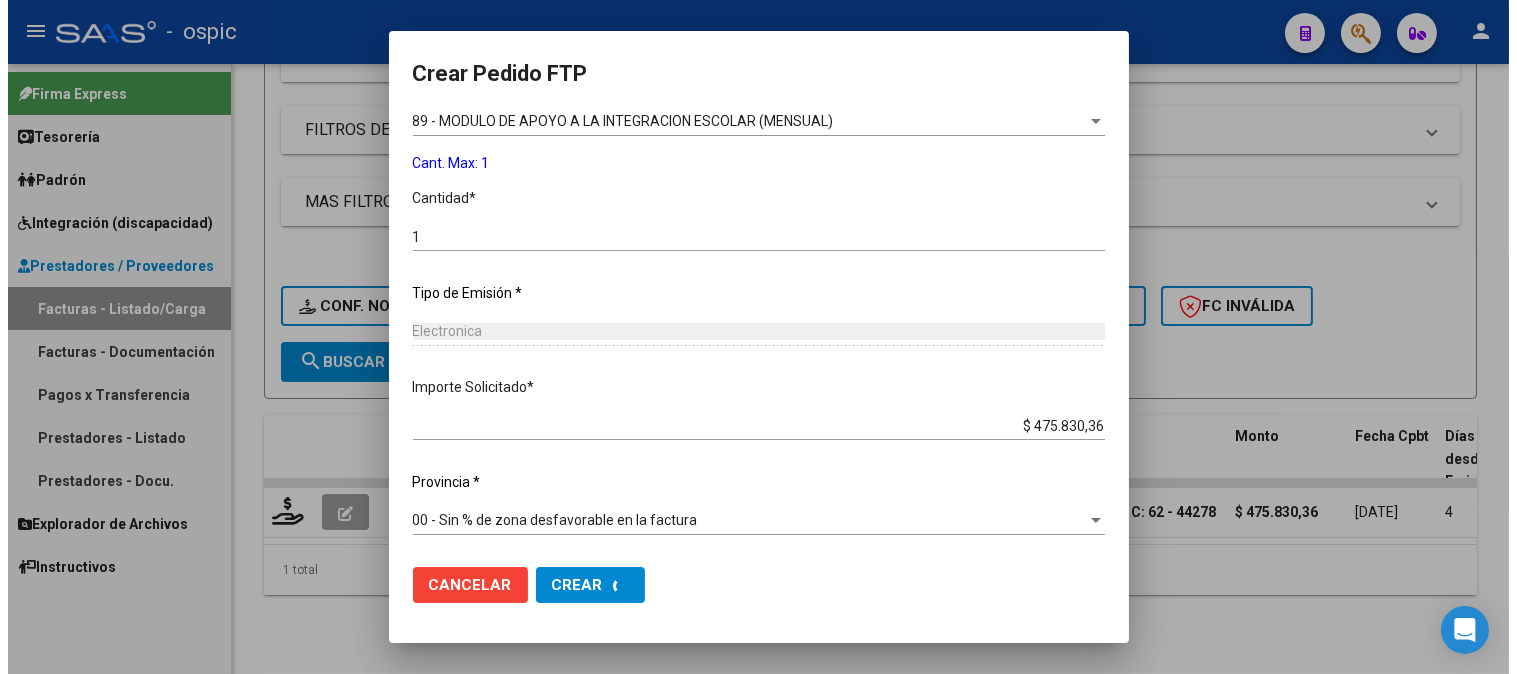 scroll, scrollTop: 0, scrollLeft: 0, axis: both 